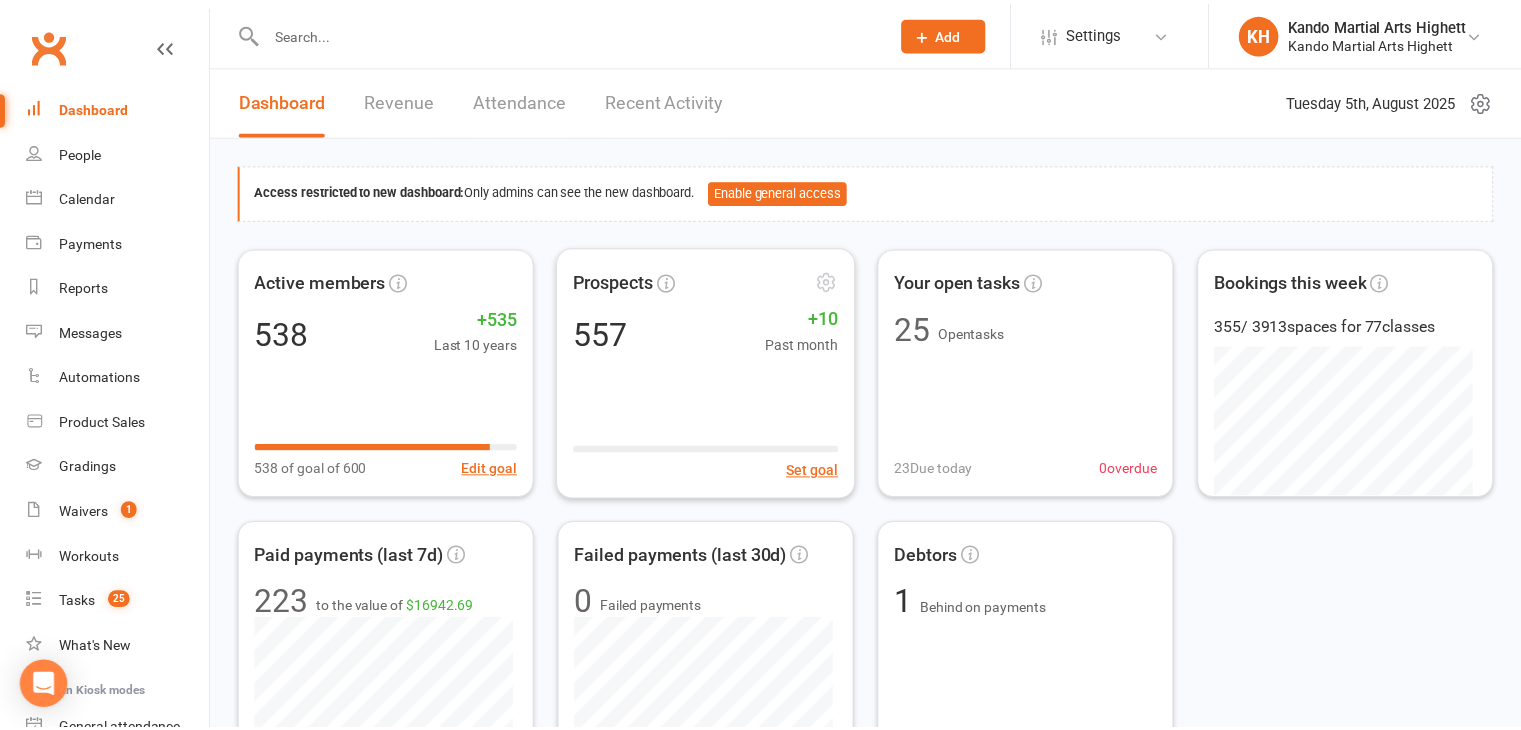 scroll, scrollTop: 0, scrollLeft: 0, axis: both 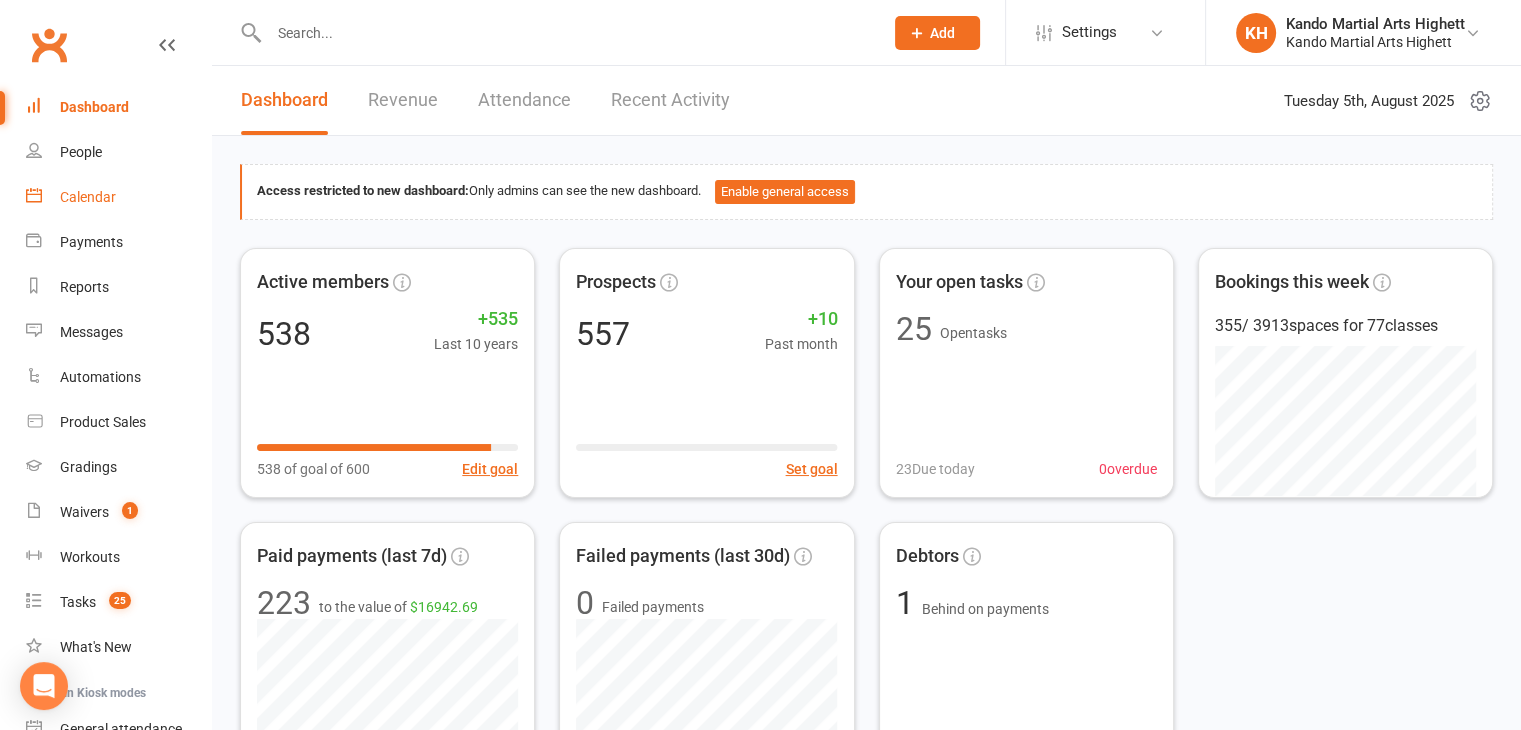 click on "Calendar" at bounding box center [88, 197] 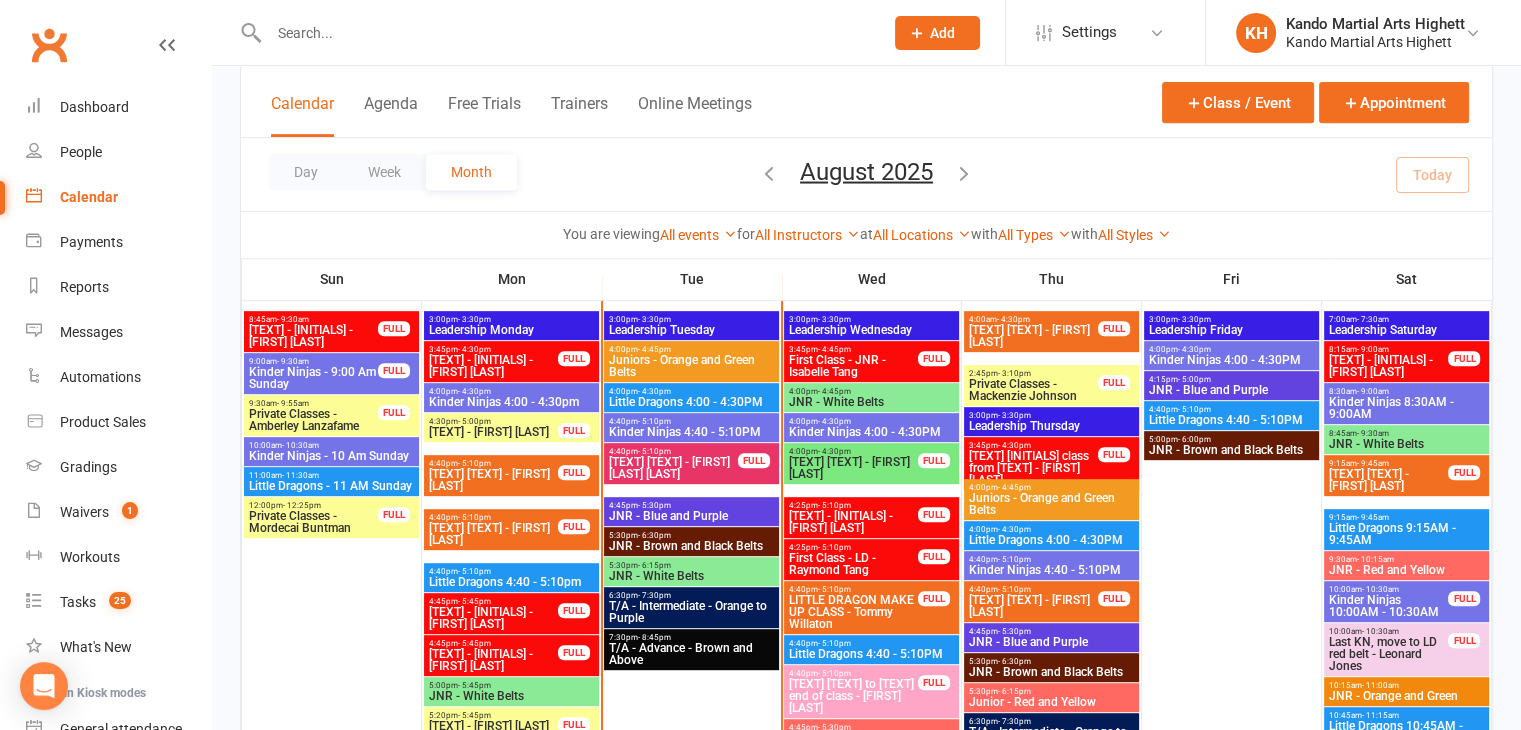 scroll, scrollTop: 1052, scrollLeft: 0, axis: vertical 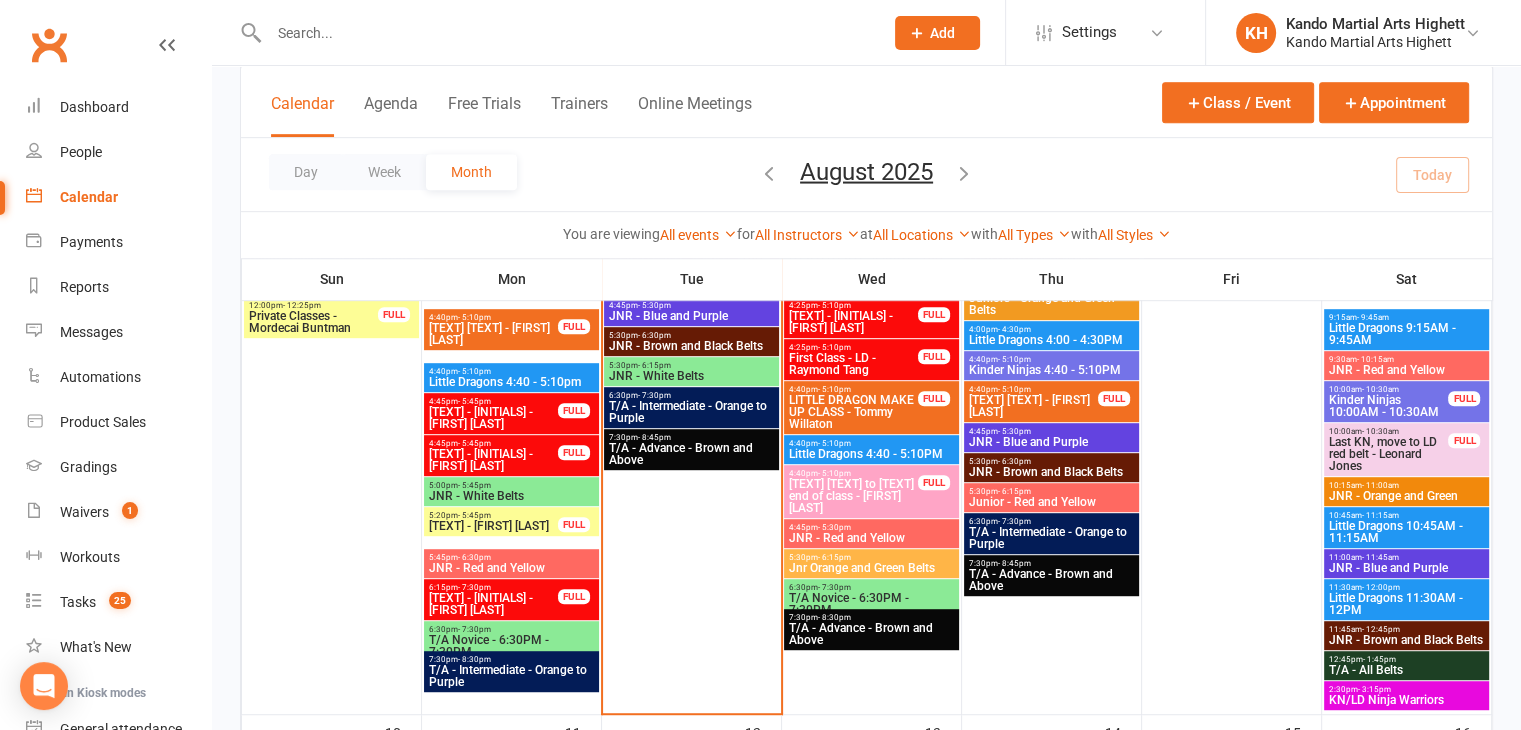 click on "Private Classes - [FIRST] [LAST]" at bounding box center (493, 526) 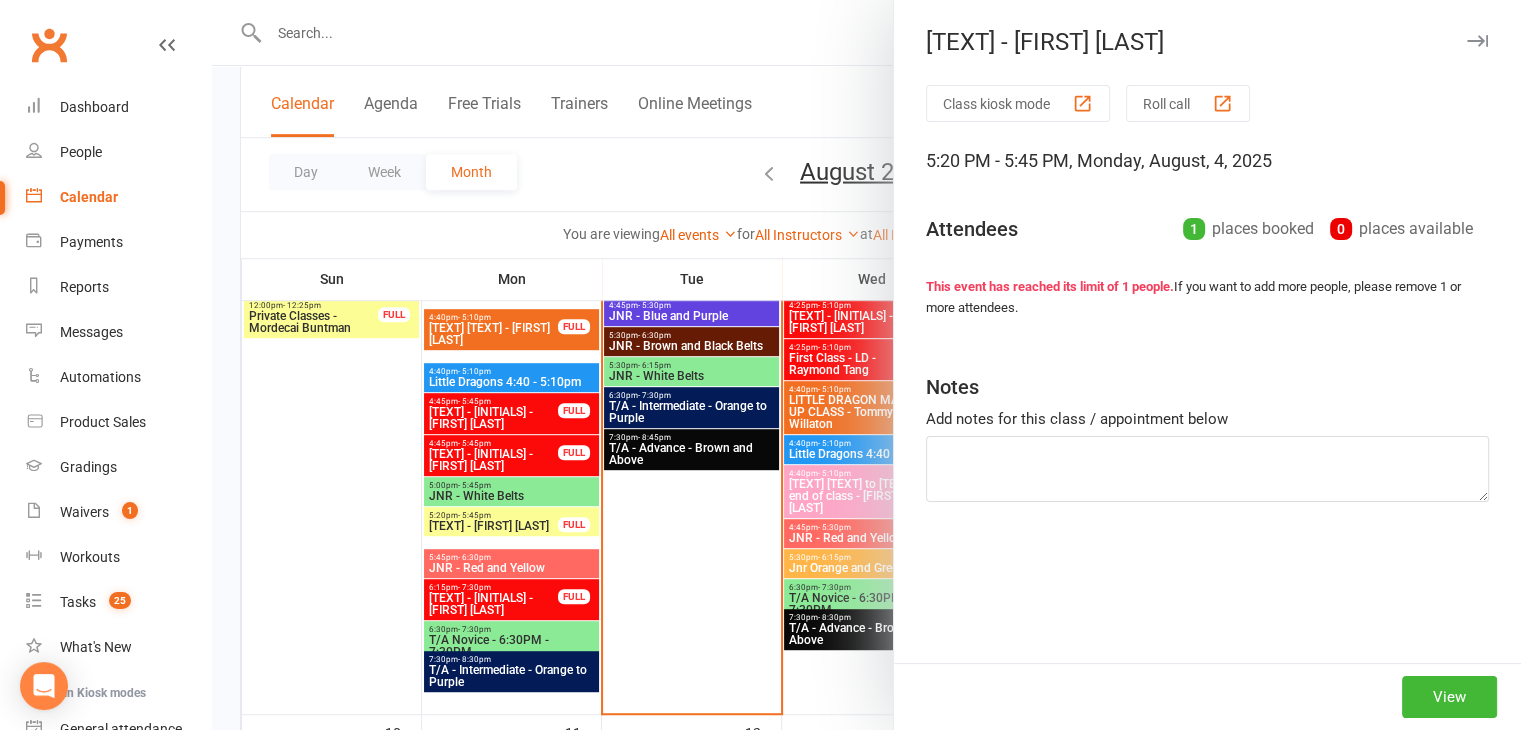 click at bounding box center (866, 365) 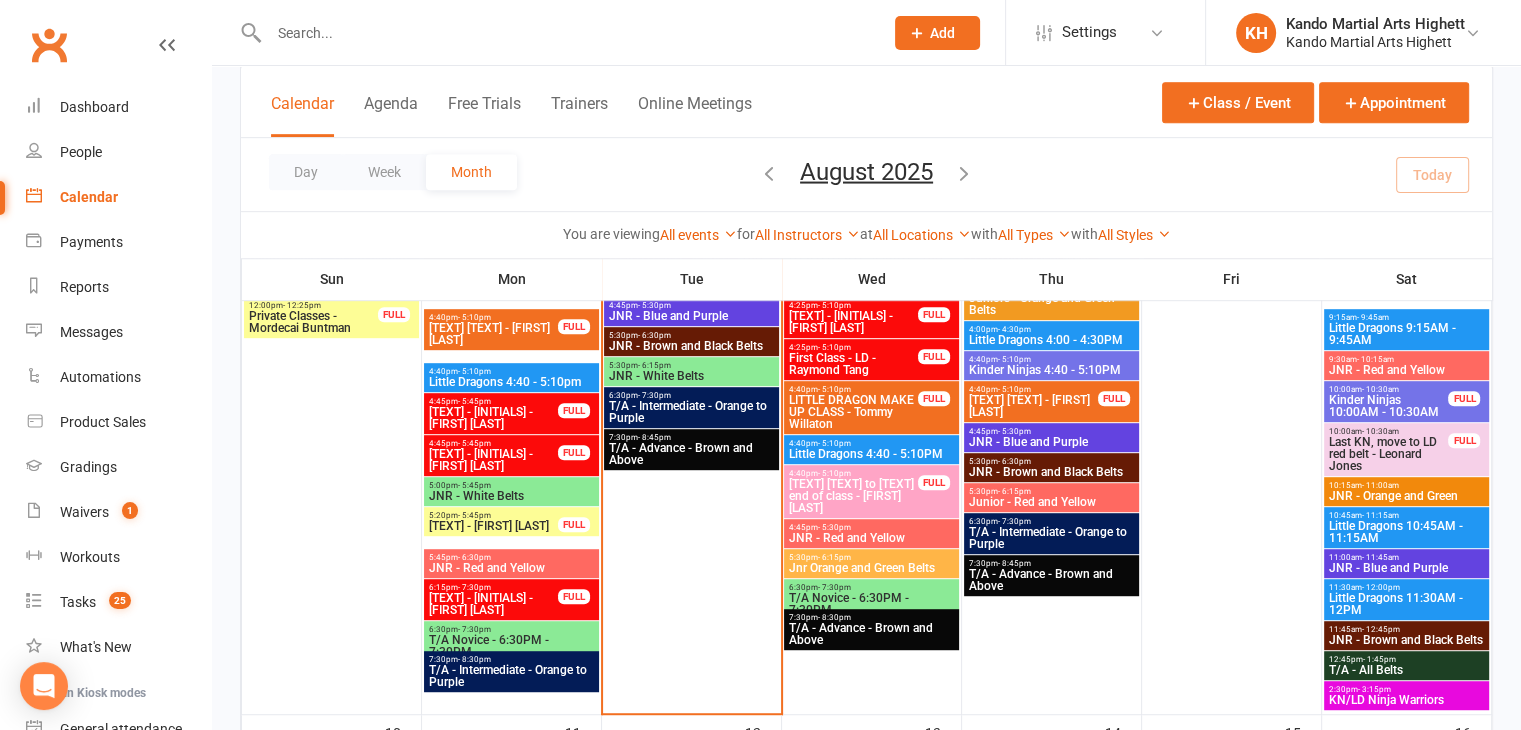 click on "Private Classes - Kimorah Wong" at bounding box center (493, 526) 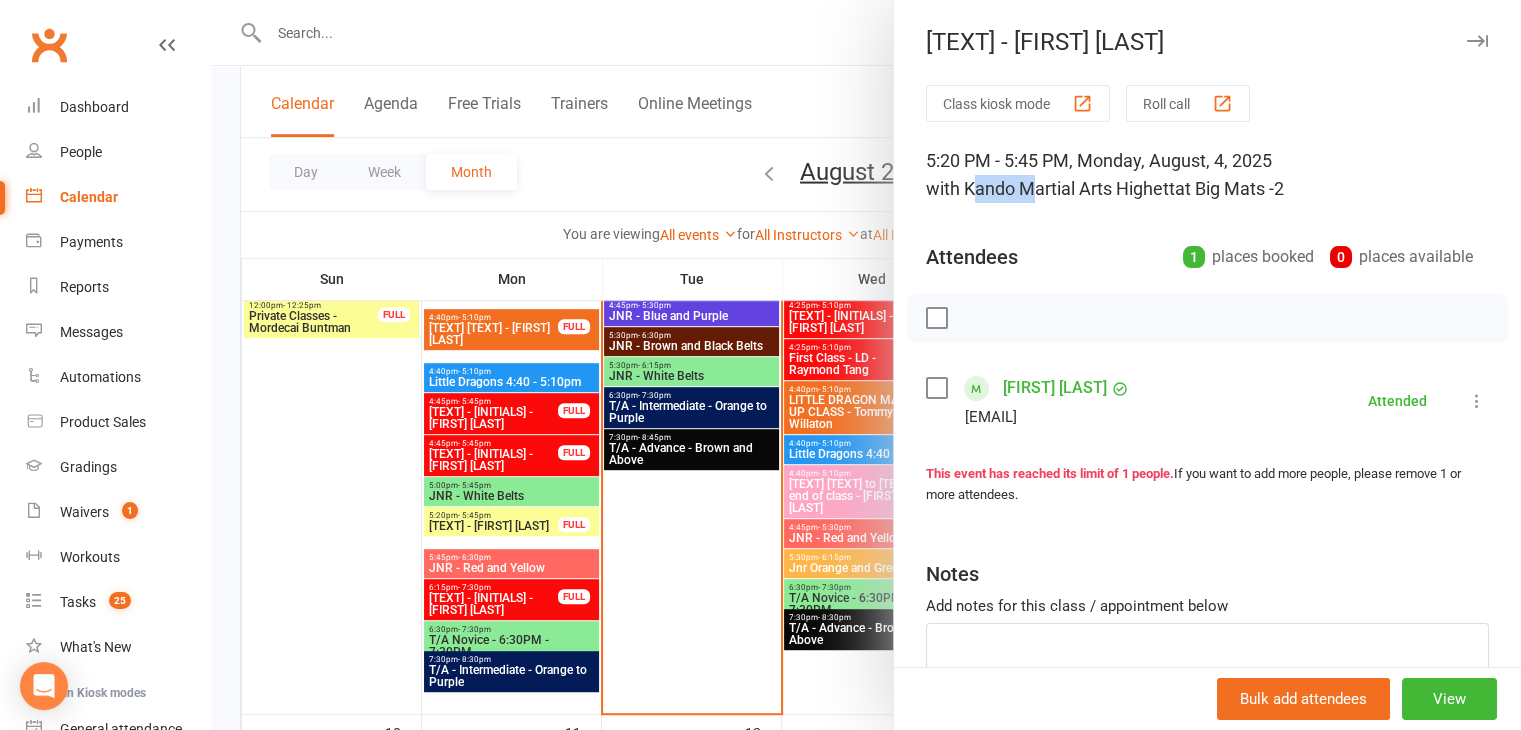 drag, startPoint x: 962, startPoint y: 184, endPoint x: 1028, endPoint y: 184, distance: 66 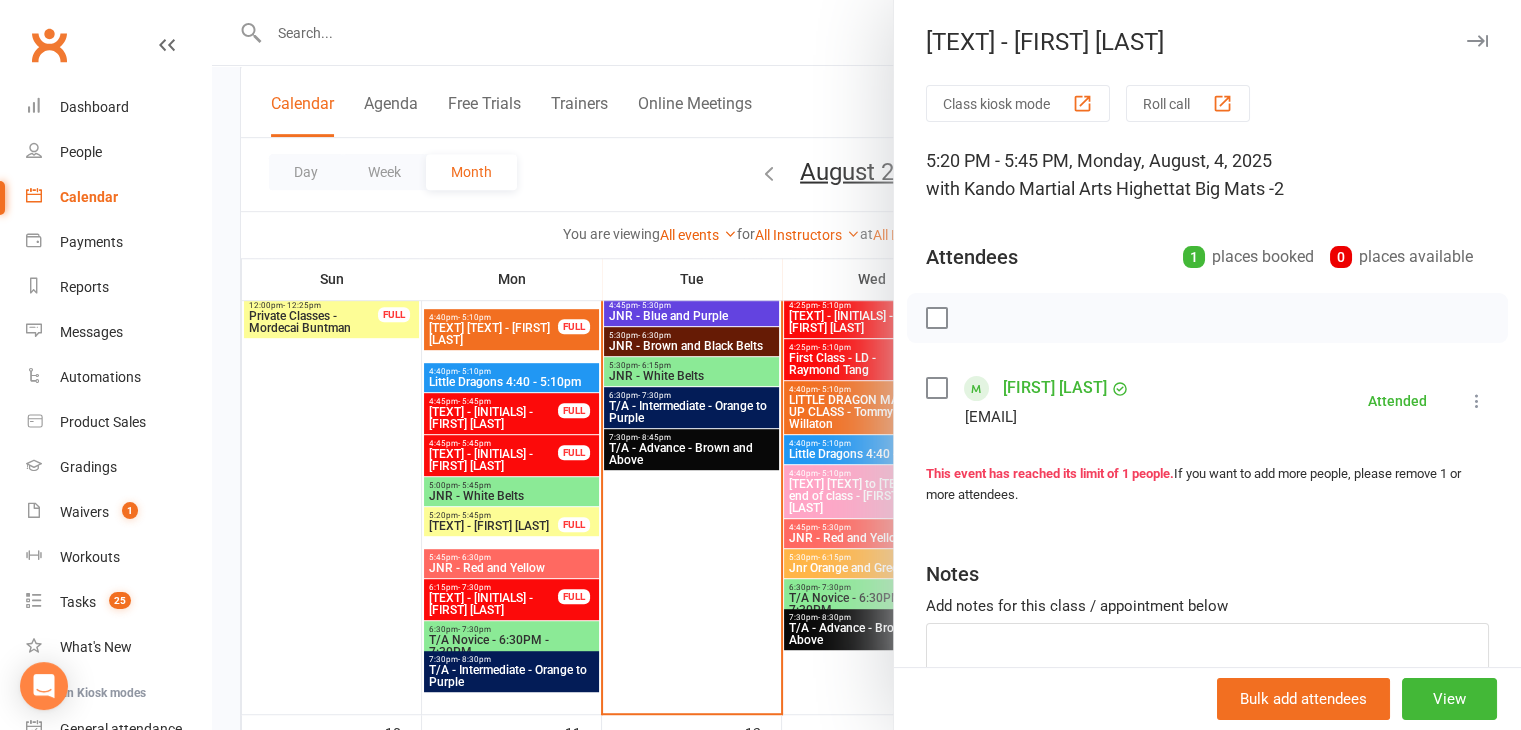 click at bounding box center (866, 365) 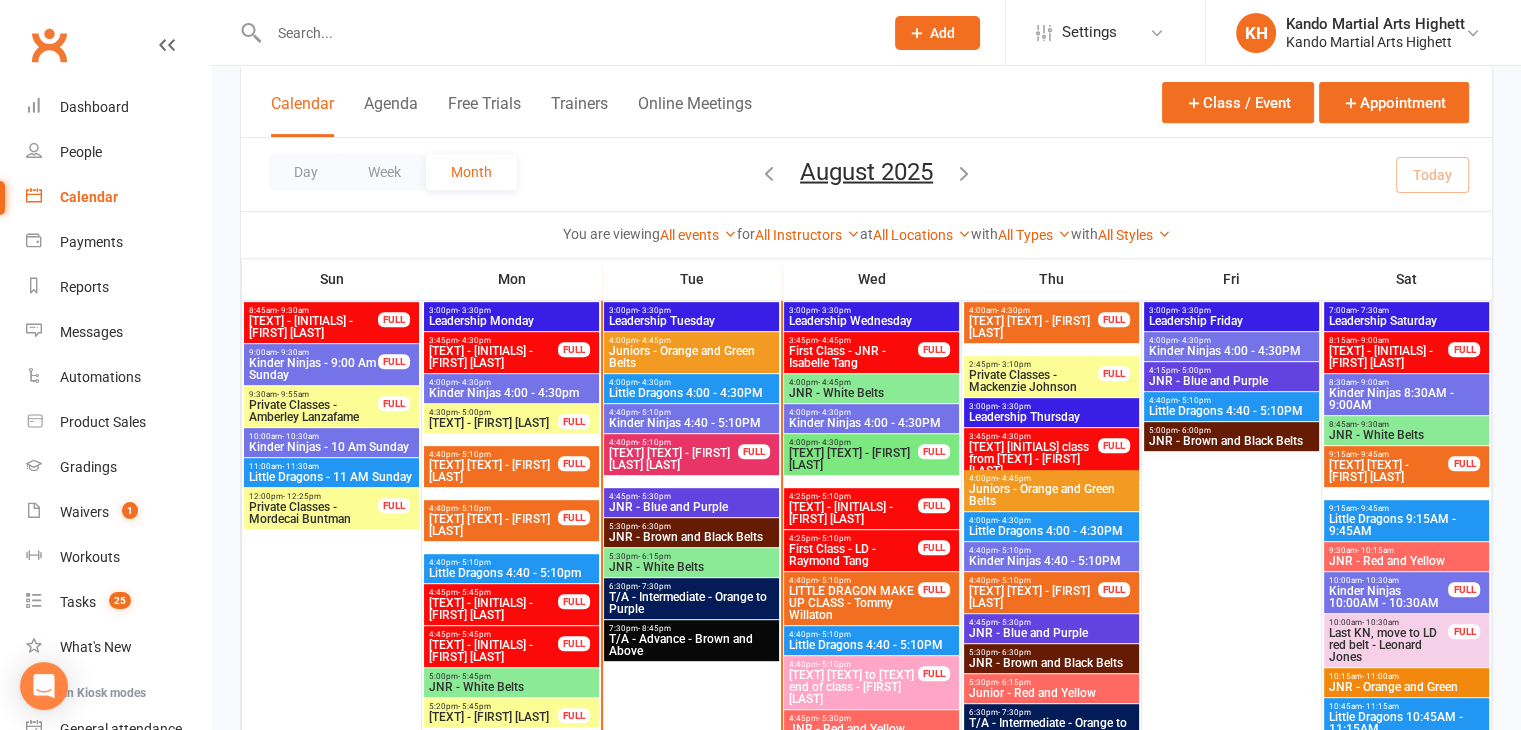 scroll, scrollTop: 952, scrollLeft: 0, axis: vertical 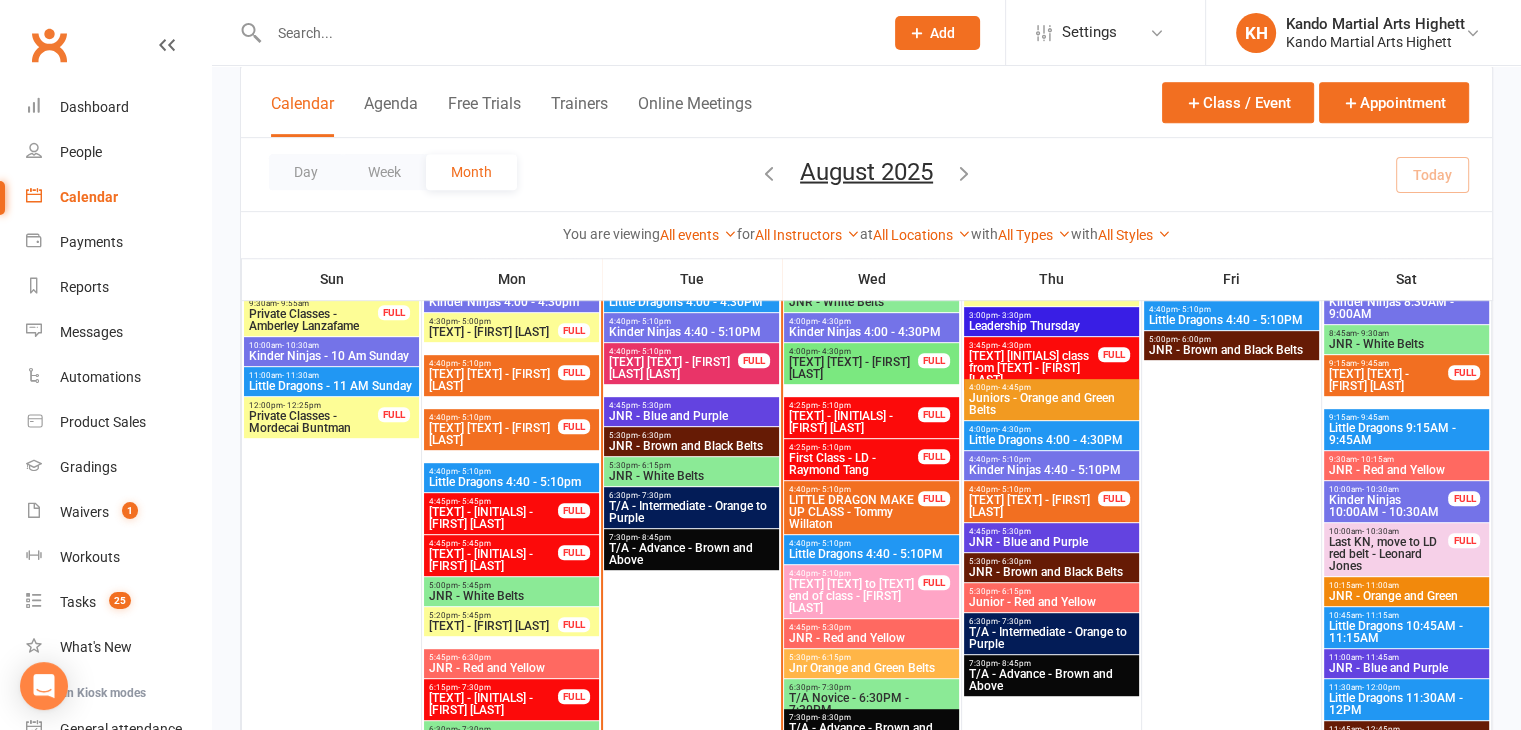 click on "Private Classes - Kimorah Wong" at bounding box center [493, 626] 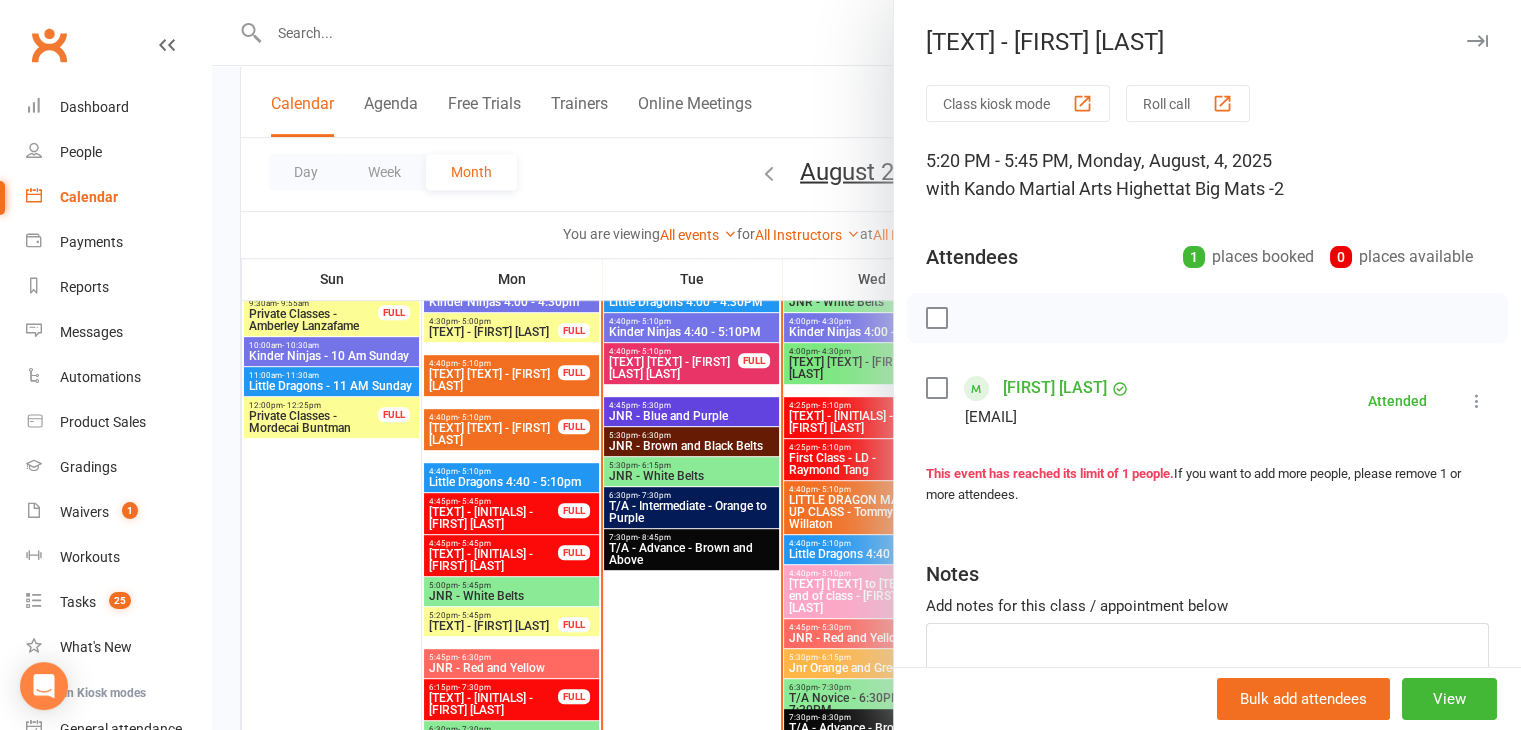 click on "Private Classes - Kimorah Wong" at bounding box center (1207, 42) 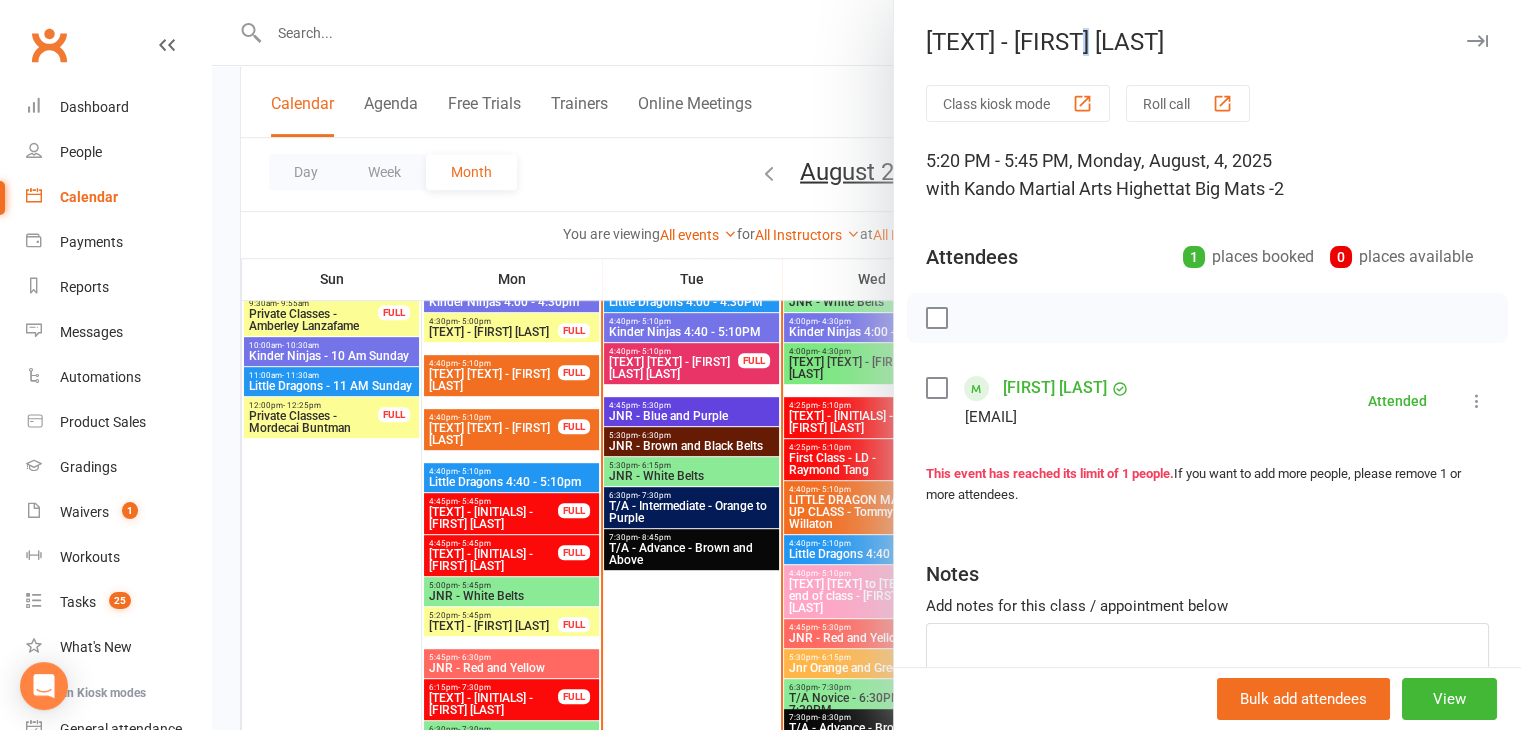 click on "Private Classes - Kimorah Wong" at bounding box center [1207, 42] 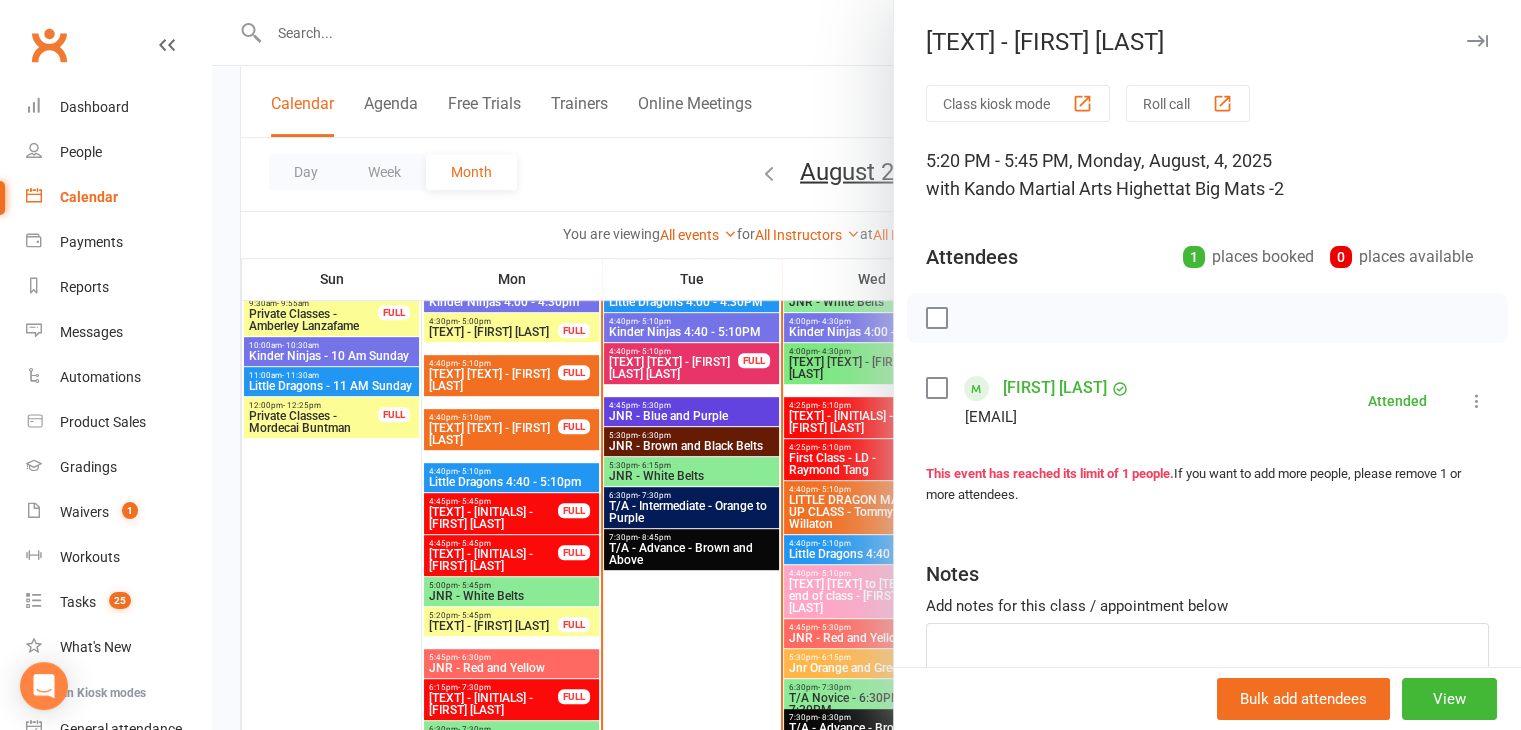 click on "5:20 PM - 5:45 PM, Monday, August, 4, 2025 with Kando Martial Arts Highett  at  Big Mats -2" at bounding box center (1207, 175) 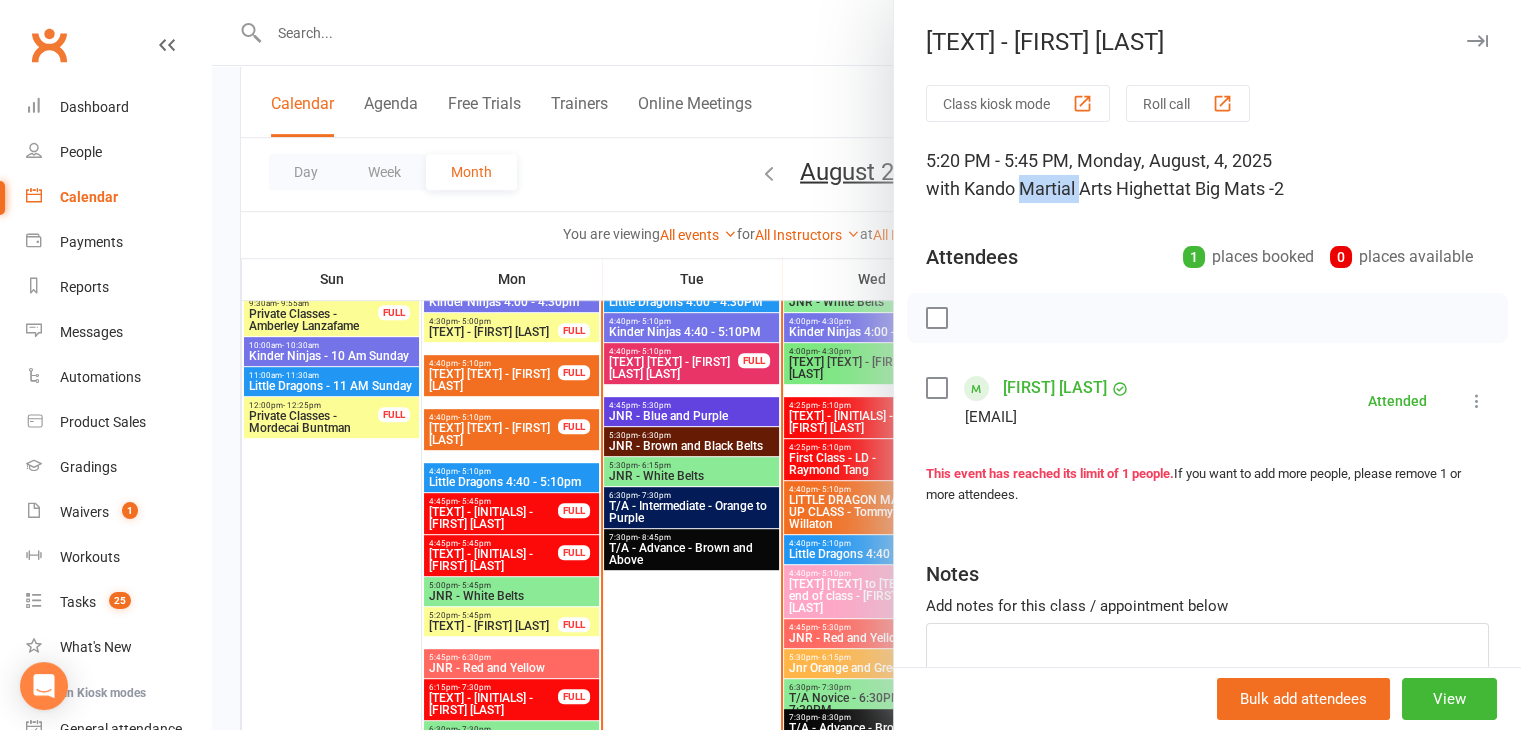 click on "with Kando Martial Arts Highett" at bounding box center [1050, 188] 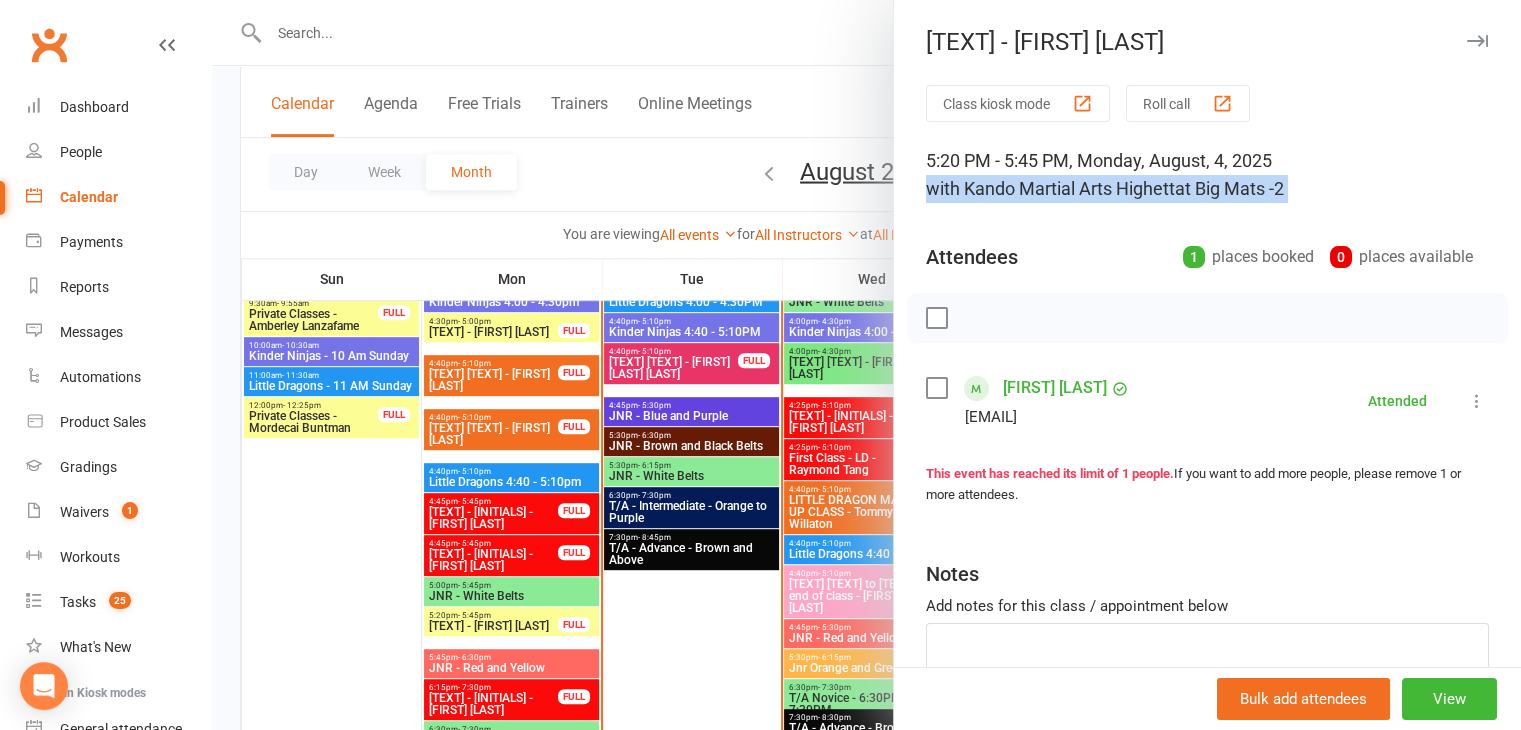 click on "with Kando Martial Arts Highett" at bounding box center (1050, 188) 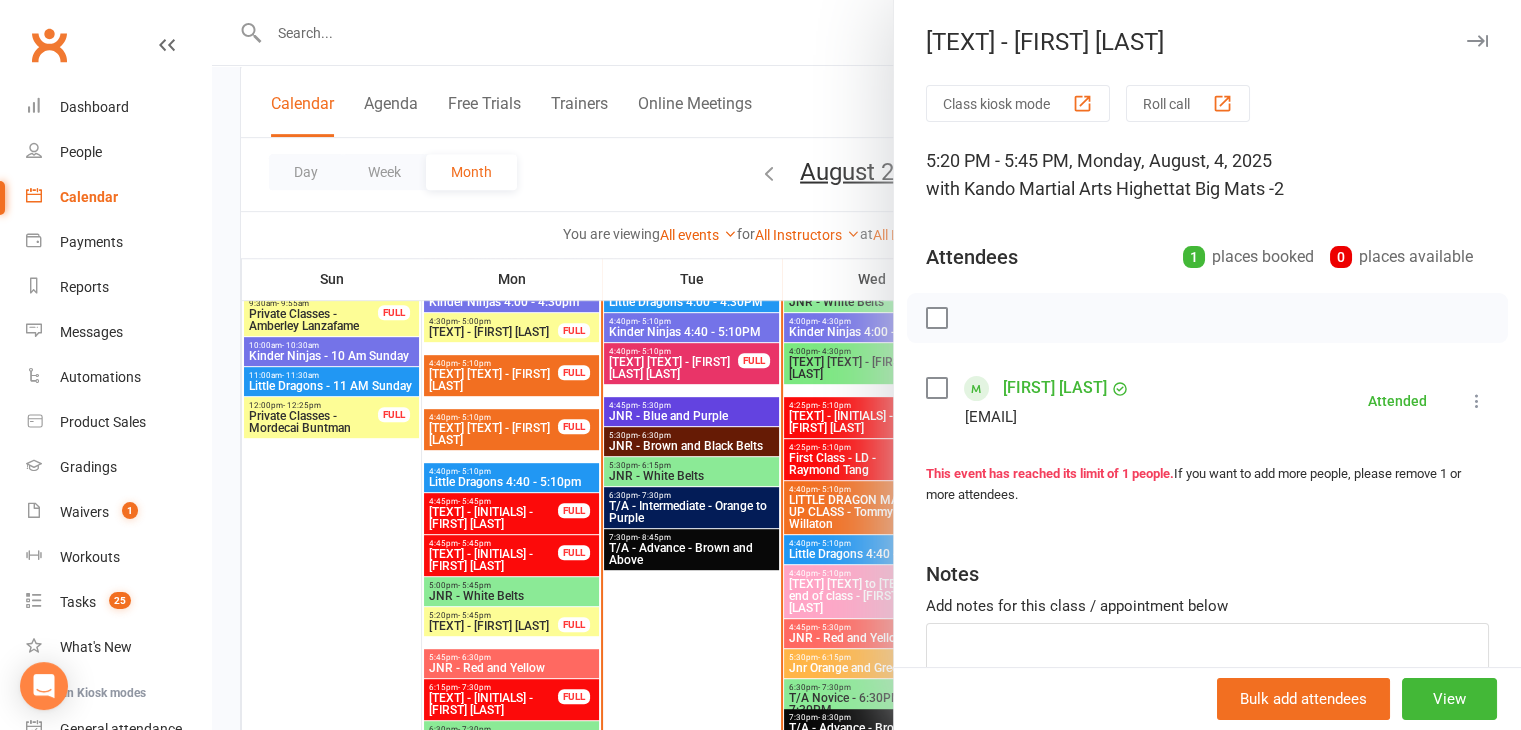 click at bounding box center [866, 365] 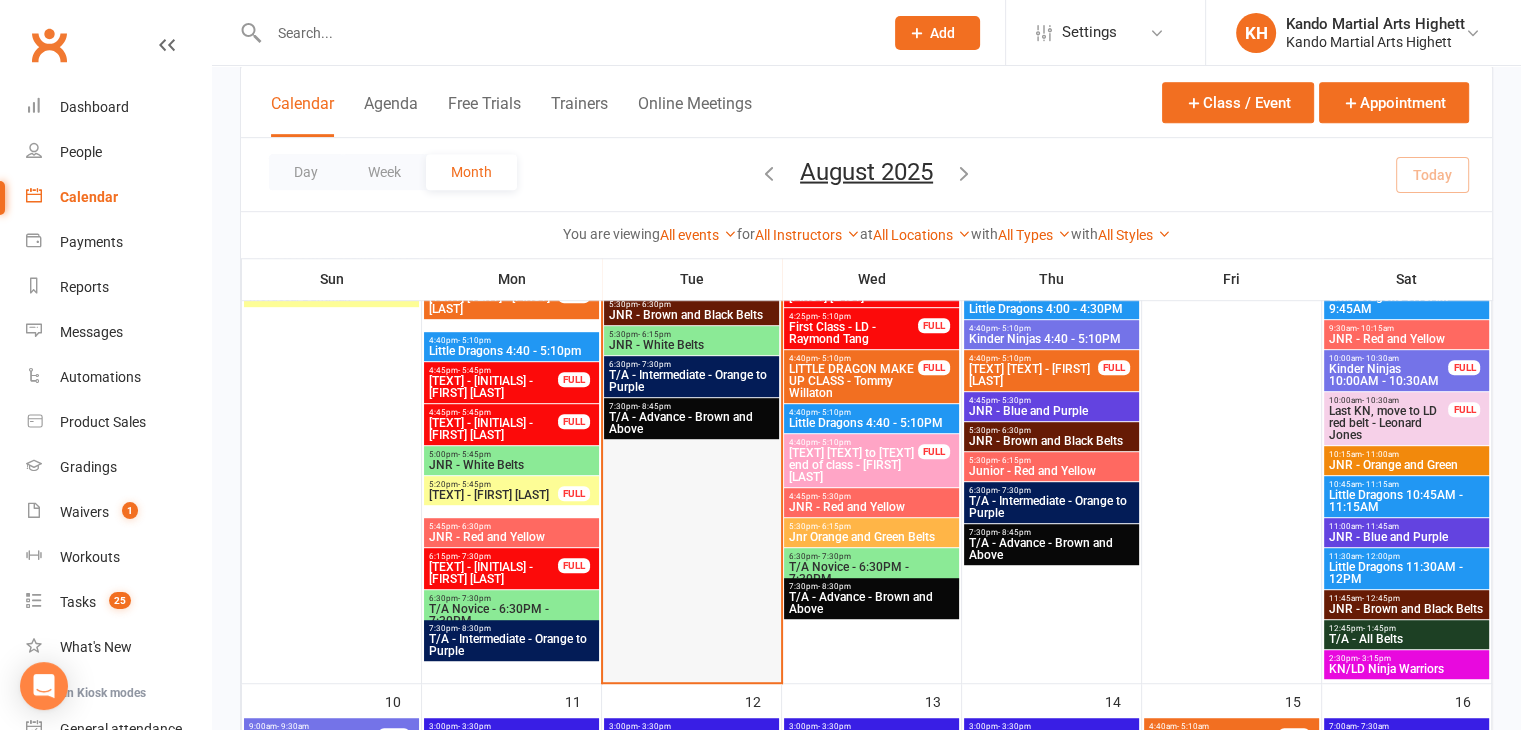 scroll, scrollTop: 1052, scrollLeft: 0, axis: vertical 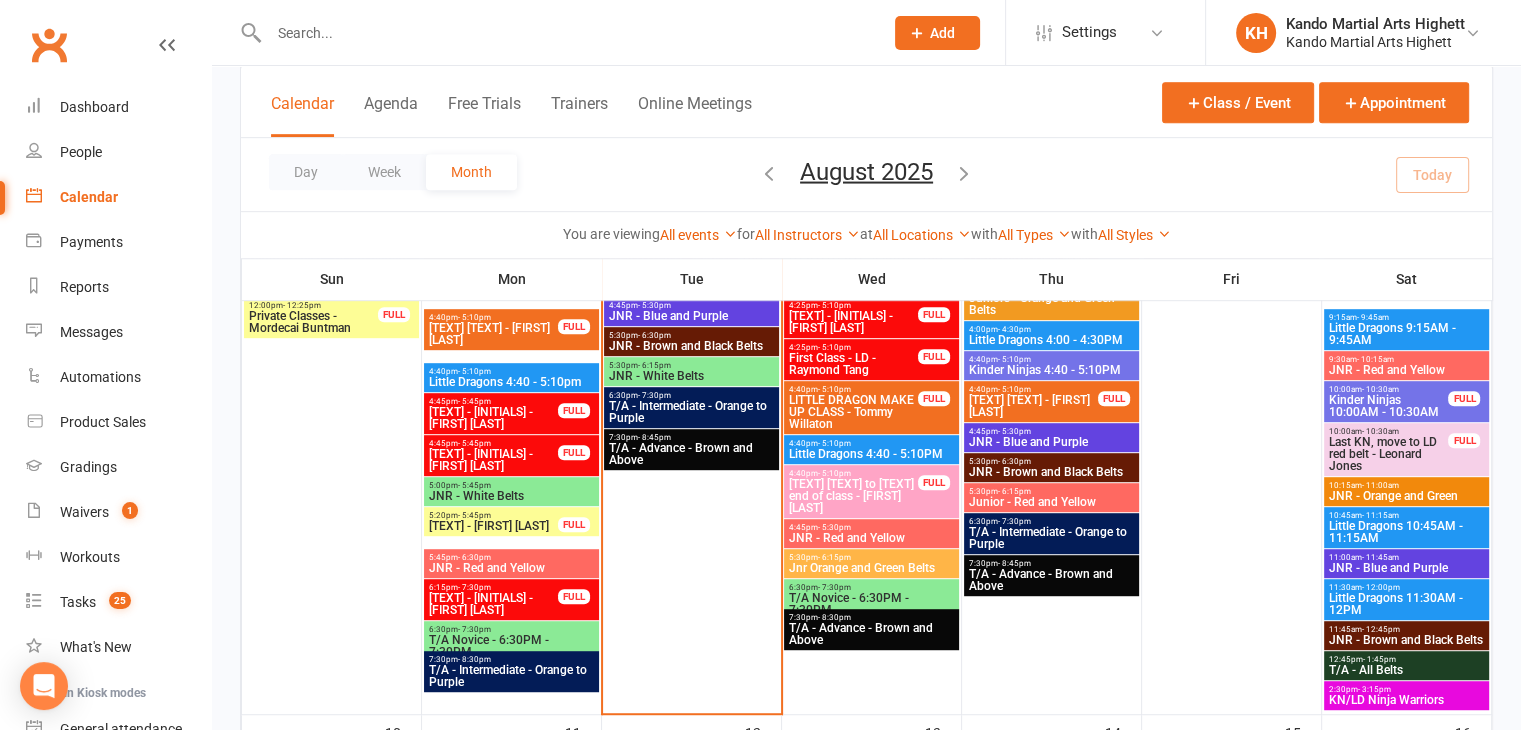 click on "Private Classes - [FIRST] [LAST]" at bounding box center (493, 526) 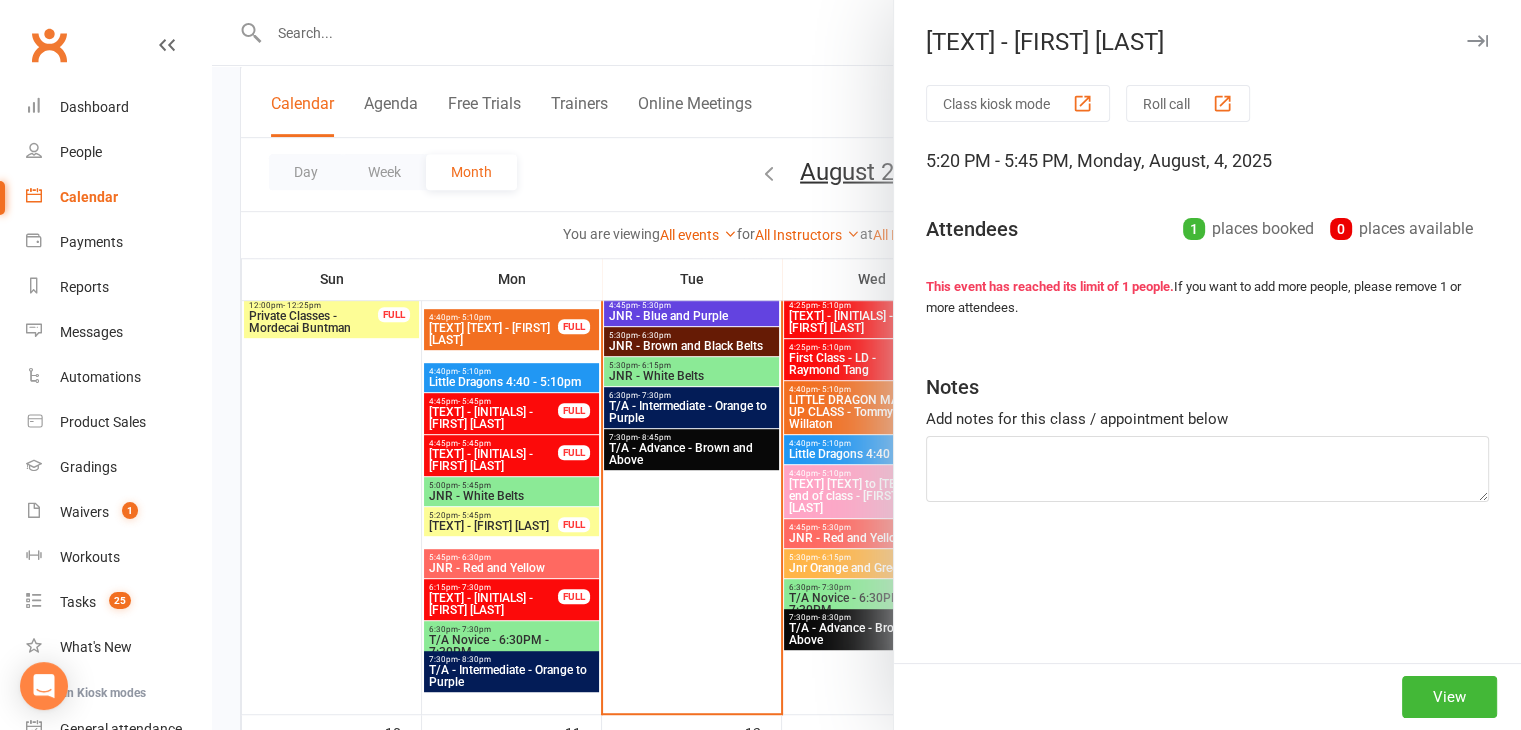 click at bounding box center [866, 365] 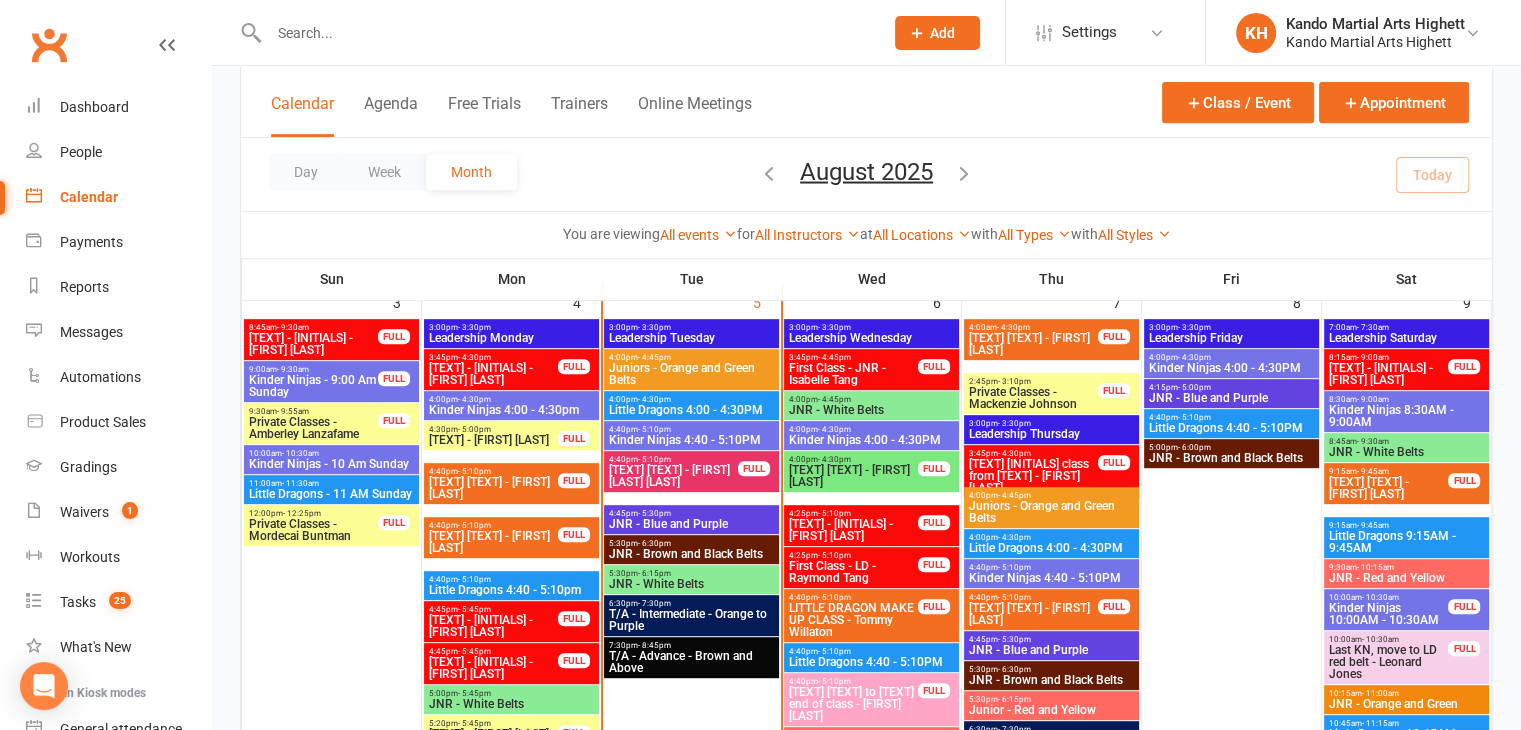 scroll, scrollTop: 844, scrollLeft: 0, axis: vertical 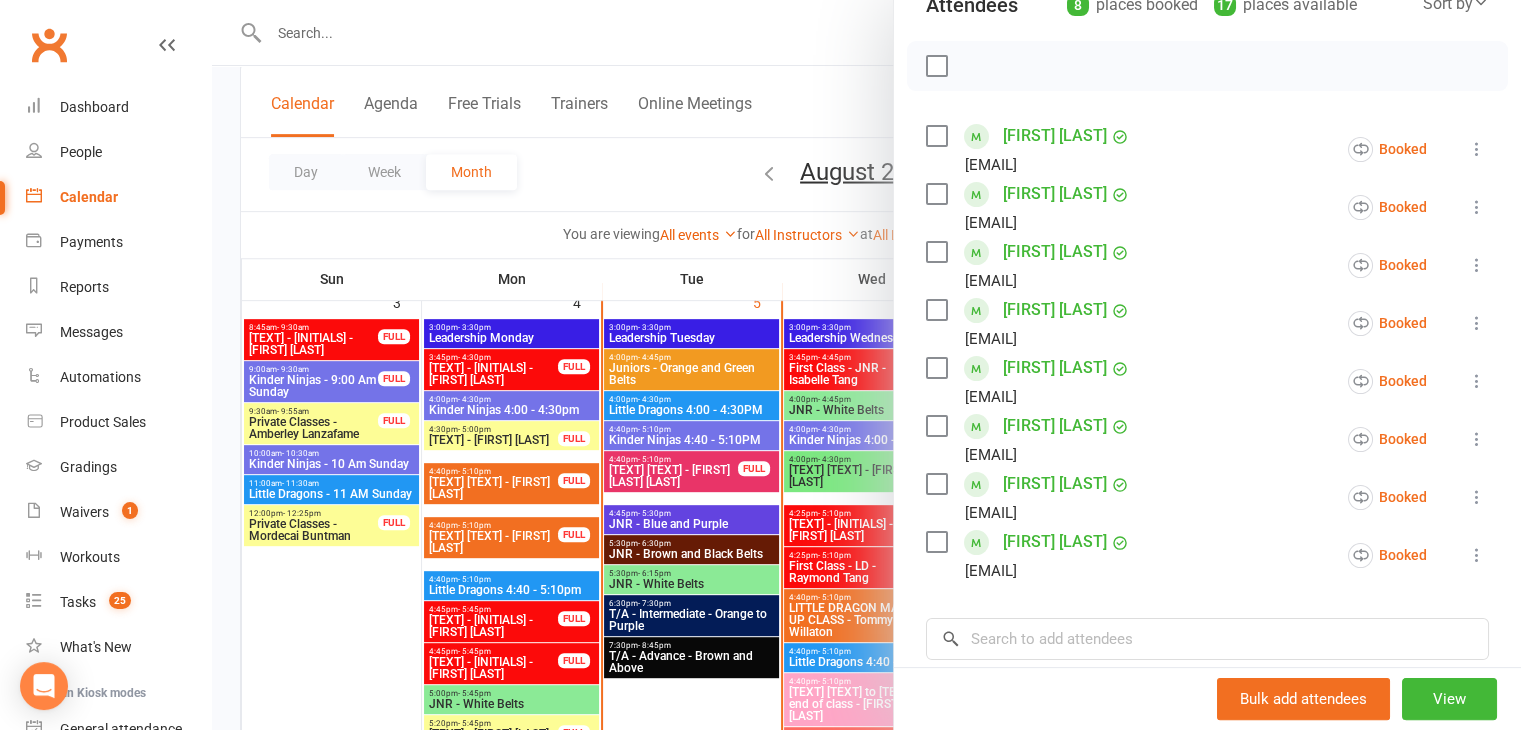 click on "Armaan Wadhwa" at bounding box center (1055, 542) 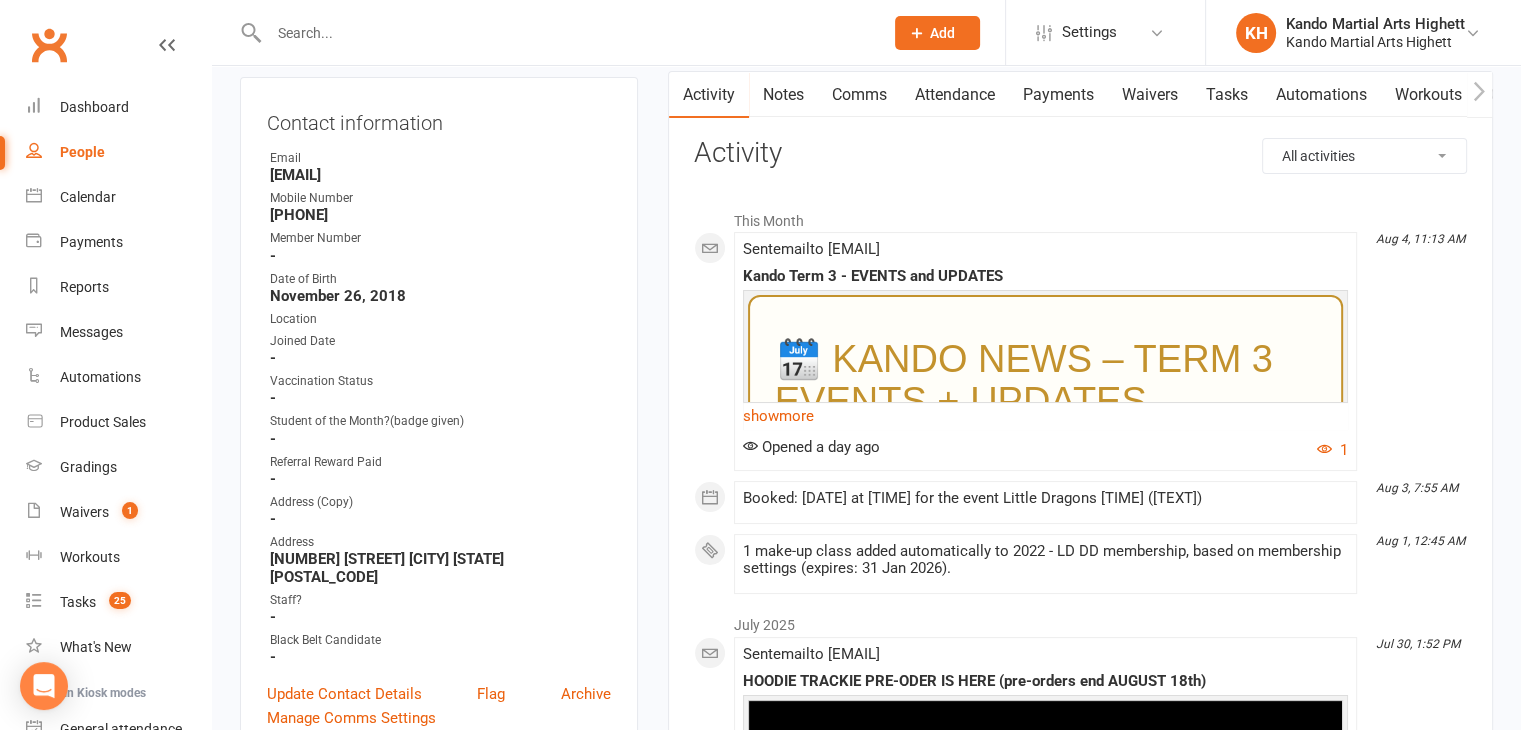 scroll, scrollTop: 0, scrollLeft: 0, axis: both 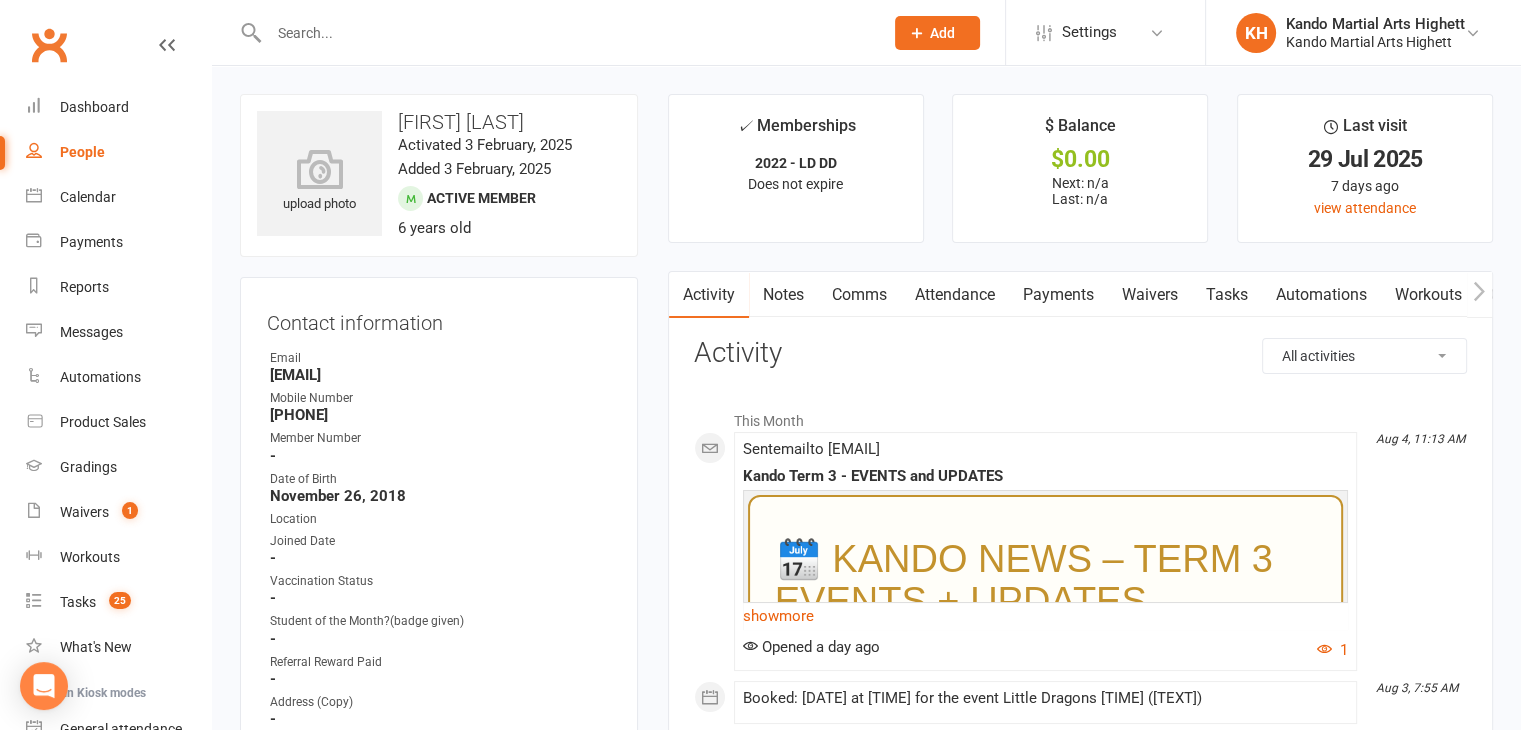 click on "Manisha_wadhwa12@yahoo.com" at bounding box center (440, 375) 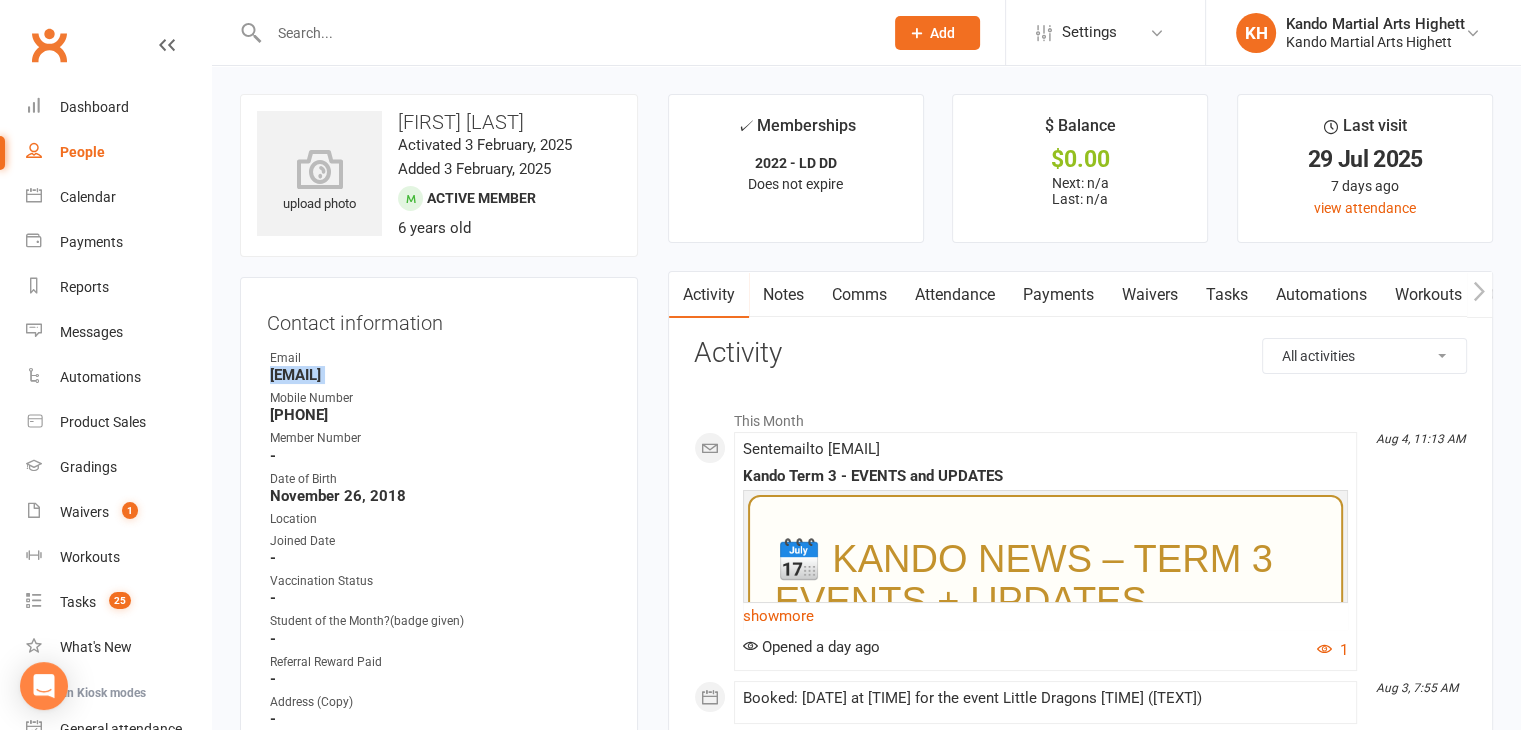 click on "Manisha_wadhwa12@yahoo.com" at bounding box center [440, 375] 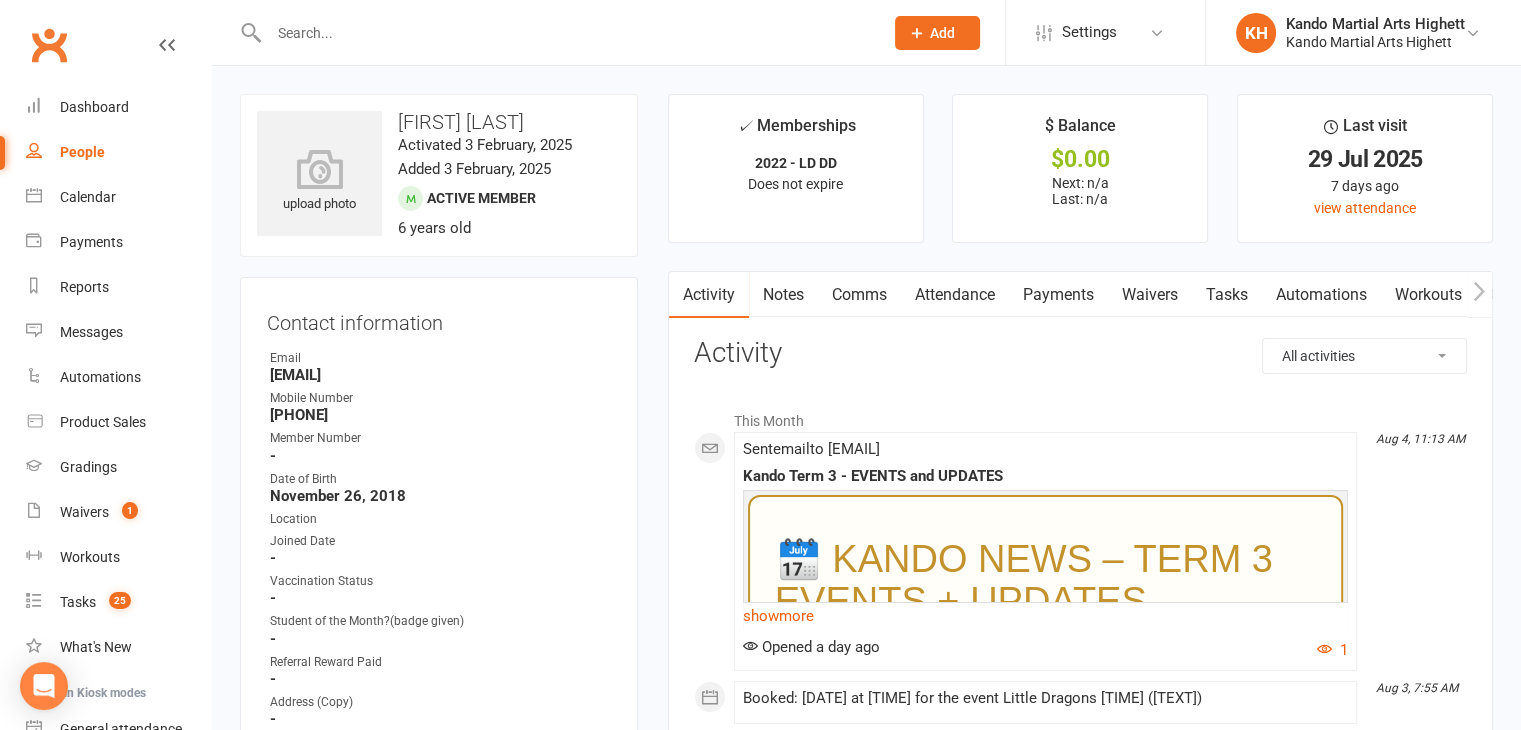 click on "Contact information Owner   Email  Manisha_wadhwa12@yahoo.com
Mobile Number  0405556575
Member Number  -
Date of Birth  November 26, 2018
Location
Joined Date  -
Vaccination Status  -
Student of the Month?(badge given)  -
Referral Reward Paid  -
Address (Copy)  -
Address  2 wales street Hampton Vic 3188
Staff?  -
Black Belt Candidate  -
Update Contact Details Flag Archive Manage Comms Settings" at bounding box center (439, 617) 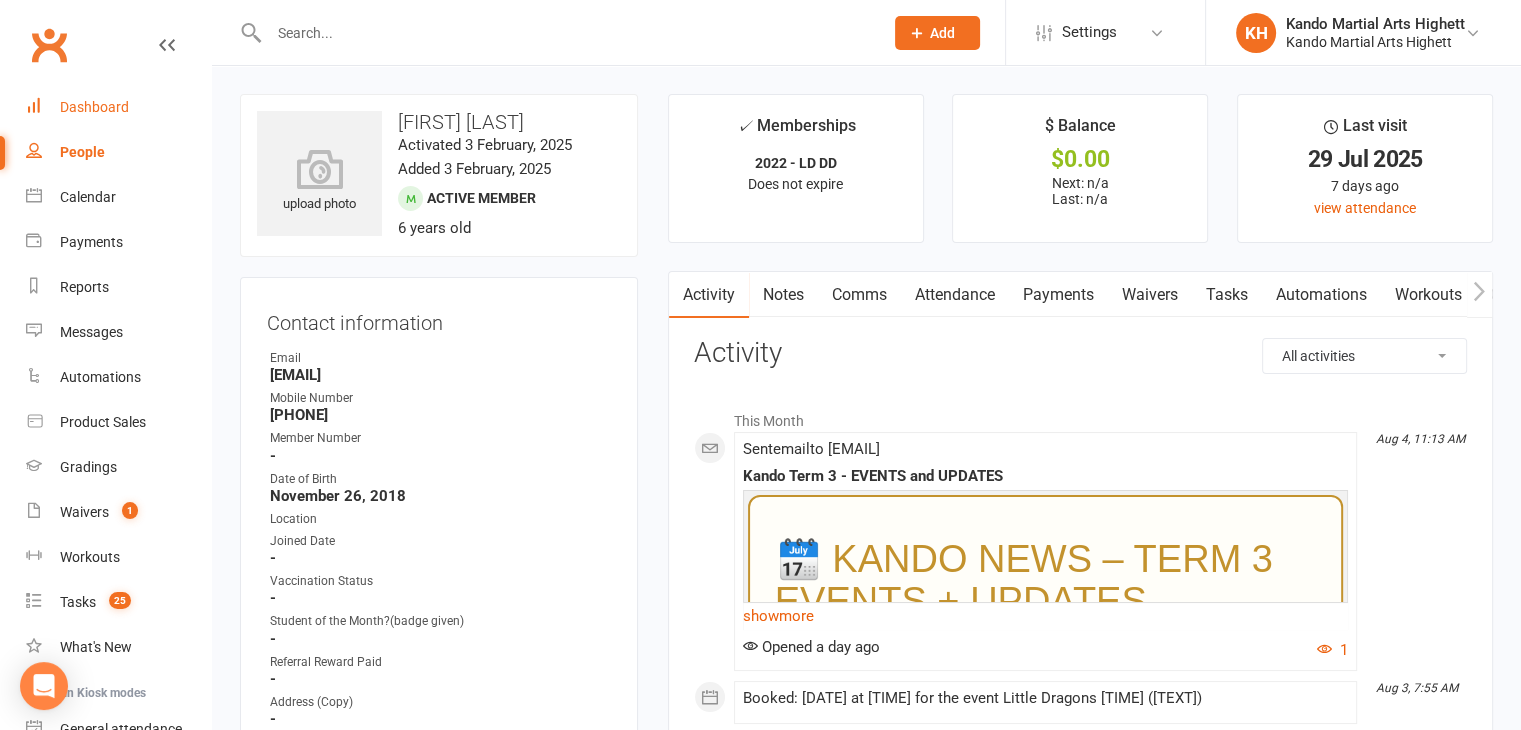click on "Dashboard" at bounding box center (118, 107) 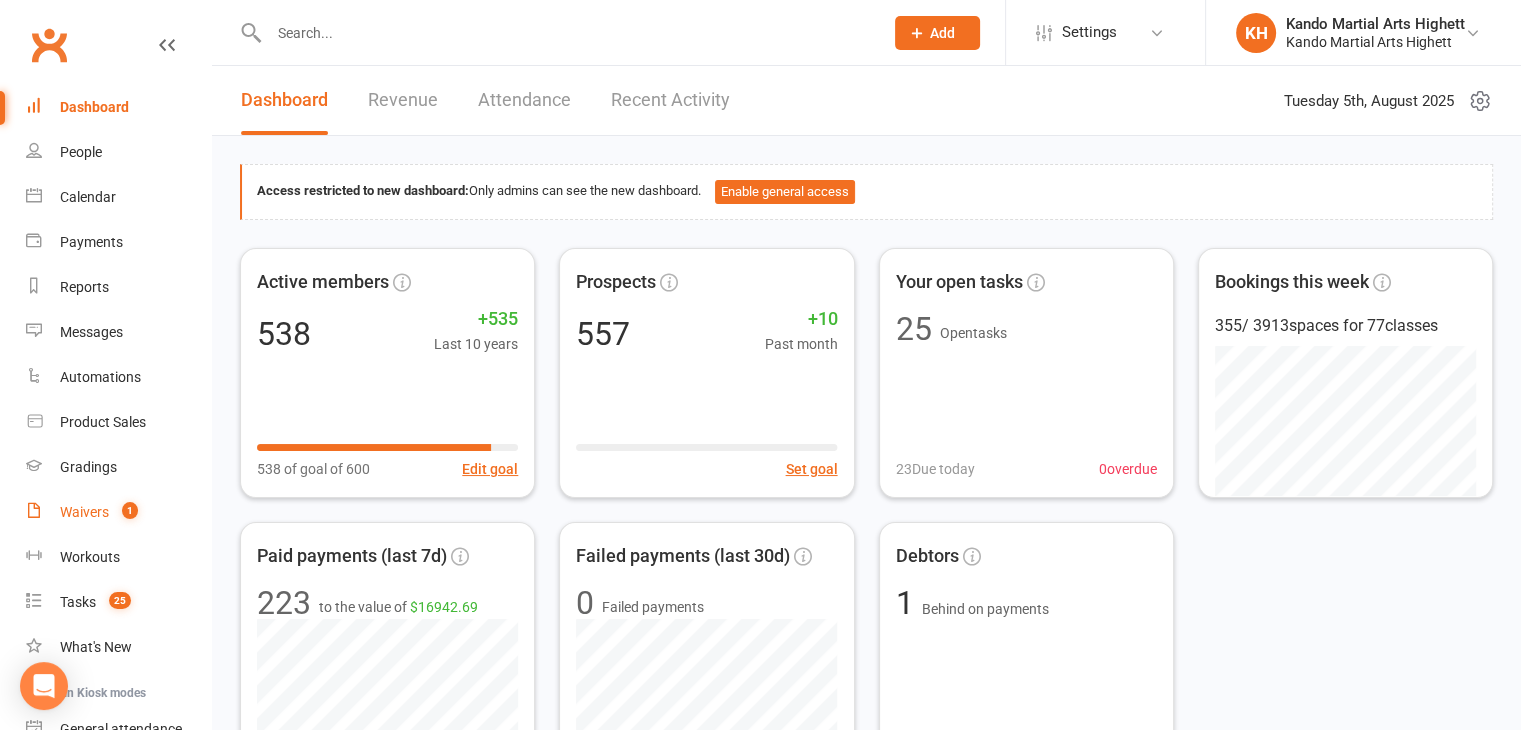 click on "Waivers   1" at bounding box center (118, 512) 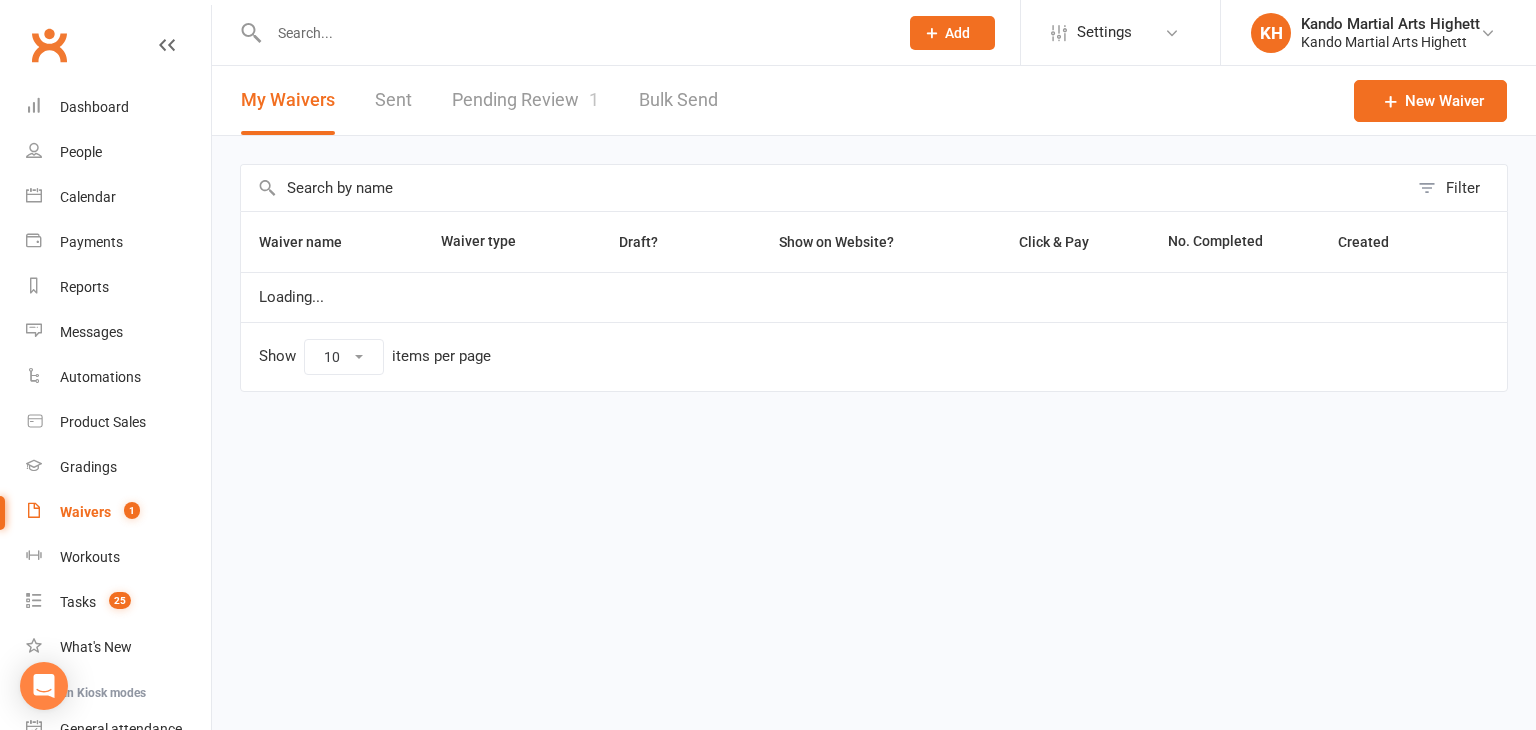 select on "100" 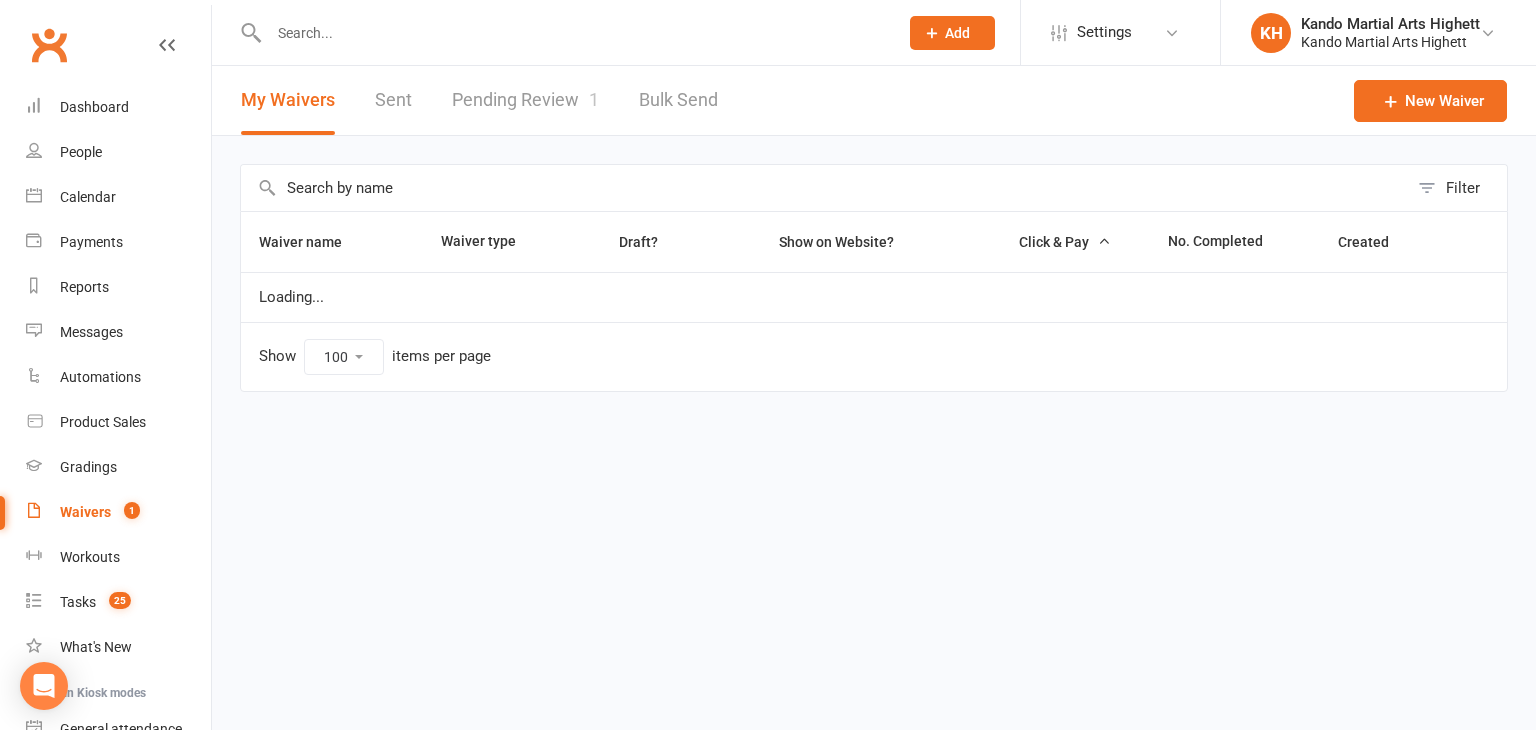 click on "Pending Review 1" at bounding box center [525, 100] 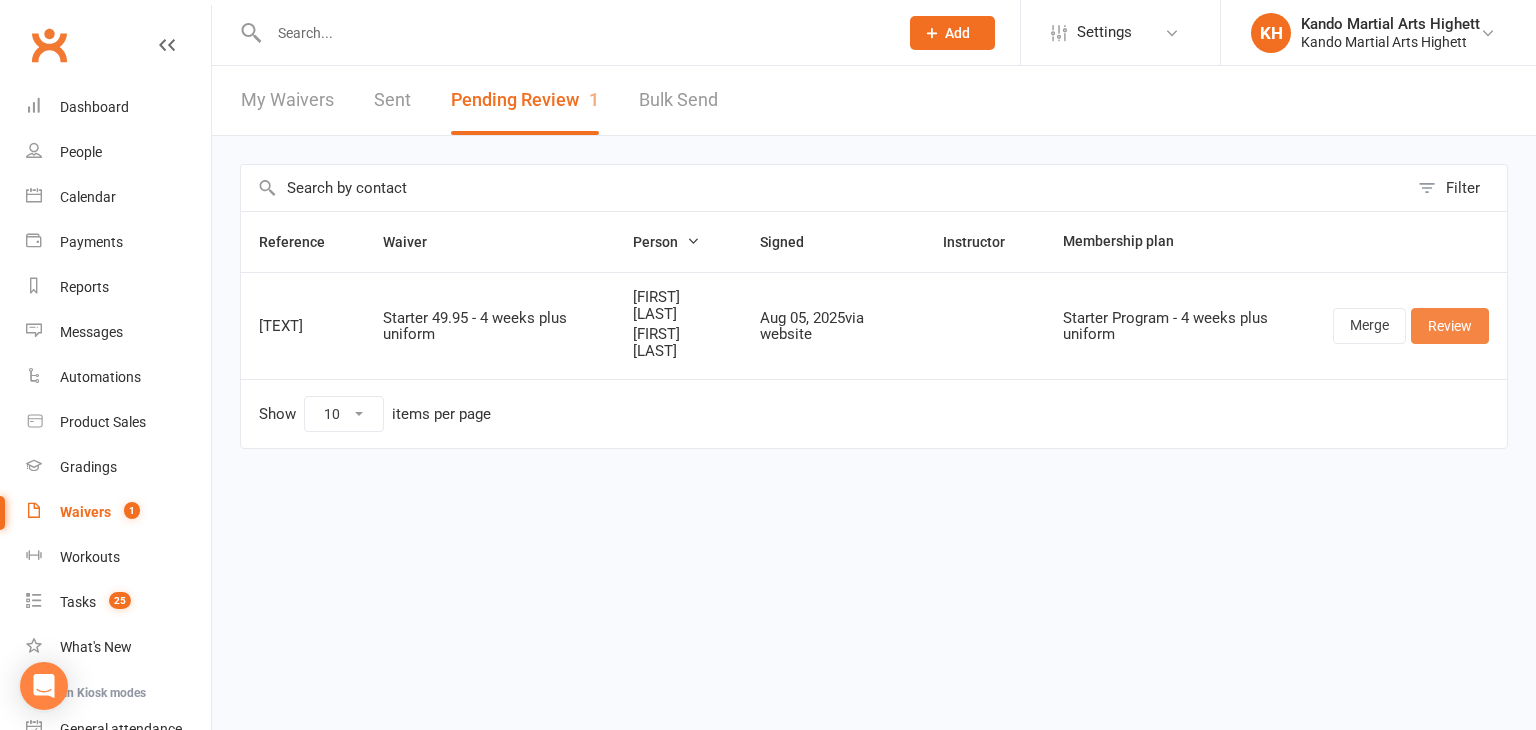 click on "Review" at bounding box center [1450, 326] 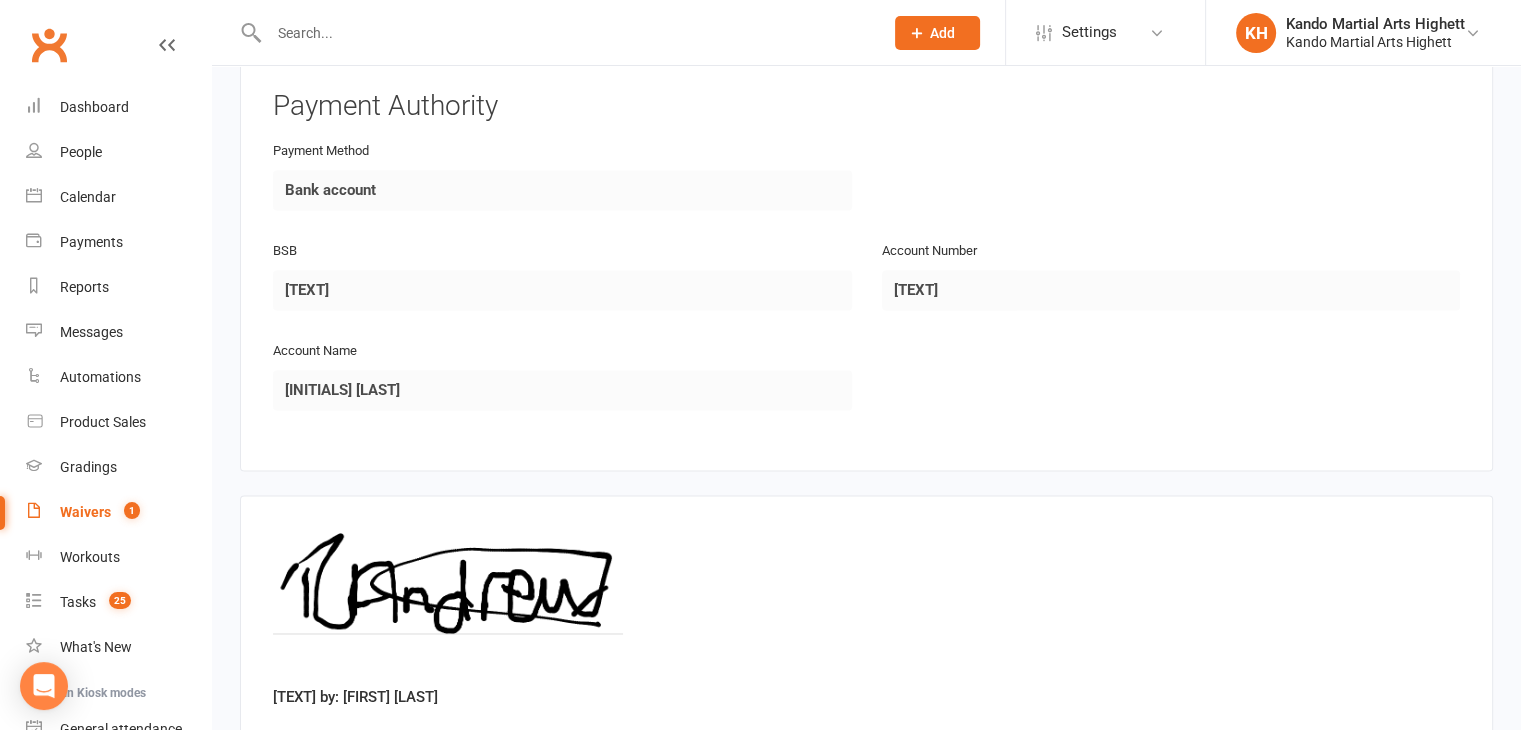 scroll, scrollTop: 3195, scrollLeft: 0, axis: vertical 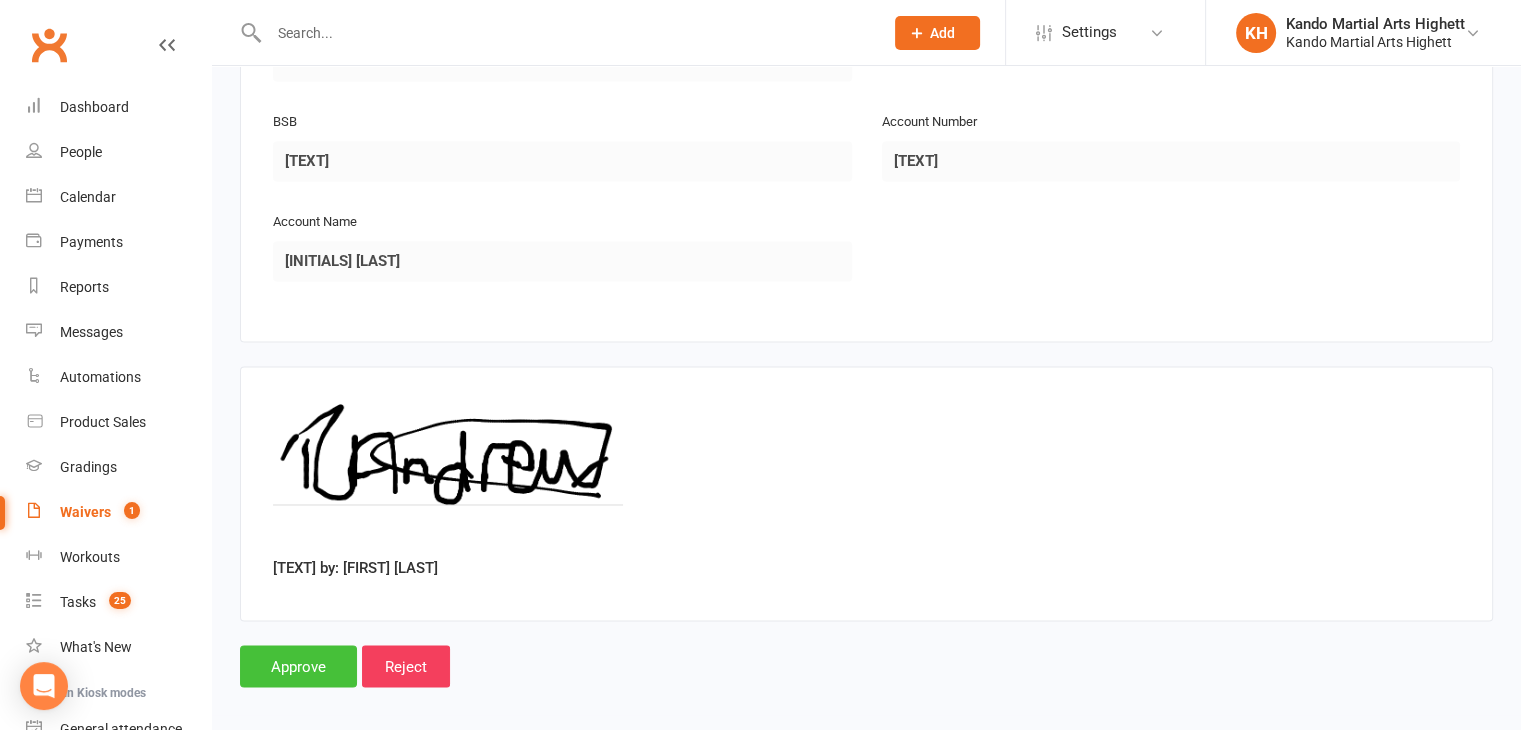 click on "Approve" at bounding box center (298, 666) 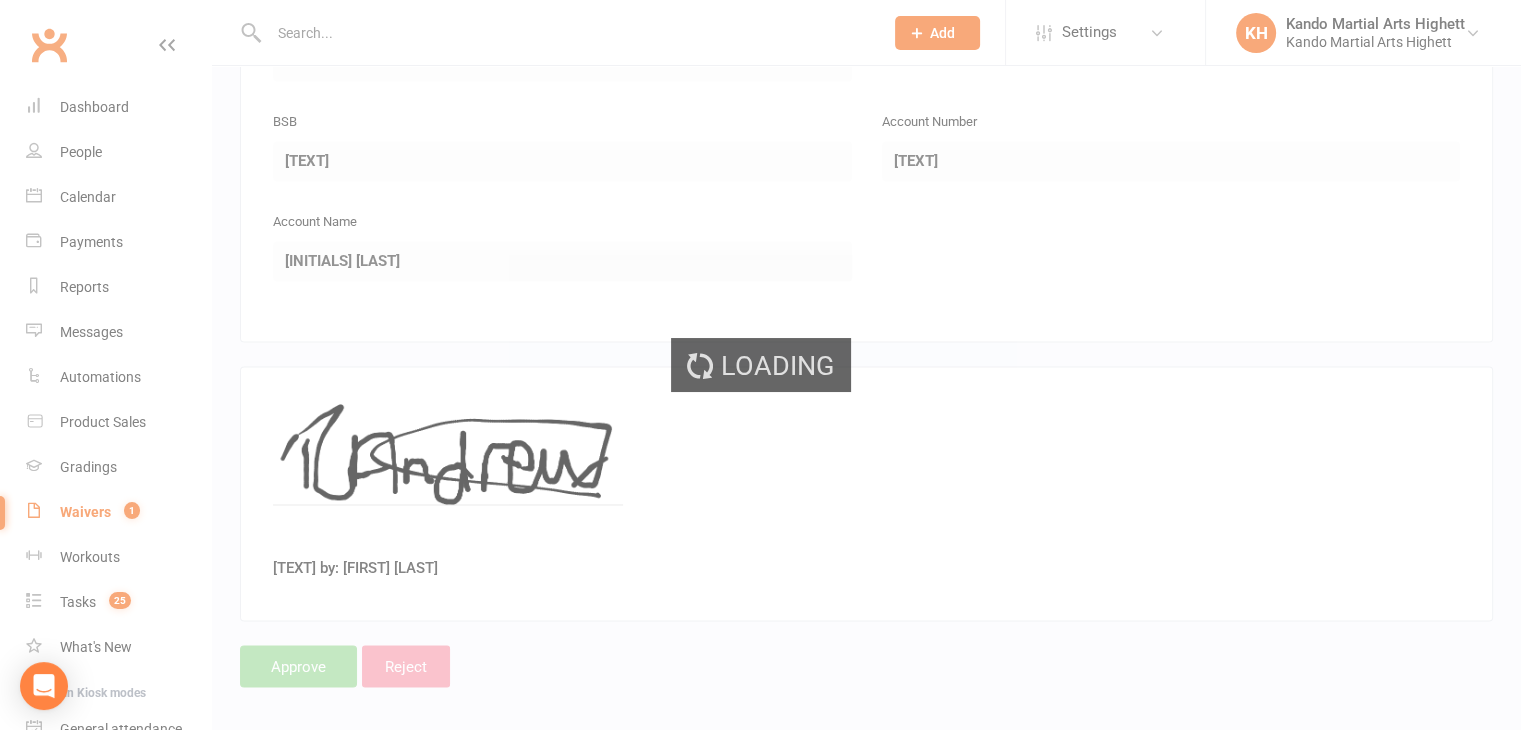 scroll, scrollTop: 0, scrollLeft: 0, axis: both 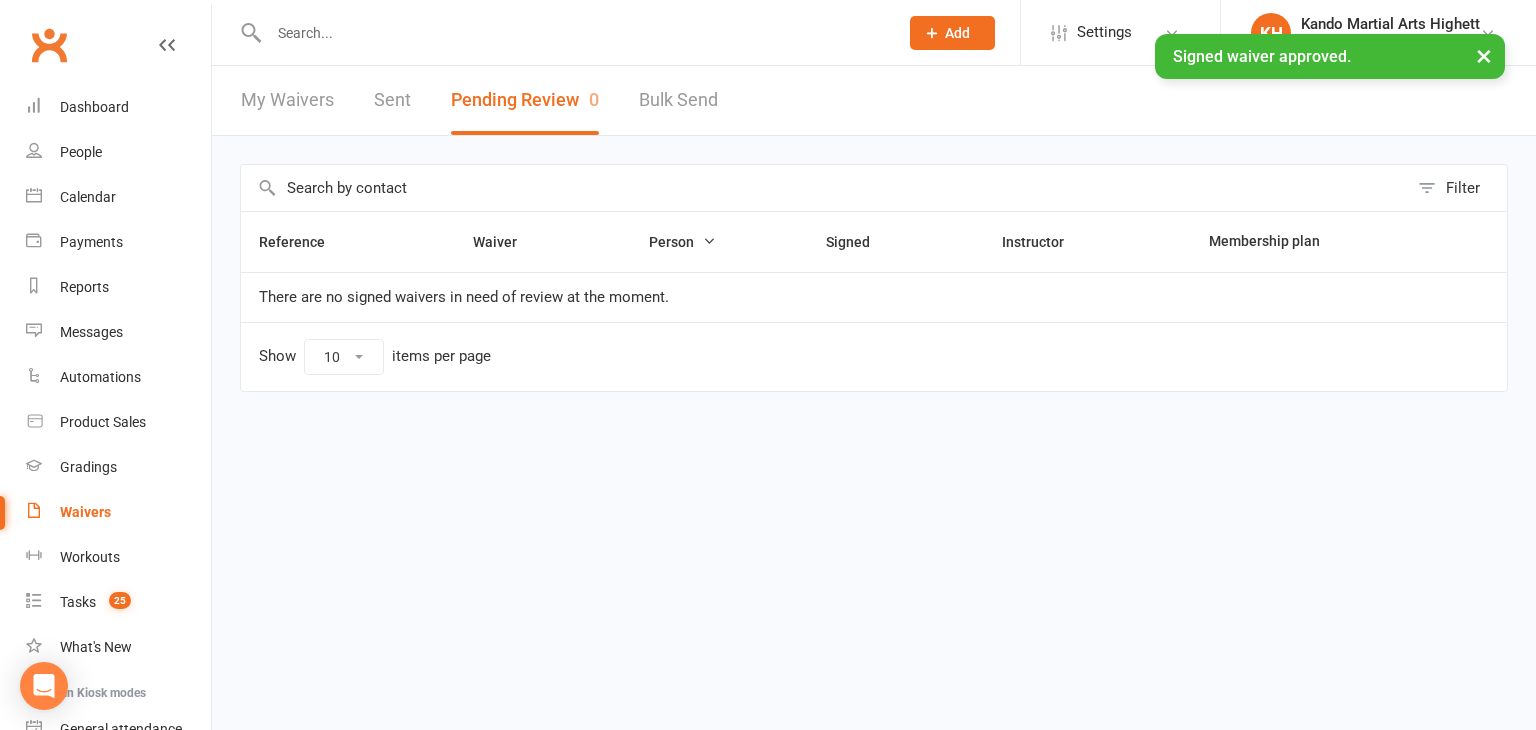 click on "My Waivers" at bounding box center [287, 100] 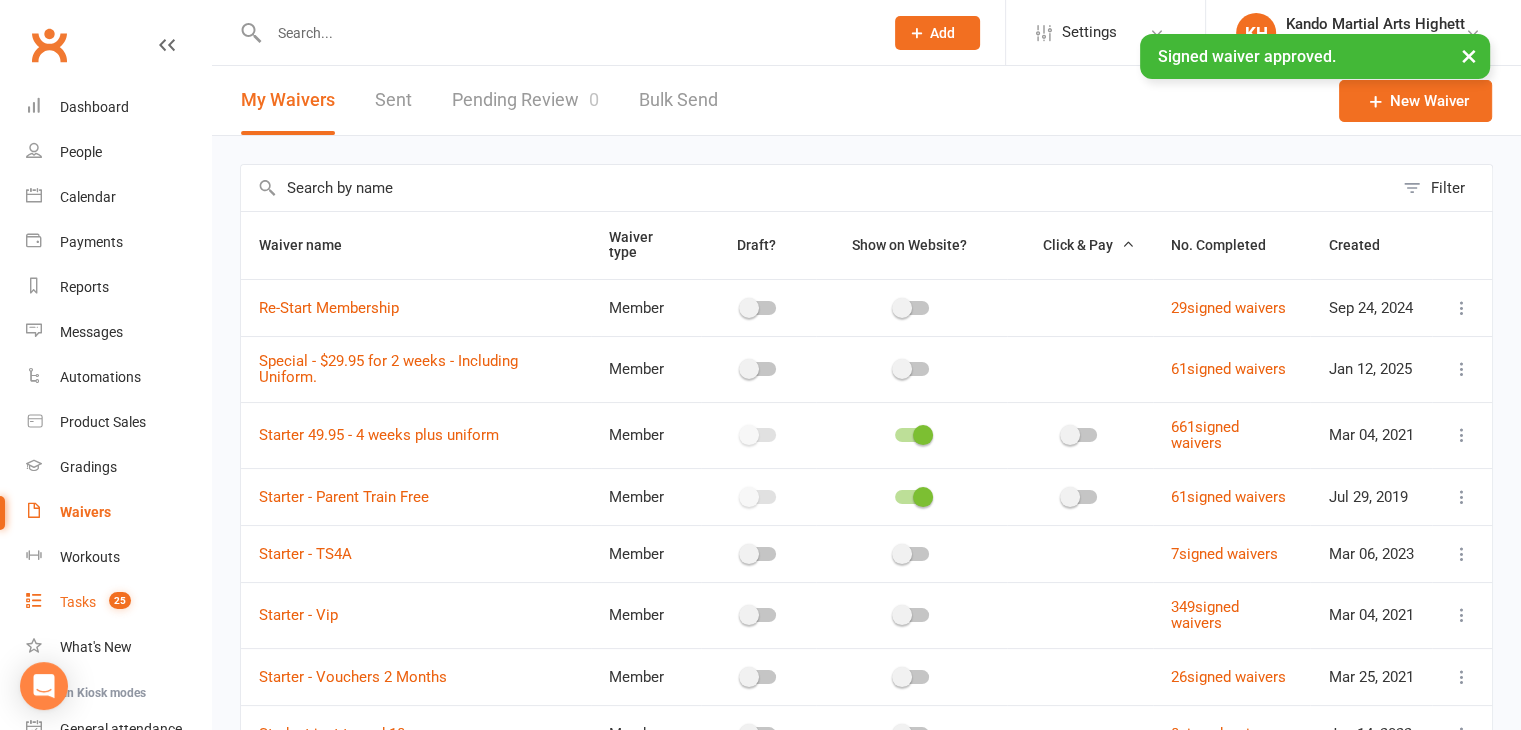 click on "Tasks   25" at bounding box center [118, 602] 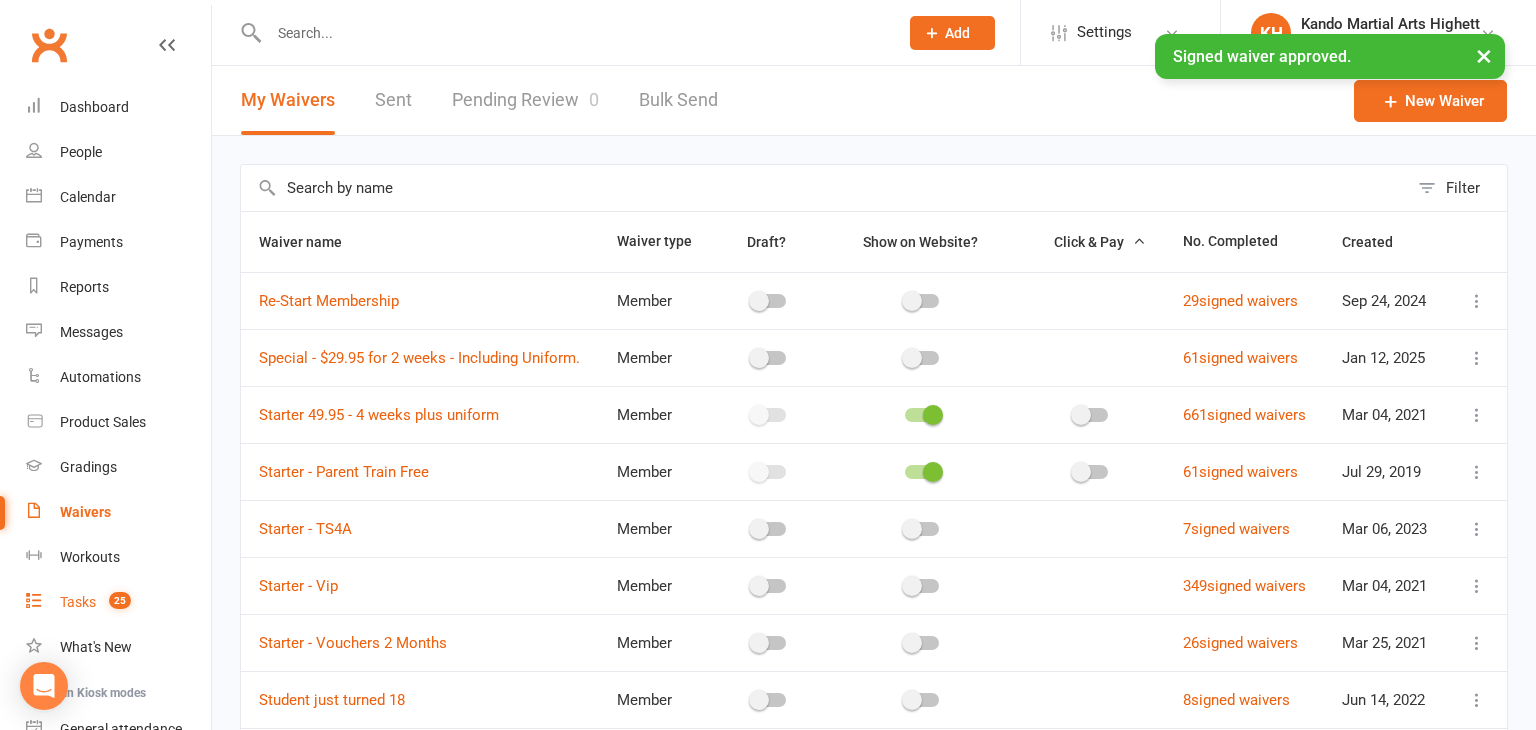 select on "incomplete" 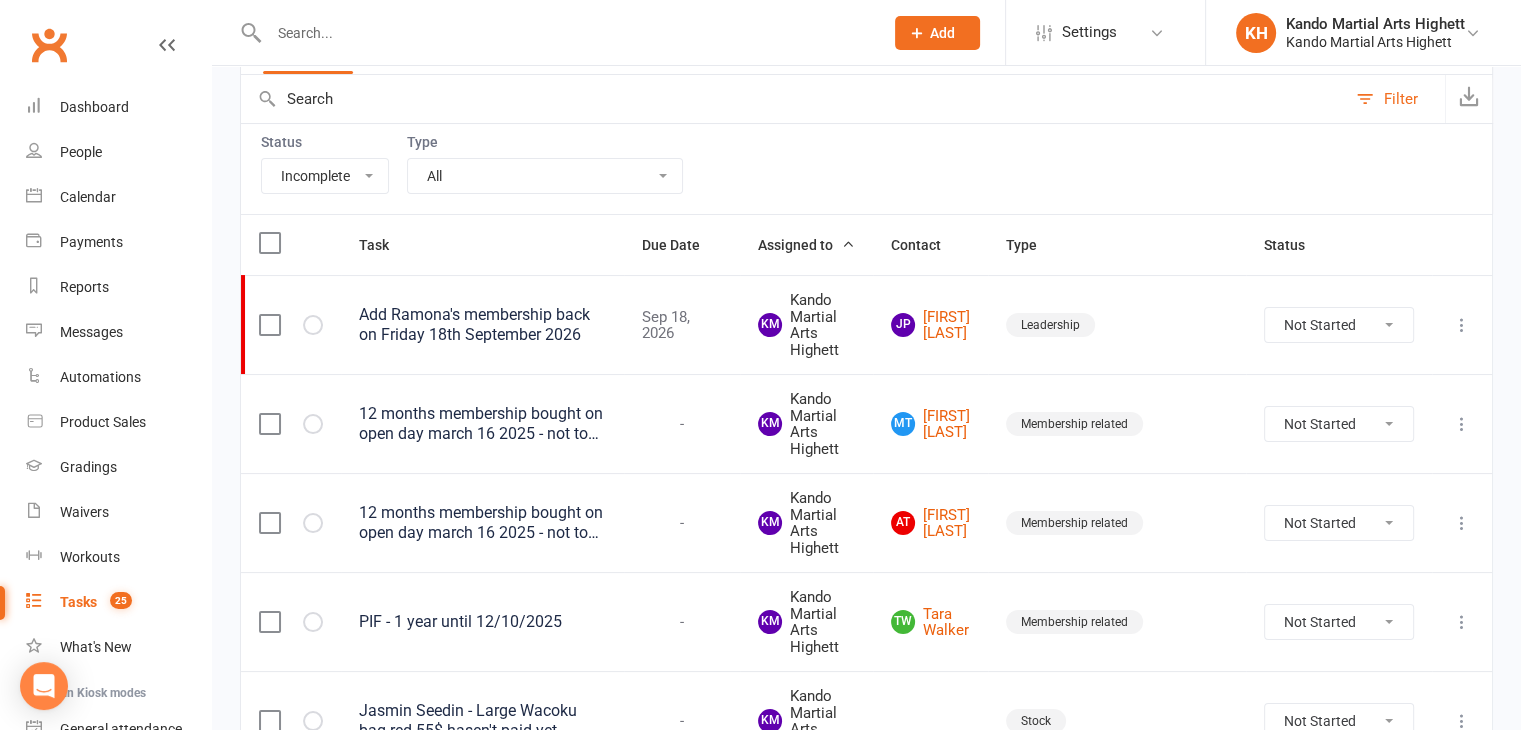 scroll, scrollTop: 92, scrollLeft: 0, axis: vertical 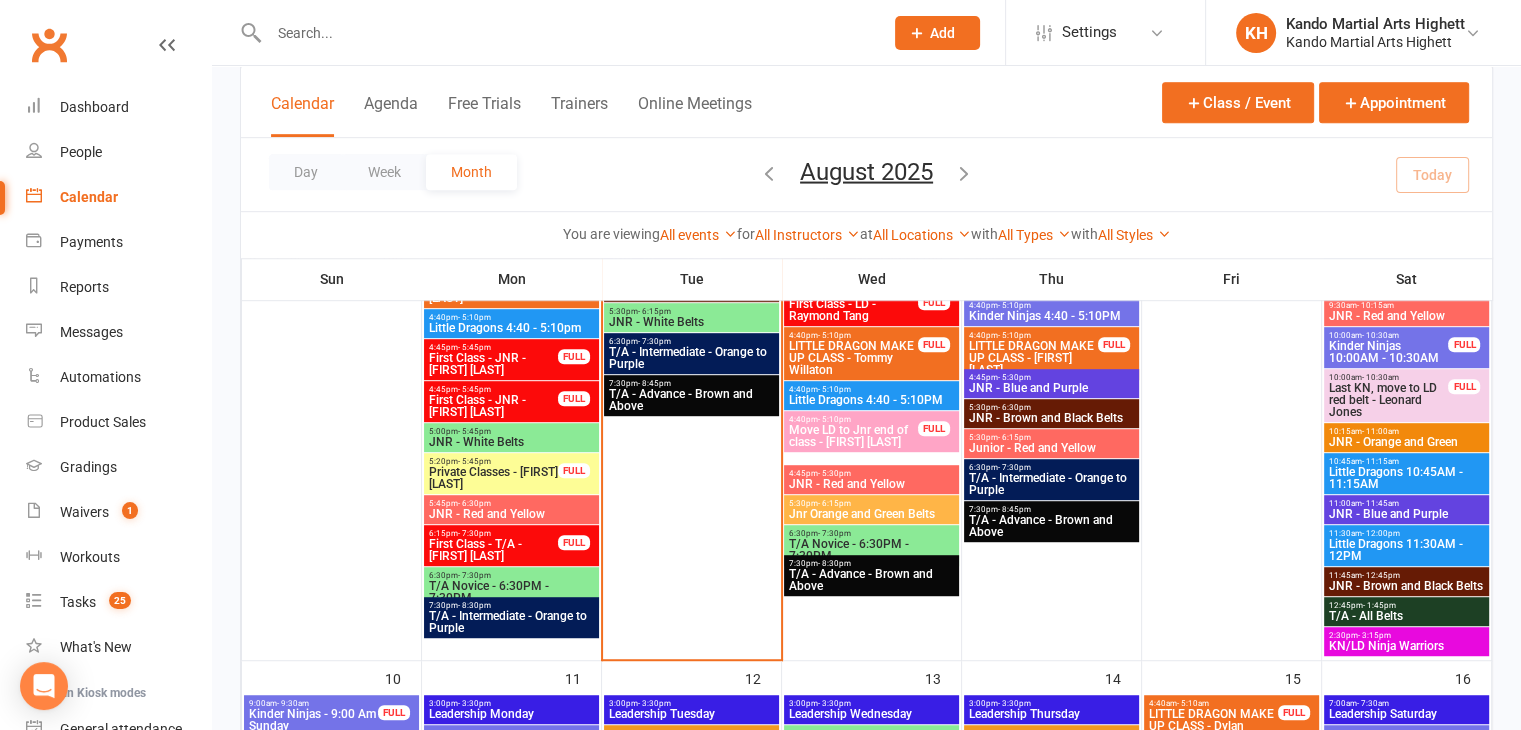 drag, startPoint x: 1360, startPoint y: 368, endPoint x: 1343, endPoint y: 604, distance: 236.6115 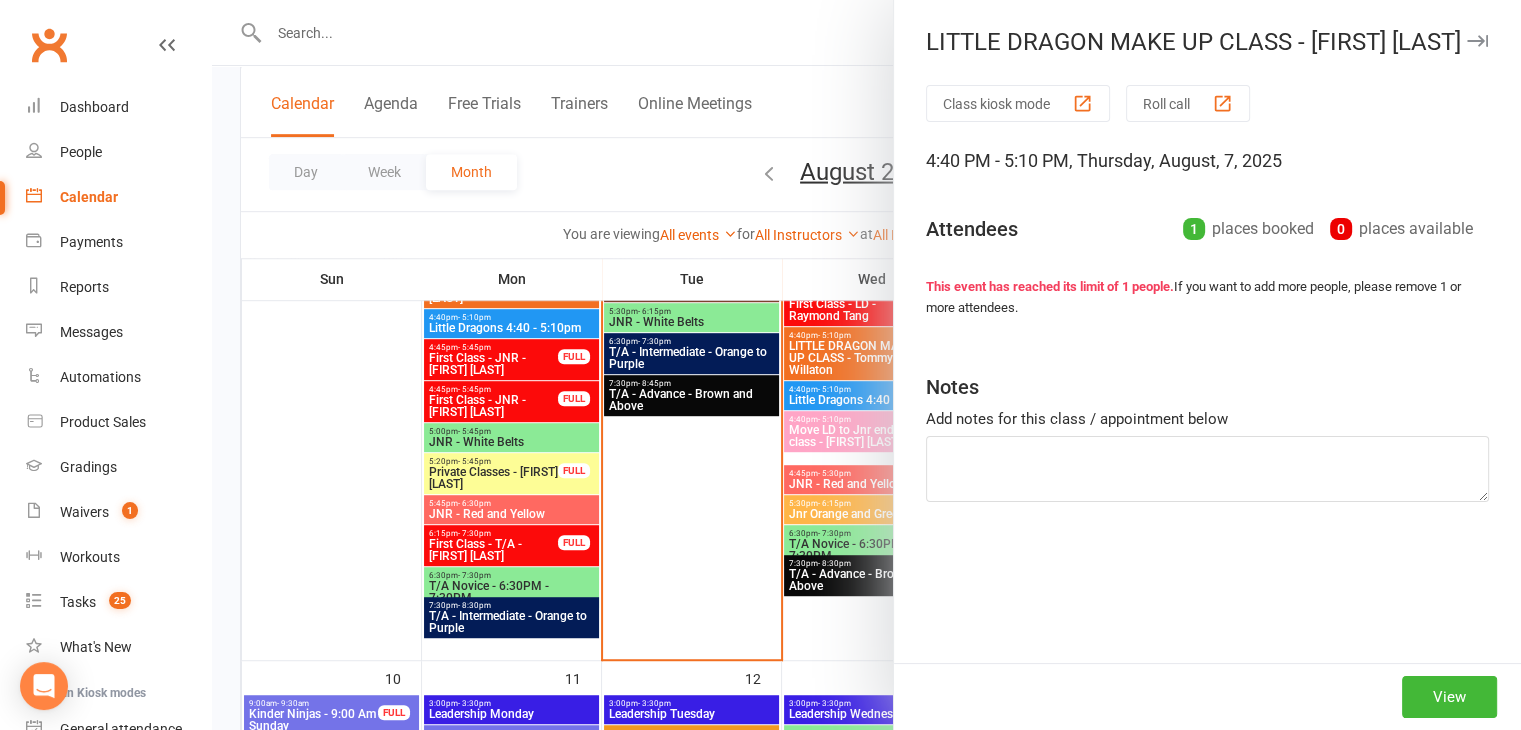 click at bounding box center [866, 365] 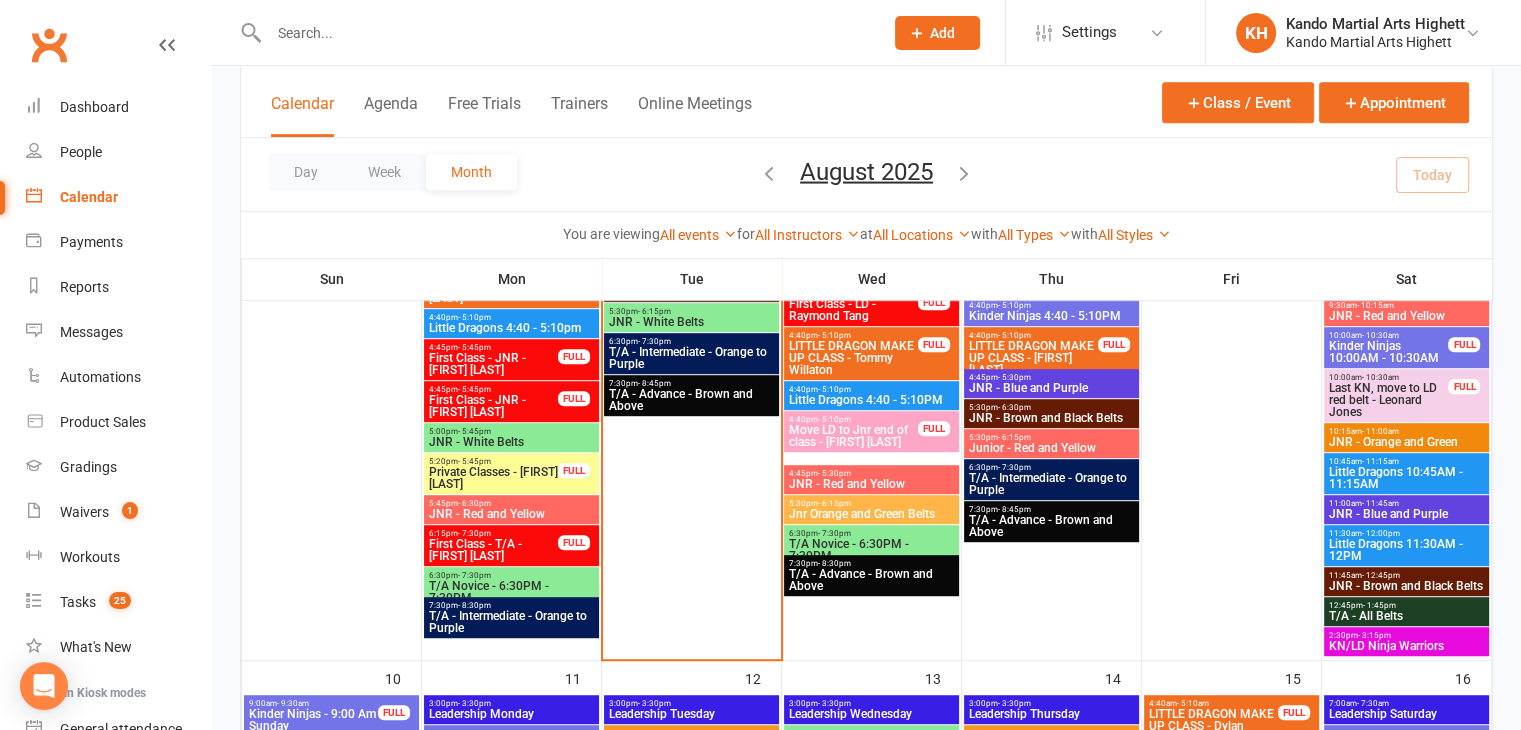 click at bounding box center (554, 32) 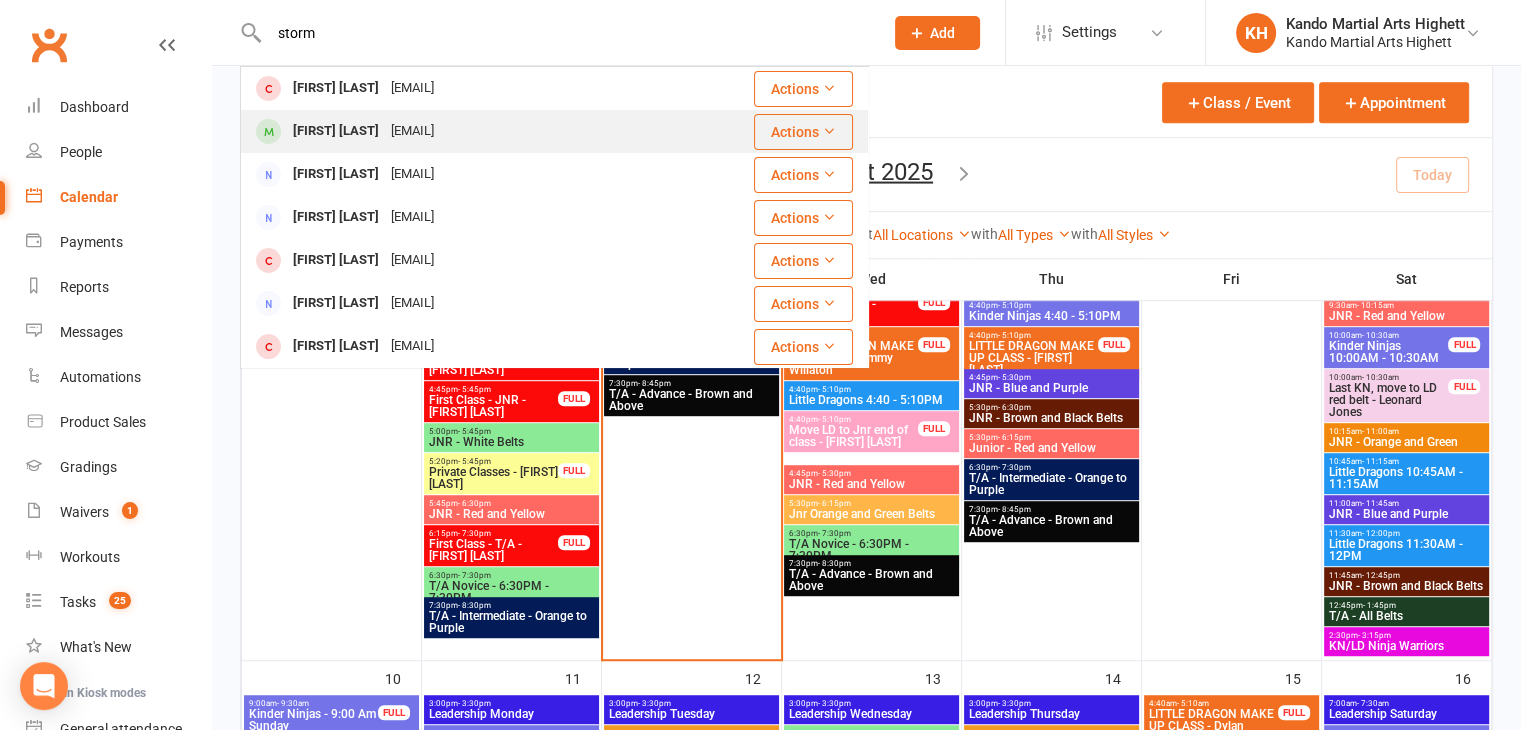 type on "storm" 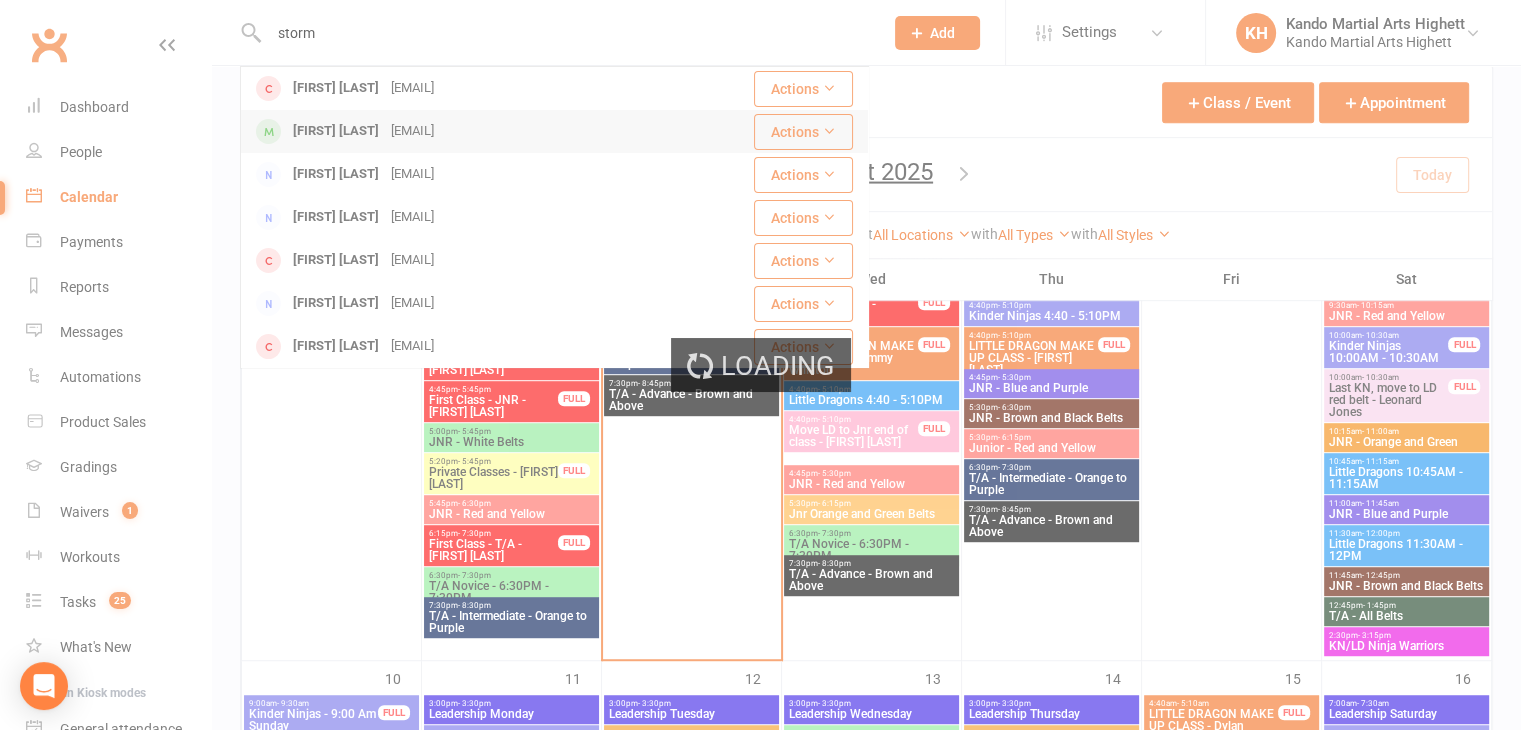 type 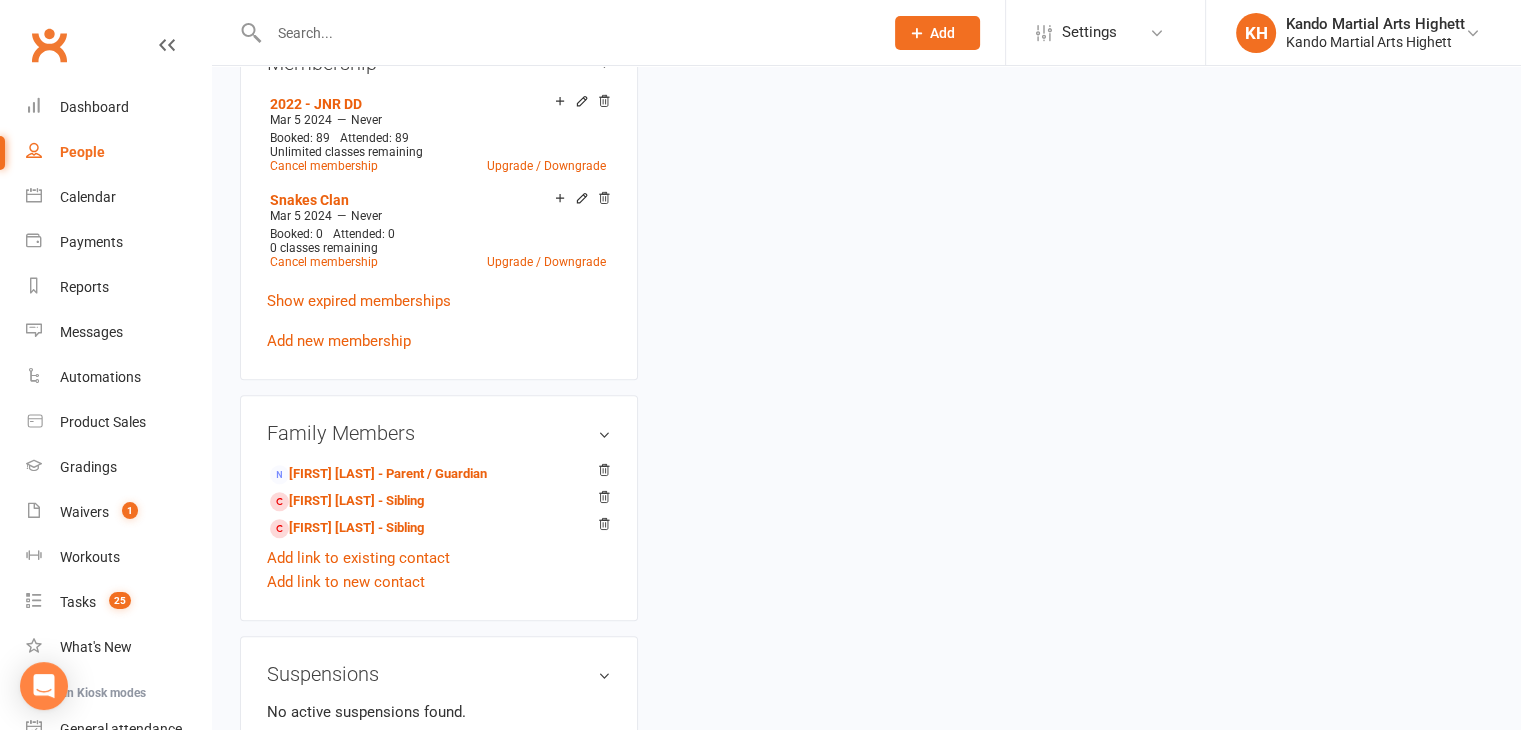 scroll, scrollTop: 0, scrollLeft: 0, axis: both 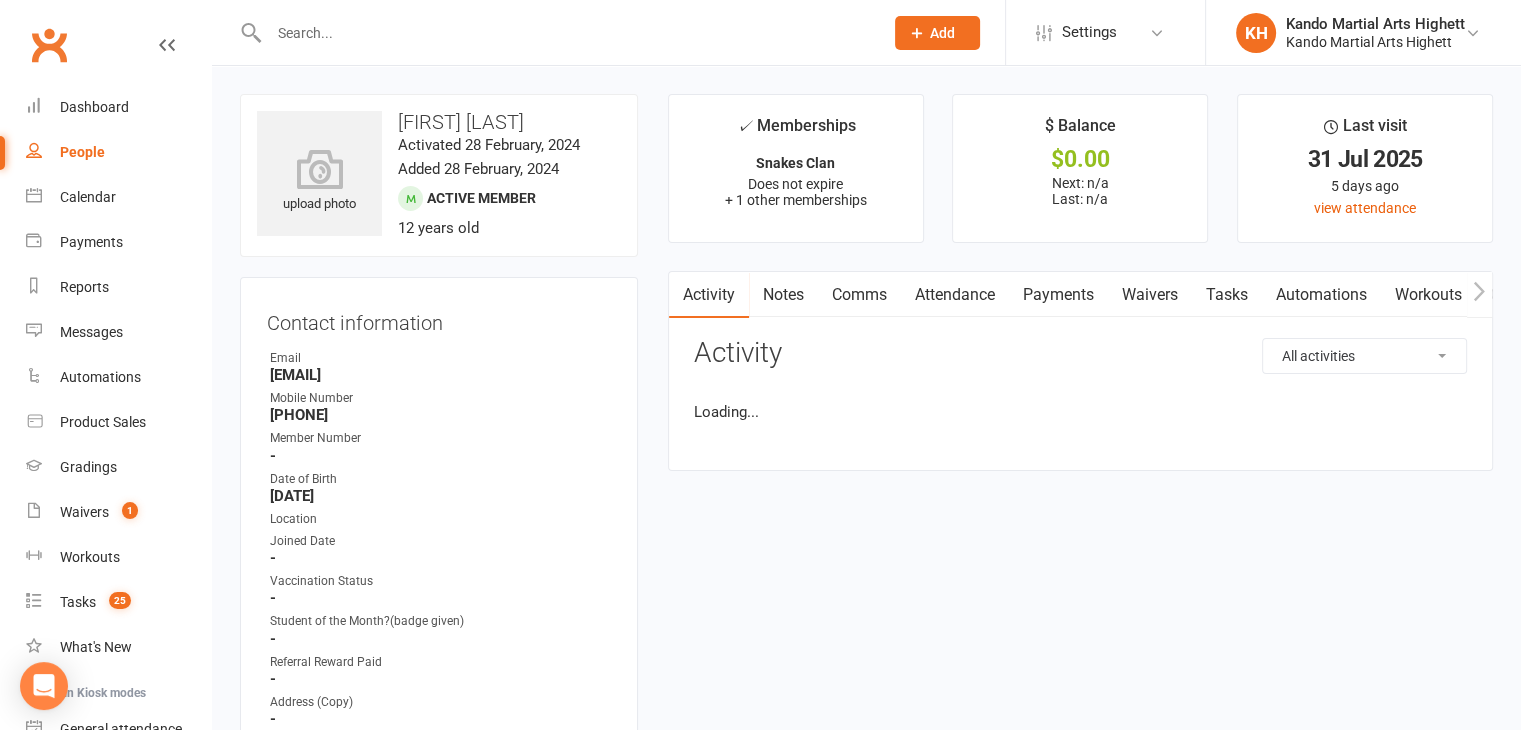 drag, startPoint x: 293, startPoint y: 374, endPoint x: 435, endPoint y: 377, distance: 142.0317 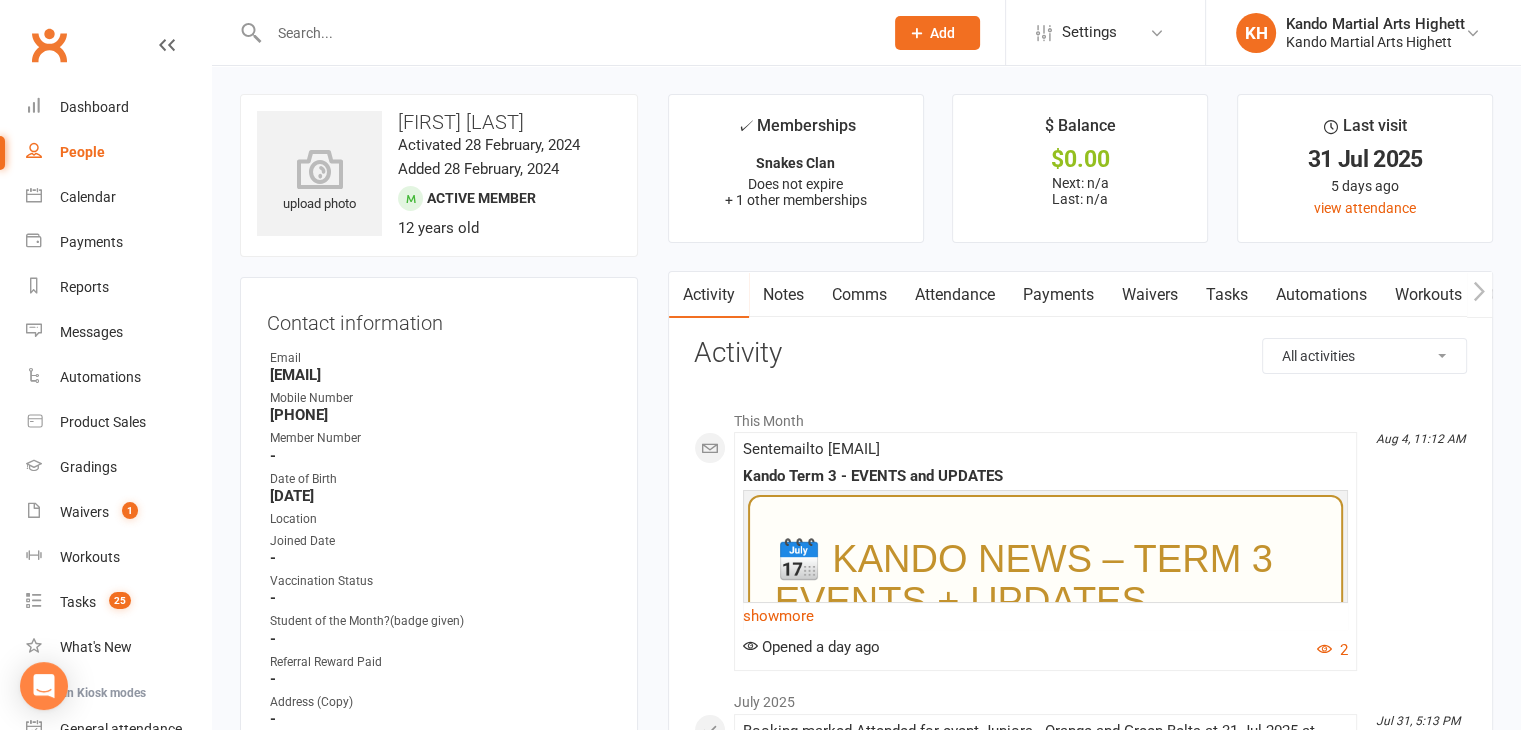drag, startPoint x: 264, startPoint y: 381, endPoint x: 372, endPoint y: 380, distance: 108.00463 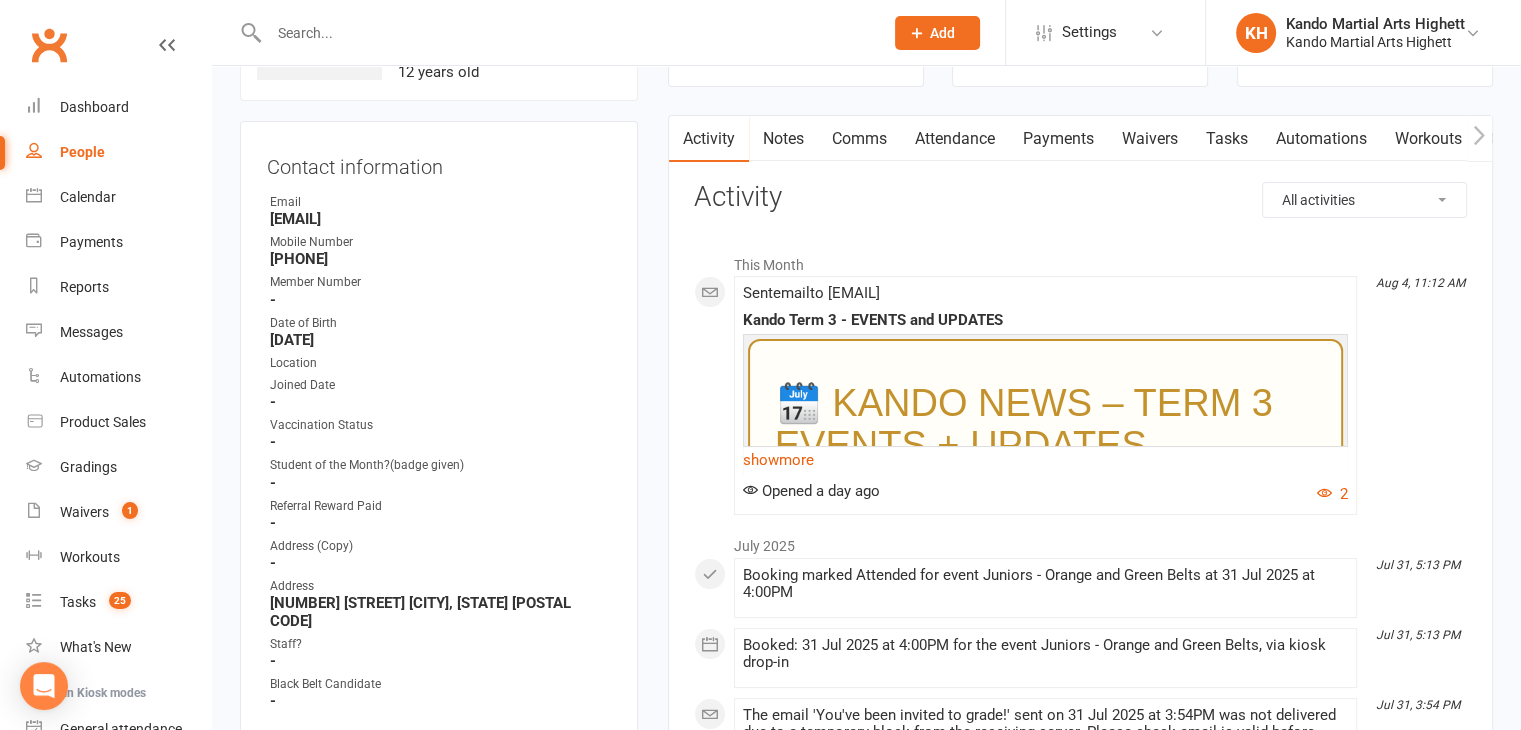 scroll, scrollTop: 0, scrollLeft: 0, axis: both 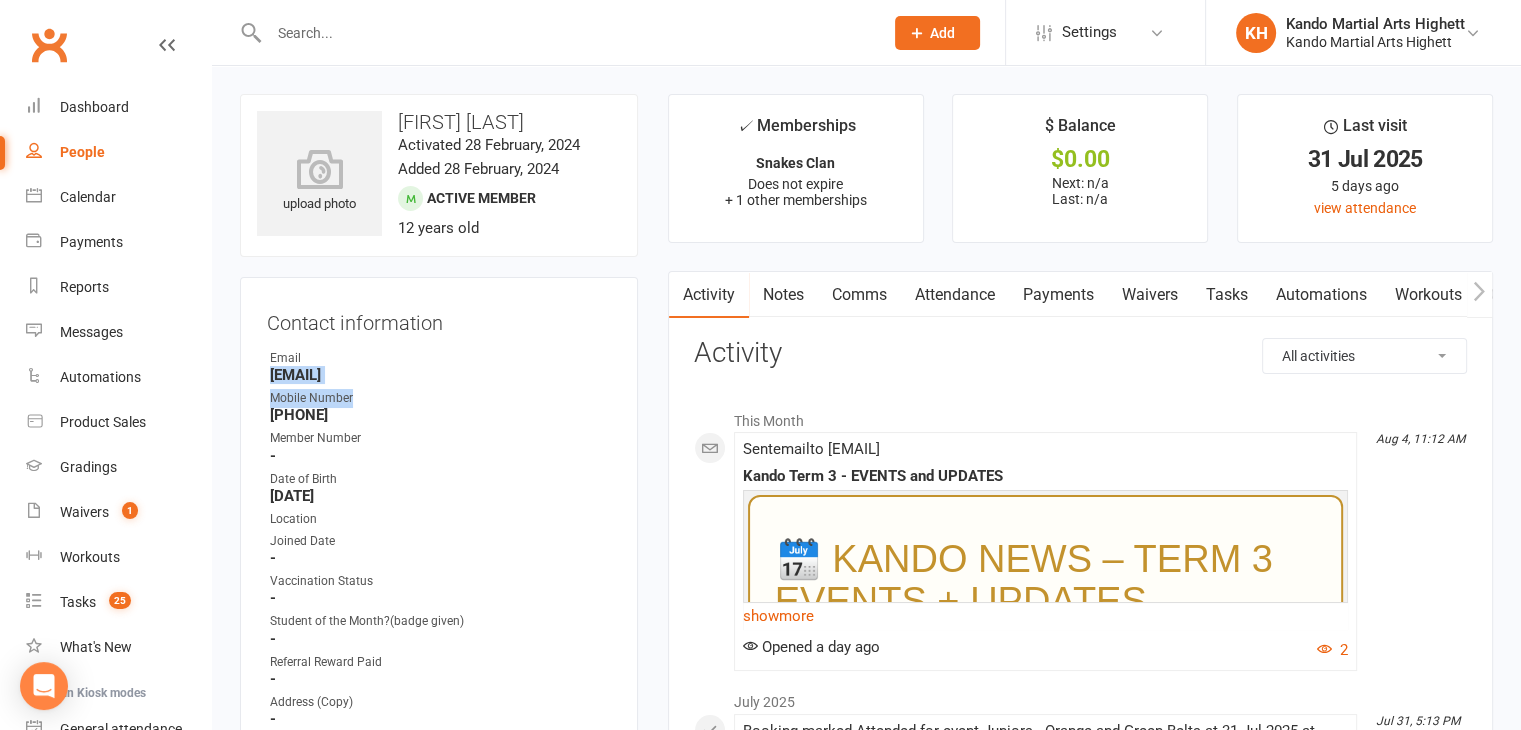 drag, startPoint x: 268, startPoint y: 379, endPoint x: 548, endPoint y: 367, distance: 280.25702 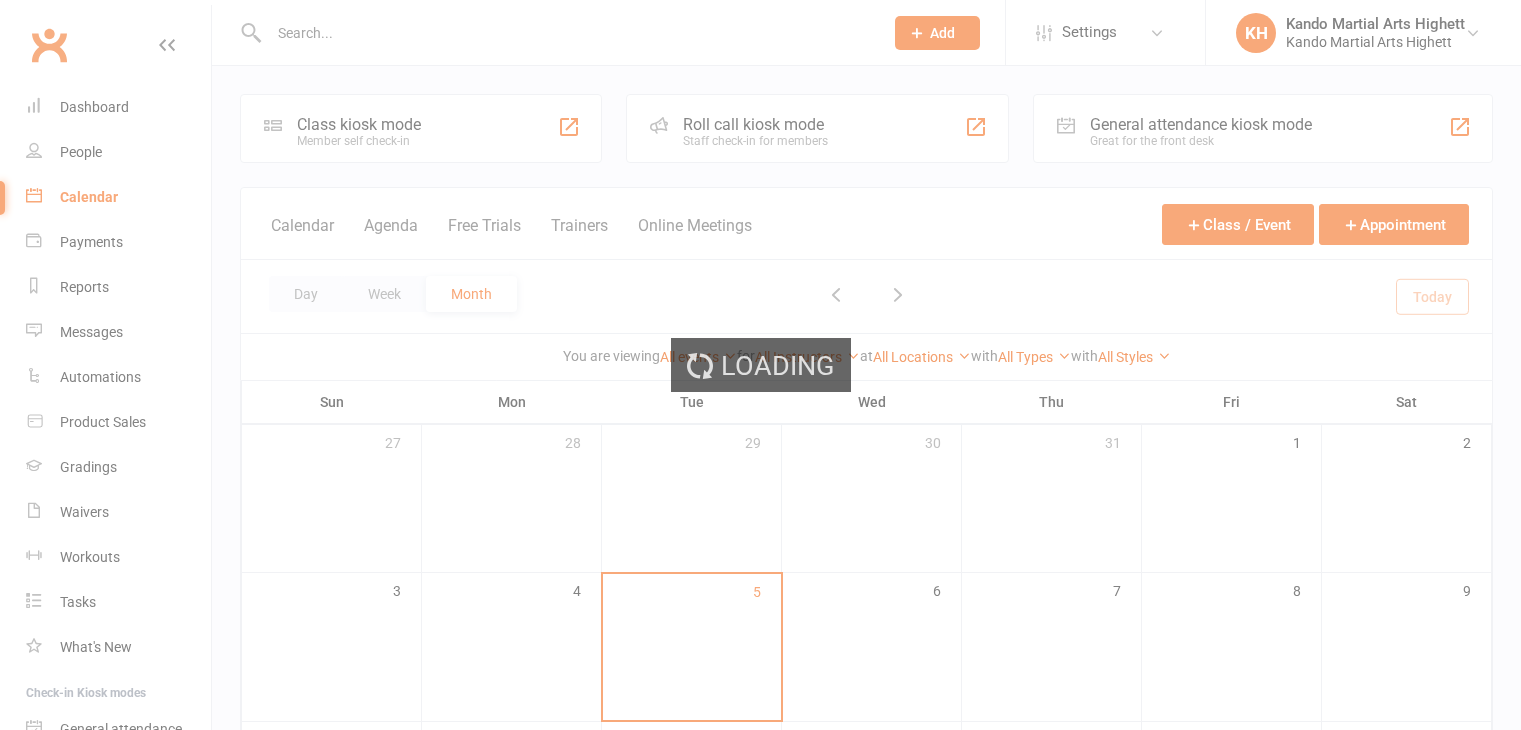 scroll, scrollTop: 0, scrollLeft: 0, axis: both 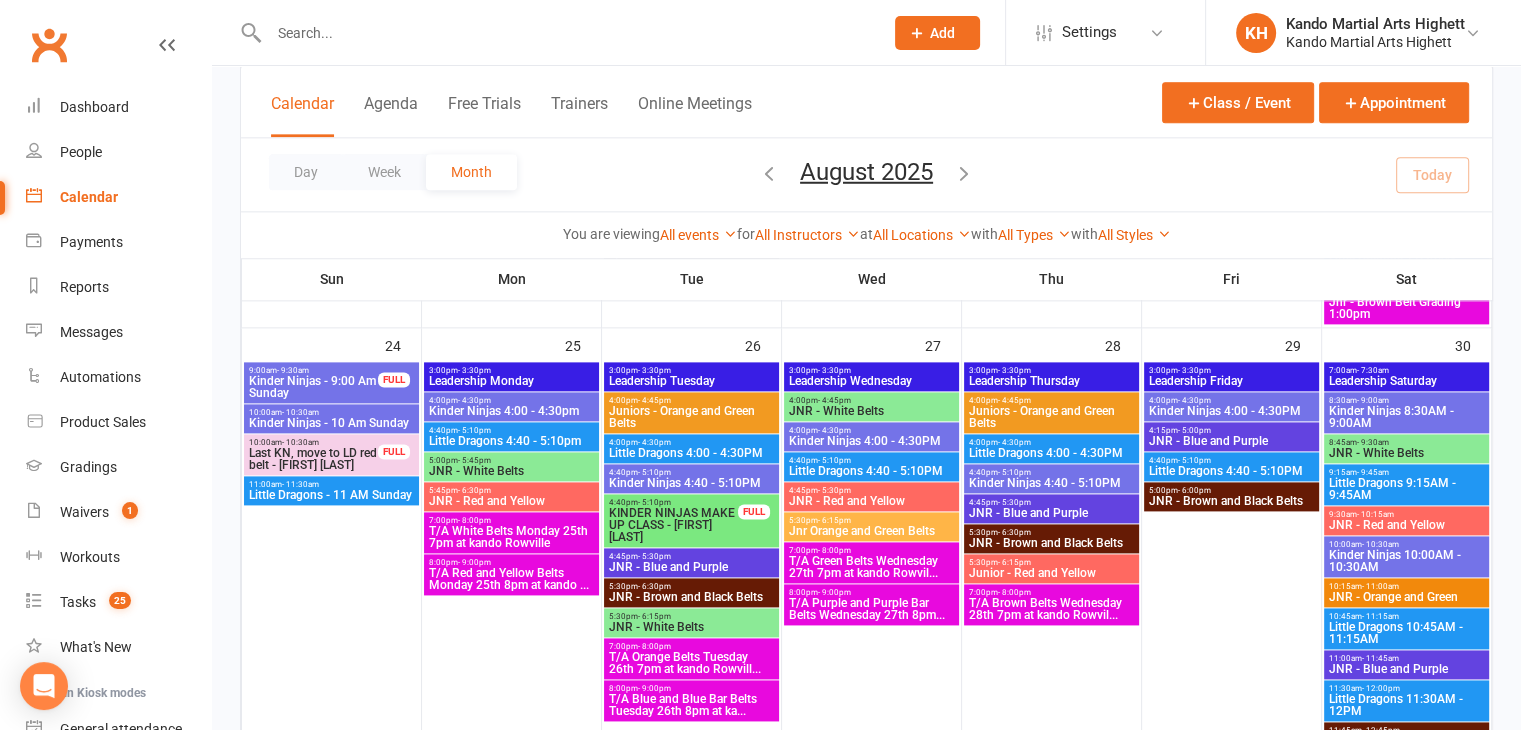 click on "8:45am  - 9:30am" at bounding box center [1407, 442] 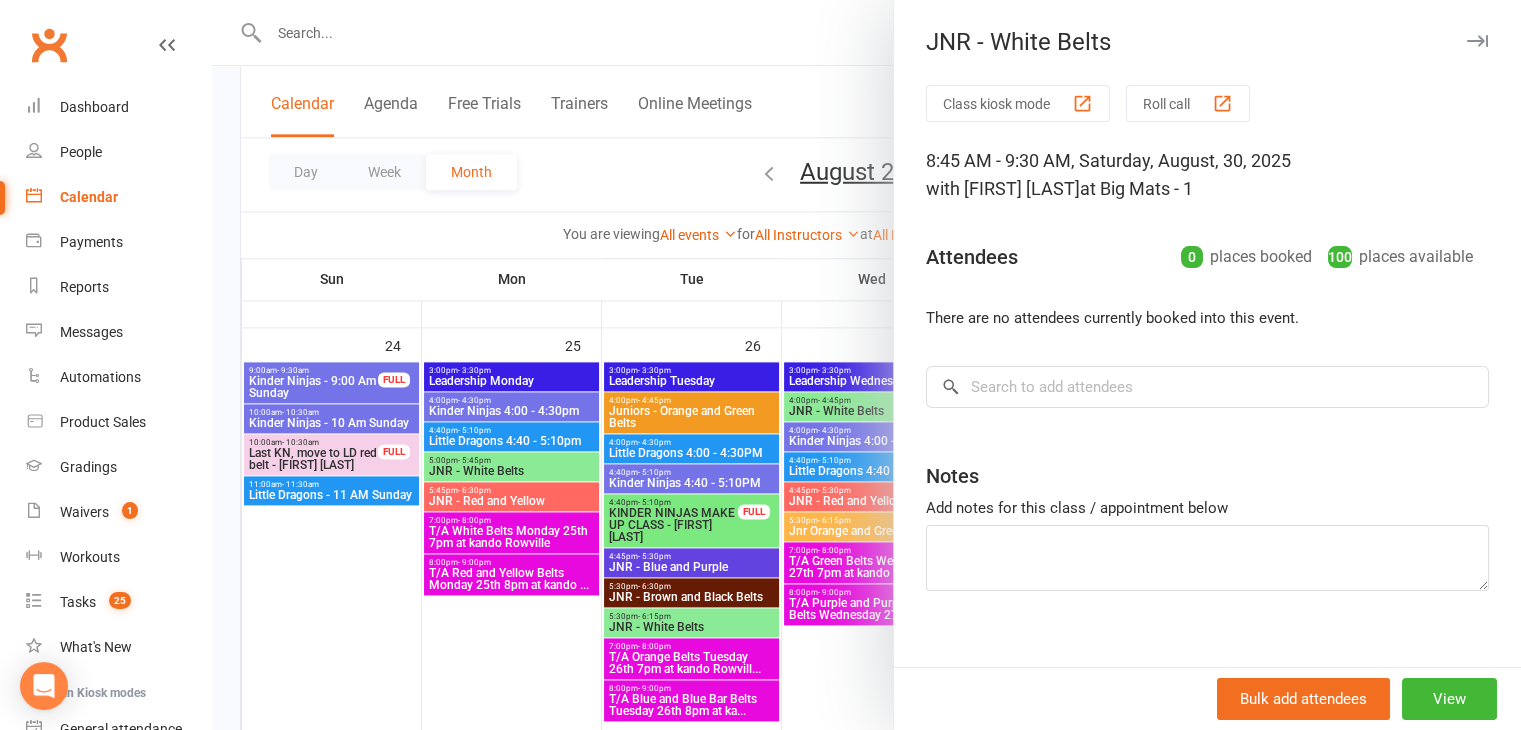 click at bounding box center (866, 365) 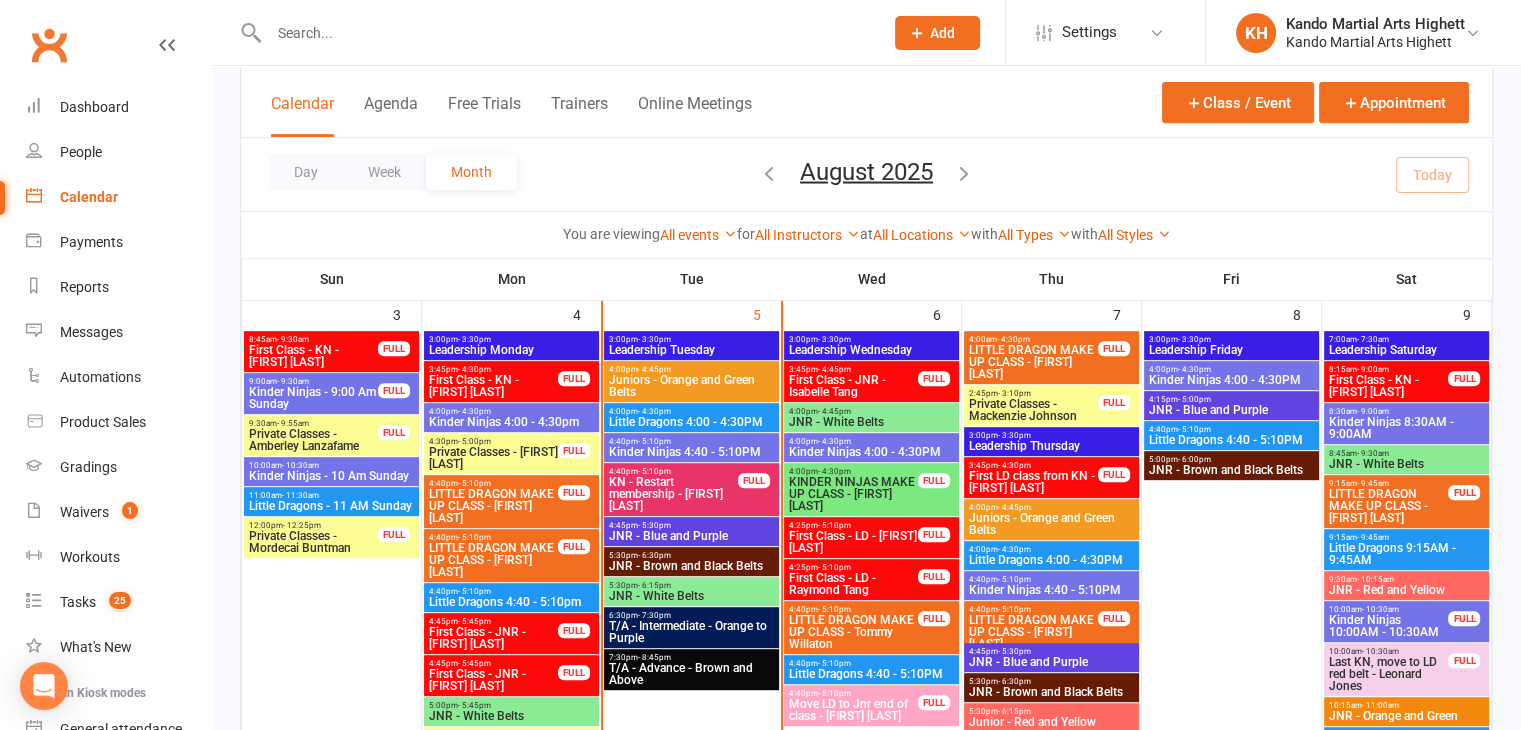 scroll, scrollTop: 984, scrollLeft: 0, axis: vertical 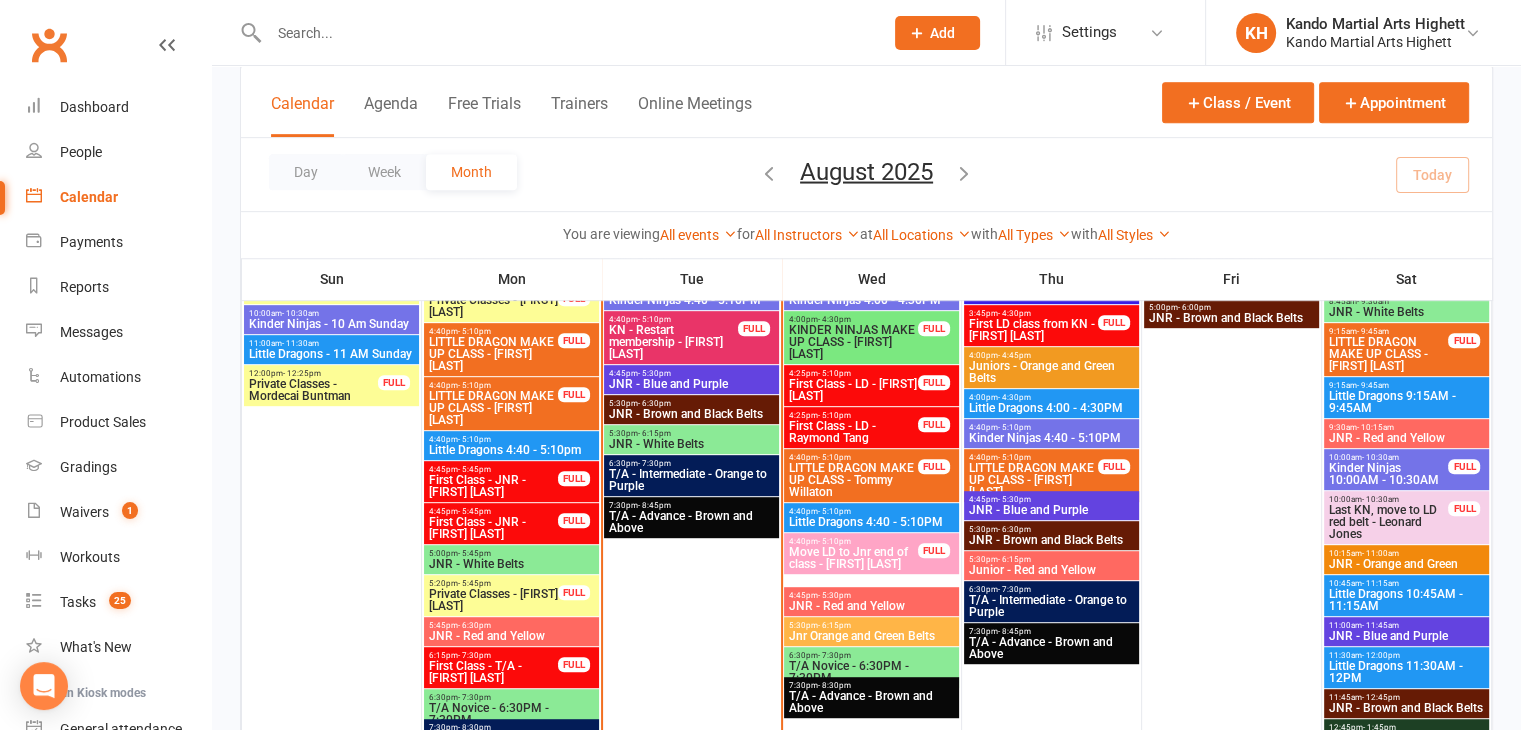 click at bounding box center (554, 32) 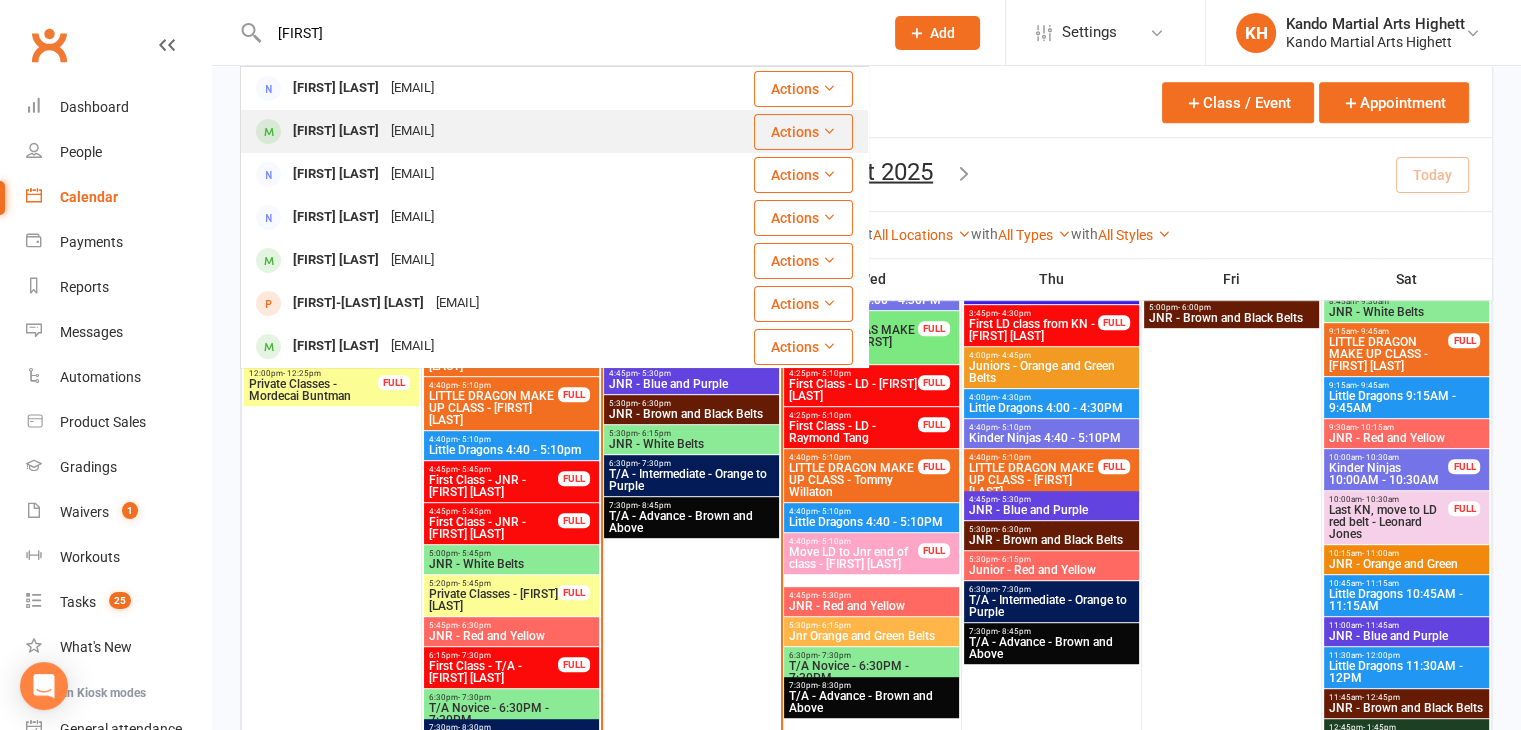 type on "santi" 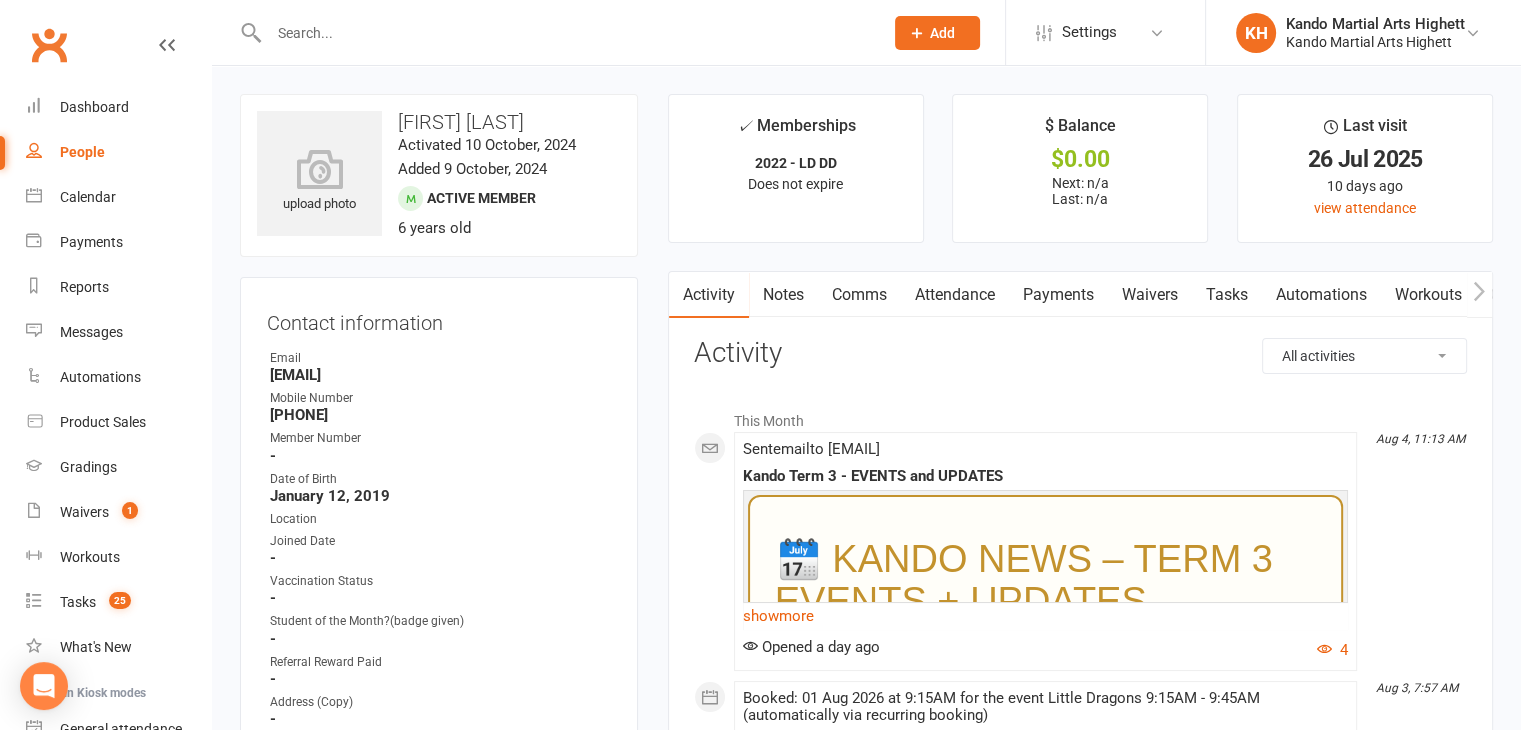 scroll, scrollTop: 28, scrollLeft: 0, axis: vertical 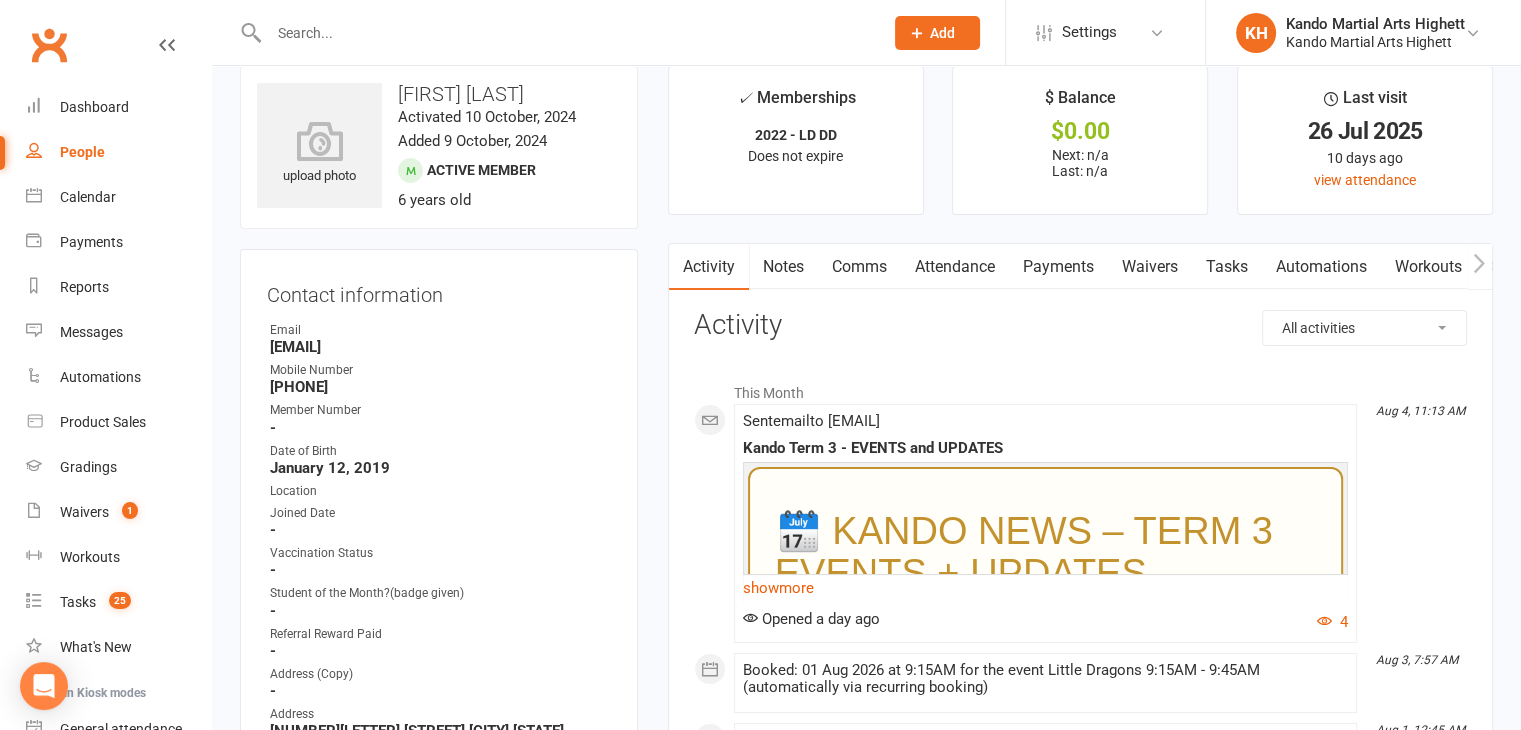 click on "Email" at bounding box center (440, 330) 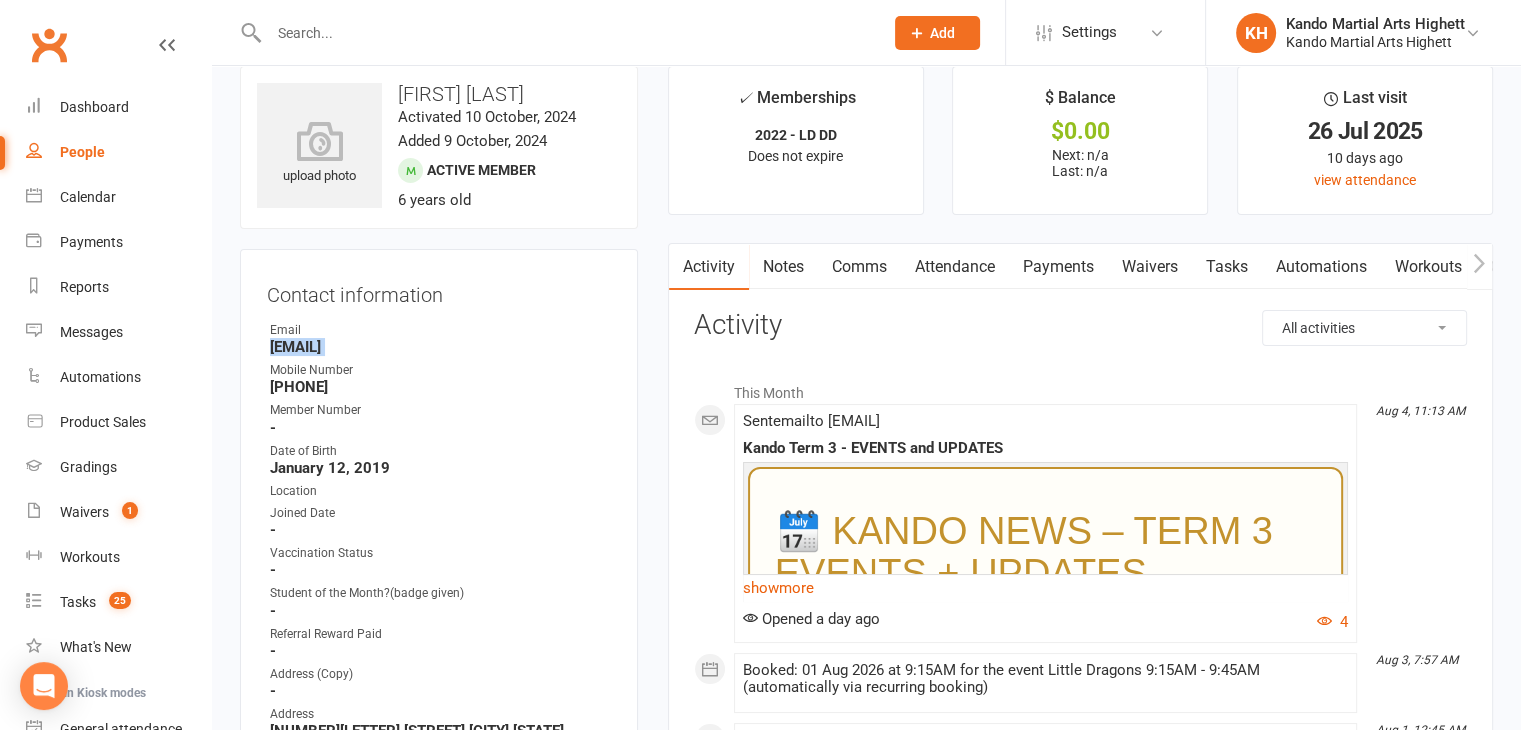 click on "[EMAIL]" at bounding box center (440, 347) 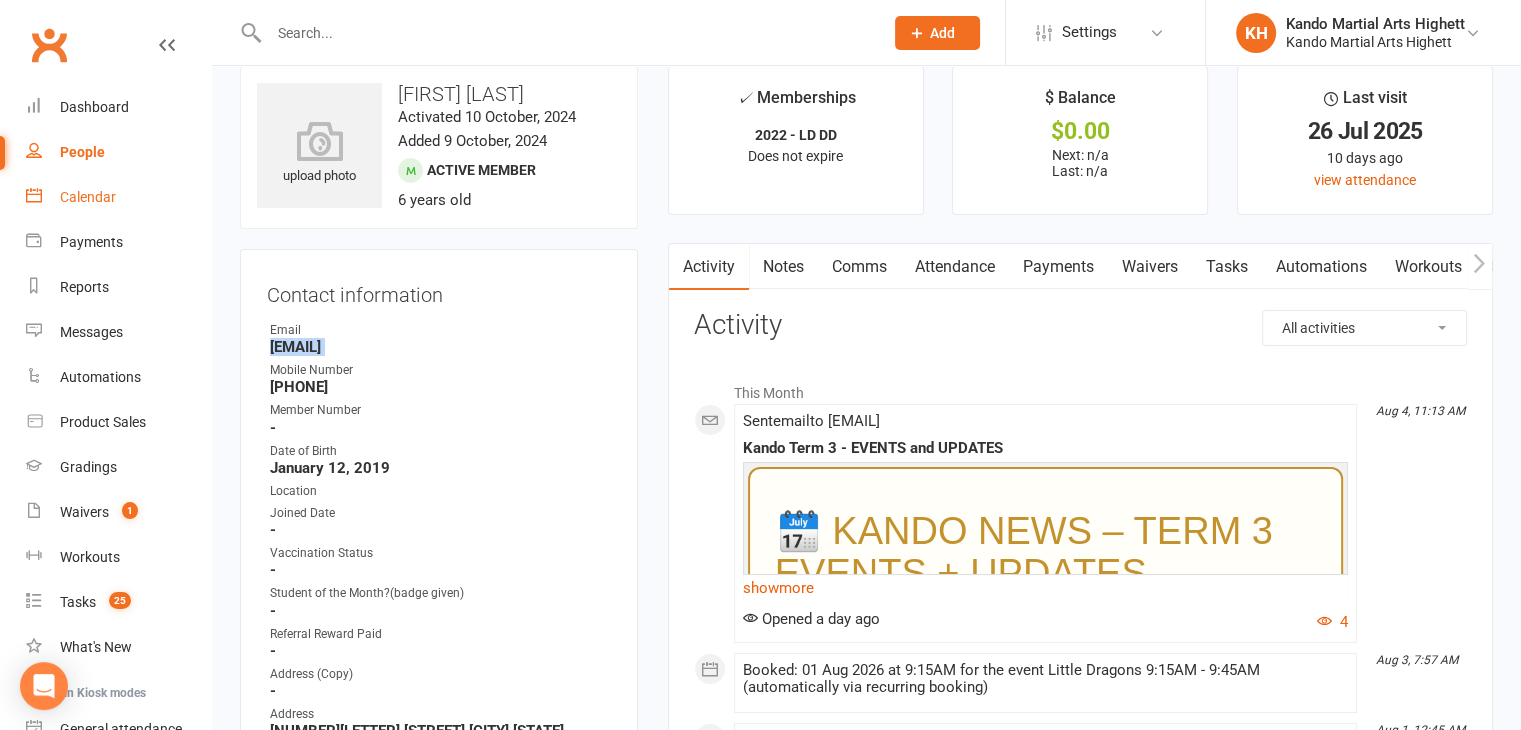 click on "Calendar" at bounding box center (118, 197) 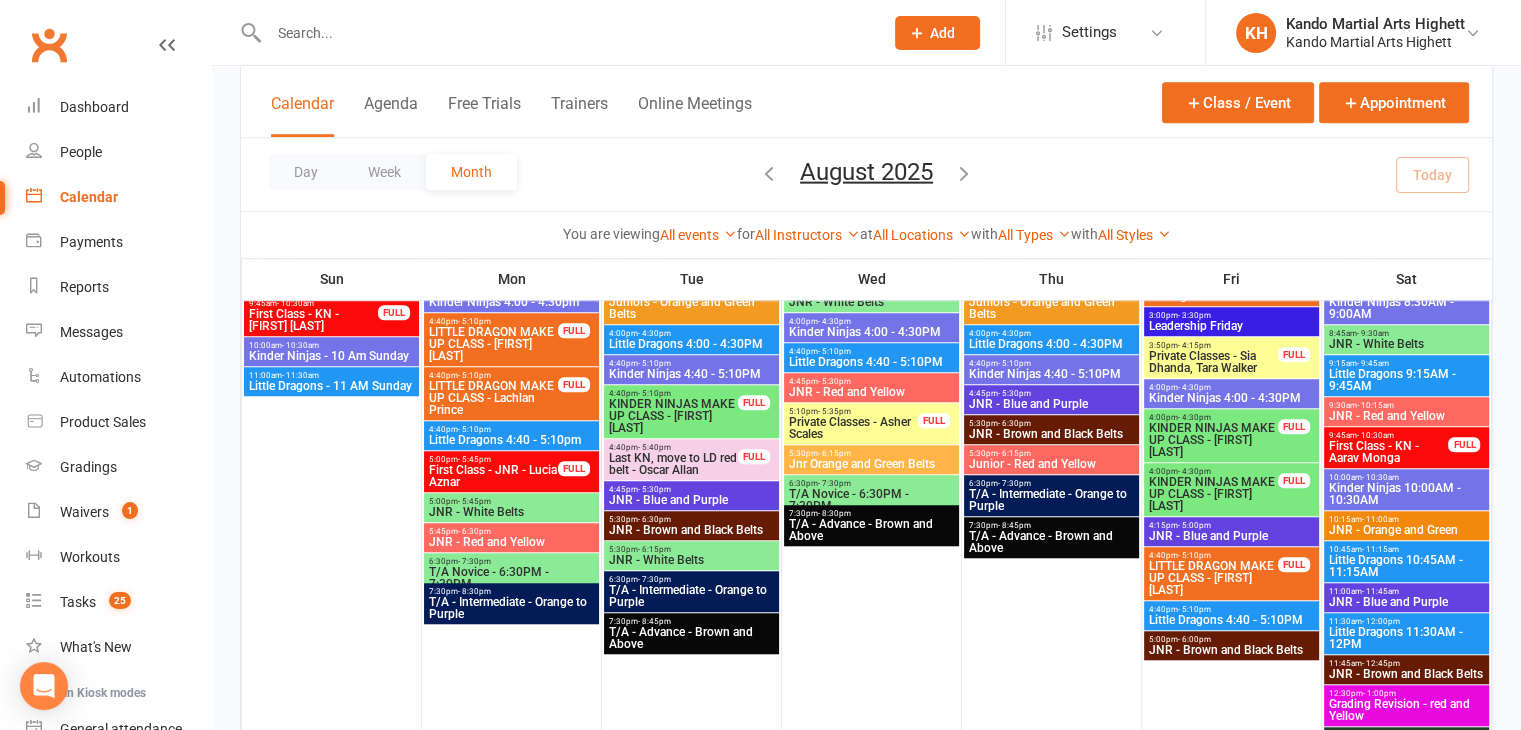 scroll, scrollTop: 1547, scrollLeft: 0, axis: vertical 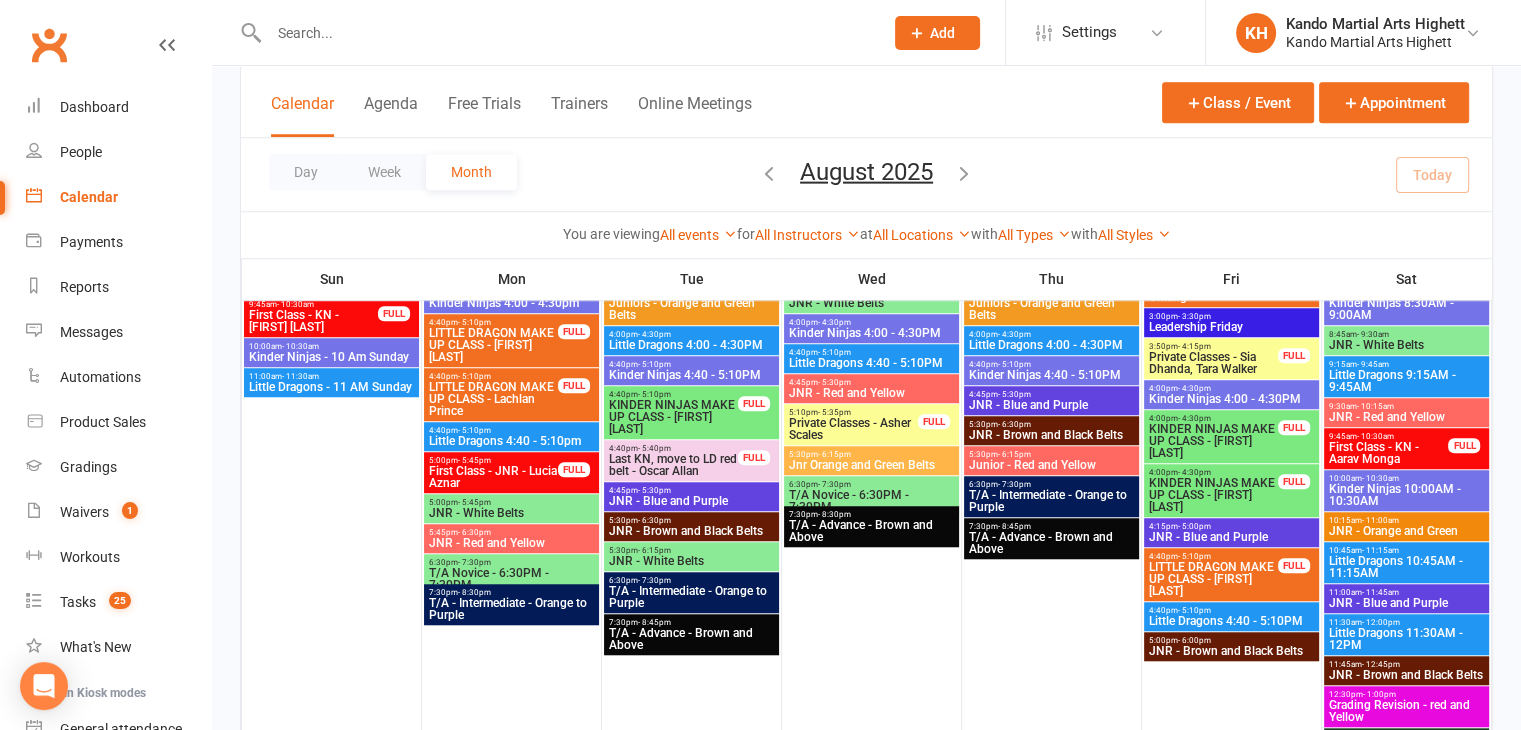 click on "KINDER NINJAS MAKE UP CLASS - George Rowswell" at bounding box center [1213, 495] 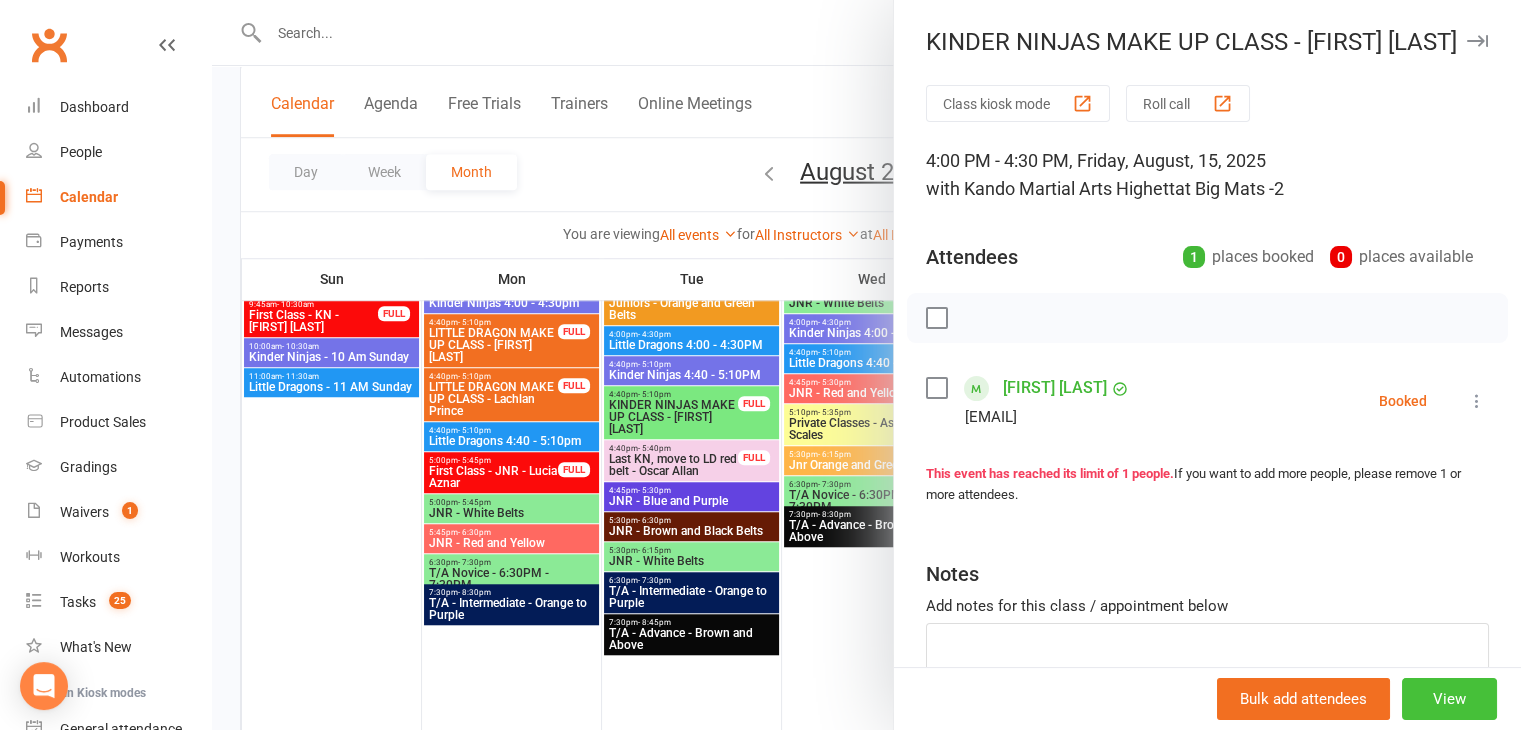 click on "View" at bounding box center (1449, 699) 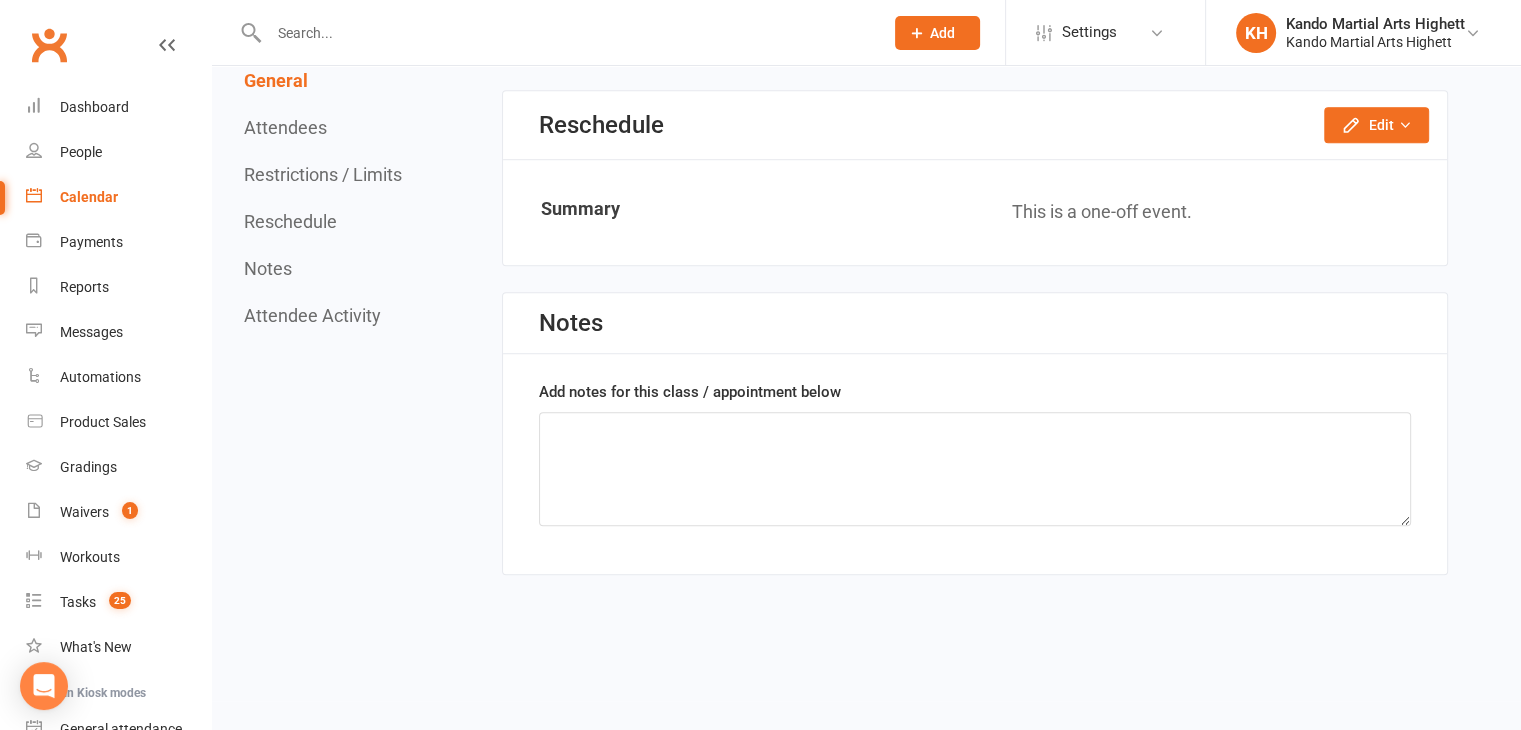 scroll, scrollTop: 0, scrollLeft: 0, axis: both 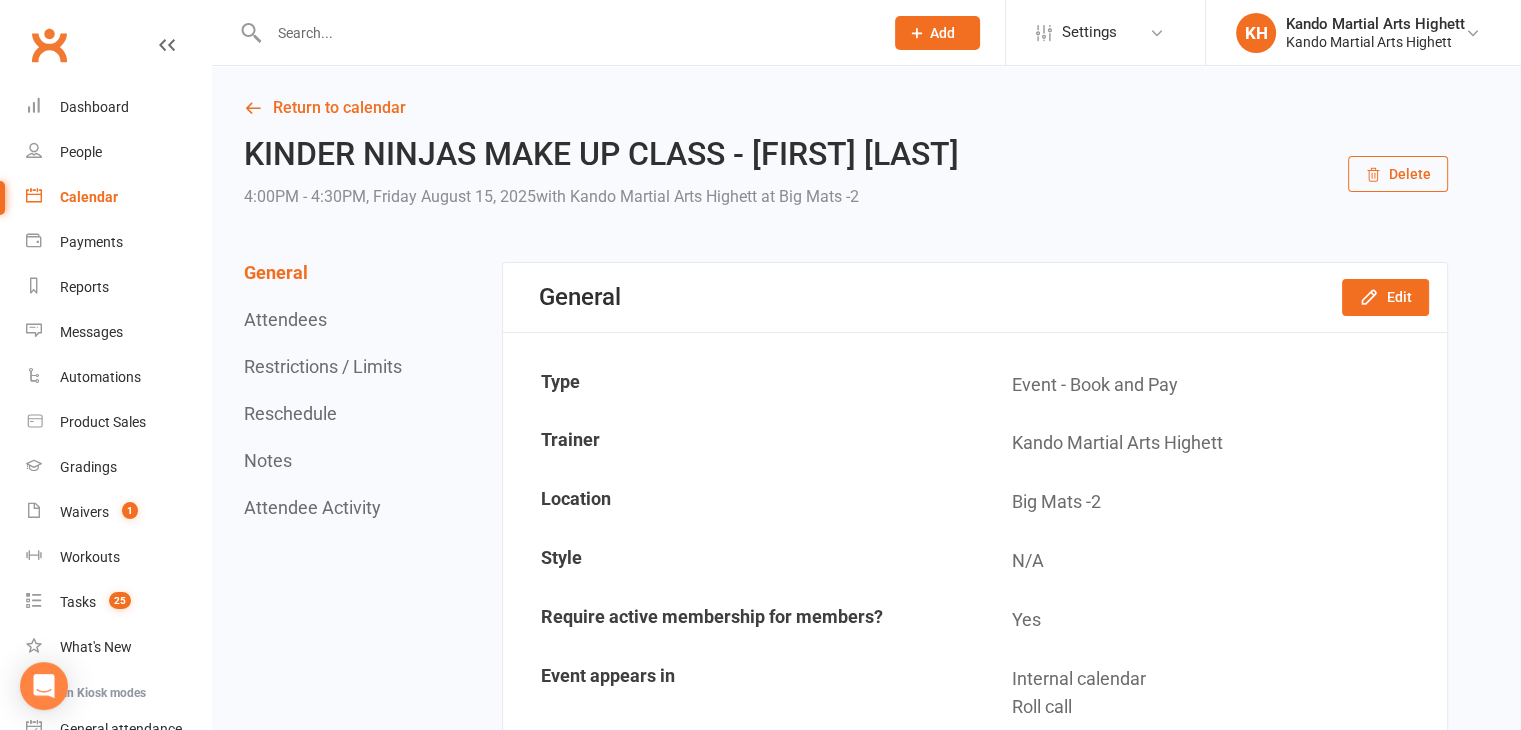 click on "KINDER NINJAS MAKE UP CLASS - George Rowswell 4:00PM - 4:30PM, Friday August 15, 2025  with Kando Martial Arts Highett   at Big Mats -2   Delete" at bounding box center (846, 174) 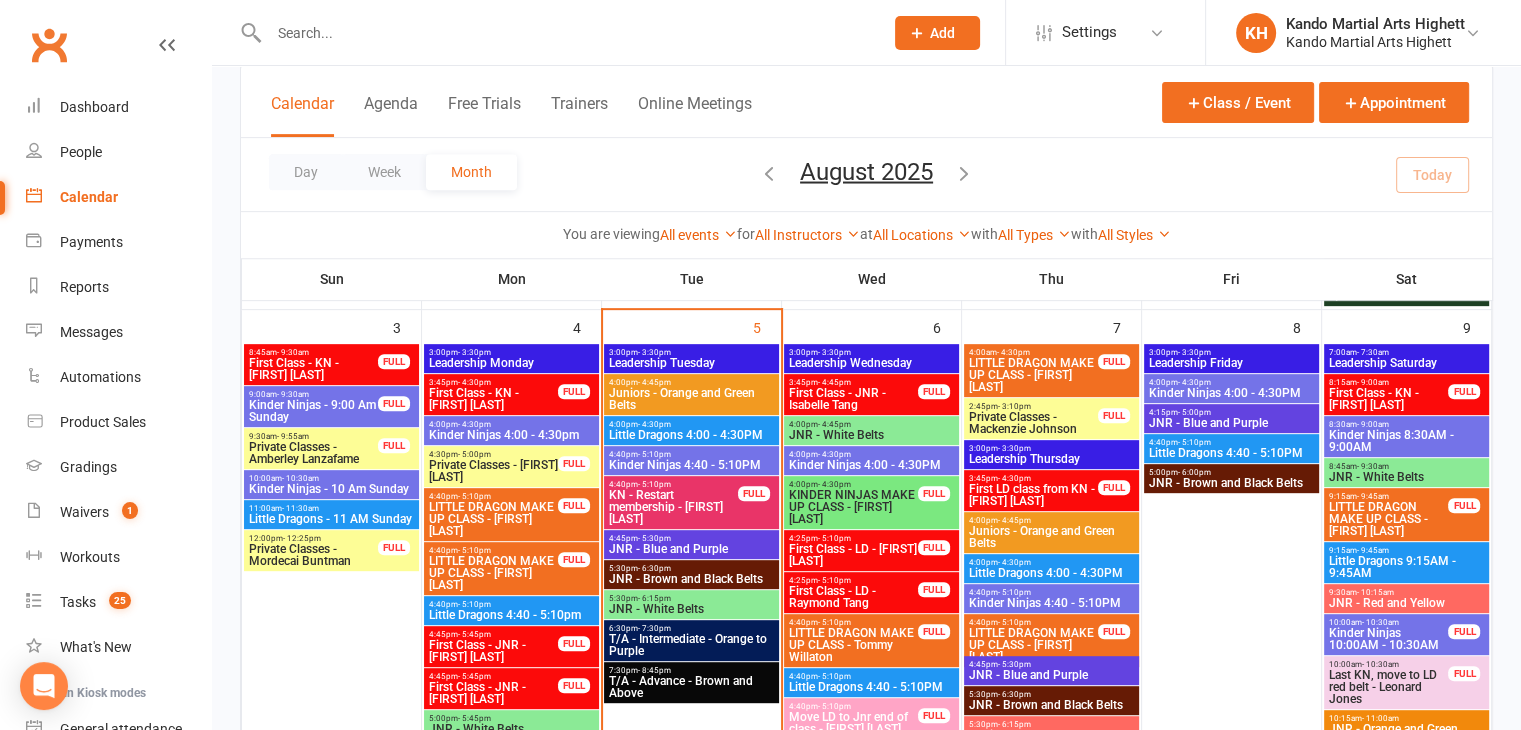scroll, scrollTop: 832, scrollLeft: 0, axis: vertical 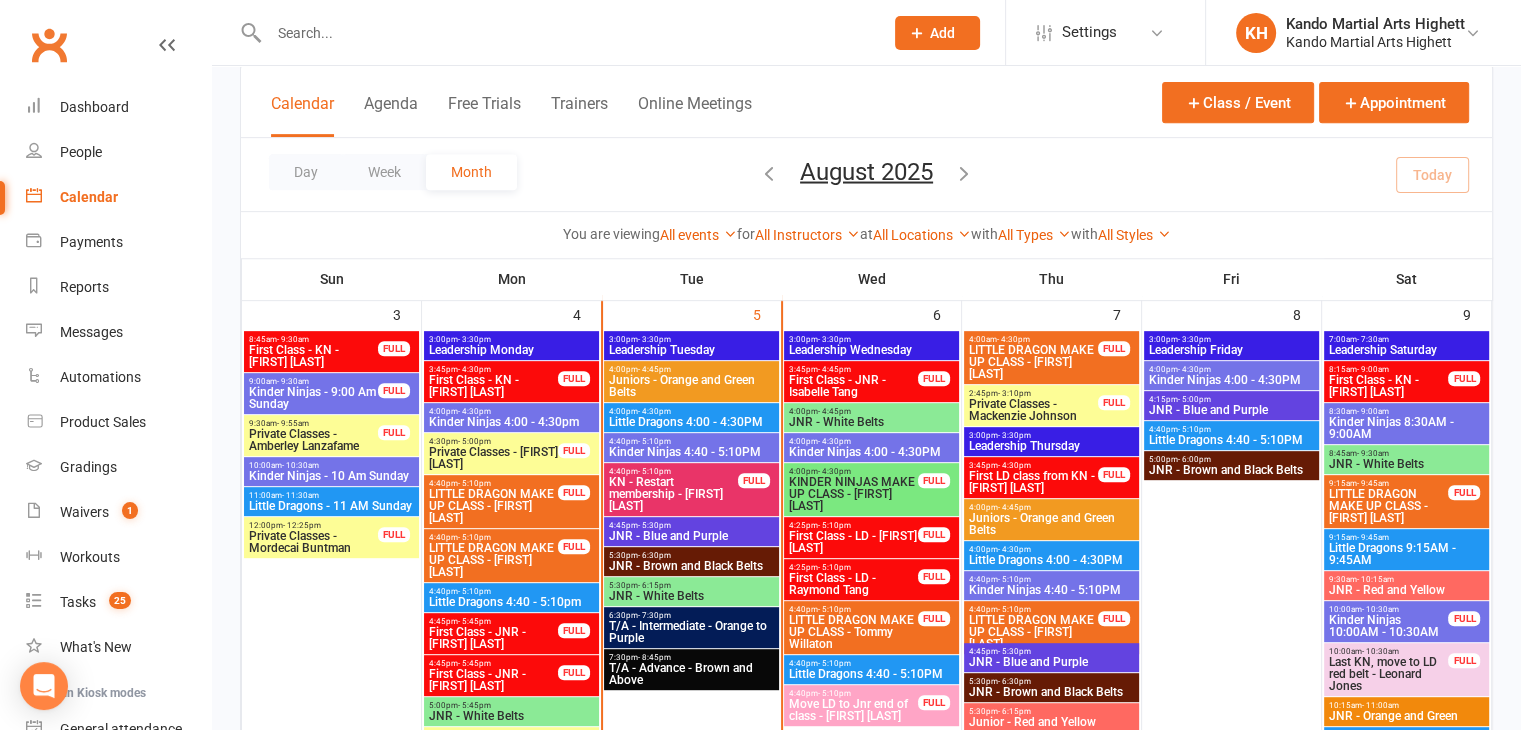 click on "4:00pm  - 4:30pm" at bounding box center (691, 411) 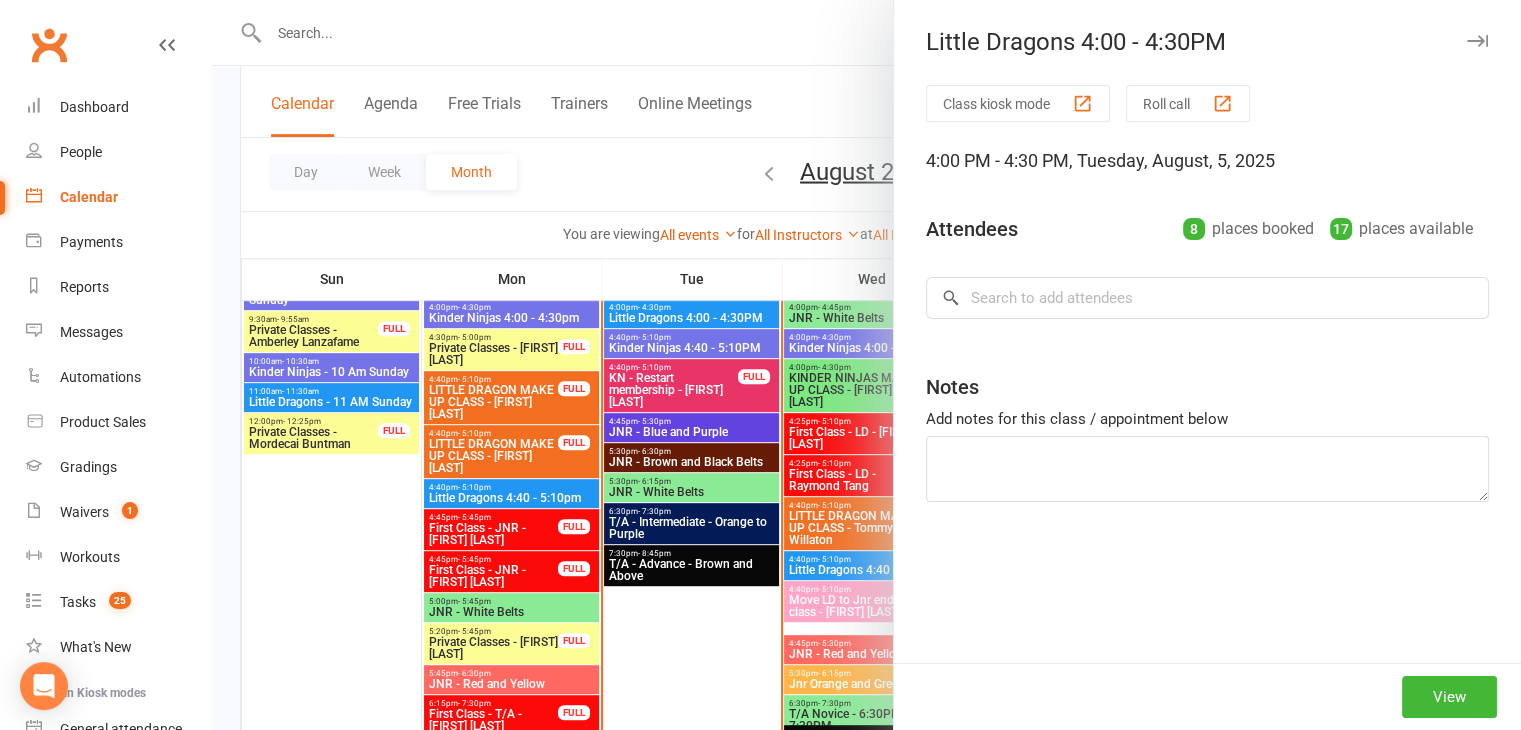 scroll, scrollTop: 935, scrollLeft: 0, axis: vertical 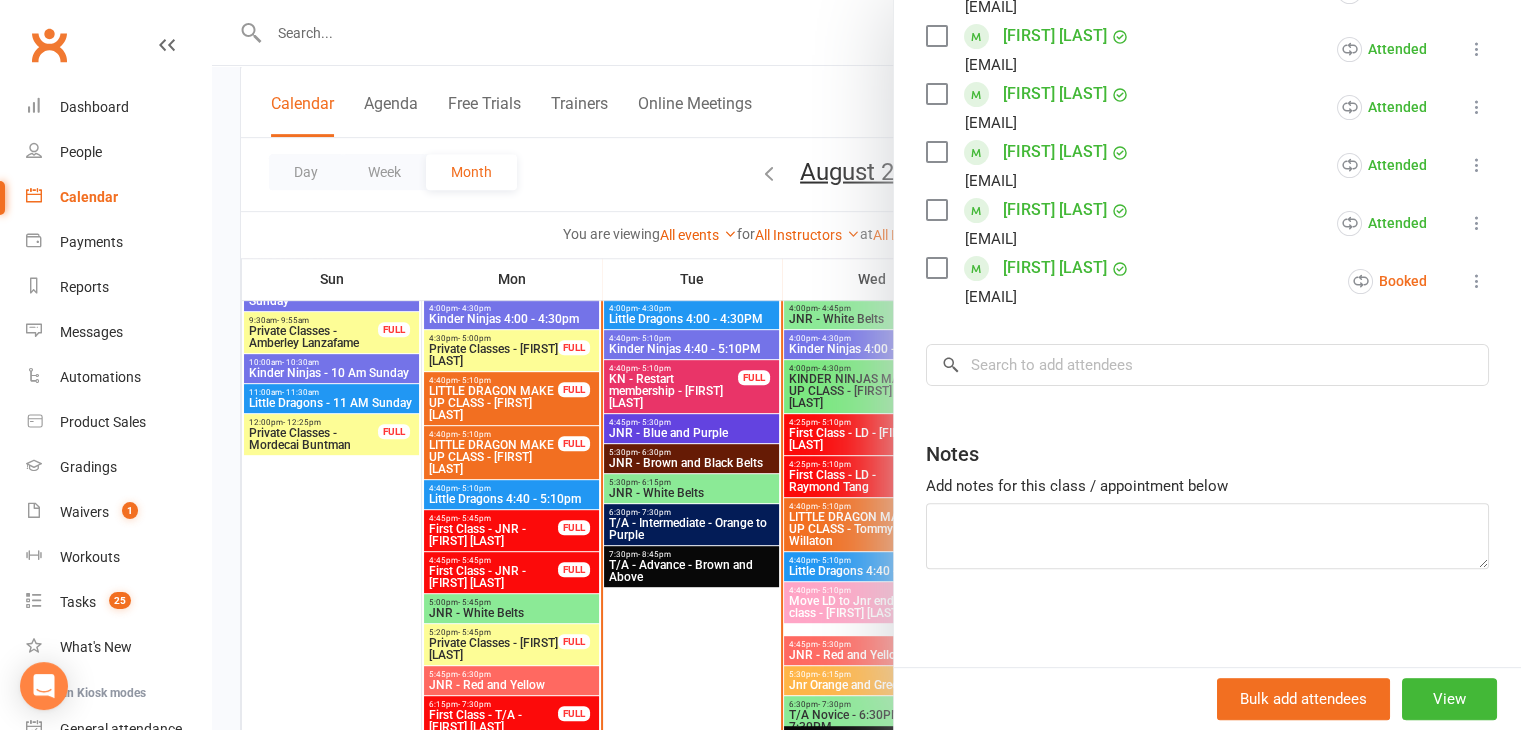 click at bounding box center [866, 365] 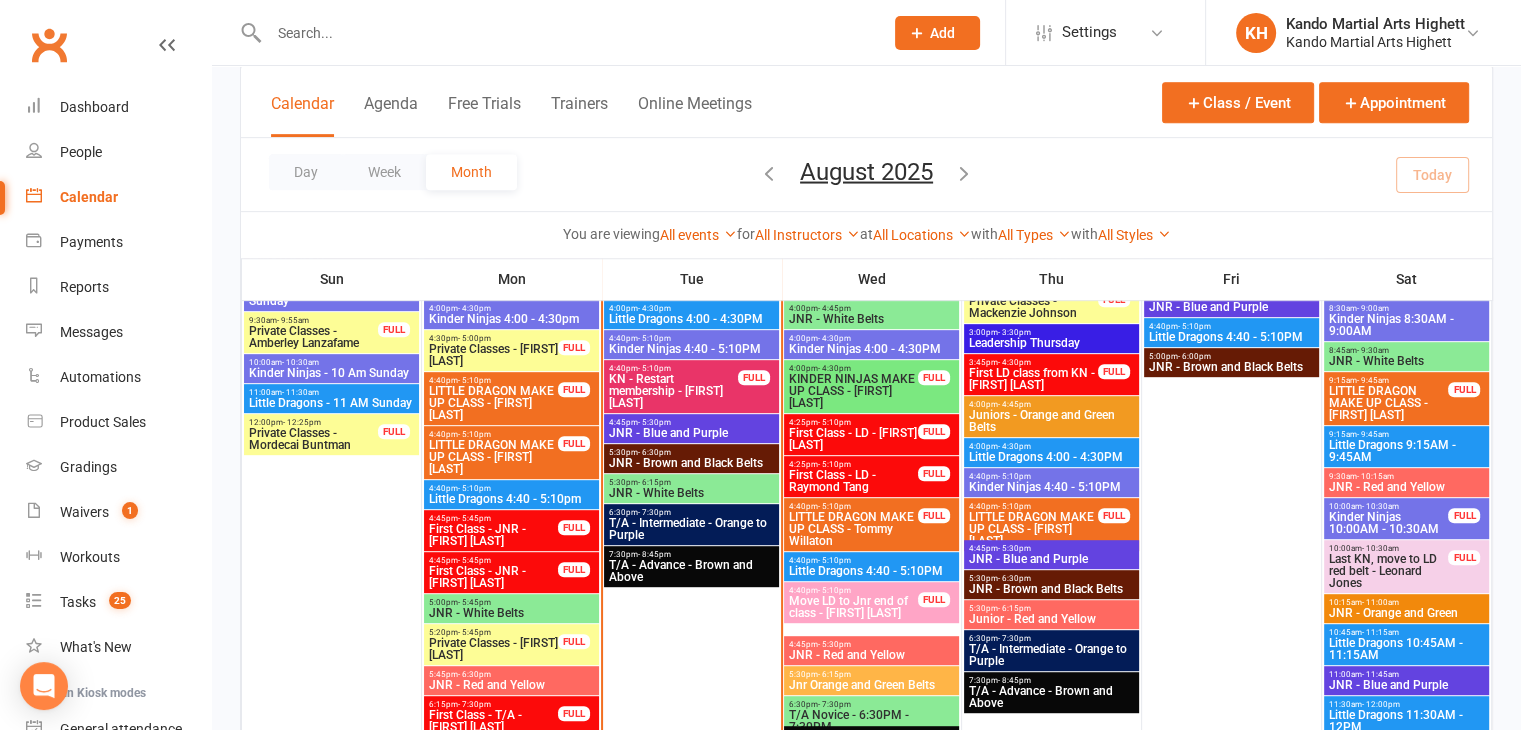 click at bounding box center (566, 33) 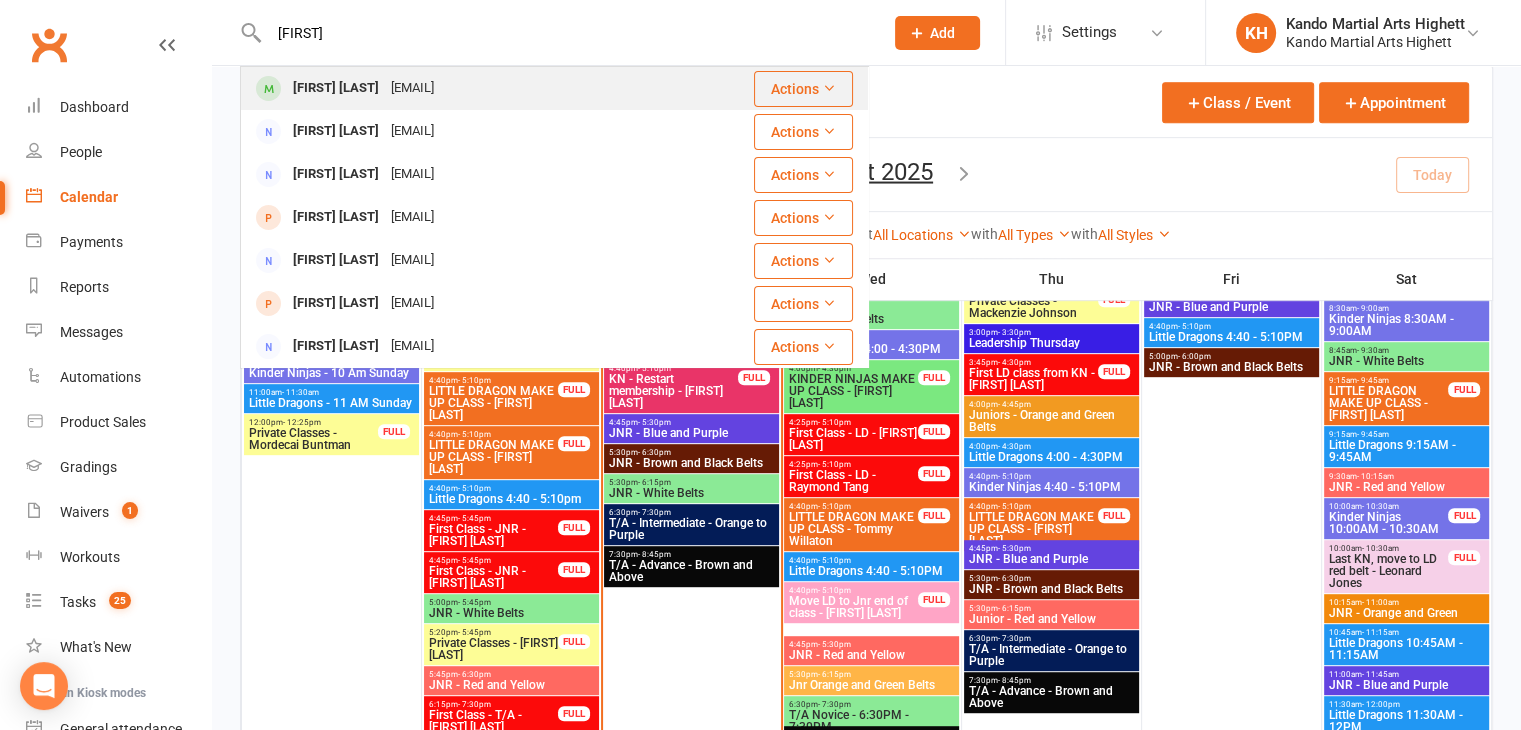 type on "laith" 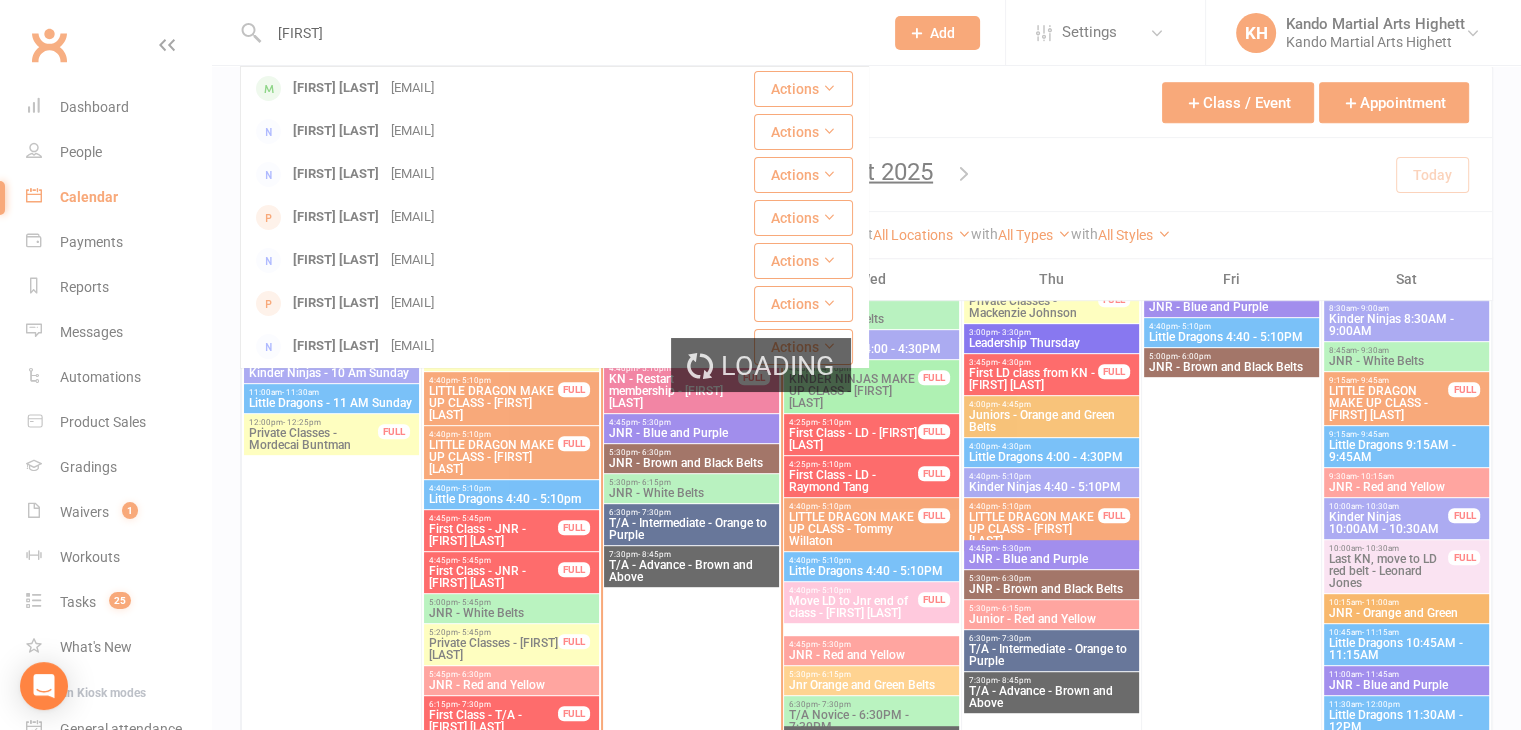 type 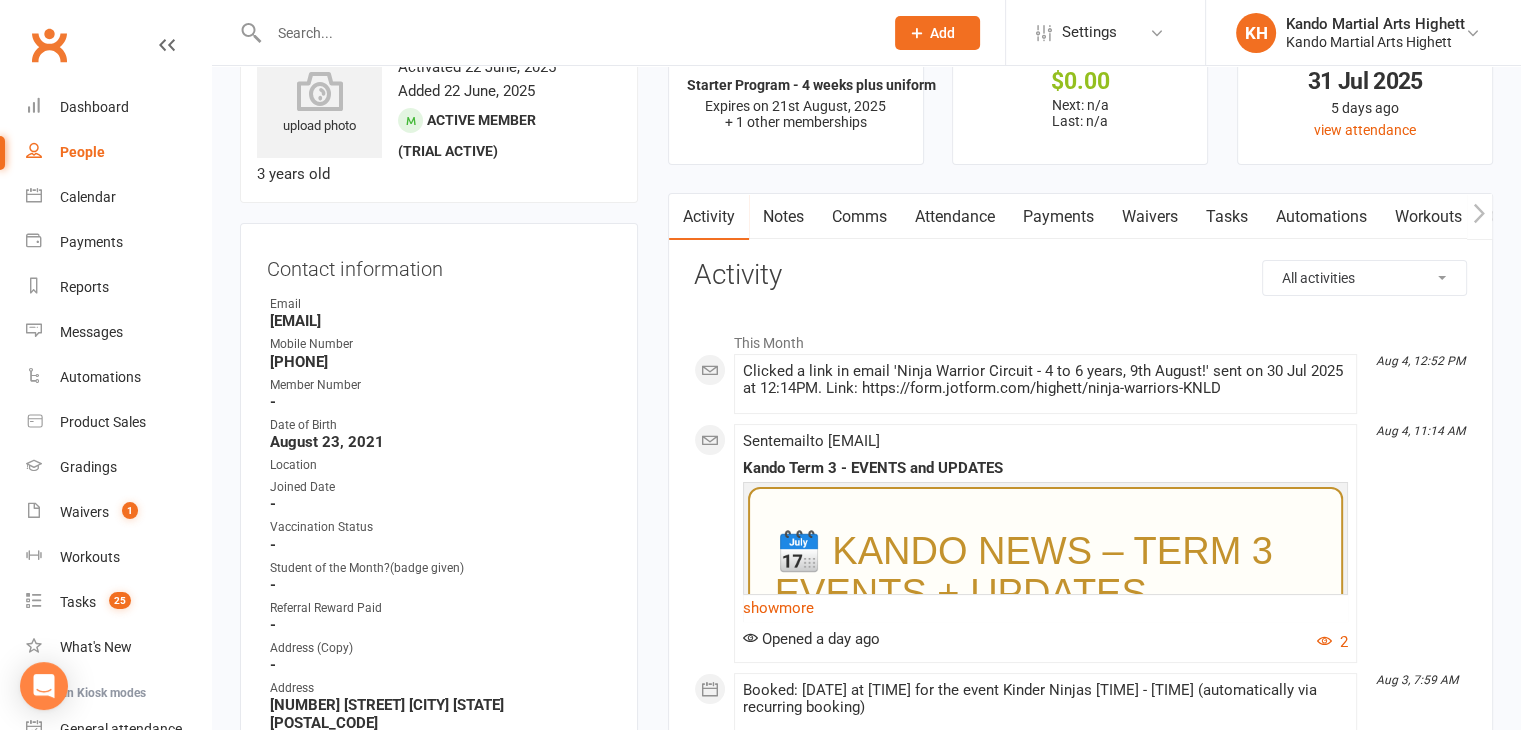 scroll, scrollTop: 0, scrollLeft: 0, axis: both 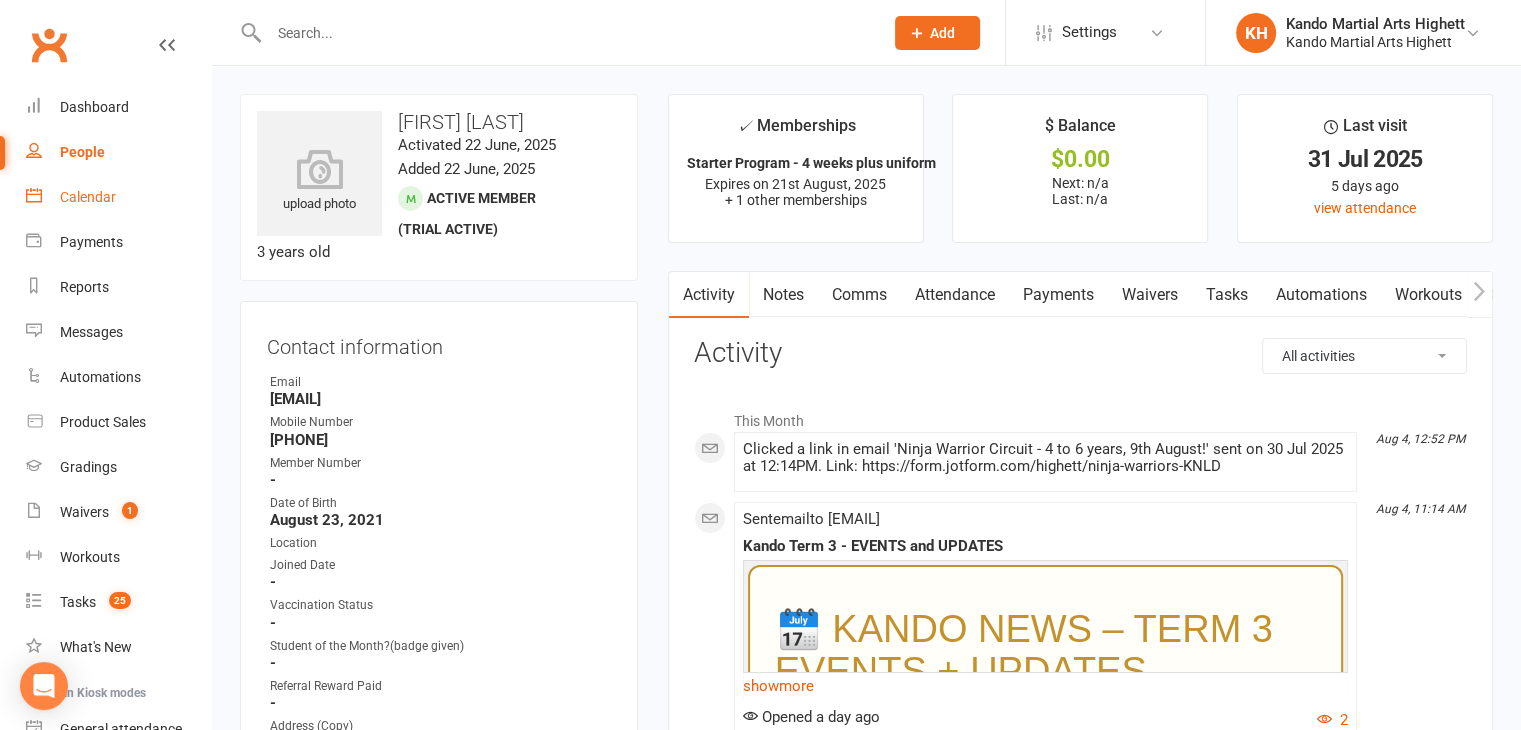 click on "Calendar" at bounding box center [118, 197] 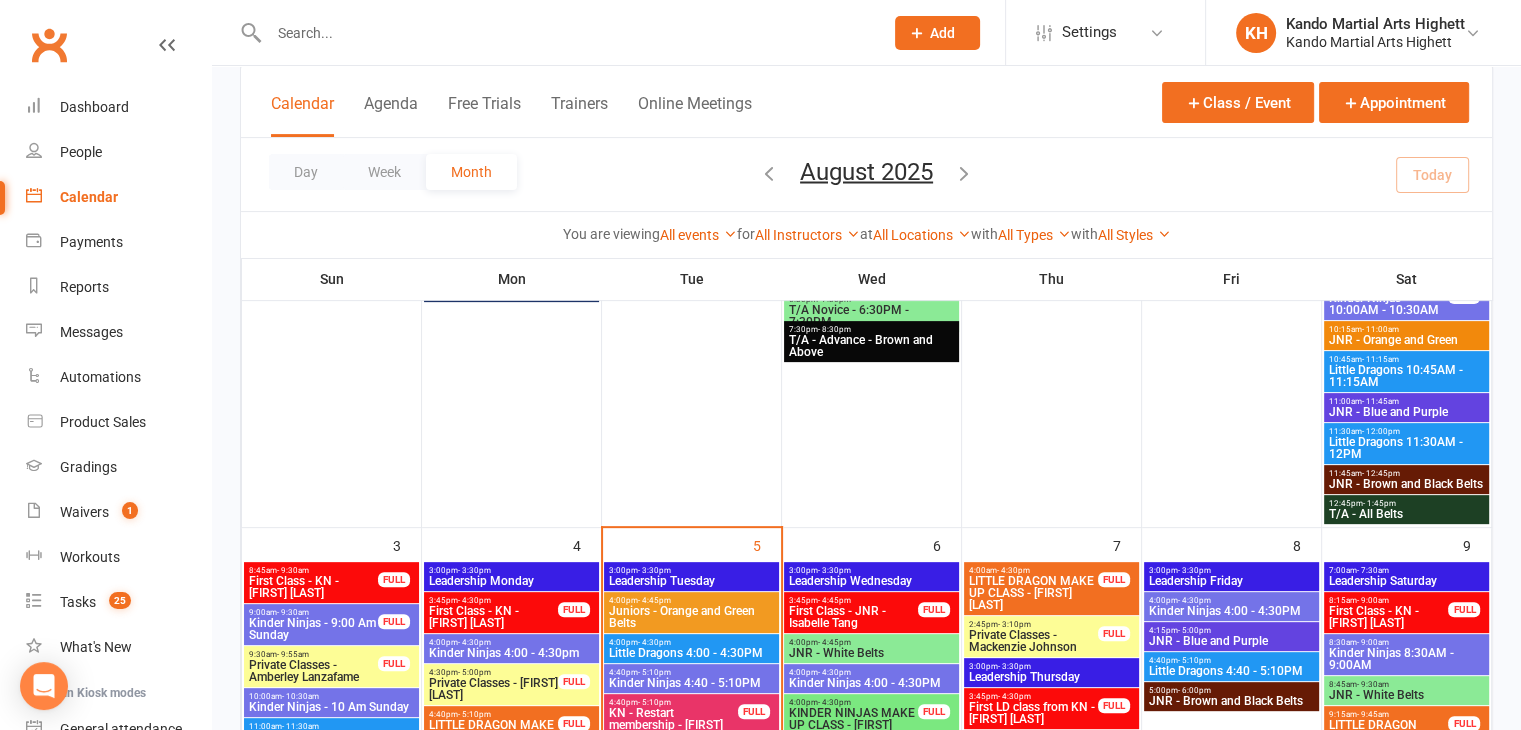 scroll, scrollTop: 1100, scrollLeft: 0, axis: vertical 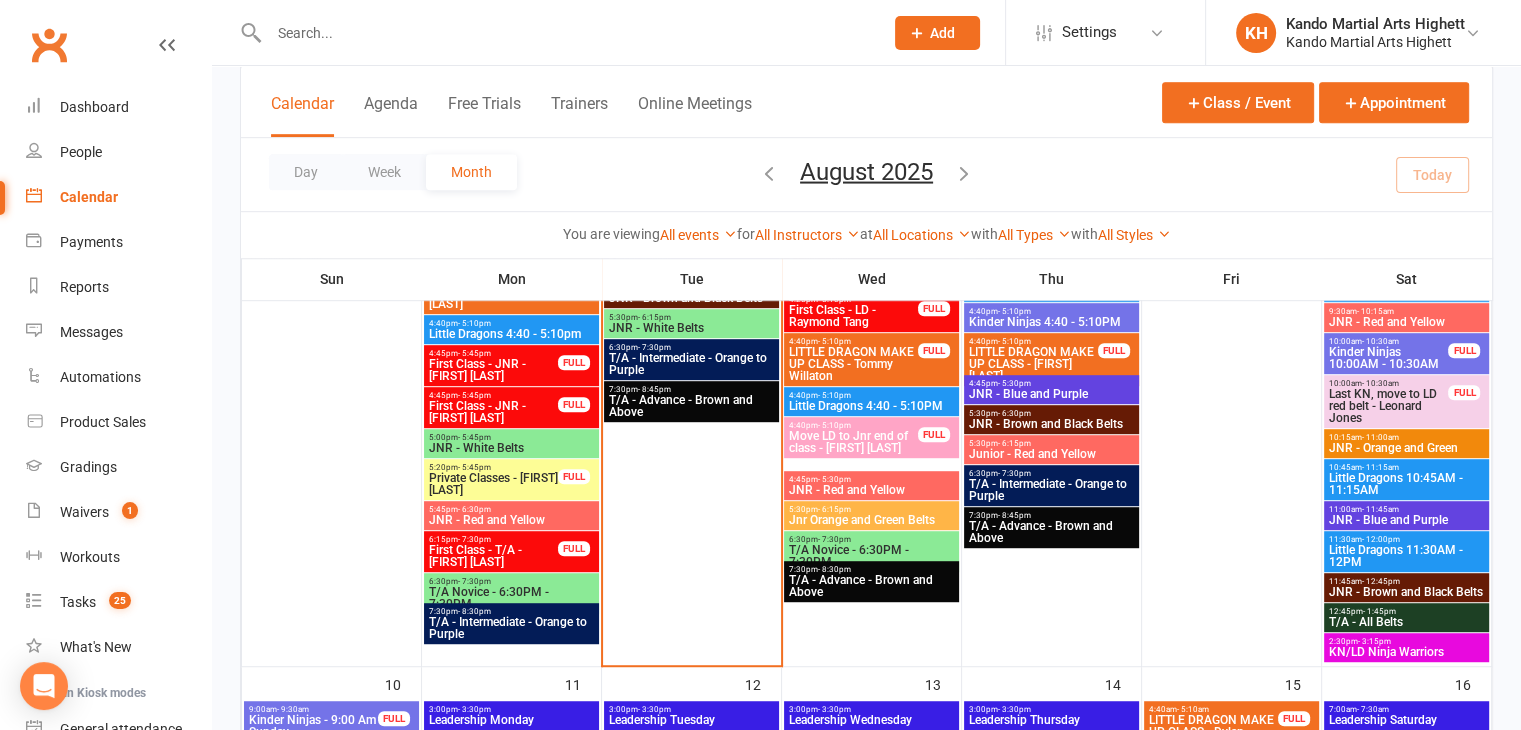click on "2:30pm  - 3:15pm KN/LD Ninja Warriors" at bounding box center [1407, 647] 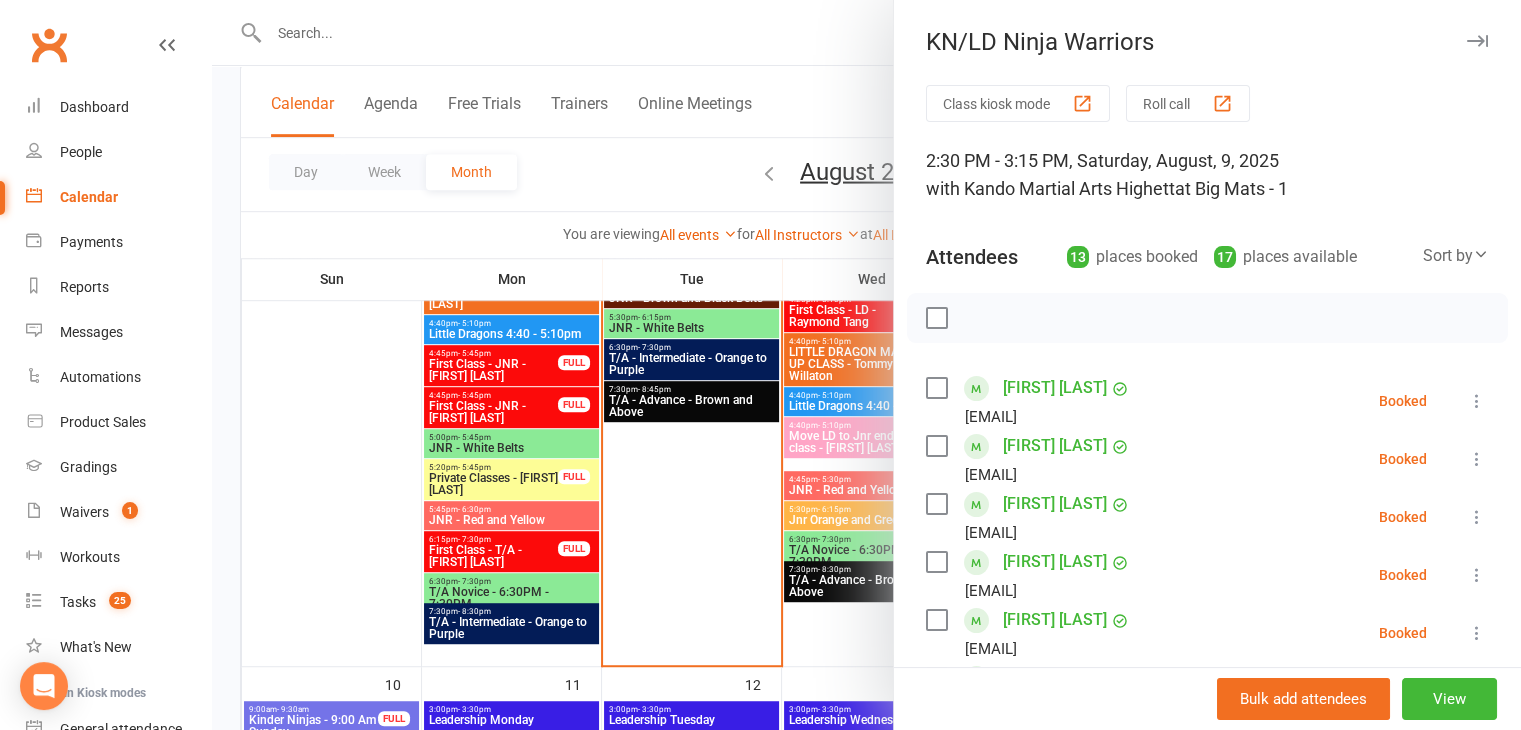 scroll, scrollTop: 600, scrollLeft: 0, axis: vertical 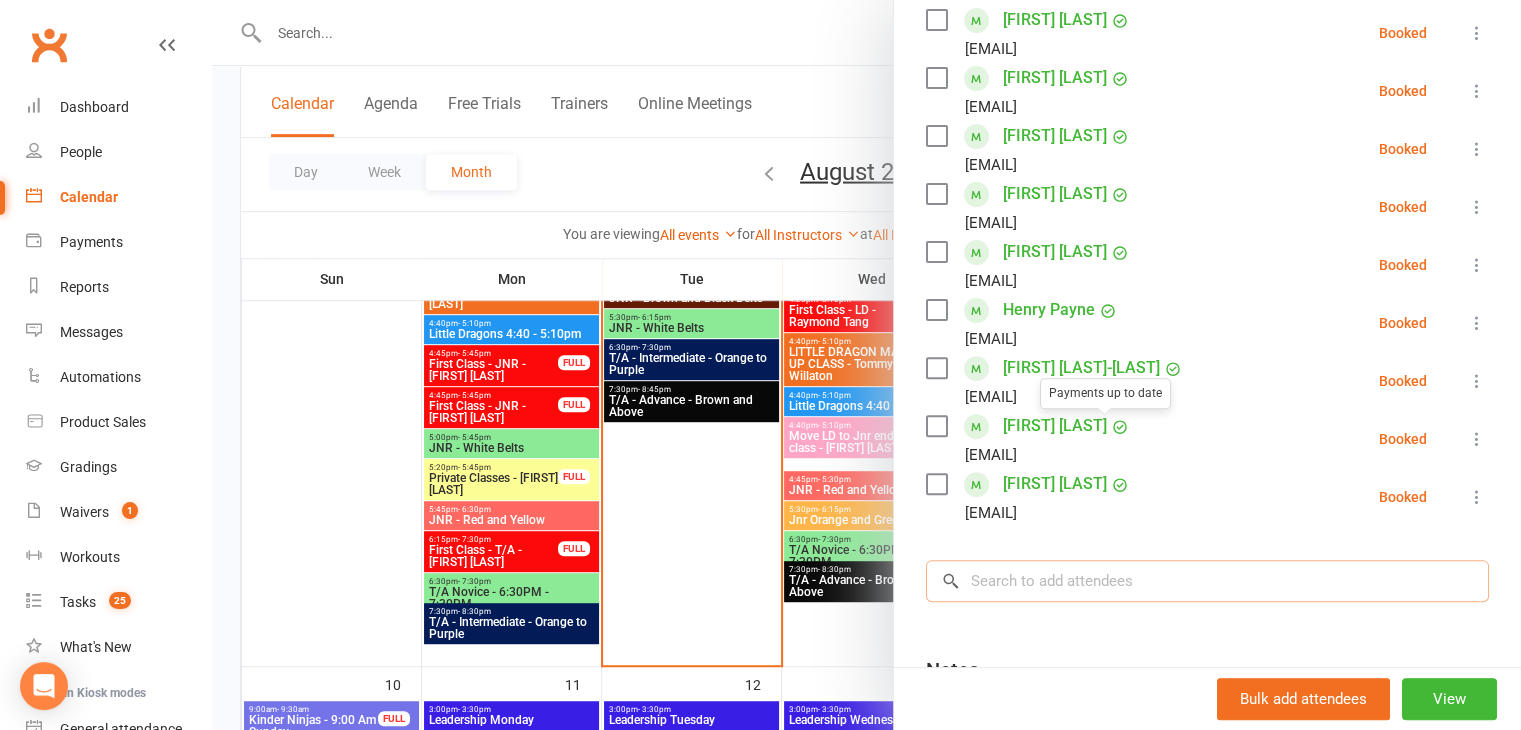 click at bounding box center [1207, 581] 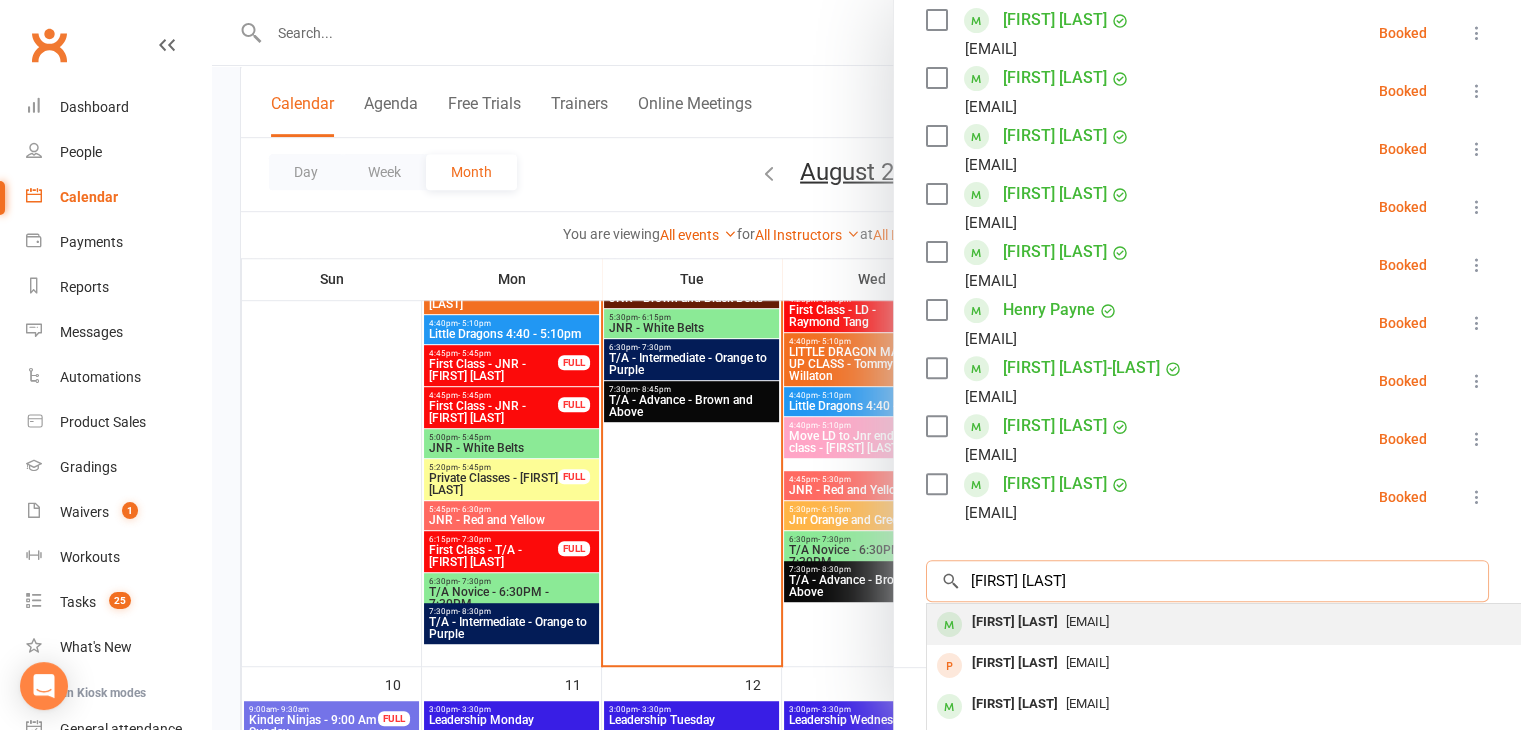 type on "Laith Saab" 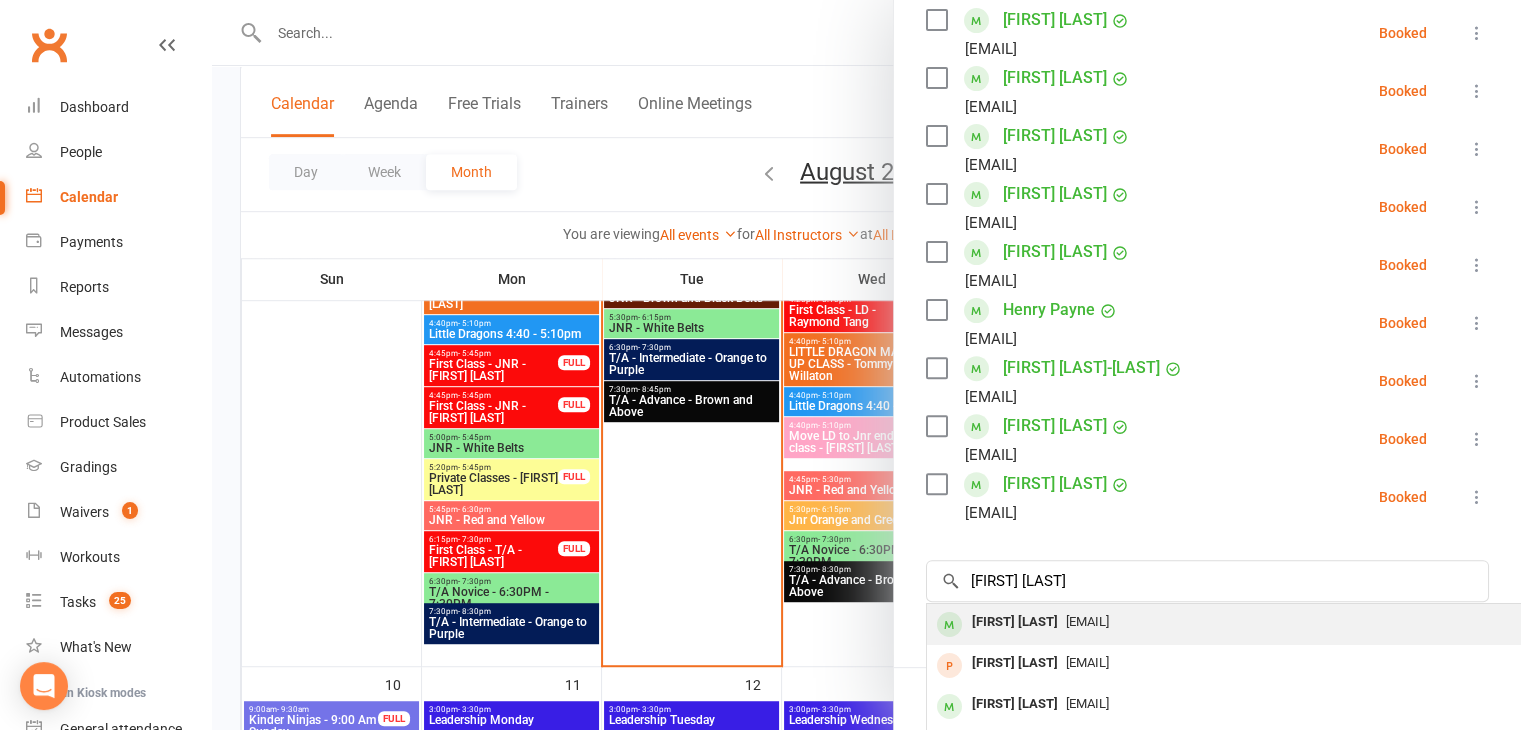 click on "Shadi.saab@gmail.com" at bounding box center (1087, 621) 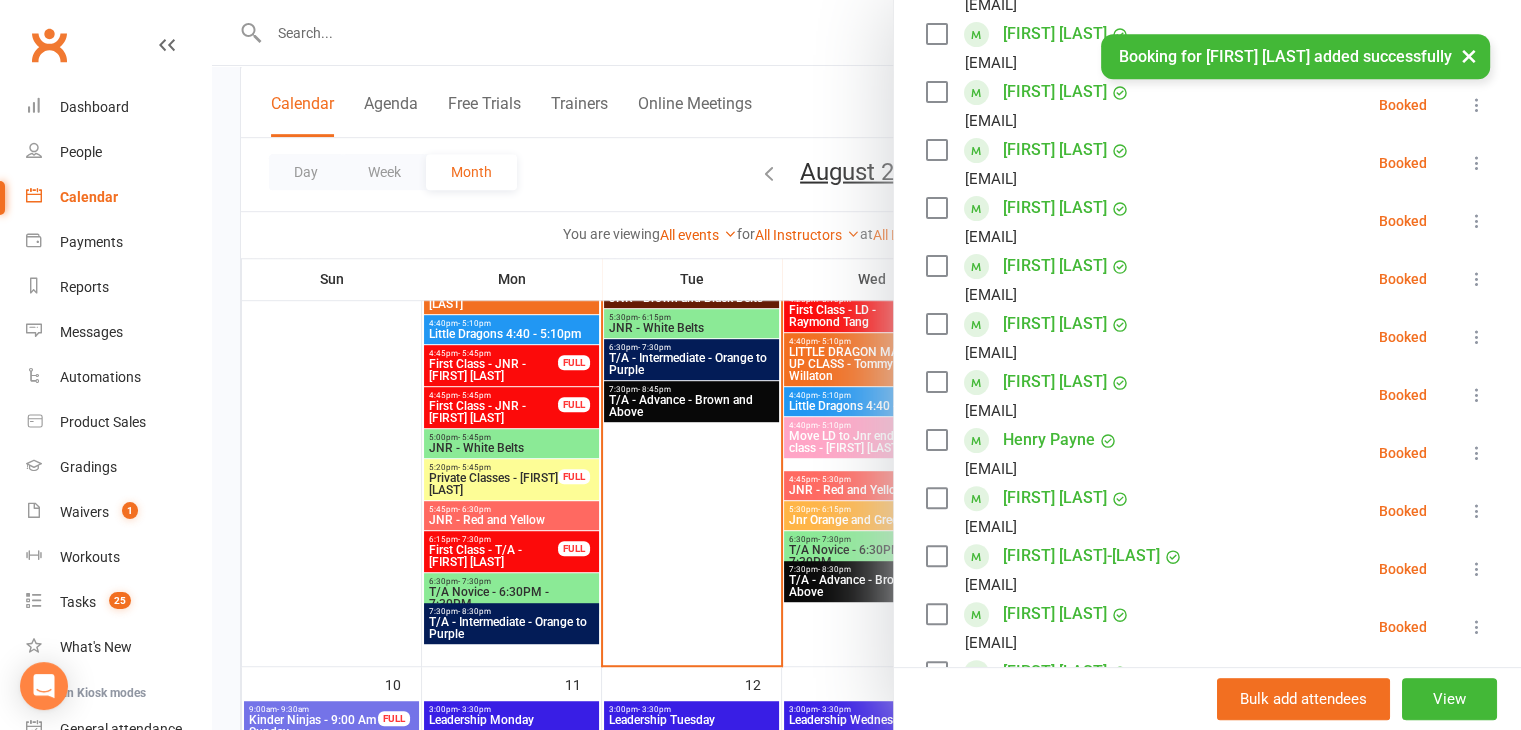scroll, scrollTop: 500, scrollLeft: 0, axis: vertical 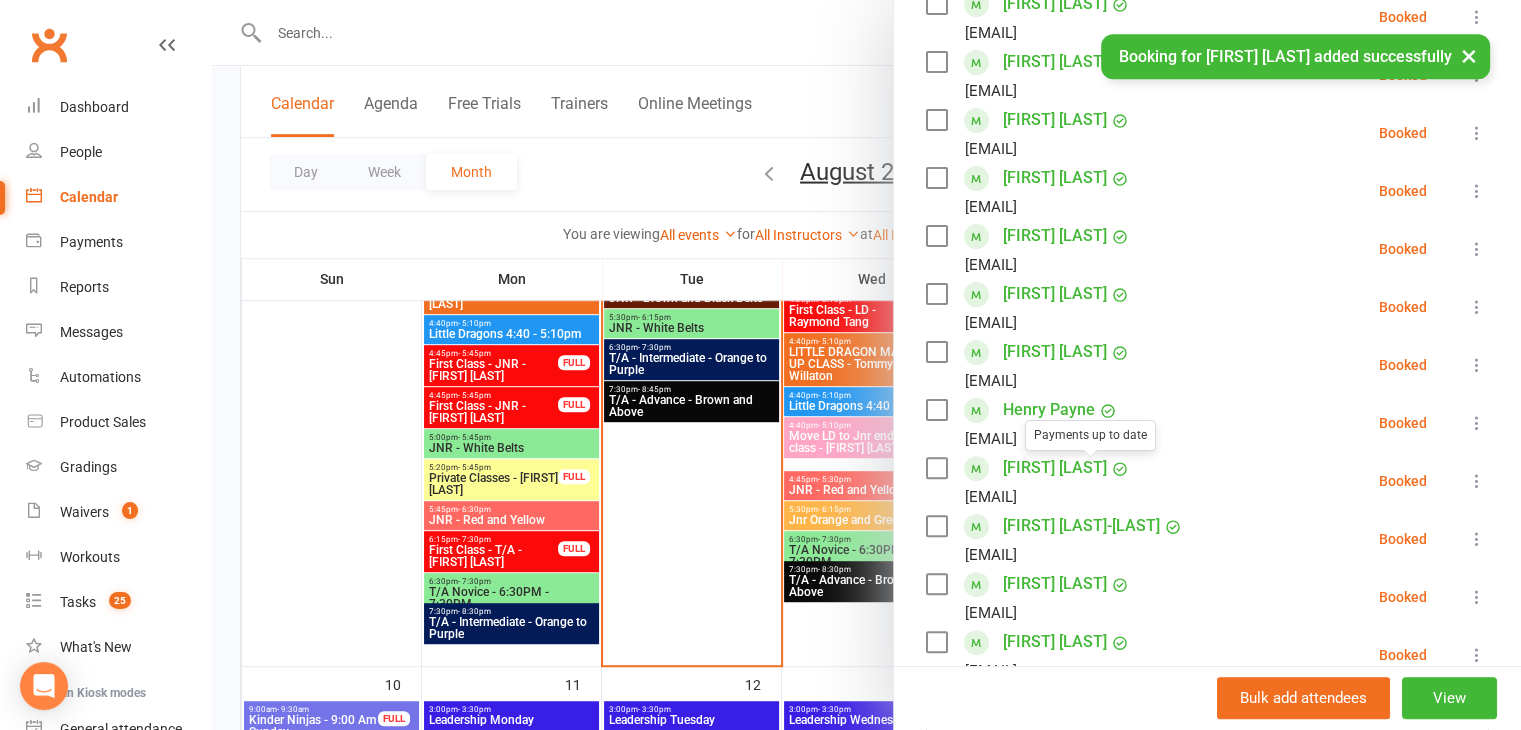 click on "Laith Saab" at bounding box center (1055, 468) 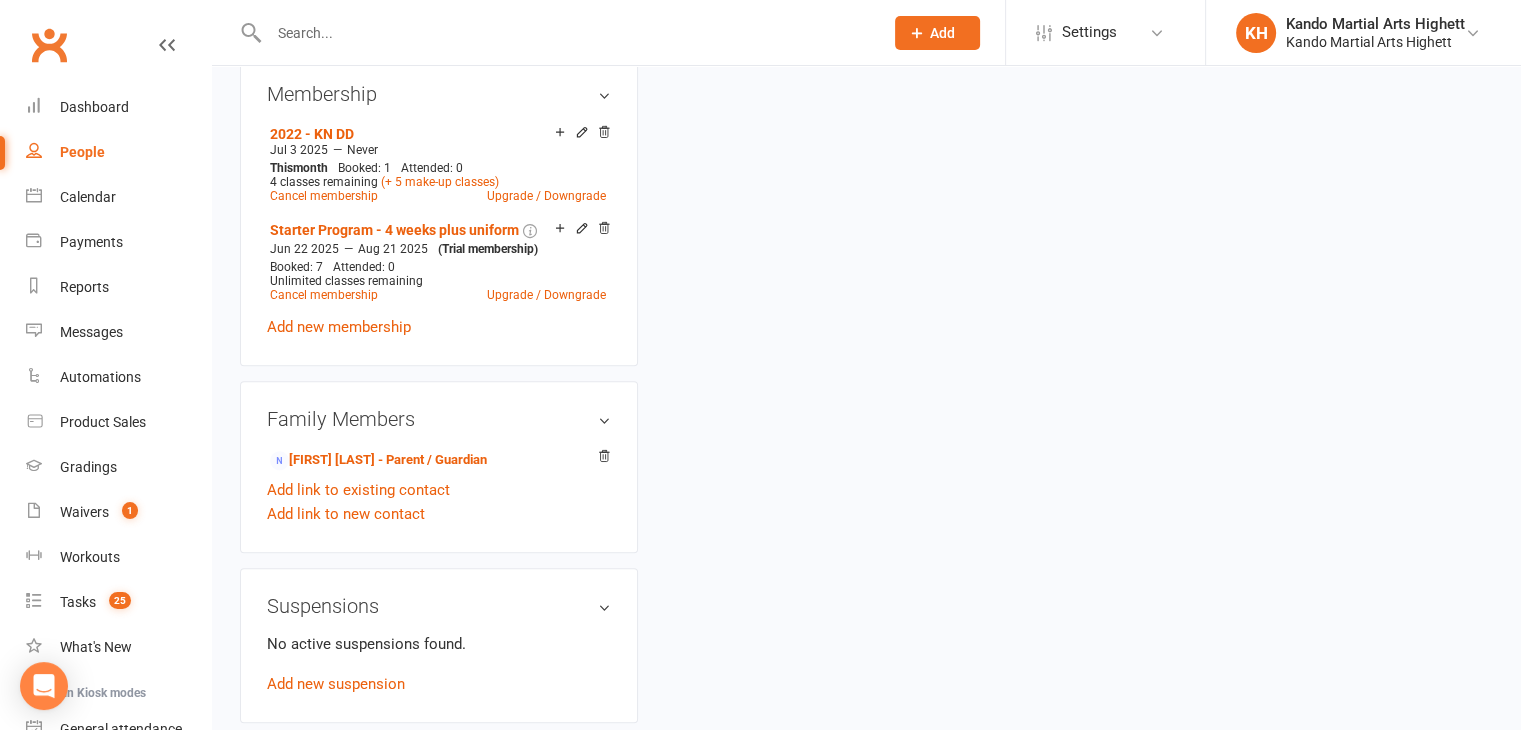 scroll, scrollTop: 0, scrollLeft: 0, axis: both 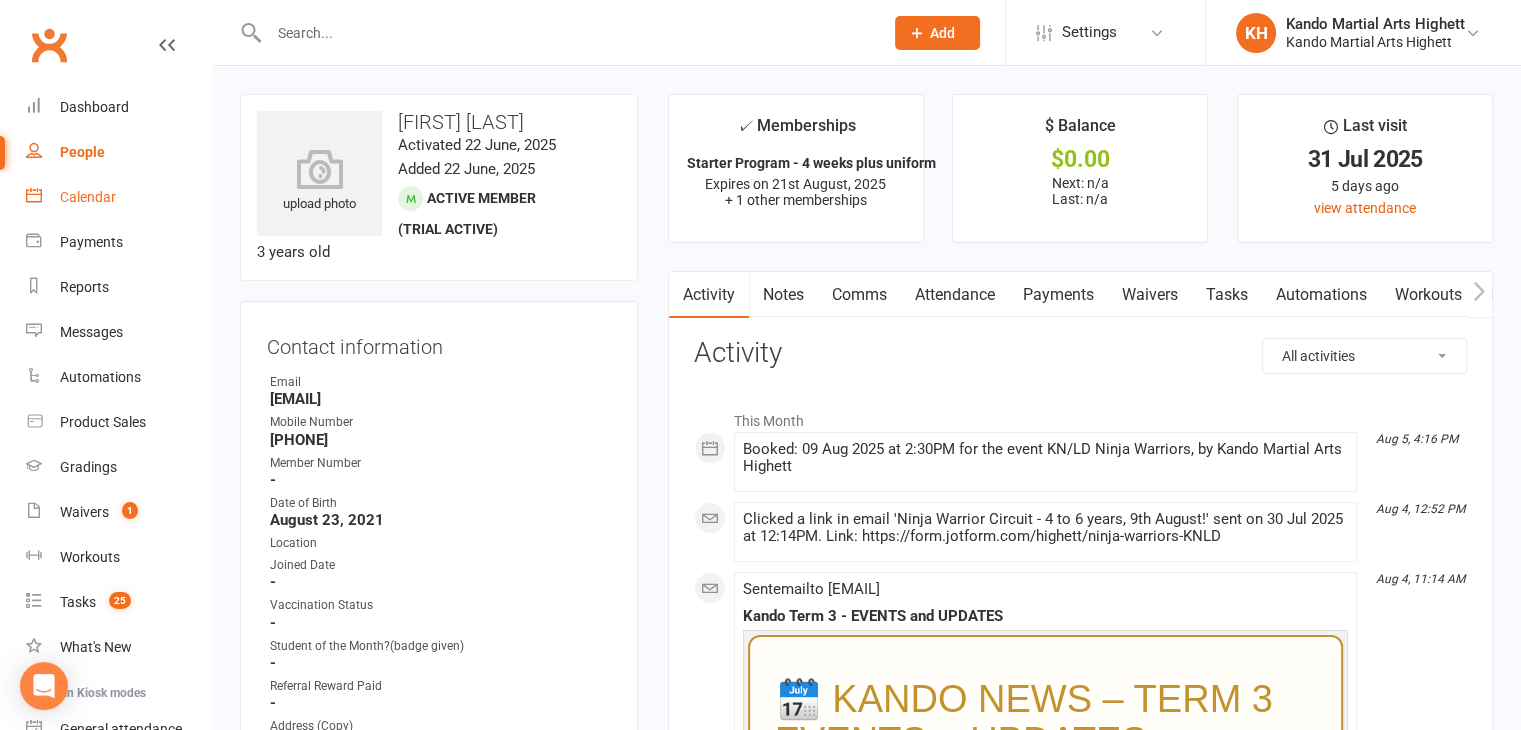 click on "Calendar" at bounding box center (118, 197) 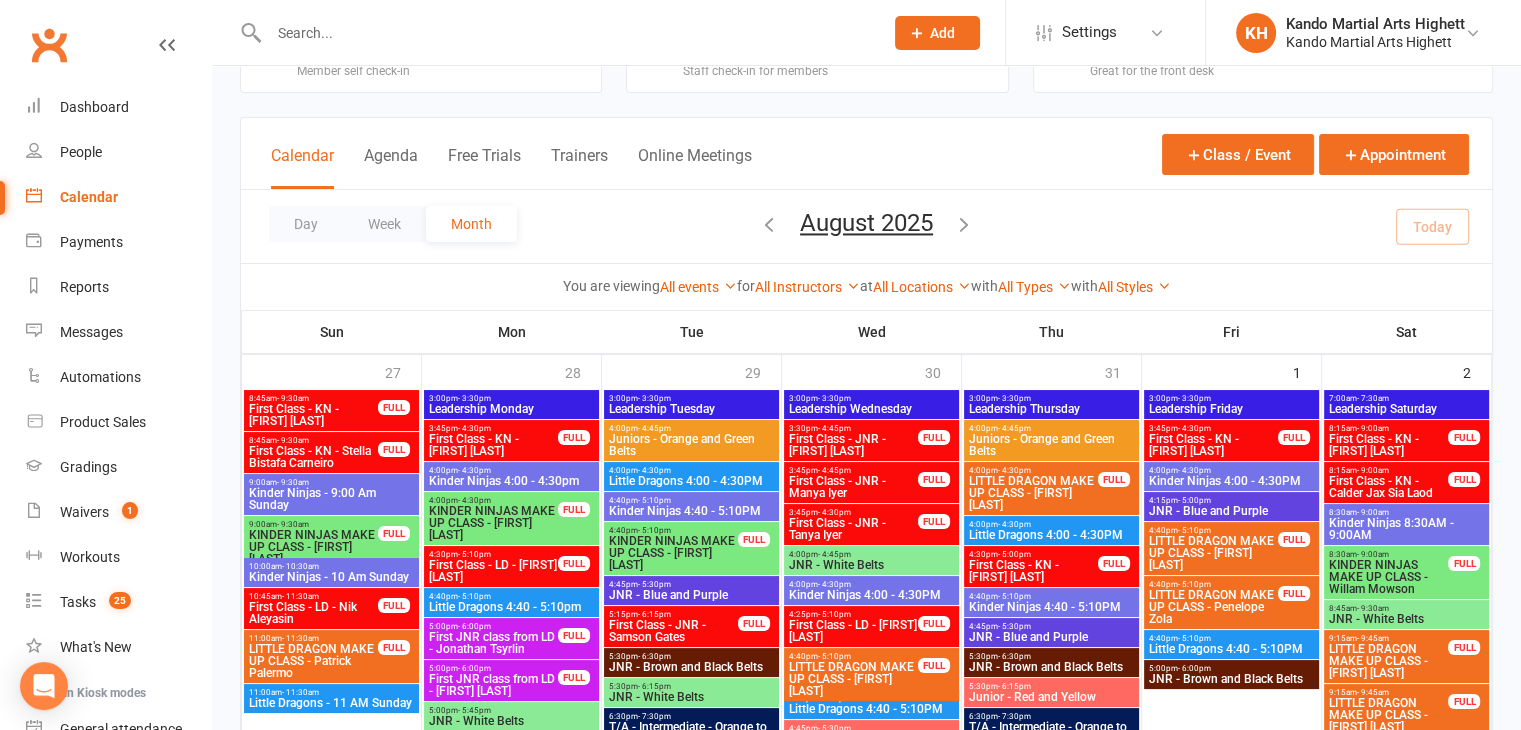scroll, scrollTop: 100, scrollLeft: 0, axis: vertical 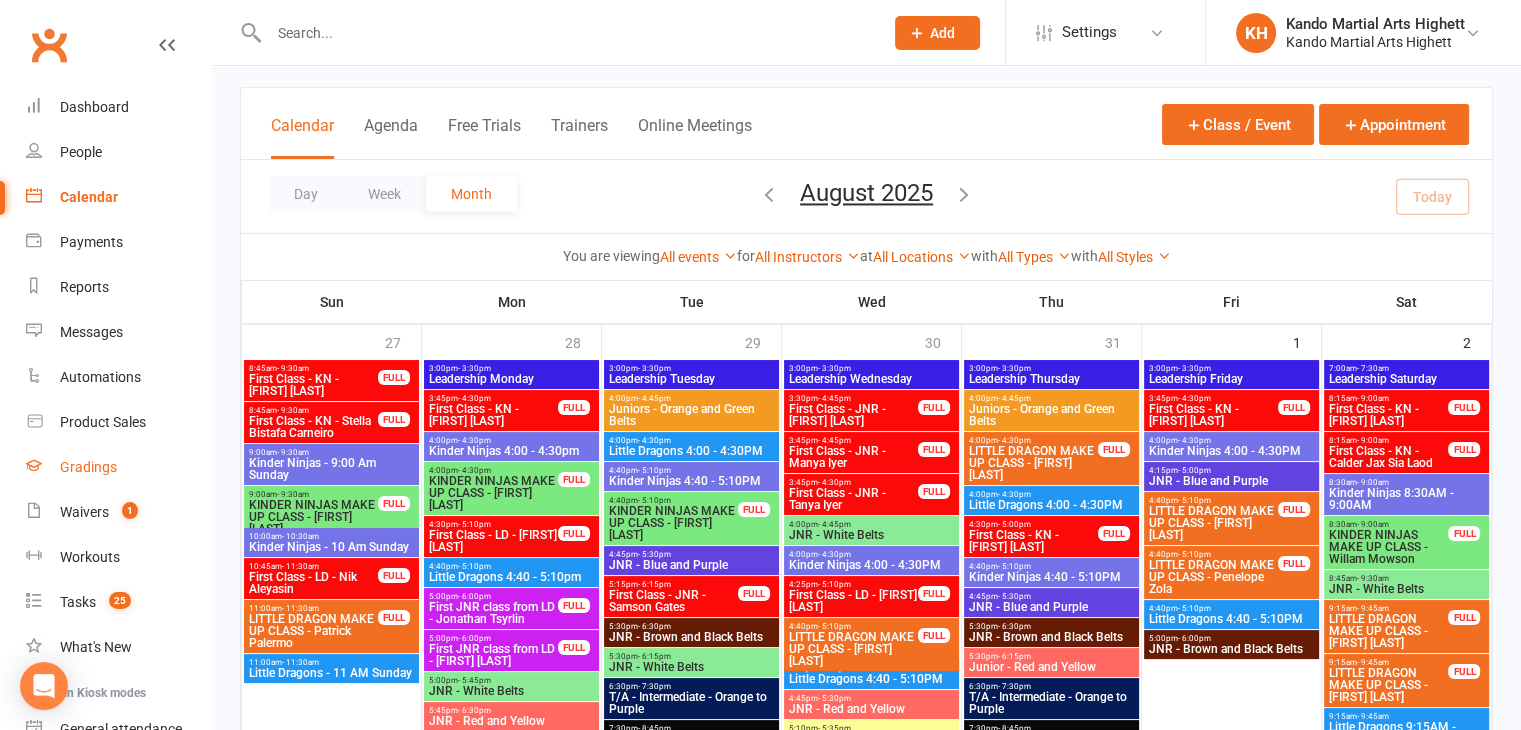 drag, startPoint x: 115, startPoint y: 467, endPoint x: 100, endPoint y: 453, distance: 20.518284 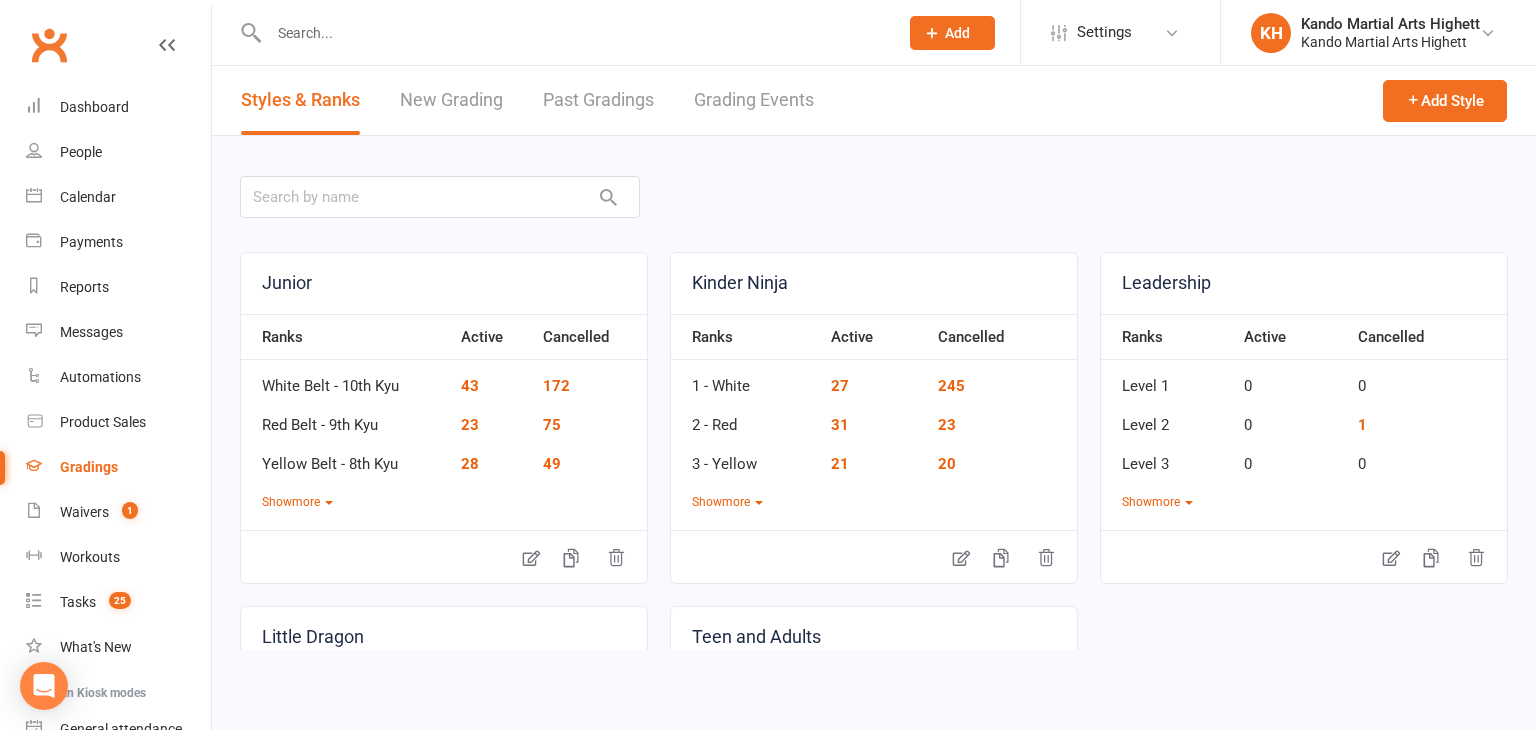 click on "Grading Events" at bounding box center [754, 100] 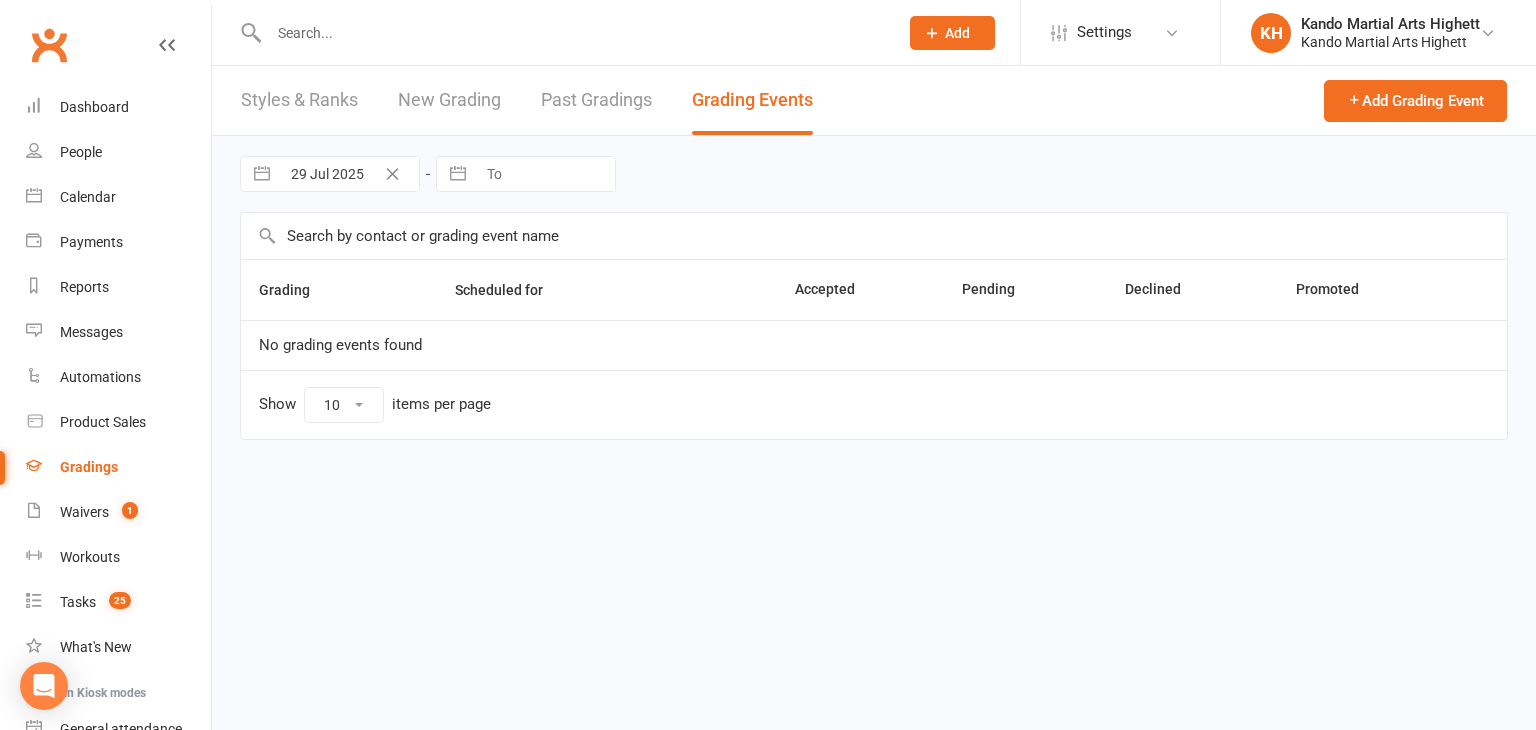 select on "100" 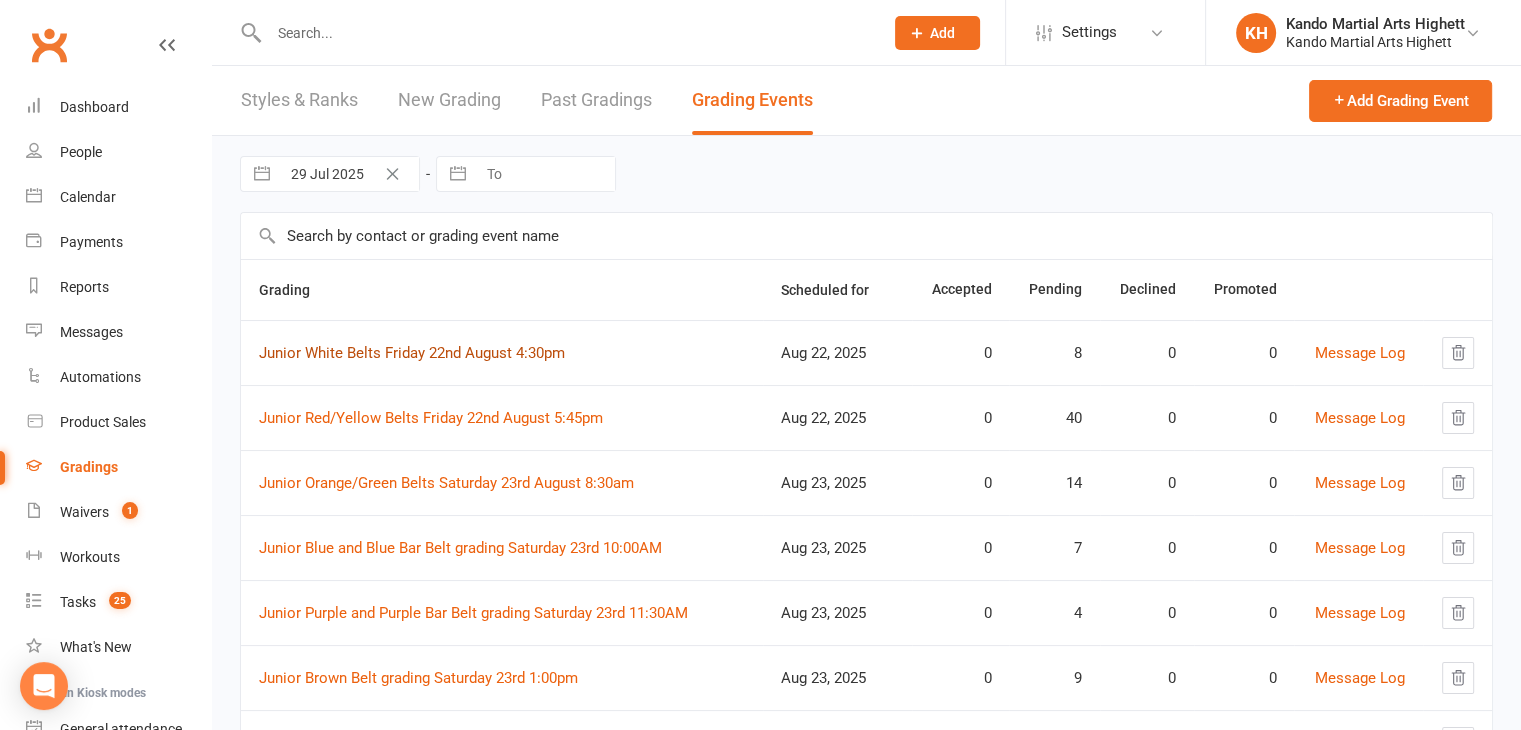 click on "Junior White Belts Friday 22nd August 4:30pm" at bounding box center (412, 353) 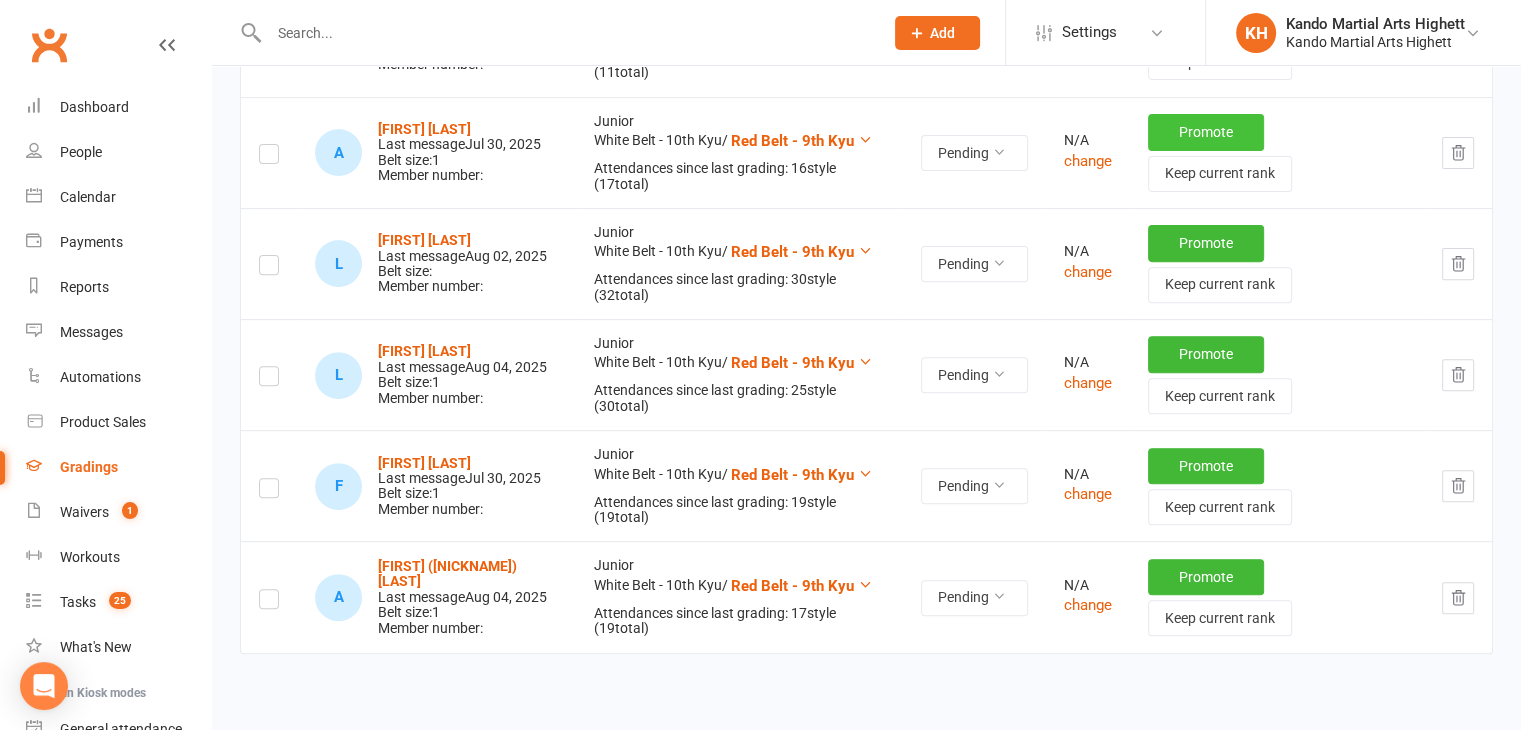 scroll, scrollTop: 797, scrollLeft: 0, axis: vertical 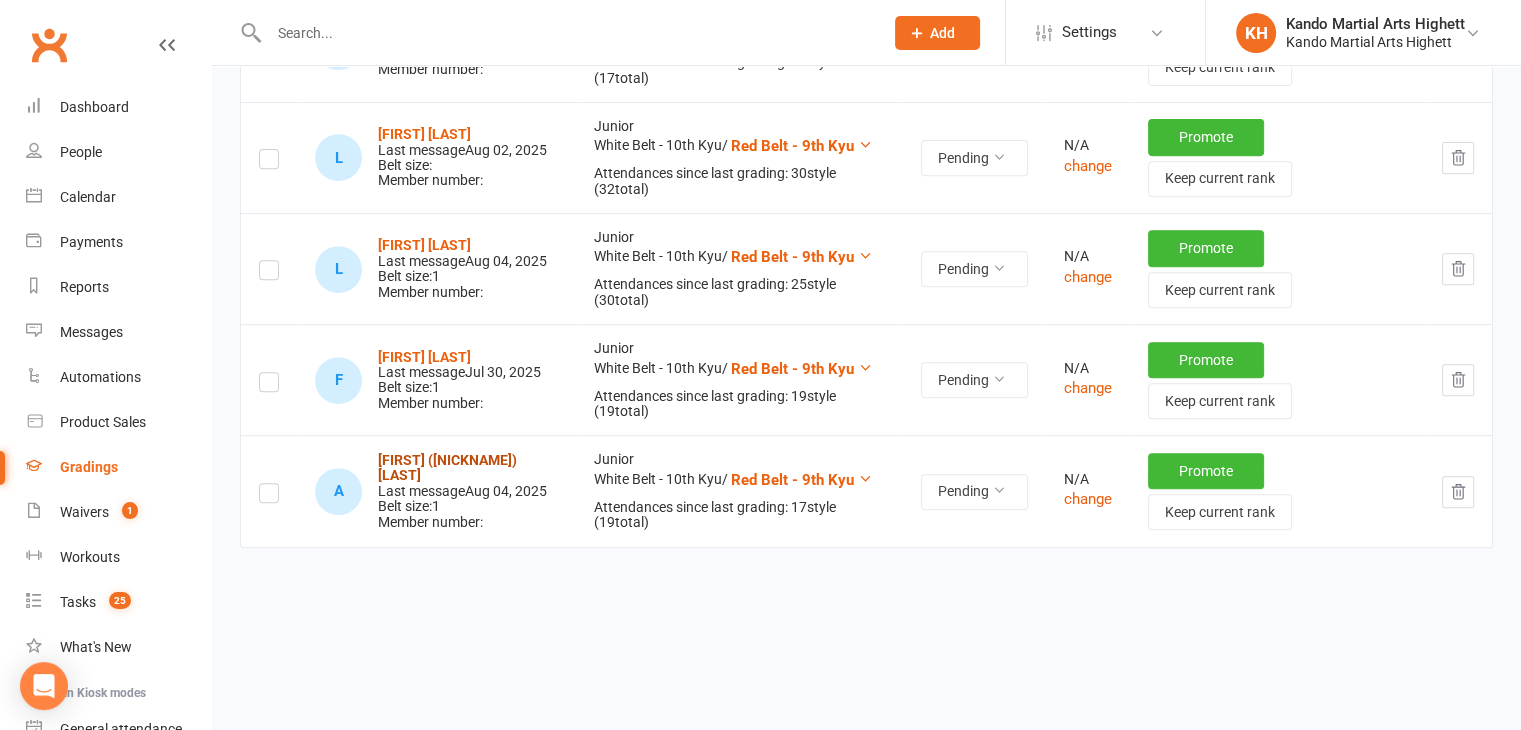 click on "Alan (Alfie) Stringer" at bounding box center [447, 467] 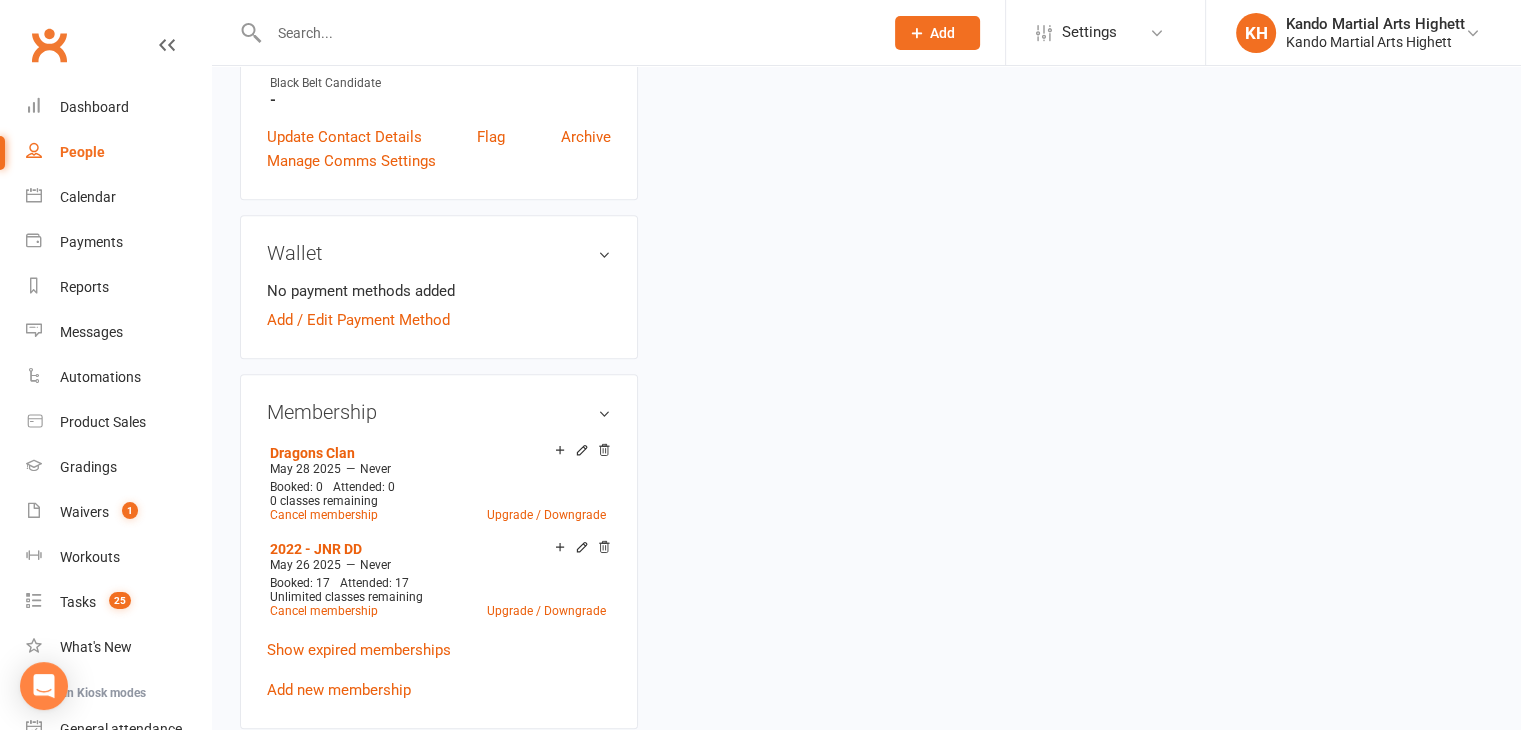 scroll, scrollTop: 0, scrollLeft: 0, axis: both 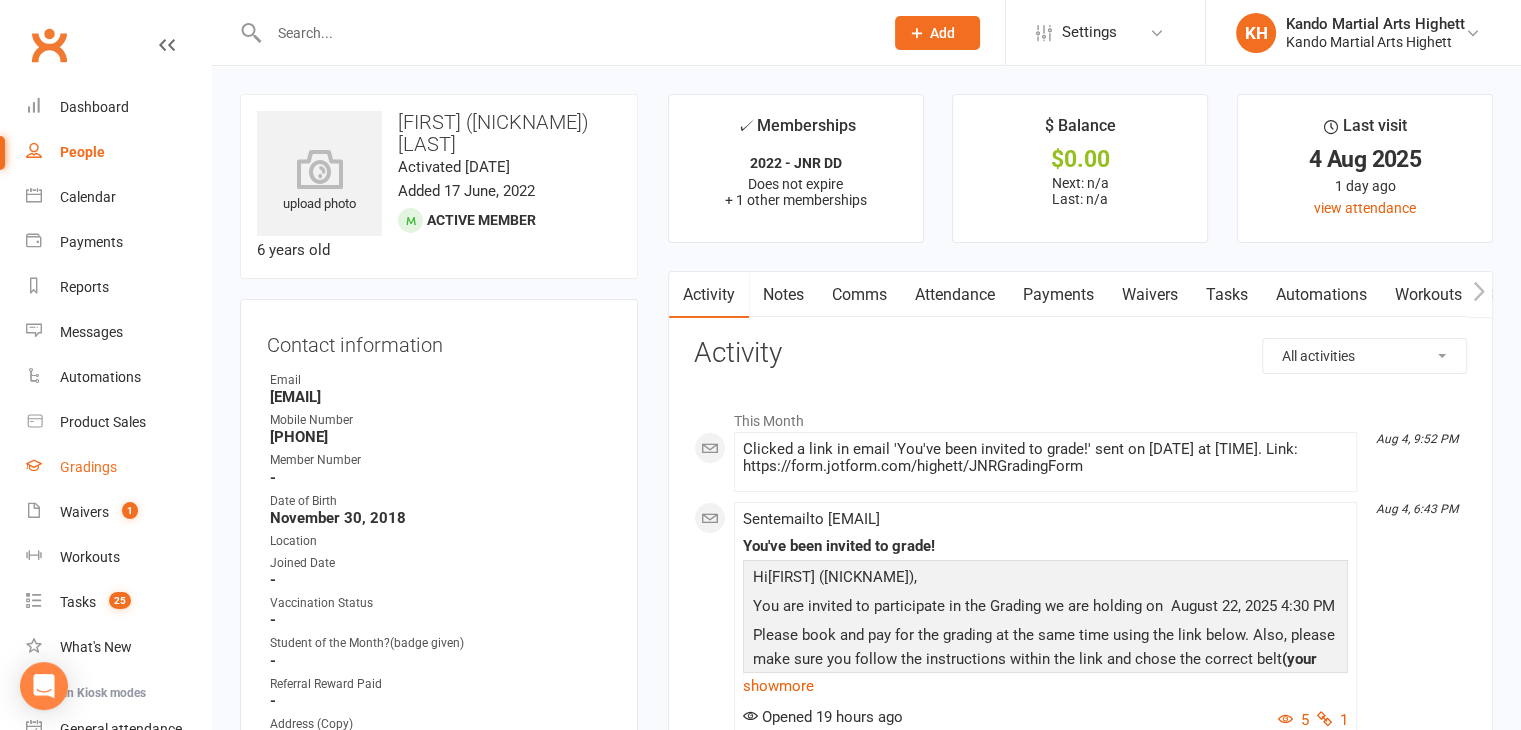 click on "Gradings" at bounding box center (118, 467) 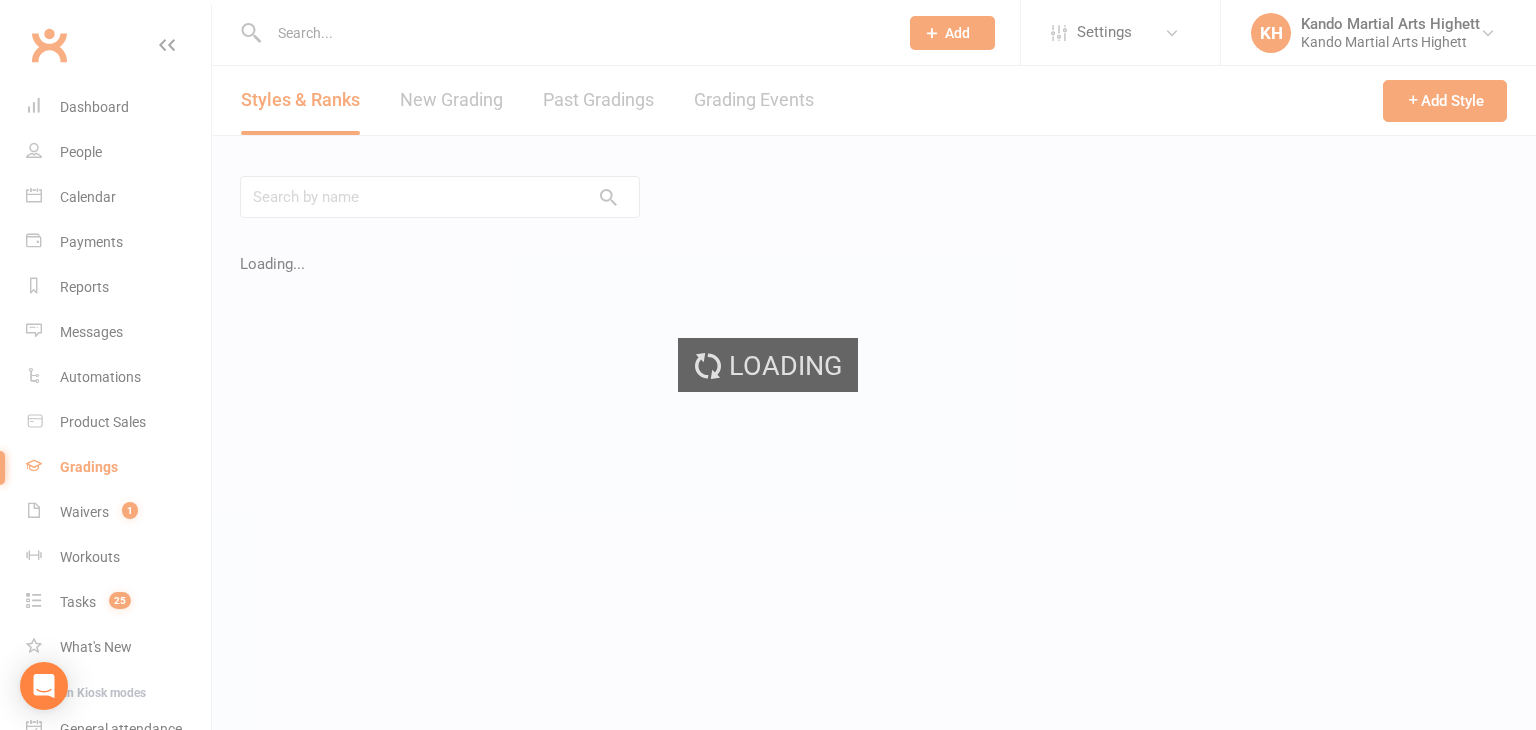 click on "Loading" at bounding box center (768, 365) 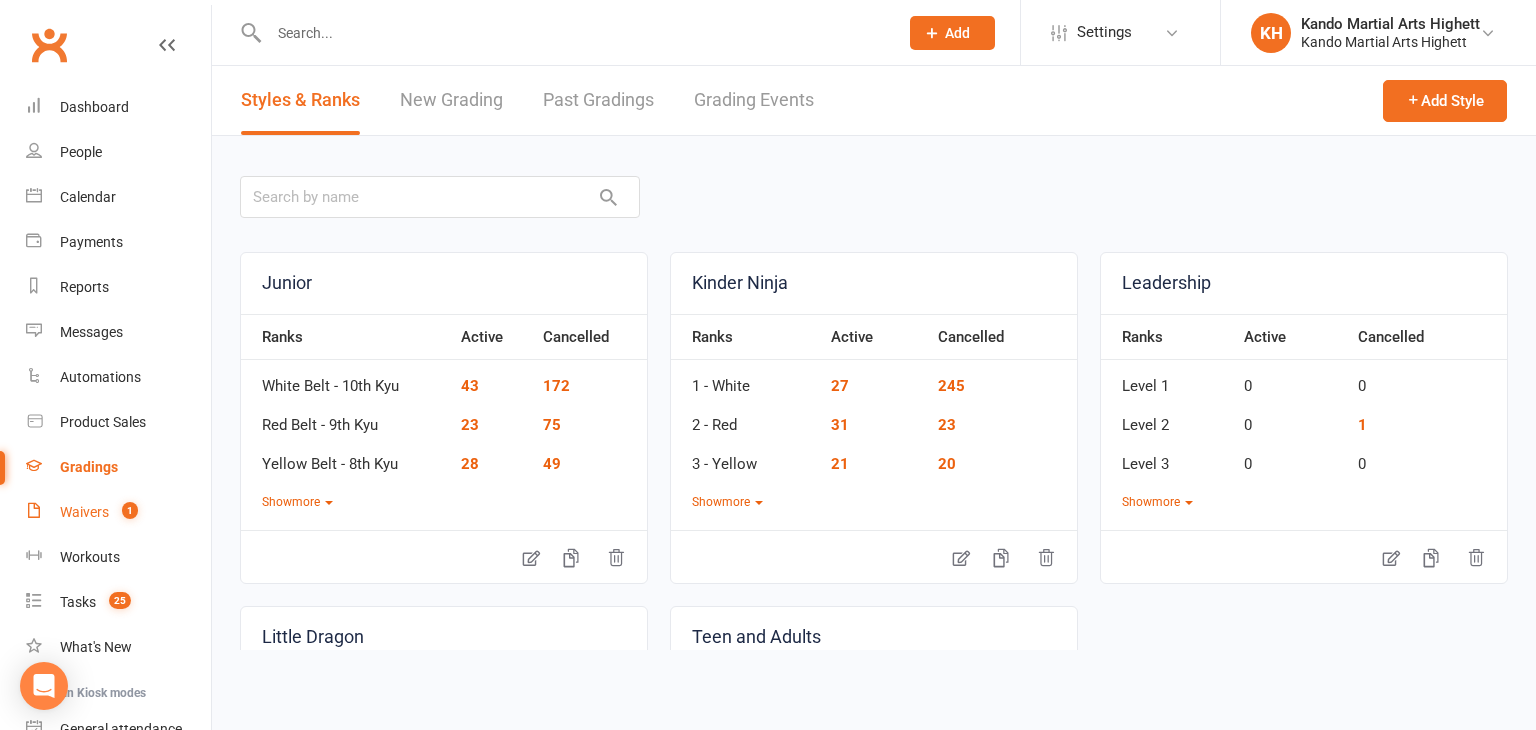 click on "1" at bounding box center [125, 512] 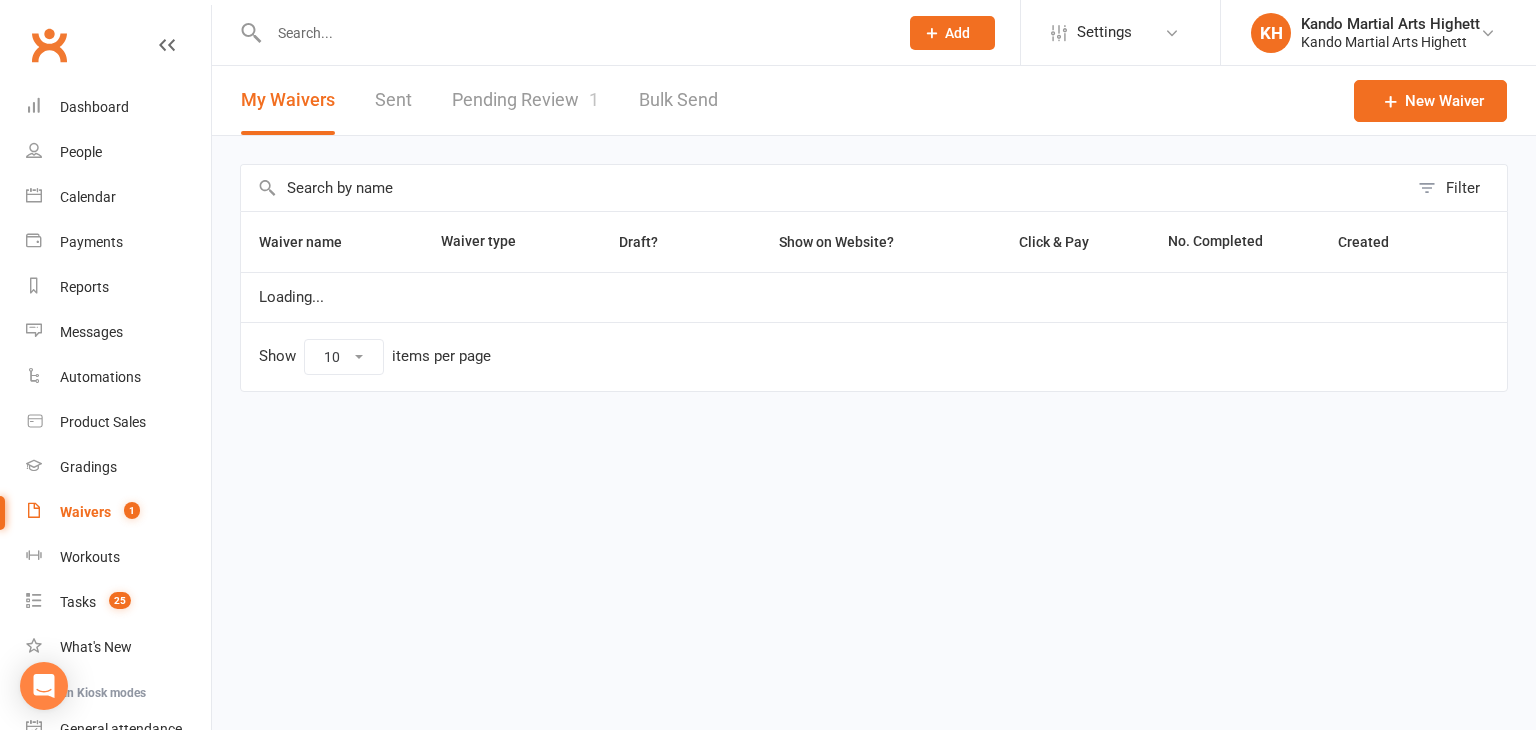 select on "100" 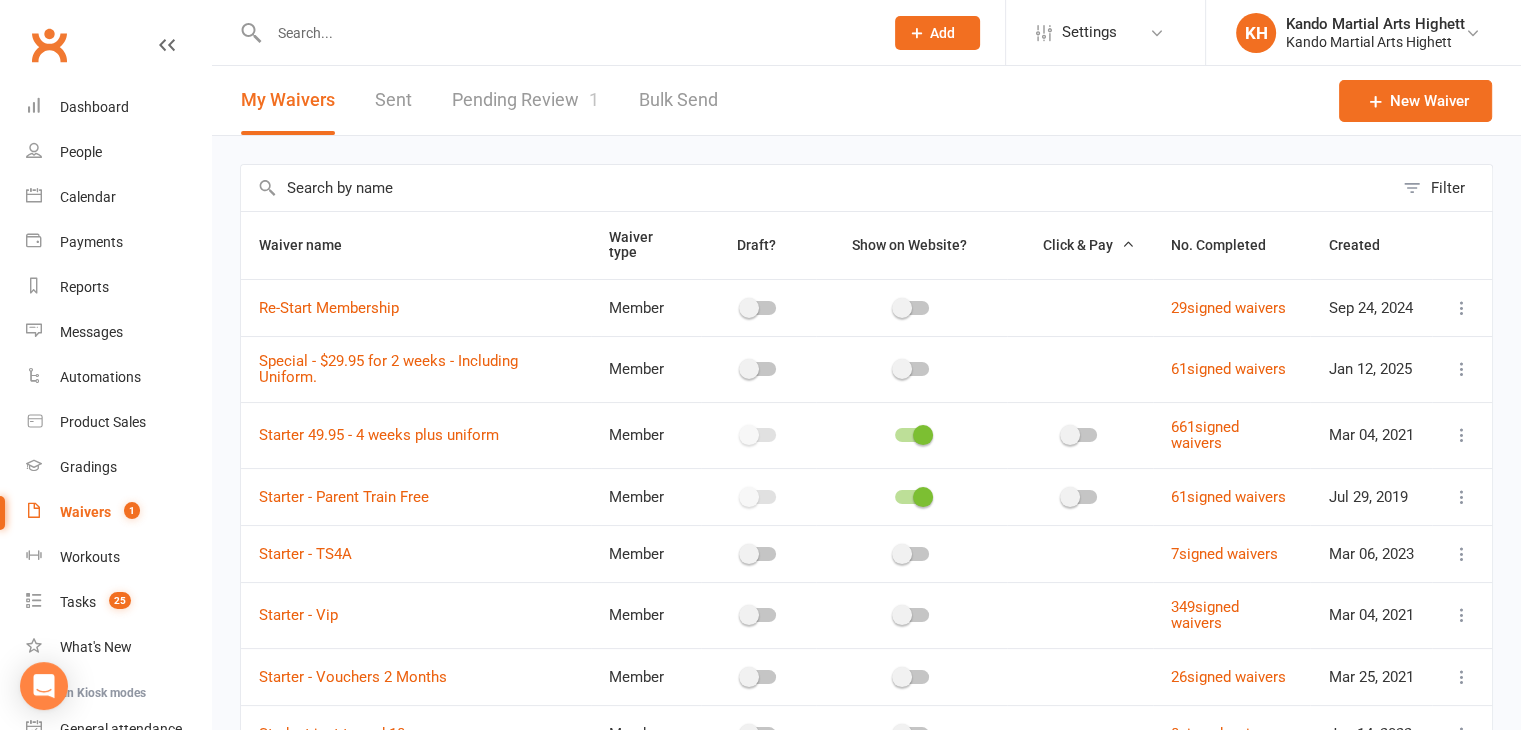 click on "Pending Review 1" at bounding box center (525, 100) 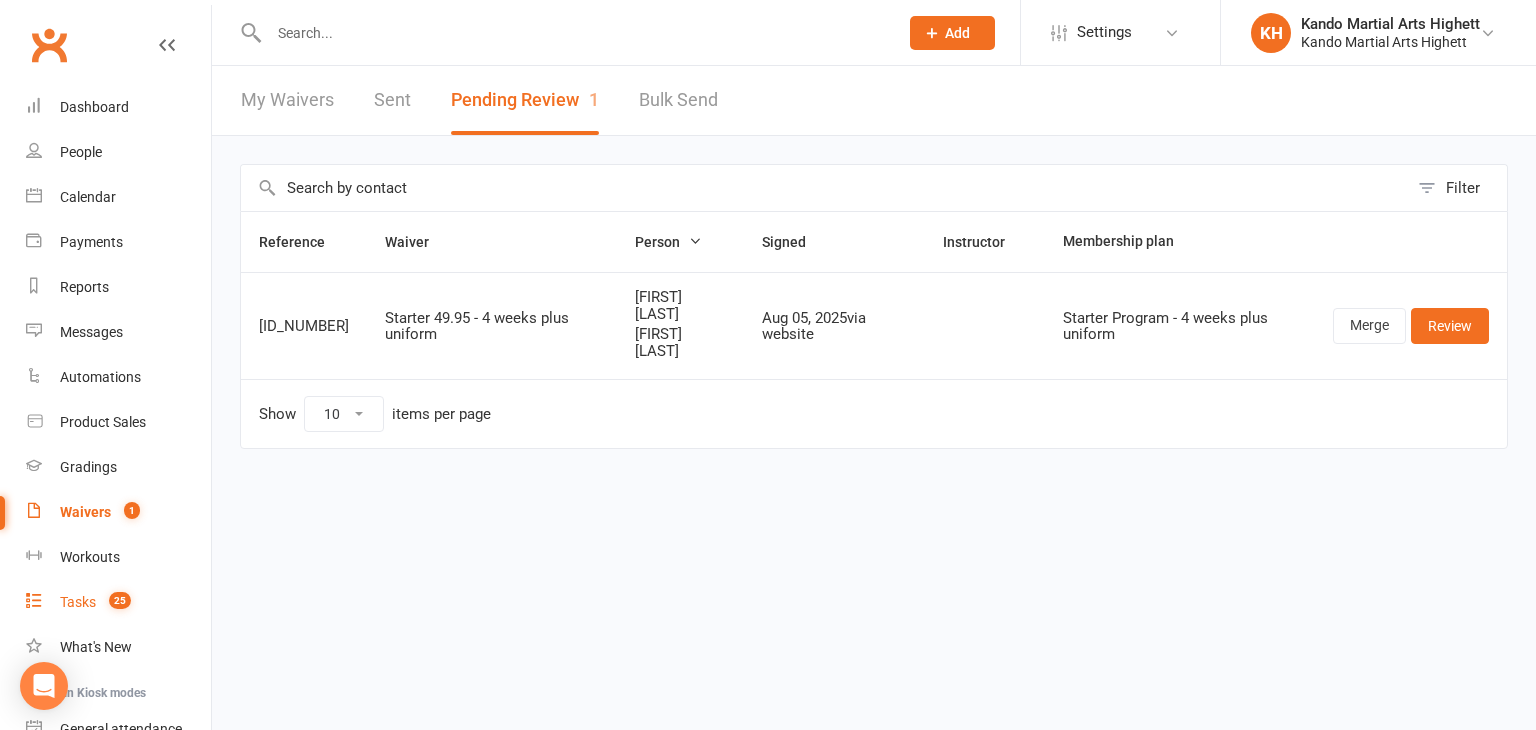 click on "25" at bounding box center (120, 600) 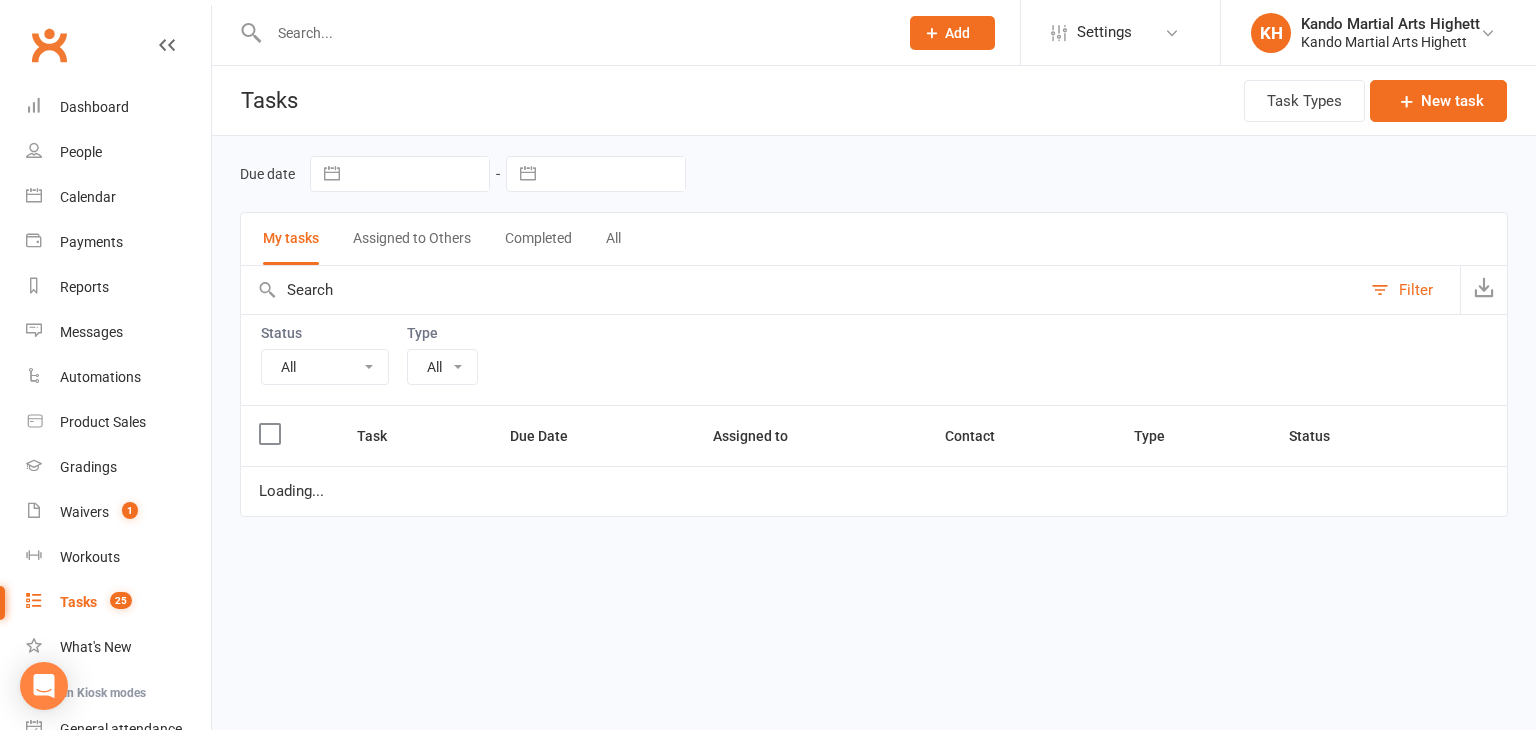 select on "22415" 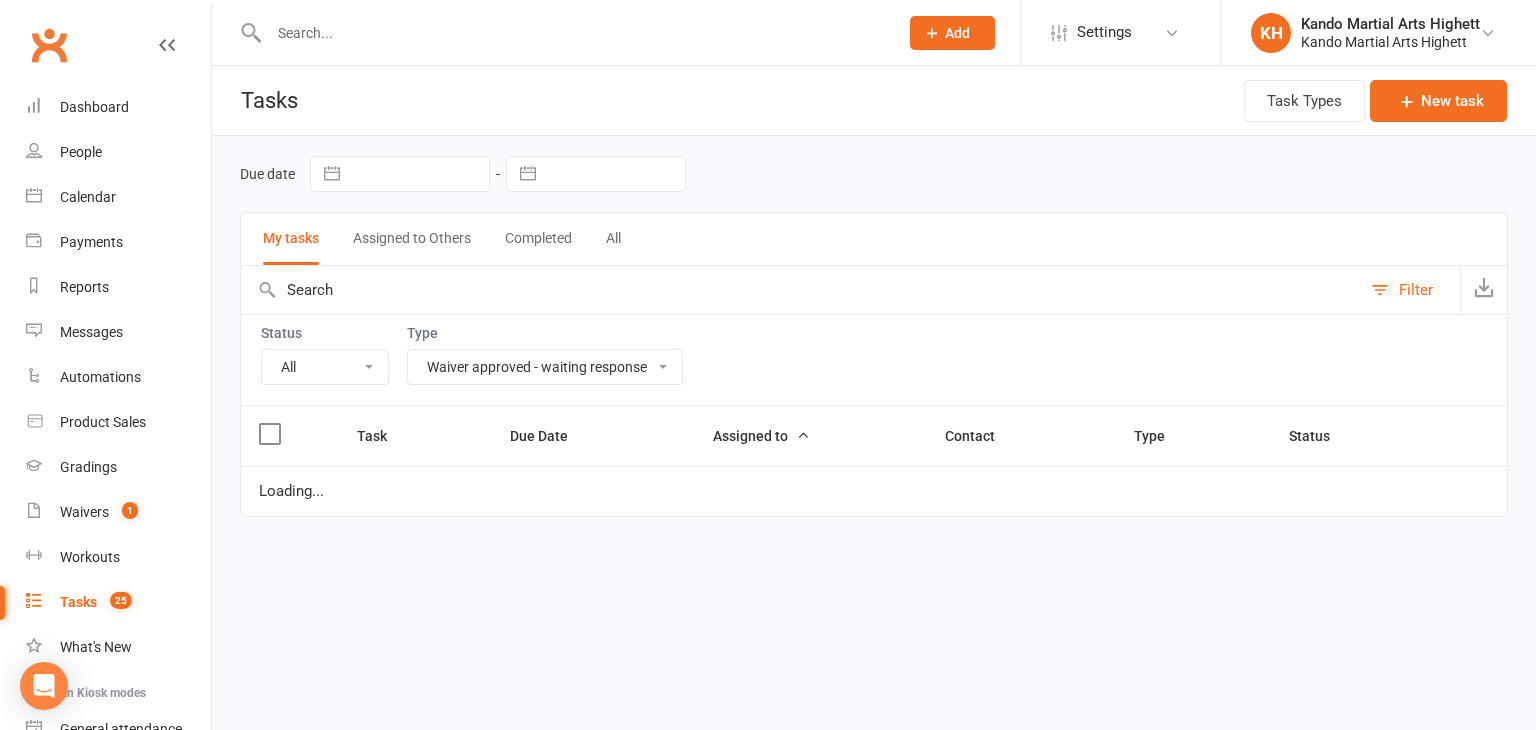 select on "finished" 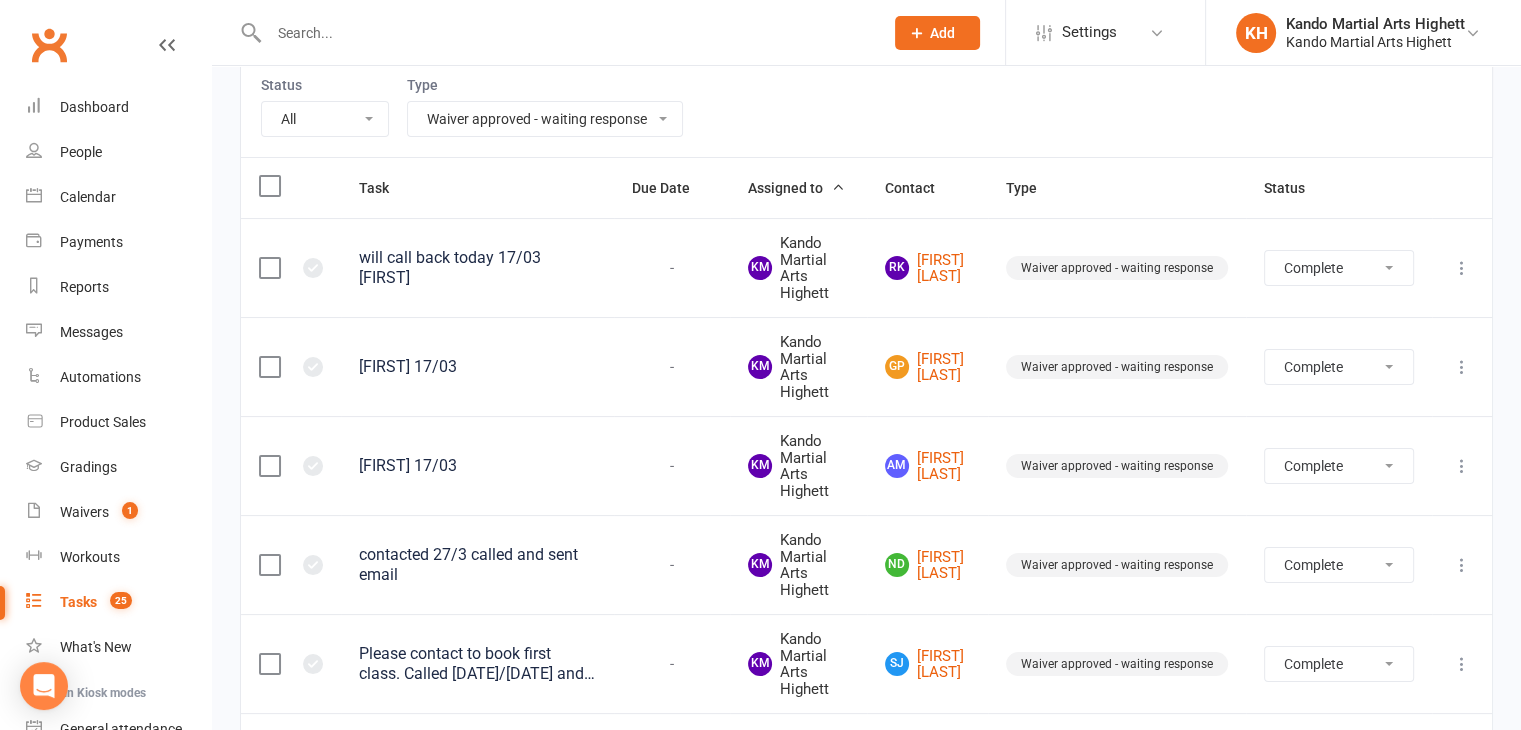 scroll, scrollTop: 300, scrollLeft: 0, axis: vertical 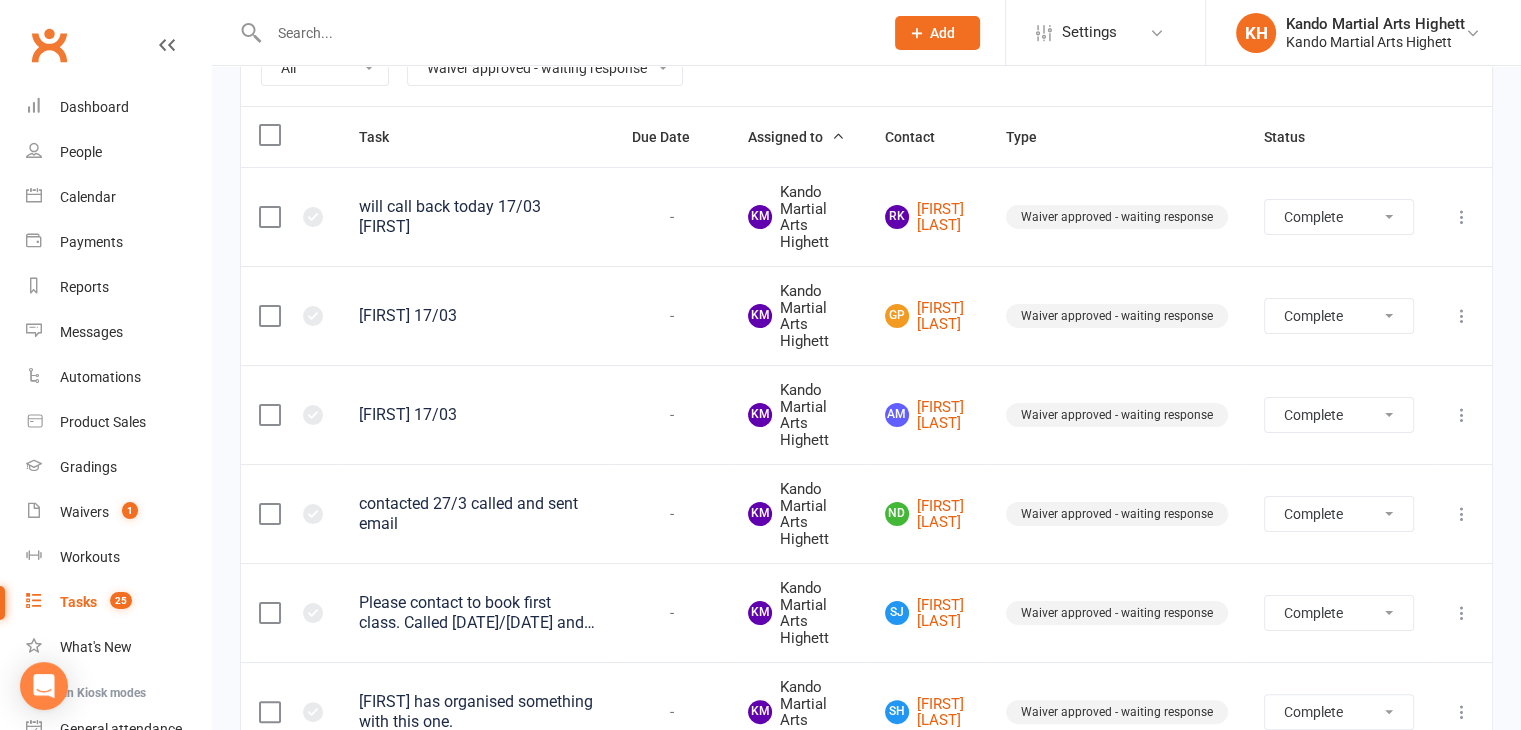 click on "Leah 17/03" at bounding box center [477, 316] 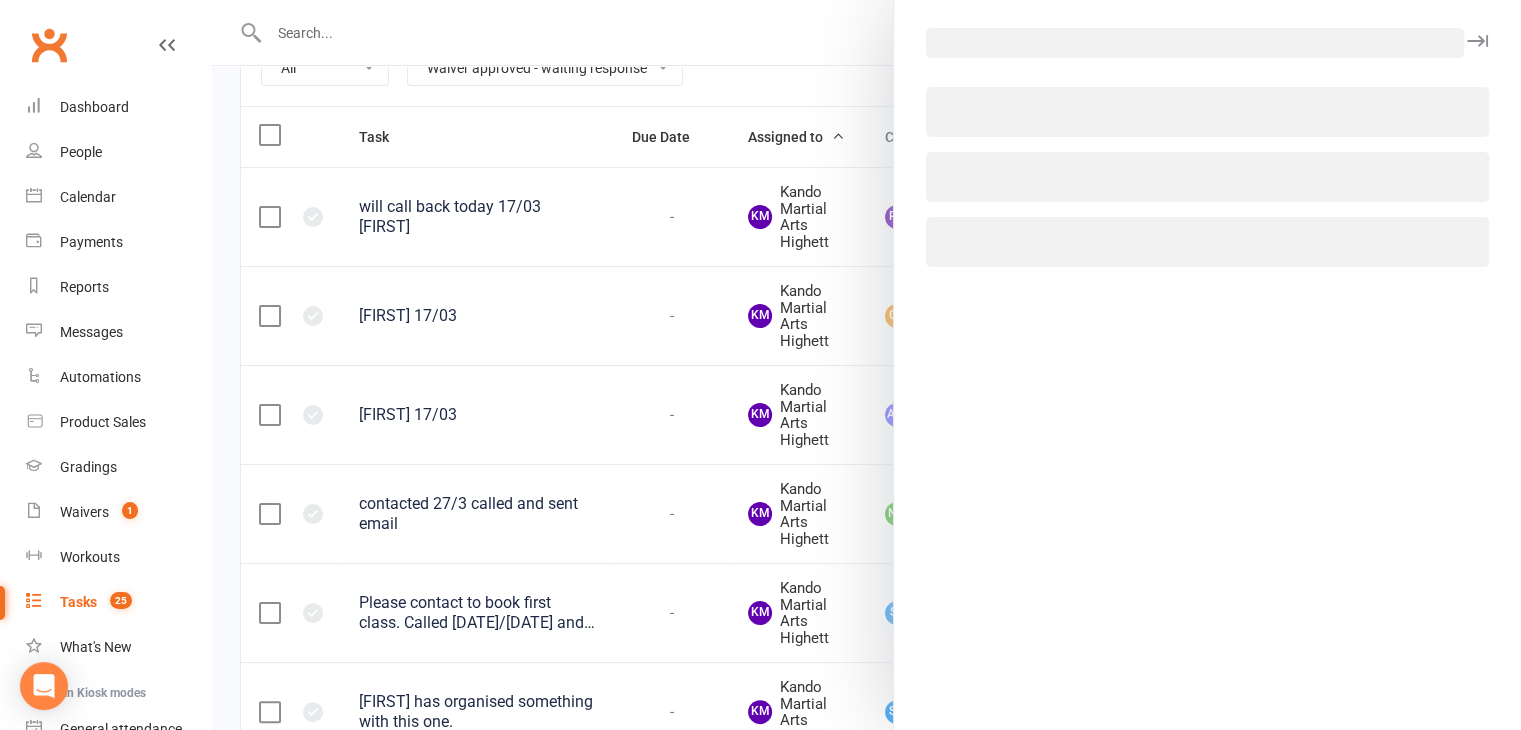click at bounding box center (866, 365) 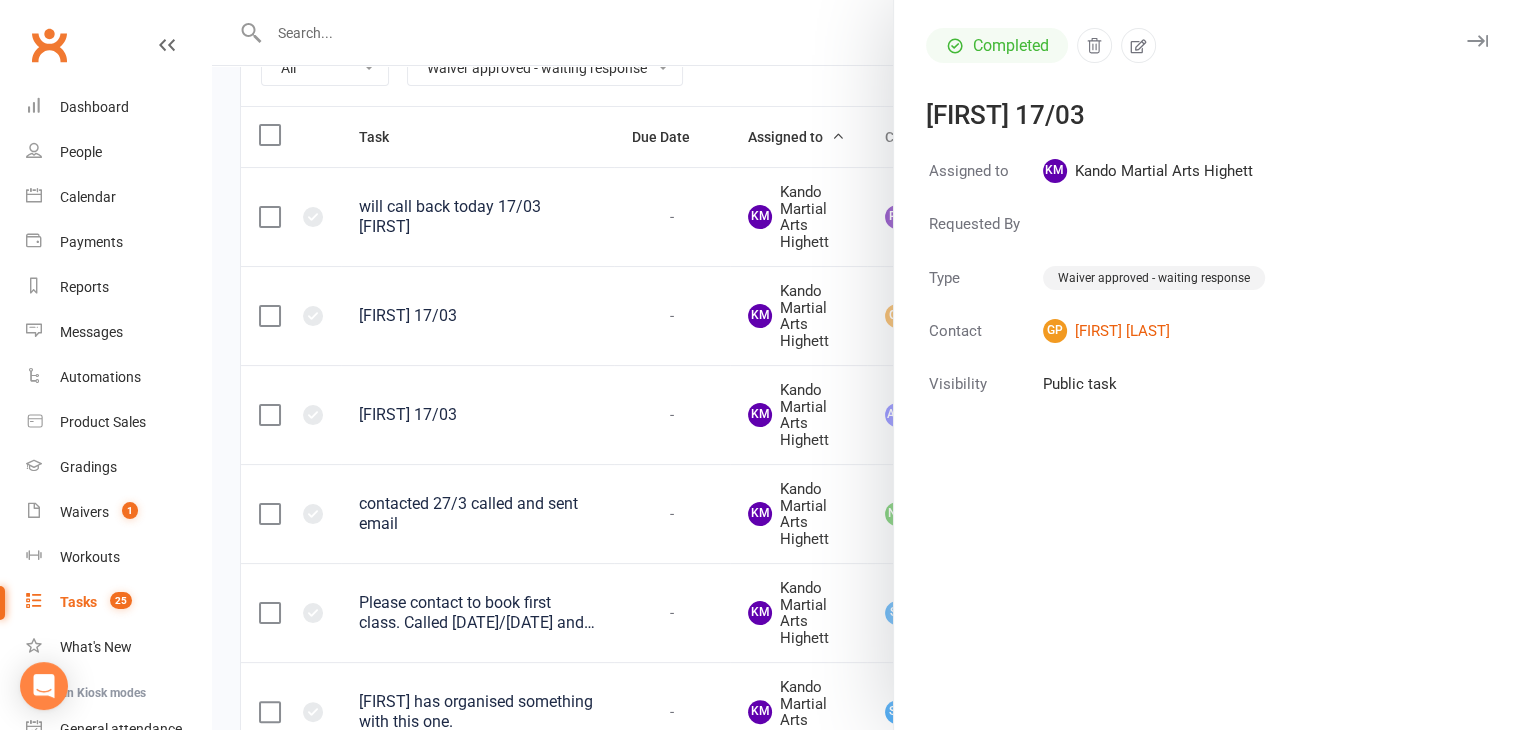 click at bounding box center (866, 365) 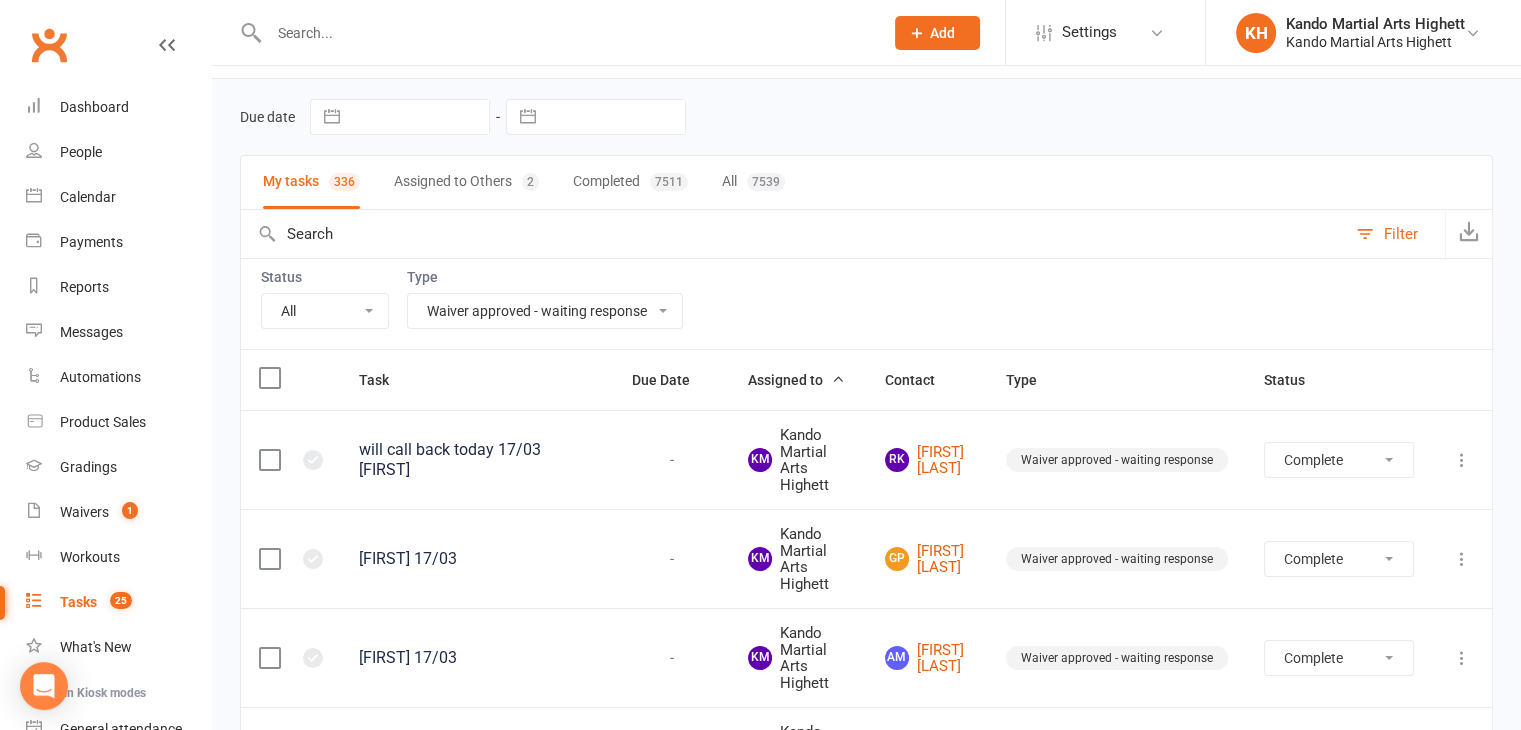 scroll, scrollTop: 0, scrollLeft: 0, axis: both 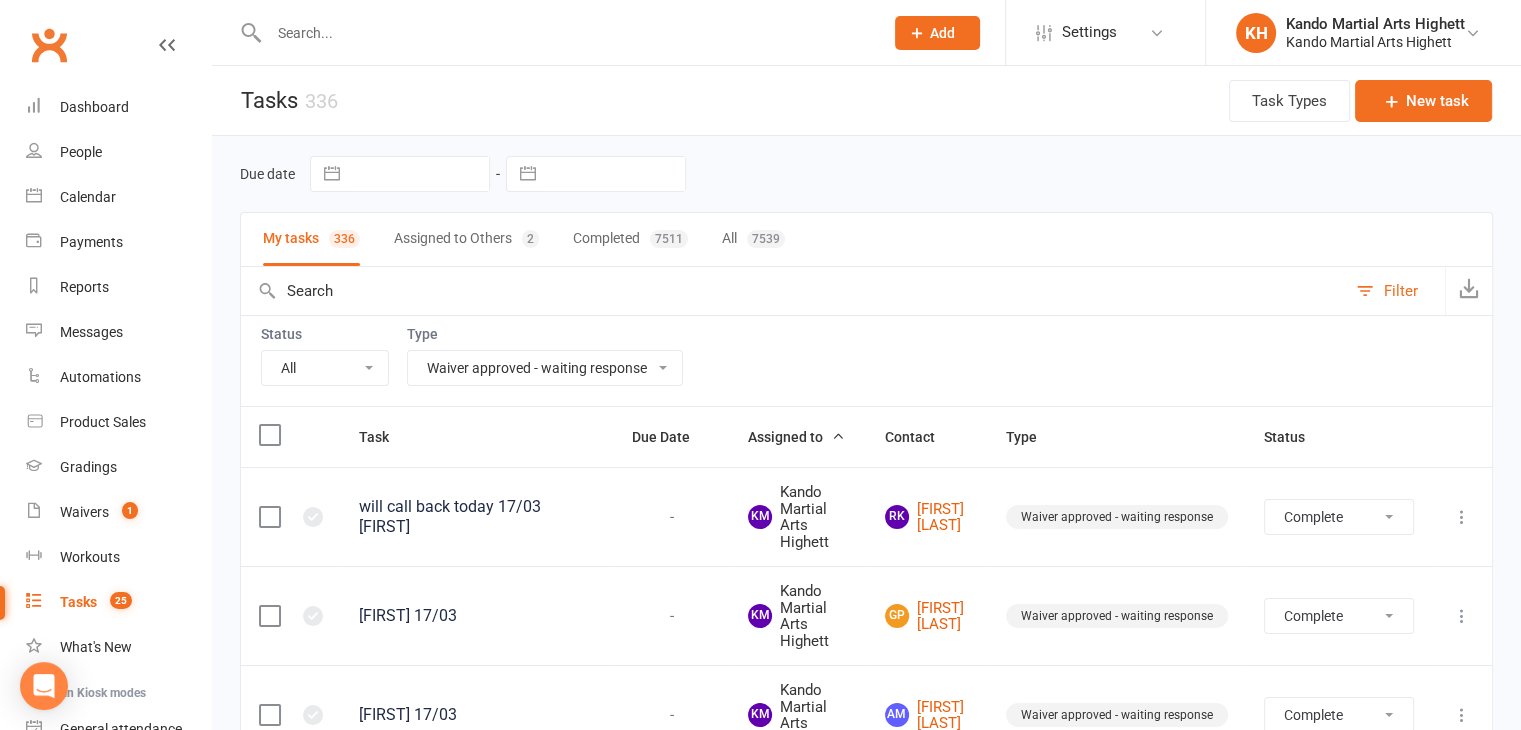 click on "All Incomplete Not Started In Progress Waiting Complete" at bounding box center [325, 368] 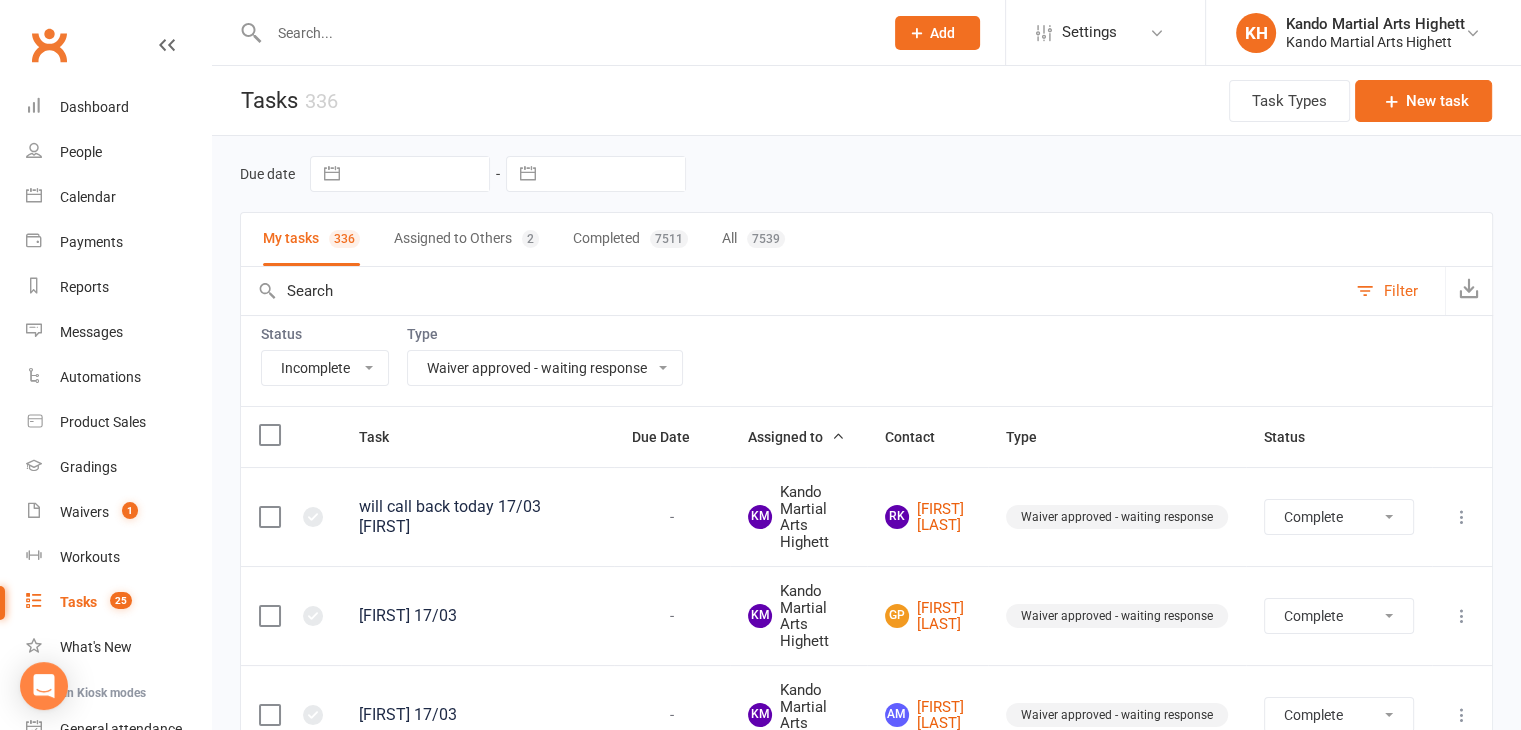 click on "All Incomplete Not Started In Progress Waiting Complete" at bounding box center (325, 368) 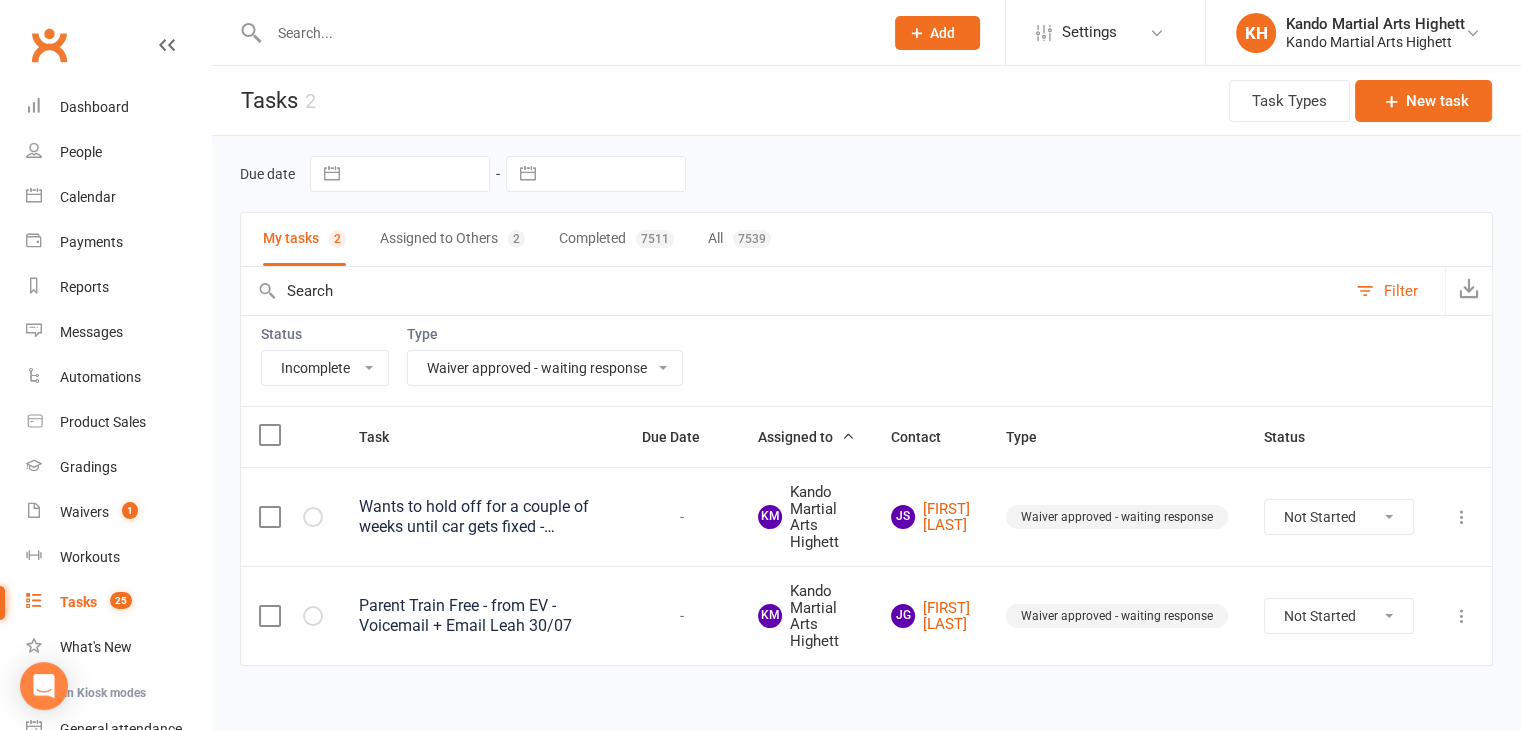 click on "All Admin Cancellation Class transfer Courtesy call Create welcome card E-mail Enquiry External In-class related Joining pack Ld/kn certificate and belt Leadership Membership related Phone call Staff communication Stock Suspension Waiting list - friday kn Waiting list - friday ld Waiting list - monday kn Waiting list - monday ld Waiting list - saturday 10:45 ld Waiting list - saturday 10am kn Waiting list - saturday 11:30am ld Waiting list - saturday 8:30 kn Waiting list - saturday 9:15 am ld Waiting list - sunday kn 10am Waiting list - thursday kn Waiting list - thursday ld Waiting list - tuesday kn Waiting list - tuesday ld Waiting list - wednesday kn Waiting list - wednesday ld Waitlist - sunday kn Waitlist - sunday ld Waiver approved - not contacted Waiver approved - waiting response" at bounding box center (545, 368) 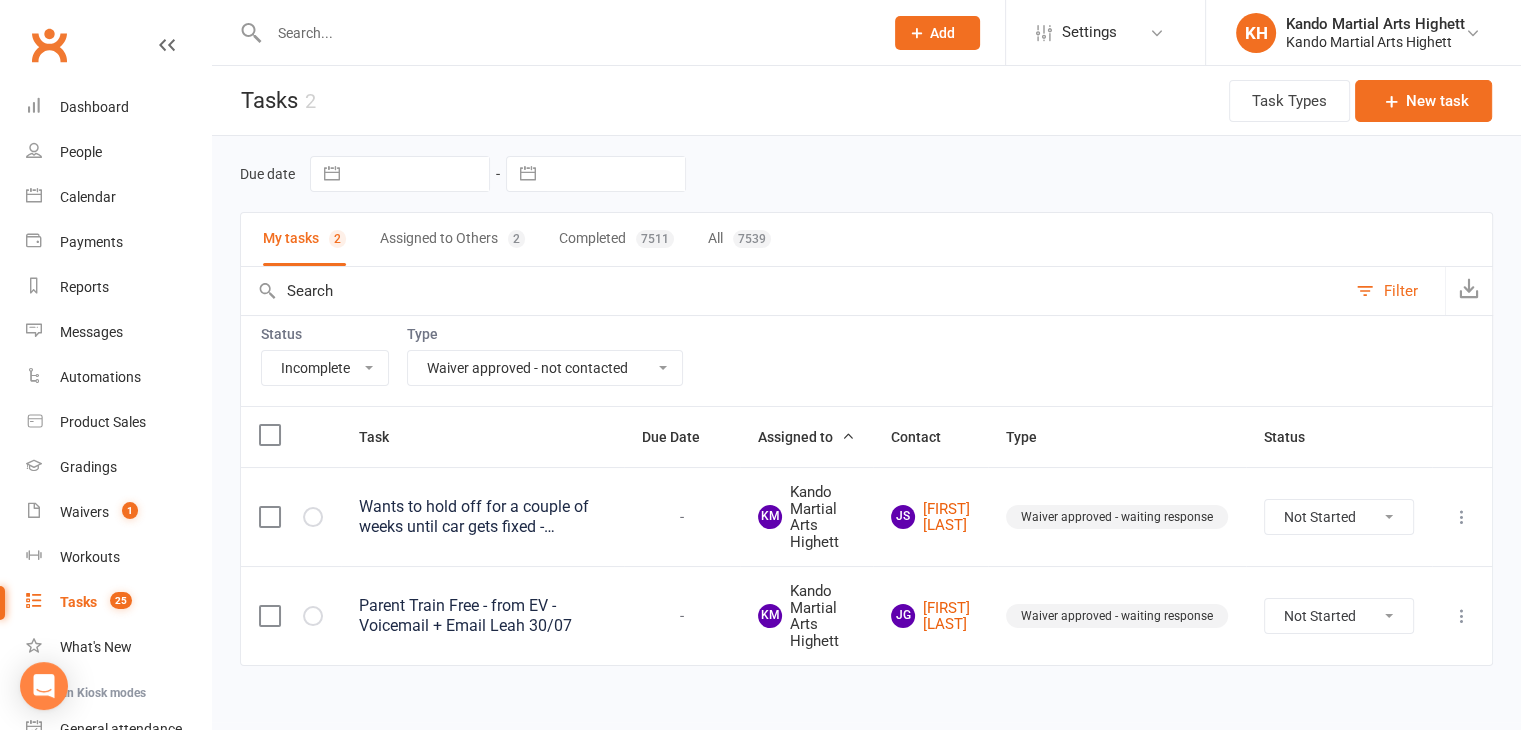 click on "All Admin Cancellation Class transfer Courtesy call Create welcome card E-mail Enquiry External In-class related Joining pack Ld/kn certificate and belt Leadership Membership related Phone call Staff communication Stock Suspension Waiting list - friday kn Waiting list - friday ld Waiting list - monday kn Waiting list - monday ld Waiting list - saturday 10:45 ld Waiting list - saturday 10am kn Waiting list - saturday 11:30am ld Waiting list - saturday 8:30 kn Waiting list - saturday 9:15 am ld Waiting list - sunday kn 10am Waiting list - thursday kn Waiting list - thursday ld Waiting list - tuesday kn Waiting list - tuesday ld Waiting list - wednesday kn Waiting list - wednesday ld Waitlist - sunday kn Waitlist - sunday ld Waiver approved - not contacted Waiver approved - waiting response" at bounding box center [545, 368] 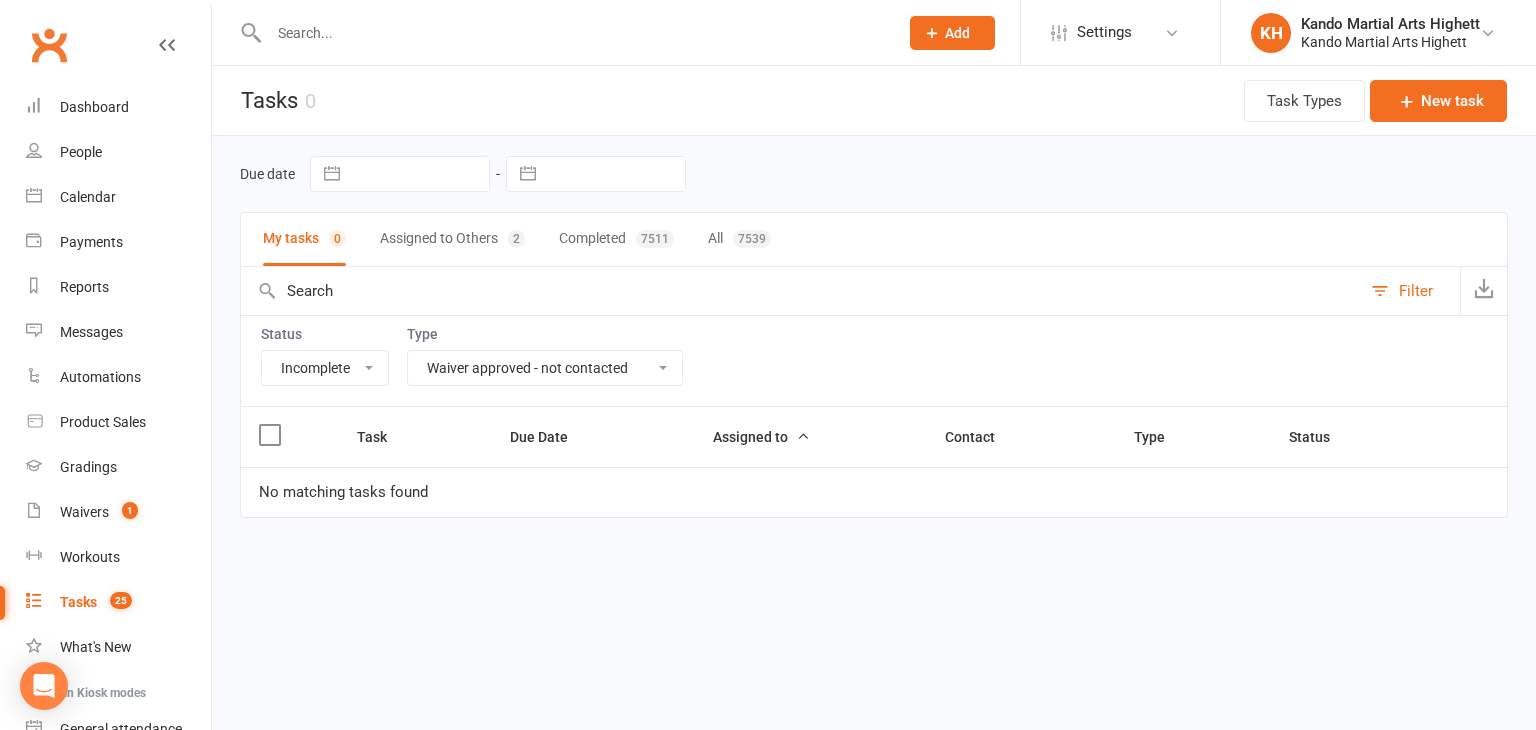 click on "All Admin Cancellation Class transfer Courtesy call Create welcome card E-mail Enquiry External In-class related Joining pack Ld/kn certificate and belt Leadership Membership related Phone call Staff communication Stock Suspension Waiting list - friday kn Waiting list - friday ld Waiting list - monday kn Waiting list - monday ld Waiting list - saturday 10:45 ld Waiting list - saturday 10am kn Waiting list - saturday 11:30am ld Waiting list - saturday 8:30 kn Waiting list - saturday 9:15 am ld Waiting list - sunday kn 10am Waiting list - thursday kn Waiting list - thursday ld Waiting list - tuesday kn Waiting list - tuesday ld Waiting list - wednesday kn Waiting list - wednesday ld Waitlist - sunday kn Waitlist - sunday ld Waiver approved - not contacted Waiver approved - waiting response" at bounding box center [545, 368] 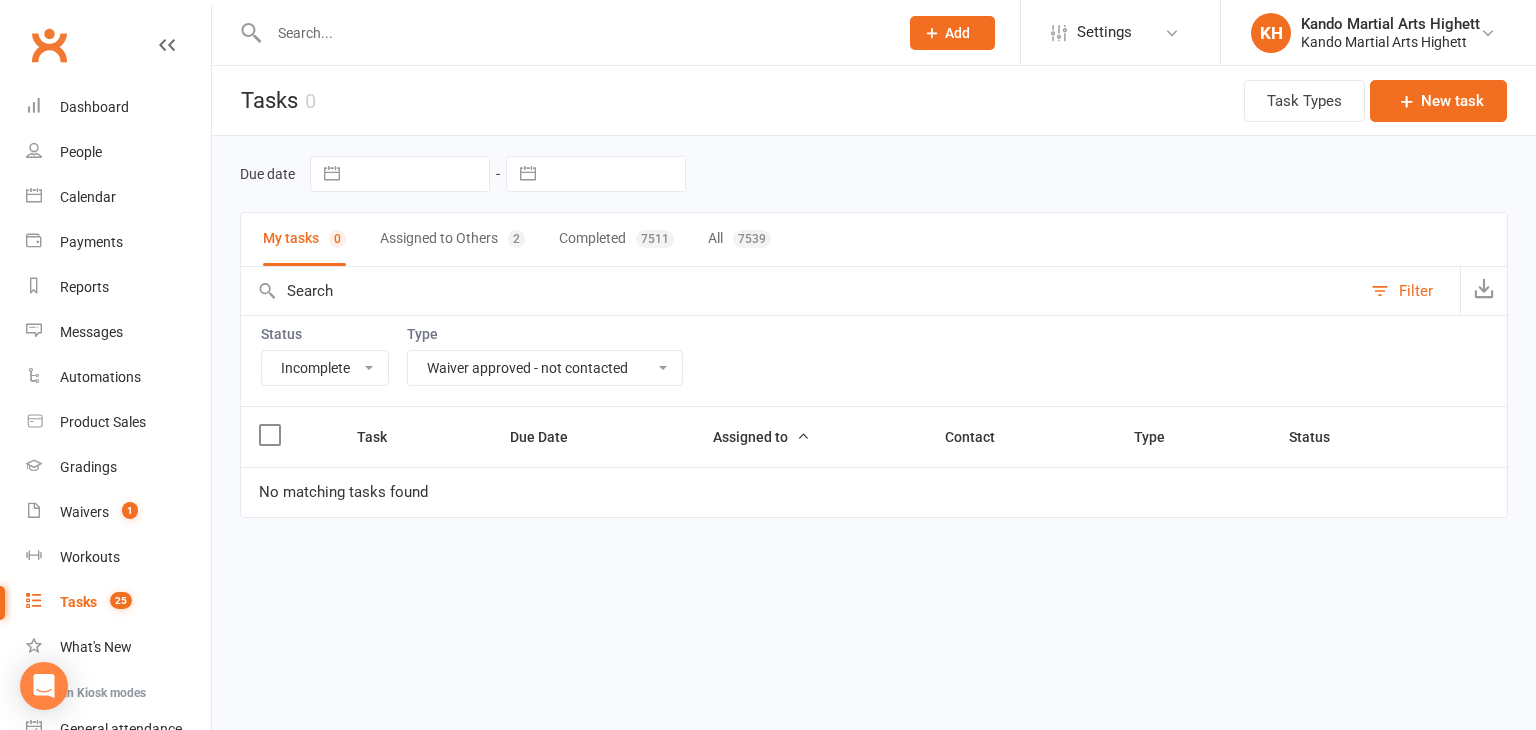 select 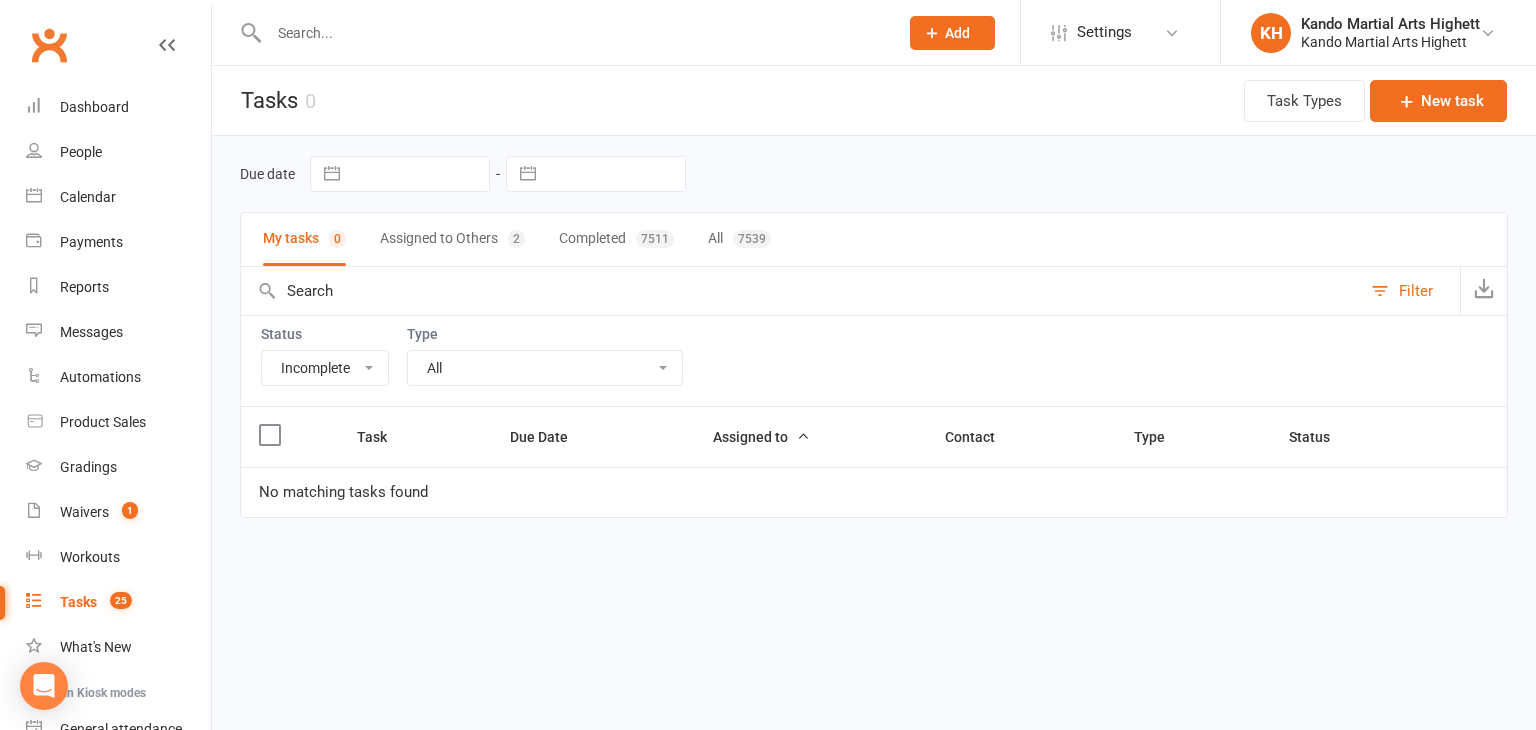 click on "All Admin Cancellation Class transfer Courtesy call Create welcome card E-mail Enquiry External In-class related Joining pack Ld/kn certificate and belt Leadership Membership related Phone call Staff communication Stock Suspension Waiting list - friday kn Waiting list - friday ld Waiting list - monday kn Waiting list - monday ld Waiting list - saturday 10:45 ld Waiting list - saturday 10am kn Waiting list - saturday 11:30am ld Waiting list - saturday 8:30 kn Waiting list - saturday 9:15 am ld Waiting list - sunday kn 10am Waiting list - thursday kn Waiting list - thursday ld Waiting list - tuesday kn Waiting list - tuesday ld Waiting list - wednesday kn Waiting list - wednesday ld Waitlist - sunday kn Waitlist - sunday ld Waiver approved - not contacted Waiver approved - waiting response" at bounding box center (545, 368) 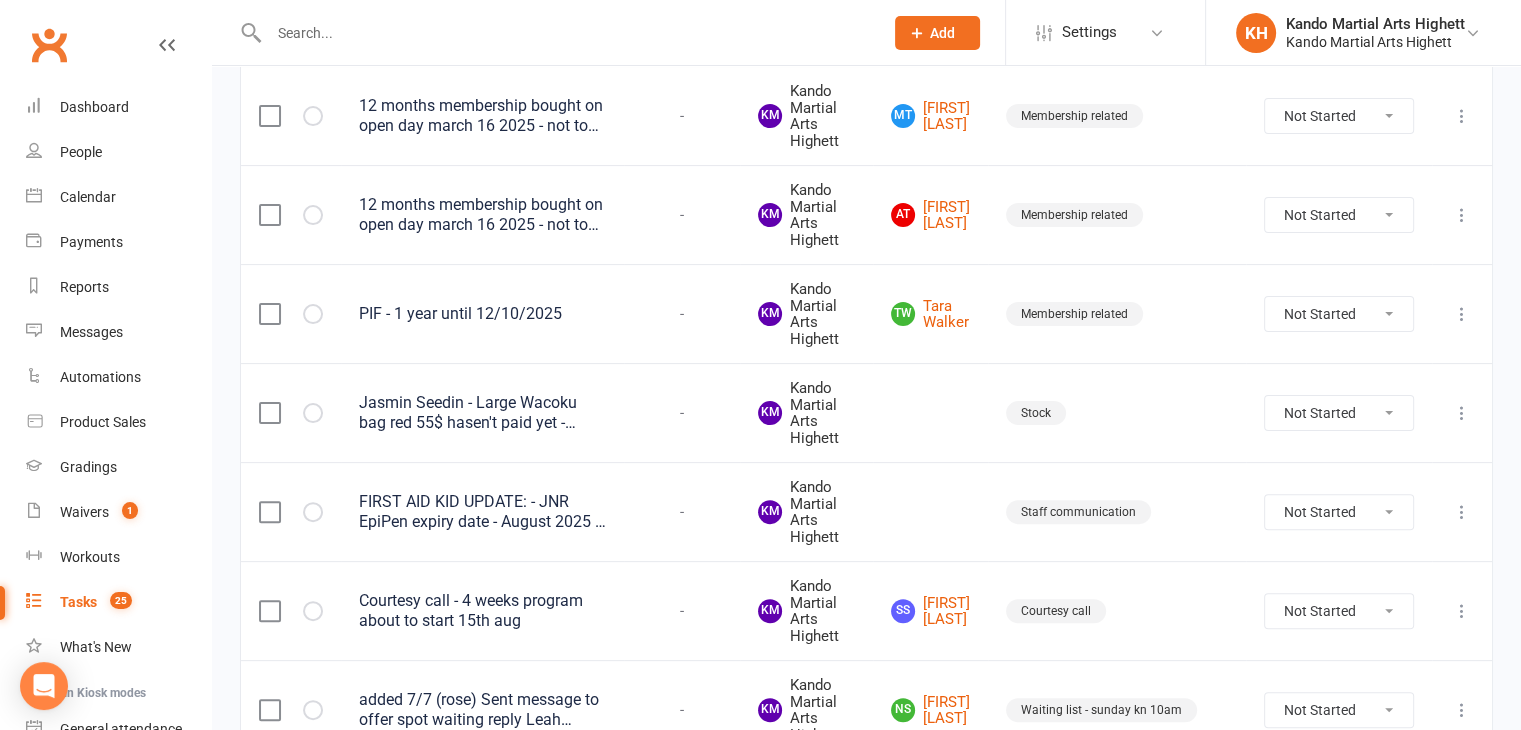 scroll, scrollTop: 700, scrollLeft: 0, axis: vertical 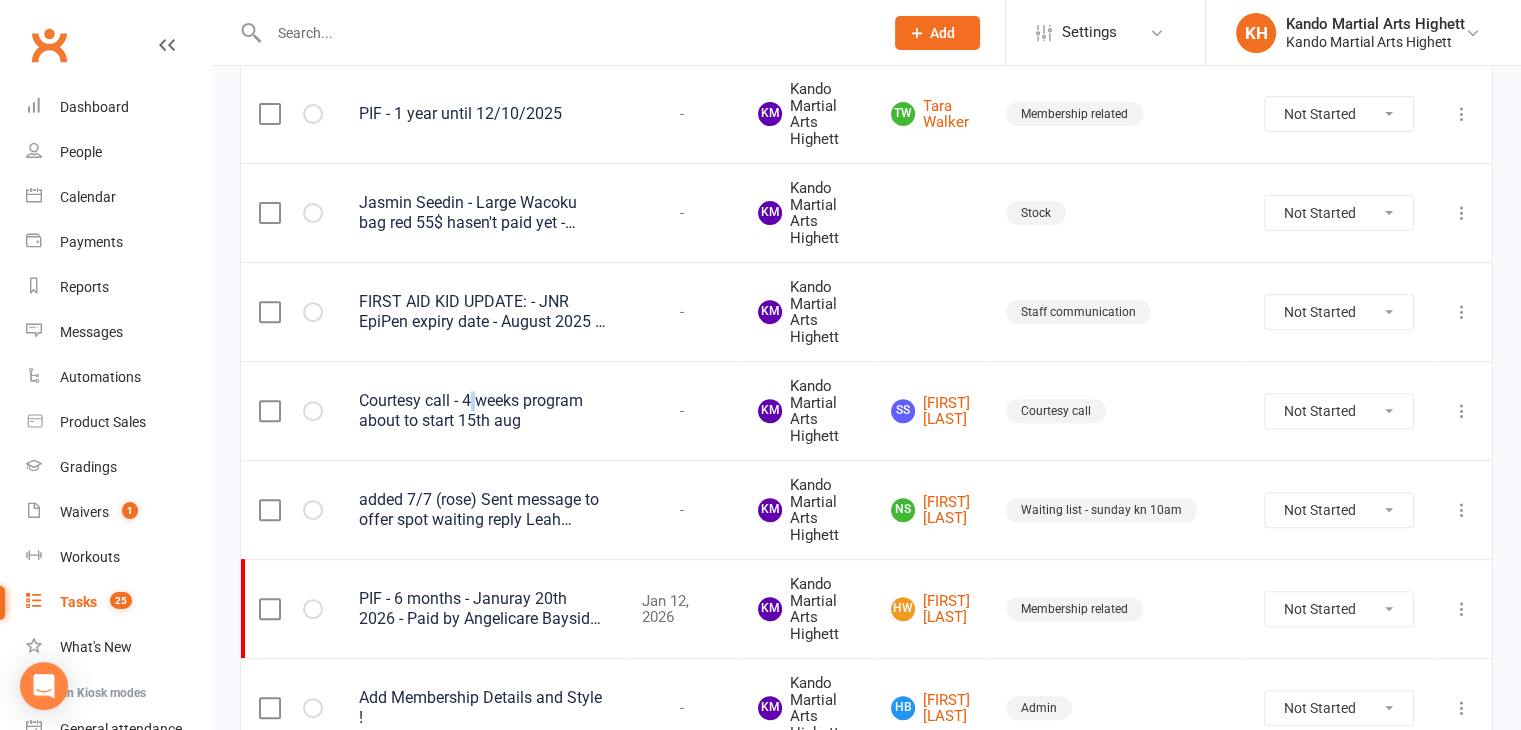 click on "Courtesy call - 4 weeks program about to start 15th aug" at bounding box center [482, 411] 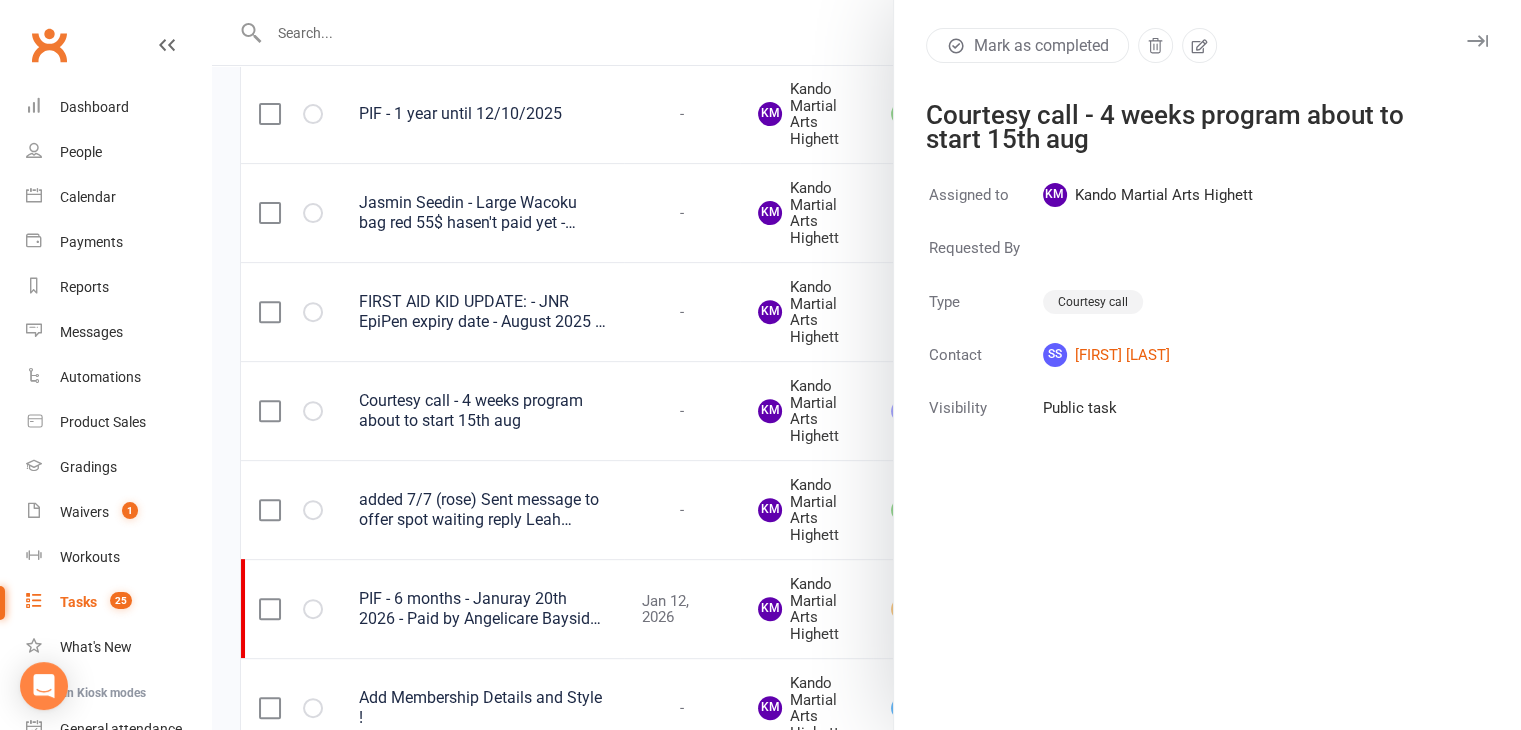 click on "Mark as completed Courtesy call - 4 weeks program about to start 15th aug Assigned to KM Kando Martial Arts Highett Requested By Type Courtesy call Contact SS Sanya Stevering Visibility Public task" at bounding box center (1207, 365) 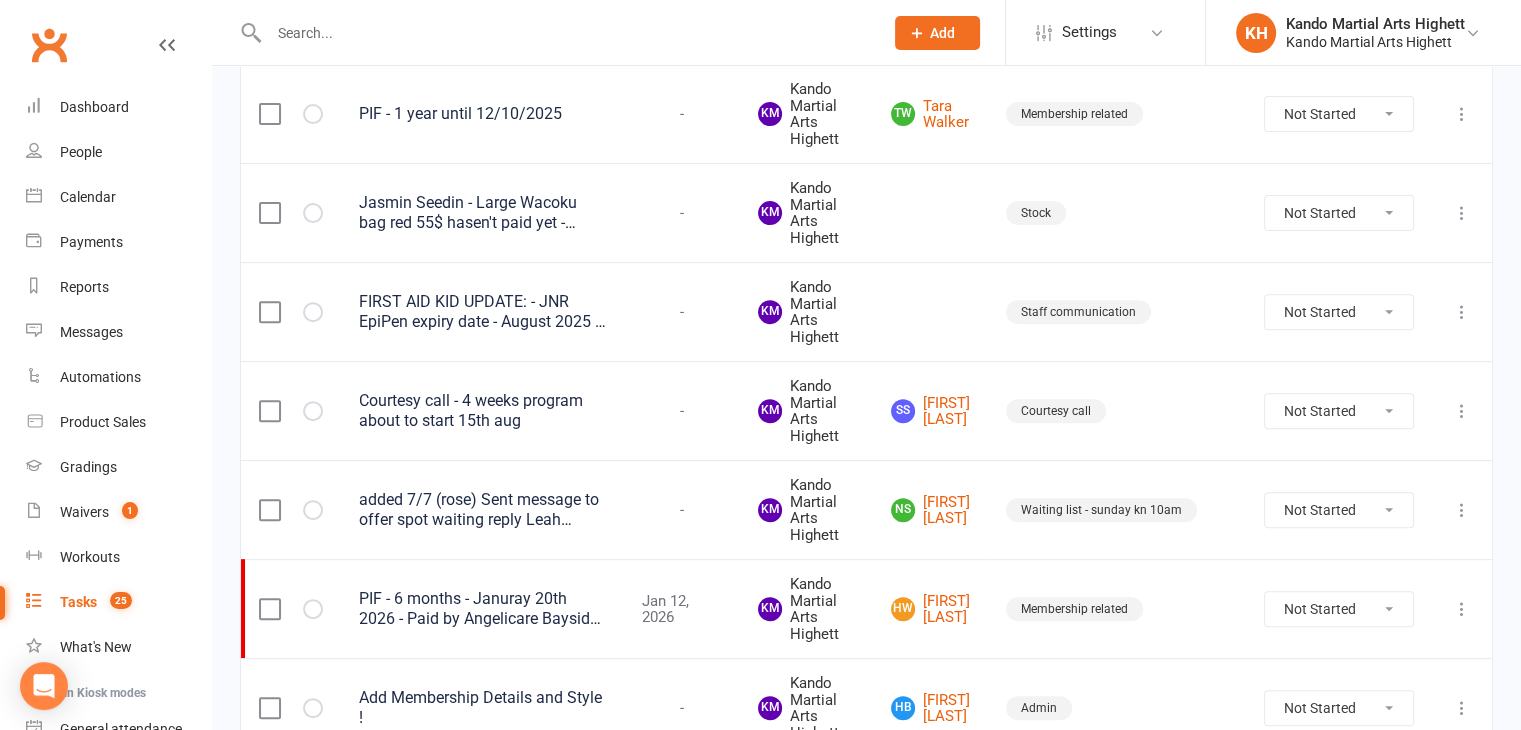 click on "added 7/7 (rose) Sent message to offer spot waiting reply Leah 31/07" at bounding box center [482, 510] 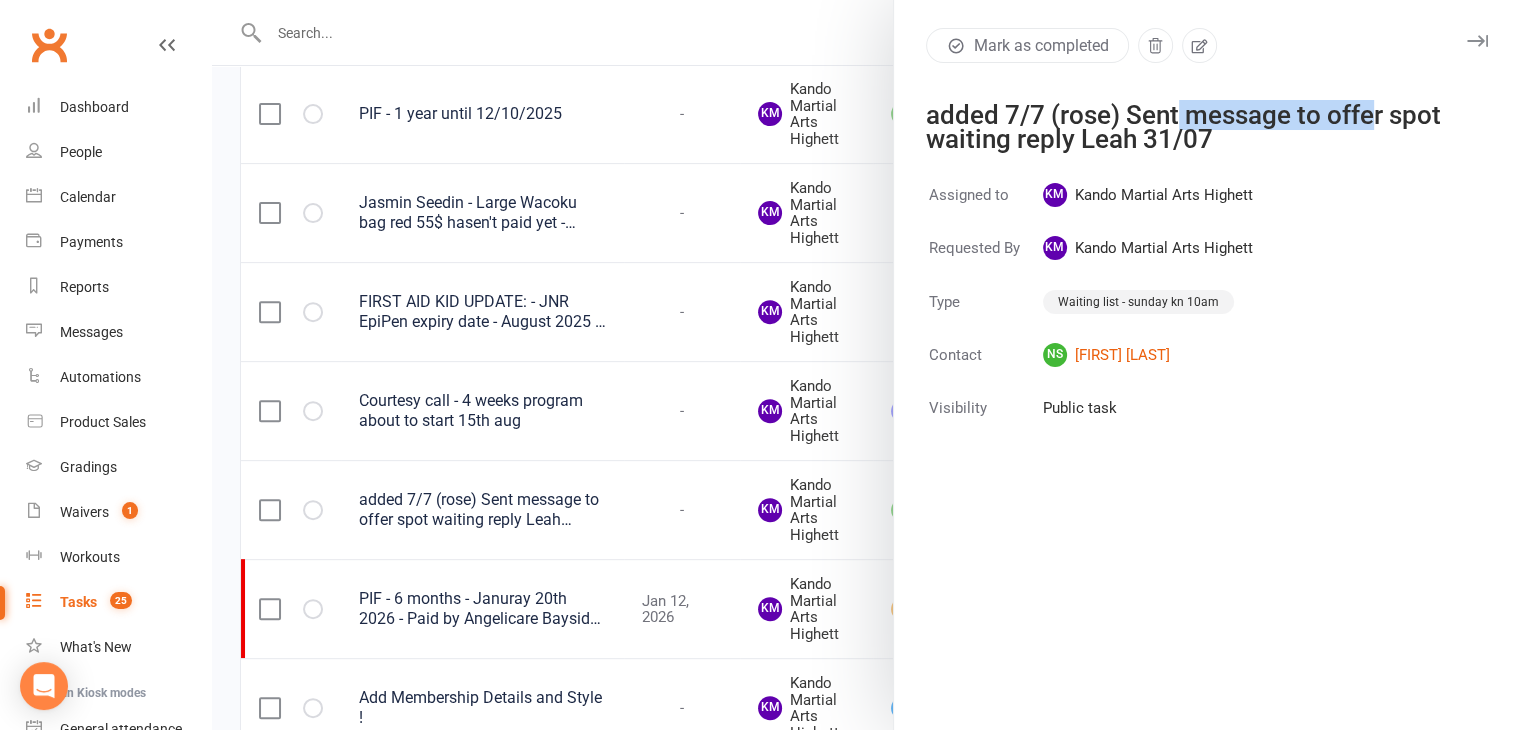 drag, startPoint x: 1171, startPoint y: 90, endPoint x: 1377, endPoint y: 81, distance: 206.1965 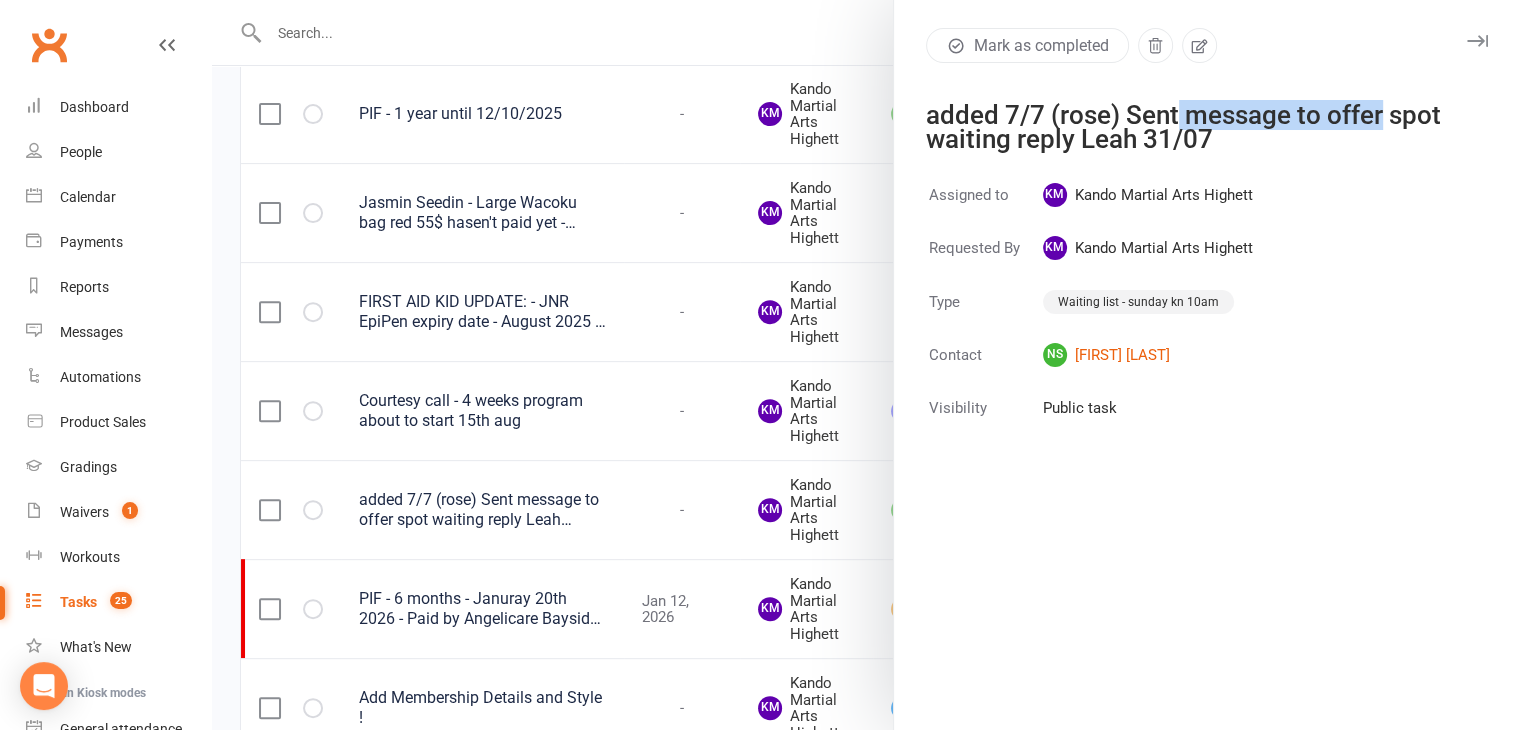 click on "Mark as completed added 7/7 (rose) Sent message to offer spot waiting reply Leah 31/07" at bounding box center [1207, 89] 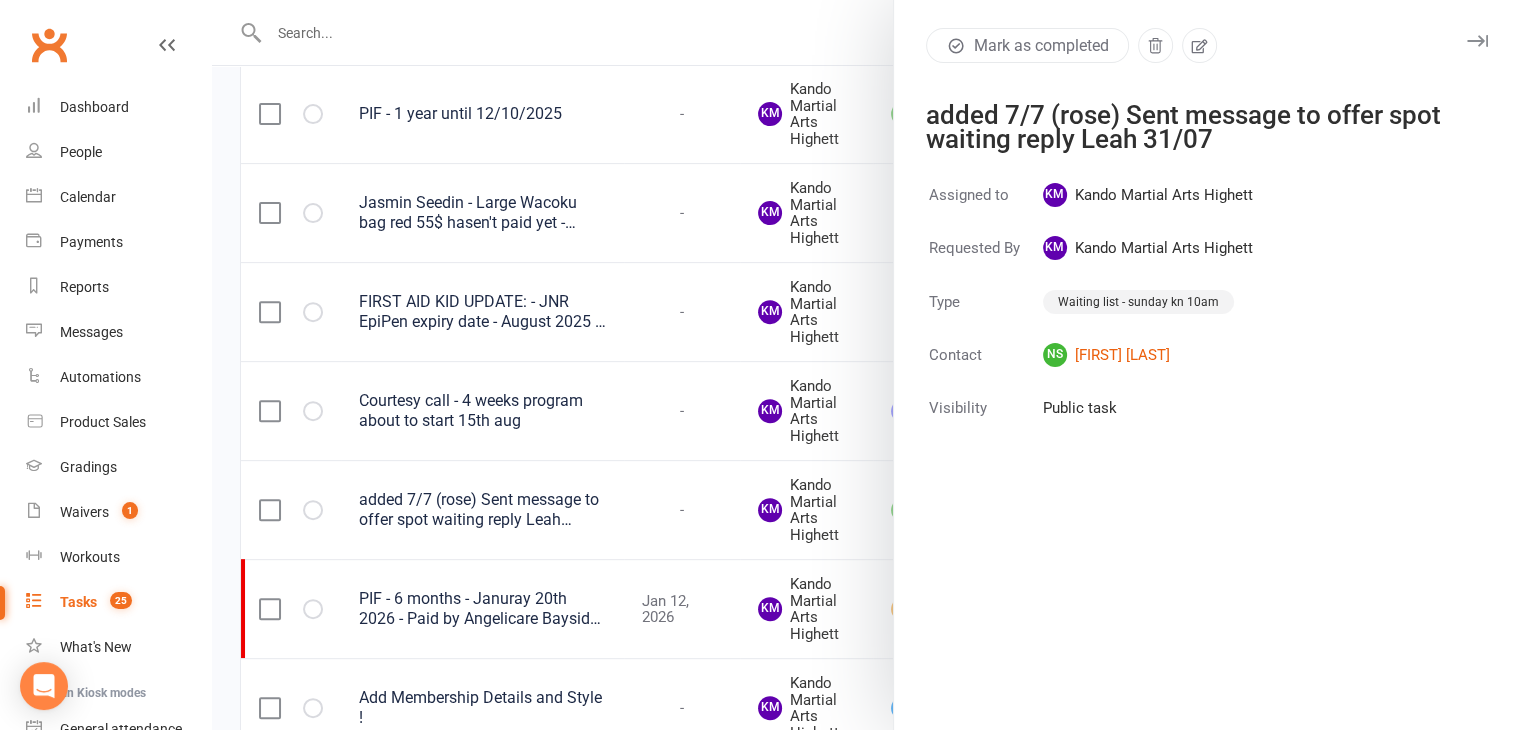 click at bounding box center [866, 365] 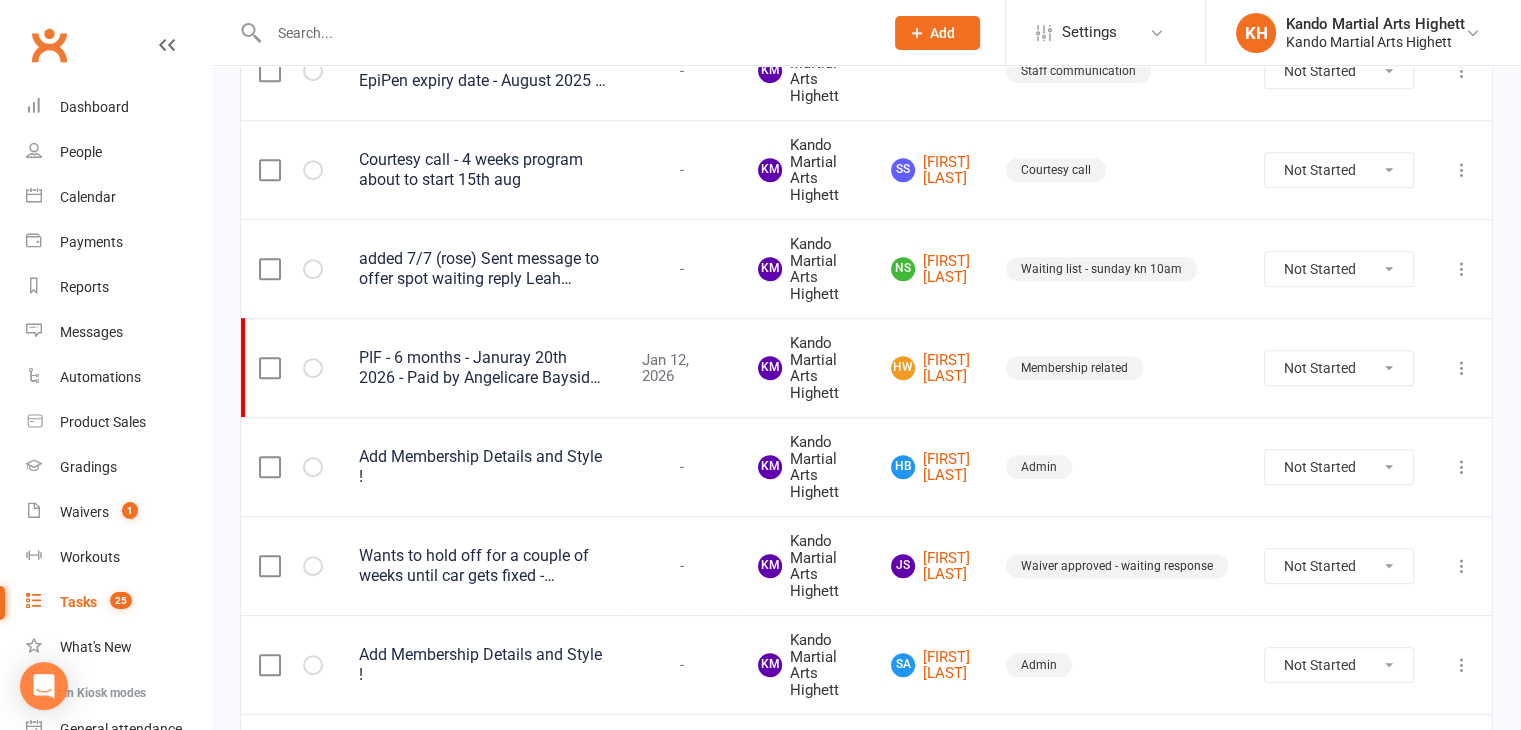 scroll, scrollTop: 1000, scrollLeft: 0, axis: vertical 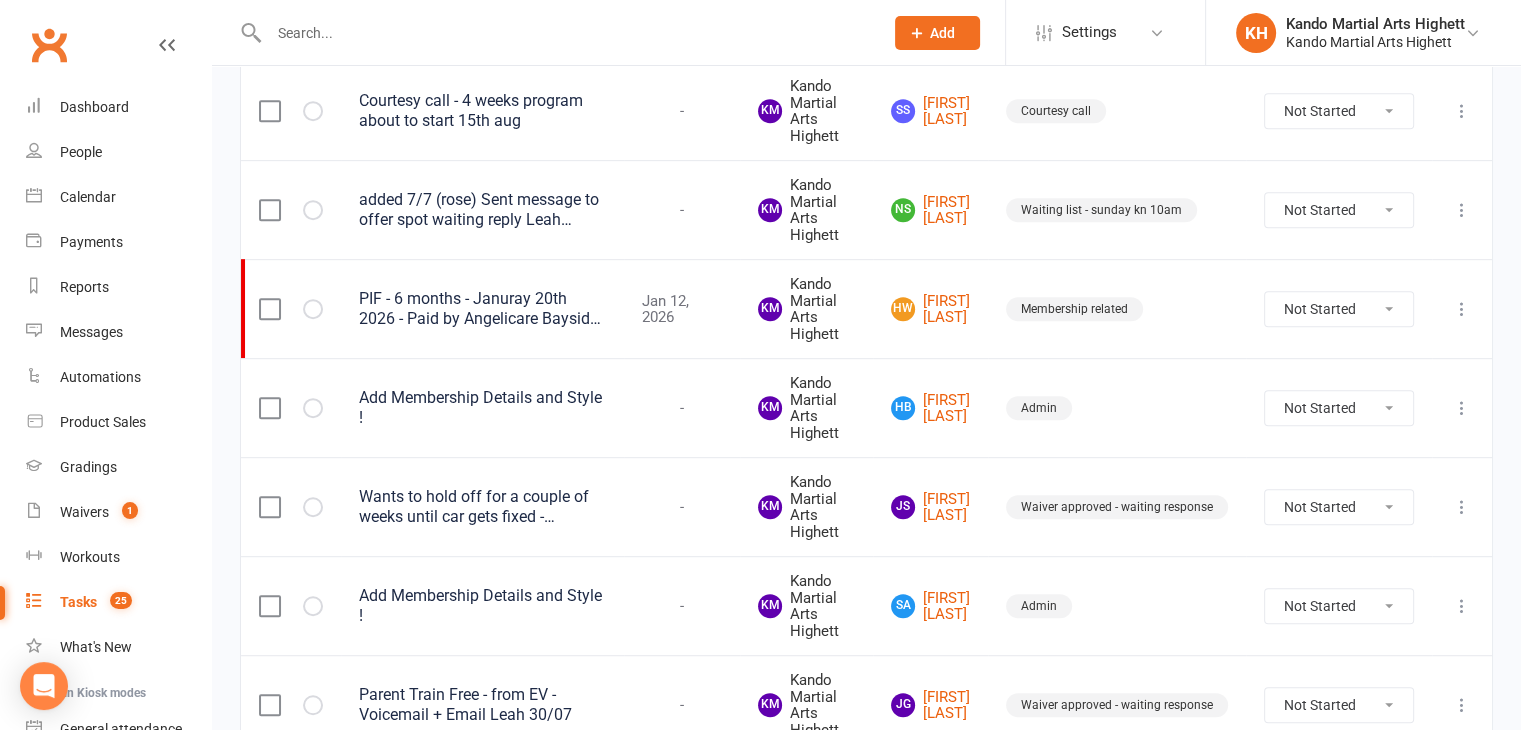 click on "Wants to hold off for a couple of weeks until car gets fixed - Updated Leah 31/07" at bounding box center [482, 507] 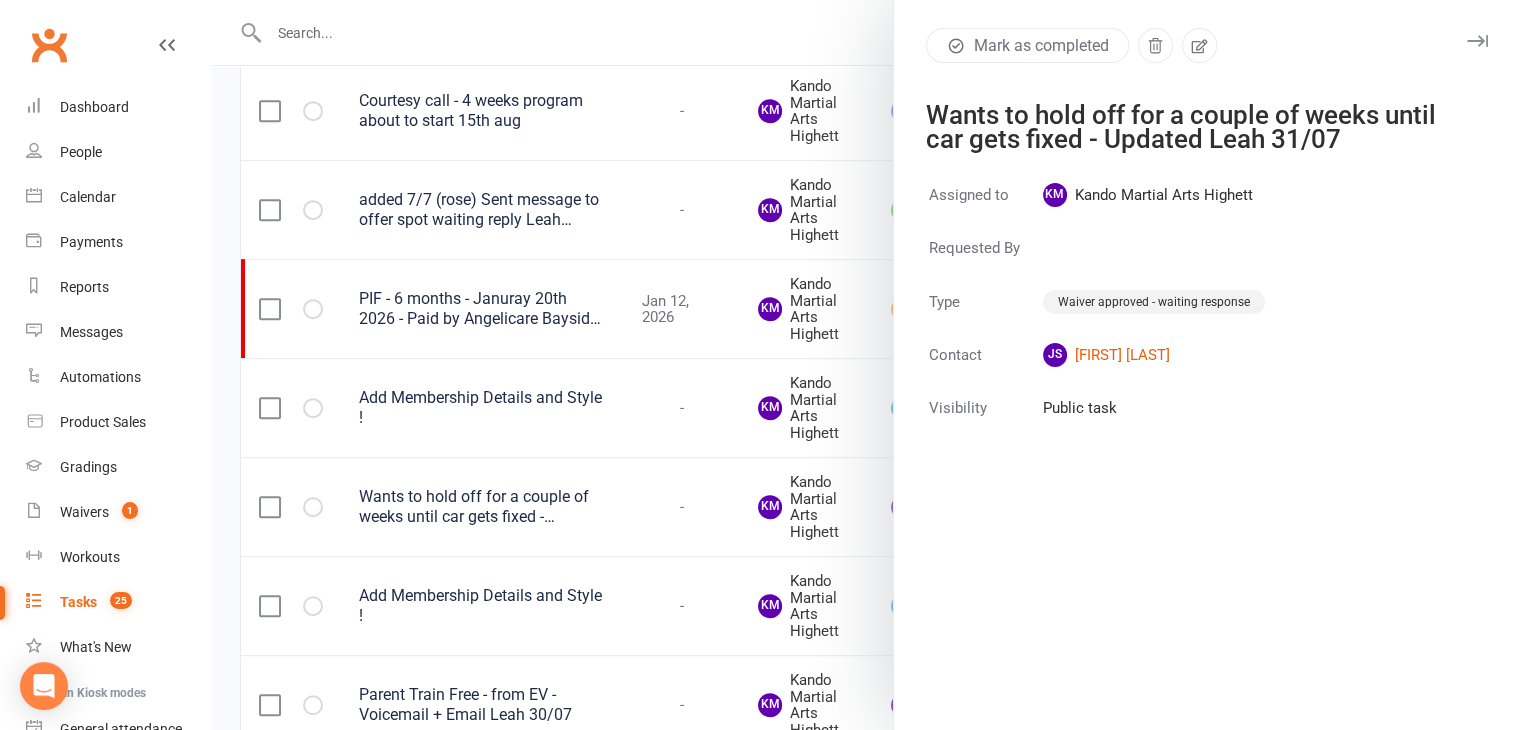 click at bounding box center [866, 365] 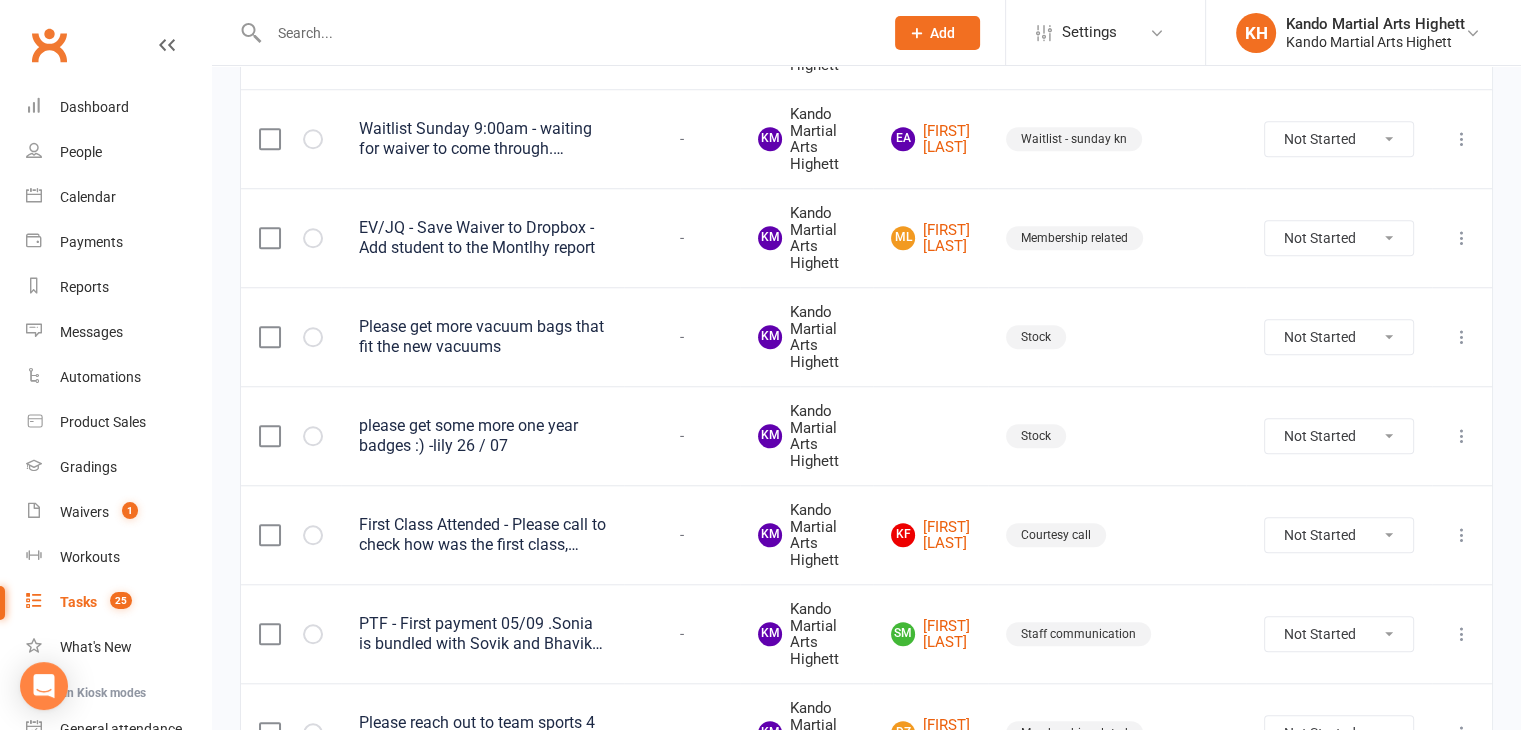 scroll, scrollTop: 1700, scrollLeft: 0, axis: vertical 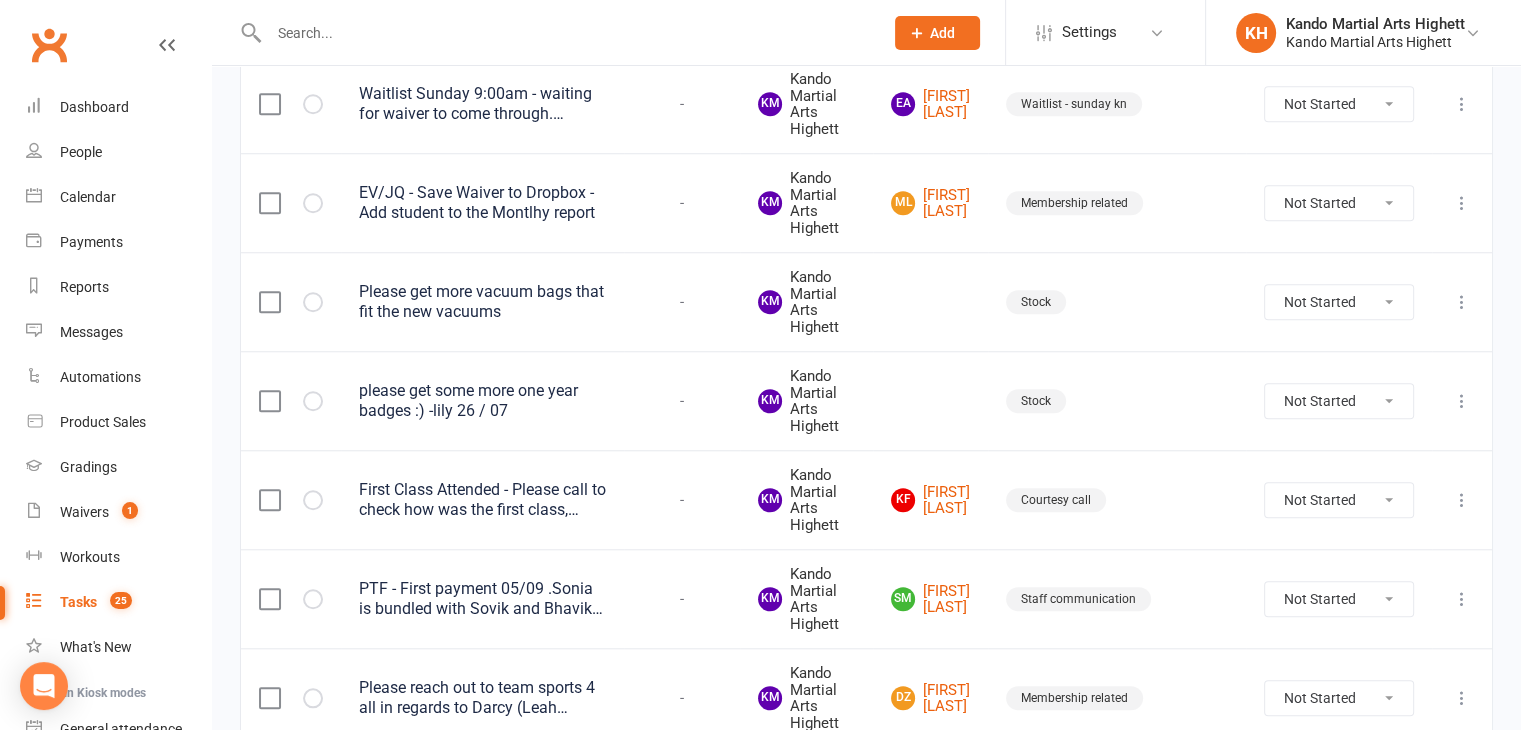 click on "First Class Attended - Please call to check how was the first class, confirm when they are coming next and ask if they have any questions for us." at bounding box center (482, 500) 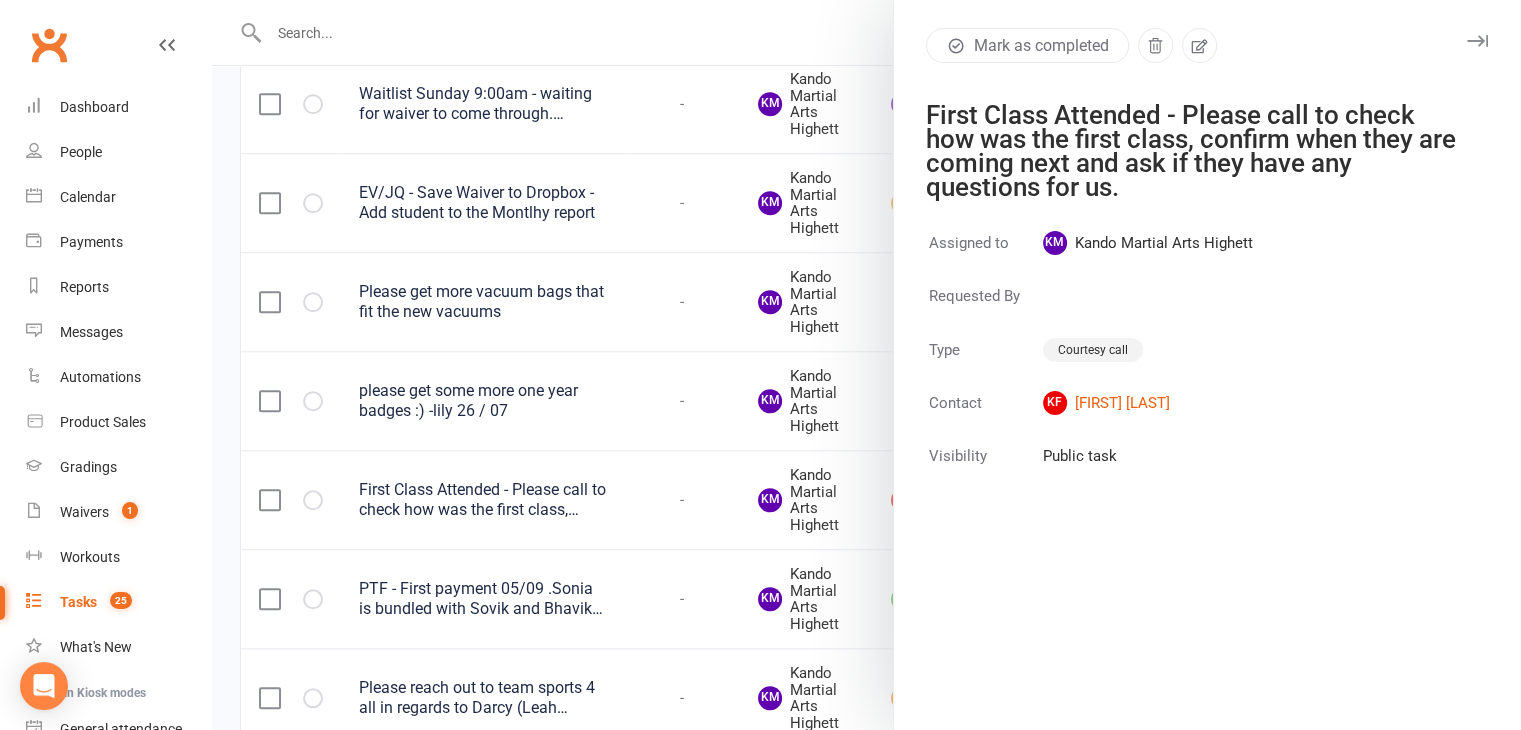 click at bounding box center (866, 365) 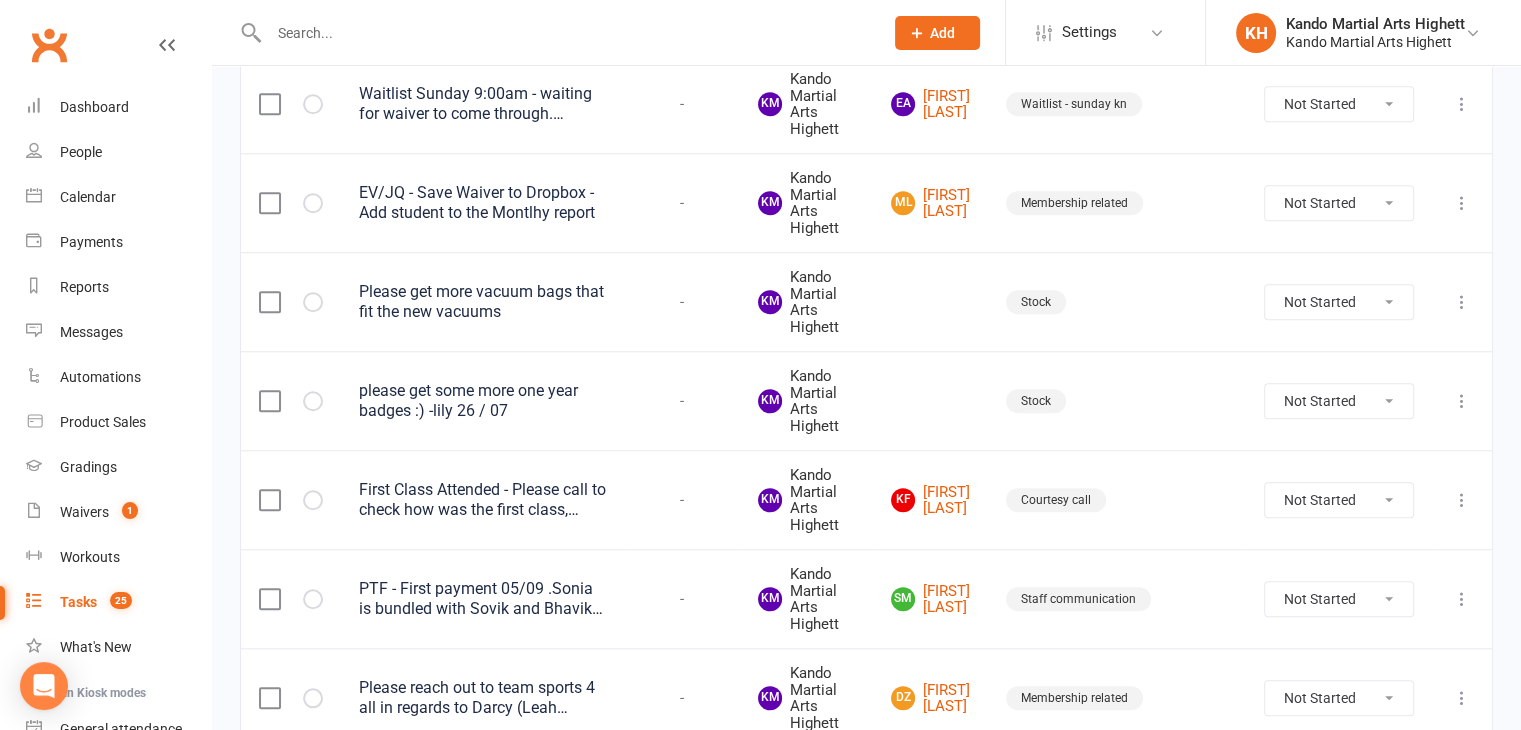 click on "First Class Attended - Please call to check how was the first class, confirm when they are coming next and ask if they have any questions for us." at bounding box center (482, 500) 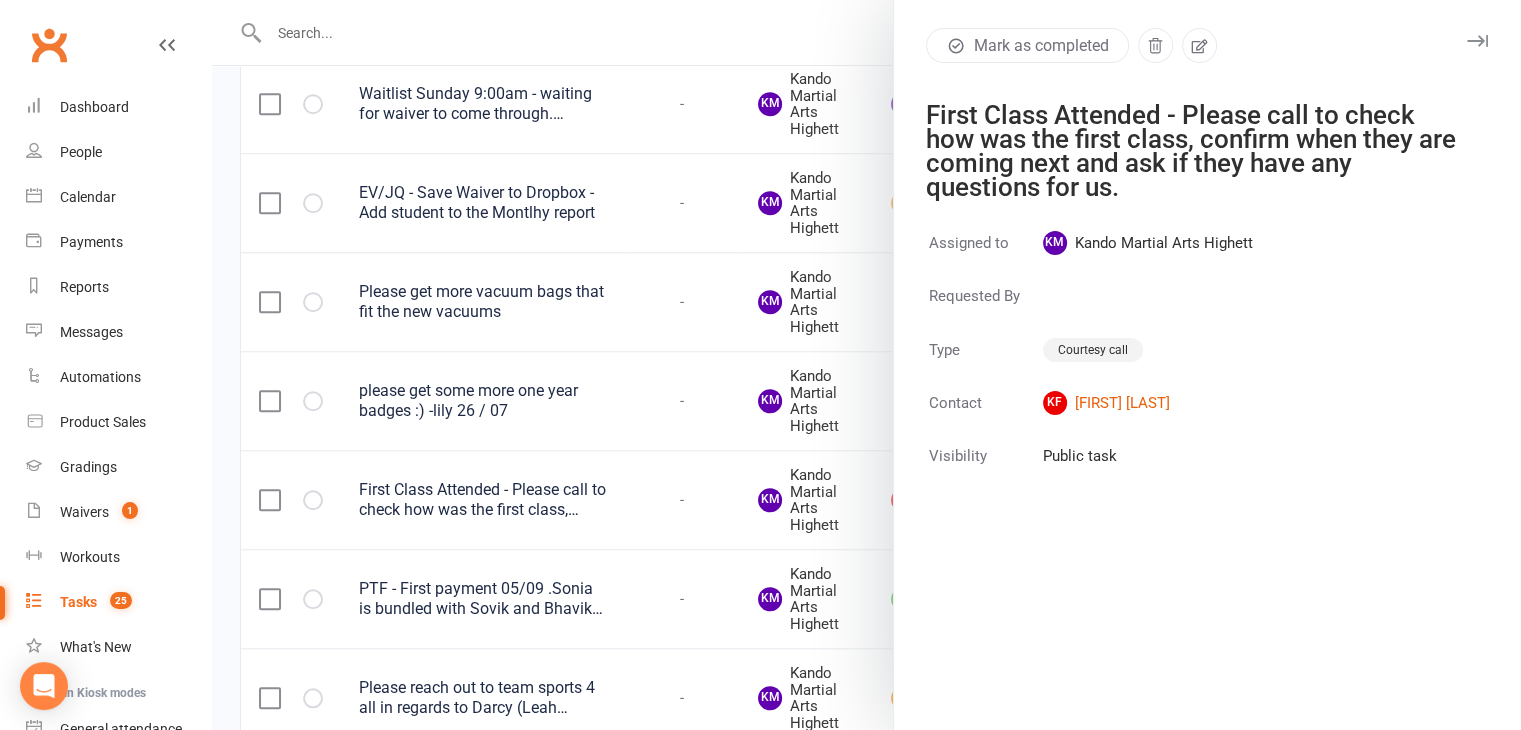 click at bounding box center (866, 365) 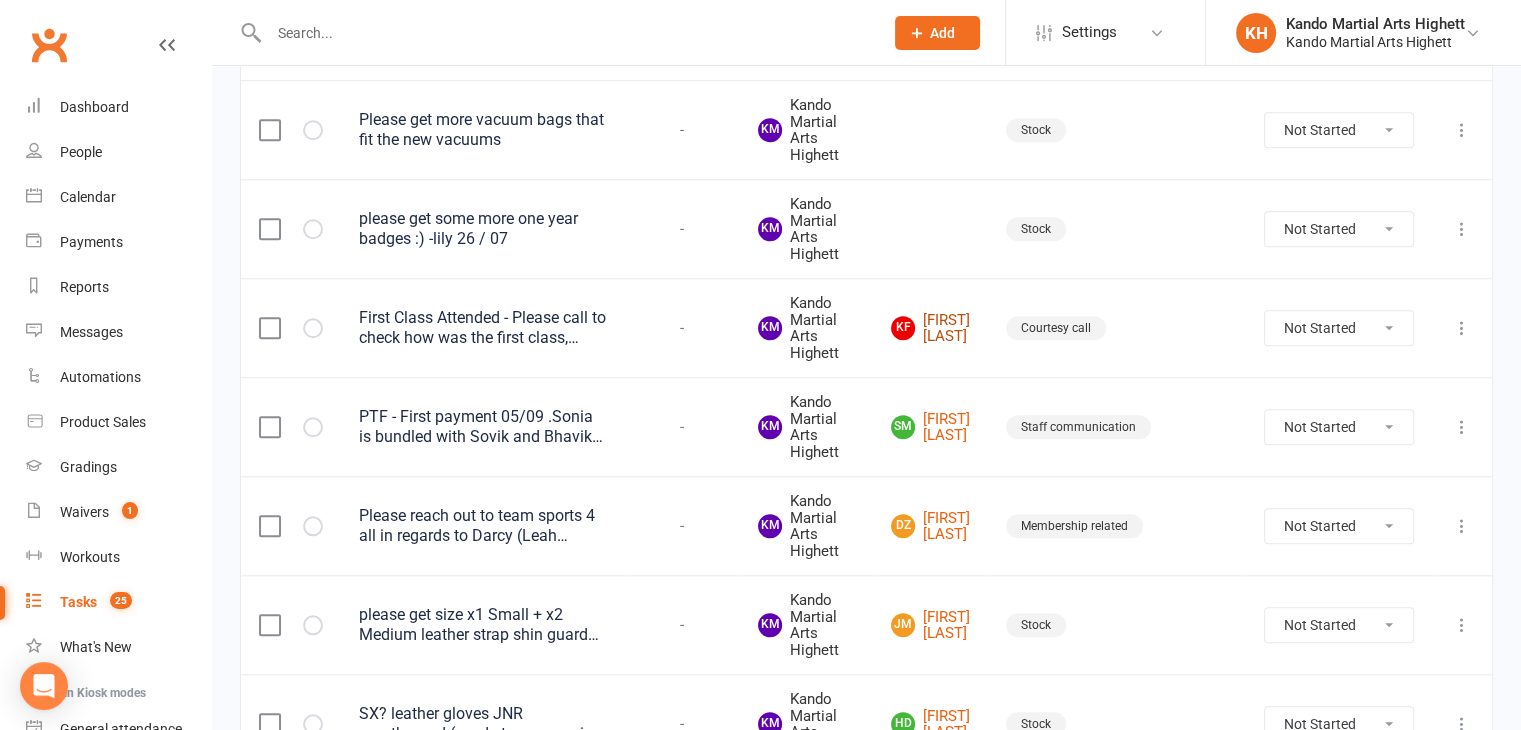 scroll, scrollTop: 1900, scrollLeft: 0, axis: vertical 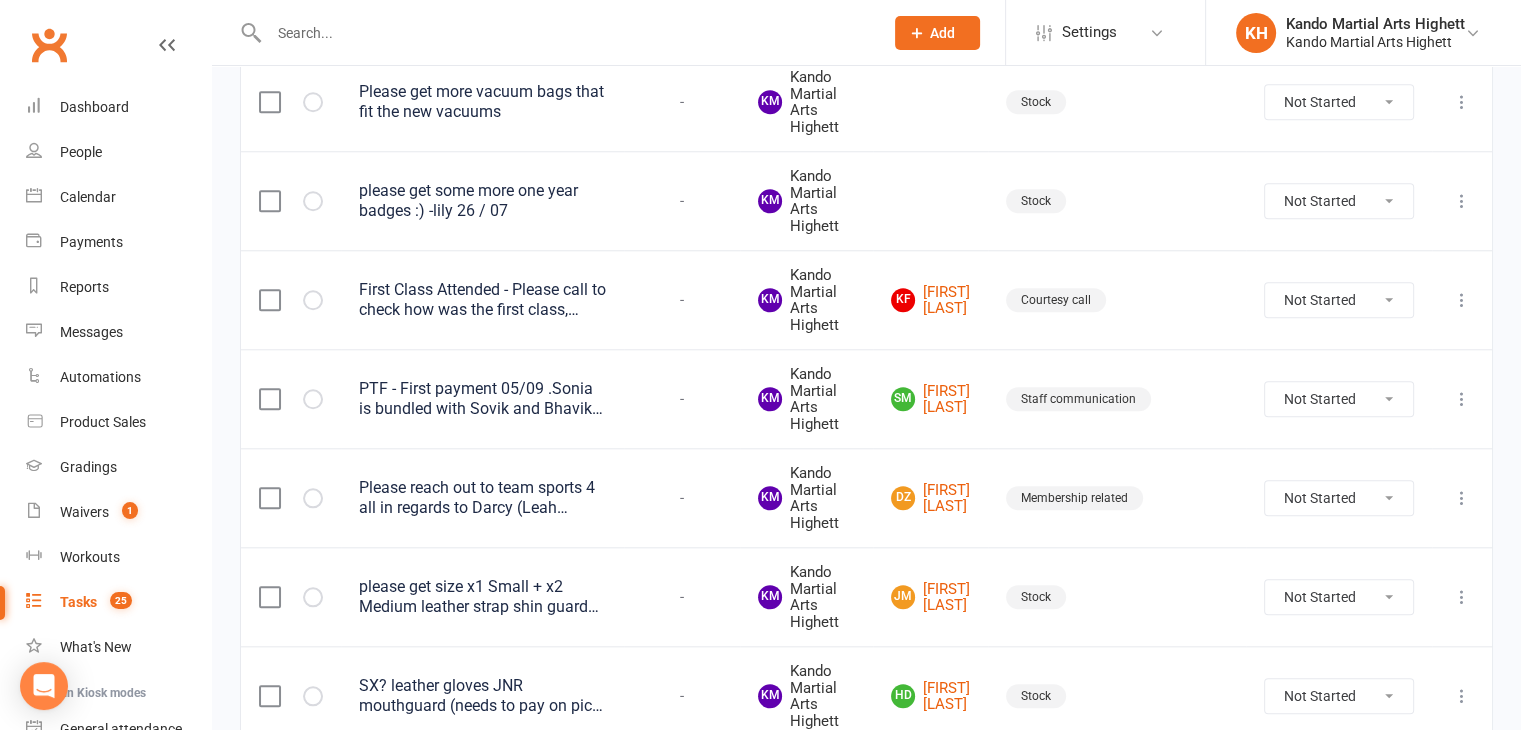 click on "Please reach out to team sports 4 all in regards to Darcy (Leah 28/07)" at bounding box center (482, 498) 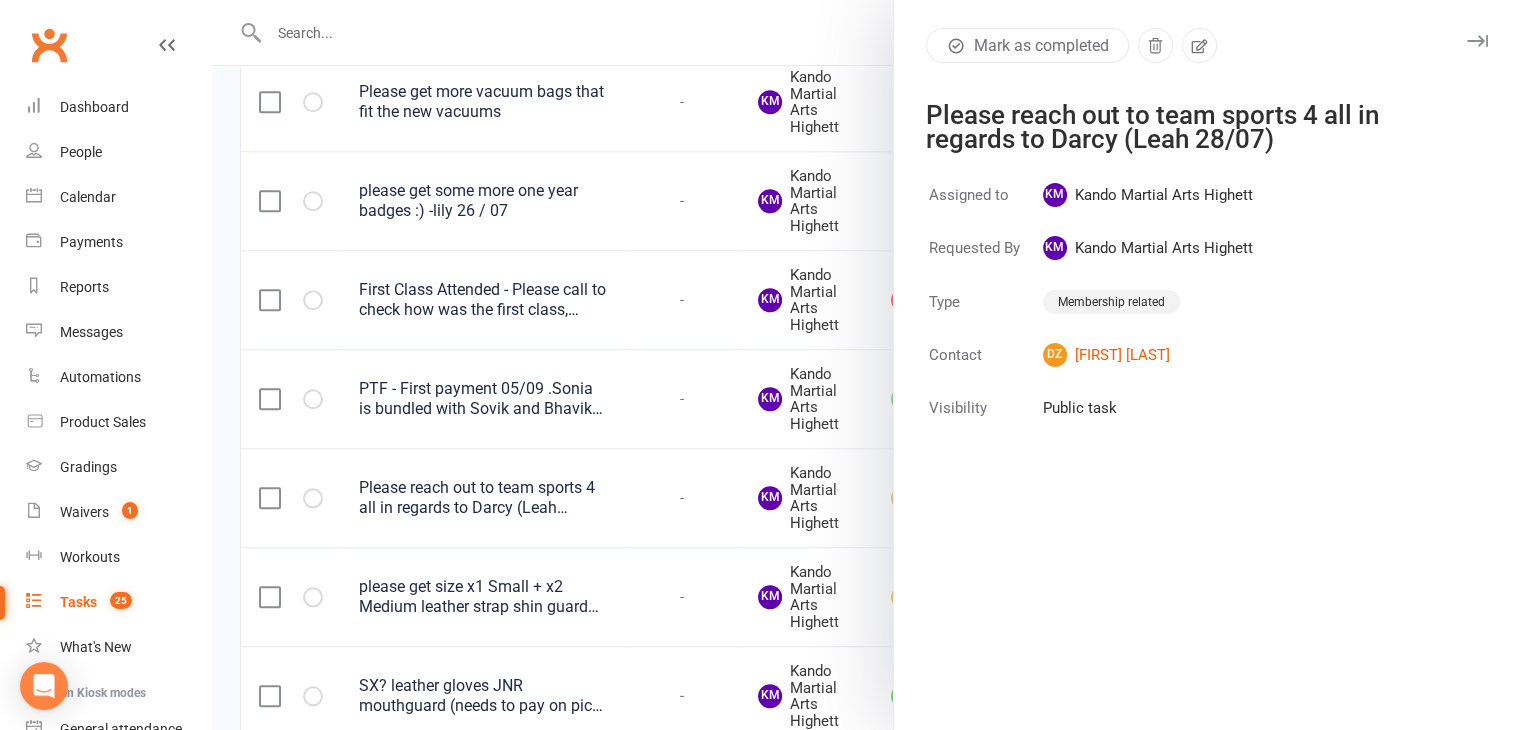 click at bounding box center (866, 365) 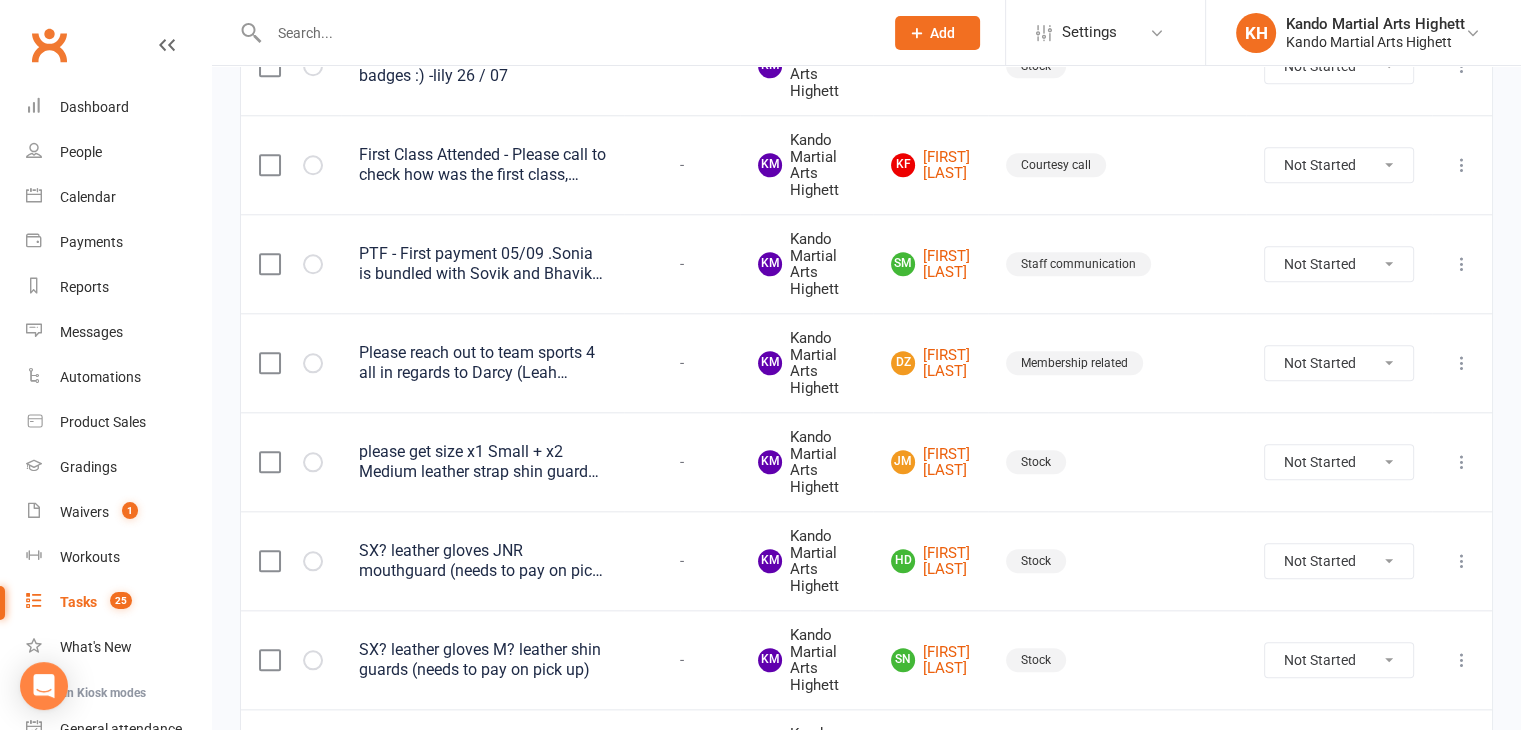 scroll, scrollTop: 1992, scrollLeft: 0, axis: vertical 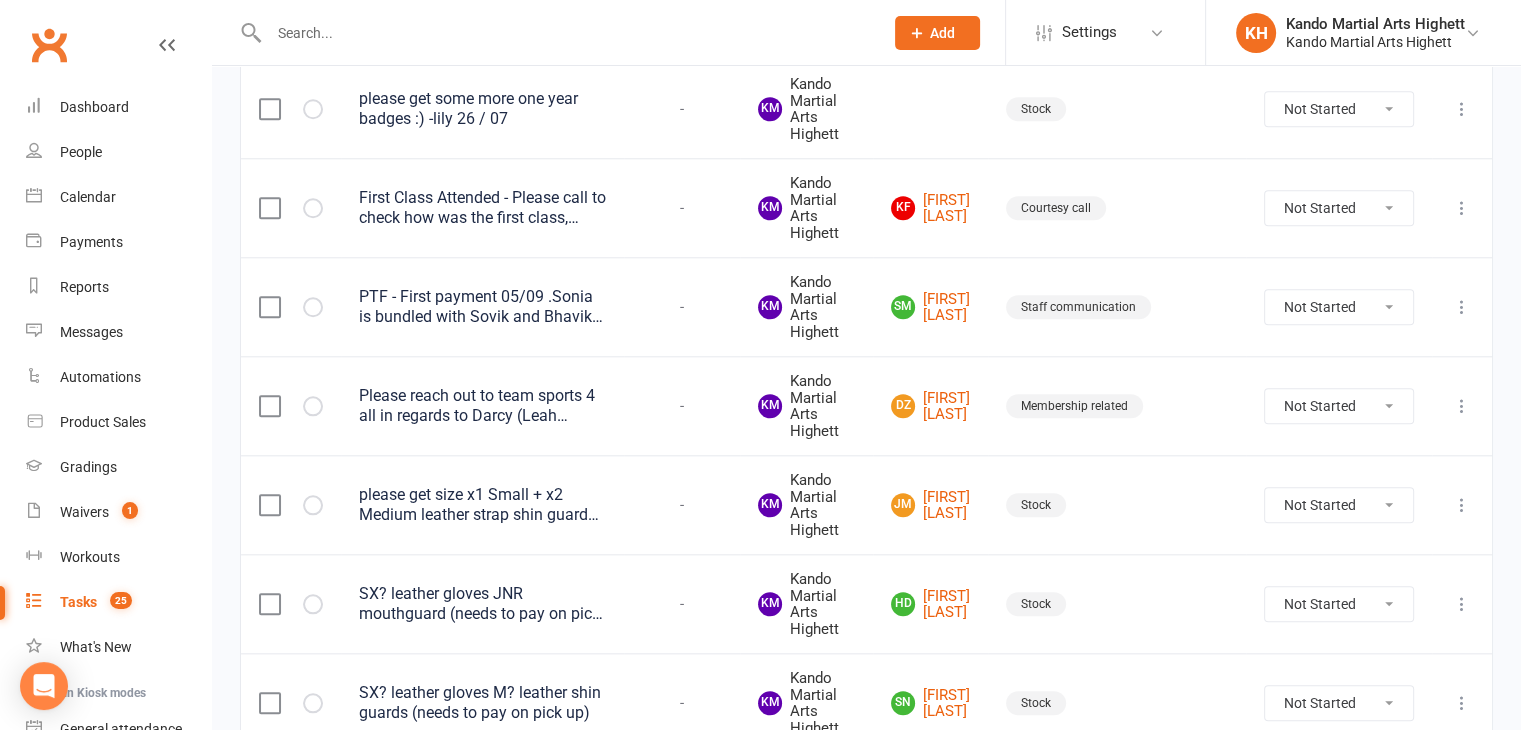 click on "First Class Attended - Please call to check how was the first class, confirm when they are coming next and ask if they have any questions for us." at bounding box center [482, 208] 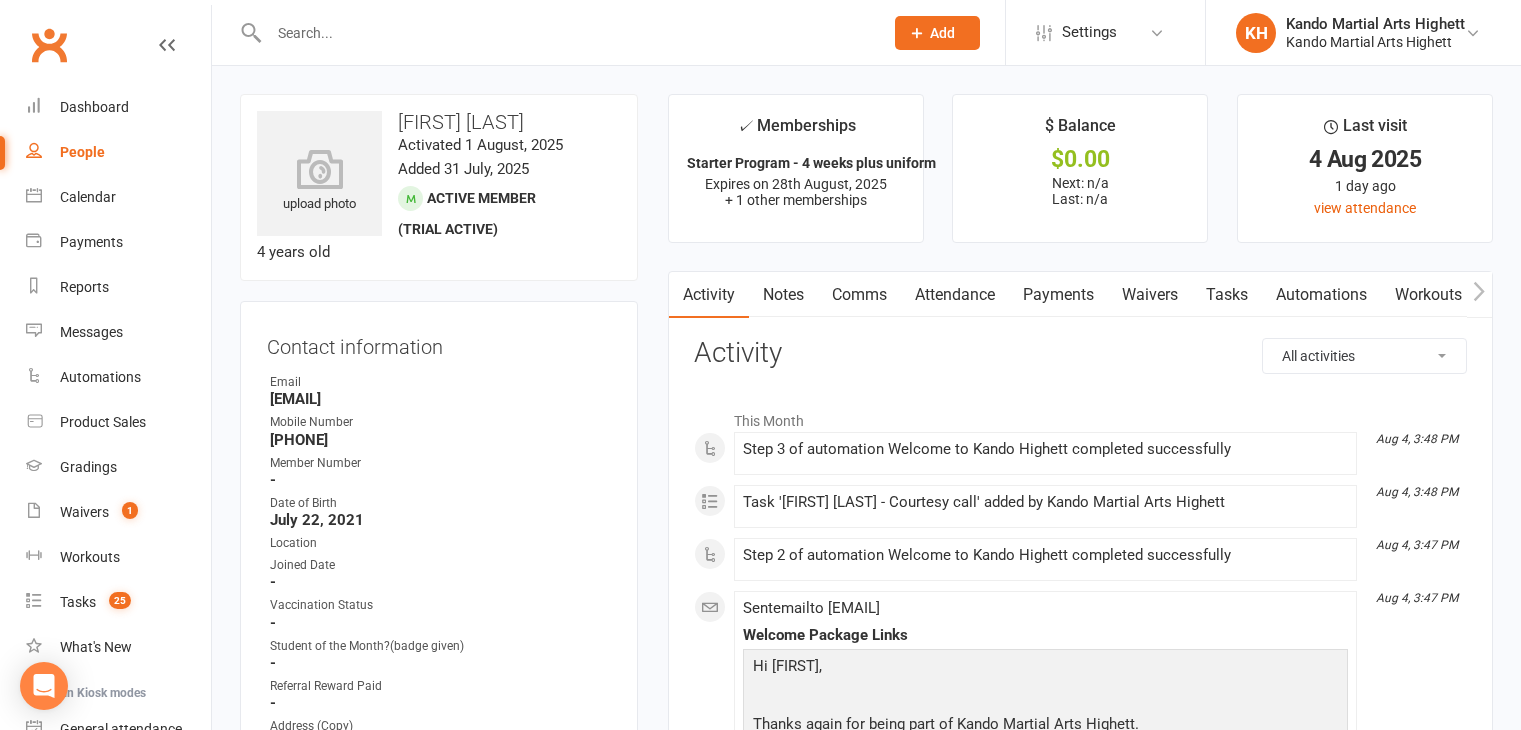 scroll, scrollTop: 0, scrollLeft: 0, axis: both 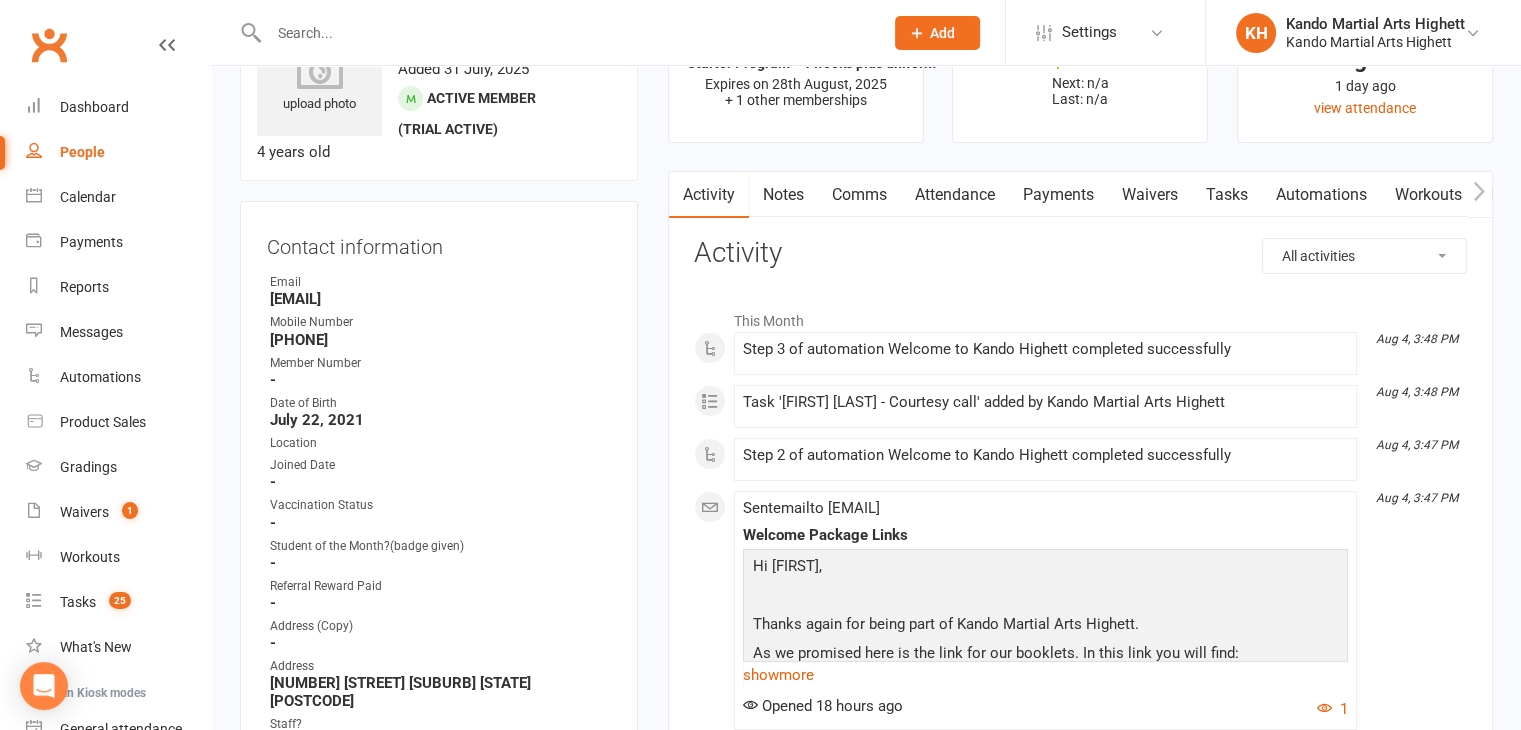 click on "Attendance" at bounding box center (955, 195) 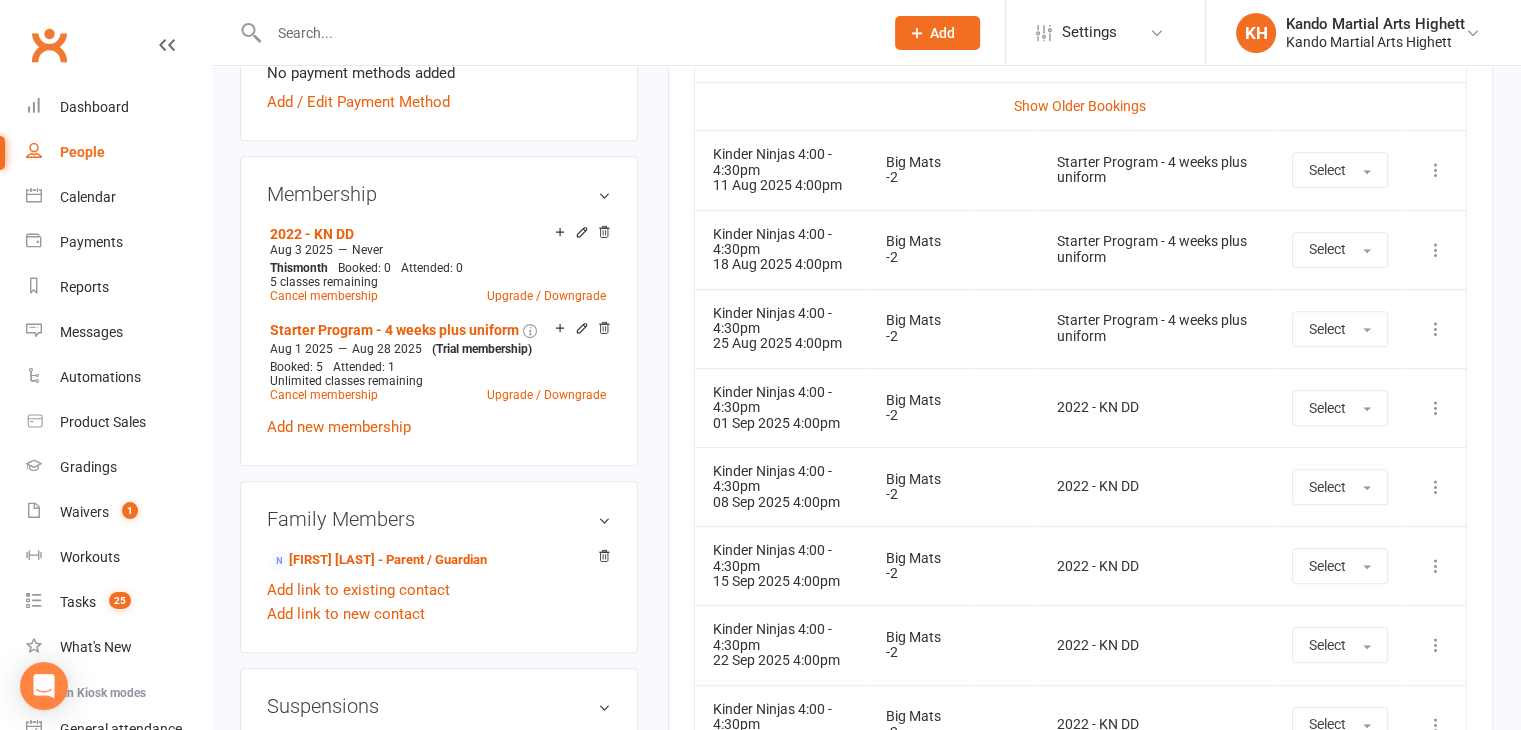 scroll, scrollTop: 900, scrollLeft: 0, axis: vertical 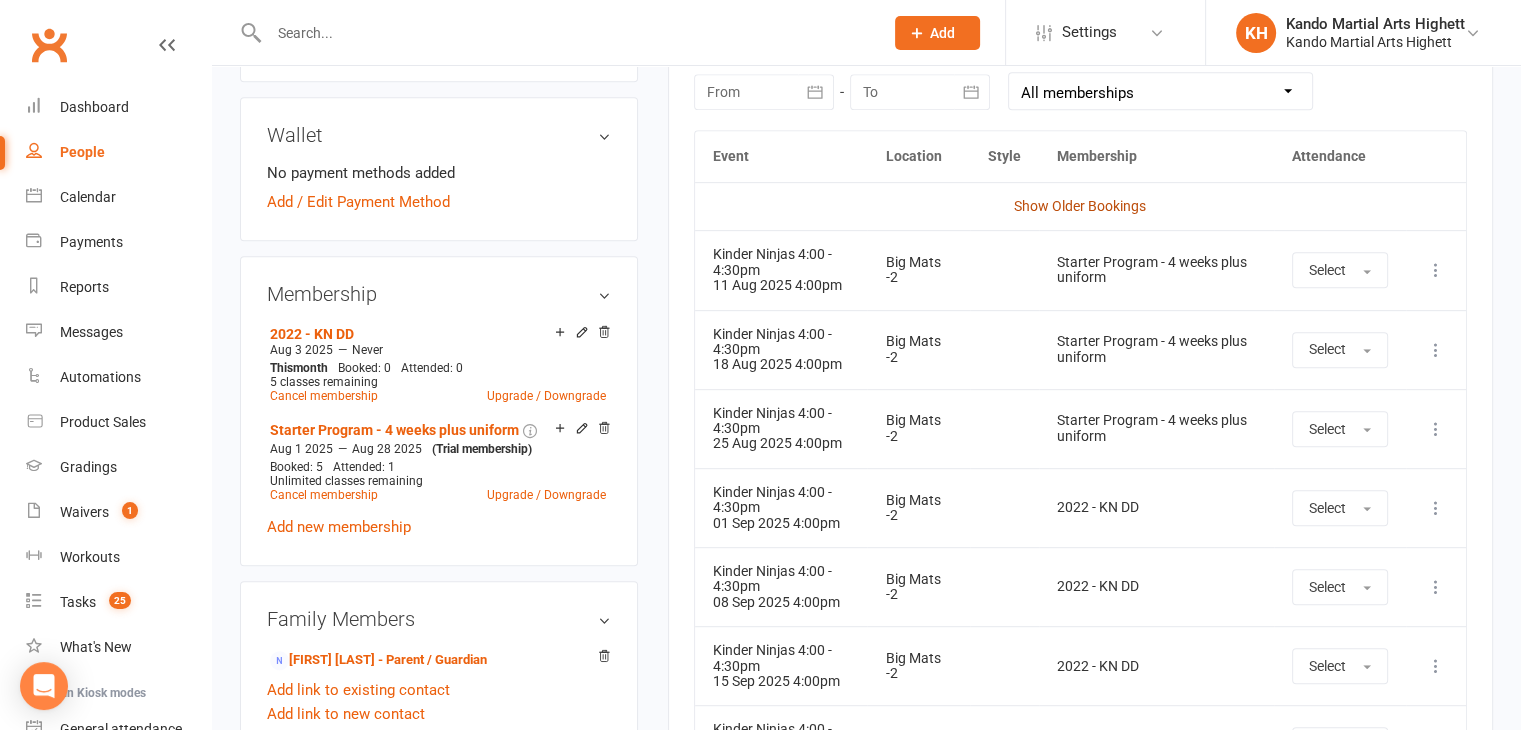 click on "Show Older Bookings" at bounding box center [1080, 206] 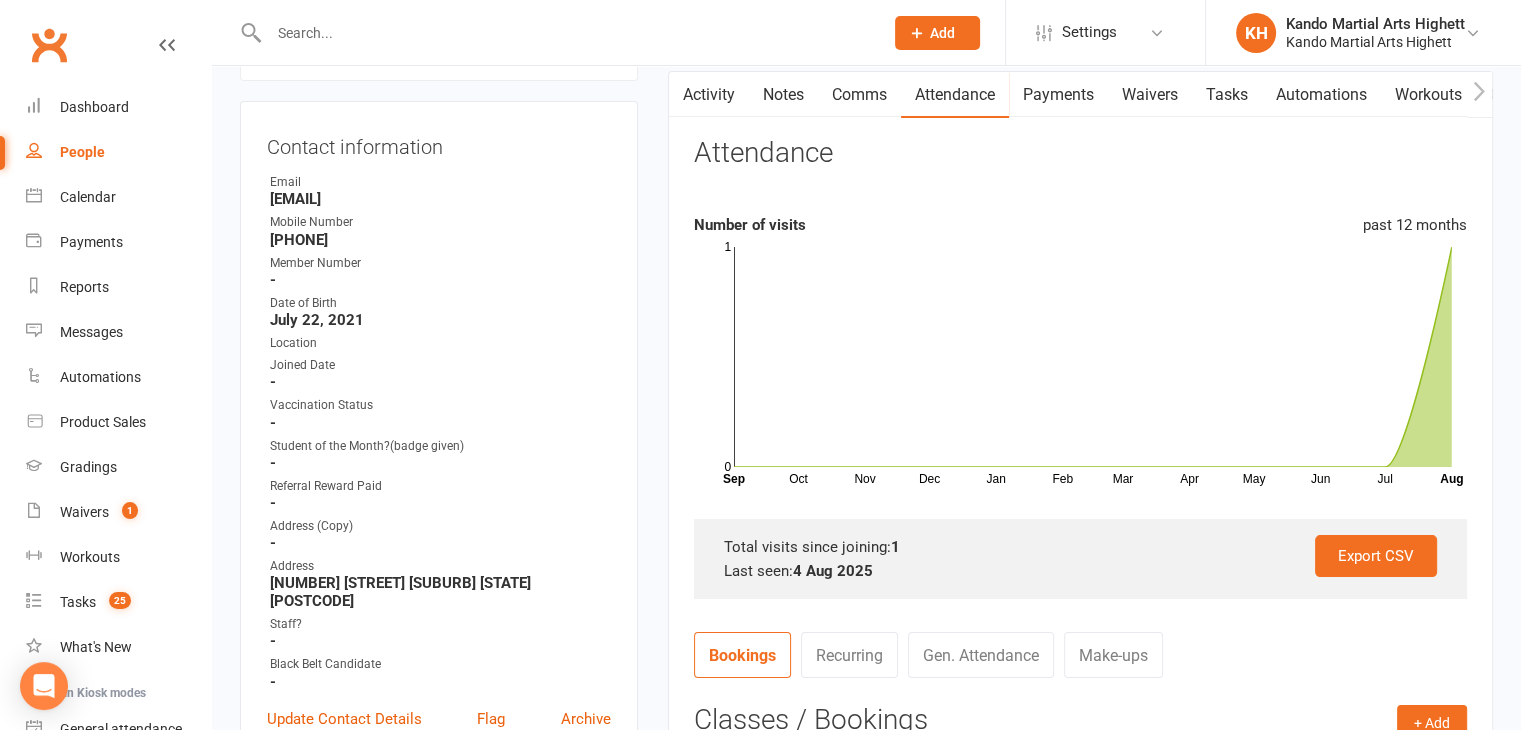 scroll, scrollTop: 0, scrollLeft: 0, axis: both 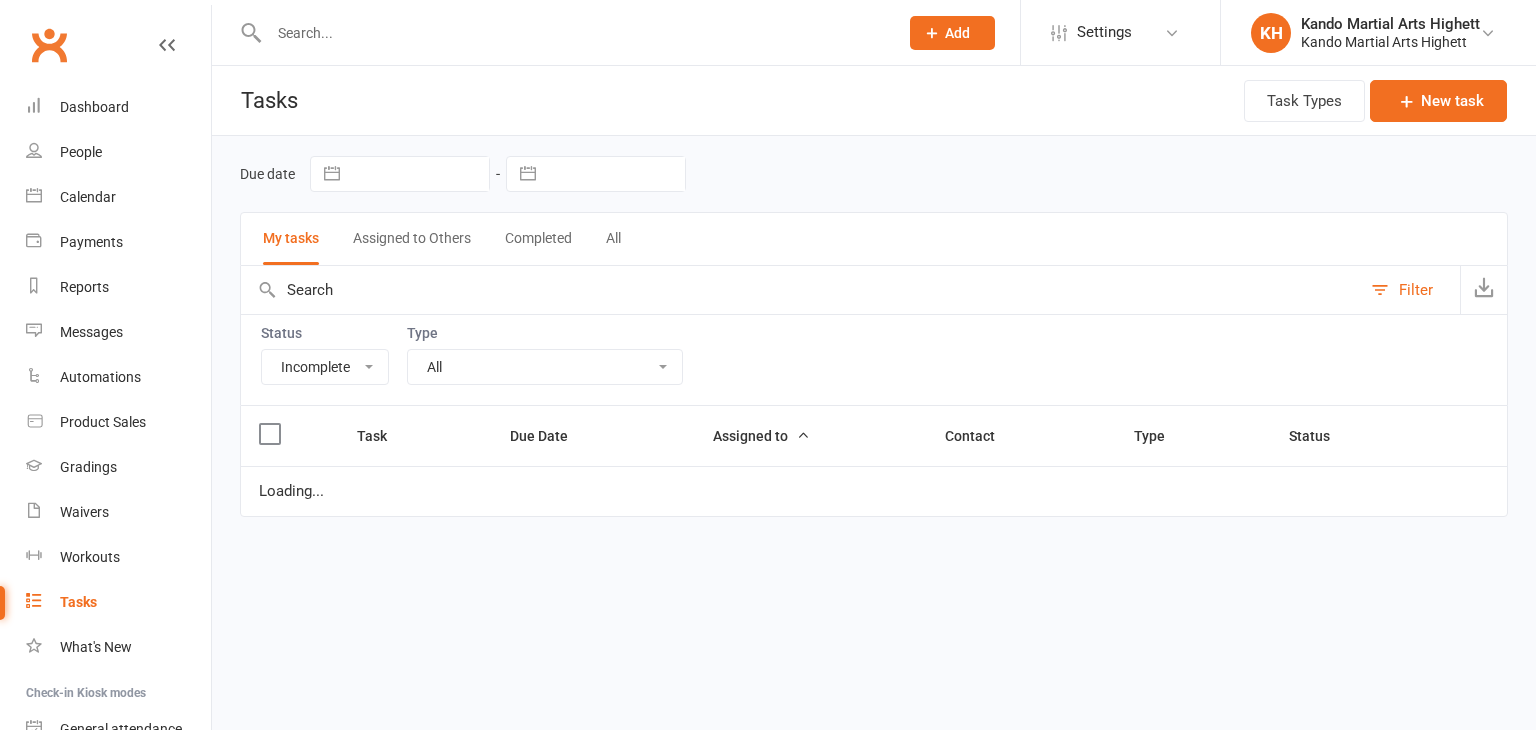 select on "incomplete" 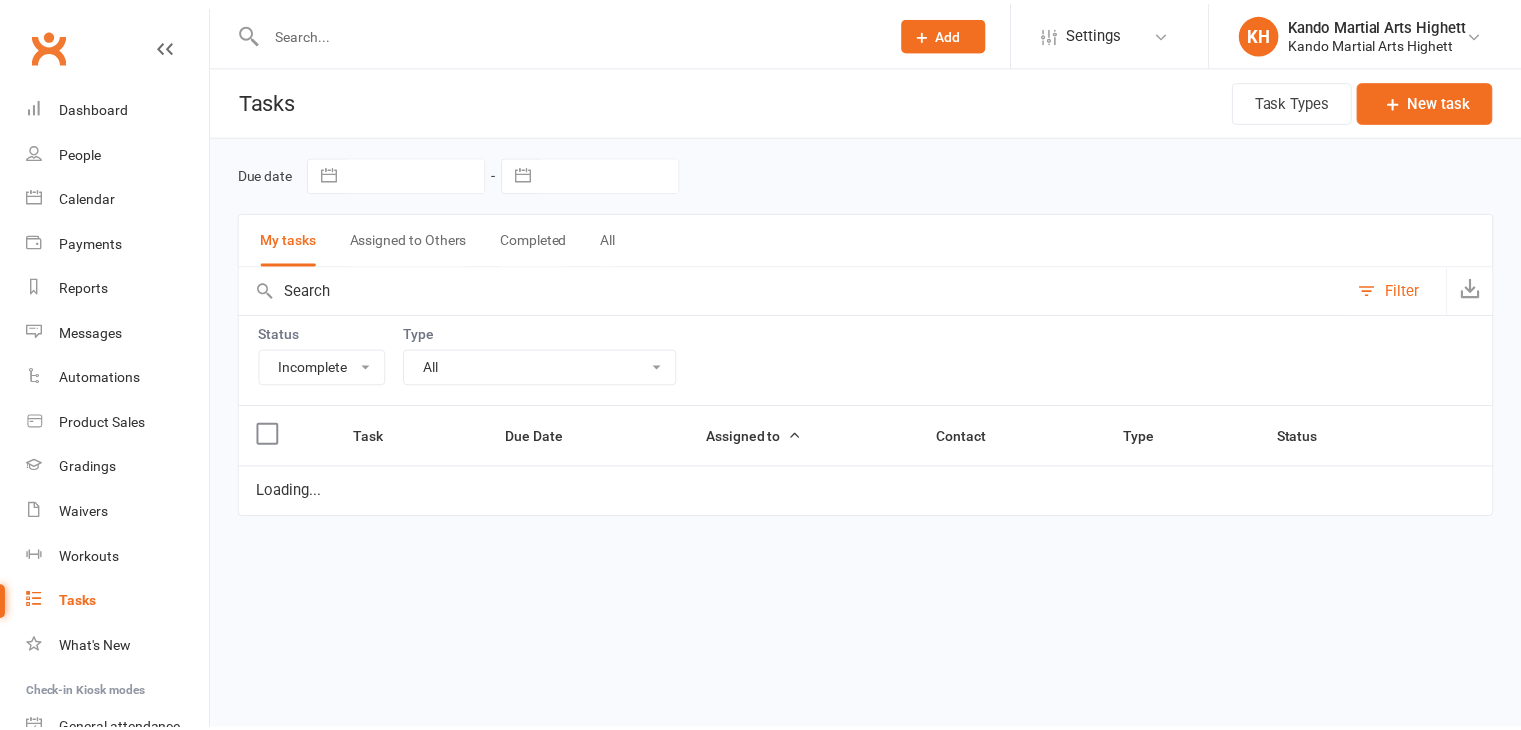 scroll, scrollTop: 0, scrollLeft: 0, axis: both 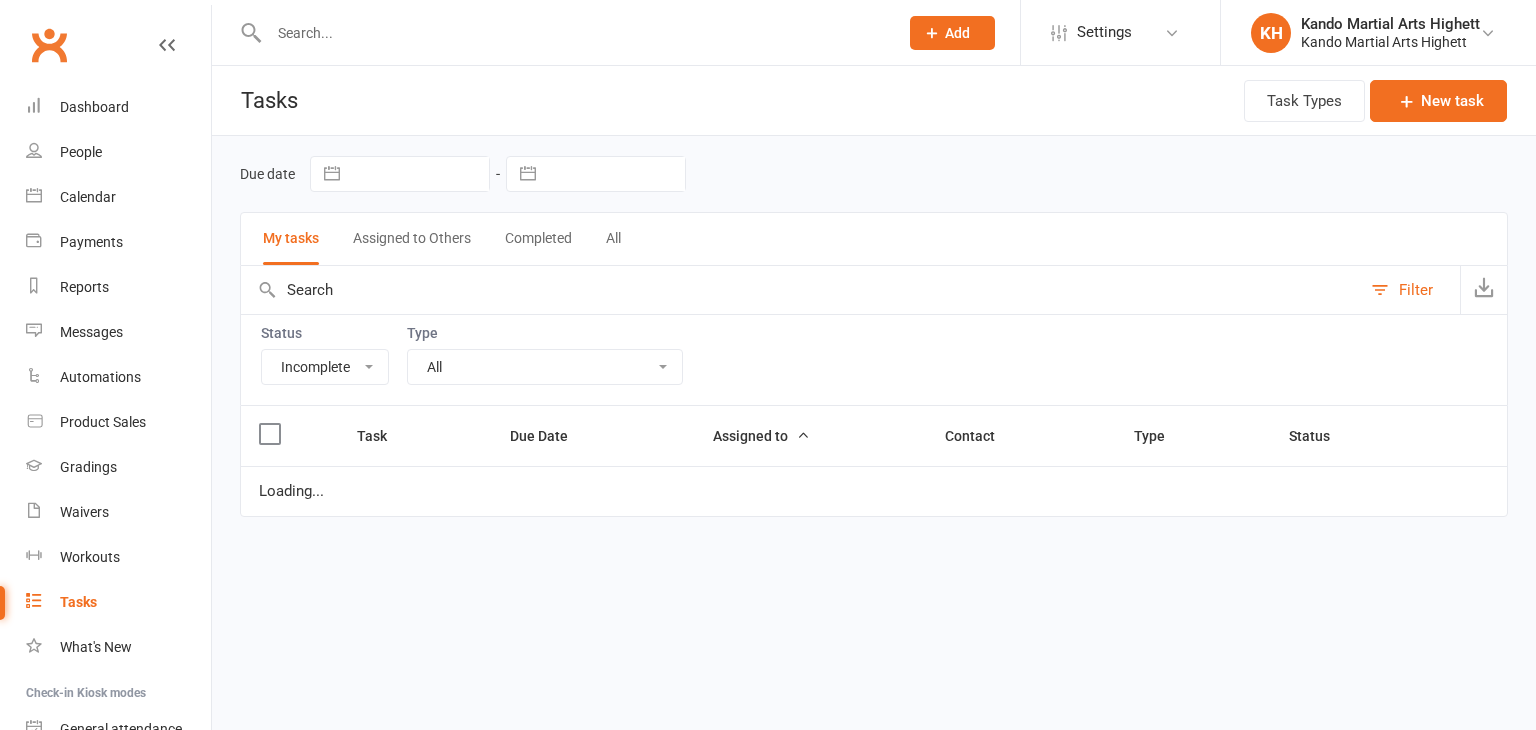 drag, startPoint x: 0, startPoint y: 0, endPoint x: 825, endPoint y: 150, distance: 838.5255 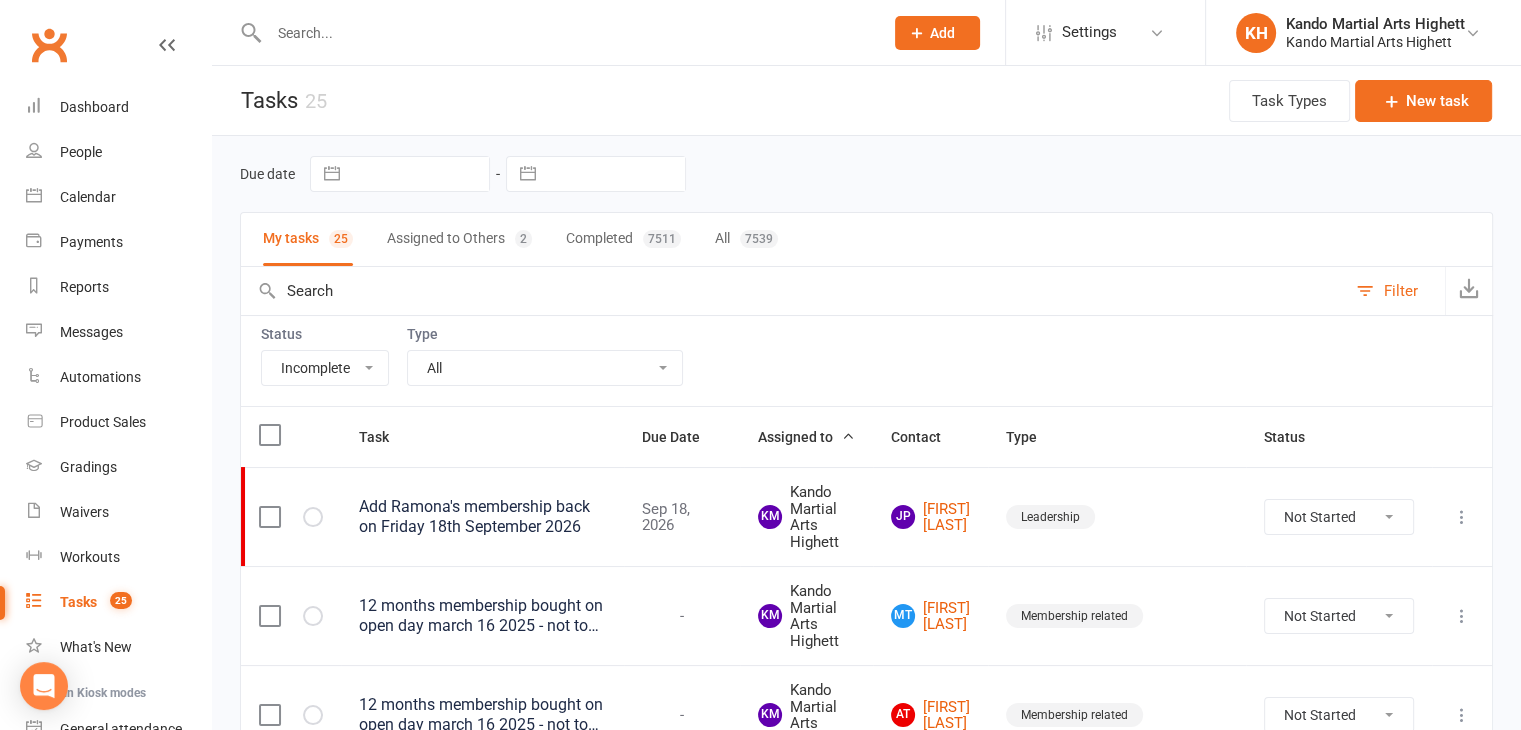click on "Type" at bounding box center (545, 334) 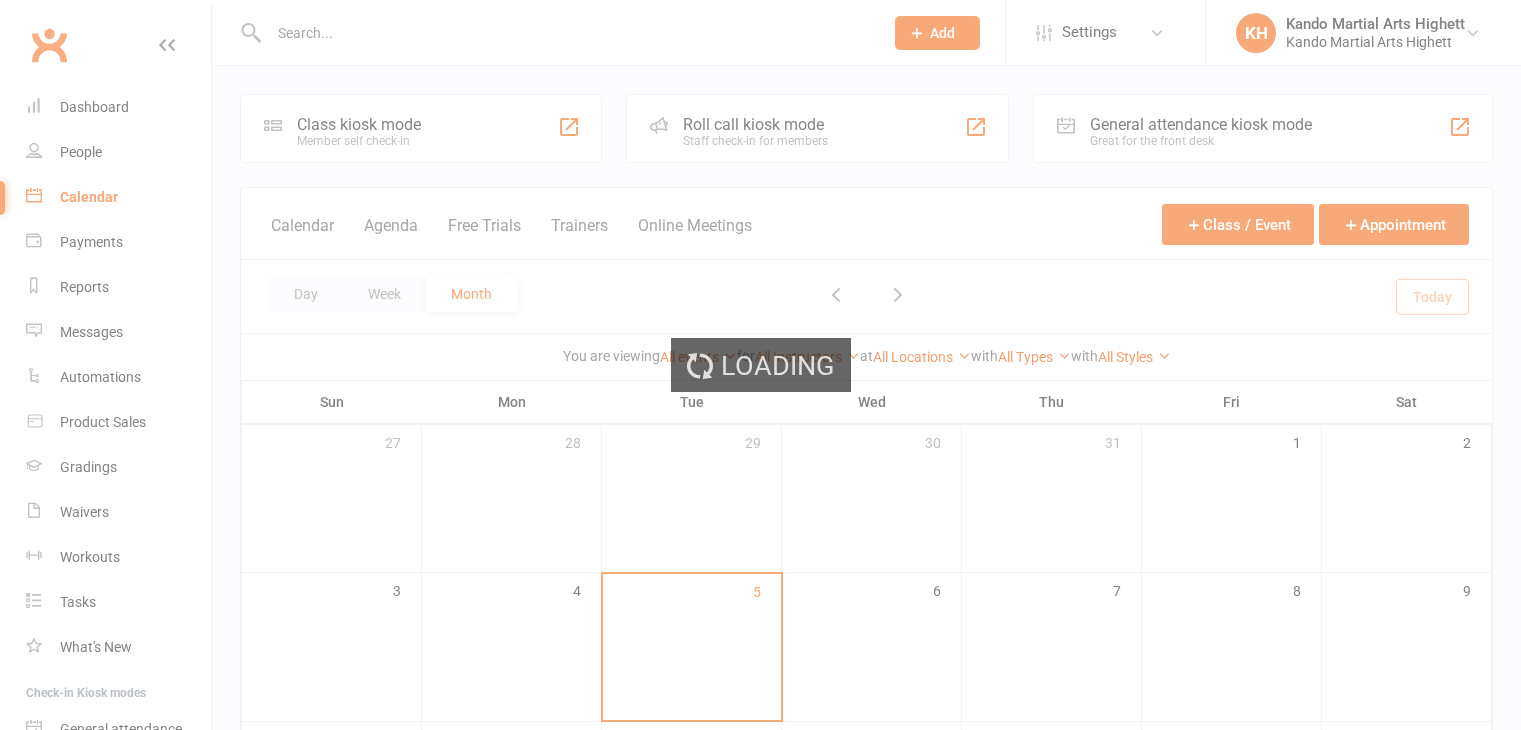 scroll, scrollTop: 0, scrollLeft: 0, axis: both 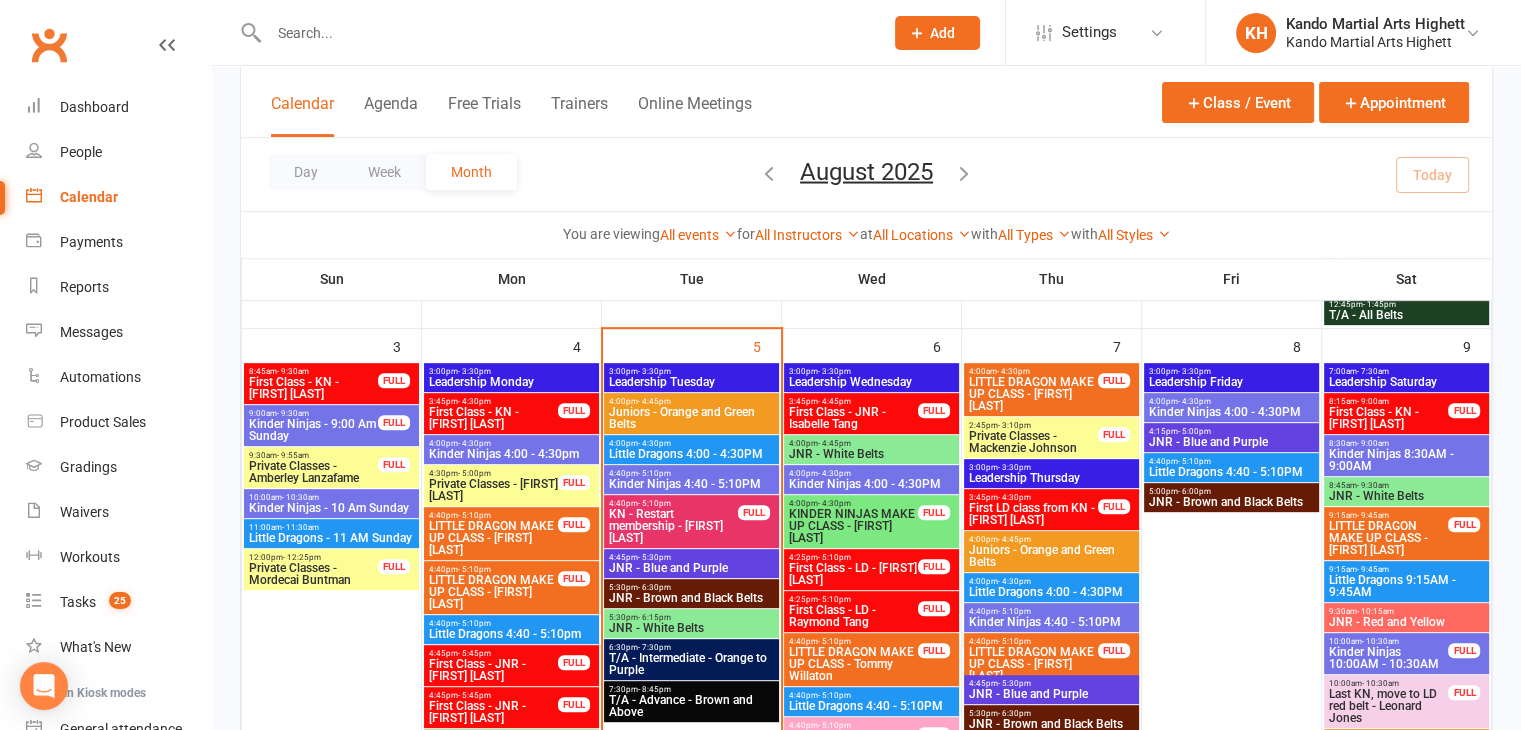 click on "KN - Restart membership - [FIRST] [LAST]" at bounding box center [673, 526] 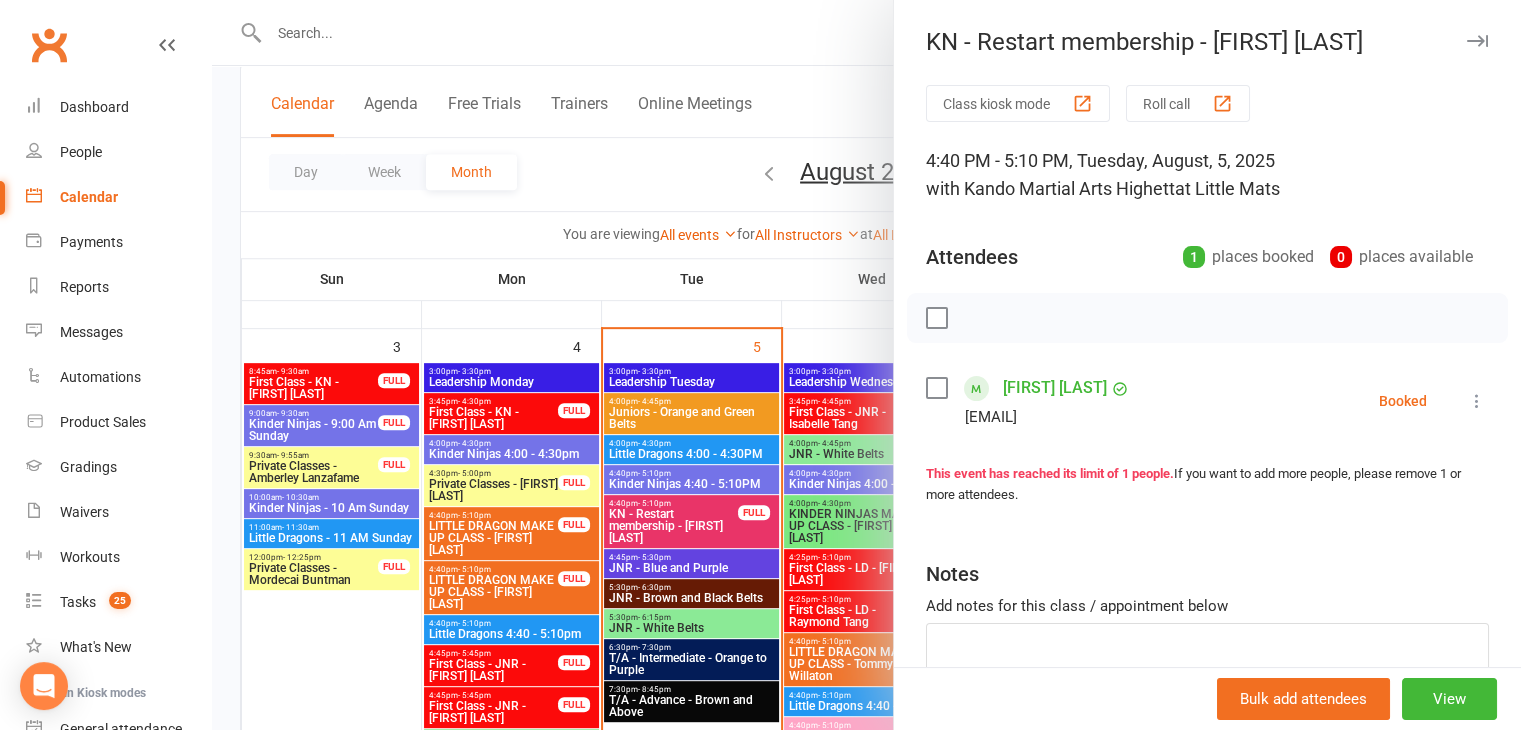 click on "Eddie Maddox-Thompson" at bounding box center [1055, 388] 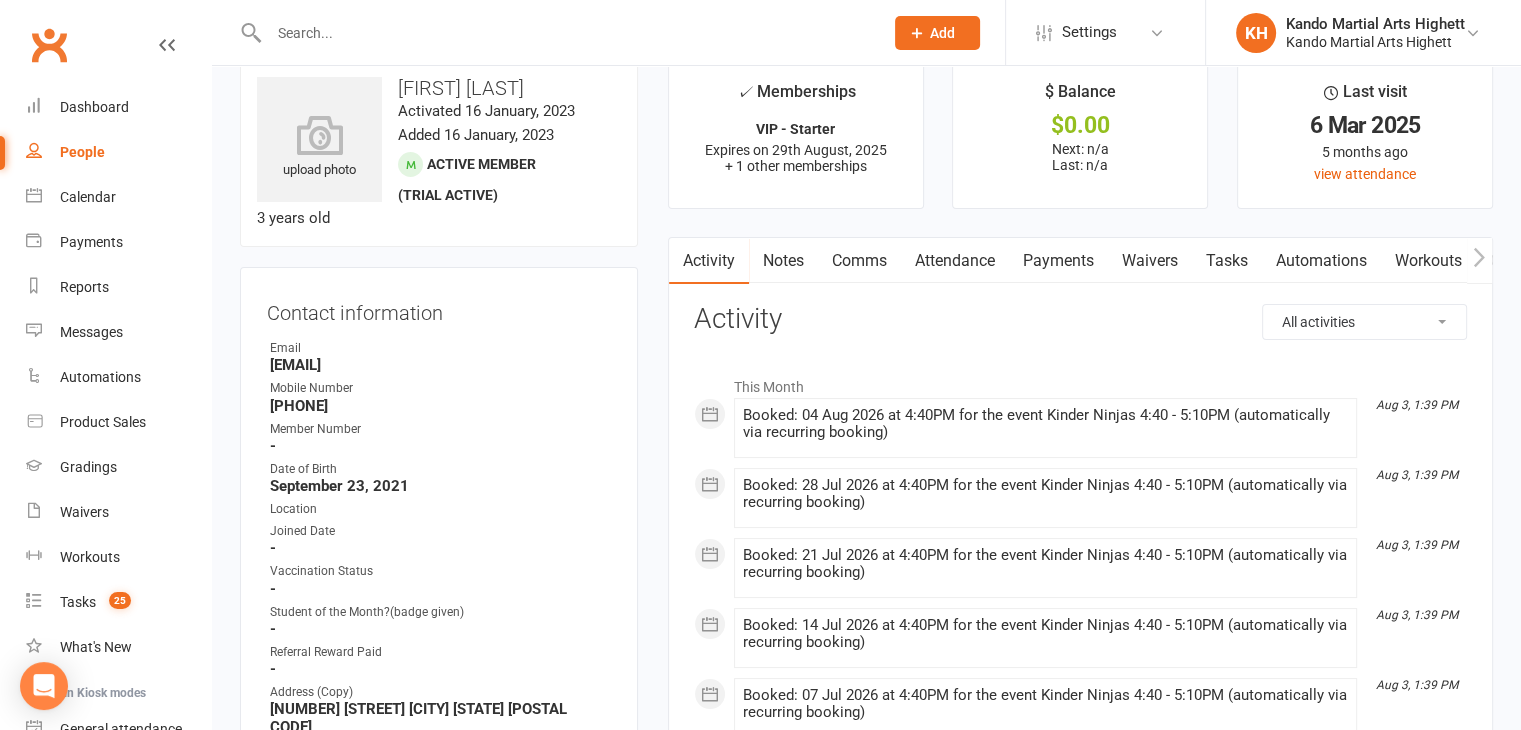 scroll, scrollTop: 0, scrollLeft: 0, axis: both 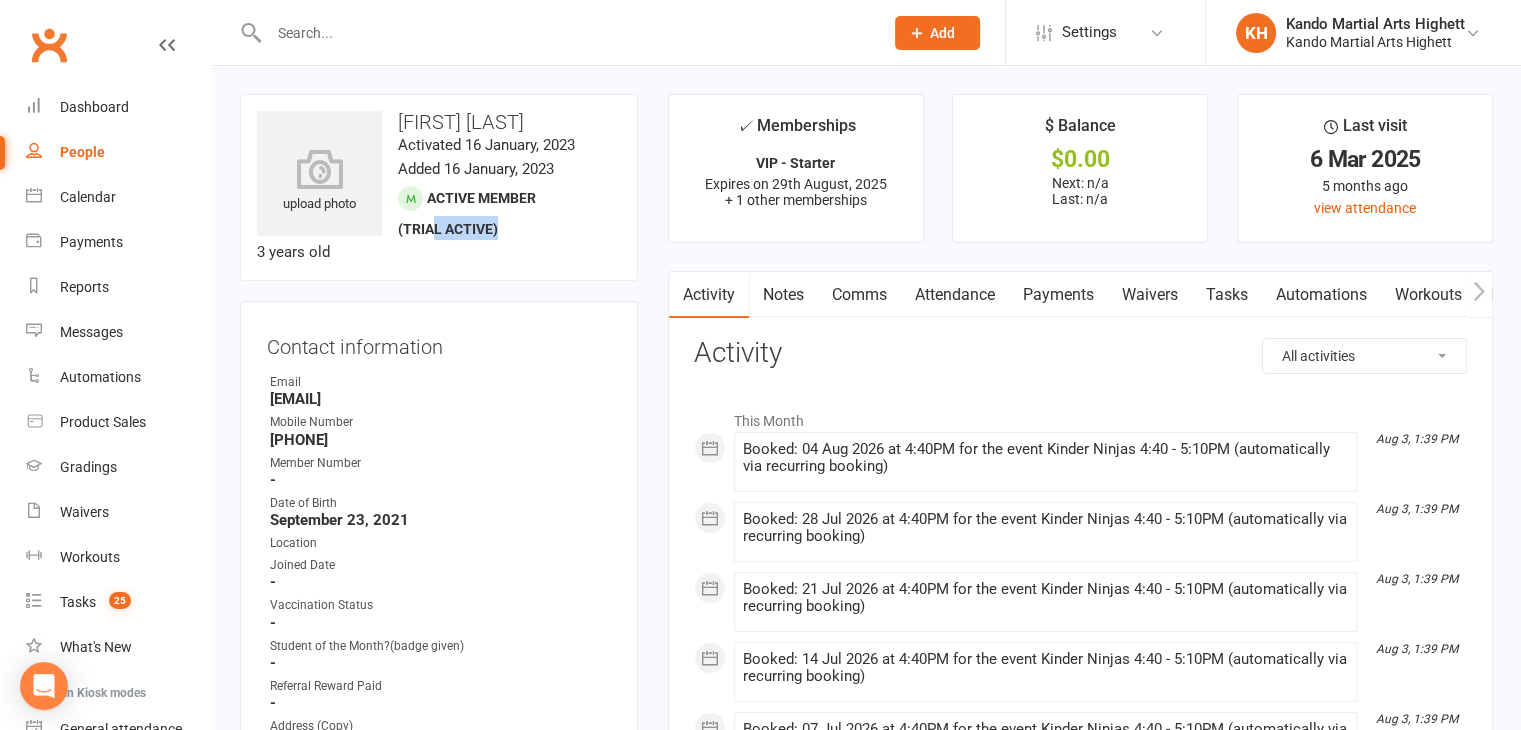 drag, startPoint x: 292, startPoint y: 248, endPoint x: 393, endPoint y: 247, distance: 101.00495 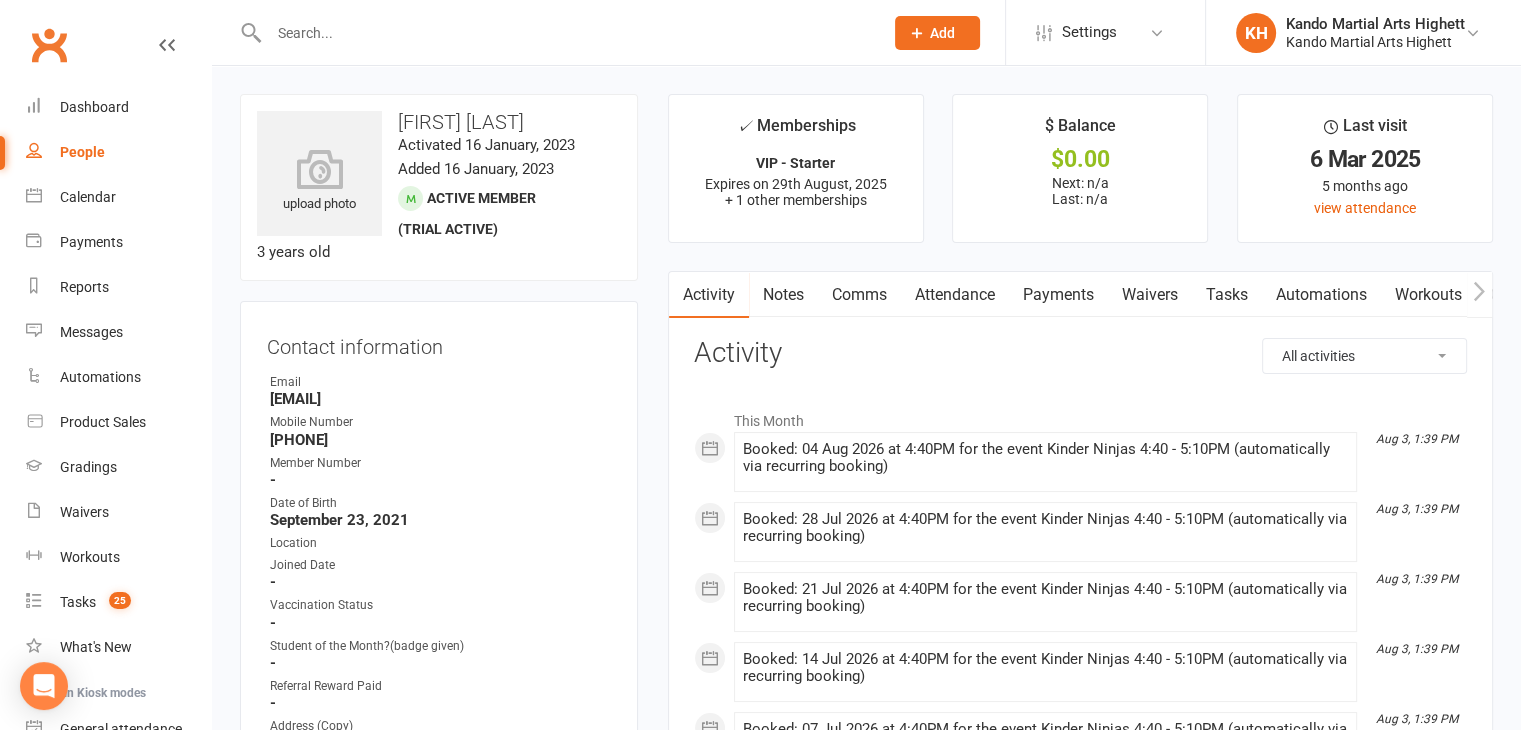 click on "Activated 16 January, 2023" at bounding box center [486, 145] 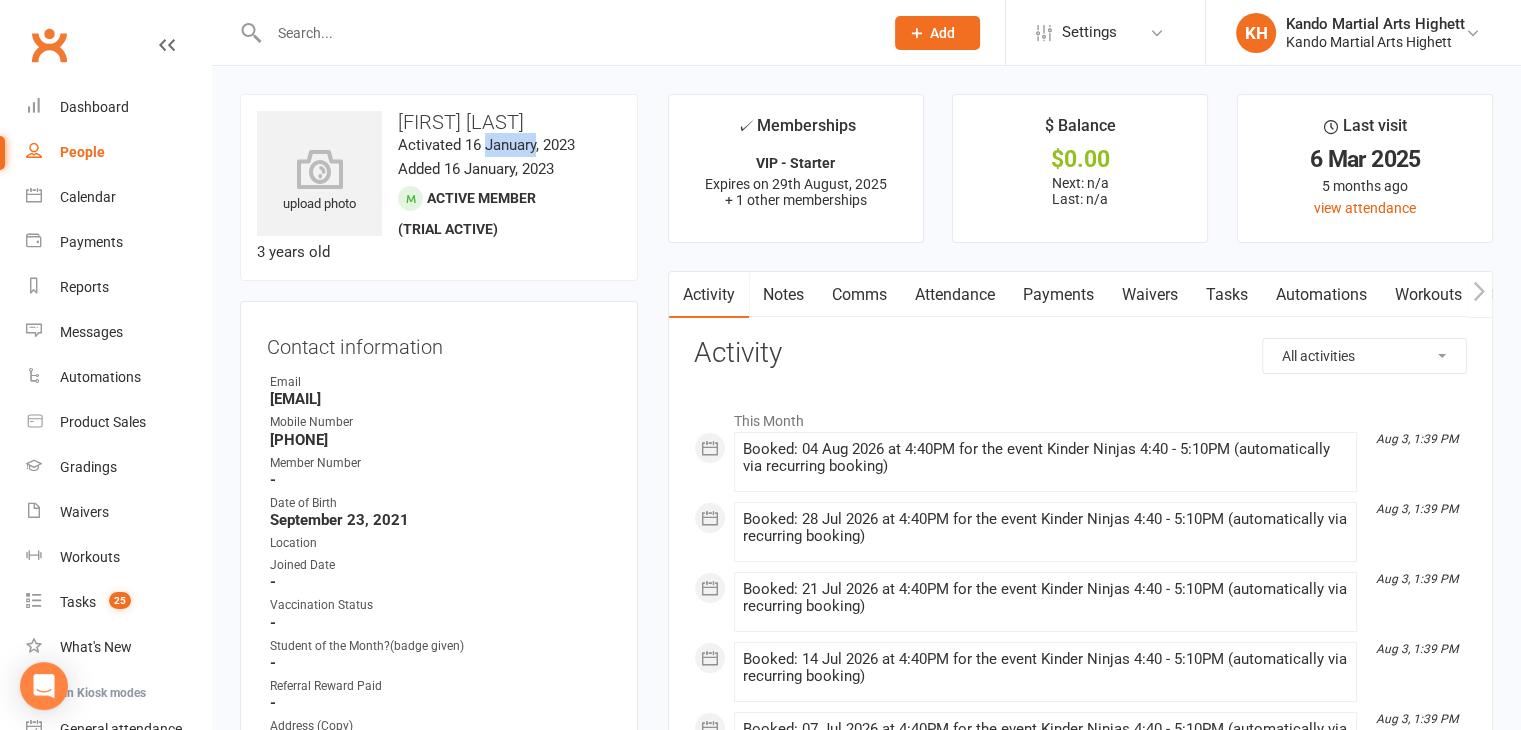 click on "Activated 16 January, 2023" at bounding box center [486, 145] 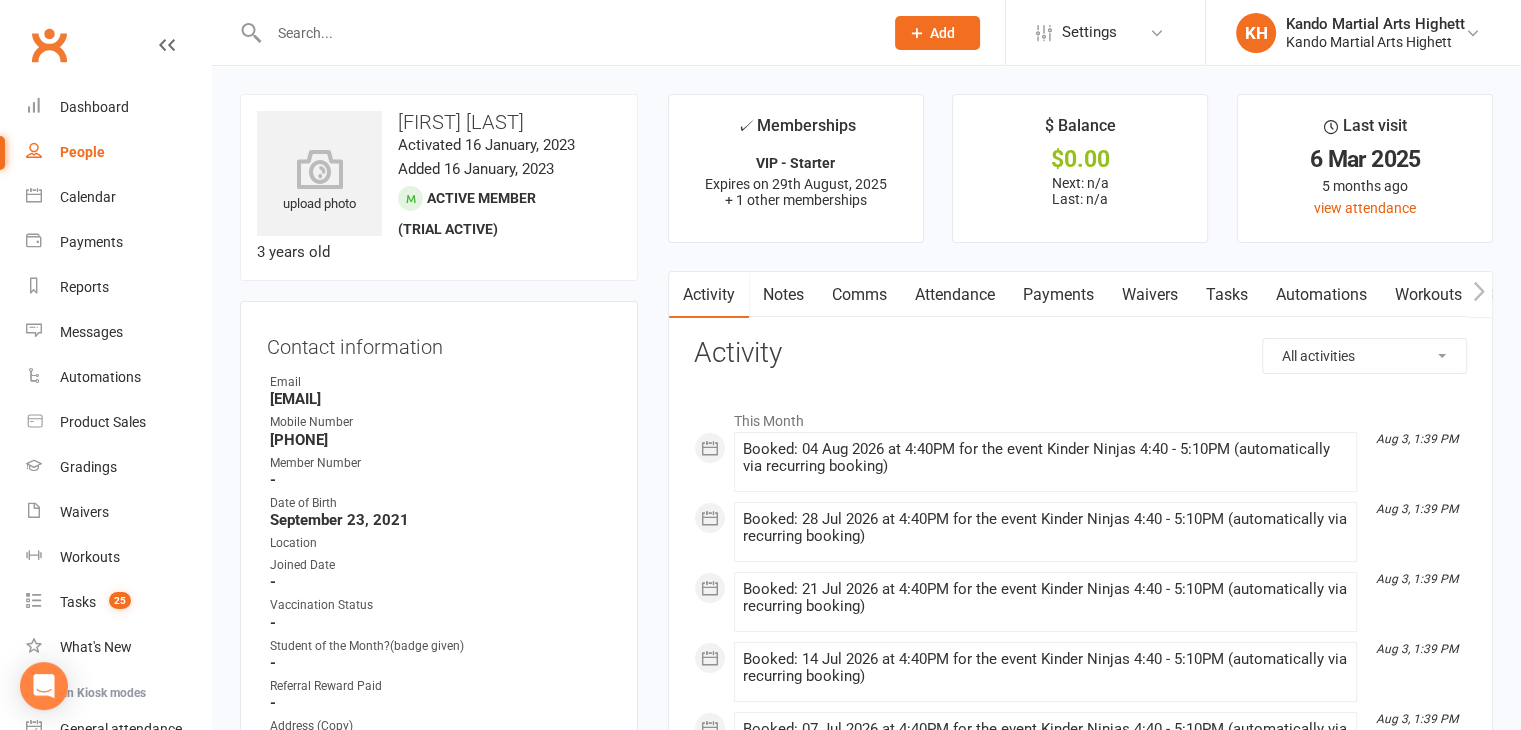 click on "Eddie Maddox-Thompson" at bounding box center [439, 122] 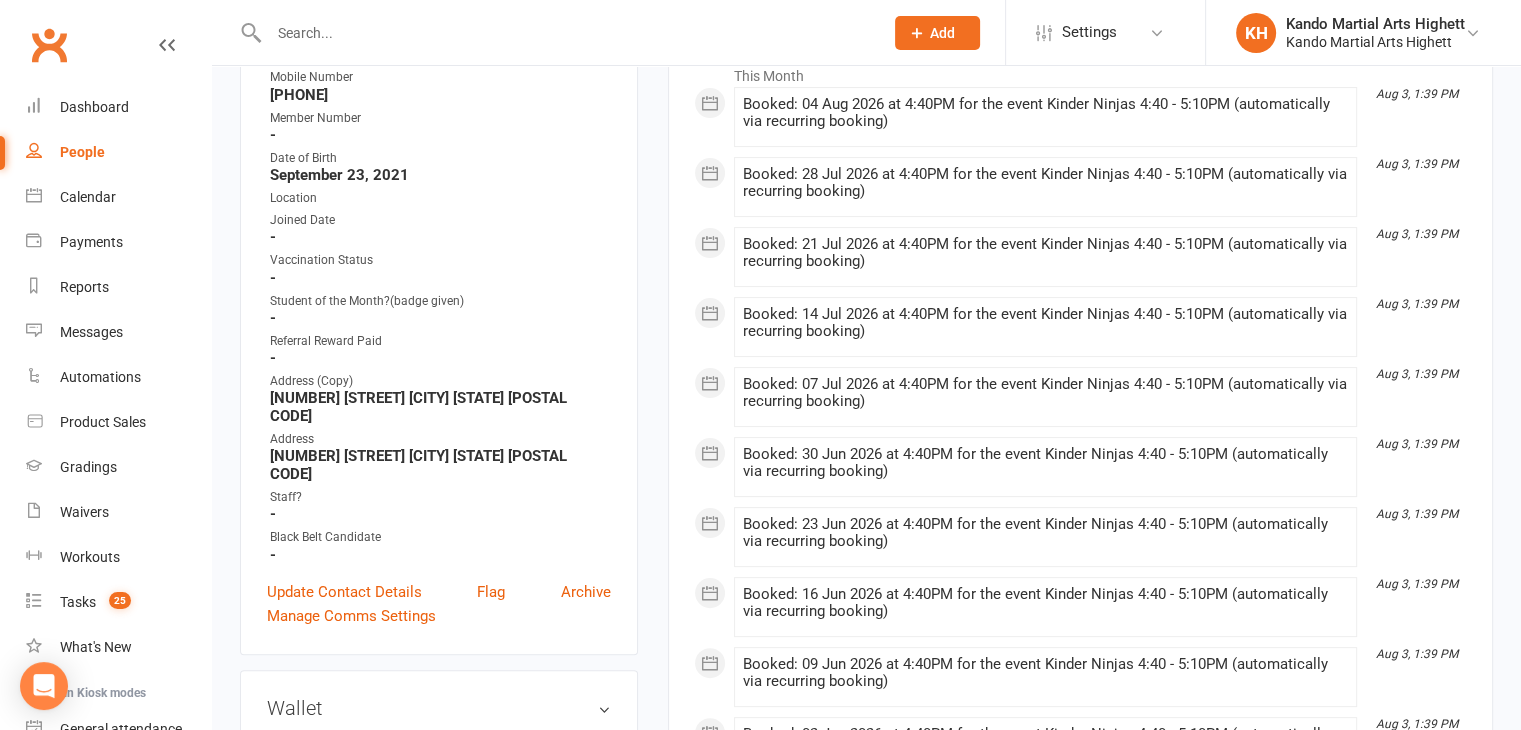 scroll, scrollTop: 0, scrollLeft: 0, axis: both 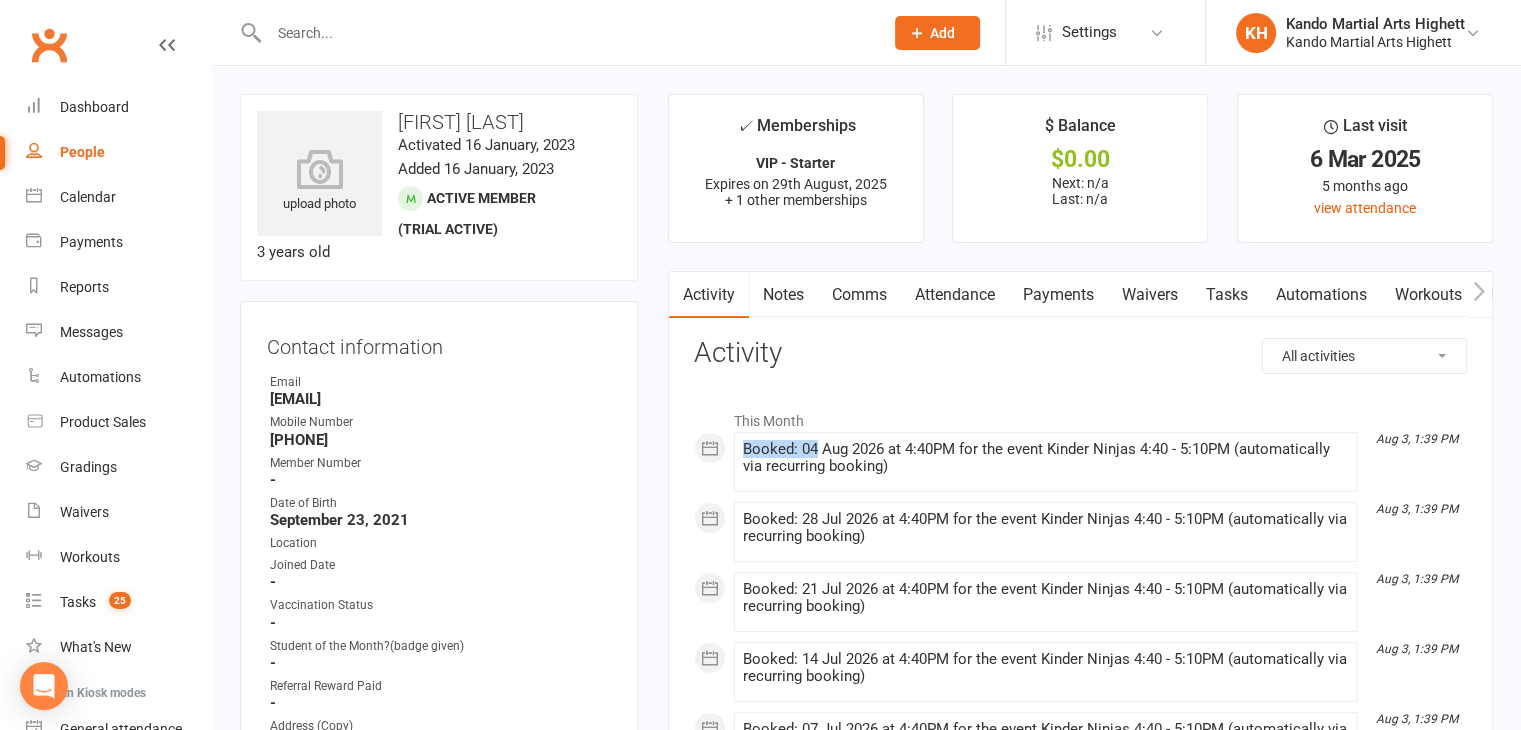 drag, startPoint x: 736, startPoint y: 441, endPoint x: 814, endPoint y: 439, distance: 78.025635 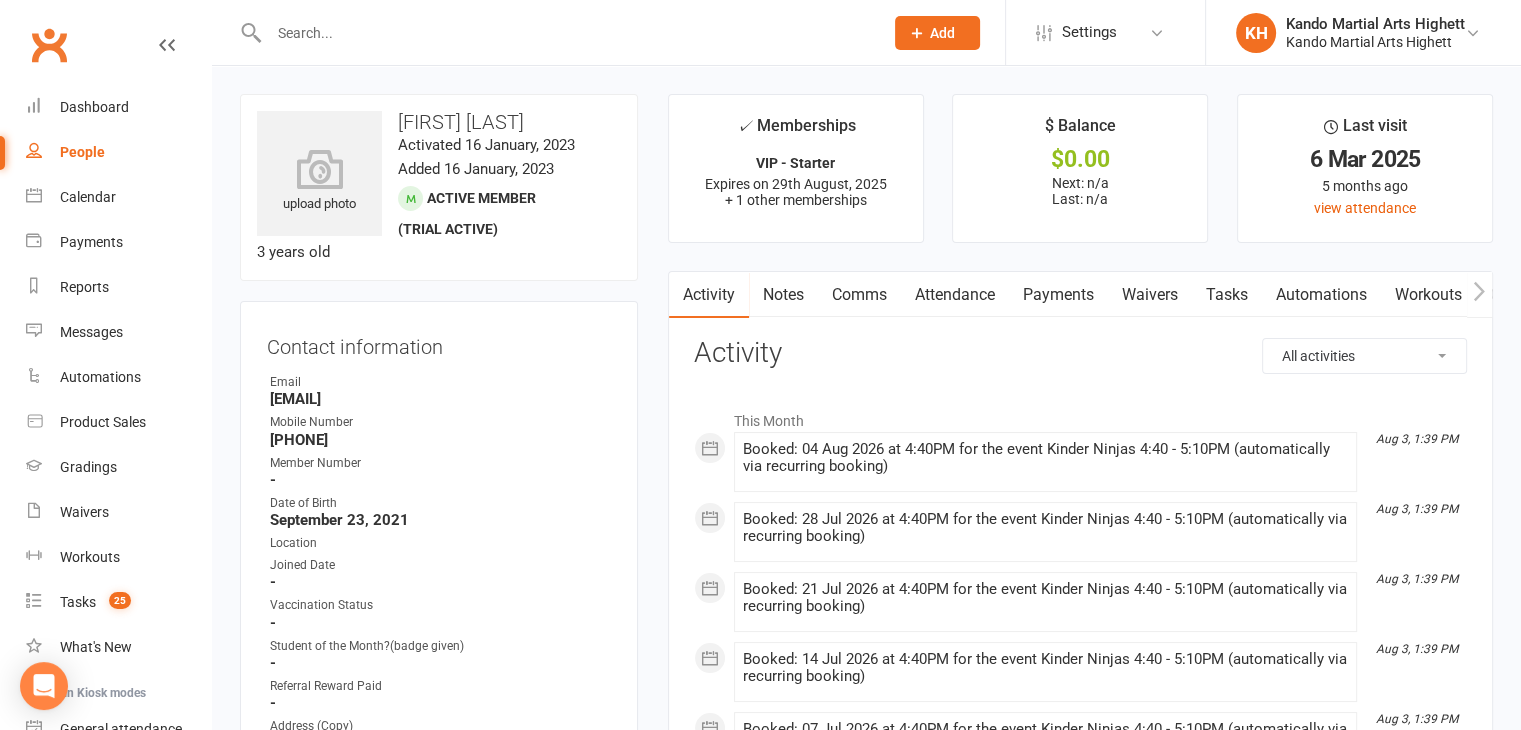 click on "This Month" at bounding box center (1080, 416) 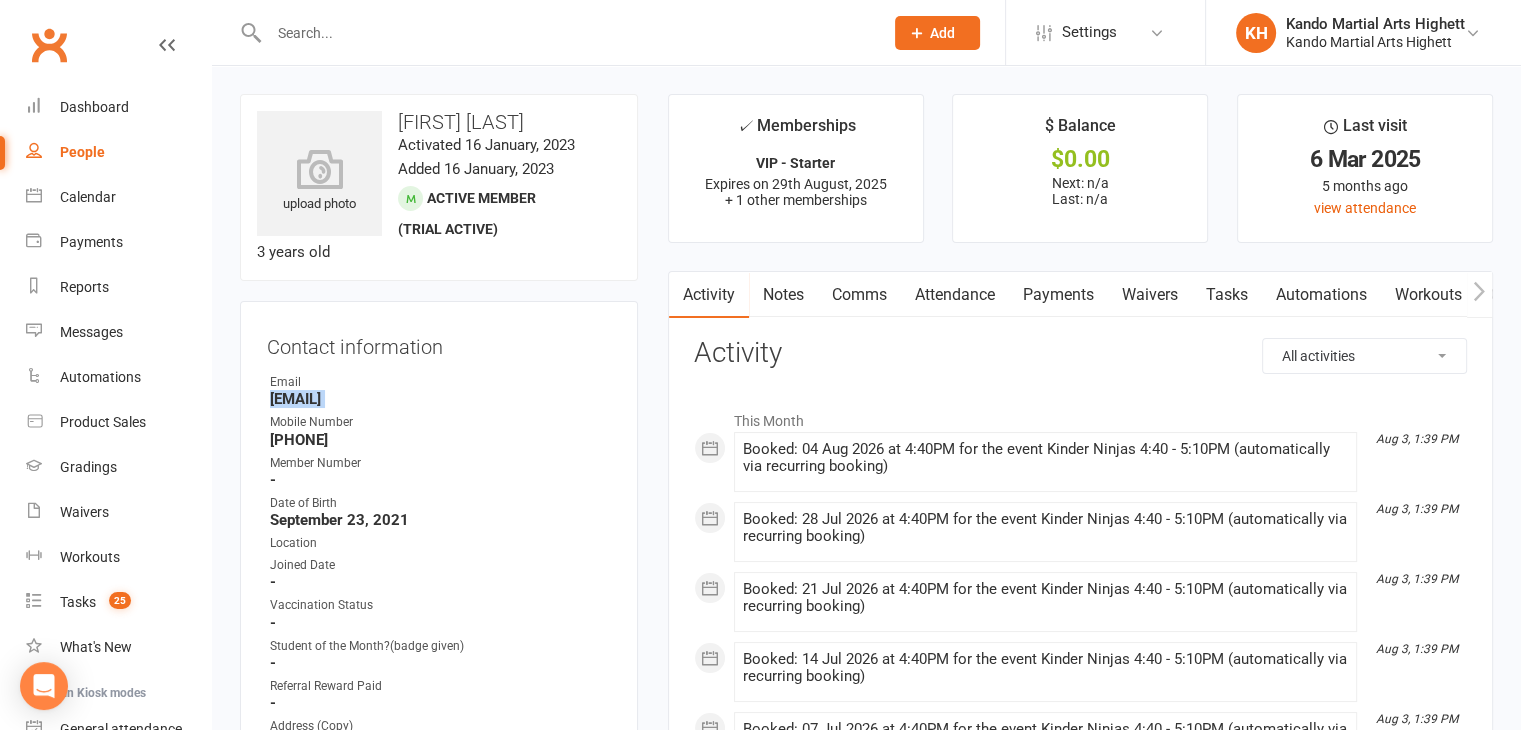 click on "Alisonm84@hotmail.com" at bounding box center (440, 399) 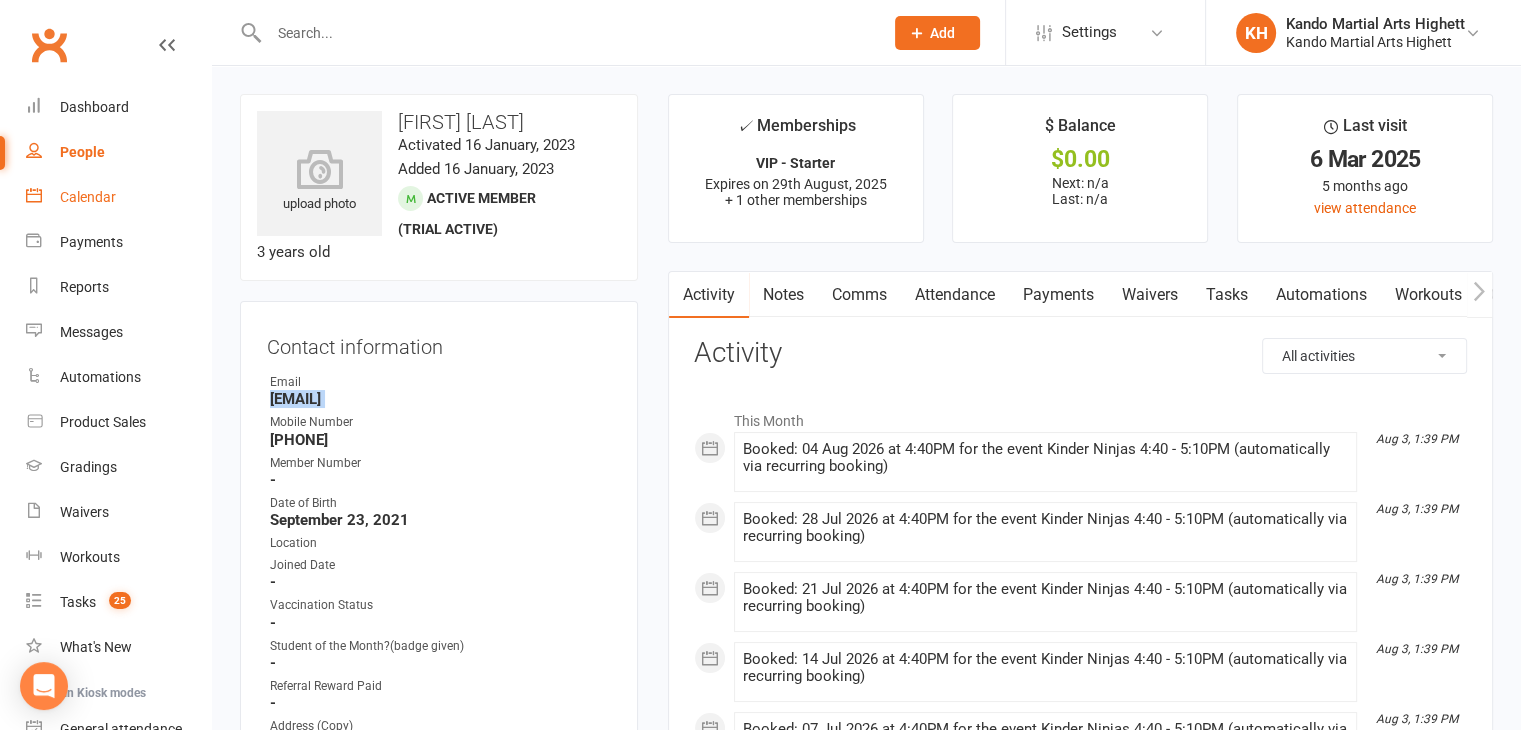 click on "Calendar" at bounding box center (88, 197) 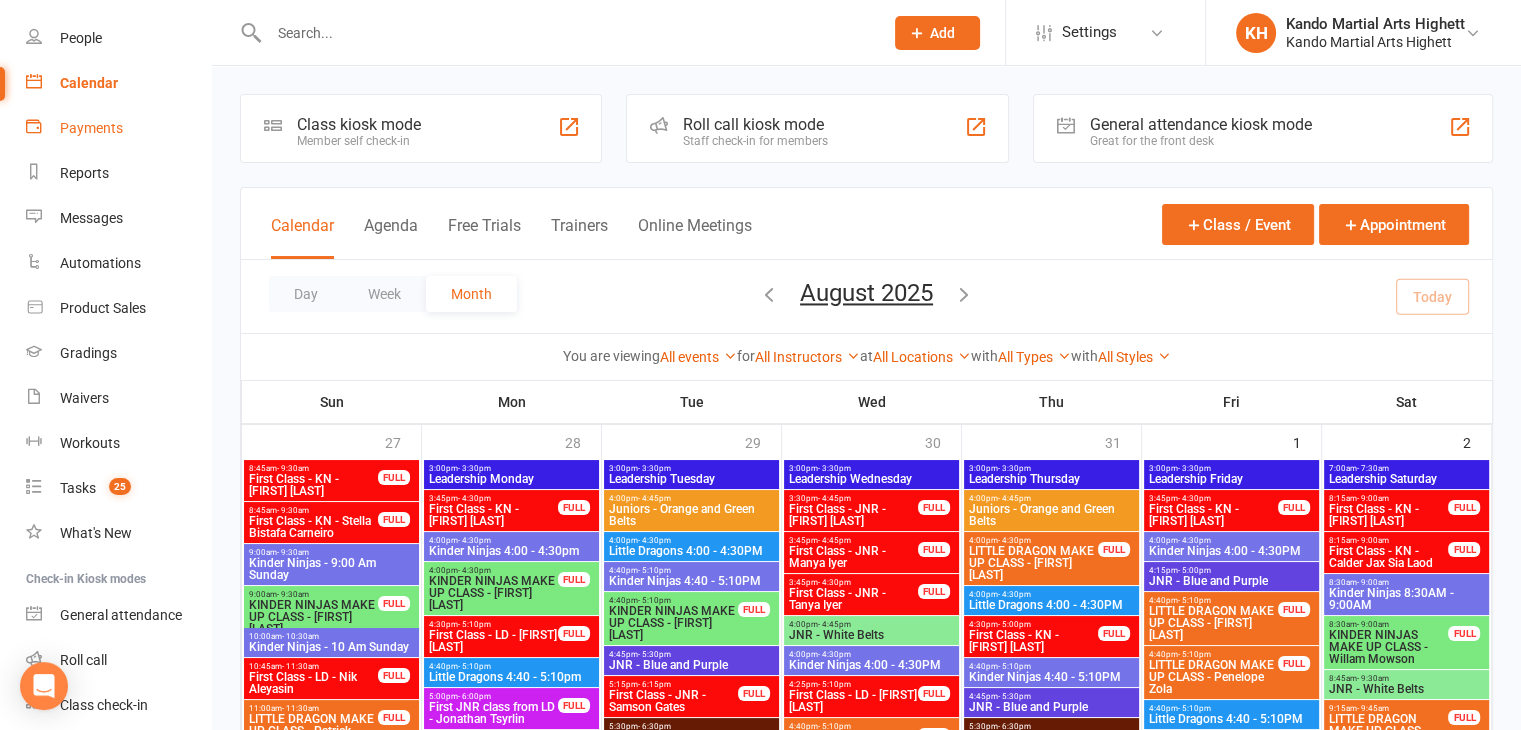 scroll, scrollTop: 187, scrollLeft: 0, axis: vertical 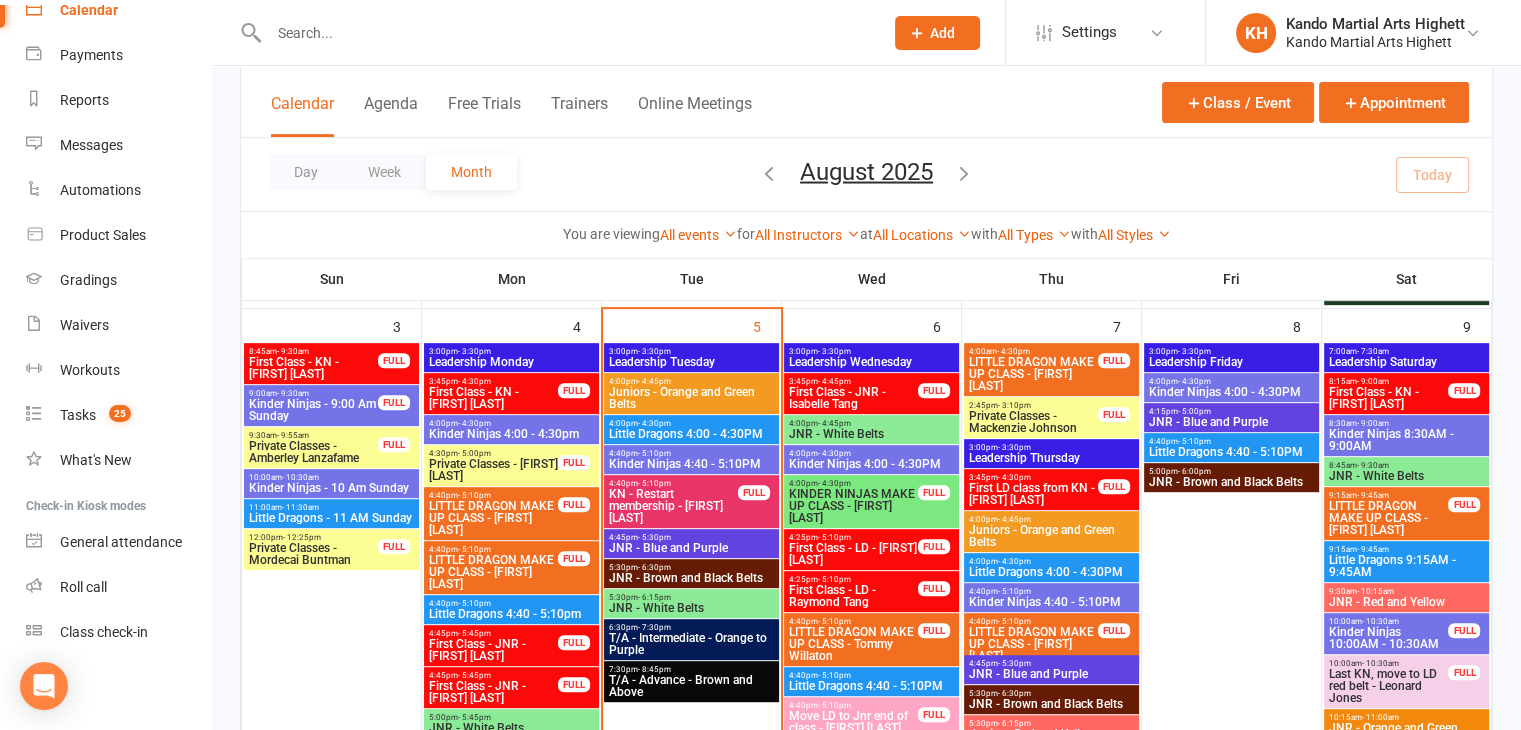 click on "Little Dragons 9:15AM - 9:45AM" at bounding box center (1407, 566) 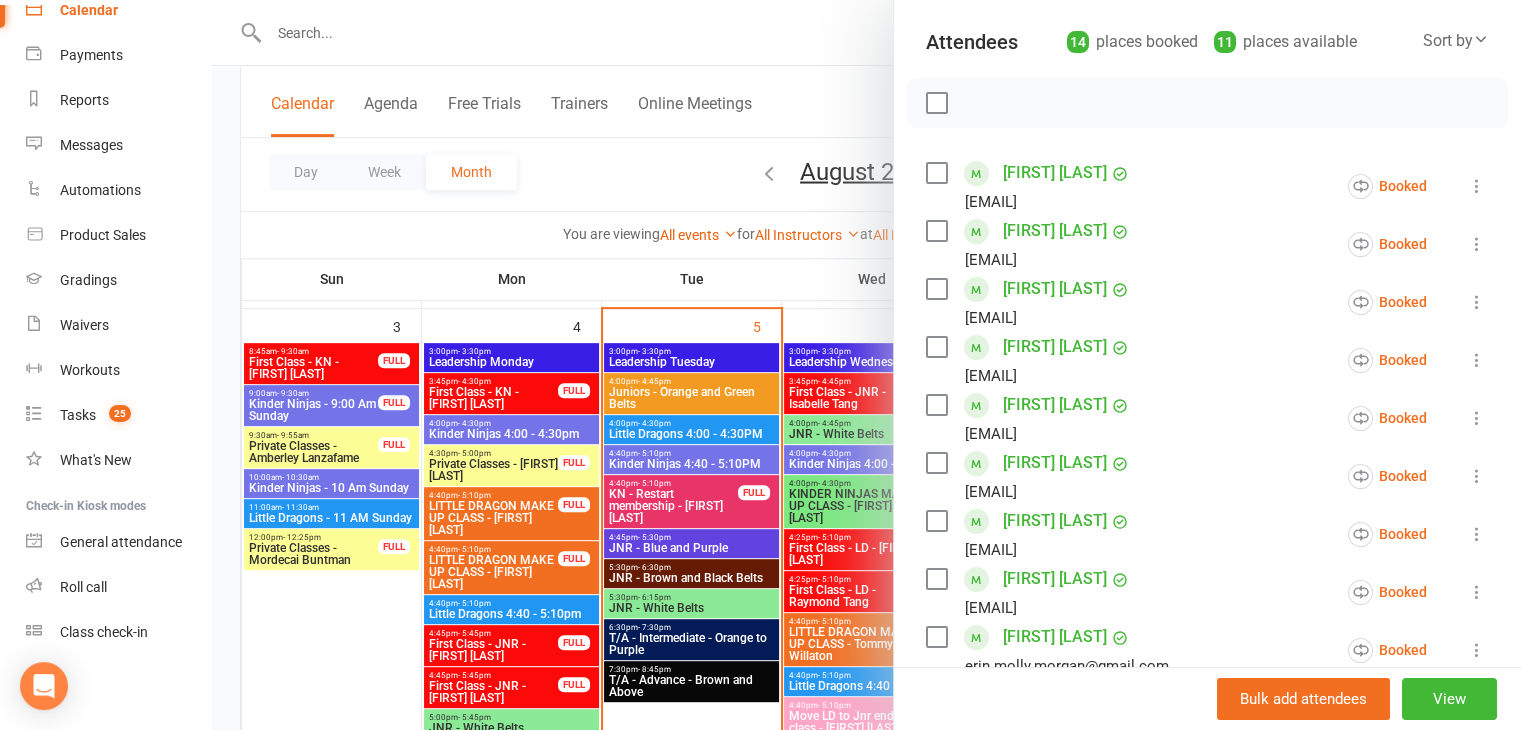 scroll, scrollTop: 216, scrollLeft: 0, axis: vertical 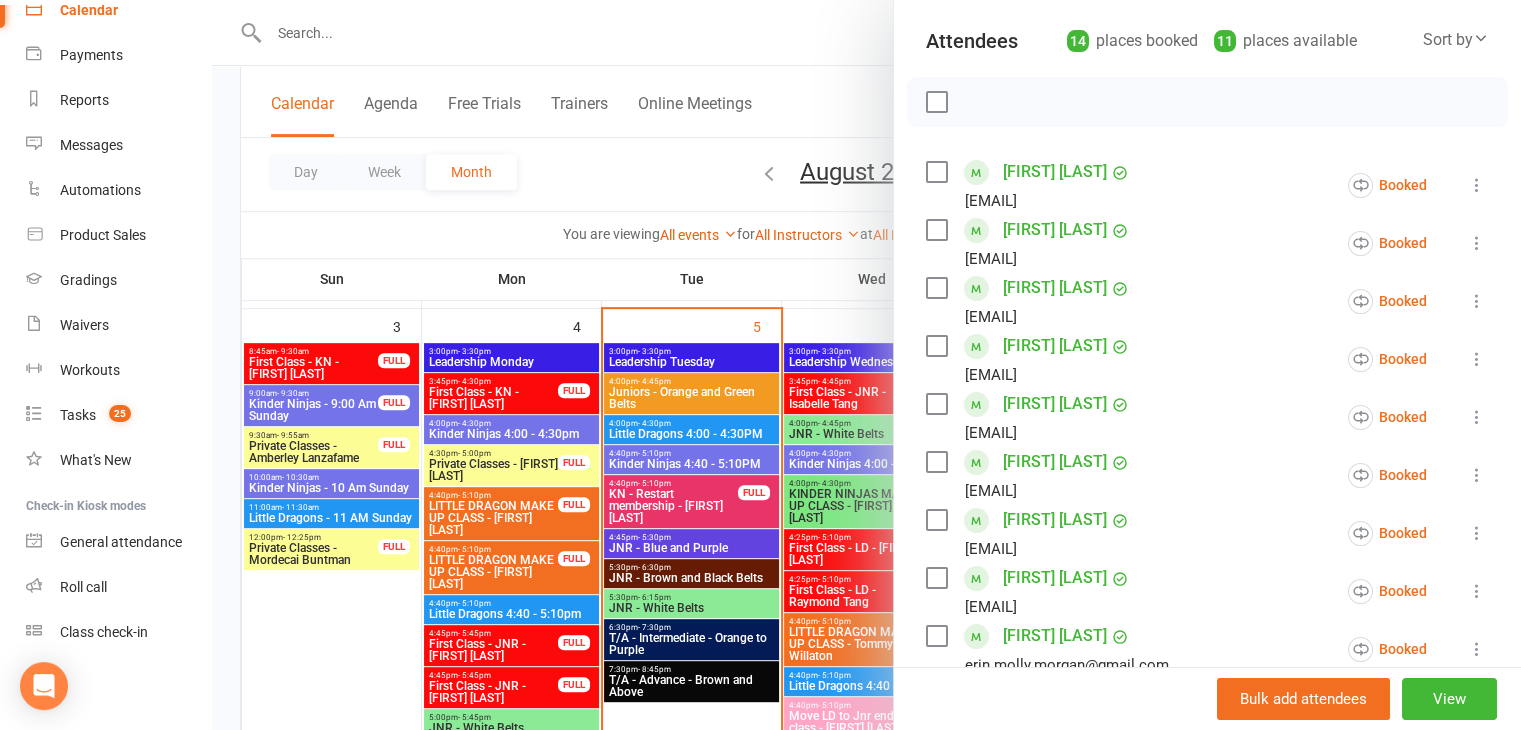 click at bounding box center [866, 365] 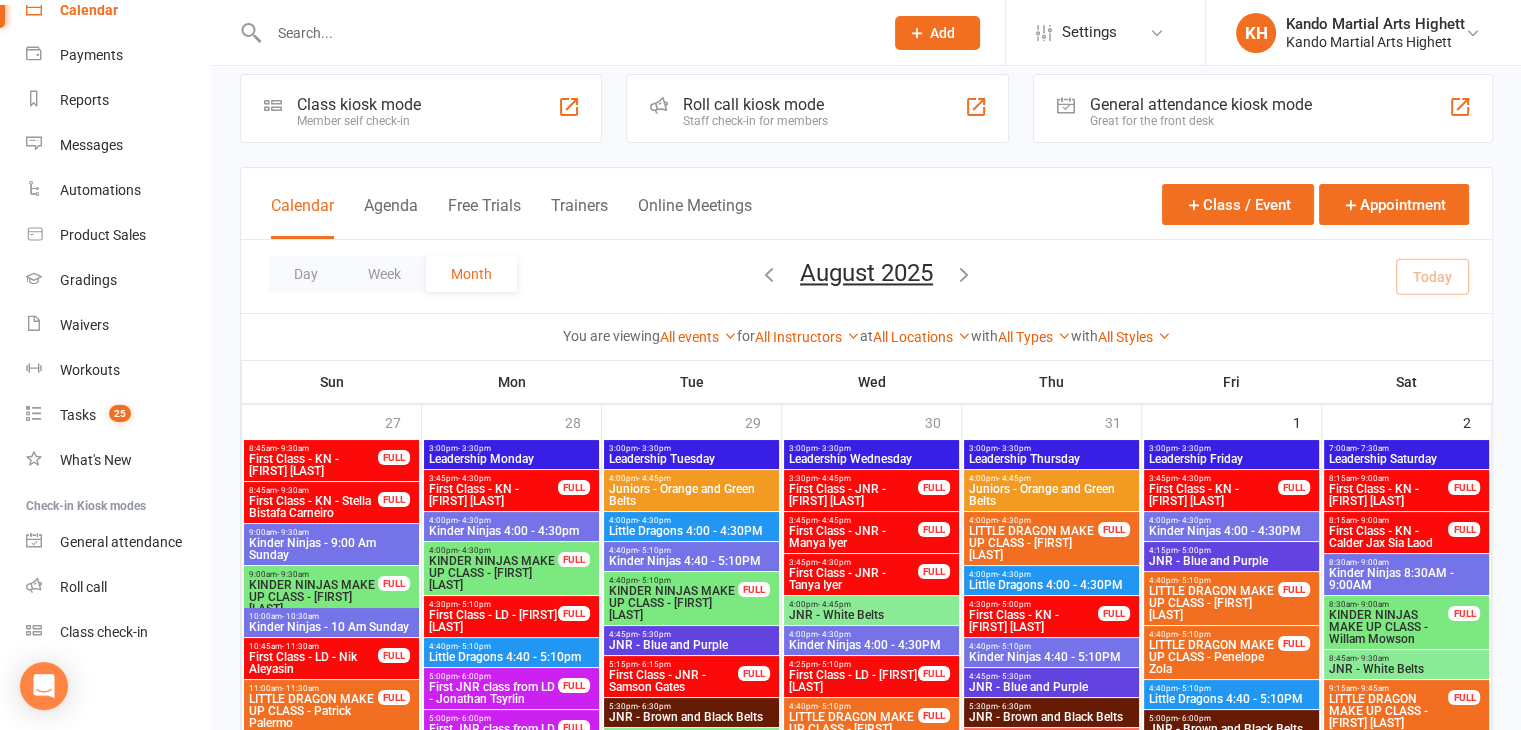 scroll, scrollTop: 0, scrollLeft: 0, axis: both 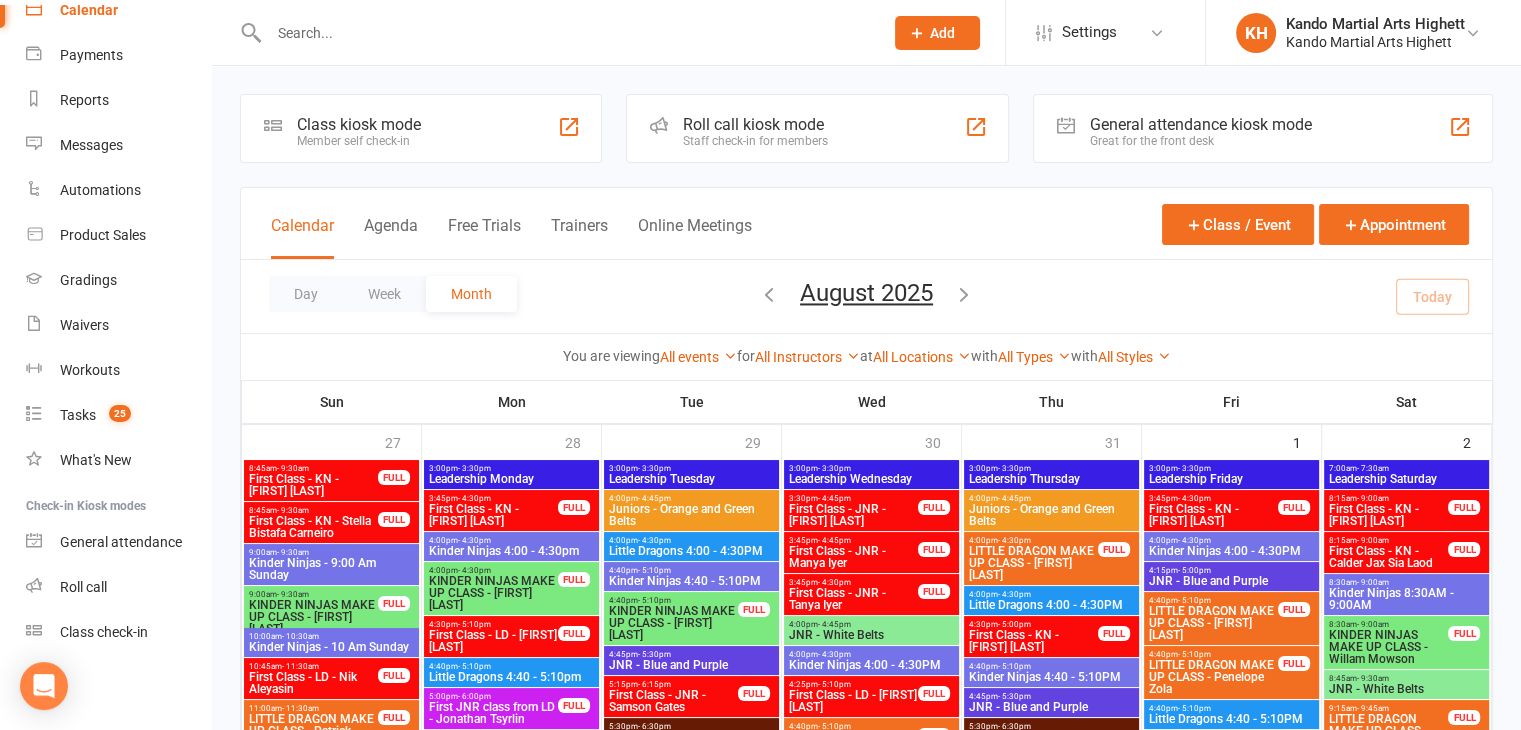 click on "Roll call kiosk mode Staff check-in for members" at bounding box center [817, 128] 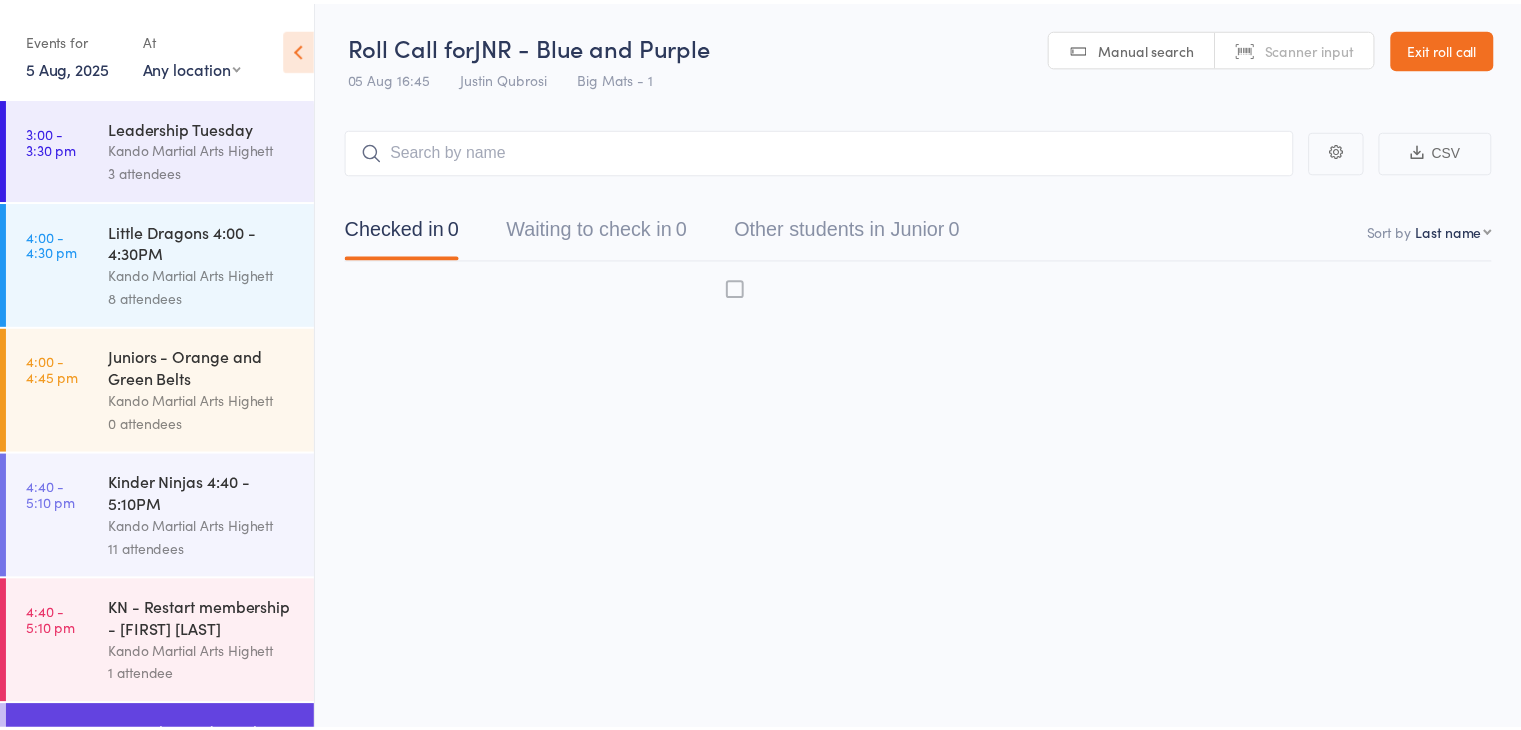 scroll, scrollTop: 0, scrollLeft: 0, axis: both 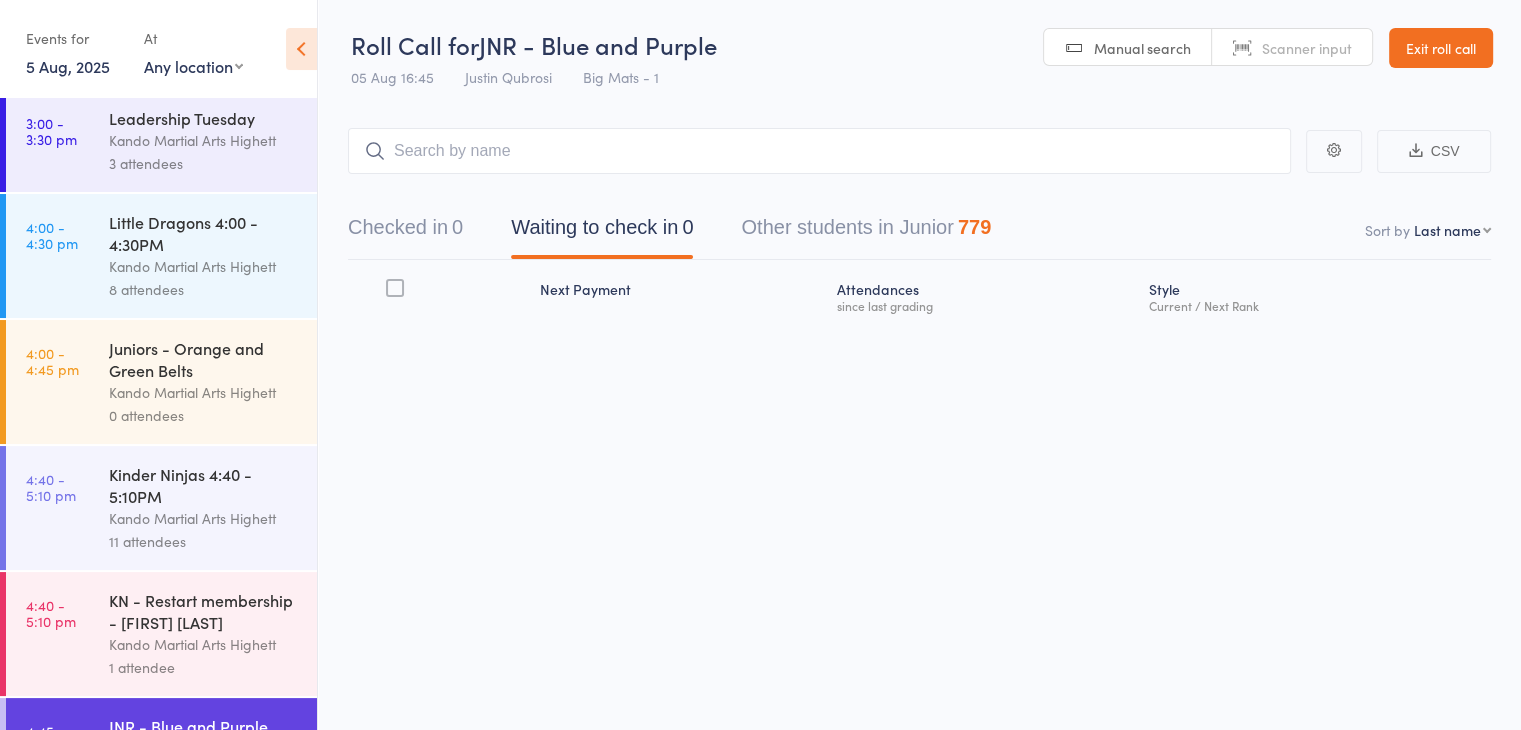click on "Juniors - Orange and Green Belts Kando Martial Arts Highett 0 attendees" at bounding box center [213, 382] 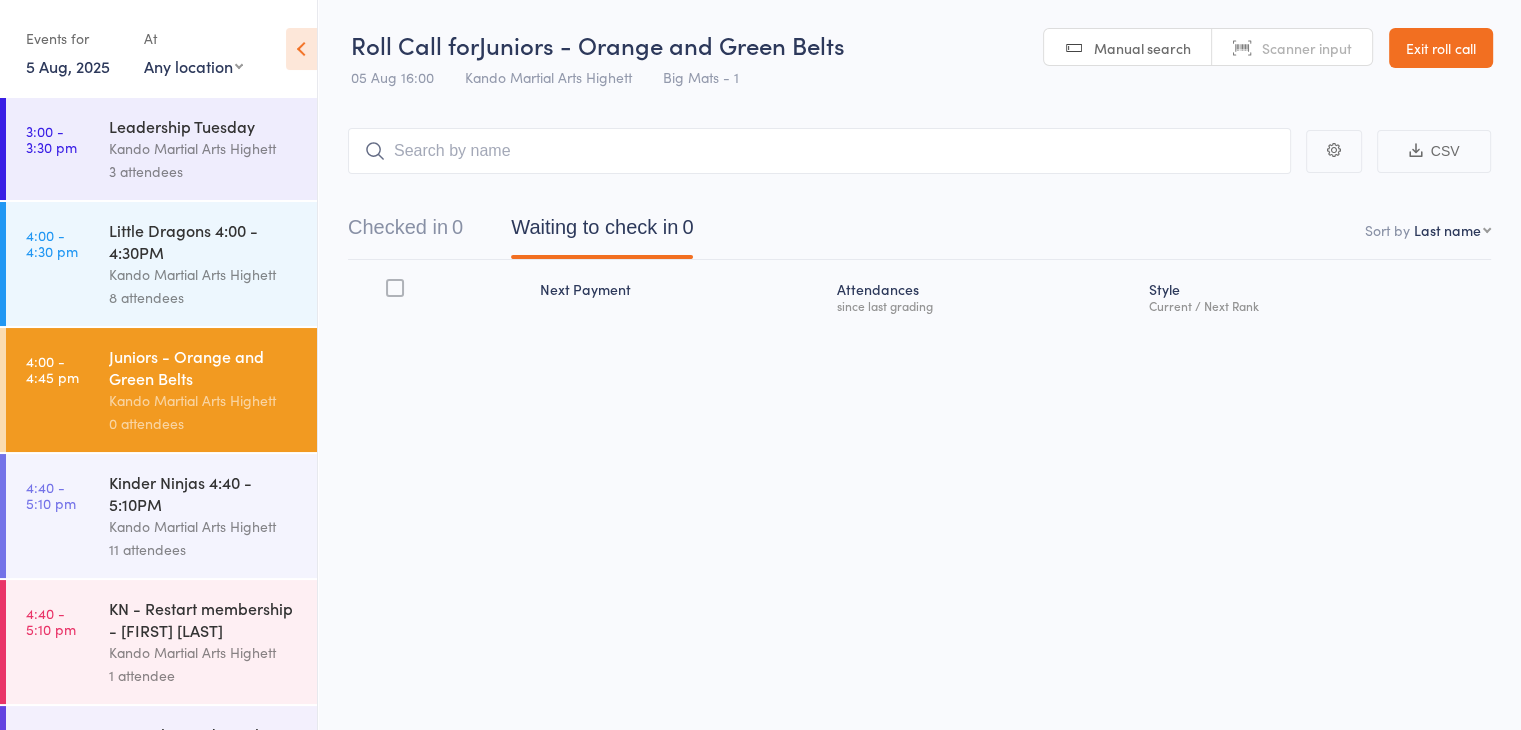 click at bounding box center (819, 151) 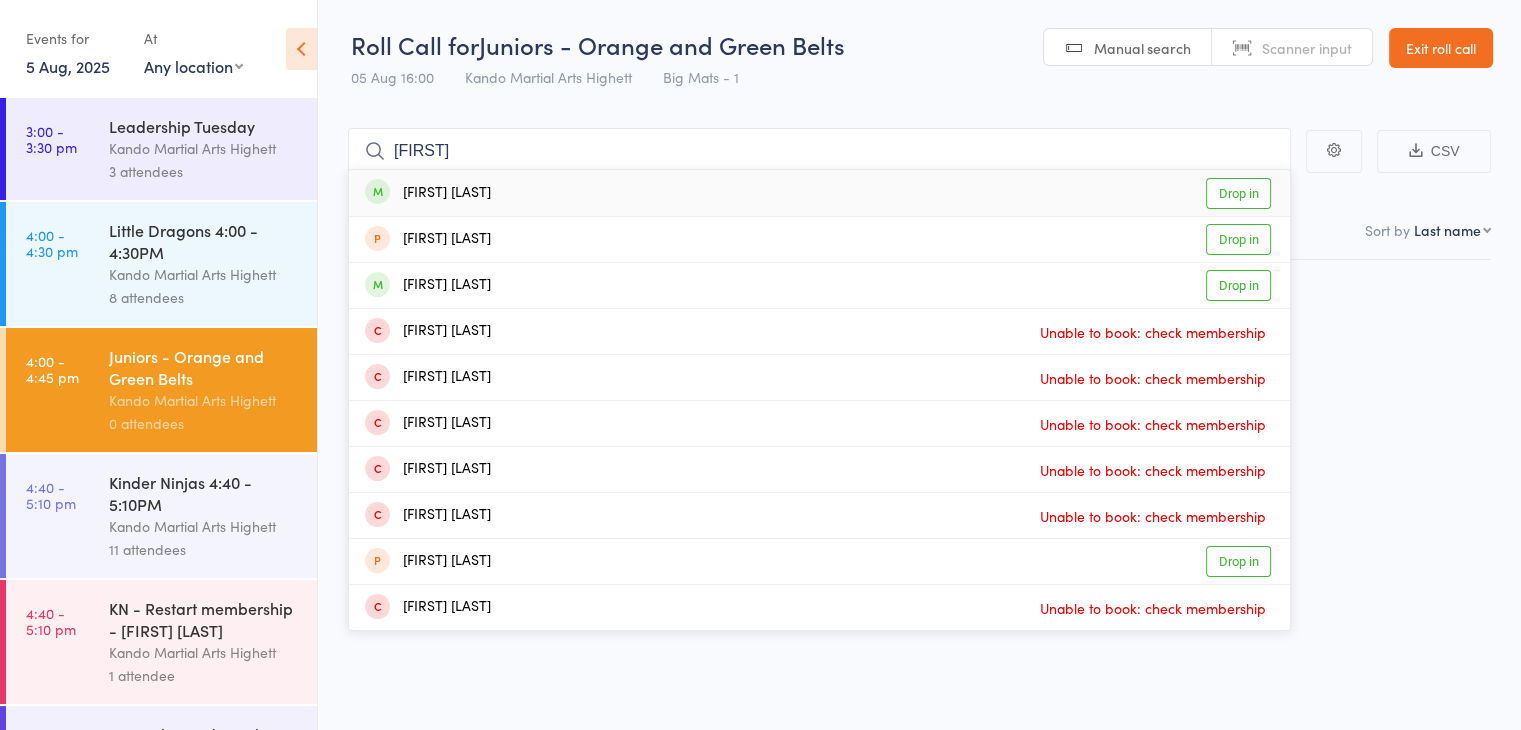 type on "[FIRST]" 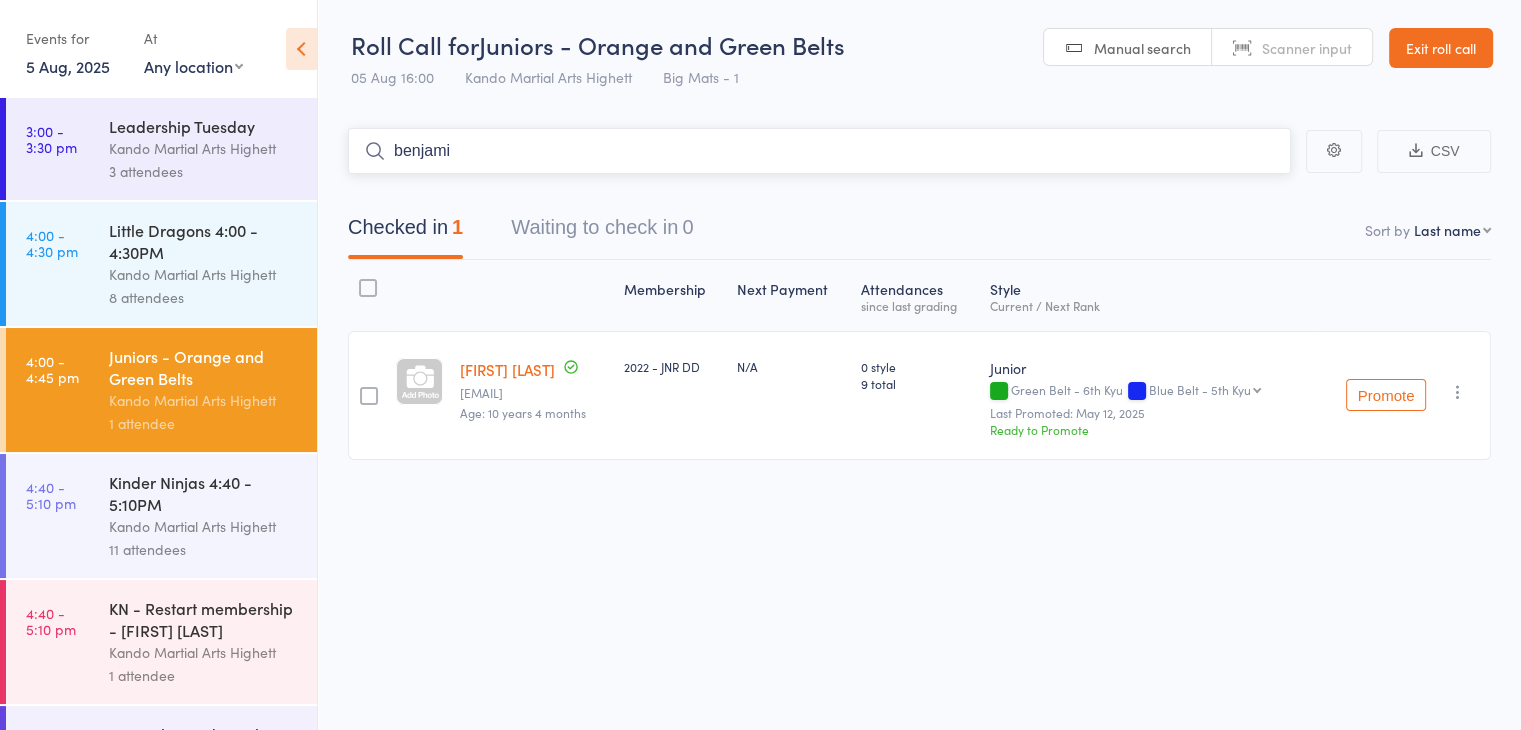 type on "benjamin" 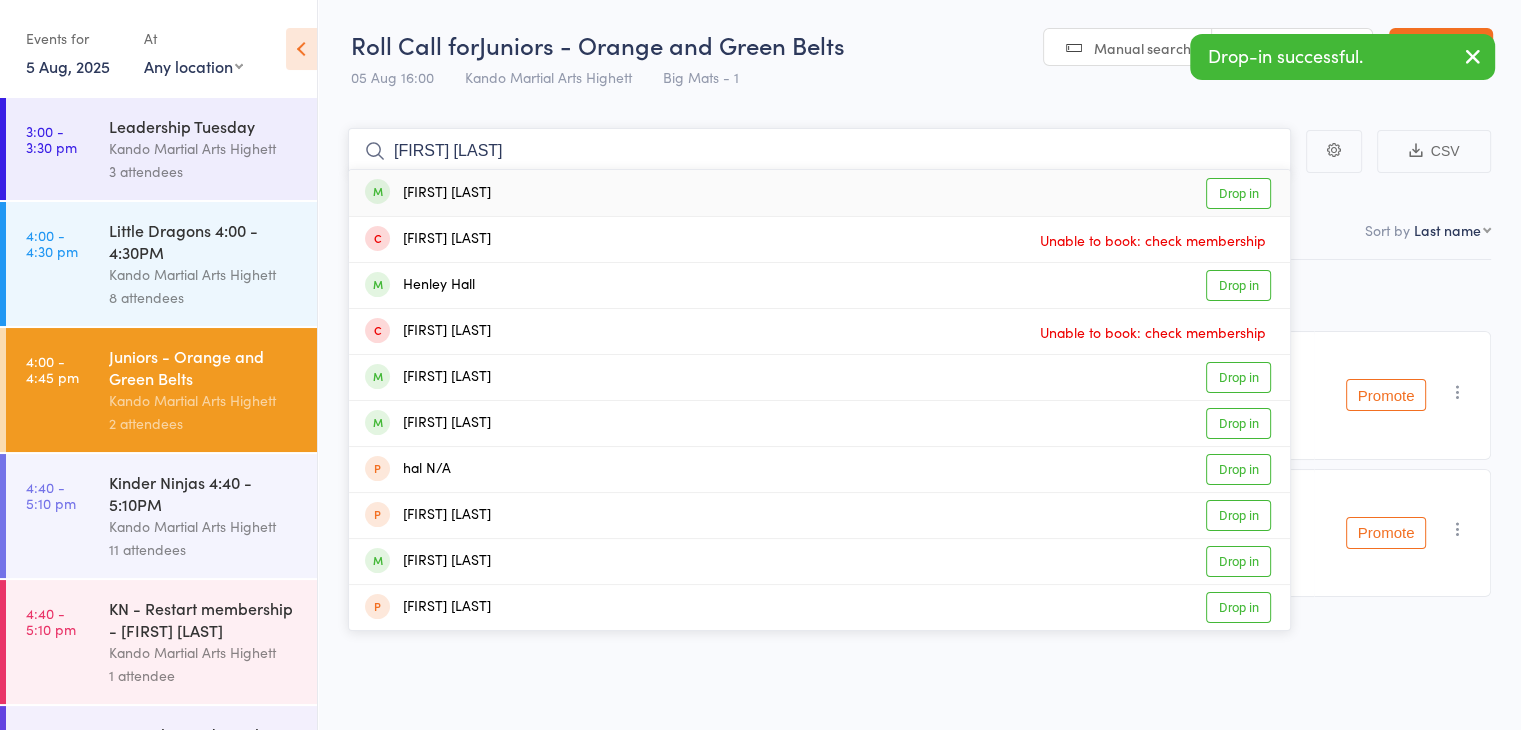 type on "[FIRST] [LAST]" 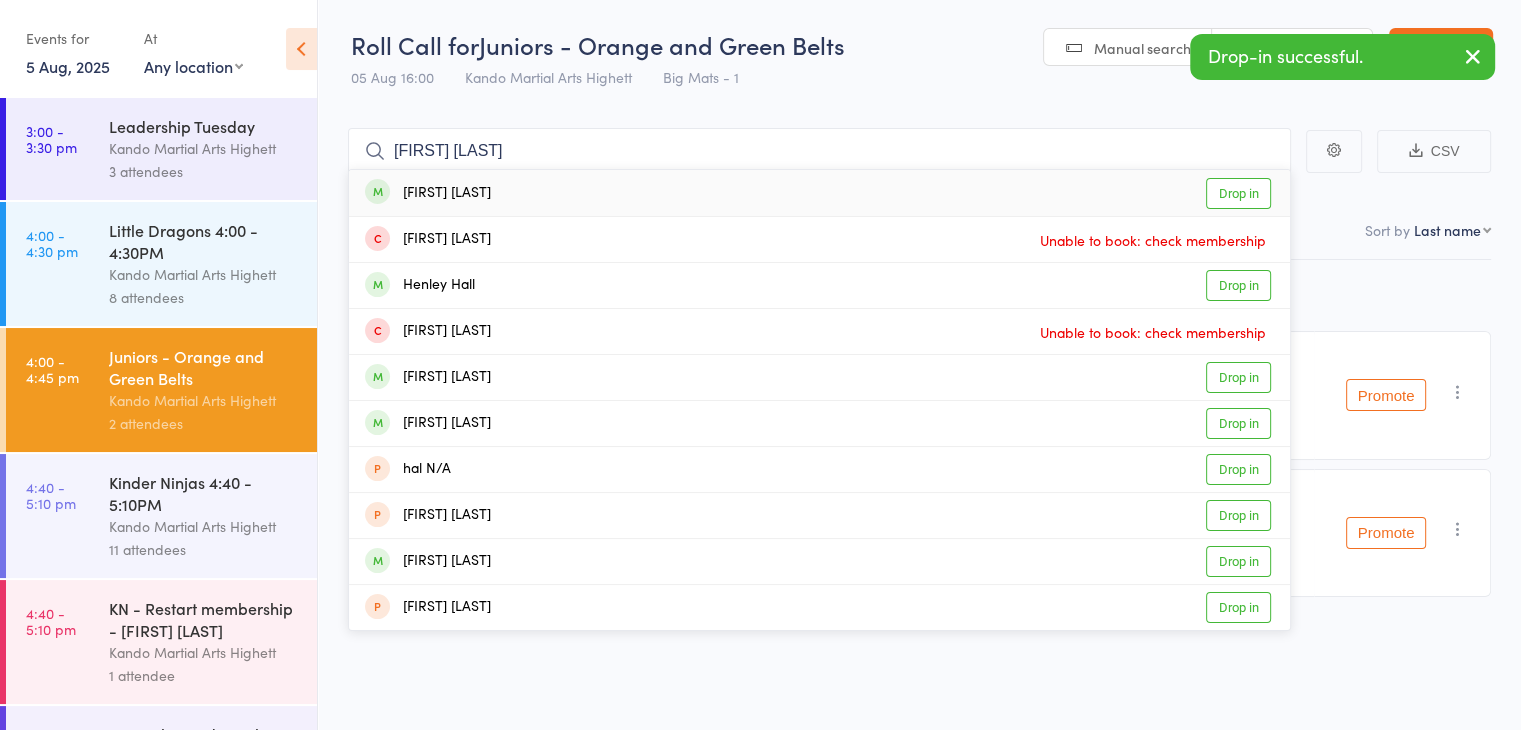 click on "[FIRST] [LAST] Drop in" at bounding box center [819, 193] 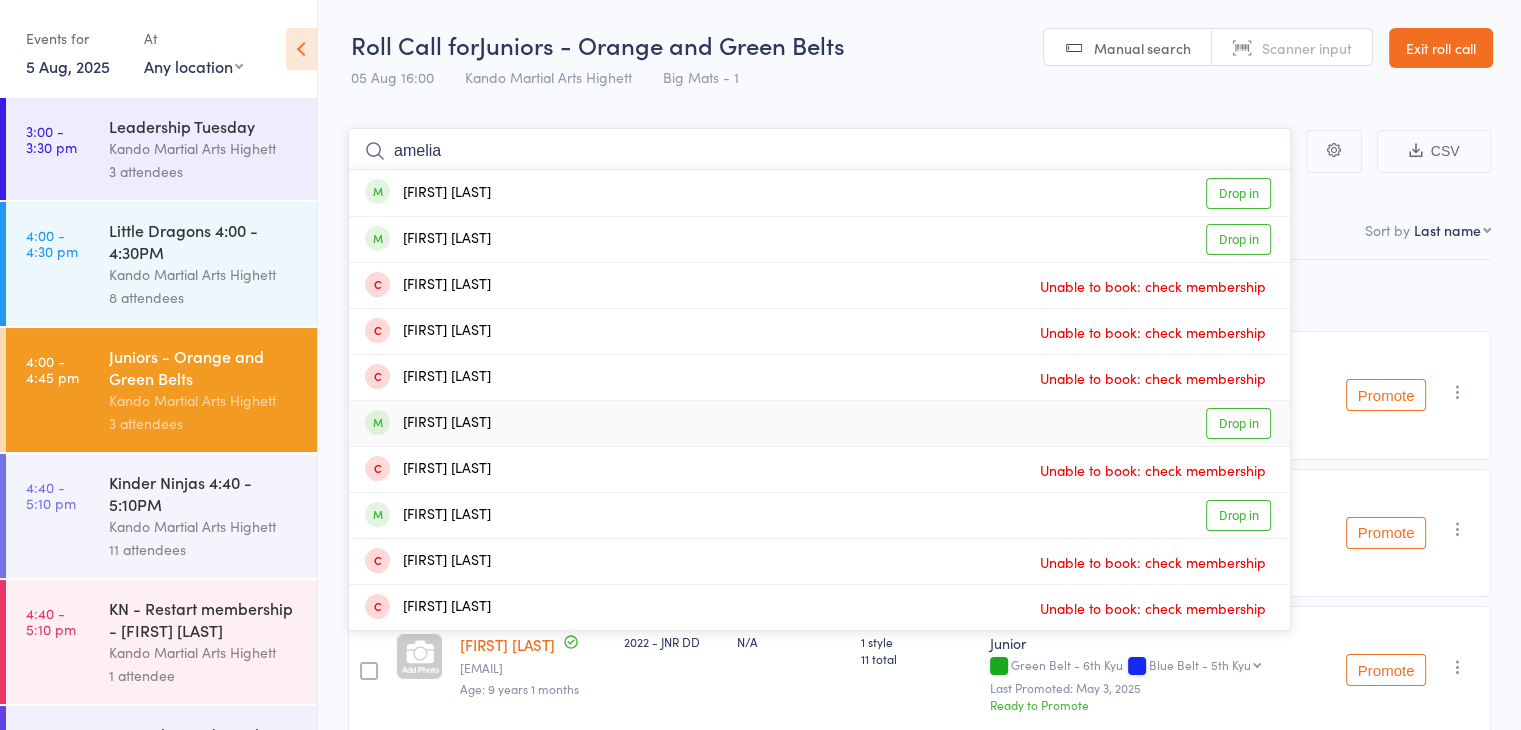 type on "amelia" 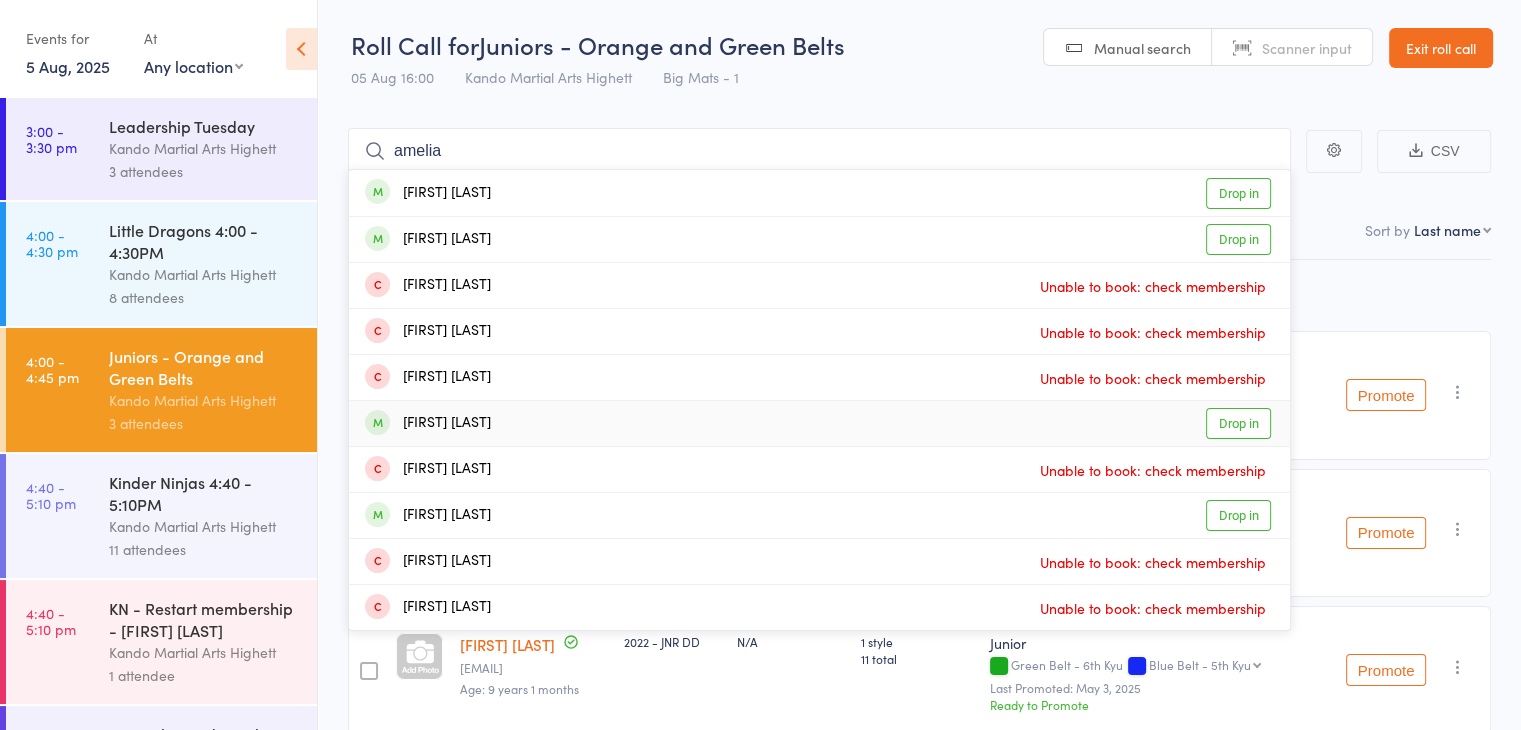 click on "[FIRST] [LAST] Drop in" at bounding box center (819, 423) 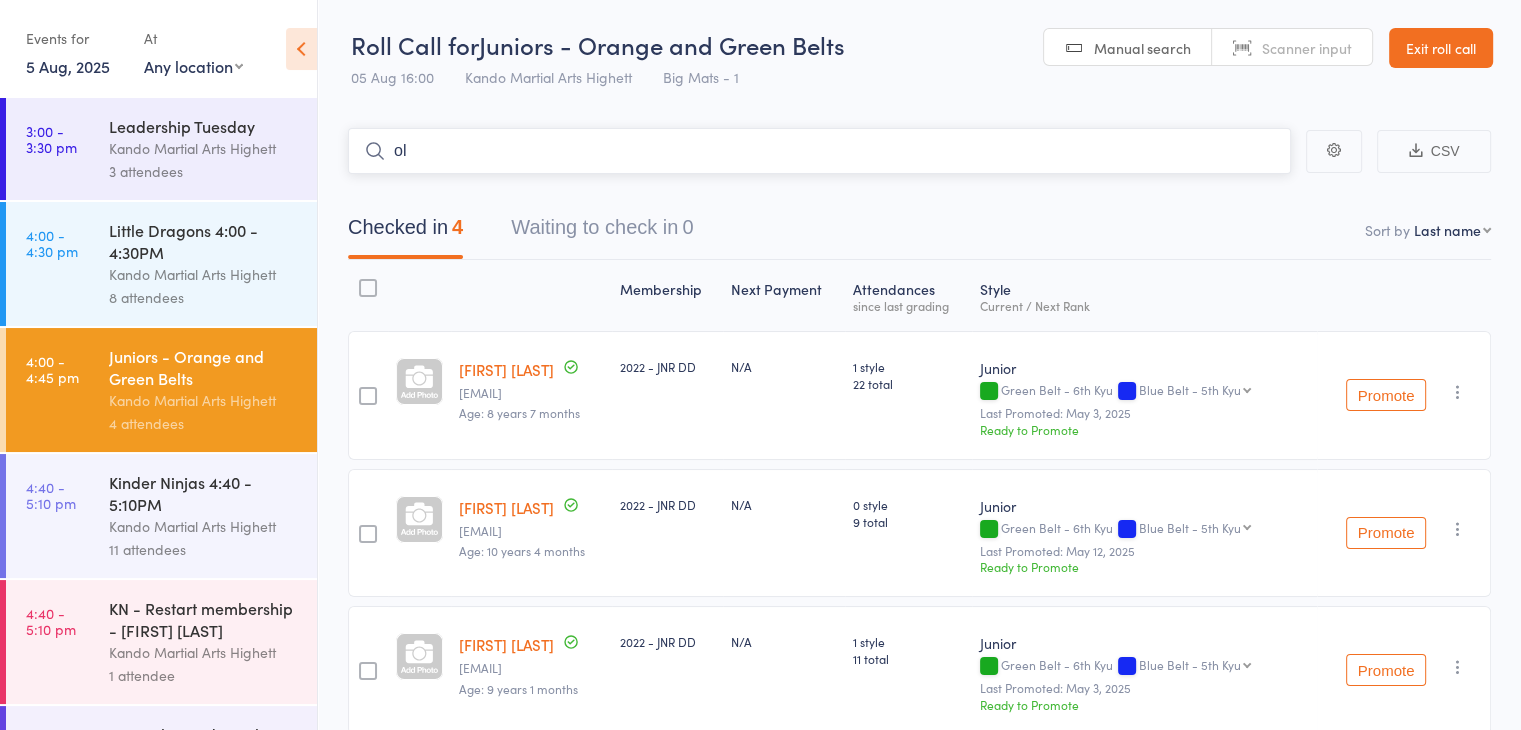type on "o" 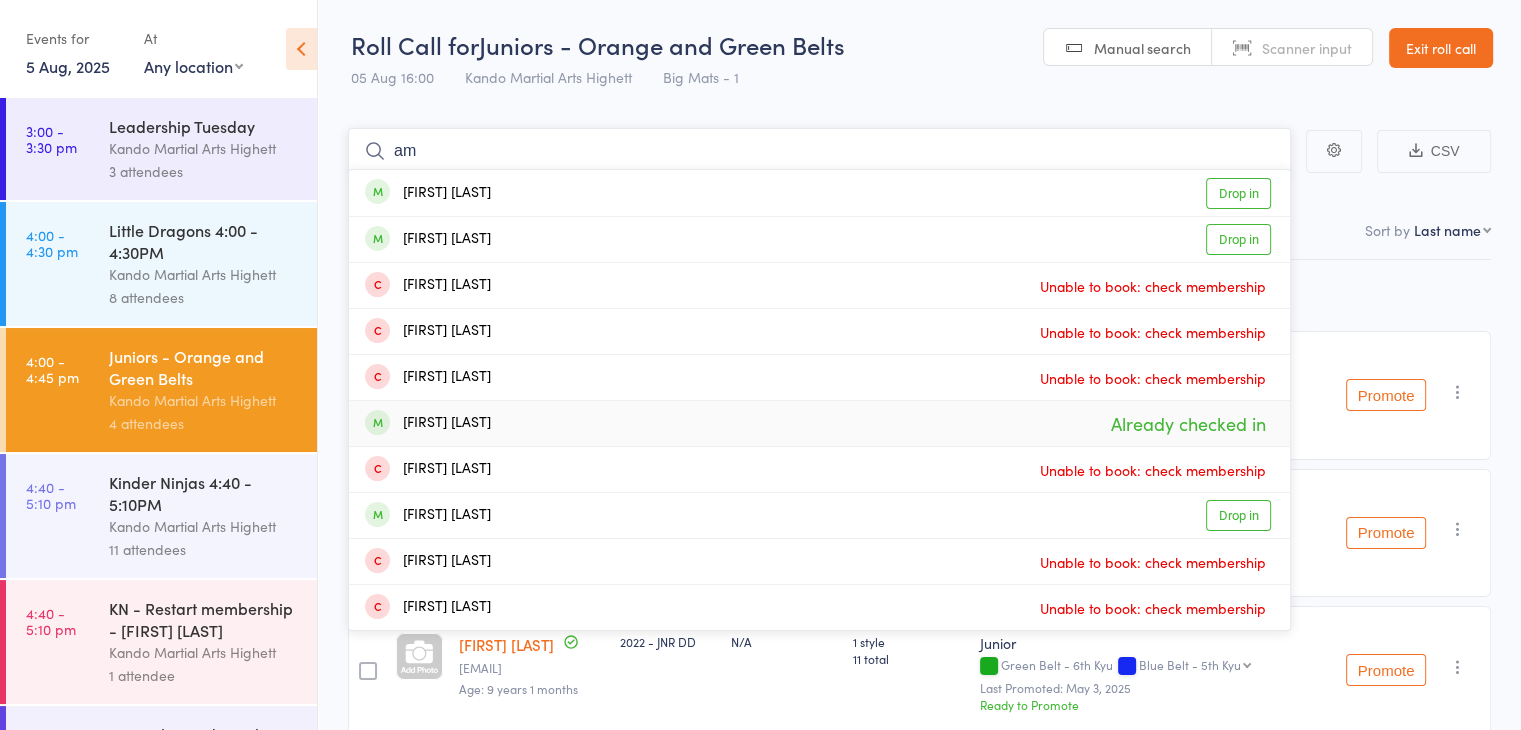 type on "a" 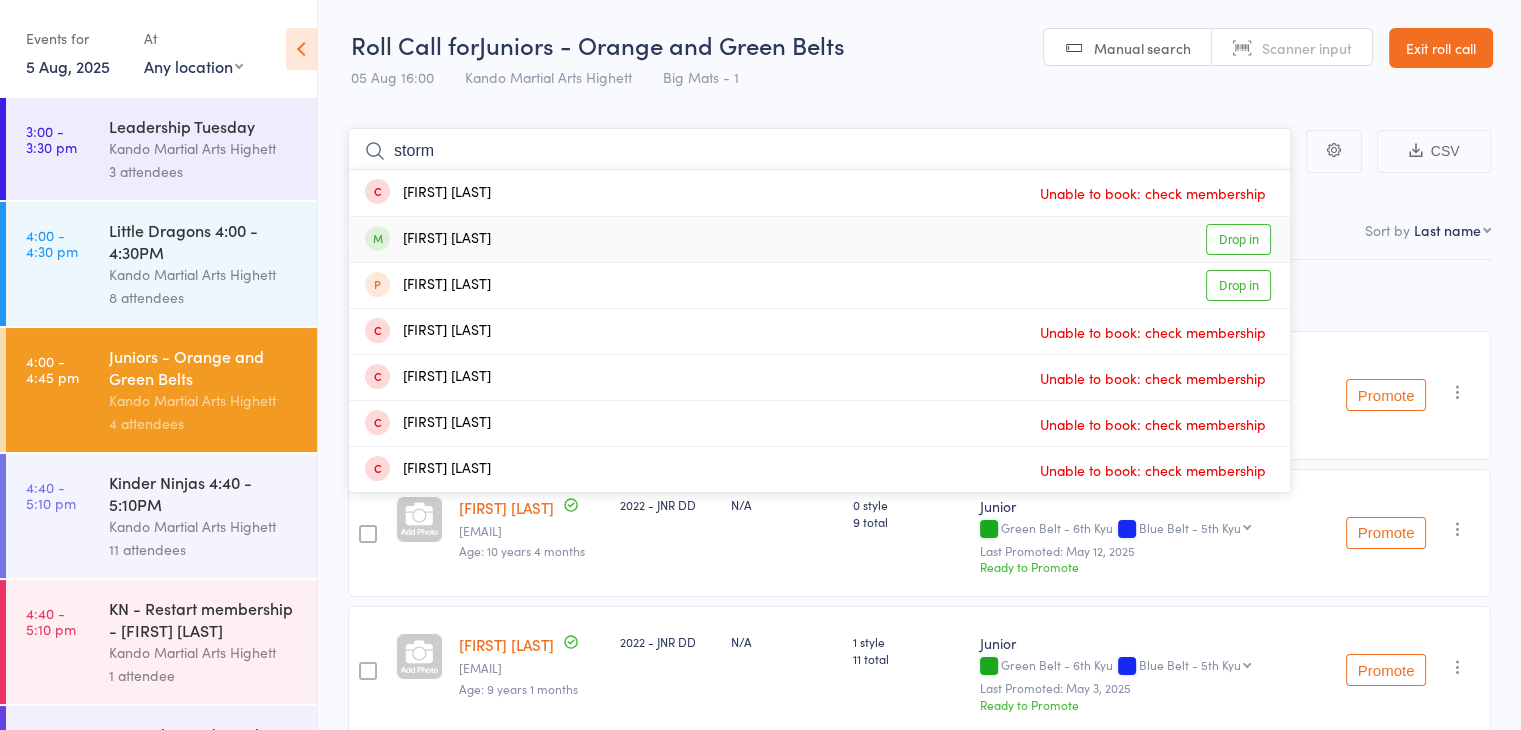 type on "storm" 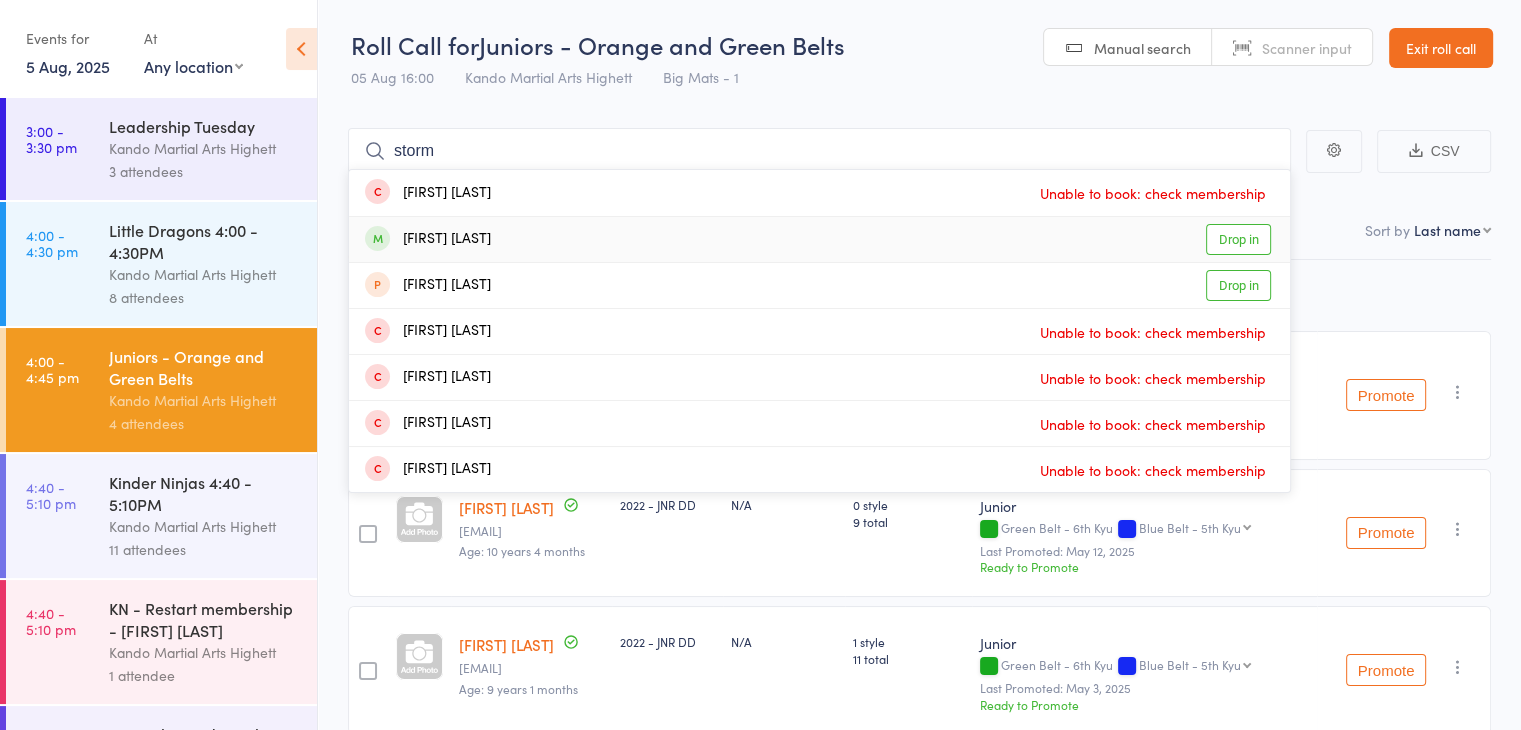 click on "[FIRST] [LAST] Drop in" at bounding box center (819, 239) 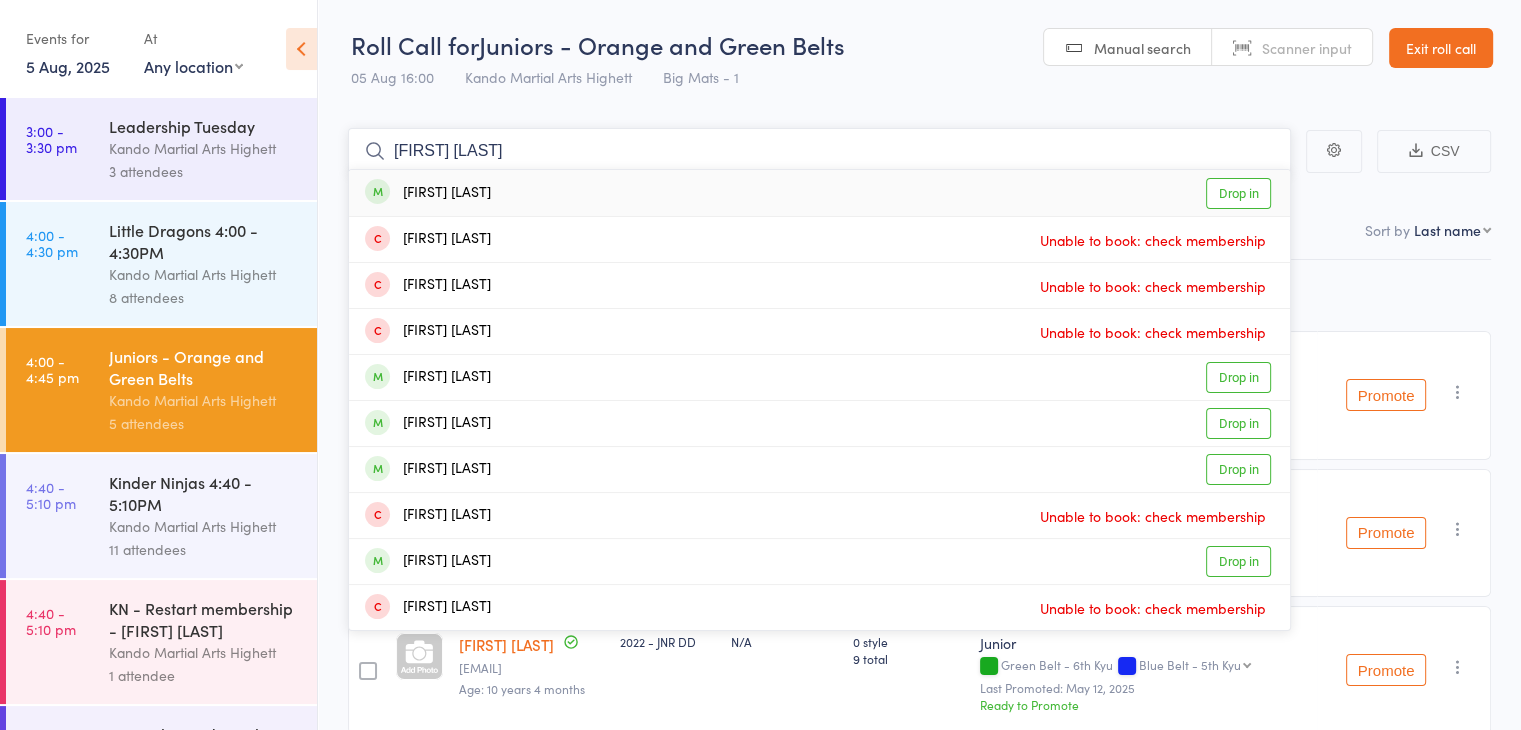 type on "[FIRST] [LAST]" 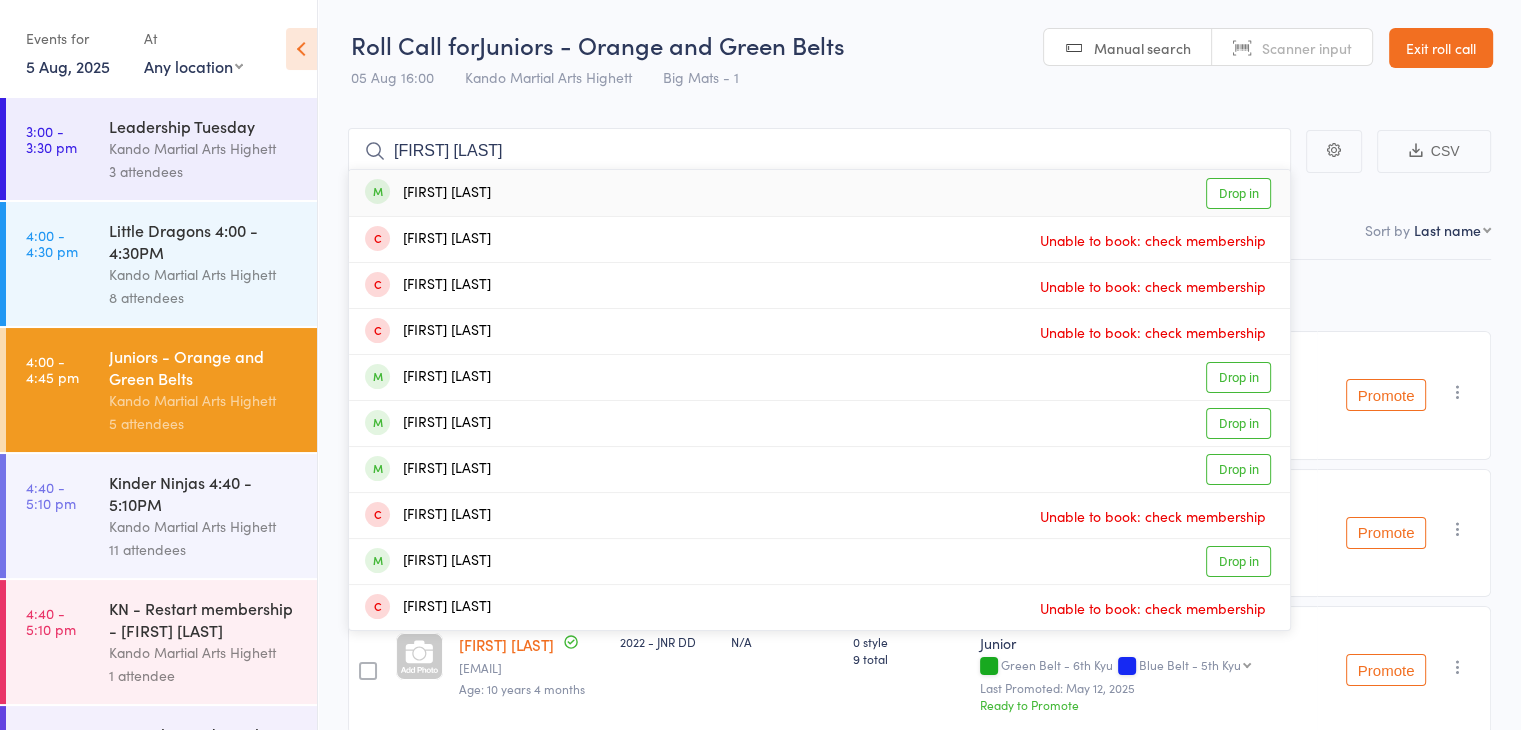 click on "[FIRST] [LAST]" at bounding box center (428, 193) 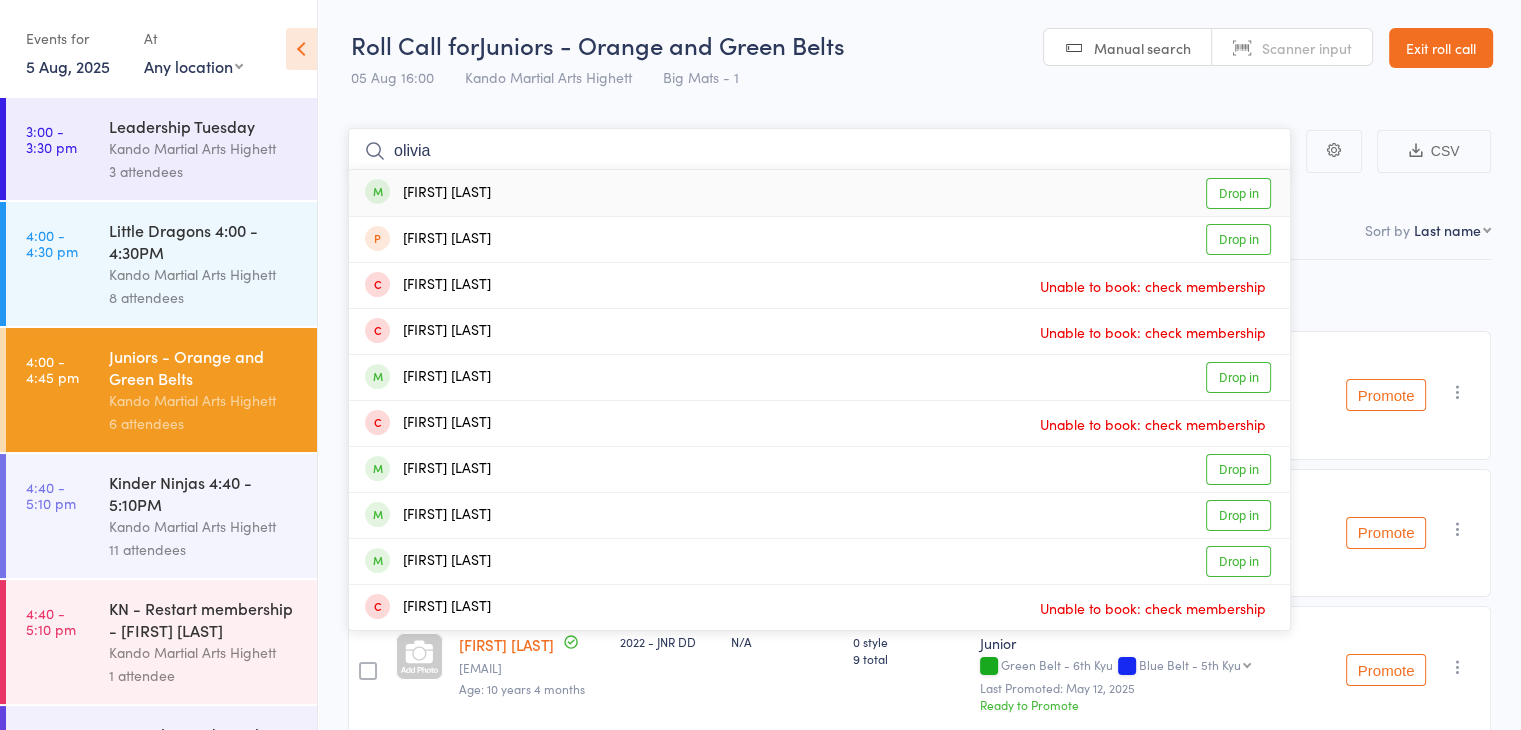 type on "olivia" 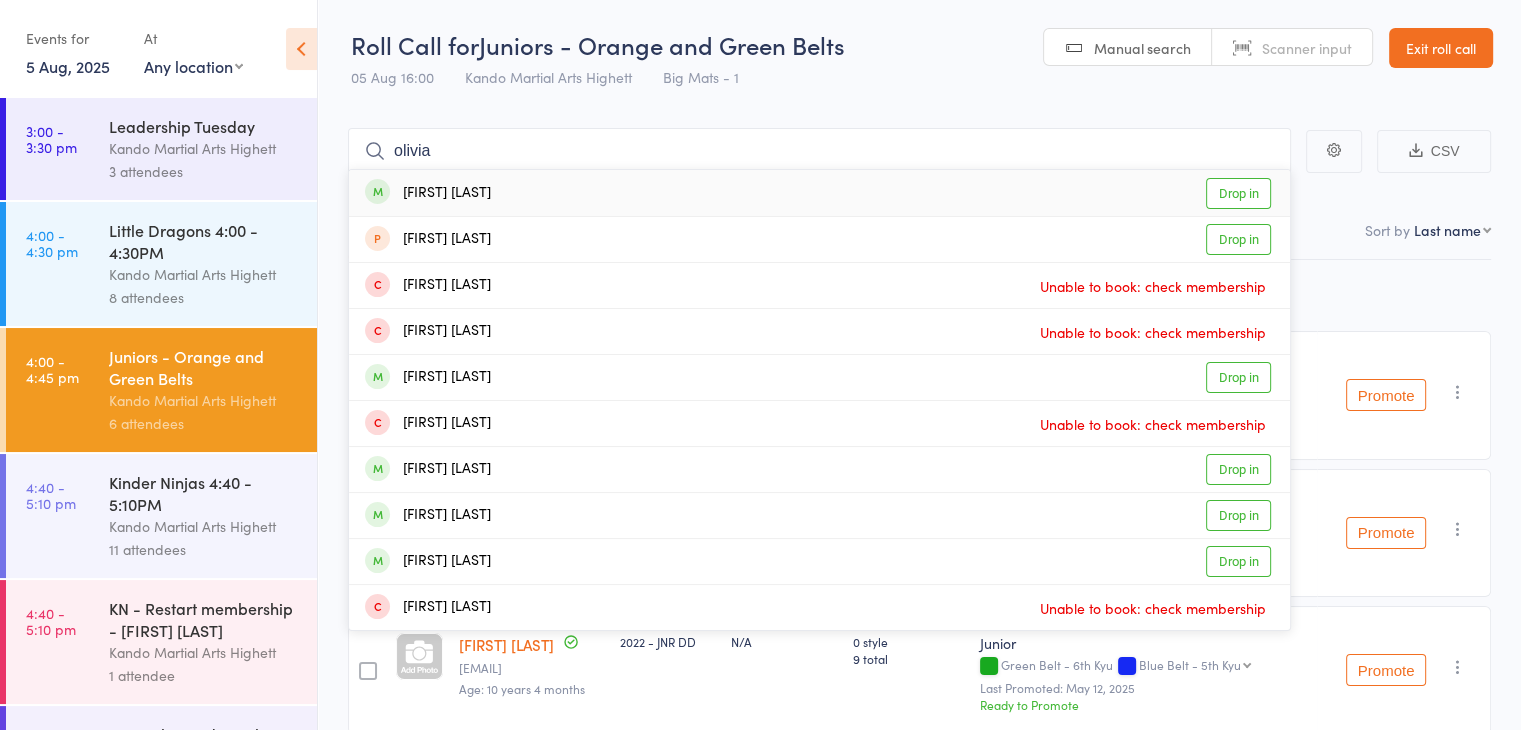 click on "[FIRST] [LAST]" at bounding box center [428, 193] 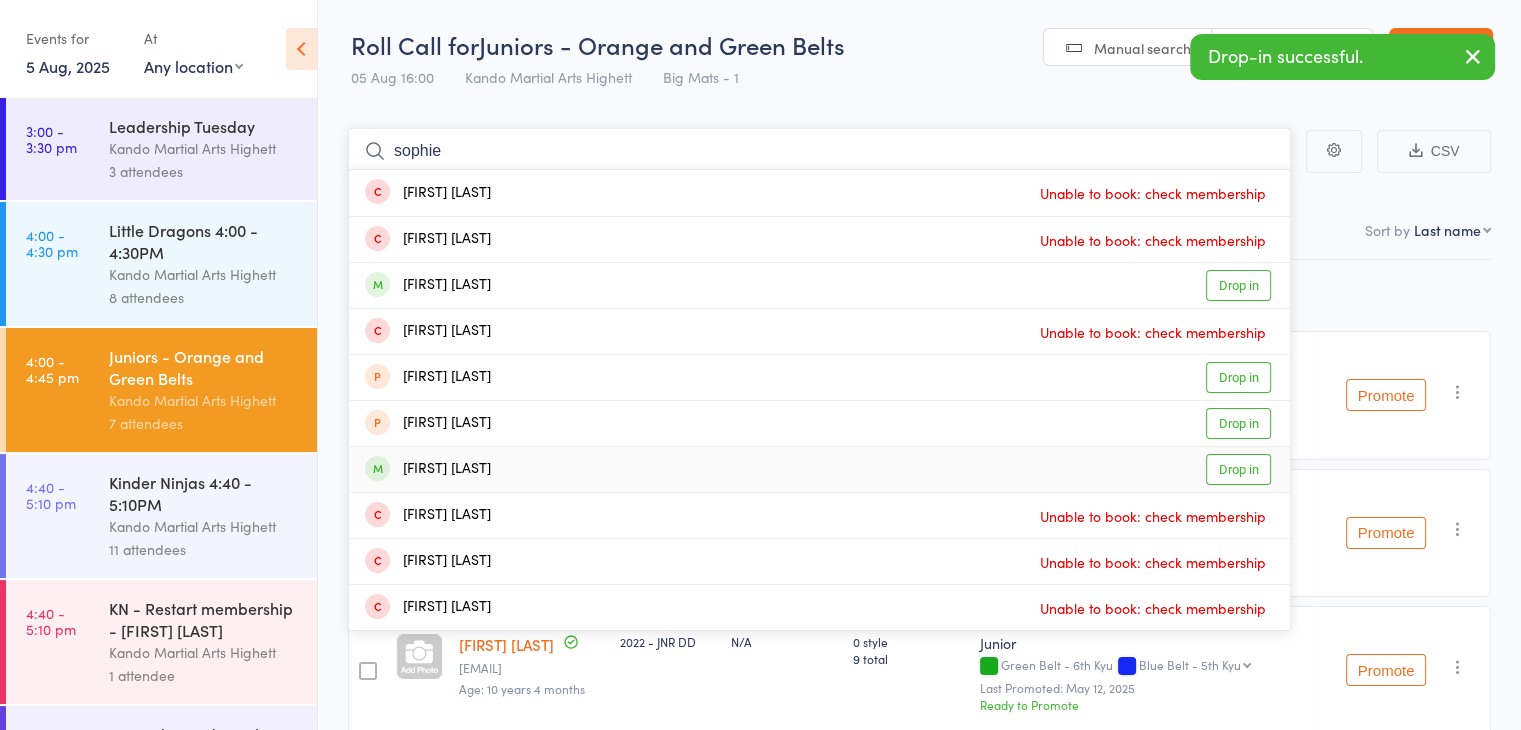 type on "sophie" 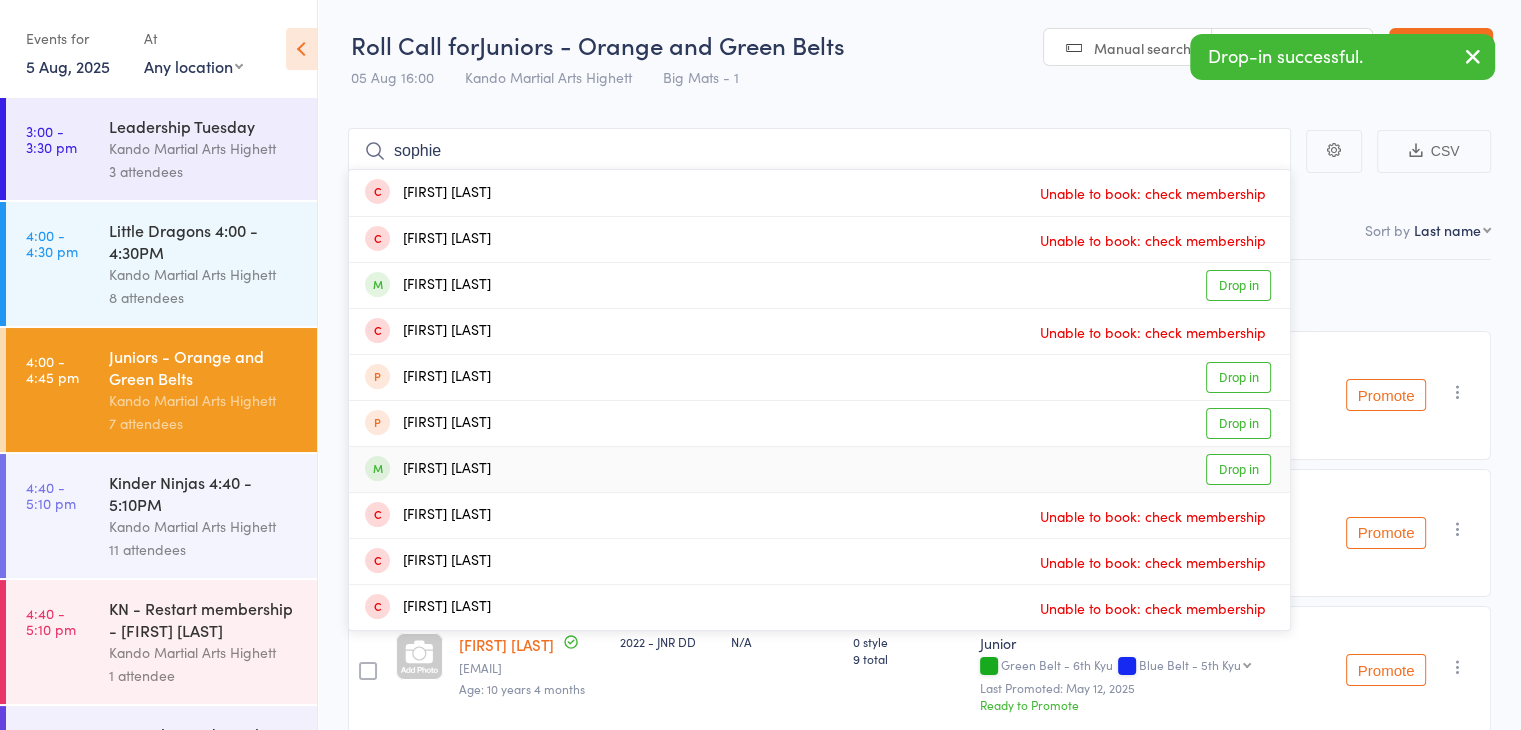 click on "[FIRST] [LAST]" at bounding box center (428, 469) 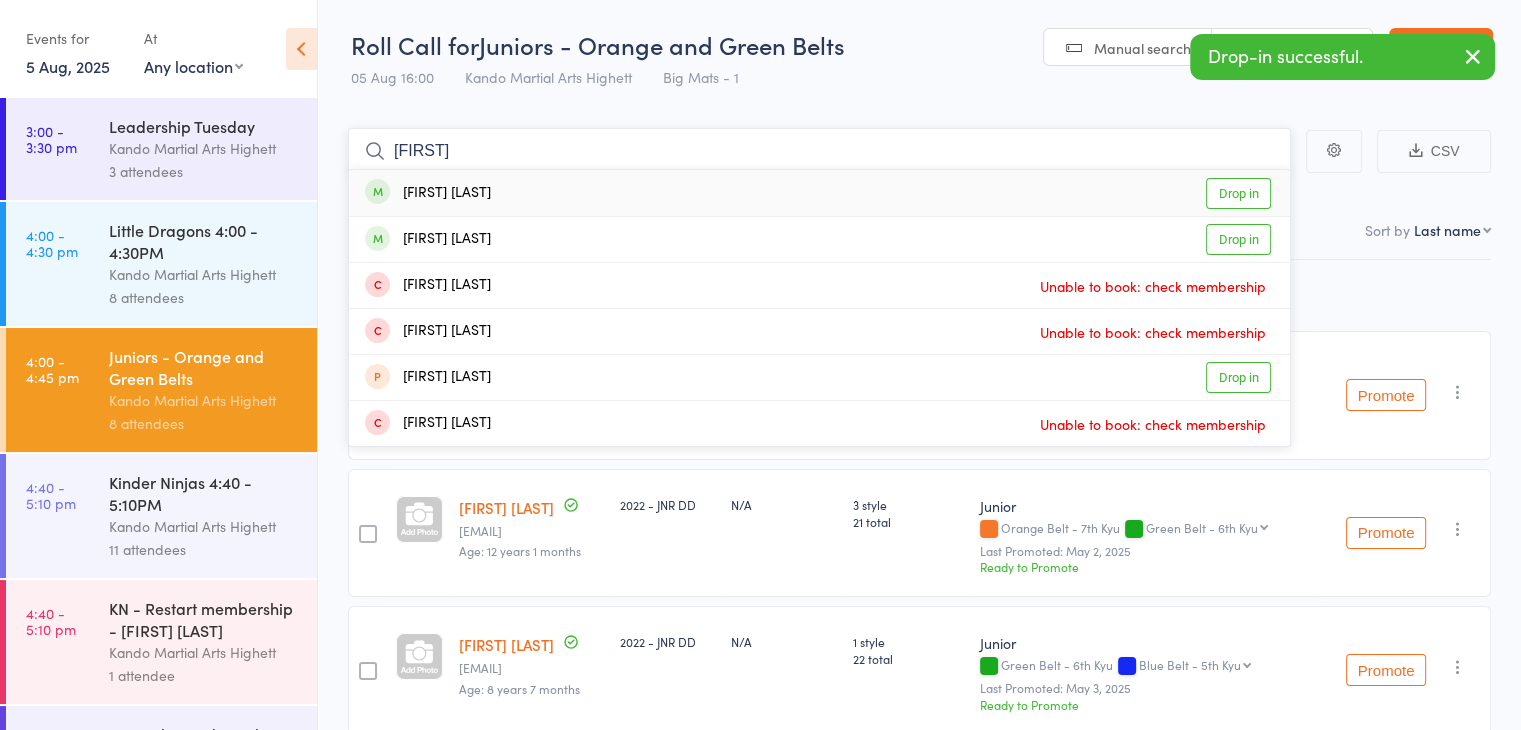 type on "[FIRST]" 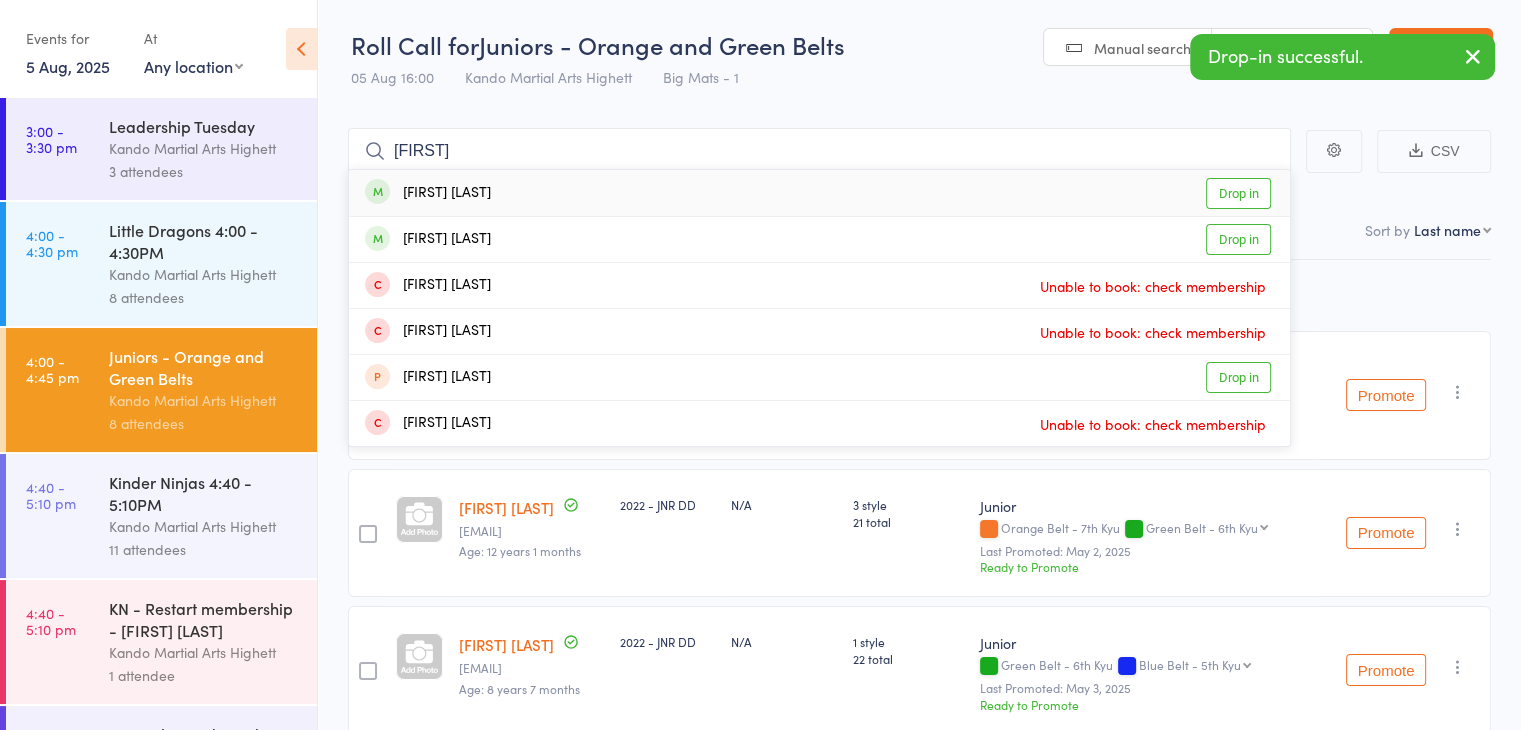 click on "[FIRST] [LAST]" at bounding box center (428, 193) 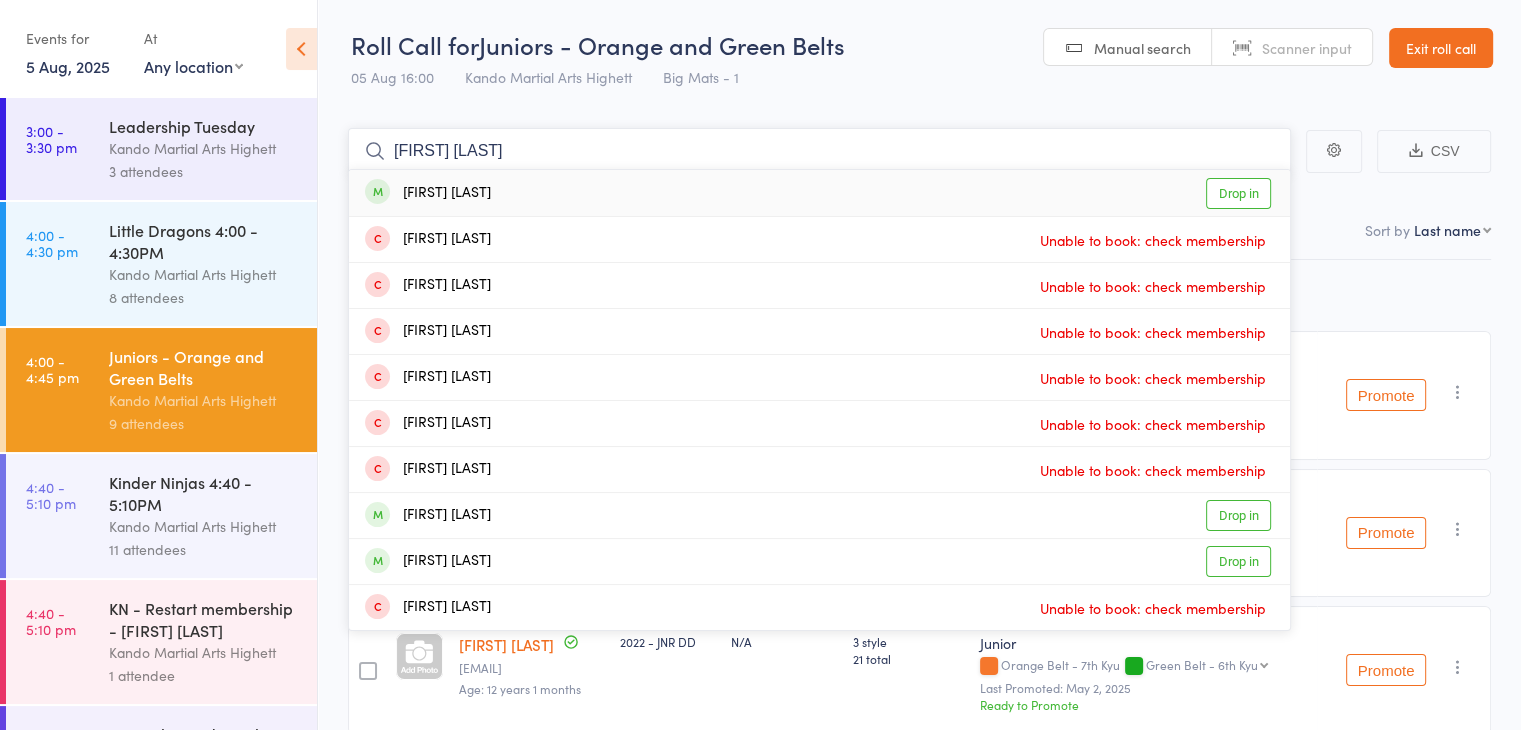 type on "[FIRST] [LAST]" 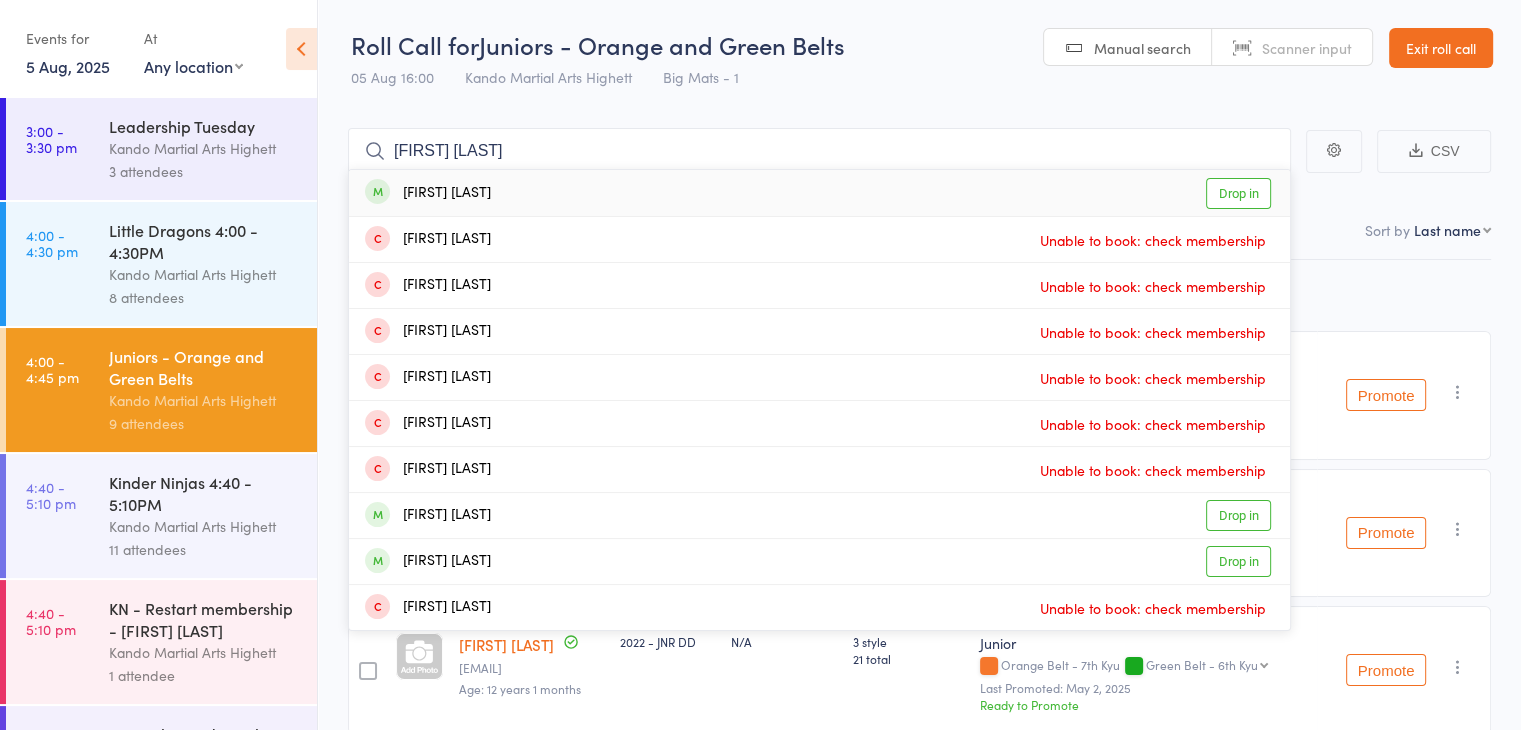 click on "[FIRST] [LAST]" at bounding box center [428, 193] 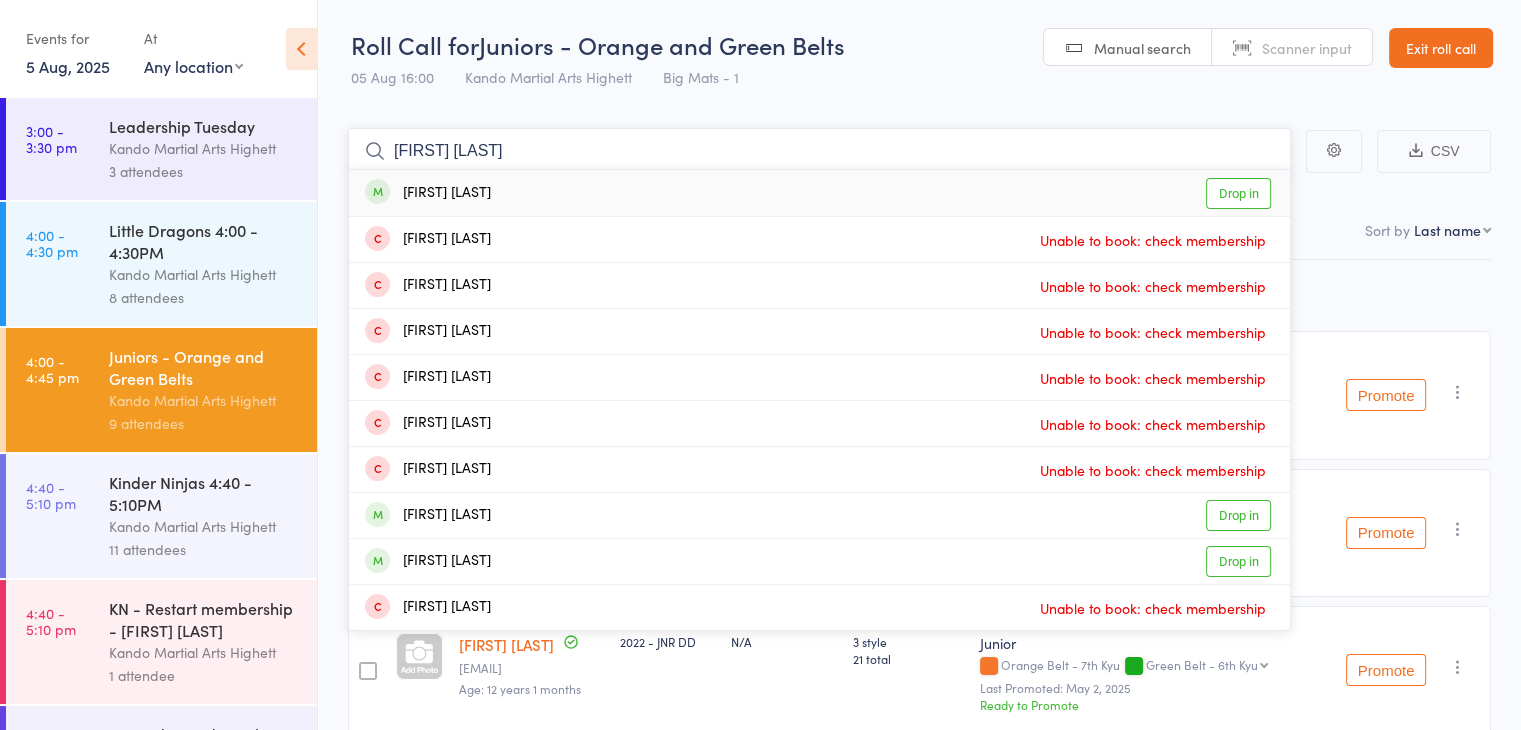 type 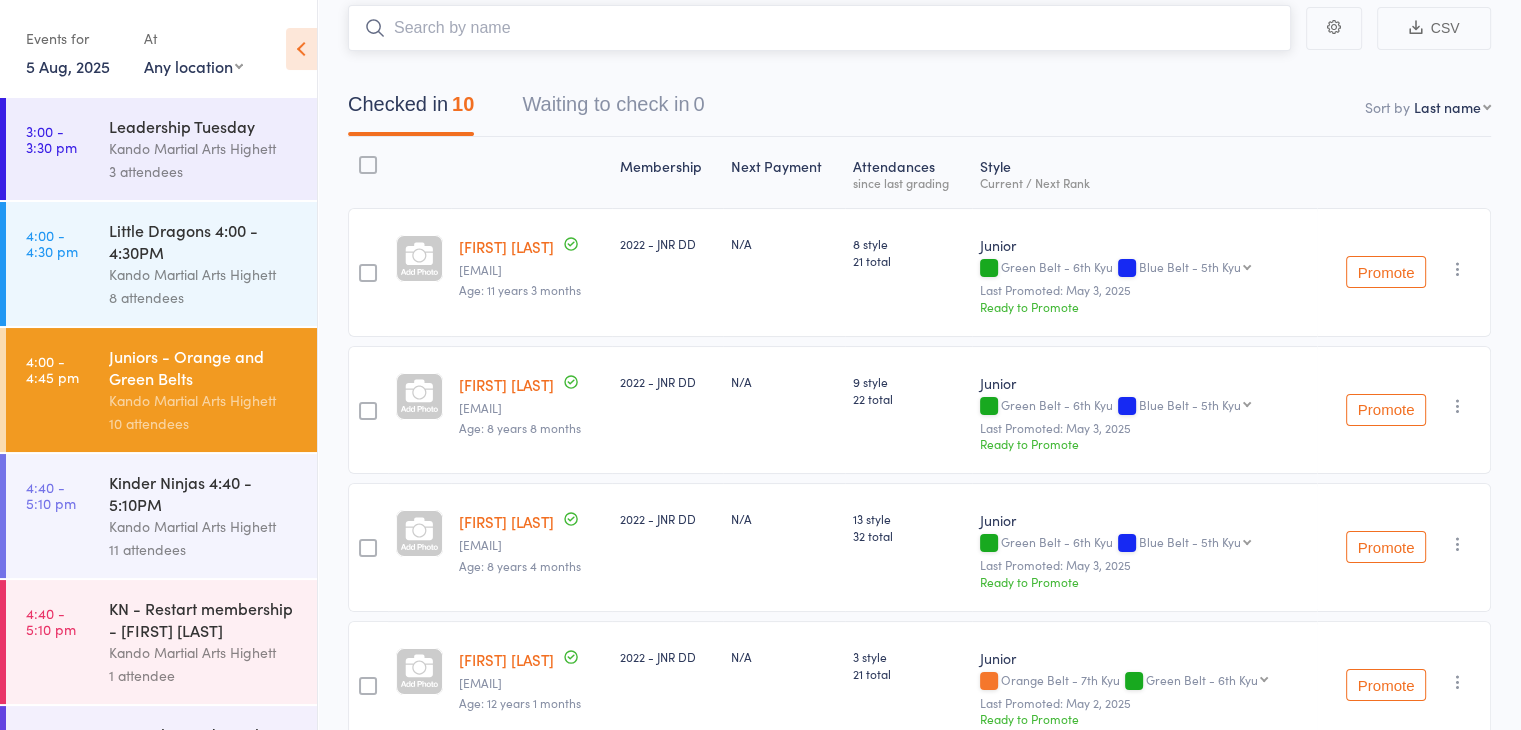 scroll, scrollTop: 0, scrollLeft: 0, axis: both 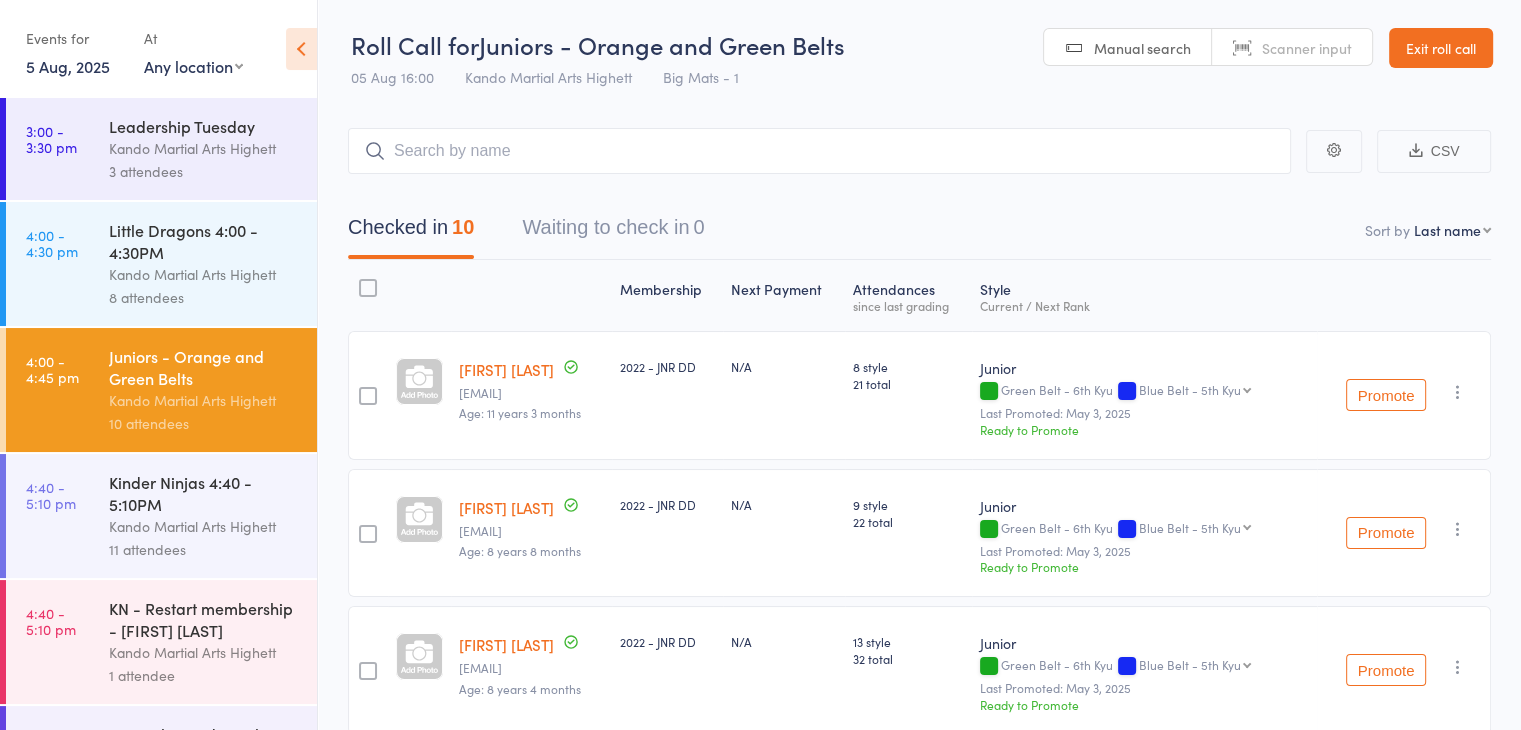 click on "Exit roll call" at bounding box center (1441, 48) 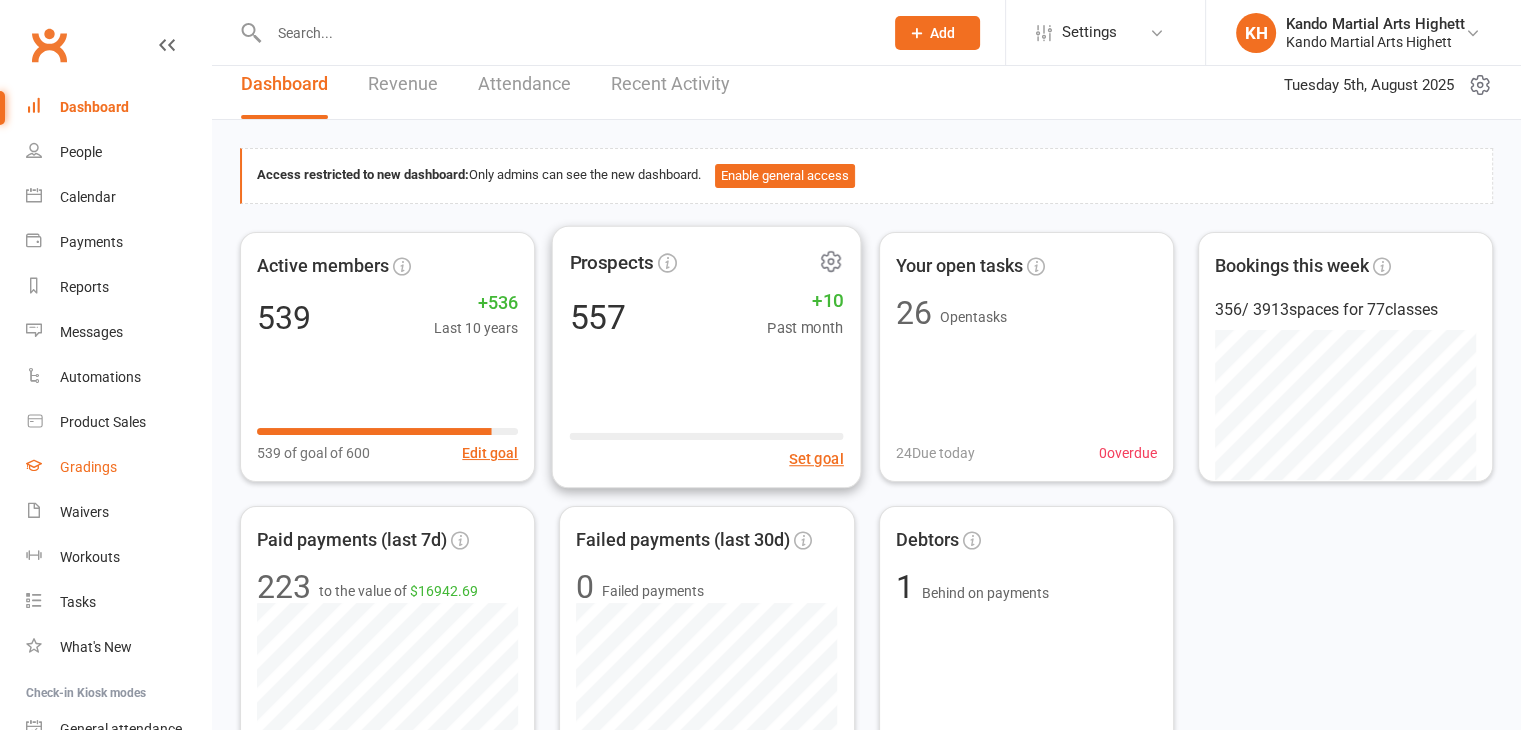 scroll, scrollTop: 0, scrollLeft: 0, axis: both 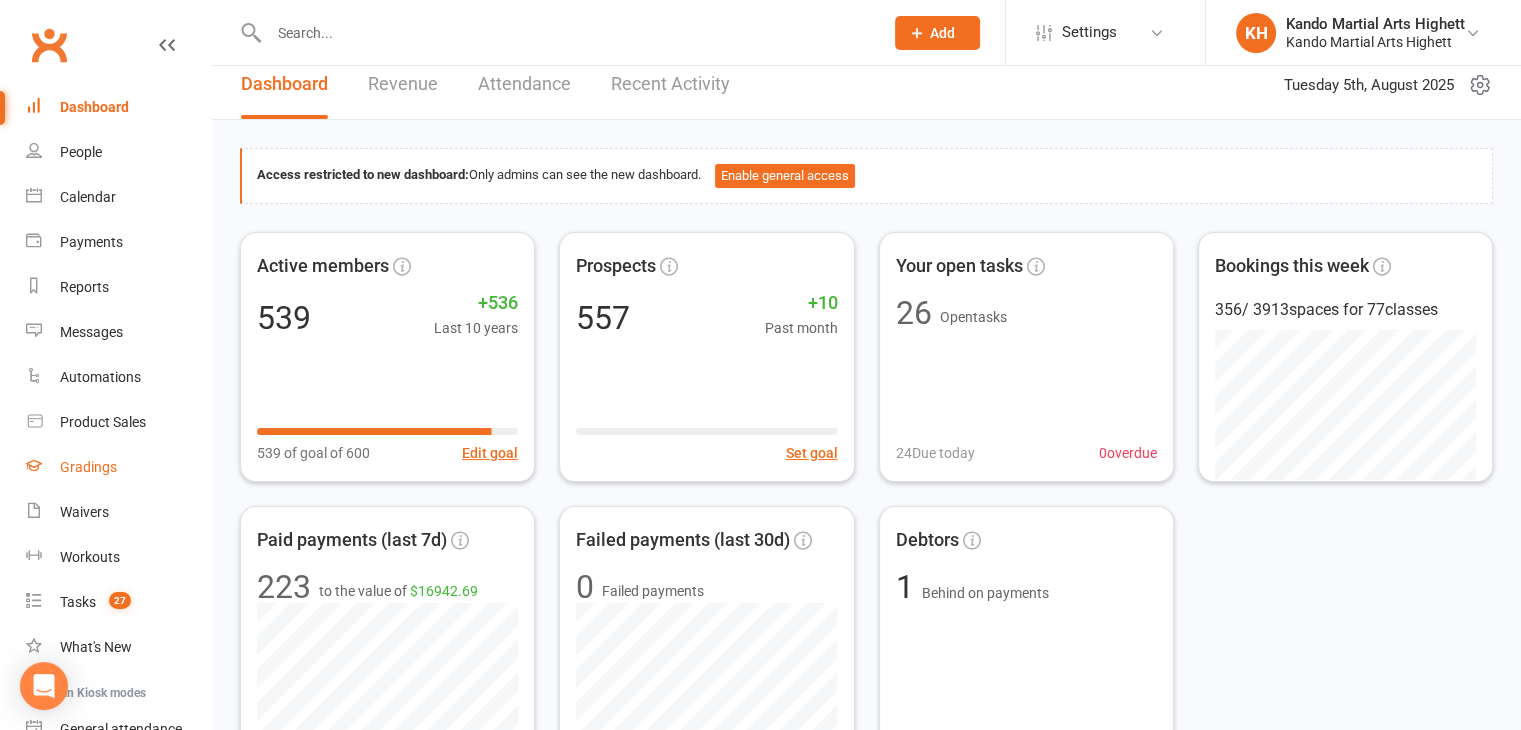 click on "Gradings" at bounding box center [118, 467] 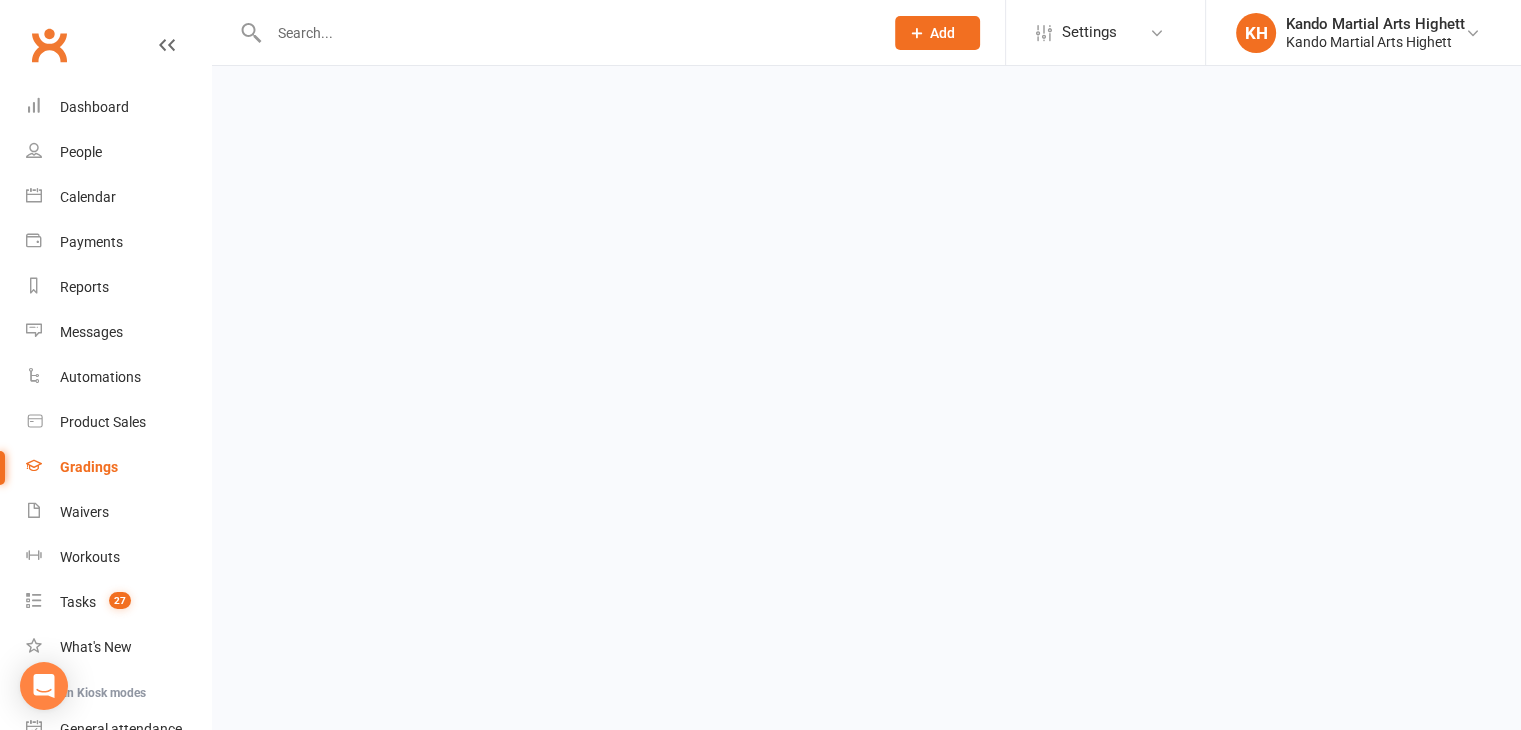 scroll, scrollTop: 0, scrollLeft: 0, axis: both 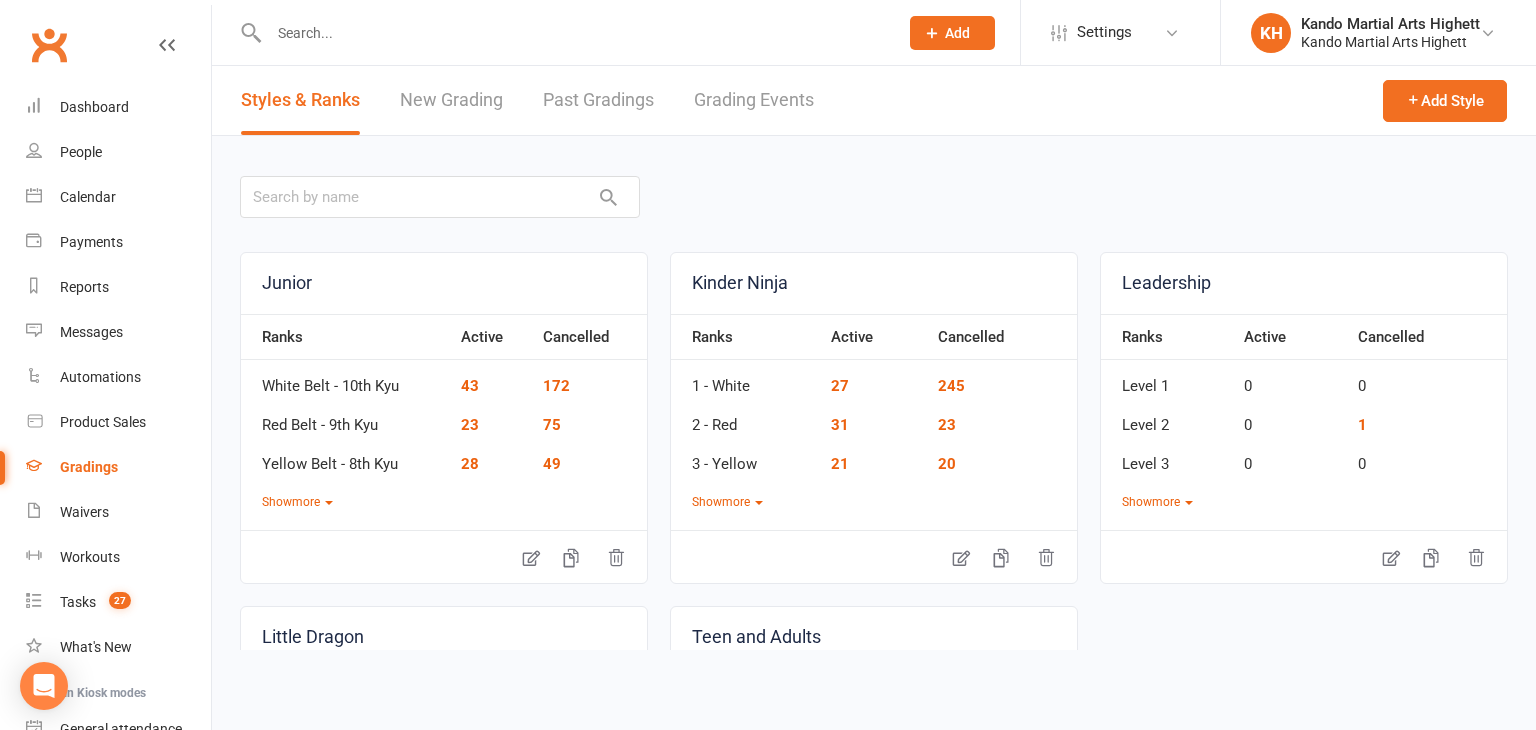 click on "Grading Events" at bounding box center [754, 100] 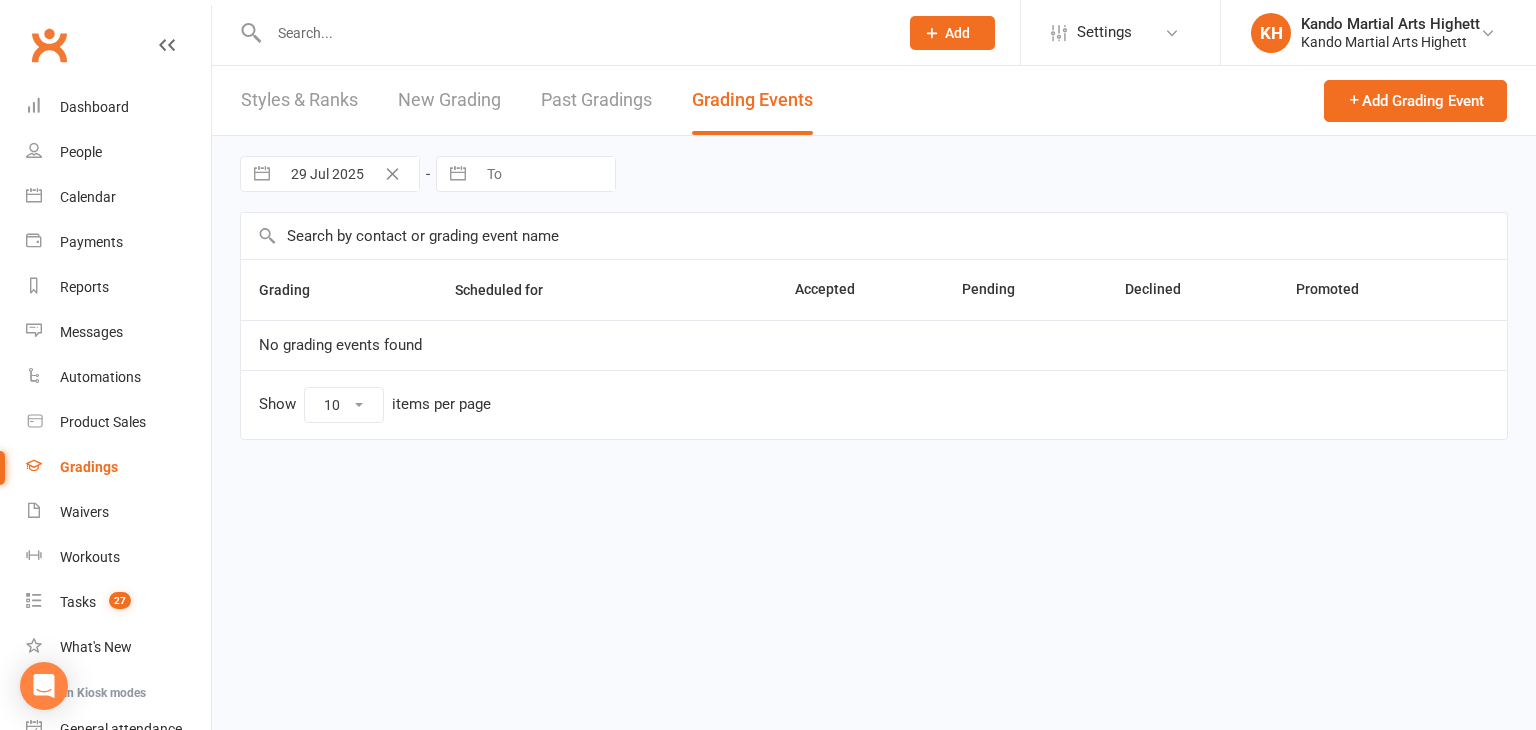 select on "100" 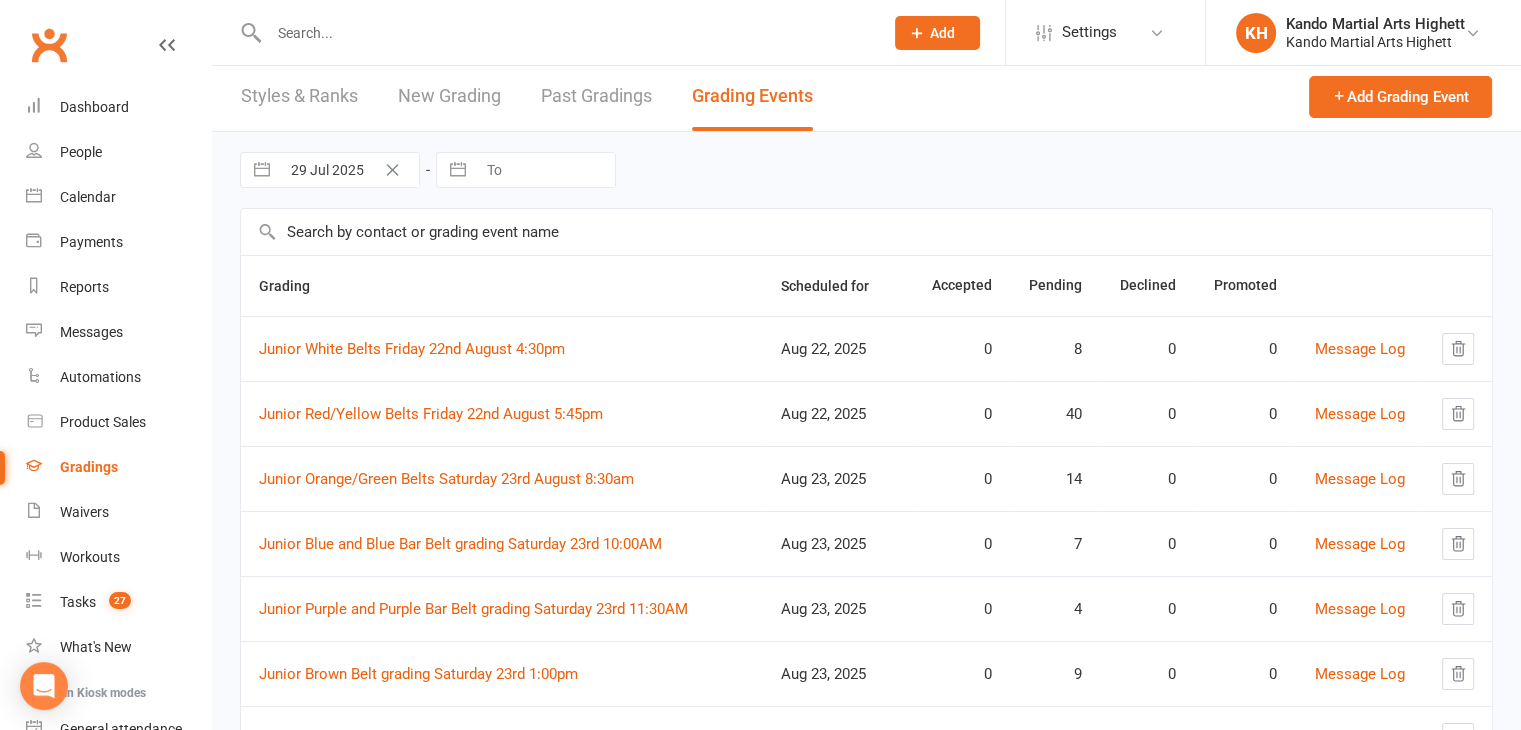 scroll, scrollTop: 3, scrollLeft: 0, axis: vertical 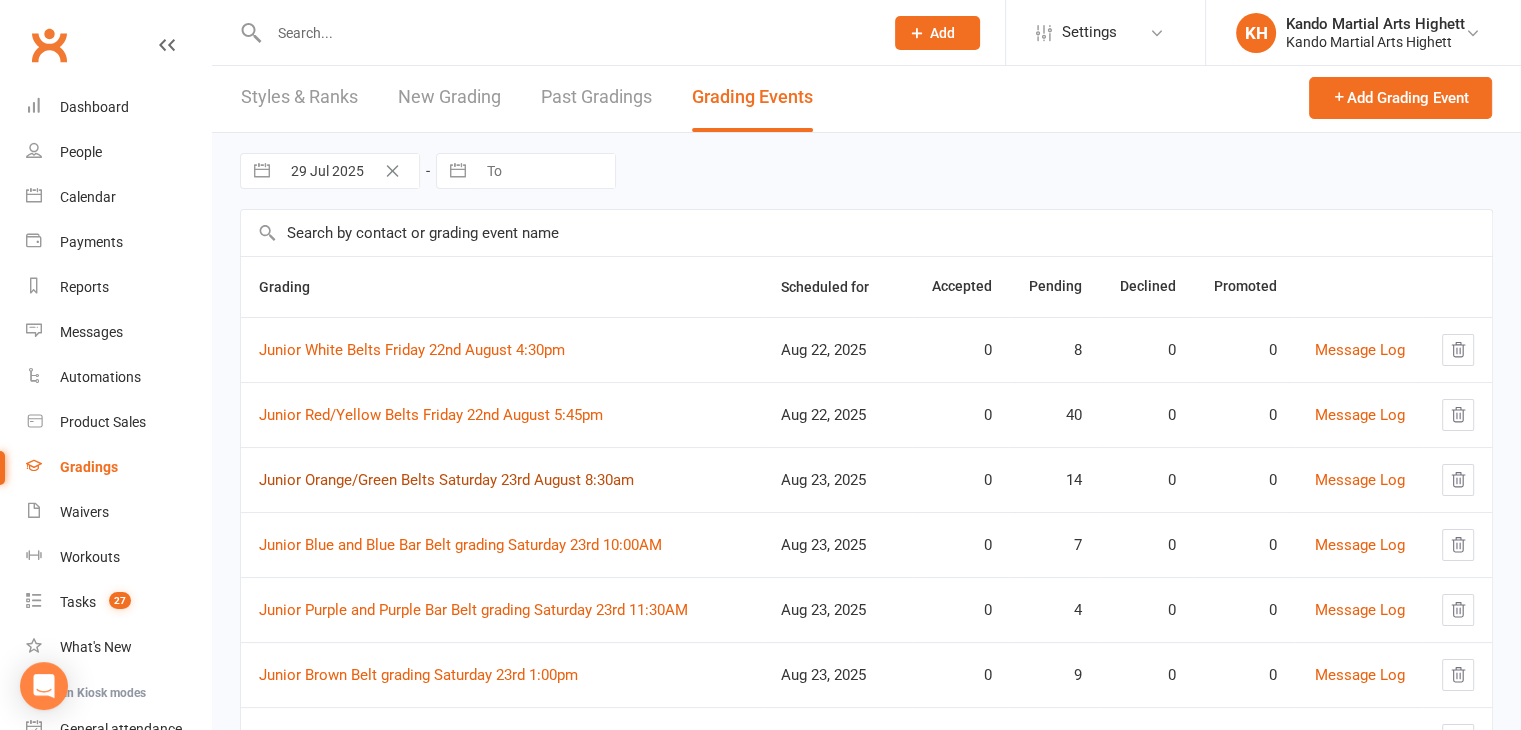 click on "Junior Orange/Green Belts Saturday 23rd August 8:30am" at bounding box center [446, 480] 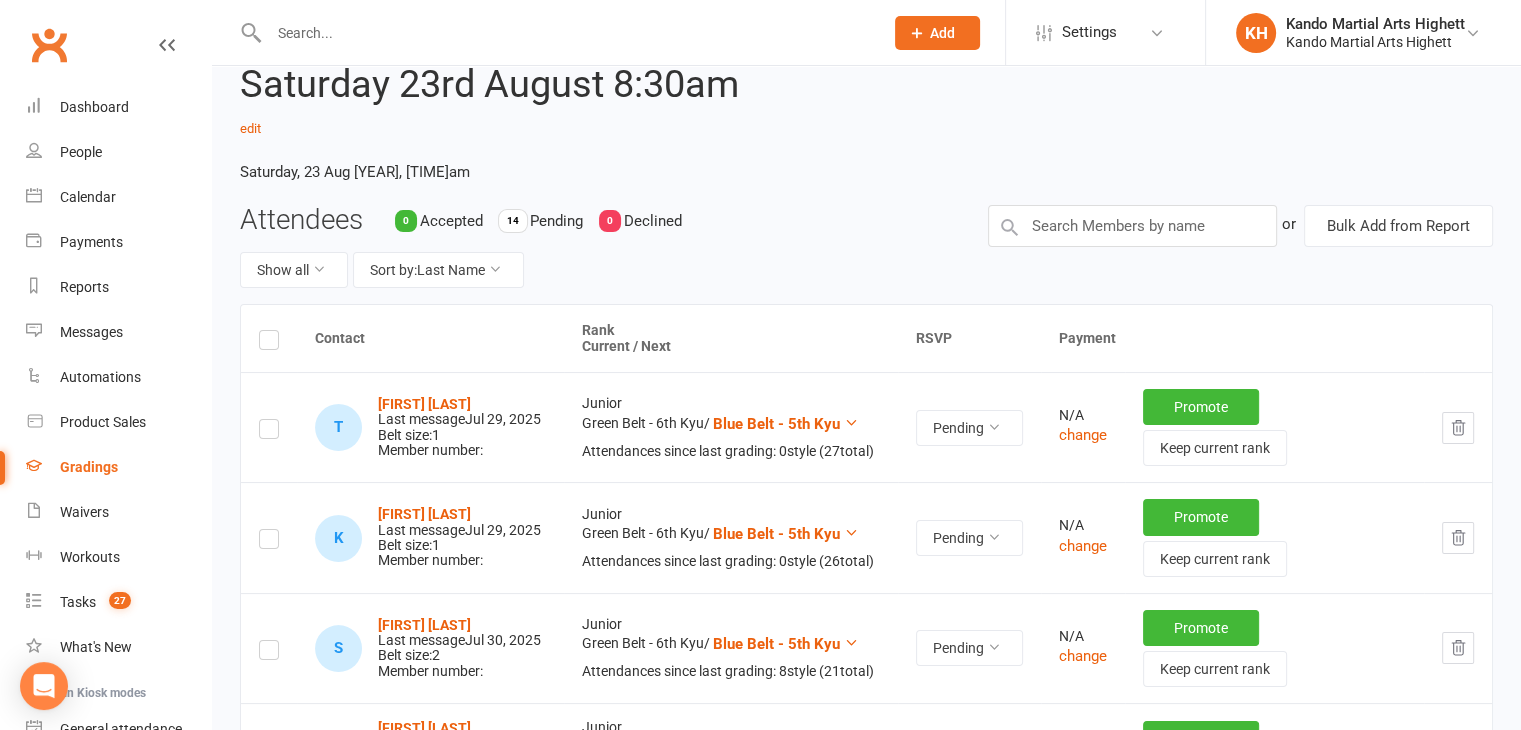 scroll, scrollTop: 126, scrollLeft: 0, axis: vertical 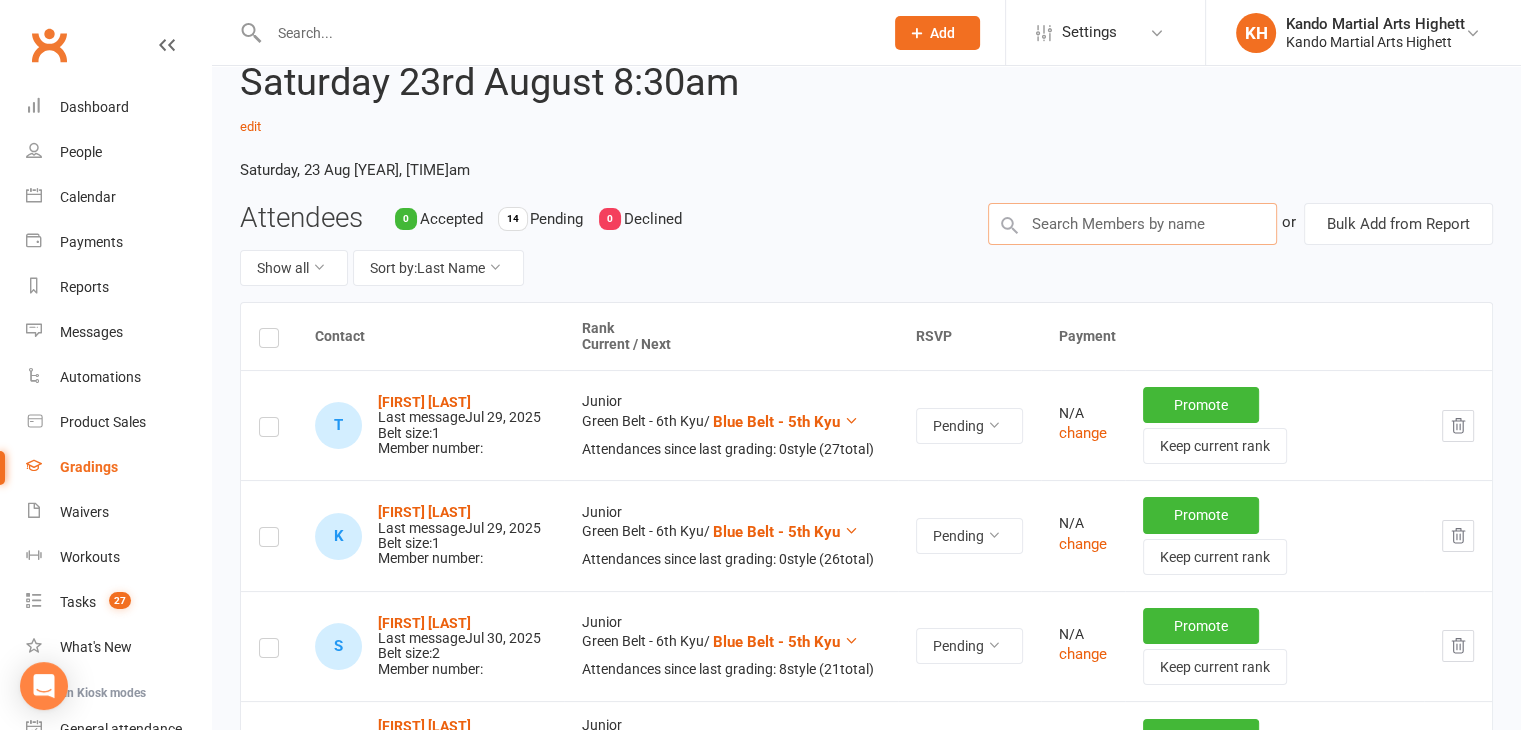 click at bounding box center [1132, 224] 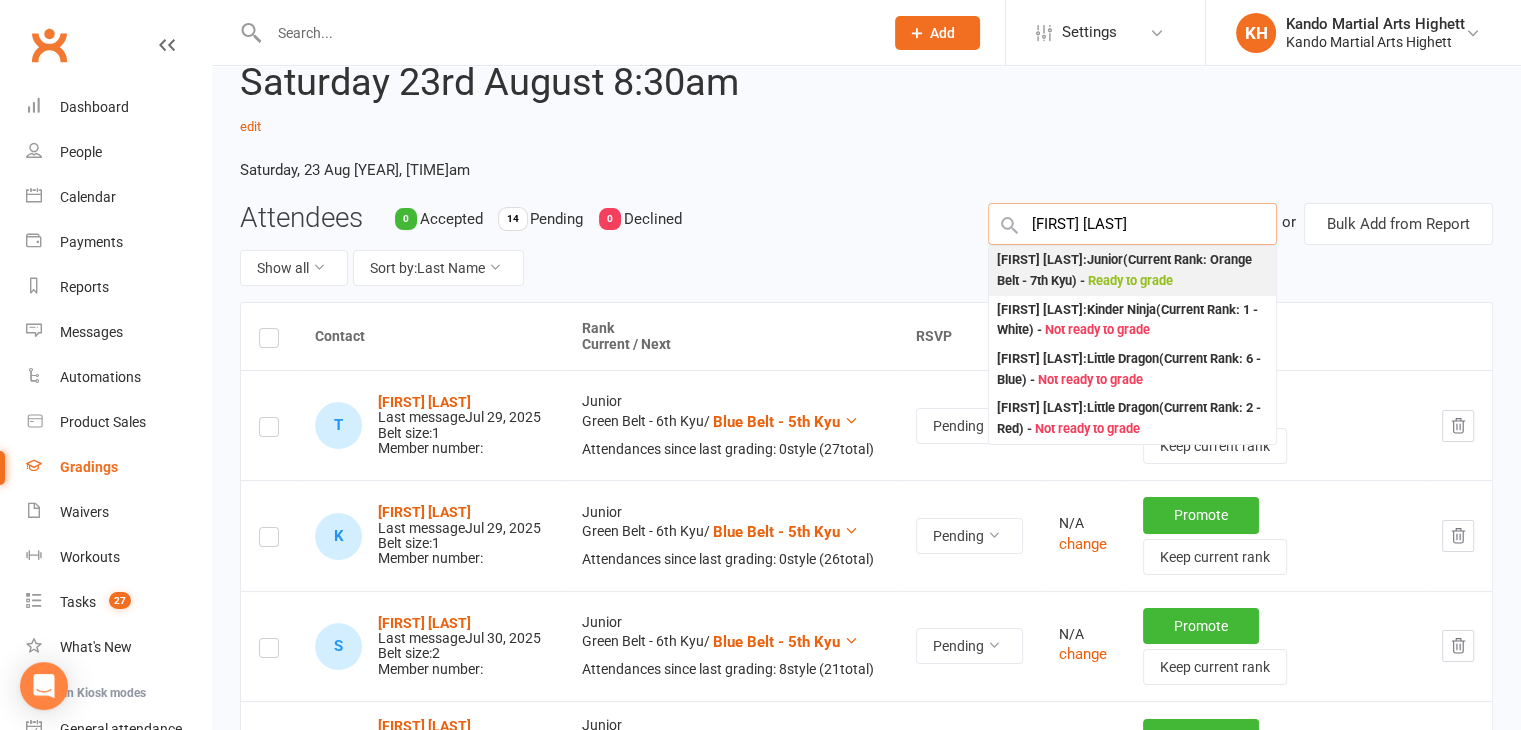 type on "oliver basi" 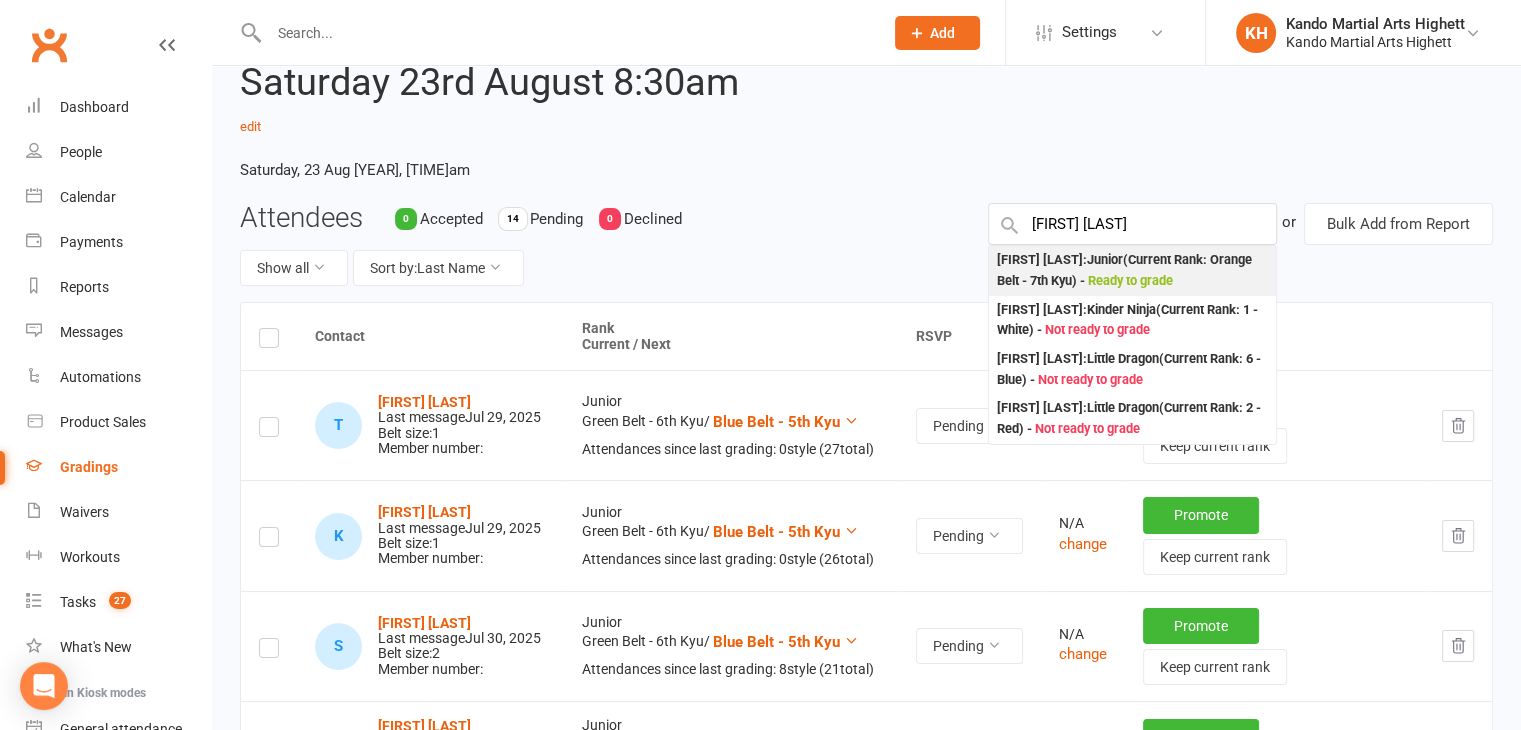 click on "Oliver Basic :  Junior  (Current Rank:   Orange Belt - 7th  Kyu ) -   Ready to grade" at bounding box center [1132, 270] 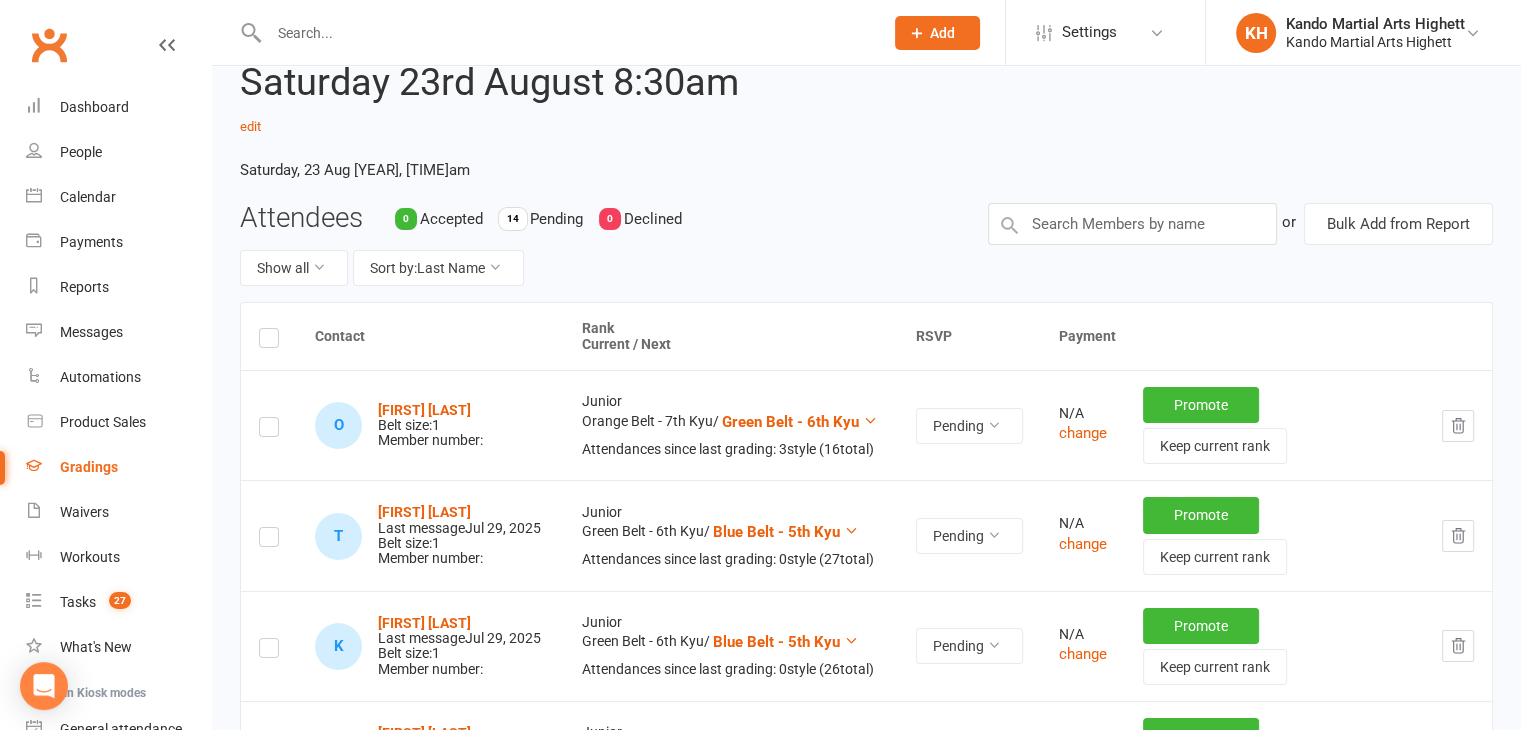 click on "Junior Orange/Green Belts Saturday 23rd August 8:30am   edit Saturday, 23 Aug 2025, 8:30am Promote Selected Update RSVP Send Message   Export" at bounding box center [866, 103] 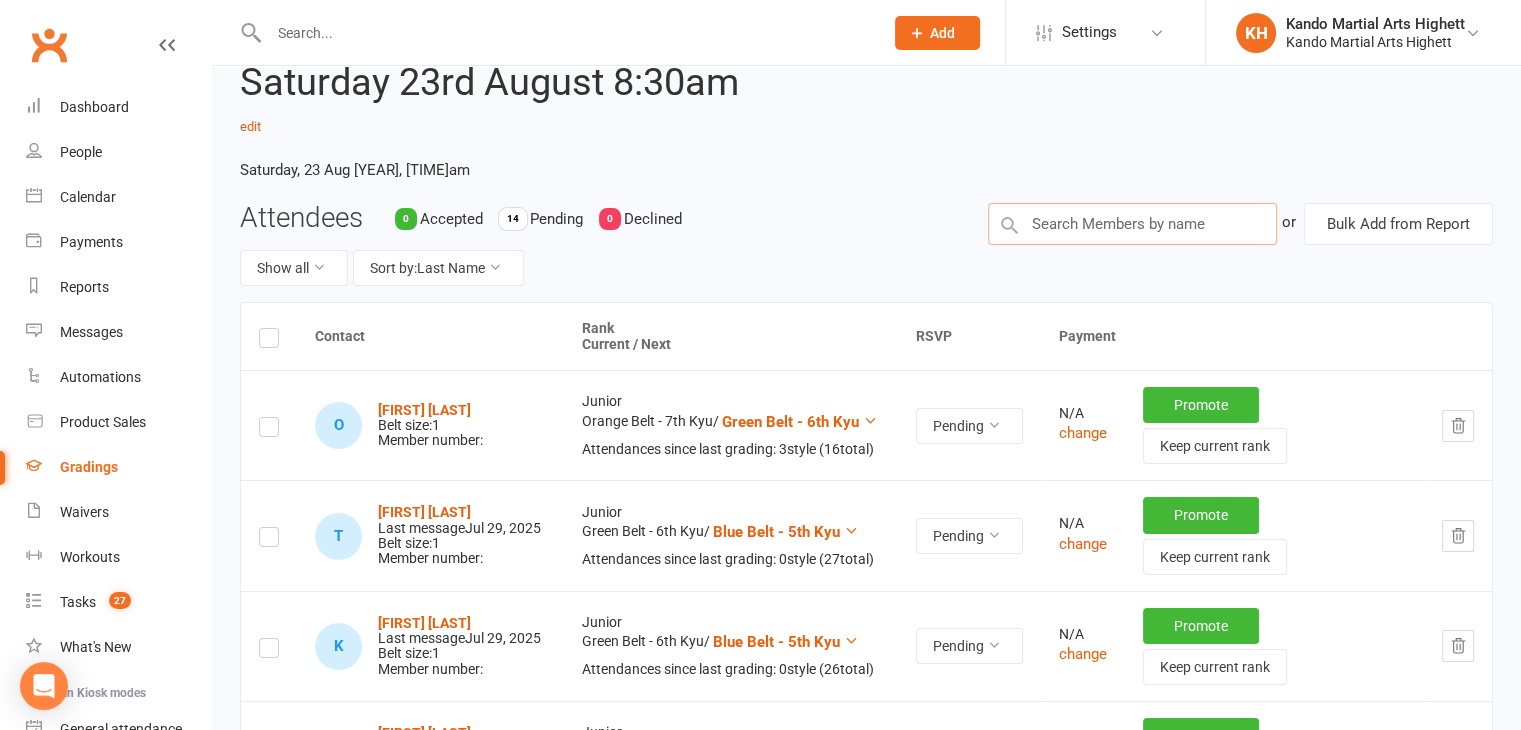 click at bounding box center [1132, 224] 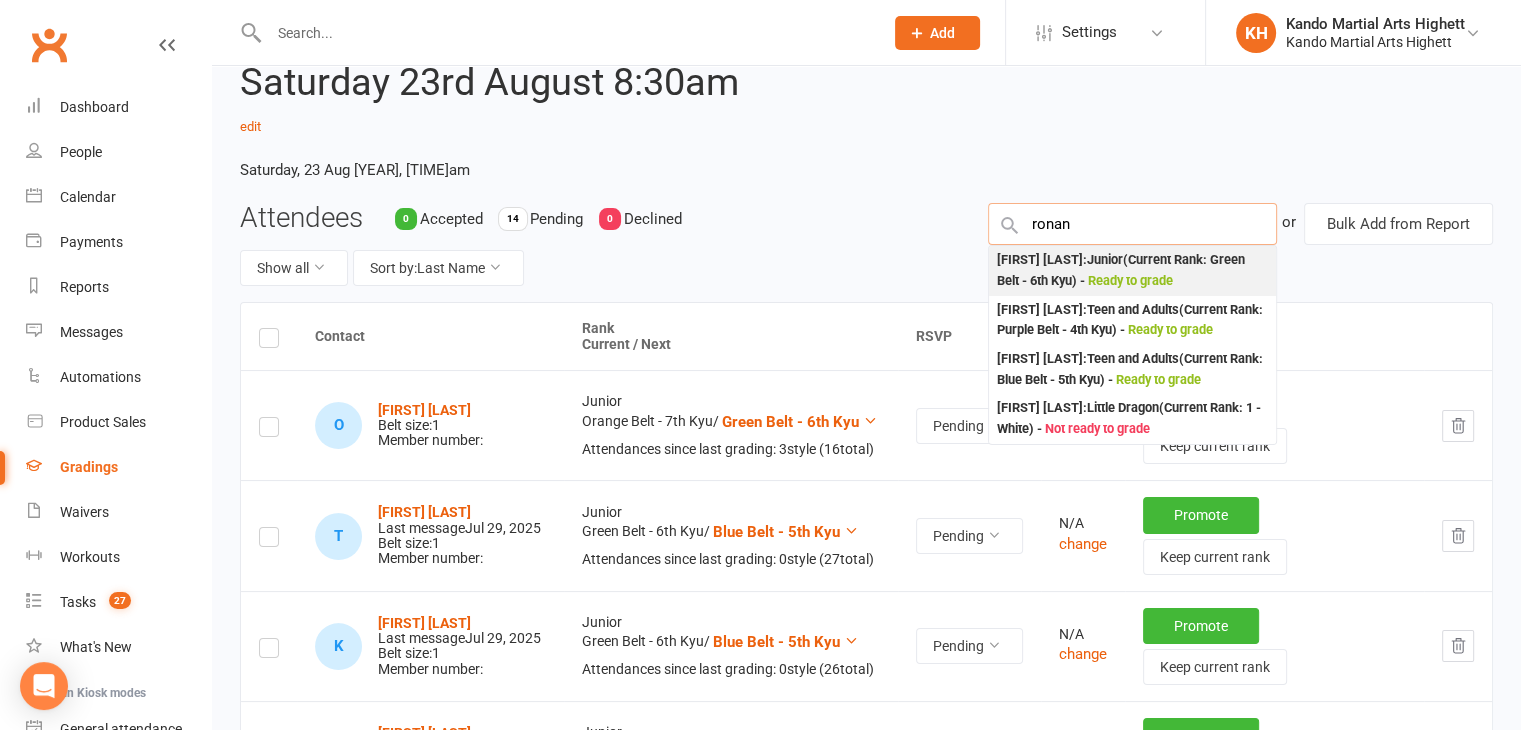type on "ronan" 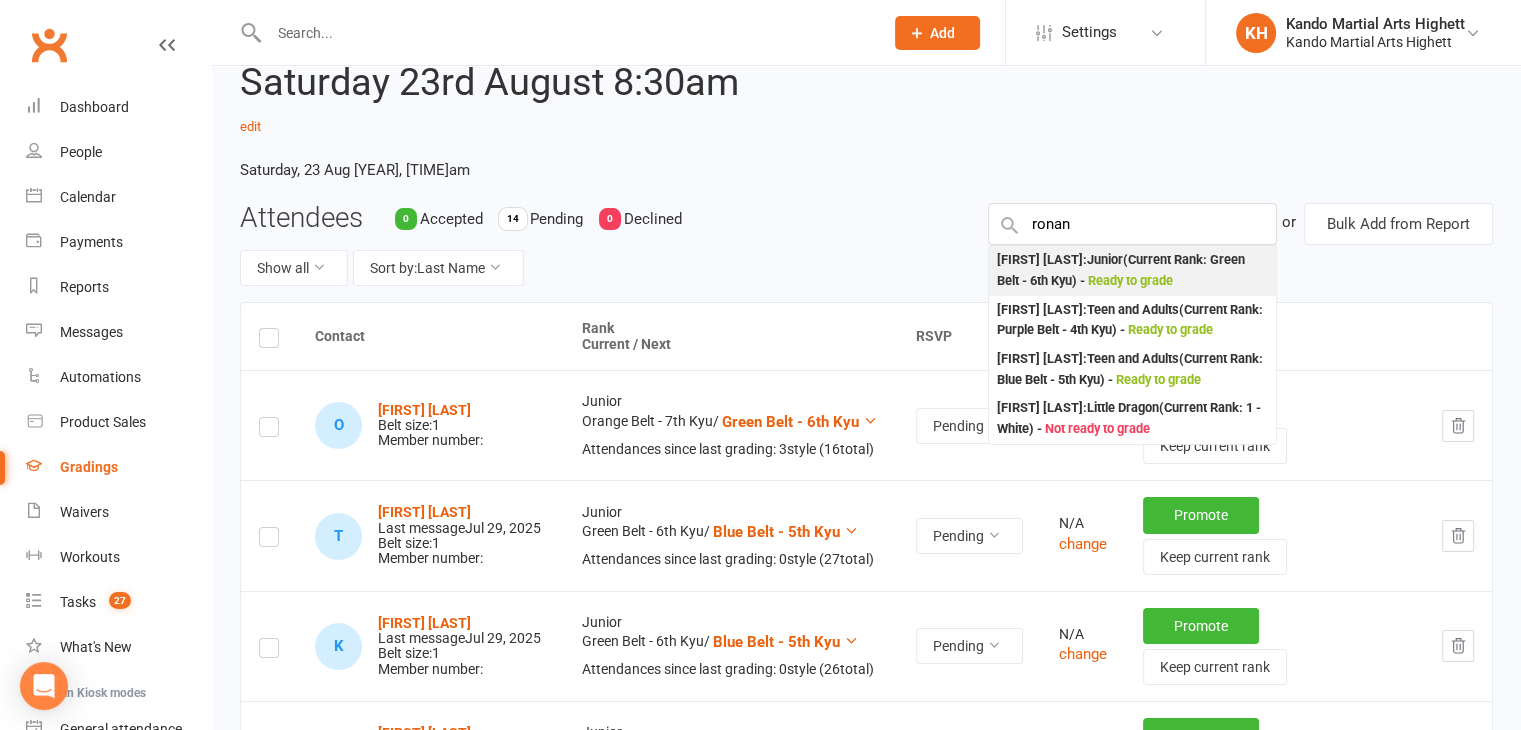 click on "Ronan Griffin :  Junior  (Current Rank:   Green Belt - 6th  Kyu ) -   Ready to grade" at bounding box center (1132, 270) 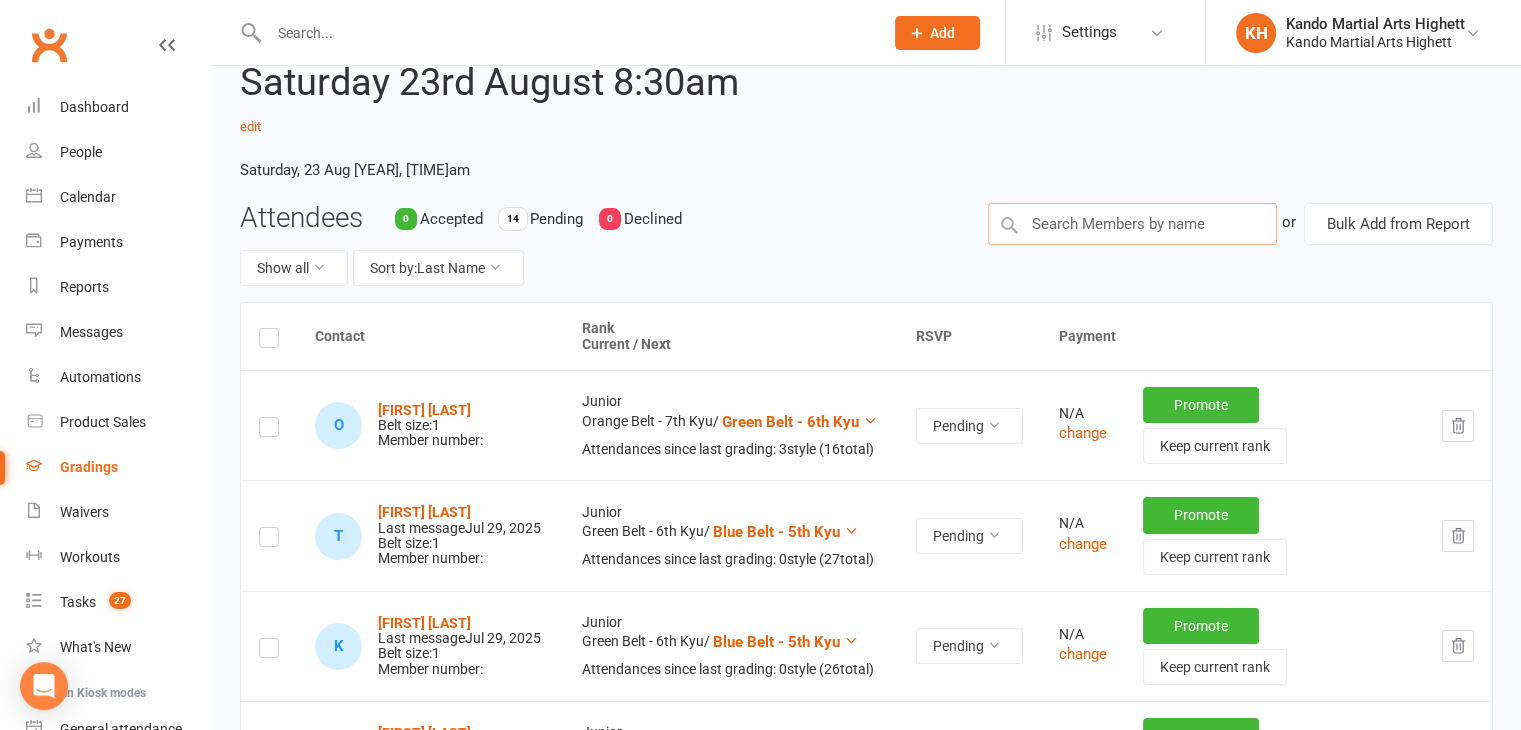 click at bounding box center [1132, 224] 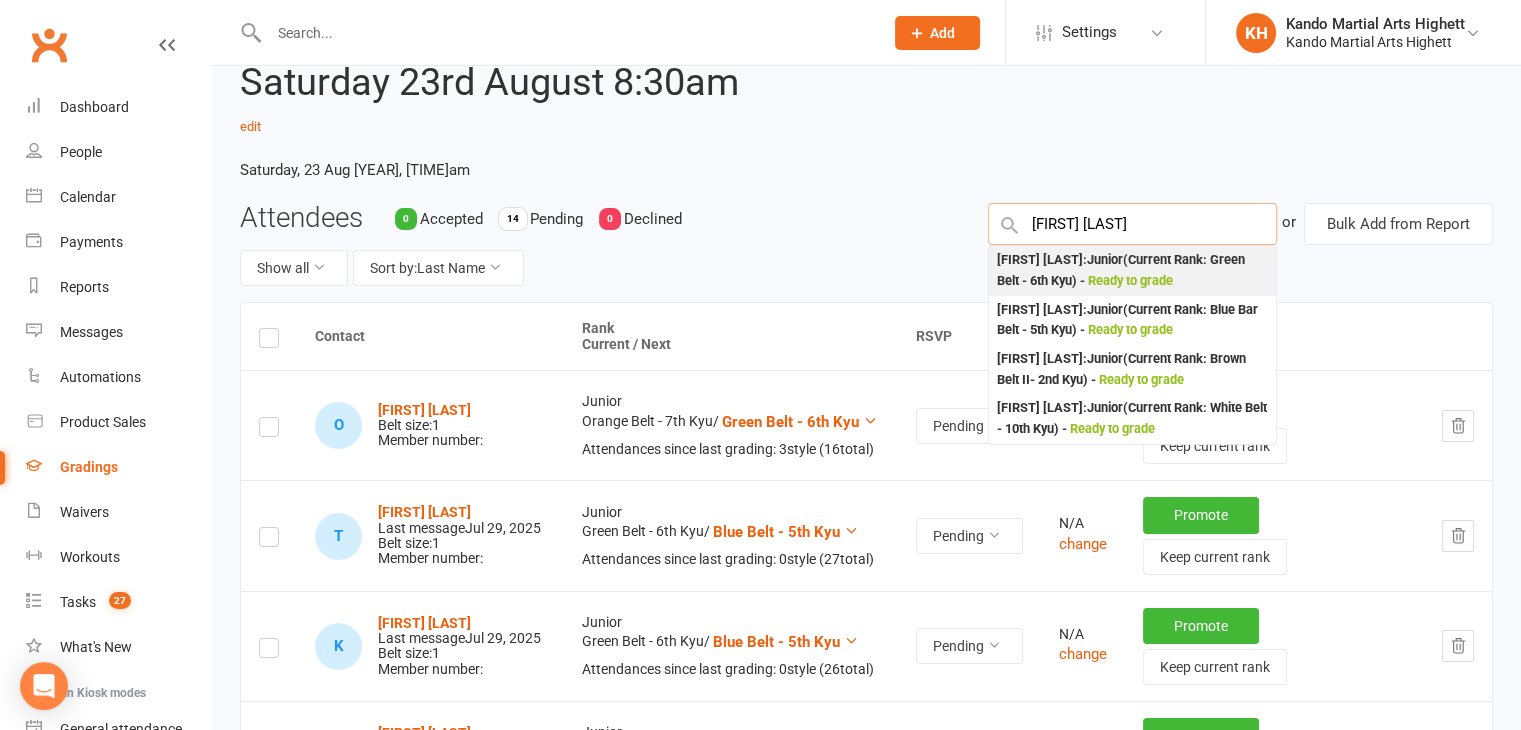 type on "james chess" 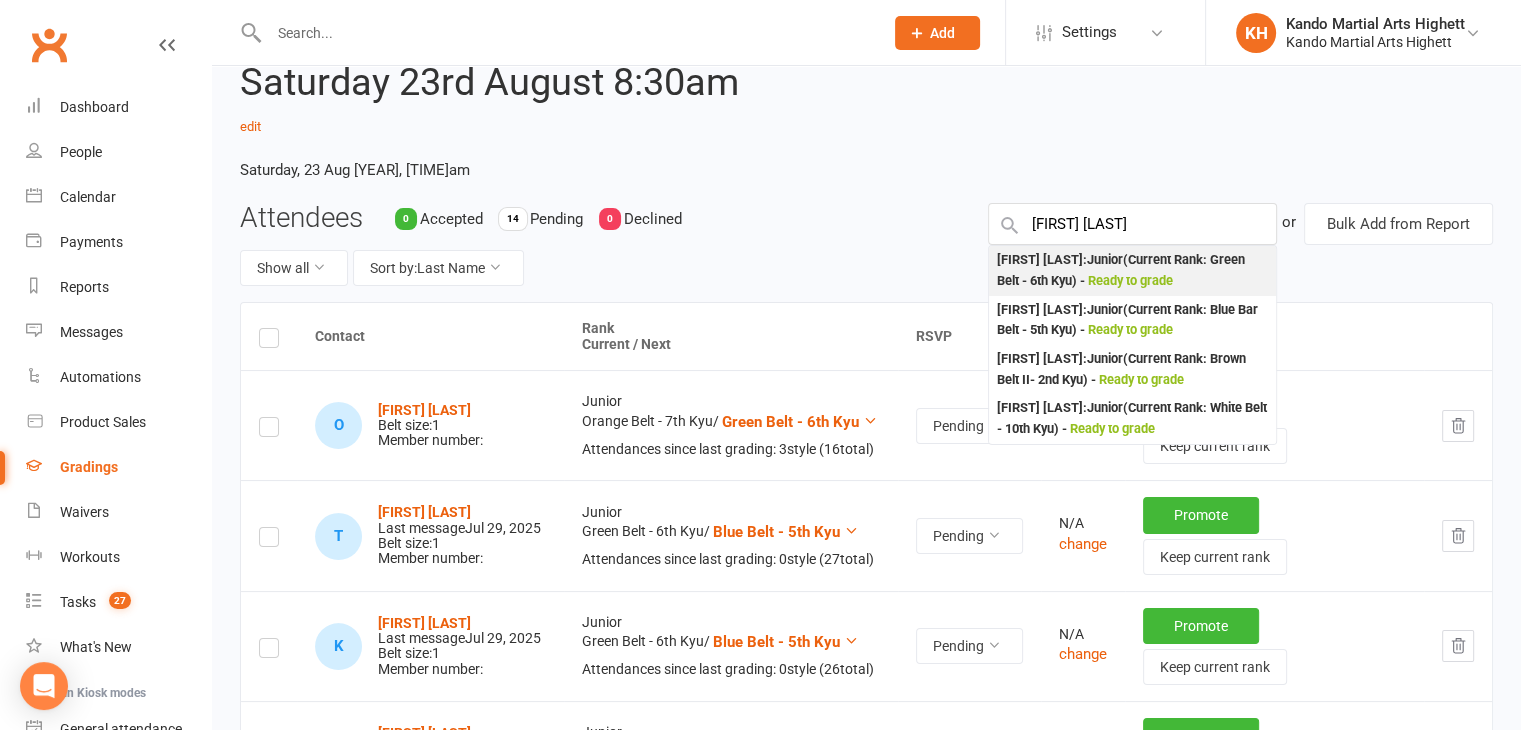 click on "James Chesson :  Junior  (Current Rank:   Green Belt - 6th  Kyu ) -   Ready to grade" at bounding box center (1132, 270) 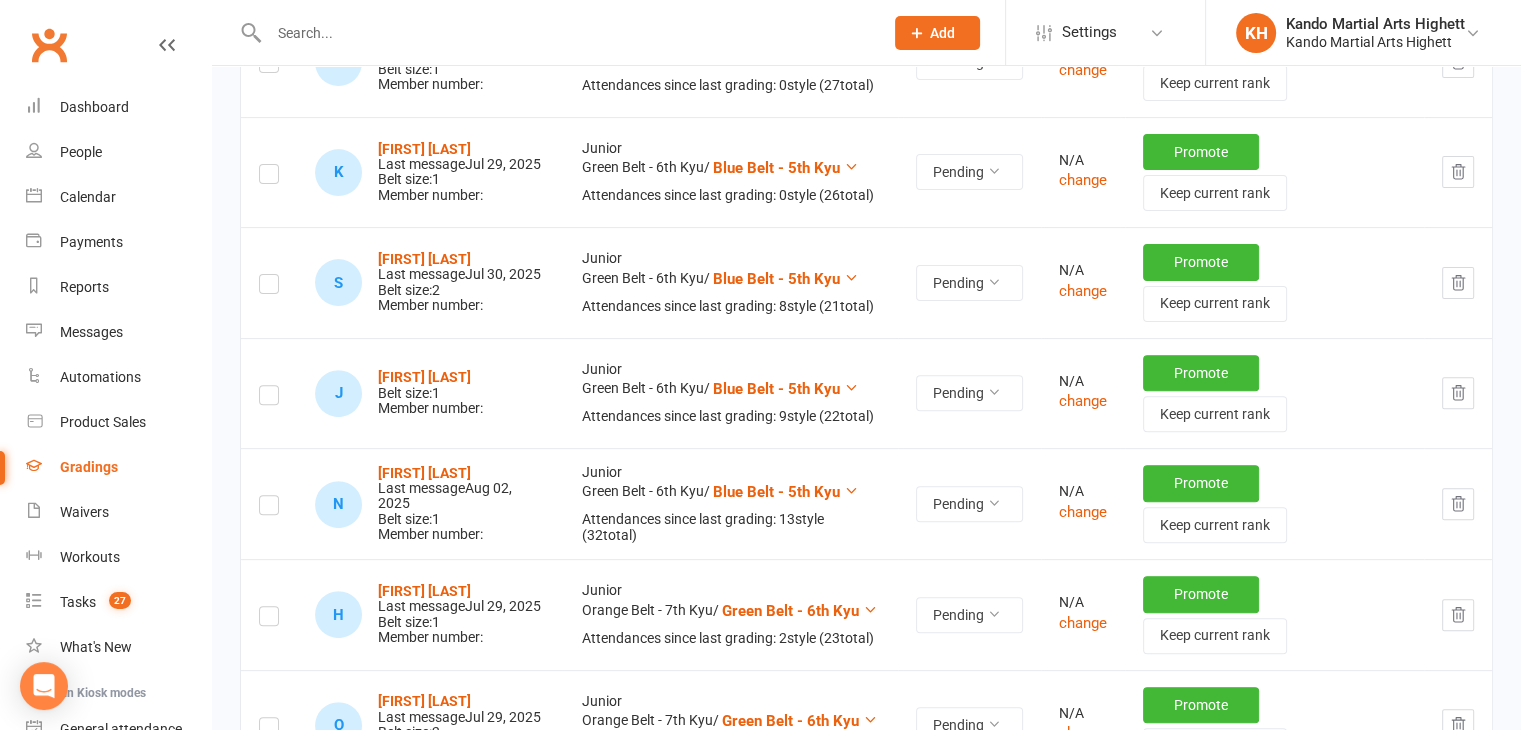 scroll, scrollTop: 482, scrollLeft: 0, axis: vertical 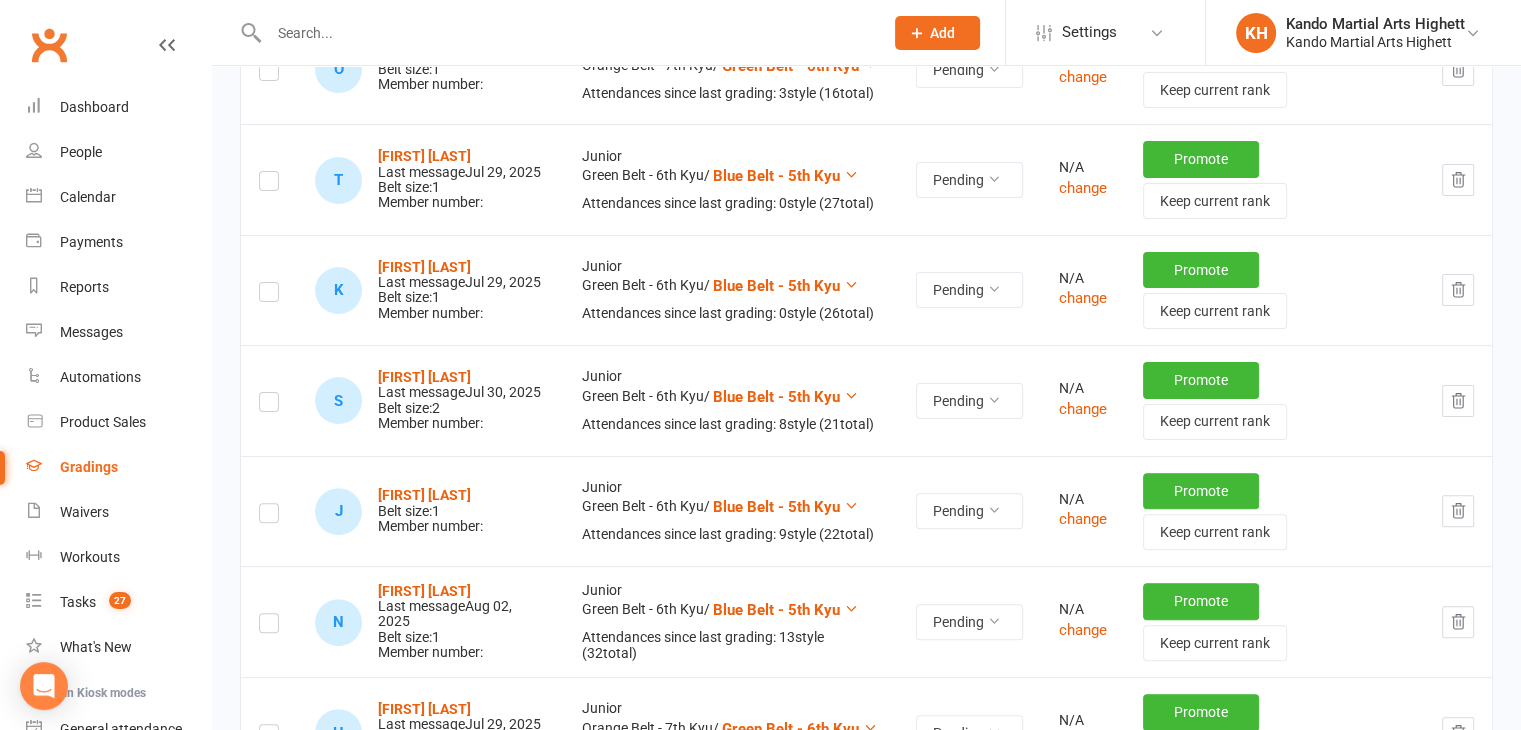 click at bounding box center [269, 511] 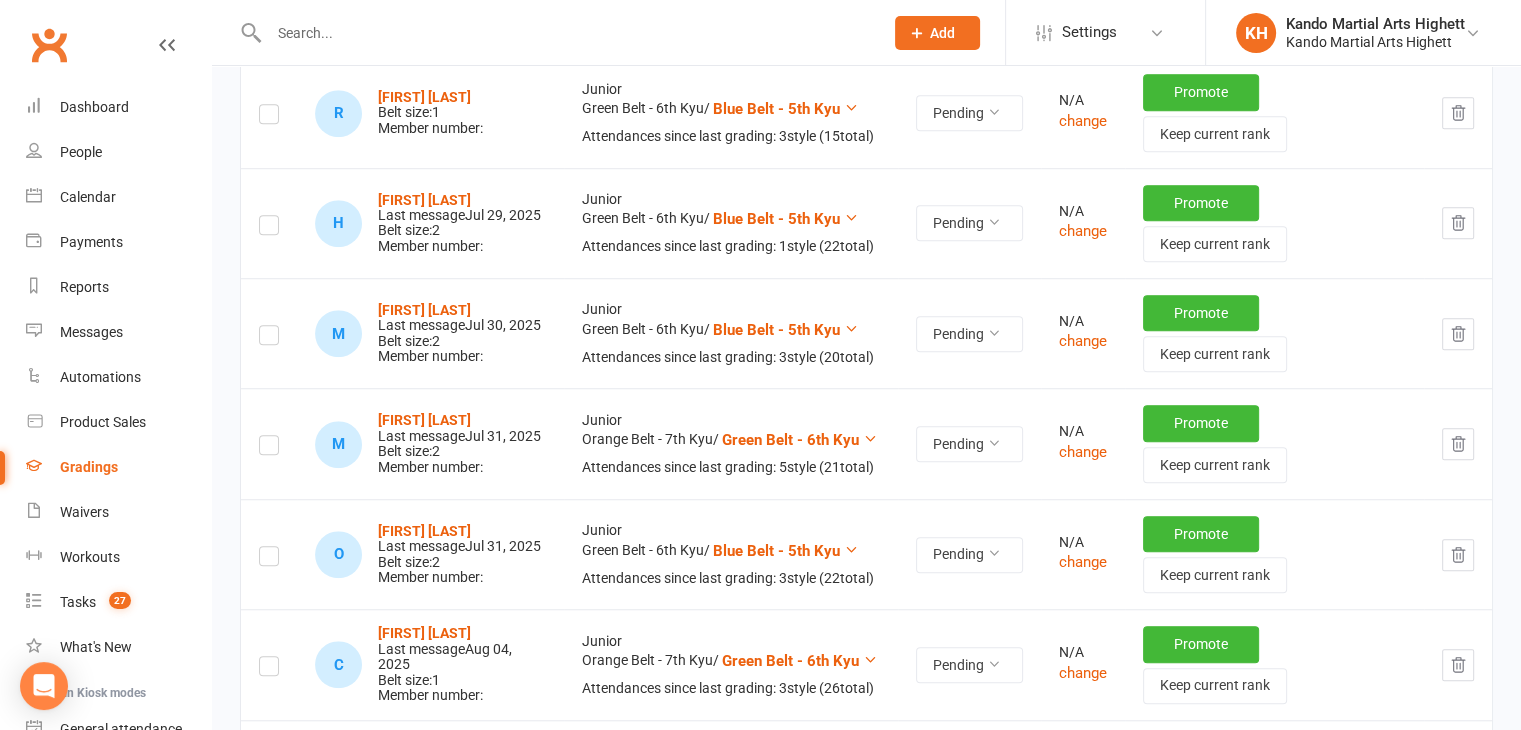 scroll, scrollTop: 1432, scrollLeft: 0, axis: vertical 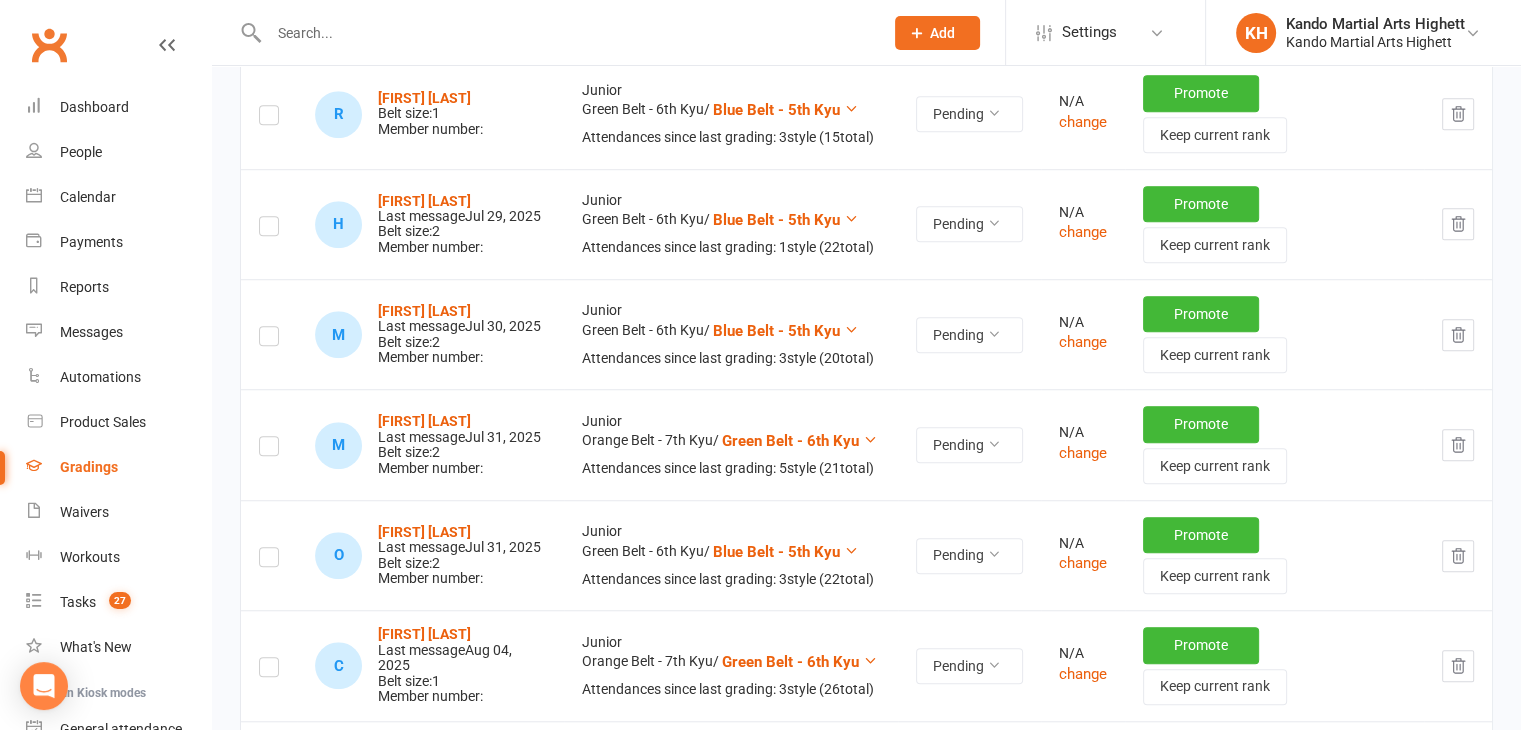 click at bounding box center (269, 113) 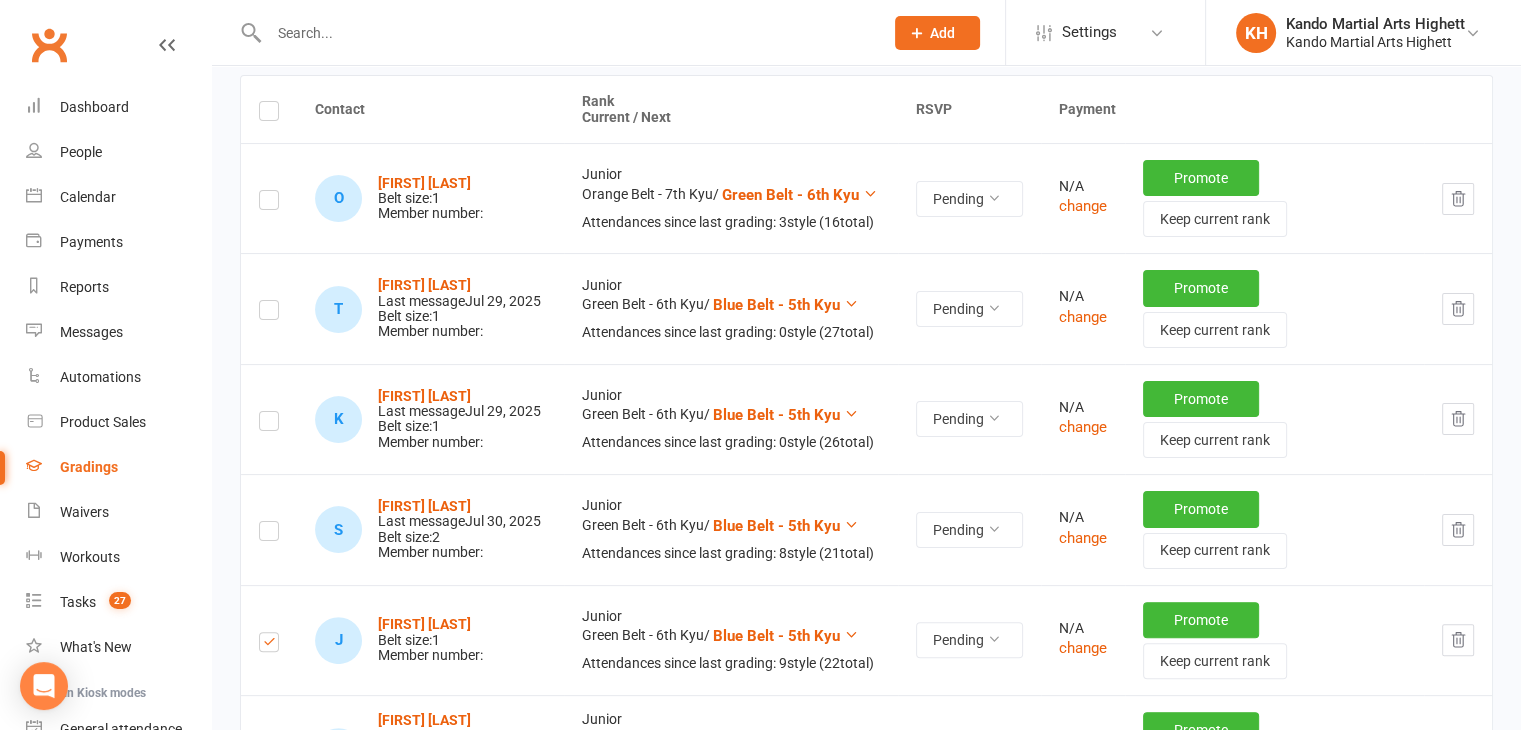 scroll, scrollTop: 359, scrollLeft: 0, axis: vertical 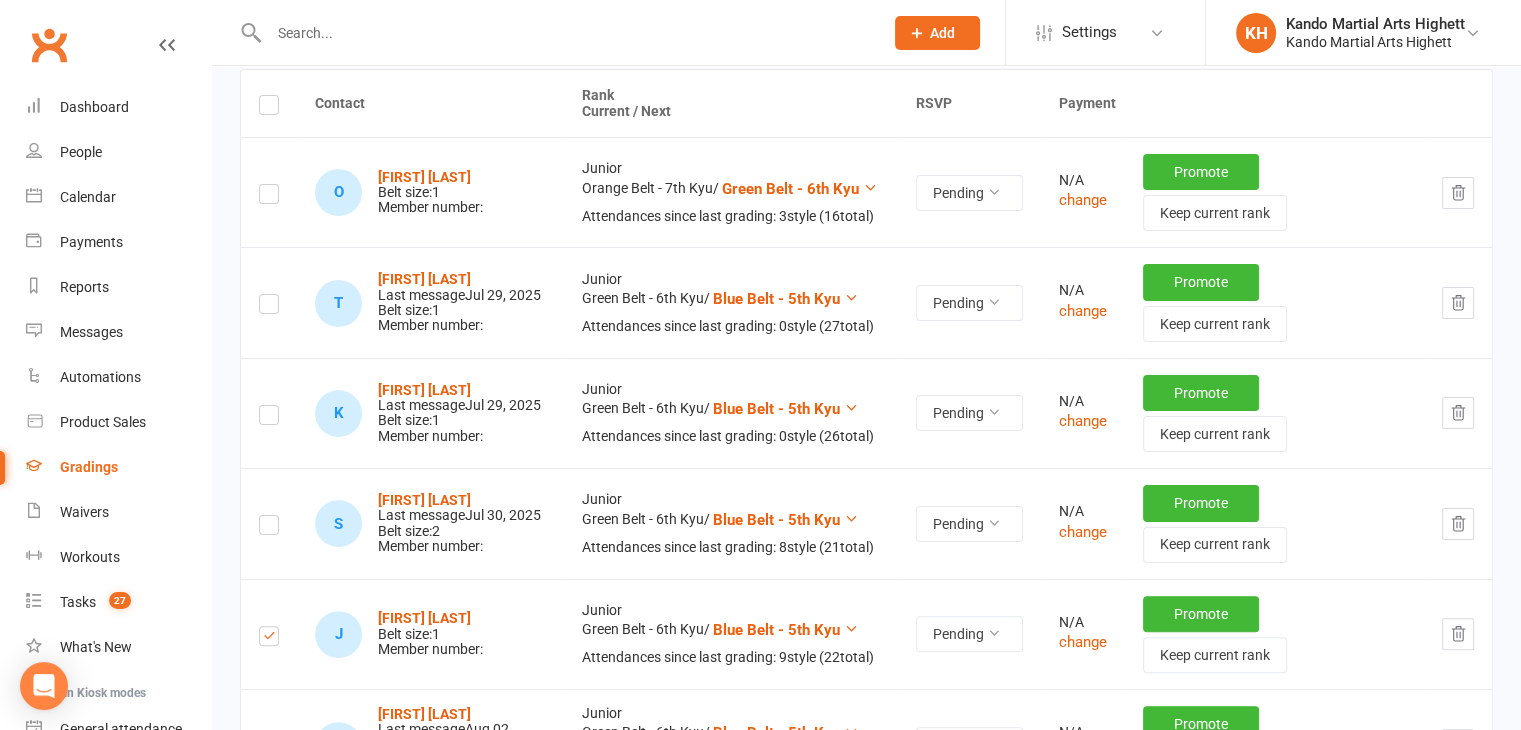 click at bounding box center [269, 192] 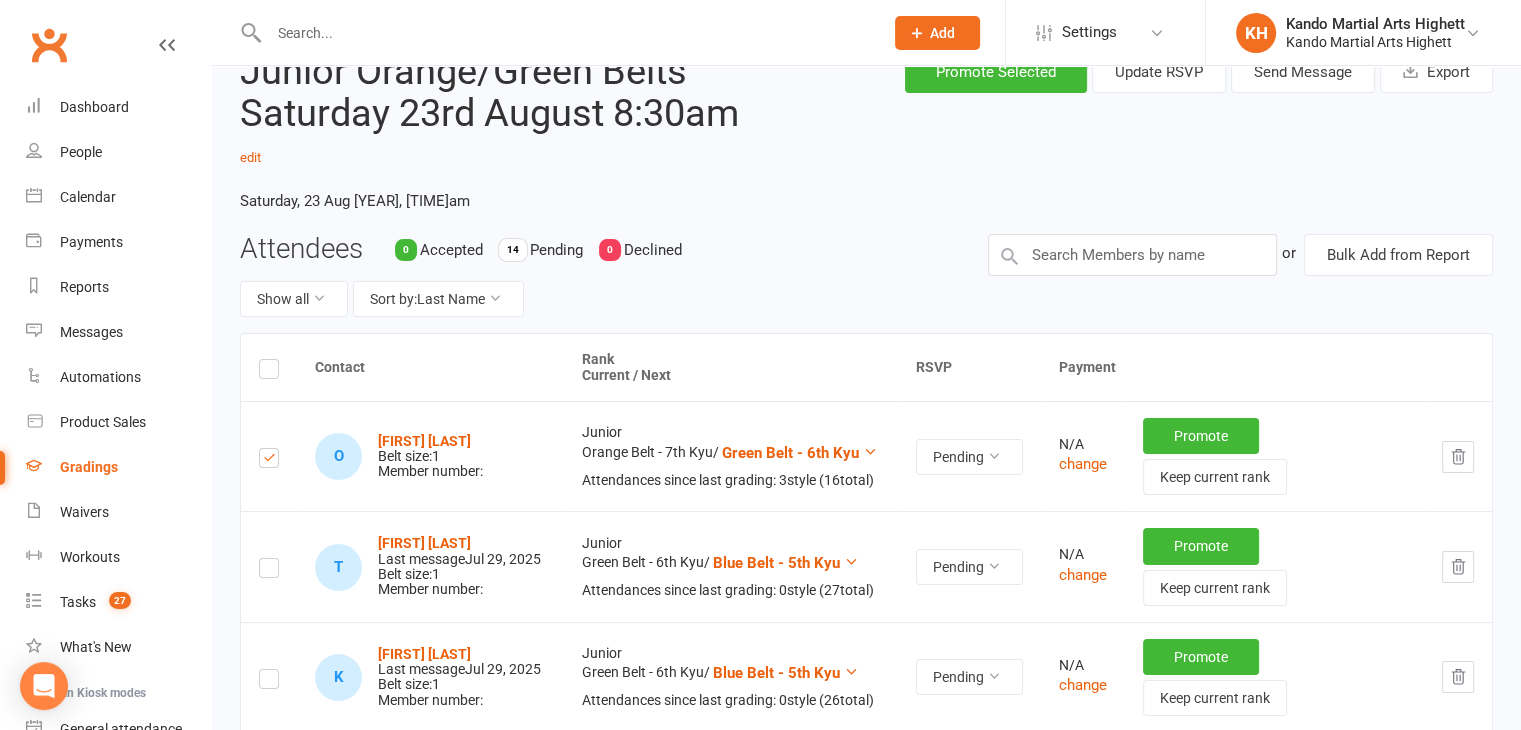 scroll, scrollTop: 0, scrollLeft: 0, axis: both 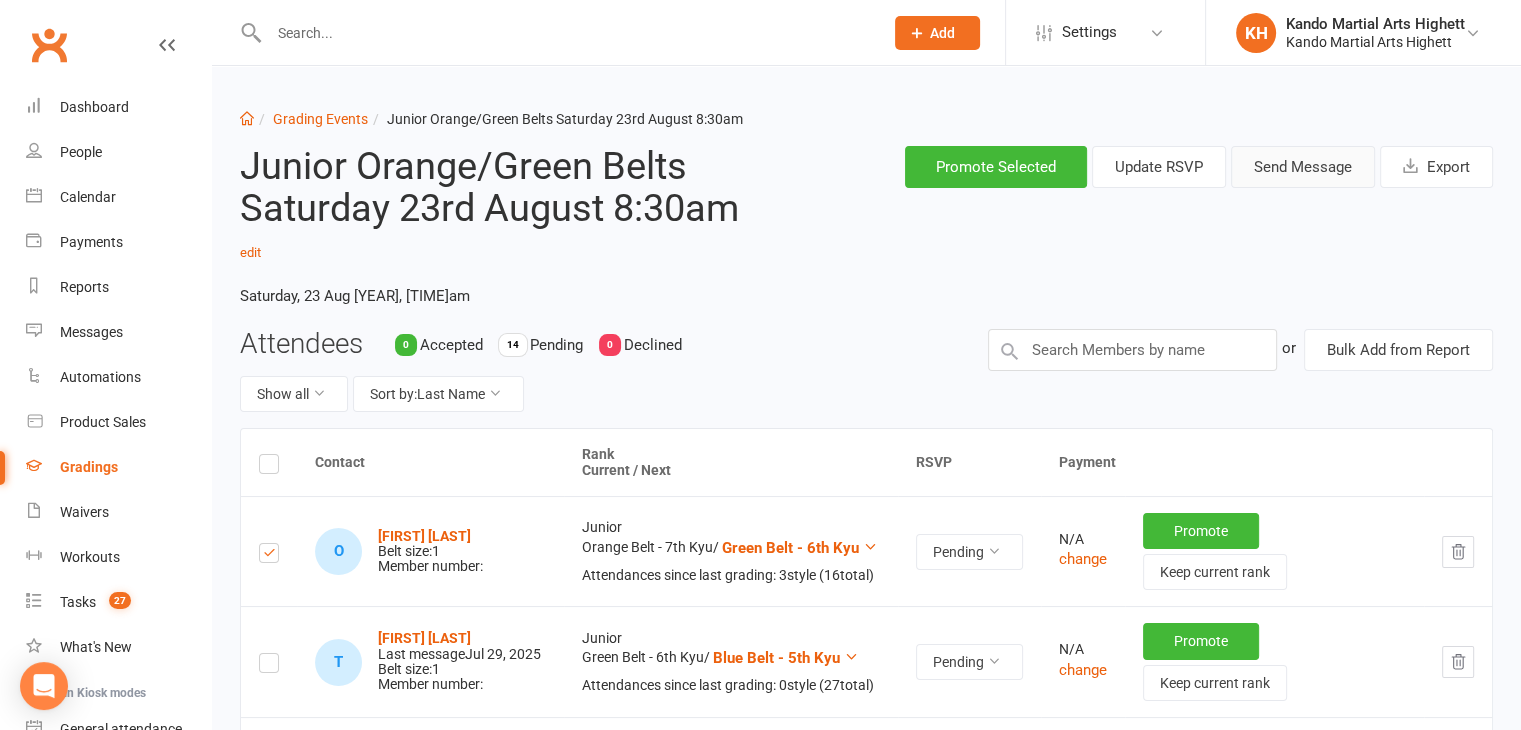 click on "Send Message" at bounding box center [1303, 167] 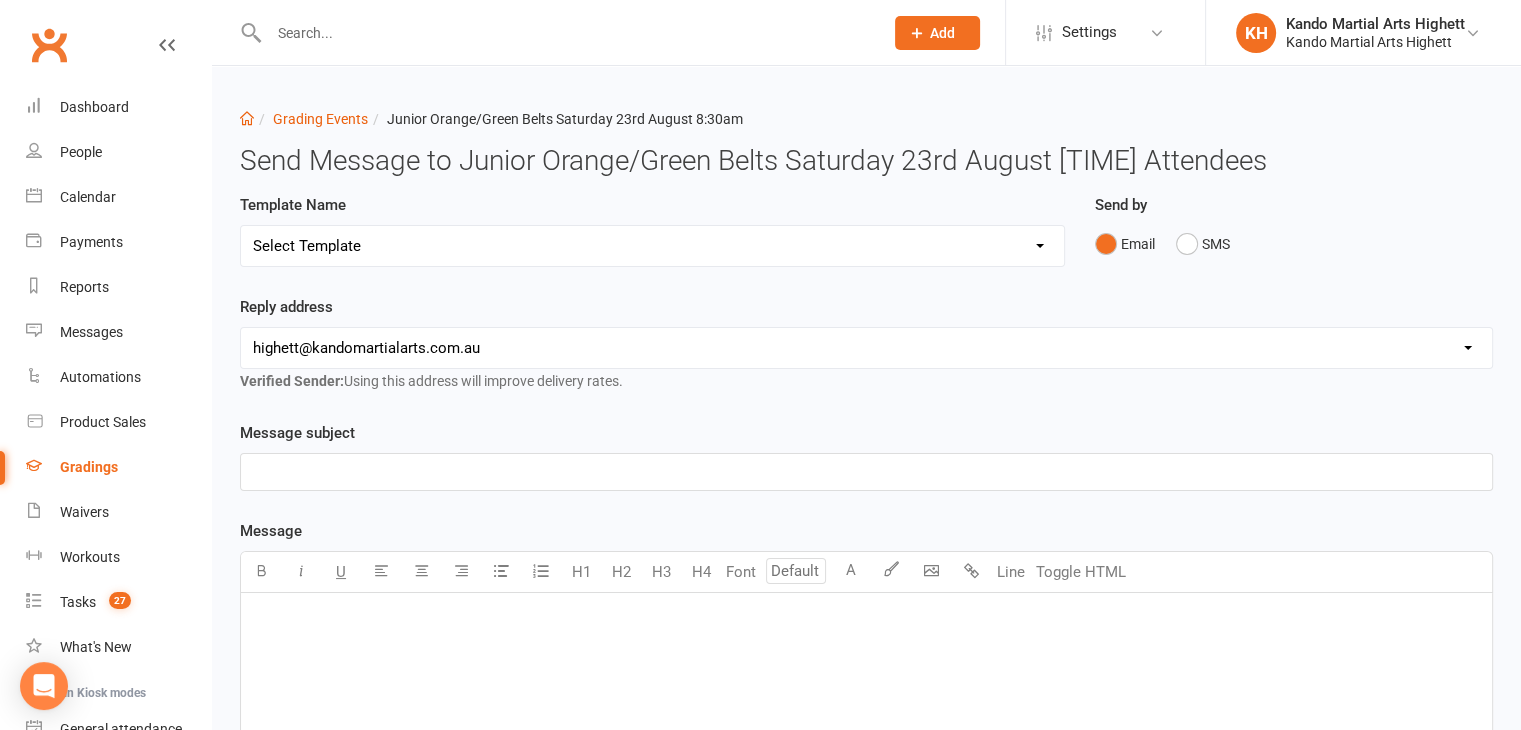 click on "hello@clubworx.com highett@kandomartialarts.com.au durbr@starmelb.catholic.edu.au" at bounding box center [866, 348] 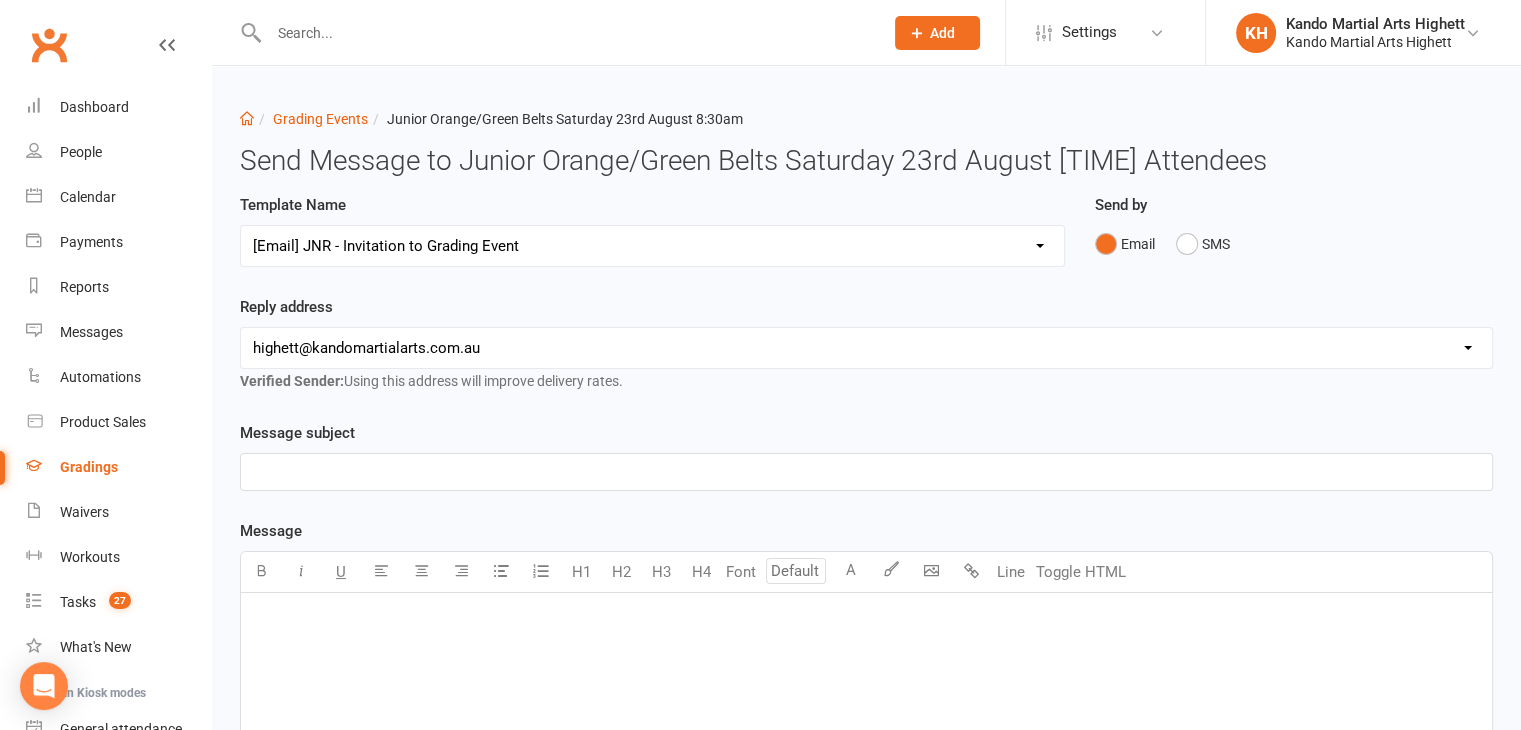 click on "Select Template [Email] Black Belt Grading Invitation [Email] Confirmation of Successful Grading [Email] Grading Event Reminder [SMS] Invited to grading not responded [Email] JNR - Invitation to Grading Event [Email] Notification of change to Grading Event date/time [Email] TA - Invitation to Grading Event" at bounding box center (652, 246) 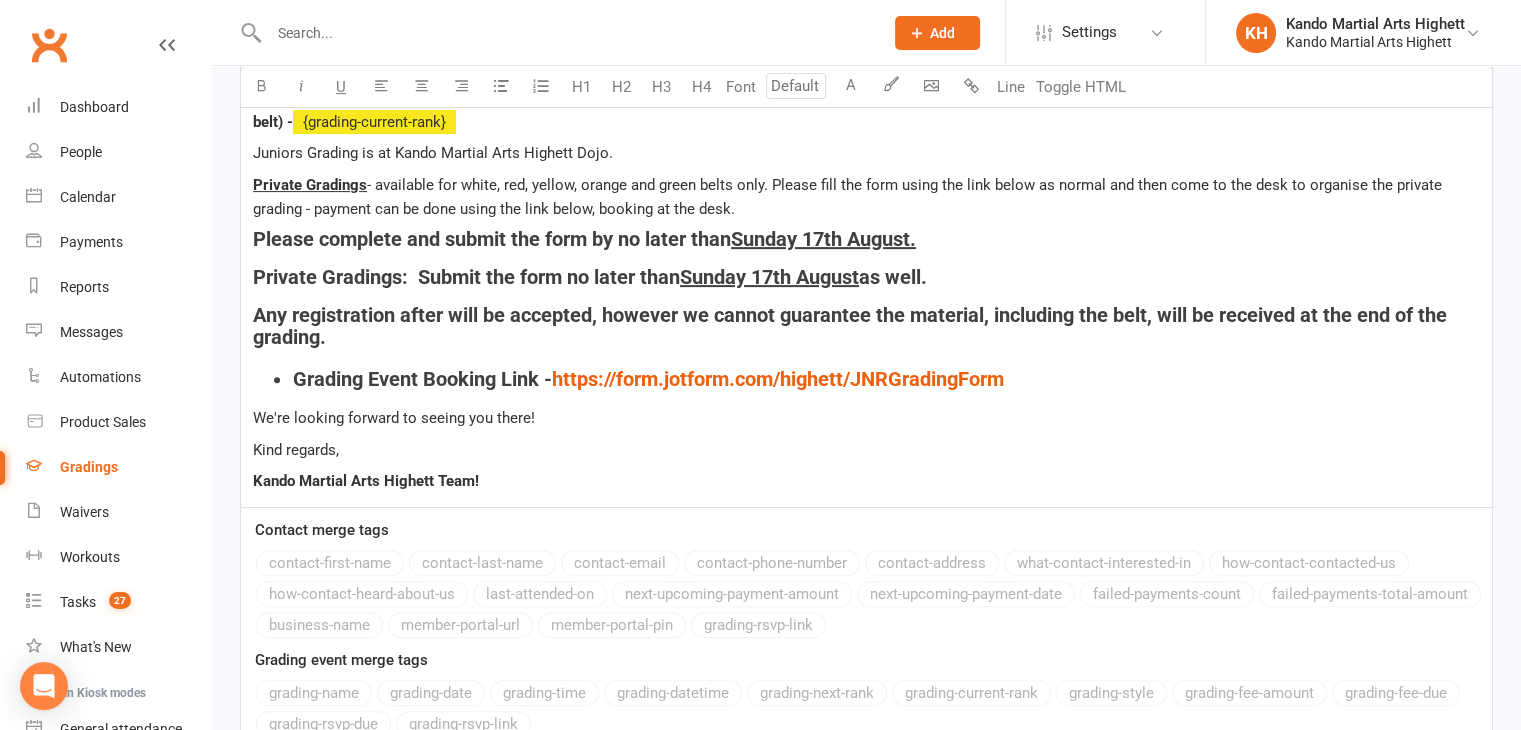 scroll, scrollTop: 762, scrollLeft: 0, axis: vertical 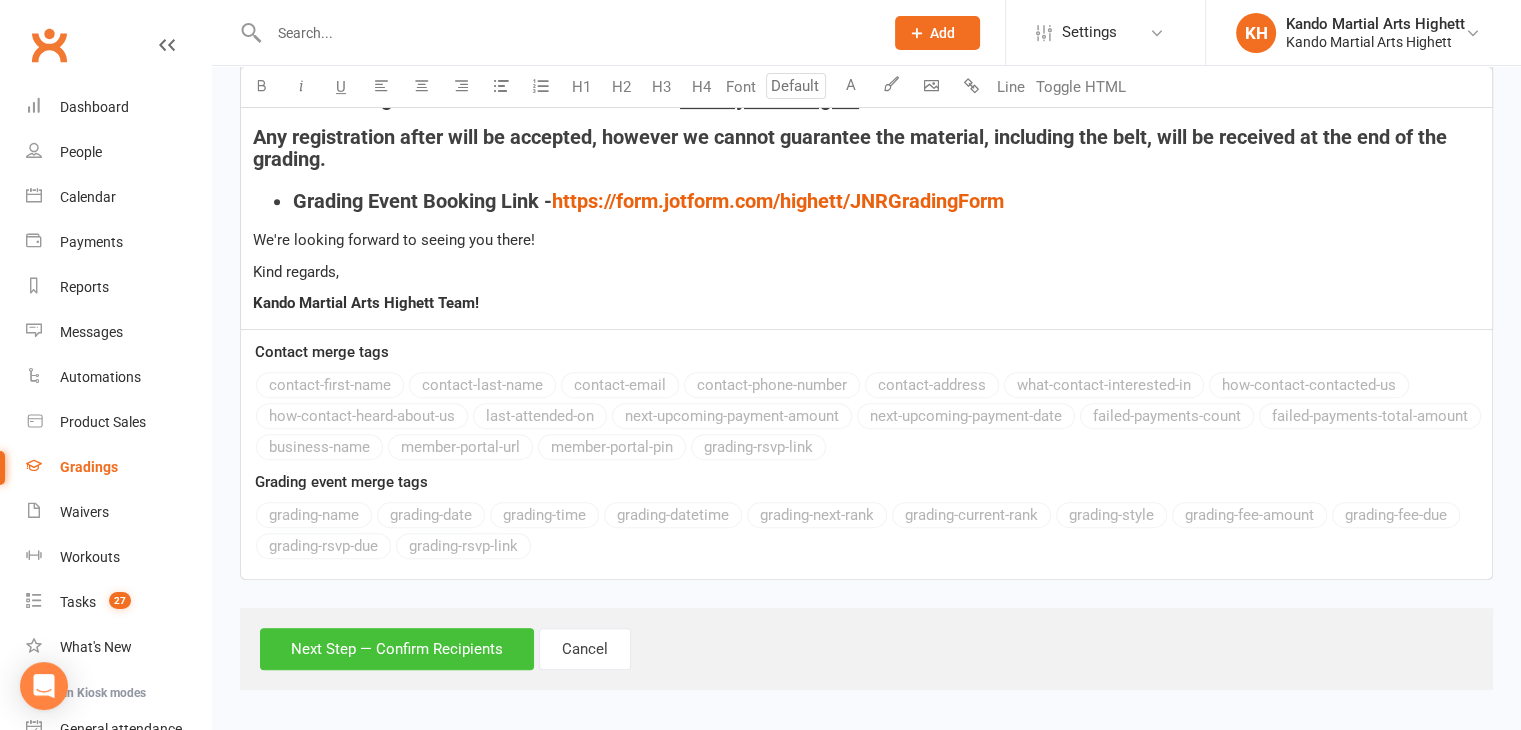 click on "Next Step — Confirm Recipients" at bounding box center [397, 649] 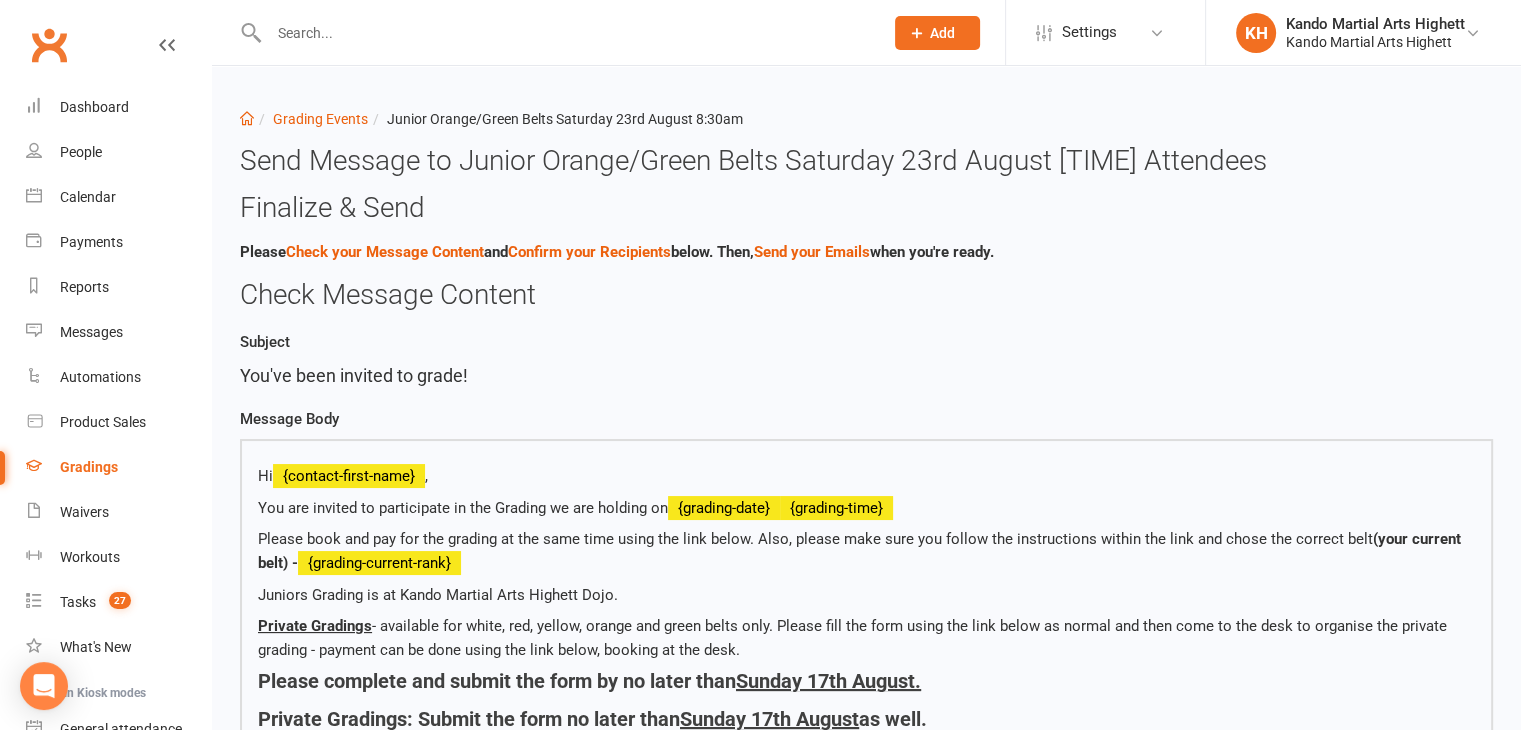 scroll, scrollTop: 709, scrollLeft: 0, axis: vertical 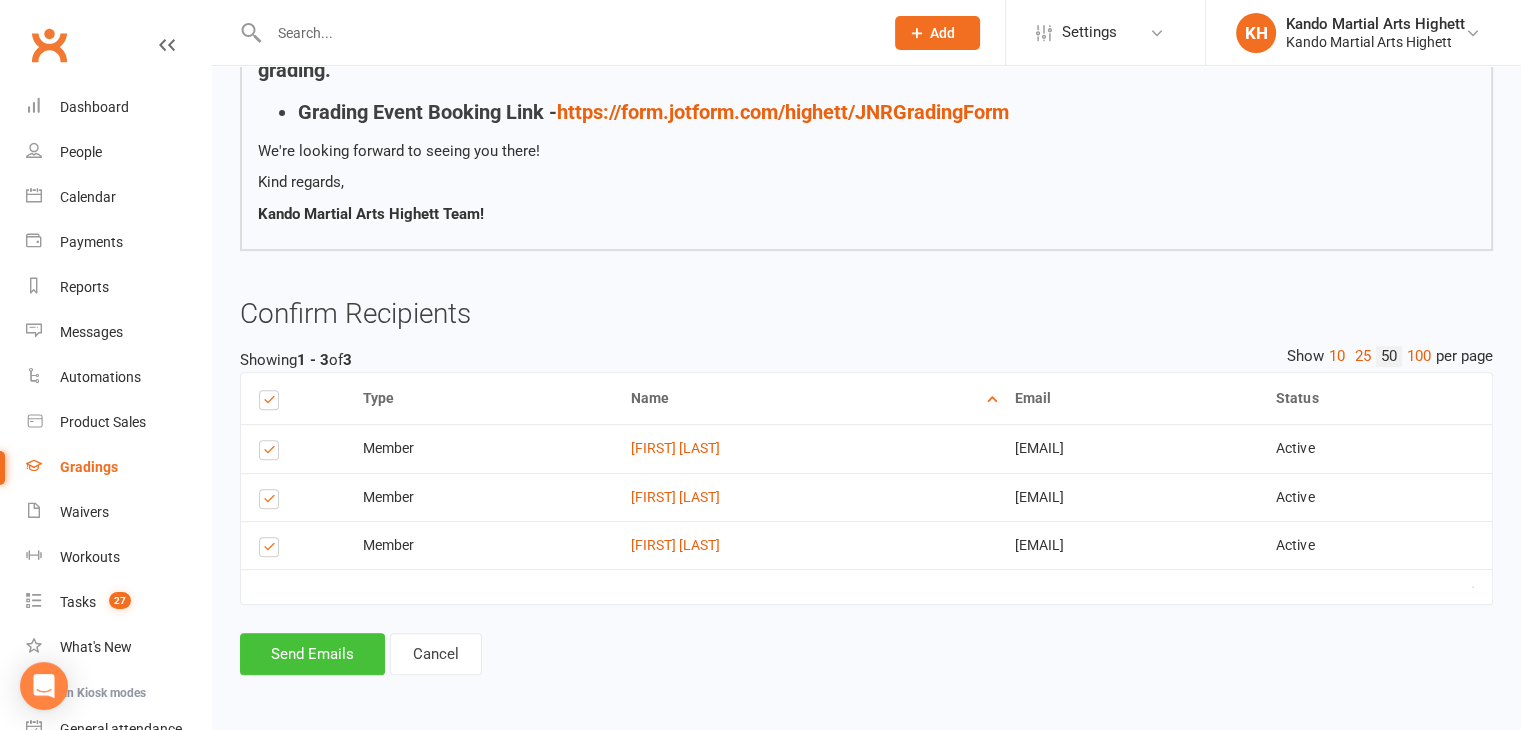 click on "Send Emails" at bounding box center [312, 654] 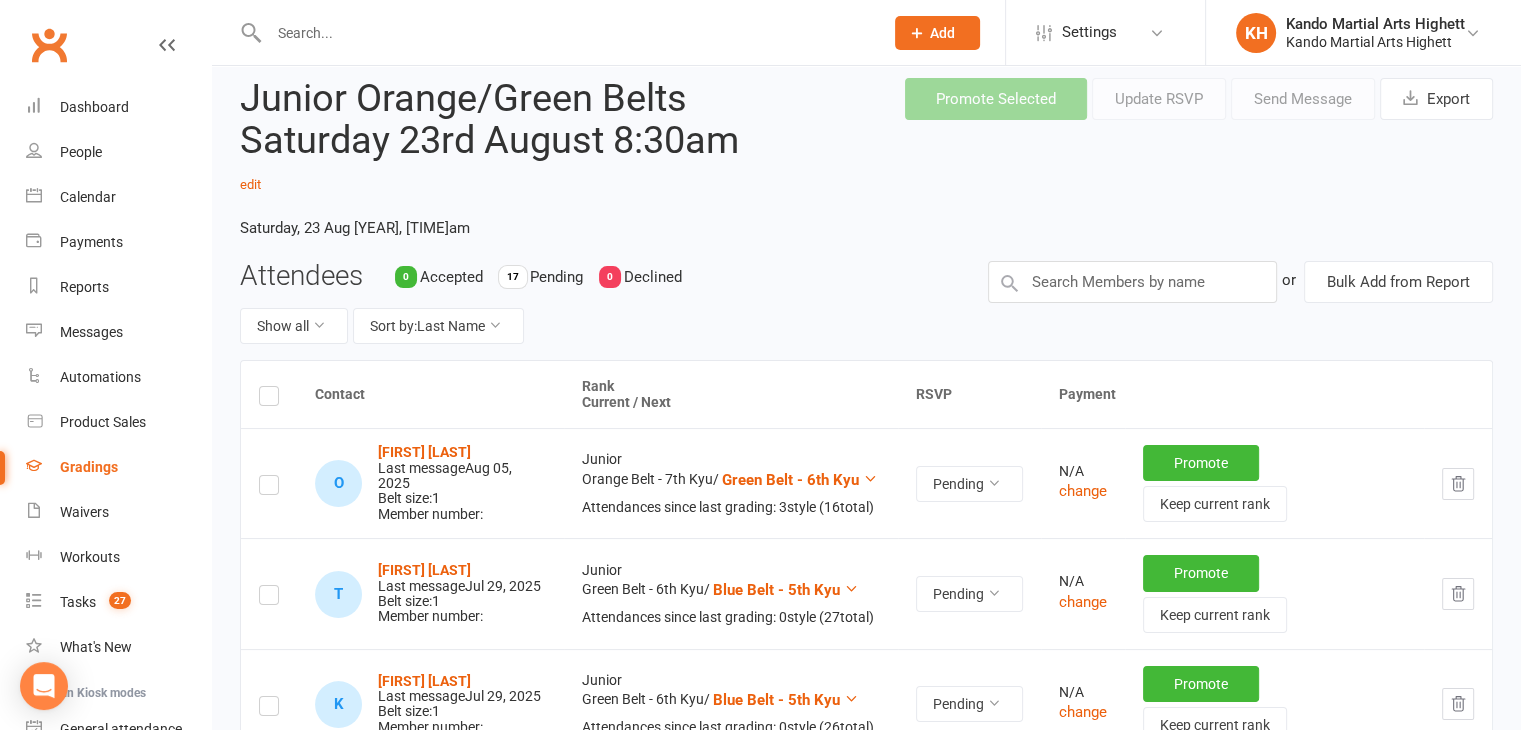 scroll, scrollTop: 100, scrollLeft: 0, axis: vertical 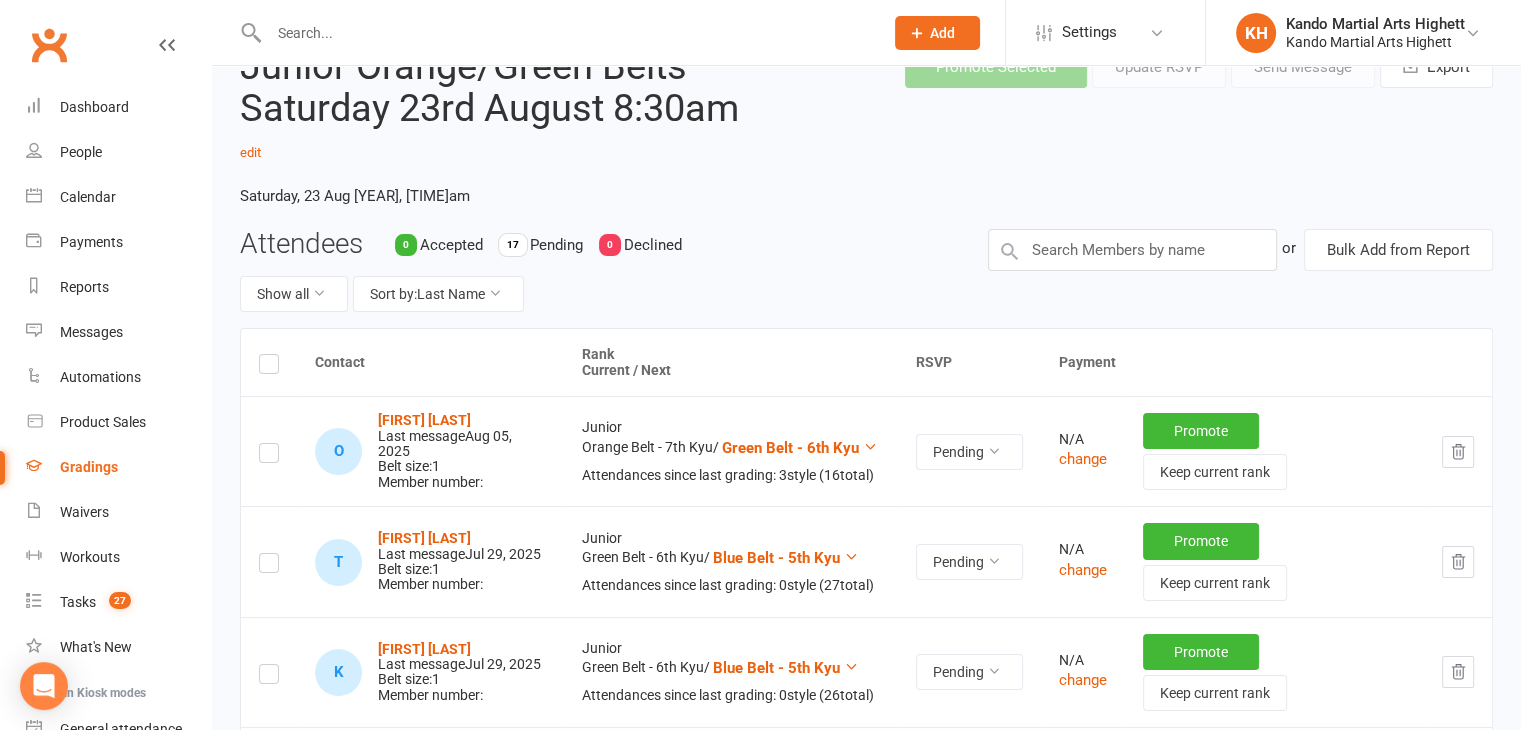 click on "Last message  Aug 05, 2025" at bounding box center (462, 444) 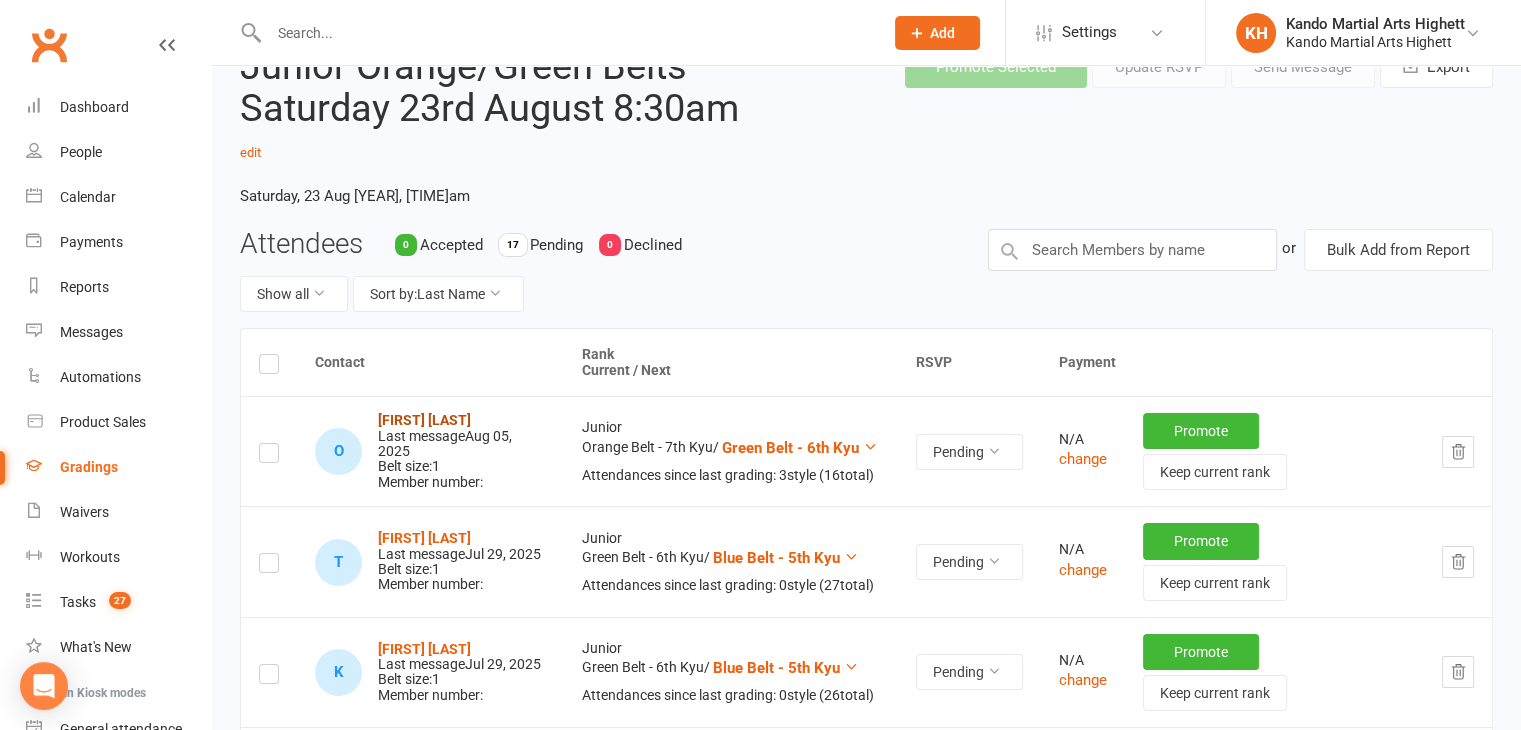 click on "Oliver Basic" at bounding box center (424, 420) 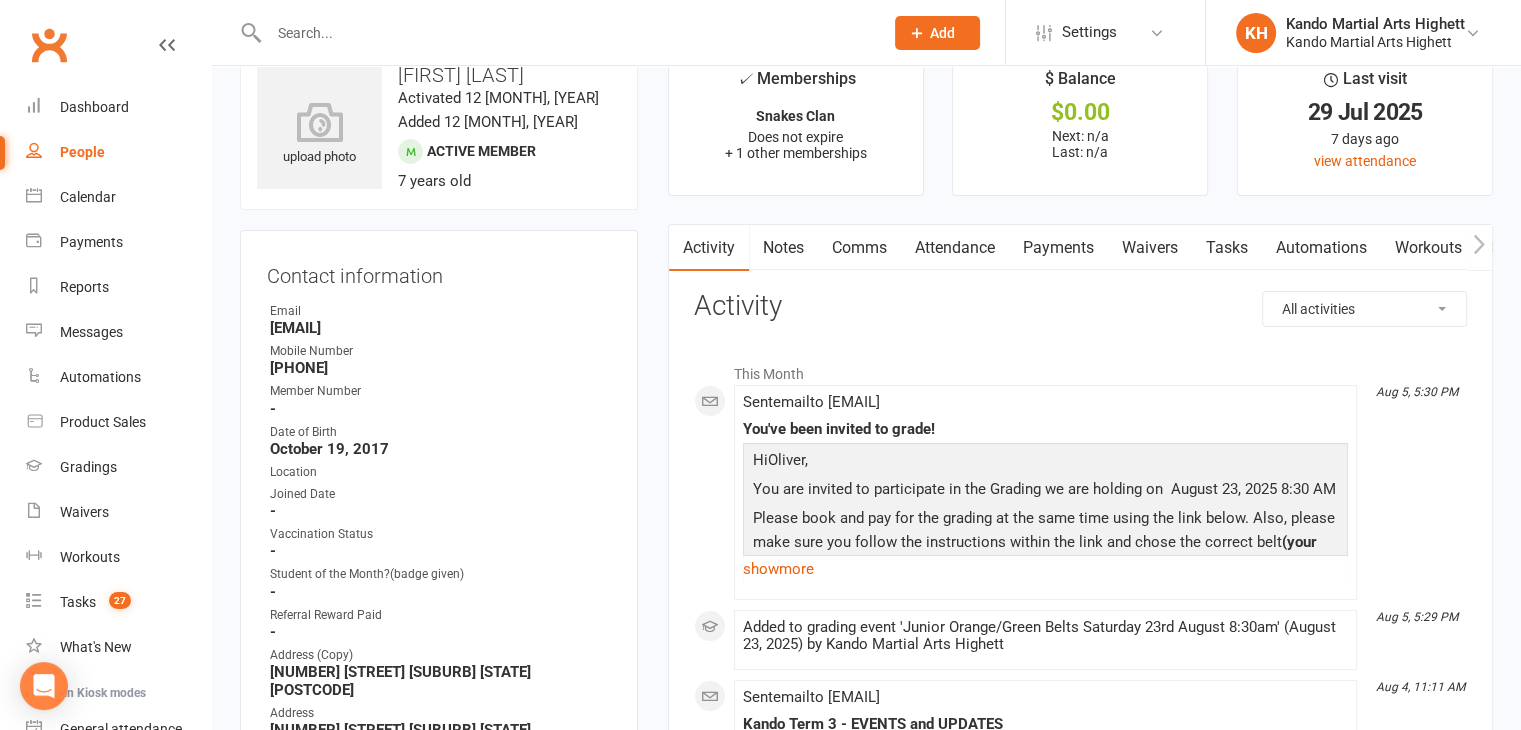 scroll, scrollTop: 0, scrollLeft: 0, axis: both 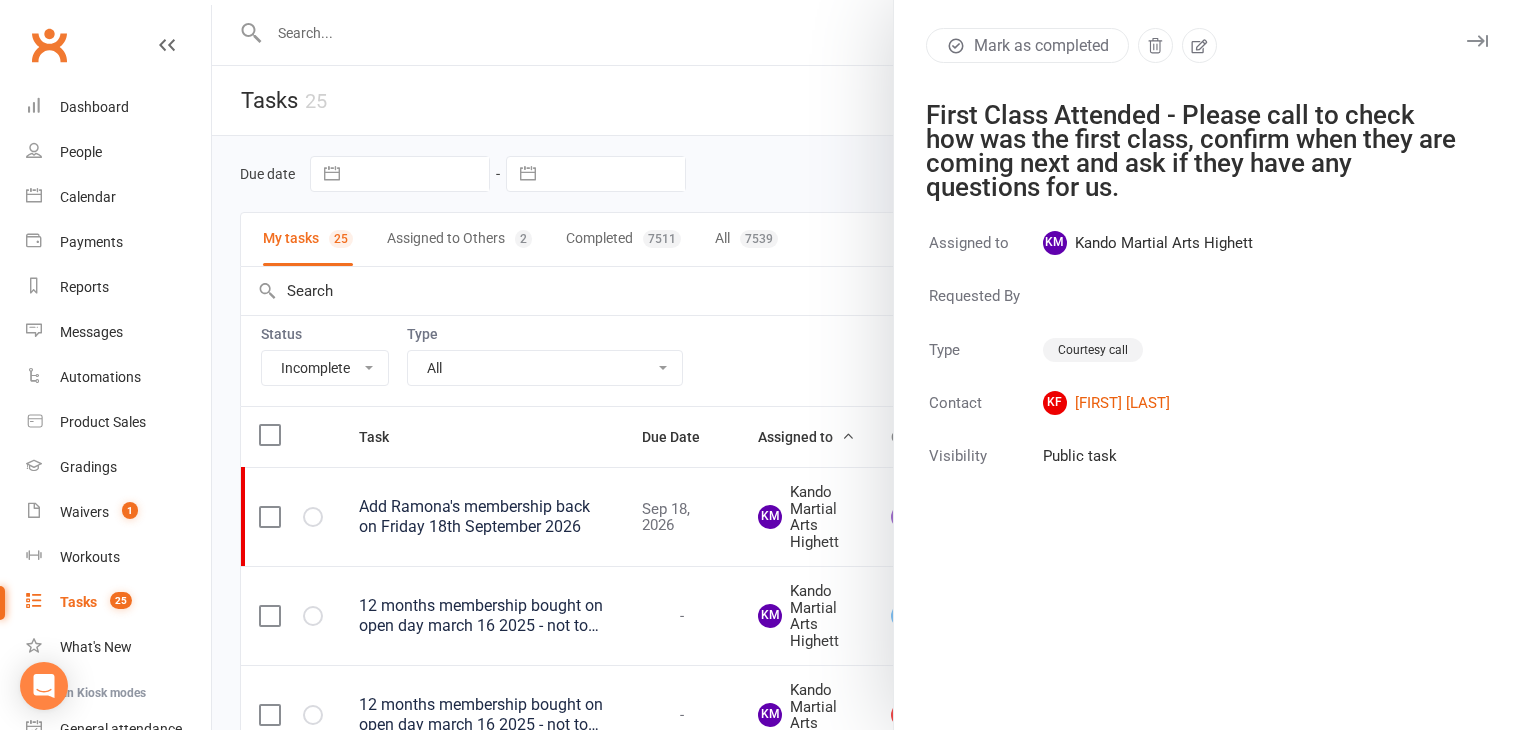 select on "incomplete" 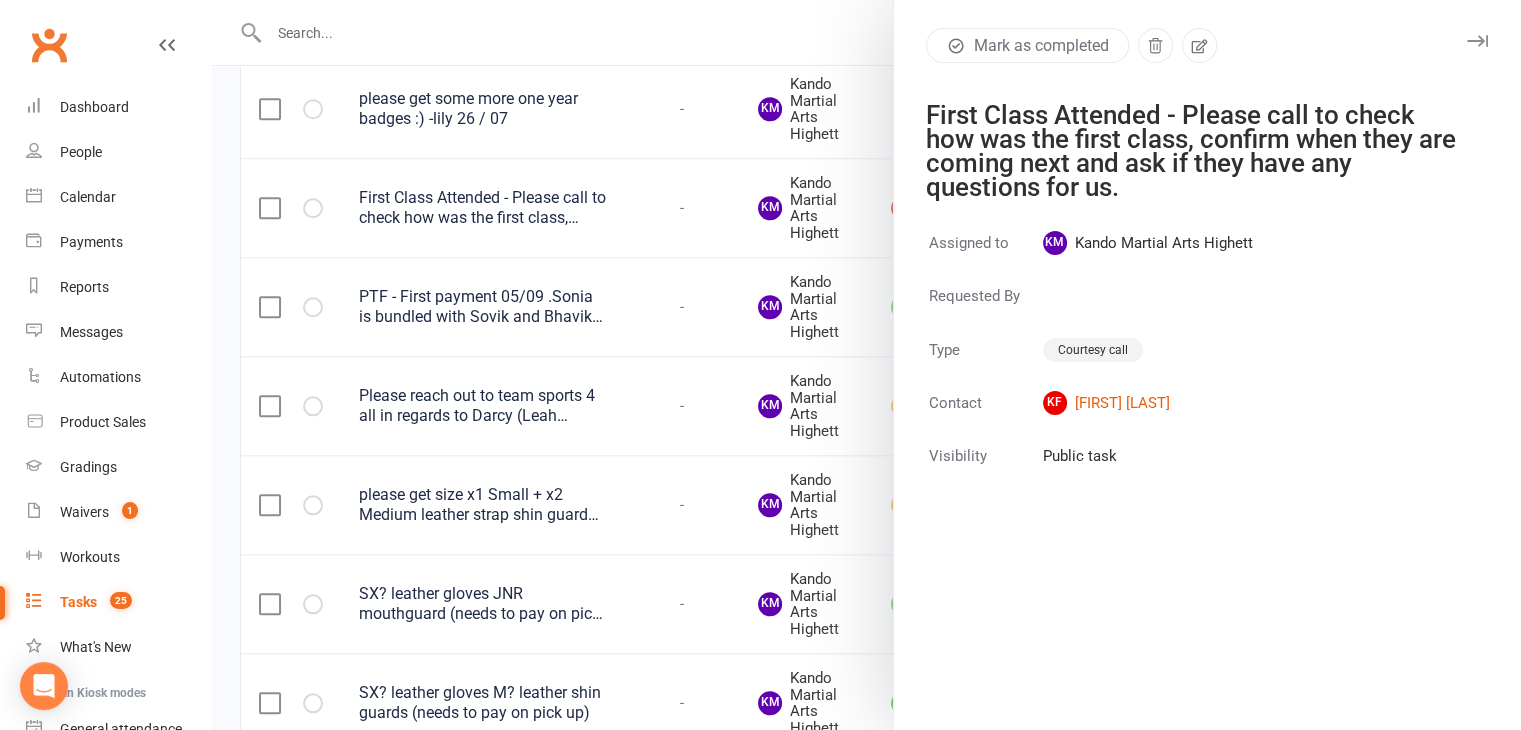 scroll, scrollTop: 0, scrollLeft: 0, axis: both 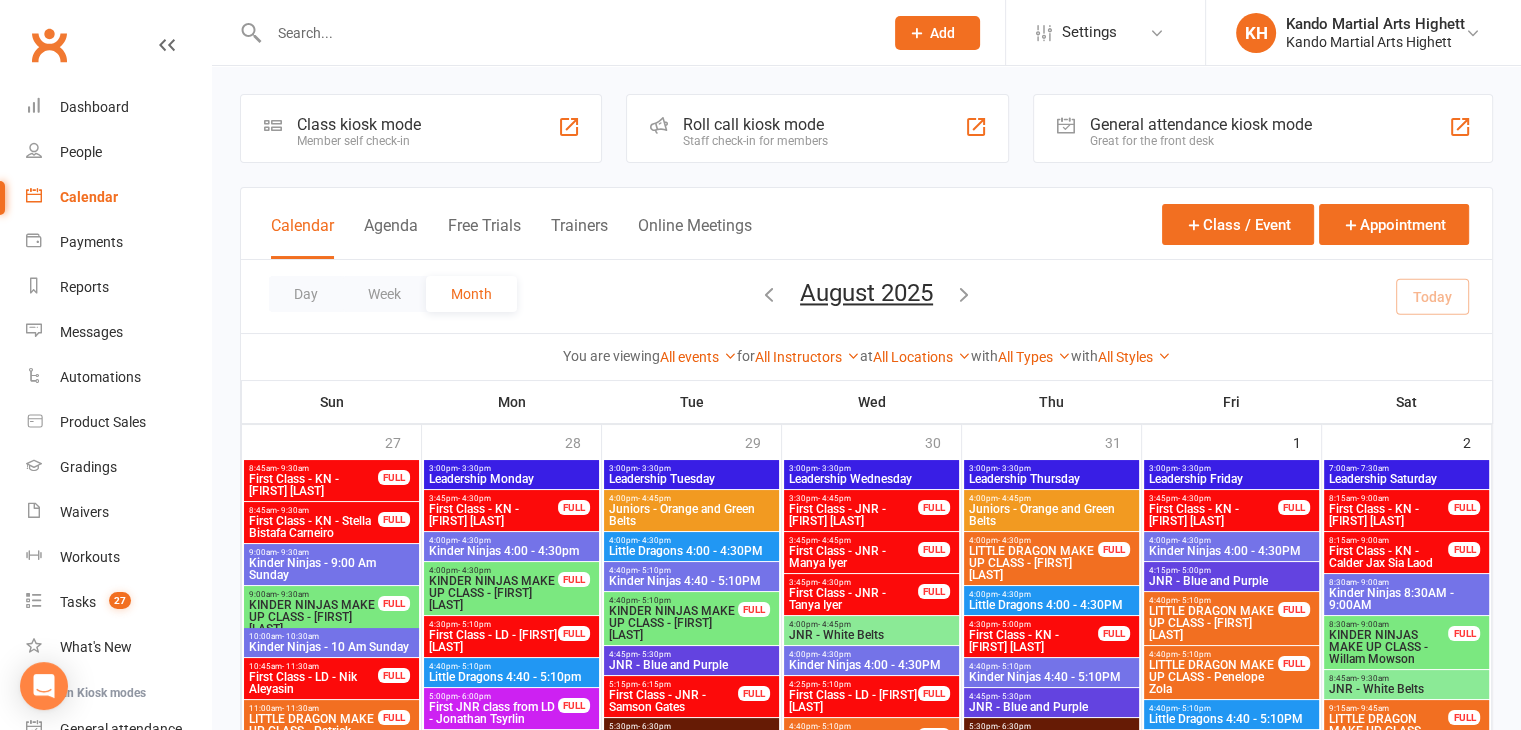 click at bounding box center (566, 33) 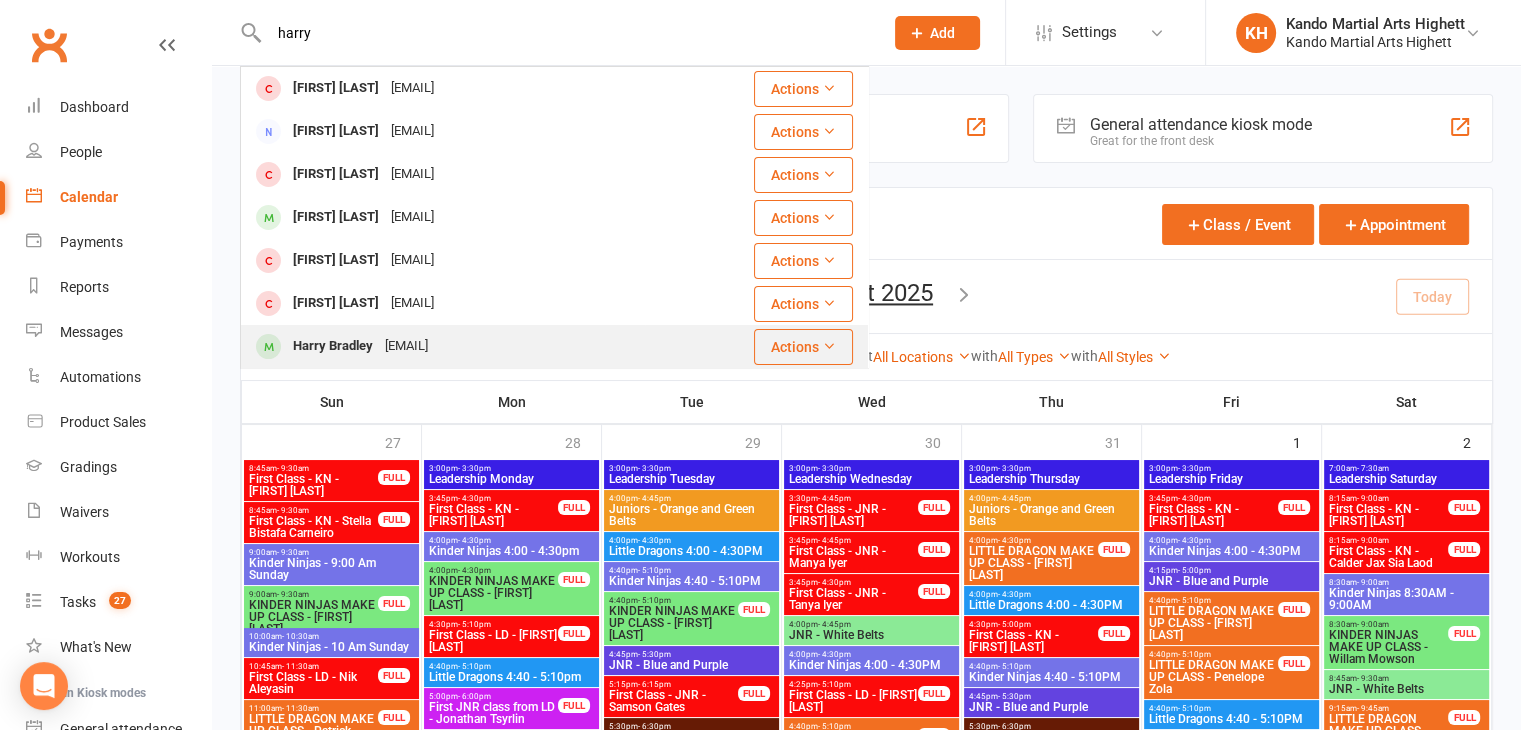 type on "harry" 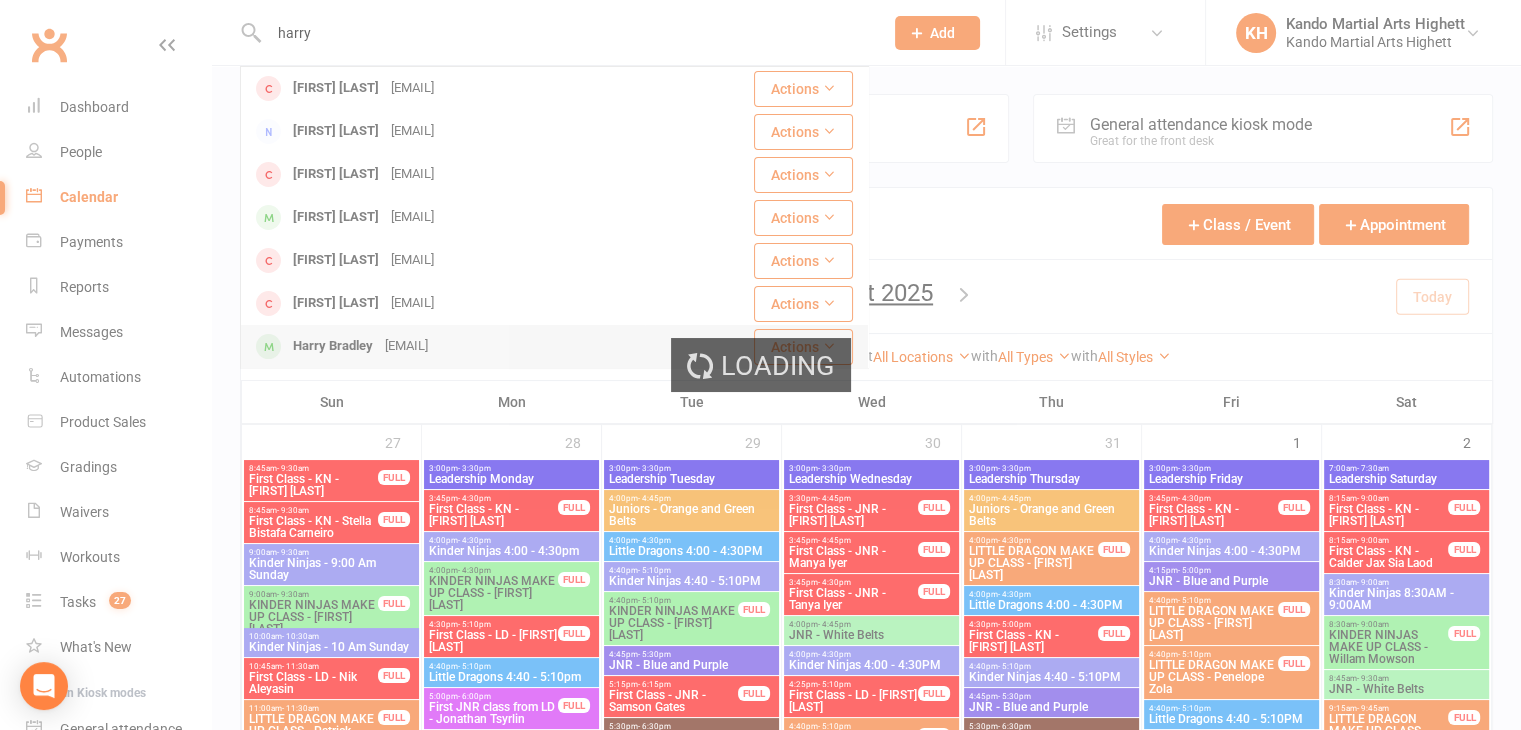 type 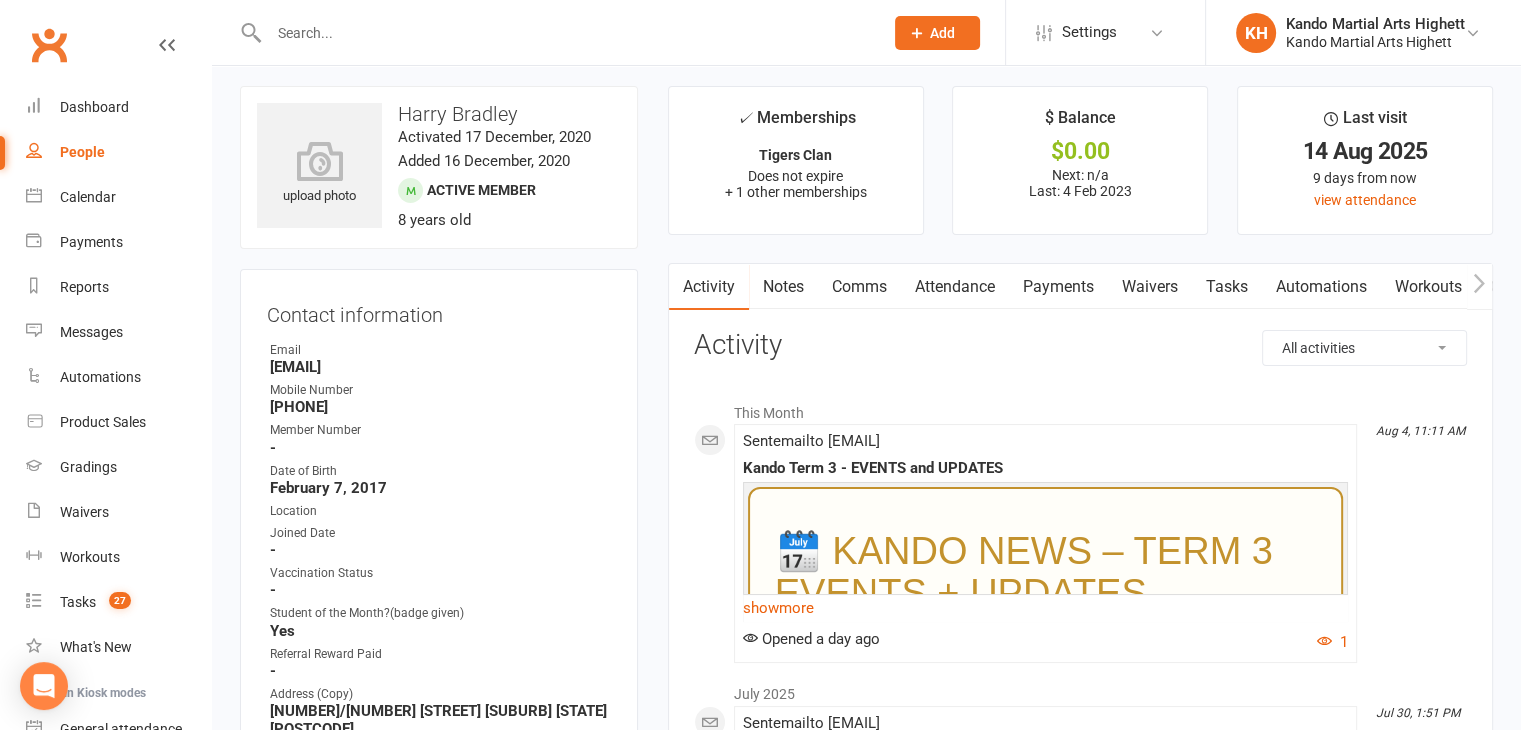 scroll, scrollTop: 0, scrollLeft: 0, axis: both 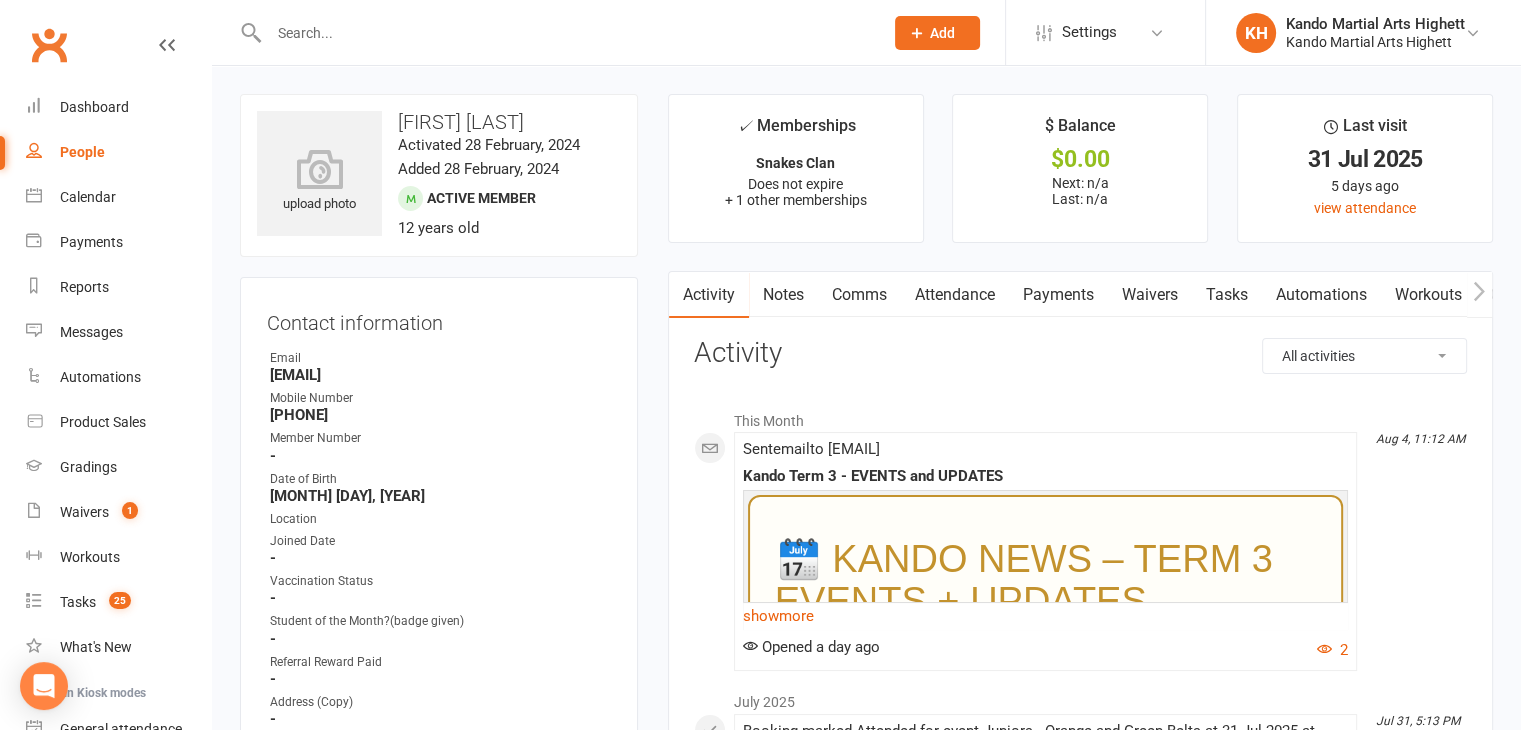 click on "Attendance" at bounding box center [955, 295] 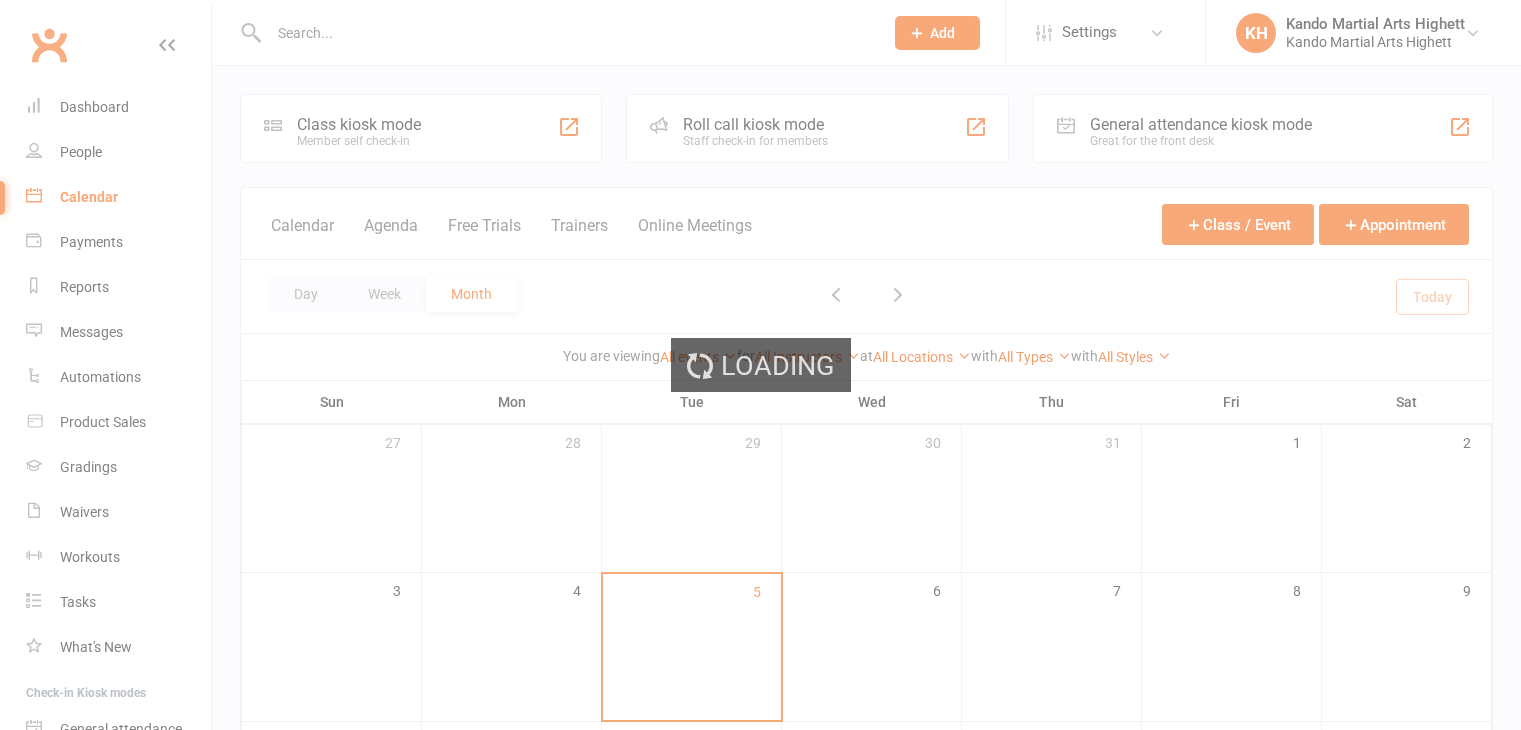 scroll, scrollTop: 0, scrollLeft: 0, axis: both 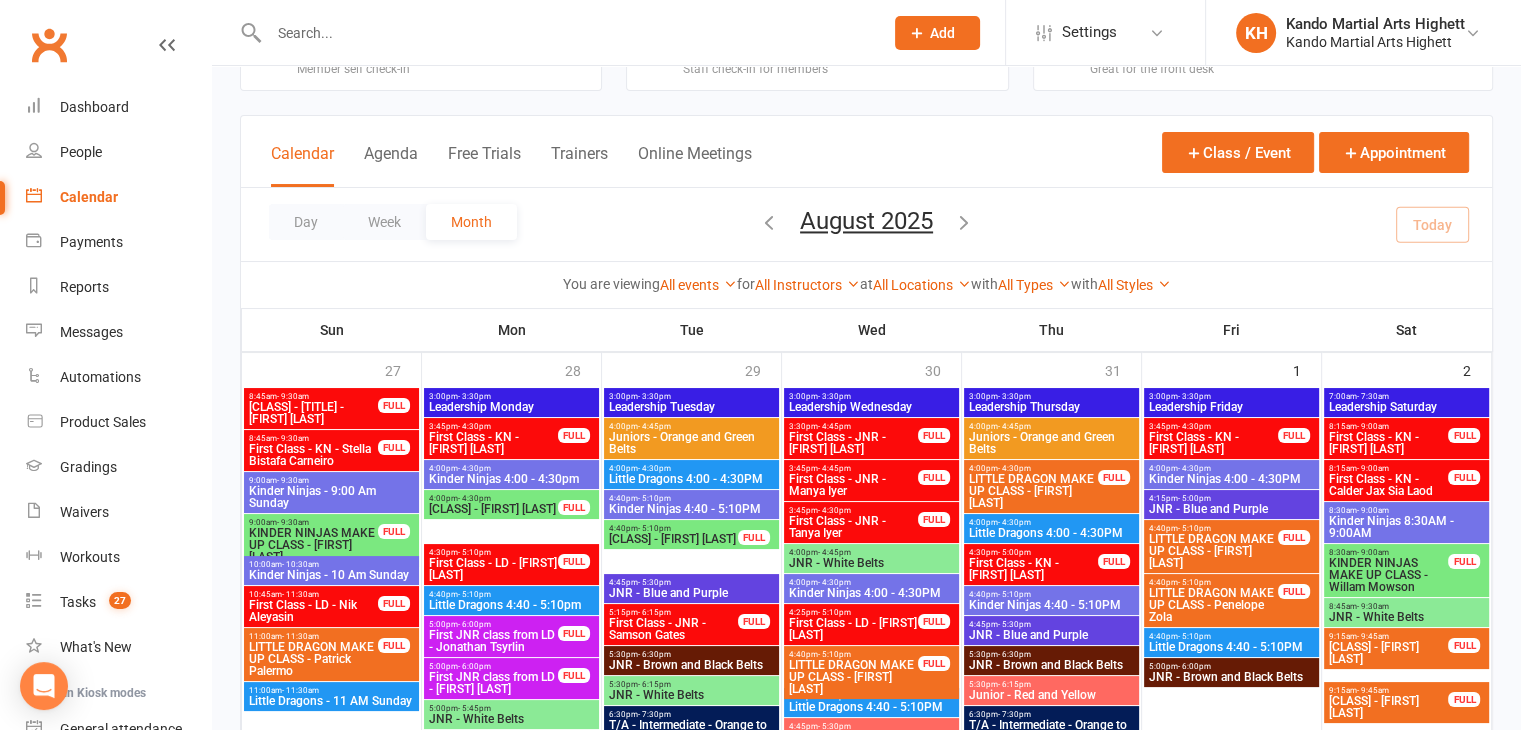 click on "First Class - KN - [FIRST] [LAST]" at bounding box center (1389, 443) 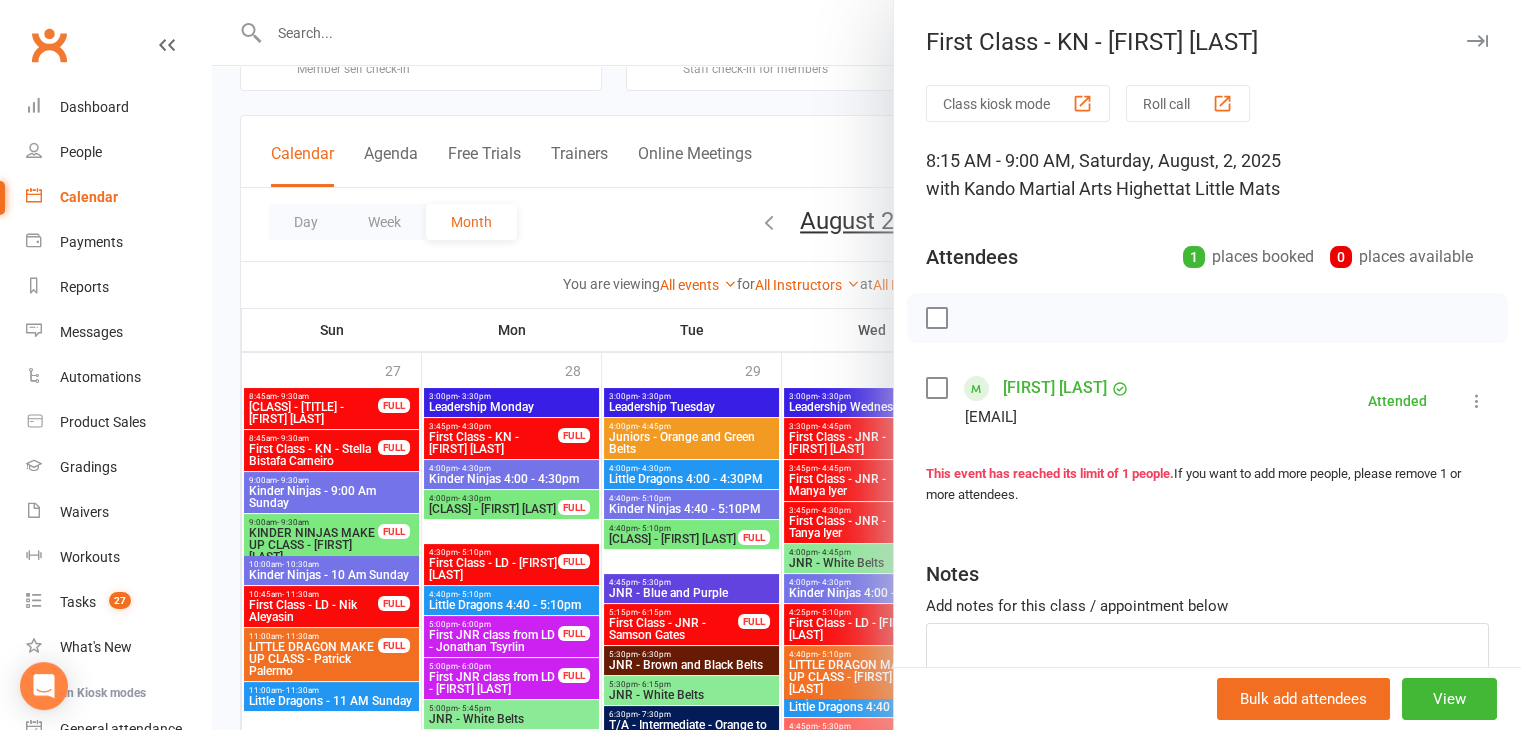 click at bounding box center [866, 365] 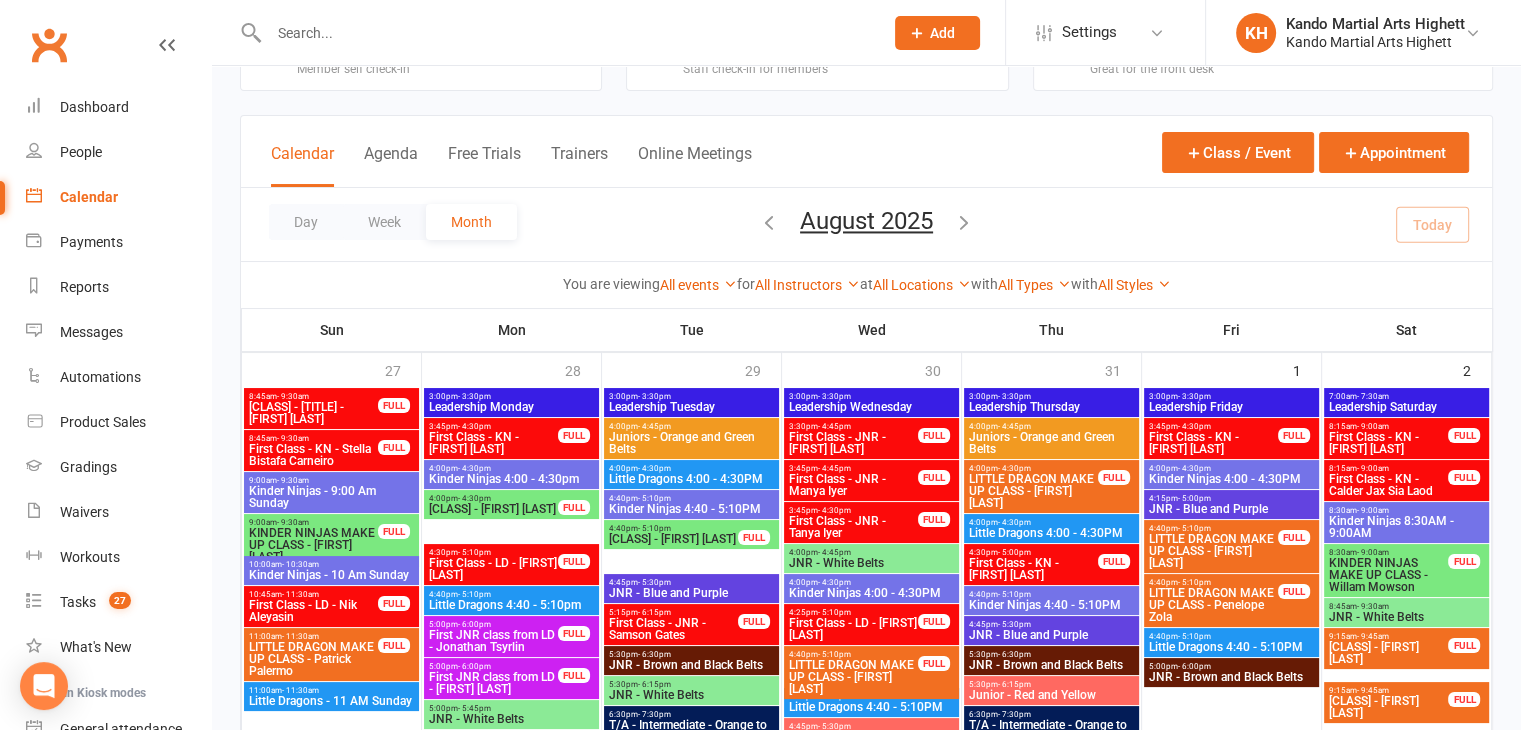 click on "First Class - KN - Calder Jax Sia Laod" at bounding box center (1389, 485) 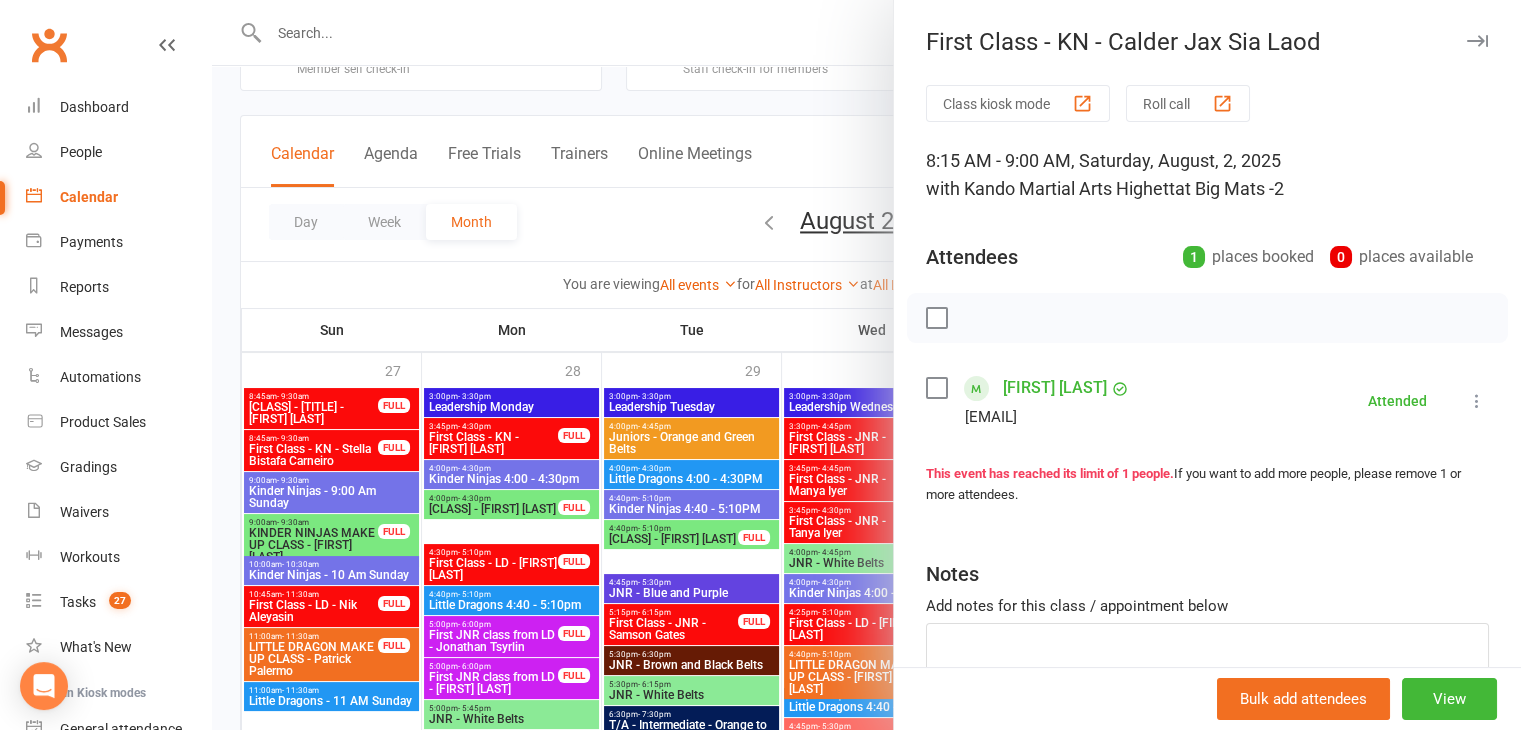 click at bounding box center (866, 365) 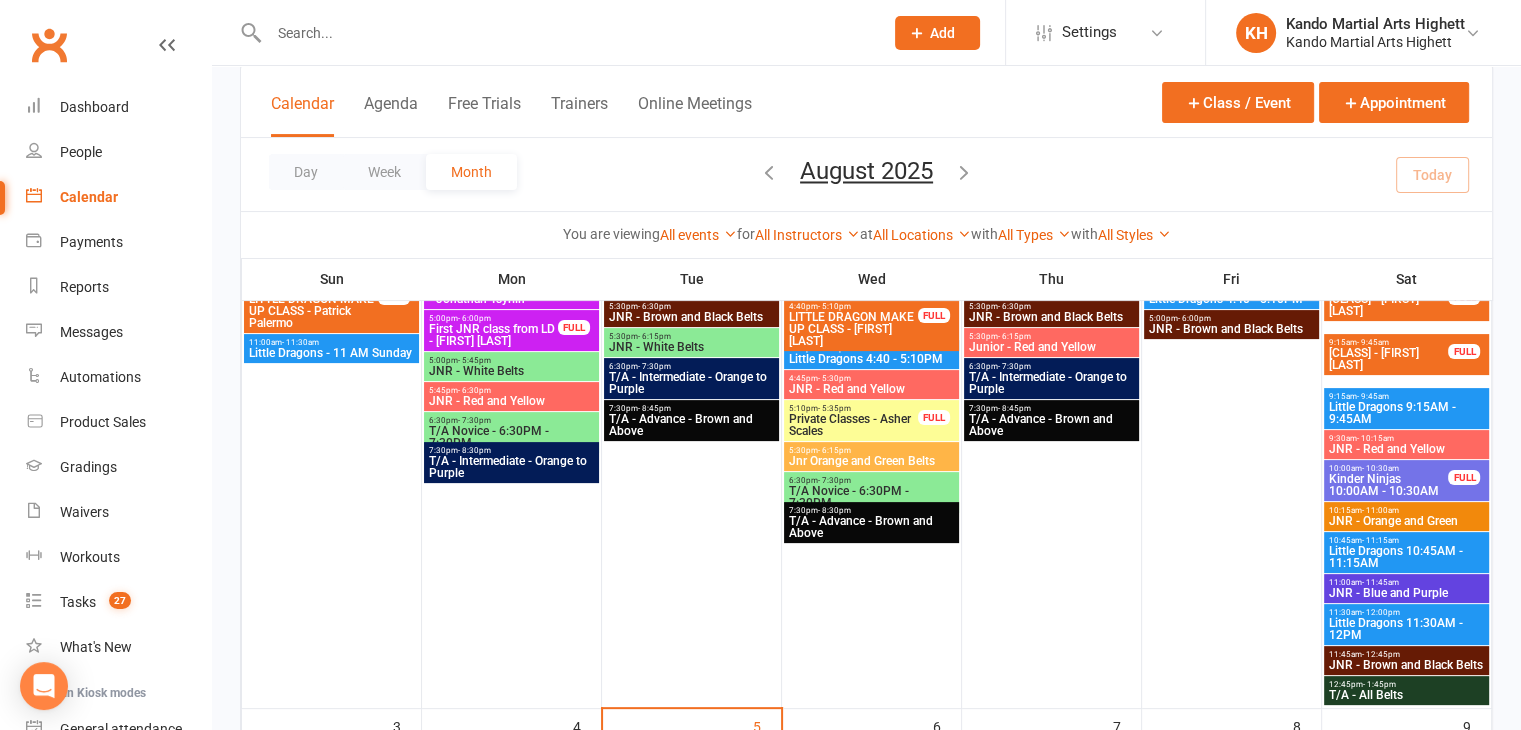 scroll, scrollTop: 520, scrollLeft: 0, axis: vertical 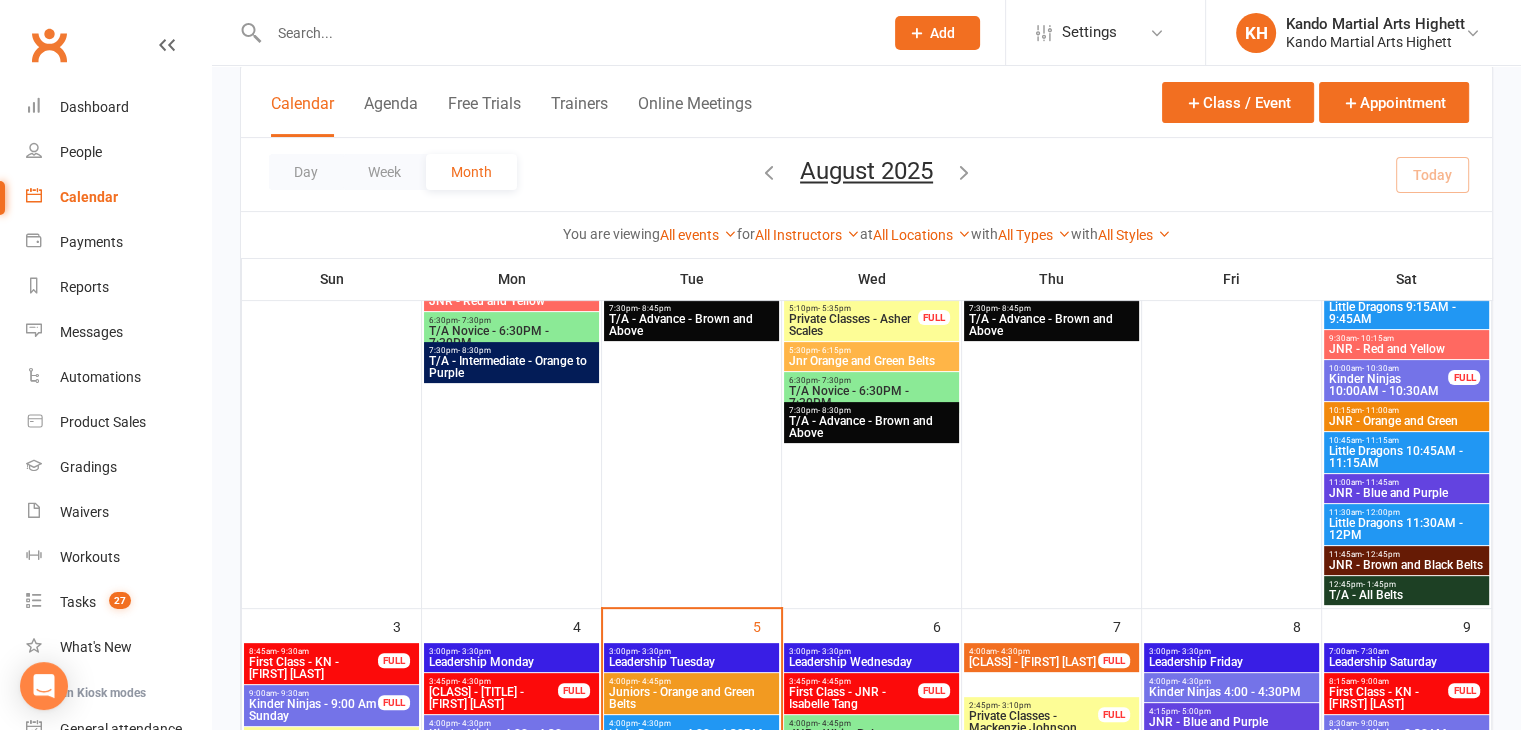click at bounding box center (566, 33) 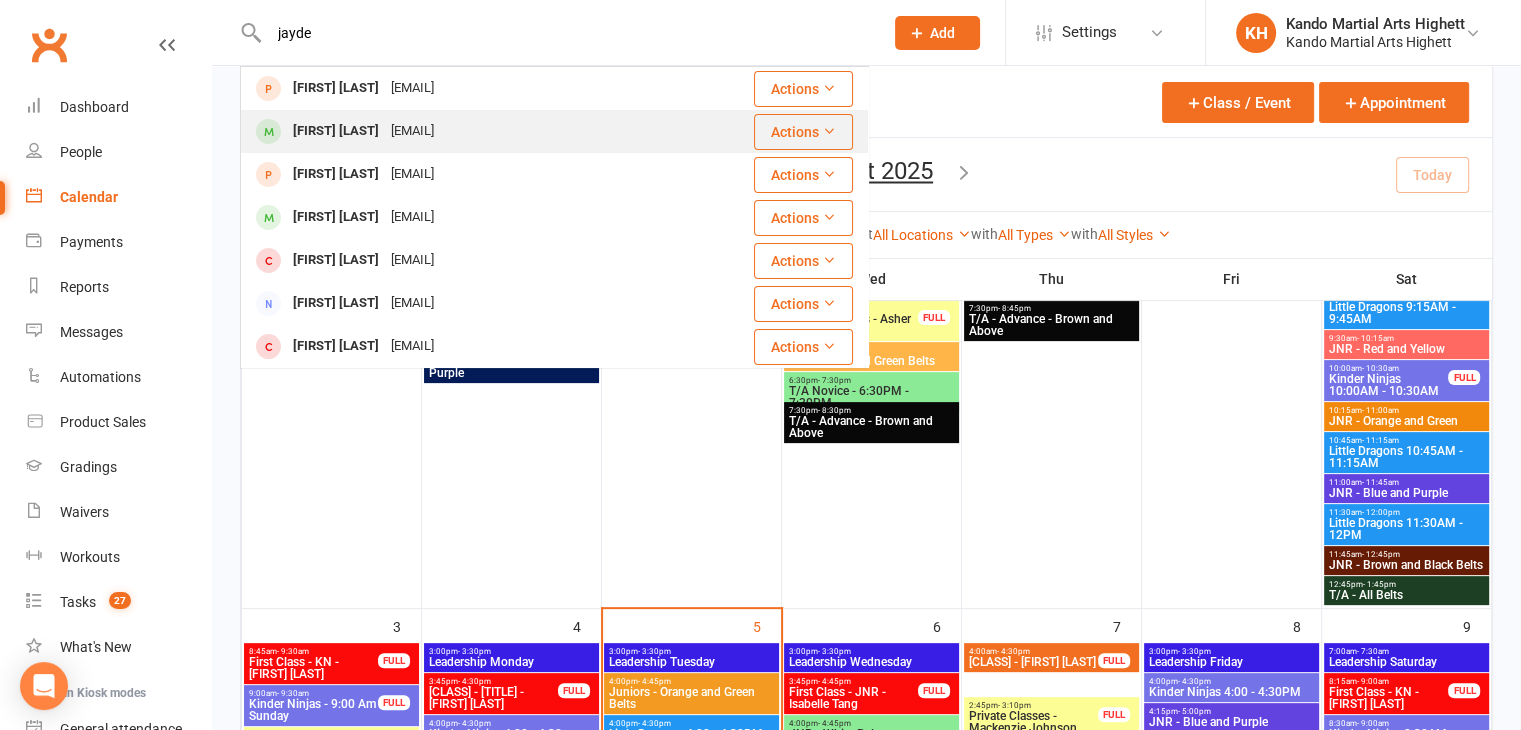 type on "jayde" 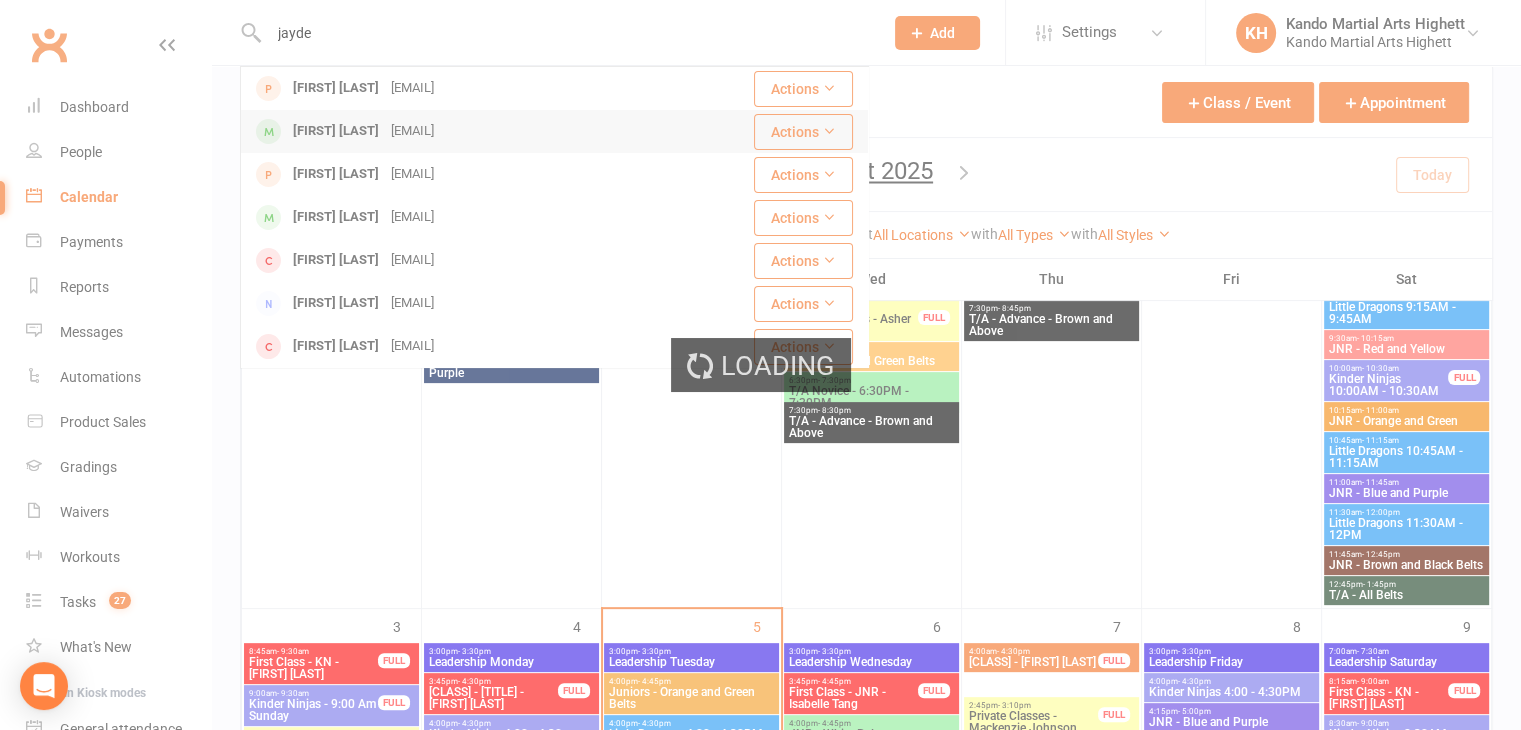 type 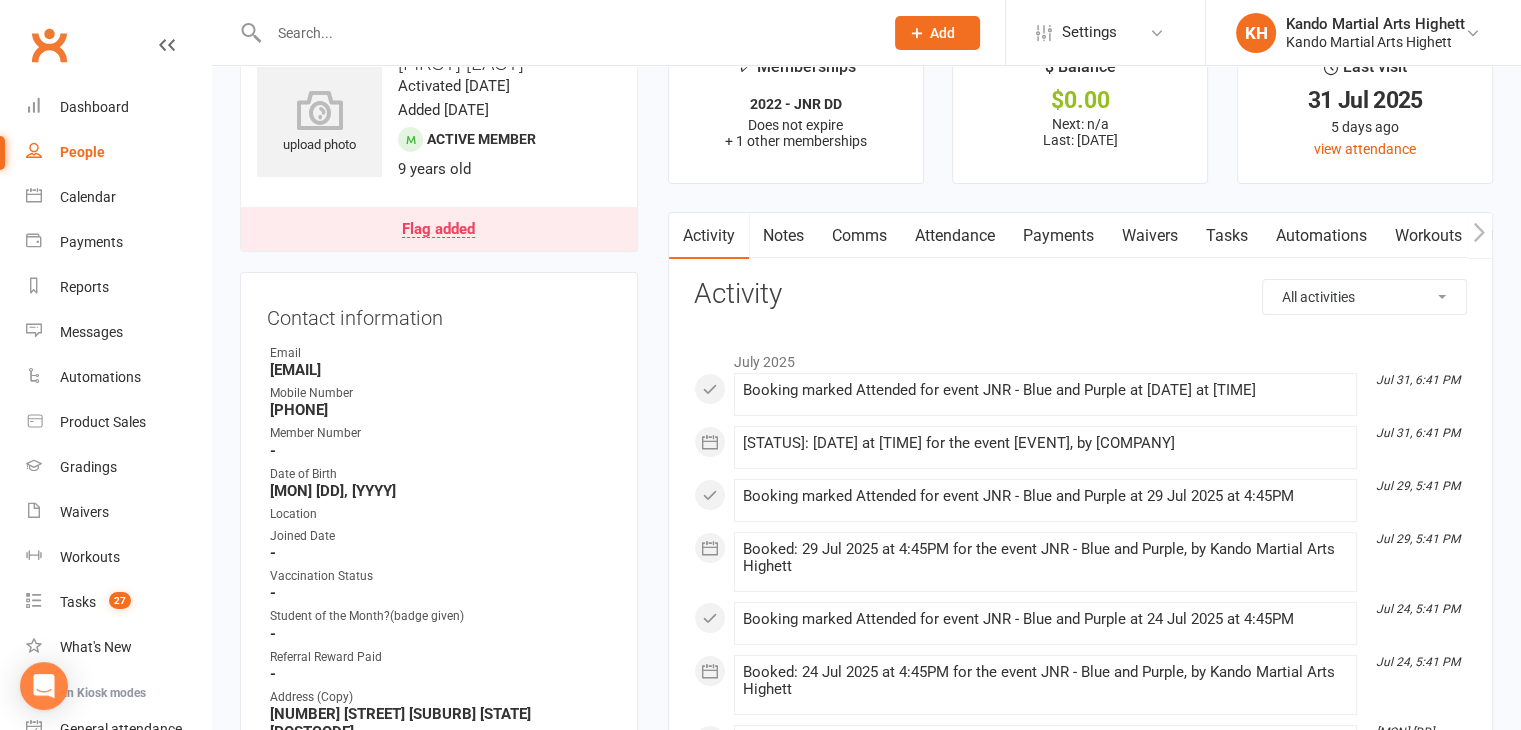 scroll, scrollTop: 60, scrollLeft: 0, axis: vertical 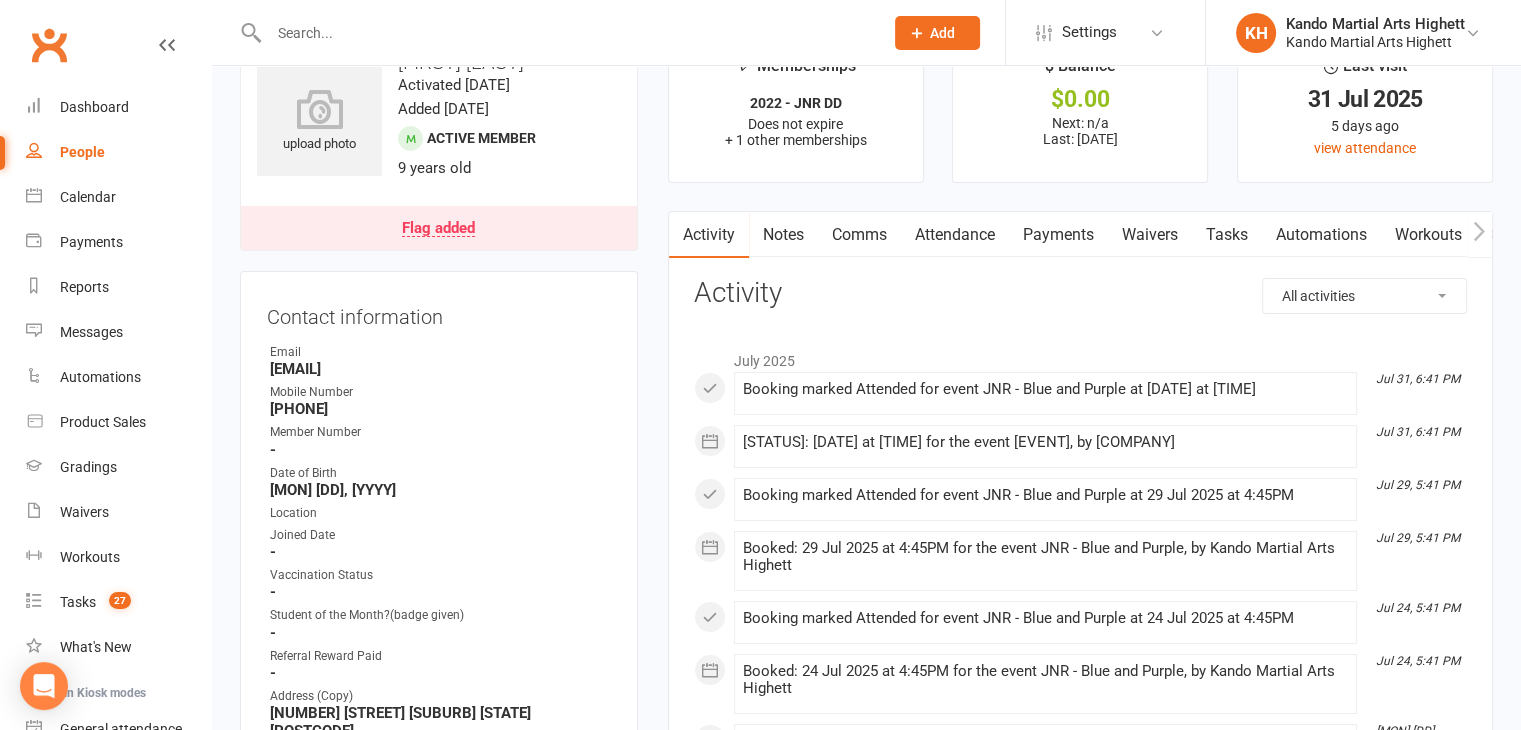 click on "Attendance" at bounding box center (955, 235) 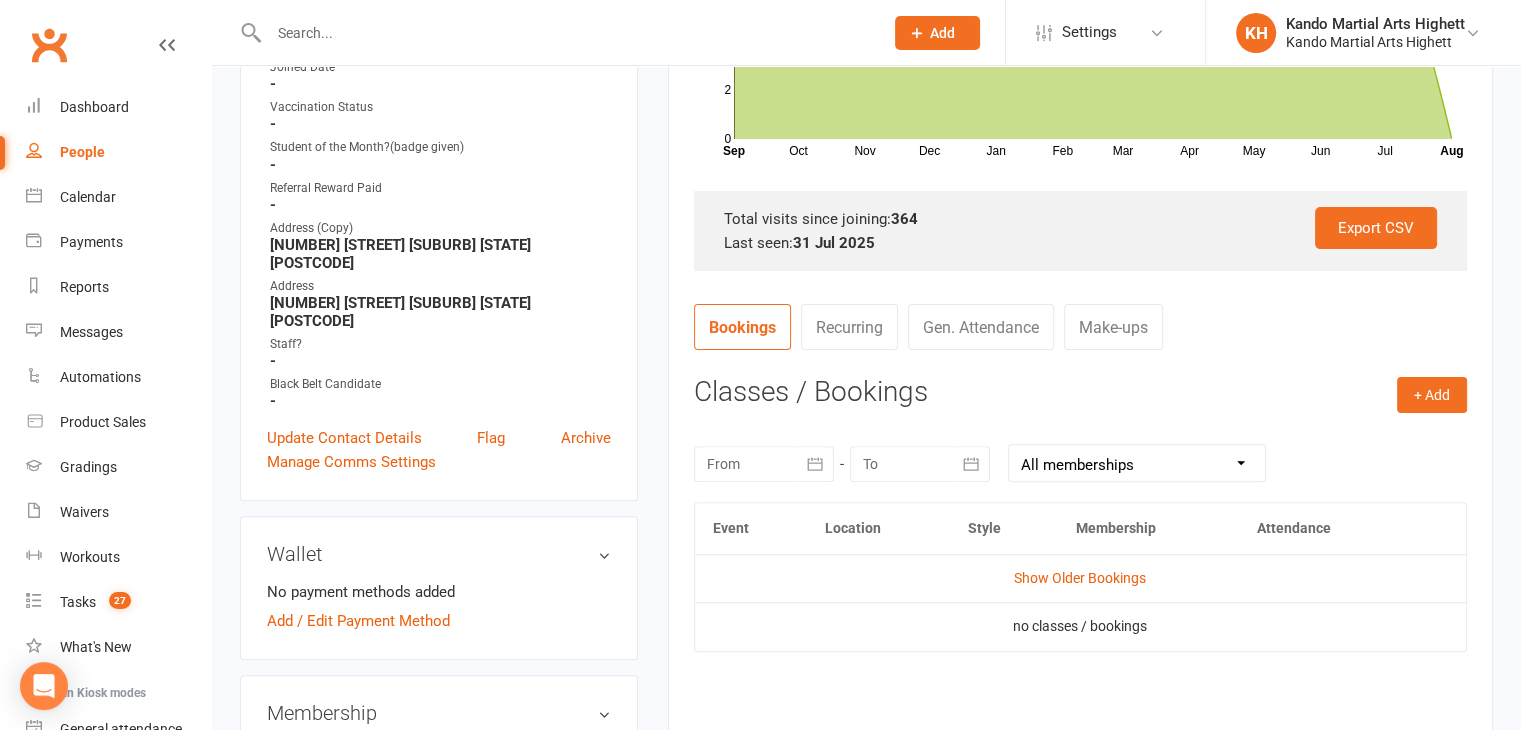 scroll, scrollTop: 539, scrollLeft: 0, axis: vertical 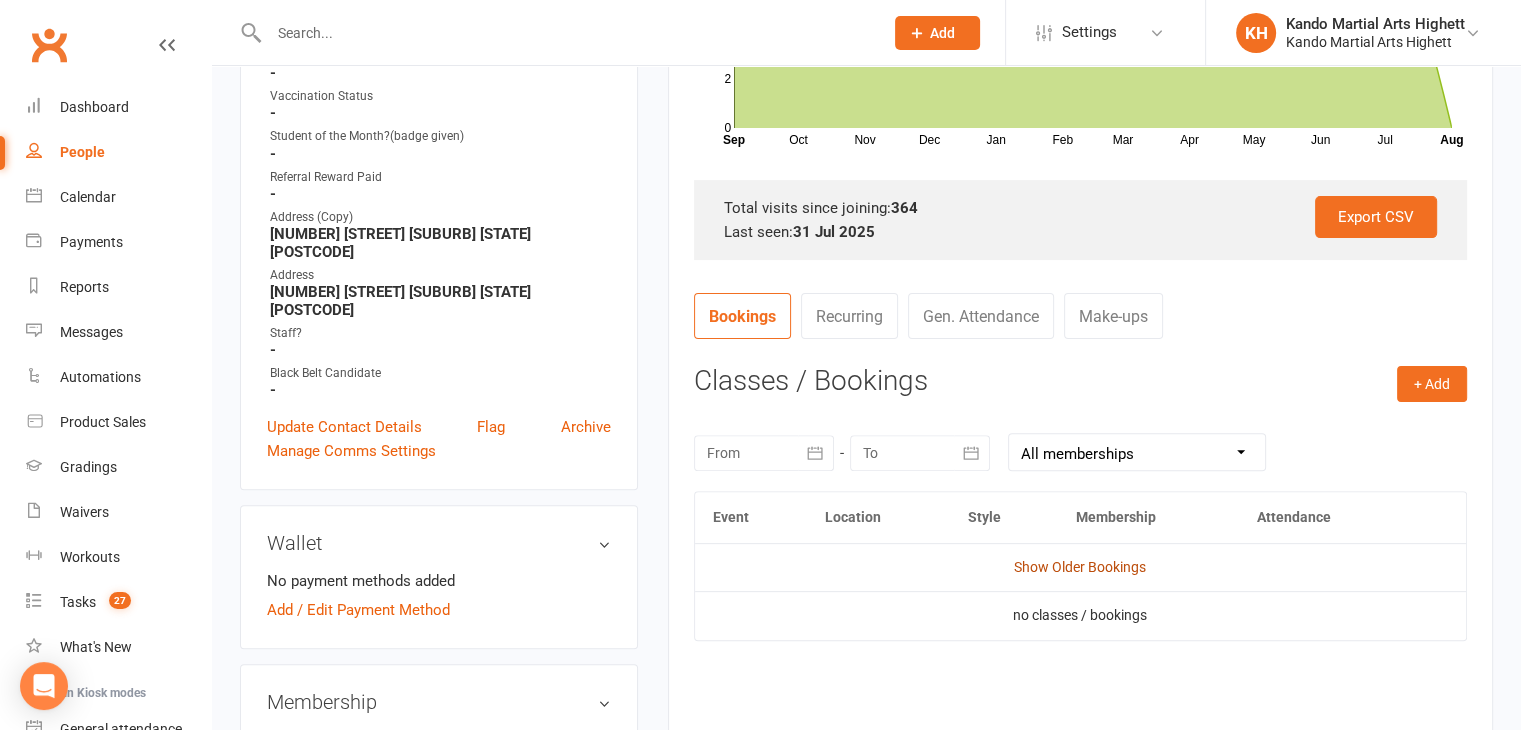 click on "Show Older Bookings" at bounding box center (1080, 567) 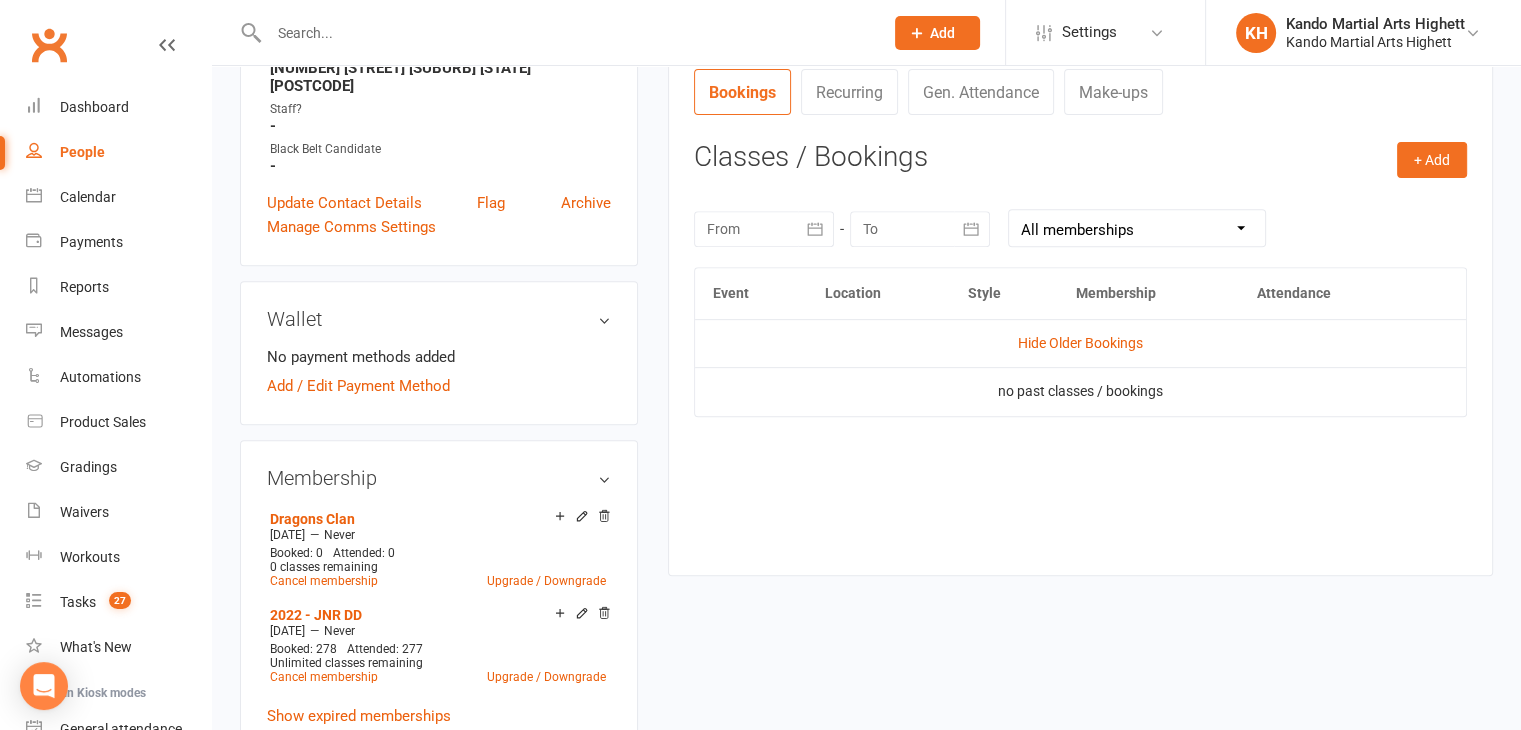 scroll, scrollTop: 786, scrollLeft: 0, axis: vertical 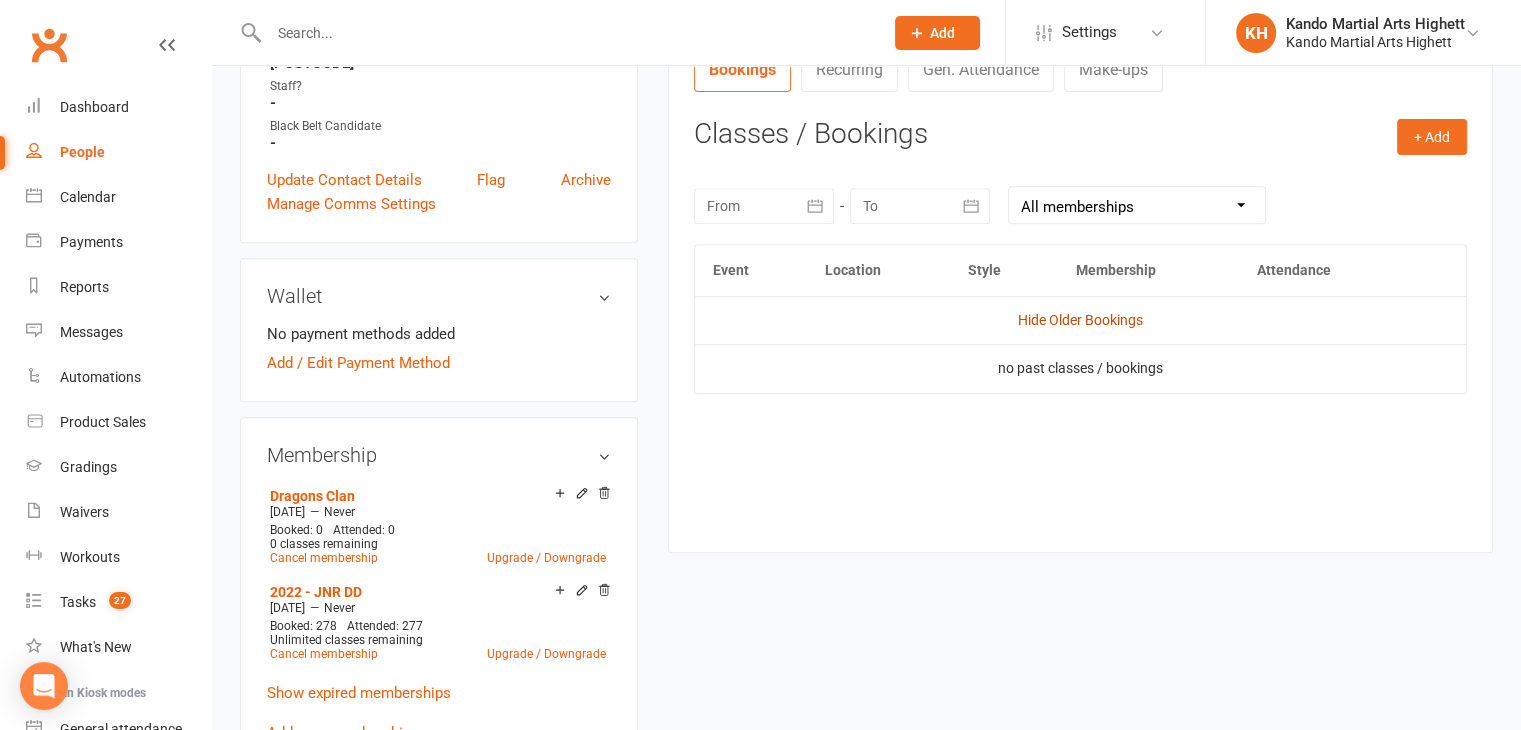click on "Hide Older Bookings" at bounding box center (1080, 320) 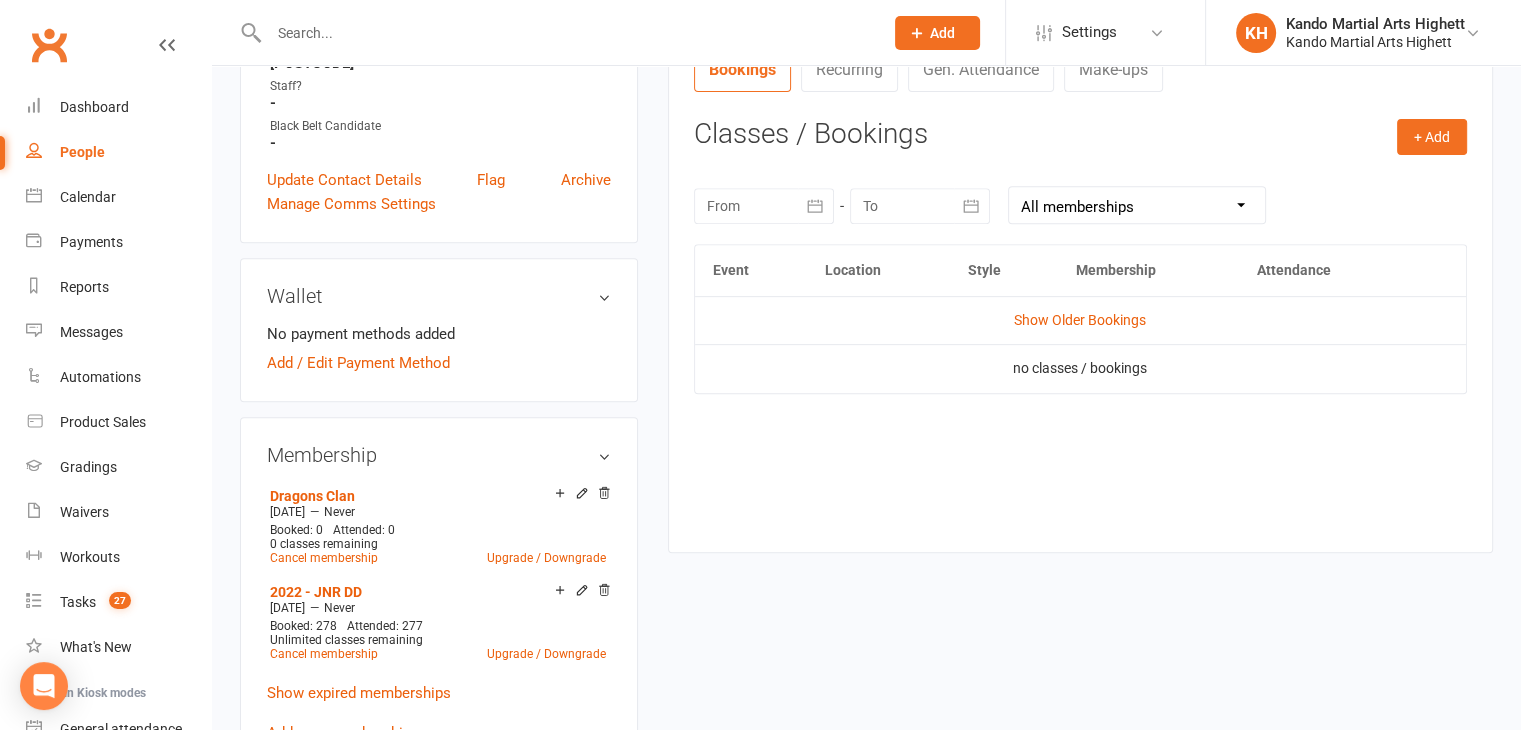 click on "Show Older Bookings" at bounding box center (1080, 320) 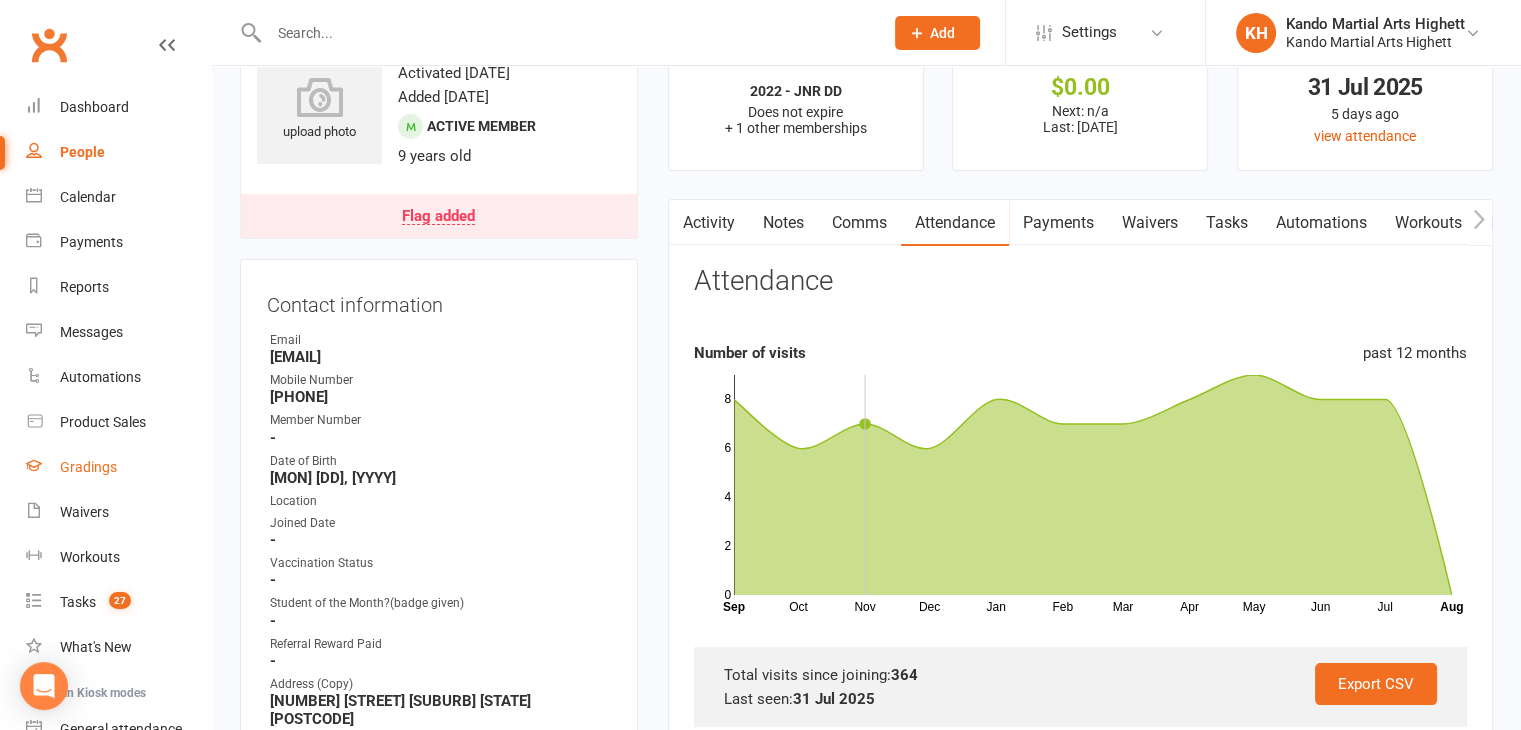 scroll, scrollTop: 0, scrollLeft: 0, axis: both 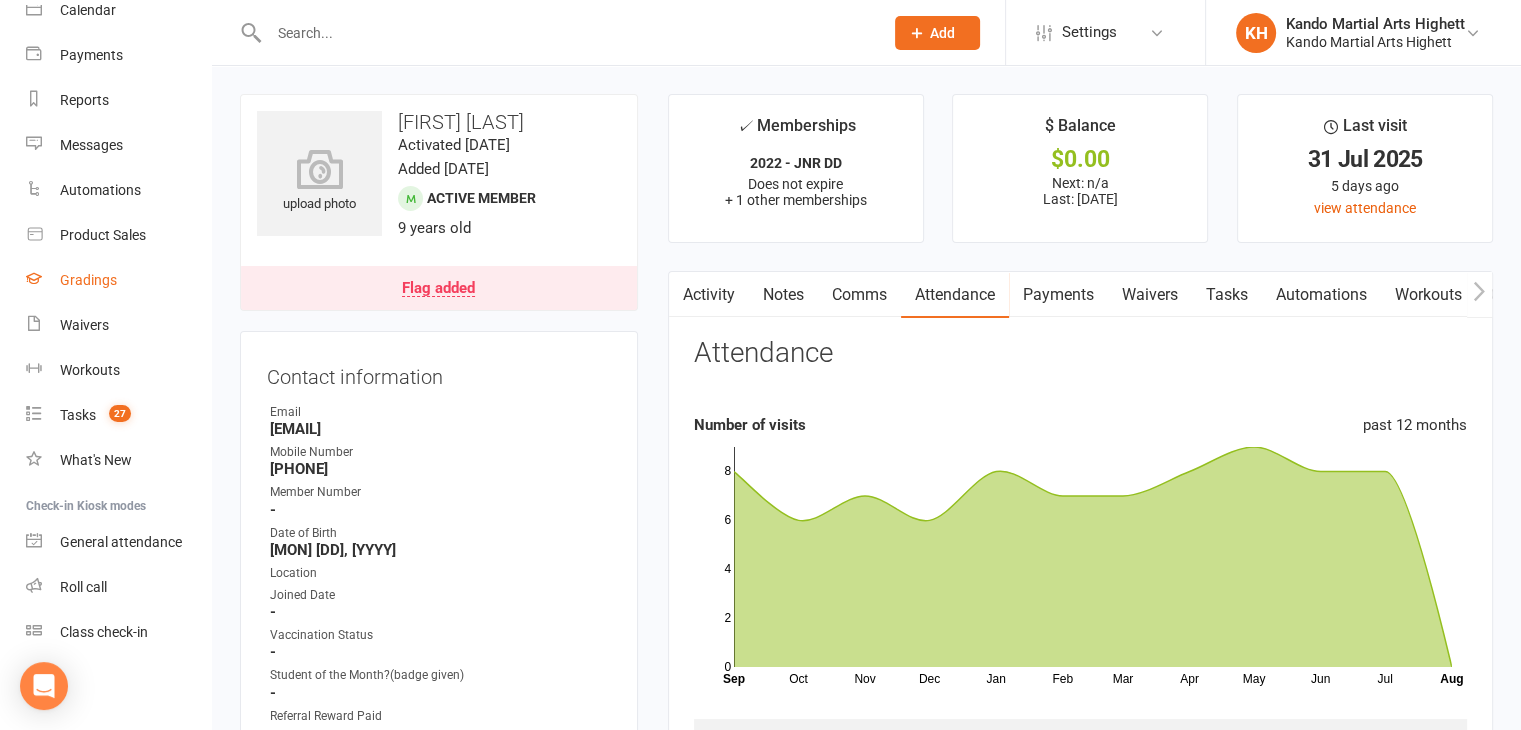 click on "Gradings" at bounding box center [118, 280] 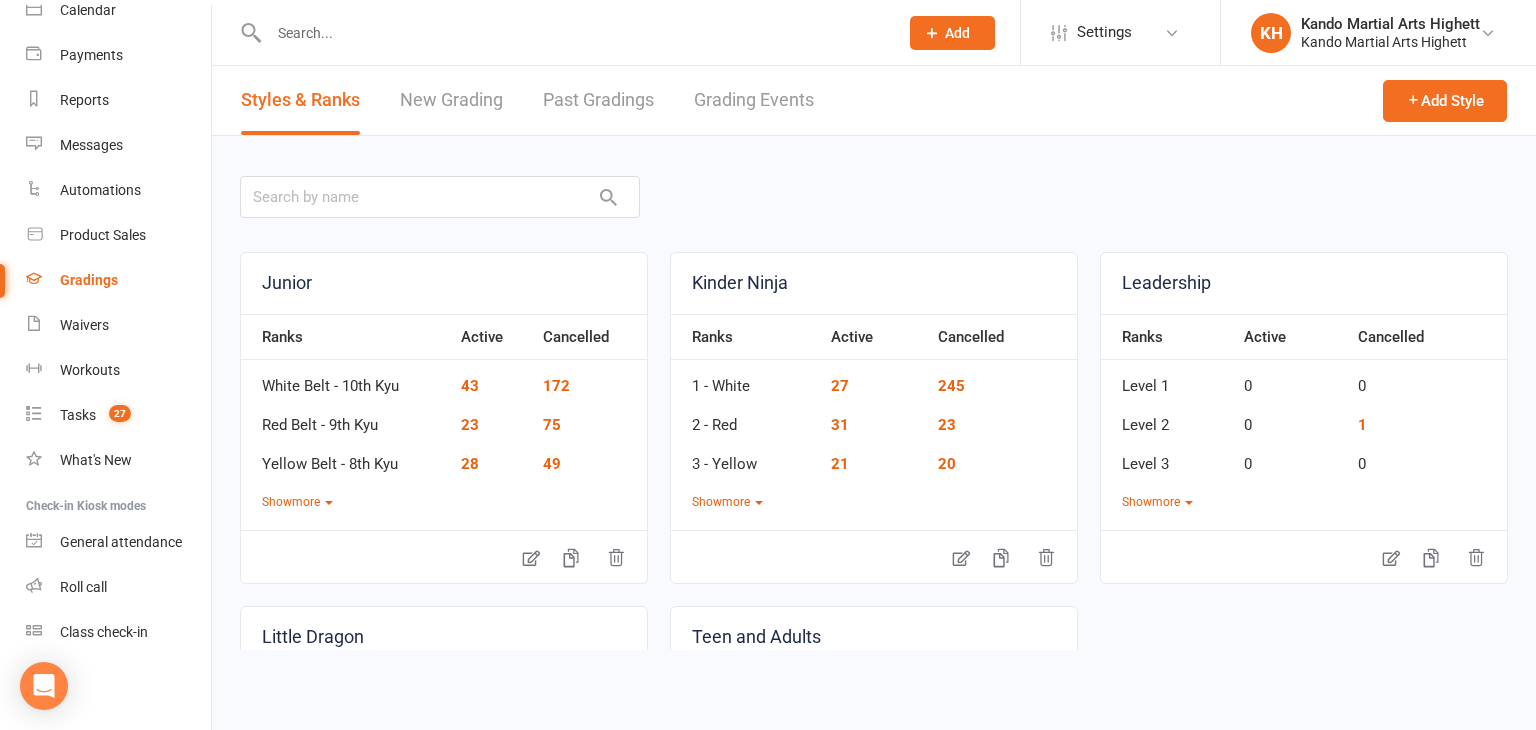 click on "Styles & Ranks New Grading Past Gradings Grading Events" at bounding box center [527, 100] 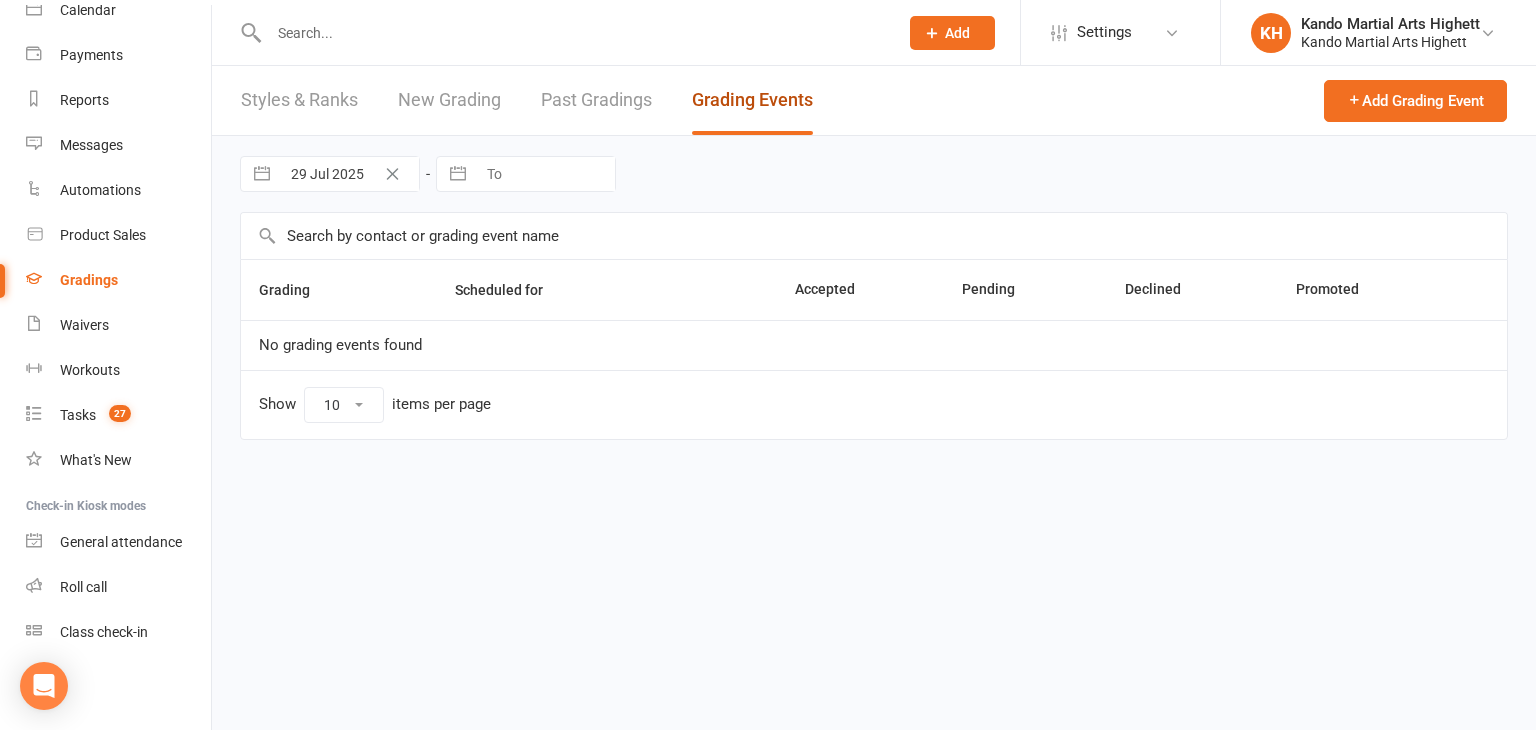 select on "100" 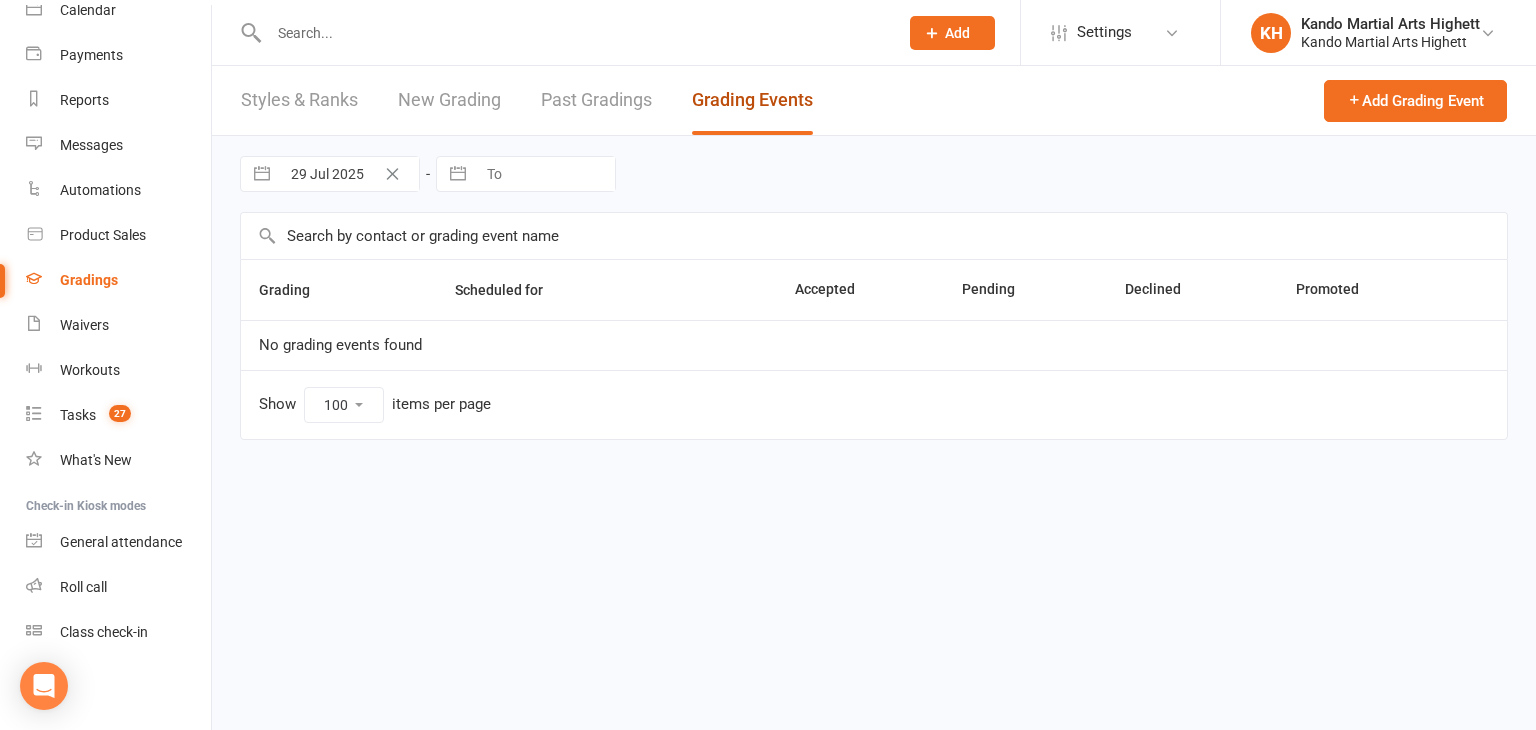 click on "Grading Events" at bounding box center (752, 100) 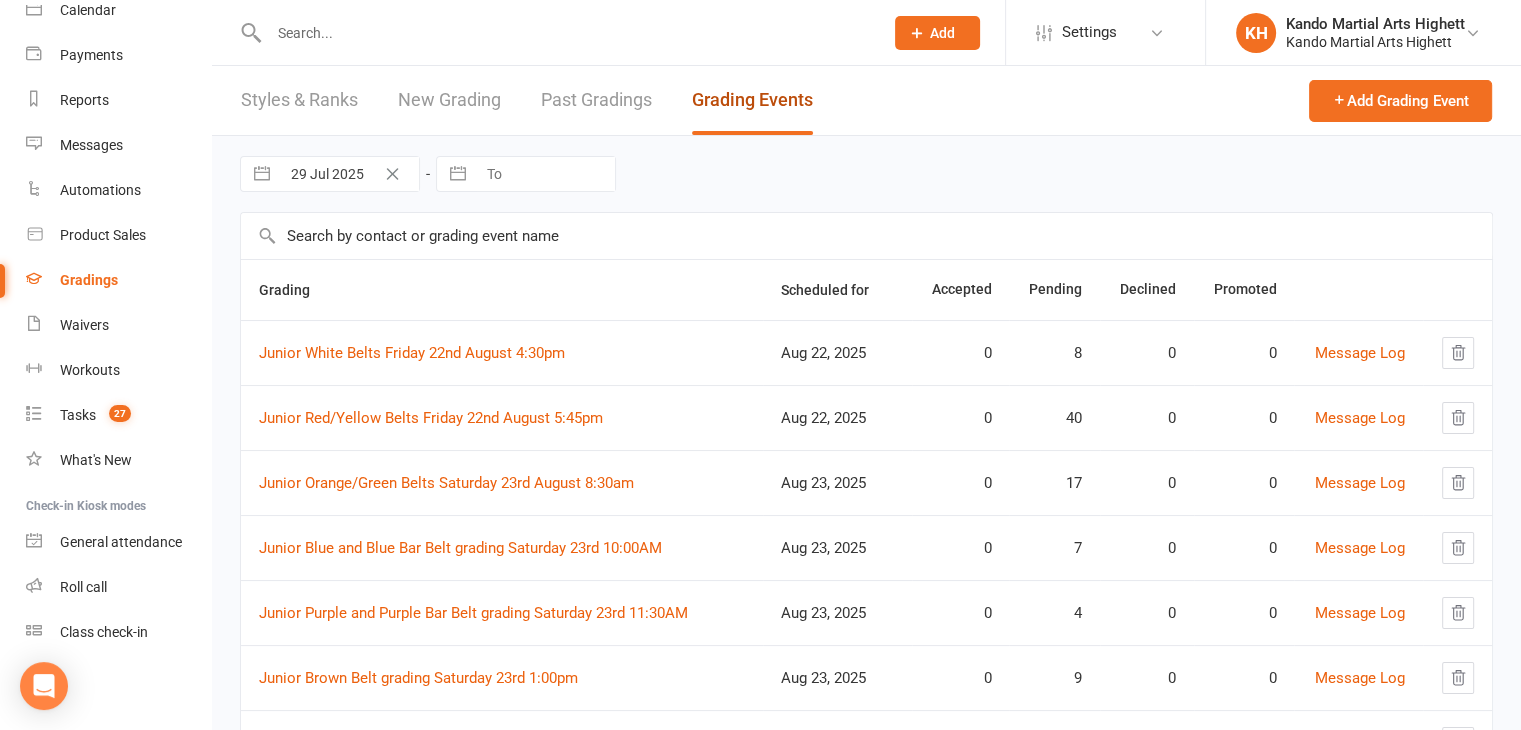 scroll, scrollTop: 8, scrollLeft: 0, axis: vertical 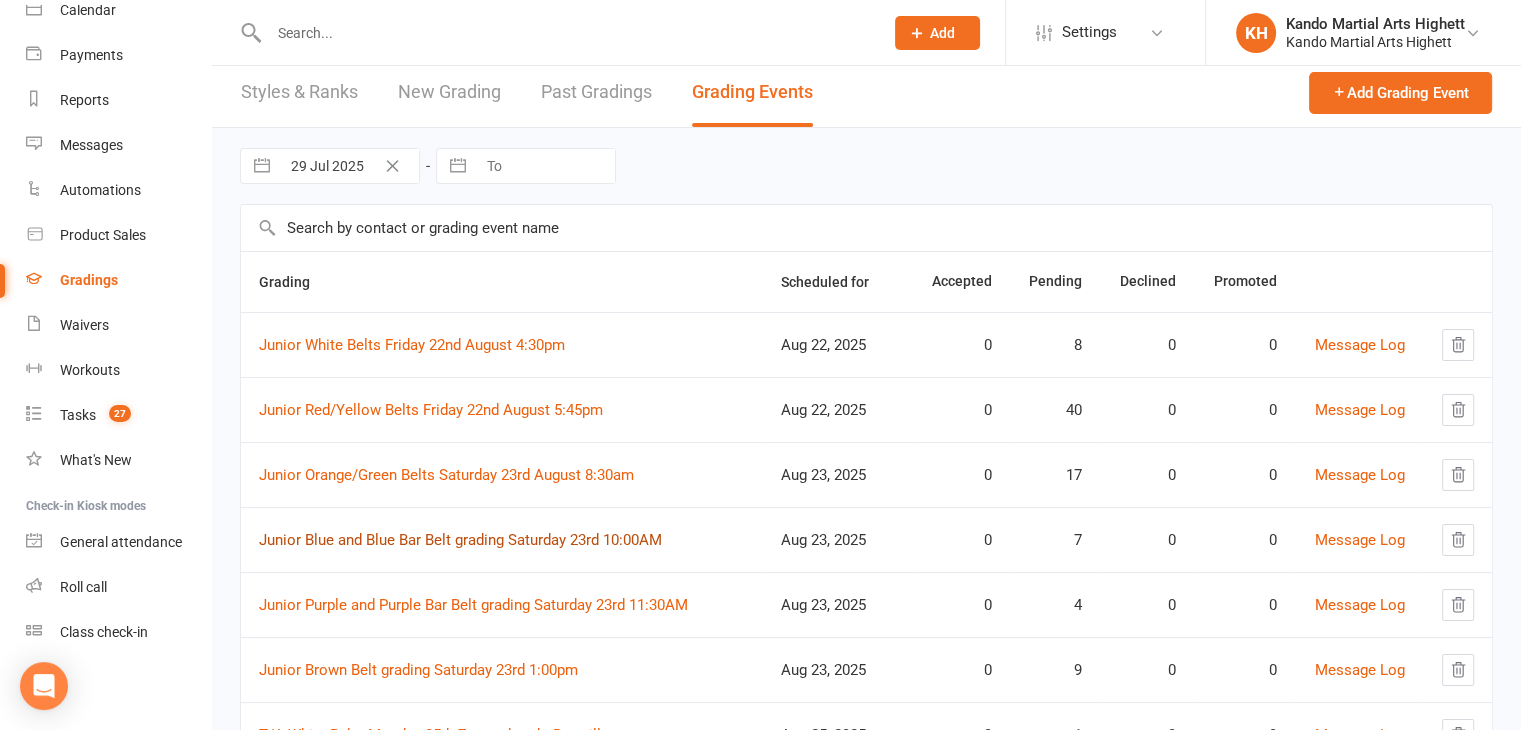click on "Junior Blue and Blue Bar Belt grading Saturday 23rd 10:00AM" at bounding box center [460, 540] 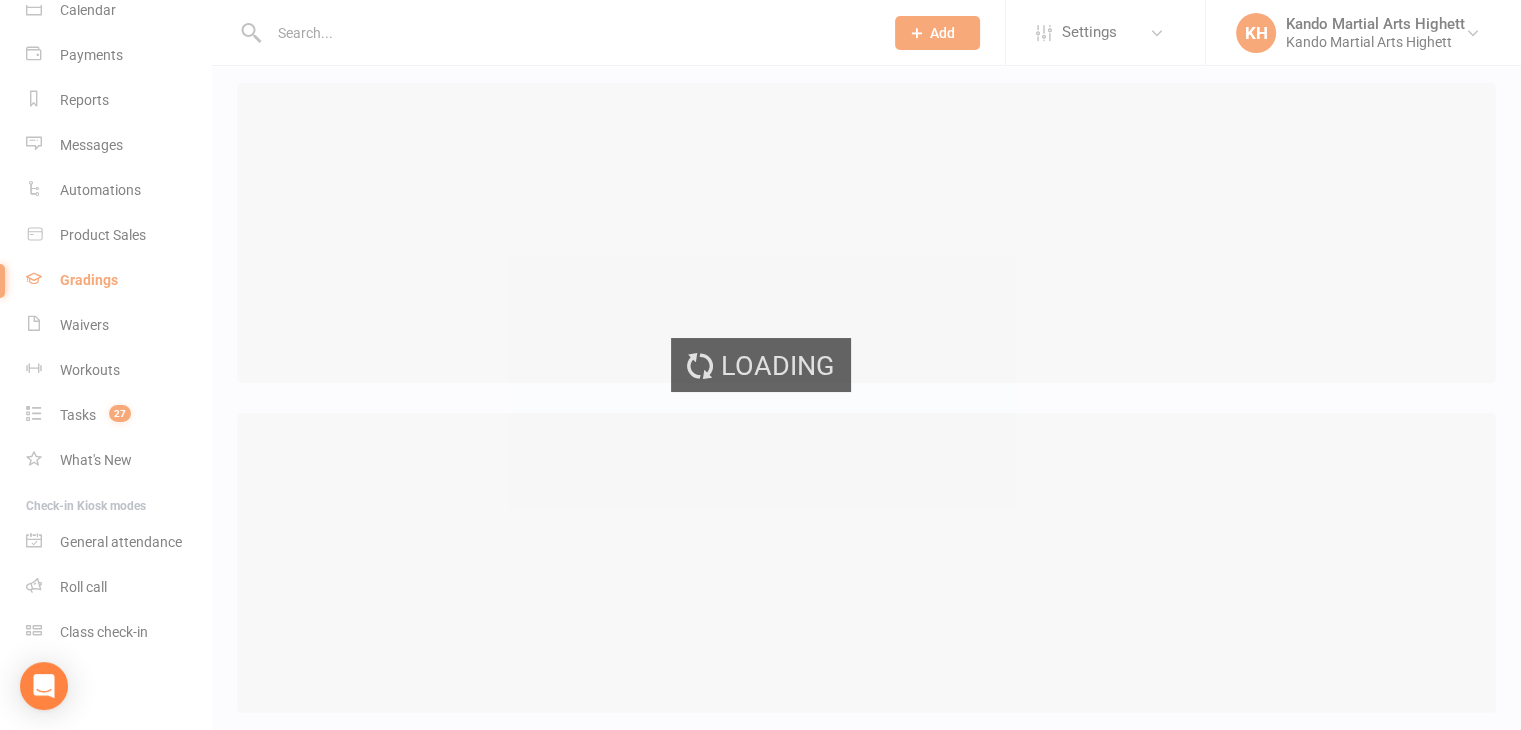 scroll, scrollTop: 0, scrollLeft: 0, axis: both 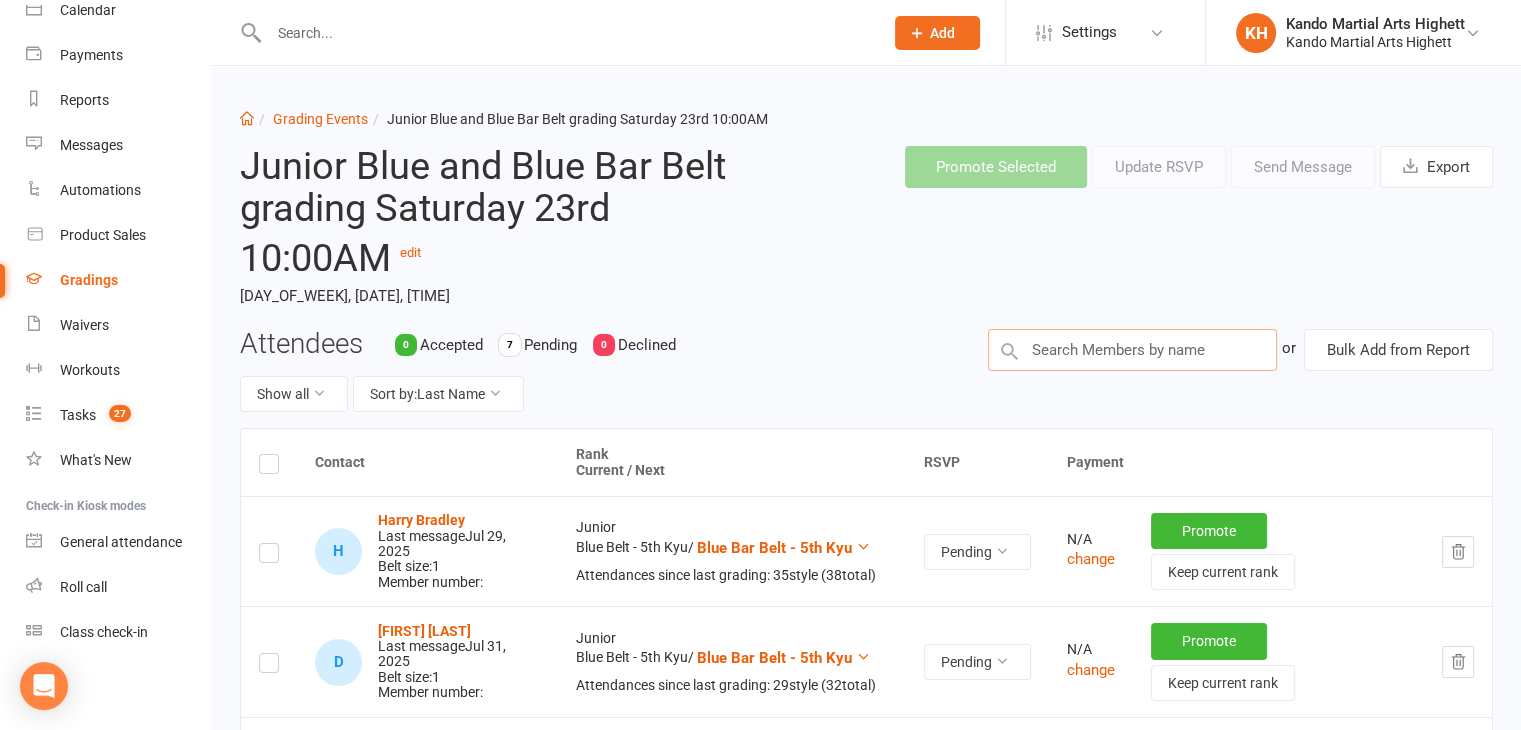 click at bounding box center [1132, 350] 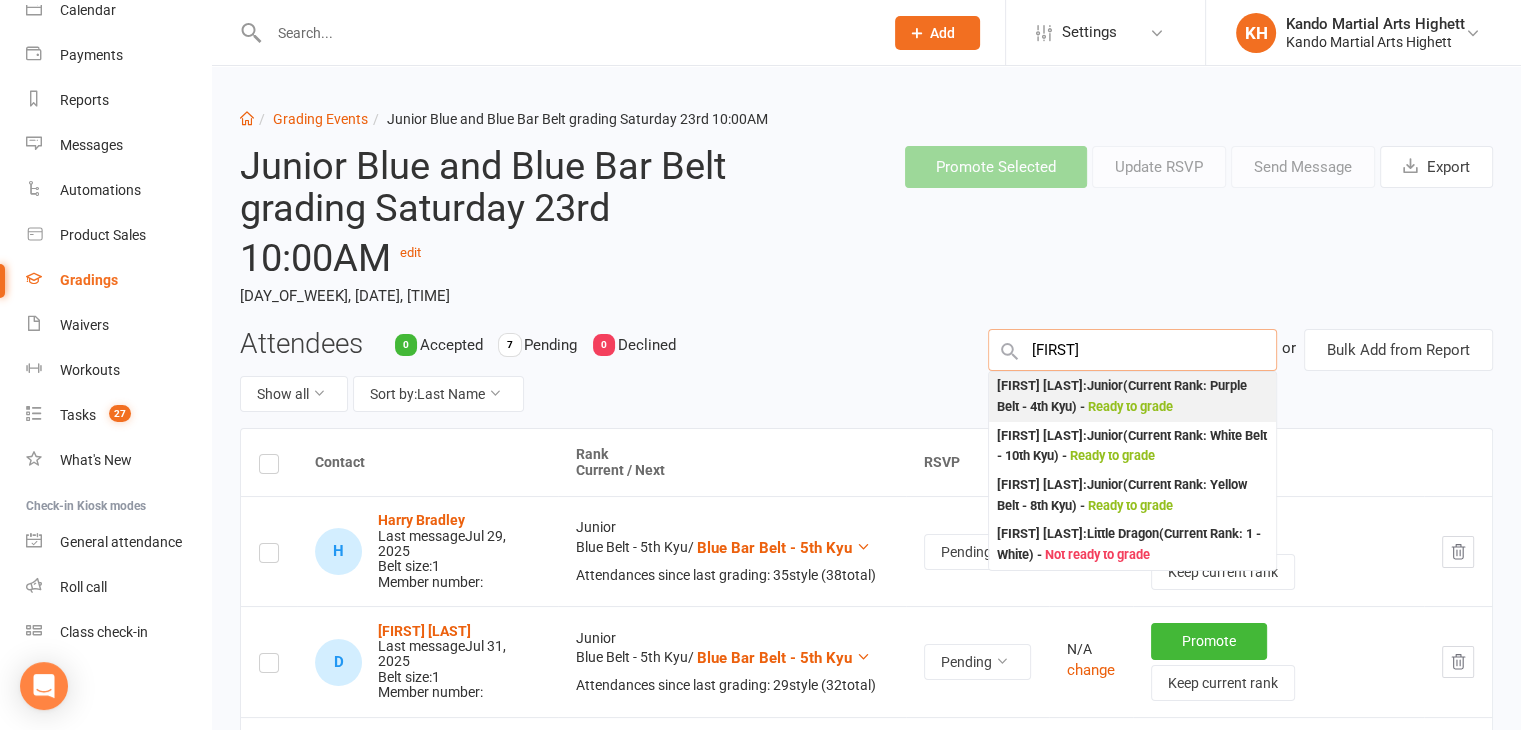 type on "nina" 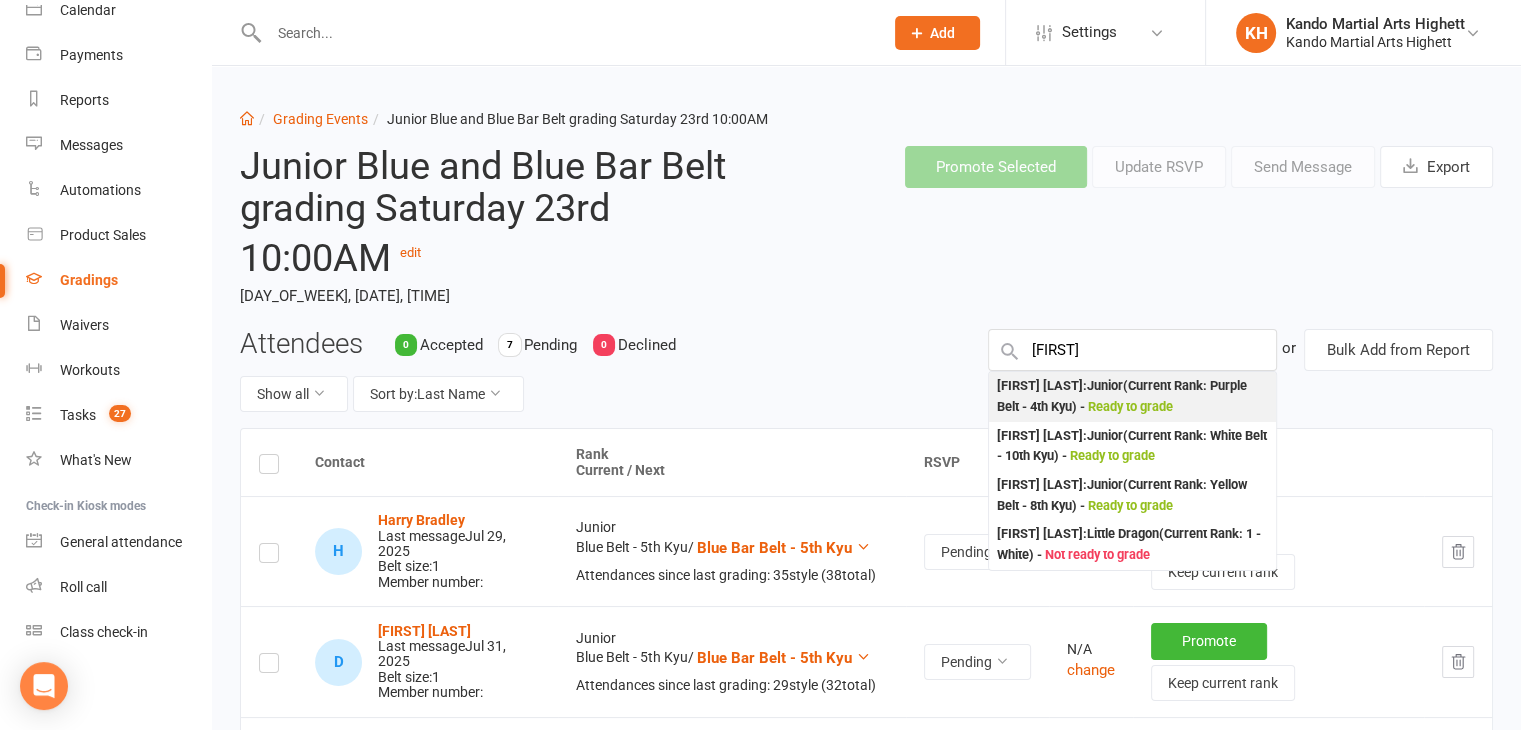 click on "Nina Megyeri :  Junior  (Current Rank:   Purple Belt - 4th  Kyu ) -   Ready to grade" at bounding box center [1132, 396] 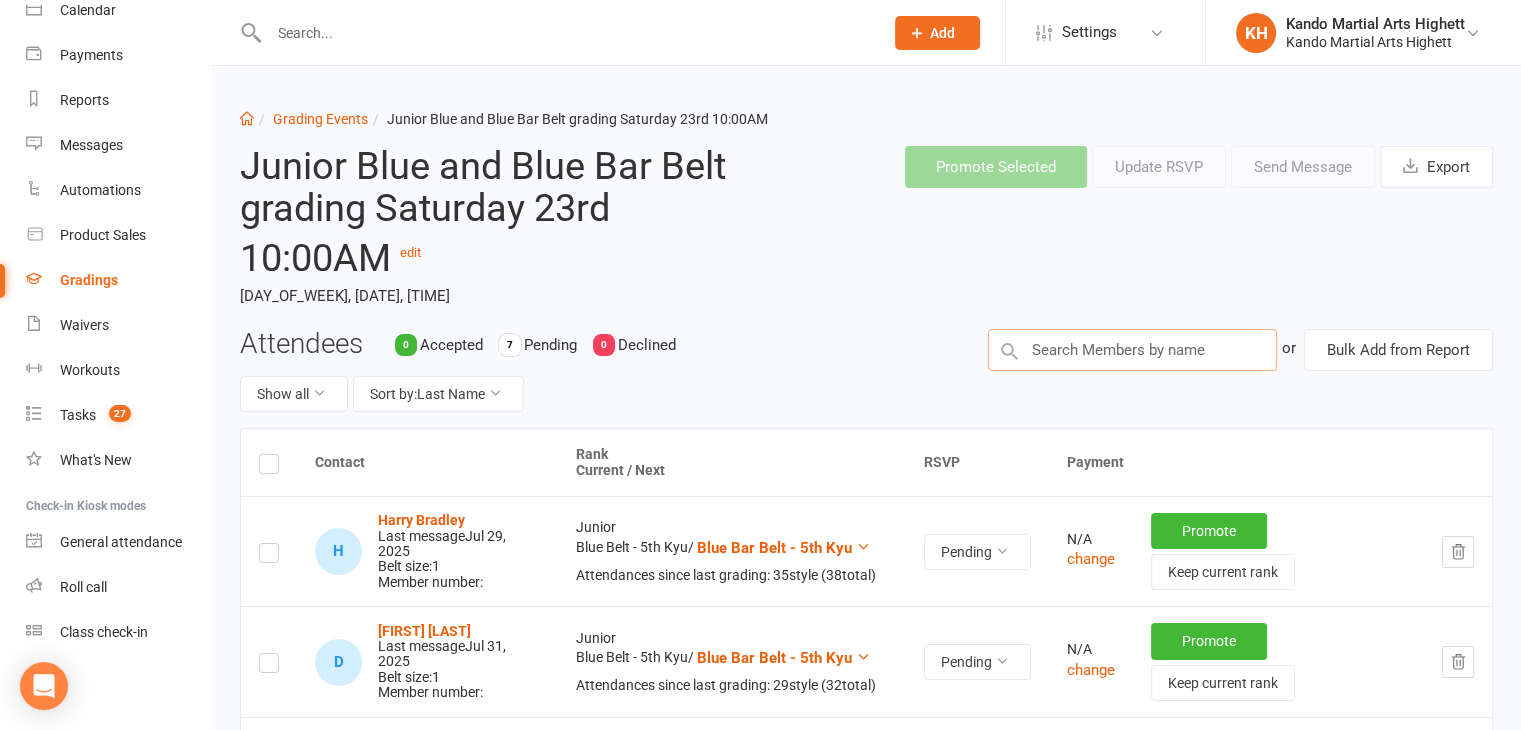 click at bounding box center (1132, 350) 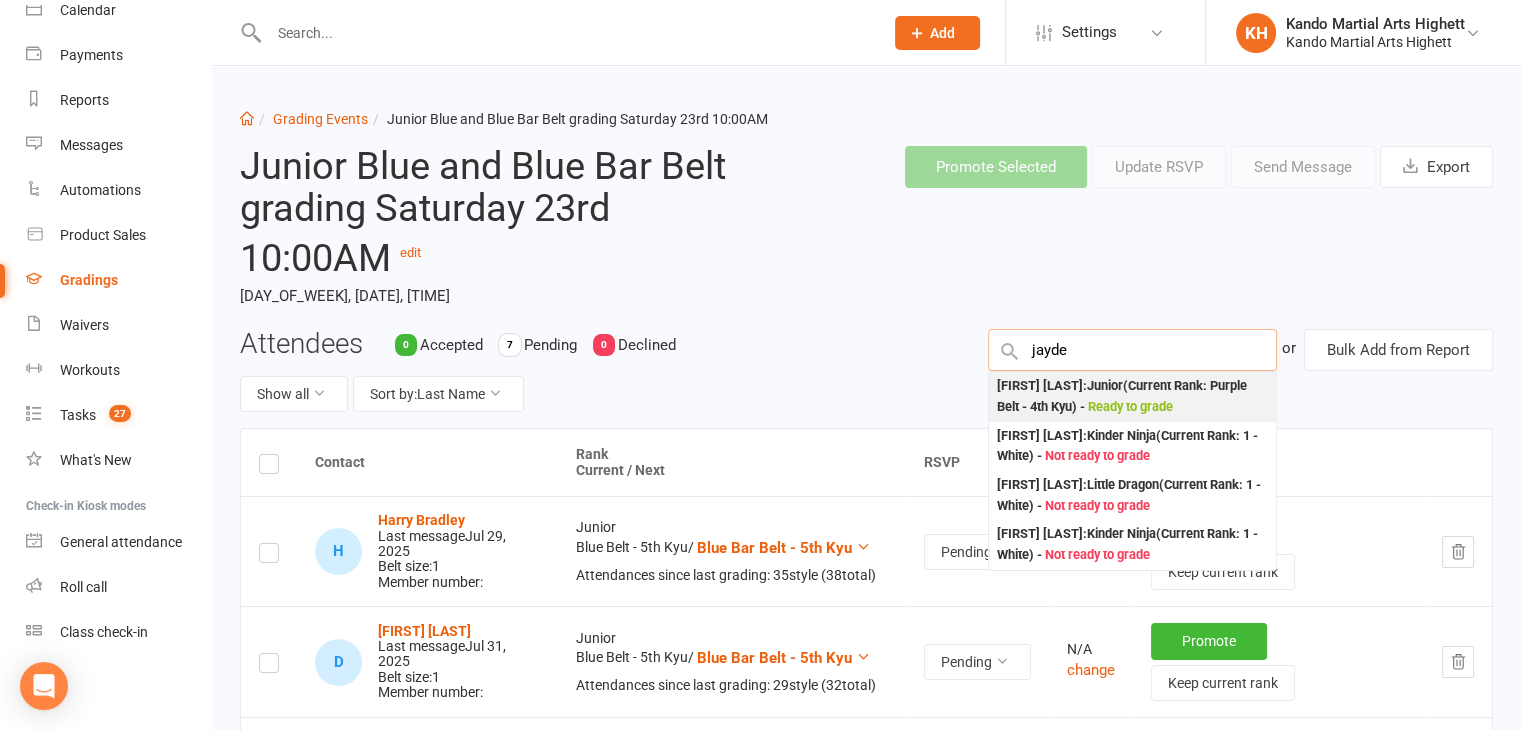 type on "jayde" 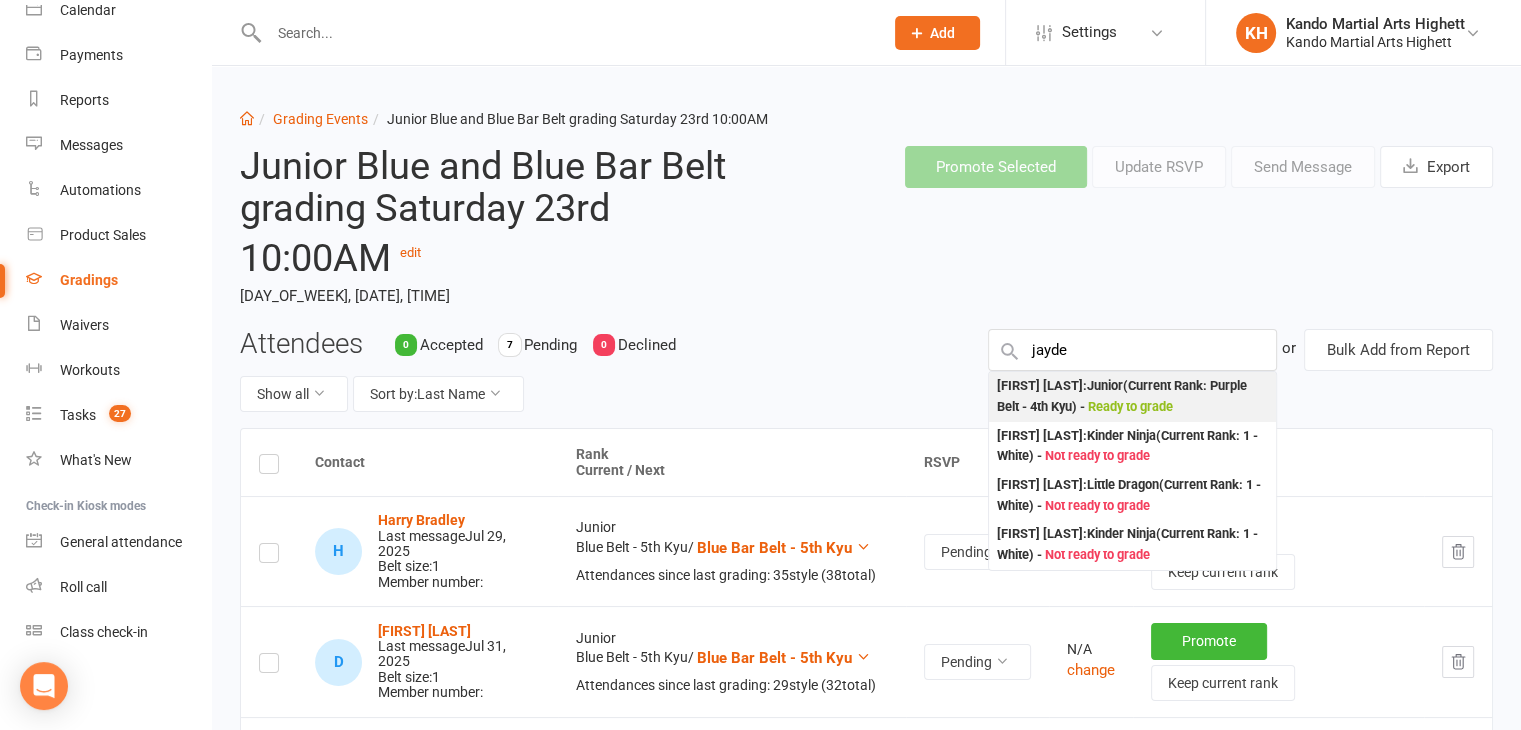 click on "Jayde Megyeri :  Junior  (Current Rank:   Purple Belt - 4th  Kyu ) -   Ready to grade" at bounding box center [1132, 396] 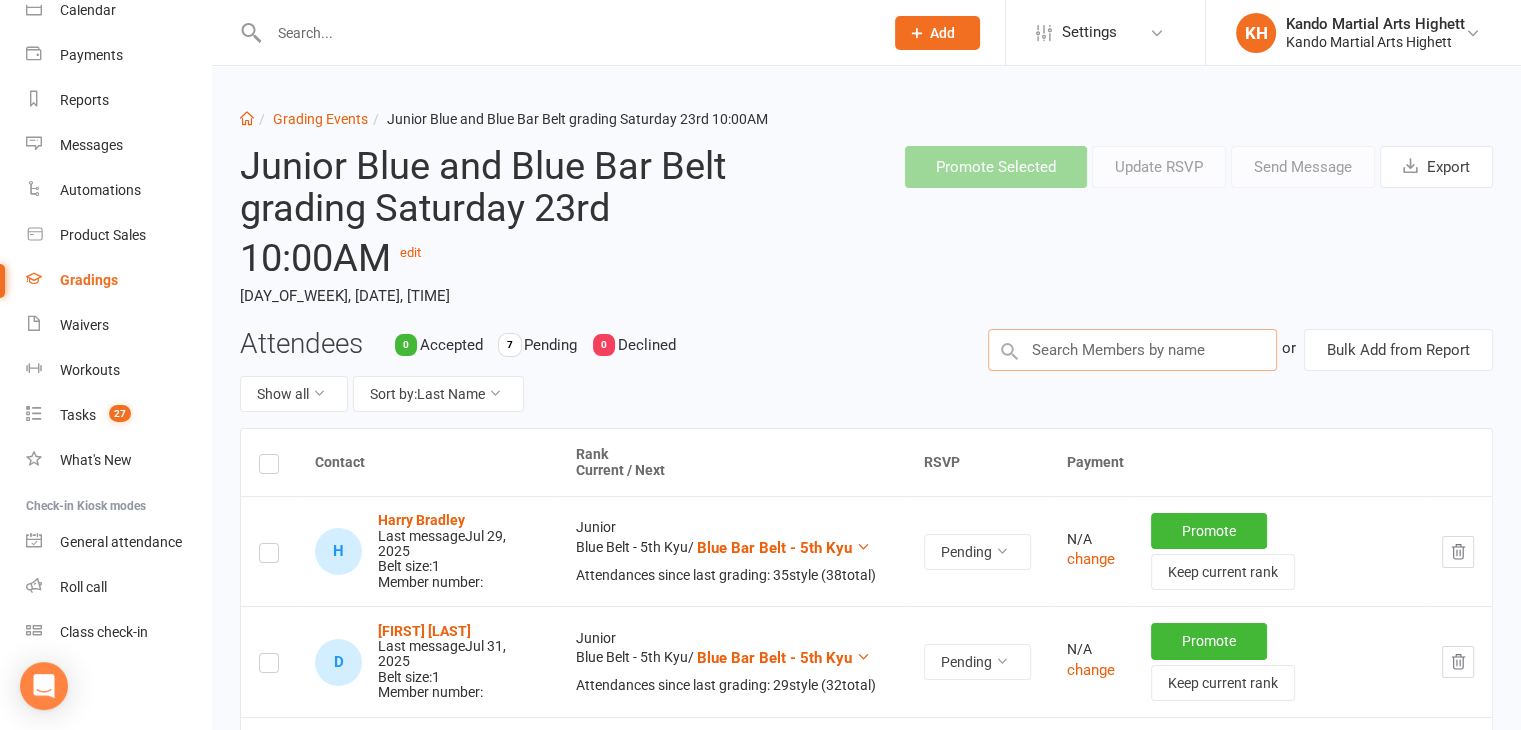 click at bounding box center [1132, 350] 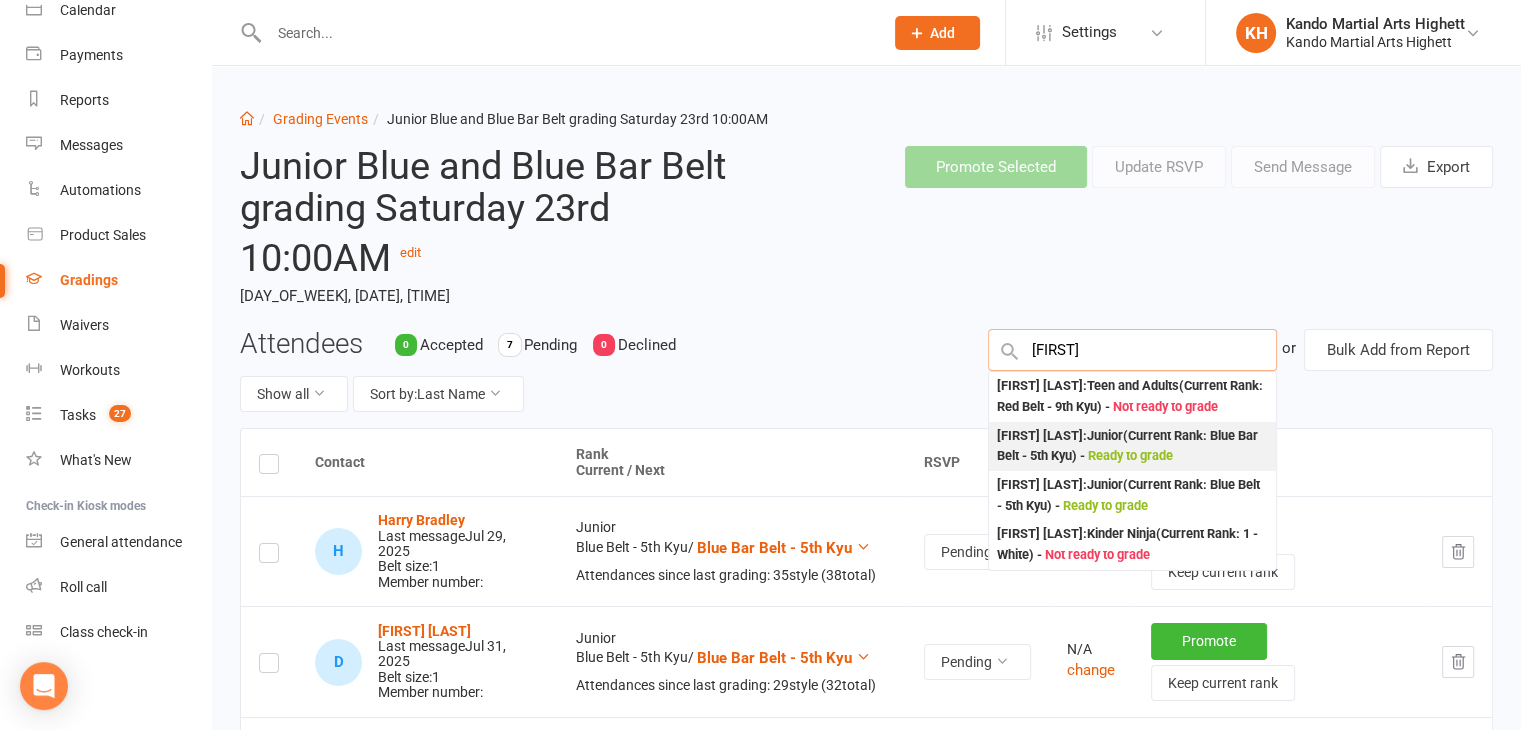 type on "shana" 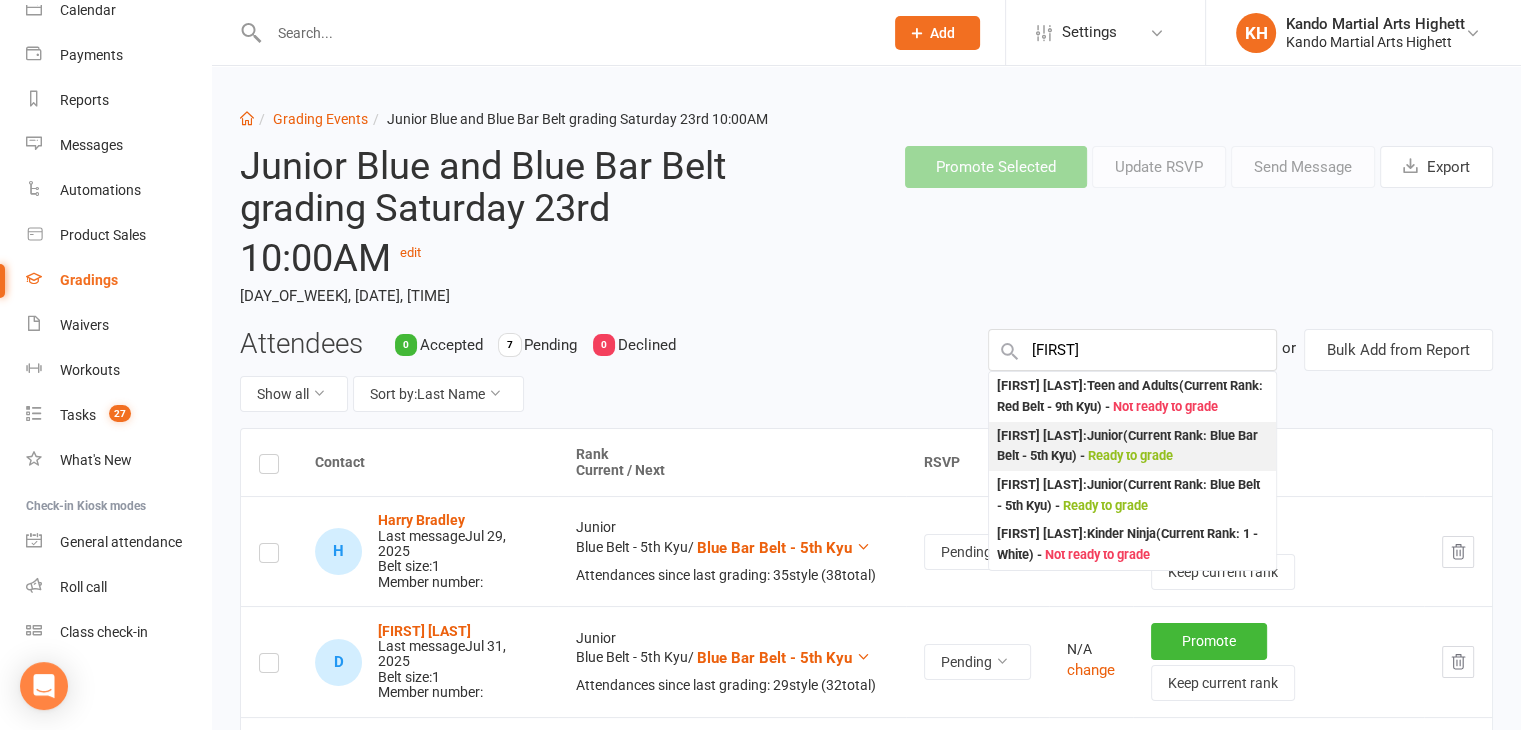 click on "Shanaya Chaudhary :  Junior  (Current Rank:   Blue Bar Belt - 5th  Kyu ) -   Ready to grade" at bounding box center (1132, 446) 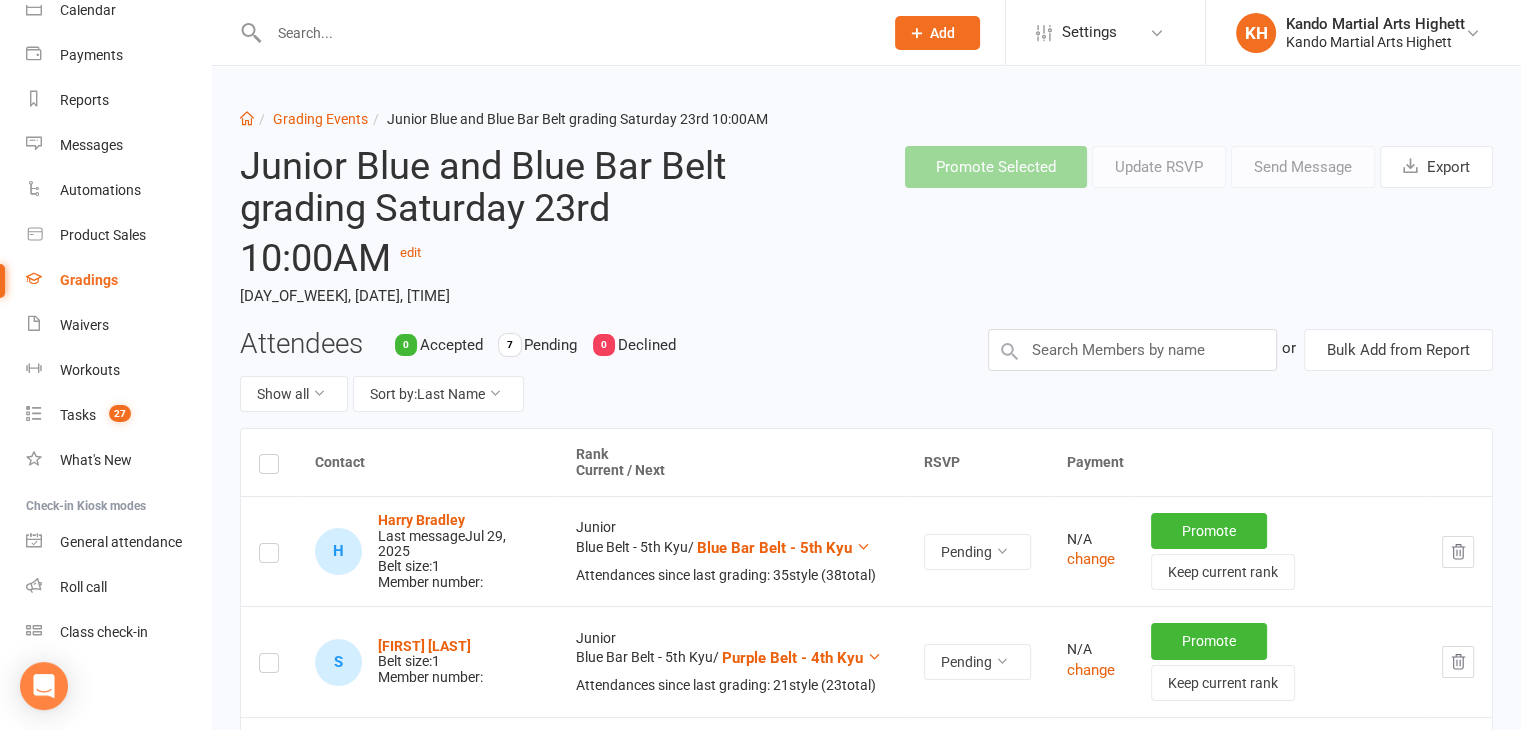click on "Junior Blue and Blue Bar Belt grading Saturday 23rd 10:00AM   edit Saturday, 23 Aug 2025, 10:00am Promote Selected Update RSVP Send Message   Export" at bounding box center [866, 229] 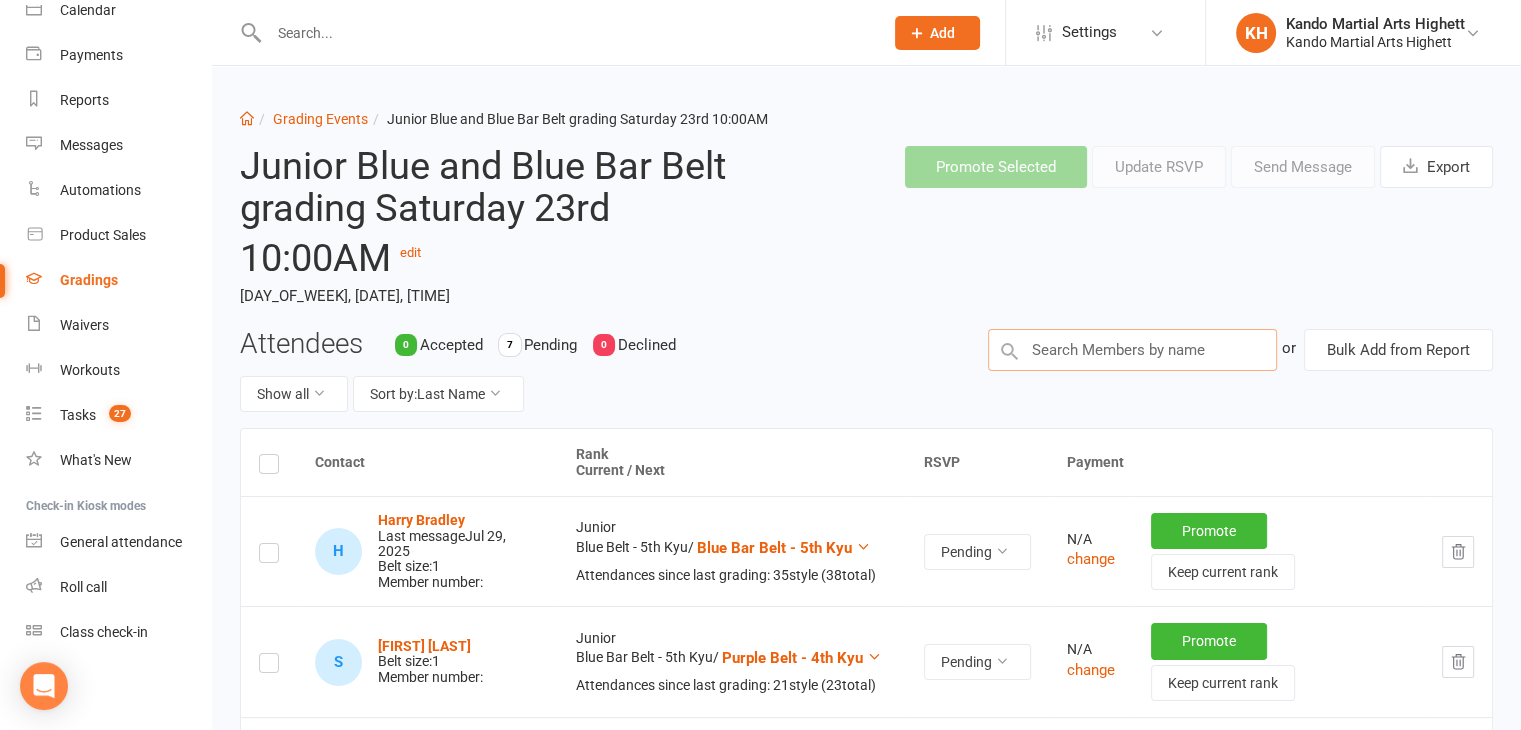 click at bounding box center (1132, 350) 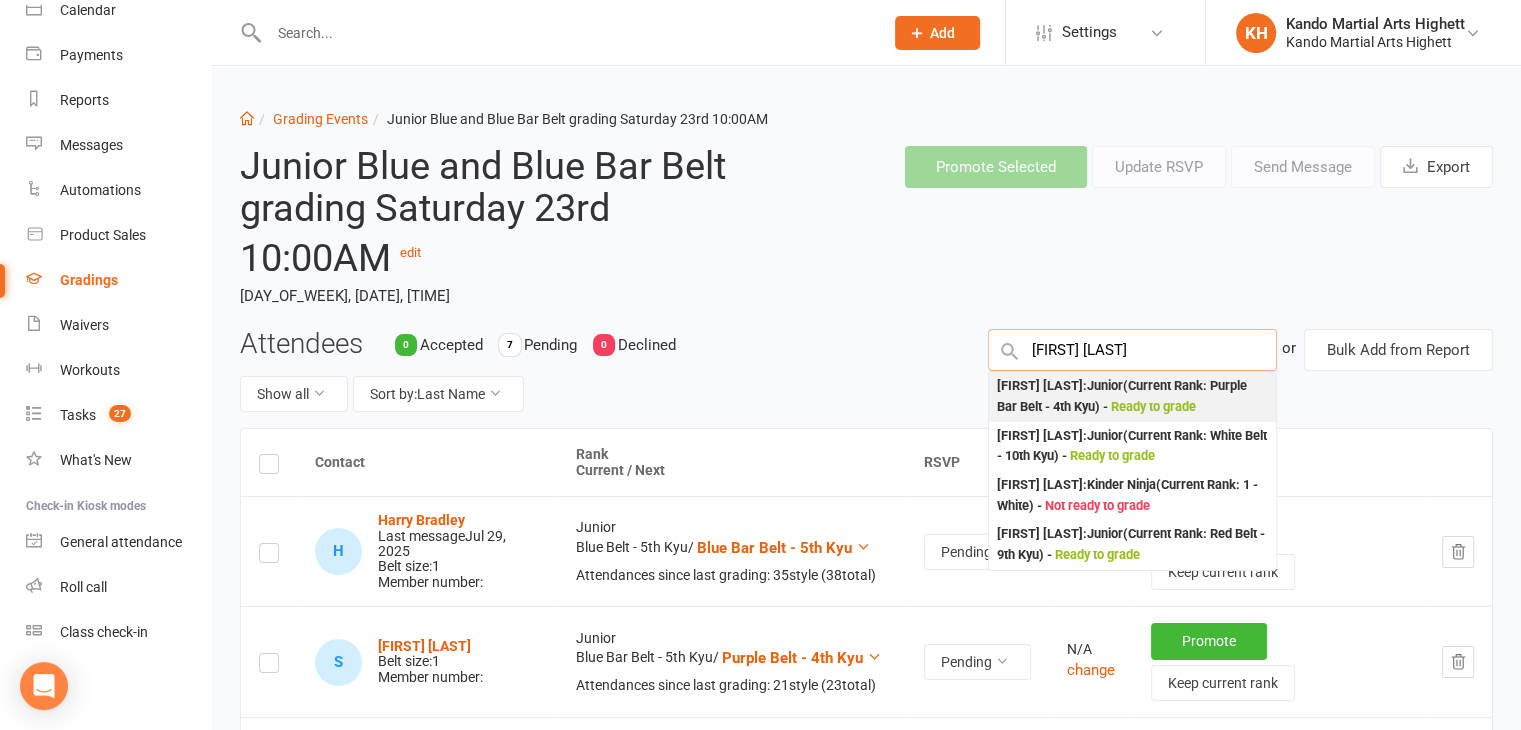 type on "jaxon freed" 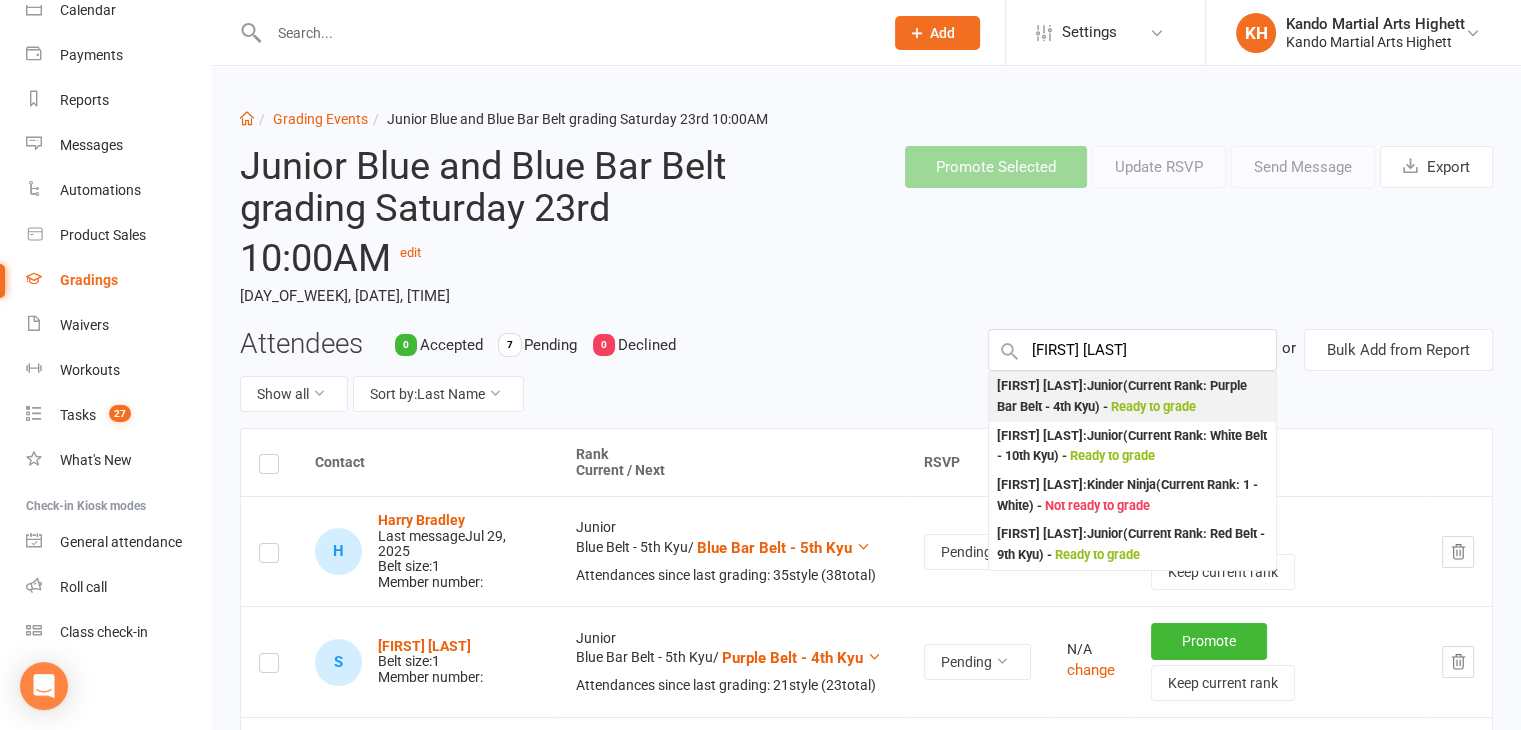 click on "Jaxon Freedman :  Junior  (Current Rank:   Purple Bar Belt - 4th  Kyu ) -   Ready to grade" at bounding box center (1132, 396) 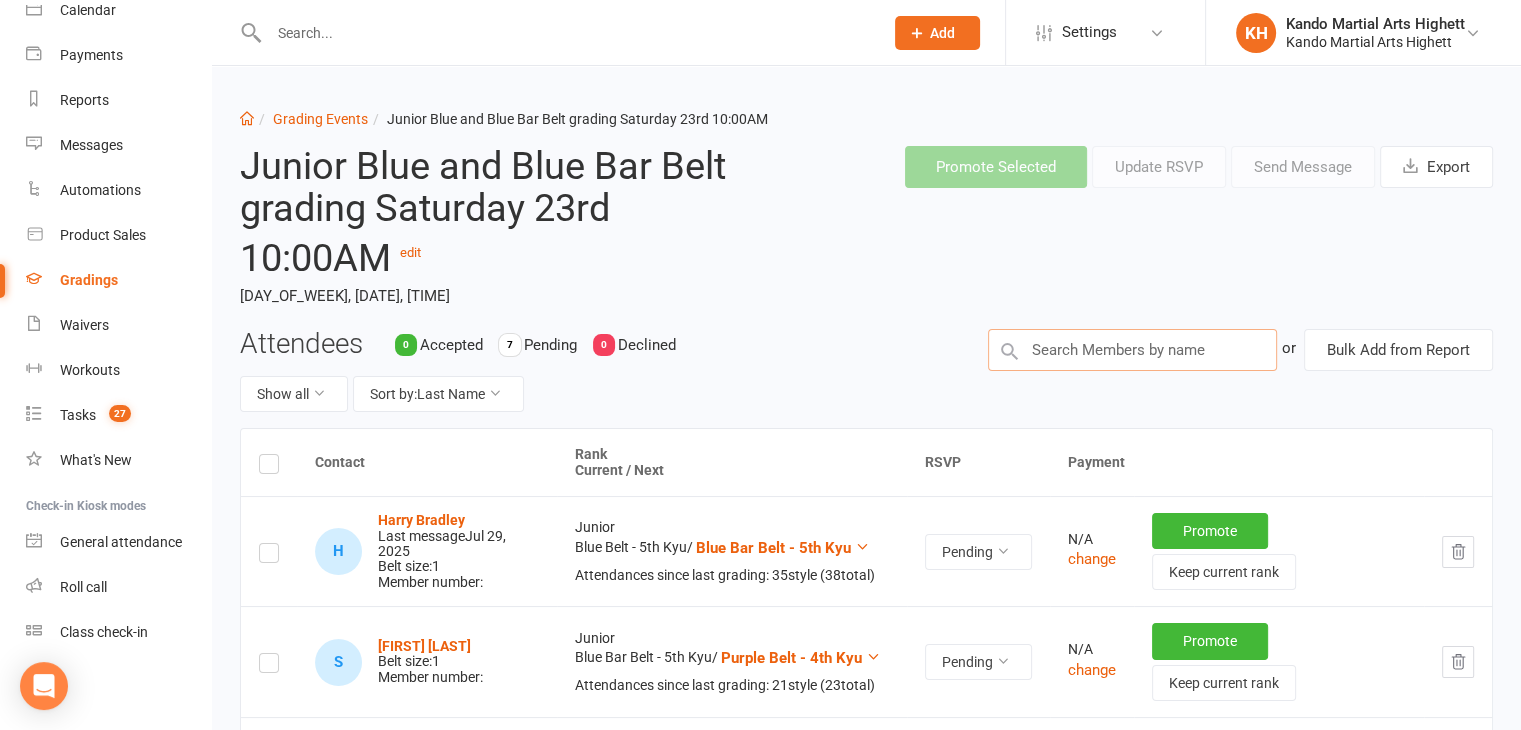 click at bounding box center (1132, 350) 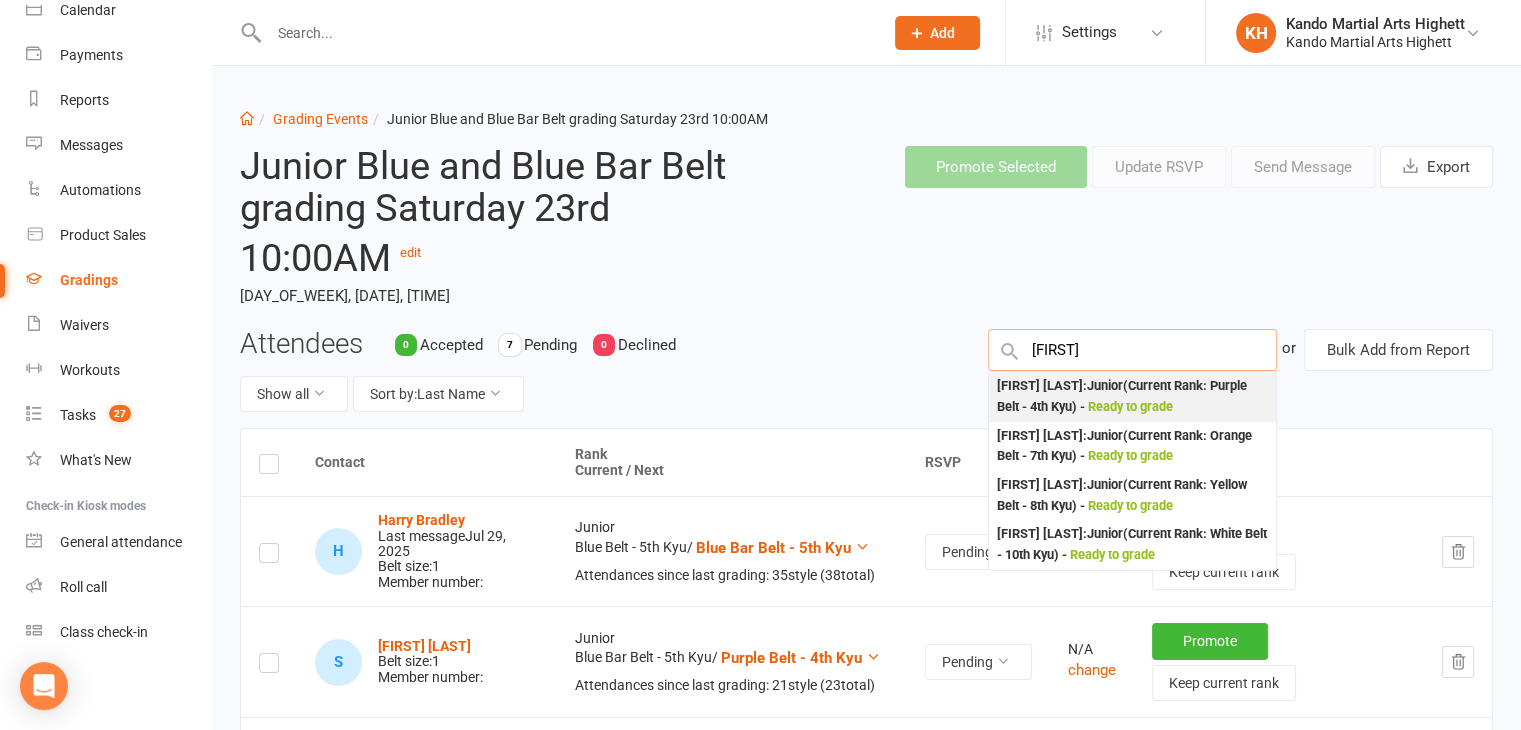 type on "alyssa" 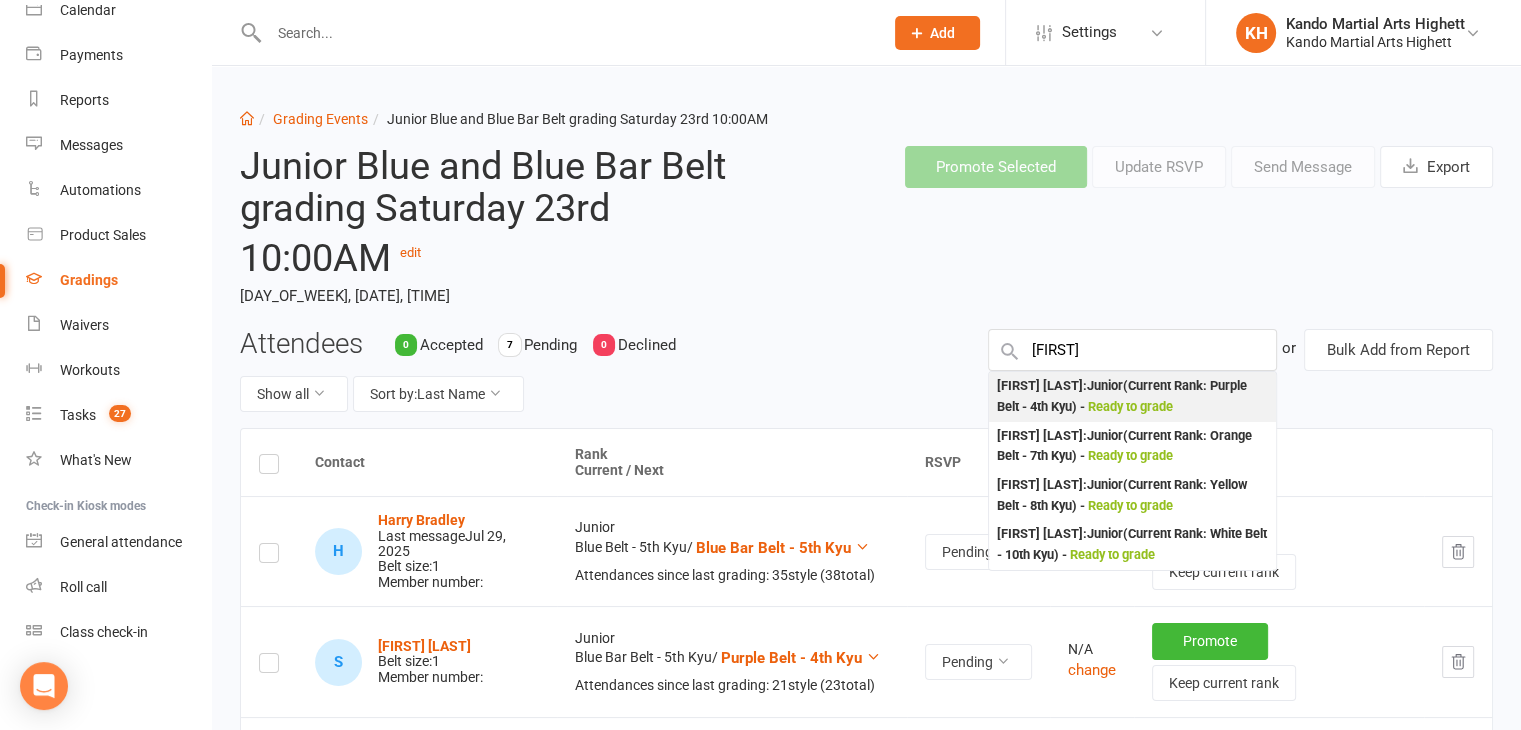 click on "Alyssa Ashamalla :  Junior  (Current Rank:   Purple Belt - 4th  Kyu ) -   Ready to grade" at bounding box center [1132, 396] 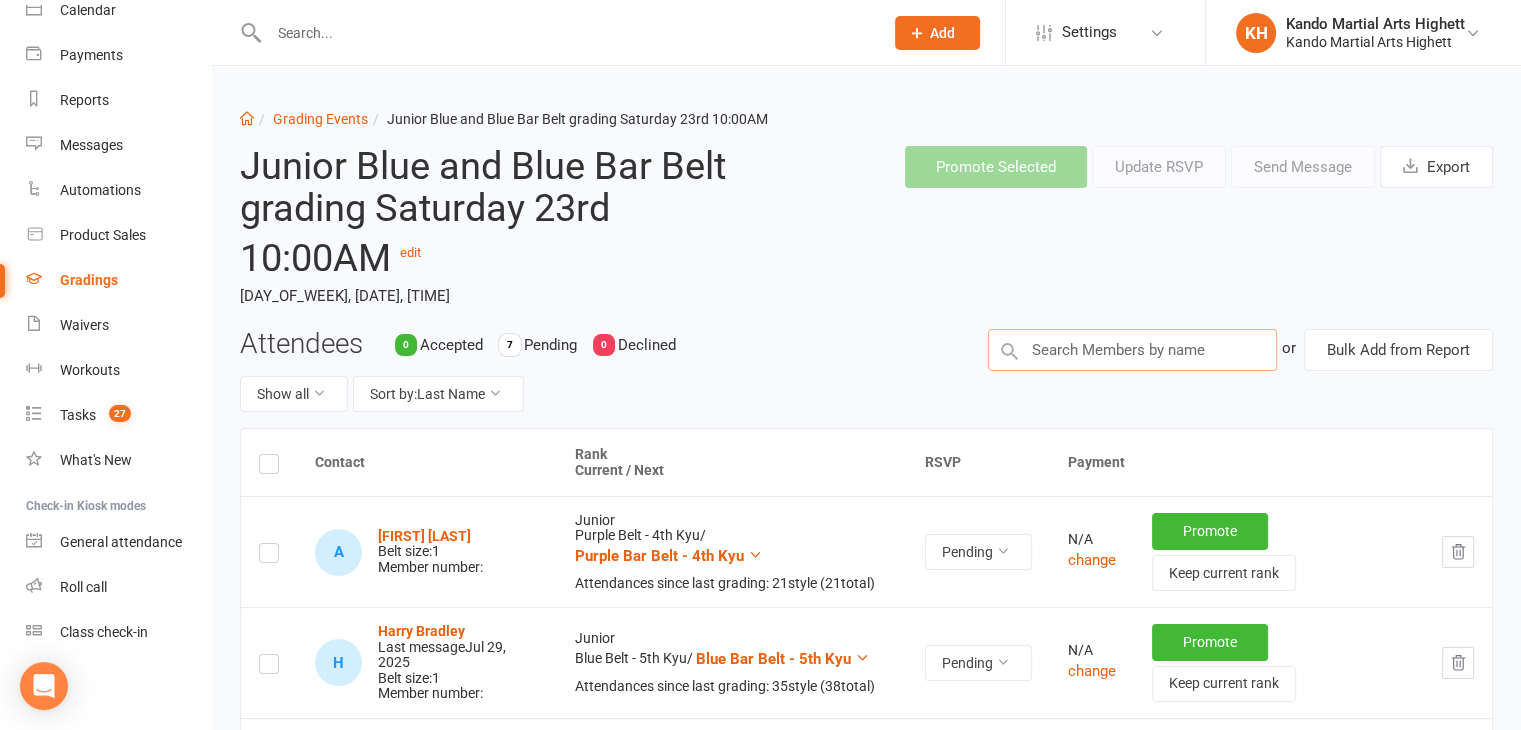 click at bounding box center (1132, 350) 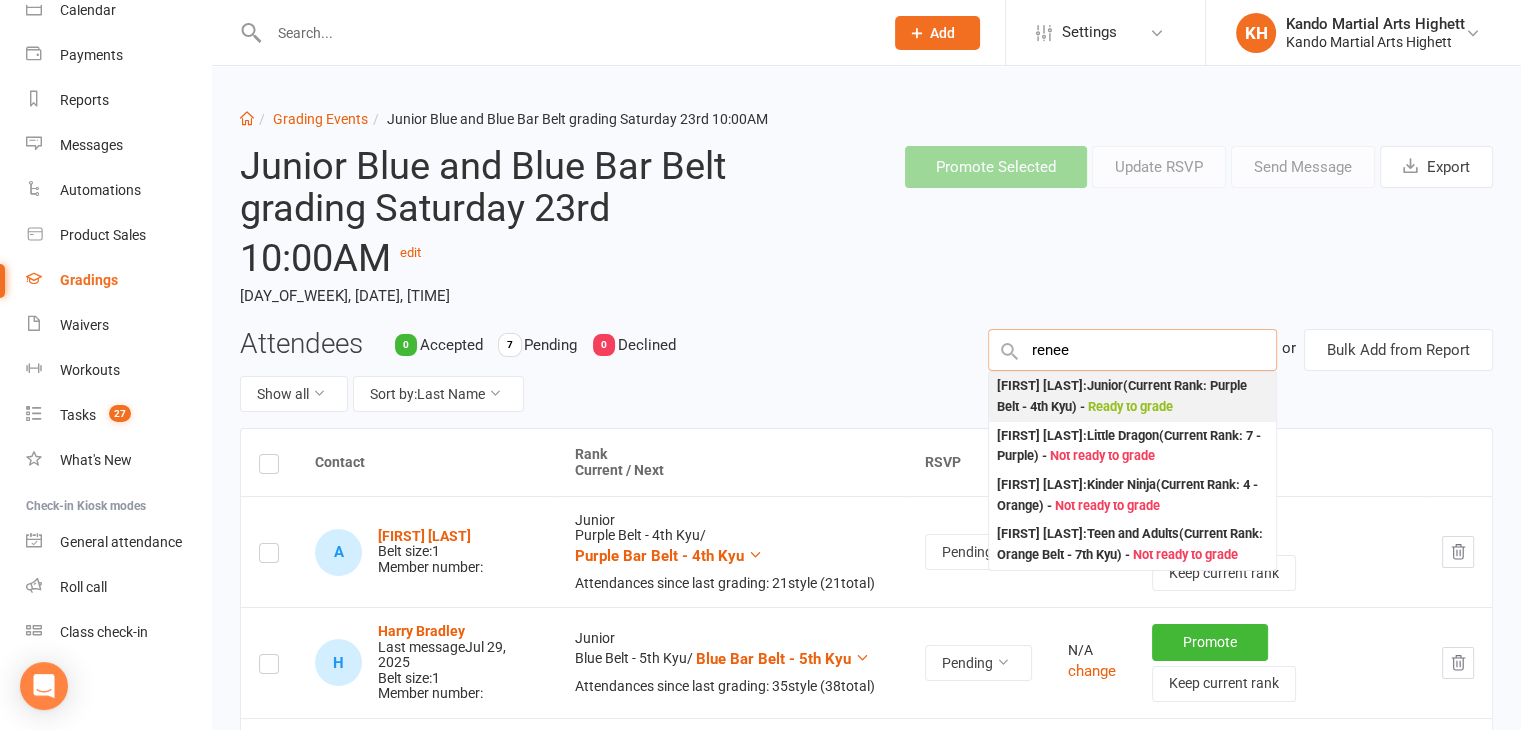 type on "renee" 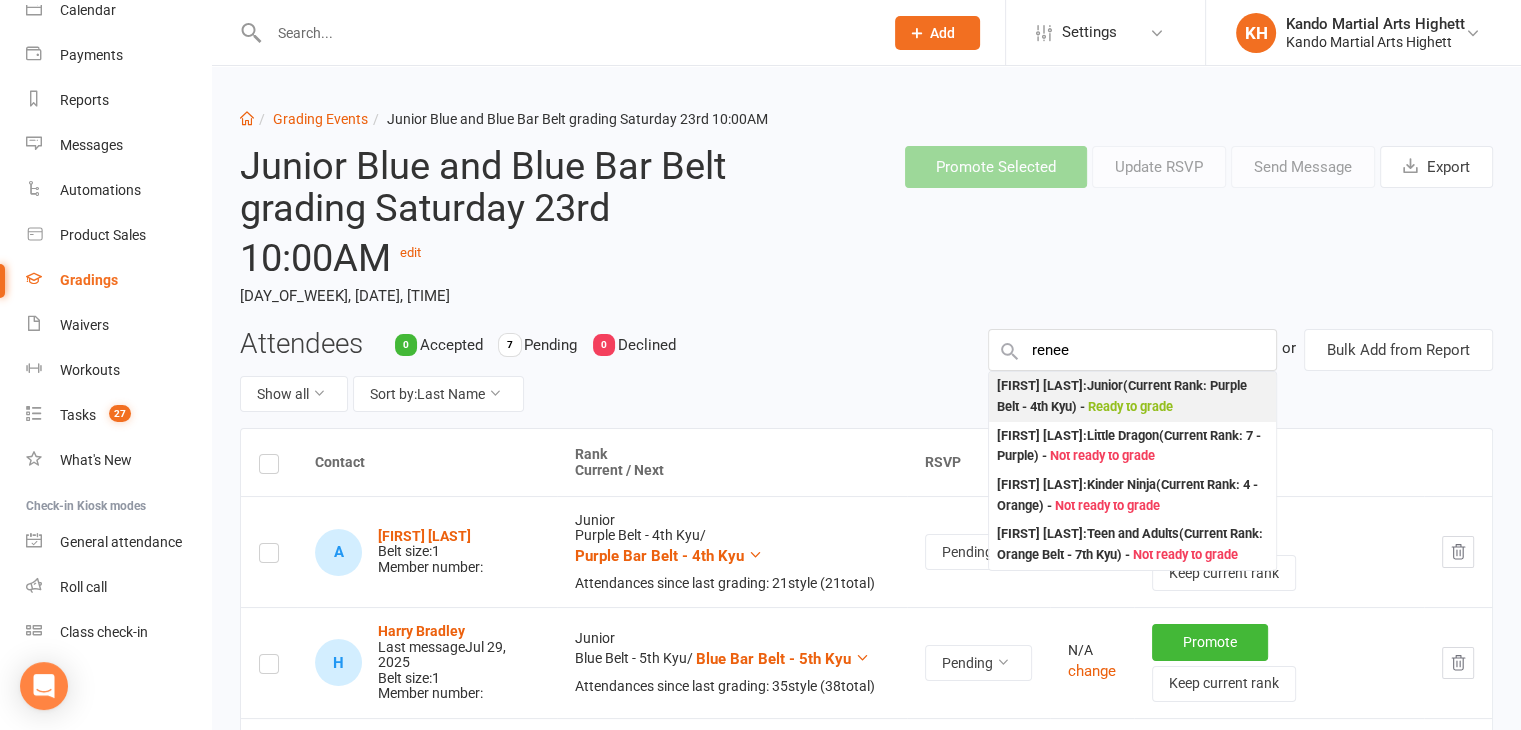 click on "Renee Ashamalla :  Junior  (Current Rank:   Purple Belt - 4th  Kyu ) -   Ready to grade" at bounding box center (1132, 396) 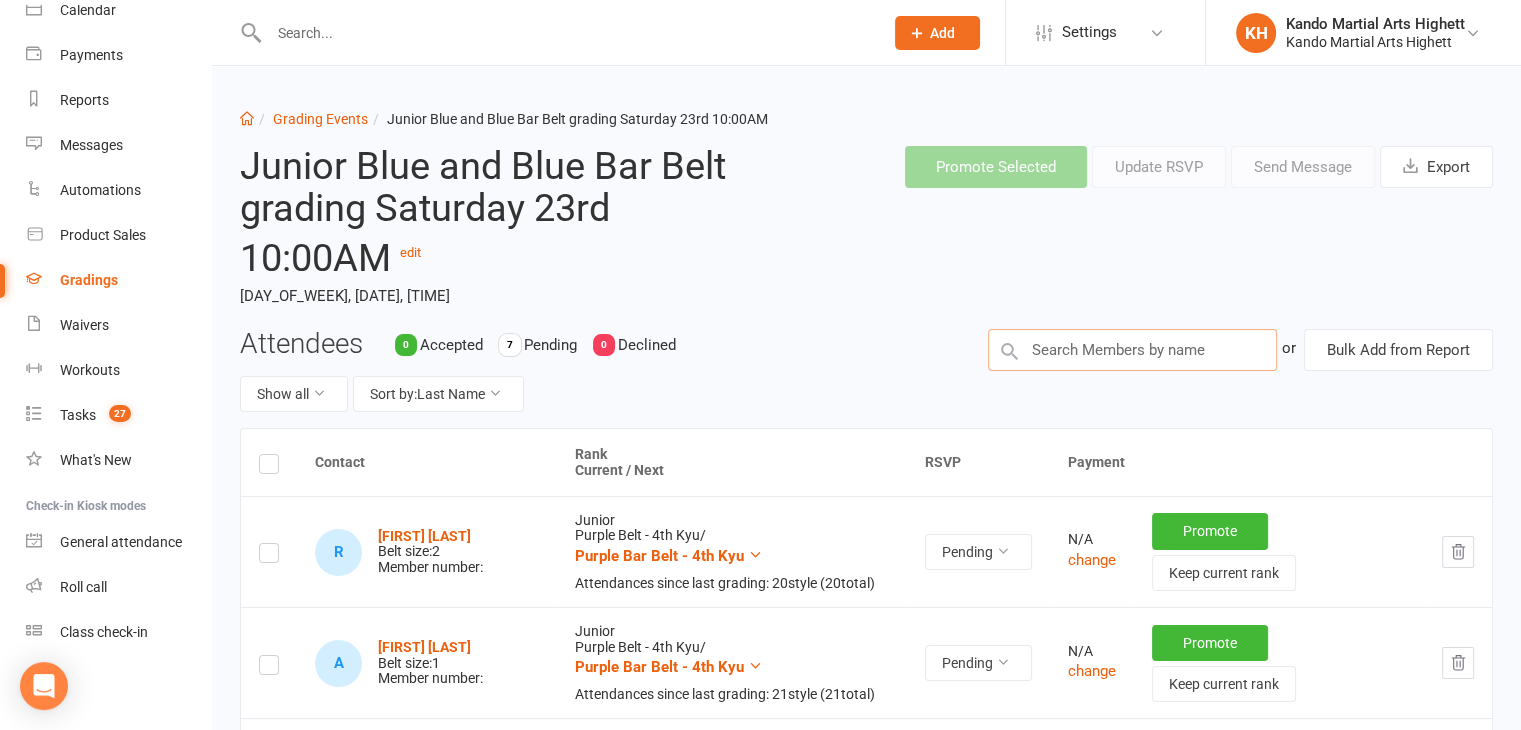 click at bounding box center (1132, 350) 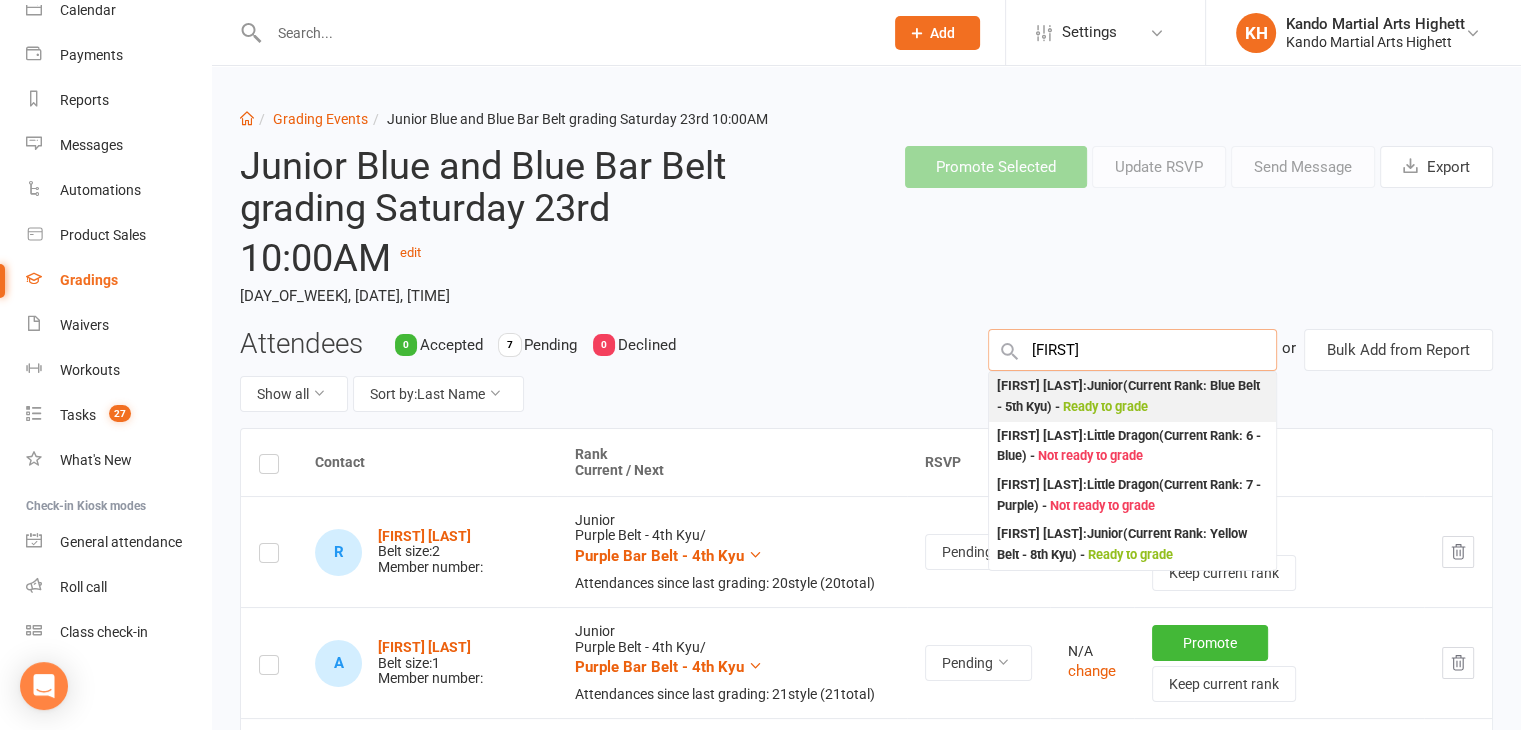 type on "miesha" 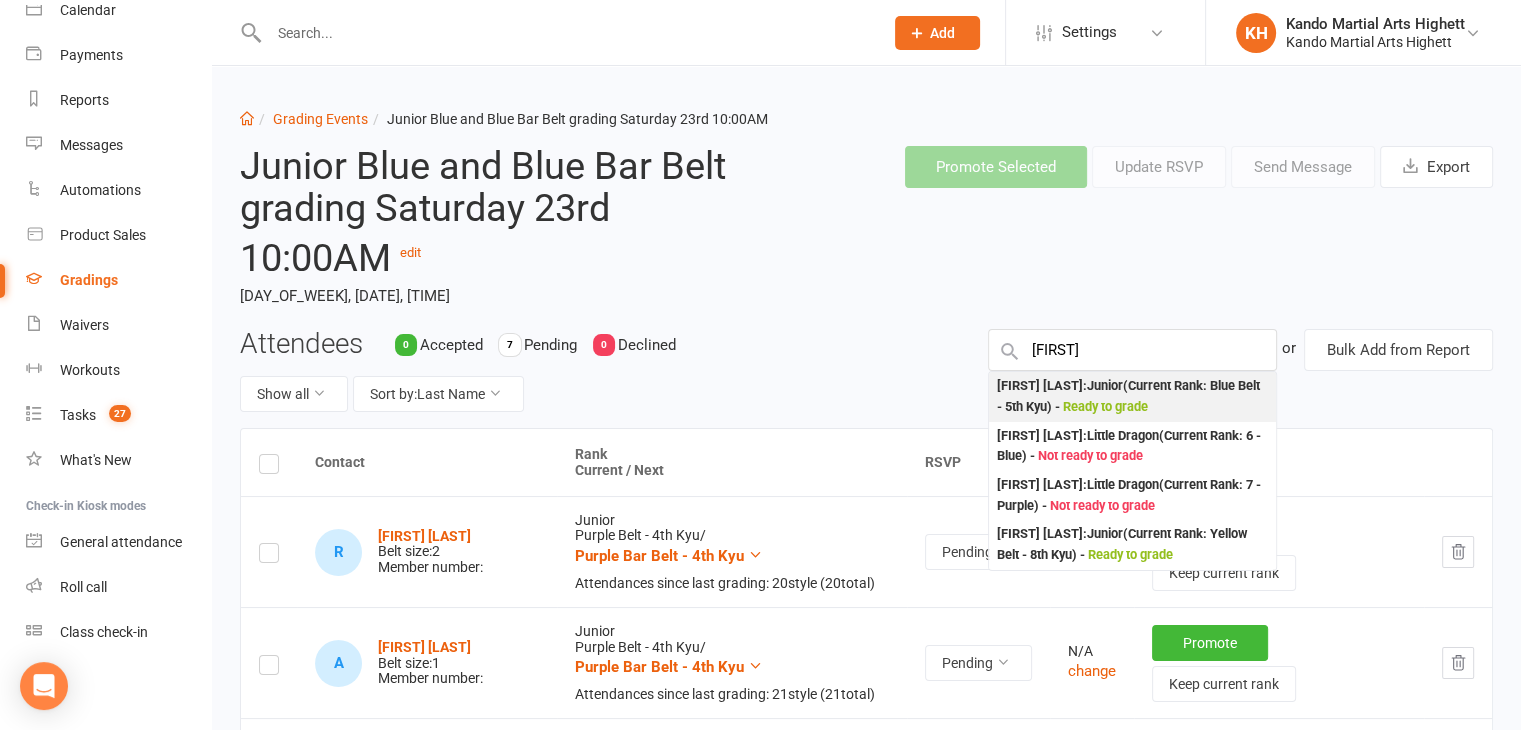 click on "Miesha Dang :  Junior  (Current Rank:   Blue Belt - 5th  Kyu ) -   Ready to grade" at bounding box center [1132, 396] 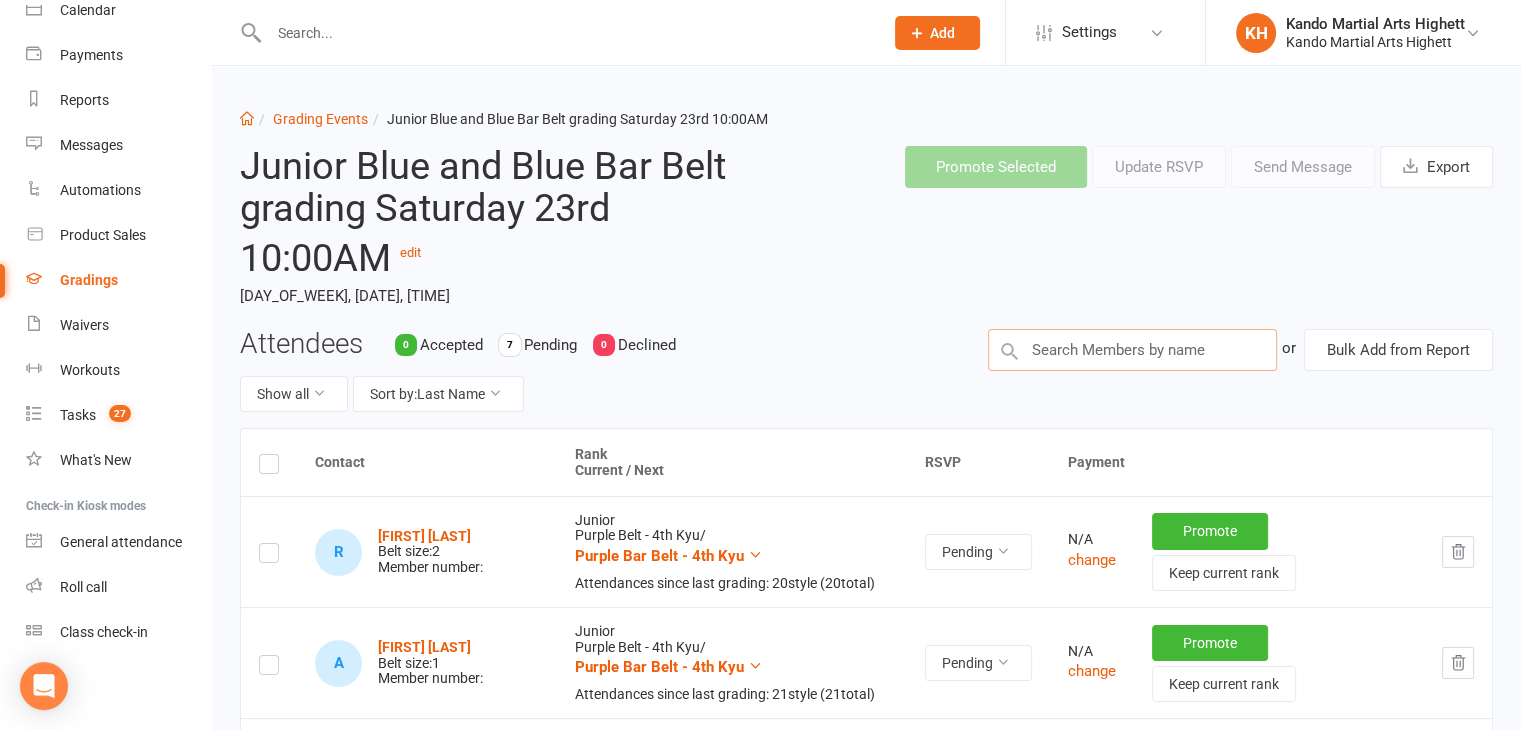 click at bounding box center [1132, 350] 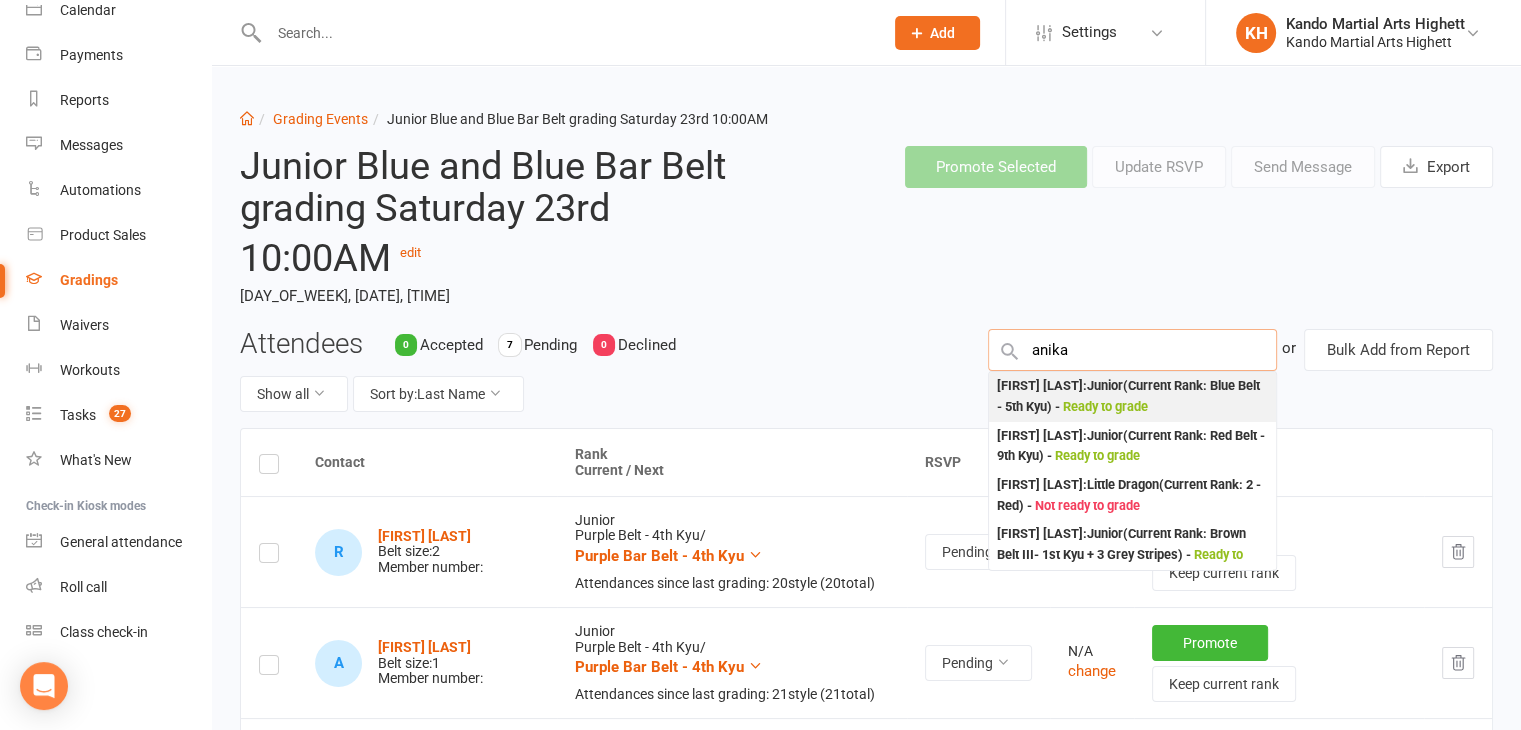 type on "anika" 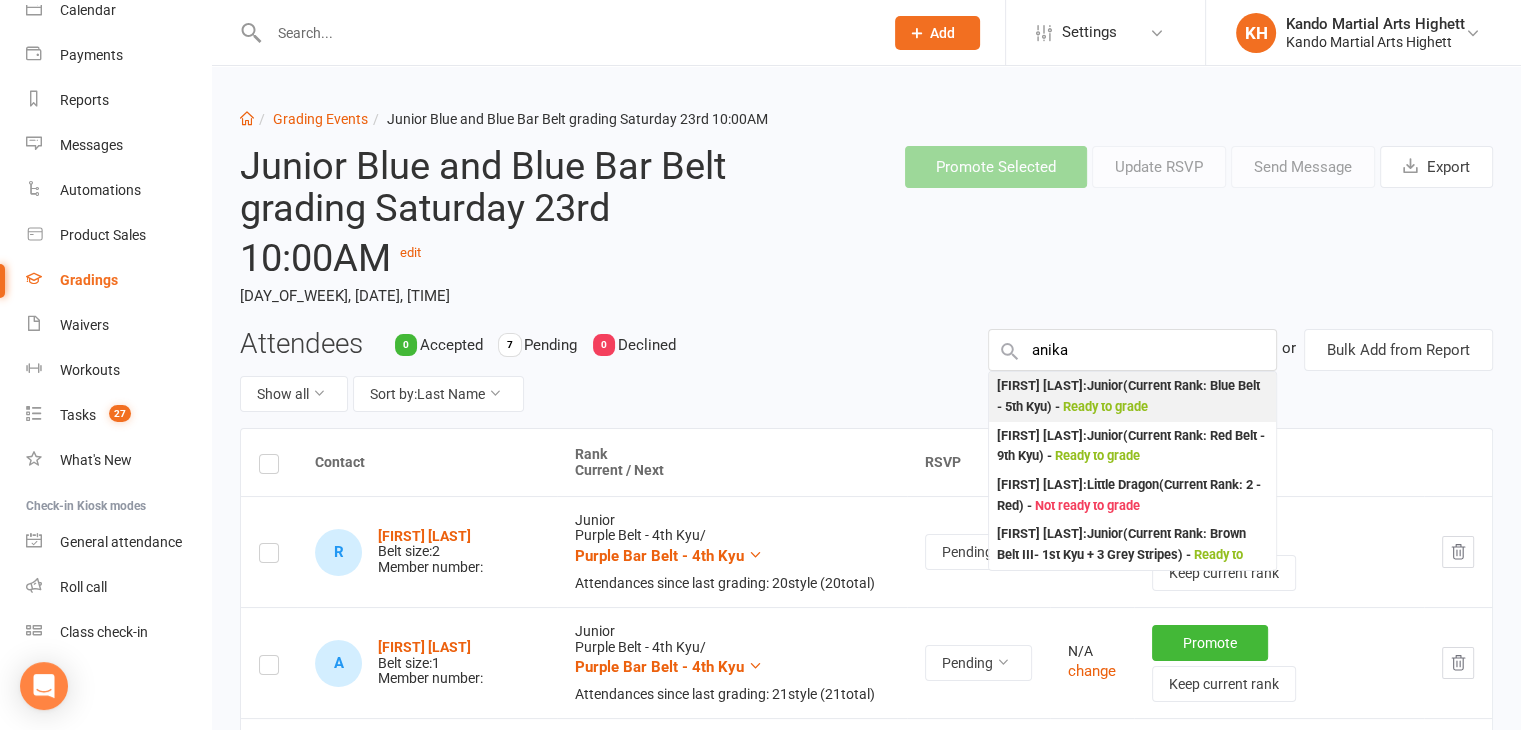 click on "Anika Tripathi :  Junior  (Current Rank:   Blue Belt - 5th  Kyu ) -   Ready to grade" at bounding box center [1132, 396] 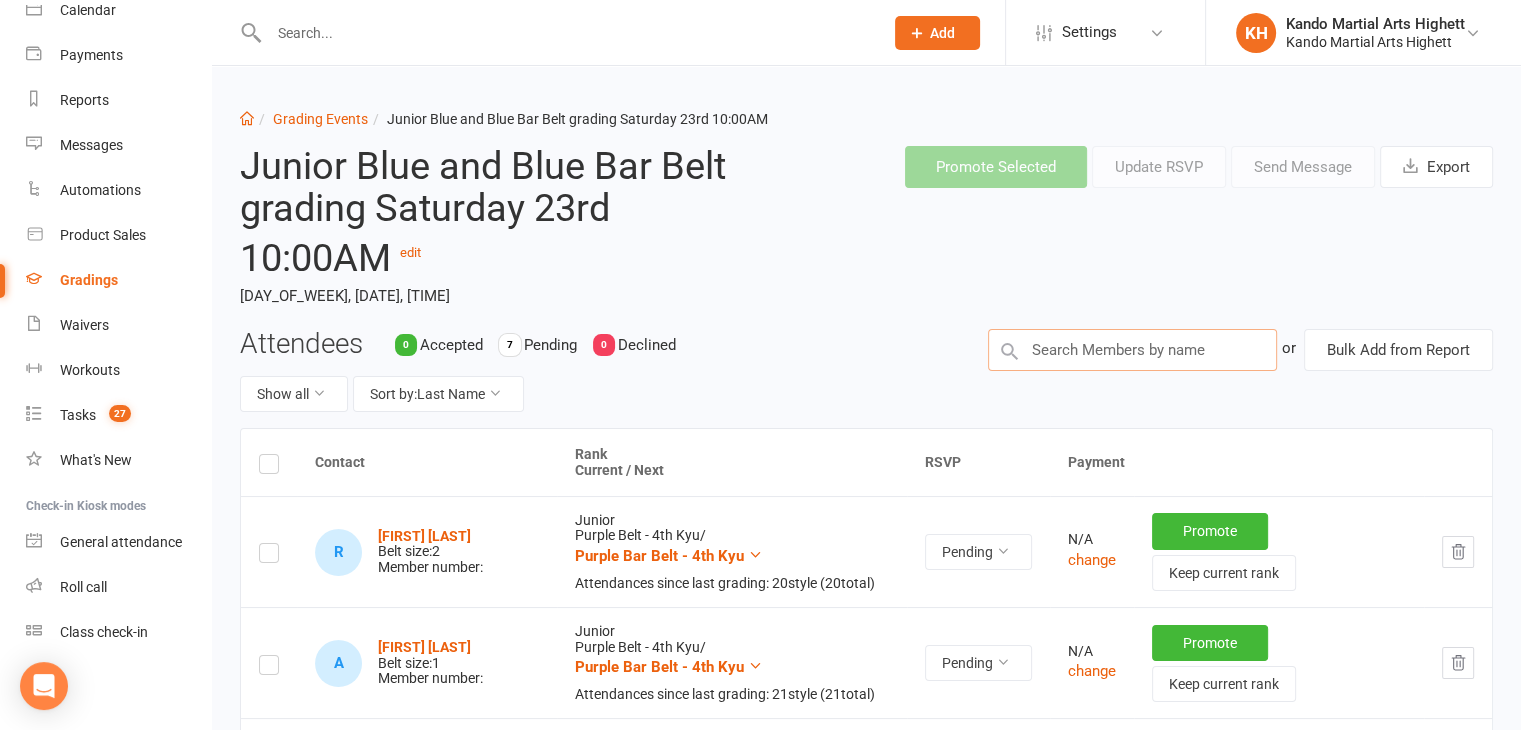 click at bounding box center (1132, 350) 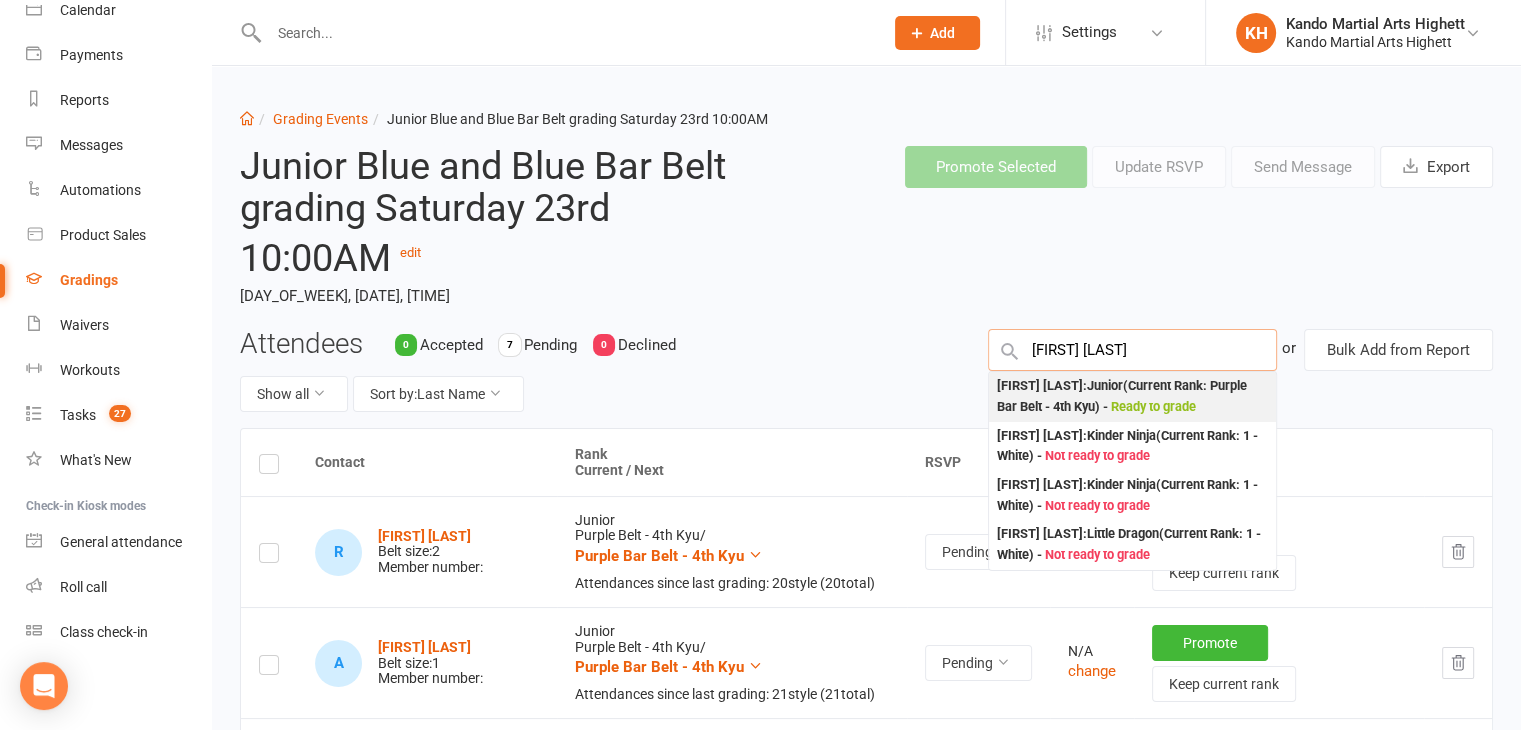 type on "ethan tr" 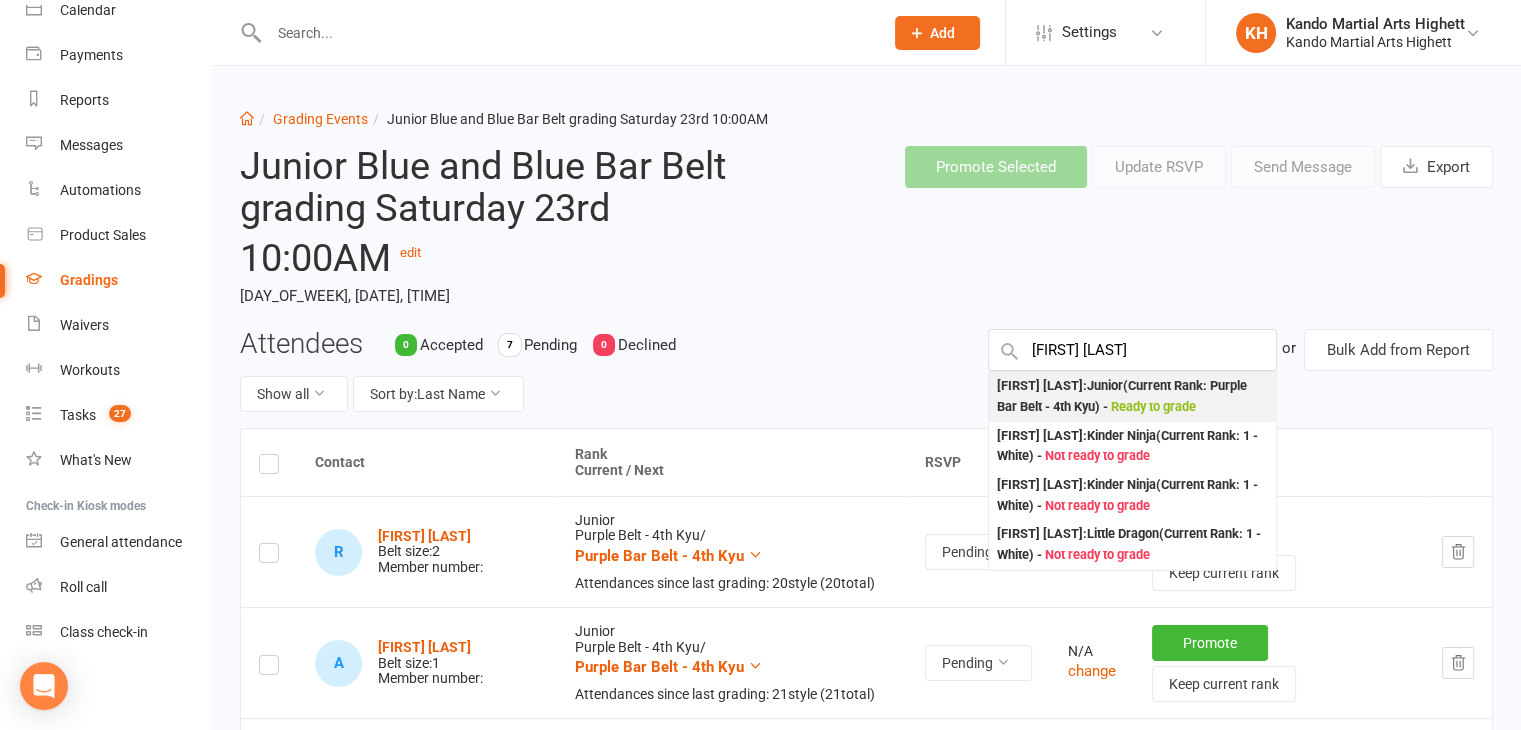 click on "Ethan Truong :  Junior  (Current Rank:   Purple Bar Belt - 4th  Kyu ) -   Ready to grade" at bounding box center (1132, 396) 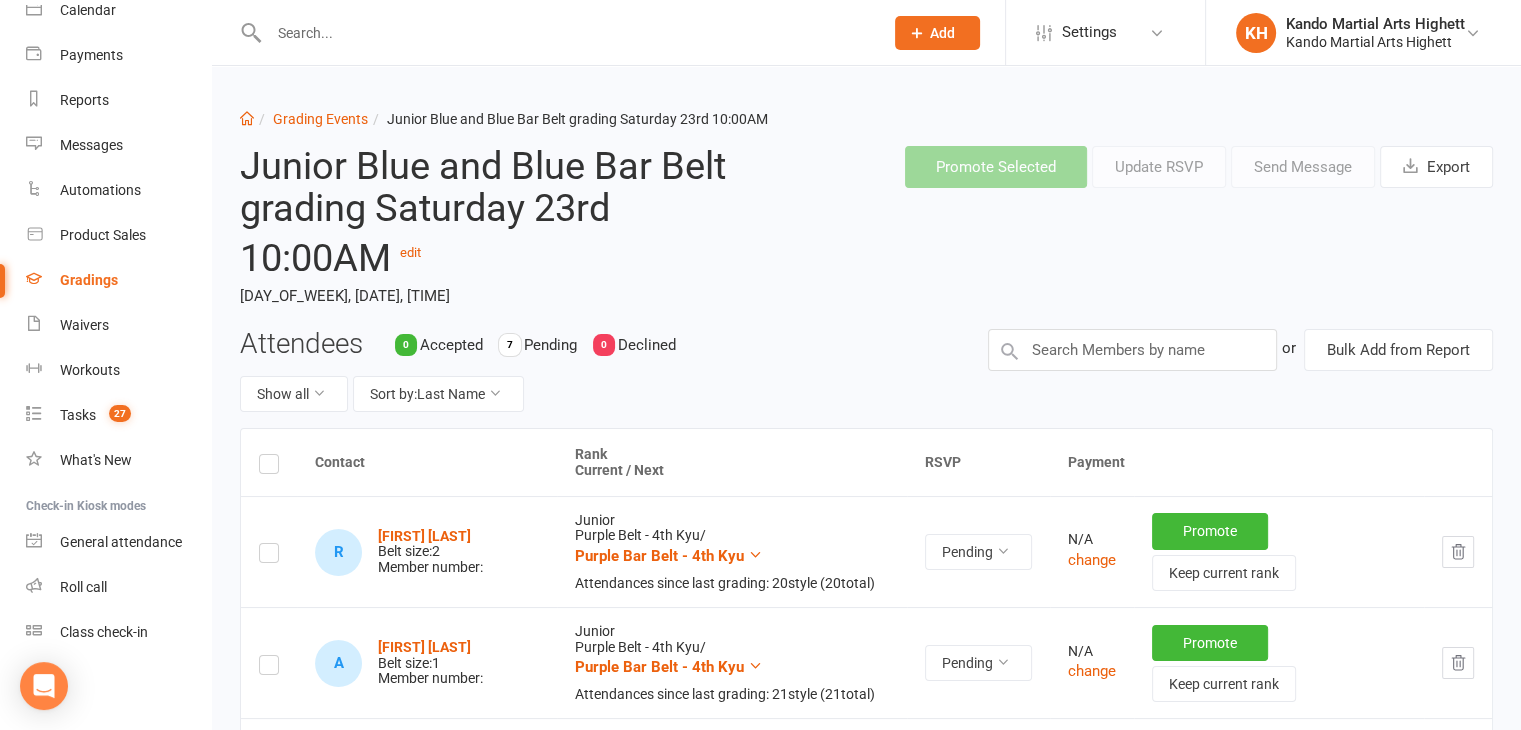 click on "Junior Blue and Blue Bar Belt grading Saturday 23rd 10:00AM   edit Saturday, 23 Aug 2025, 10:00am Promote Selected Update RSVP Send Message   Export" at bounding box center [866, 229] 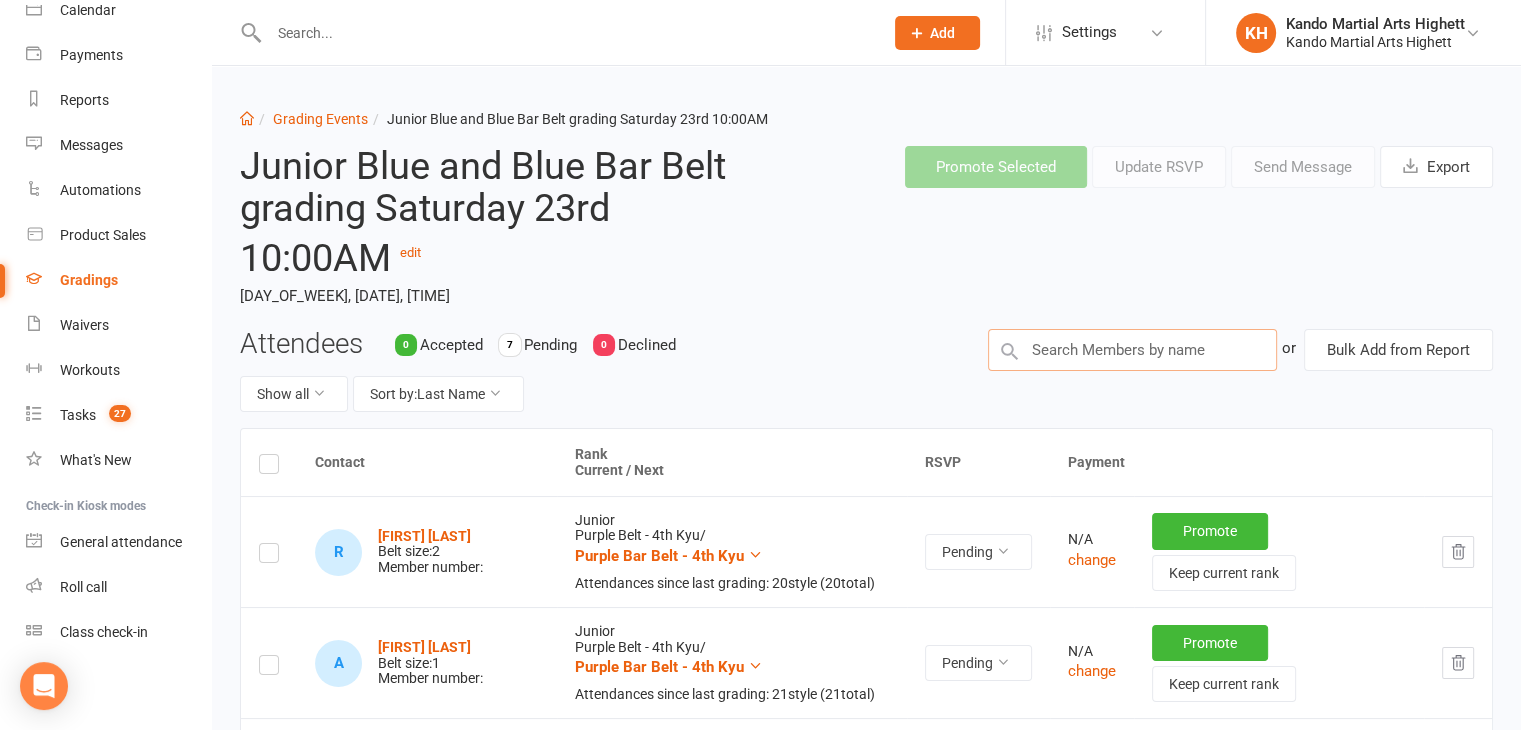 click at bounding box center (1132, 350) 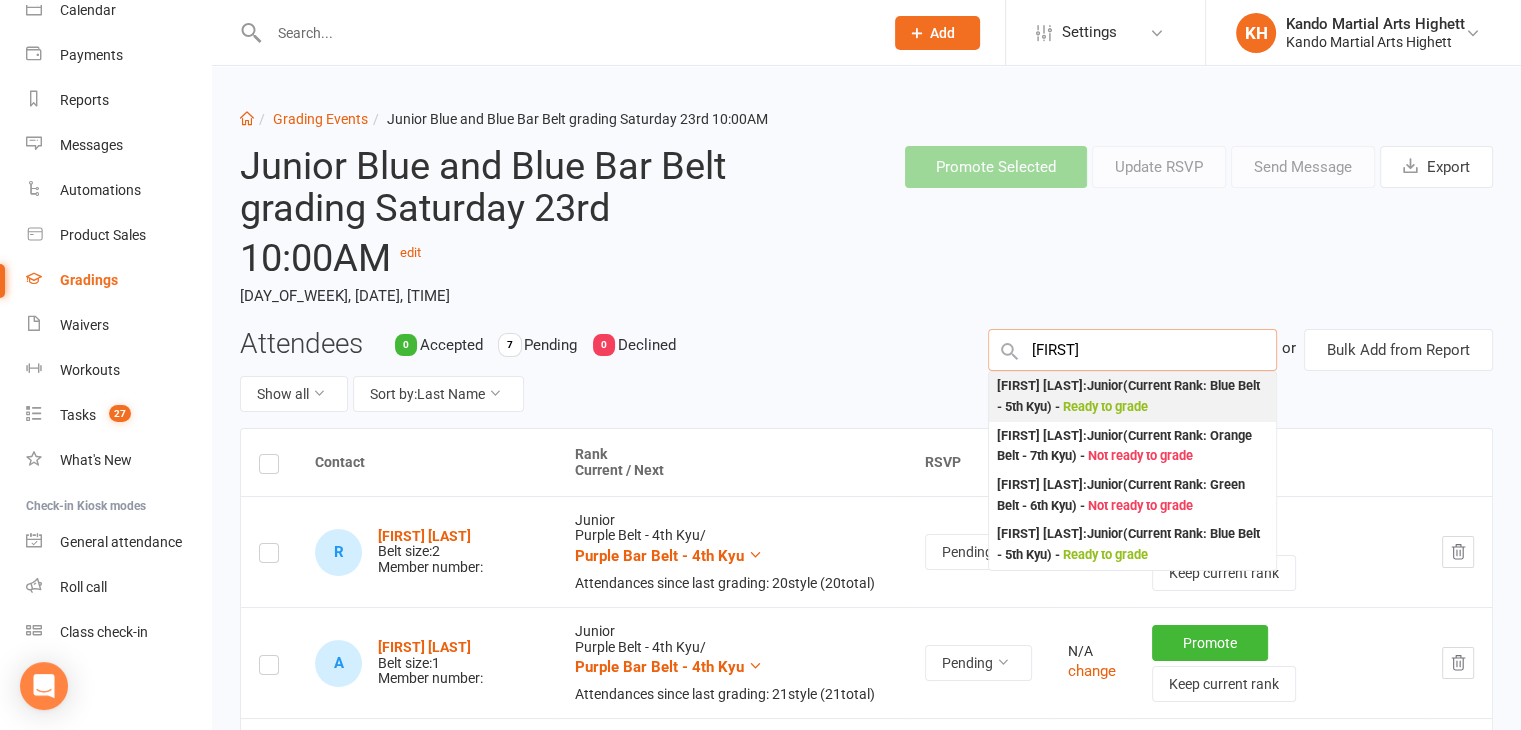 type on "morde" 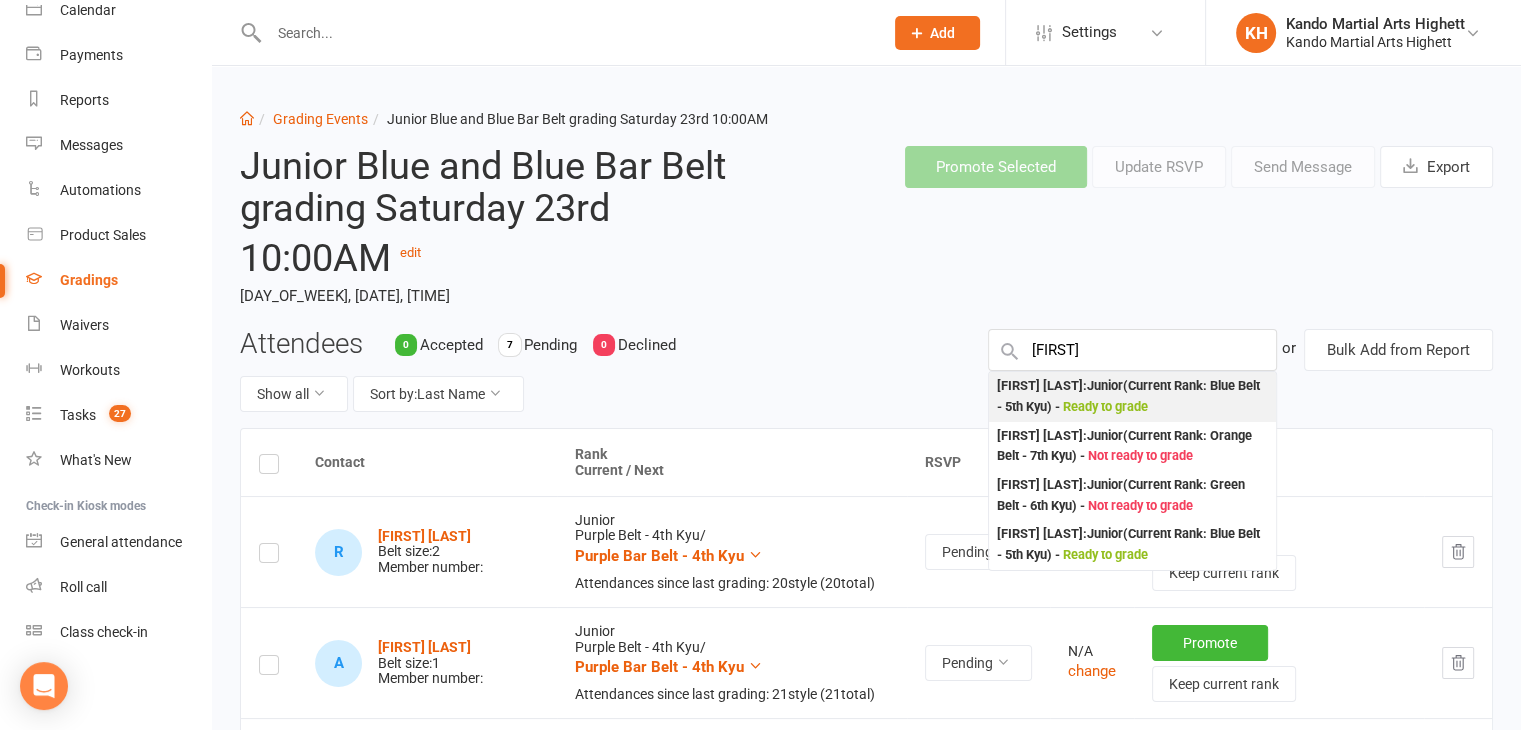 click on "Mordecai Buntman :  Junior  (Current Rank:   Blue Belt - 5th  Kyu ) -   Ready to grade" at bounding box center (1132, 396) 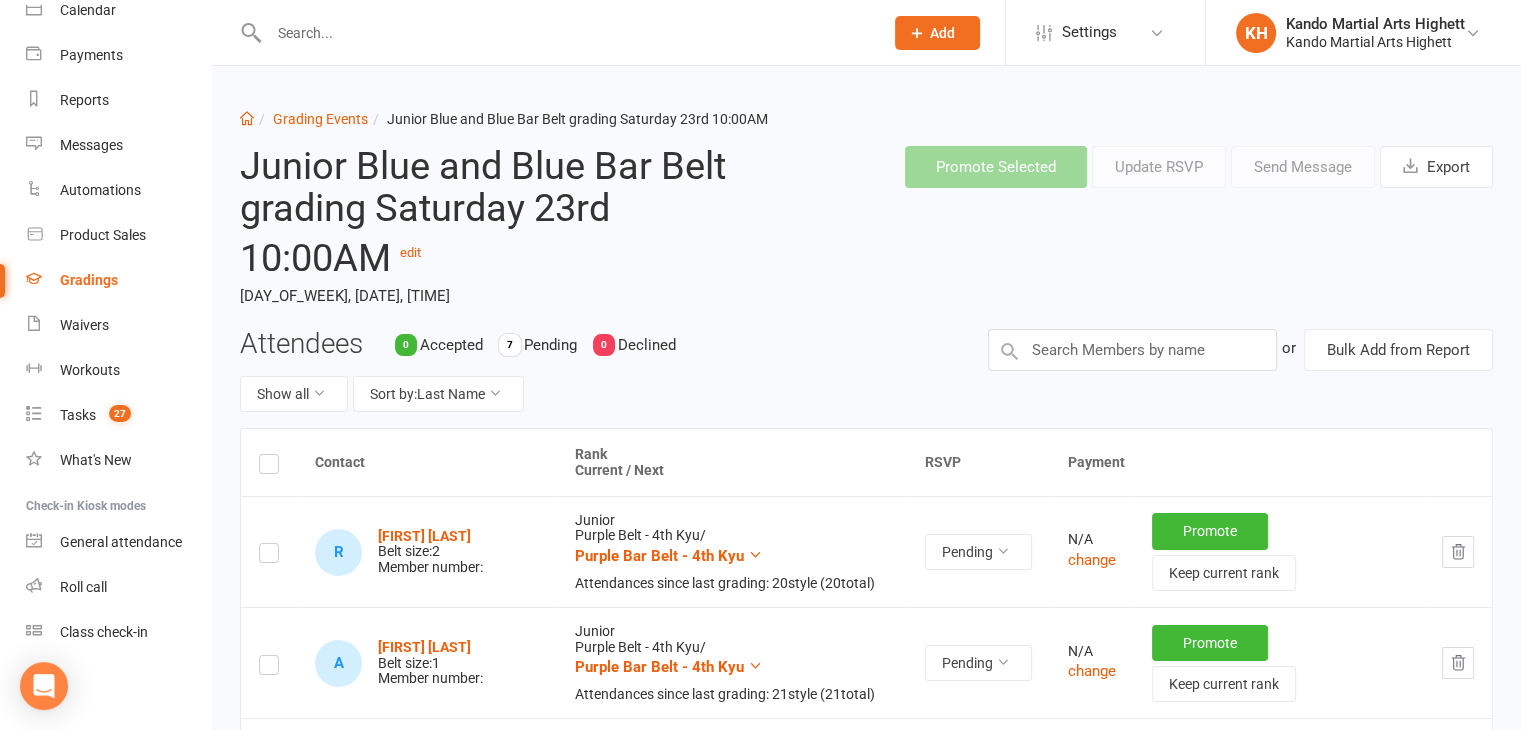 scroll, scrollTop: 212, scrollLeft: 0, axis: vertical 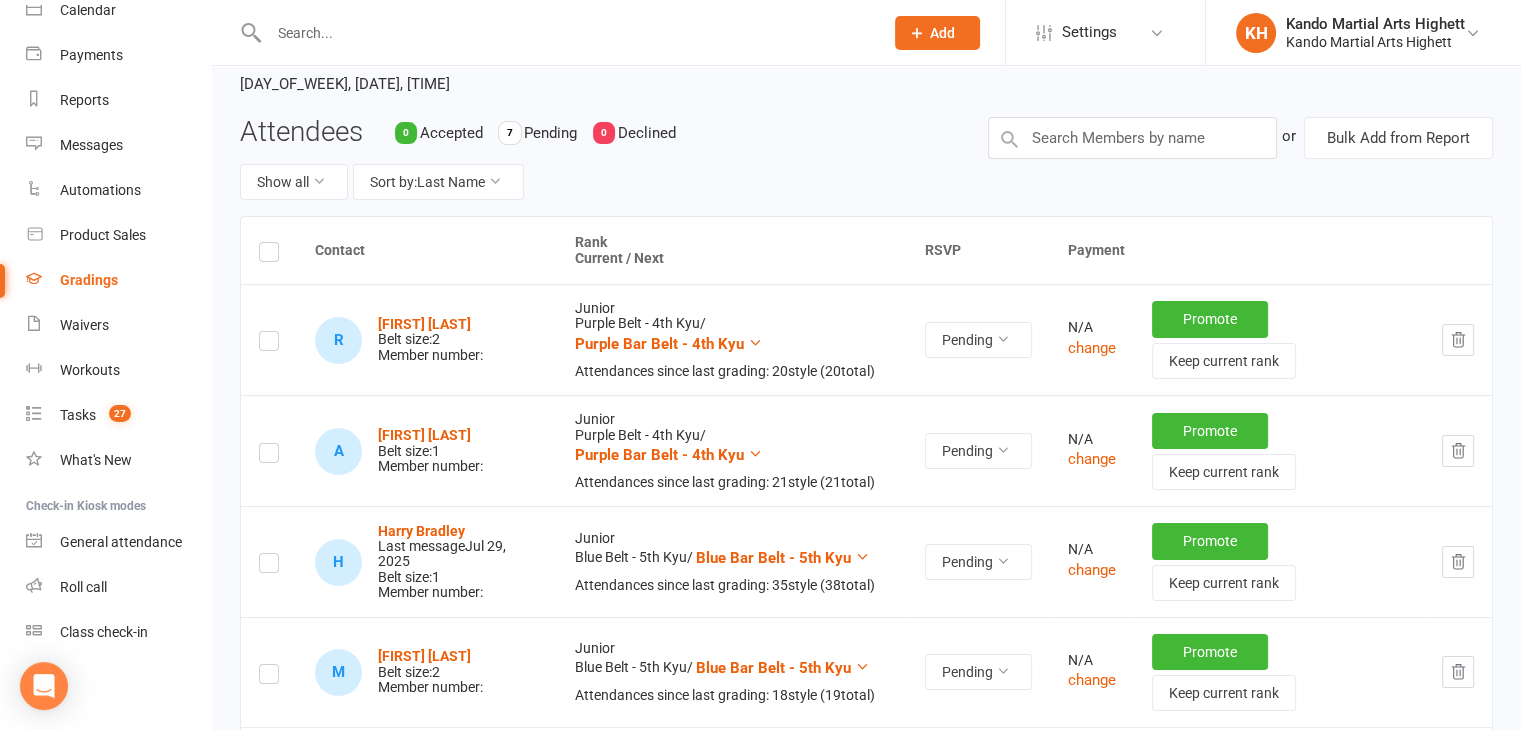click at bounding box center (269, 344) 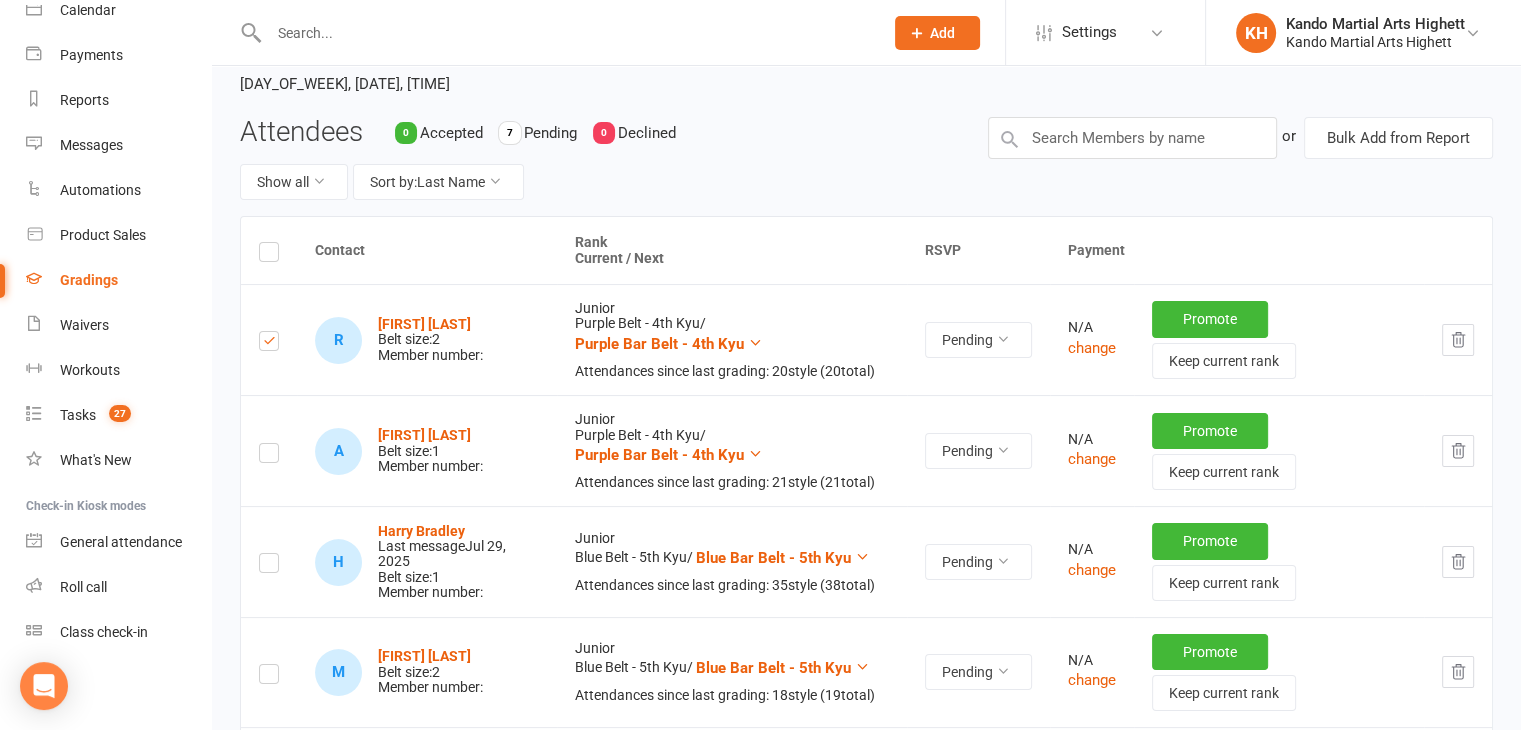click at bounding box center [269, 450] 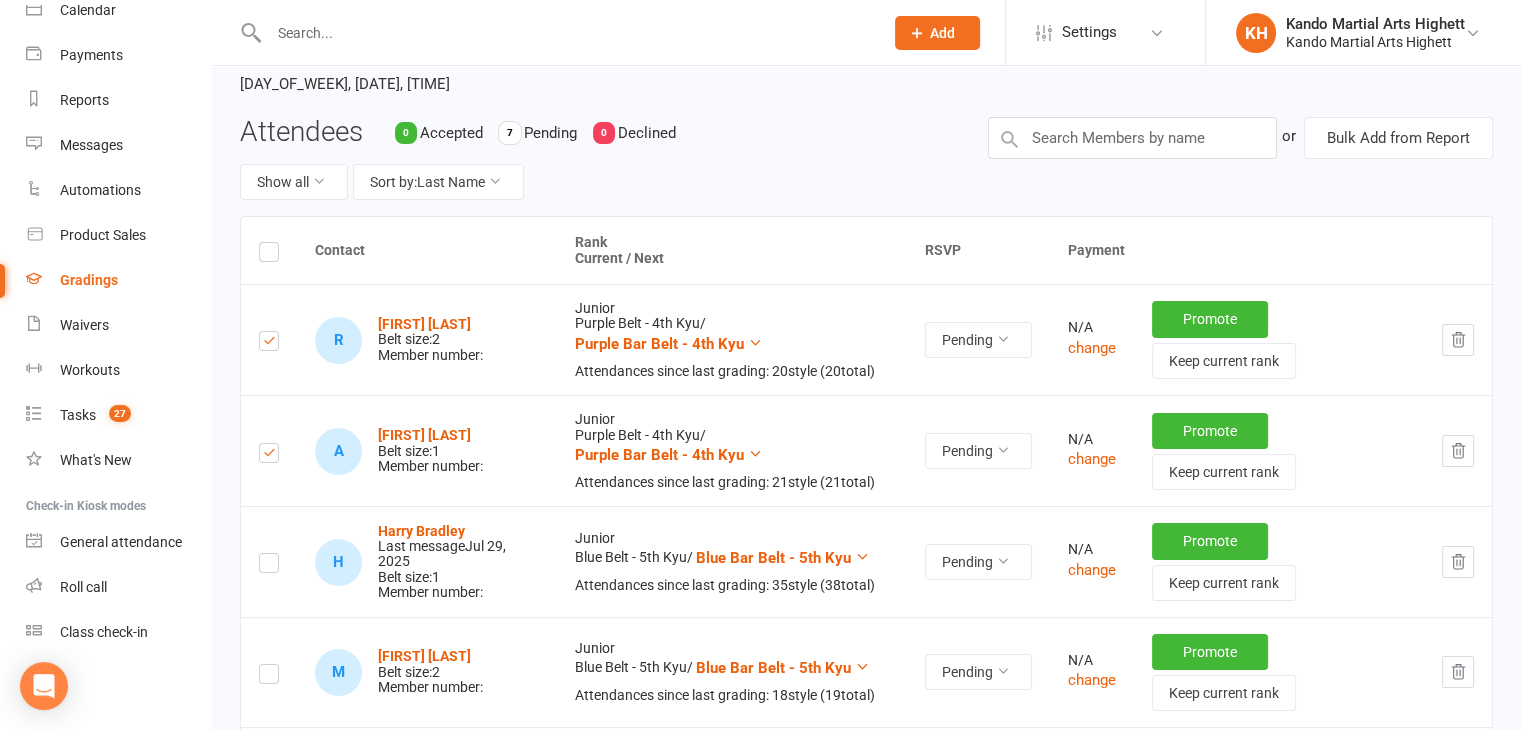 click at bounding box center (269, 677) 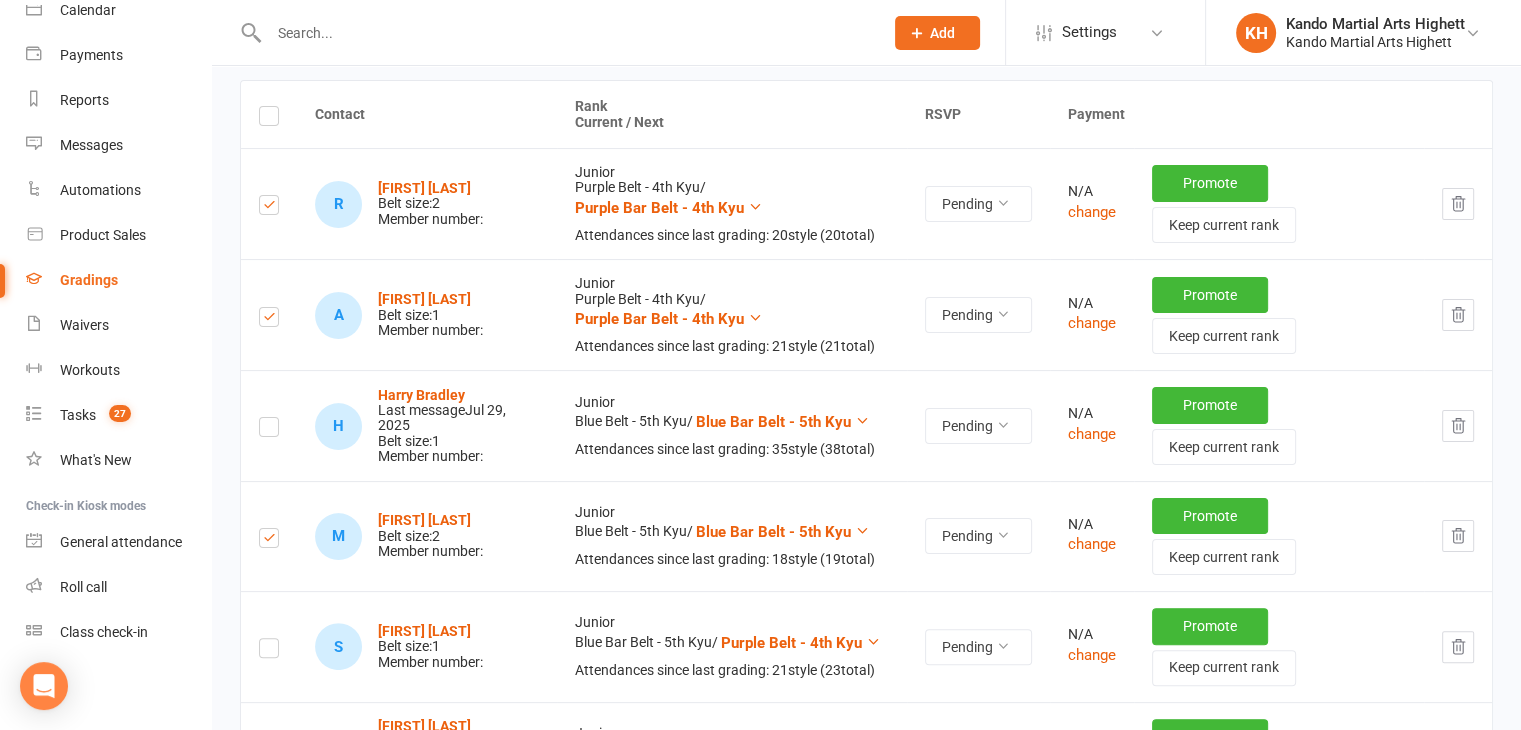 scroll, scrollTop: 348, scrollLeft: 0, axis: vertical 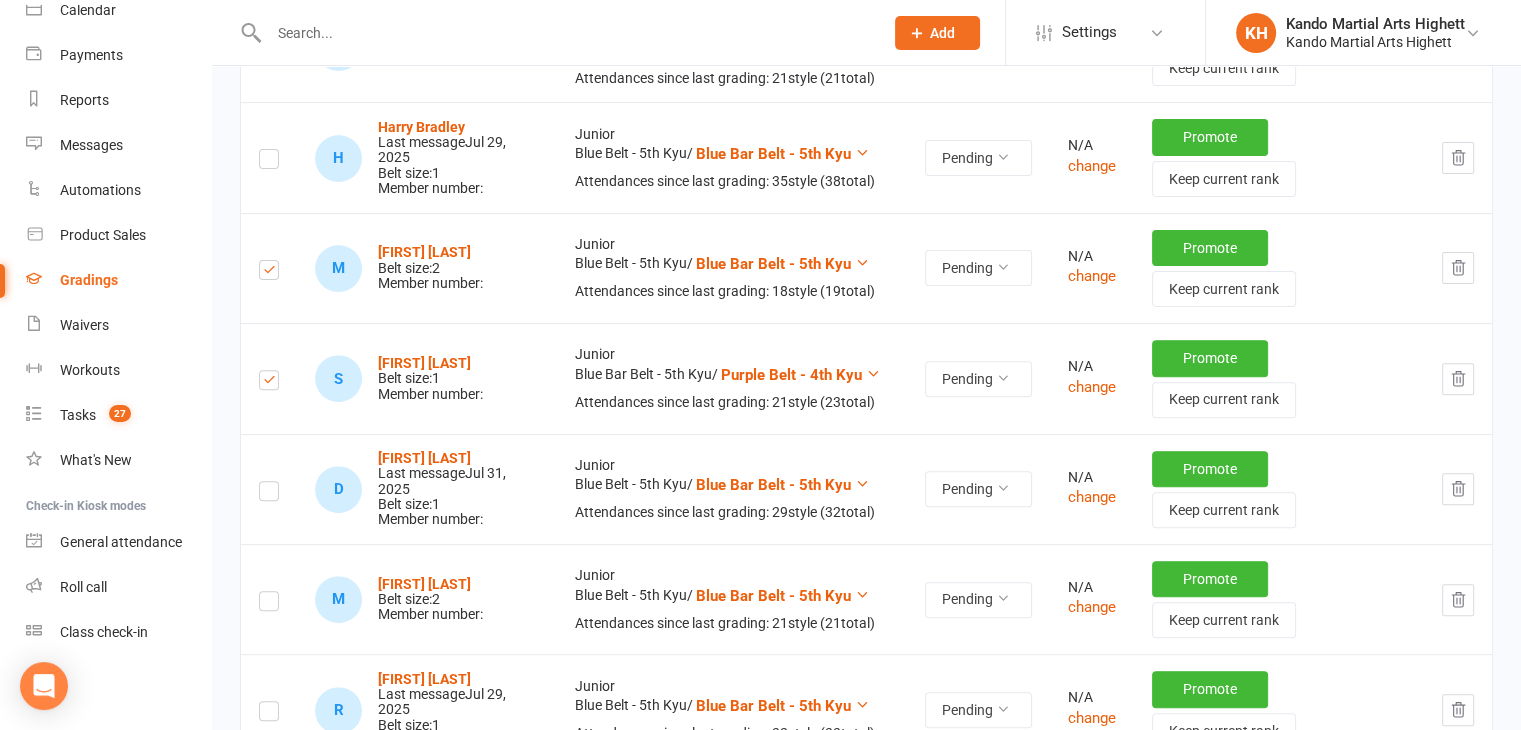 click at bounding box center (269, 599) 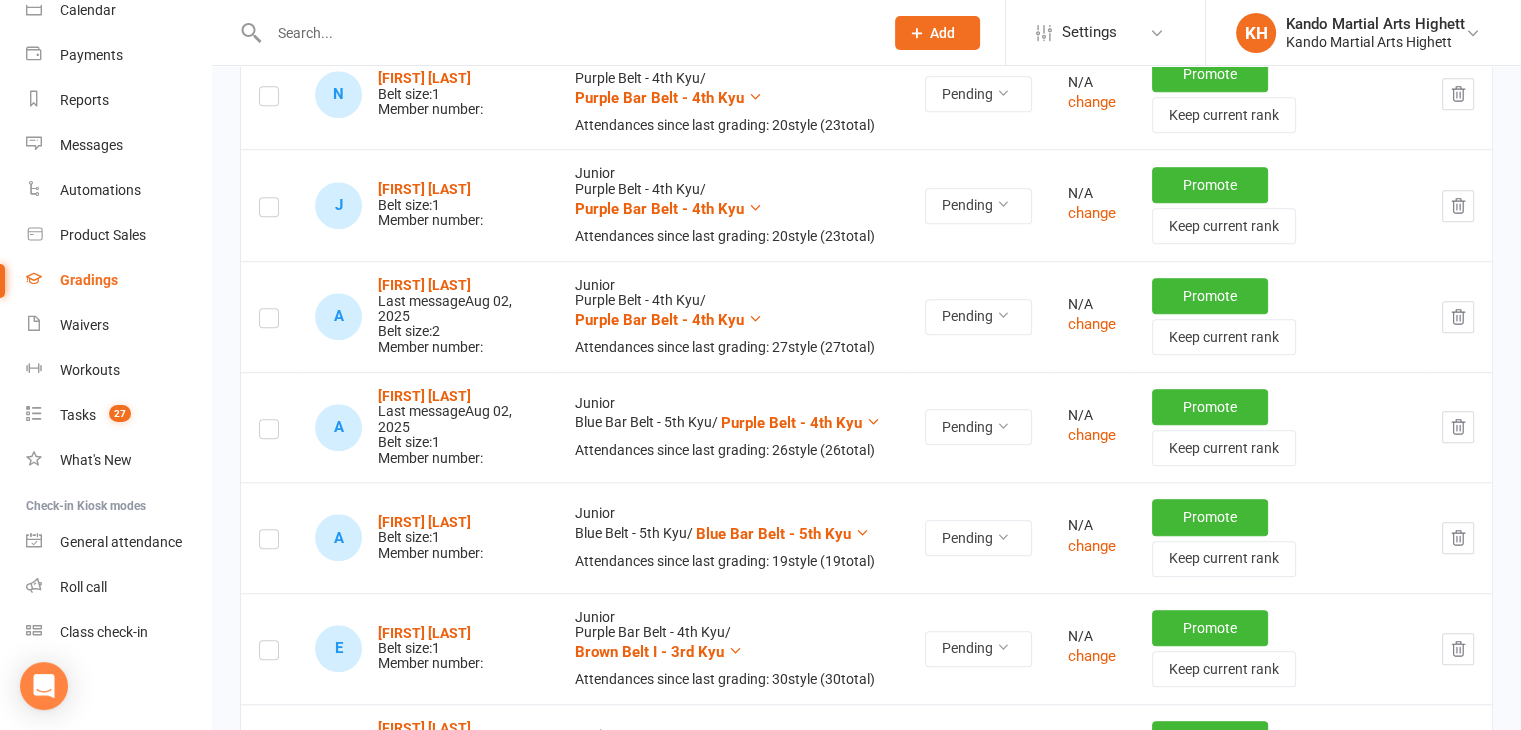 scroll, scrollTop: 1563, scrollLeft: 0, axis: vertical 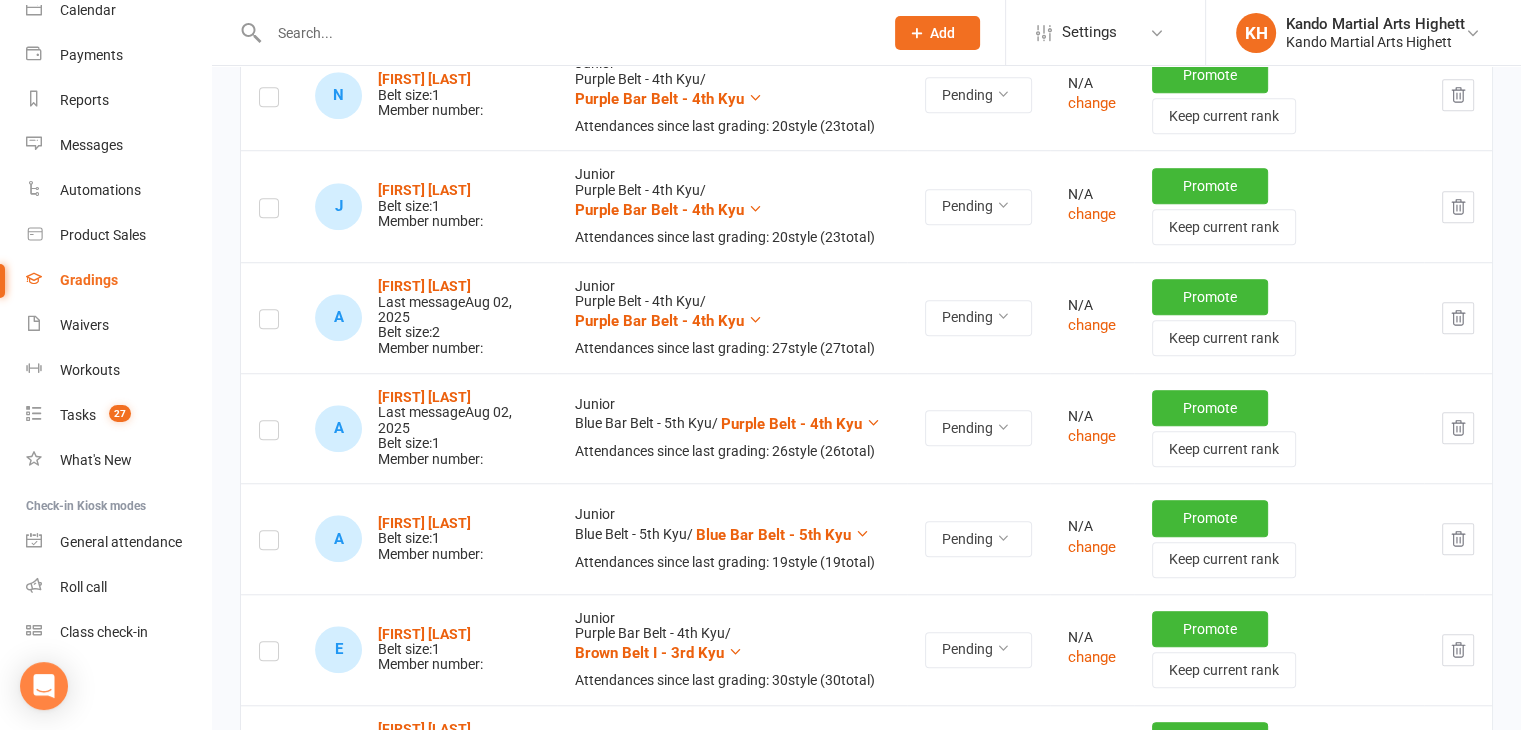 click at bounding box center [269, 205] 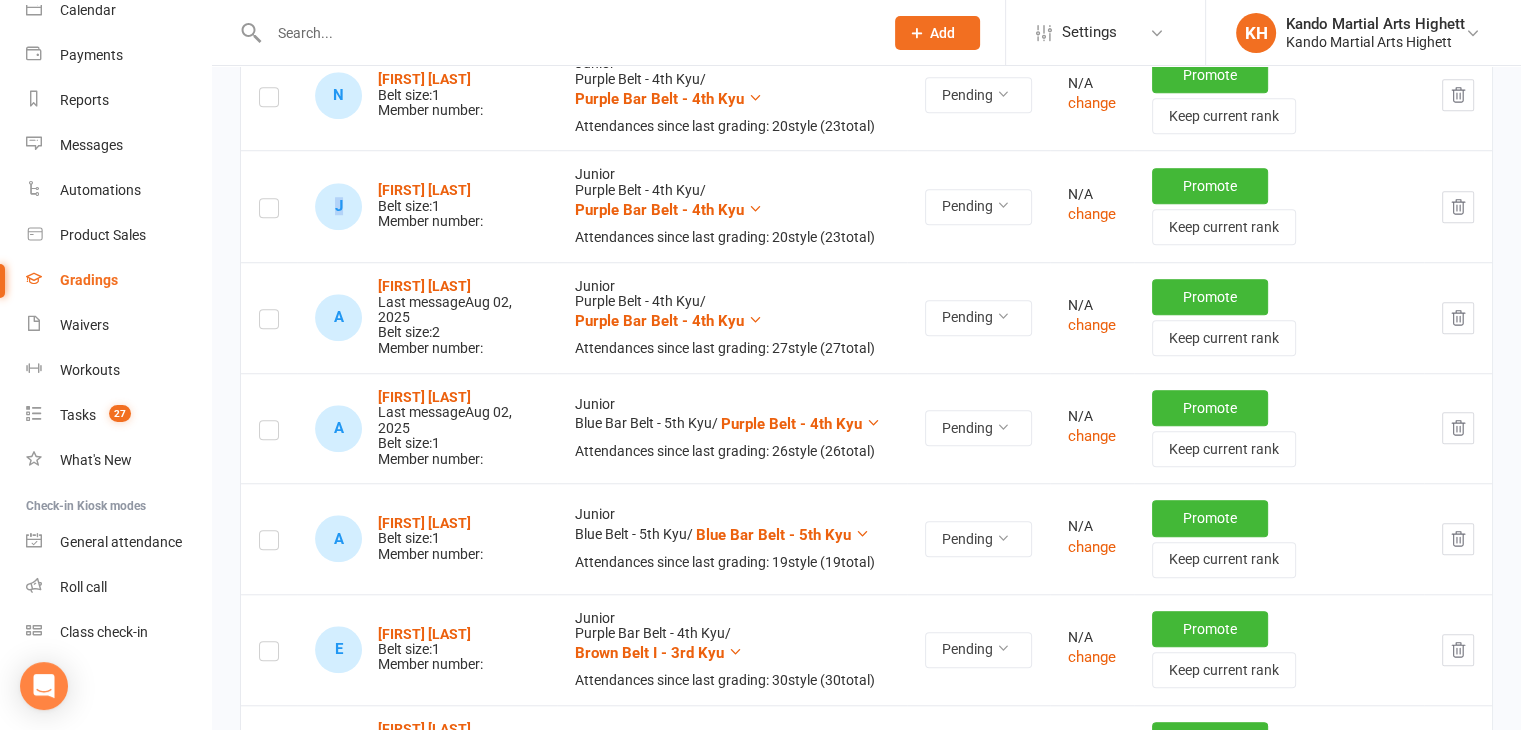 click at bounding box center (269, 206) 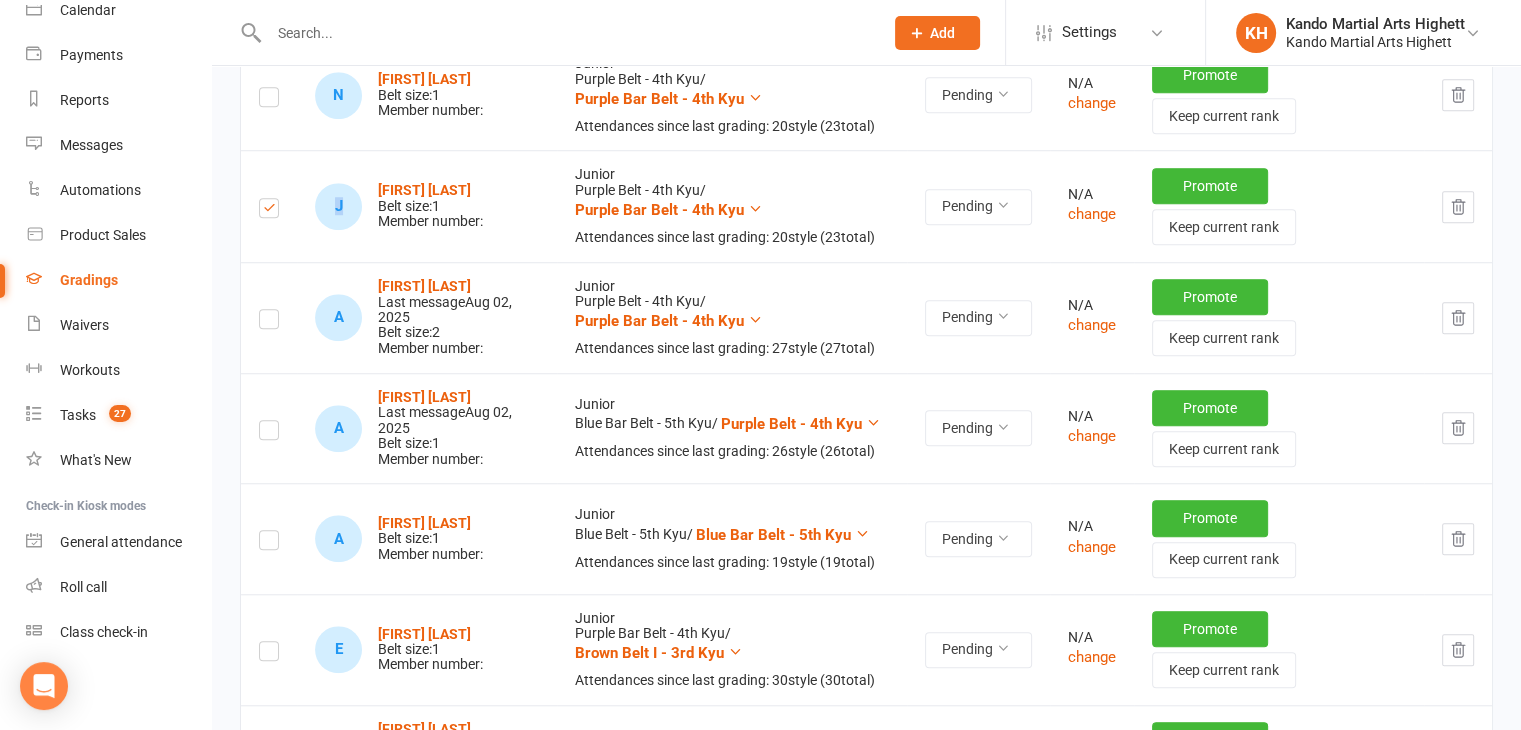 click at bounding box center [269, 100] 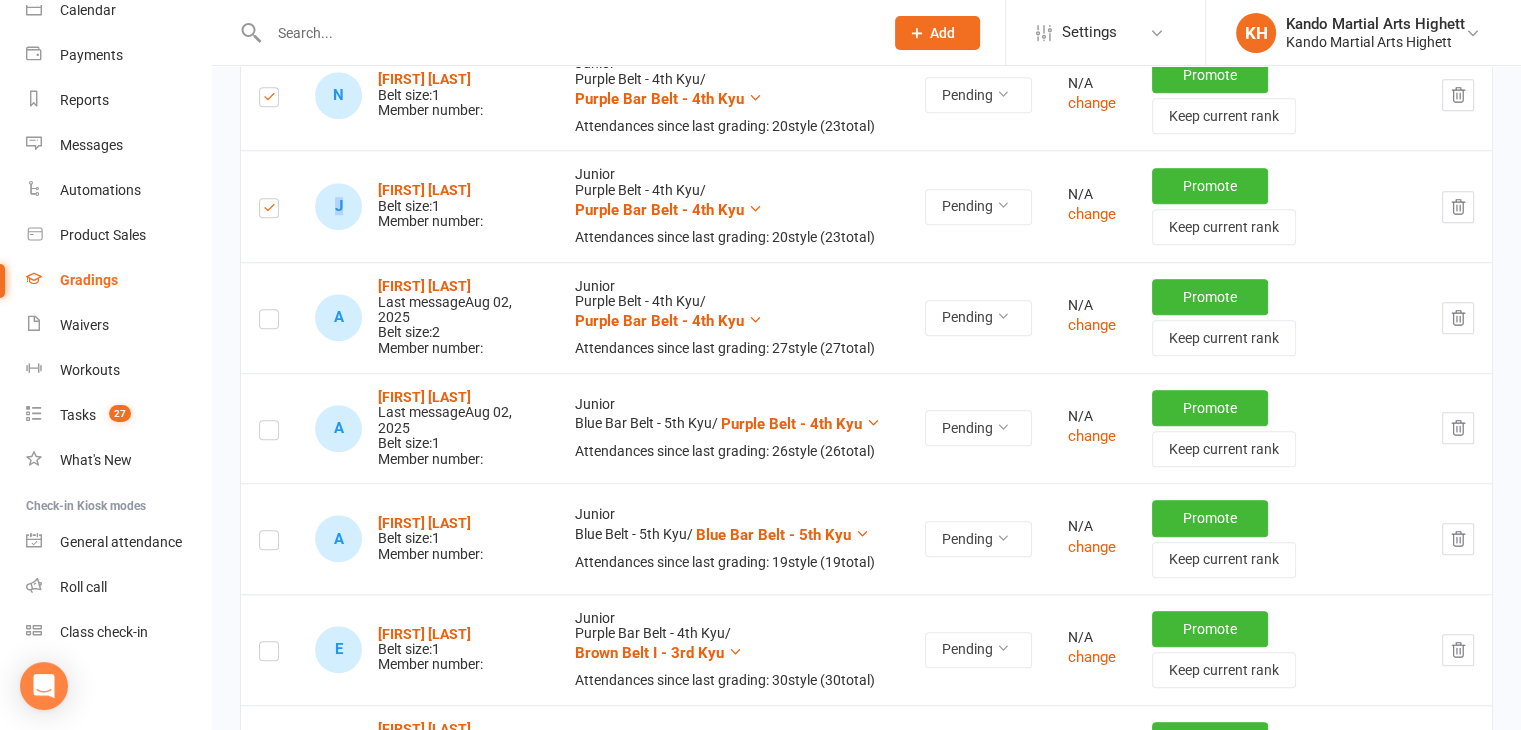 click at bounding box center [269, 543] 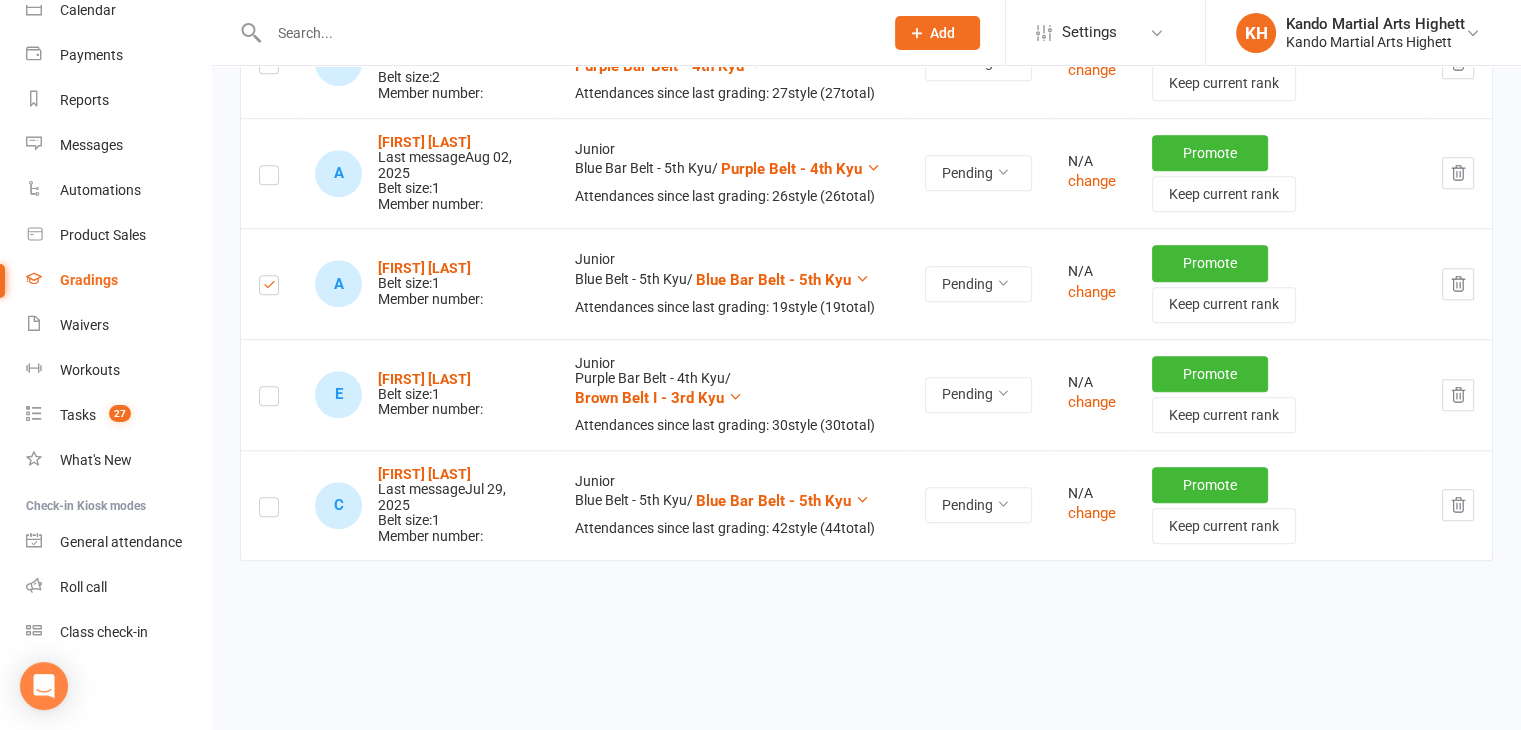 scroll, scrollTop: 1827, scrollLeft: 0, axis: vertical 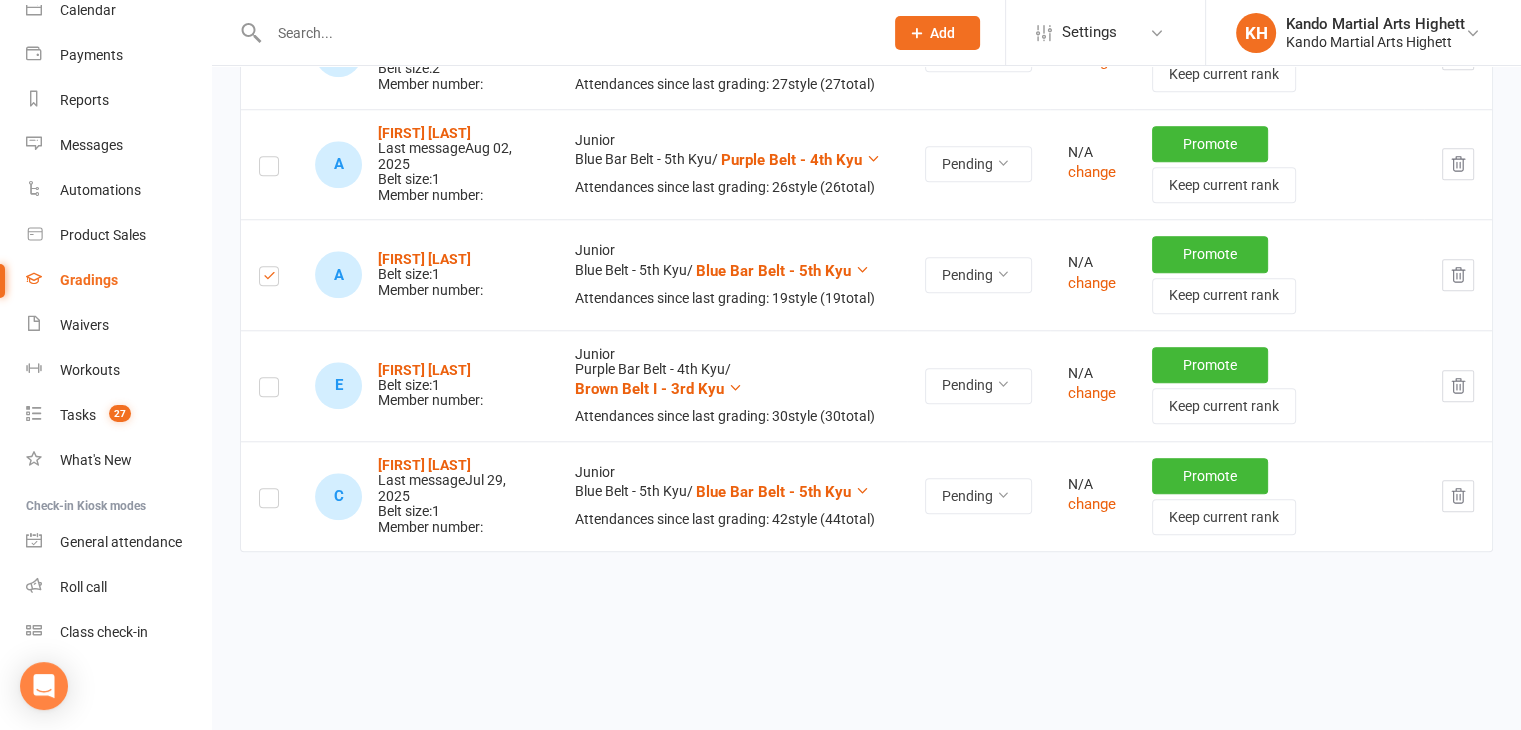 click at bounding box center [269, 385] 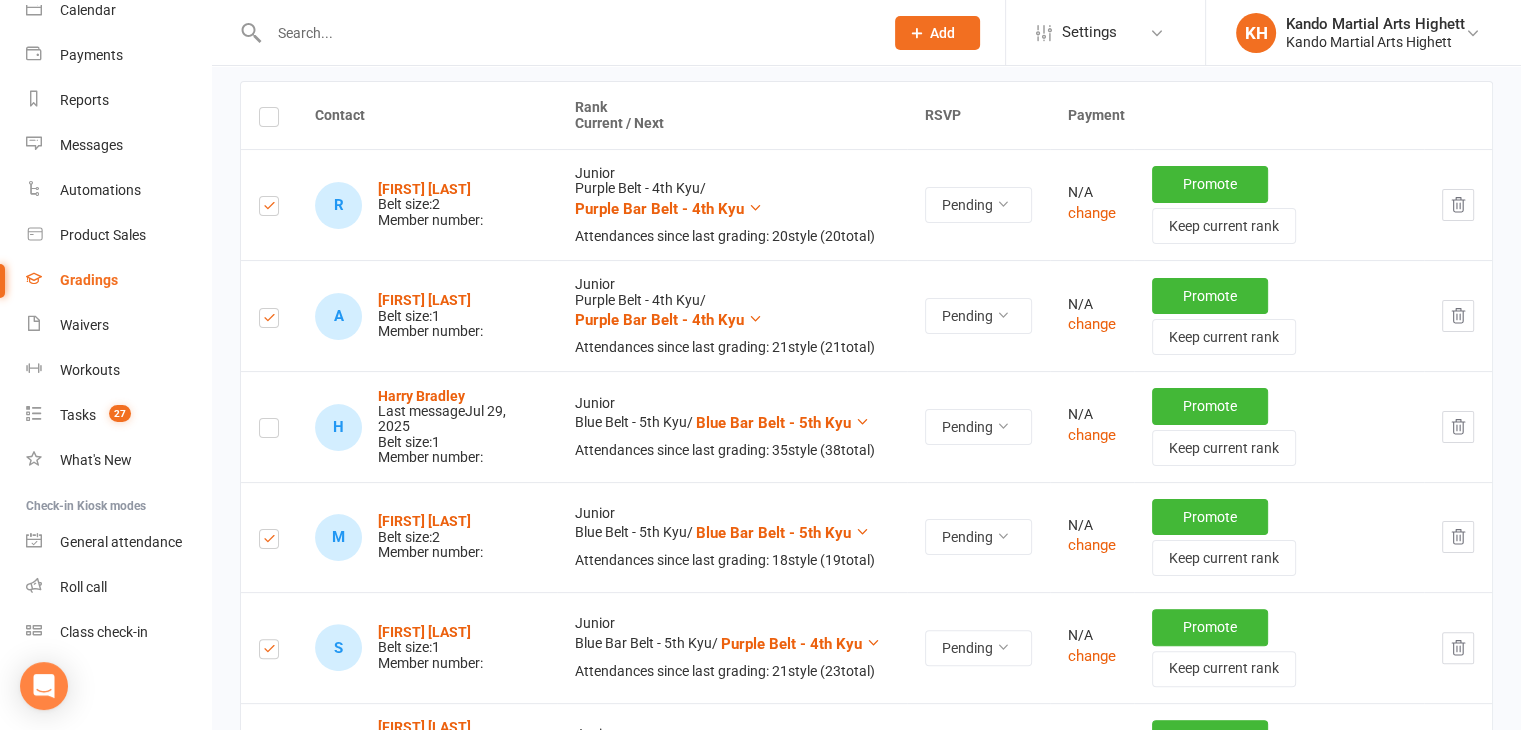 scroll, scrollTop: 0, scrollLeft: 0, axis: both 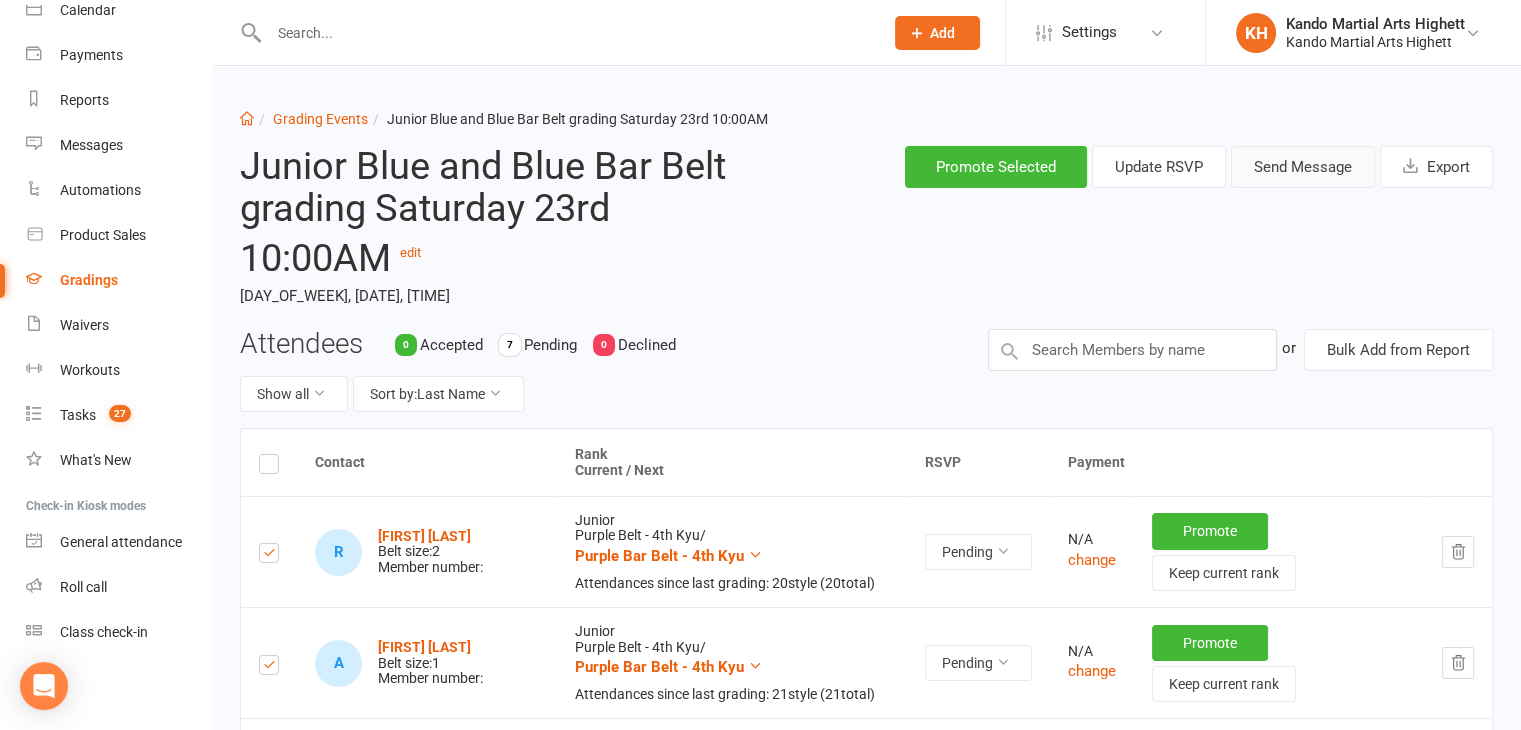click on "Send Message" at bounding box center (1303, 167) 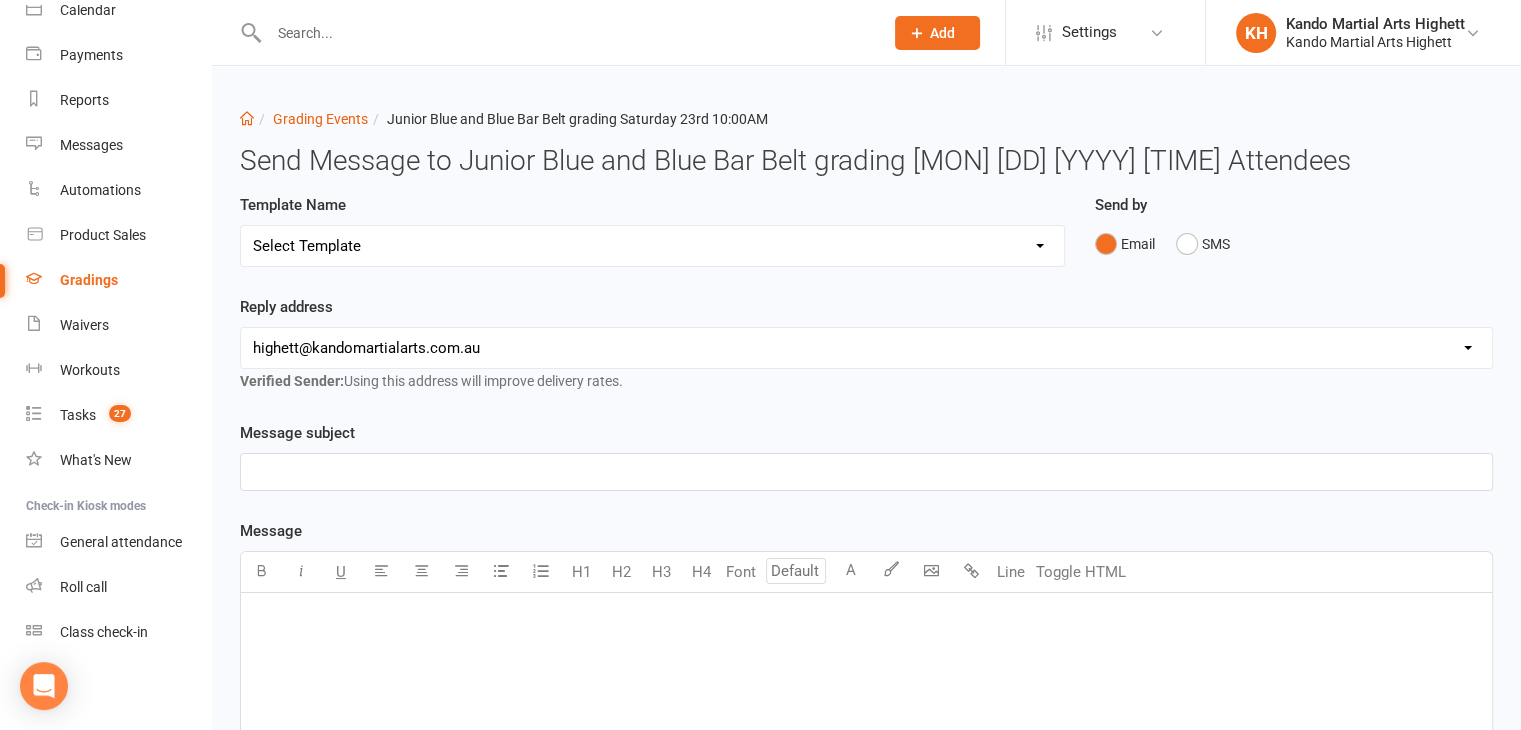 click on "Select Template [Email] Black Belt Grading Invitation [Email] Confirmation of Successful Grading [Email] Grading Event Reminder [SMS] Invited to grading not responded [Email] JNR - Invitation to Grading Event [Email] Notification of change to Grading Event date/time [Email] TA - Invitation to Grading Event" at bounding box center [652, 246] 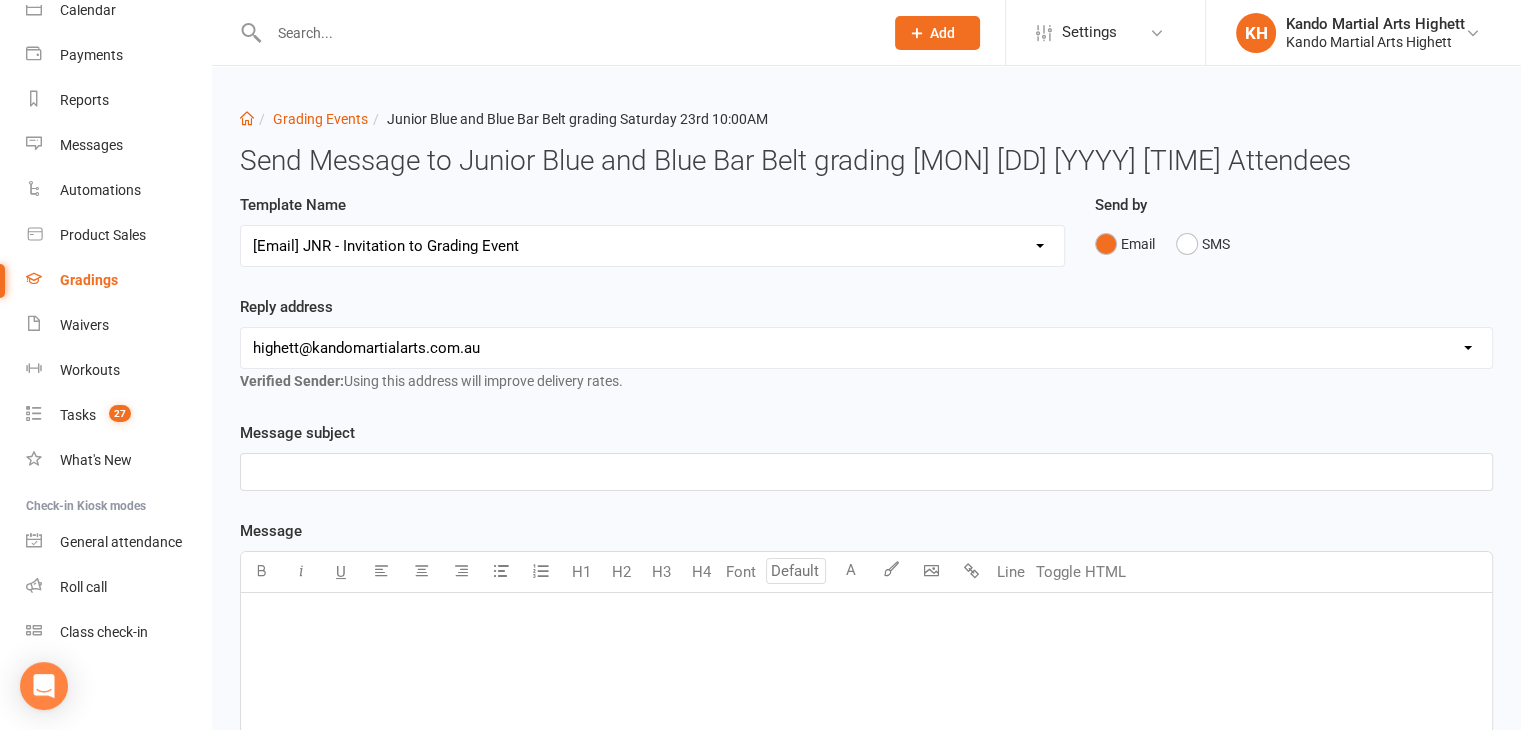 click on "Select Template [Email] Black Belt Grading Invitation [Email] Confirmation of Successful Grading [Email] Grading Event Reminder [SMS] Invited to grading not responded [Email] JNR - Invitation to Grading Event [Email] Notification of change to Grading Event date/time [Email] TA - Invitation to Grading Event" at bounding box center [652, 246] 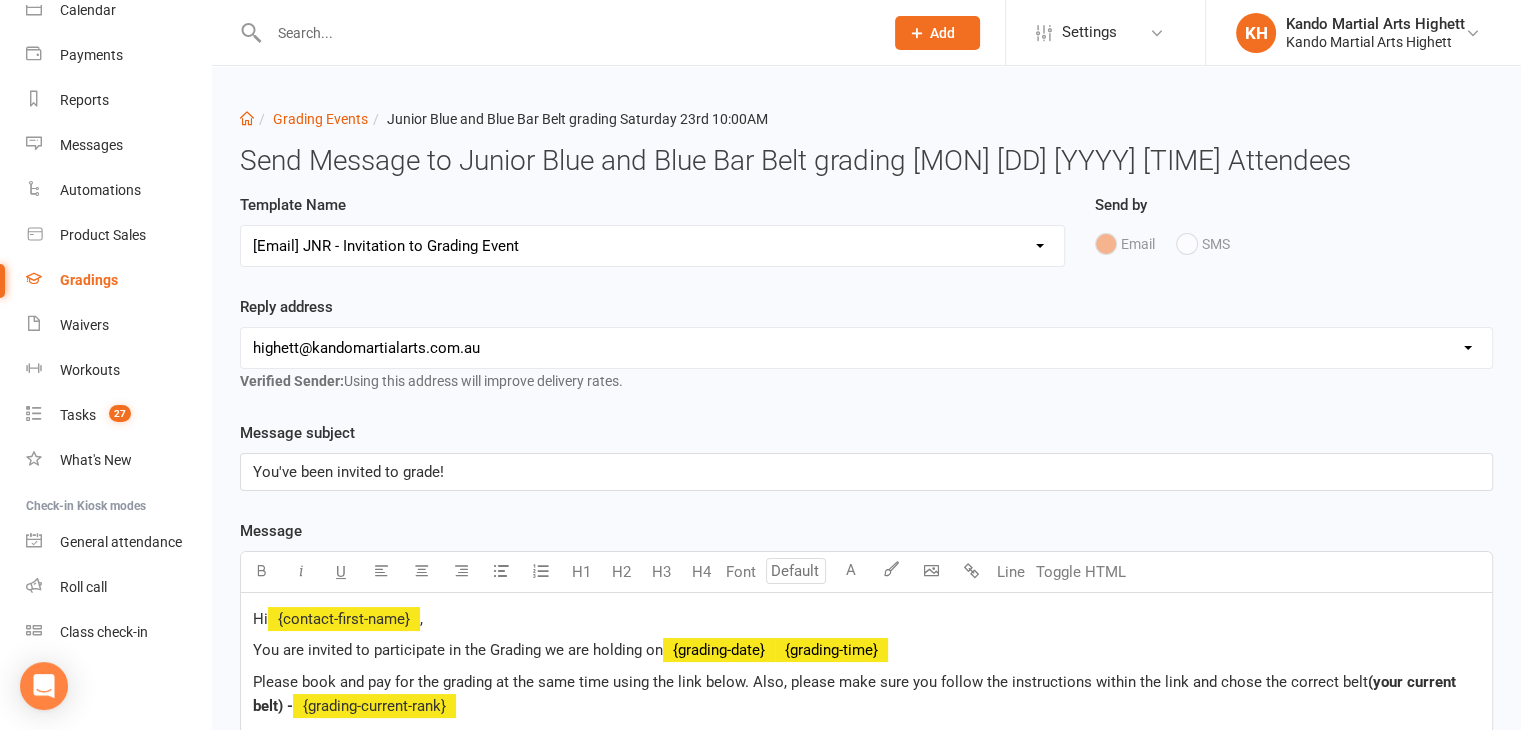 scroll, scrollTop: 762, scrollLeft: 0, axis: vertical 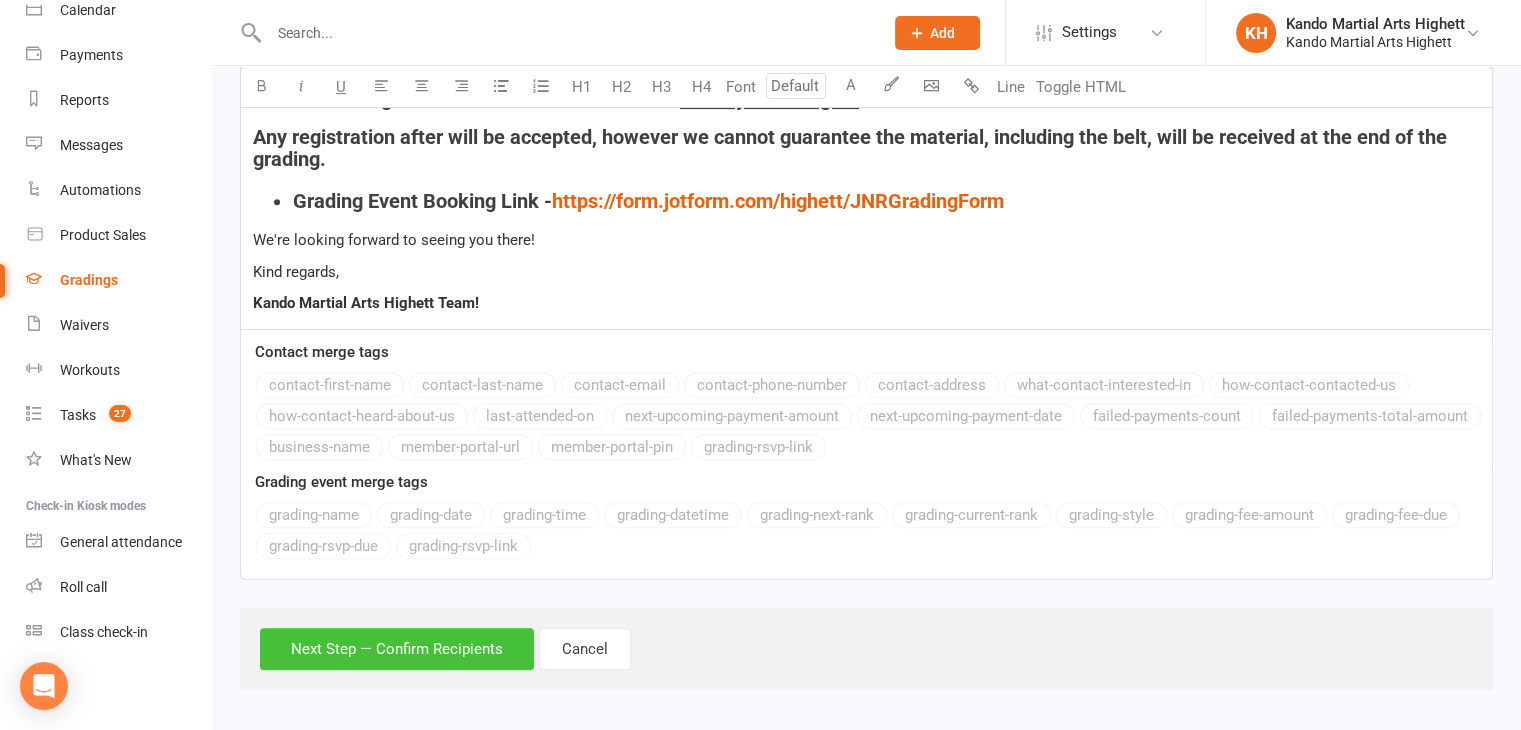 click on "Next Step — Confirm Recipients" at bounding box center (397, 649) 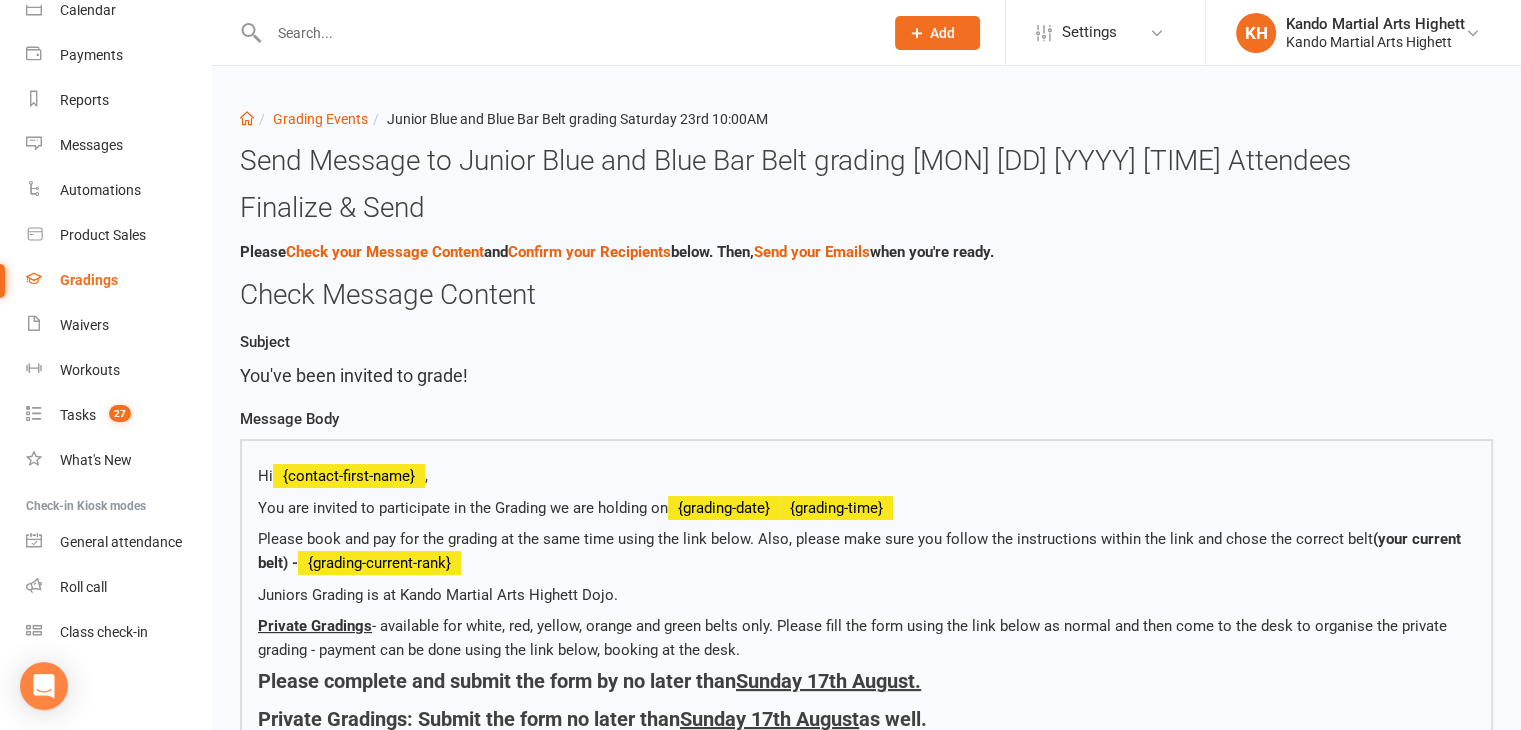 scroll, scrollTop: 998, scrollLeft: 0, axis: vertical 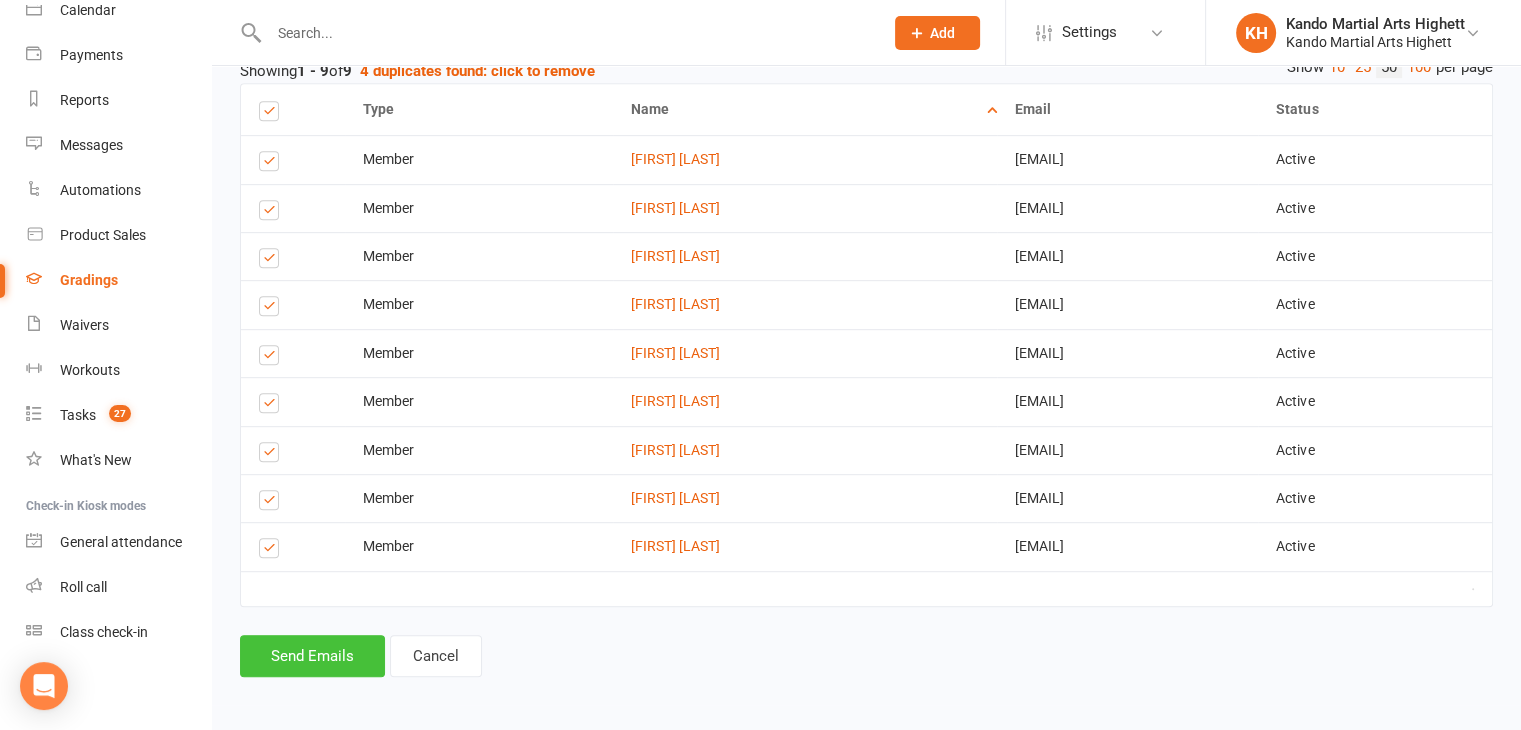 click on "Send Emails" at bounding box center (312, 656) 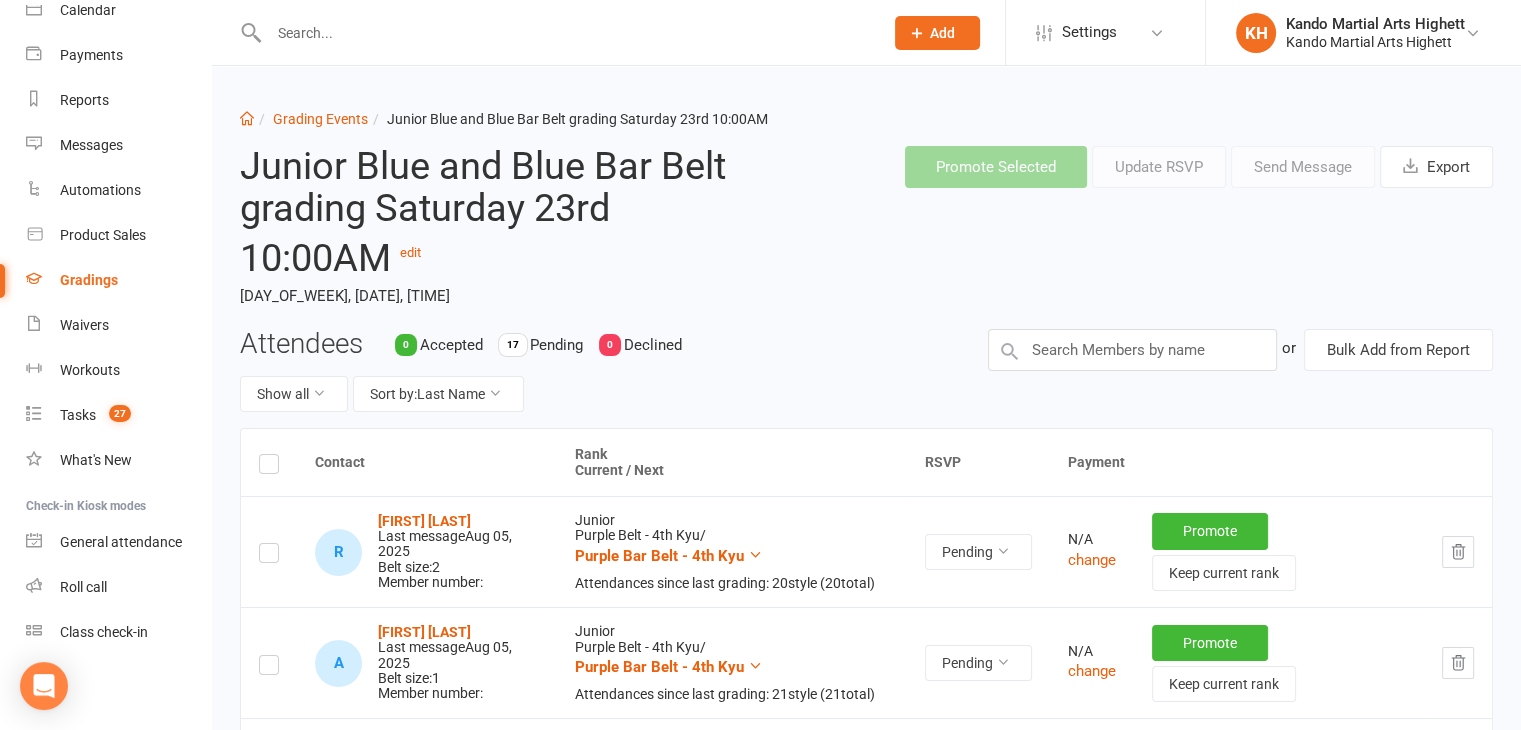 scroll, scrollTop: 0, scrollLeft: 0, axis: both 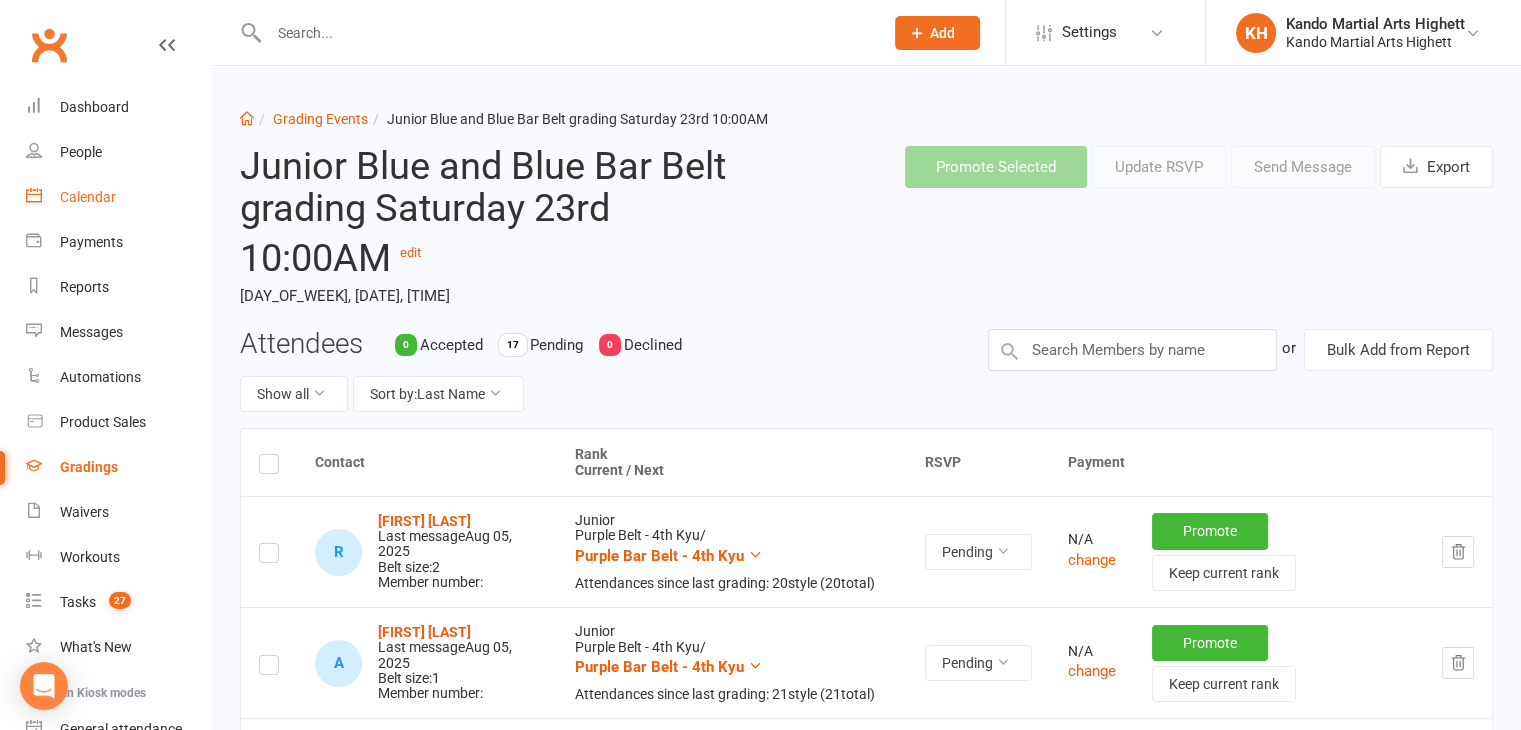 click on "Calendar" at bounding box center (88, 197) 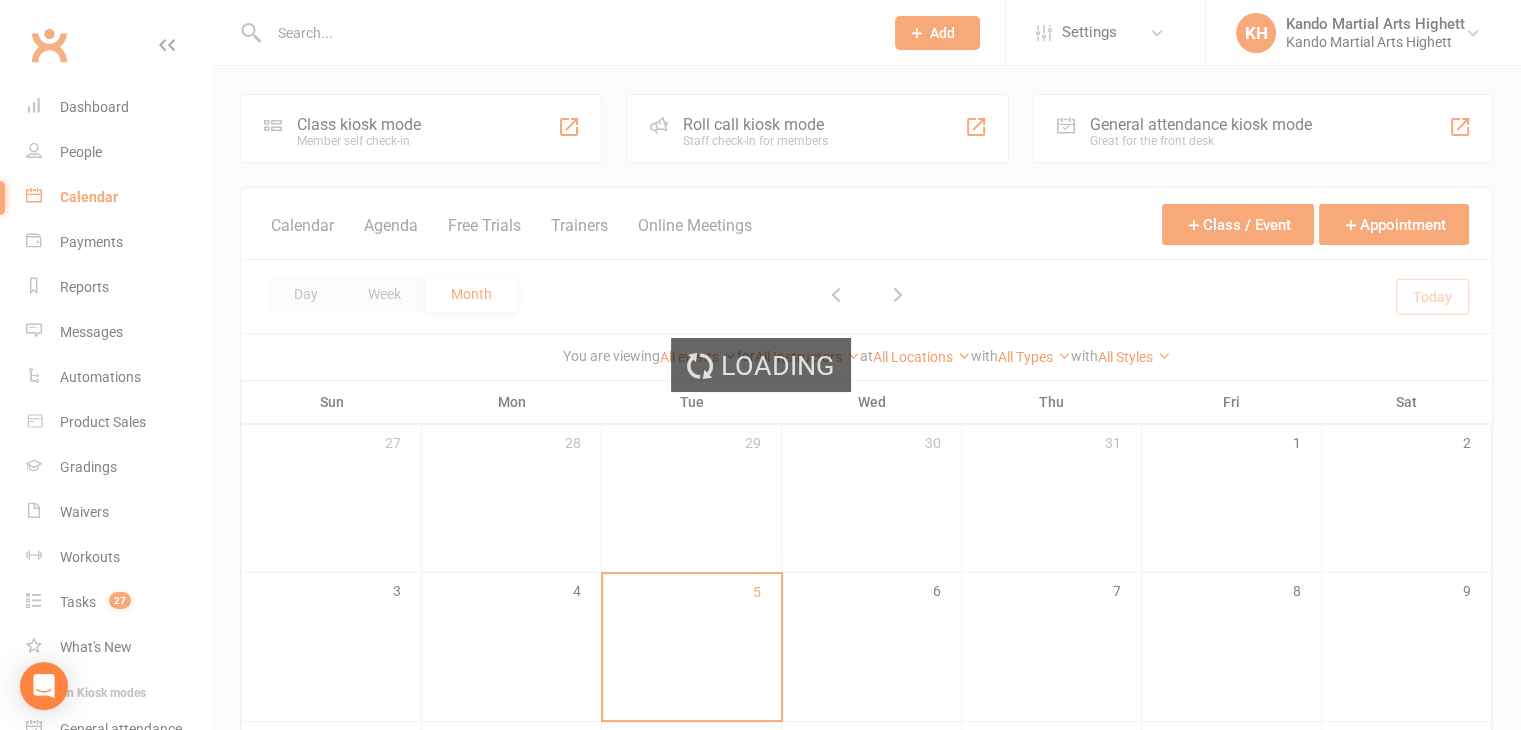scroll, scrollTop: 0, scrollLeft: 0, axis: both 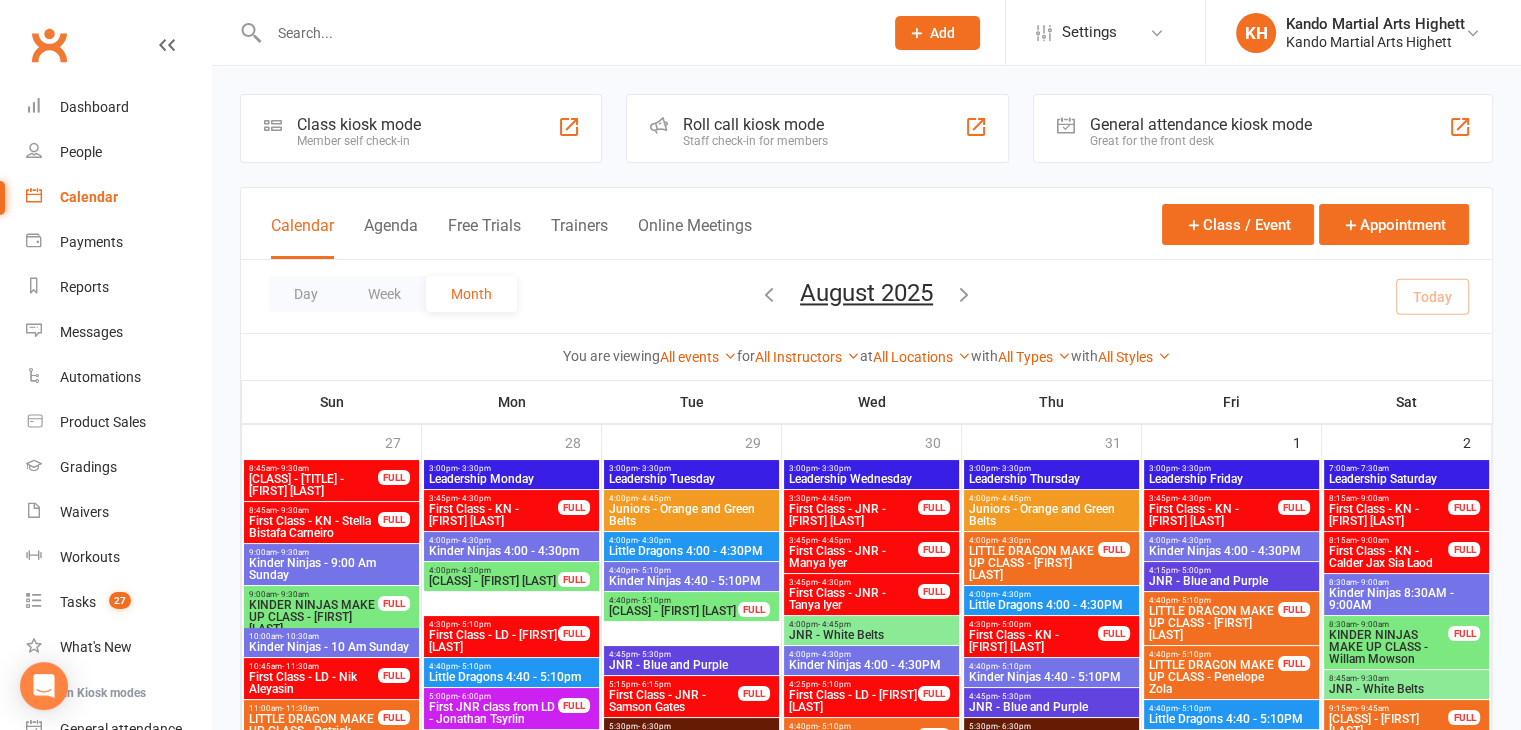 click on "Roll call kiosk mode" at bounding box center [755, 124] 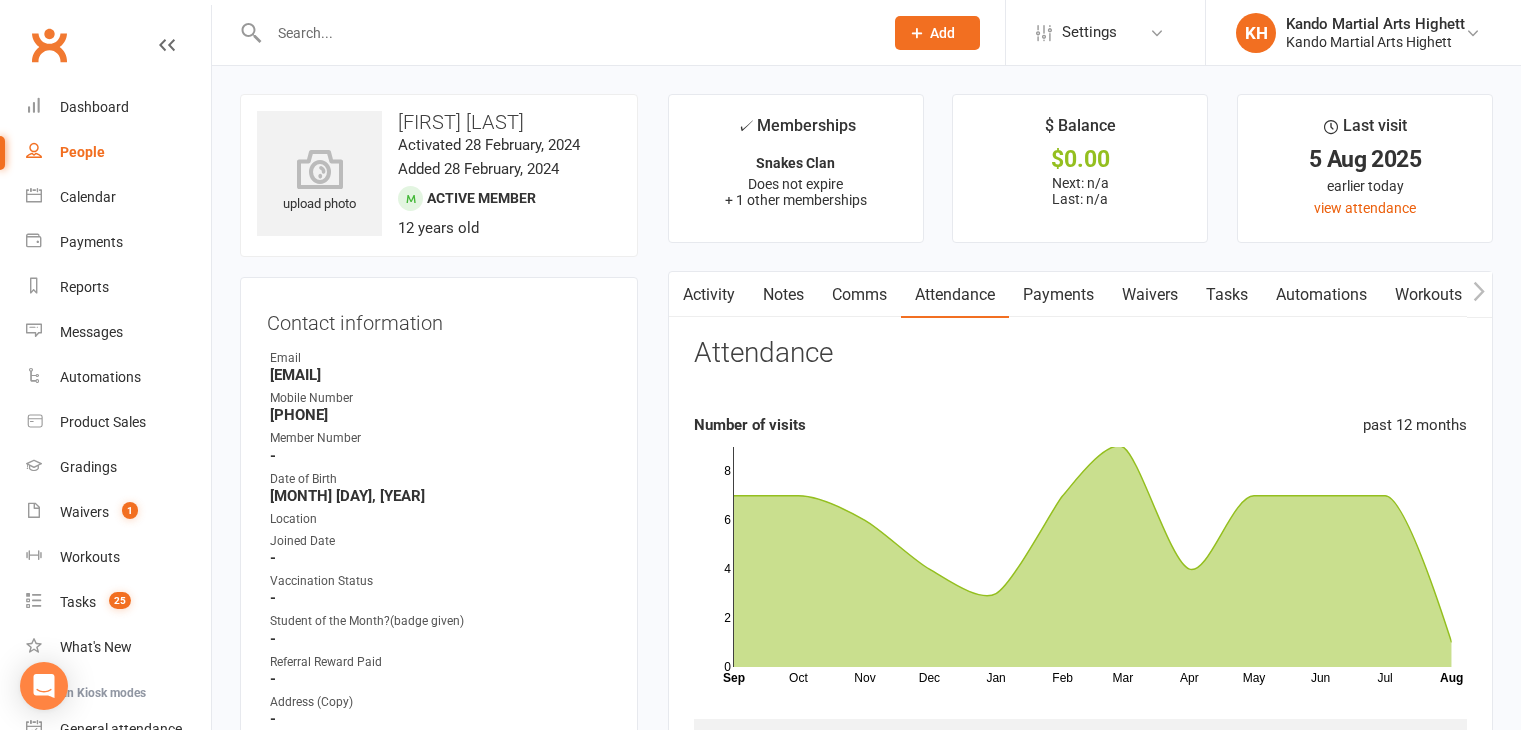 scroll, scrollTop: 0, scrollLeft: 0, axis: both 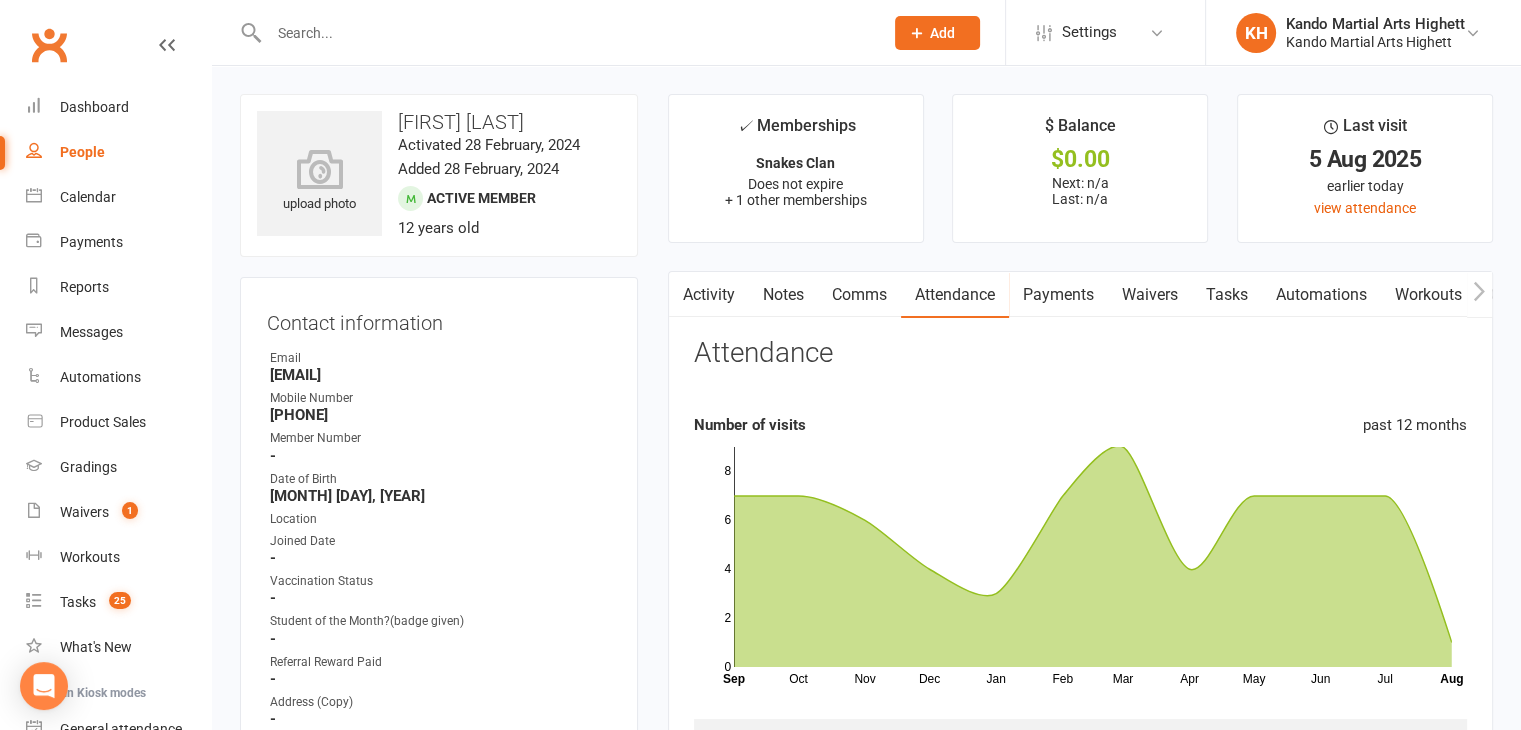 click on "upload photo [FIRST] [LAST] Activated [DATE], [YEAR] Added [DATE], [YEAR] Active member [AGE] years old" at bounding box center (439, 175) 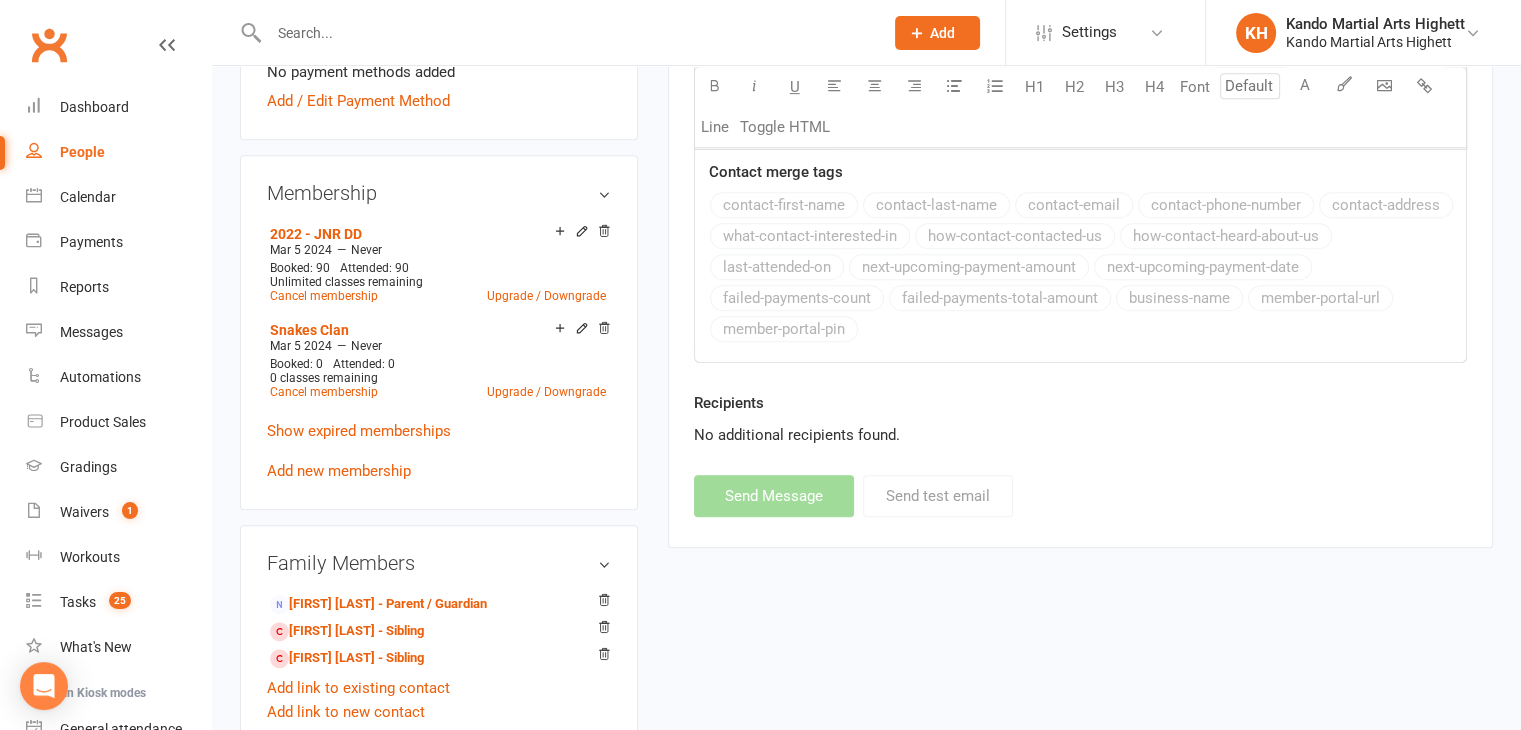 scroll, scrollTop: 1100, scrollLeft: 0, axis: vertical 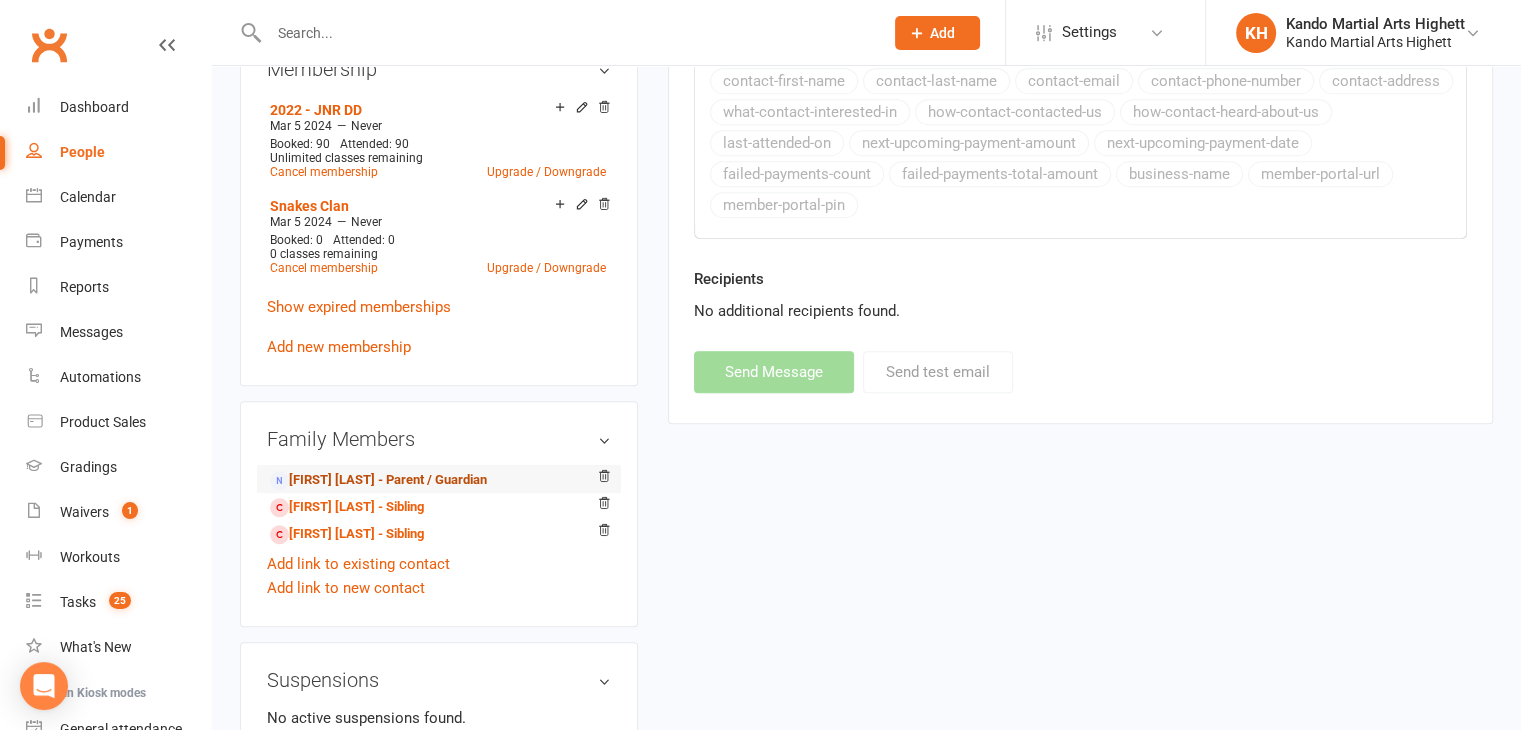 click on "[FIRST] [LAST] - Parent / Guardian" at bounding box center [378, 480] 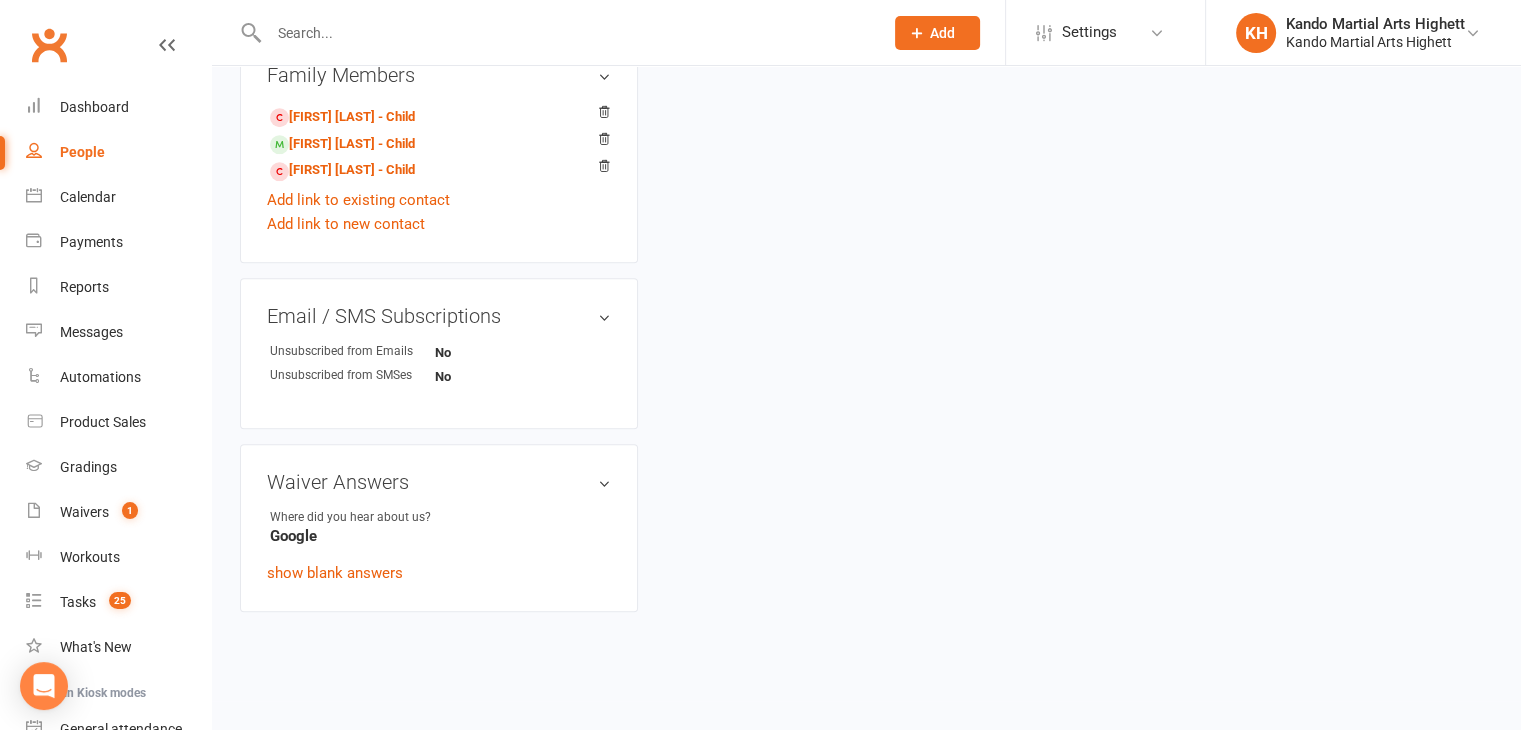 scroll, scrollTop: 0, scrollLeft: 0, axis: both 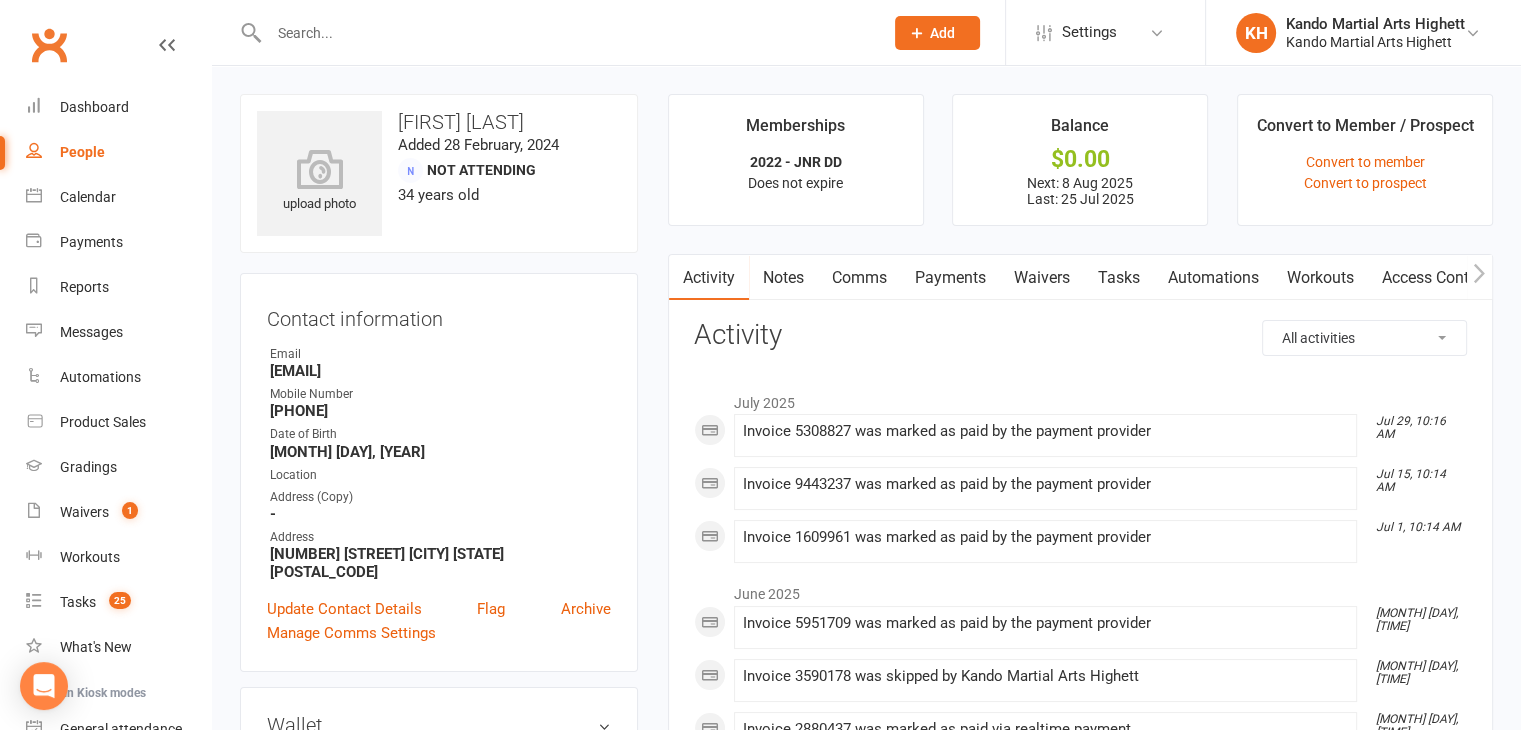 click on "Payments" at bounding box center (950, 278) 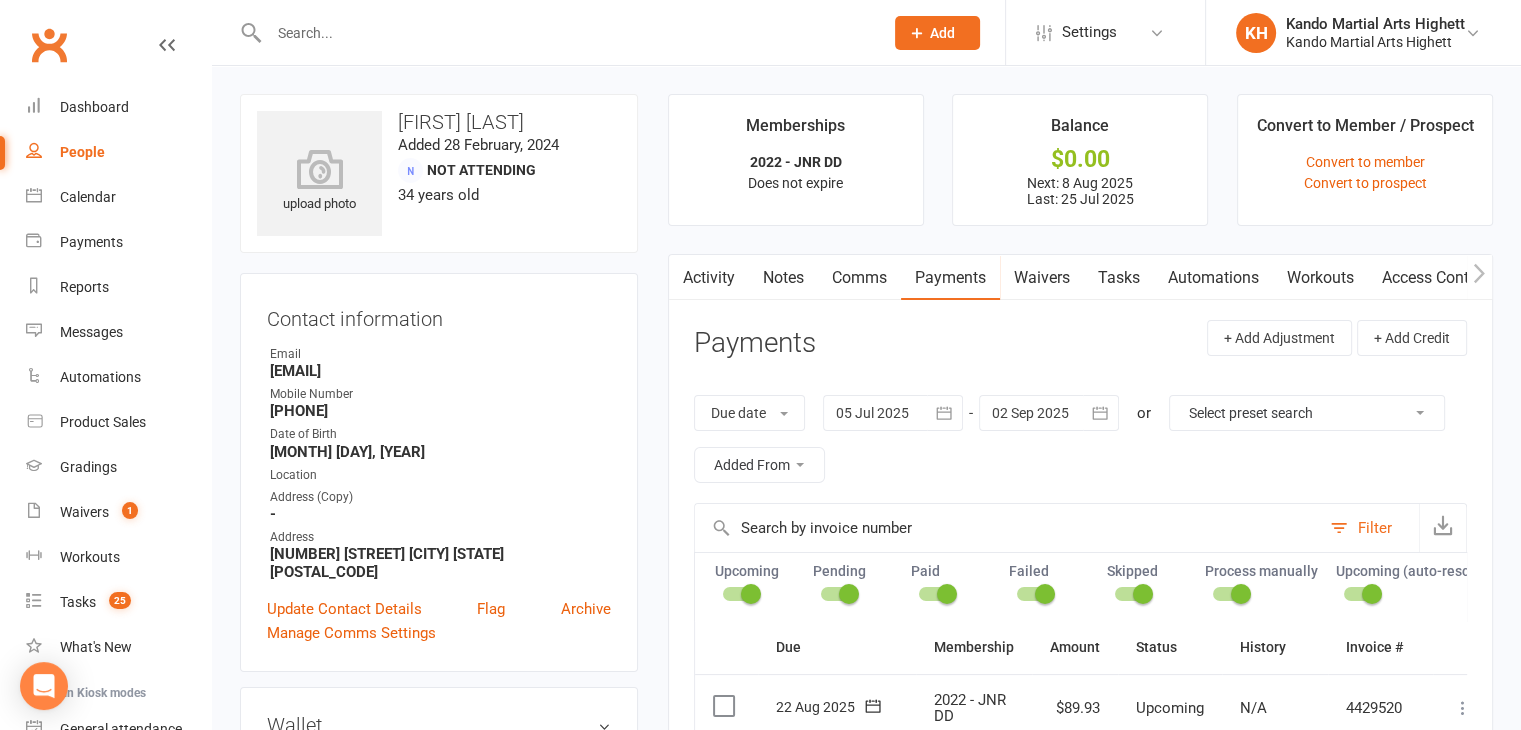click on "Comms" at bounding box center (859, 278) 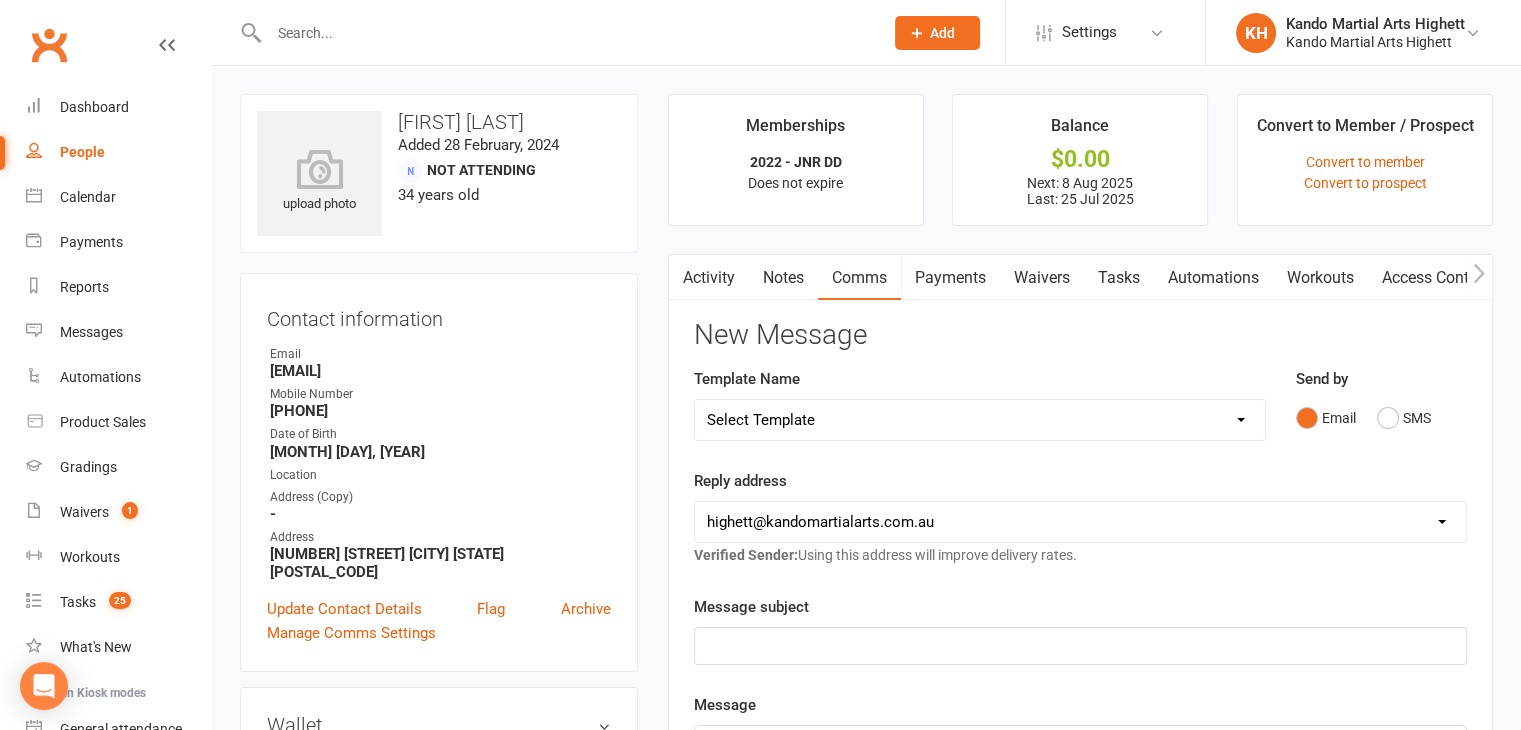 click on "Notes" at bounding box center (783, 278) 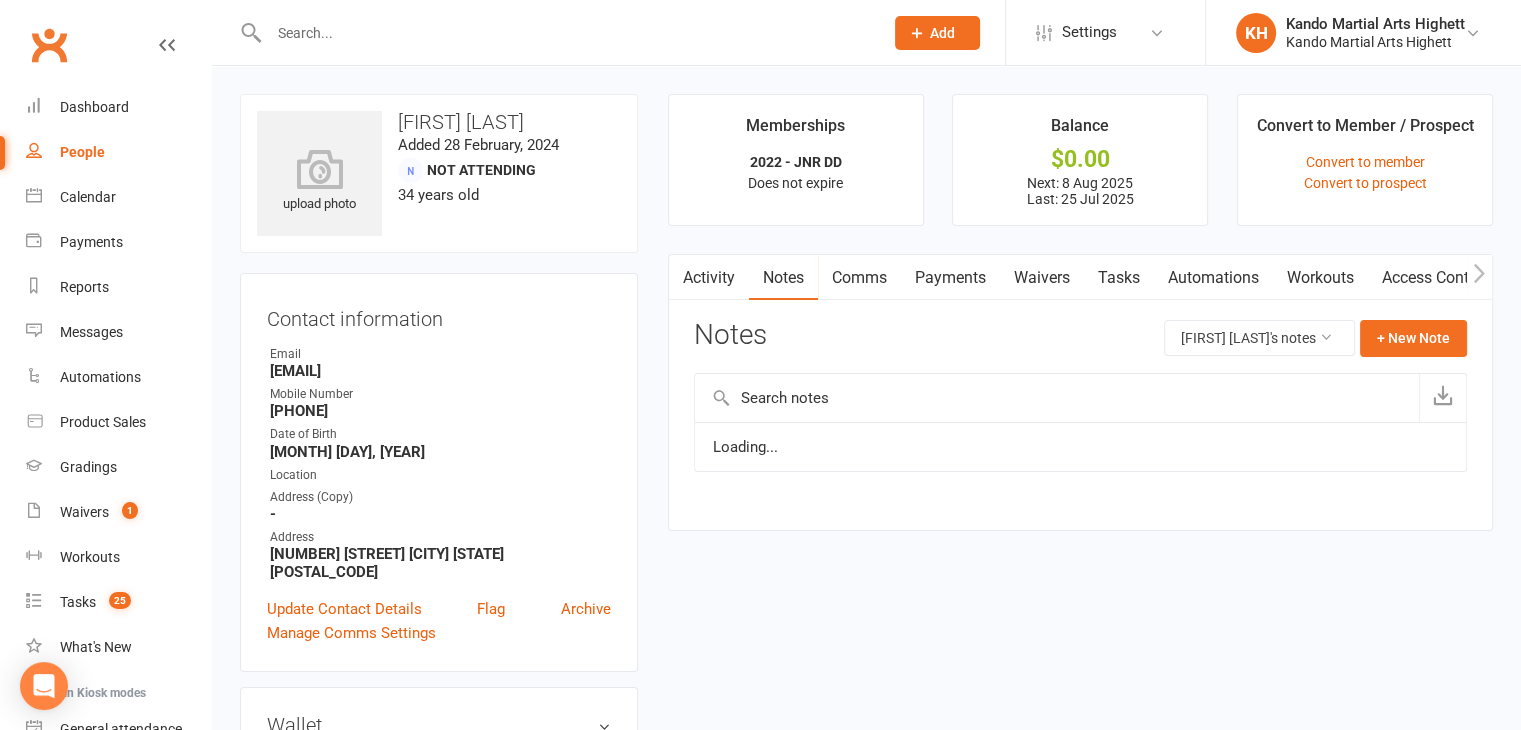 click on "Comms" at bounding box center [859, 278] 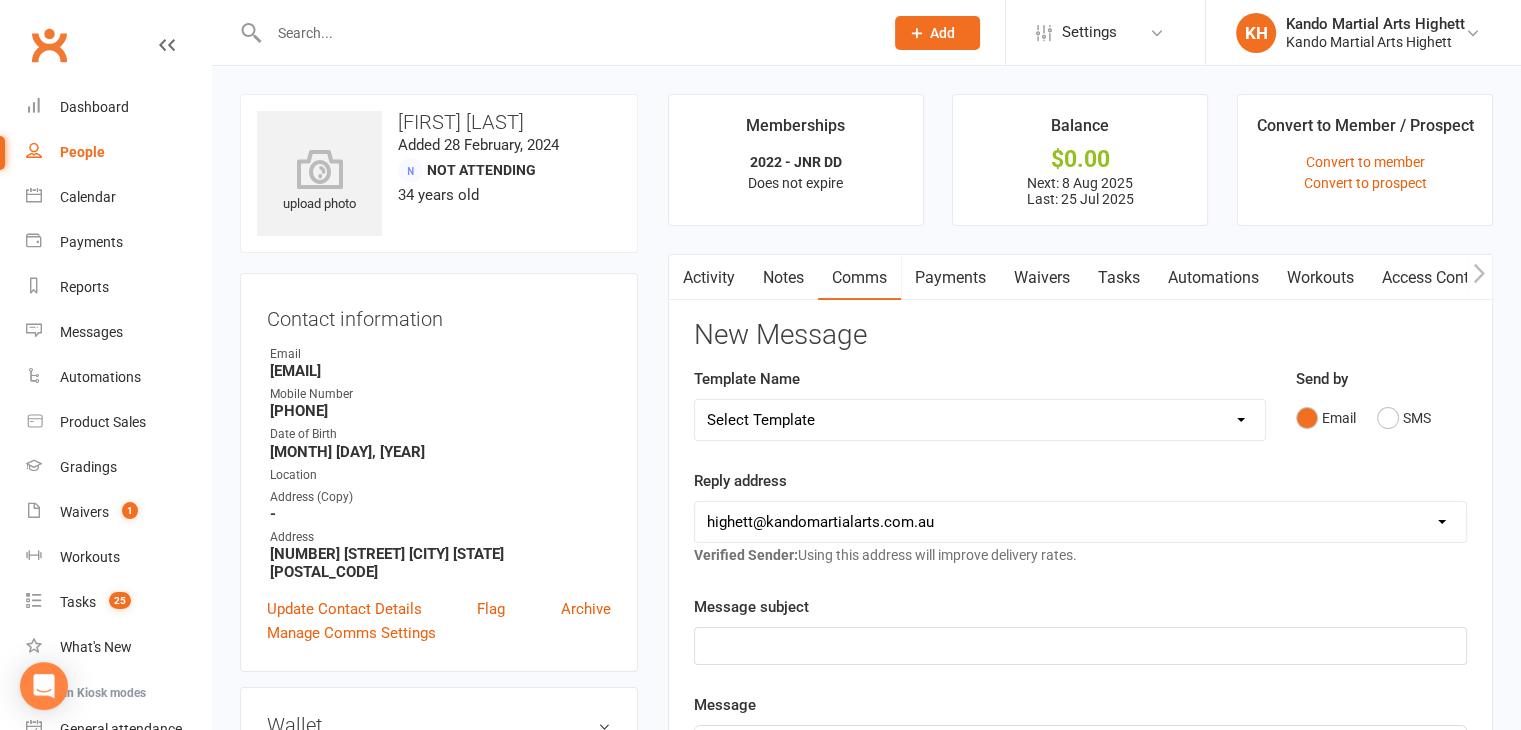 click on "Template Name Select Template [Email] 2_Booking Confirmation Required [Email] 3_Booking Confirmation [SMS] first class reschedule [SMS] Private Class Booking Confirmation SMS [Email] School Holiday Program - Booking Confirmation [SMS] SMS - 4 Weeks Trial - Extended [Email] Black Belt: Precursor Invite and Dates [Email] JNR Promoted to Intermediate Advance class Congrats on grading [Email] JNR Promoted to Intermediate class Congrats on grading [Email] JNR Promoted to Red Belts Congrats on grading [Email] JNR promote to Advanced class Congrats on grading [Email] 4 Weeks Trial - Extended [Email] Cancellation Form [Email] Courtesy Call - Membership about to start [Email] Exit Letter [Email] Kinder Ninja to Little Dragon [Email] Leadership Fees Adjustment [Email] Leadership is Calling you [Email] Little Dragon to Junior - 7yo [Email] Missing in Action [Email] Portal Login Details [Email] Referral reward [SMS] Starter After First Class [Email] Starter Program Ending [Email] Two months not attending cancellation" at bounding box center (980, 418) 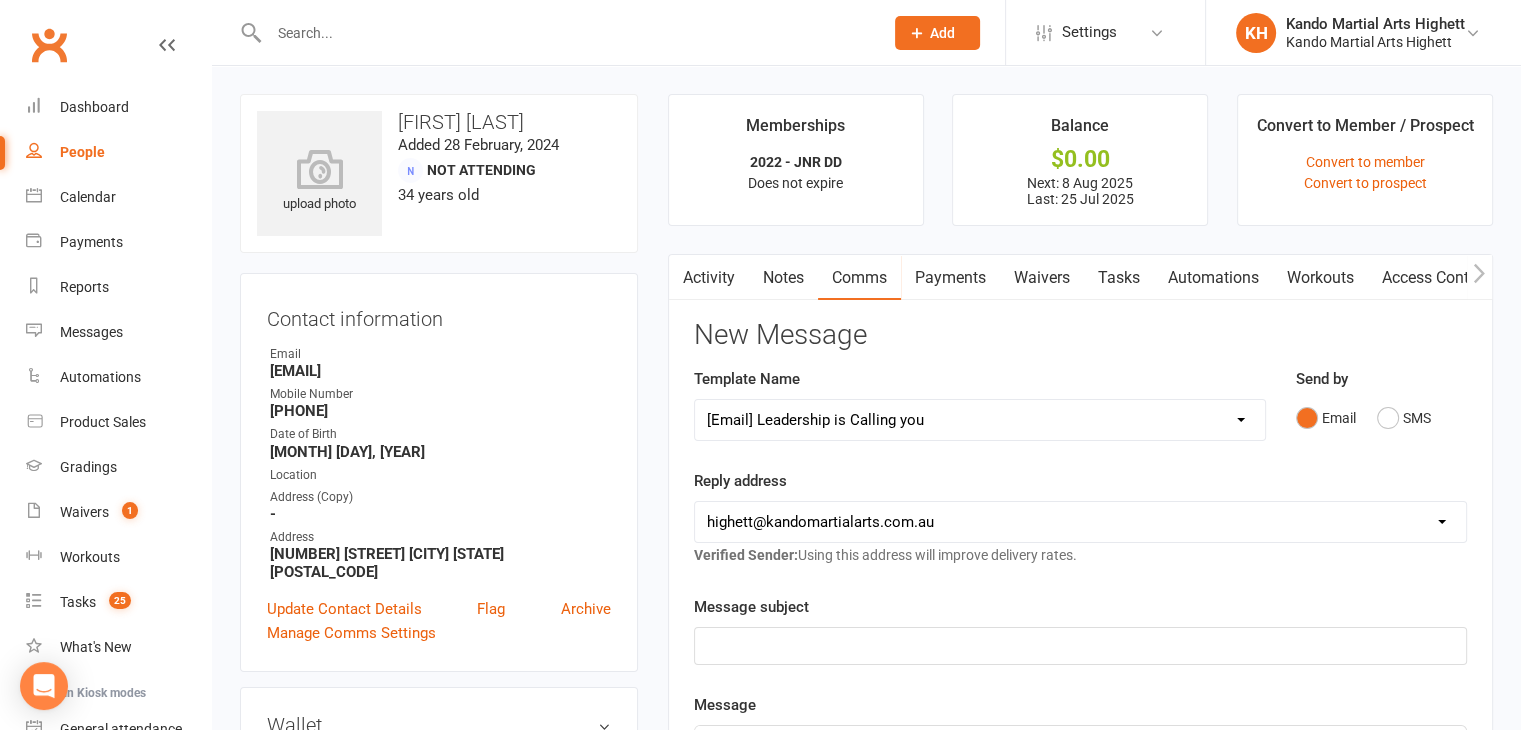 click on "Select Template [Email] 2_Booking Confirmation Required [Email] 3_Booking Confirmation [SMS] first class reschedule [SMS] Private Class Booking Confirmation SMS [Email] School Holiday Program - Booking Confirmation [SMS] SMS - 4 Weeks Trial - Extended [Email] Black Belt: Precursor Invite and Dates [Email] JNR Promoted to Intermediate Advance class Congrats on grading [Email] JNR Promoted to Intermediate class Congrats on grading [Email] JNR Promoted to Red Belts Congrats on grading [Email] JNR promote to Advanced class Congrats on grading [Email] 4 Weeks Trial - Extended [Email] Cancellation Form [Email] Courtesy Call - Membership about to start [Email] Exit Letter [Email] Kinder Ninja to Little Dragon [Email] Leadership Fees Adjustment [Email] Leadership is Calling you [Email] Little Dragon to Junior - 7yo [Email] Missing in Action [Email] Portal Login Details [Email] Referral reward [SMS] Starter After First Class [Email] Starter Program Ending [Email] Two months not attending cancellation" at bounding box center (980, 420) 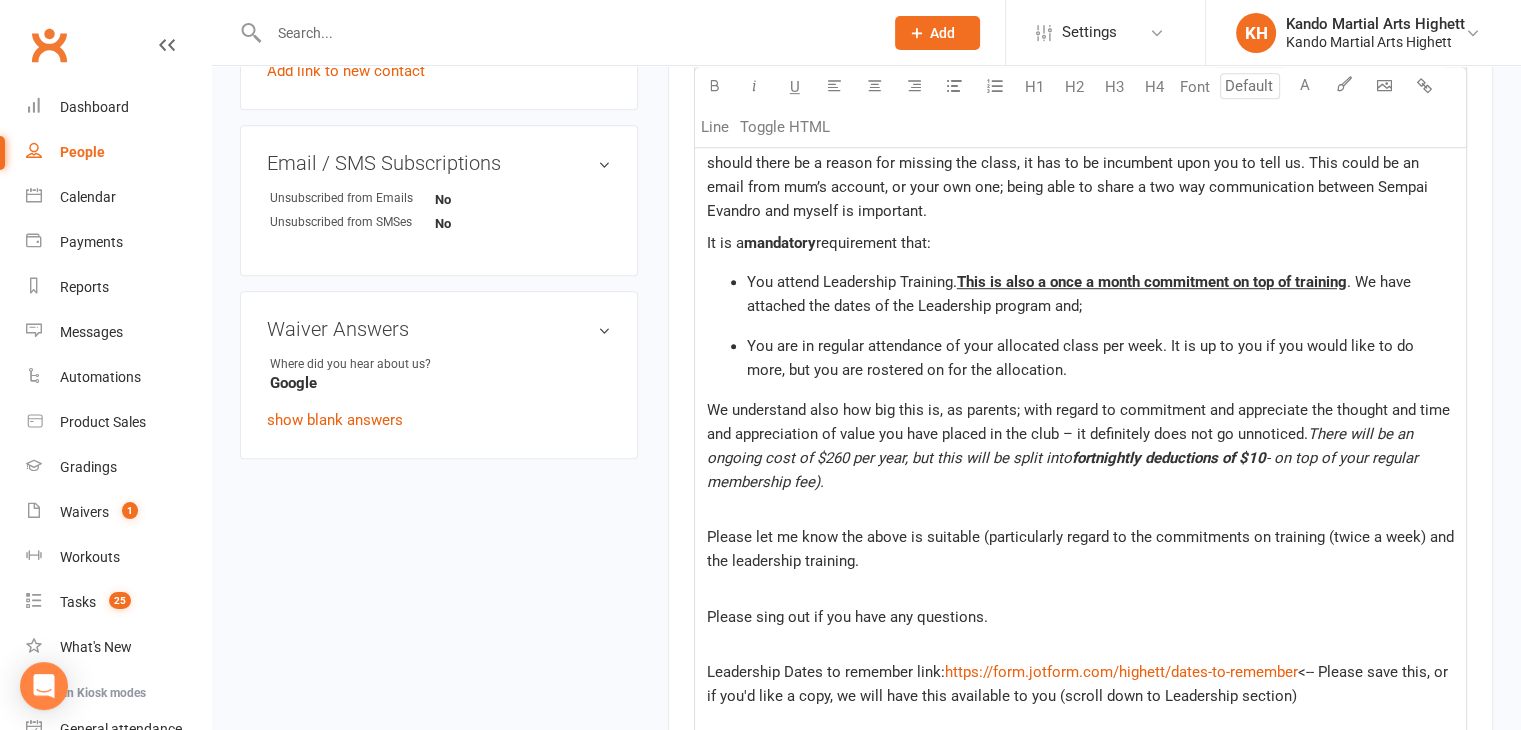 scroll, scrollTop: 700, scrollLeft: 0, axis: vertical 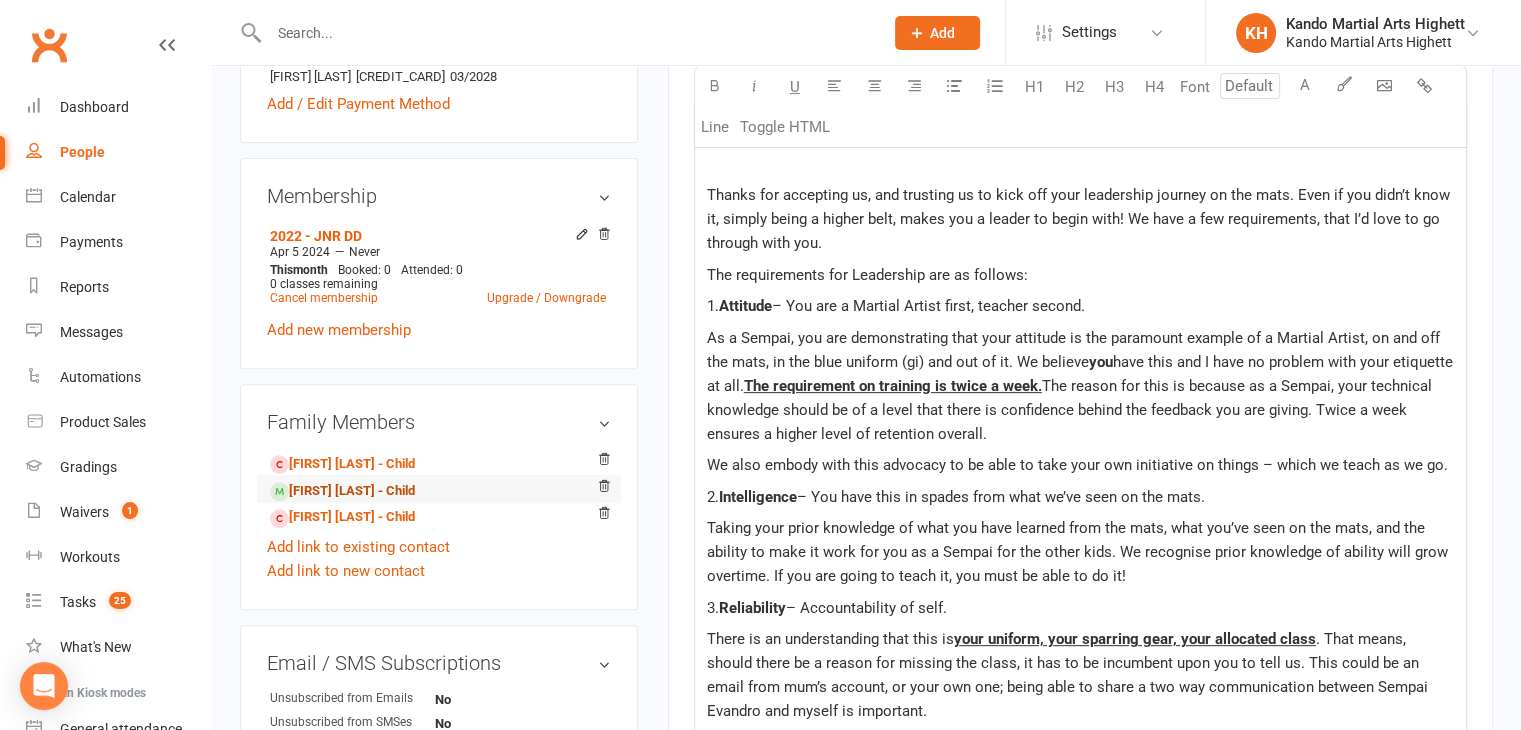 click on "[FIRST] [LAST] - Child" at bounding box center (342, 491) 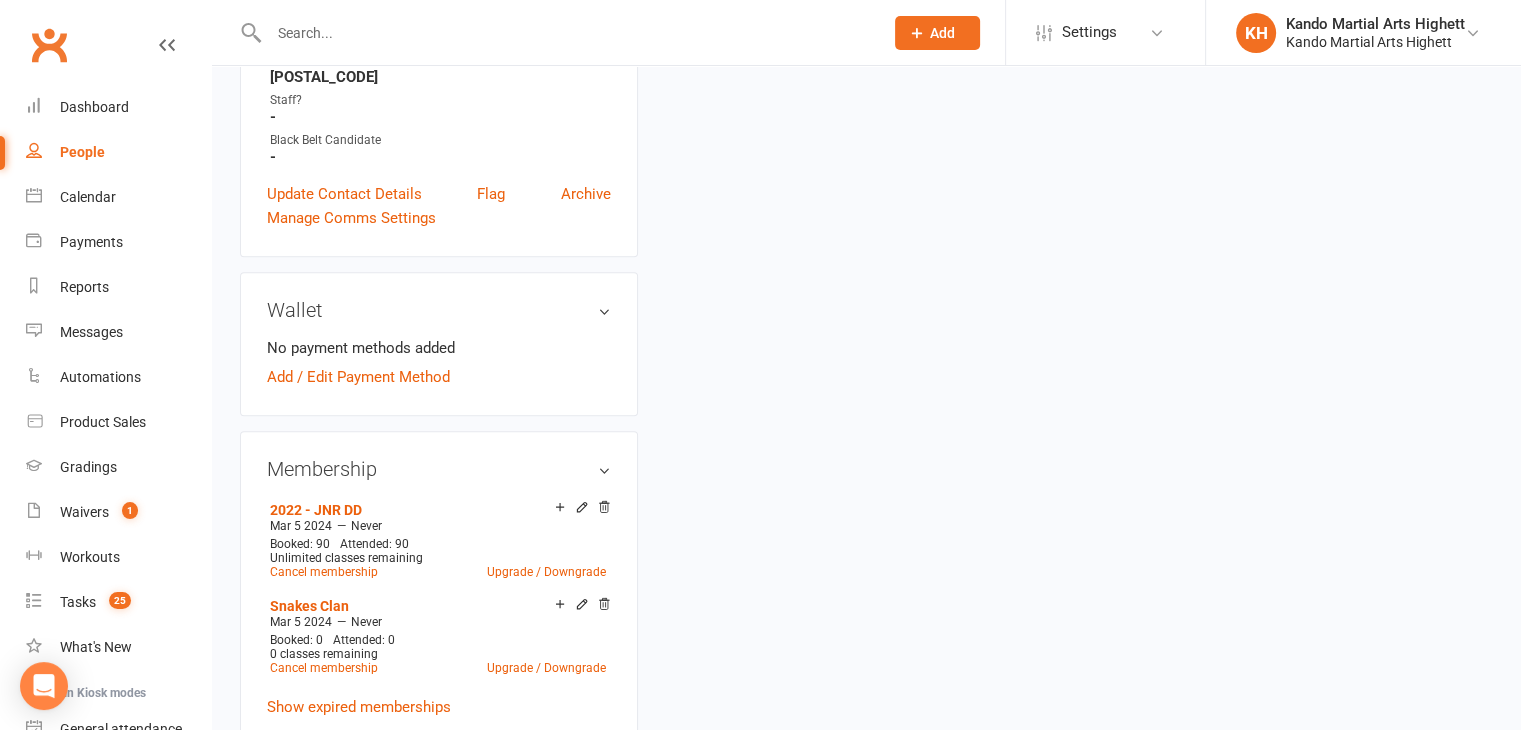 scroll, scrollTop: 0, scrollLeft: 0, axis: both 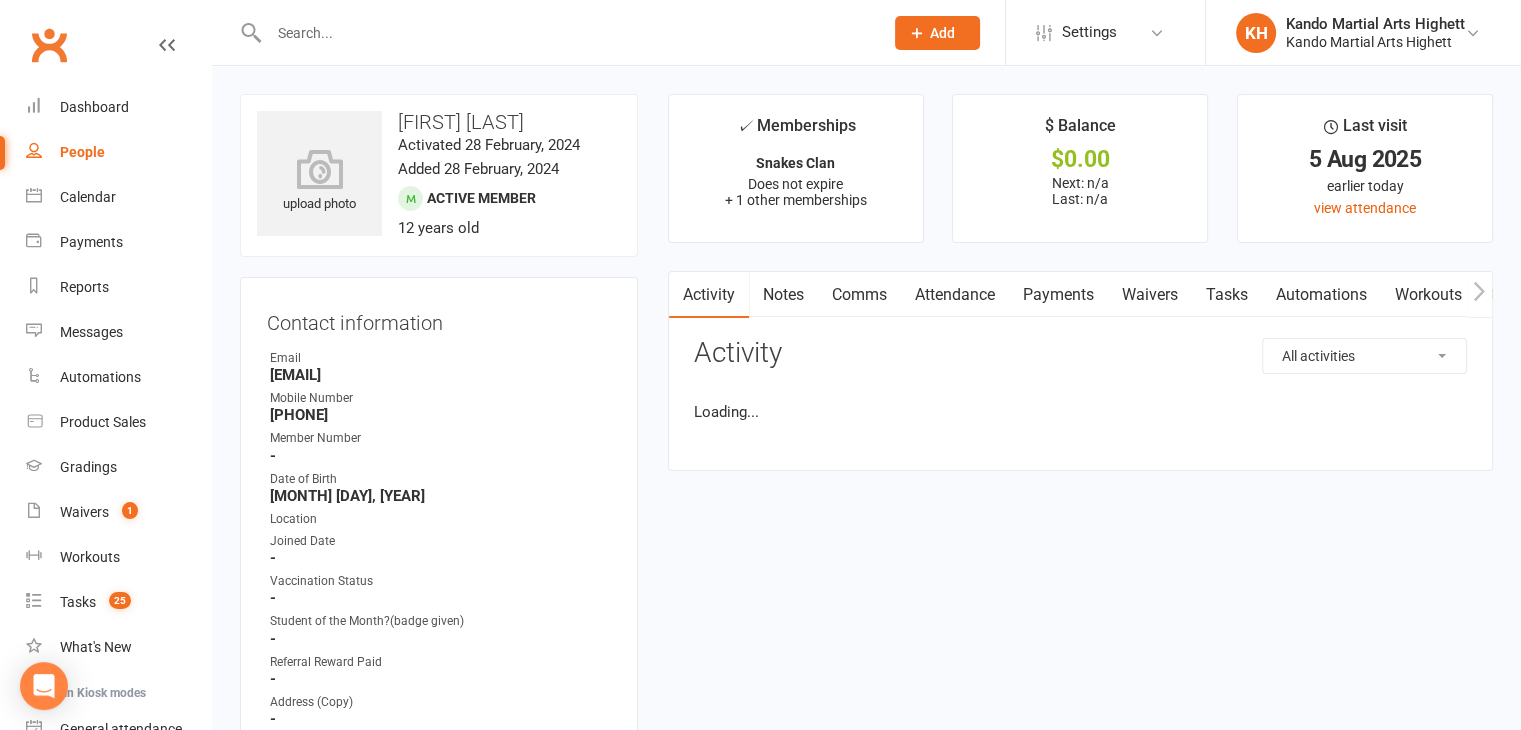 click on "Attendance" at bounding box center (955, 295) 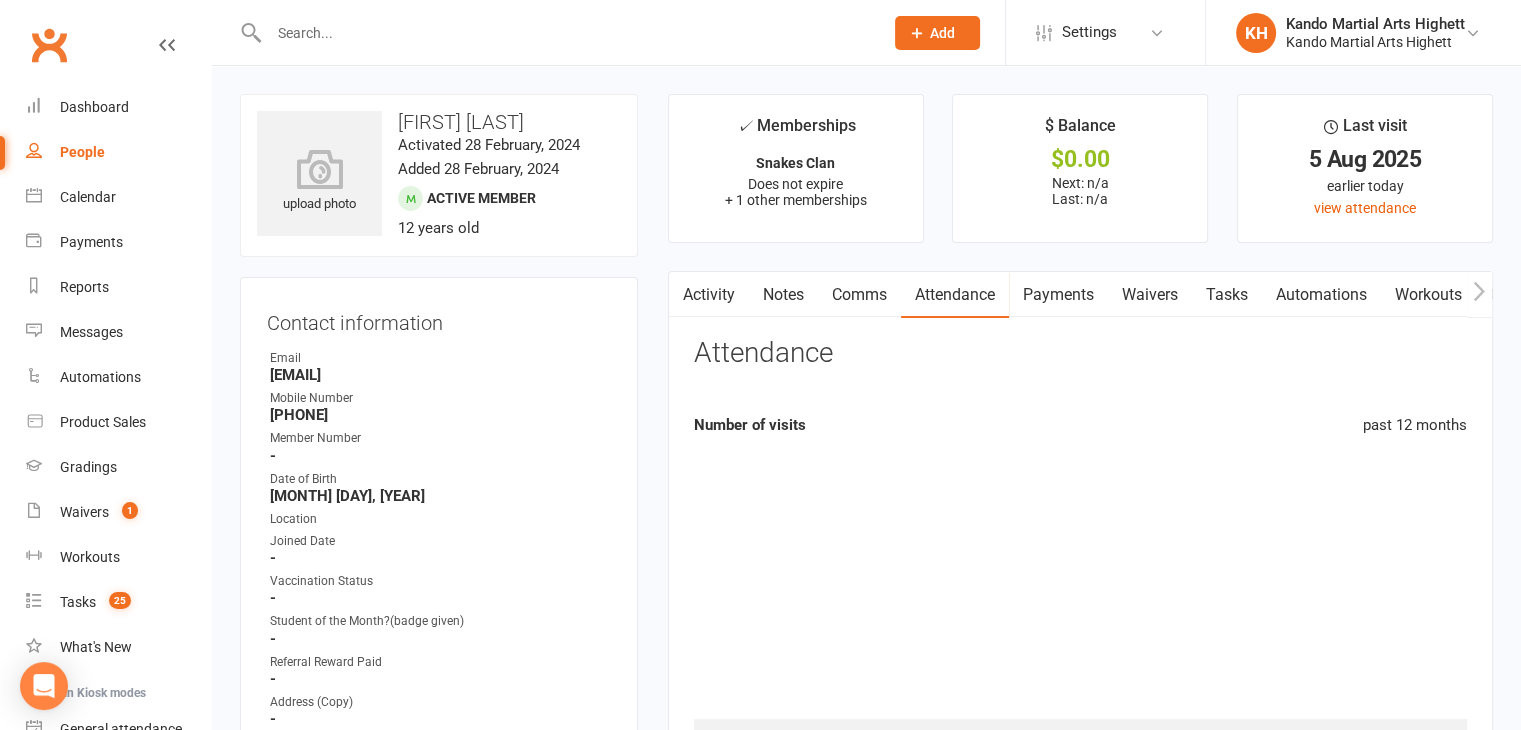 click on "Comms" at bounding box center (859, 295) 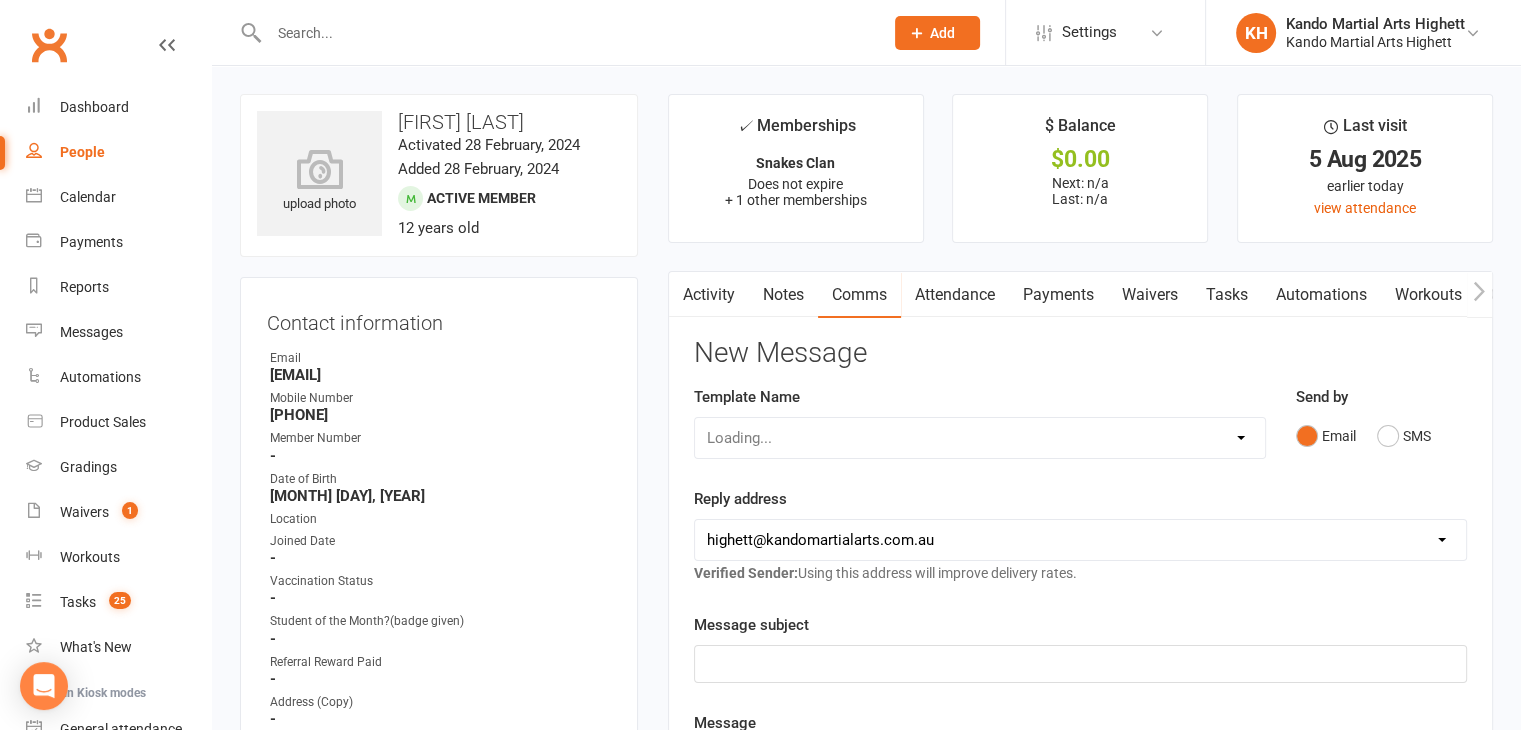 click on "Loading..." at bounding box center (980, 438) 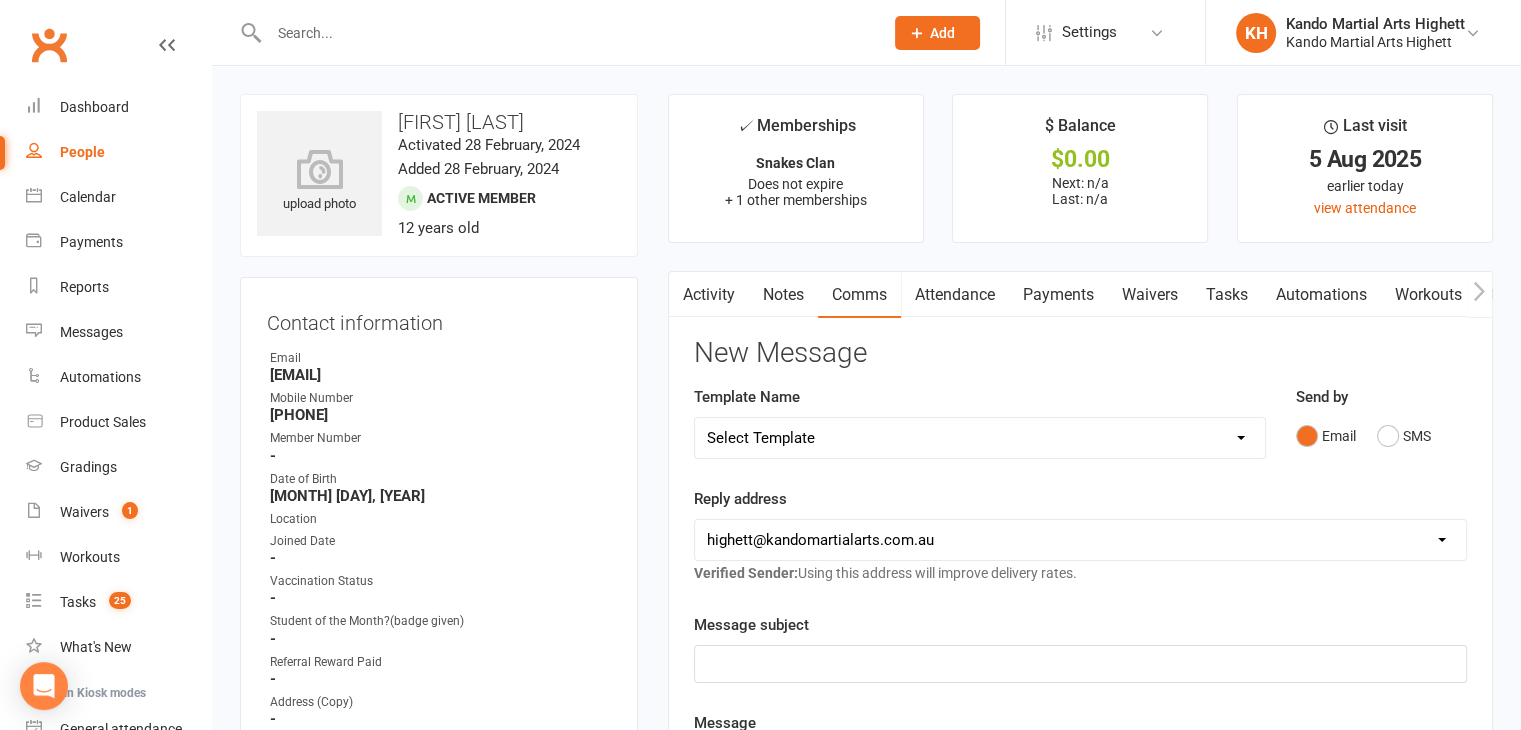 click on "Select Template [Email] 2_Booking Confirmation Required [Email] 3_Booking Confirmation [SMS] first class reschedule [SMS] Private Class Booking Confirmation SMS [Email] School Holiday Program - Booking Confirmation [SMS] SMS - 4 Weeks Trial - Extended [Email] Black Belt: Precursor Invite and Dates [Email] JNR Promoted to Intermediate Advance class Congrats on grading [Email] JNR Promoted to Intermediate class Congrats on grading [Email] JNR Promoted to Red Belts Congrats on grading [Email] JNR promote to Advanced class Congrats on grading [Email] 4 Weeks Trial - Extended [Email] Cancellation Form [Email] Courtesy Call - Membership about to start [Email] Exit Letter [Email] Kinder Ninja to Little Dragon [Email] Leadership Fees Adjustment [Email] Leadership is Calling you [Email] Little Dragon to Junior - 7yo [Email] Missing in Action [Email] Portal Login Details [Email] Referral reward [SMS] Starter After First Class [Email] Starter Program Ending [Email] Two months not attending cancellation" at bounding box center (980, 438) 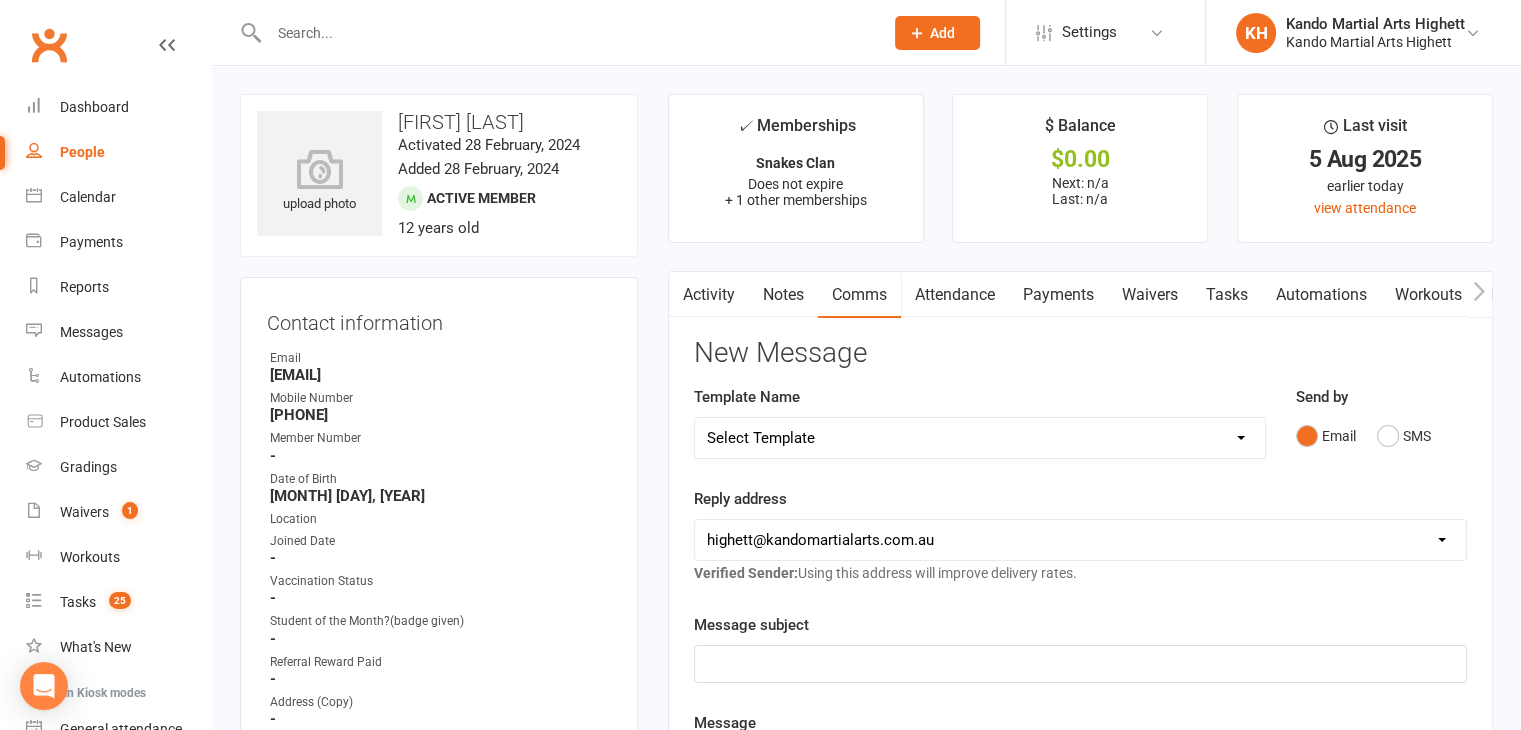 select on "17" 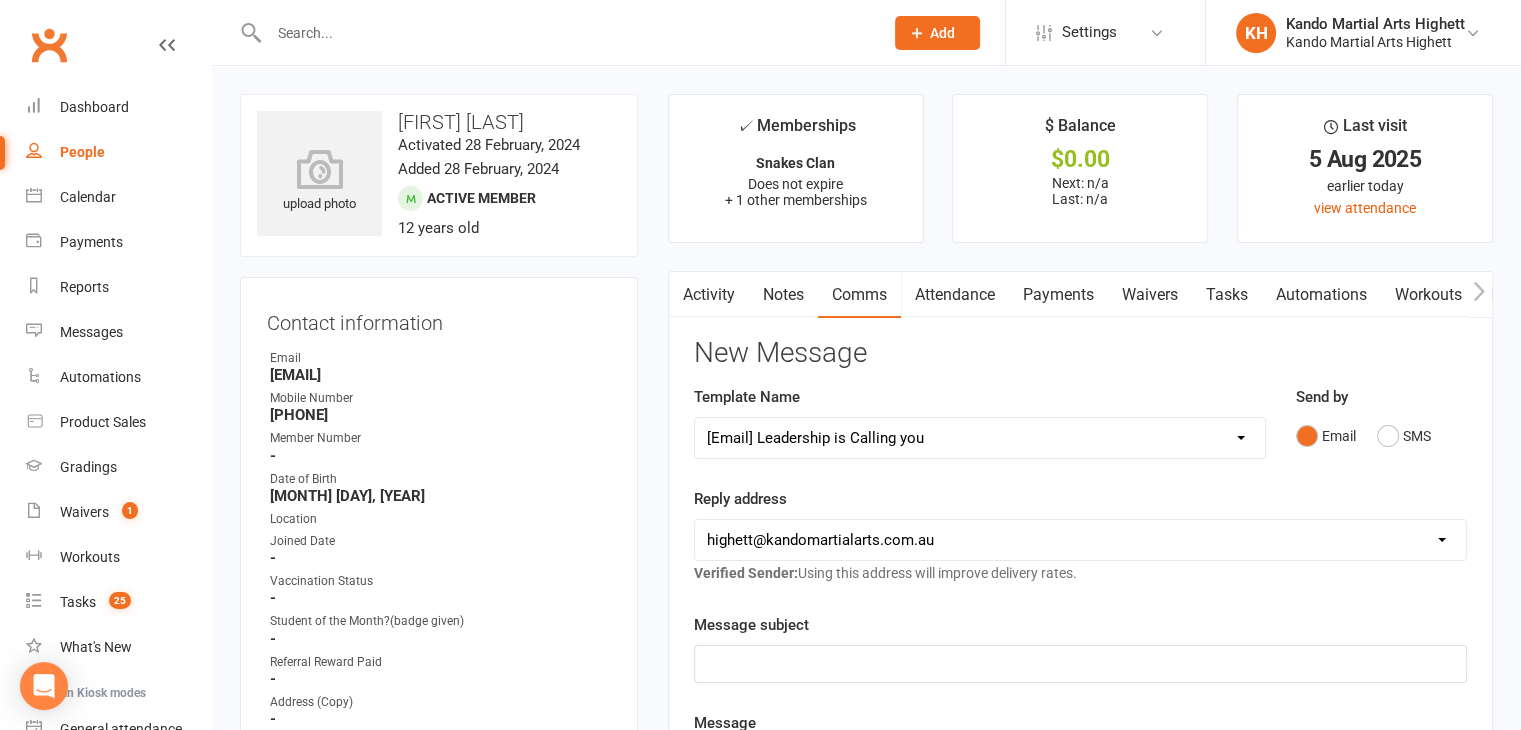 click on "Select Template [Email] 2_Booking Confirmation Required [Email] 3_Booking Confirmation [SMS] first class reschedule [SMS] Private Class Booking Confirmation SMS [Email] School Holiday Program - Booking Confirmation [SMS] SMS - 4 Weeks Trial - Extended [Email] Black Belt: Precursor Invite and Dates [Email] JNR Promoted to Intermediate Advance class Congrats on grading [Email] JNR Promoted to Intermediate class Congrats on grading [Email] JNR Promoted to Red Belts Congrats on grading [Email] JNR promote to Advanced class Congrats on grading [Email] 4 Weeks Trial - Extended [Email] Cancellation Form [Email] Courtesy Call - Membership about to start [Email] Exit Letter [Email] Kinder Ninja to Little Dragon [Email] Leadership Fees Adjustment [Email] Leadership is Calling you [Email] Little Dragon to Junior - 7yo [Email] Missing in Action [Email] Portal Login Details [Email] Referral reward [SMS] Starter After First Class [Email] Starter Program Ending [Email] Two months not attending cancellation" at bounding box center (980, 438) 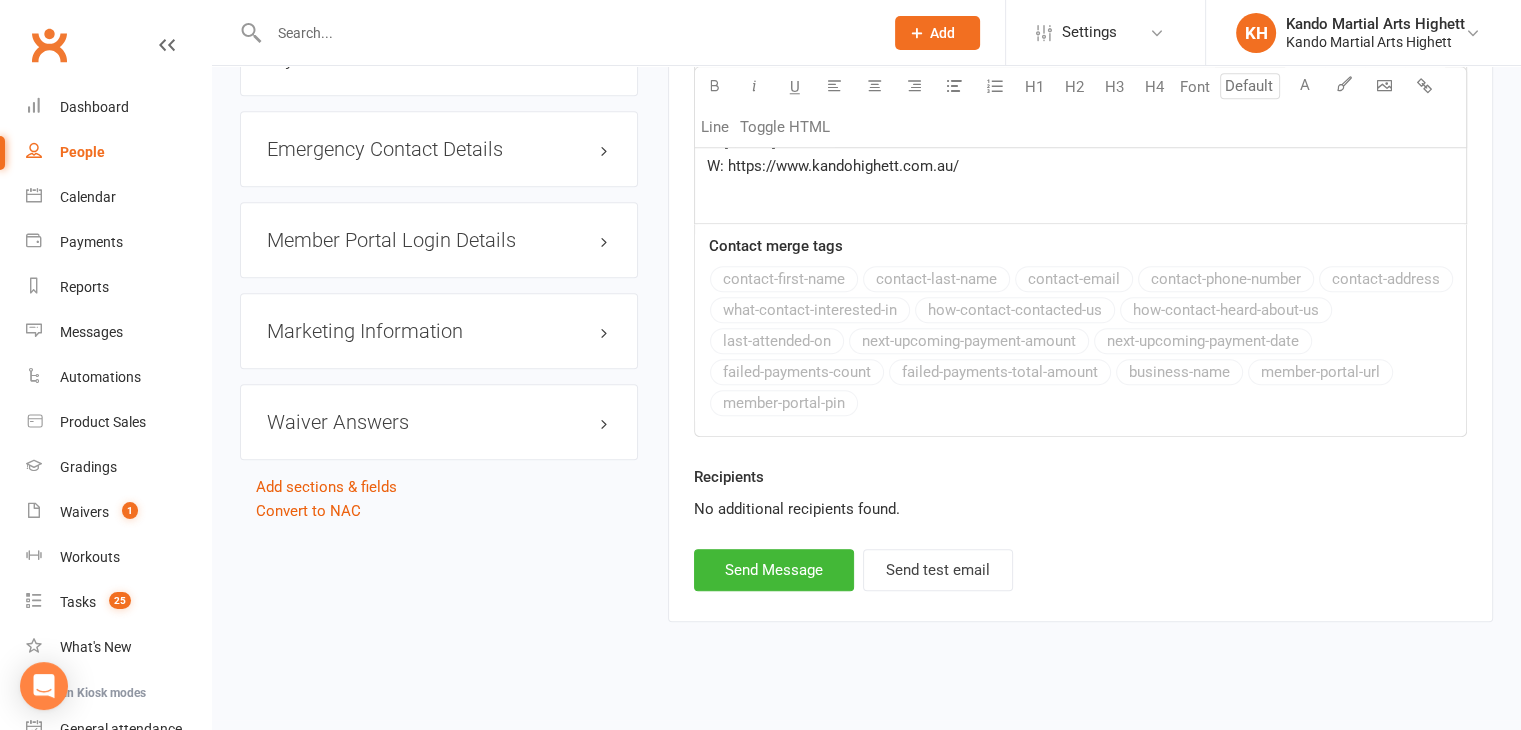 scroll, scrollTop: 2071, scrollLeft: 0, axis: vertical 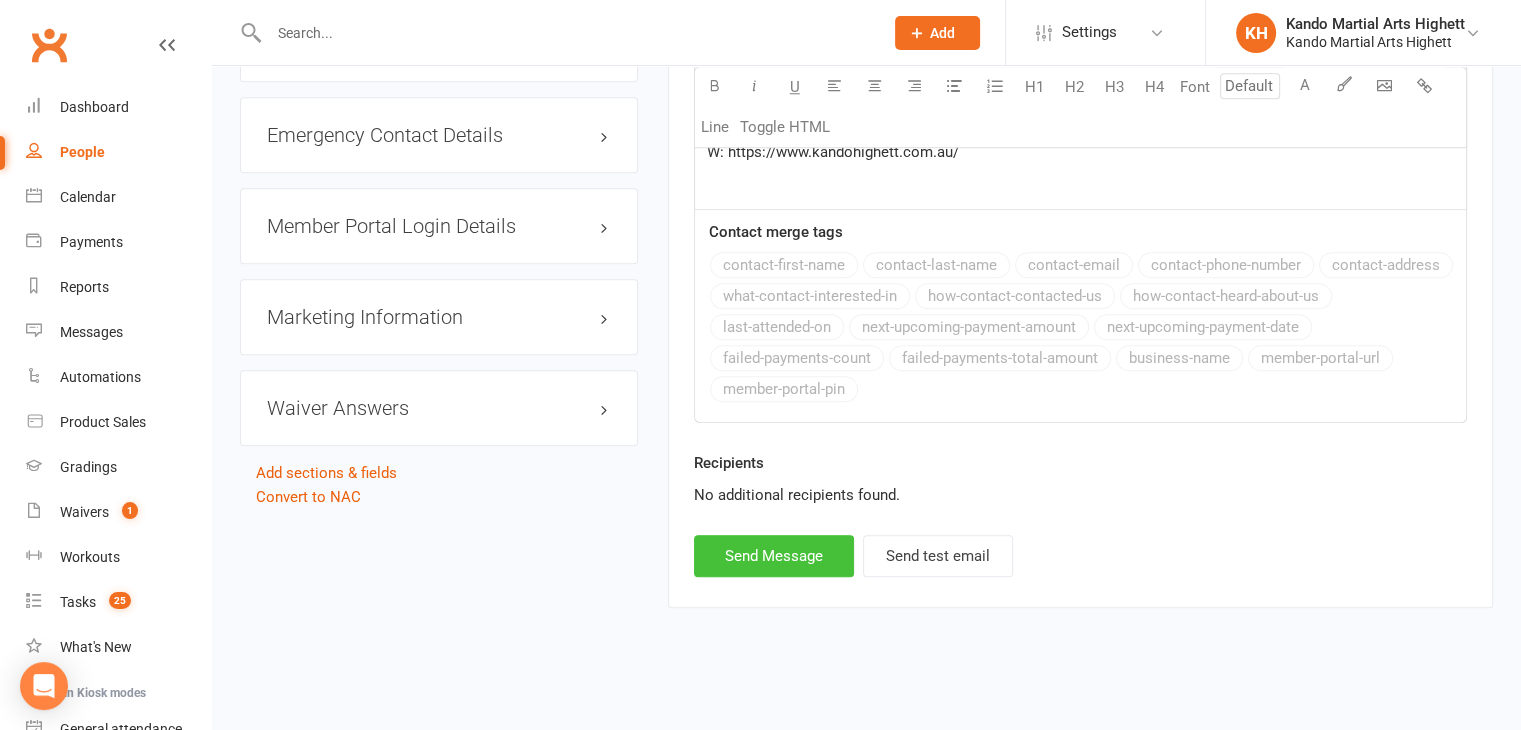 click on "Send Message" at bounding box center (774, 556) 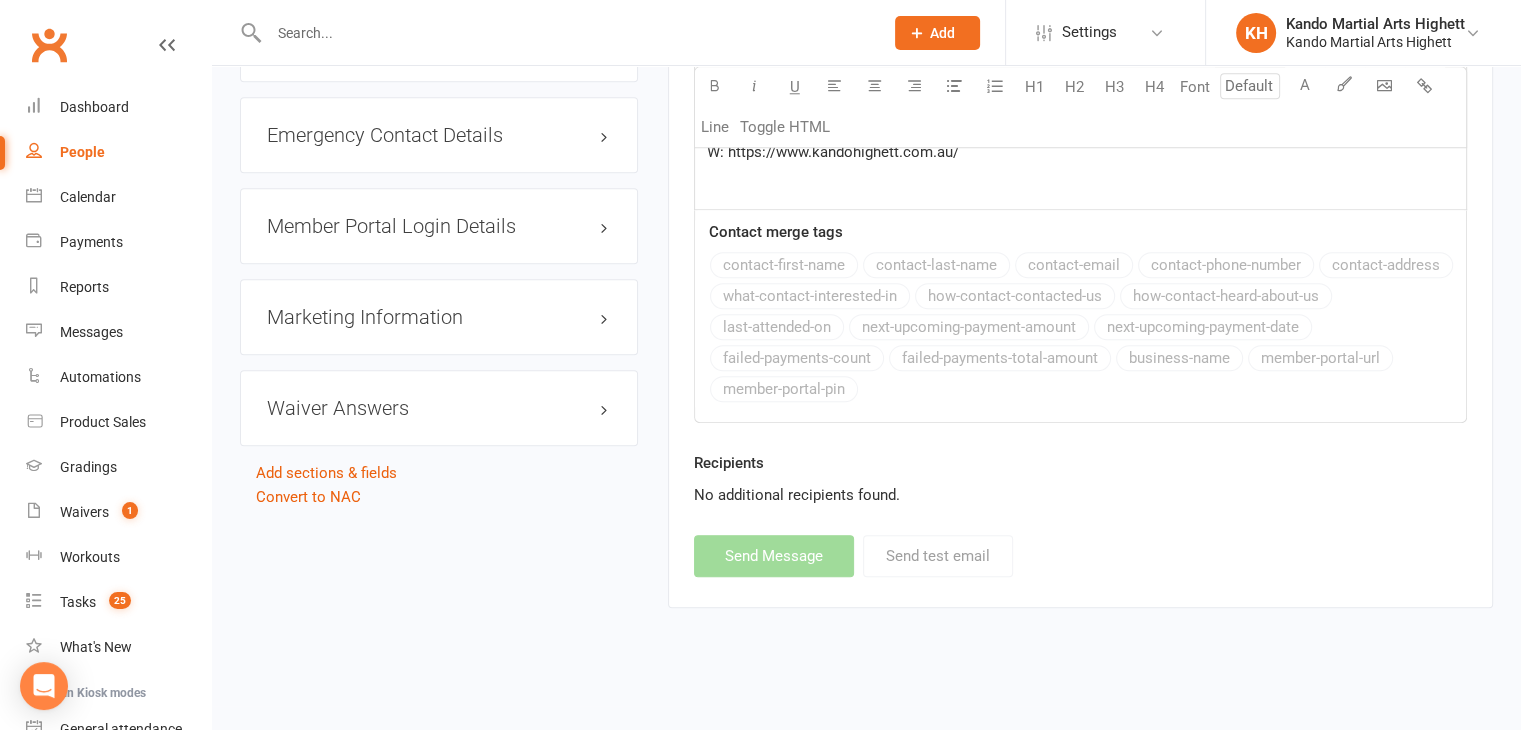 select 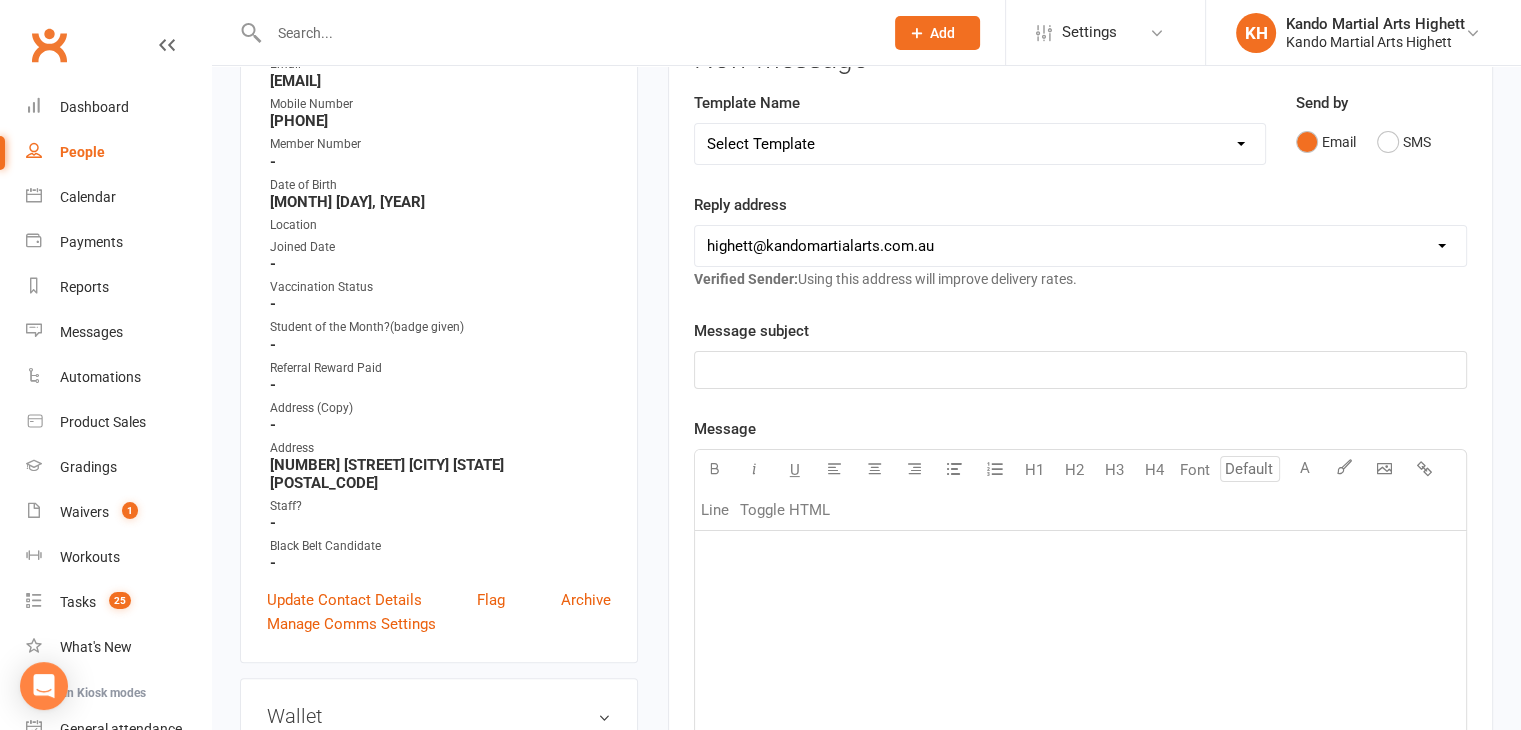 scroll, scrollTop: 112, scrollLeft: 0, axis: vertical 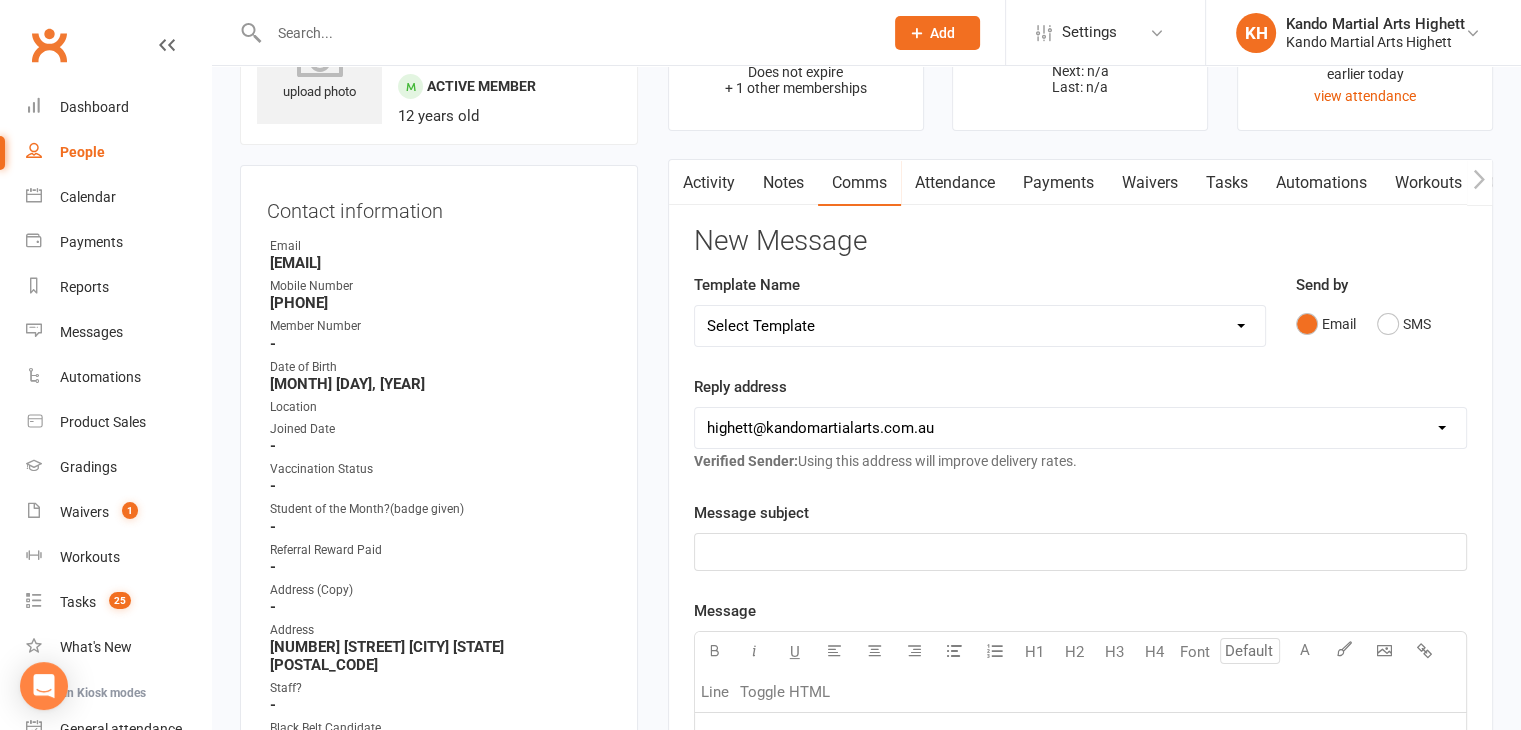click on "Select Template [Email] 2_Booking Confirmation Required [Email] 3_Booking Confirmation [SMS] first class reschedule [SMS] Private Class Booking Confirmation SMS [Email] School Holiday Program - Booking Confirmation [SMS] SMS - 4 Weeks Trial - Extended [Email] Black Belt: Precursor Invite and Dates [Email] JNR Promoted to Intermediate Advance class Congrats on grading [Email] JNR Promoted to Intermediate class Congrats on grading [Email] JNR Promoted to Red Belts Congrats on grading [Email] JNR promote to Advanced class Congrats on grading [Email] 4 Weeks Trial - Extended [Email] Cancellation Form [Email] Courtesy Call - Membership about to start [Email] Exit Letter [Email] Kinder Ninja to Little Dragon [Email] Leadership Fees Adjustment [Email] Leadership is Calling you [Email] Little Dragon to Junior - 7yo [Email] Missing in Action [Email] Portal Login Details [Email] Referral reward [SMS] Starter After First Class [Email] Starter Program Ending [Email] Two months not attending cancellation" at bounding box center [980, 326] 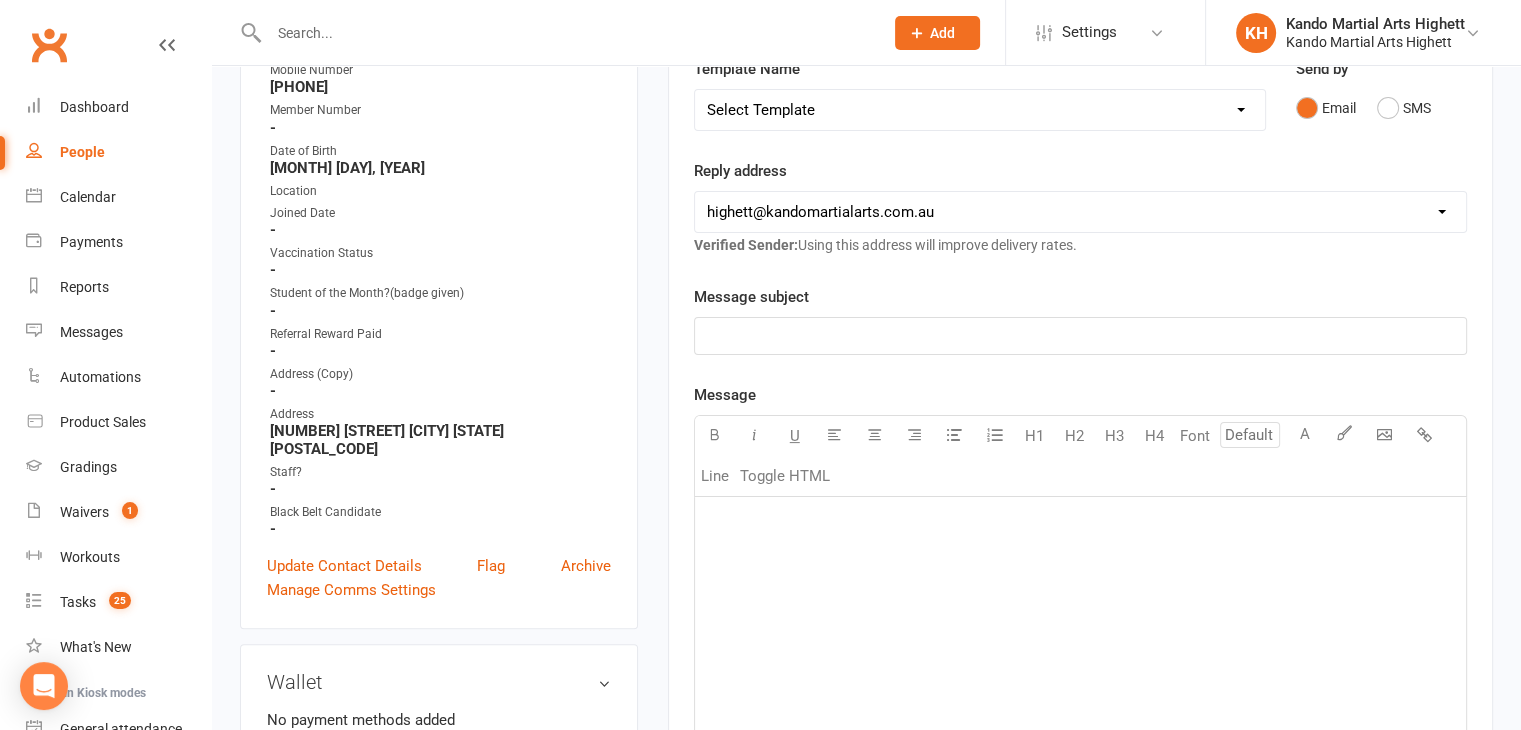 scroll, scrollTop: 600, scrollLeft: 0, axis: vertical 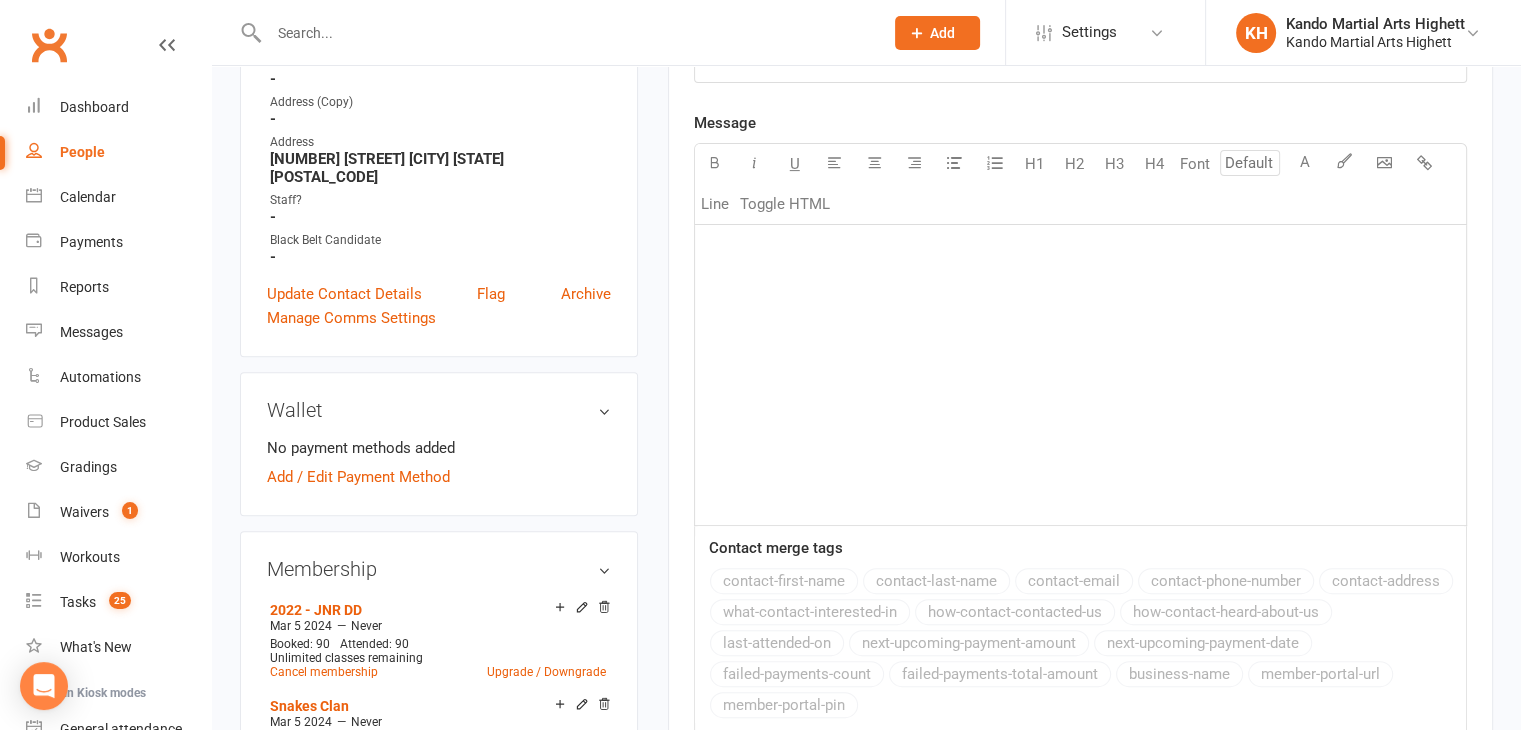 click on "People" at bounding box center (118, 152) 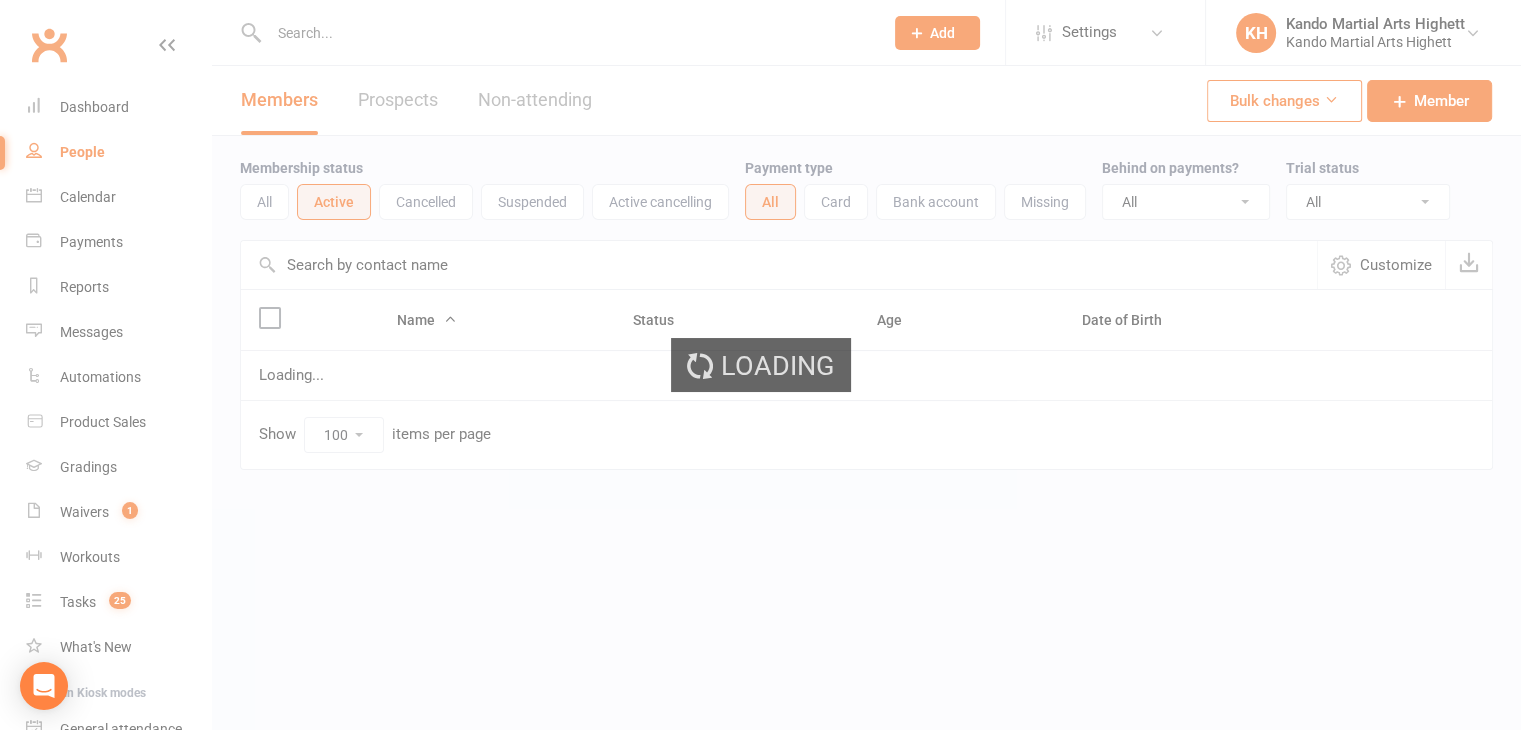 scroll, scrollTop: 0, scrollLeft: 0, axis: both 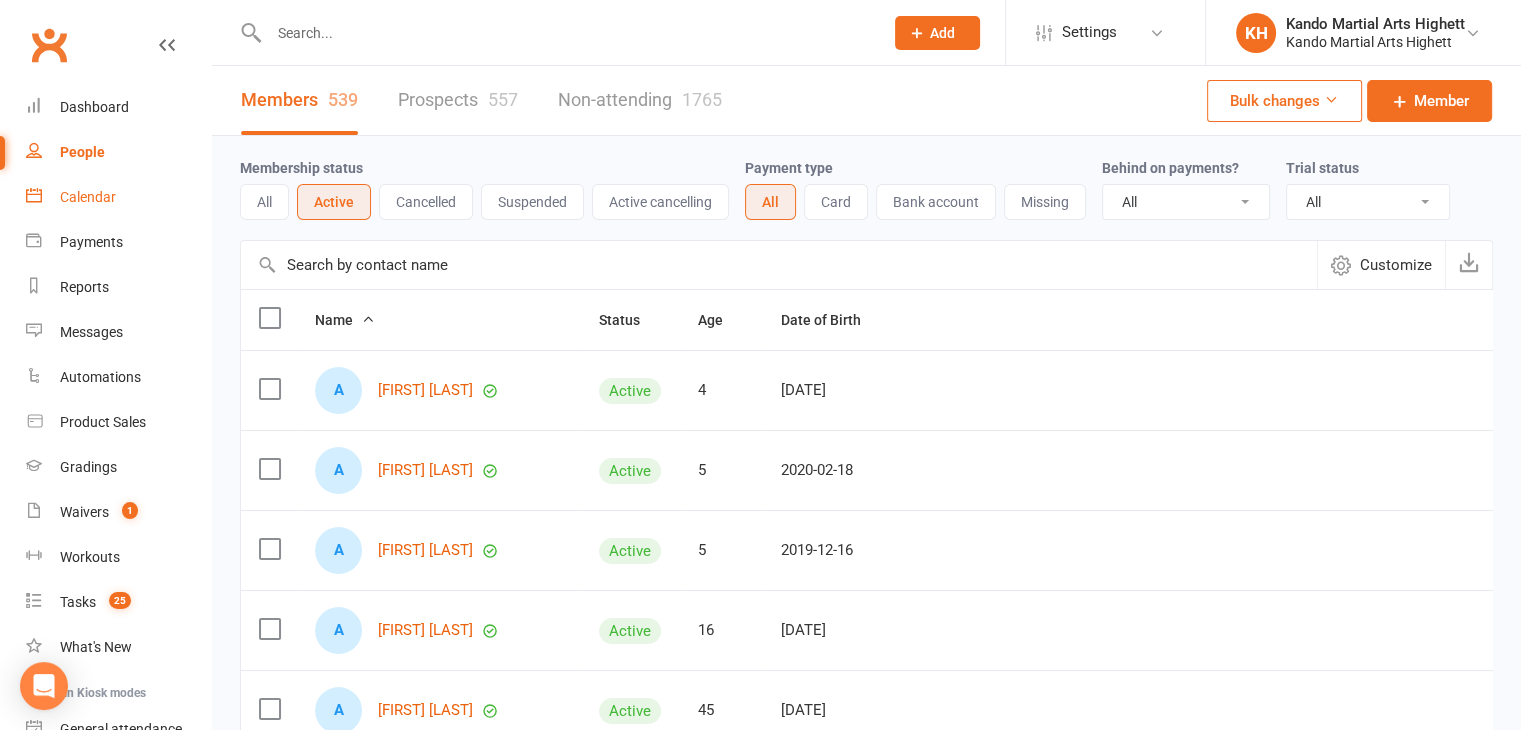 click on "Calendar" at bounding box center (118, 197) 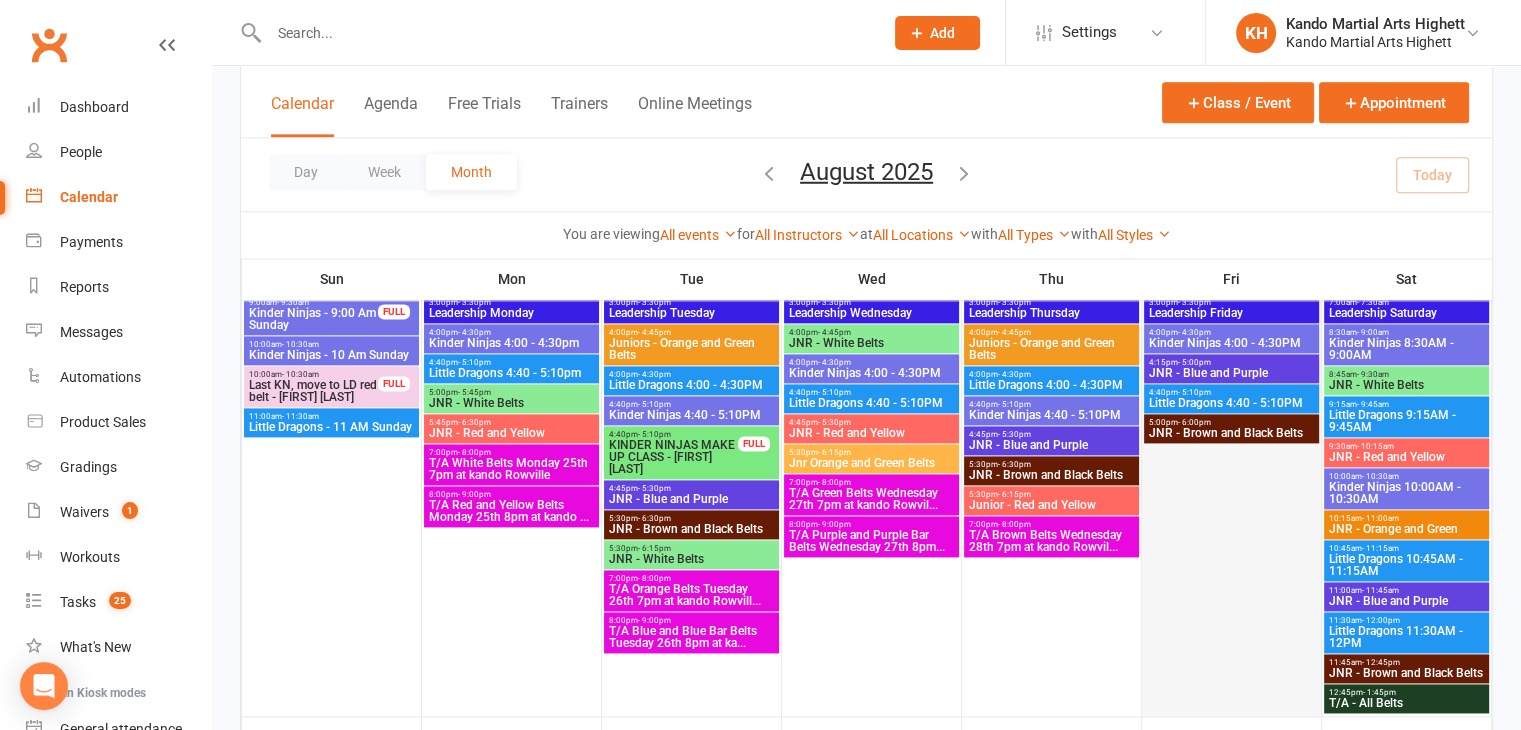 scroll, scrollTop: 3119, scrollLeft: 0, axis: vertical 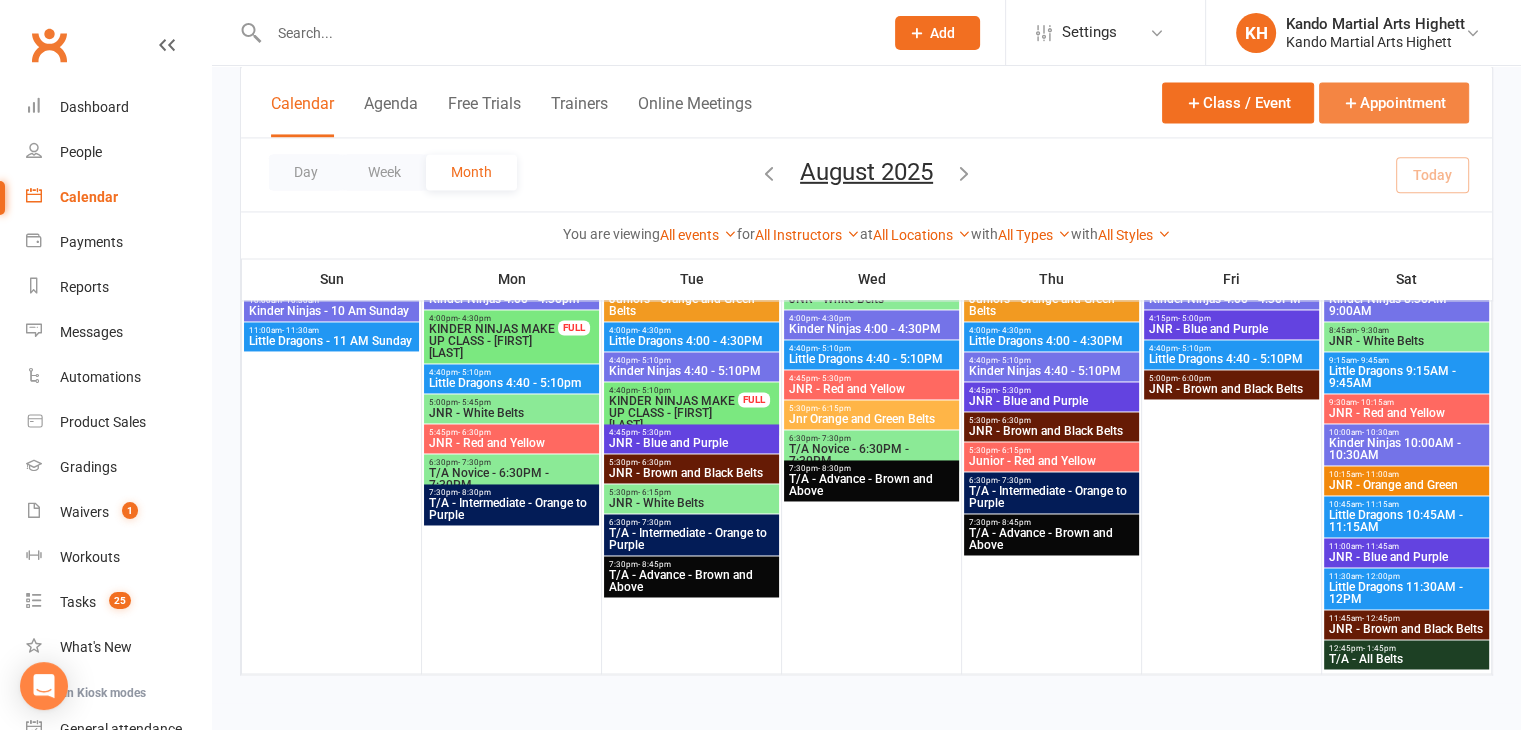 click on "Appointment" at bounding box center (1394, 102) 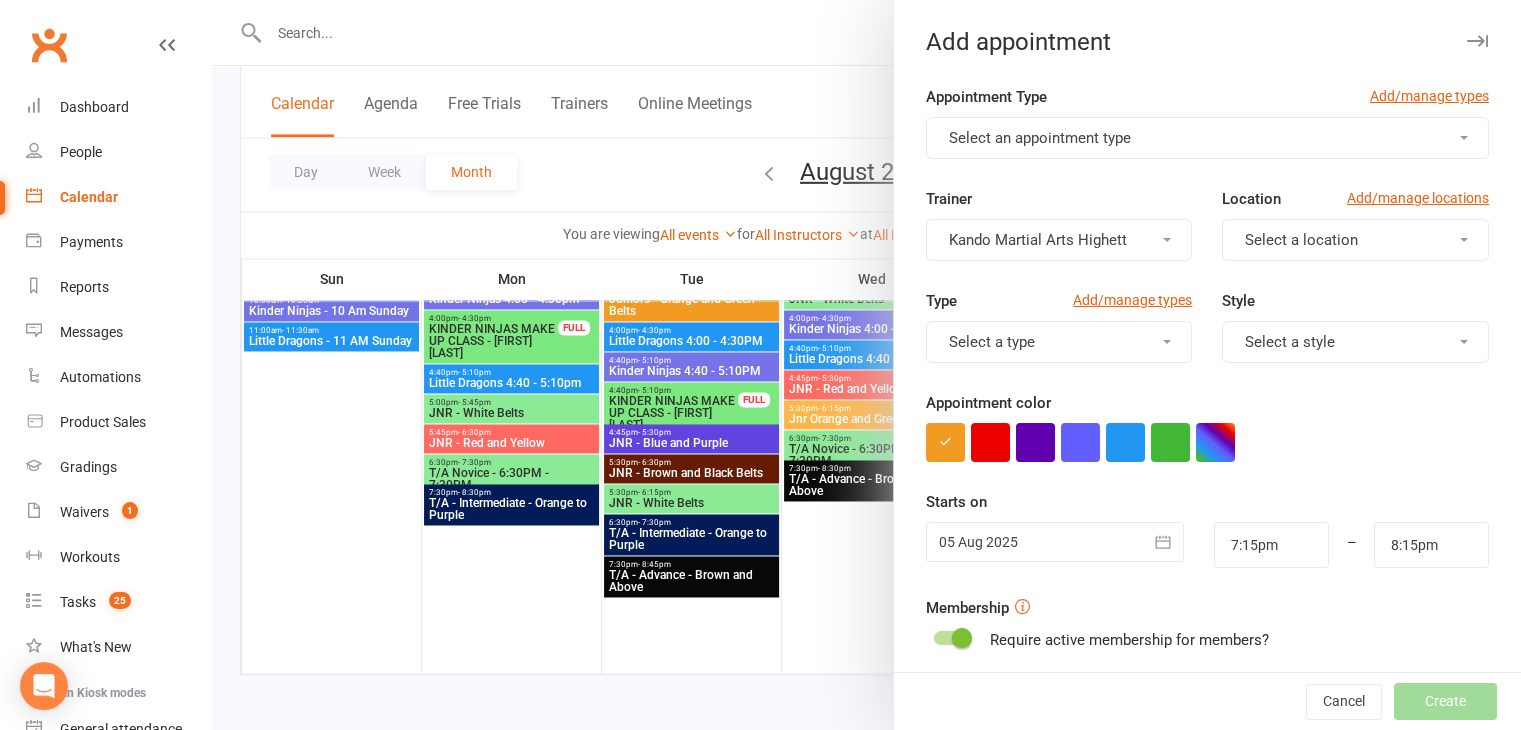 click on "Select an appointment type" at bounding box center [1207, 138] 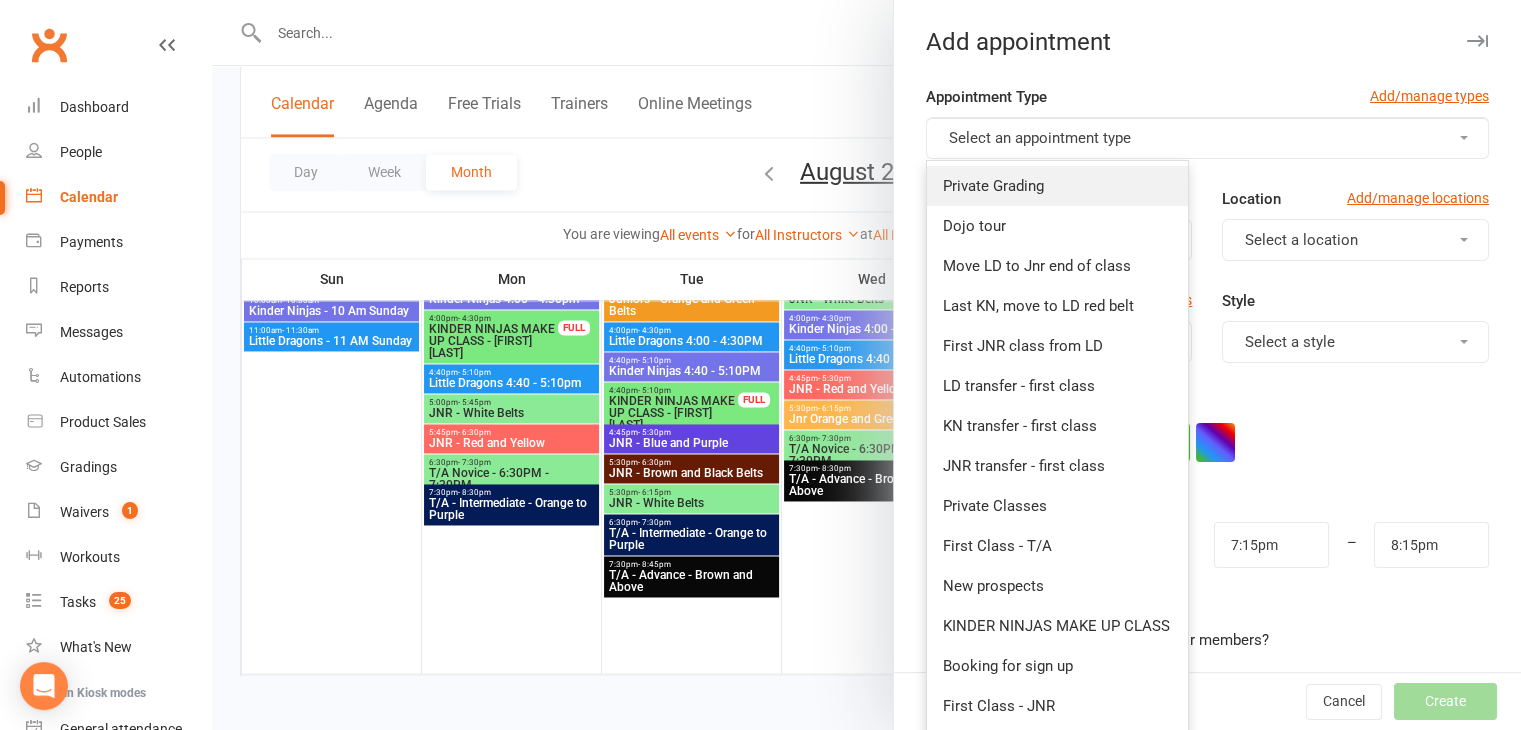 click on "Private Grading" at bounding box center (1057, 186) 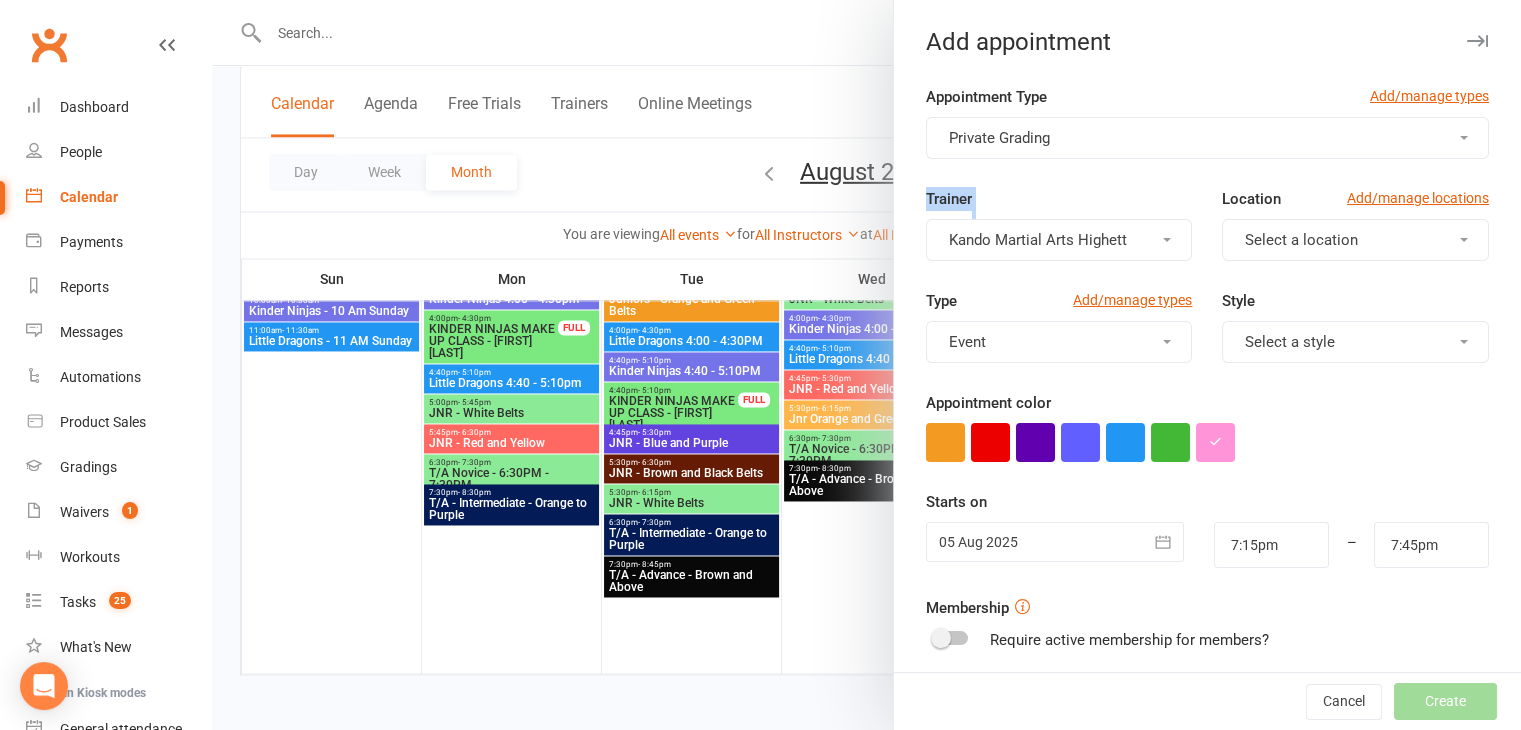 click on "Appointment Type Add/manage types
Private Grading
Trainer
Kando Martial Arts Highett
Location Add/manage locations
Select a location
Type Add/manage types
Event
Style
Select a style
Appointment color Time 7:15pm – 7:45pm Starts on 05 Aug 2025
August 2025
Sun Mon Tue Wed Thu Fri Sat
31
27
28
29
30
31
01
02
32
03
04
05
06
07
08
09
33 10" at bounding box center (1207, 519) 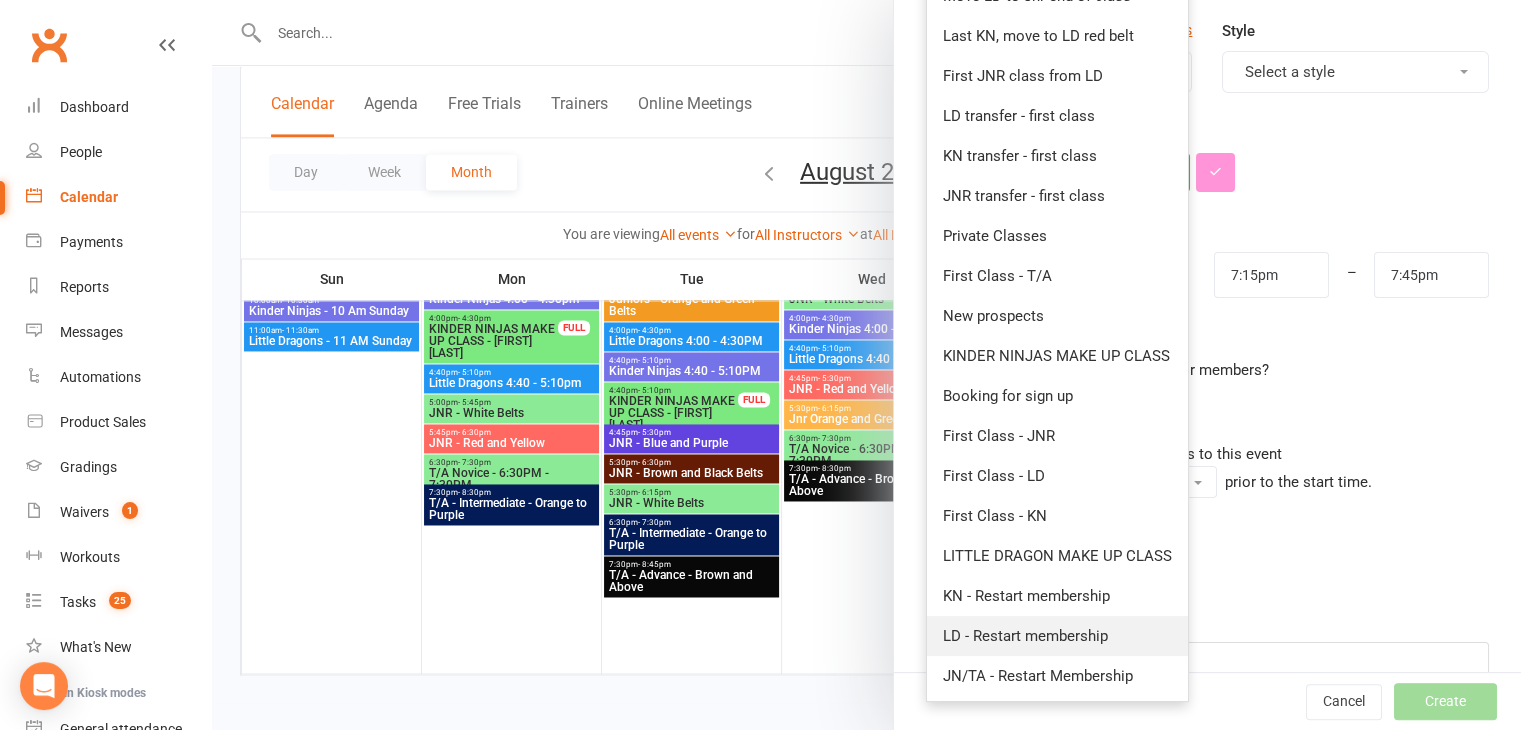 scroll, scrollTop: 300, scrollLeft: 0, axis: vertical 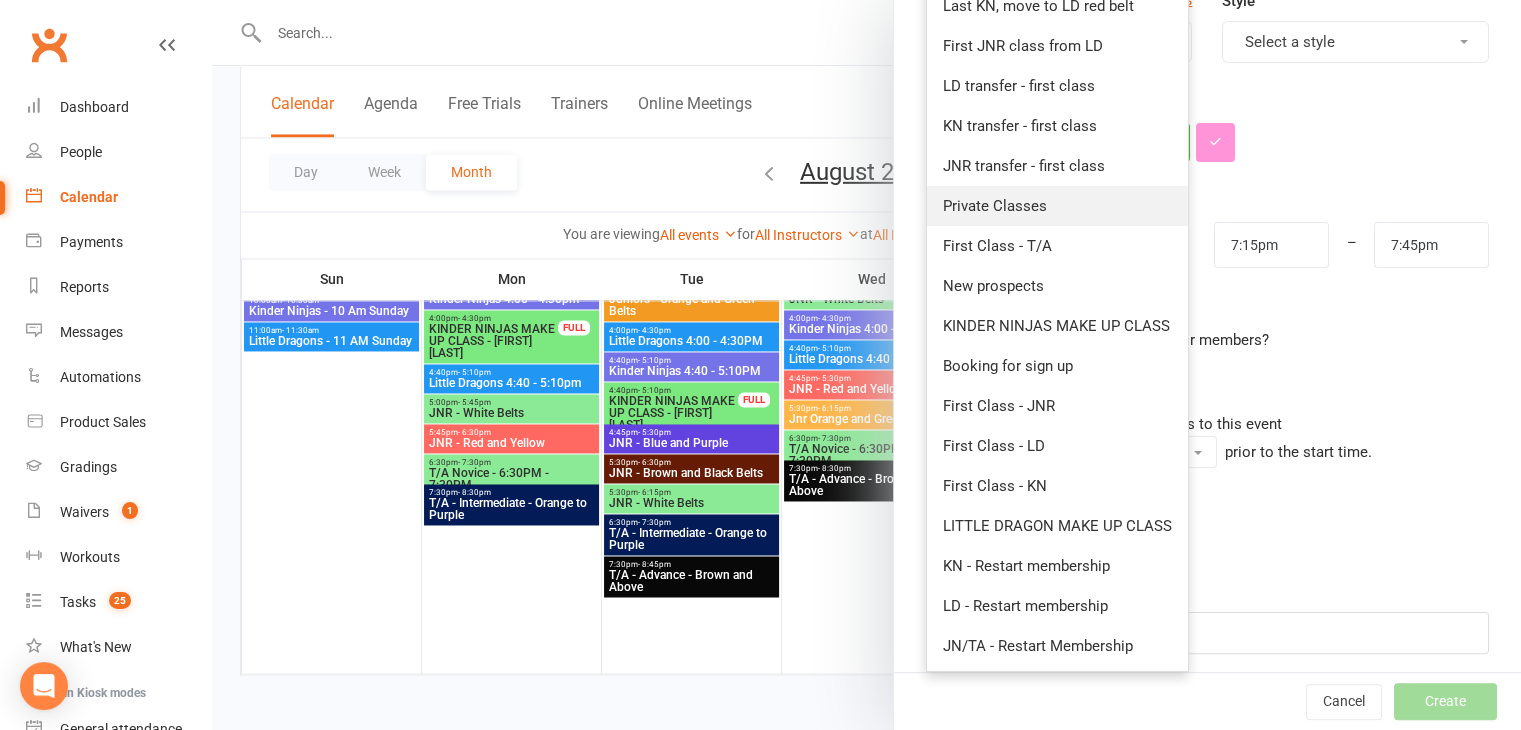 click on "Private Classes" at bounding box center [995, 206] 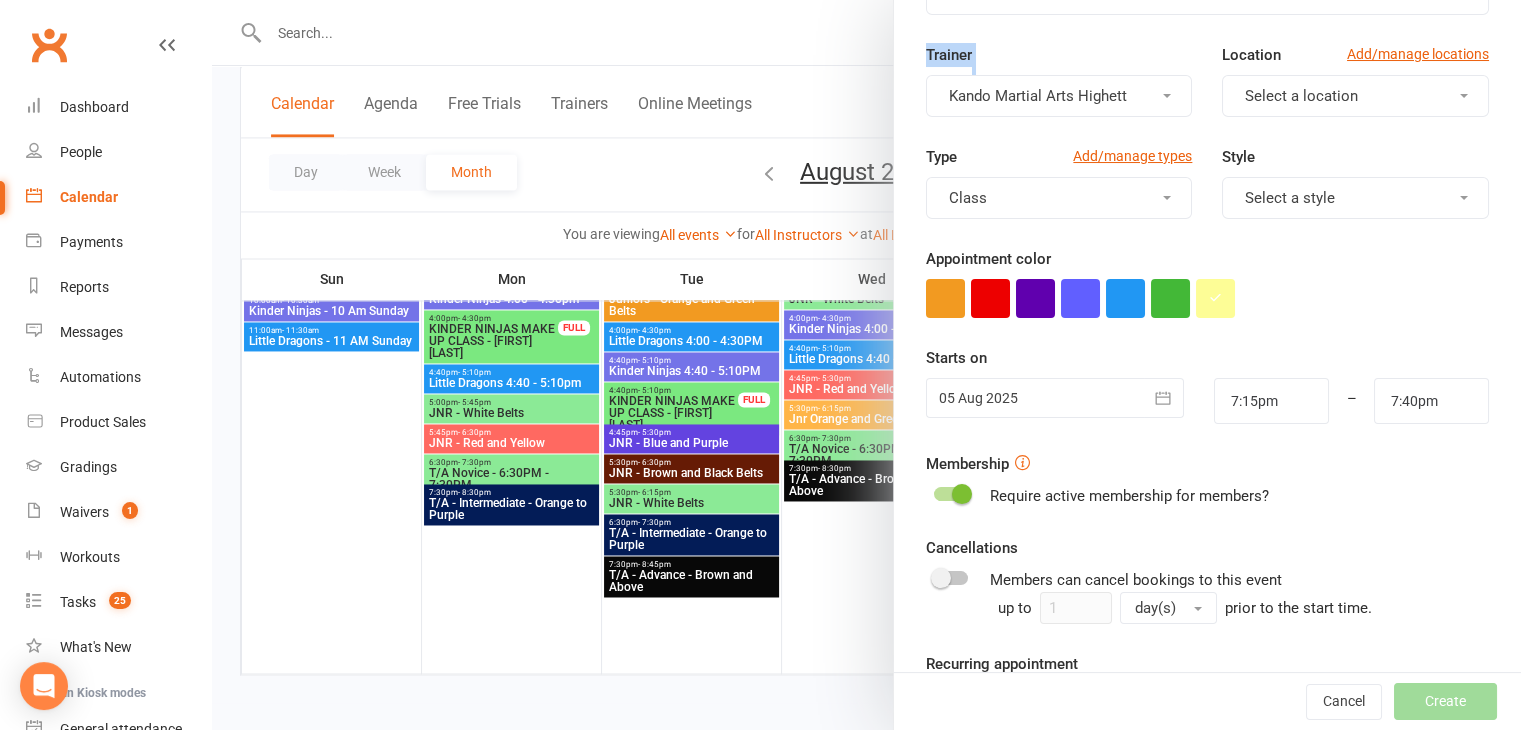 scroll, scrollTop: 300, scrollLeft: 0, axis: vertical 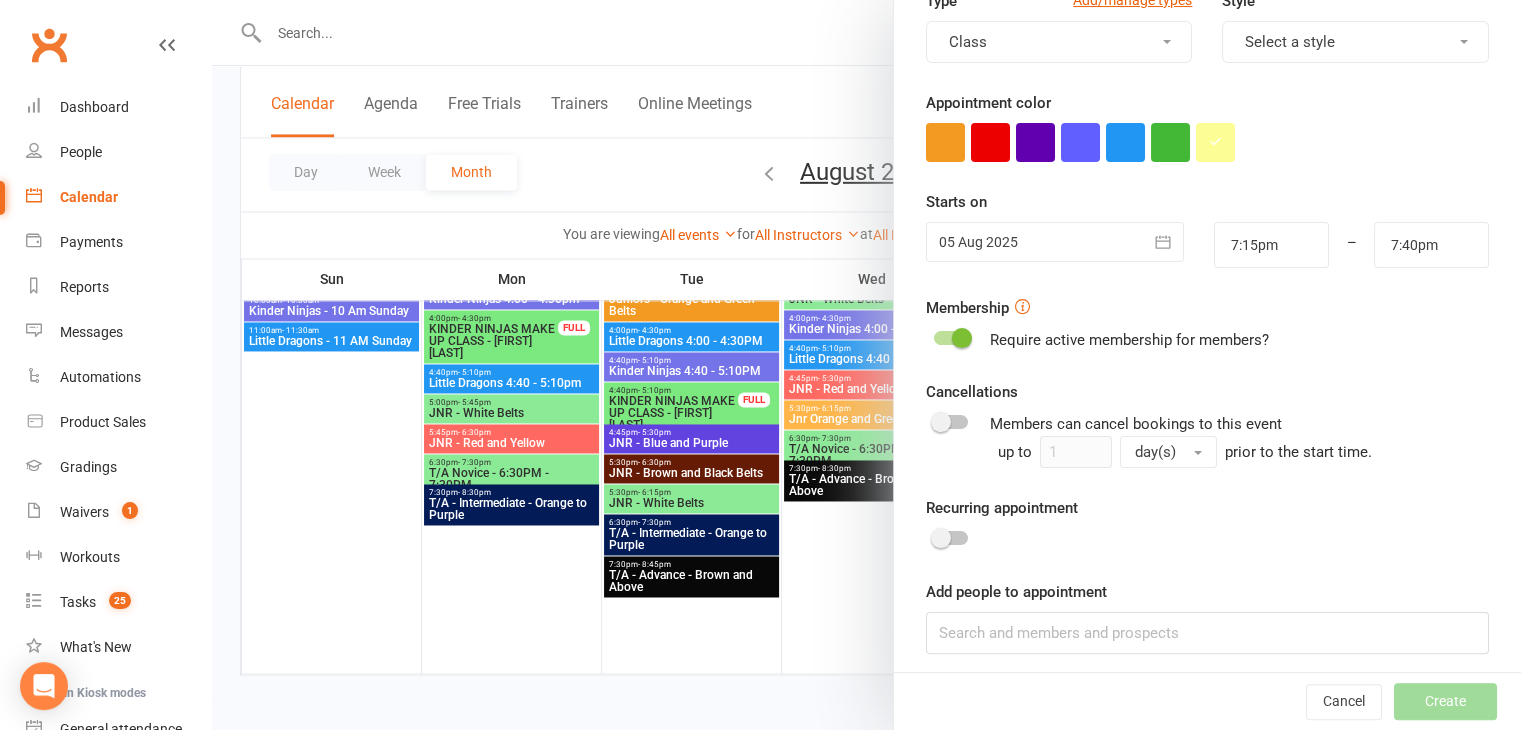 click on "Appointment Type Add/manage types
Private Classes
Trainer
Kando Martial Arts Highett
Location Add/manage locations
Select a location
Type Add/manage types
Class
Style
Select a style
Appointment color Time 7:15pm – 7:40pm Starts on 05 Aug 2025
August 2025
Sun Mon Tue Wed Thu Fri Sat
31
27
28
29
30
31
01
02
32
03
04
05
06
07
08
09
33 10" at bounding box center [1207, 233] 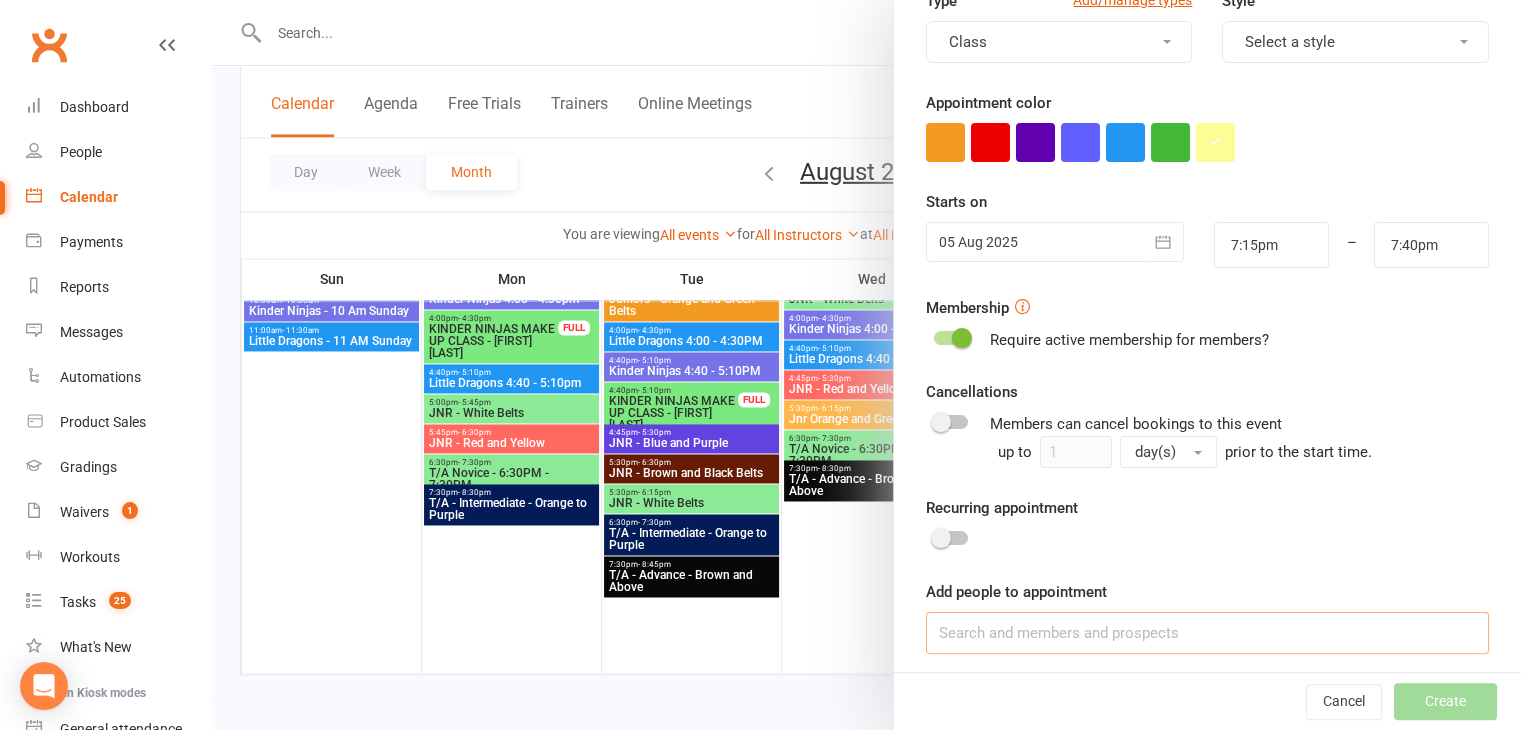 click at bounding box center (1207, 633) 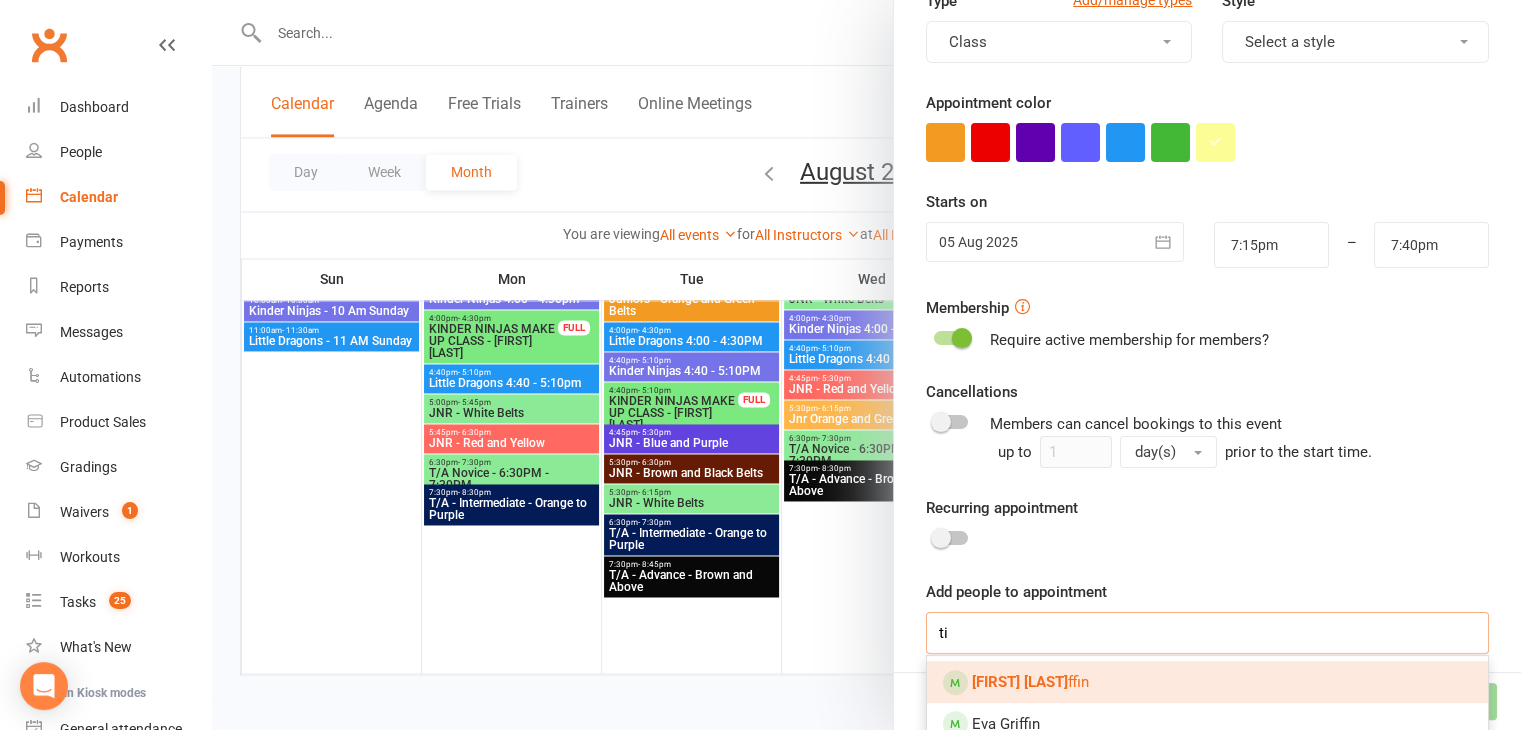 type on "t" 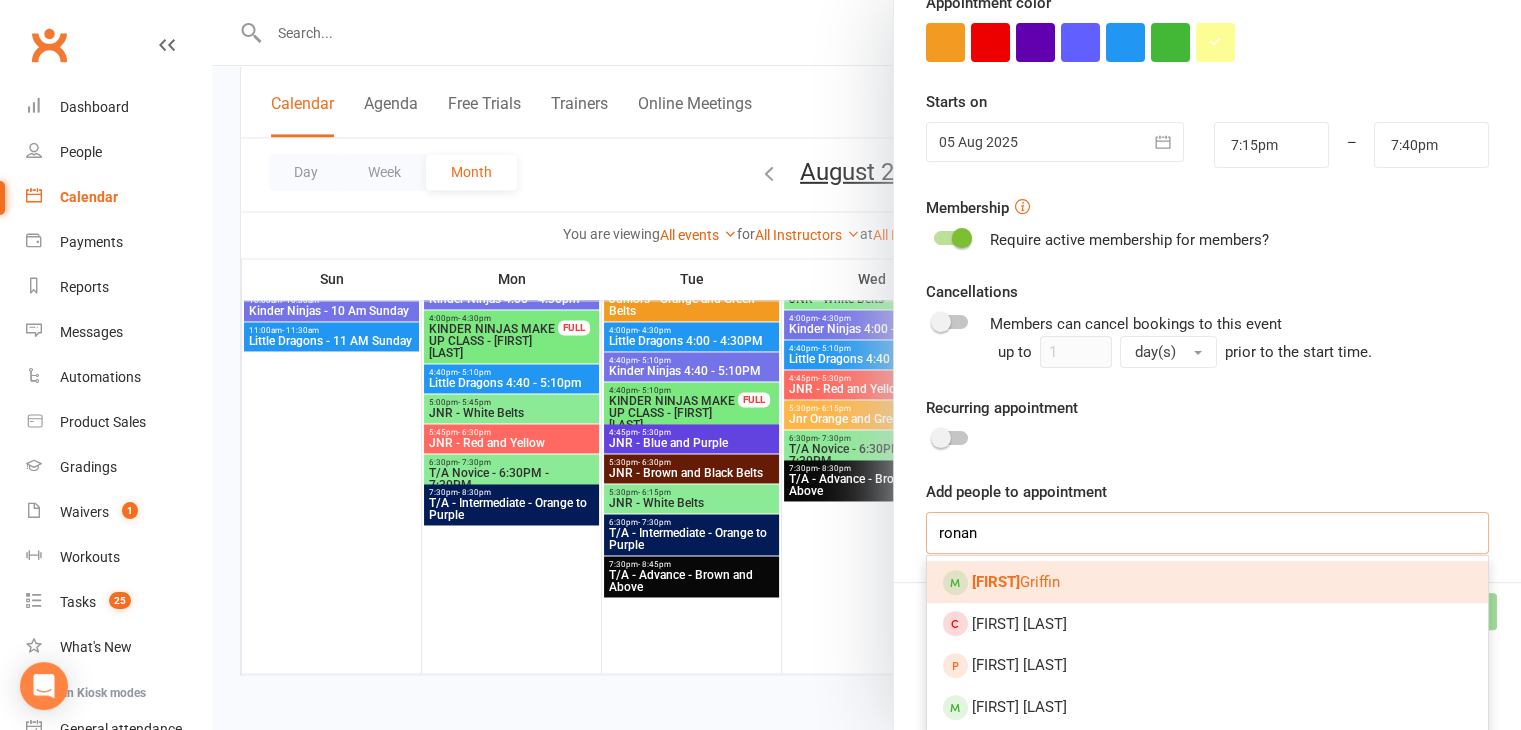 type on "ronan" 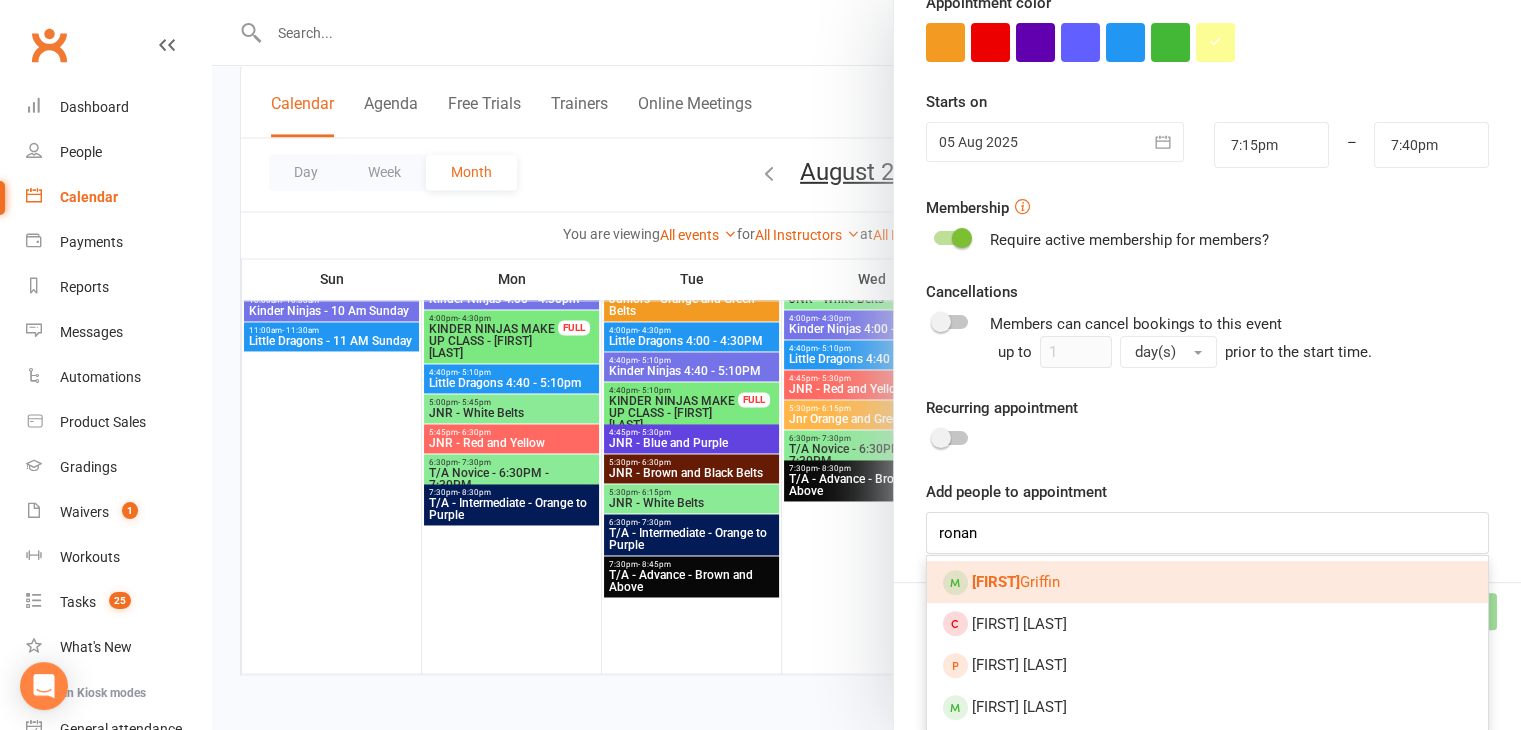 click on "Ronan  Griffin" at bounding box center [1207, 582] 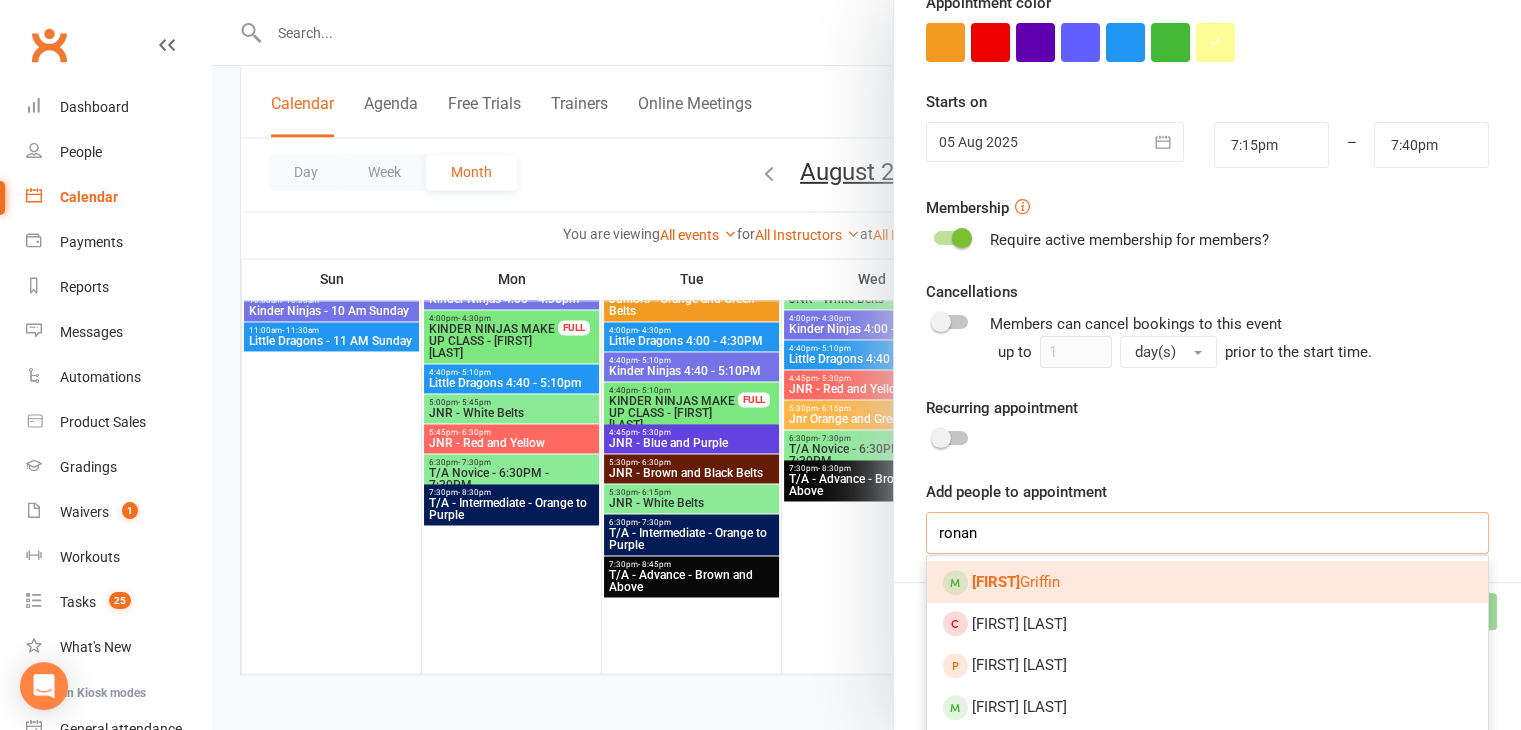 type 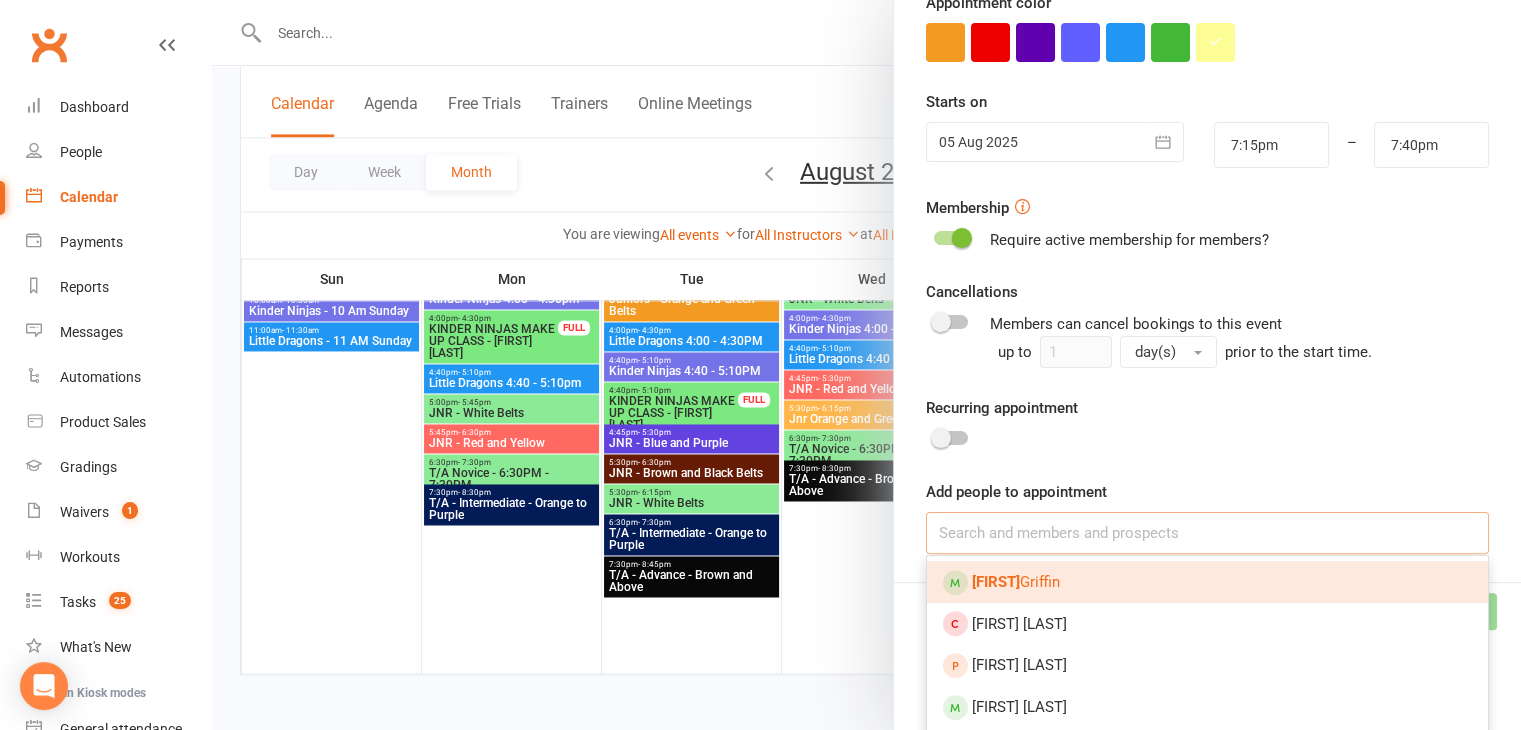 scroll, scrollTop: 364, scrollLeft: 0, axis: vertical 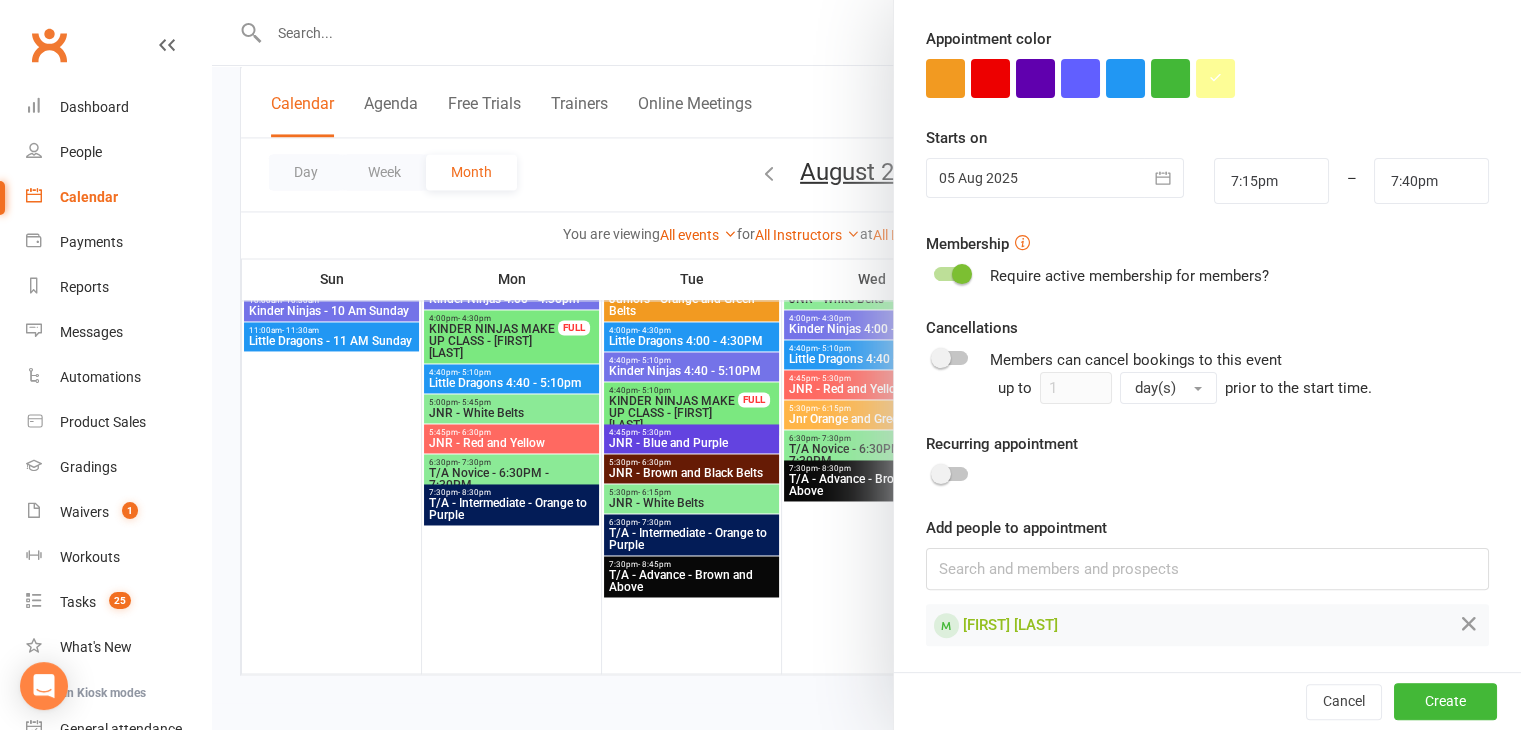 click on "Appointment Type Add/manage types
Private Classes
Trainer
Kando Martial Arts Highett
Location Add/manage locations
Select a location
Type Add/manage types
Class
Style
Select a style
Appointment color Time 7:15pm – 7:40pm Starts on 05 Aug 2025
August 2025
Sun Mon Tue Wed Thu Fri Sat
31
27
28
29
30
31
01
02
32
03
04
05
06
07
08
09
33 10" at bounding box center [1207, 183] 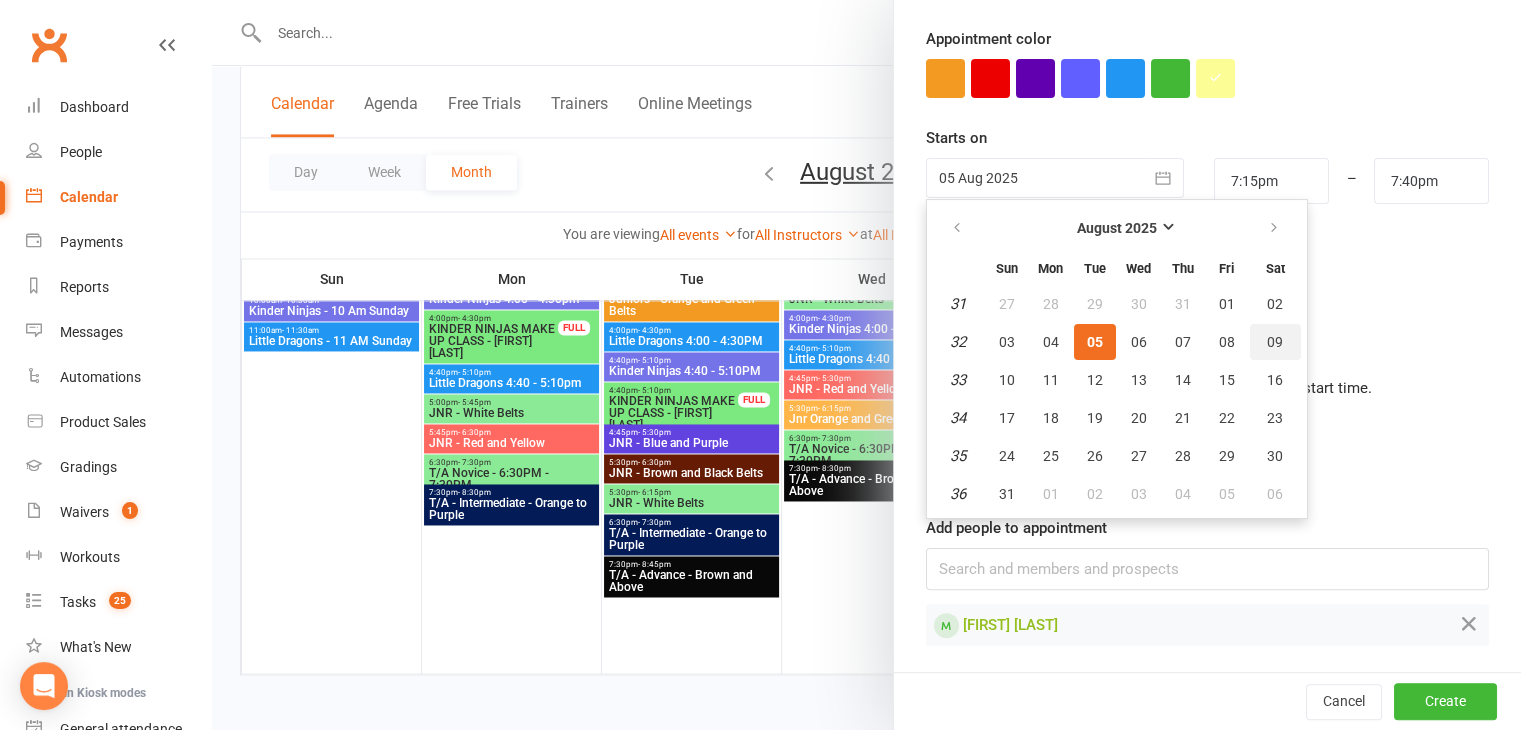 click on "09" at bounding box center [1275, 342] 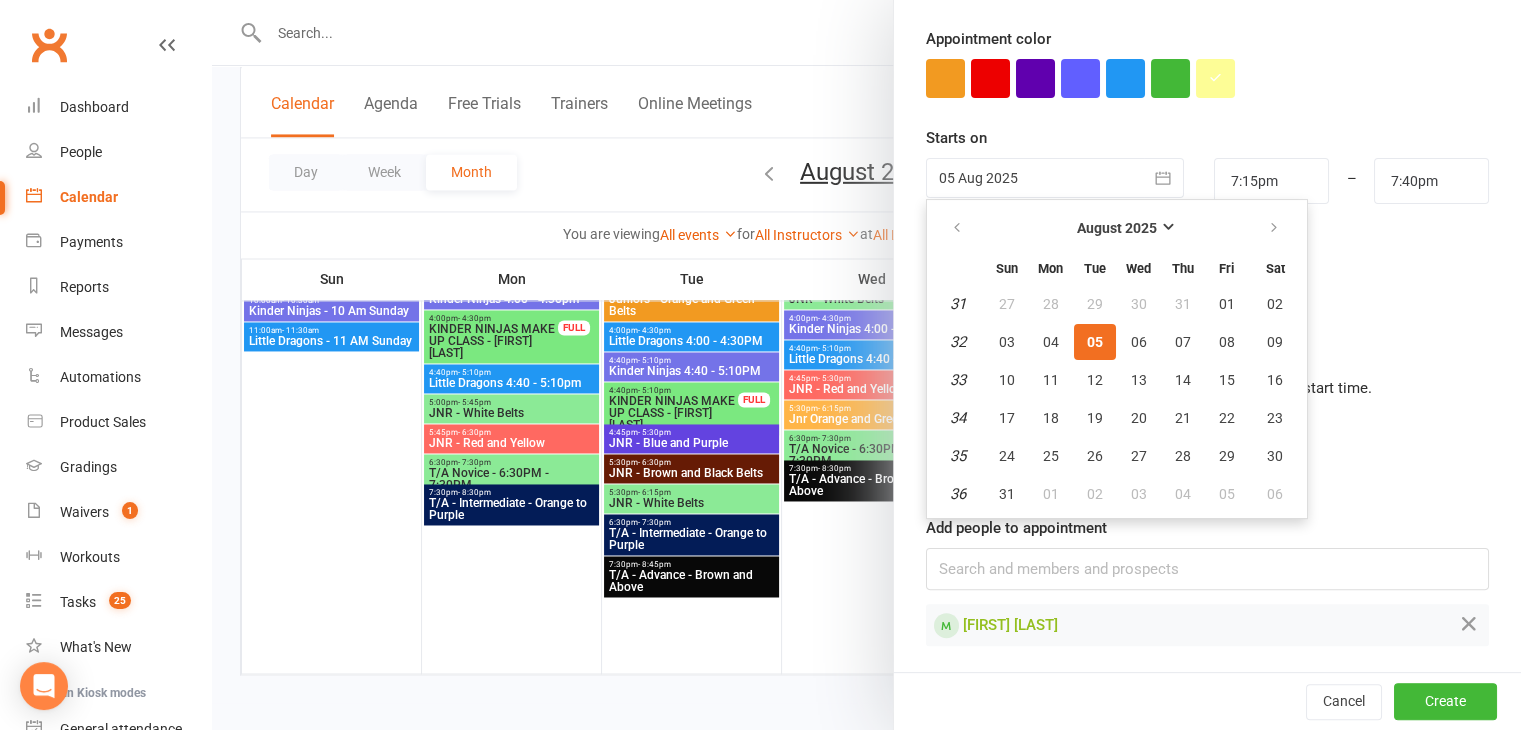 type on "09 Aug 2025" 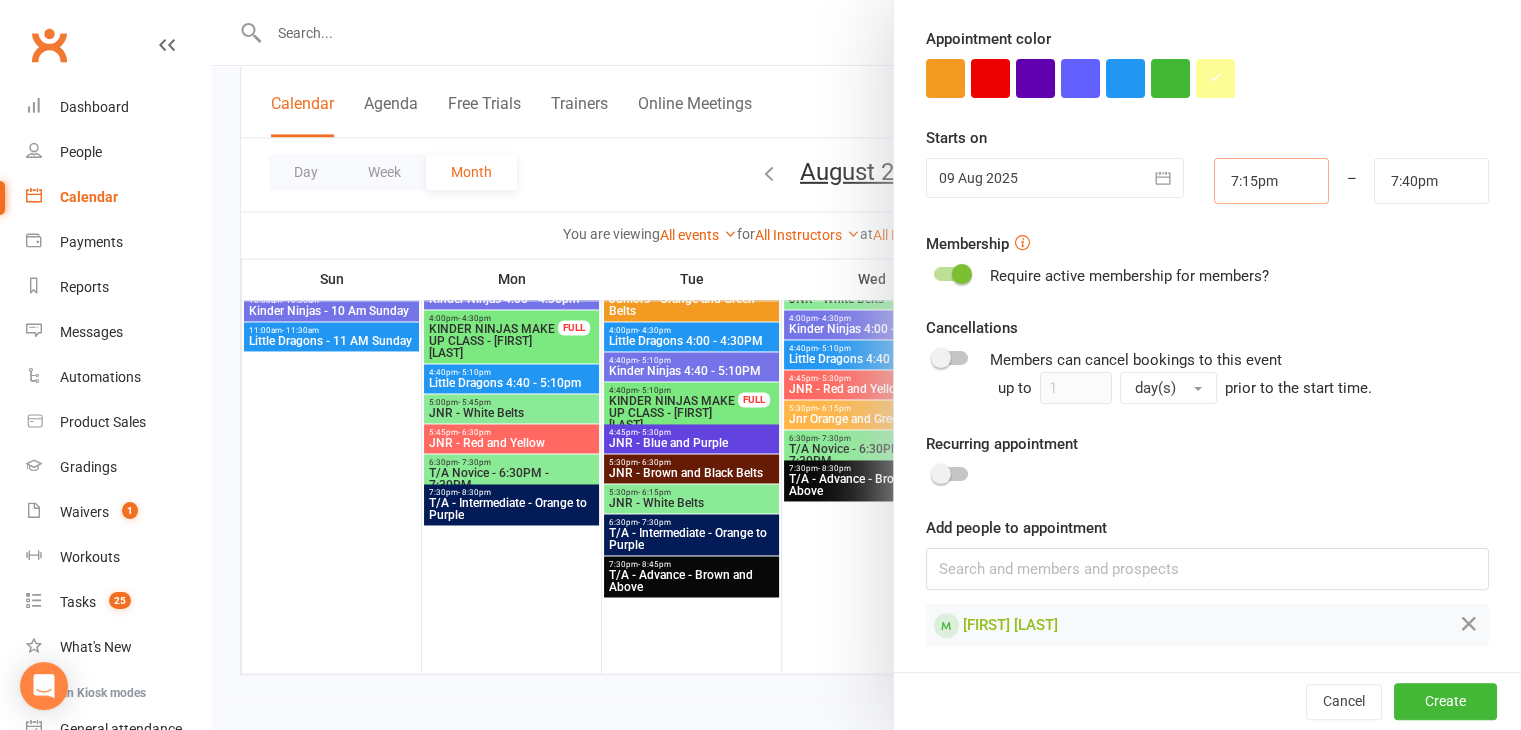 drag, startPoint x: 1061, startPoint y: 152, endPoint x: 726, endPoint y: 161, distance: 335.12088 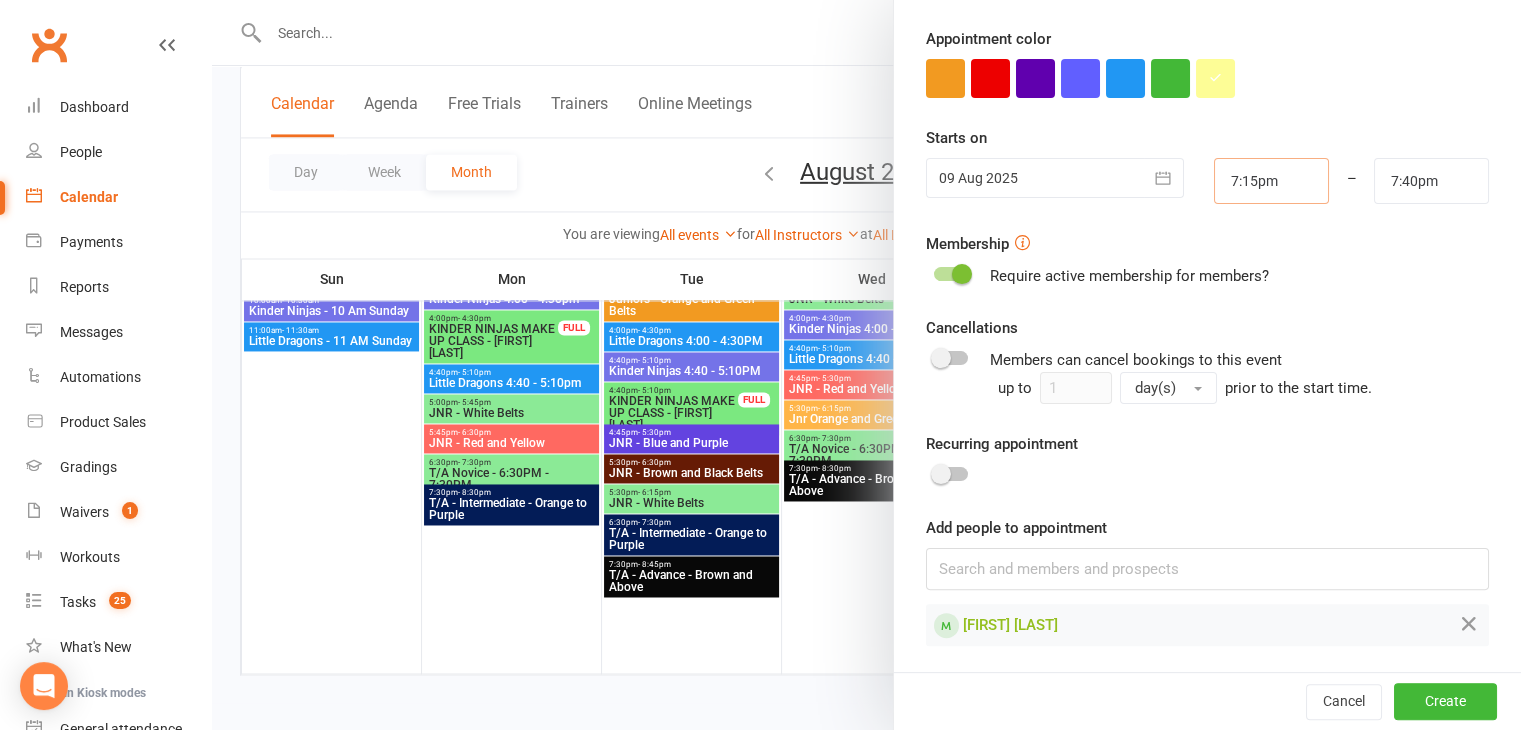 click on "Add appointment Appointment Type Add/manage types
Private Classes
Trainer
Kando Martial Arts Highett
Location Add/manage locations
Select a location
Type Add/manage types
Class
Style
Select a style
Appointment color Time 7:15pm – 7:40pm Starts on 09 Aug 2025
August 2025
Sun Mon Tue Wed Thu Fri Sat
31
27
28
29
30
31
01
02
32
03
04
05
06
07
08
09 33" at bounding box center (866, 0) 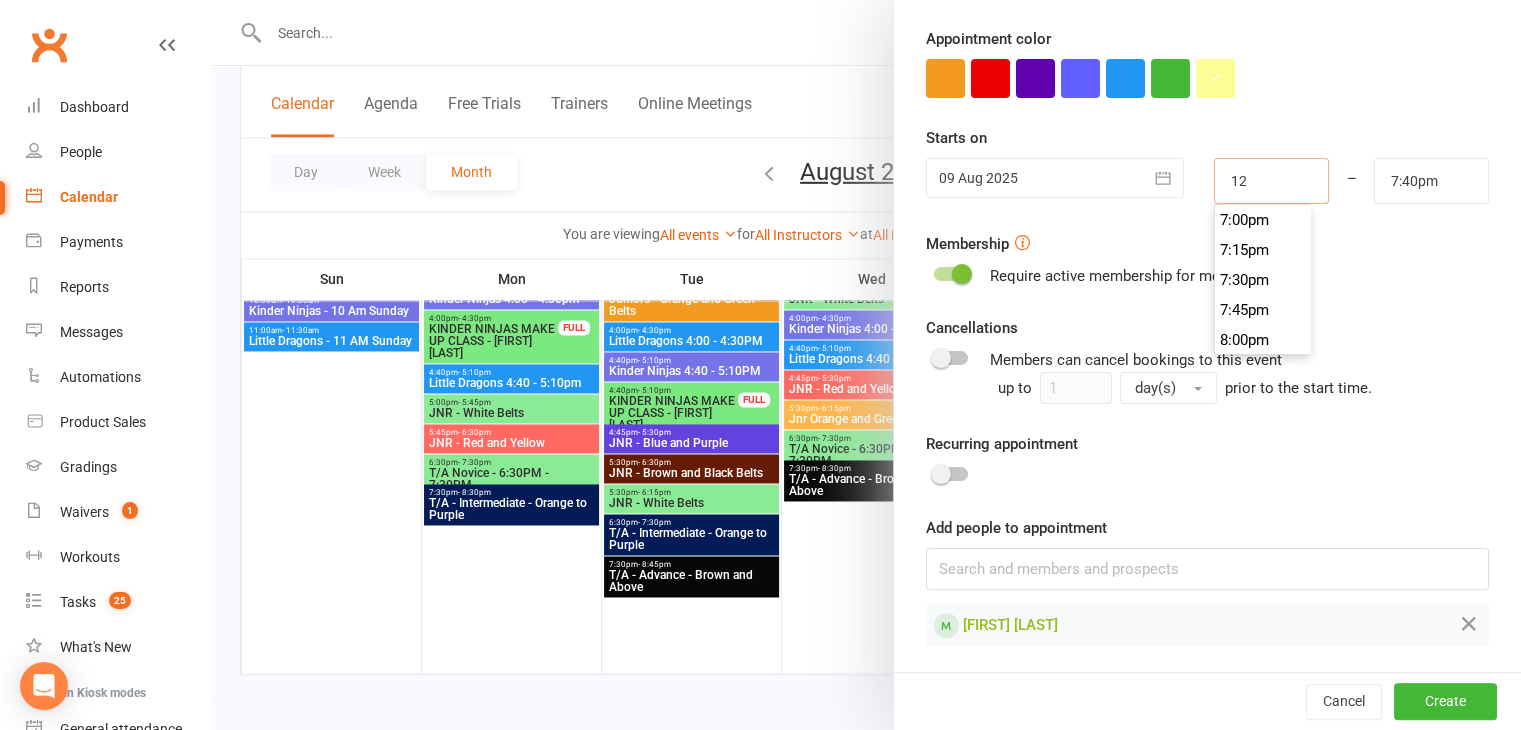scroll, scrollTop: 1410, scrollLeft: 0, axis: vertical 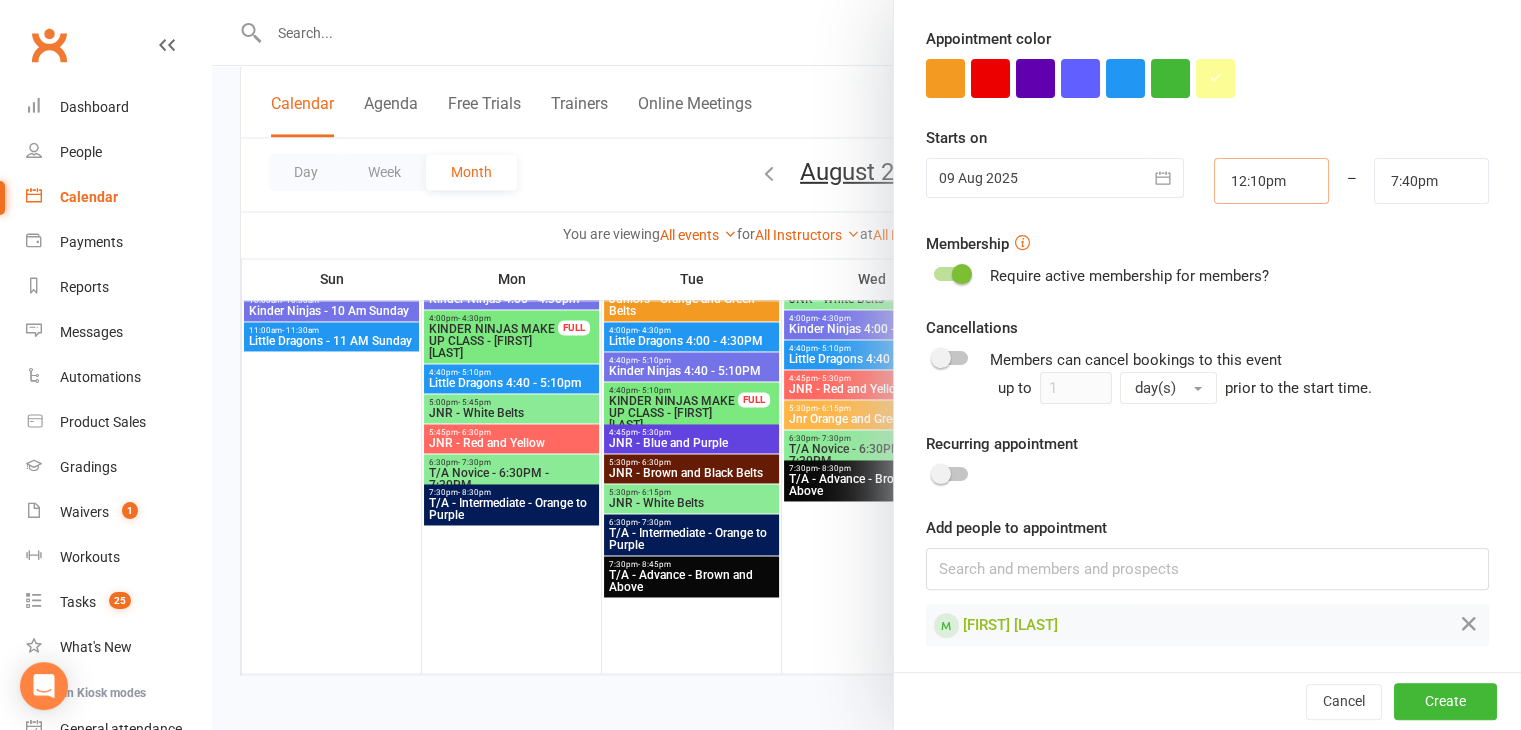 type on "12:10pm" 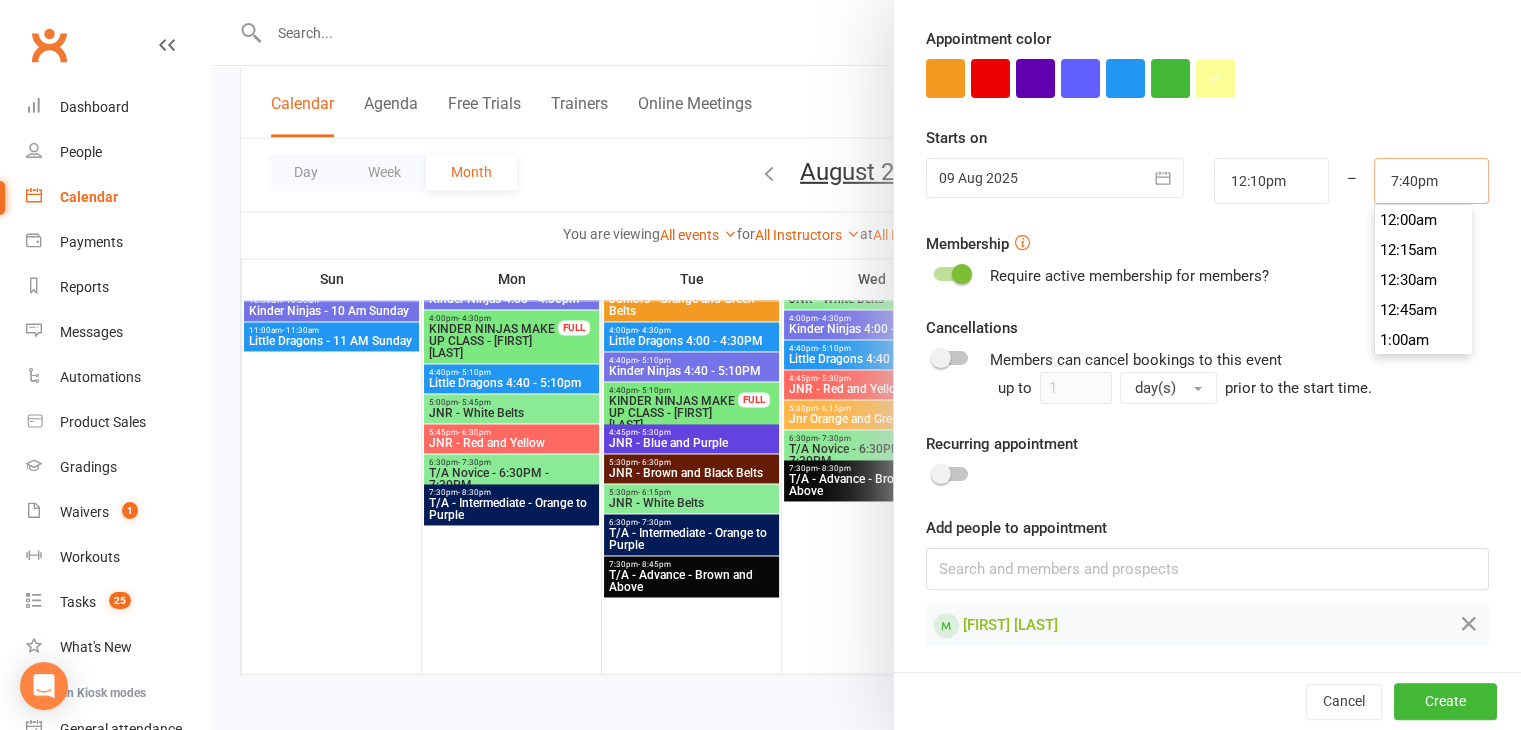 scroll, scrollTop: 2340, scrollLeft: 0, axis: vertical 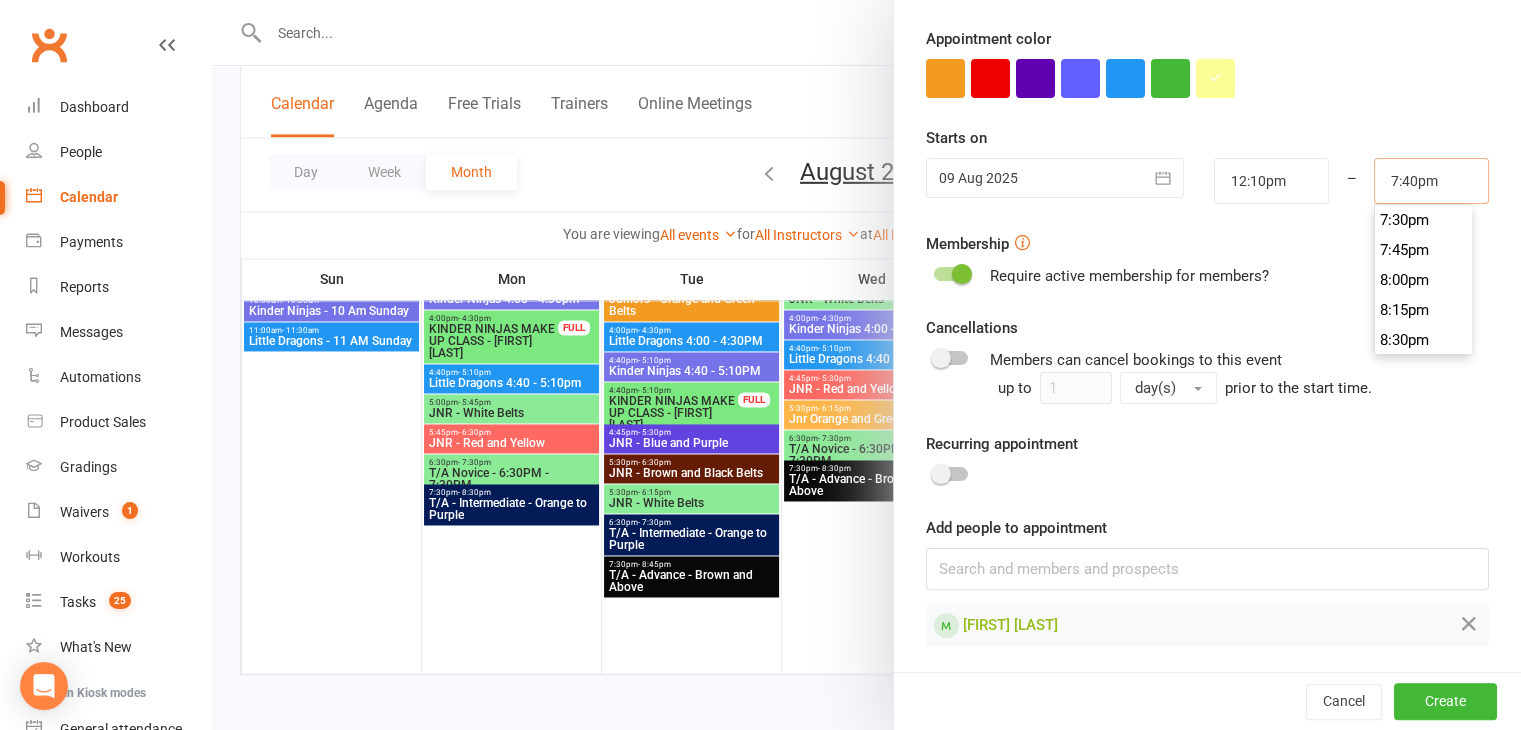 drag, startPoint x: 1419, startPoint y: 182, endPoint x: 1327, endPoint y: 191, distance: 92.43917 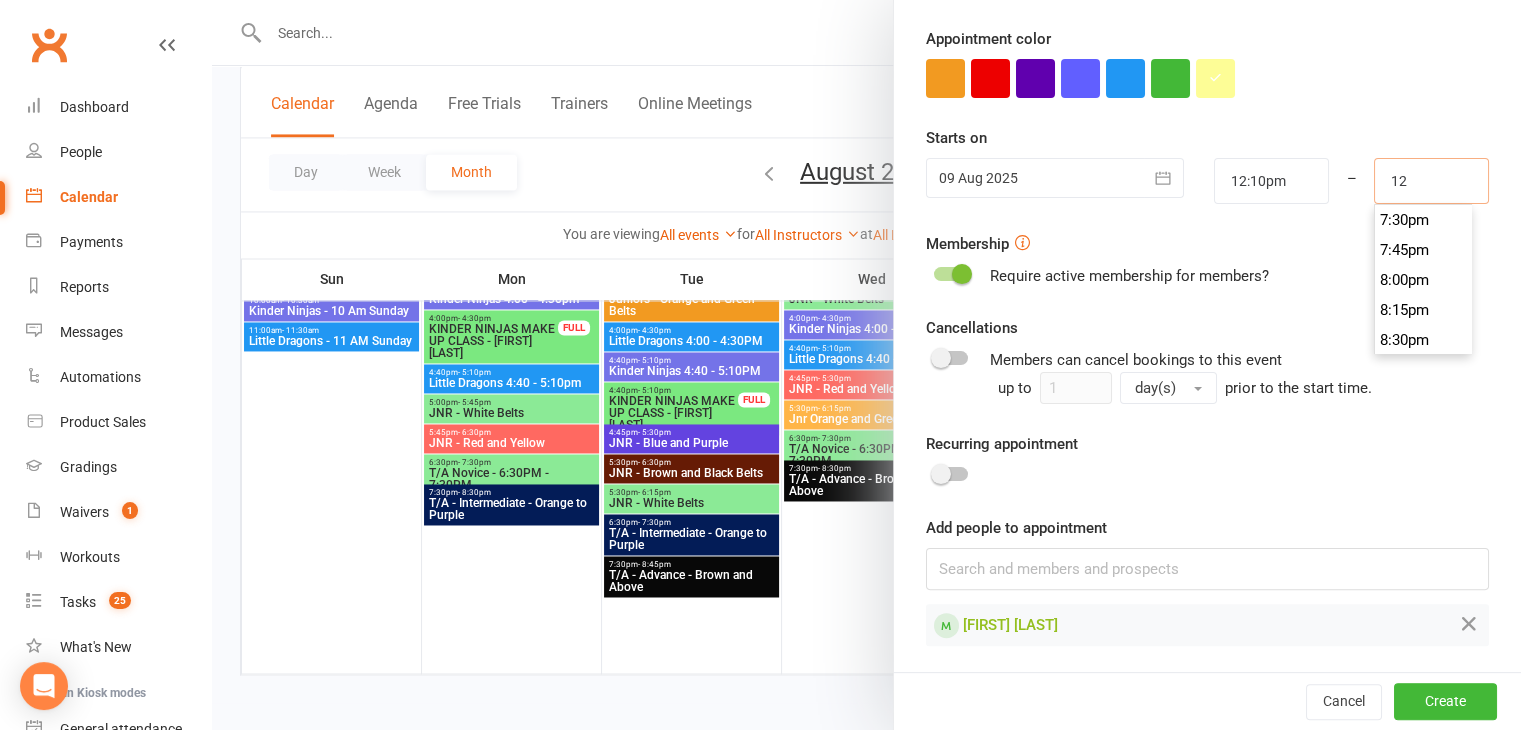 scroll, scrollTop: 1410, scrollLeft: 0, axis: vertical 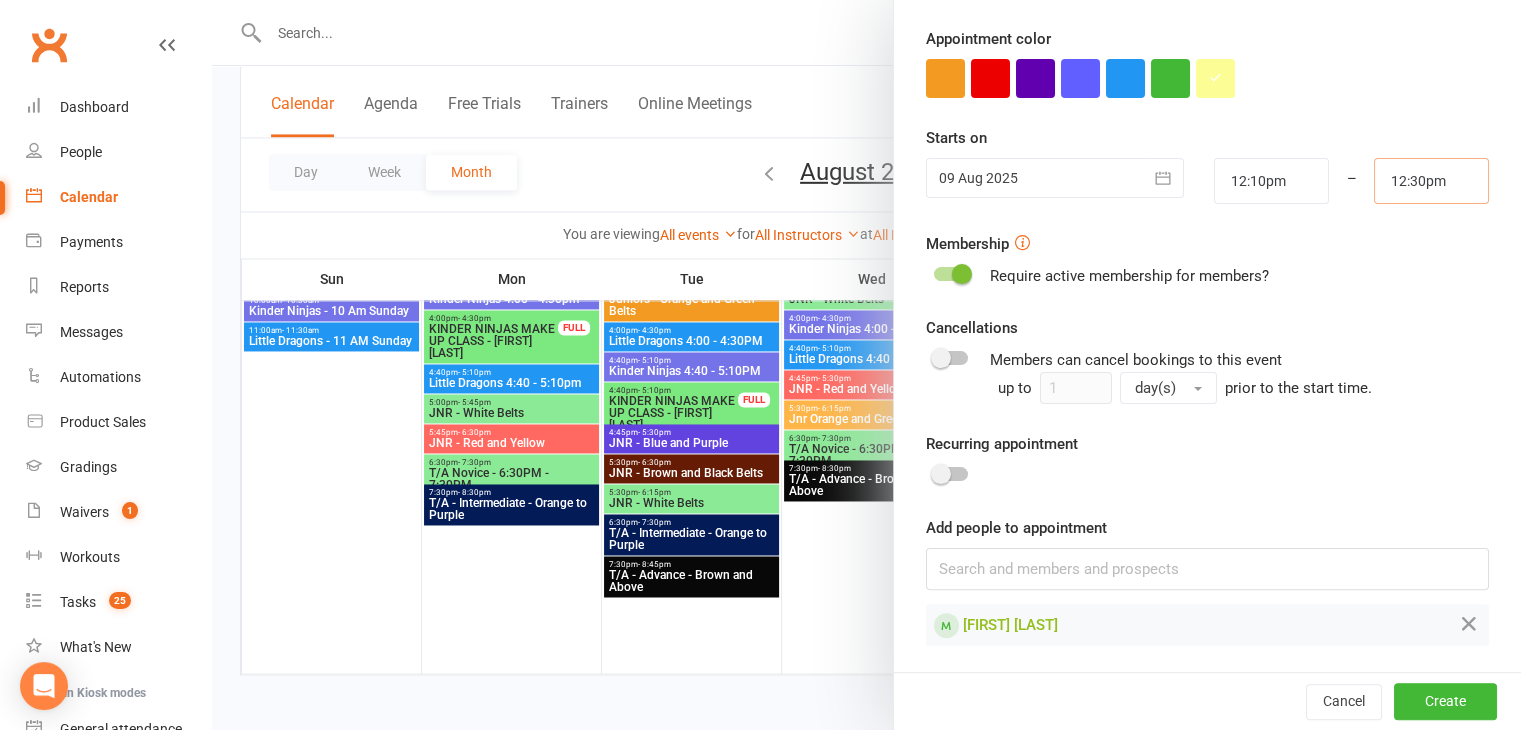 click on "12:30pm" at bounding box center (1431, 181) 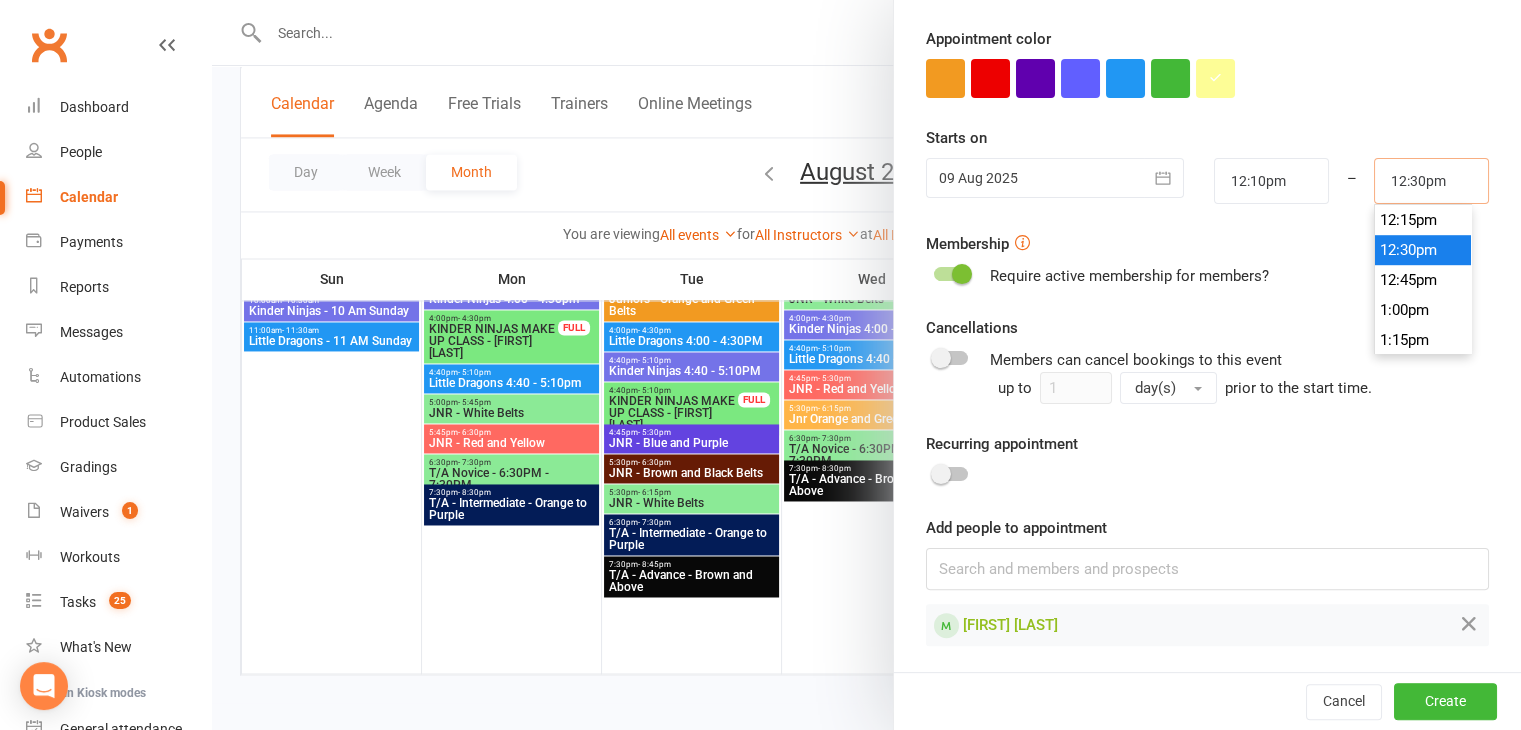 click on "12:30pm" at bounding box center [1431, 181] 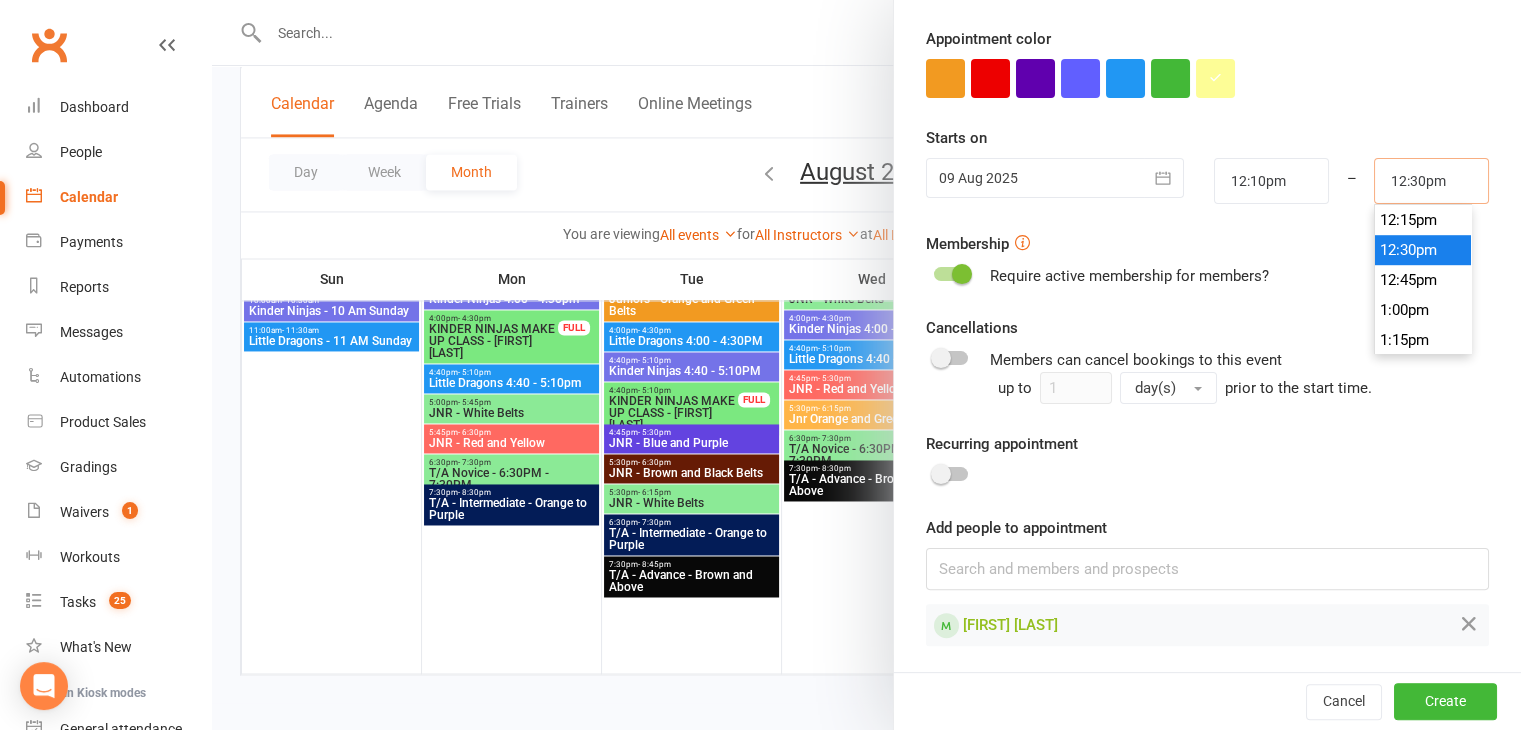 type on "12:30pm" 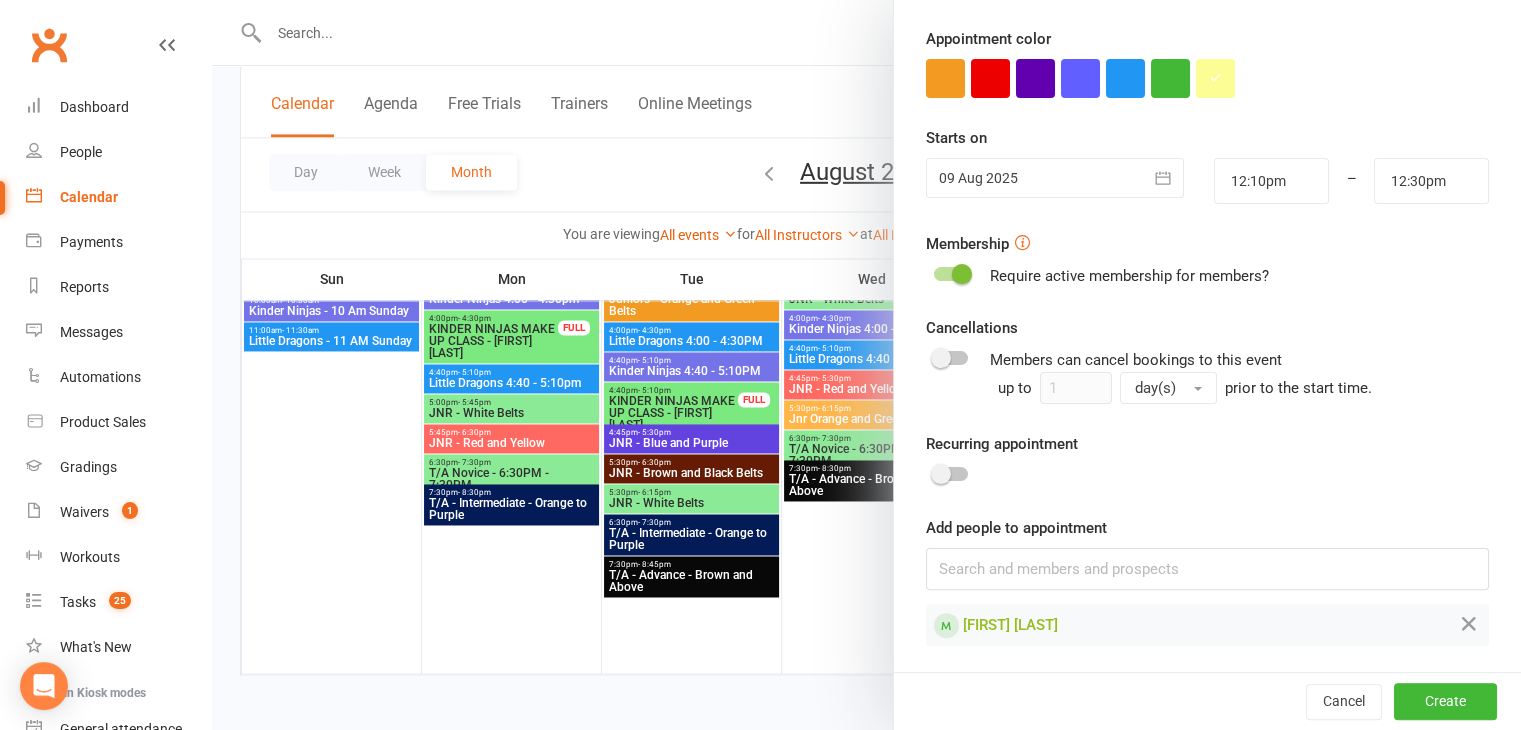 click on "Appointment Type Add/manage types
Private Classes
Trainer
Kando Martial Arts Highett
Location Add/manage locations
Select a location
Type Add/manage types
Class
Style
Select a style
Appointment color Time 12:10pm – 12:30pm Starts on 09 Aug 2025
August 2025
Sun Mon Tue Wed Thu Fri Sat
31
27
28
29
30
31
01
02
32
03
04
05
06
07
08
09
33" at bounding box center [1207, 183] 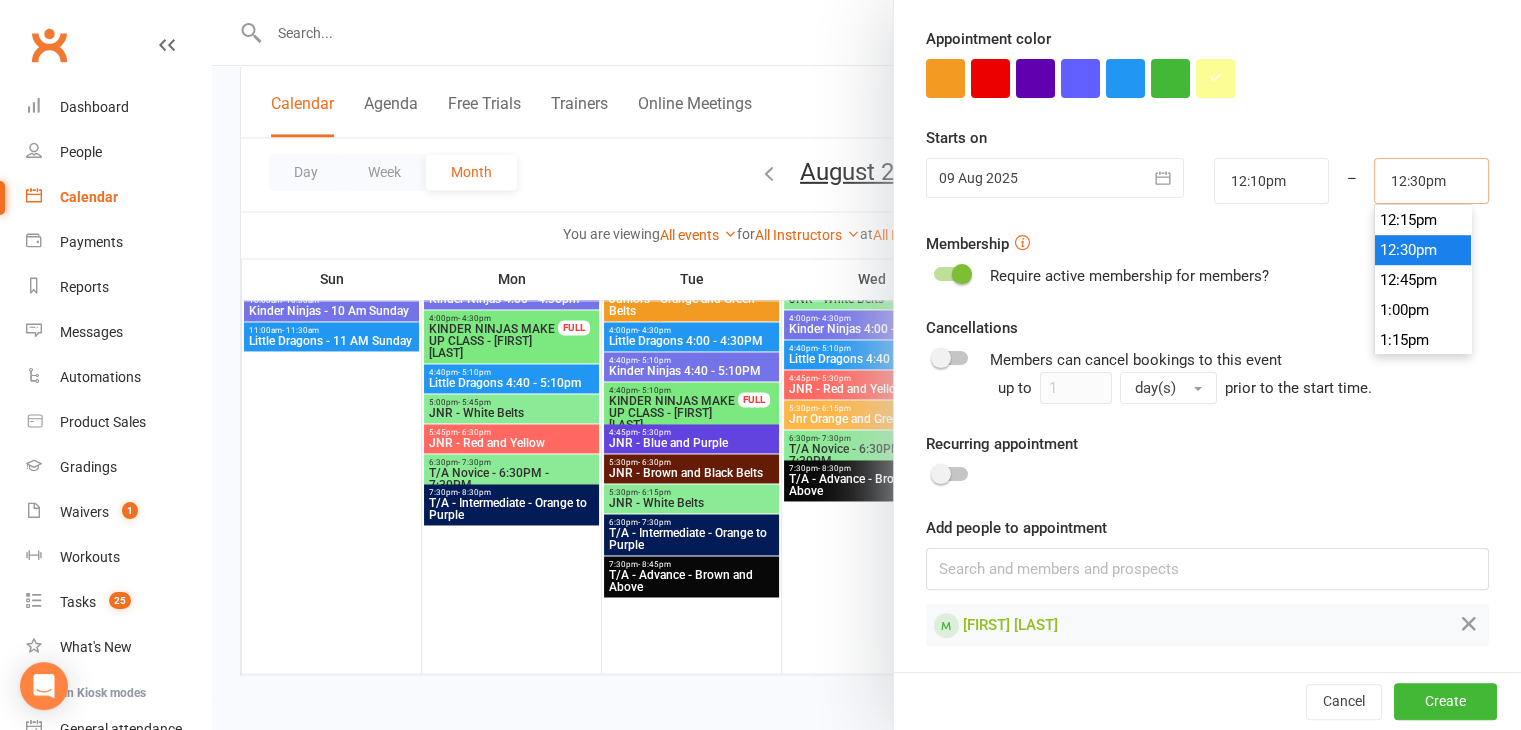 click on "12:30pm" at bounding box center [1431, 181] 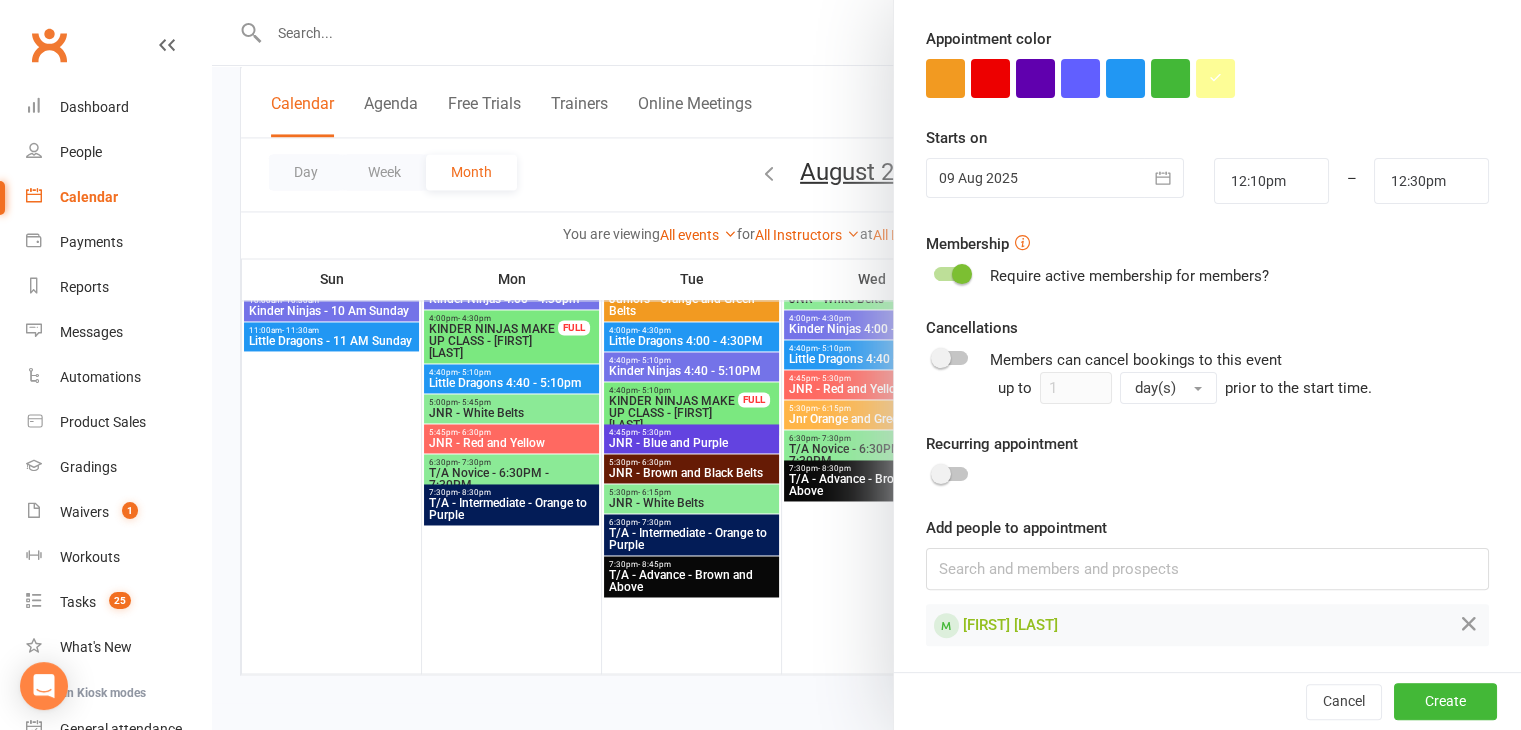 click on "Starts on 09 Aug 2025
August 2025
Sun Mon Tue Wed Thu Fri Sat
31
27
28
29
30
31
01
02
32
03
04
05
06
07
08
09
33
10
11
12
13
14
15
16
34
17
18
19
20
21
22
23
35
24
25
26
27
28
29
30
36 31" at bounding box center (1207, 165) 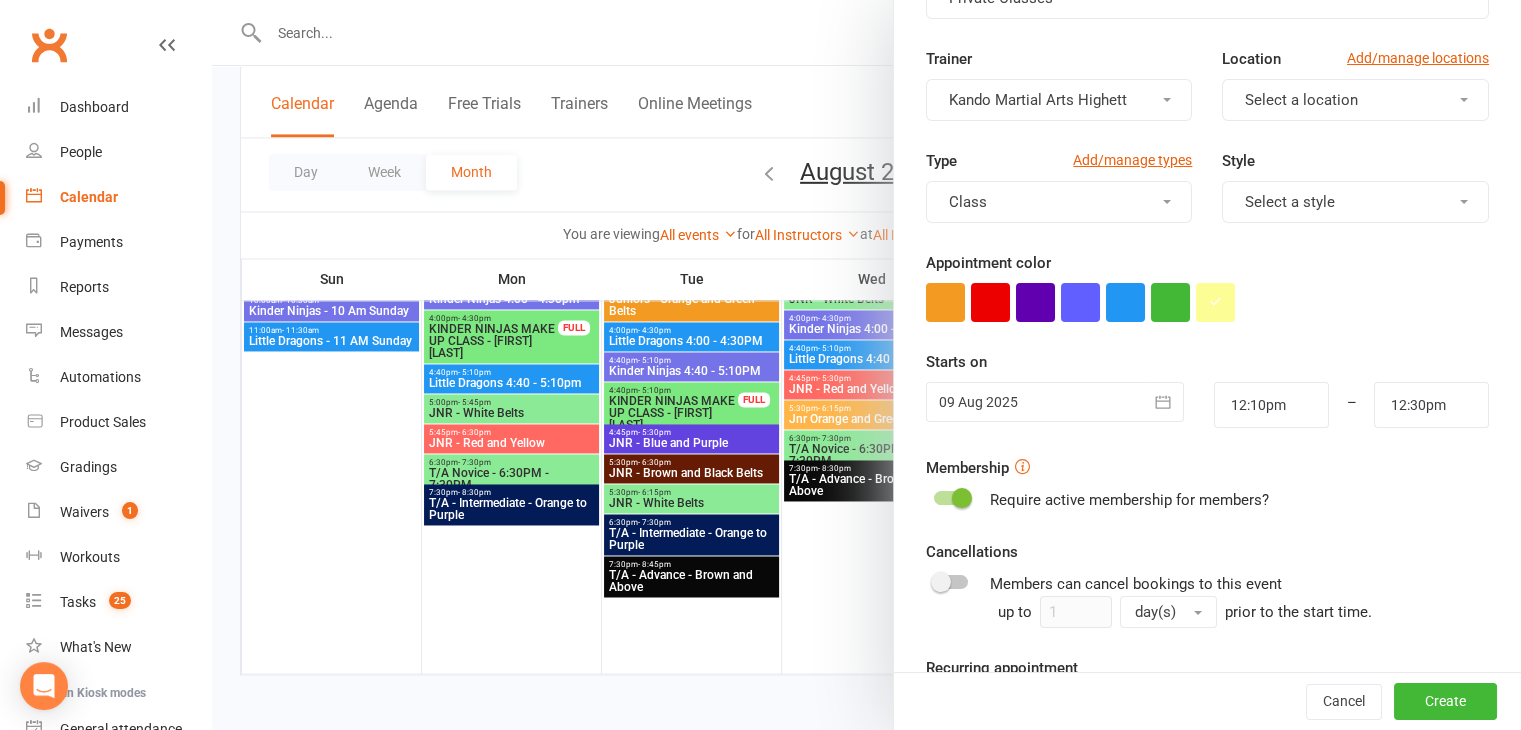 scroll, scrollTop: 0, scrollLeft: 0, axis: both 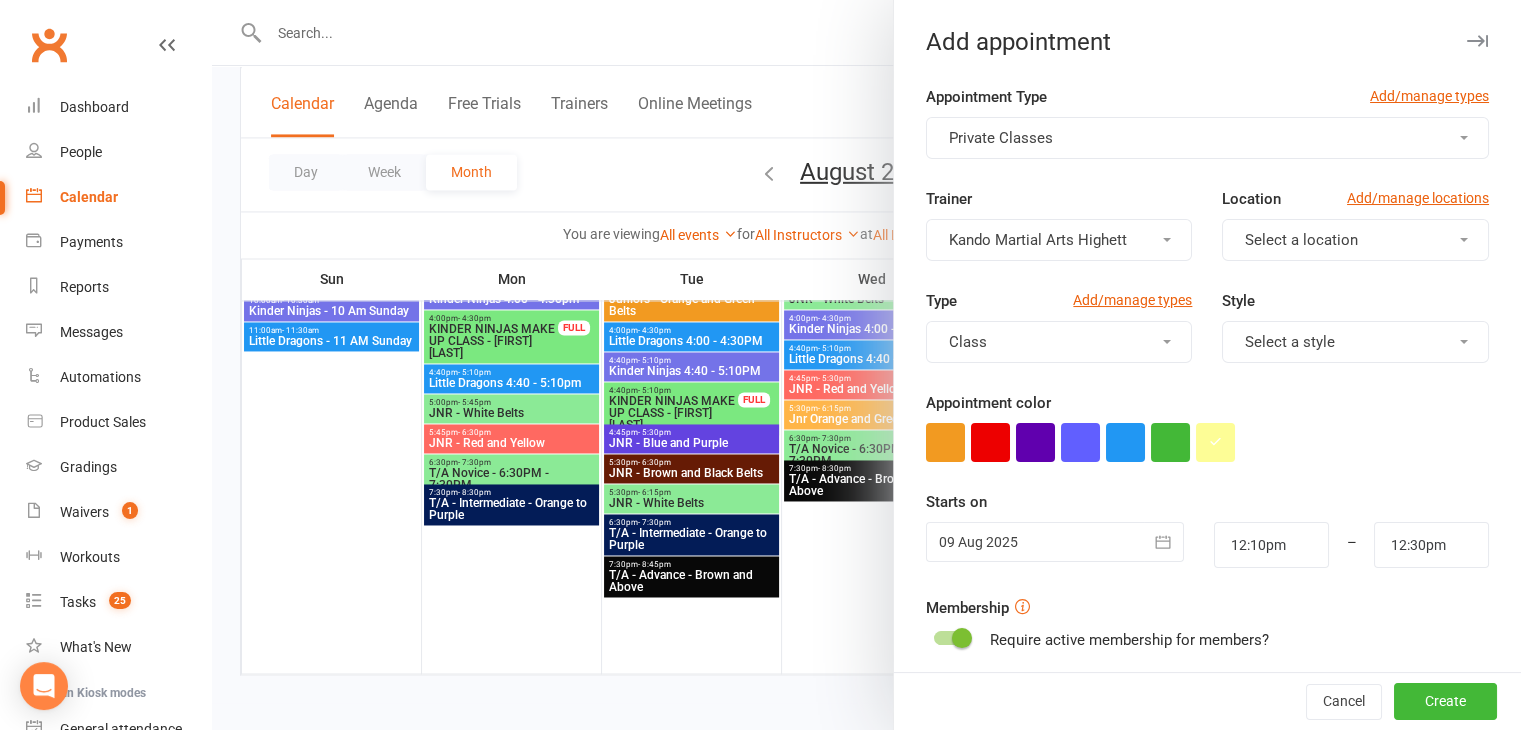 click at bounding box center [1164, 542] 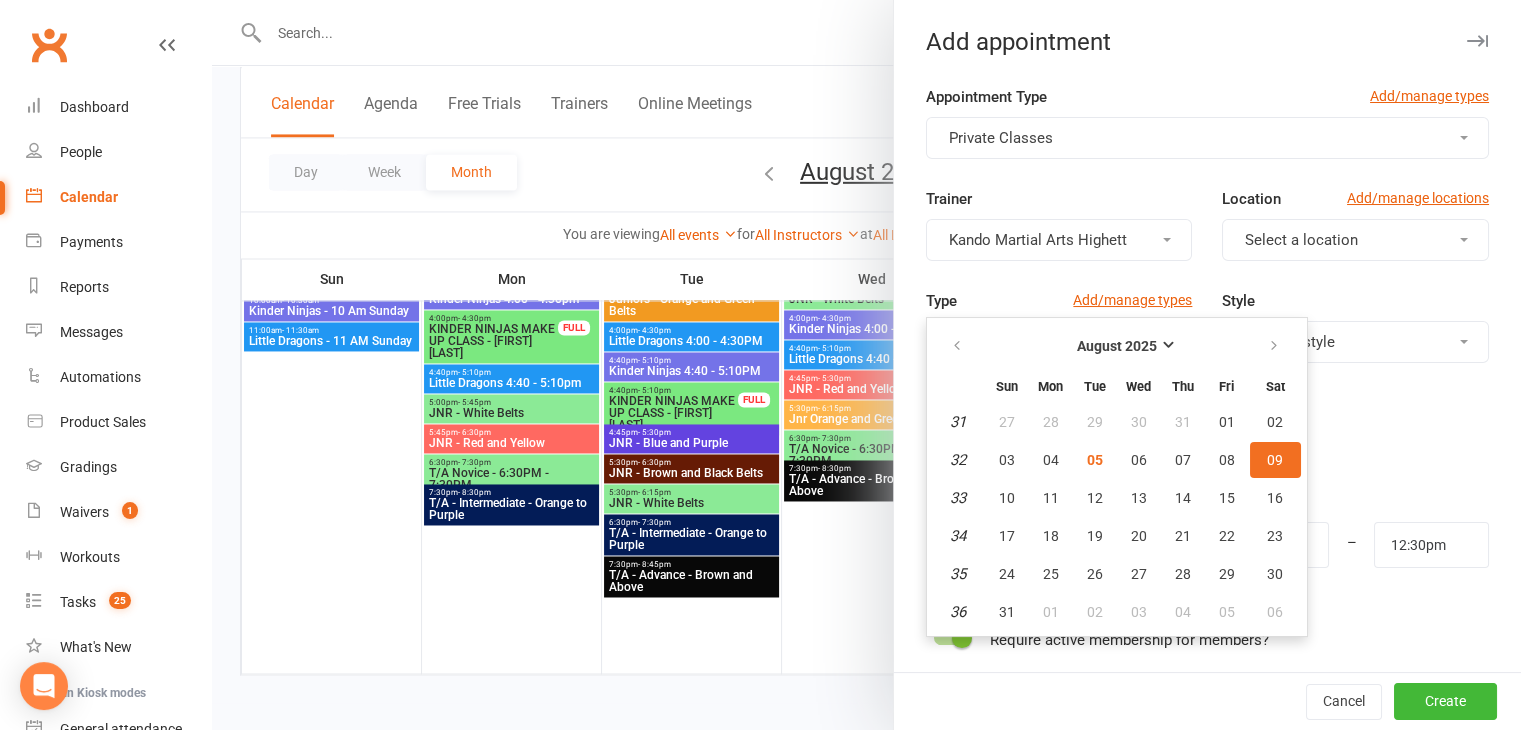 click at bounding box center [1207, 442] 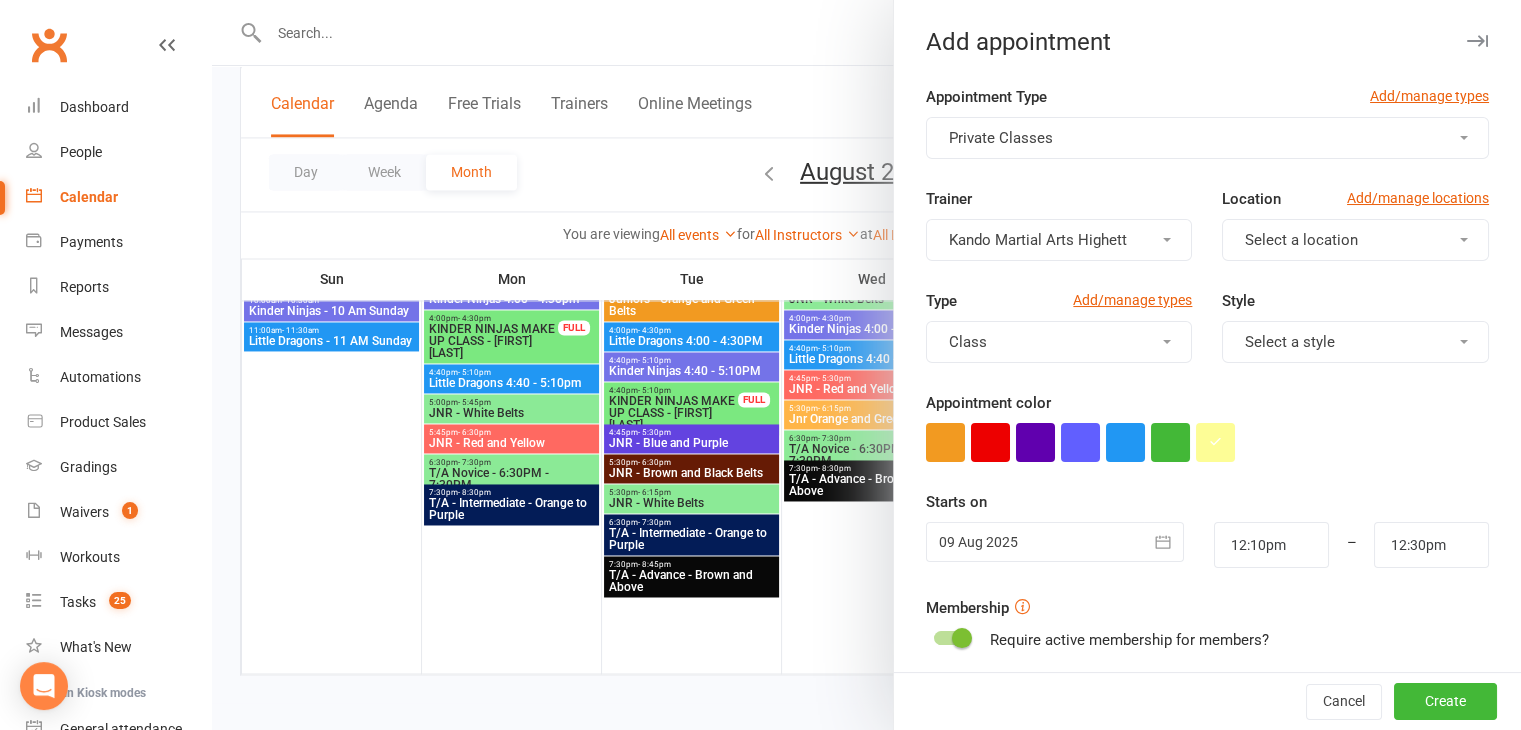 click on "Kando Martial Arts Highett" at bounding box center (1059, 240) 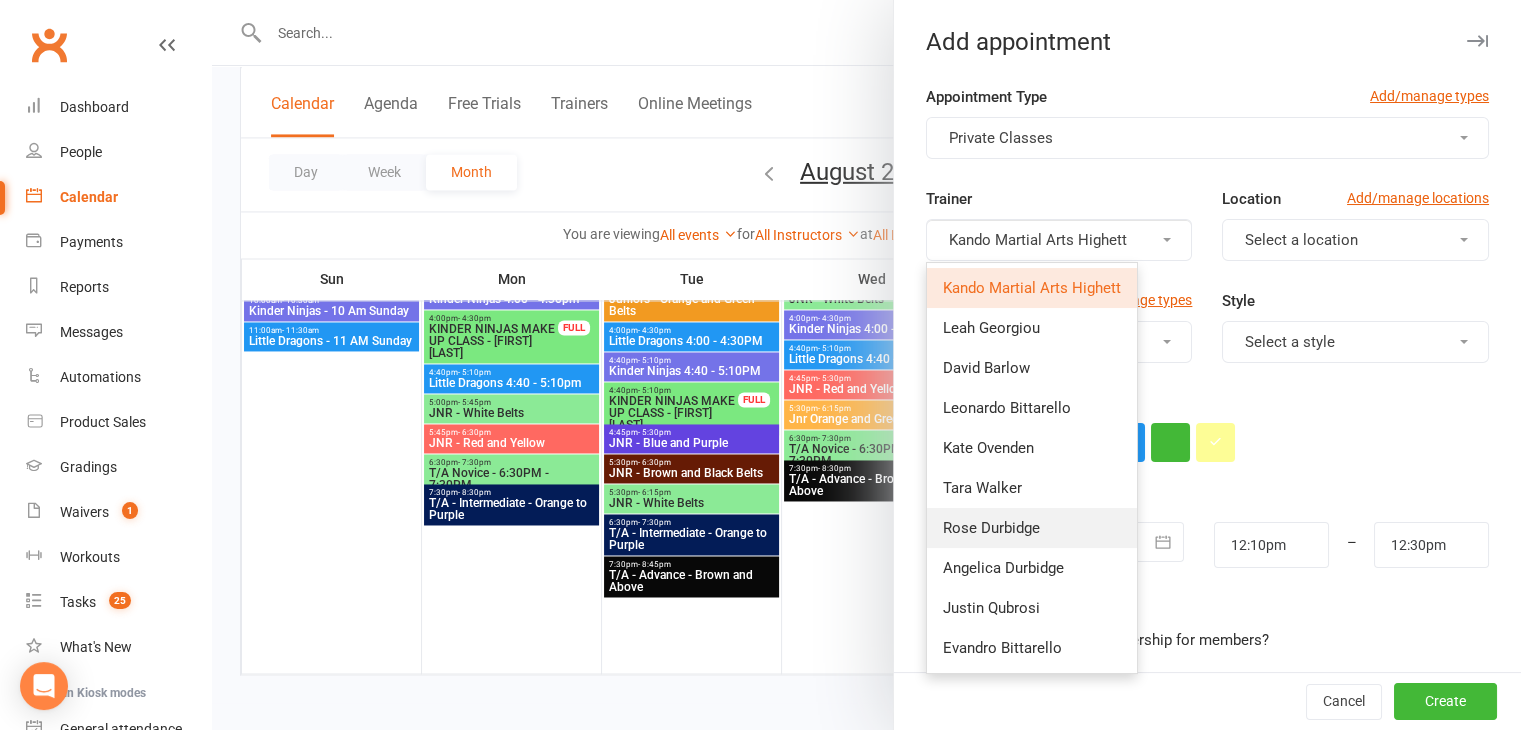 scroll, scrollTop: 100, scrollLeft: 0, axis: vertical 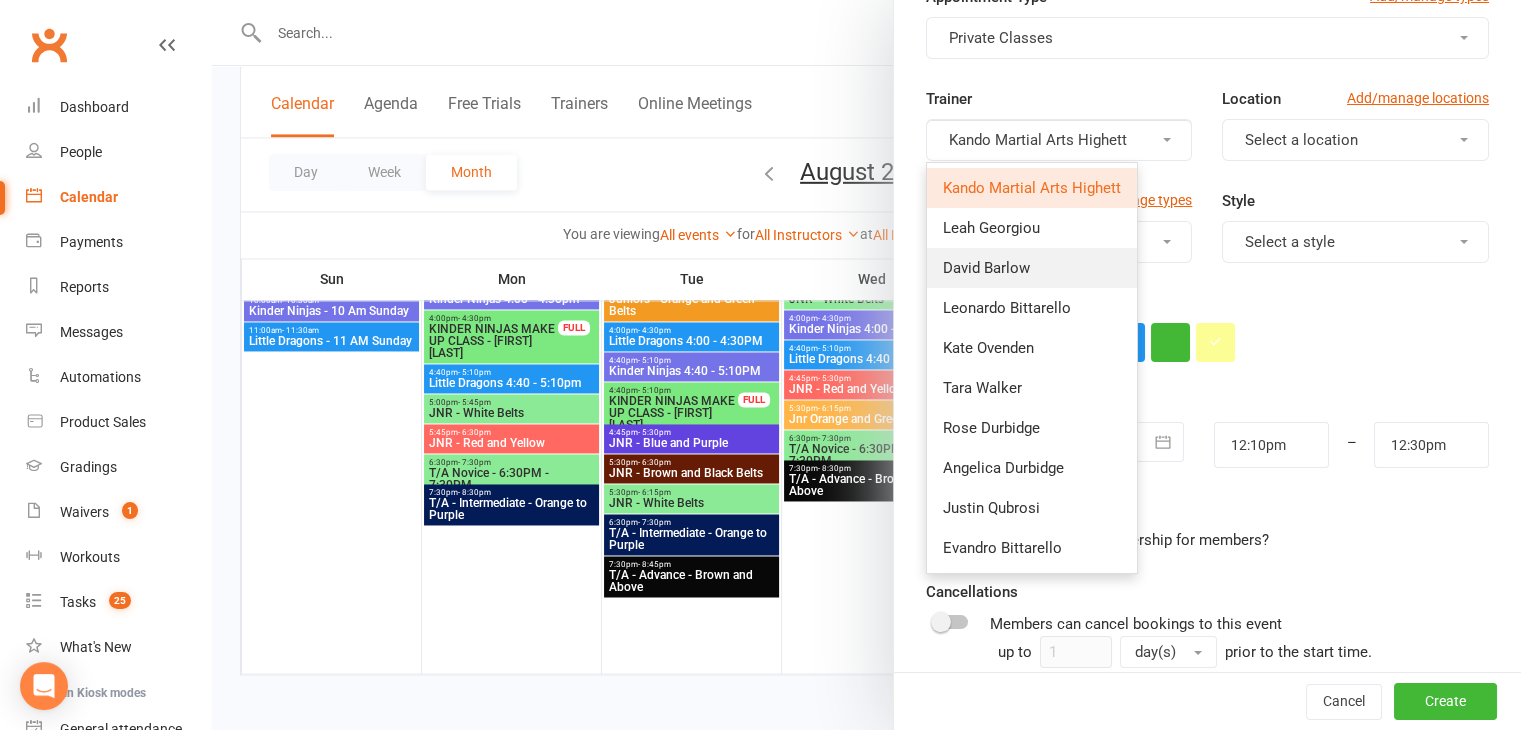 click on "David Barlow" at bounding box center (1032, 268) 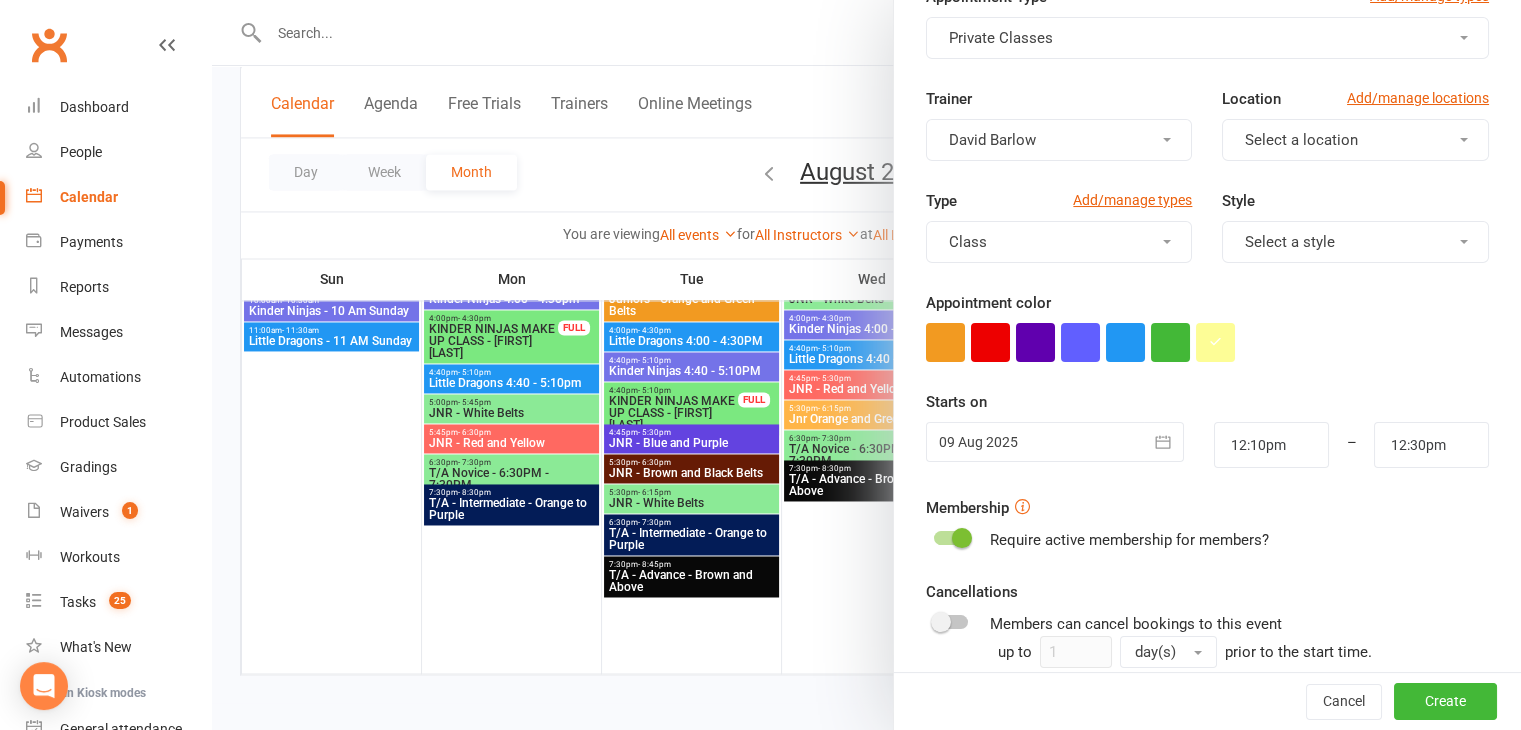 drag, startPoint x: 1272, startPoint y: 141, endPoint x: 1298, endPoint y: 159, distance: 31.622776 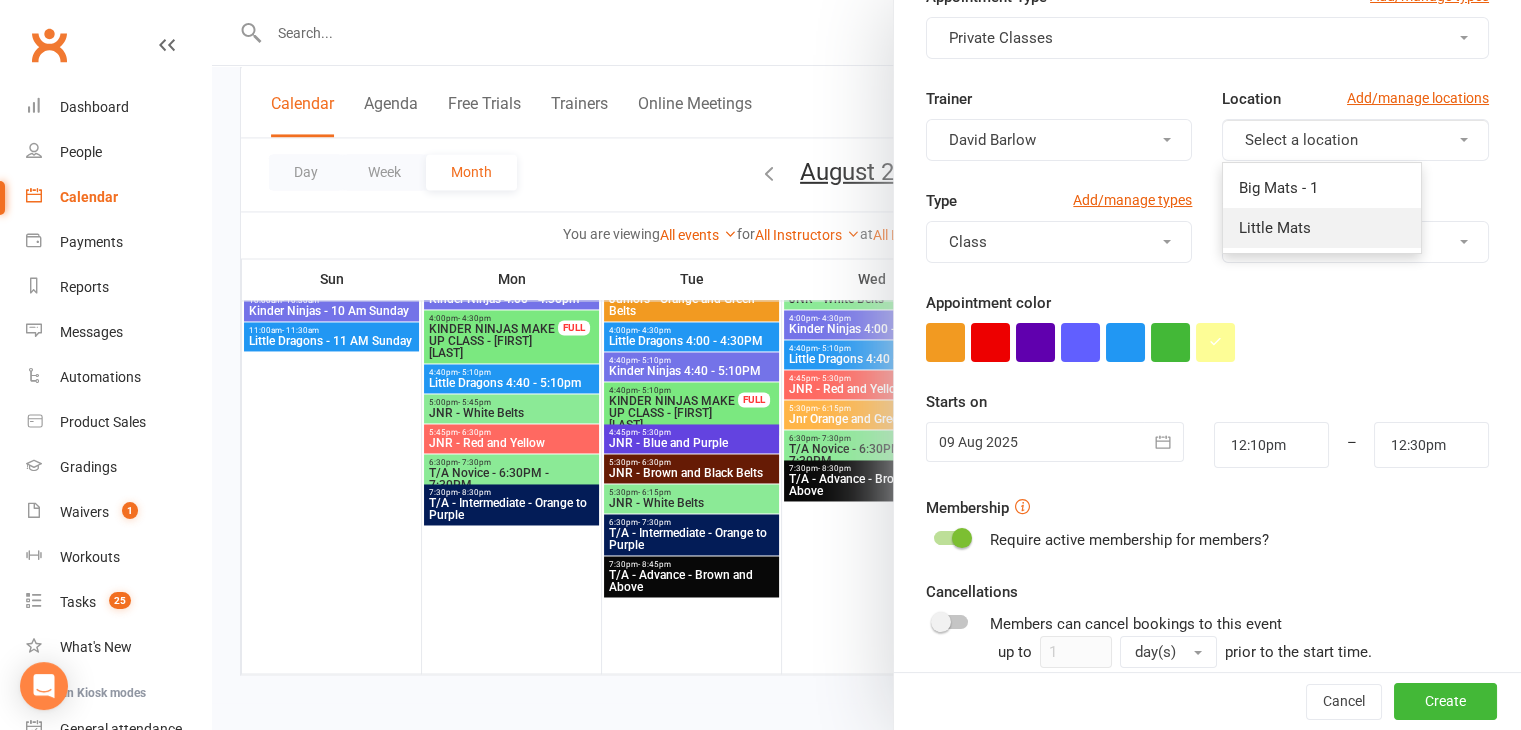 click on "Little Mats" at bounding box center (1275, 228) 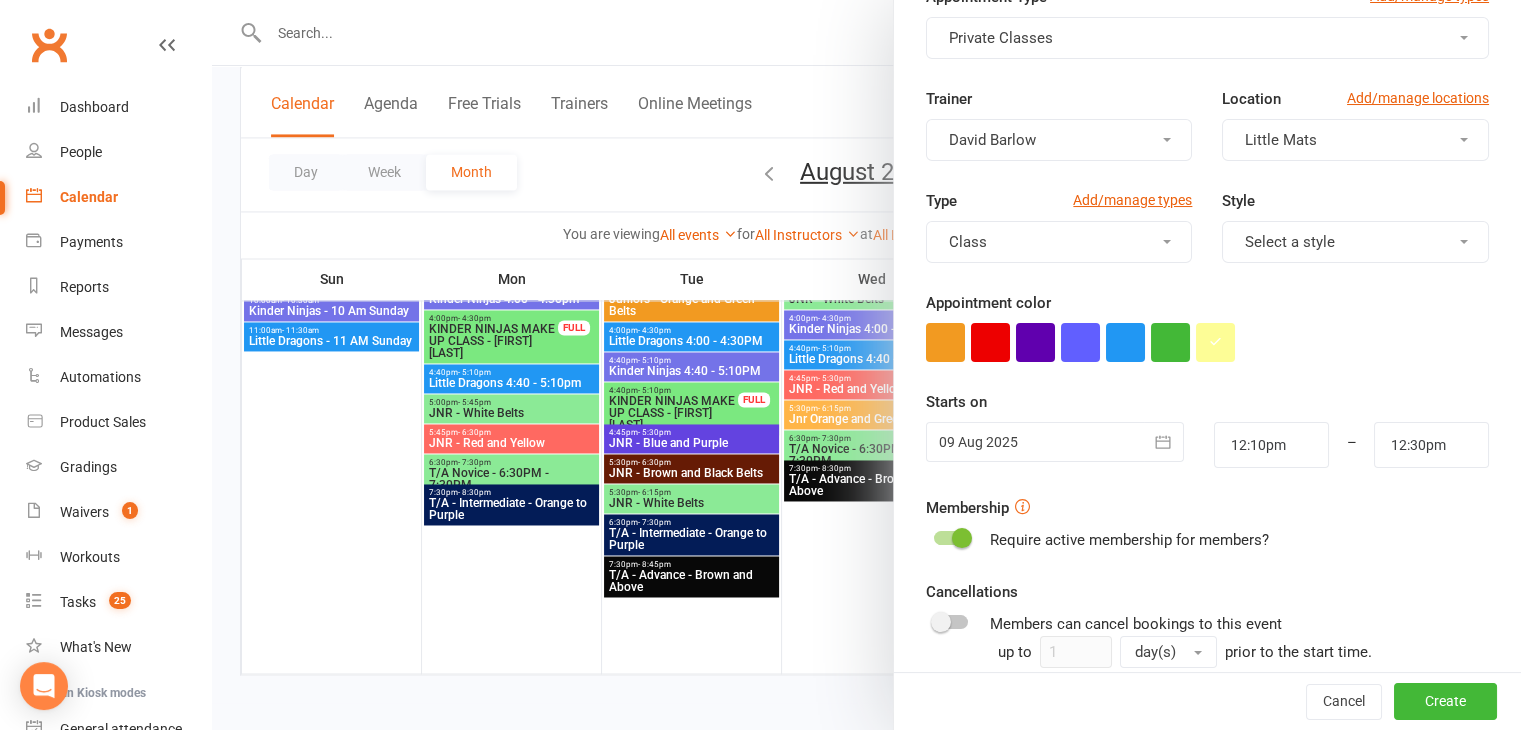 click on "Select a style" at bounding box center (1355, 242) 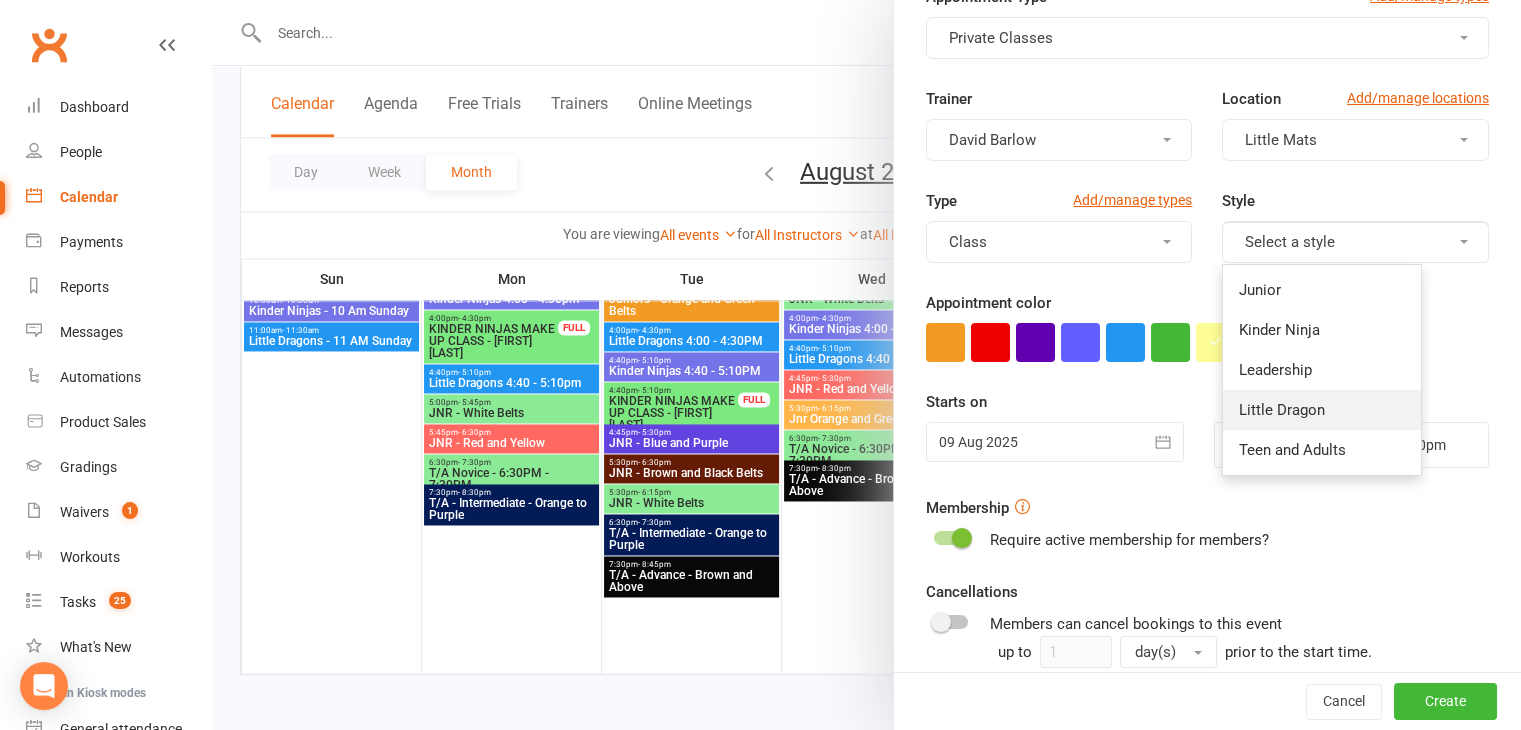 click on "Little Dragon" at bounding box center [1322, 410] 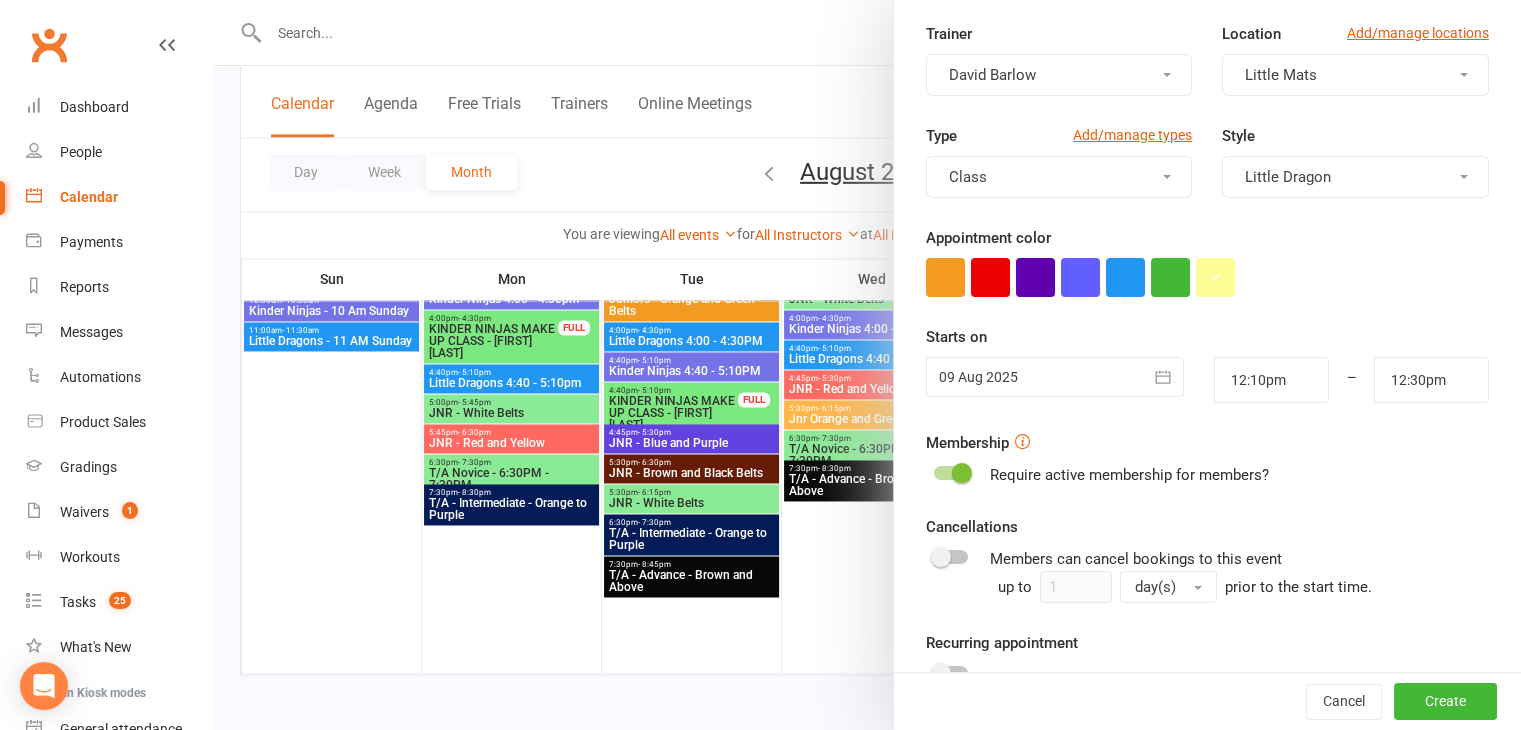 scroll, scrollTop: 0, scrollLeft: 0, axis: both 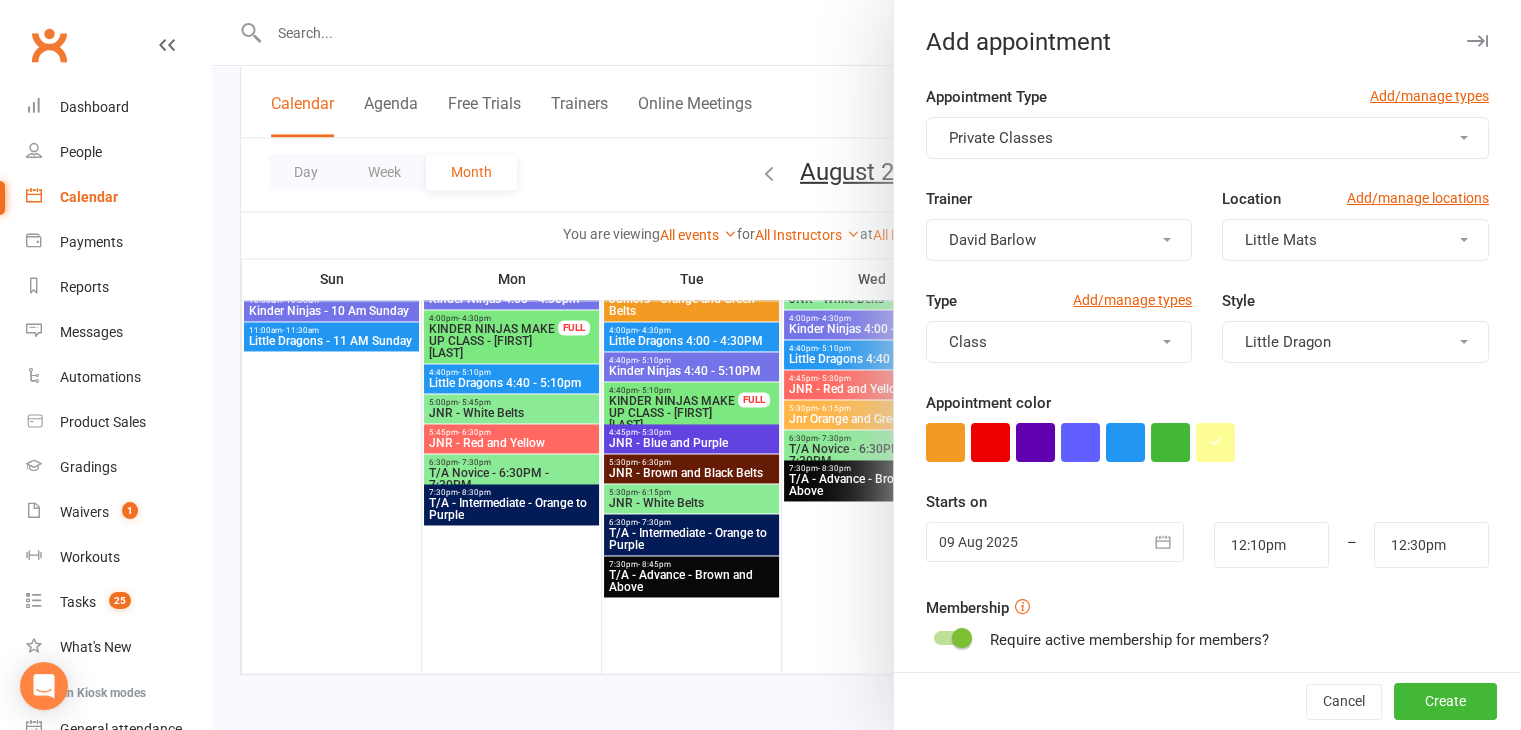 click on "Appointment color" at bounding box center [1207, 426] 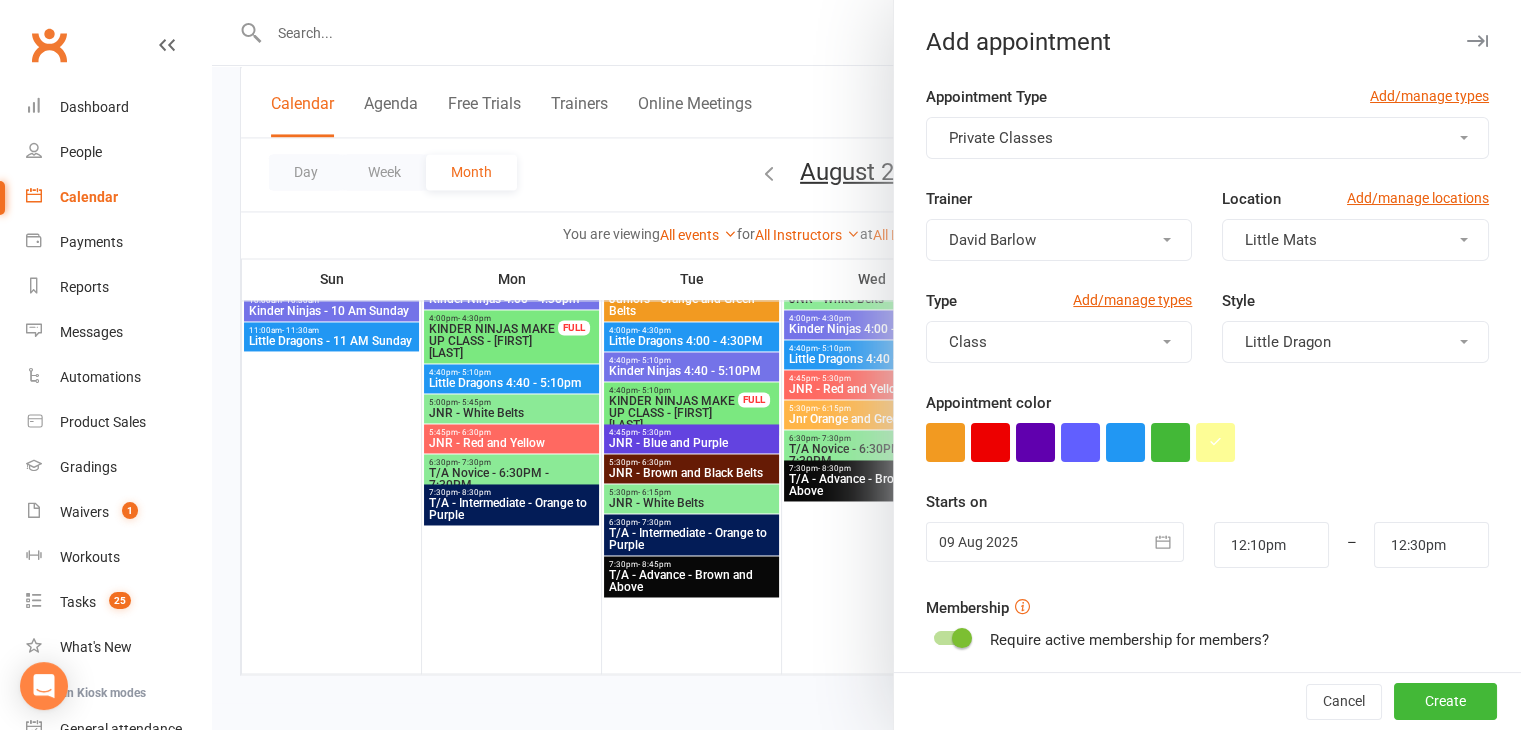click on "Type Add/manage types
Class
Style
Little Dragon" at bounding box center [1207, 340] 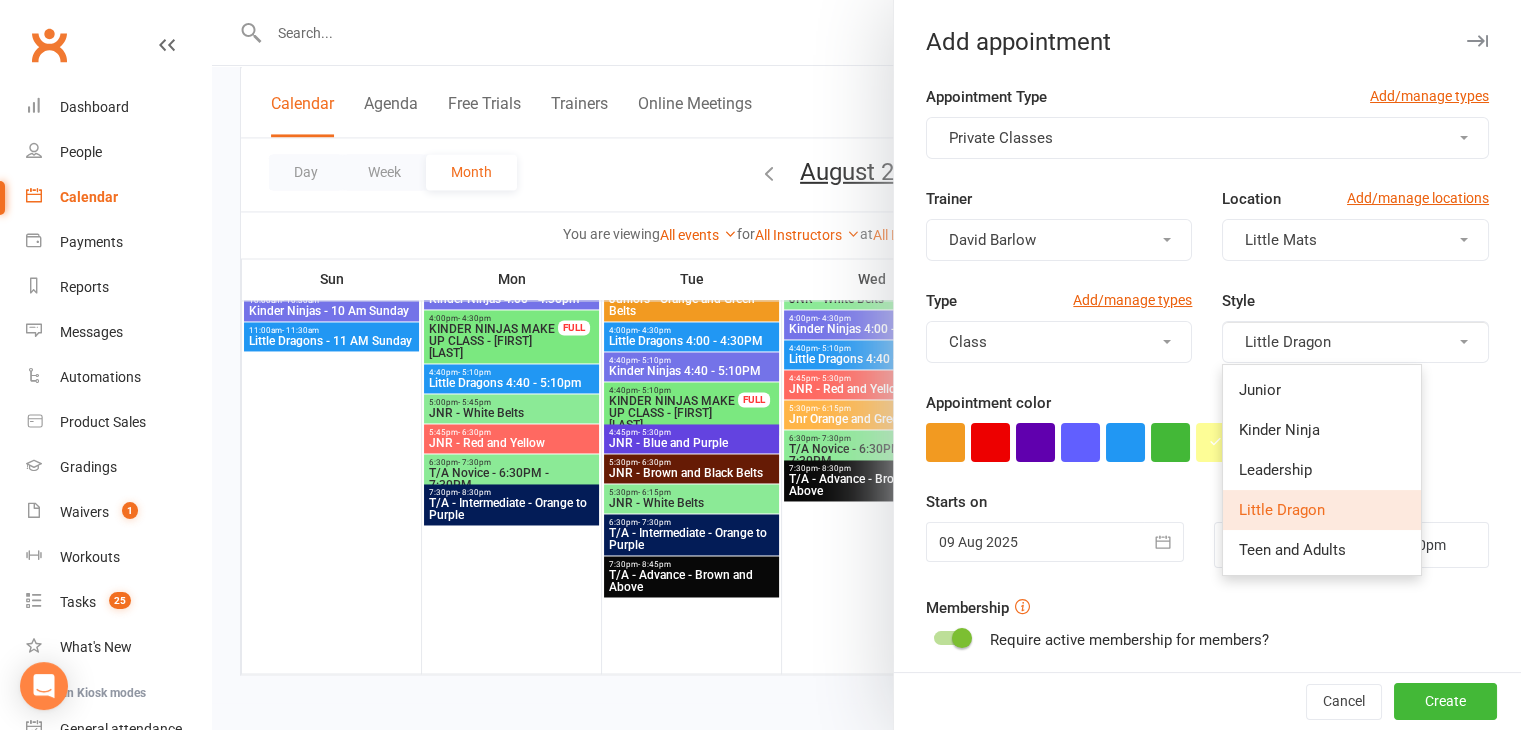 click on "Little Dragon" at bounding box center (1355, 342) 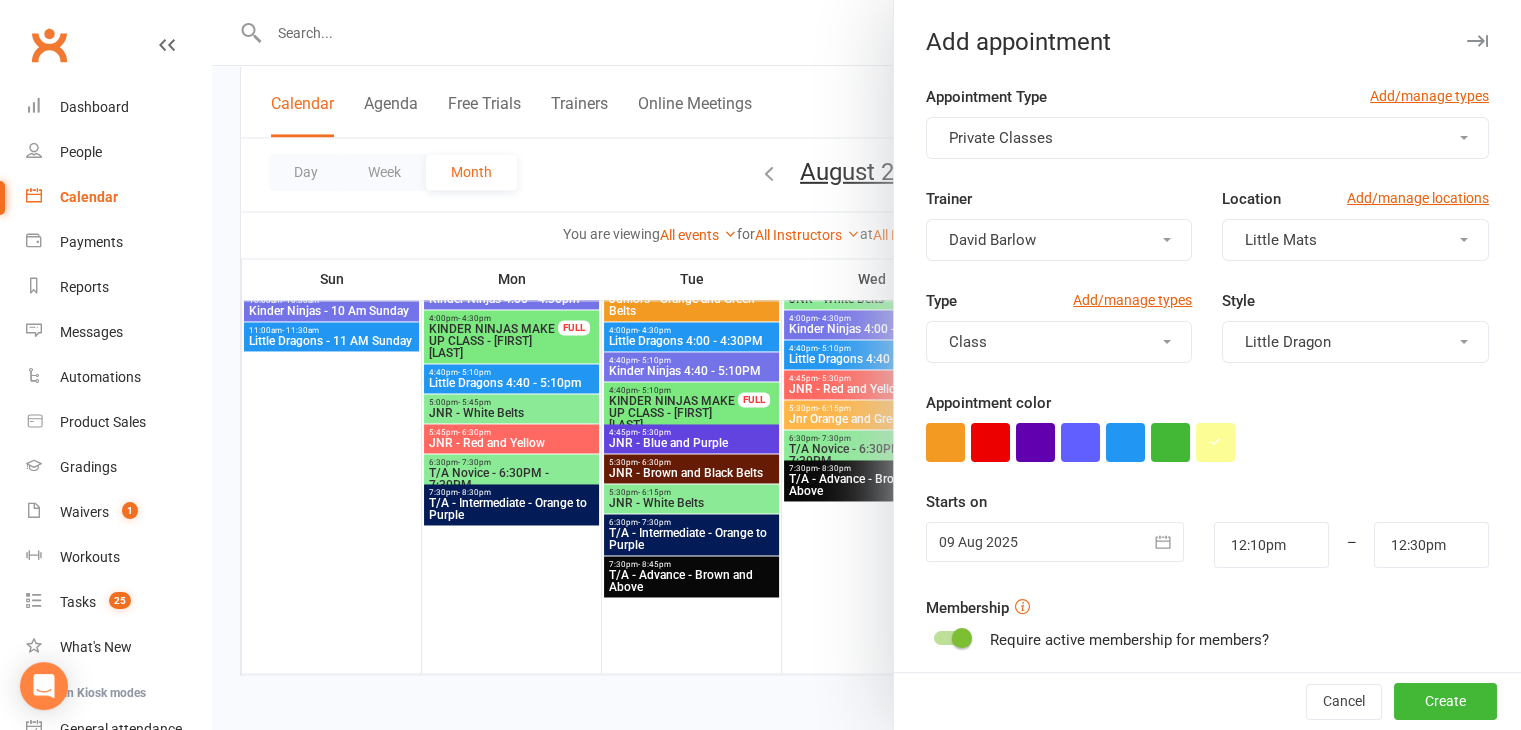 click on "Little Dragon" at bounding box center (1288, 342) 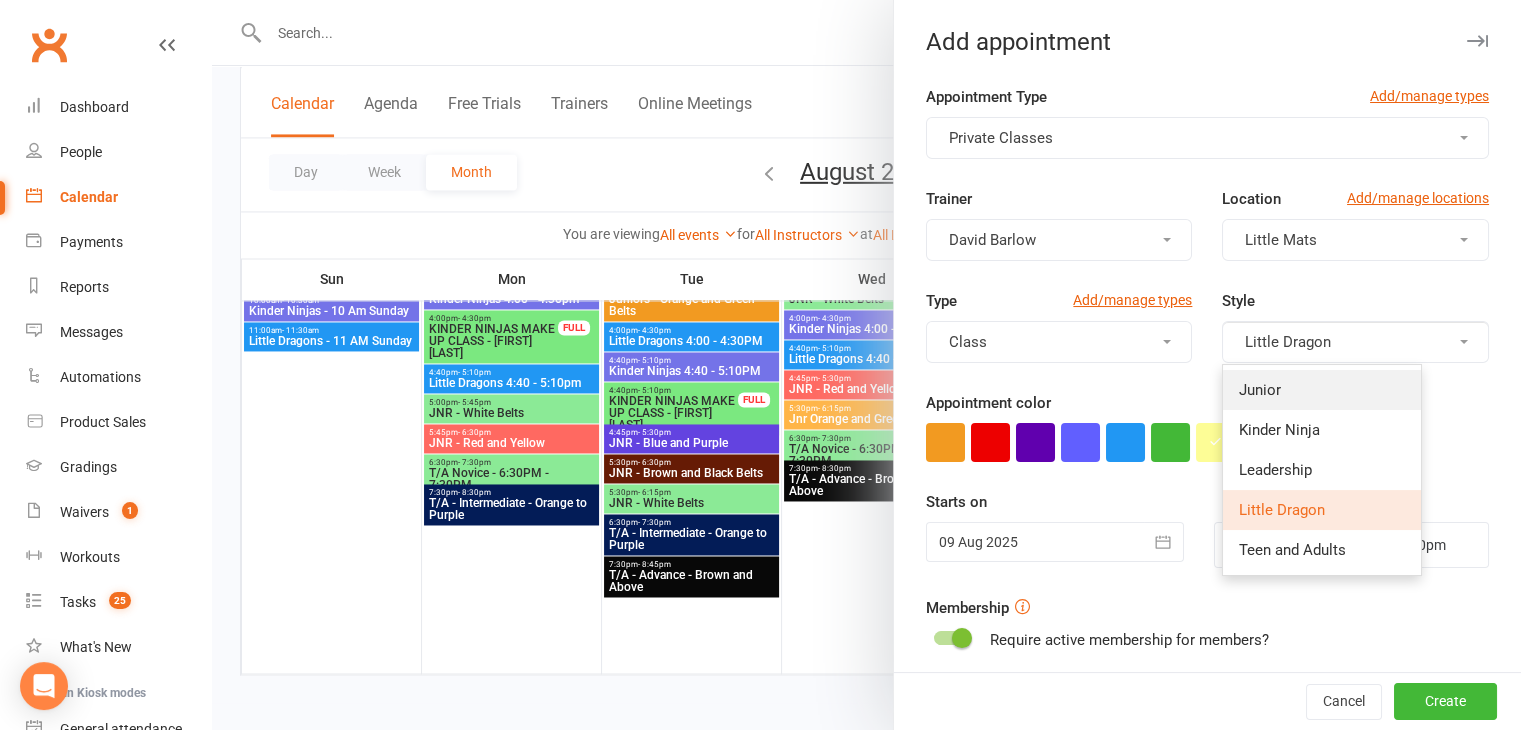 click on "Junior" at bounding box center (1322, 390) 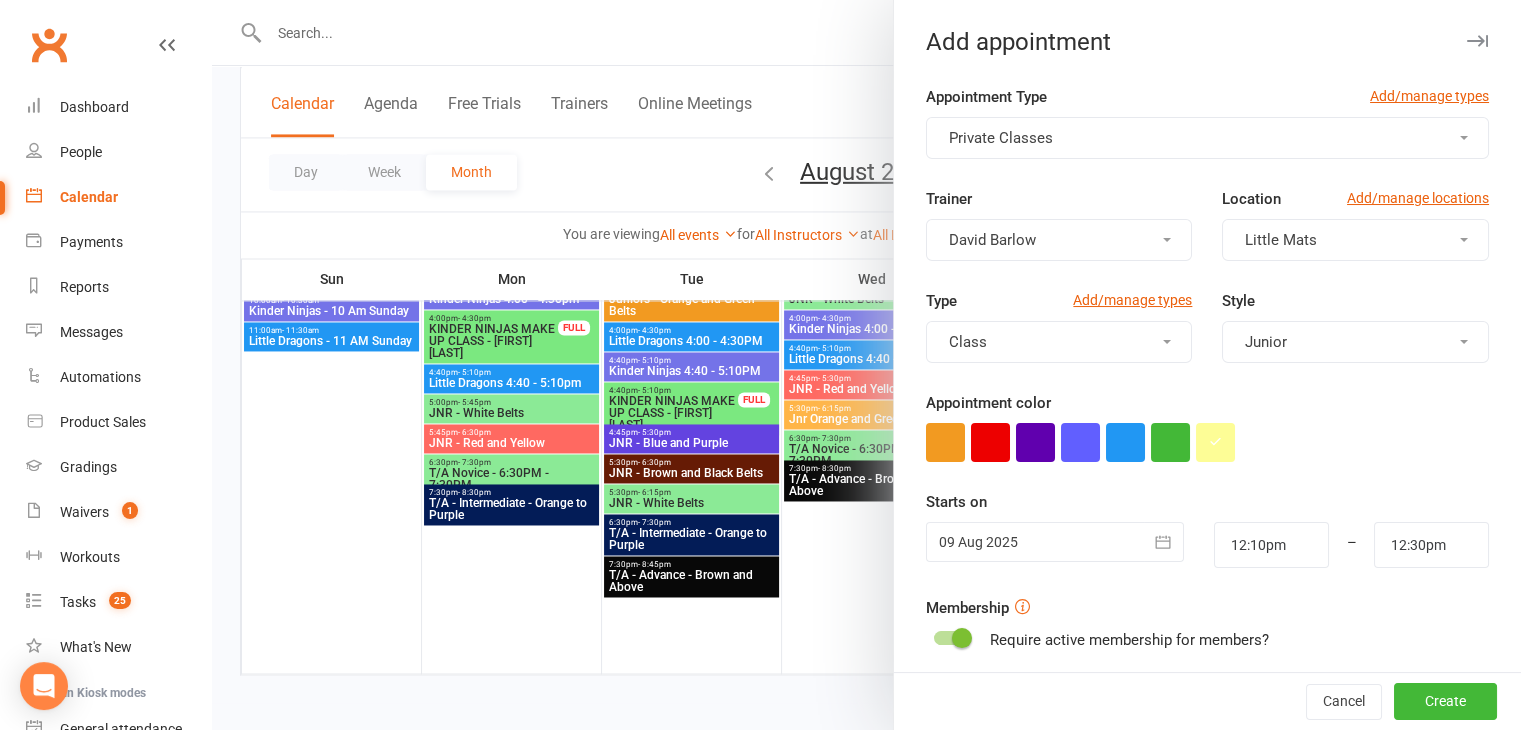 click on "Class" at bounding box center [1059, 342] 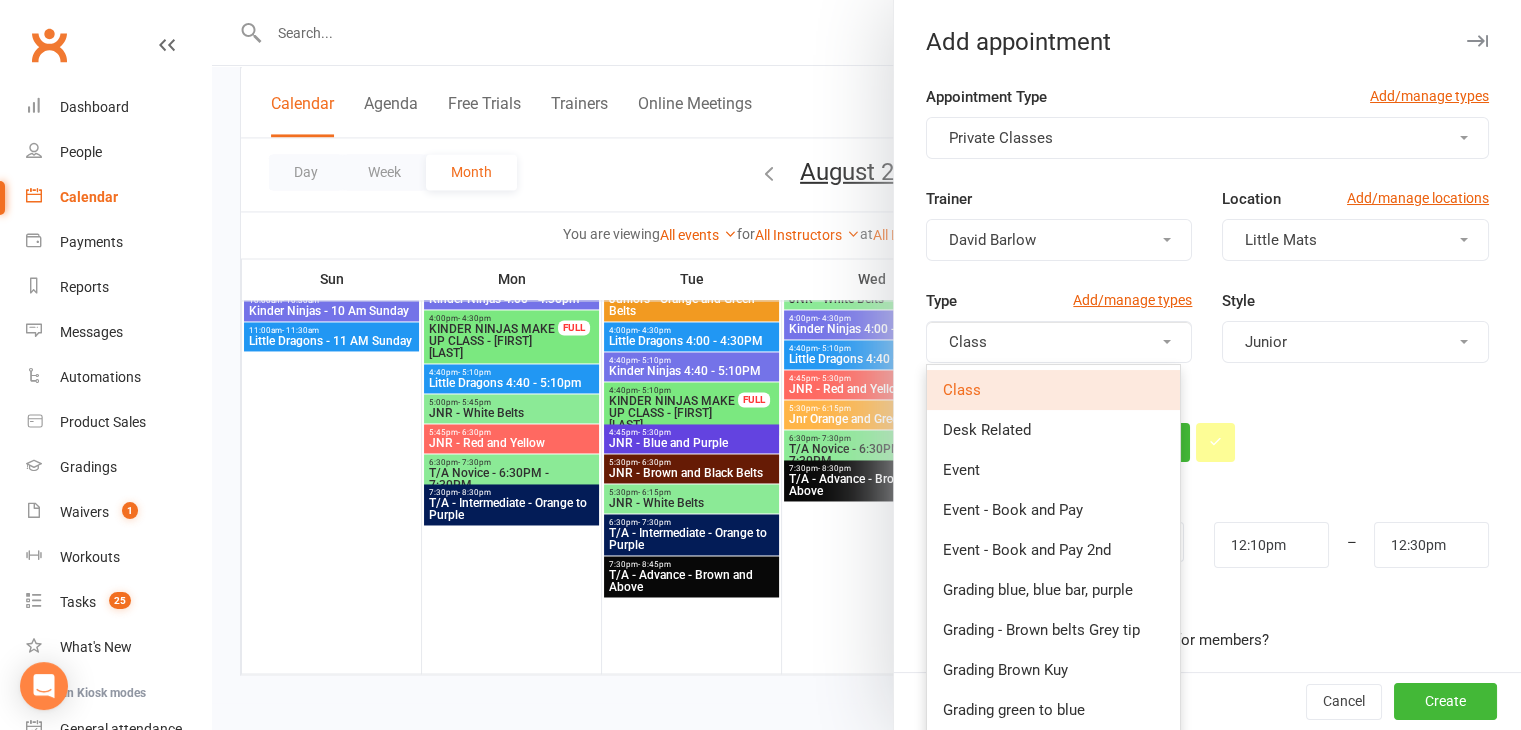click on "Class" at bounding box center [1059, 342] 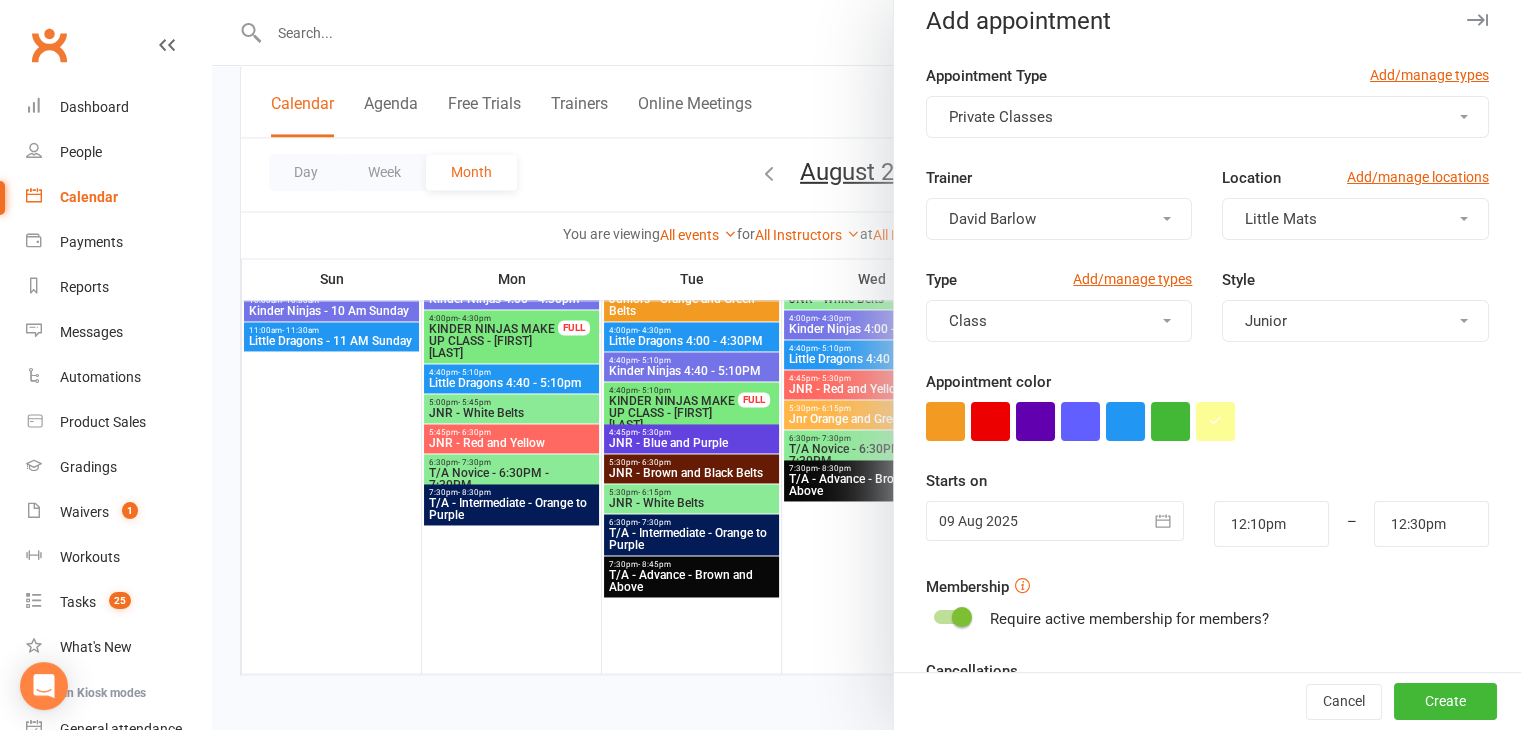 scroll, scrollTop: 0, scrollLeft: 0, axis: both 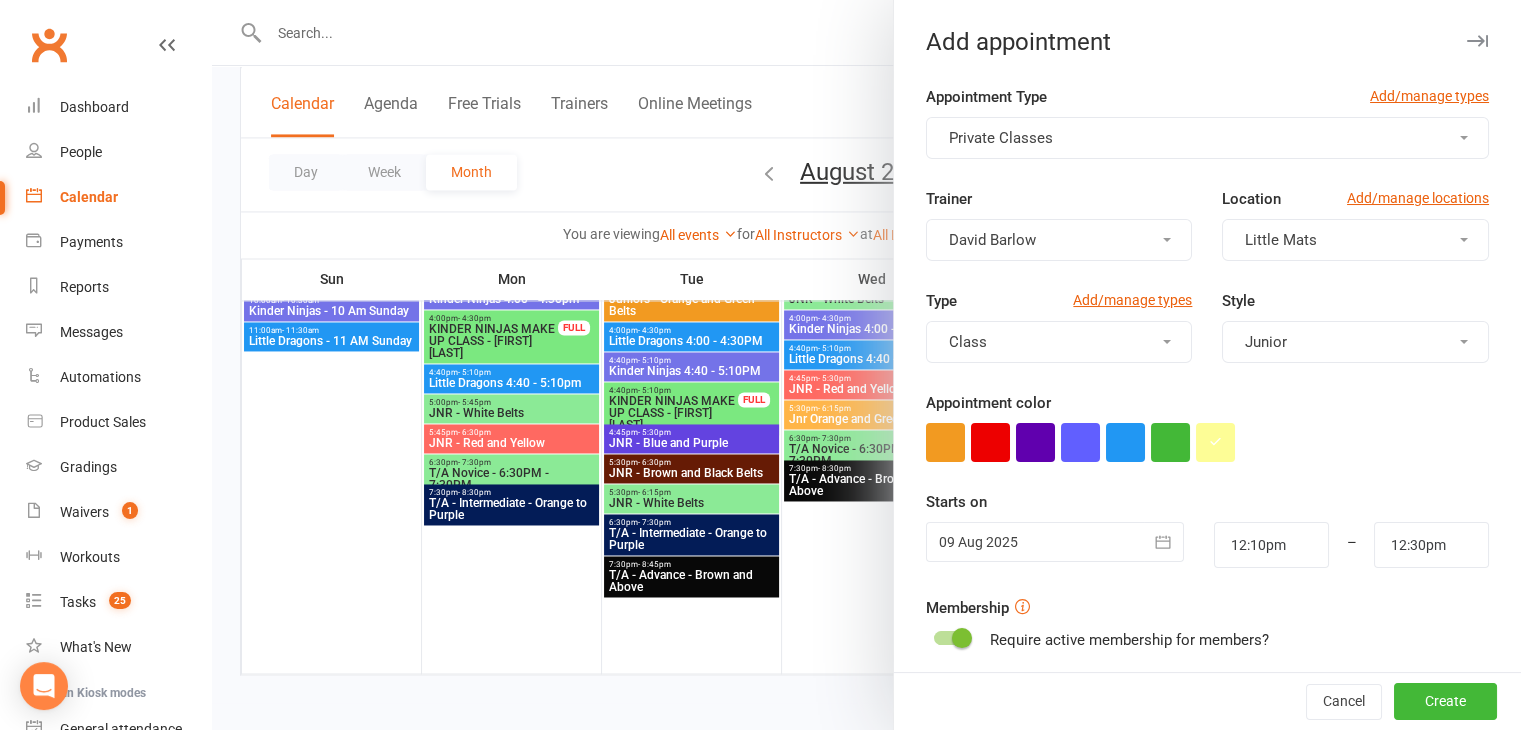 click on "12:30pm 12:00am 12:15am 12:30am 12:45am 1:00am 1:15am 1:30am 1:45am 2:00am 2:15am 2:30am 2:45am 3:00am 3:15am 3:30am 3:45am 4:00am 4:15am 4:30am 4:45am 5:00am 5:15am 5:30am 5:45am 6:00am 6:15am 6:30am 6:45am 7:00am 7:15am 7:30am 7:45am 8:00am 8:15am 8:30am 8:45am 9:00am 9:15am 9:30am 9:45am 10:00am 10:15am 10:30am 10:45am 11:00am 11:15am 11:30am 11:45am 12:00pm 12:15pm 12:30pm 12:45pm 1:00pm 1:15pm 1:30pm 1:45pm 2:00pm 2:15pm 2:30pm 2:45pm 3:00pm 3:15pm 3:30pm 3:45pm 4:00pm 4:15pm 4:30pm 4:45pm 5:00pm 5:15pm 5:30pm 5:45pm 6:00pm 6:15pm 6:30pm 6:45pm 7:00pm 7:15pm 7:30pm 7:45pm 8:00pm 8:15pm 8:30pm 8:45pm 9:00pm 9:15pm 9:30pm 9:45pm 10:00pm 10:15pm 10:30pm 10:45pm 11:00pm 11:15pm 11:30pm 11:45pm" at bounding box center (1431, 545) 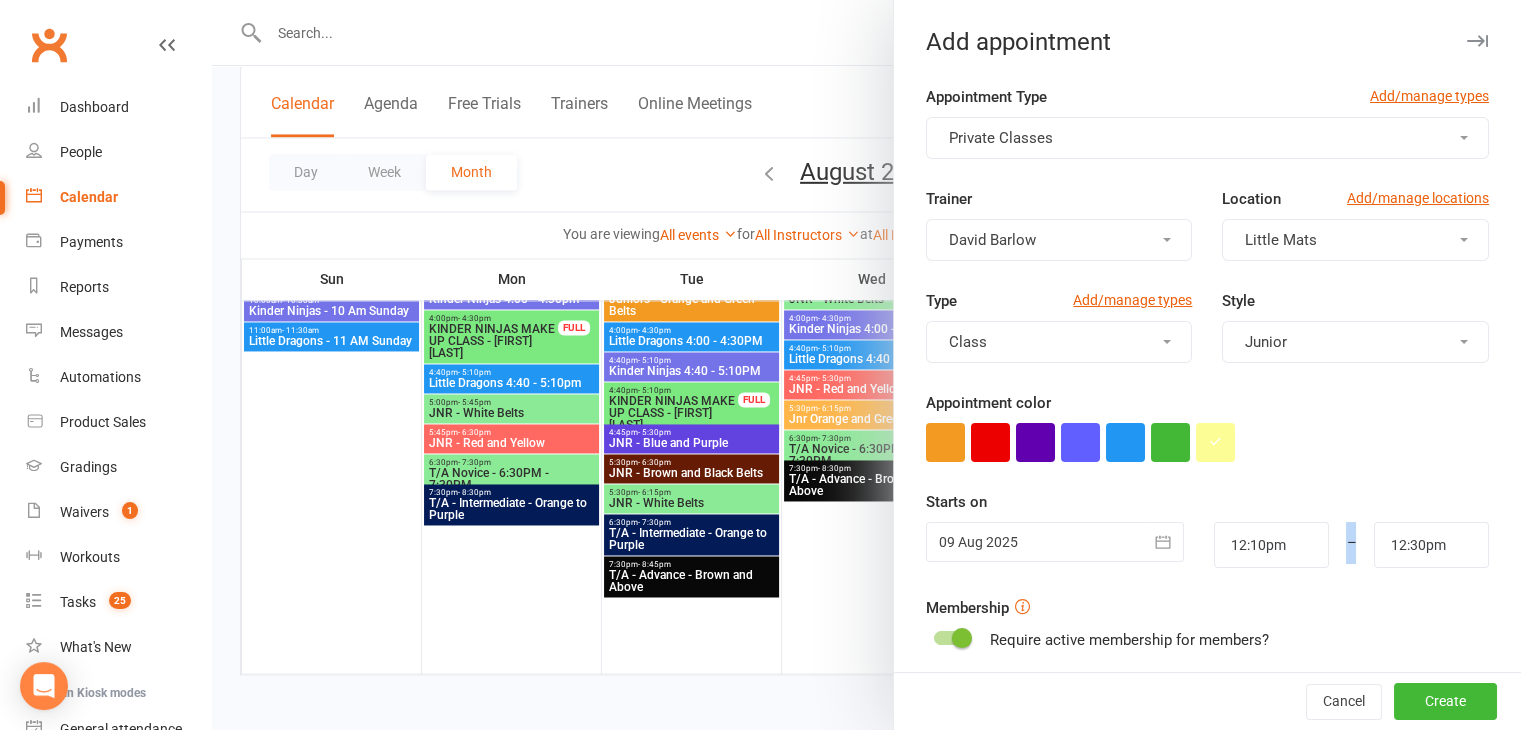 click on "–" at bounding box center (1352, 545) 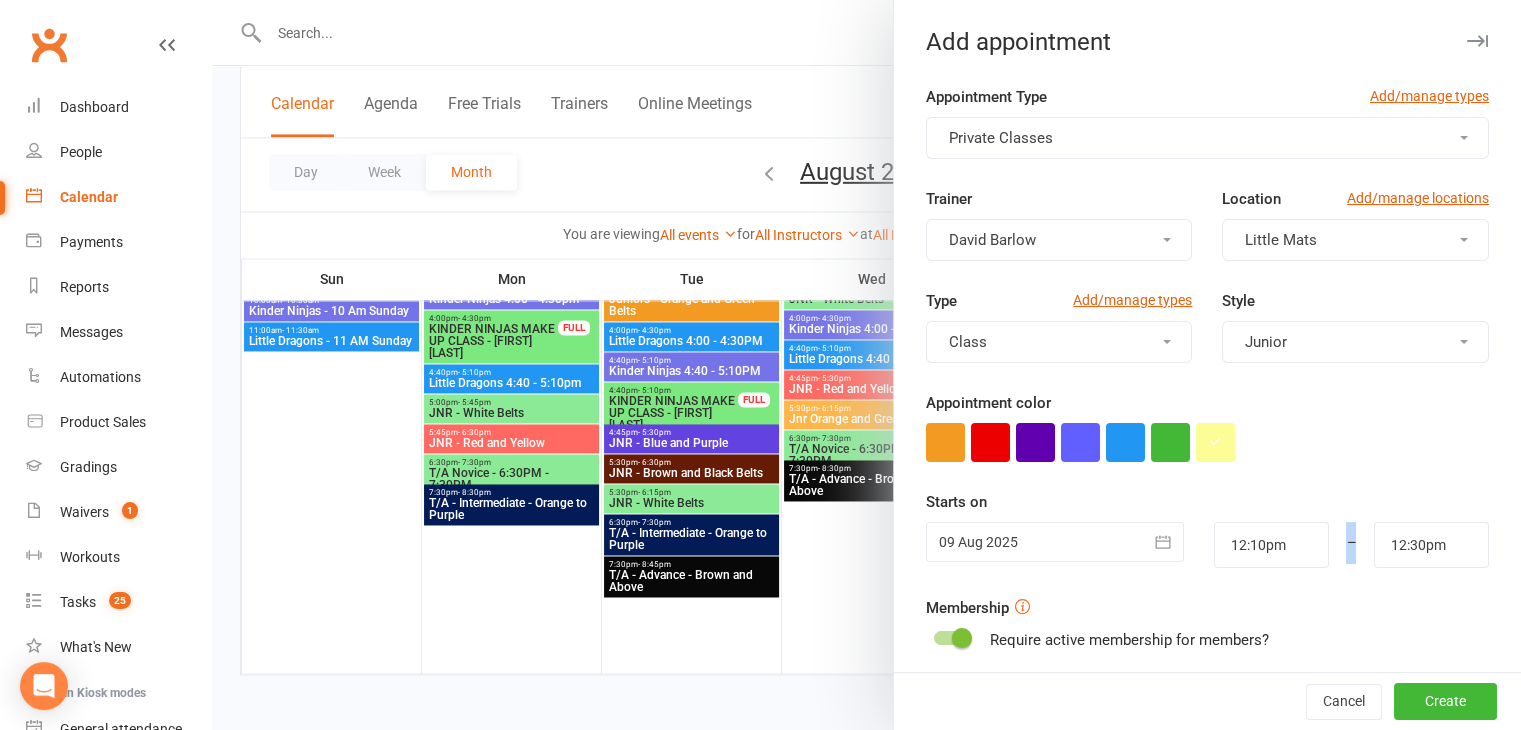 click on "–" at bounding box center (1352, 545) 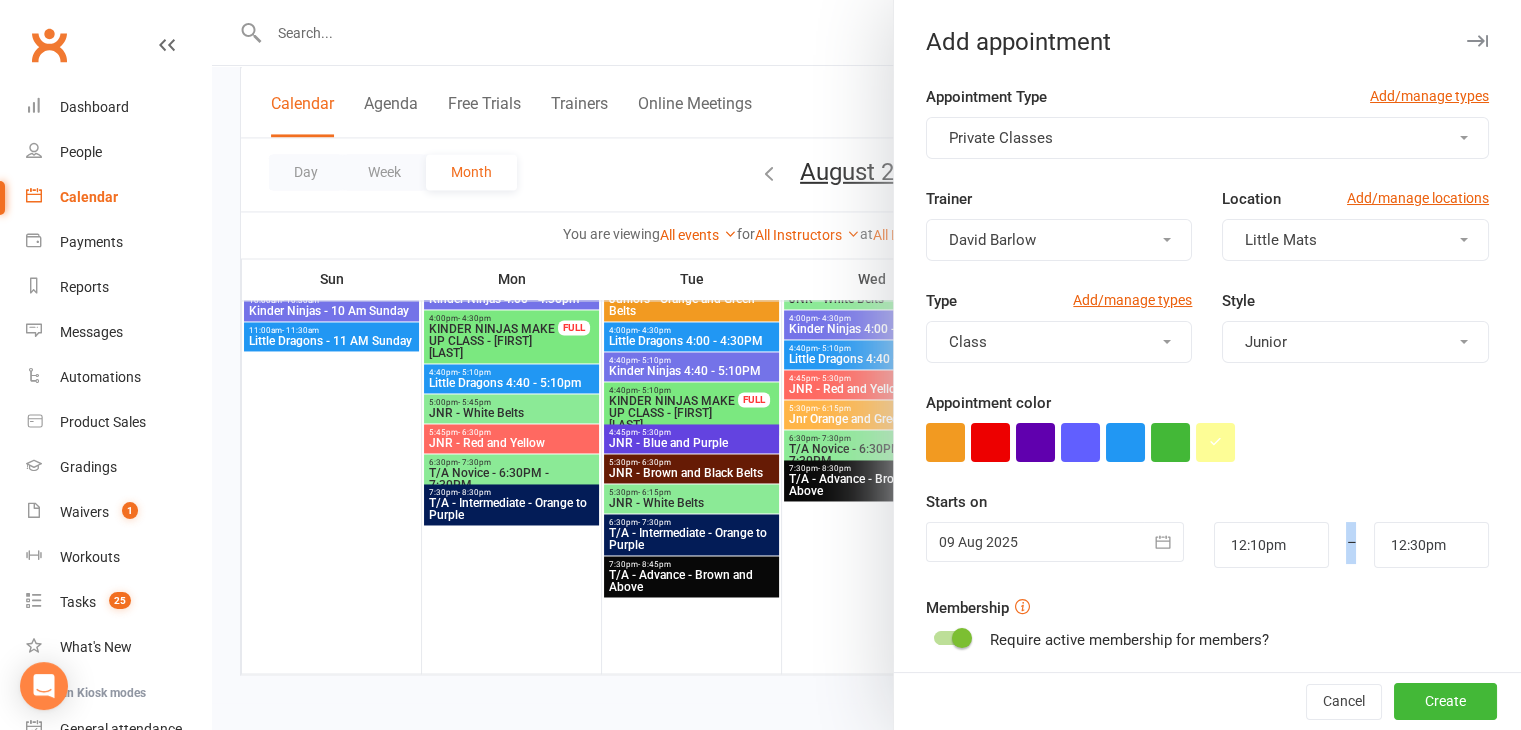 click on "–" at bounding box center (1352, 545) 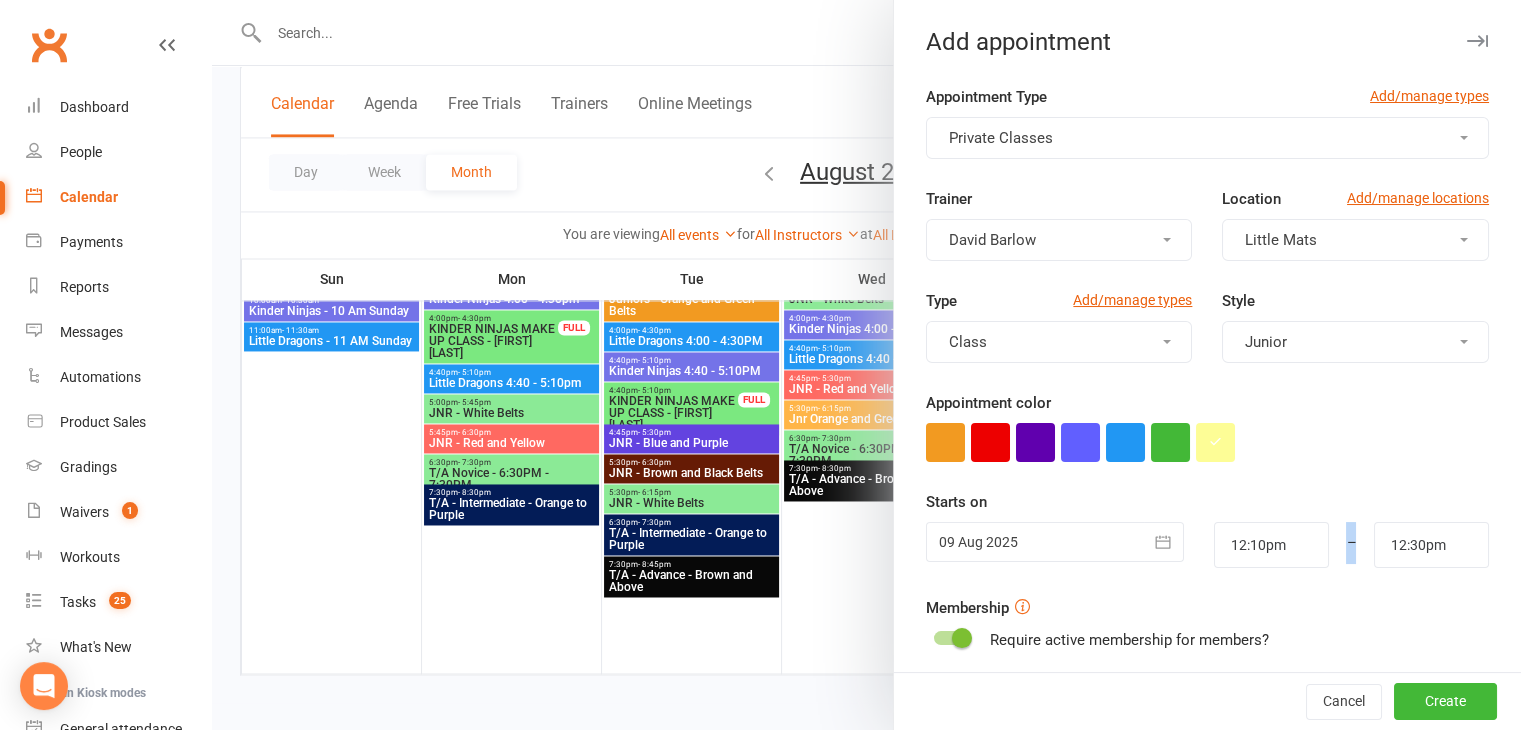 click on "–" at bounding box center (1352, 545) 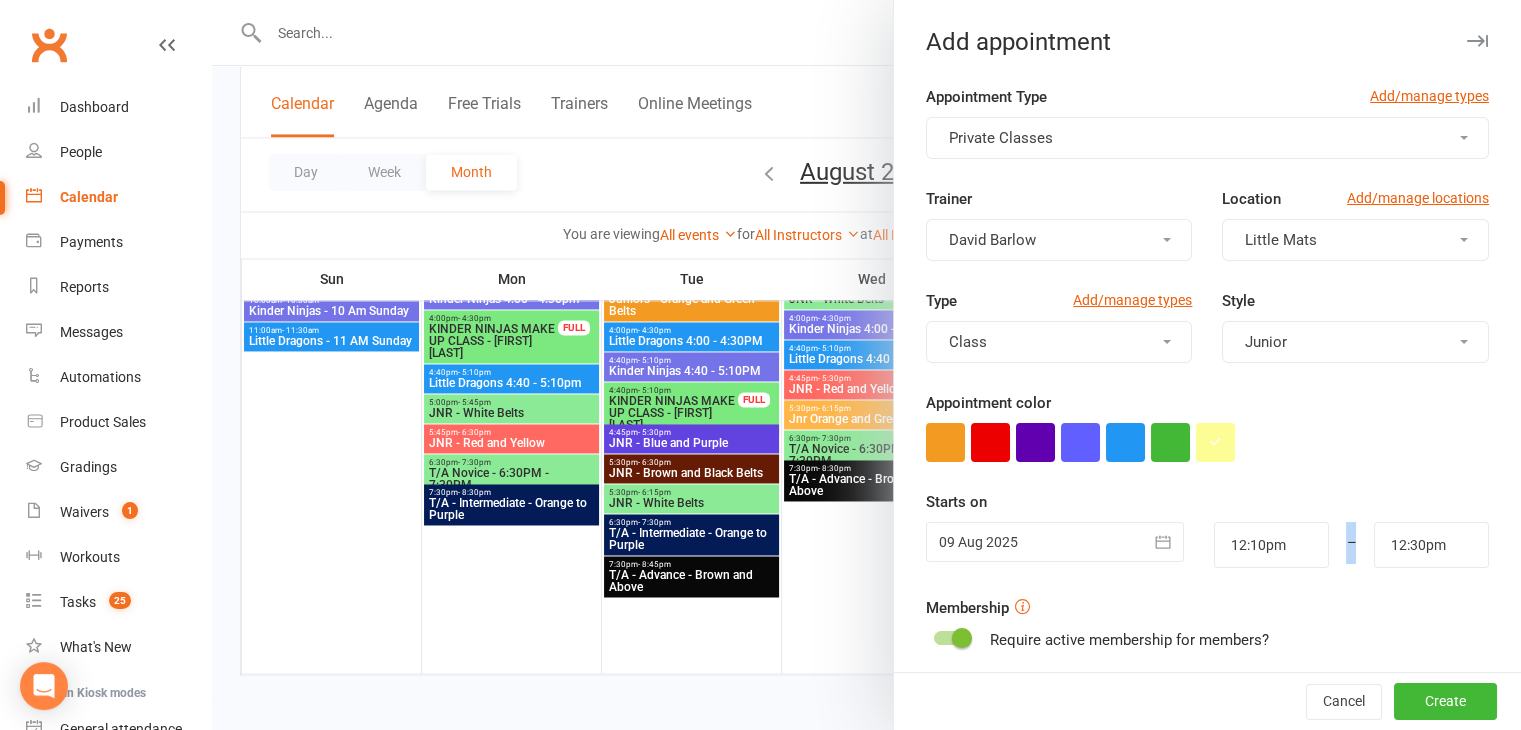 click on "–" at bounding box center [1352, 545] 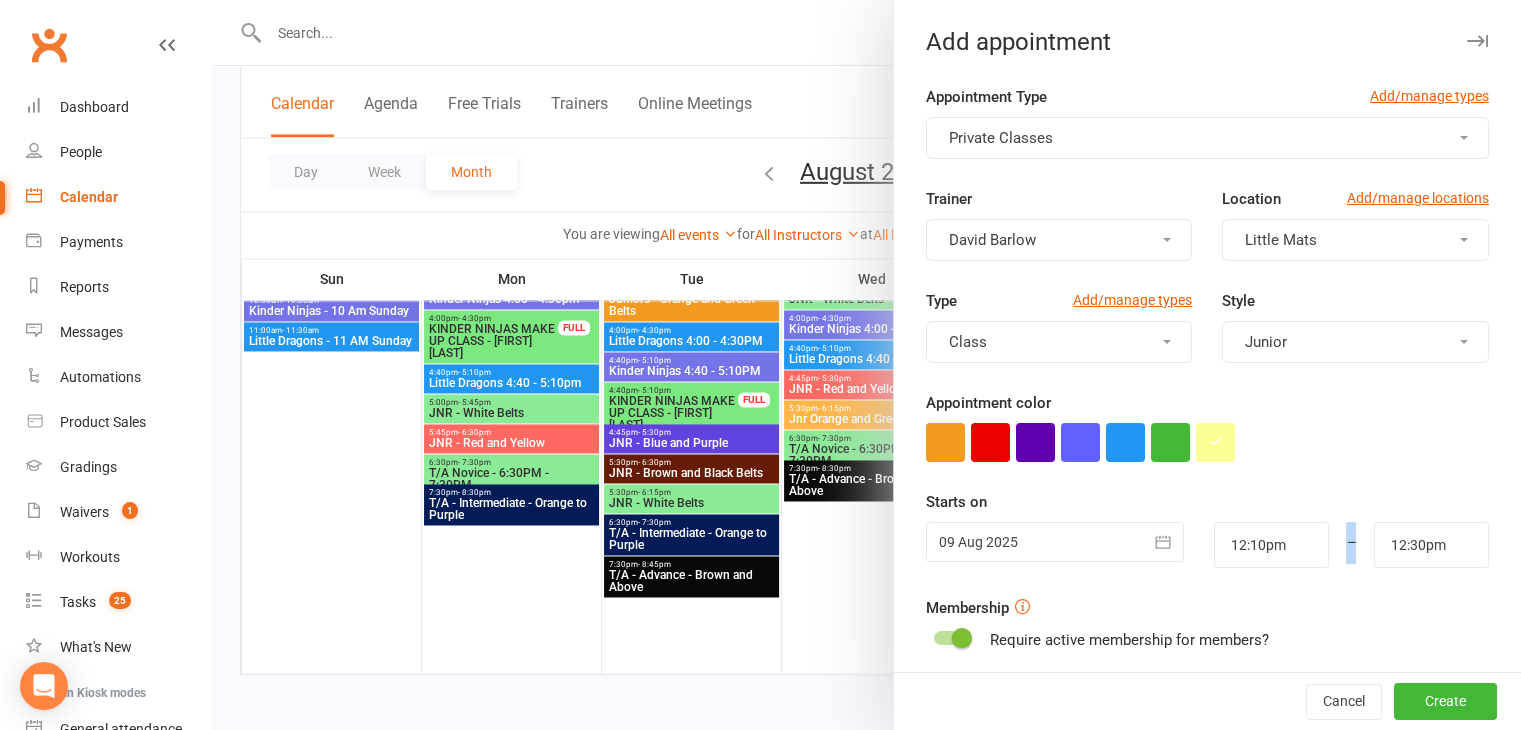 click on "–" at bounding box center [1352, 545] 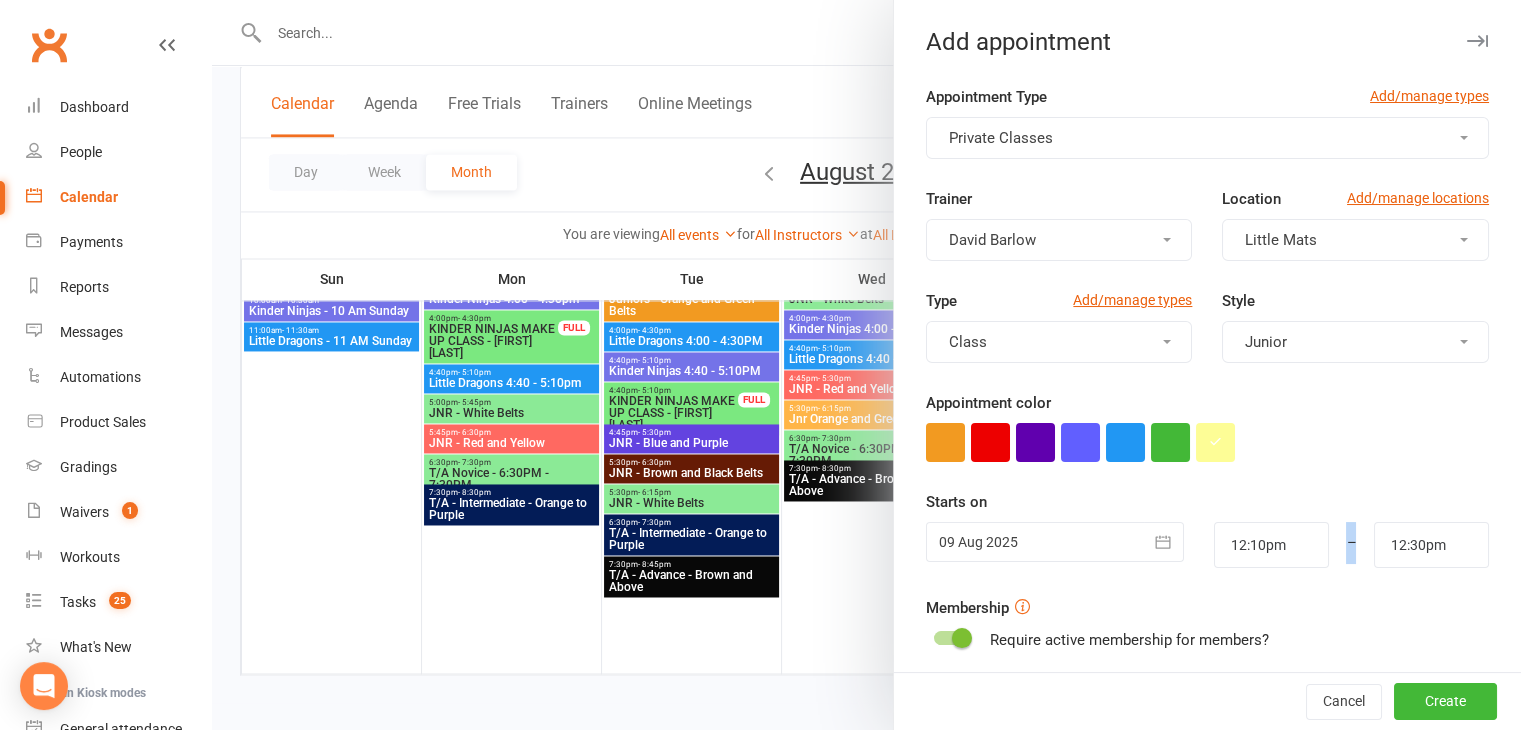 click on "–" at bounding box center (1352, 545) 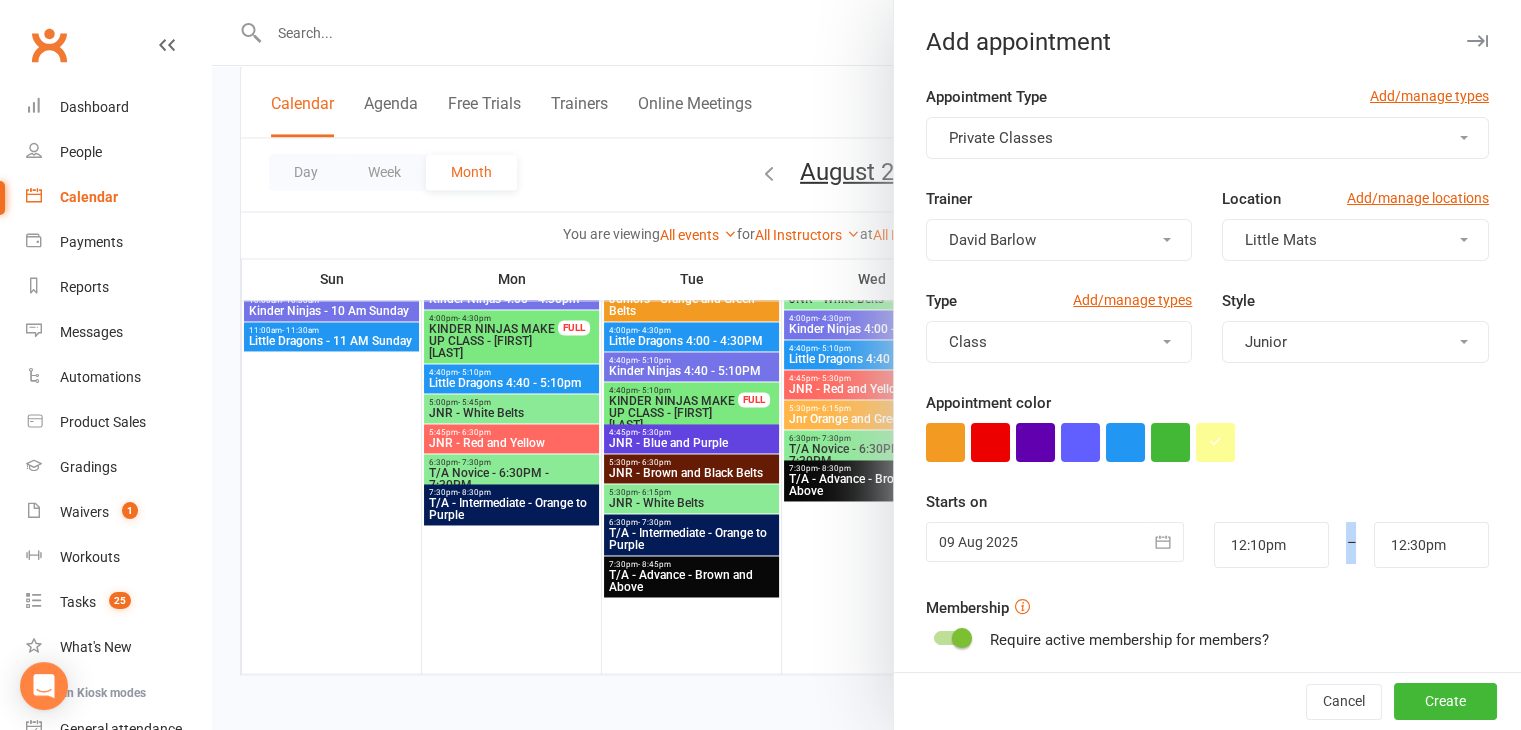 drag, startPoint x: 1320, startPoint y: 545, endPoint x: 1328, endPoint y: 489, distance: 56.568542 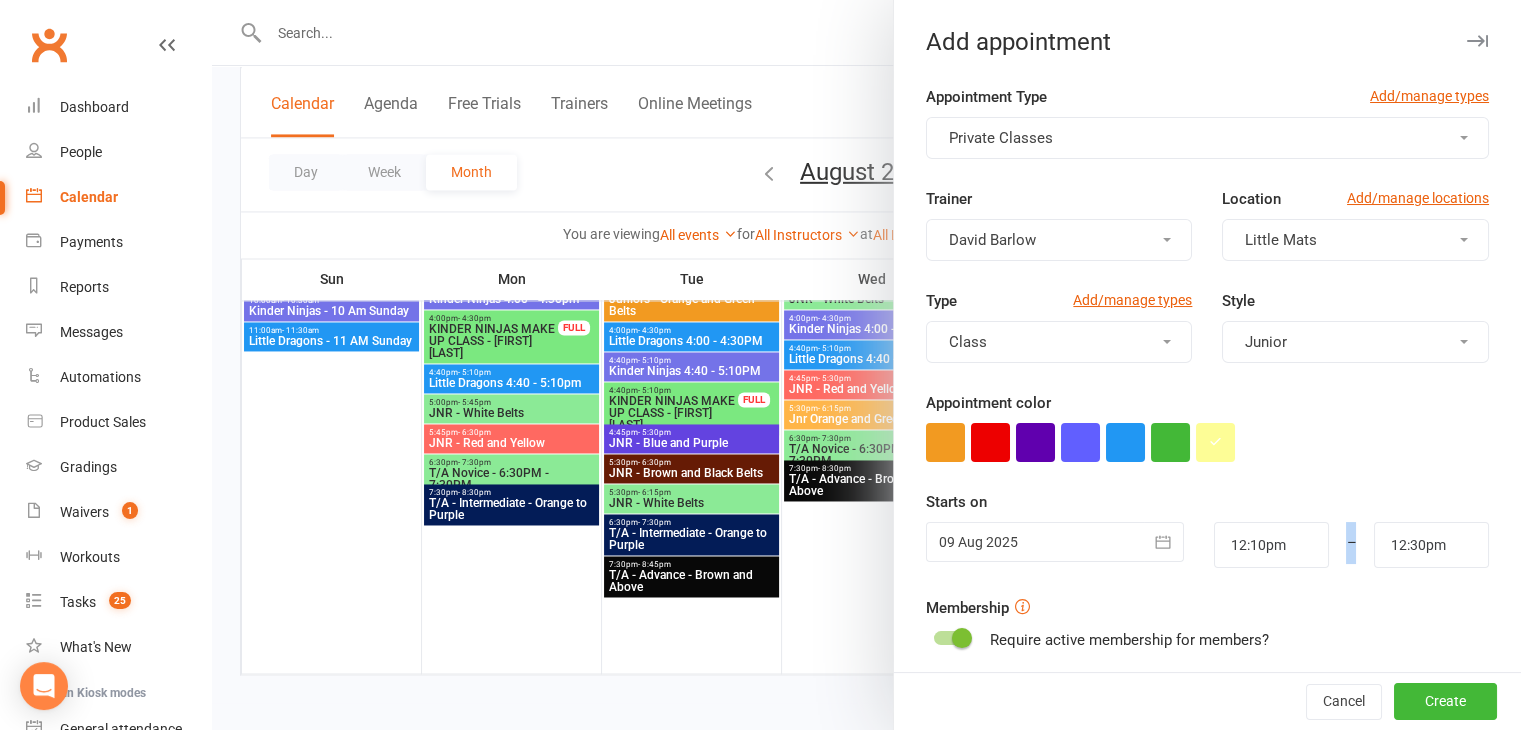 click on "Starts on 09 Aug 2025
August 2025
Sun Mon Tue Wed Thu Fri Sat
31
27
28
29
30
31
01
02
32
03
04
05
06
07
08
09
33
10
11
12
13
14
15
16
34
17
18
19
20
21
22
23
35
24
25
26
27
28
29
30
36 31" at bounding box center [1207, 529] 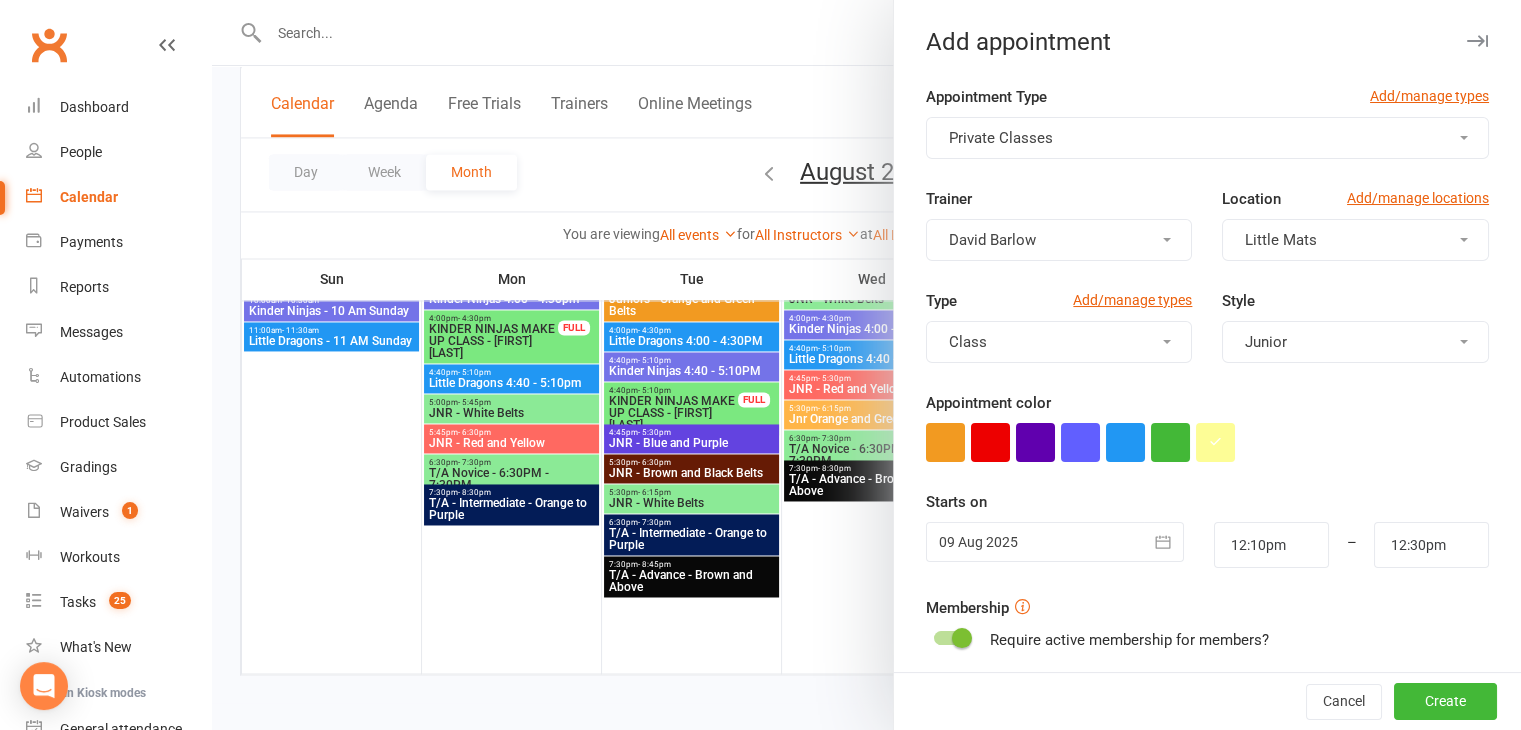 click at bounding box center (1207, 442) 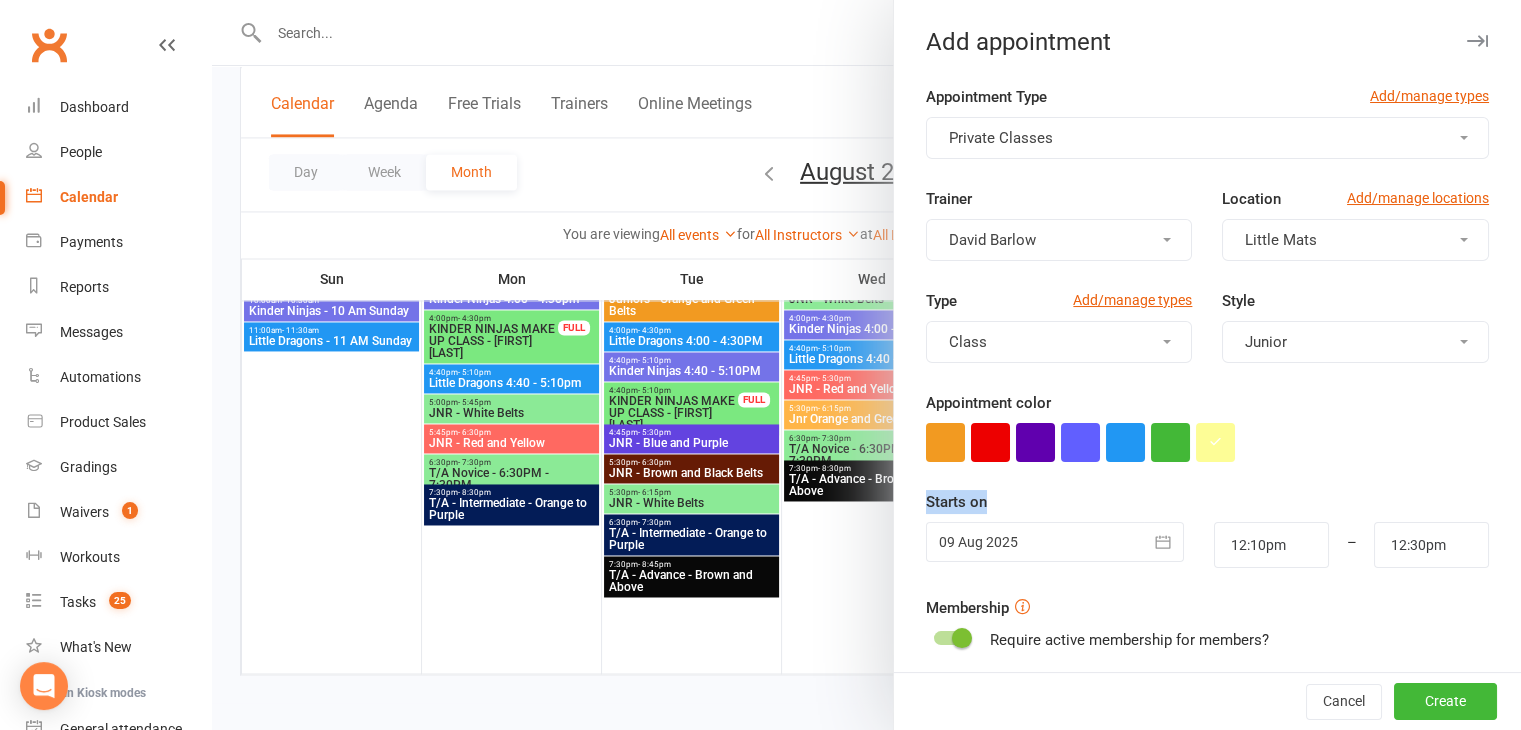 drag, startPoint x: 903, startPoint y: 498, endPoint x: 1018, endPoint y: 486, distance: 115.62439 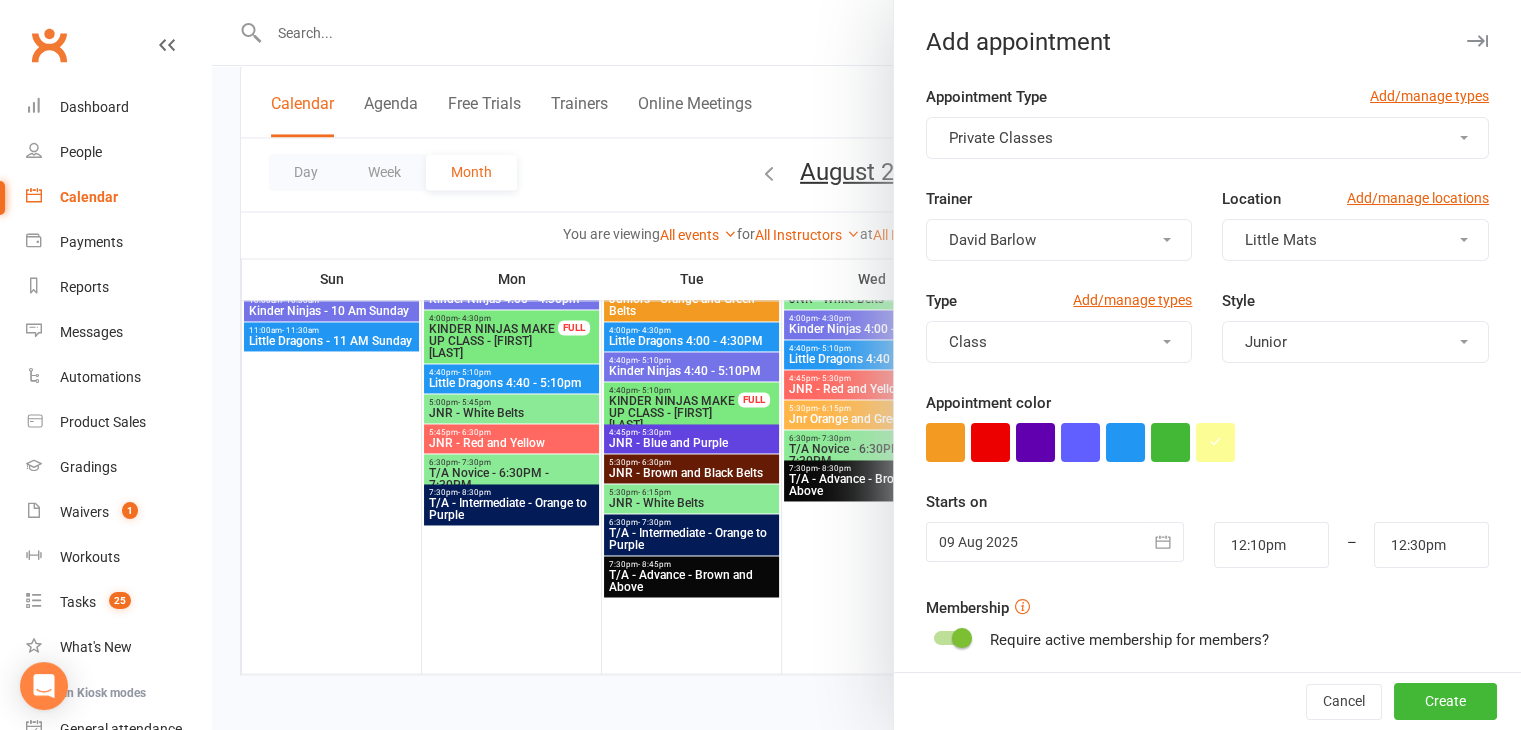 click on "Appointment Type Add/manage types
Private Classes
Trainer
David Barlow
Location Add/manage locations
Little Mats
Type Add/manage types
Class
Style
Junior
Appointment color Time 12:10pm – 12:30pm Starts on 09 Aug 2025
August 2025
Sun Mon Tue Wed Thu Fri Sat
31
27
28
29
30
31
01
02
32
03
04
05
06
07
08
09
33
10" at bounding box center [1207, 547] 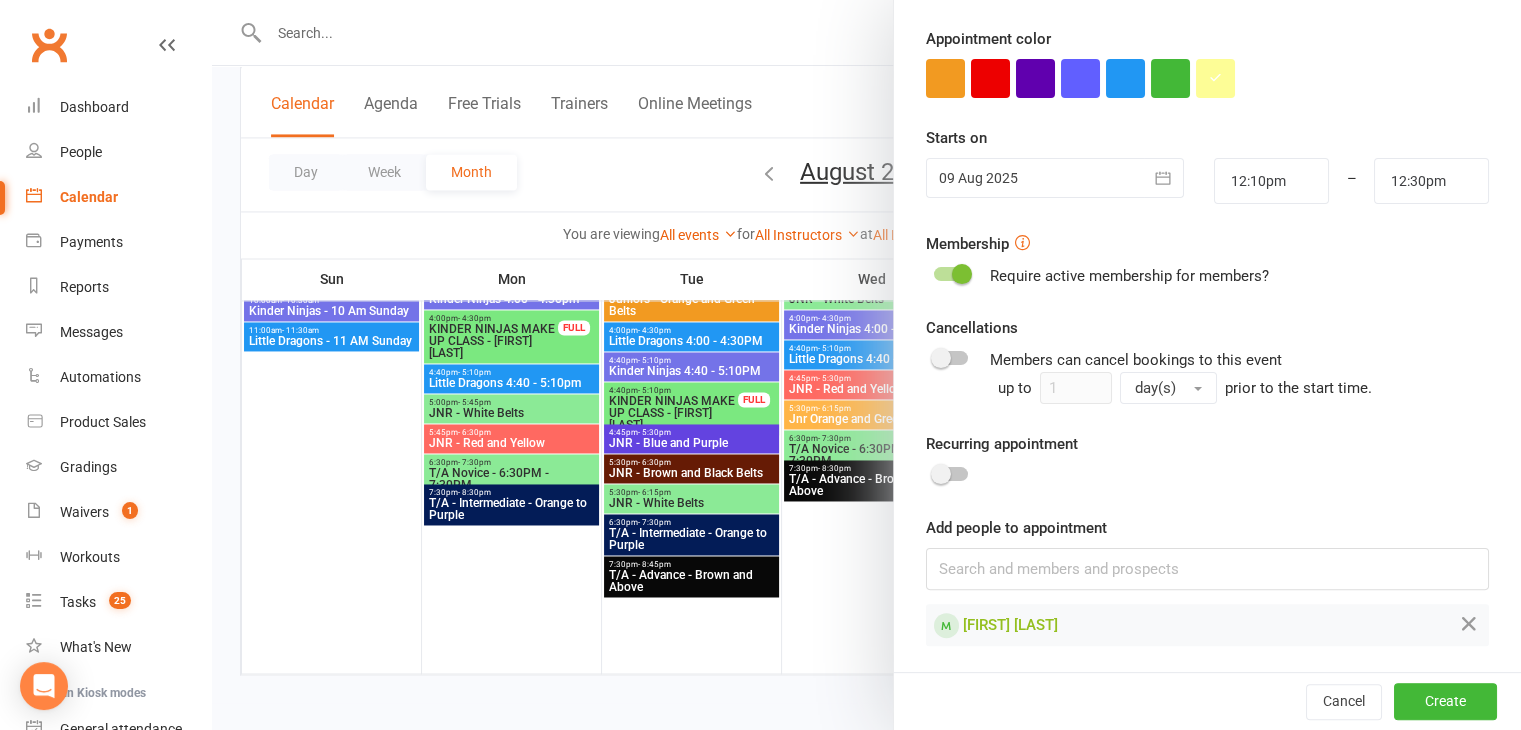 scroll, scrollTop: 0, scrollLeft: 0, axis: both 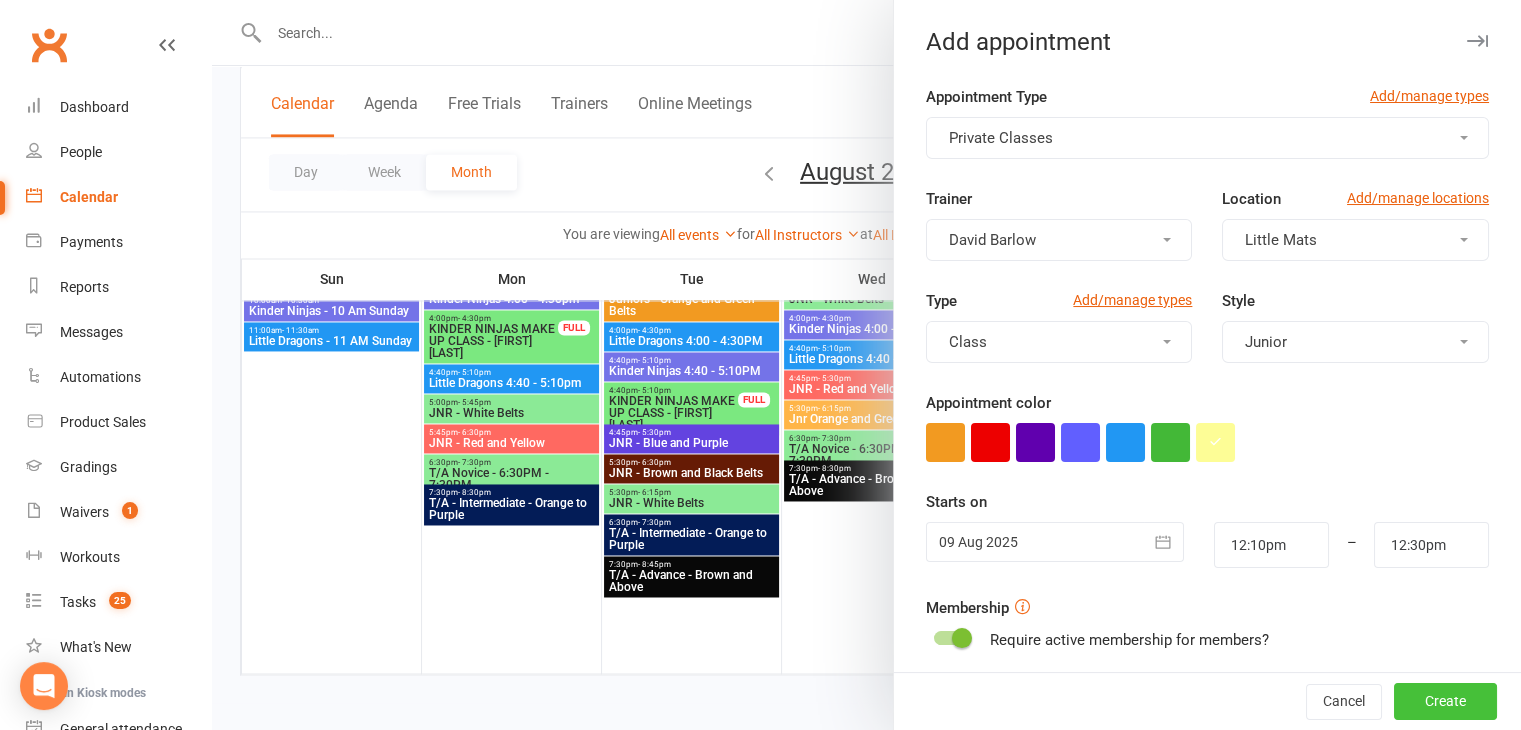 click on "Create" at bounding box center (1445, 702) 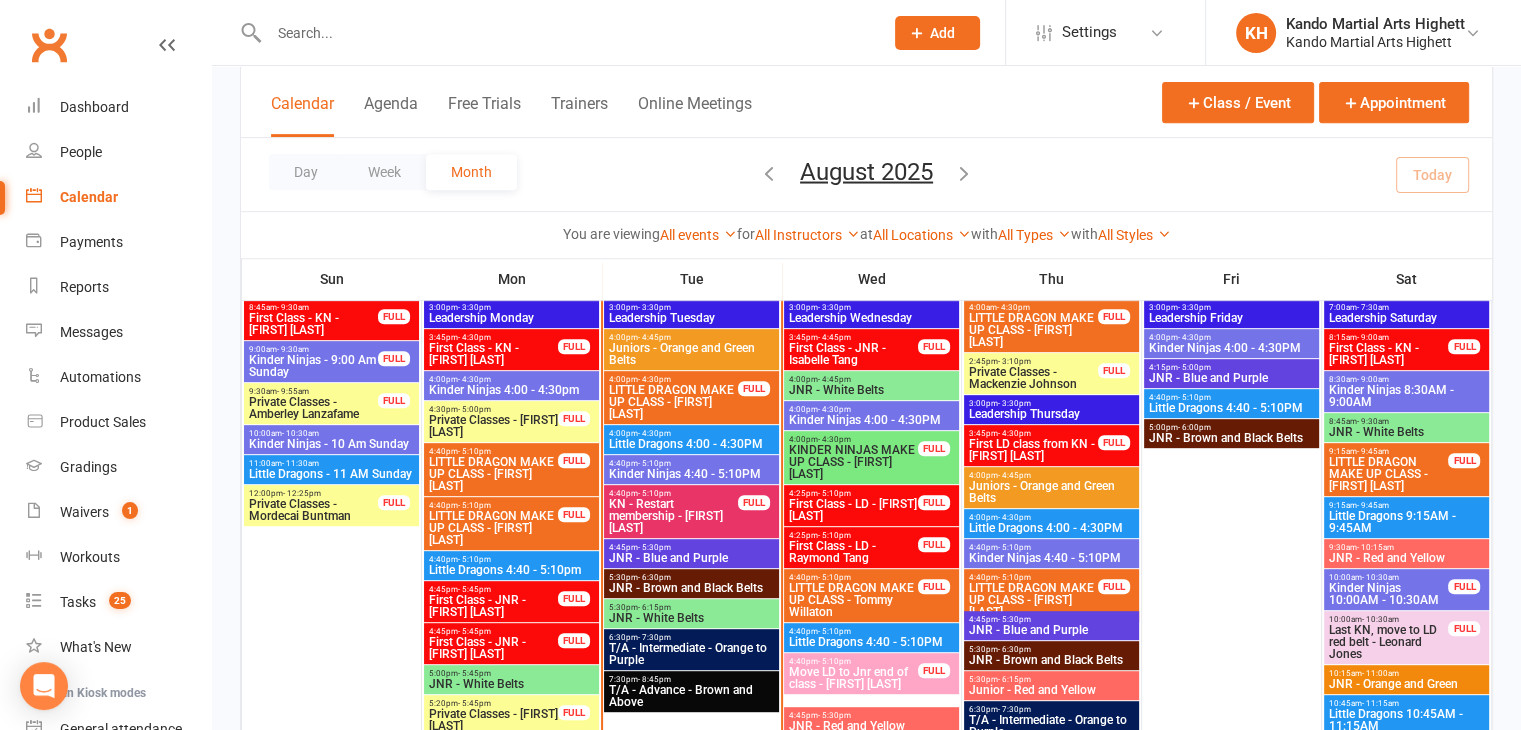 scroll, scrollTop: 860, scrollLeft: 0, axis: vertical 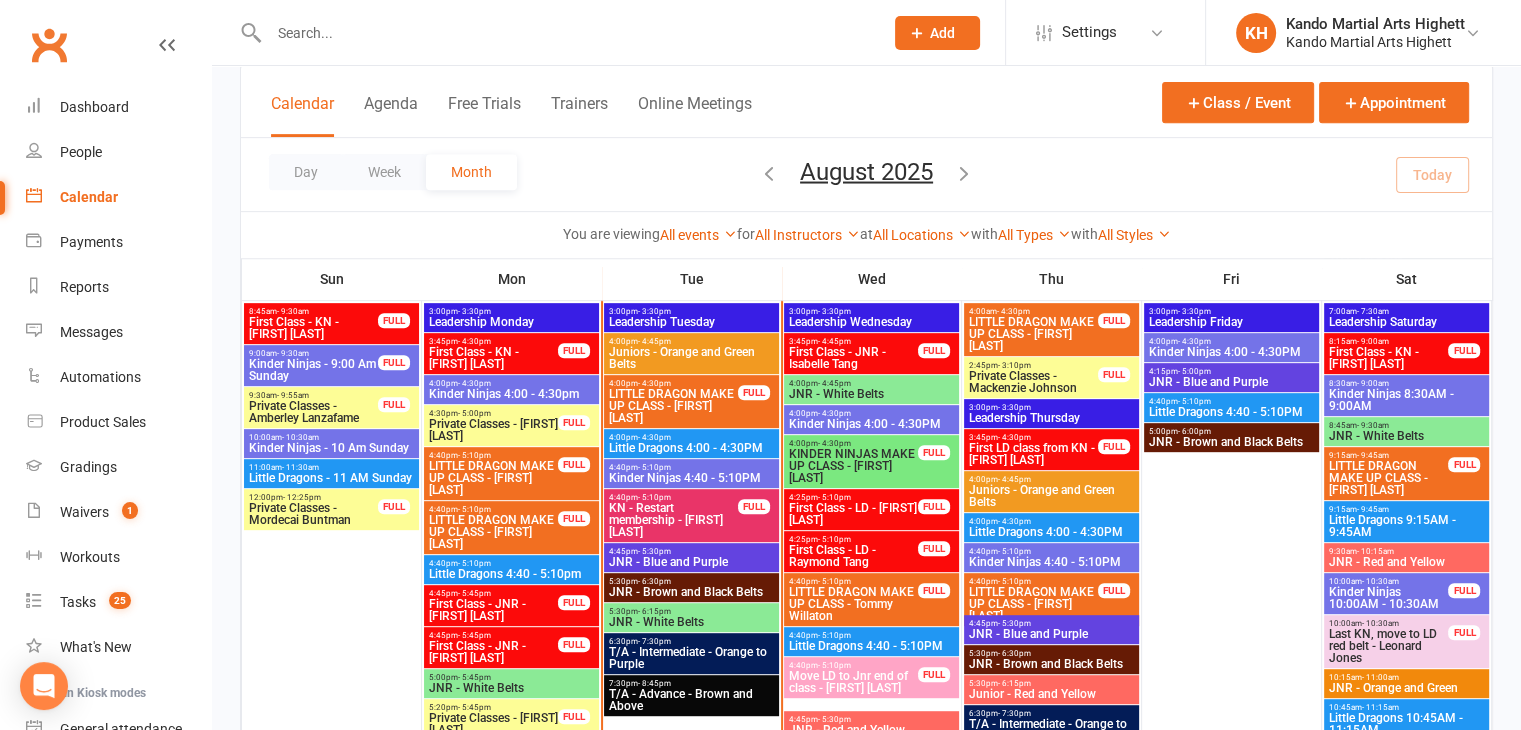 click on "KN - Restart membership - Eddie Maddox Thompson" at bounding box center (673, 520) 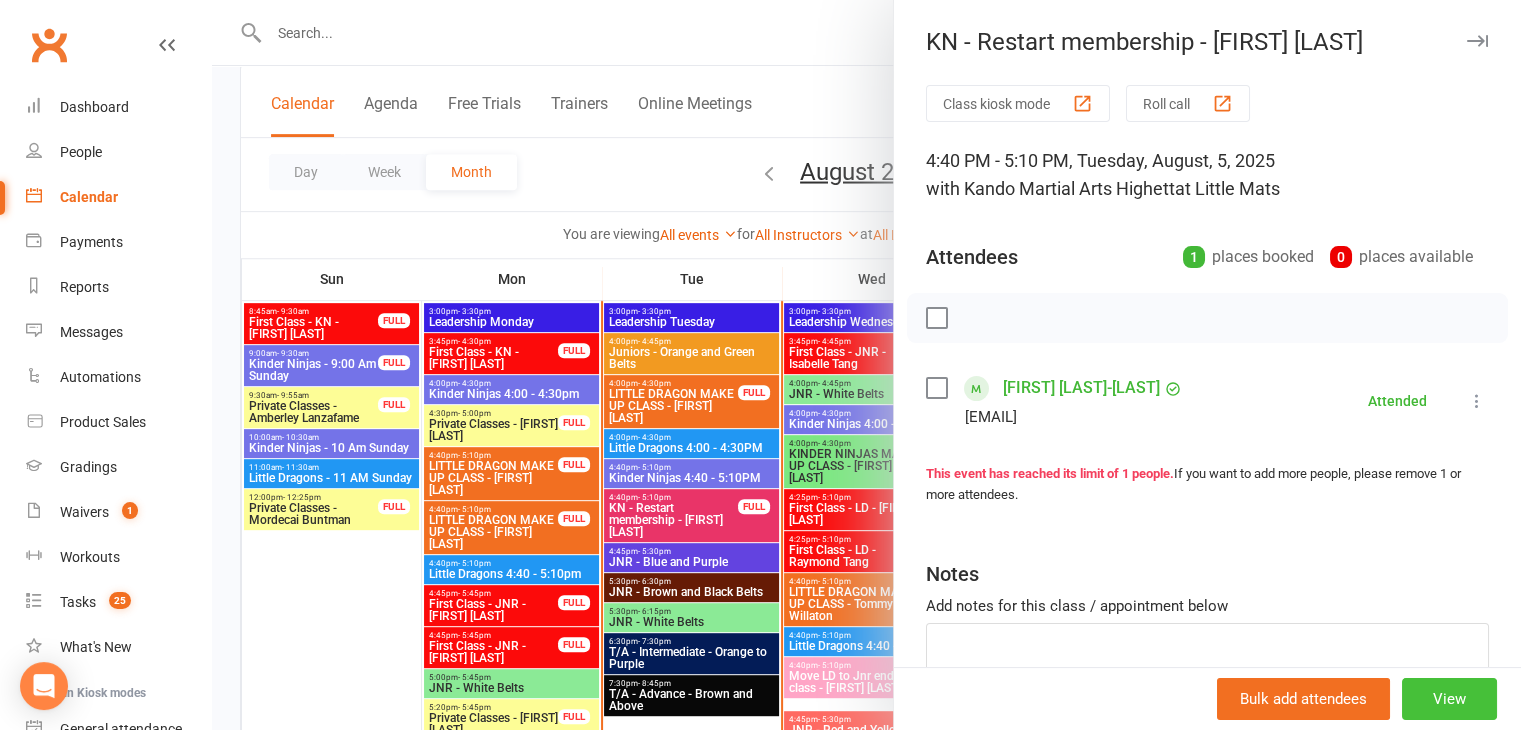 click on "View" at bounding box center [1449, 699] 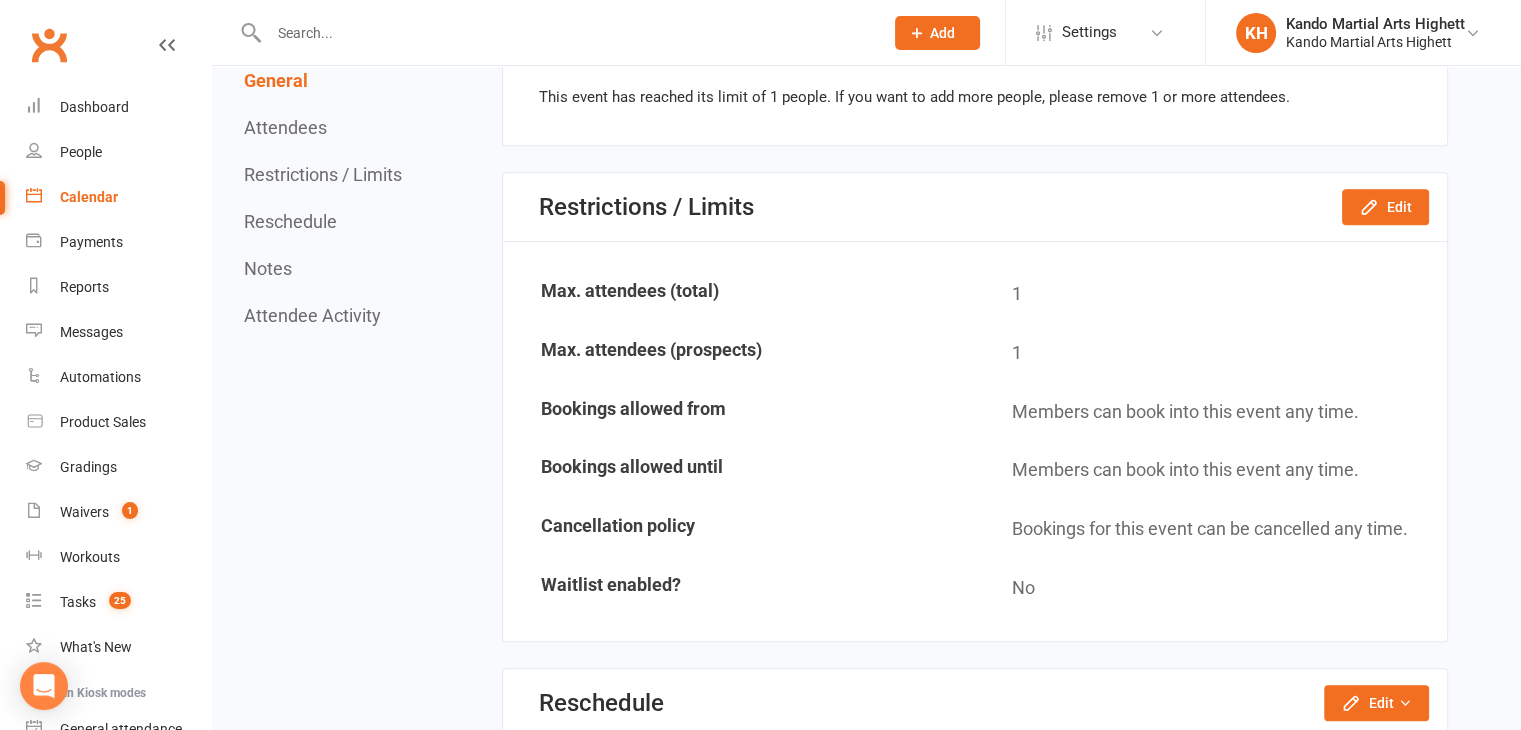 scroll, scrollTop: 0, scrollLeft: 0, axis: both 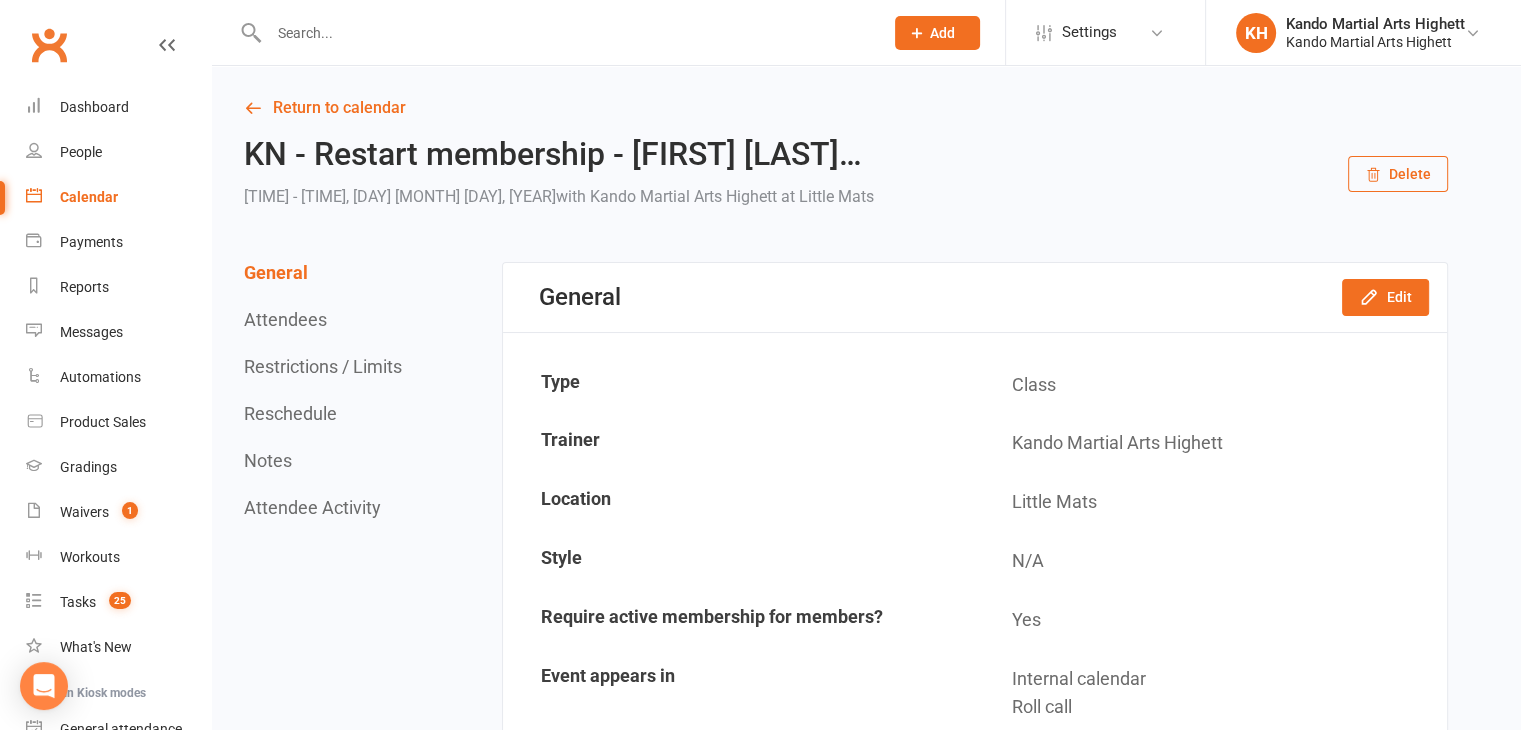 click on "Delete" at bounding box center [1398, 174] 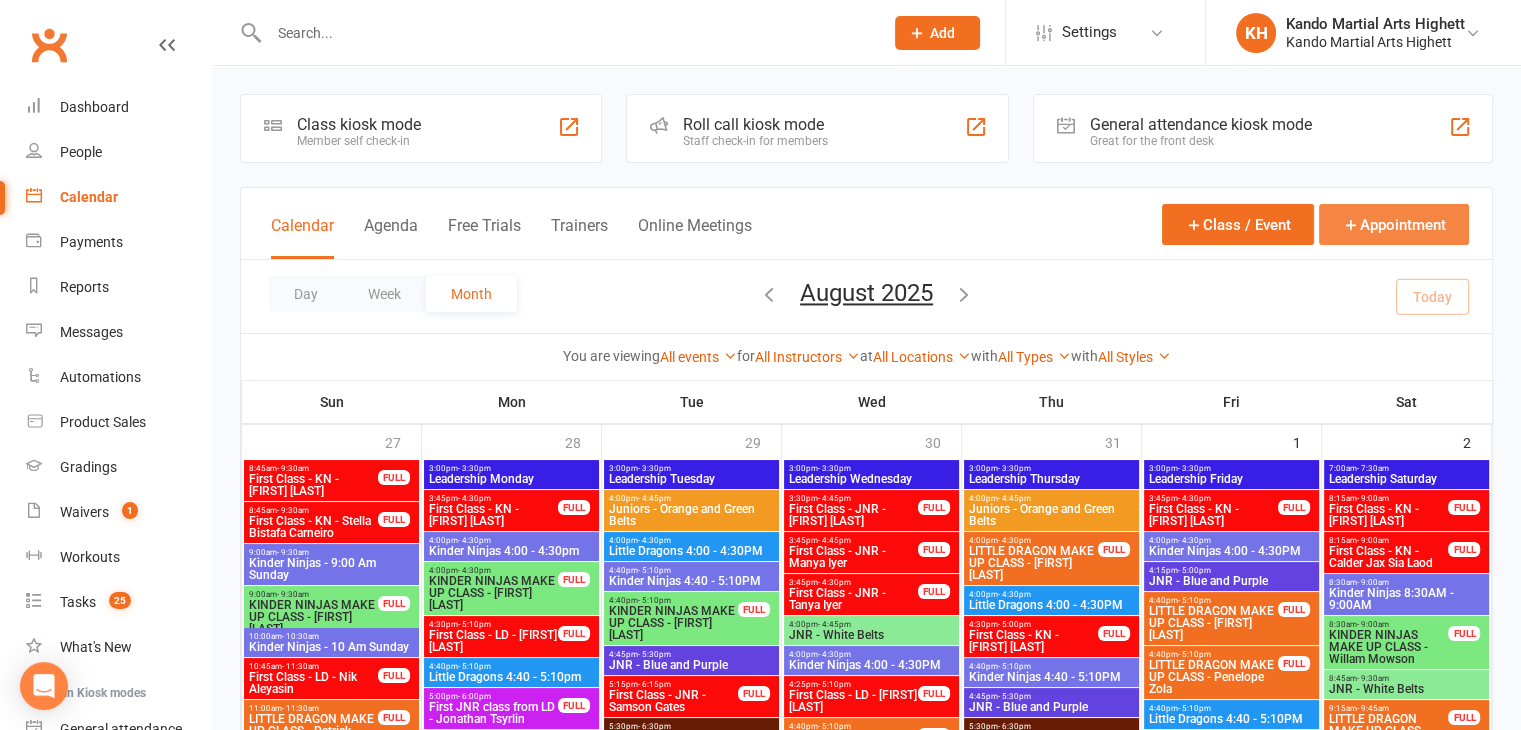 click on "Appointment" at bounding box center [1394, 224] 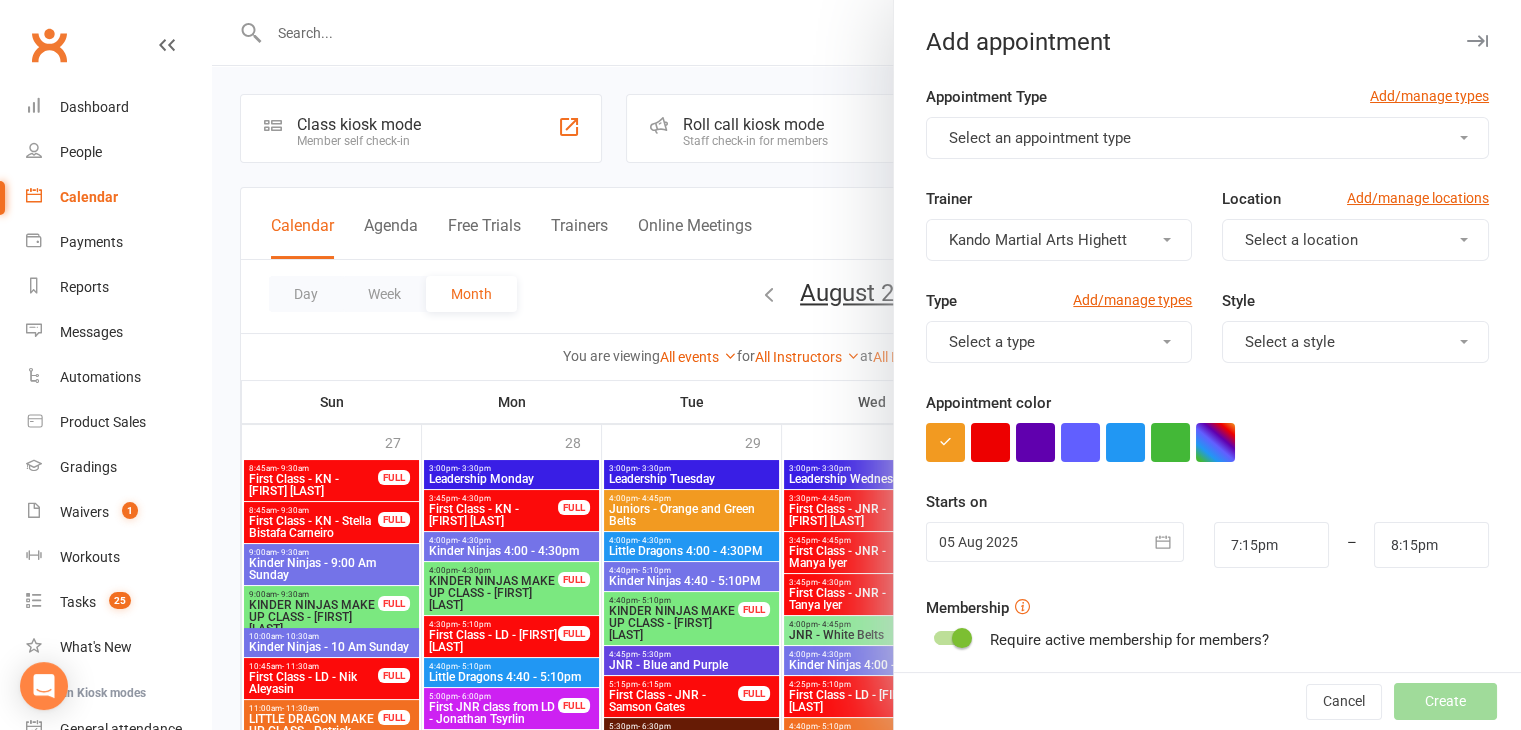 click on "Select an appointment type" at bounding box center [1207, 138] 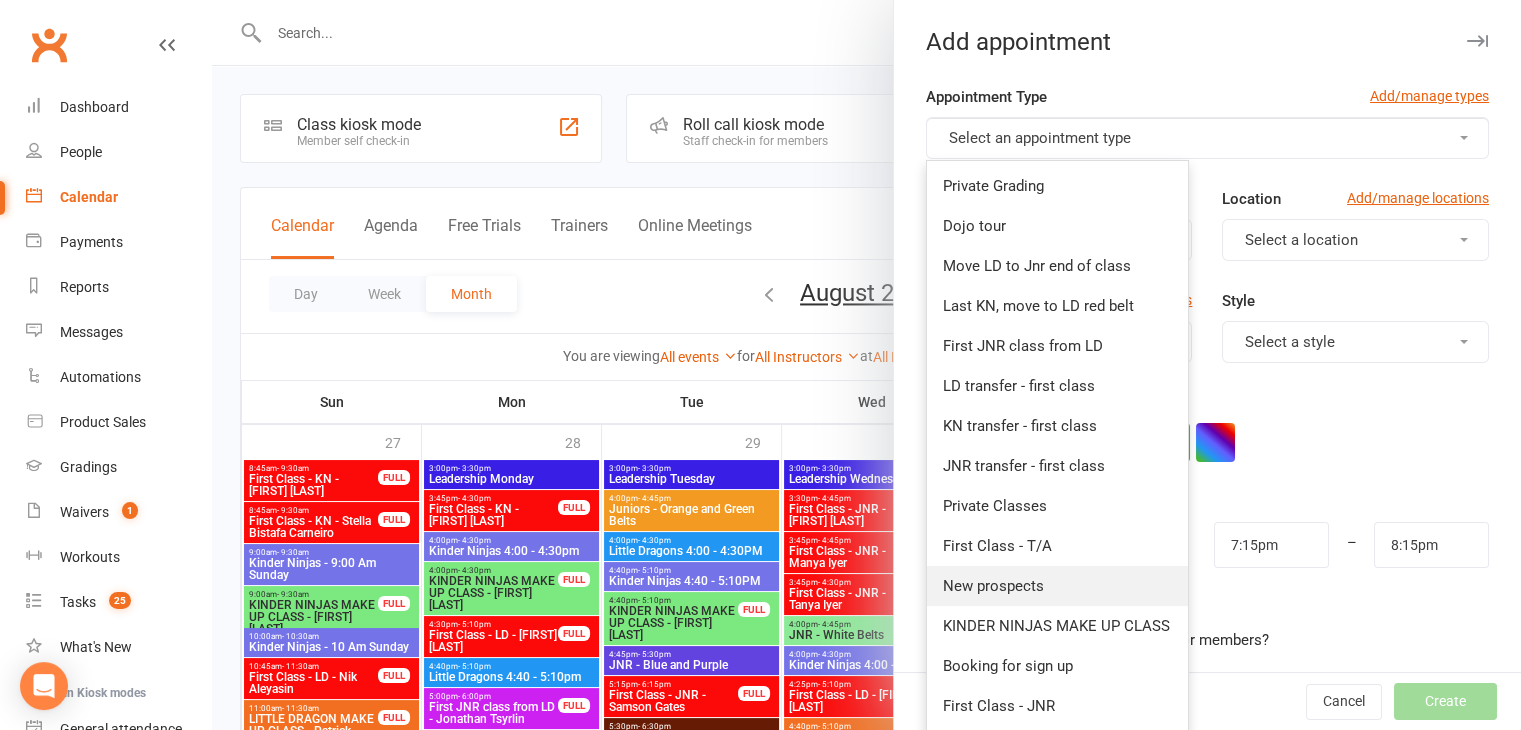 scroll, scrollTop: 100, scrollLeft: 0, axis: vertical 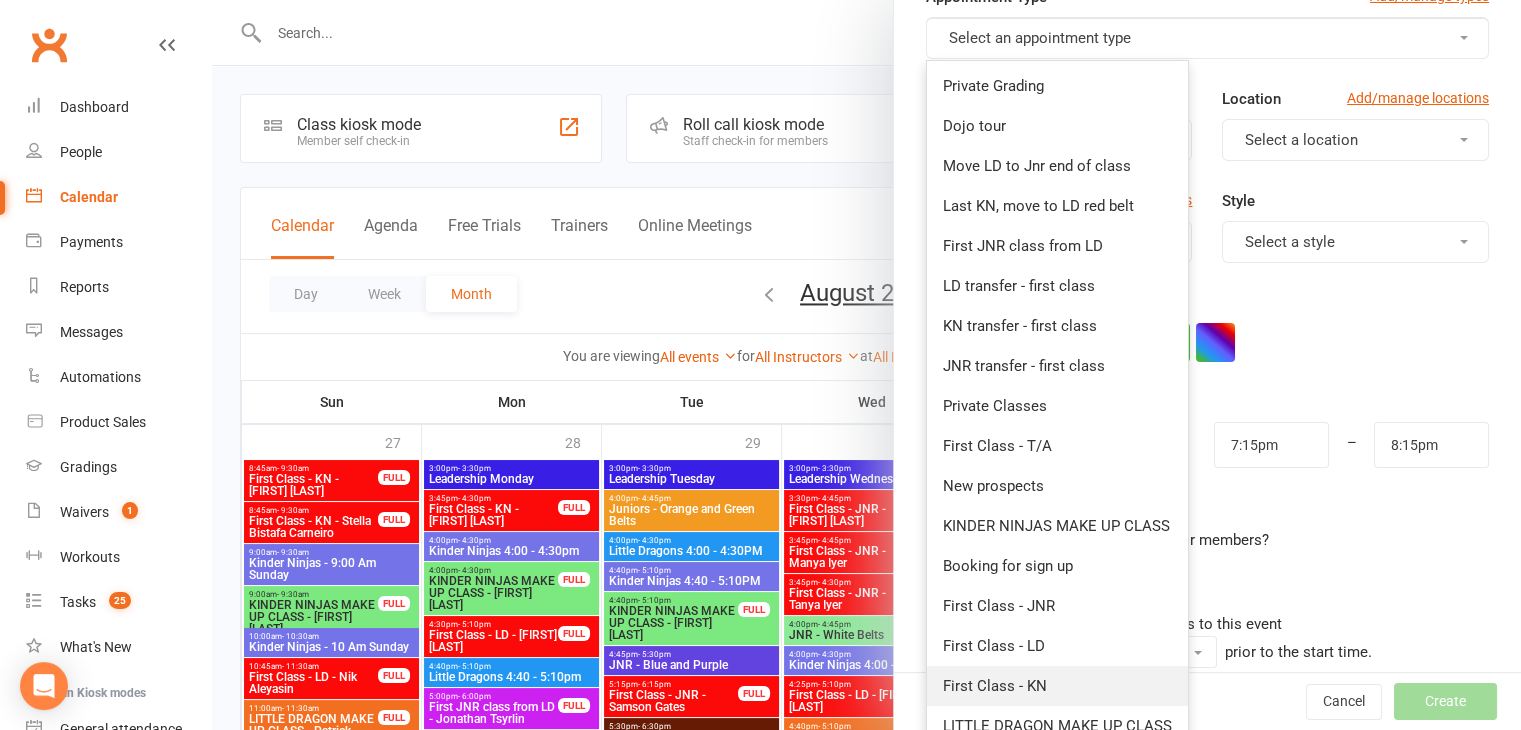 click on "First Class - KN" at bounding box center [1057, 686] 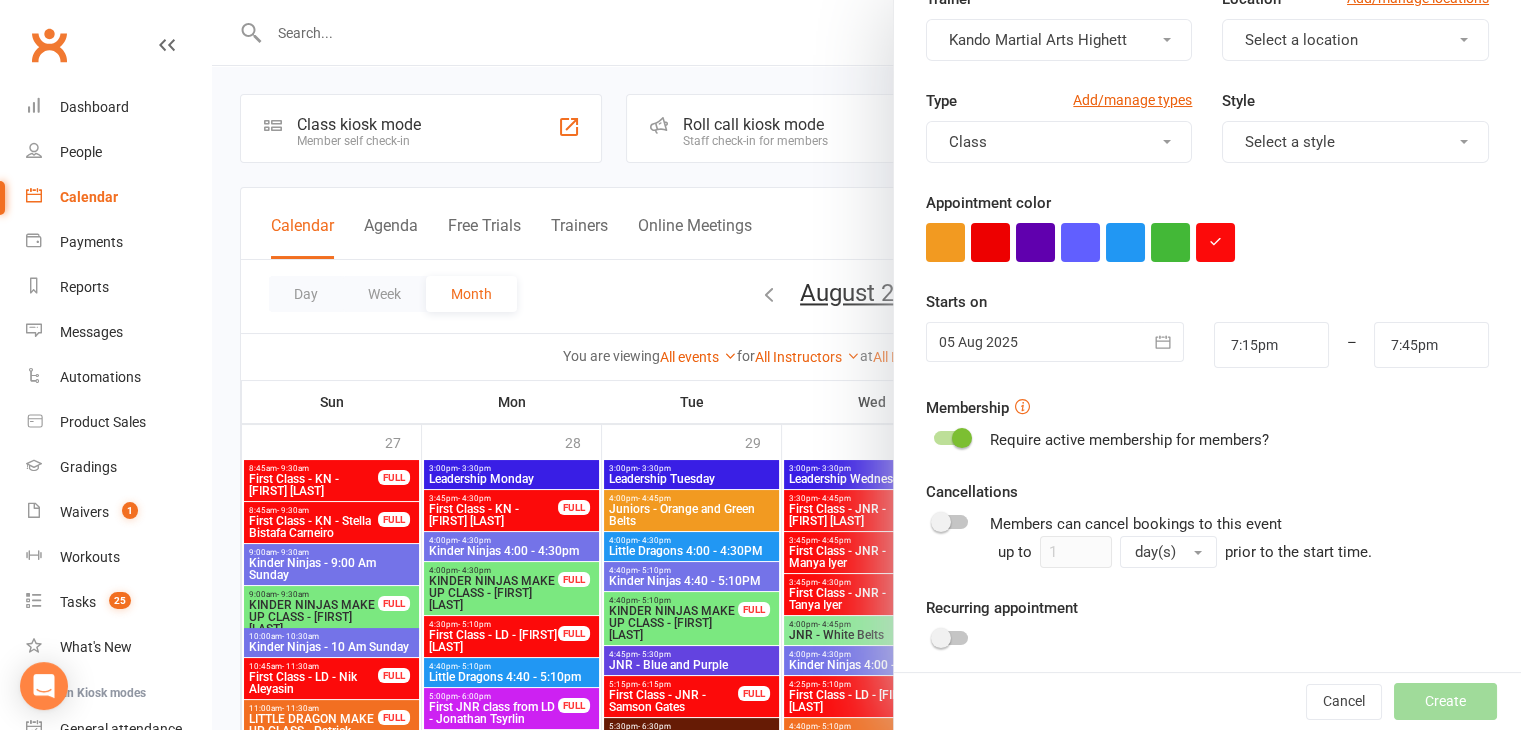 scroll, scrollTop: 308, scrollLeft: 0, axis: vertical 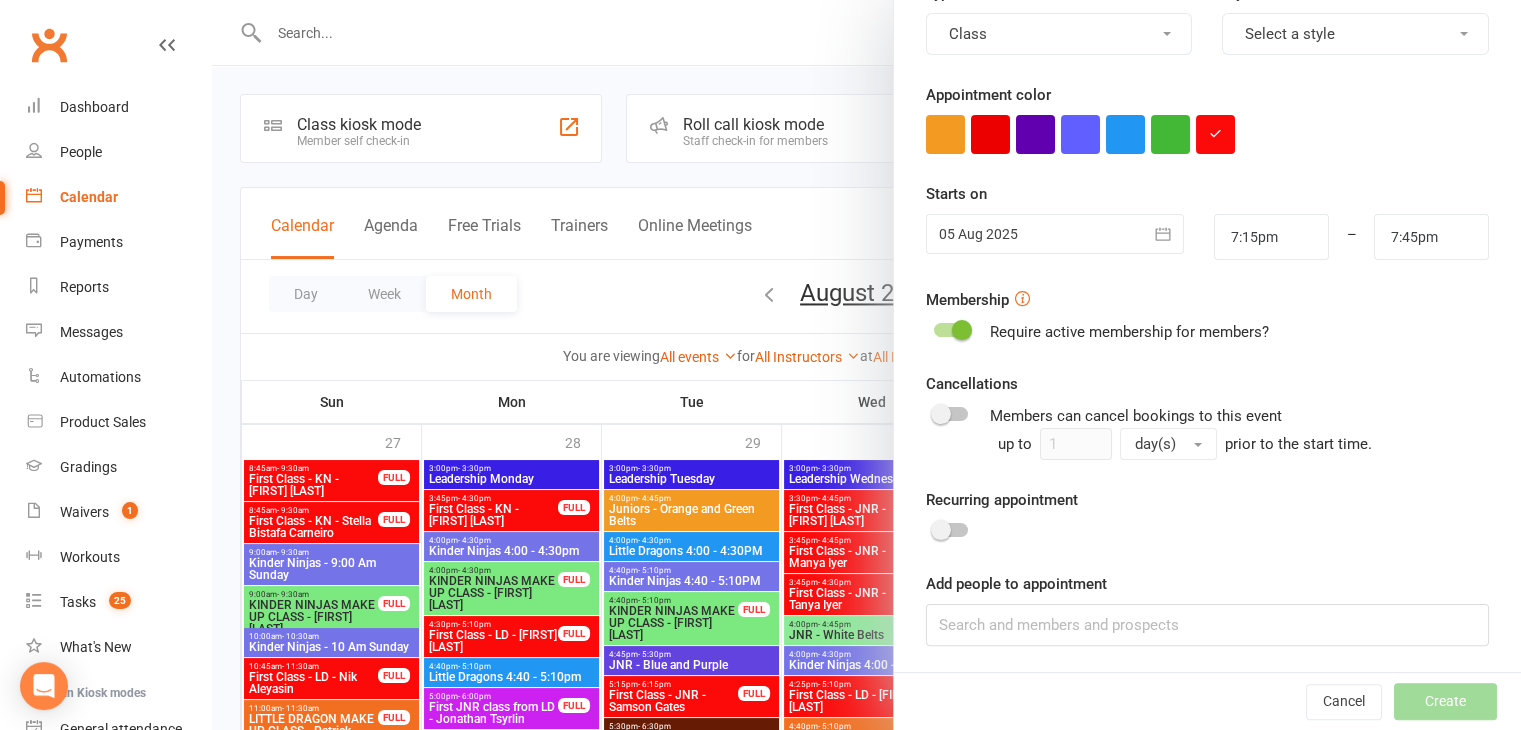 drag, startPoint x: 1027, startPoint y: 594, endPoint x: 1022, endPoint y: 641, distance: 47.26521 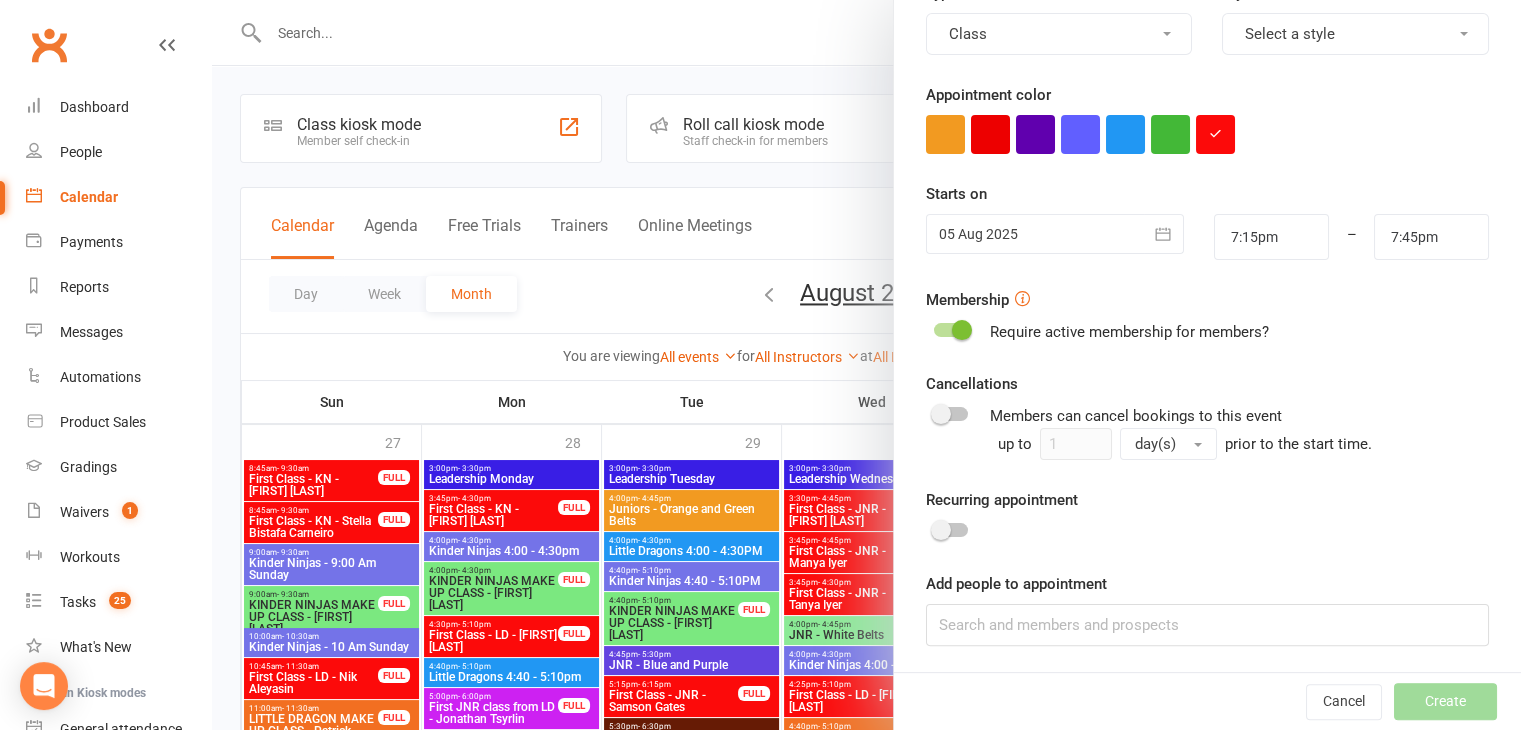 click on "Appointment Type Add/manage types
First Class - KN
Trainer
Kando Martial Arts Highett
Location Add/manage locations
Select a location
Type Add/manage types
Class
Style
Select a style
Appointment color Time 7:15pm – 7:45pm Starts on 05 Aug 2025
August 2025
Sun Mon Tue Wed Thu Fri Sat
31
27
28
29
30
31
01
02
32
03
04
05
06
07
08
09
33 10" at bounding box center (1207, 225) 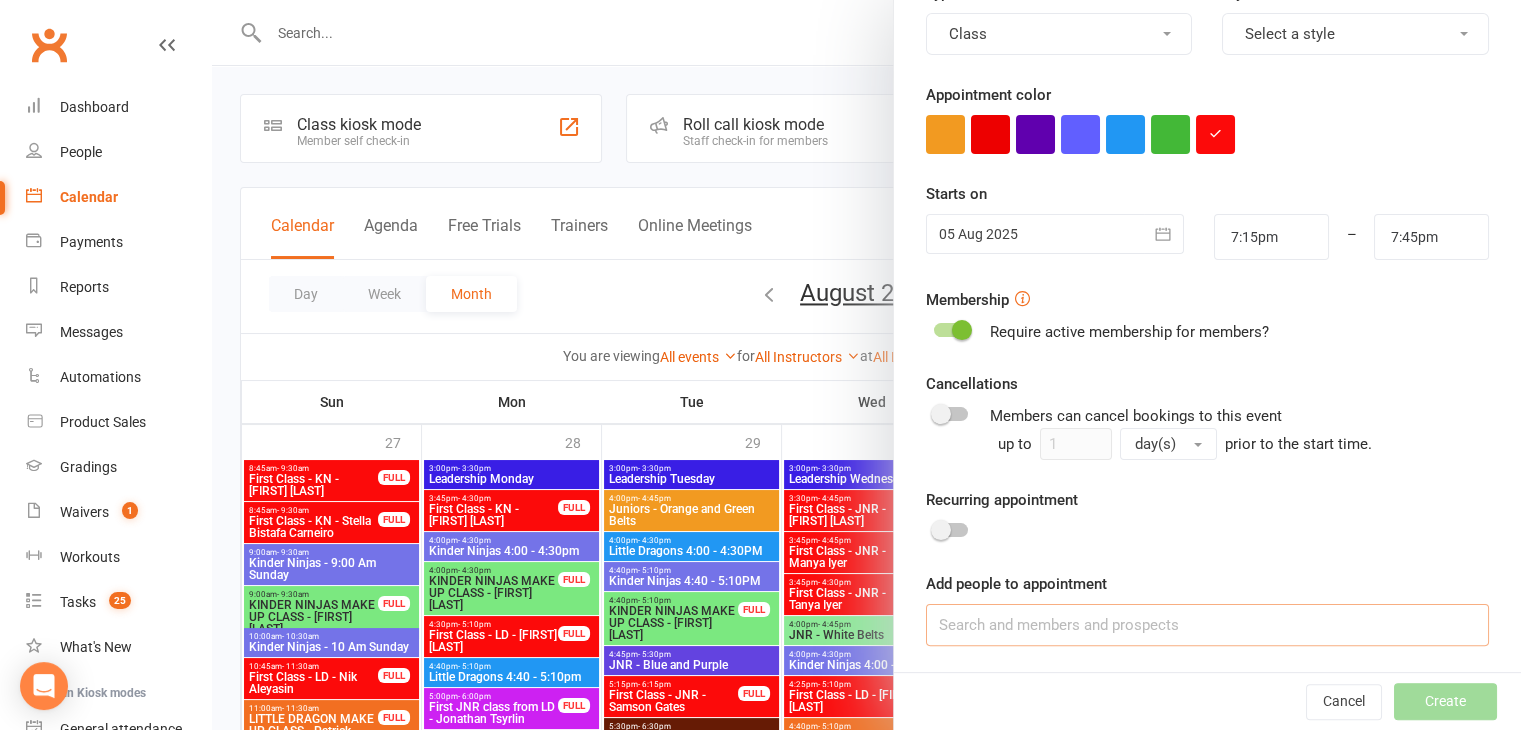 click at bounding box center [1207, 625] 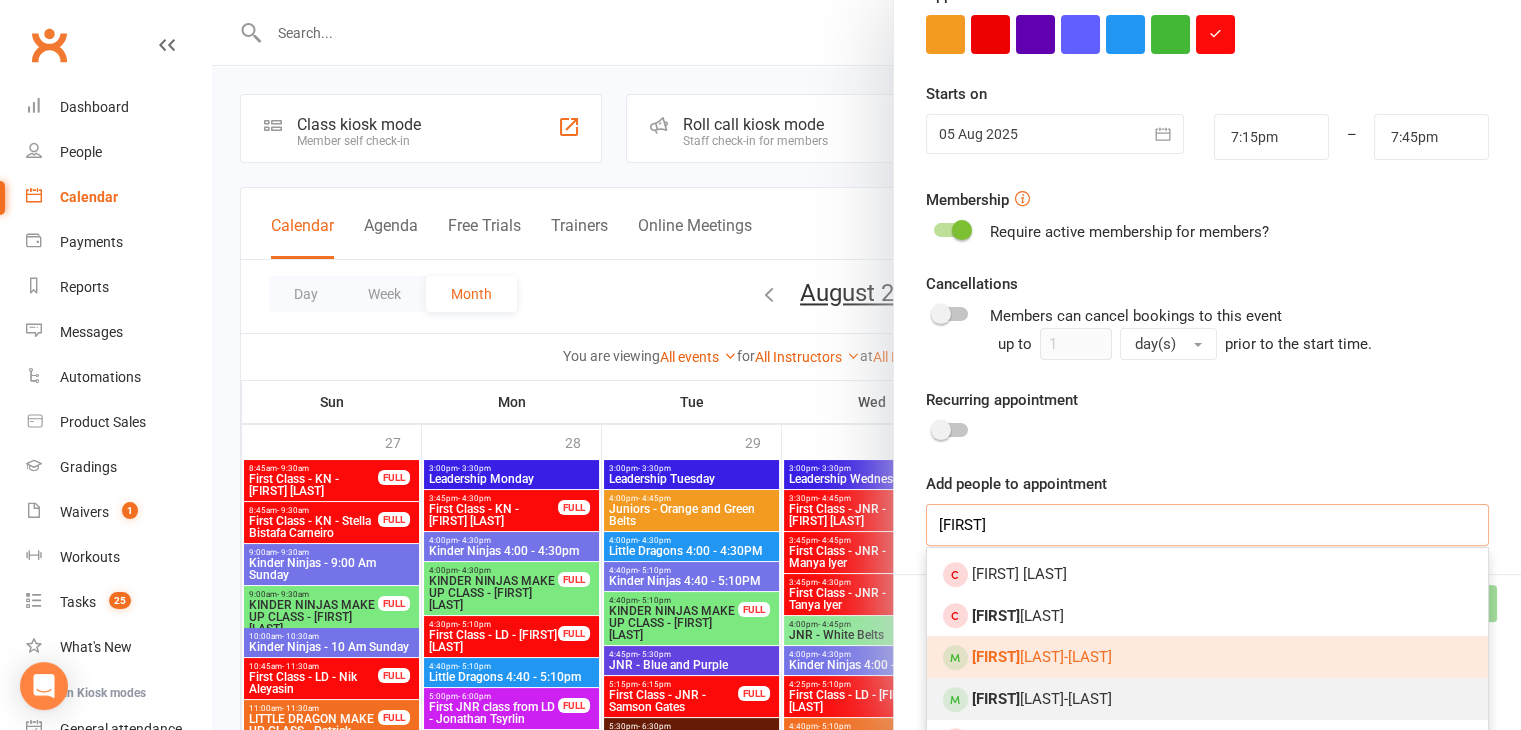 type on "Eddie" 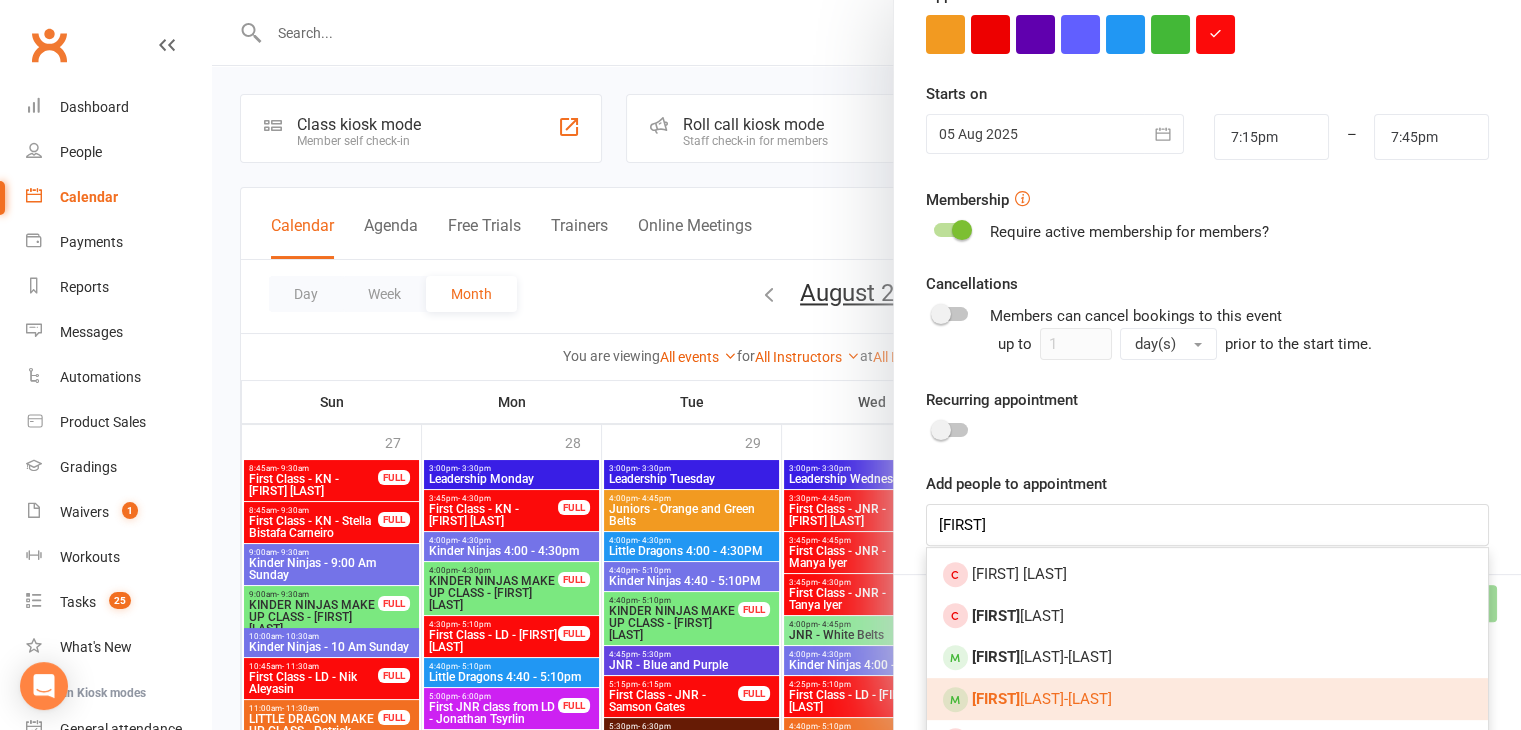 click on "Eddie  Maddox-Thompson" at bounding box center [1207, 699] 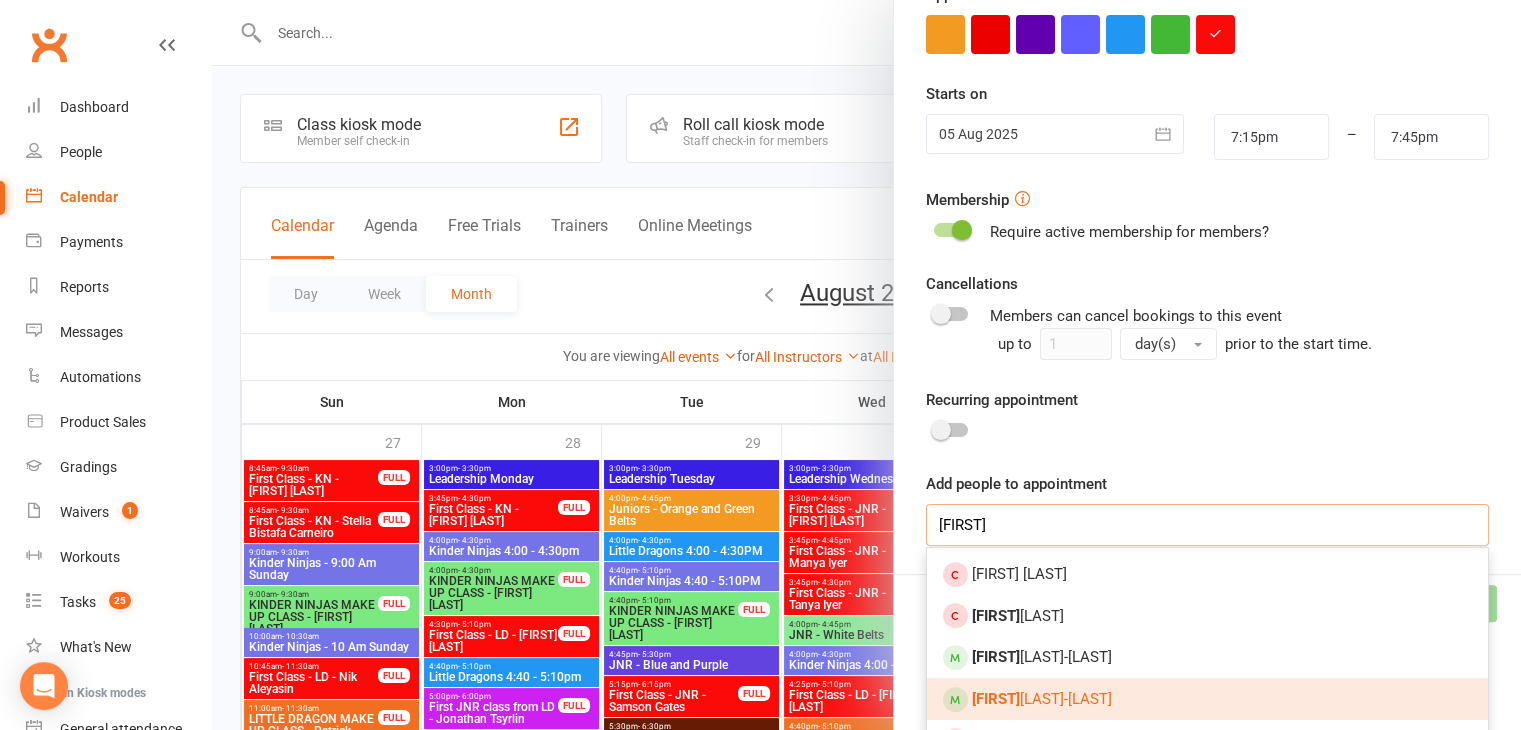 type 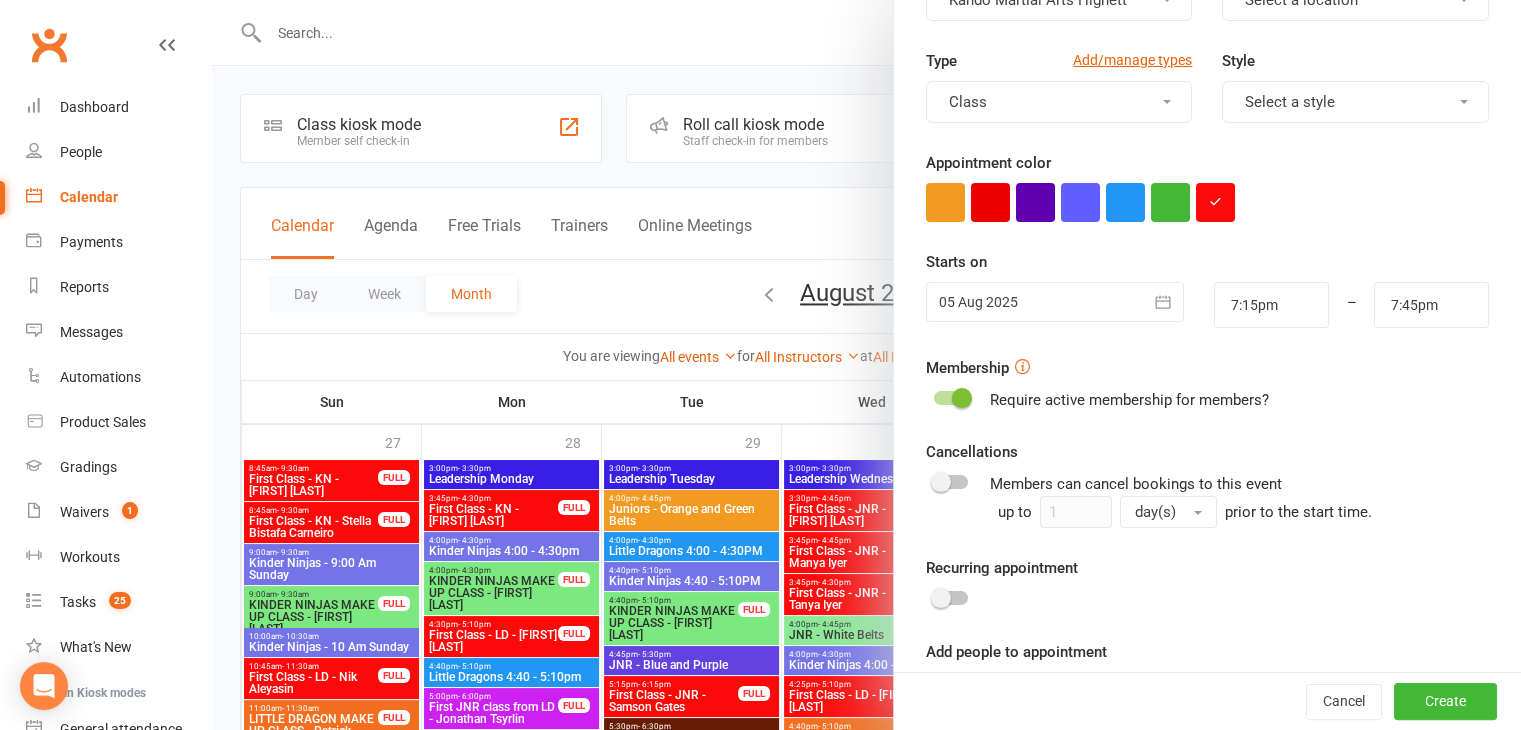 scroll, scrollTop: 64, scrollLeft: 0, axis: vertical 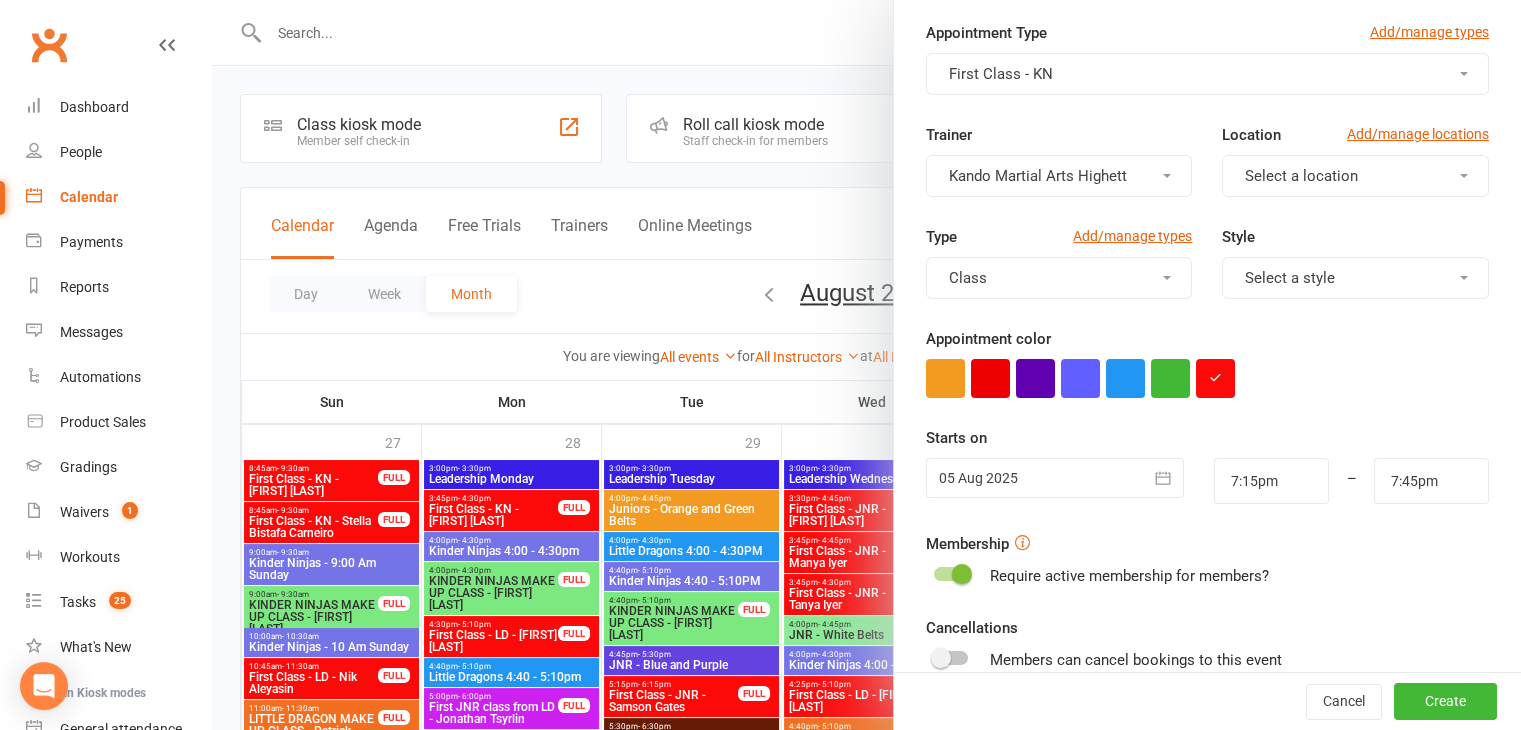 click at bounding box center [1164, 478] 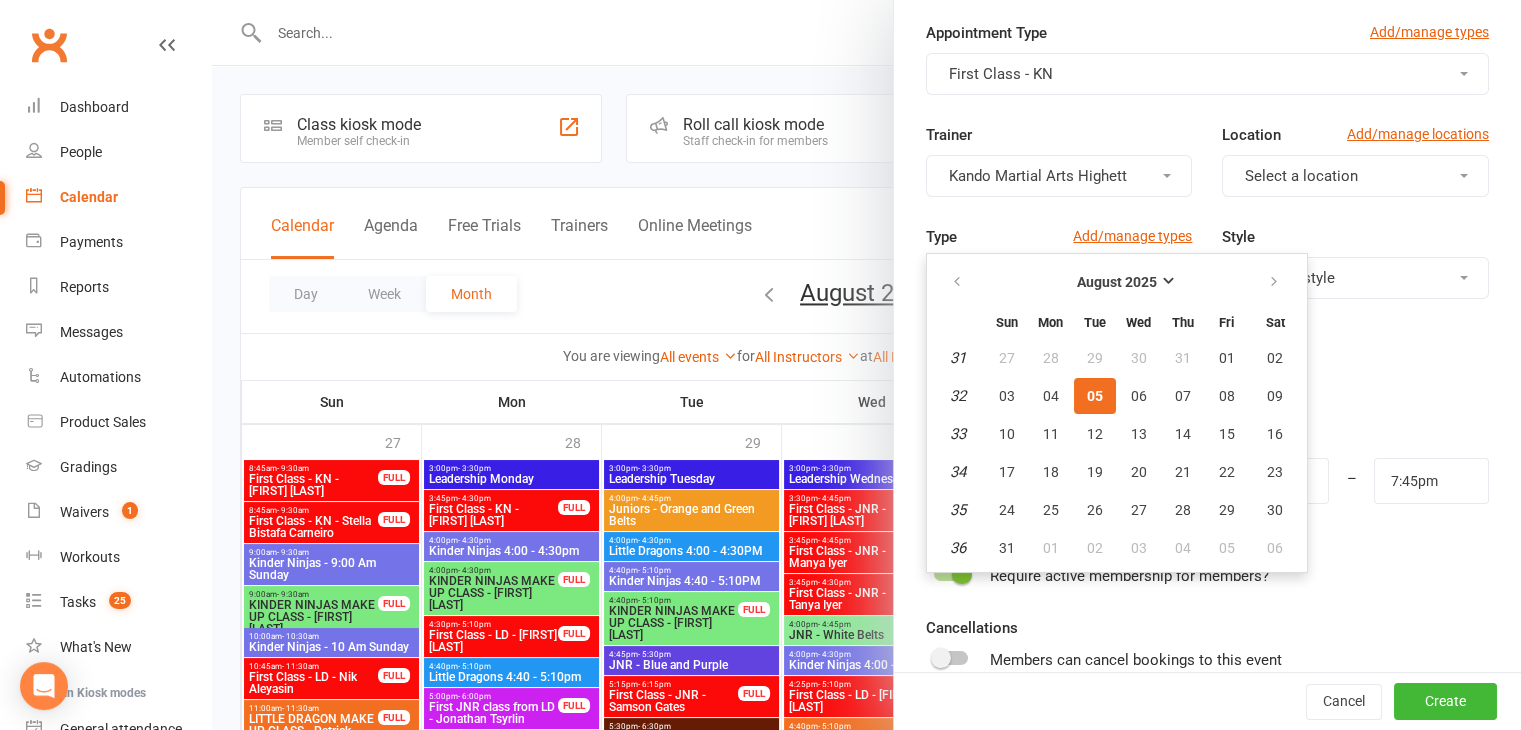 click on "05" at bounding box center (1095, 396) 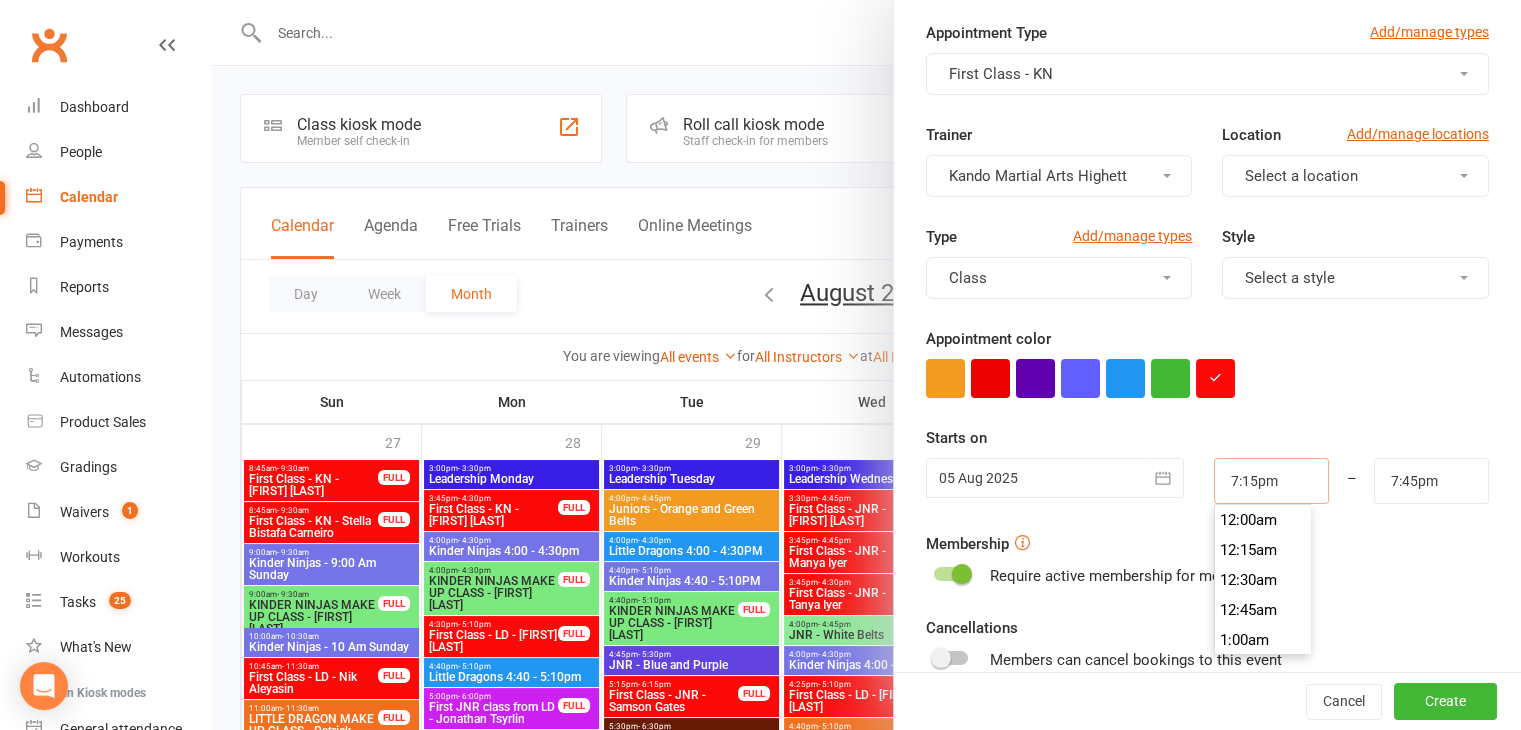drag, startPoint x: 1263, startPoint y: 465, endPoint x: 1133, endPoint y: 473, distance: 130.24593 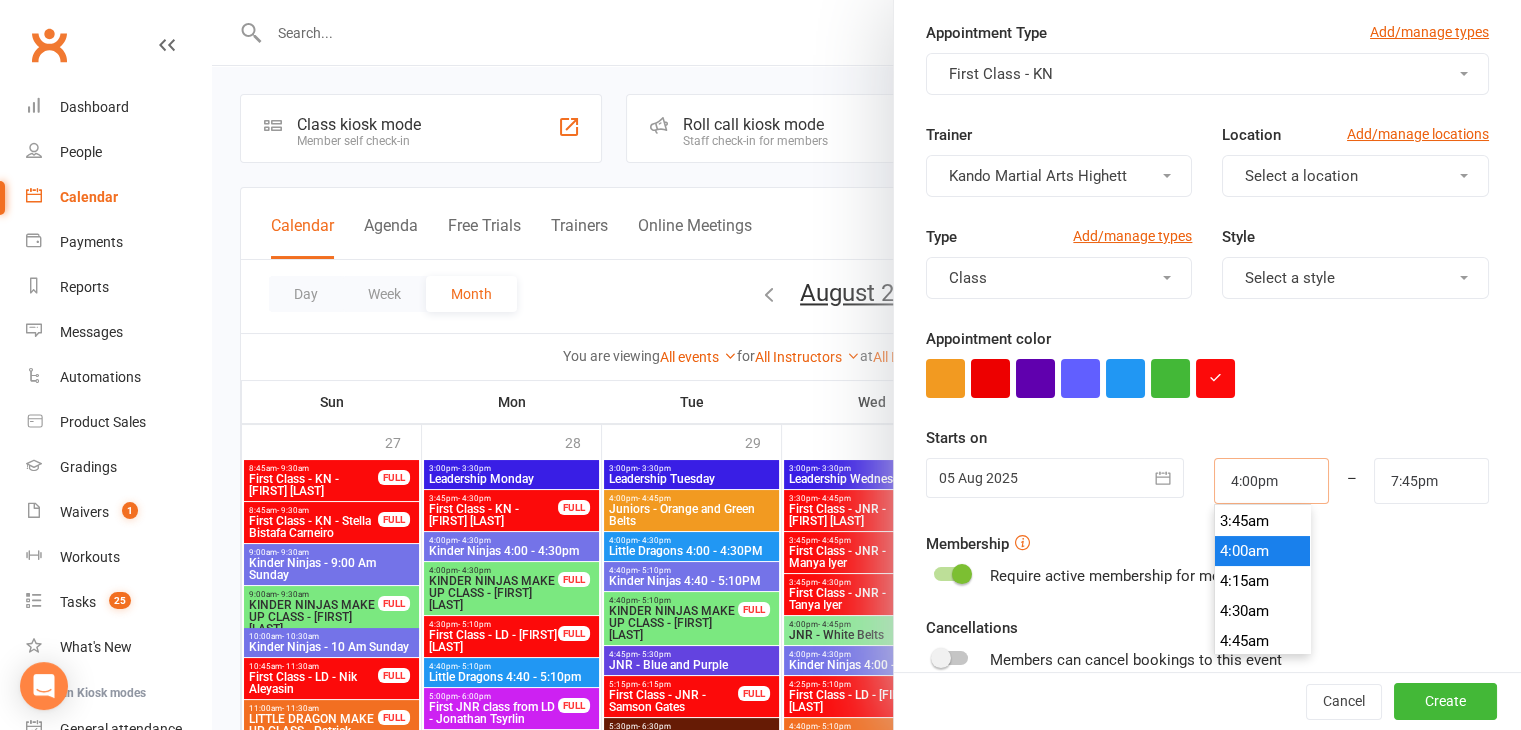 scroll, scrollTop: 1890, scrollLeft: 0, axis: vertical 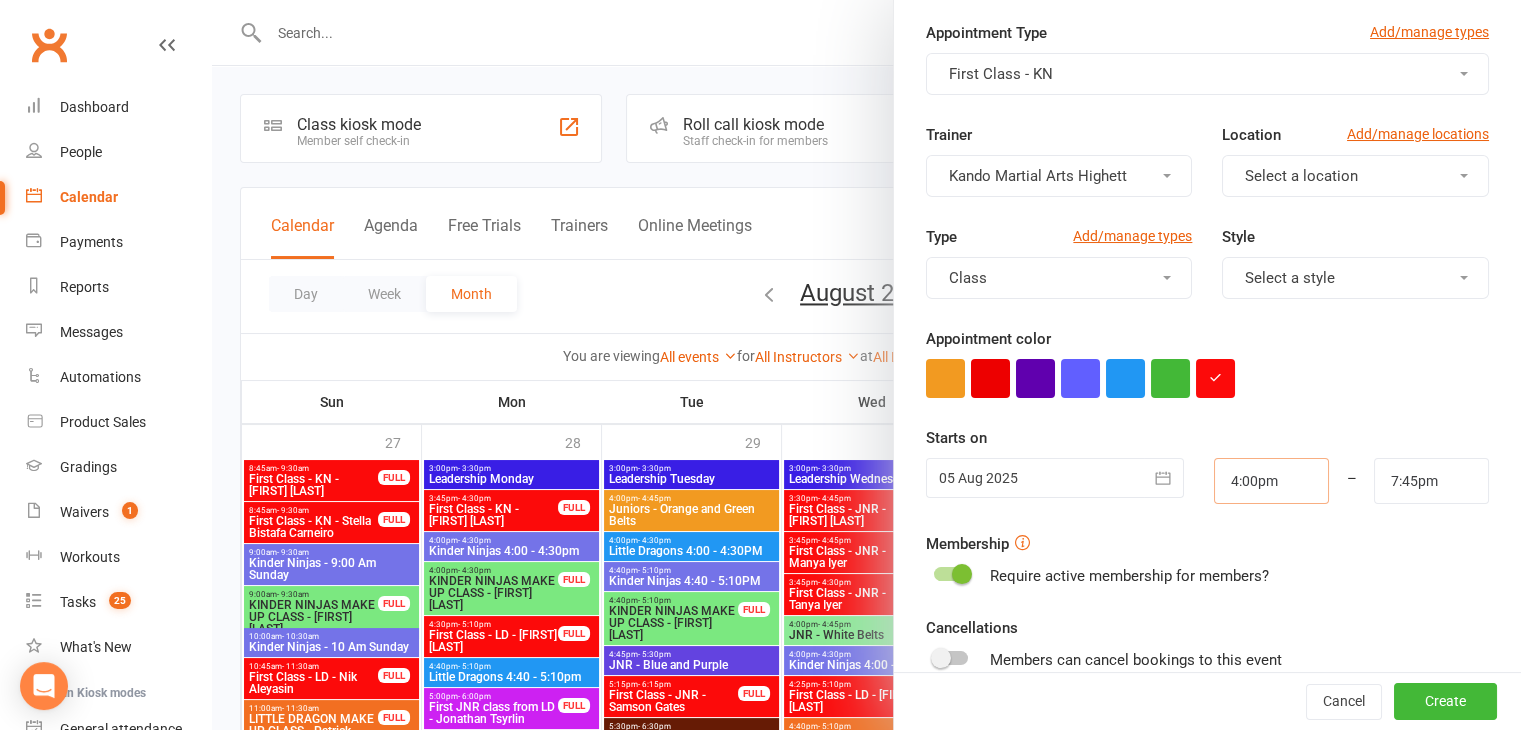 type on "4:00pm" 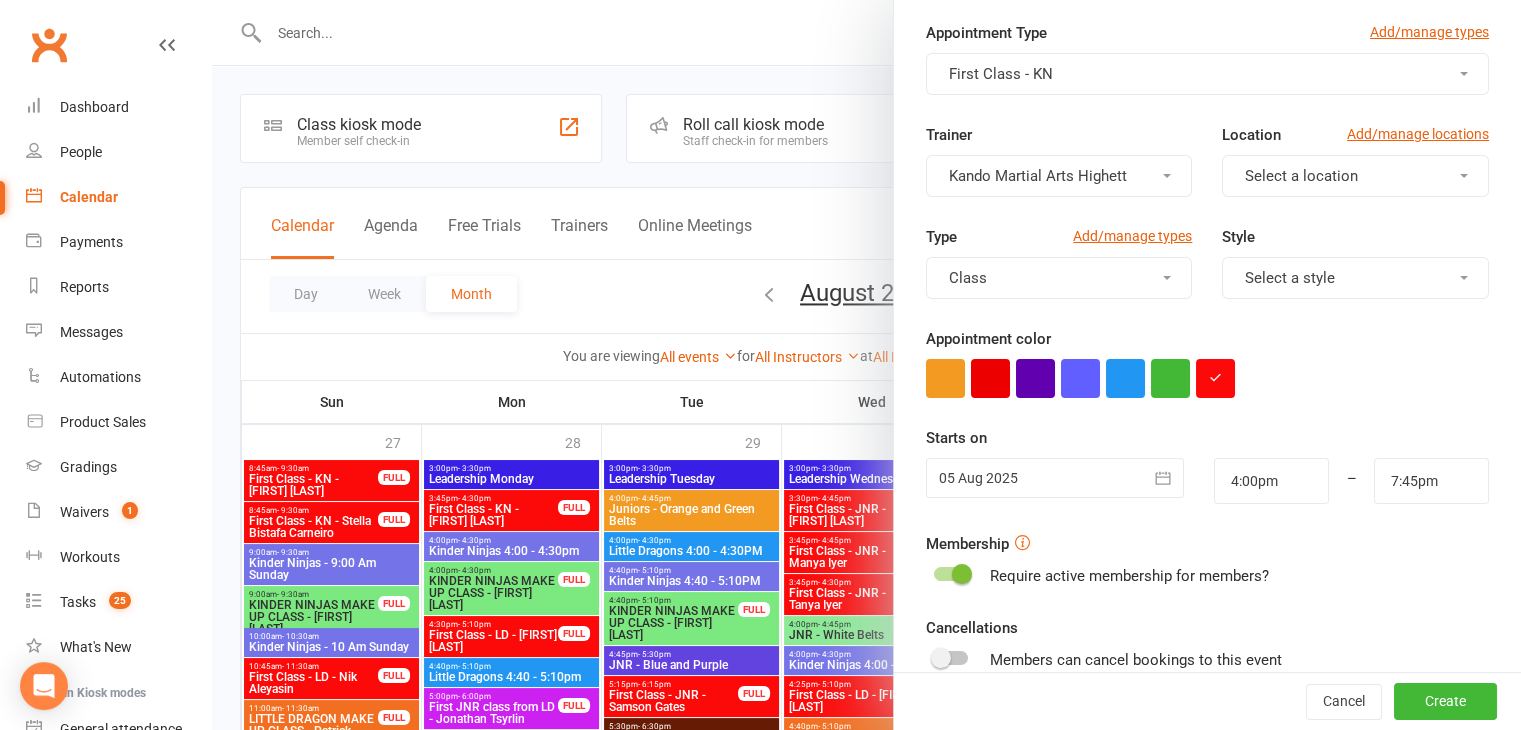 click on "Starts on 05 Aug 2025
August 2025
Sun Mon Tue Wed Thu Fri Sat
31
27
28
29
30
31
01
02
32
03
04
05
06
07
08
09
33
10
11
12
13
14
15
16
34
17
18
19
20
21
22
23
35
24
25
26
27
28
29
30
36 31" at bounding box center [1207, 465] 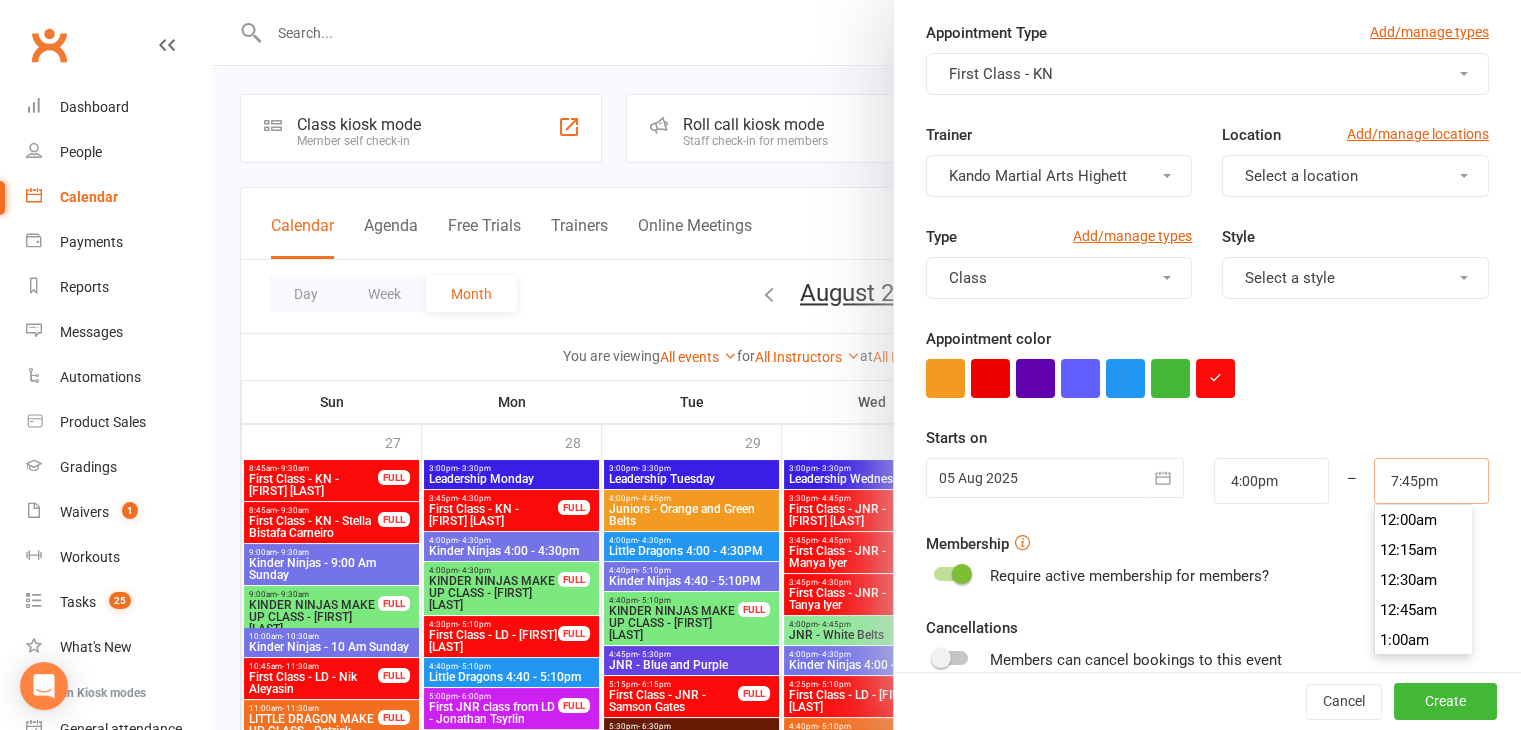 scroll, scrollTop: 2340, scrollLeft: 0, axis: vertical 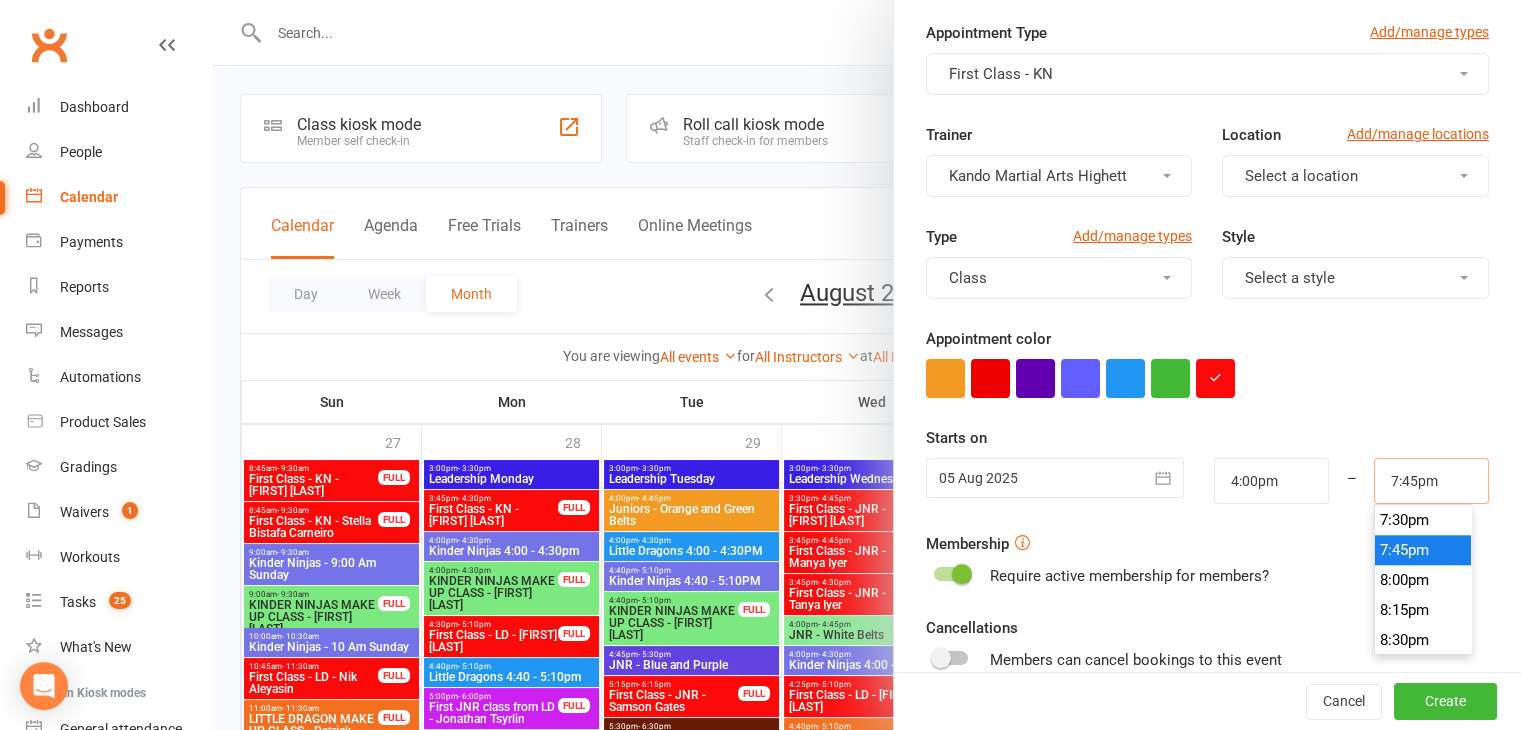 drag, startPoint x: 1392, startPoint y: 469, endPoint x: 1334, endPoint y: 453, distance: 60.166435 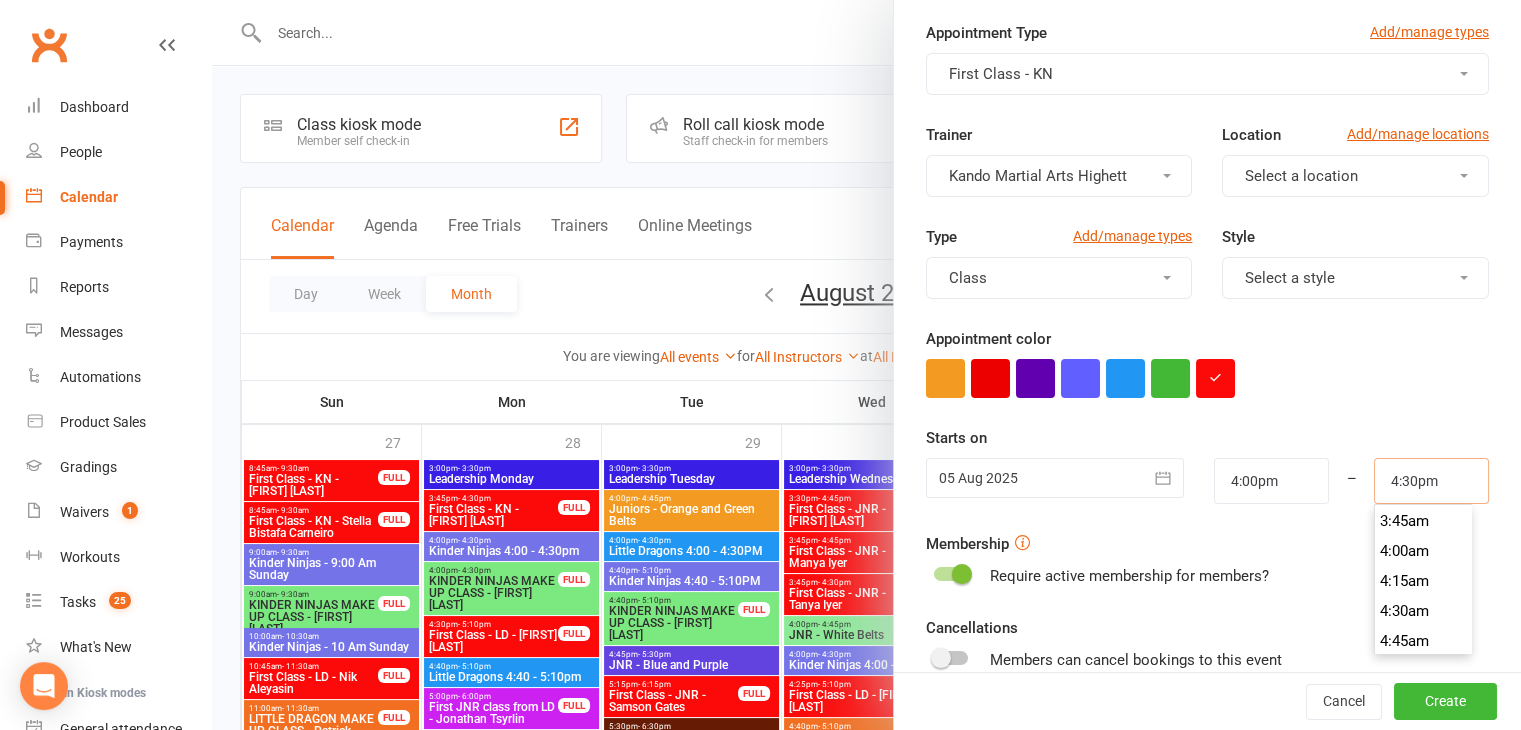 scroll, scrollTop: 1950, scrollLeft: 0, axis: vertical 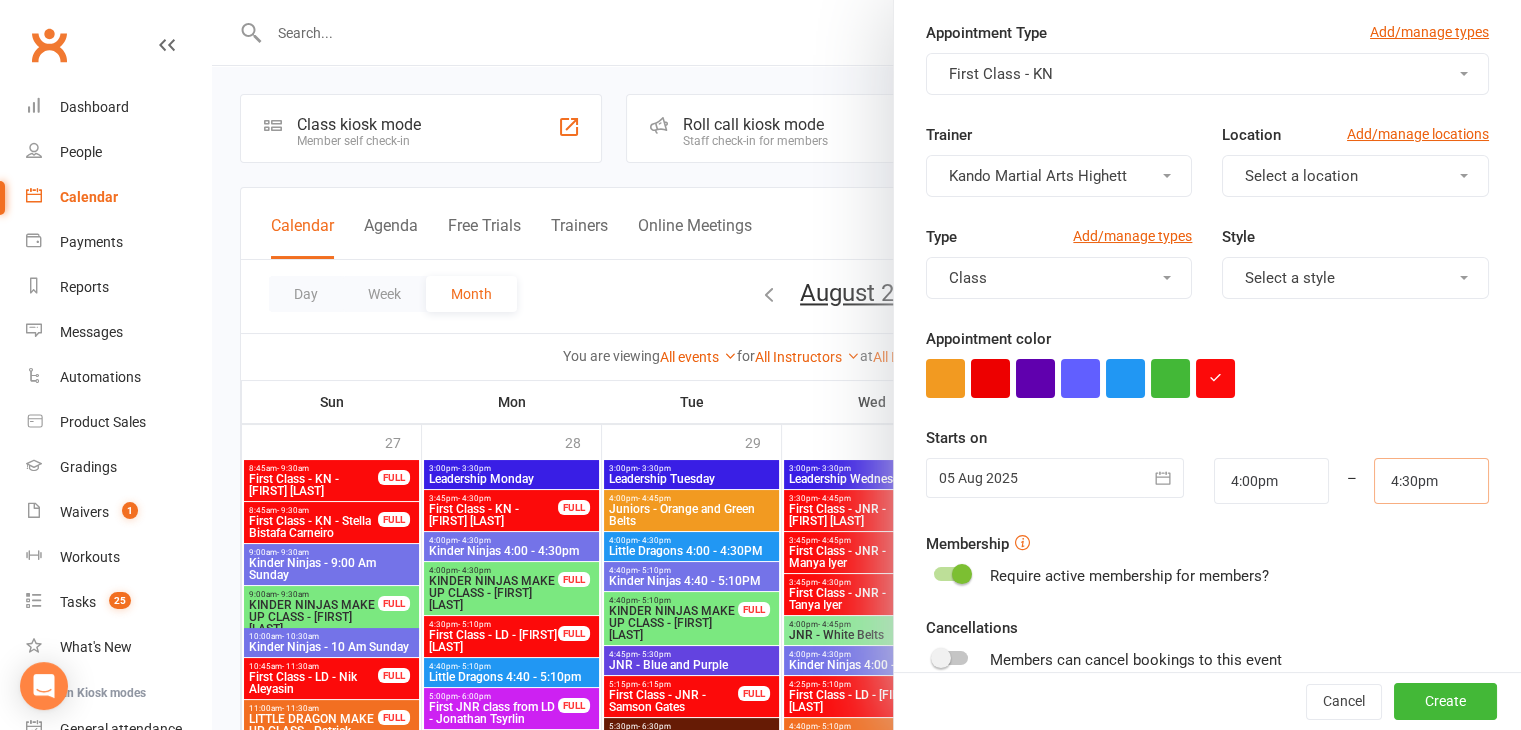 type on "4:30pm" 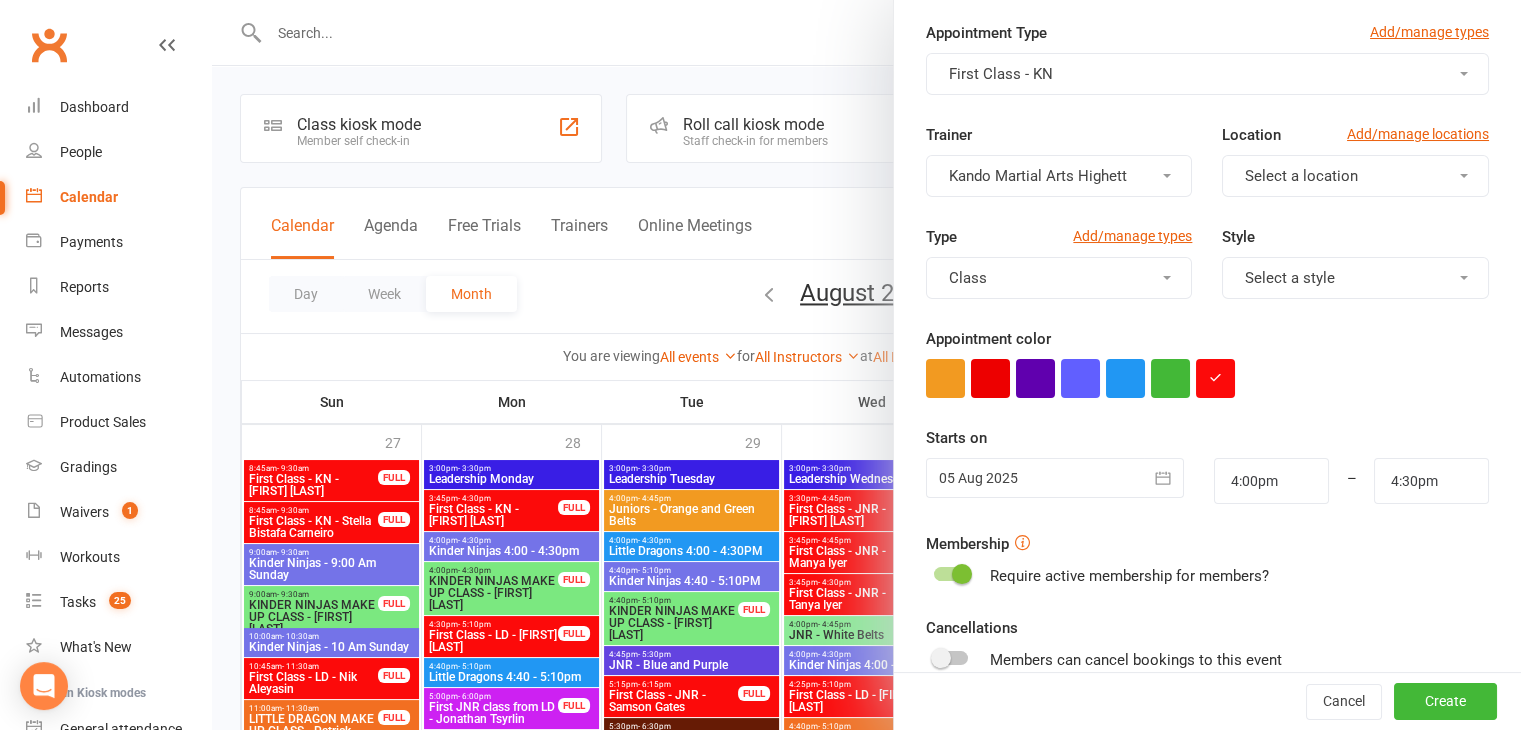 click on "Select a style" at bounding box center [1290, 278] 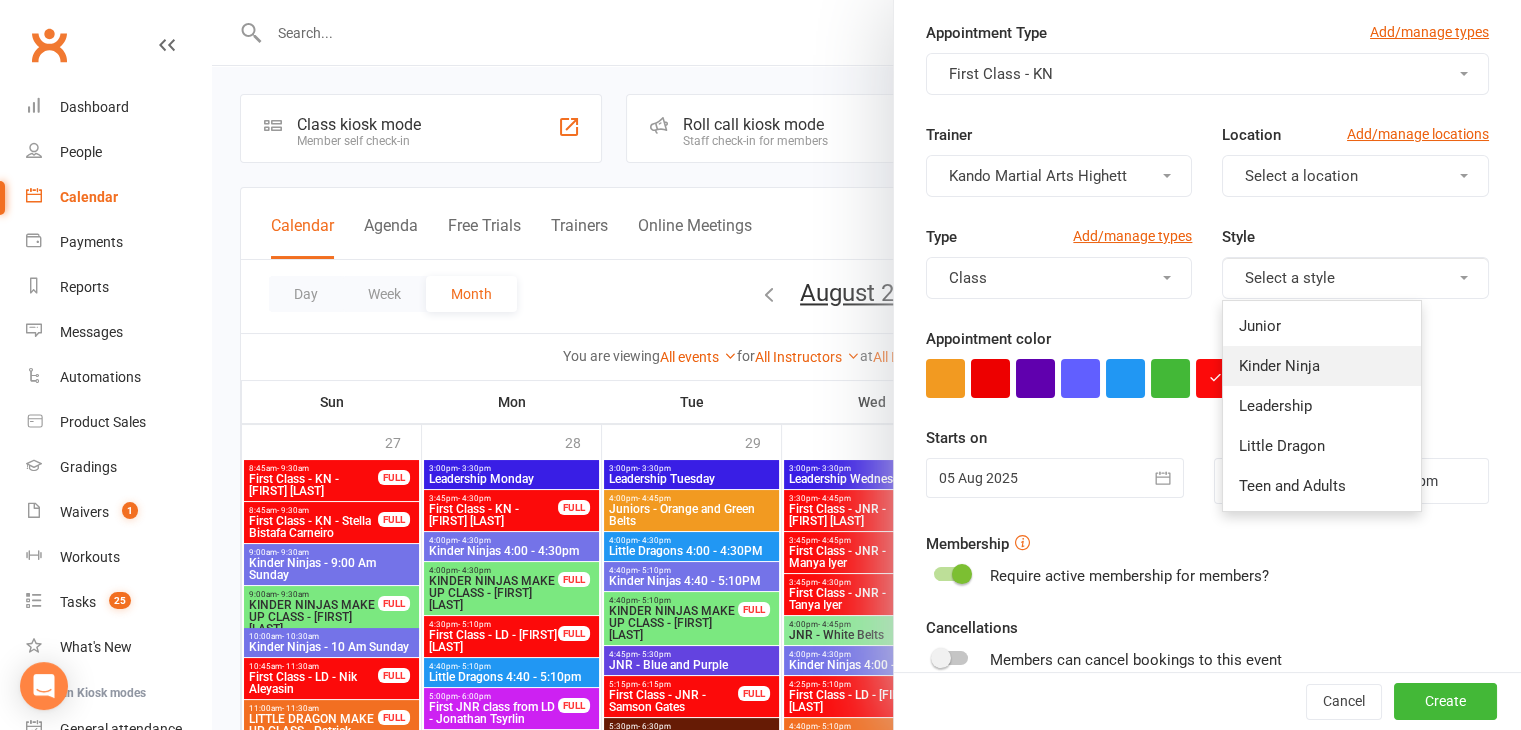 click on "Kinder Ninja" at bounding box center (1279, 366) 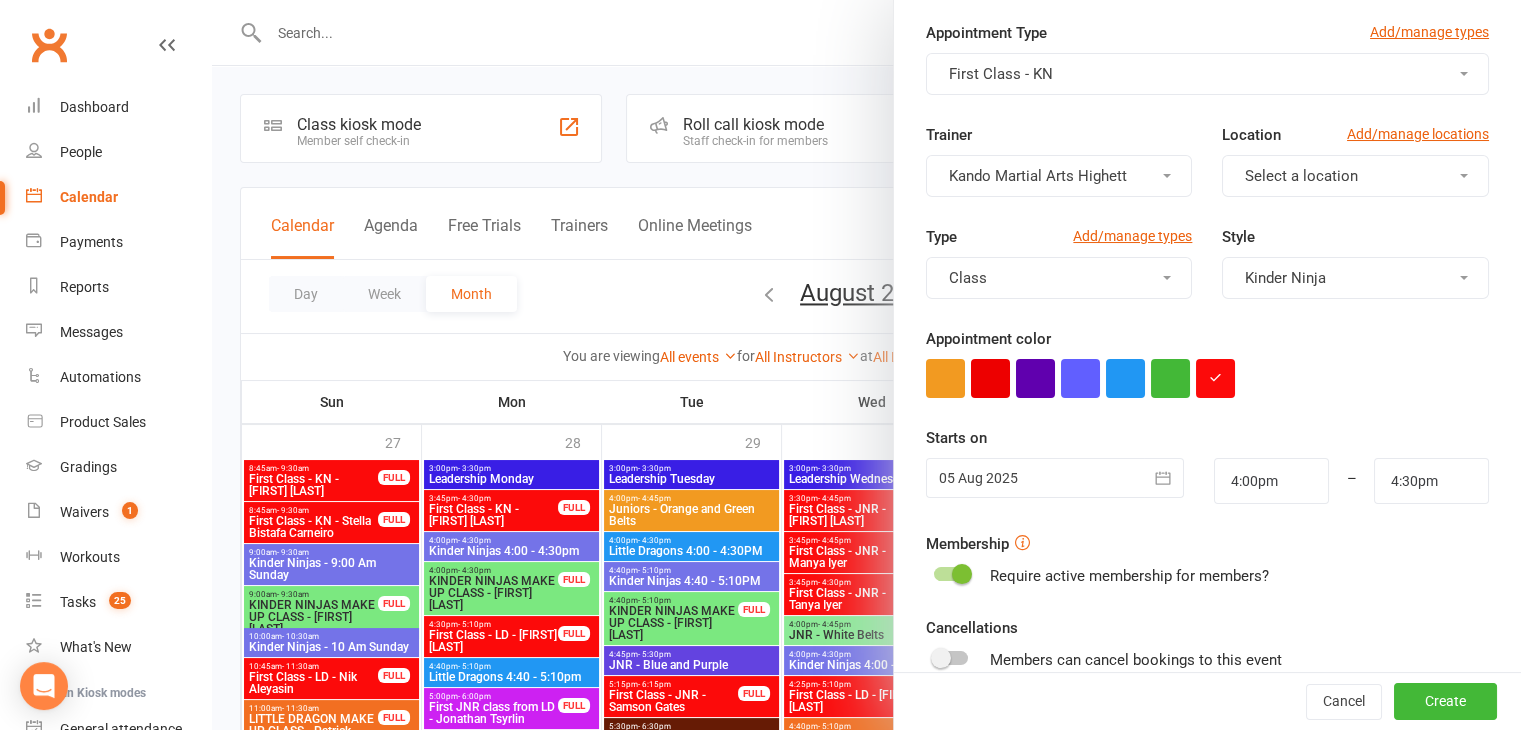 click on "Select a location" at bounding box center (1301, 176) 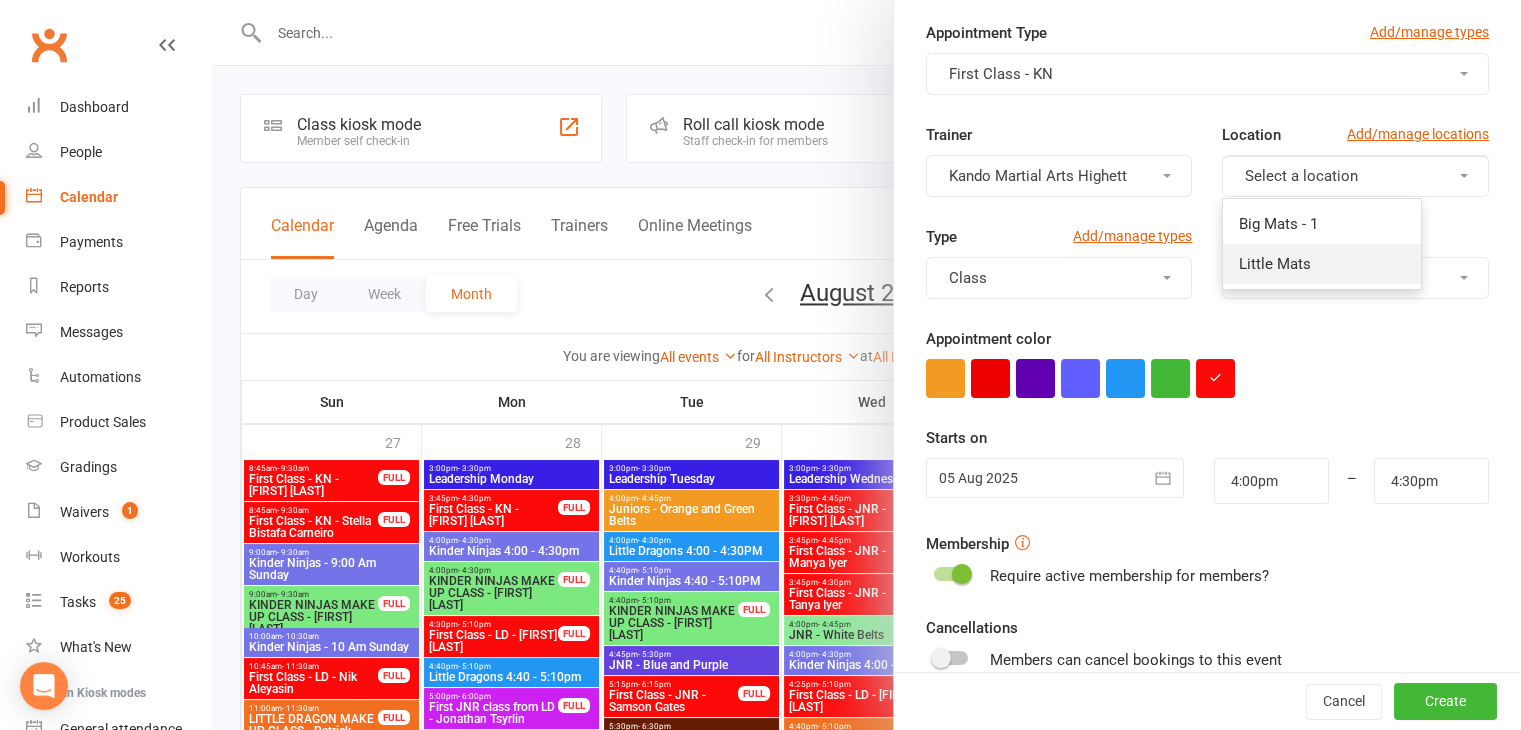 click on "Little Mats" at bounding box center [1275, 264] 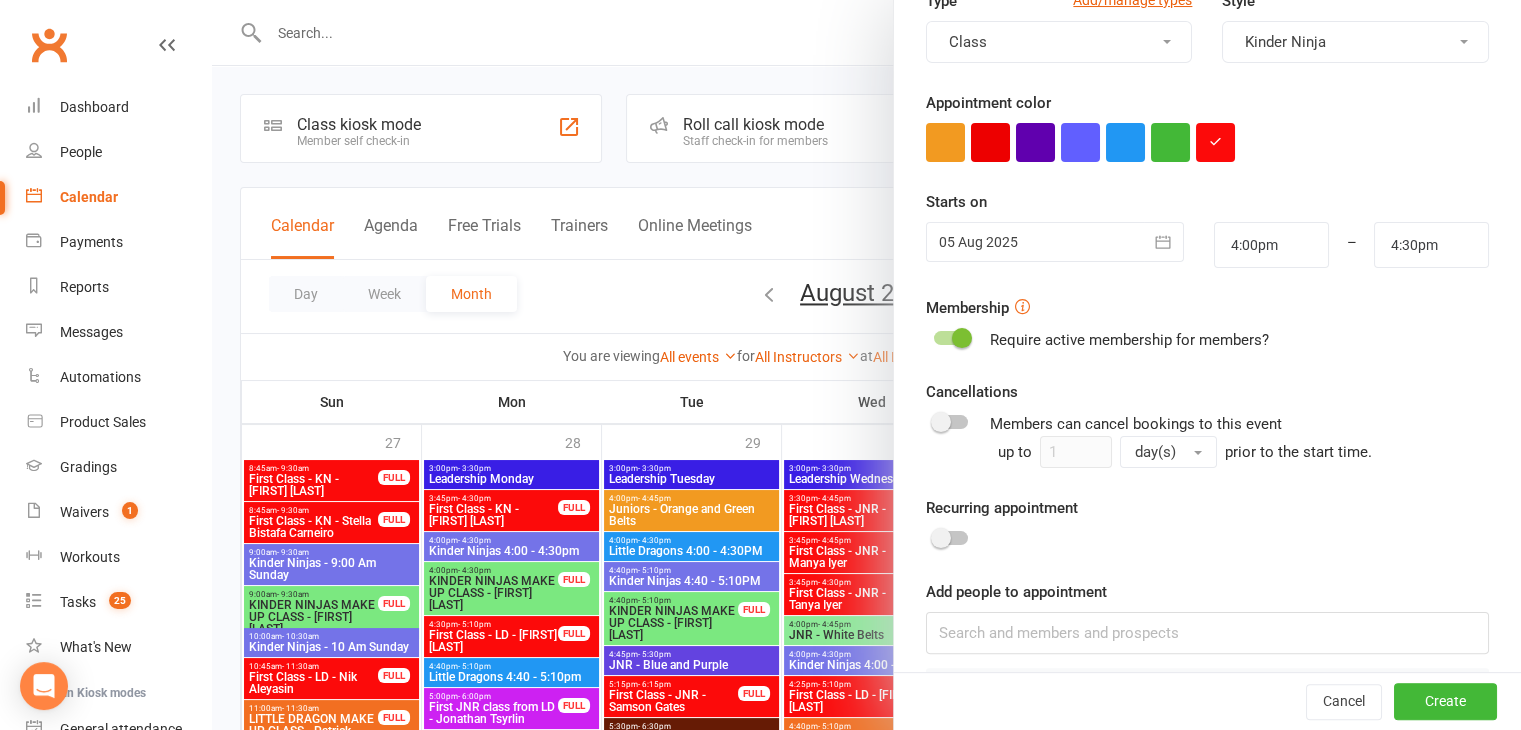 scroll, scrollTop: 364, scrollLeft: 0, axis: vertical 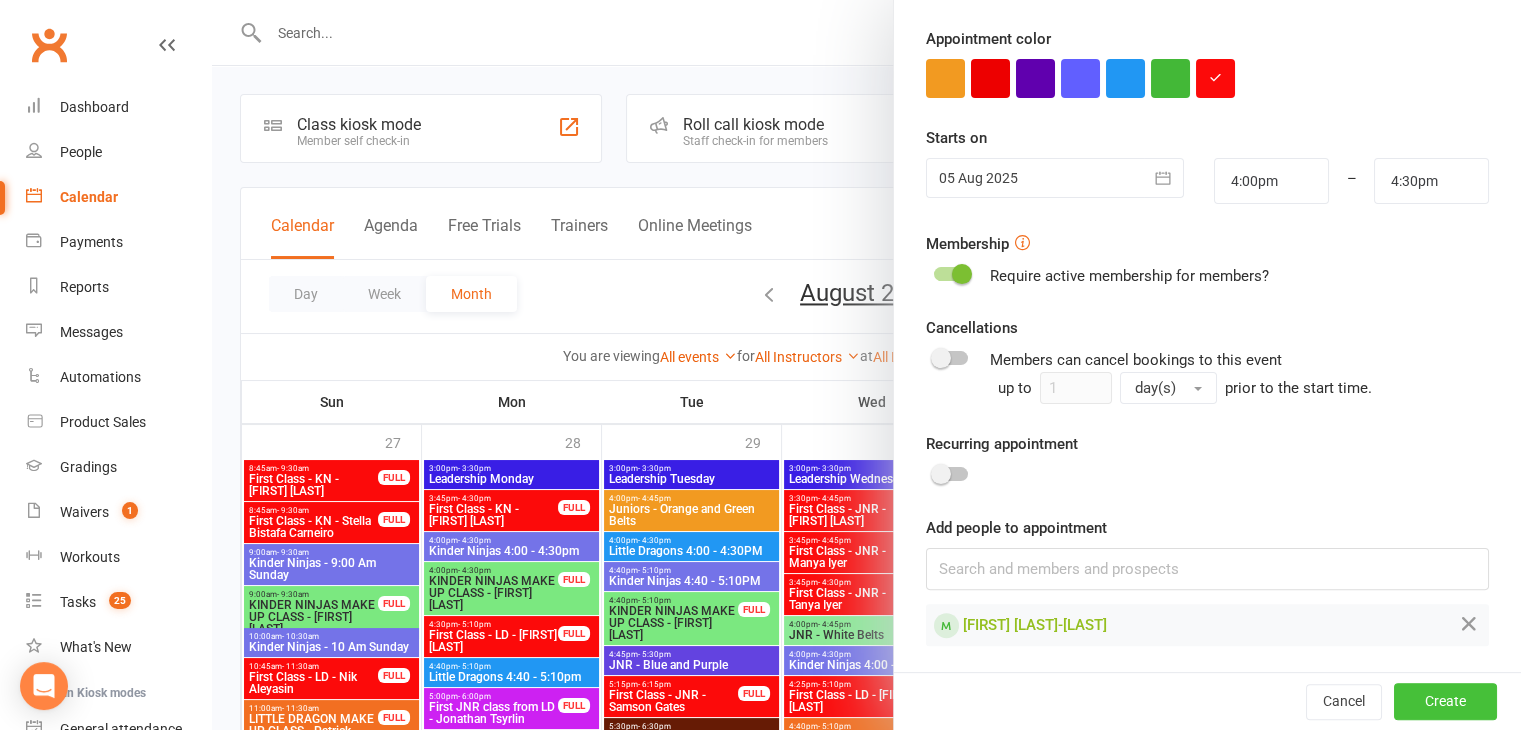 click on "Create" at bounding box center [1445, 702] 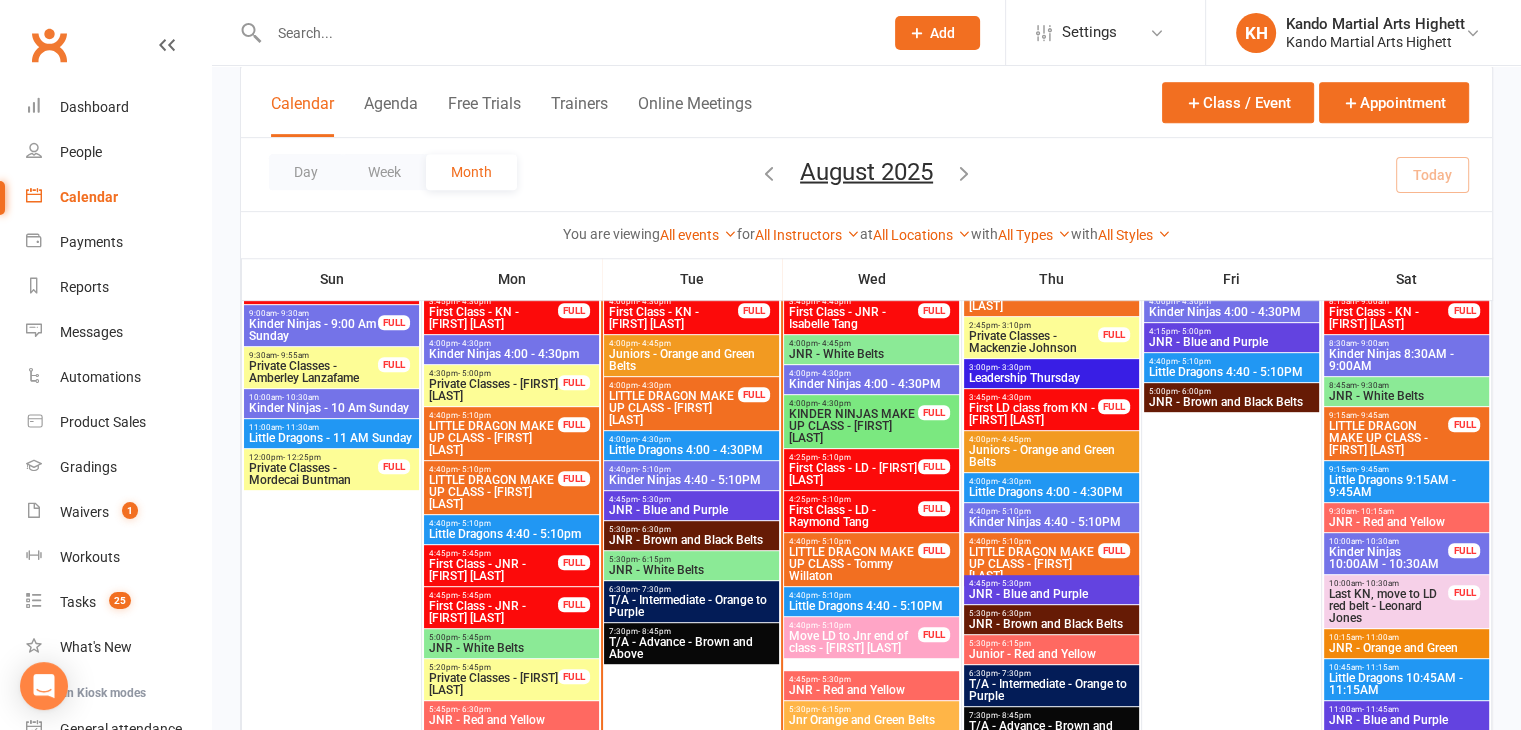 scroll, scrollTop: 800, scrollLeft: 0, axis: vertical 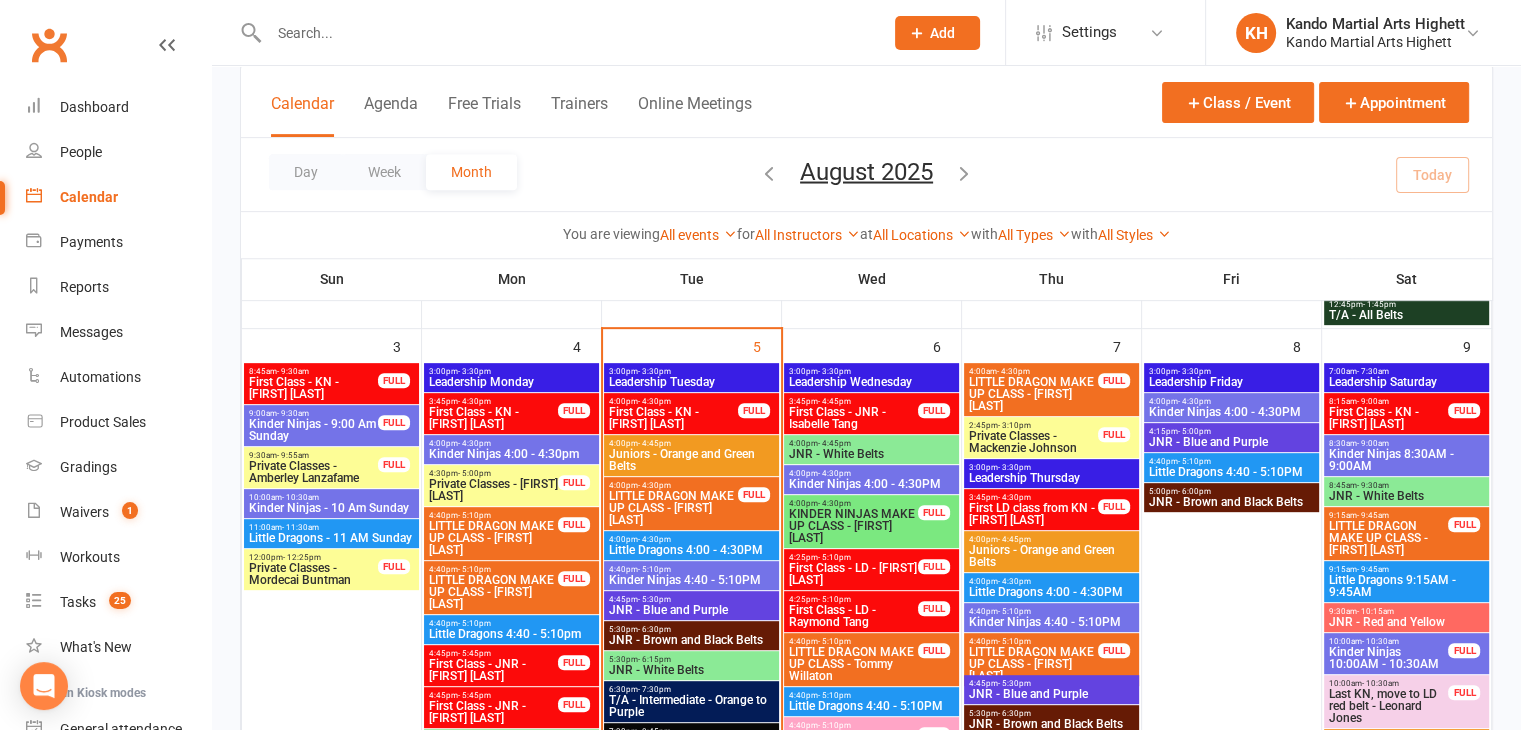 click on "First Class - KN - [FIRST] [LAST] [LAST]" at bounding box center [673, 418] 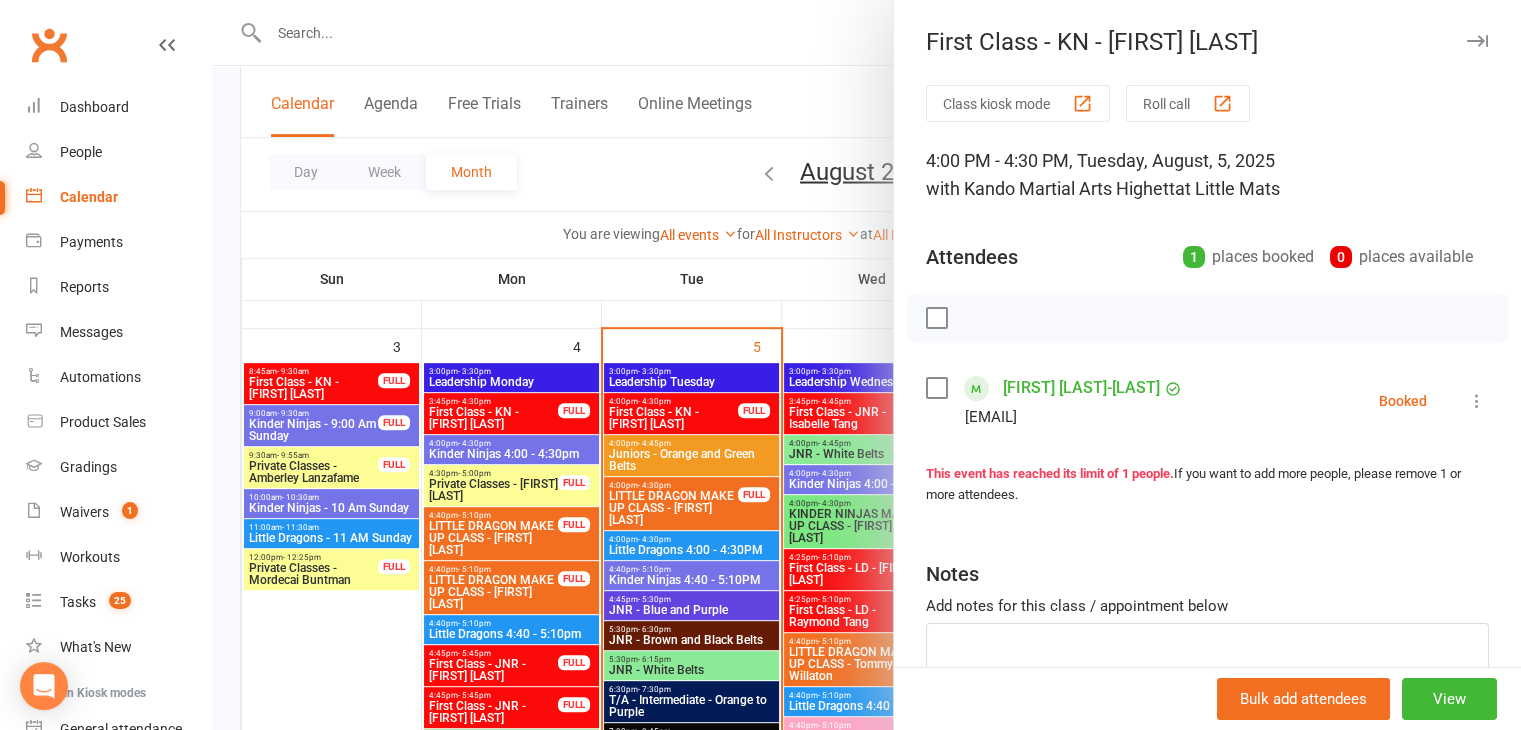 click on "Class kiosk mode  Roll call  4:00 PM - 4:30 PM, Tuesday, August, 5, 2025 with Kando Martial Arts Highett  at  Little Mats  Attendees  1  places booked 0  places available   Eddie Maddox-Thompson  Alisonm84@hotmail.com Booked More info  Remove  Check in  Mark absent  Send message  This event has reached its limit of 1 people.  If you want to add more people, please remove 1 or more attendees. Notes  Add notes for this class / appointment below" at bounding box center [1207, 437] 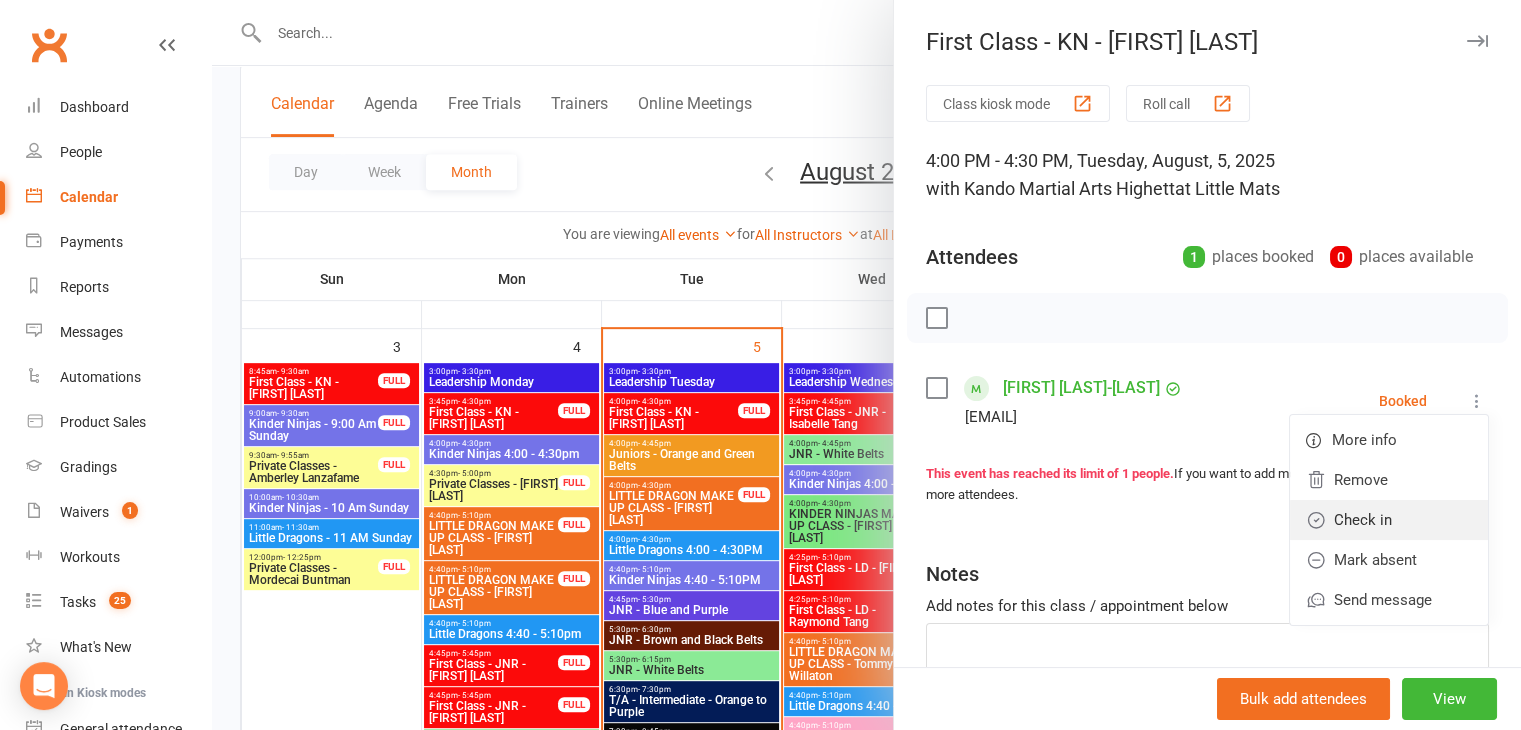 click on "Check in" at bounding box center [1389, 520] 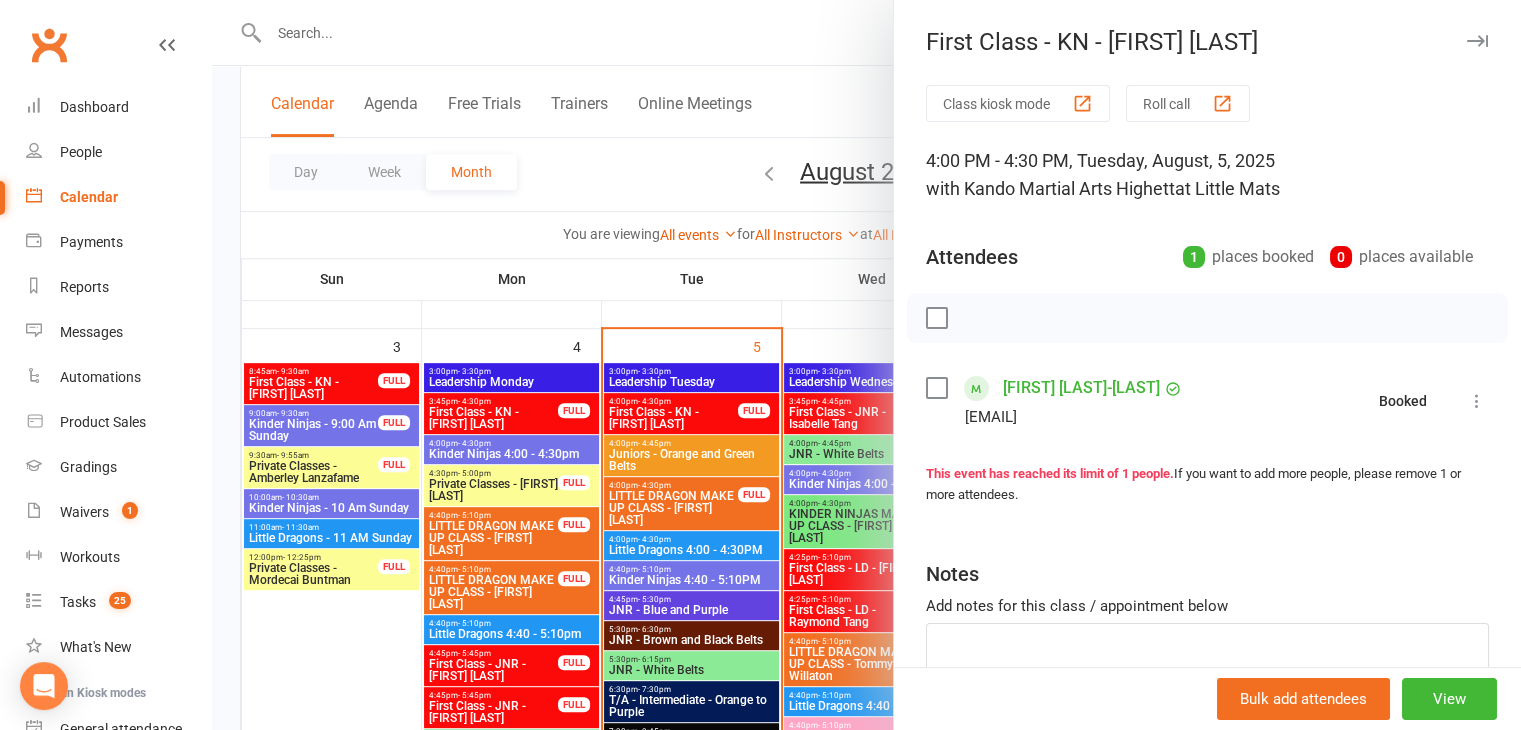 click at bounding box center [866, 365] 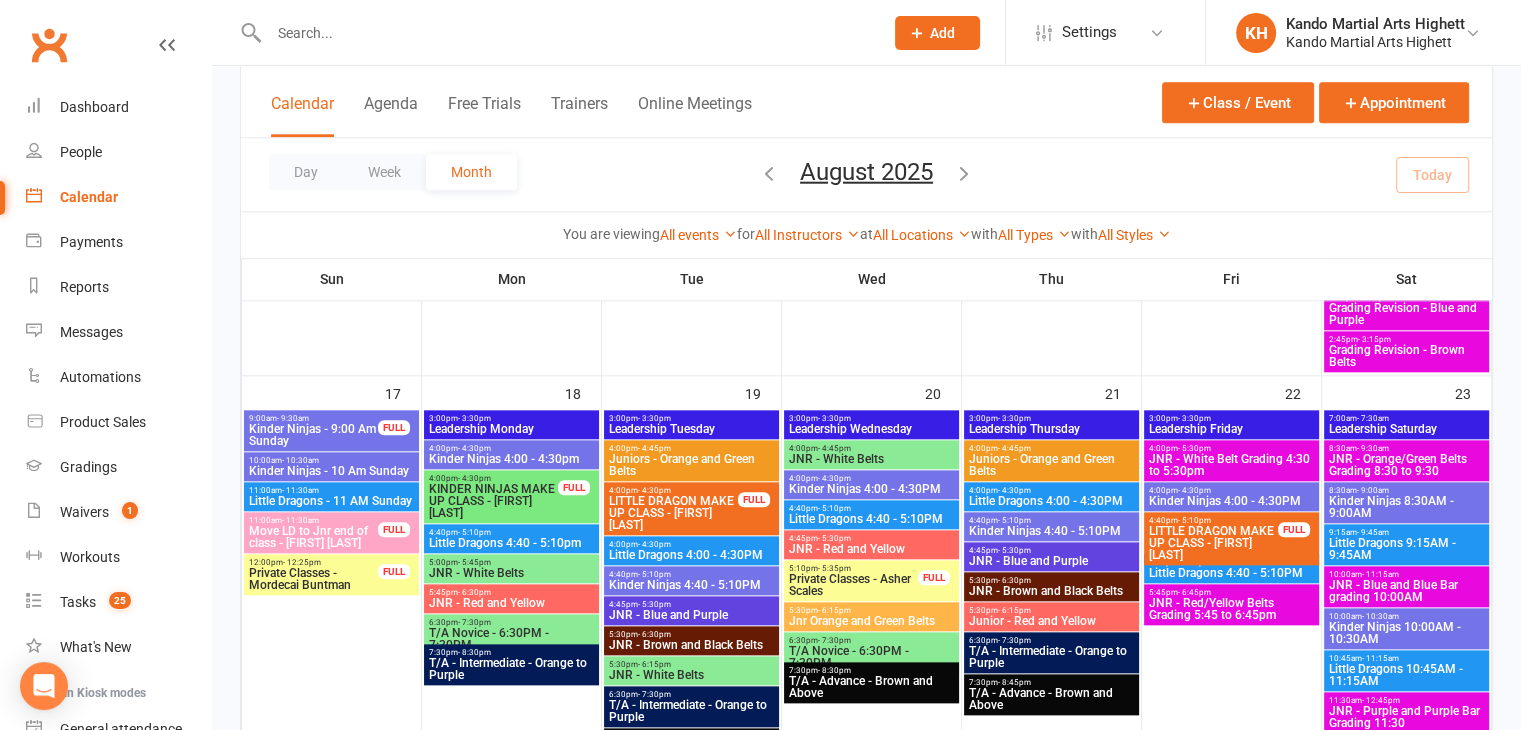 scroll, scrollTop: 2200, scrollLeft: 0, axis: vertical 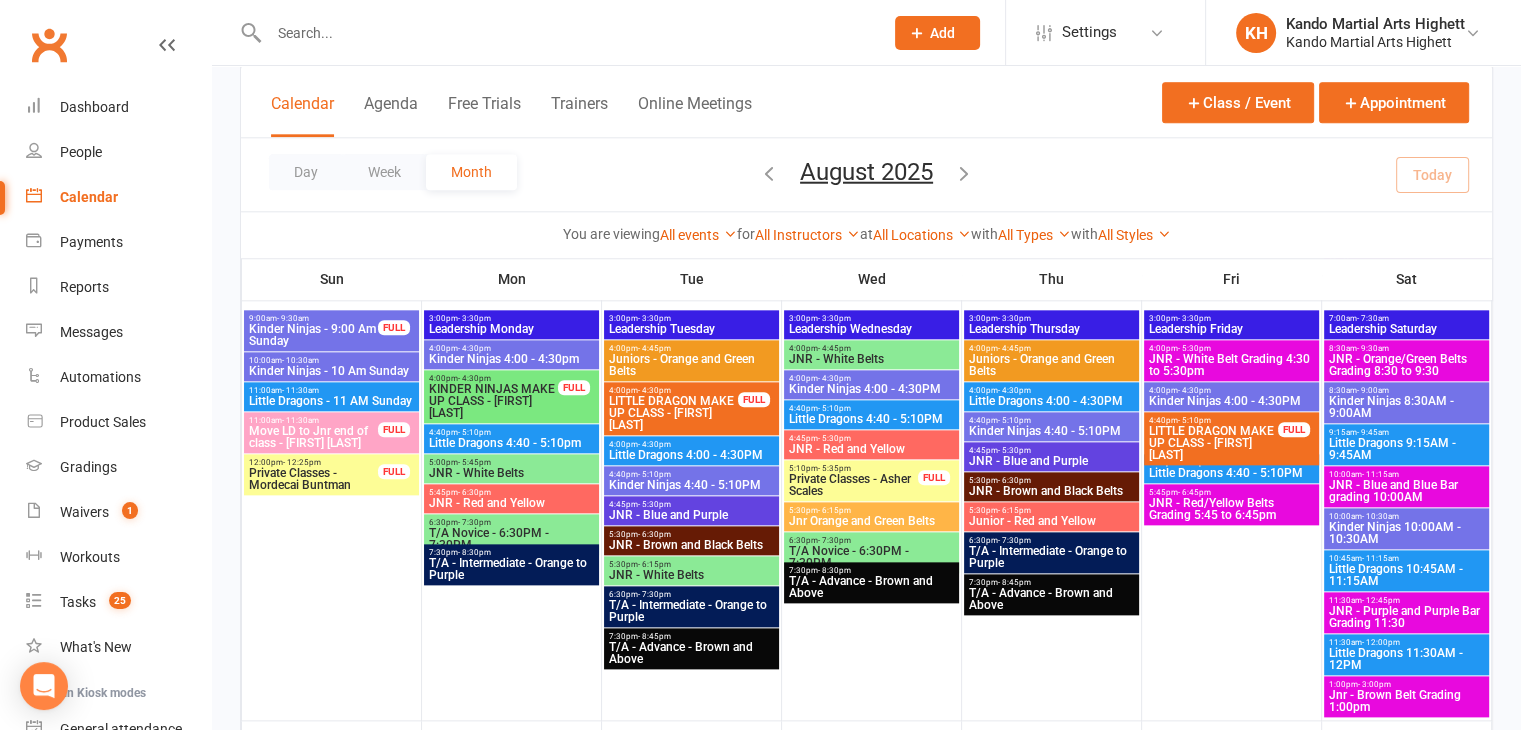click on "Little Dragons 4:00 - 4:30PM" at bounding box center (691, 455) 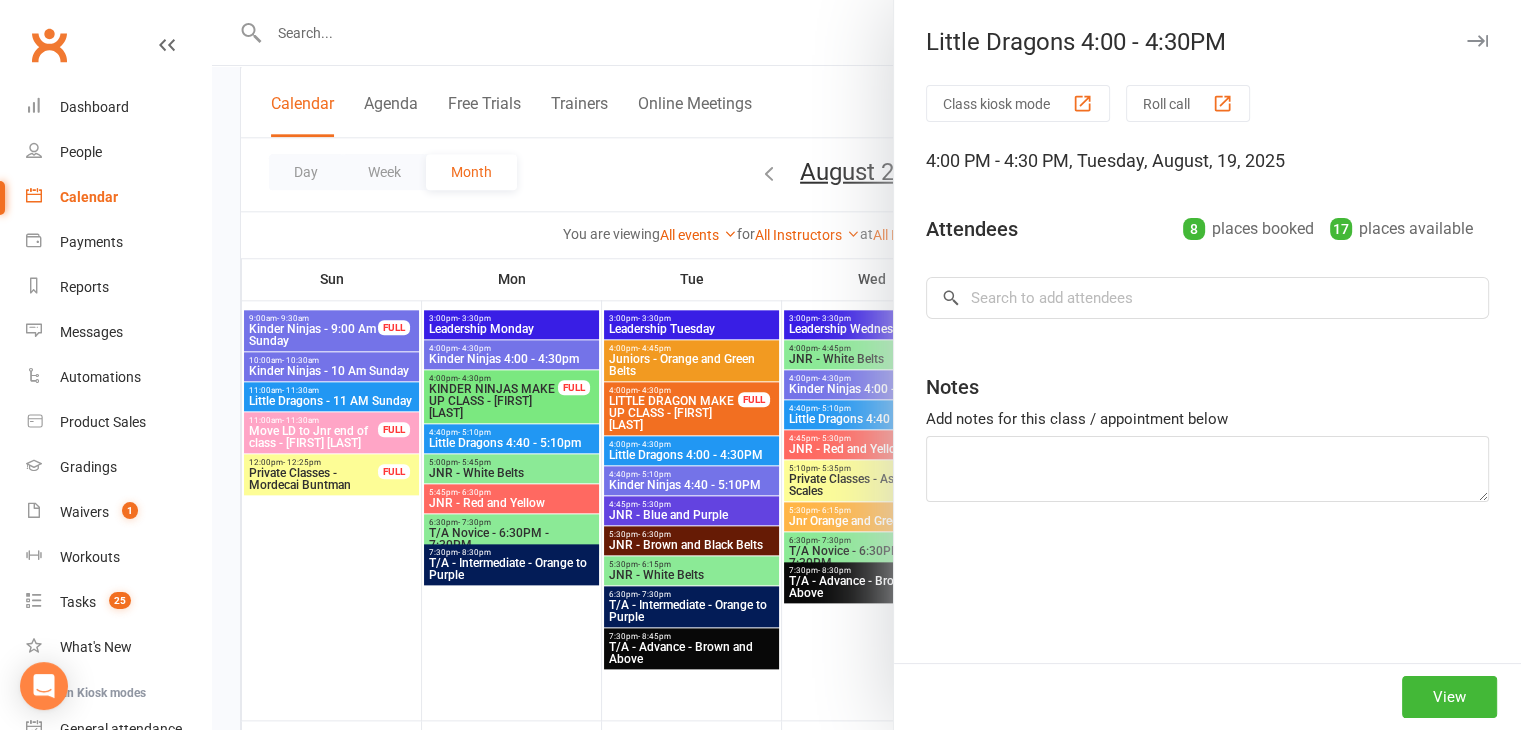 click at bounding box center (866, 365) 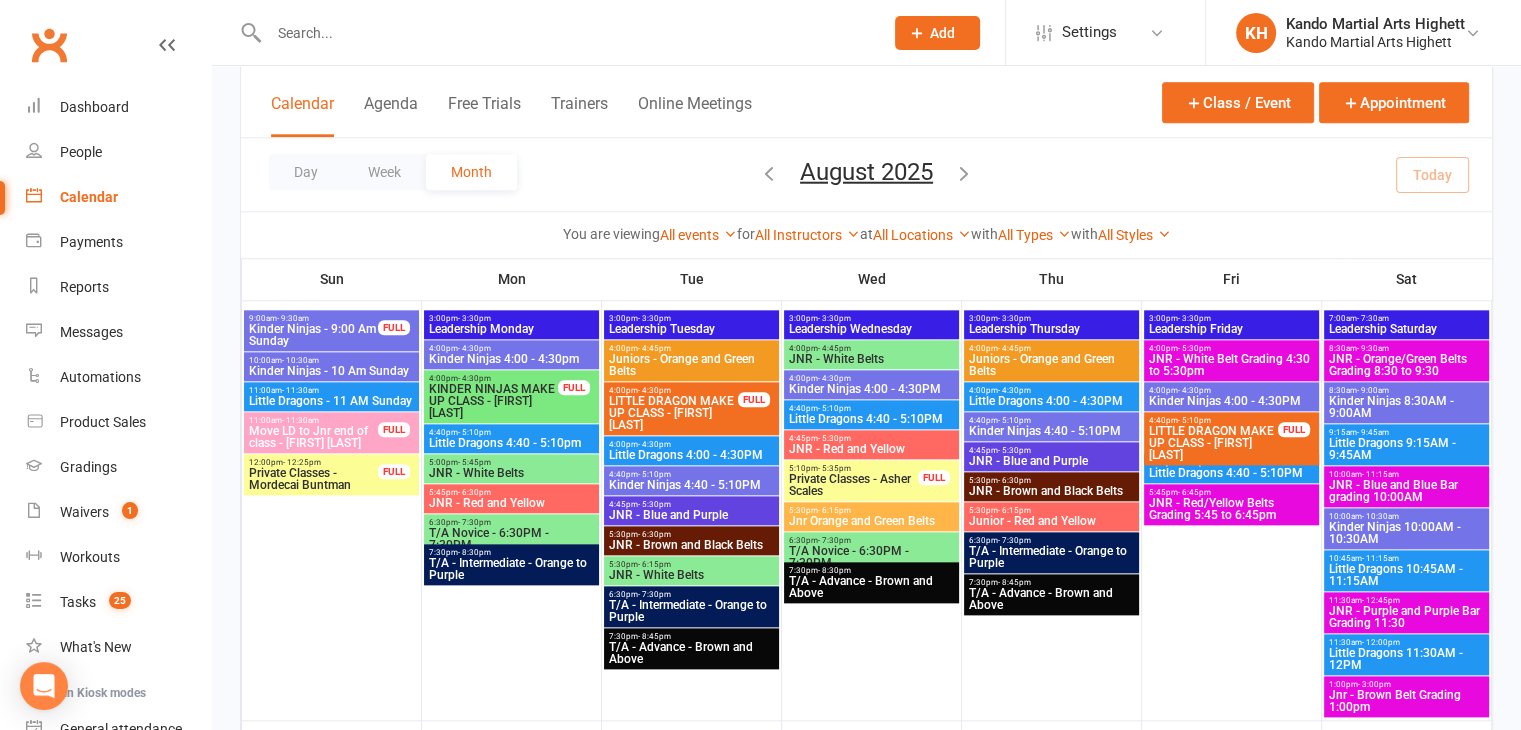 click on "Little Dragons 4:00 - 4:30PM" at bounding box center (691, 455) 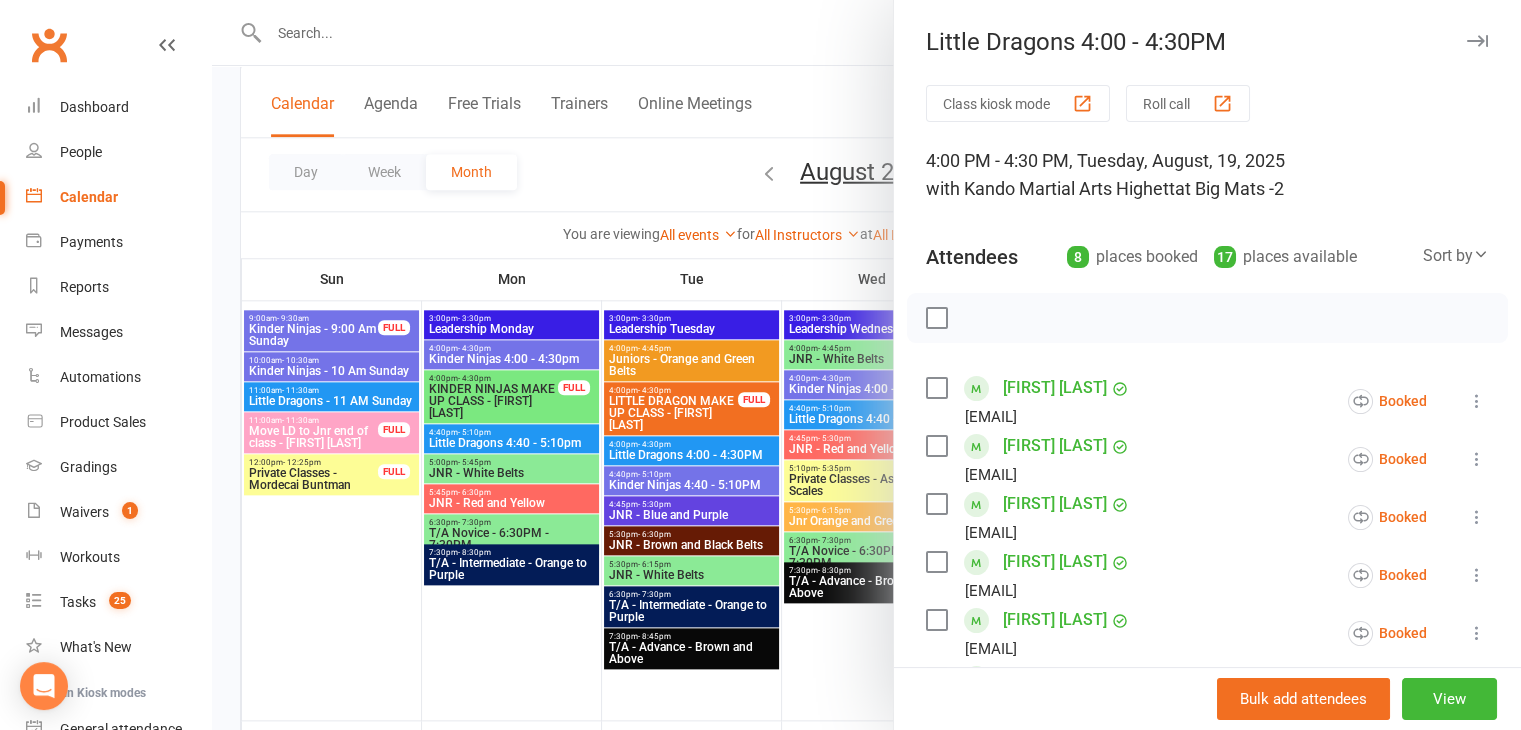 click at bounding box center (866, 365) 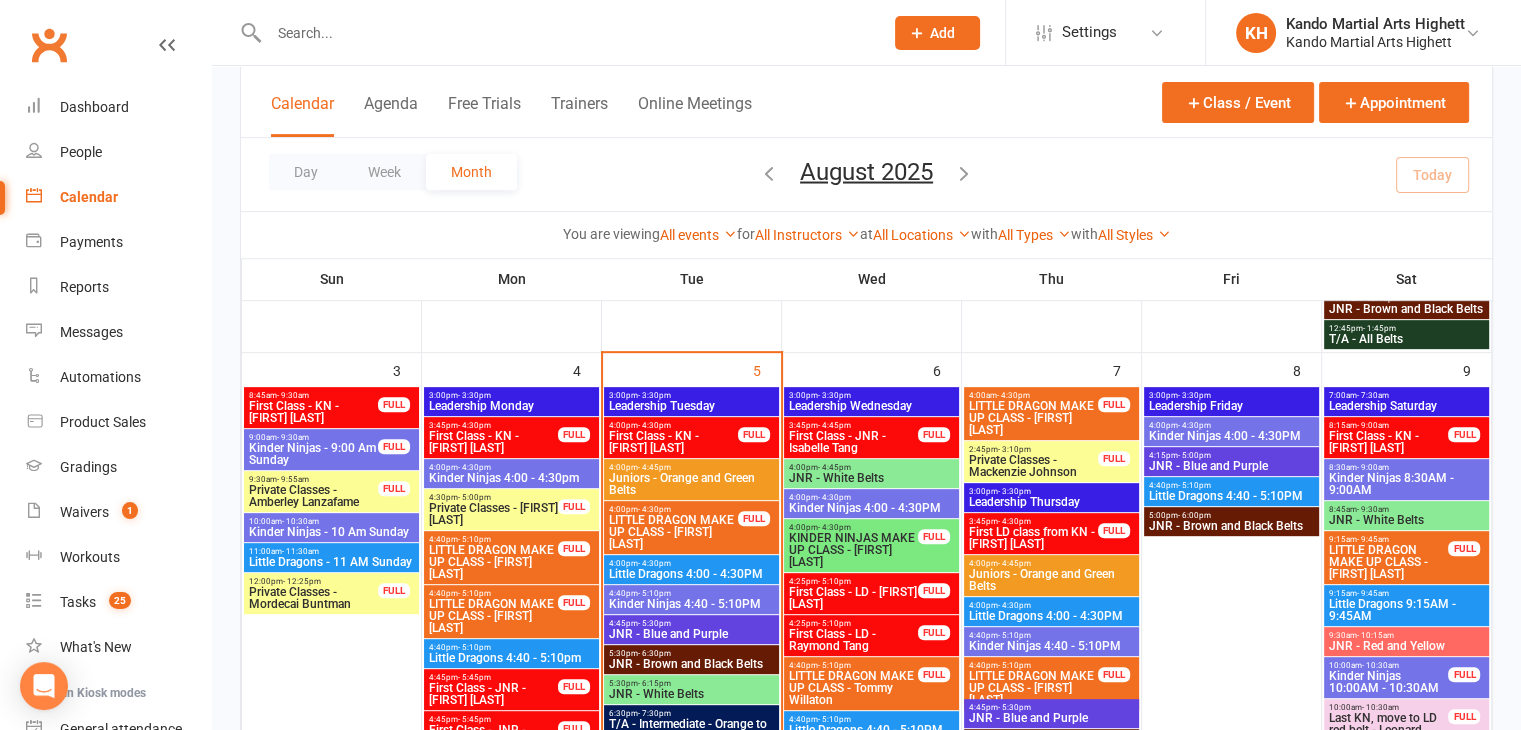 scroll, scrollTop: 800, scrollLeft: 0, axis: vertical 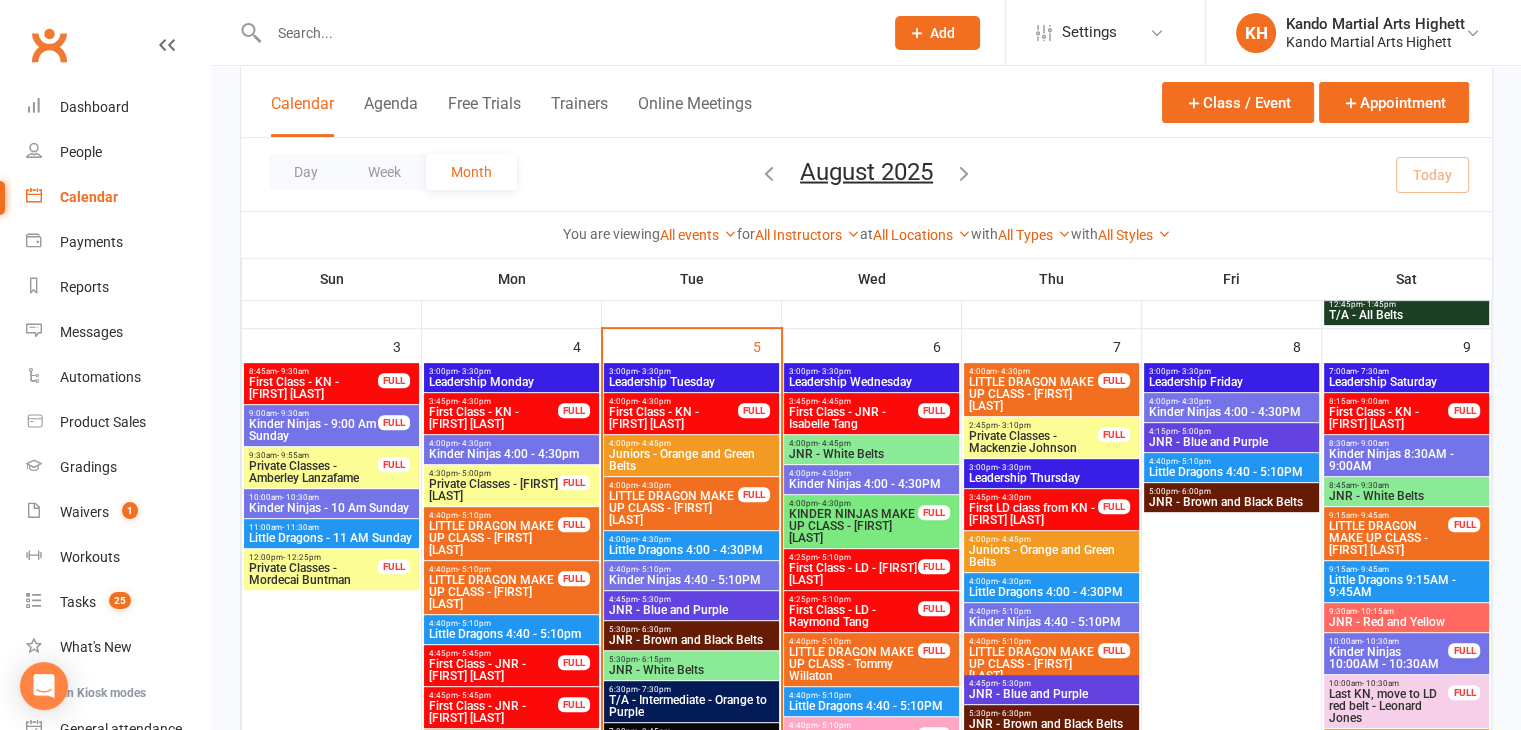 click on "4:00pm  - 4:30pm" at bounding box center [673, 401] 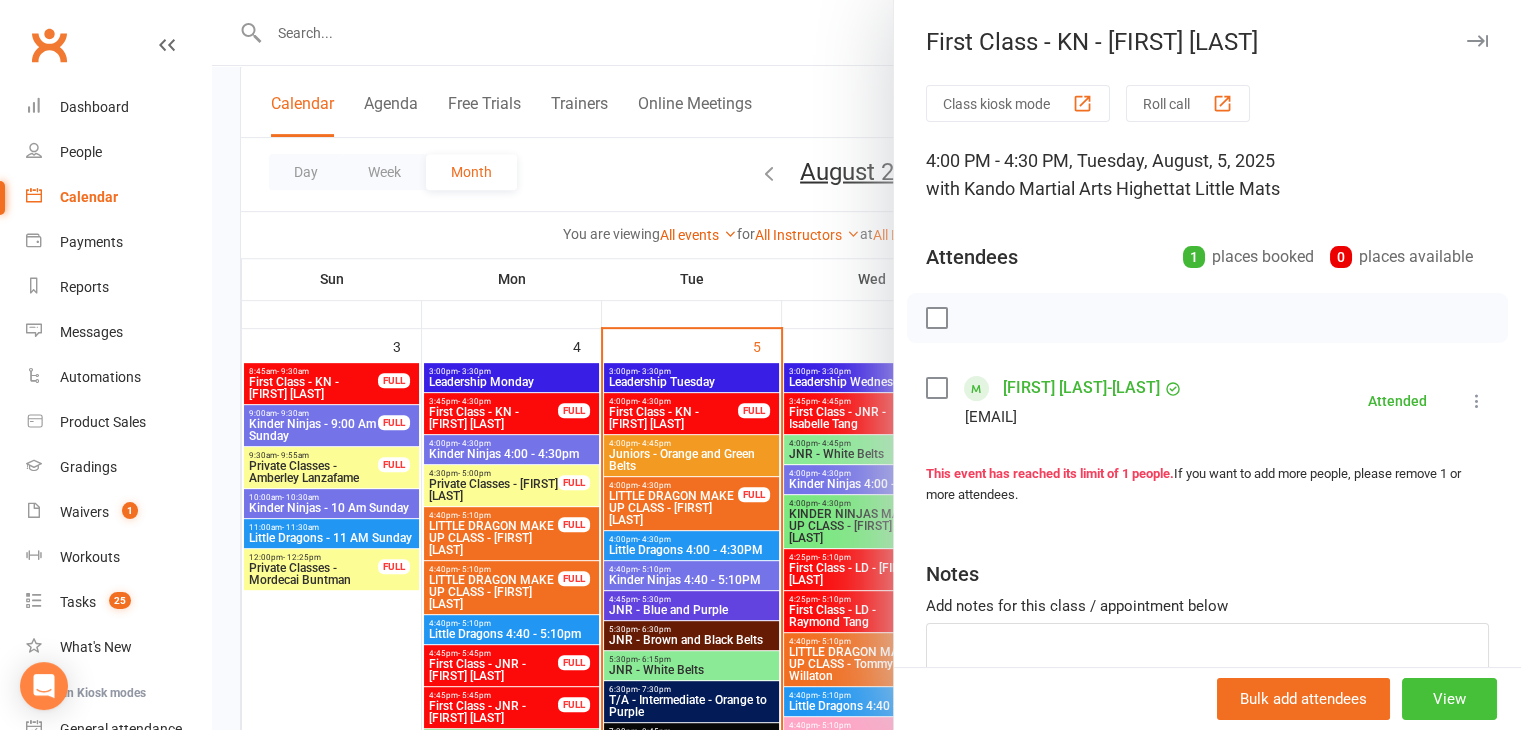 click on "View" at bounding box center (1449, 699) 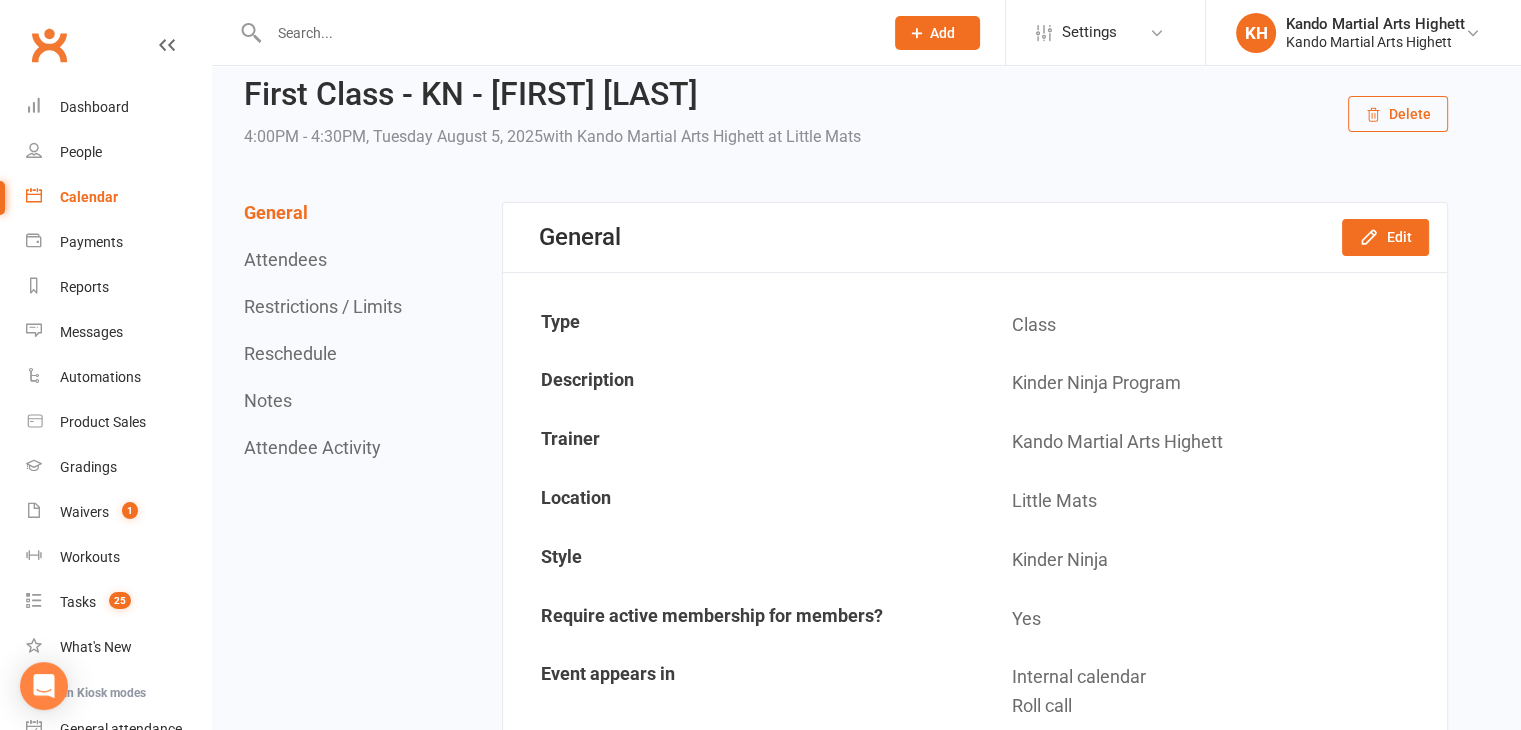 scroll, scrollTop: 0, scrollLeft: 0, axis: both 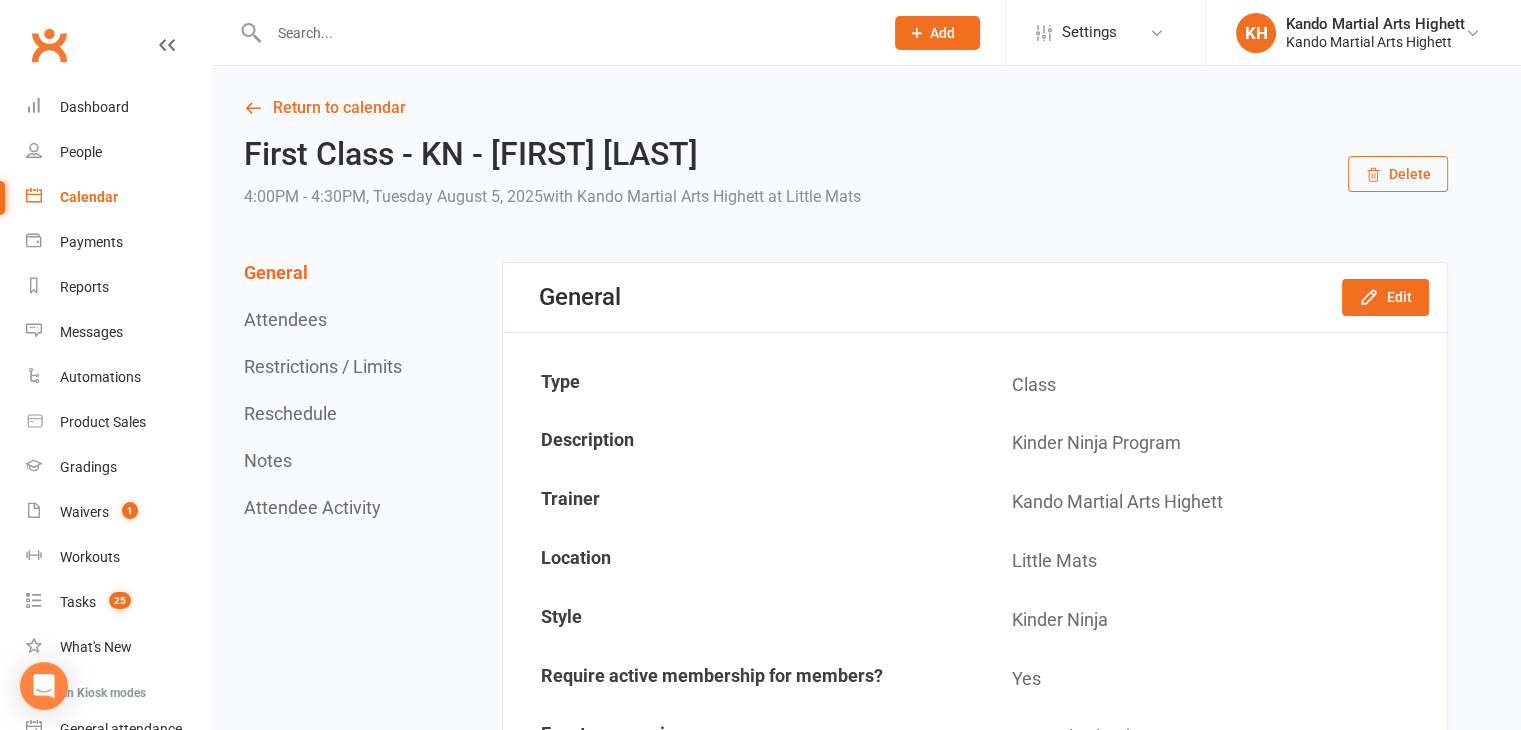 click on "General Attendees Restrictions / Limits Reschedule Notes Attendee Activity" at bounding box center (325, 390) 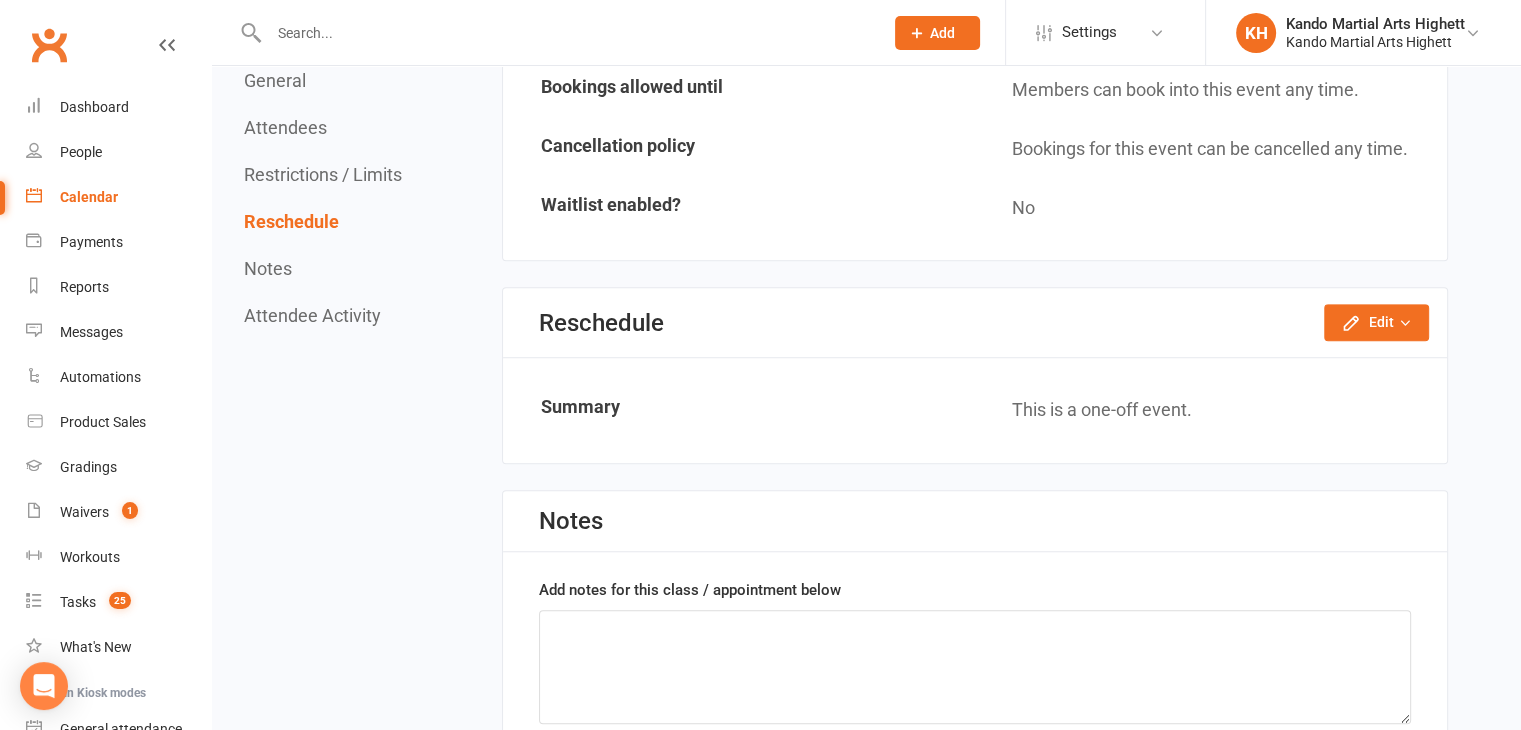 scroll, scrollTop: 1415, scrollLeft: 0, axis: vertical 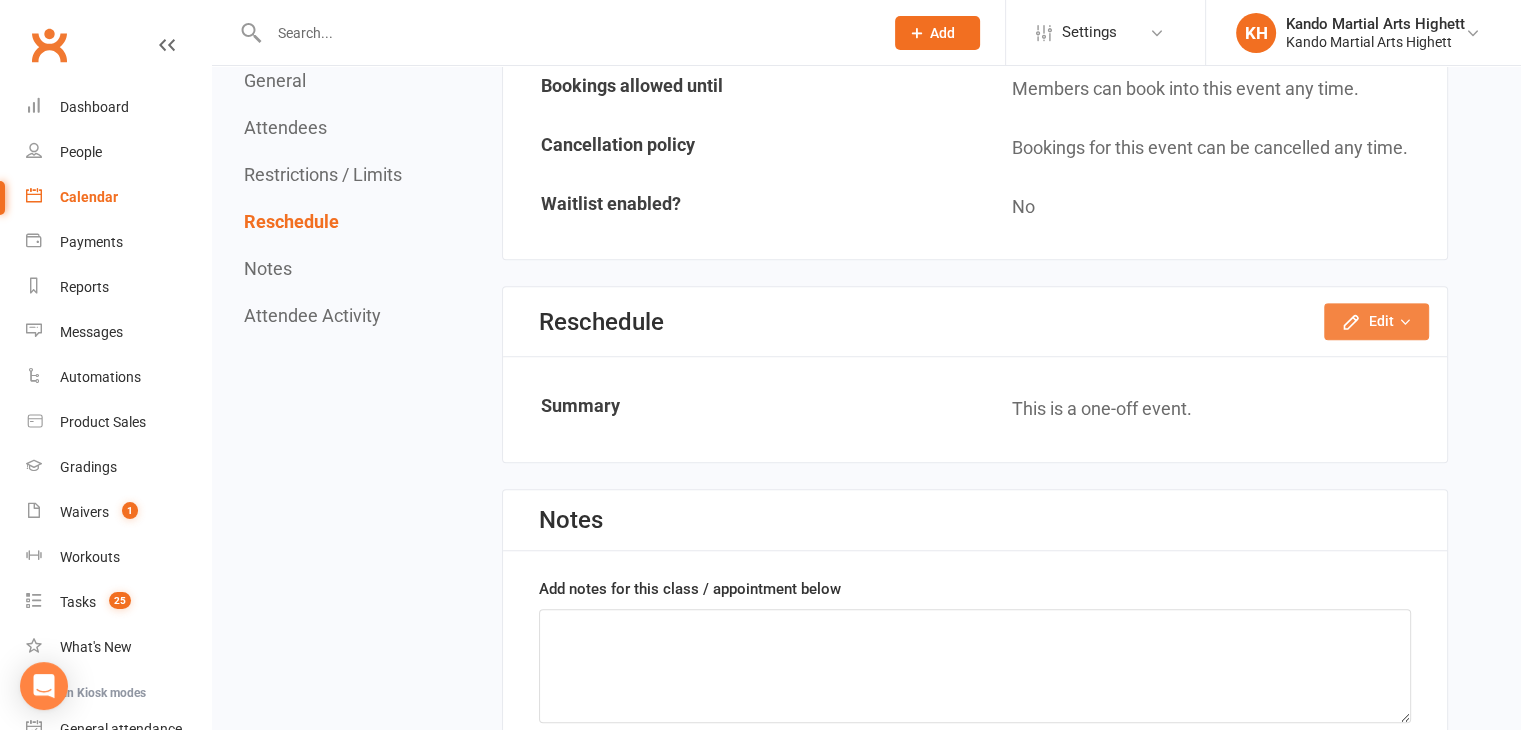 click on "Edit" 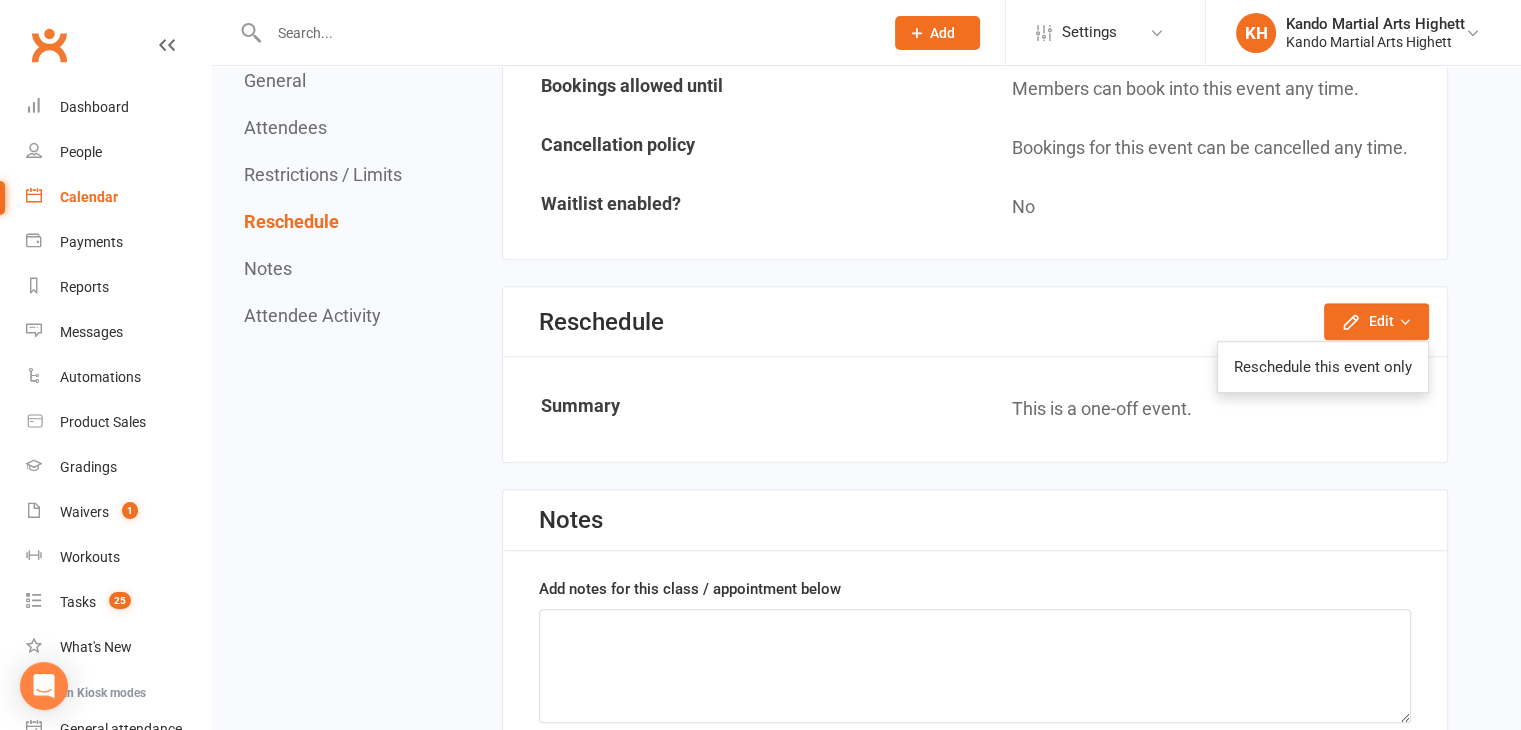 click on "Reschedule this event only" 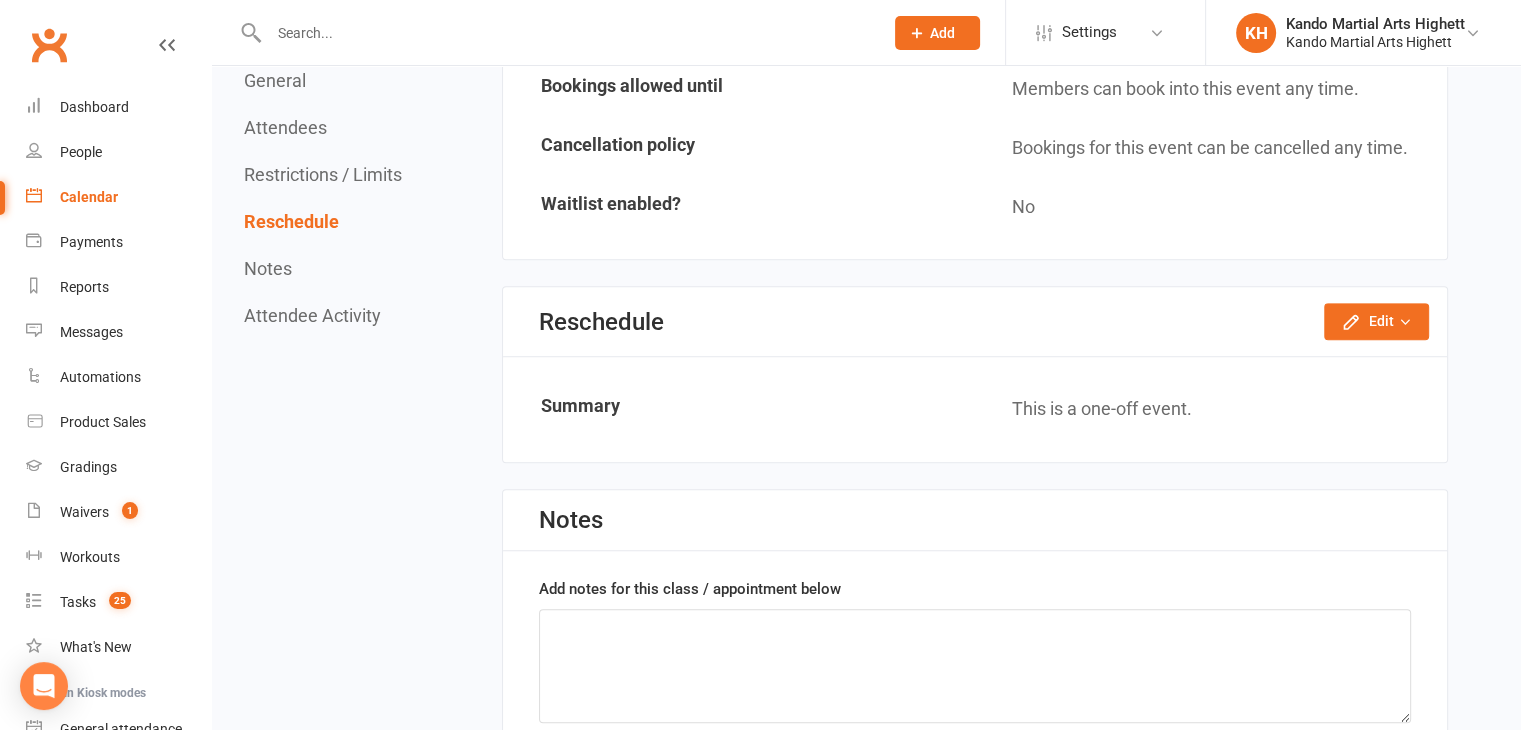 click on "Reschedule Edit  Reschedule this event only" 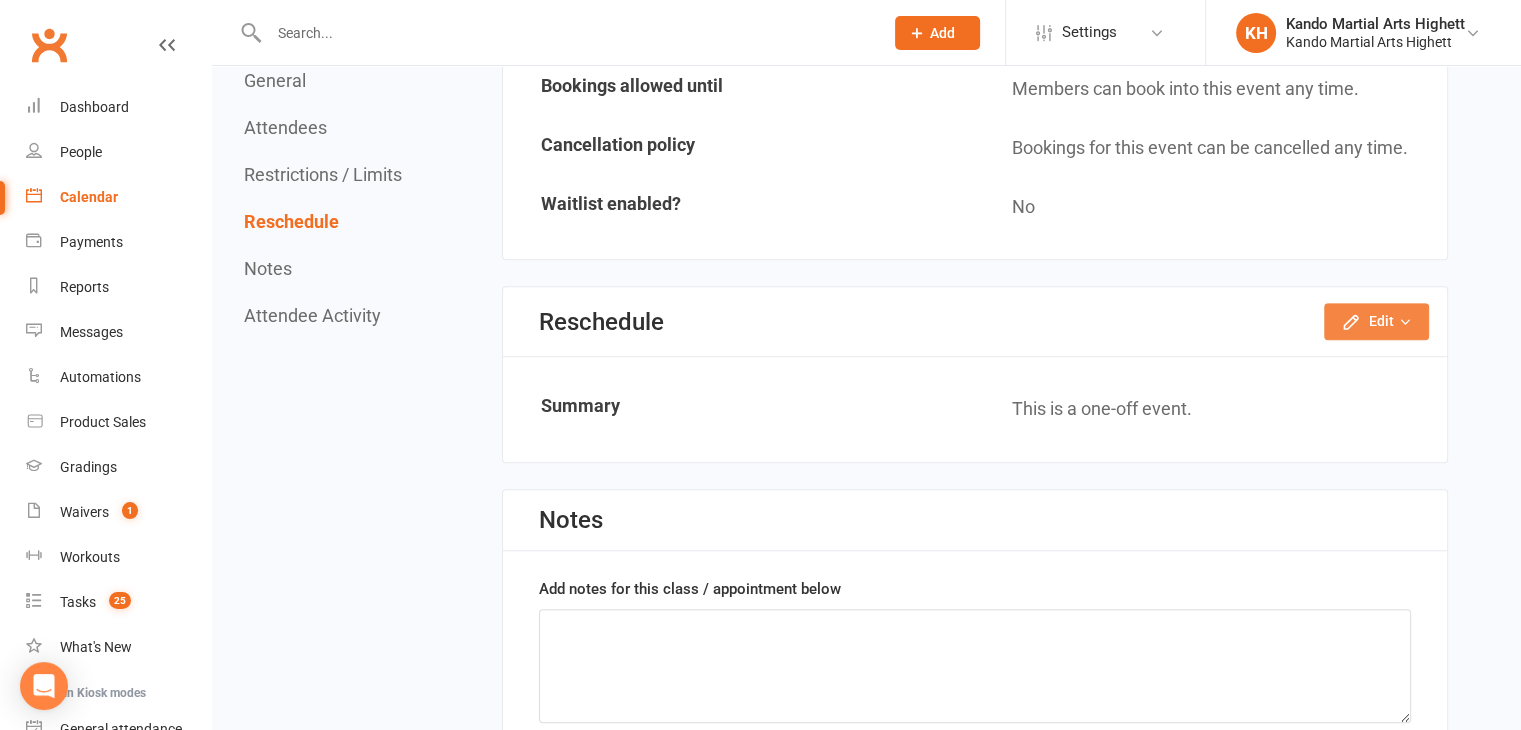 click 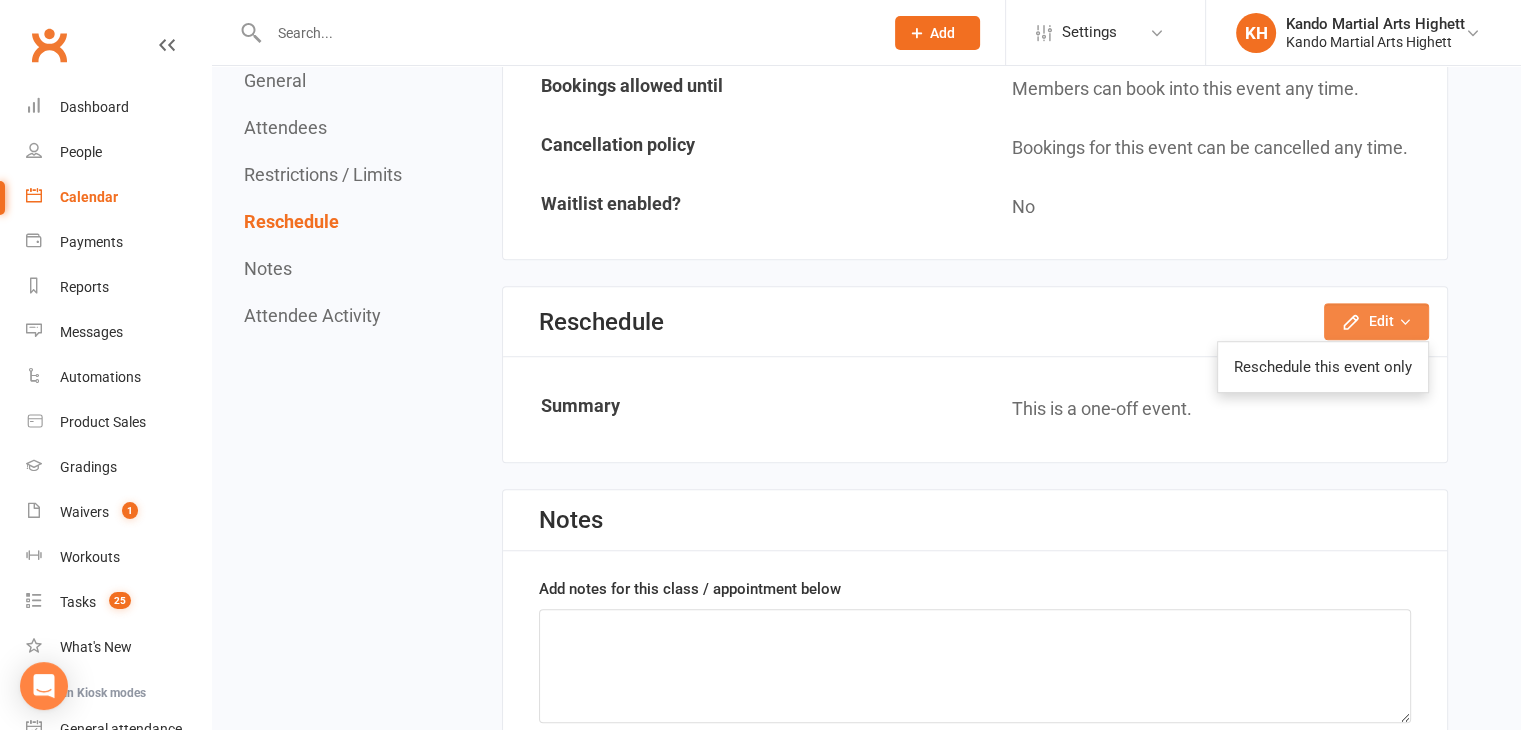 click on "Edit" 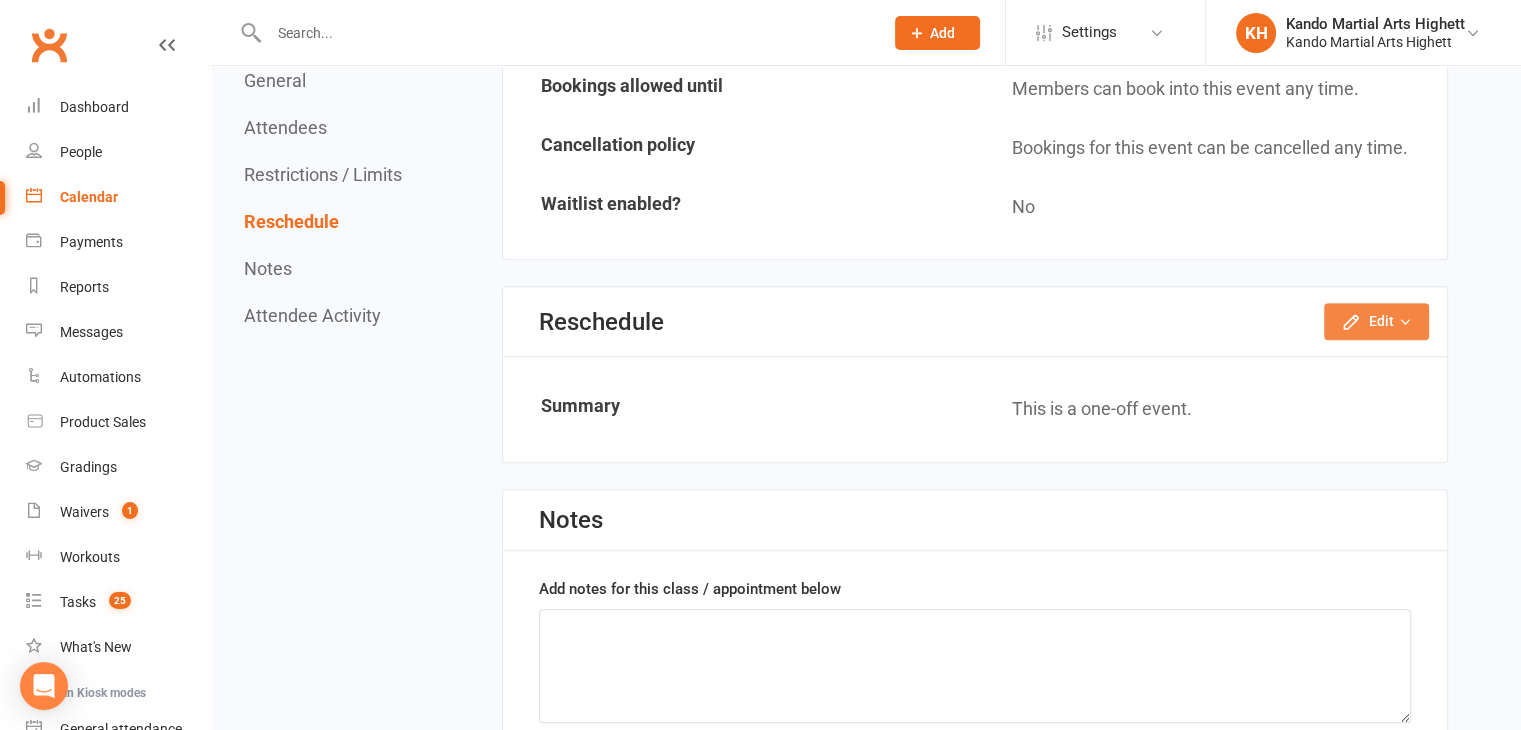 click on "Edit" 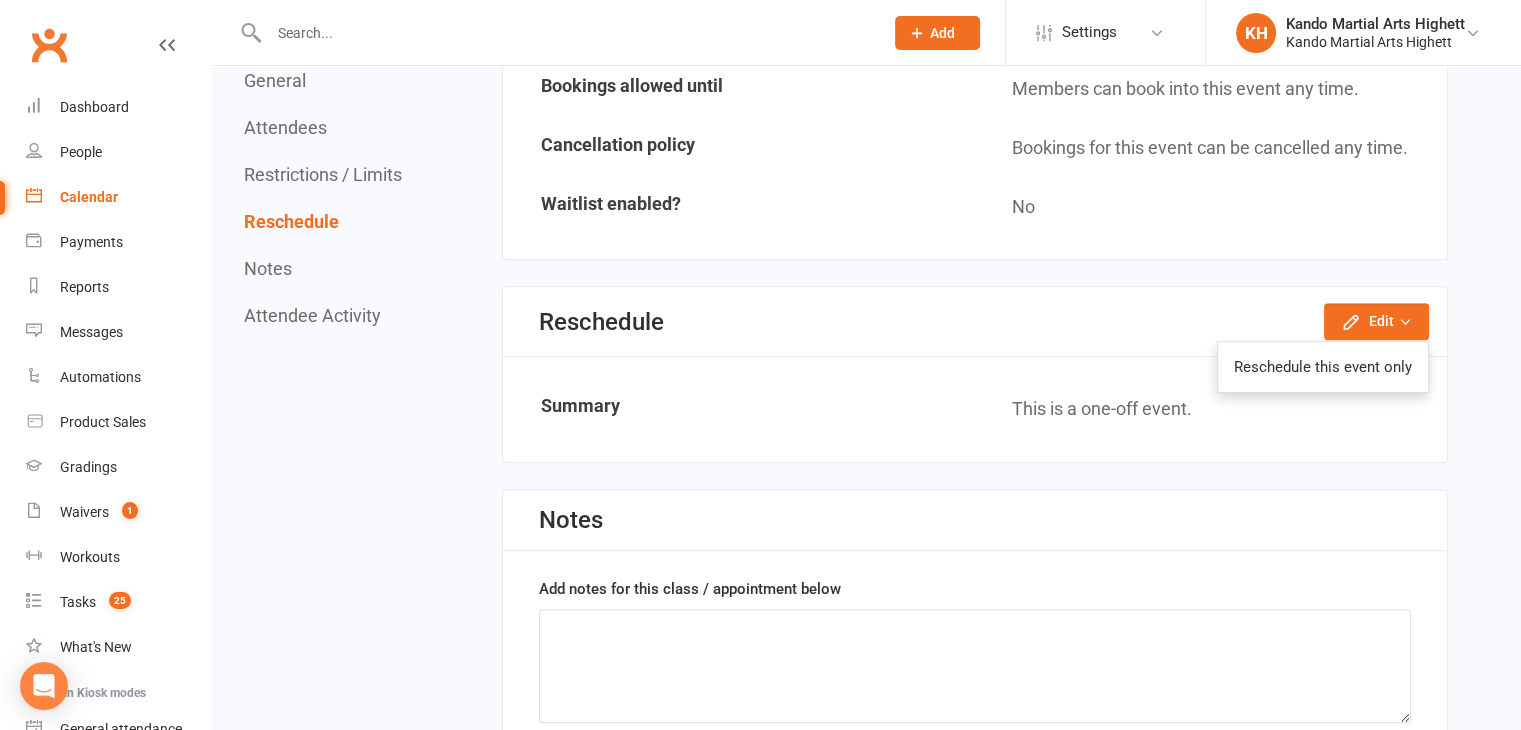 click on "This is a one-off event." 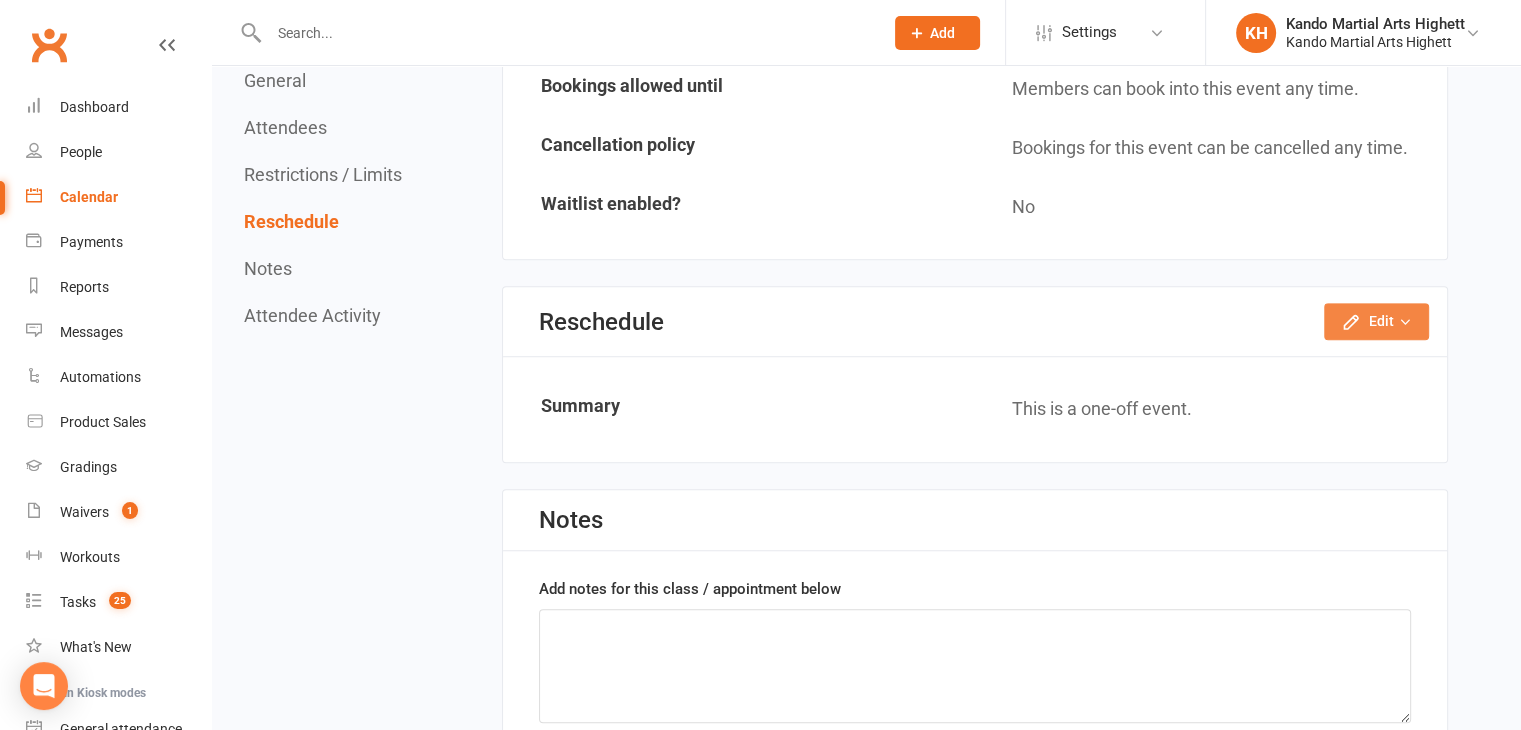 click 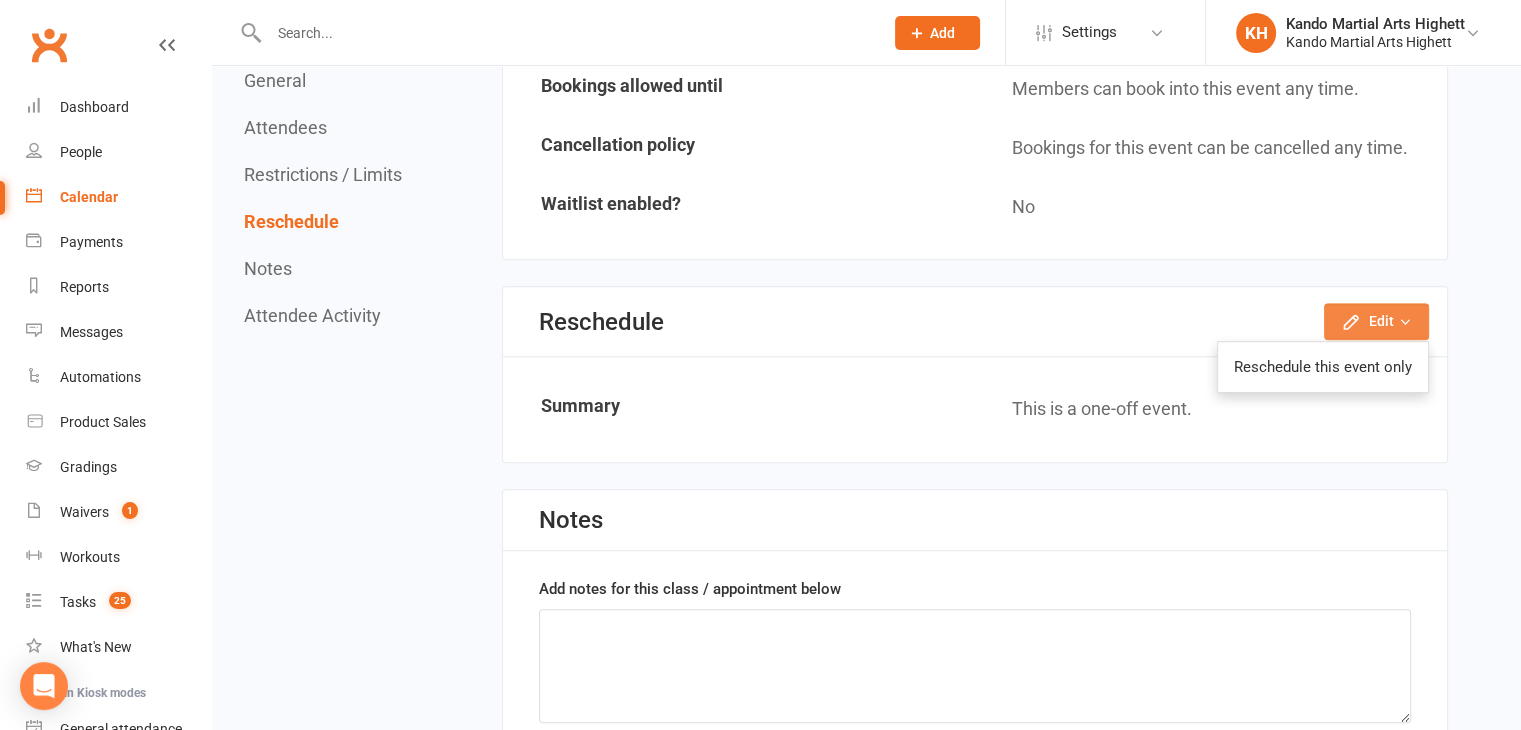 click 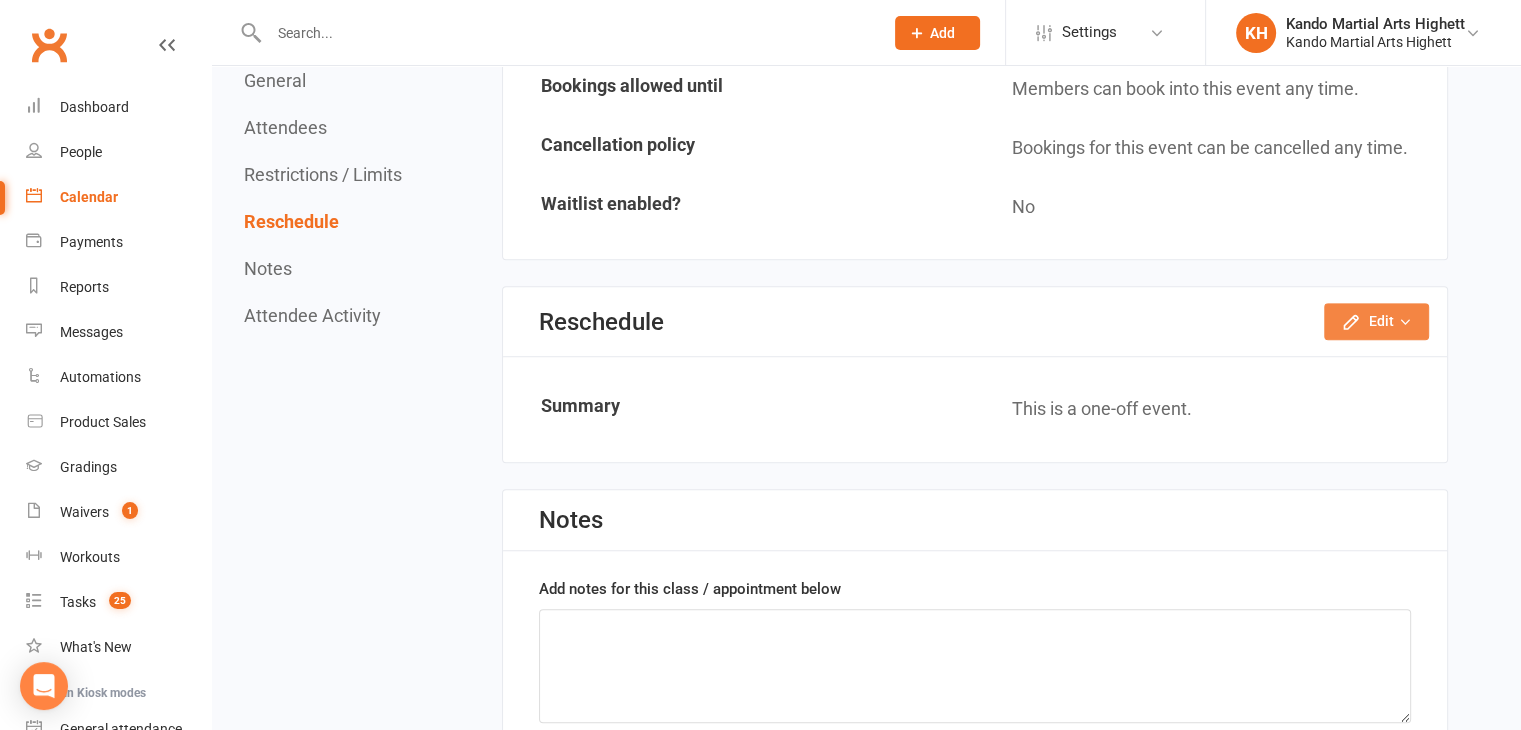 click 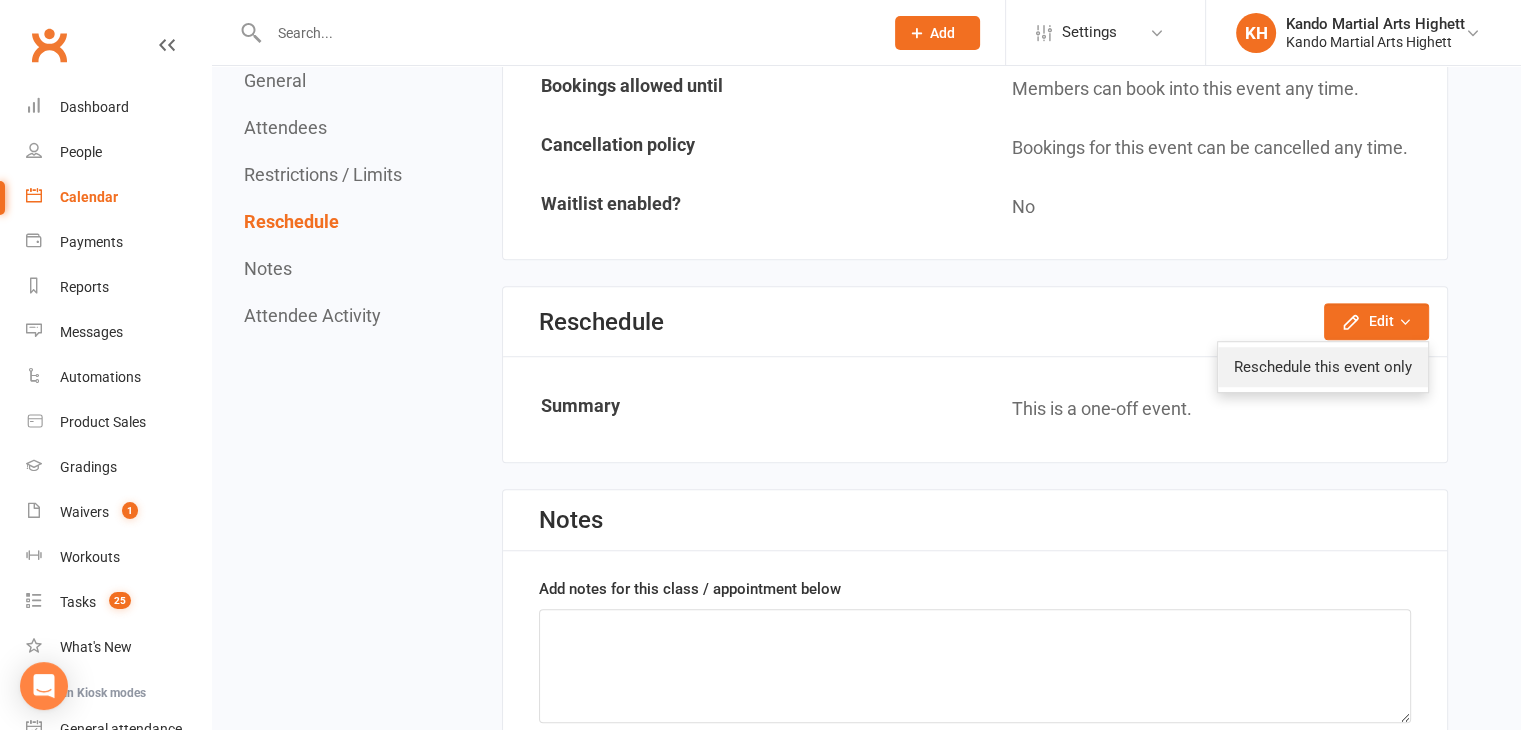 click on "Reschedule this event only" 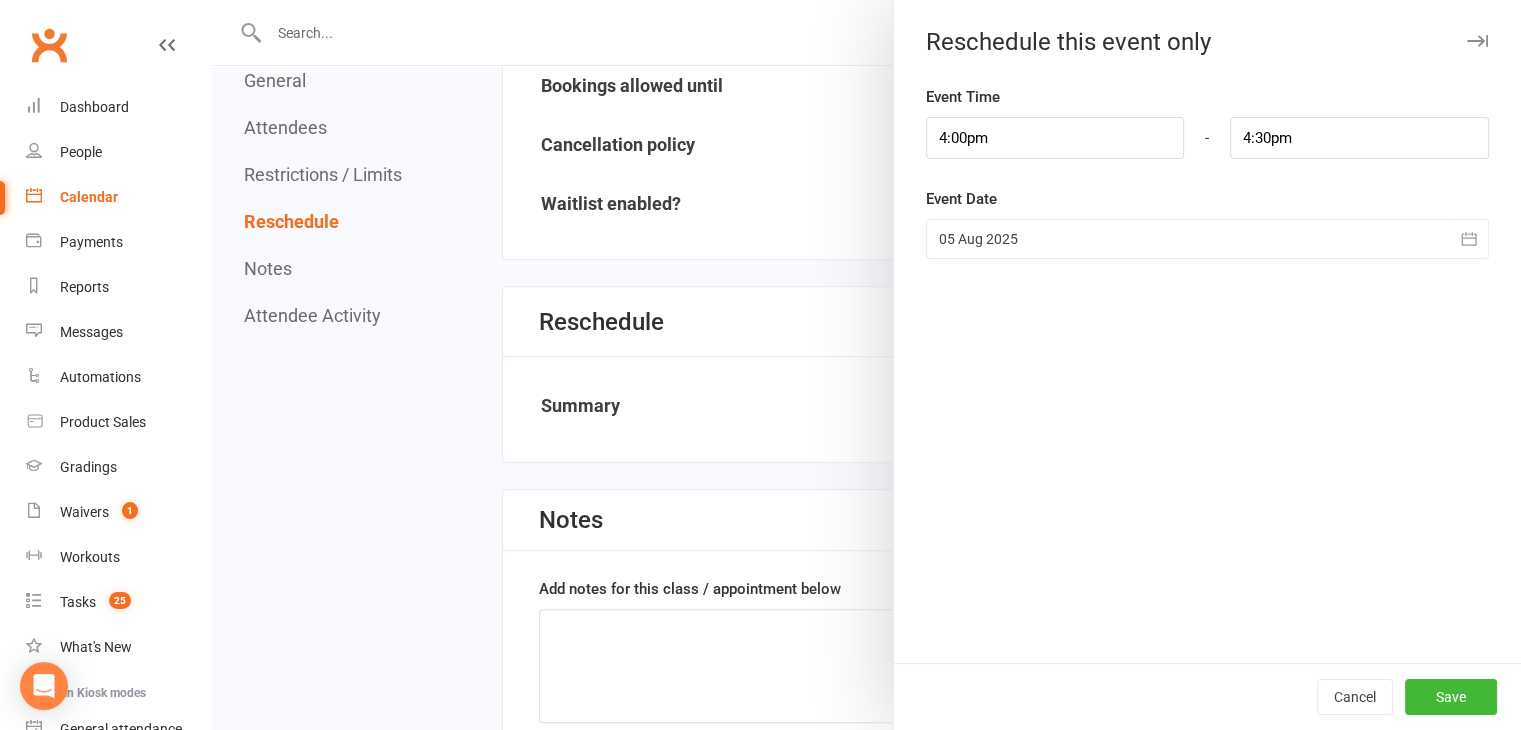 click at bounding box center (1207, 239) 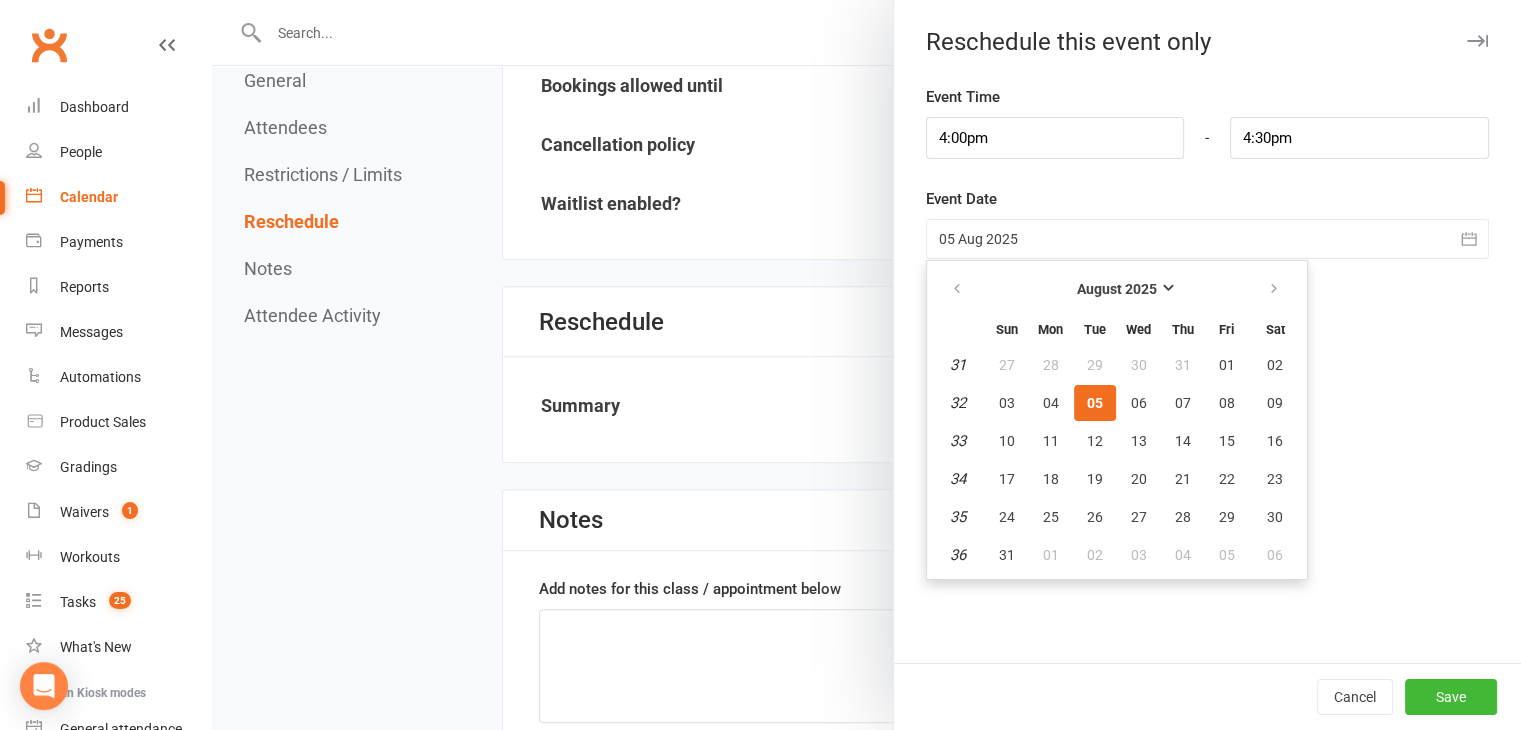 click at bounding box center (1207, 239) 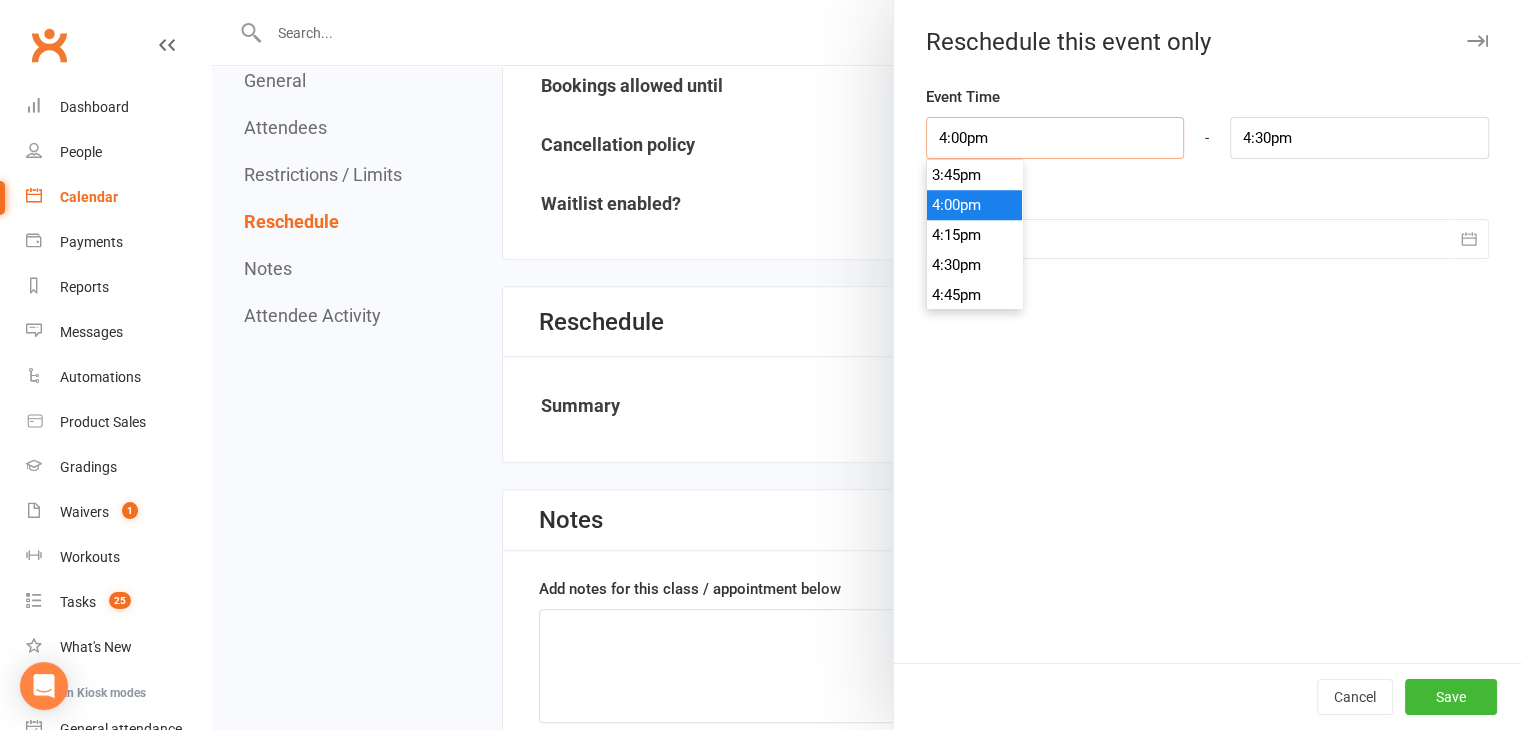 drag, startPoint x: 1078, startPoint y: 131, endPoint x: 62, endPoint y: 194, distance: 1017.95135 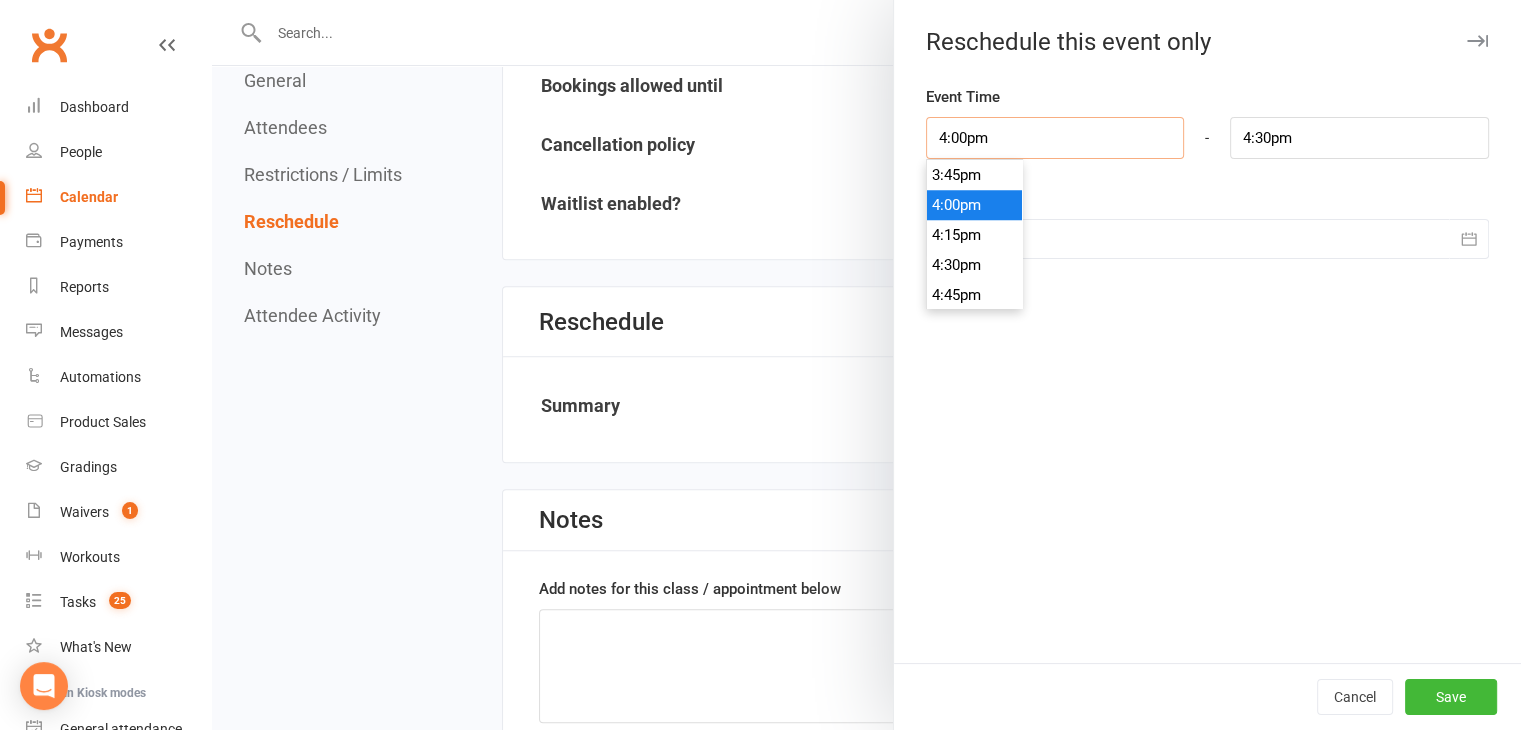 type on "4:30am" 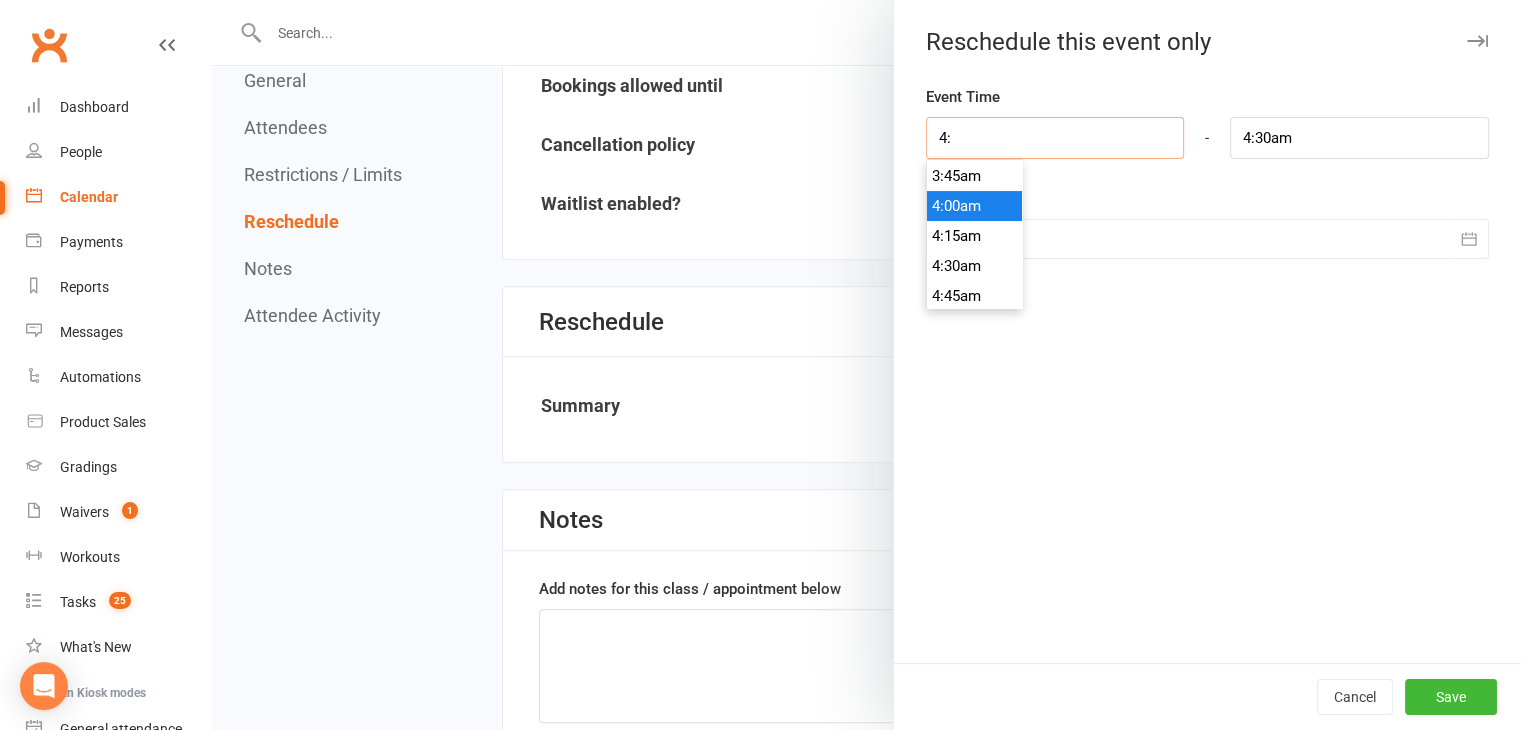 type on "4:4" 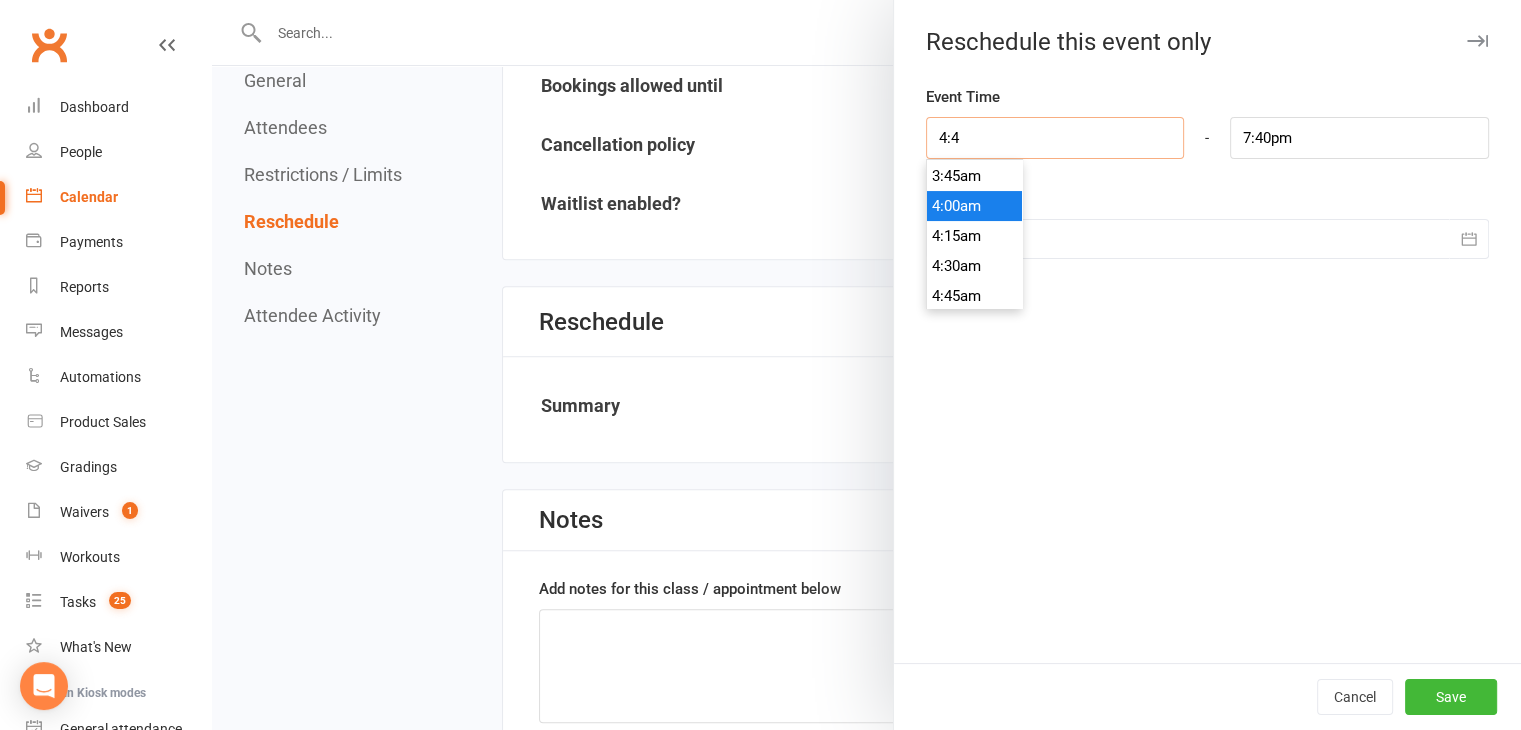 type on "4:40" 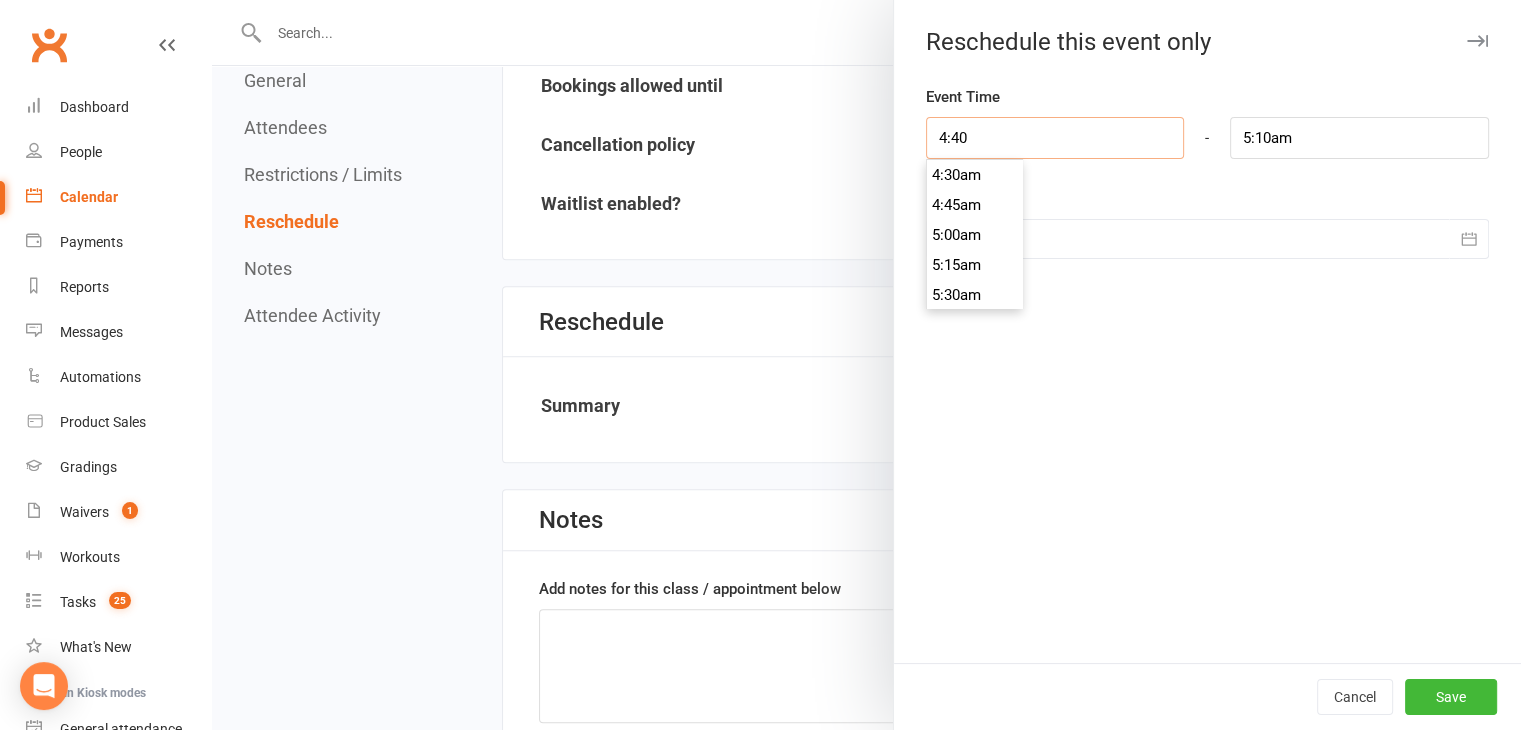 type on "4:40p" 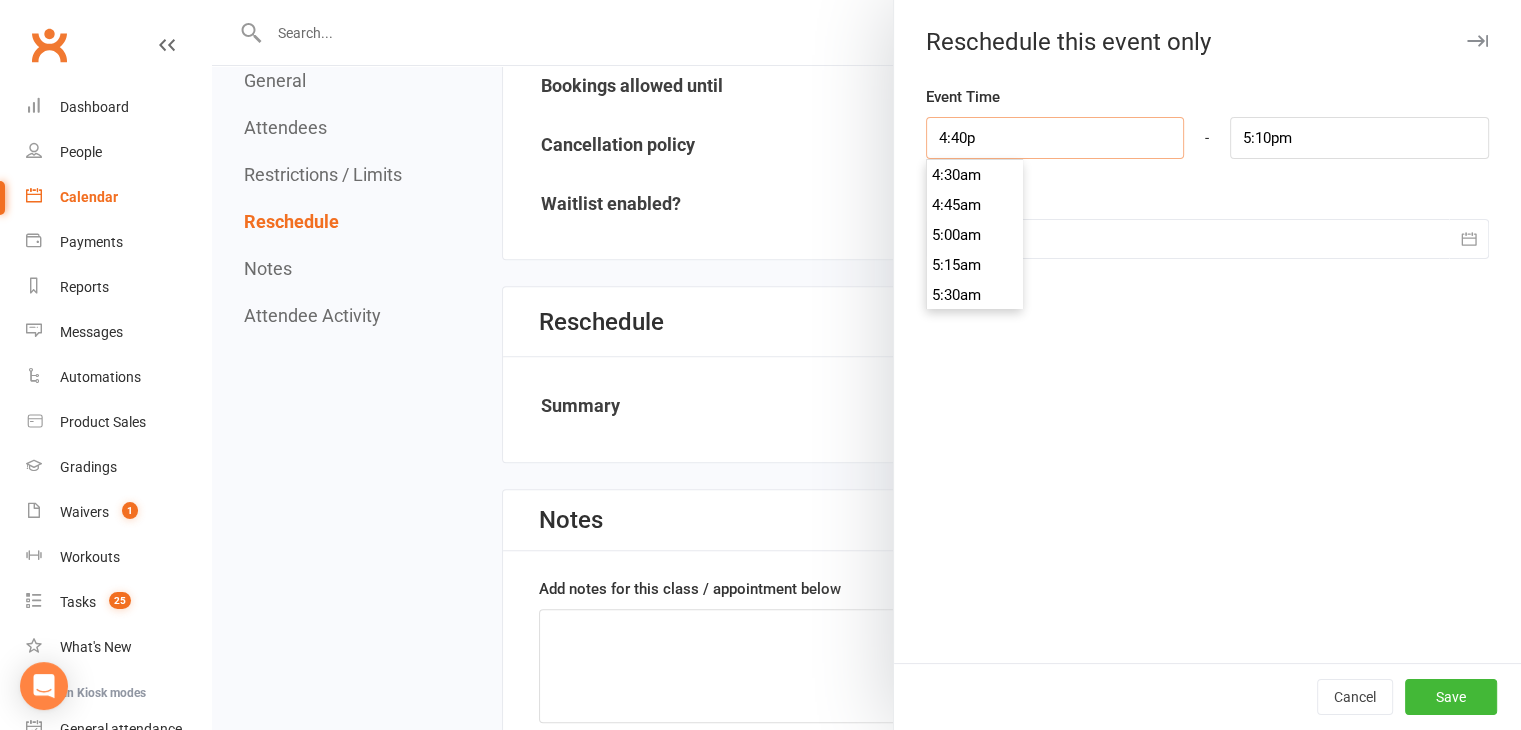 scroll, scrollTop: 1980, scrollLeft: 0, axis: vertical 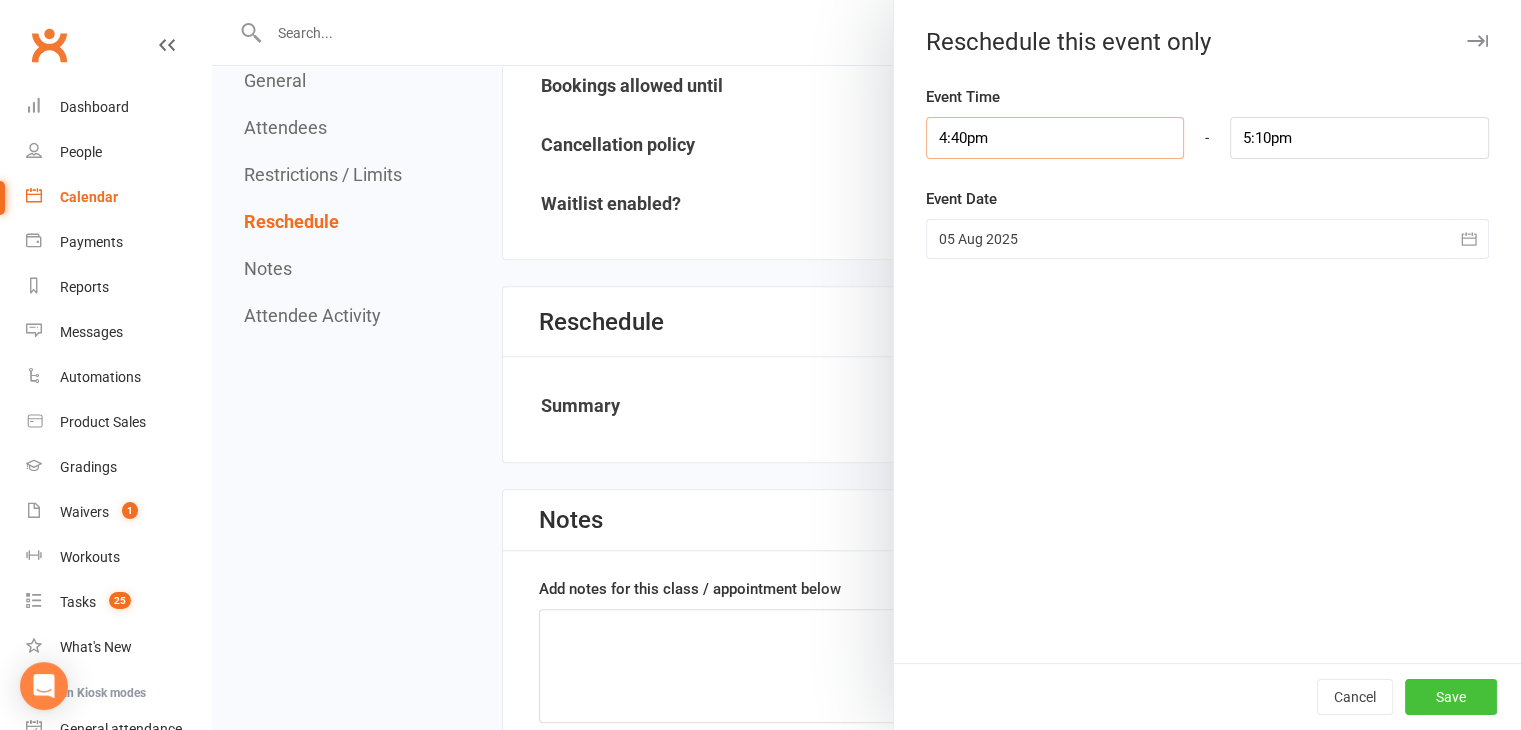 type on "4:40pm" 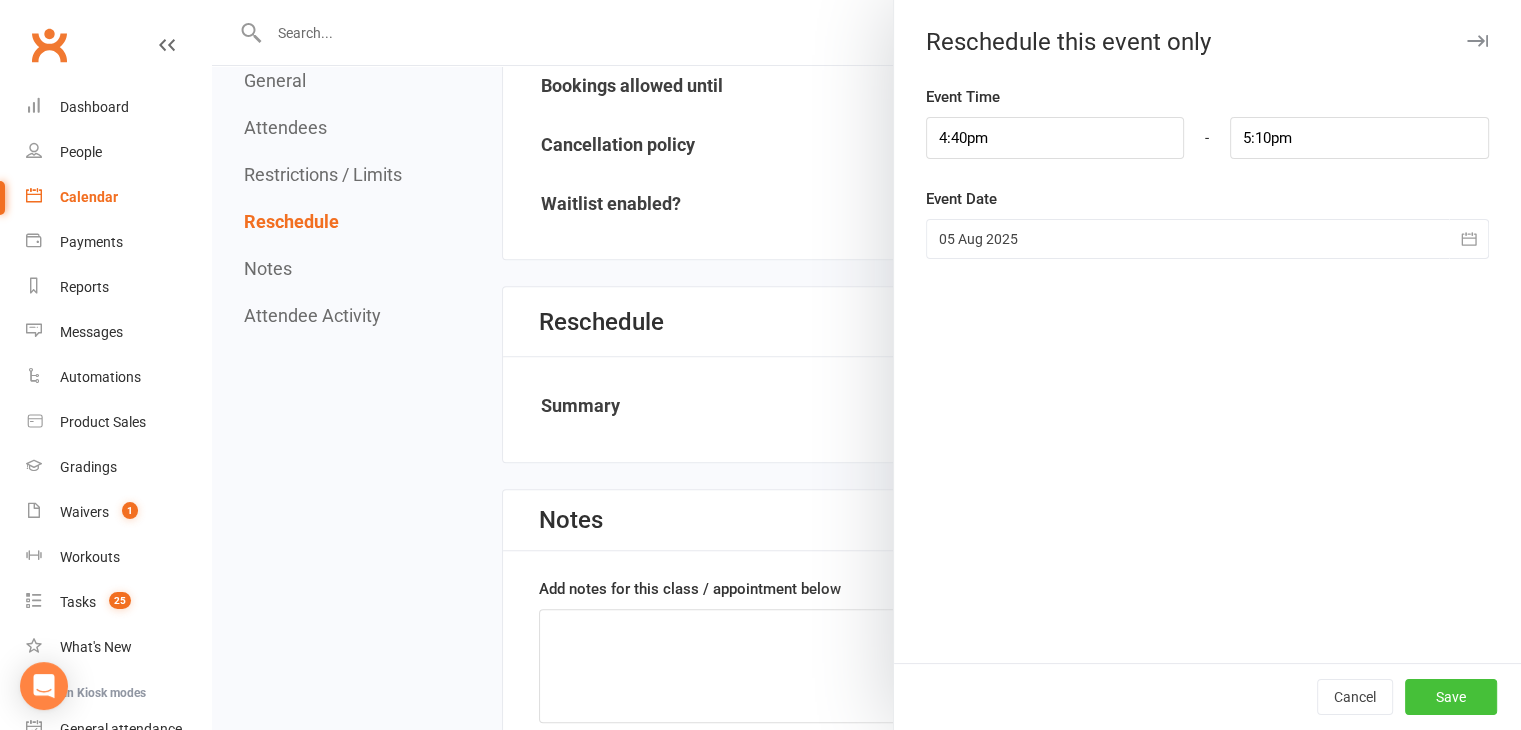 click on "Save" at bounding box center (1451, 697) 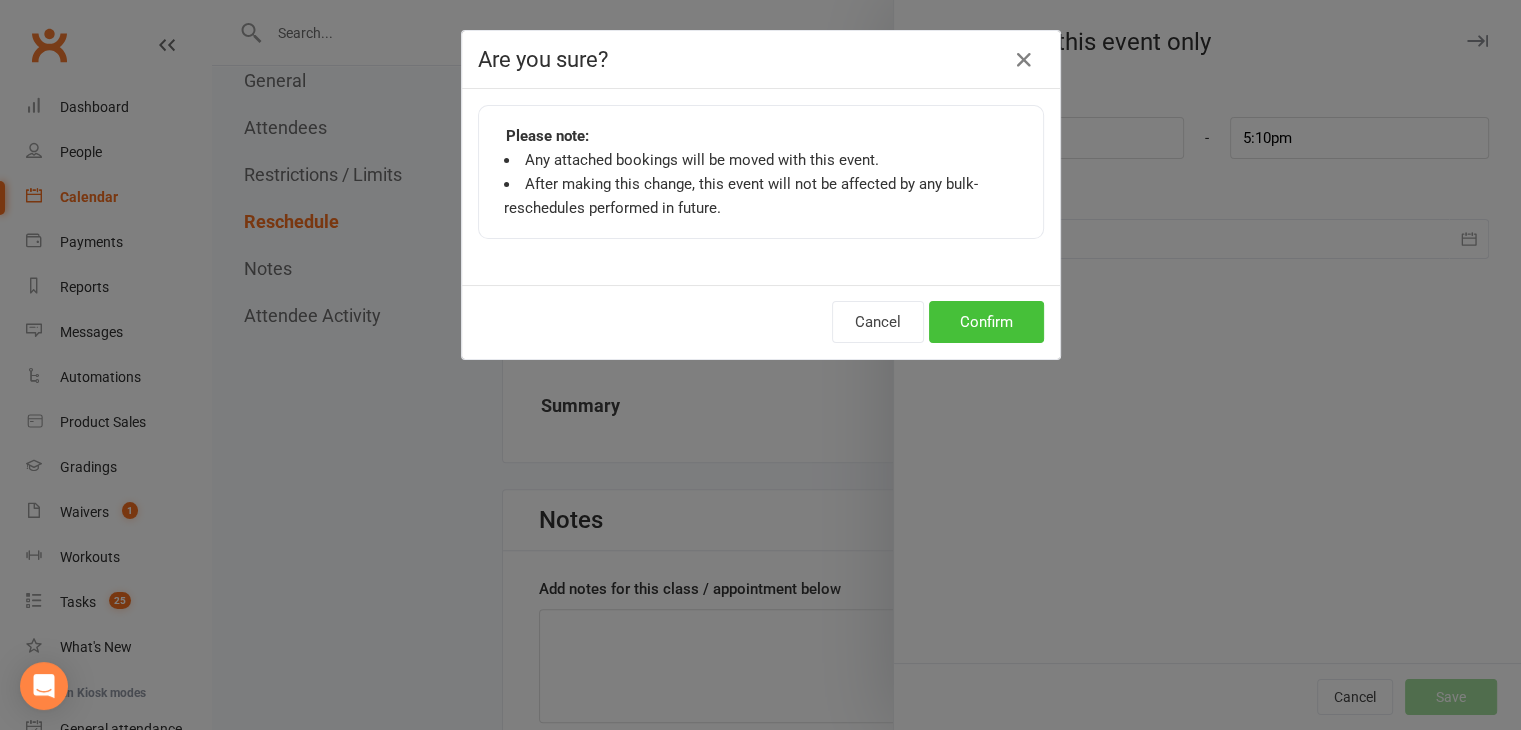 click on "Confirm" at bounding box center (986, 322) 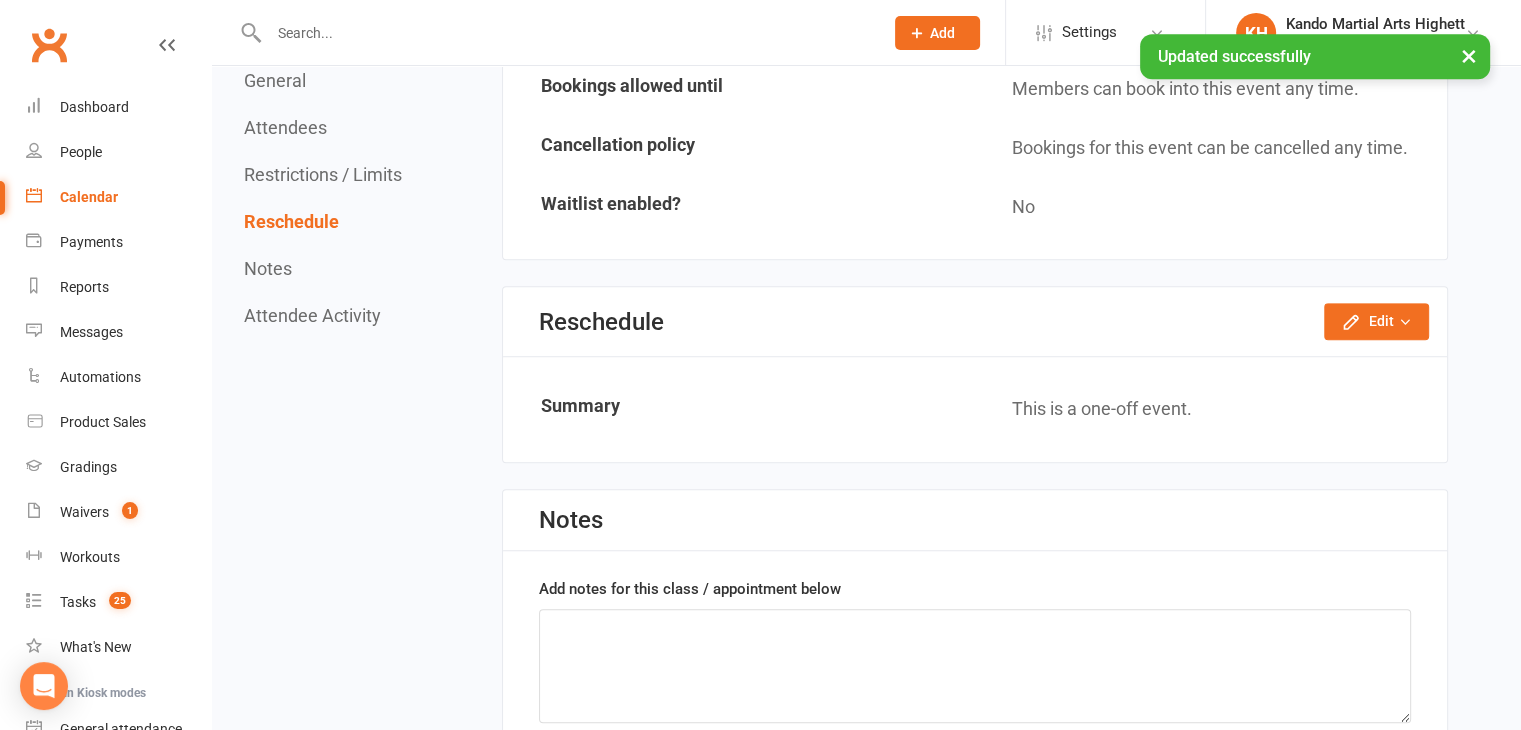 click on "Calendar" at bounding box center [118, 197] 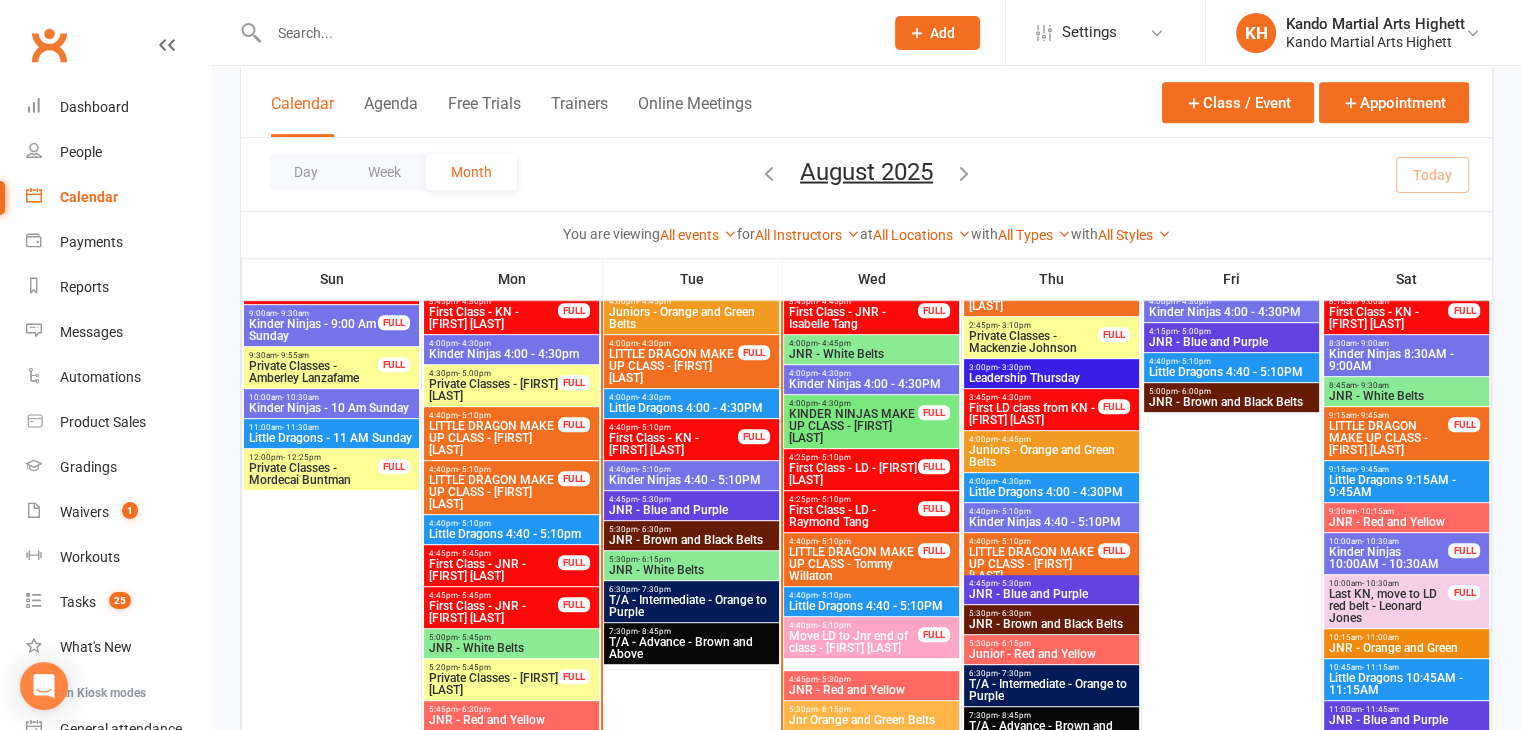scroll, scrollTop: 900, scrollLeft: 0, axis: vertical 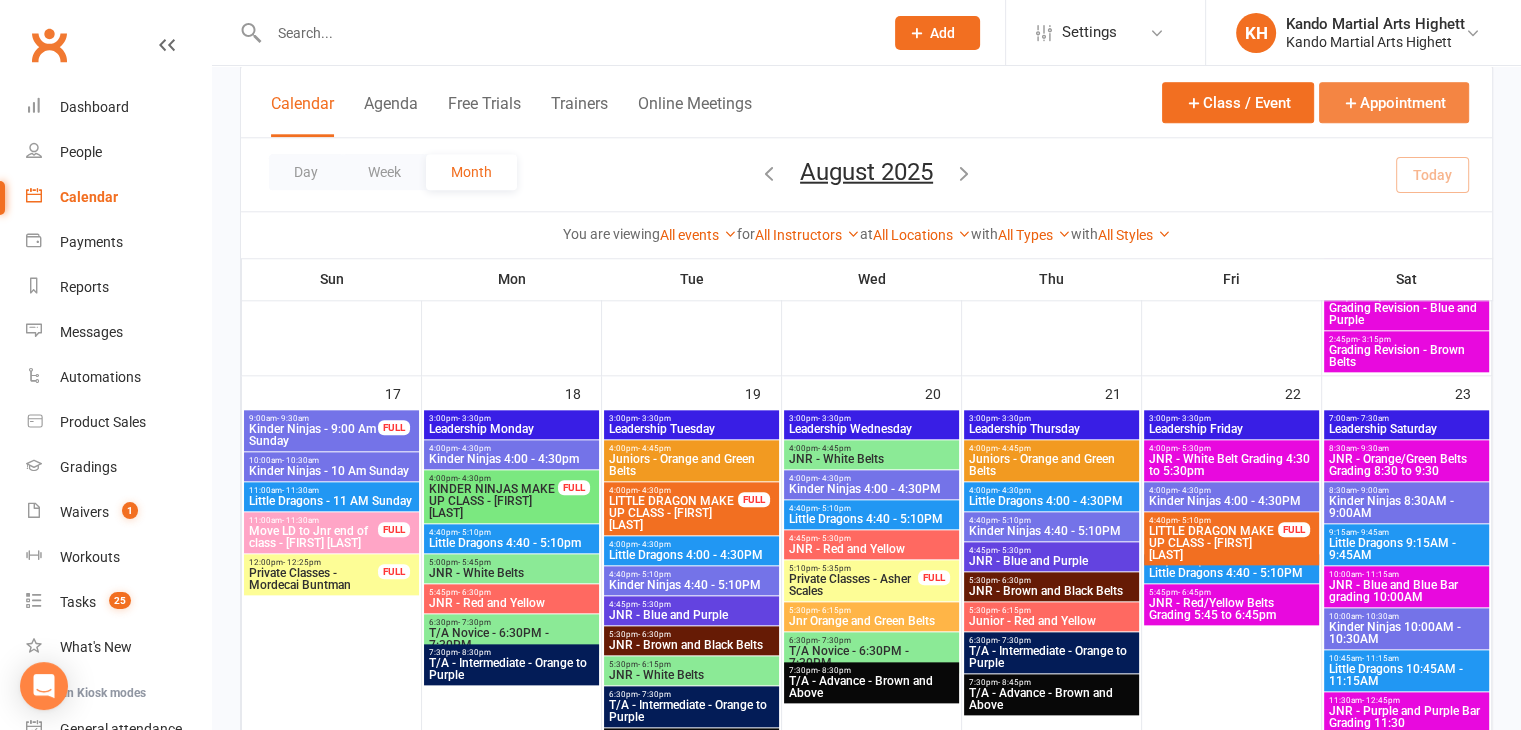 click on "Appointment" at bounding box center (1394, 102) 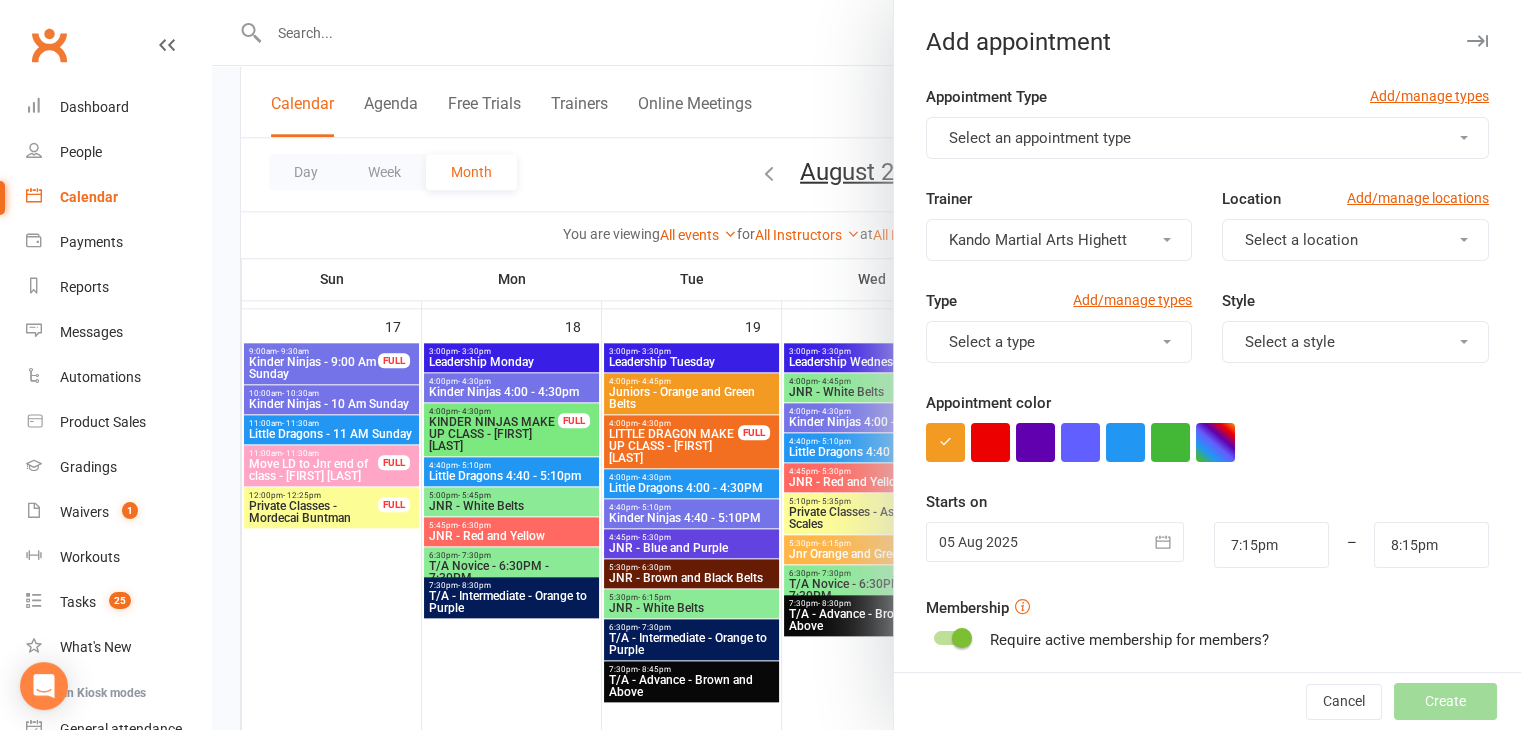 scroll, scrollTop: 2200, scrollLeft: 0, axis: vertical 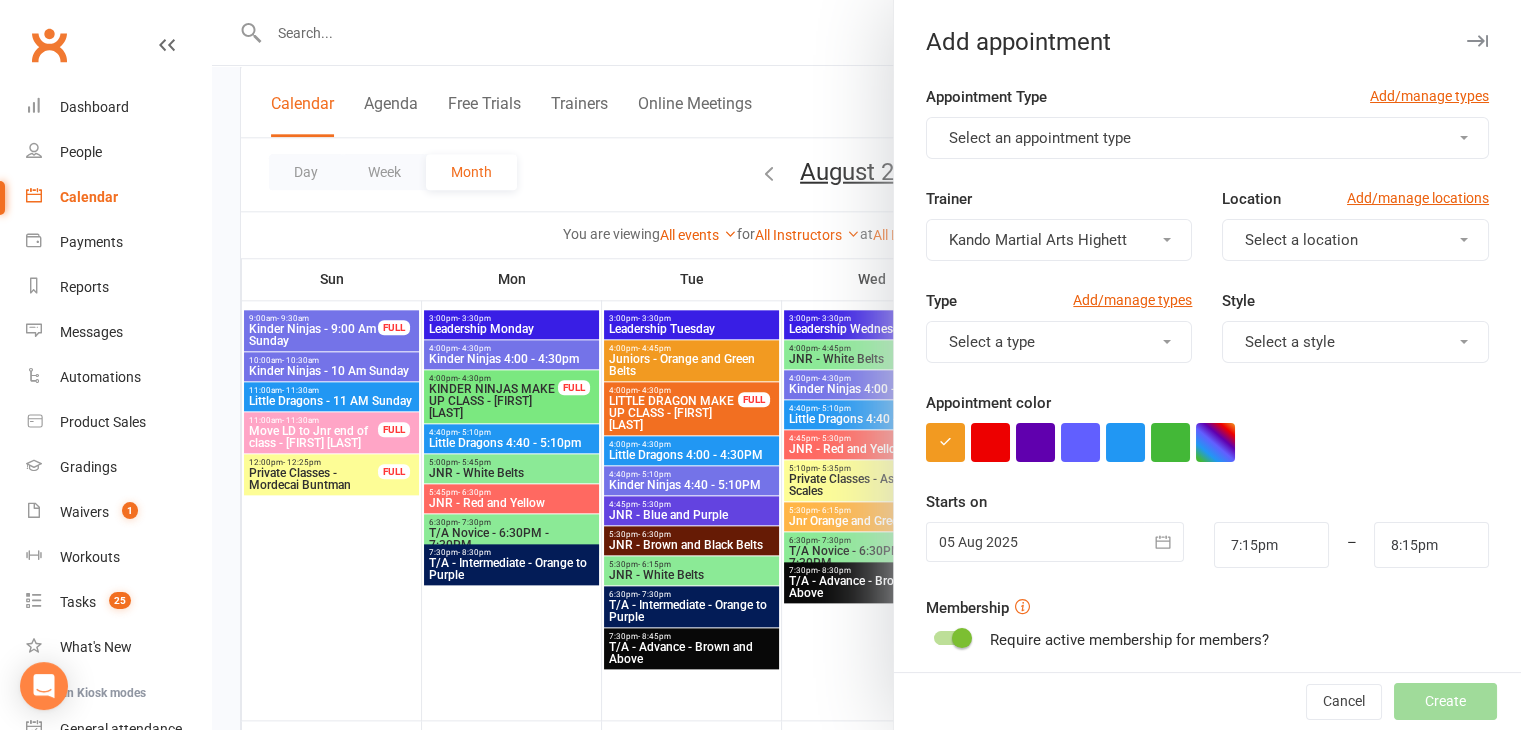 click on "Select an appointment type" at bounding box center (1207, 138) 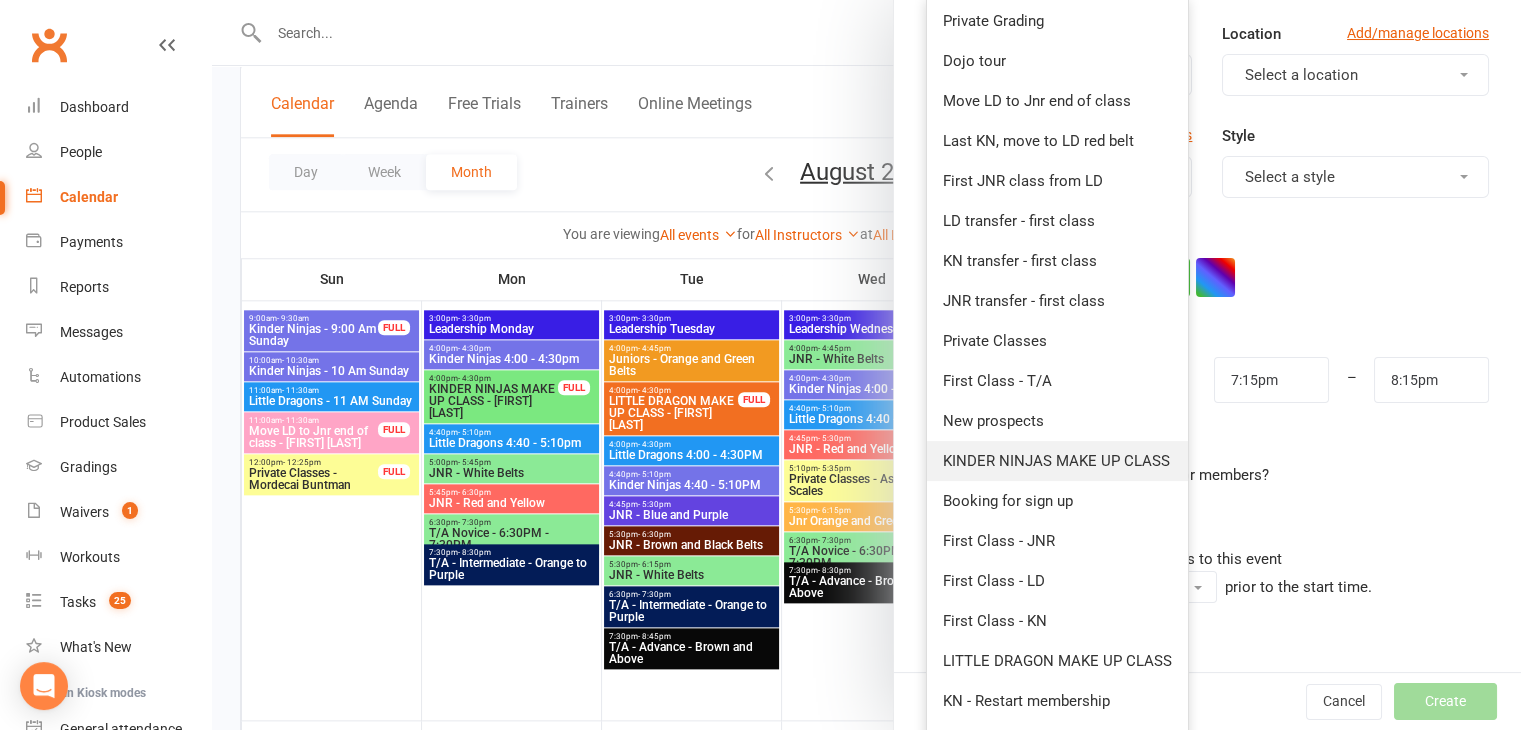 scroll, scrollTop: 200, scrollLeft: 0, axis: vertical 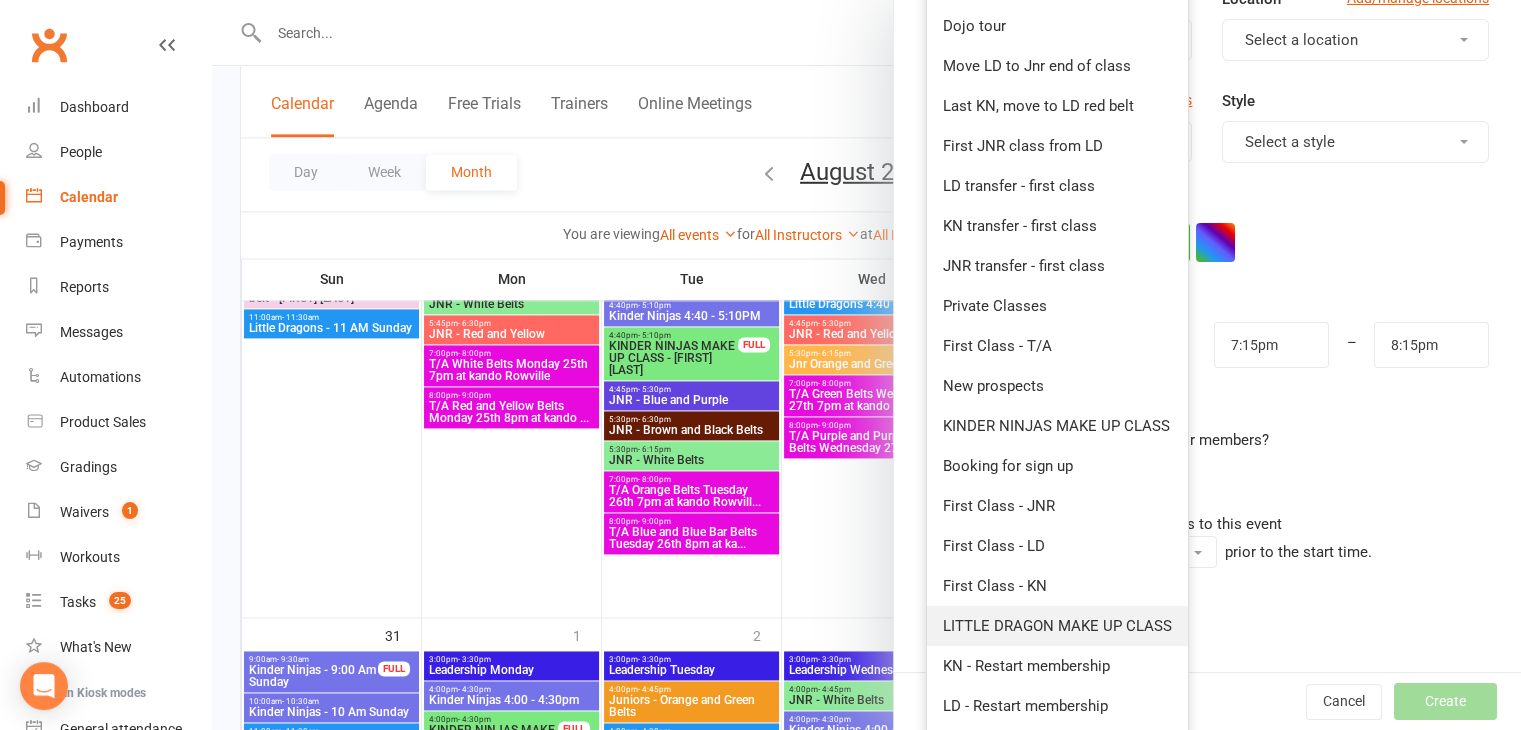 click on "LITTLE DRAGON MAKE UP CLASS" at bounding box center (1057, 626) 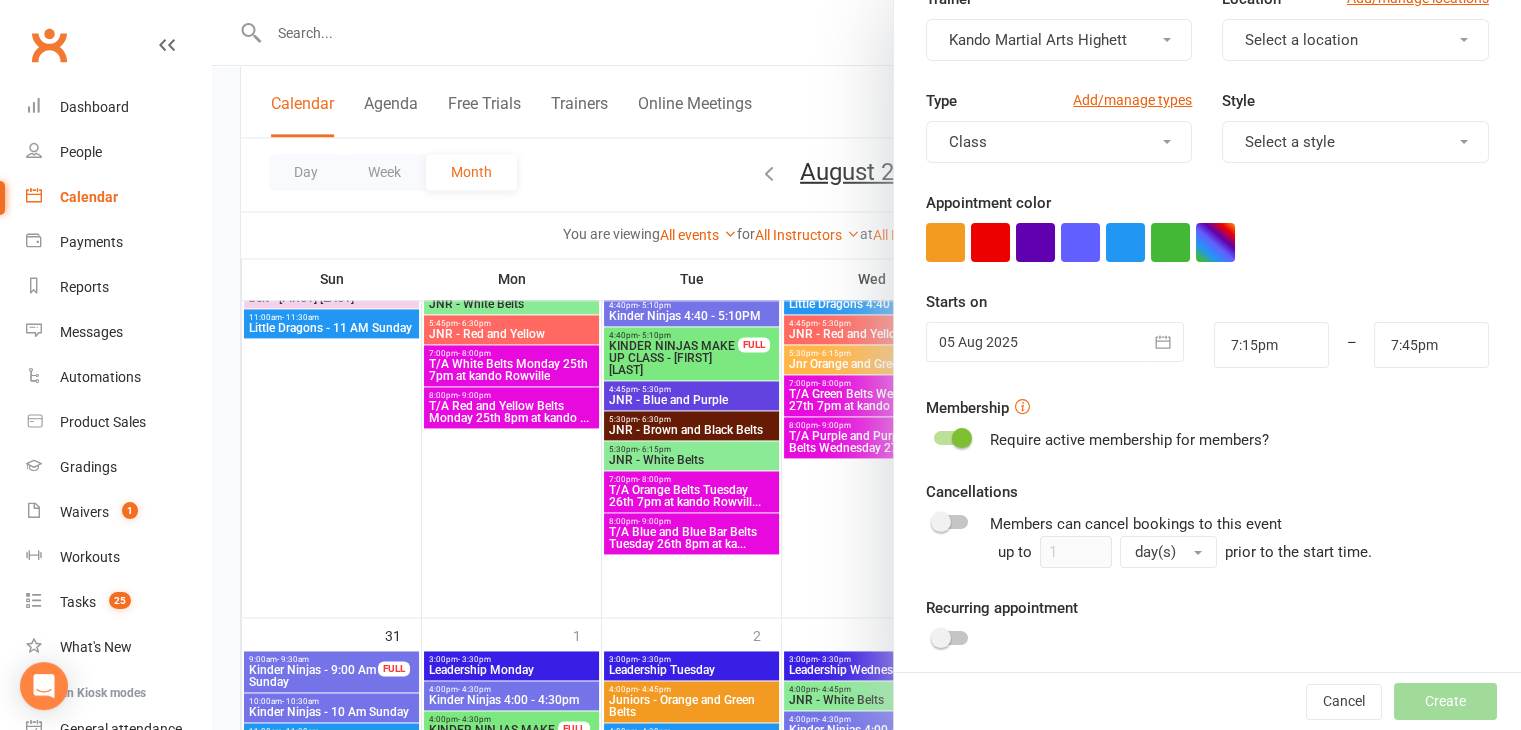 scroll, scrollTop: 0, scrollLeft: 0, axis: both 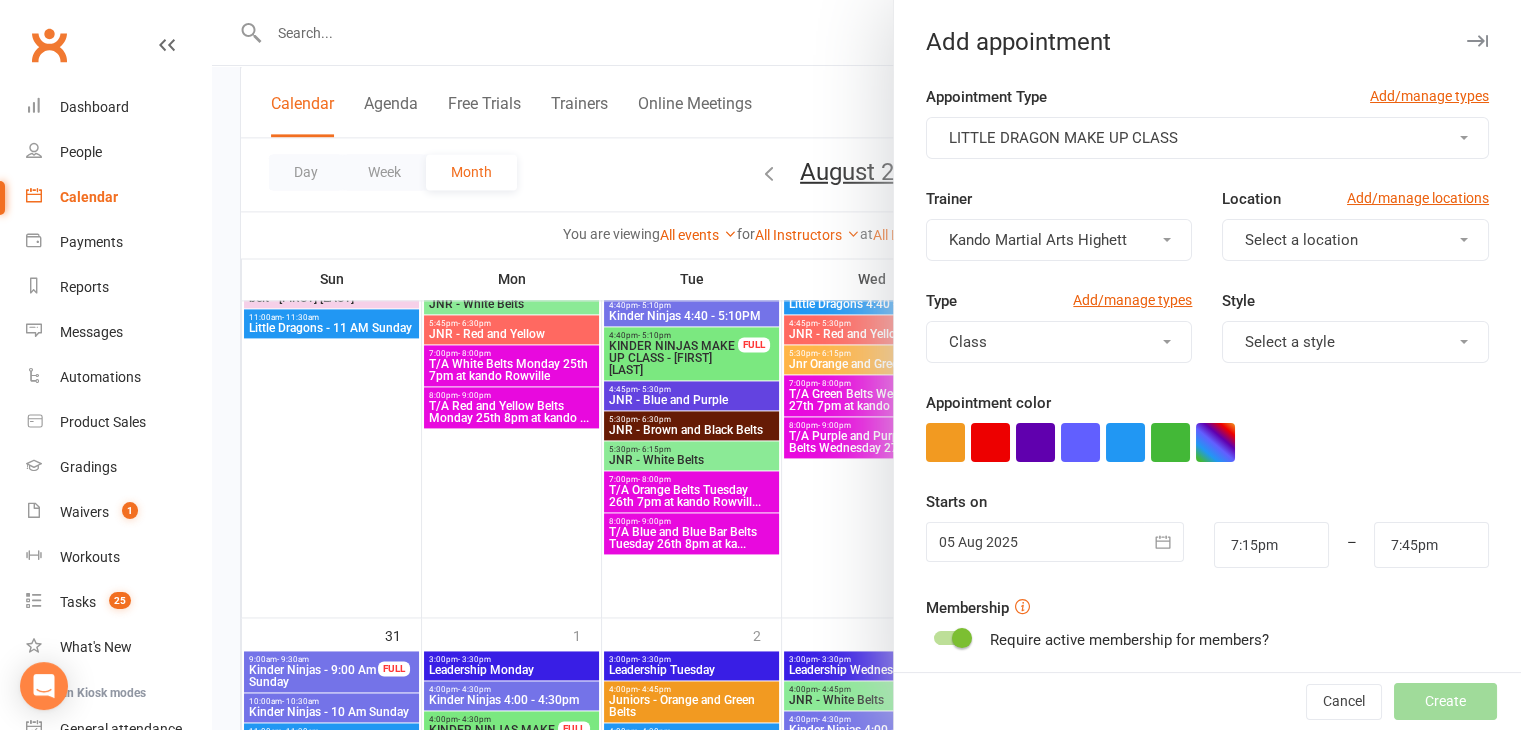 click on "Appointment Type Add/manage types
LITTLE DRAGON MAKE UP CLASS
Trainer
Kando Martial Arts Highett
Location Add/manage locations
Select a location
Type Add/manage types
Class
Style
Select a style
Appointment color Time 7:15pm – 7:45pm Starts on 05 Aug 2025
August 2025
Sun Mon Tue Wed Thu Fri Sat
31
27
28
29
30
31
01
02
32
03
04
05
06
07
08
09" at bounding box center [1207, 519] 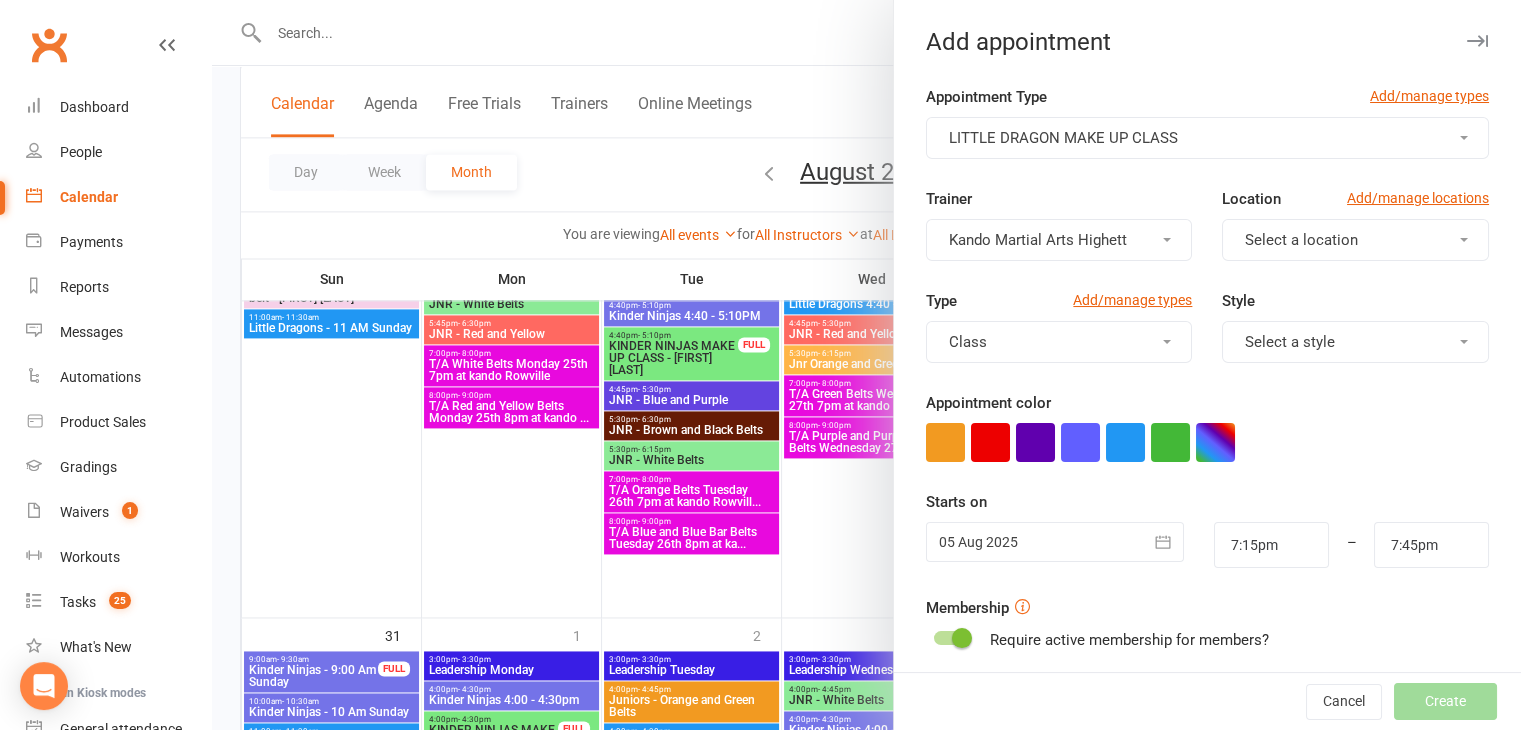 click at bounding box center (1055, 542) 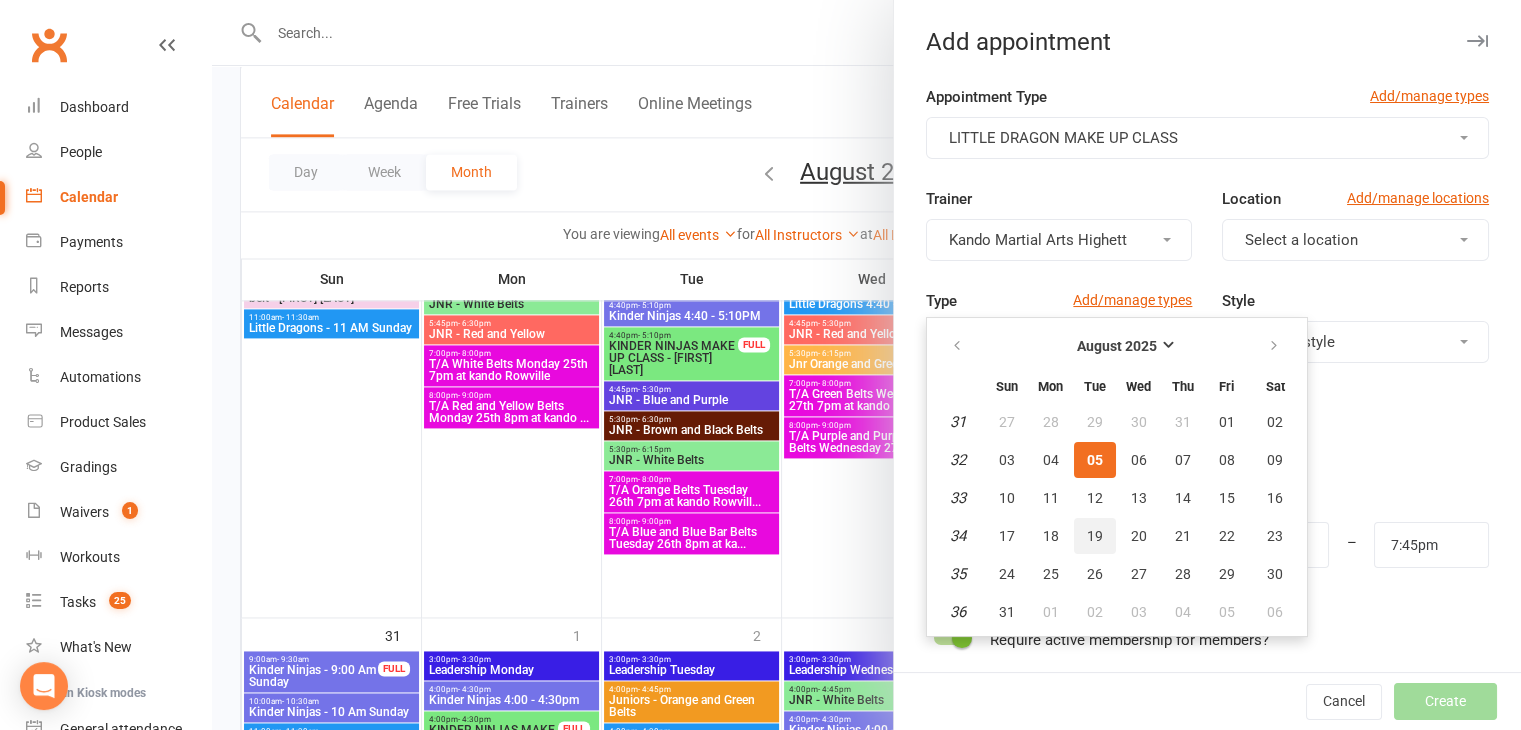 click on "19" at bounding box center [1095, 536] 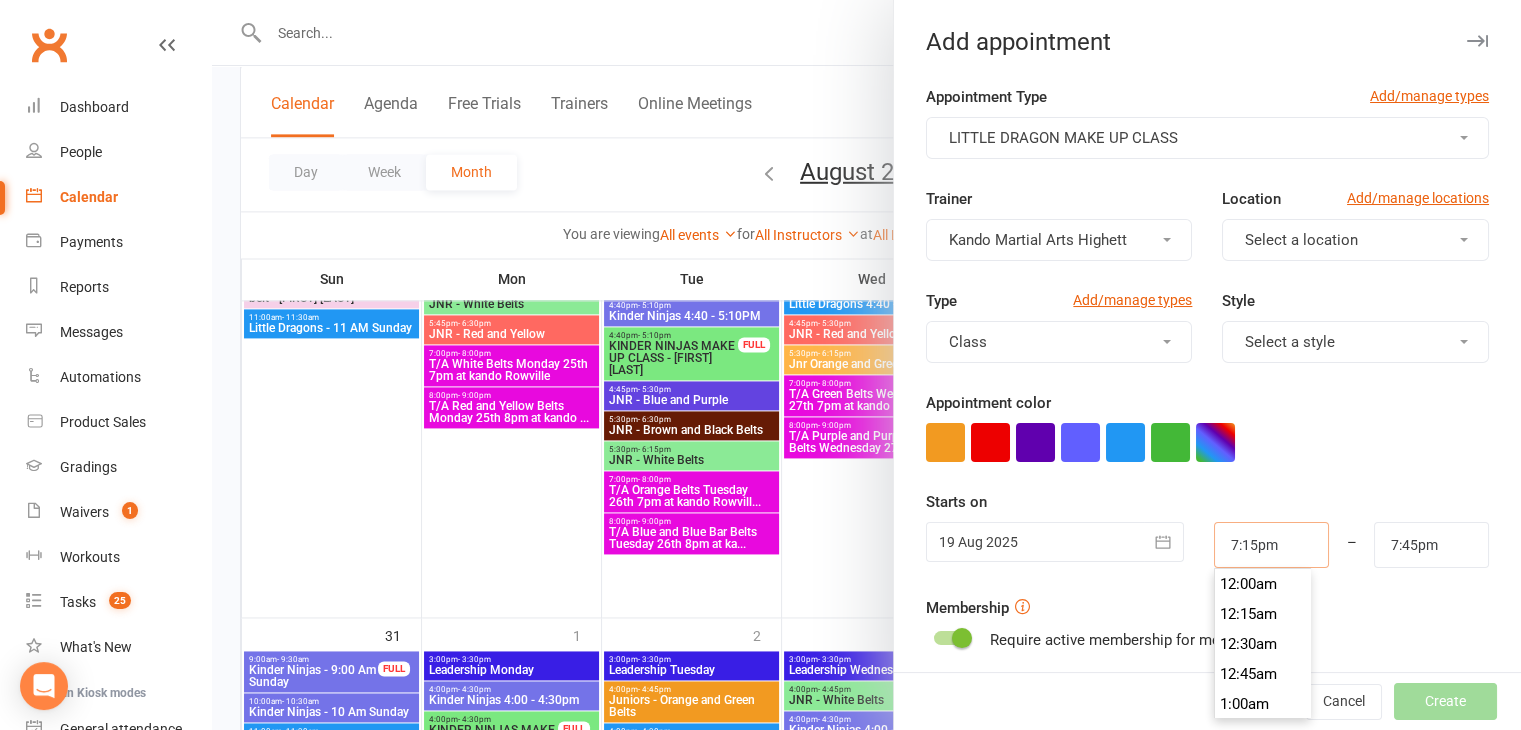drag, startPoint x: 1289, startPoint y: 542, endPoint x: 973, endPoint y: 538, distance: 316.02533 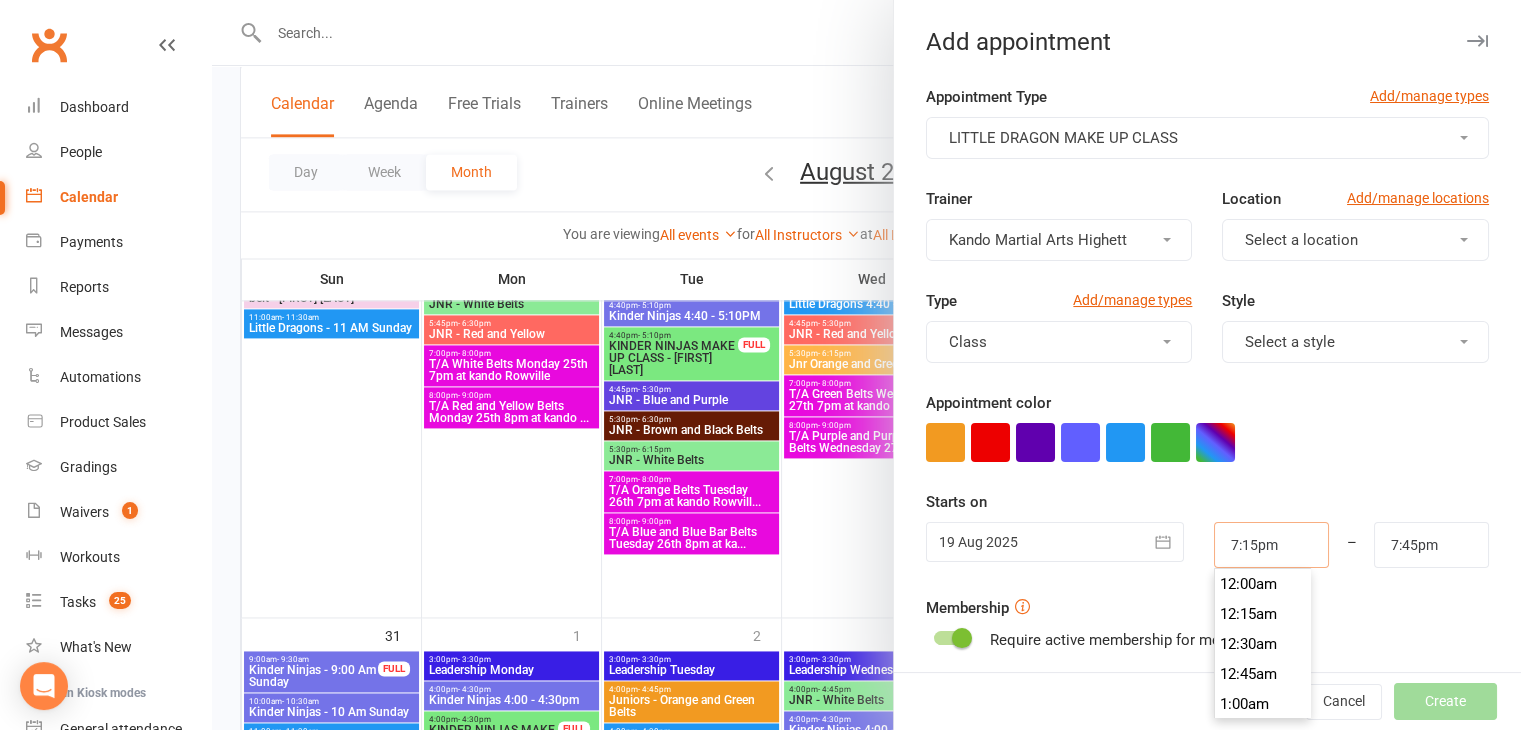 click on "19 Aug 2025
August 2025
Sun Mon Tue Wed Thu Fri Sat
31
27
28
29
30
31
01
02
32
03
04
05
06
07
08
09
33
10
11
12
13
14
15
16
34
17
18
19
20
21
22
23
35
24
25
26
27
28
29
30
36
31" at bounding box center (1207, 545) 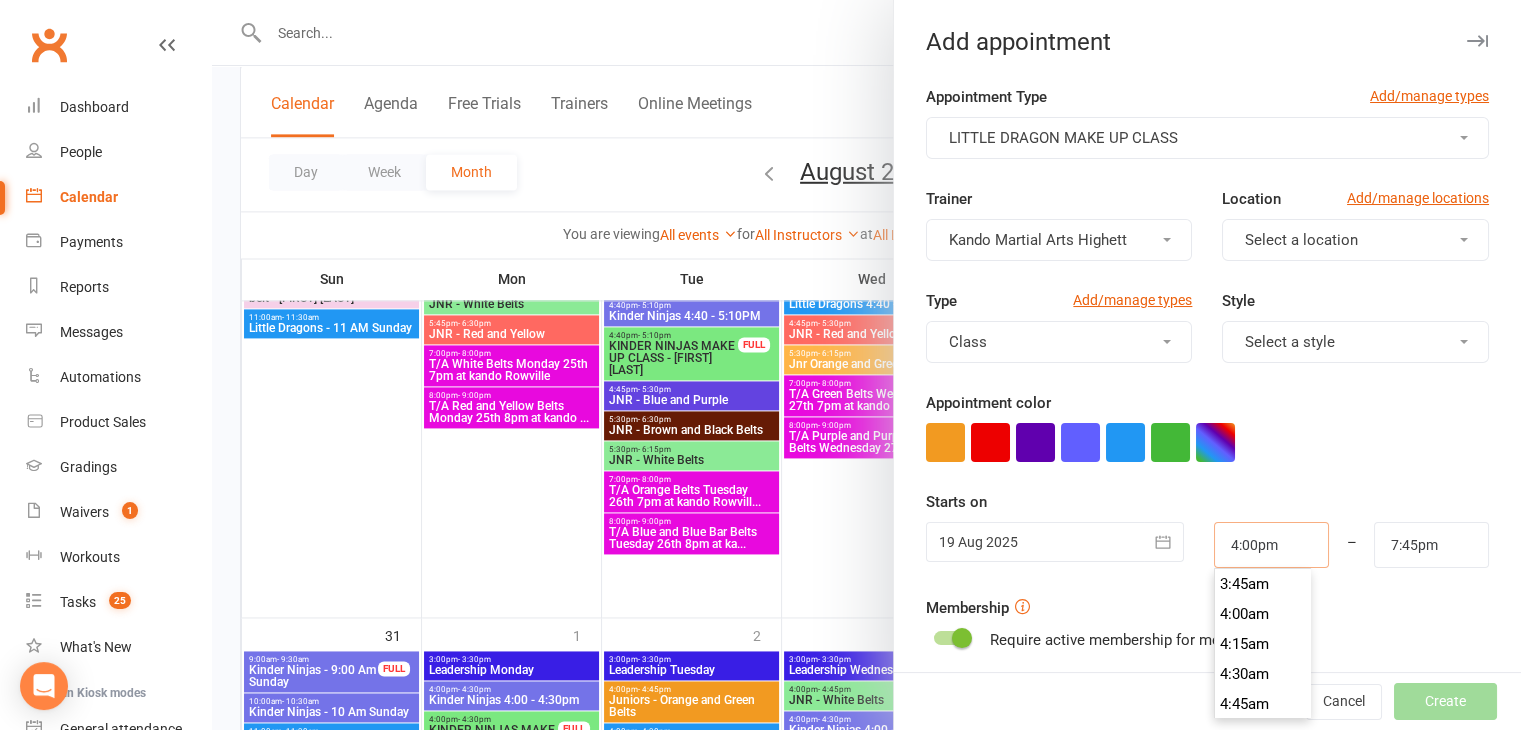 scroll, scrollTop: 1890, scrollLeft: 0, axis: vertical 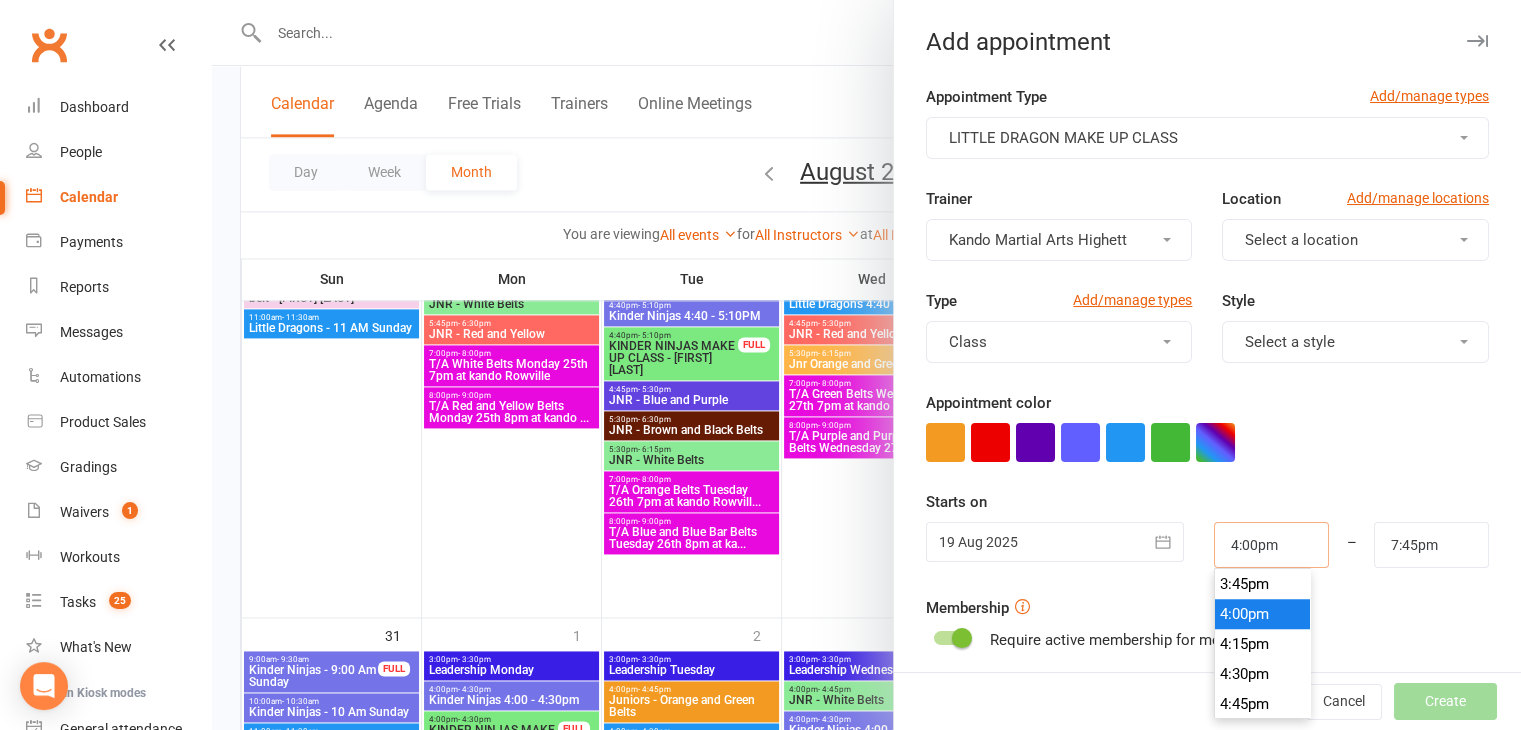type on "4:00pm" 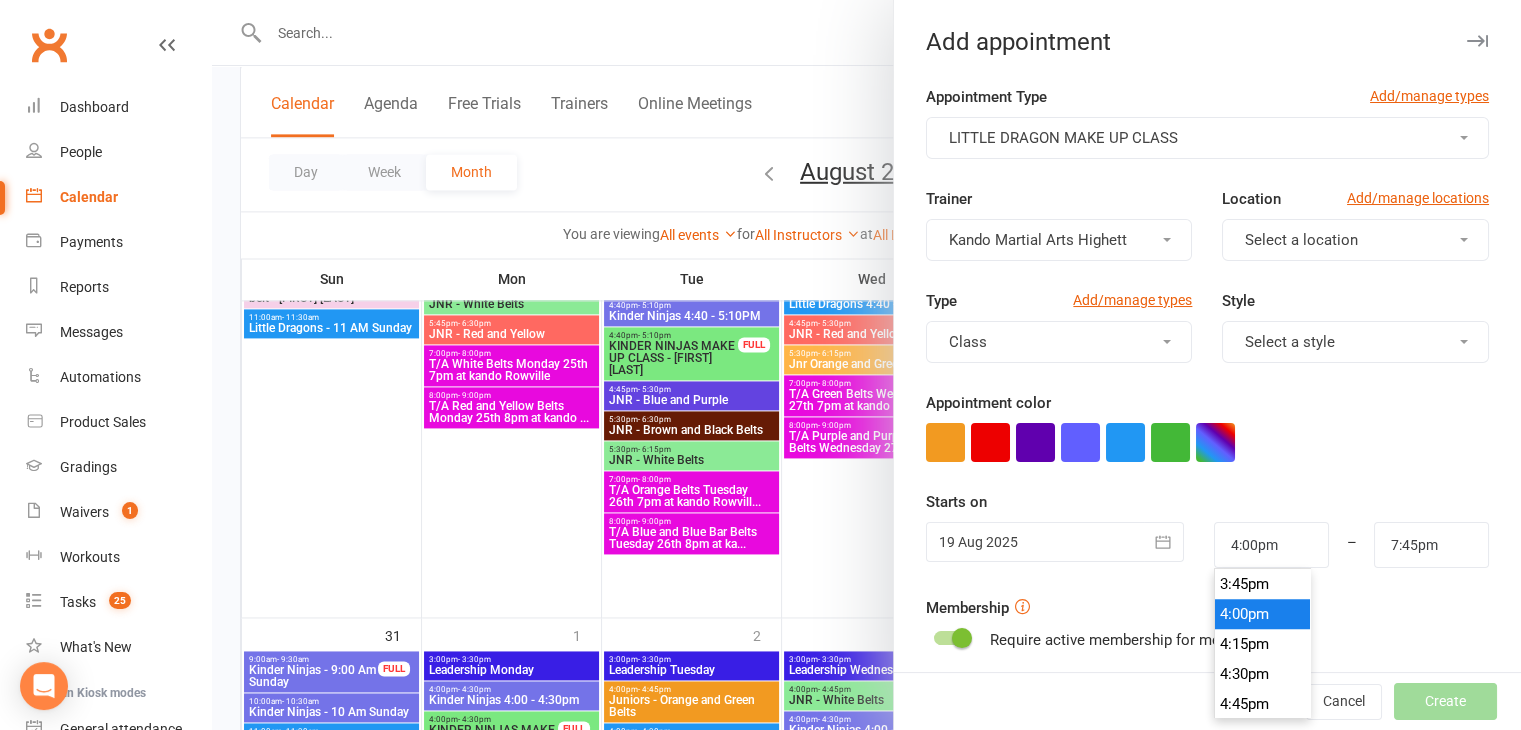 click on "Appointment color" at bounding box center [1207, 426] 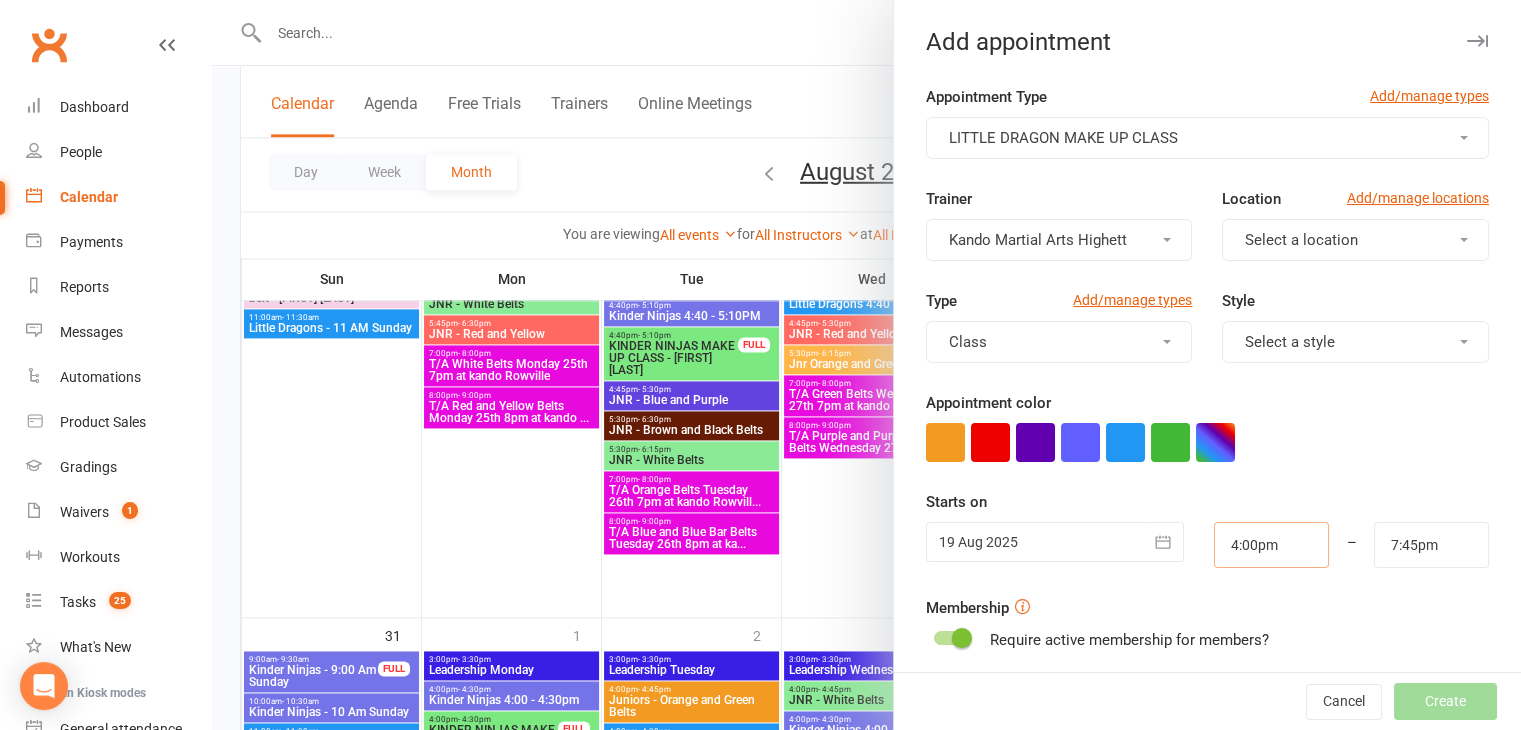 click on "4:00pm" at bounding box center (1271, 545) 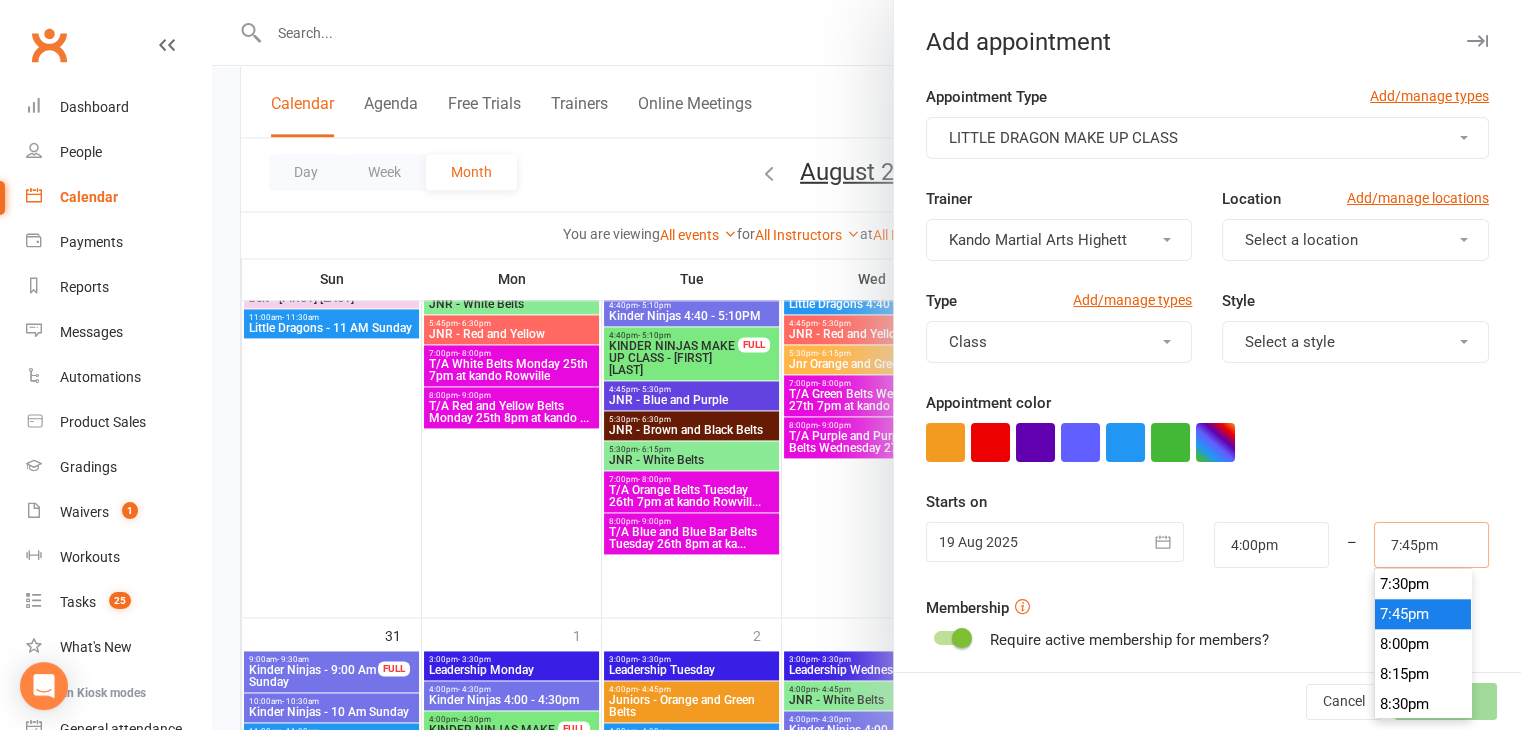 drag, startPoint x: 1440, startPoint y: 557, endPoint x: 1272, endPoint y: 553, distance: 168.0476 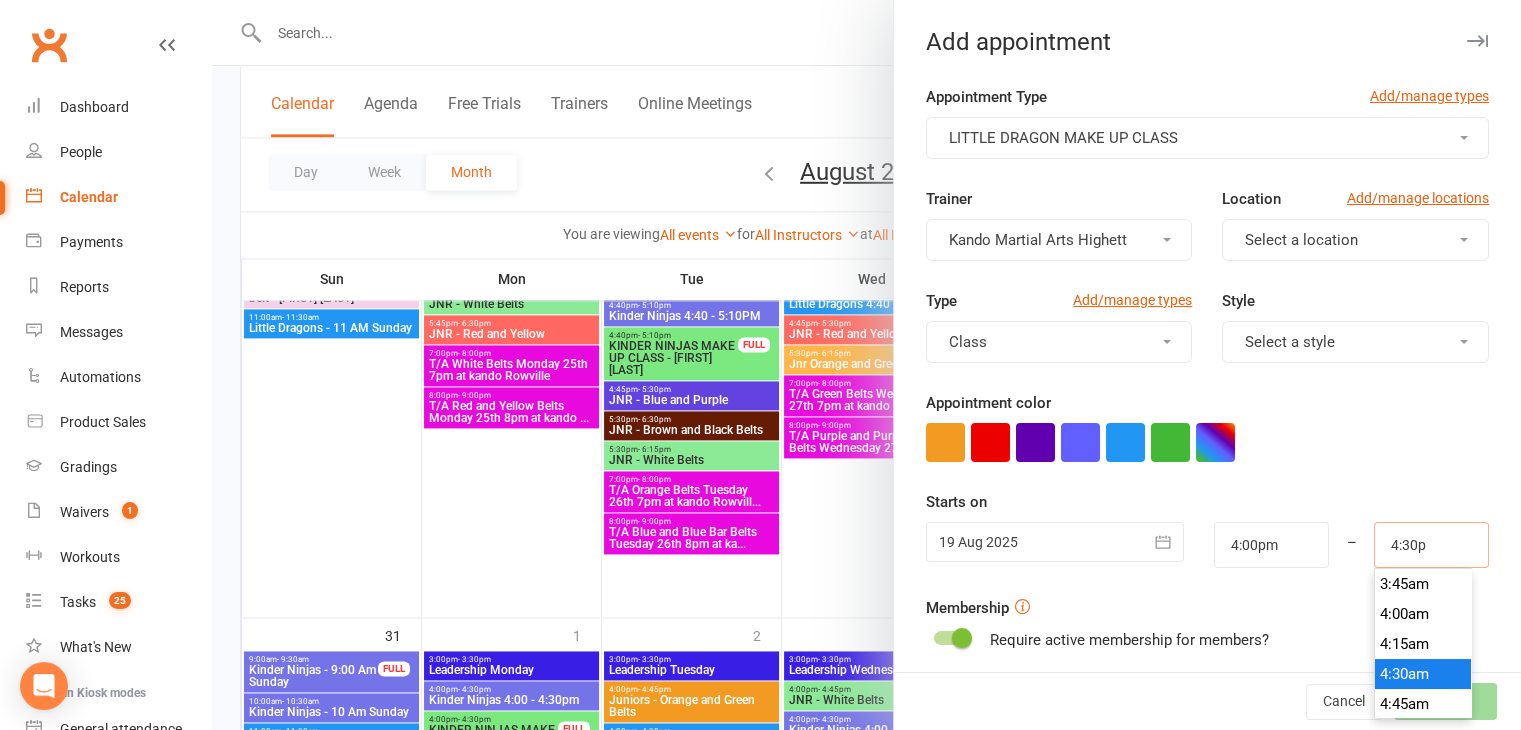 scroll, scrollTop: 1950, scrollLeft: 0, axis: vertical 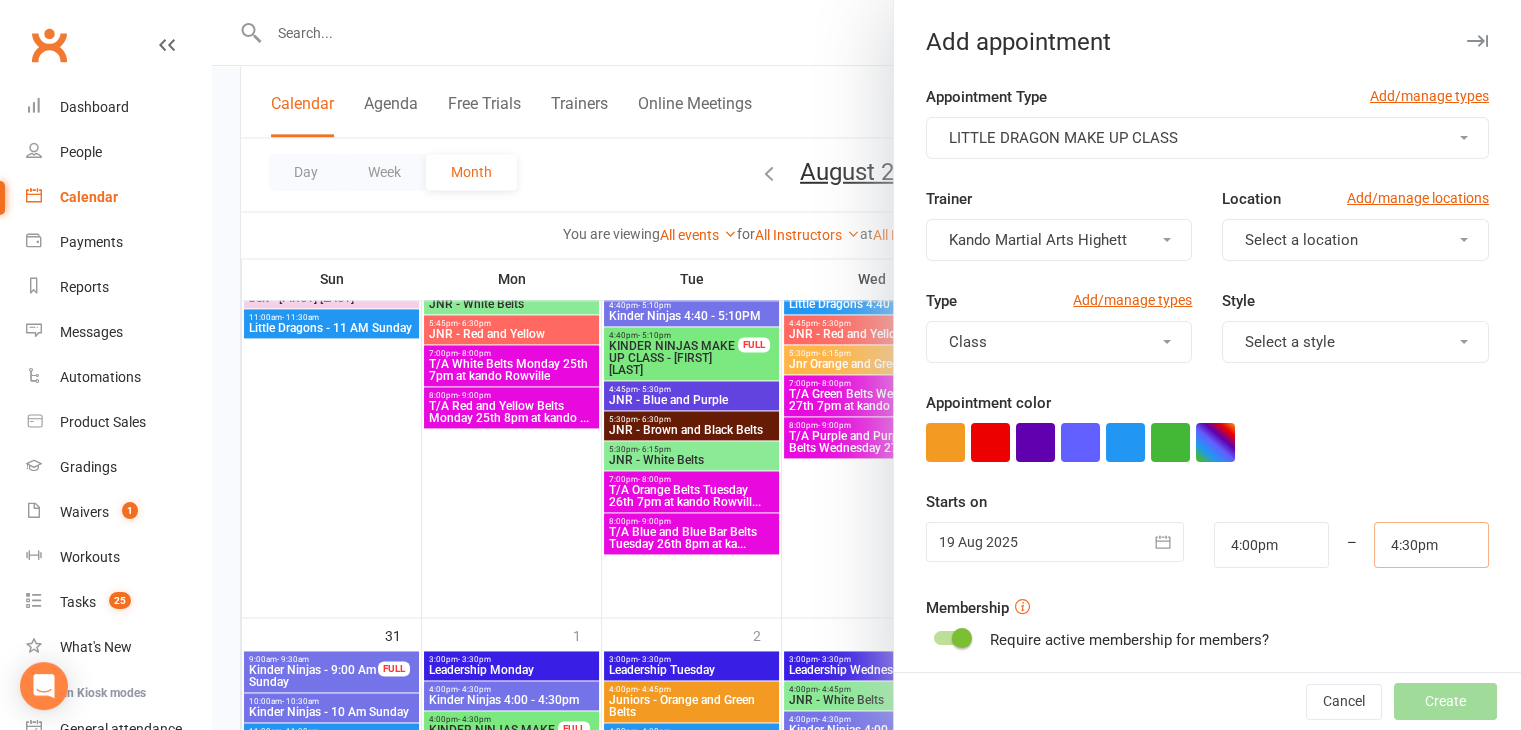 type on "4:30pm" 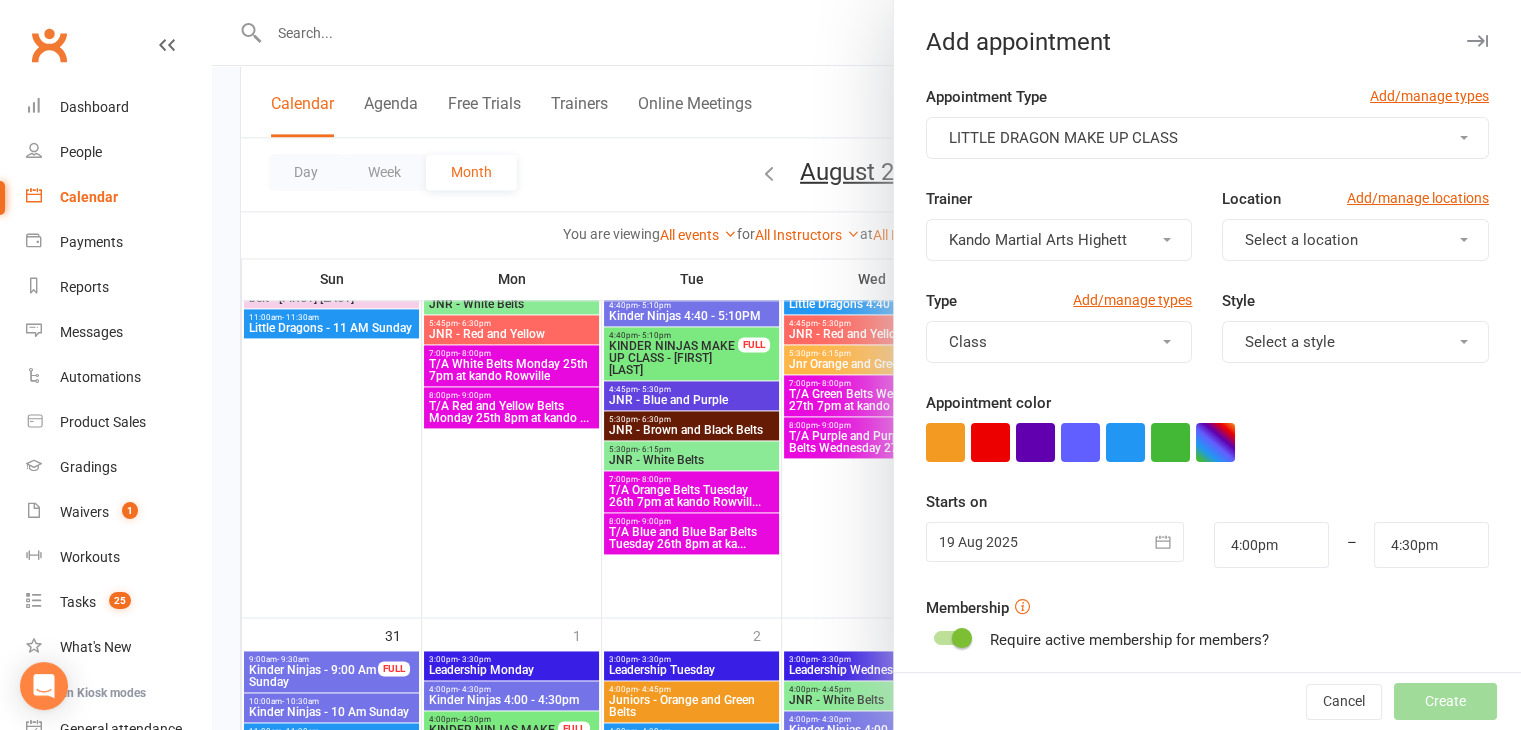 click on "Starts on 19 Aug 2025
August 2025
Sun Mon Tue Wed Thu Fri Sat
31
27
28
29
30
31
01
02
32
03
04
05
06
07
08
09
33
10
11
12
13
14
15
16
34
17
18
19
20
21
22
23
35
24
25
26
27
28
29
30
36 31" at bounding box center [1207, 529] 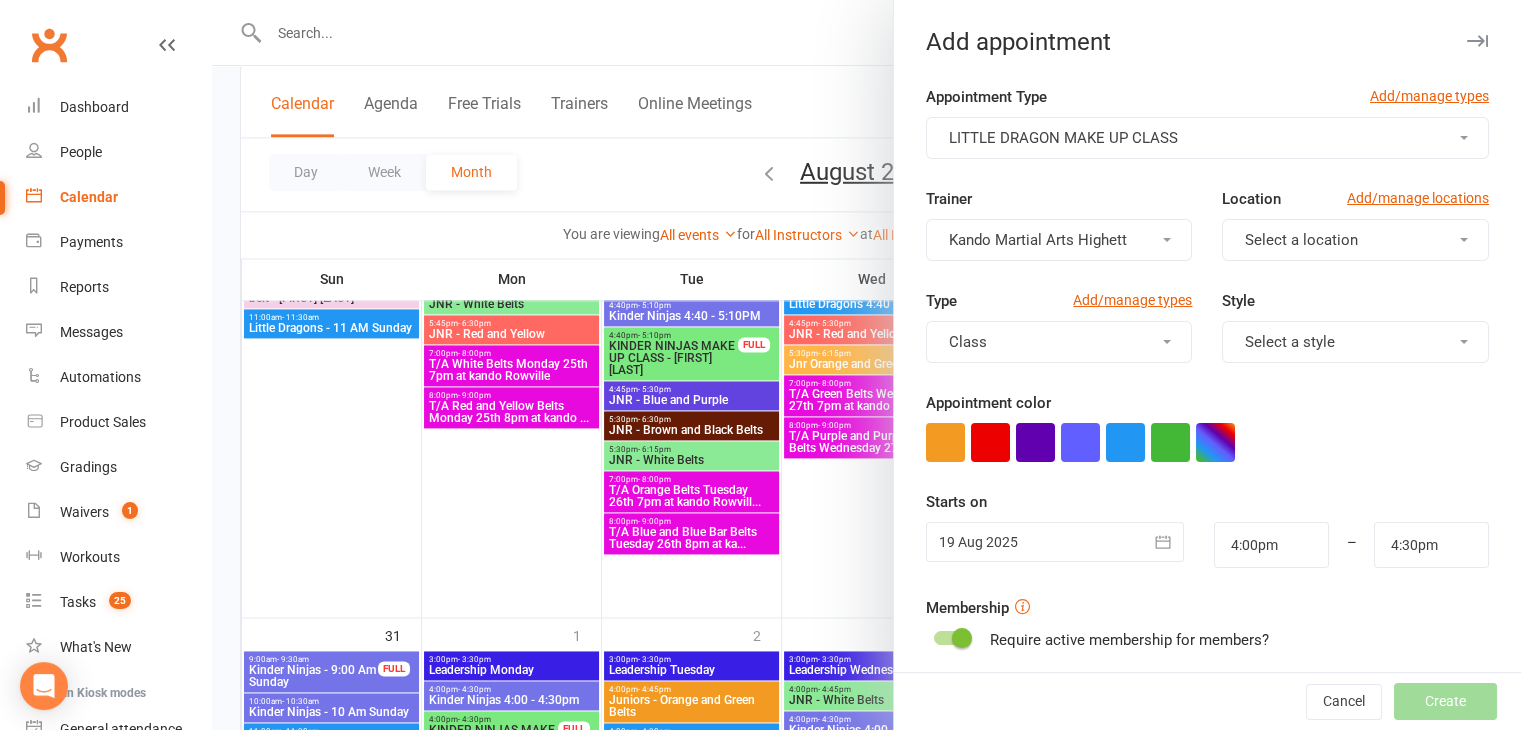 click on "Select a location" at bounding box center (1355, 240) 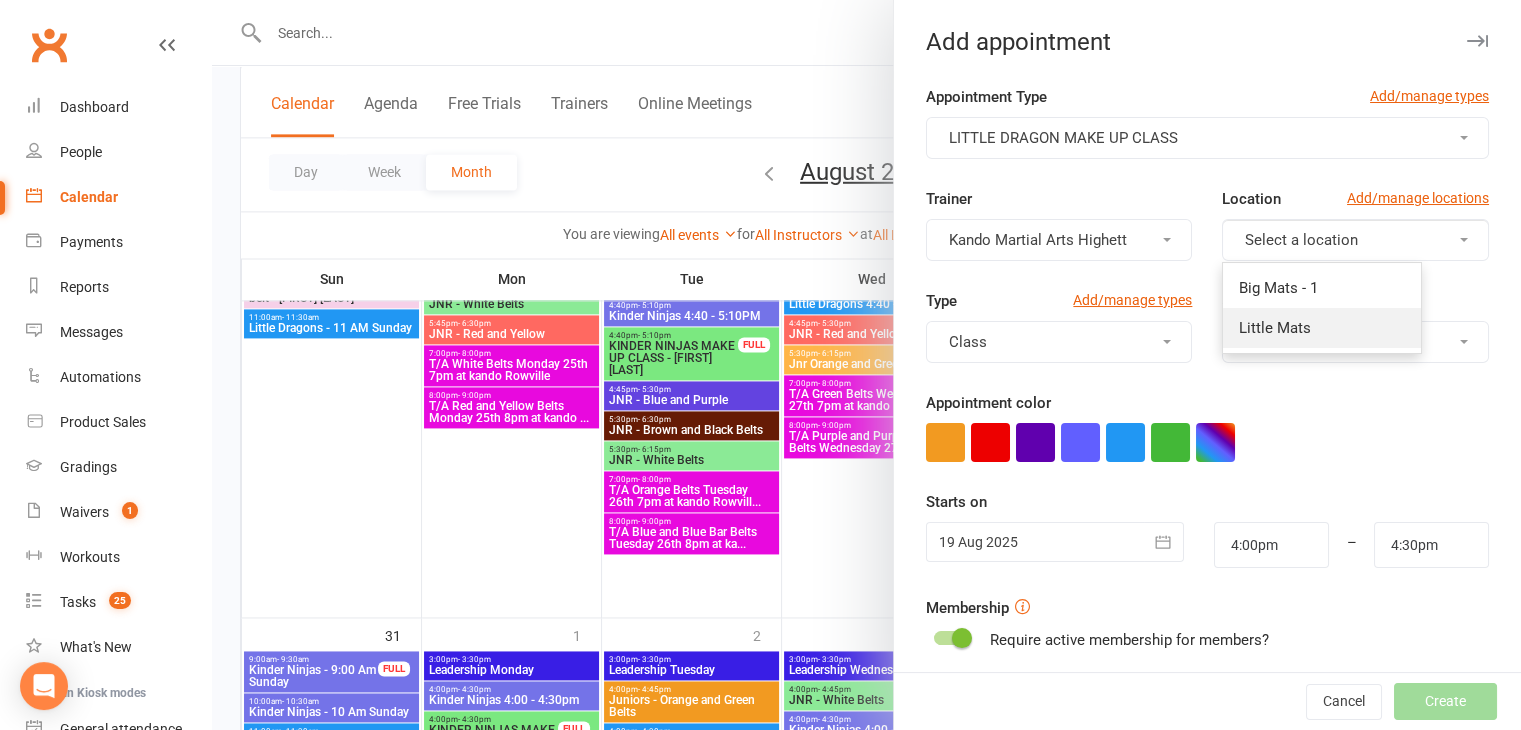 click on "Little Mats" at bounding box center [1322, 328] 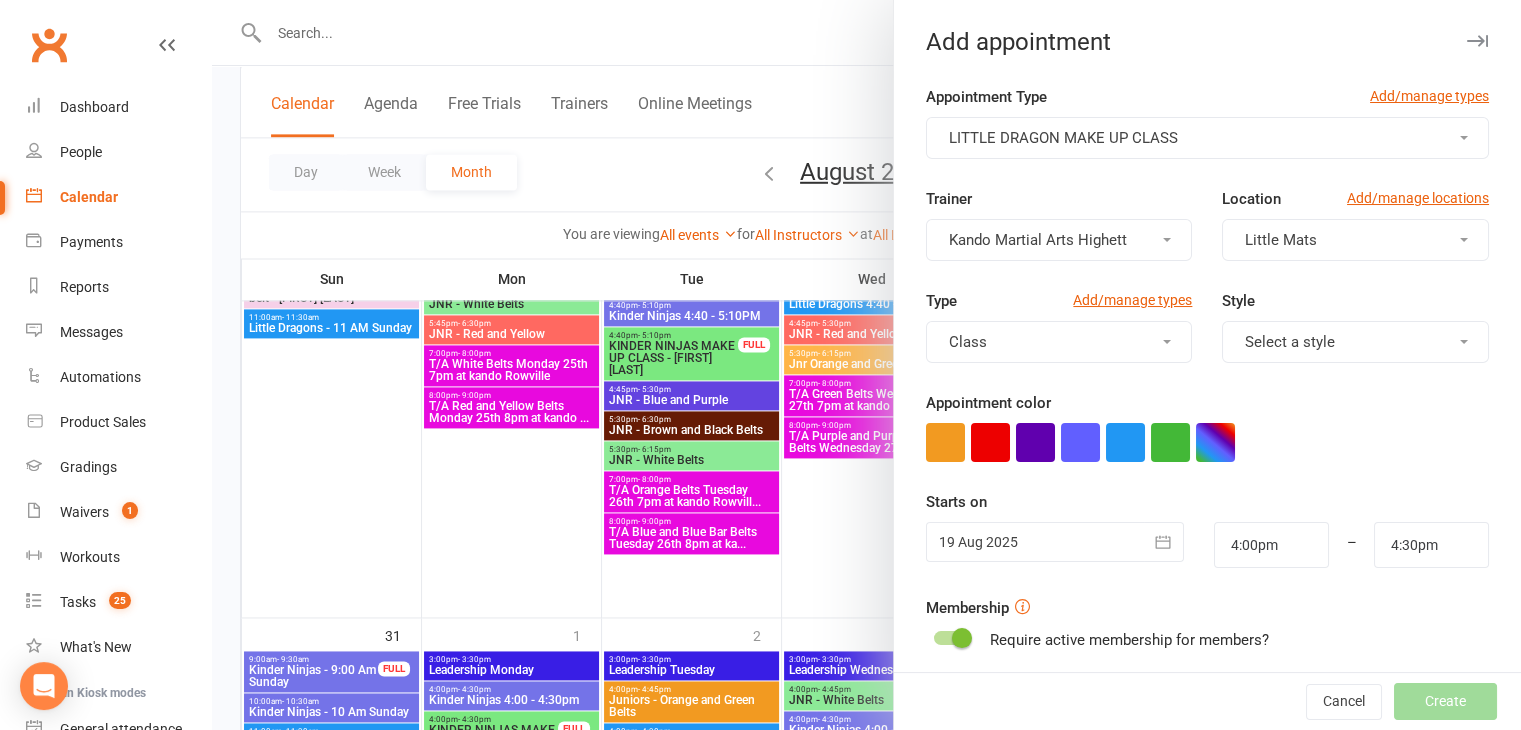 click on "Select a style" at bounding box center [1355, 342] 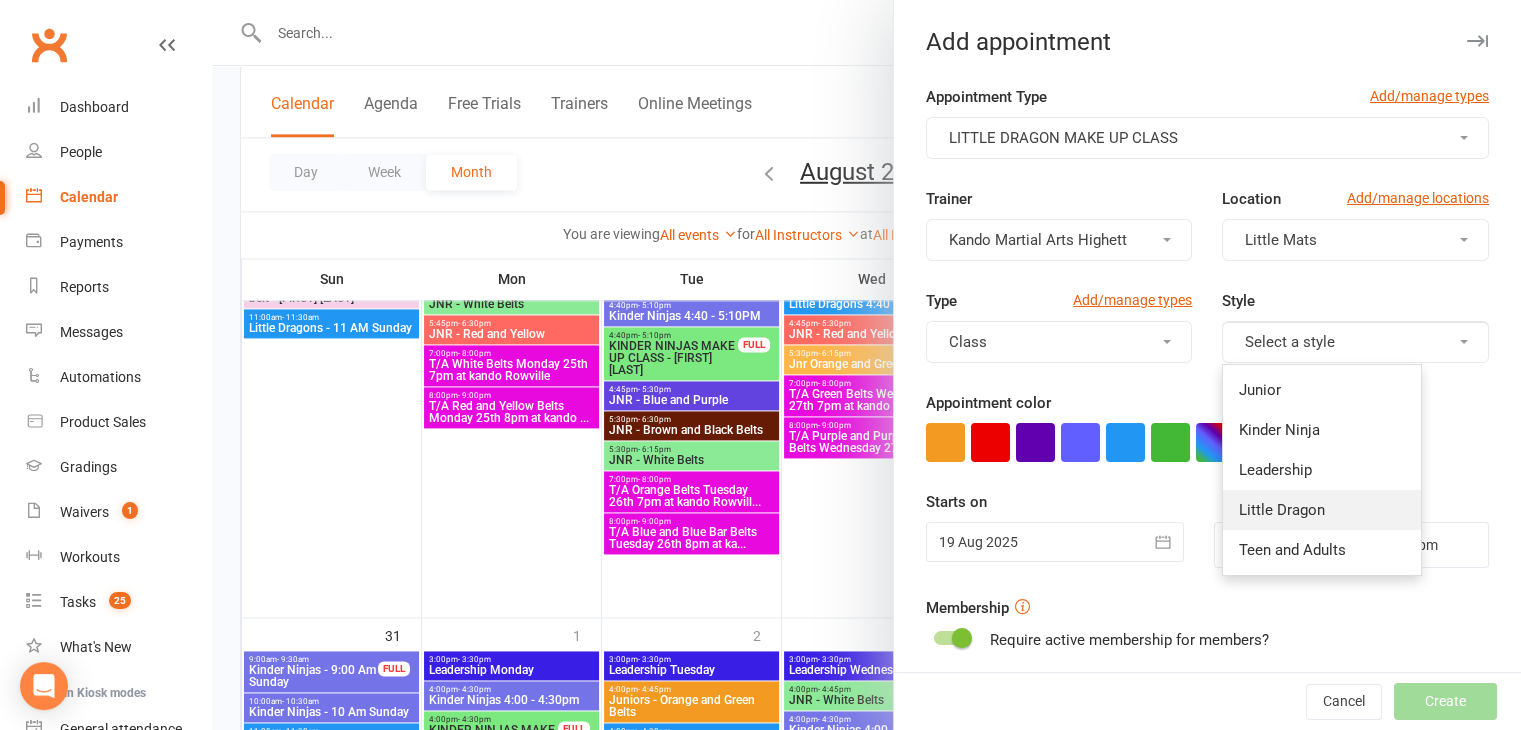 click on "Little Dragon" at bounding box center (1322, 510) 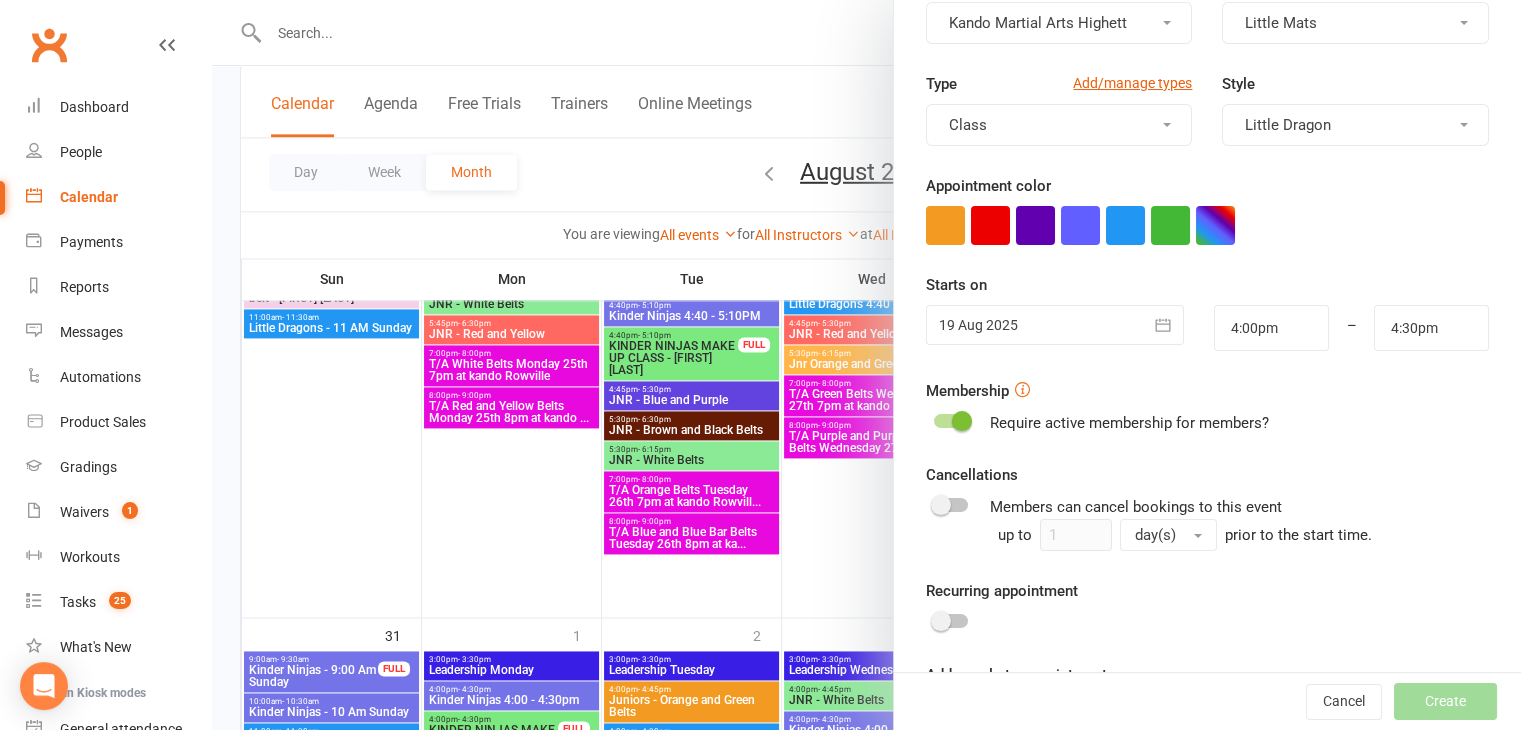 scroll, scrollTop: 308, scrollLeft: 0, axis: vertical 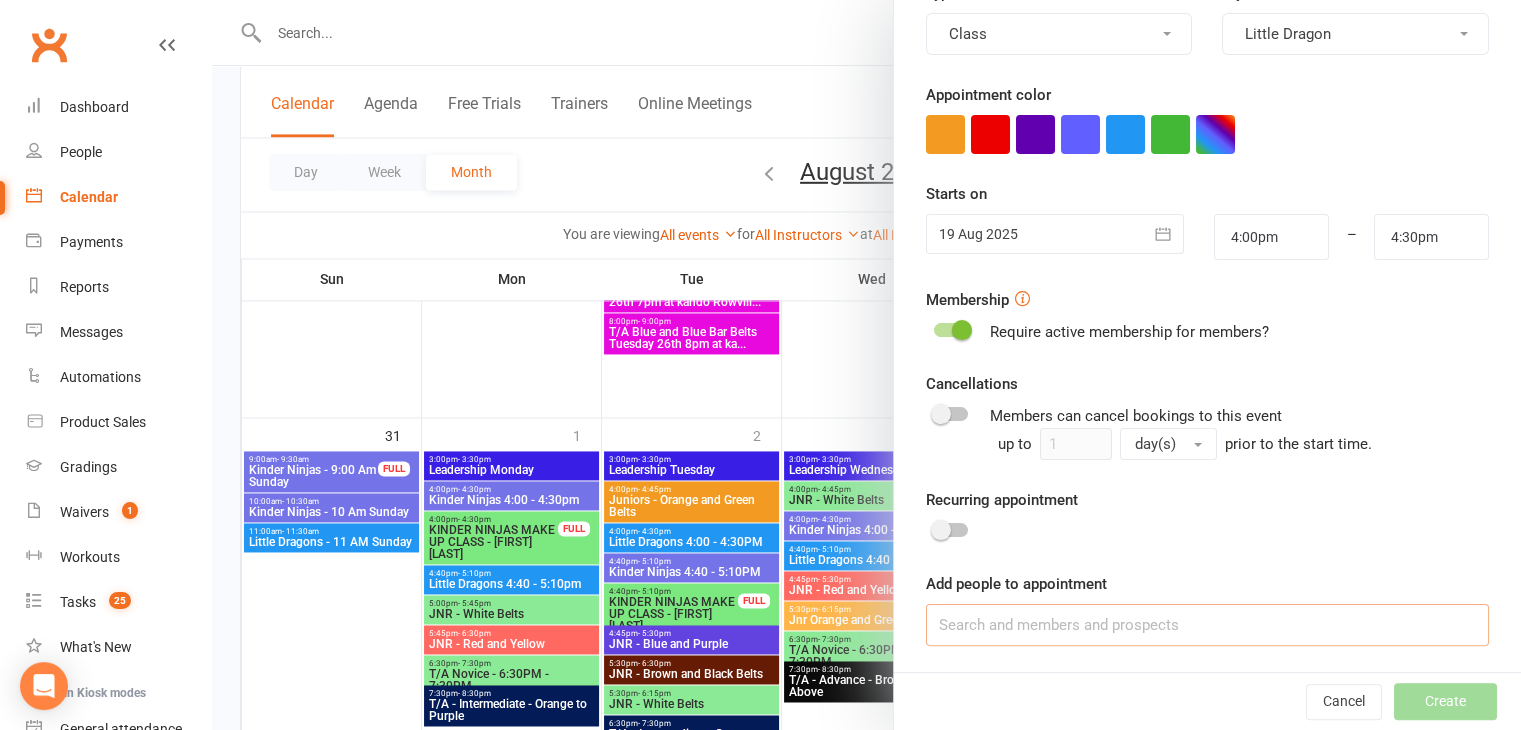 click at bounding box center (1207, 625) 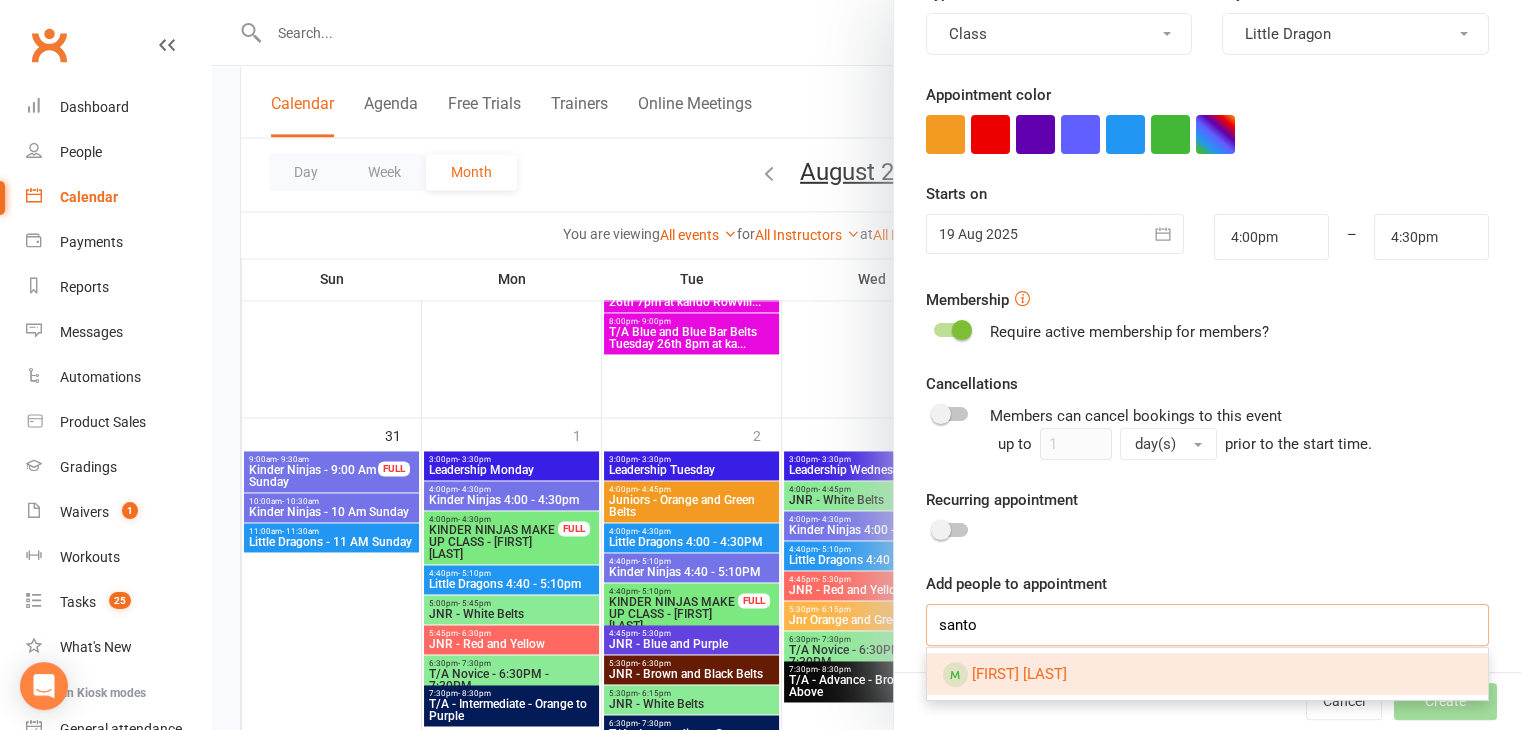type on "santo" 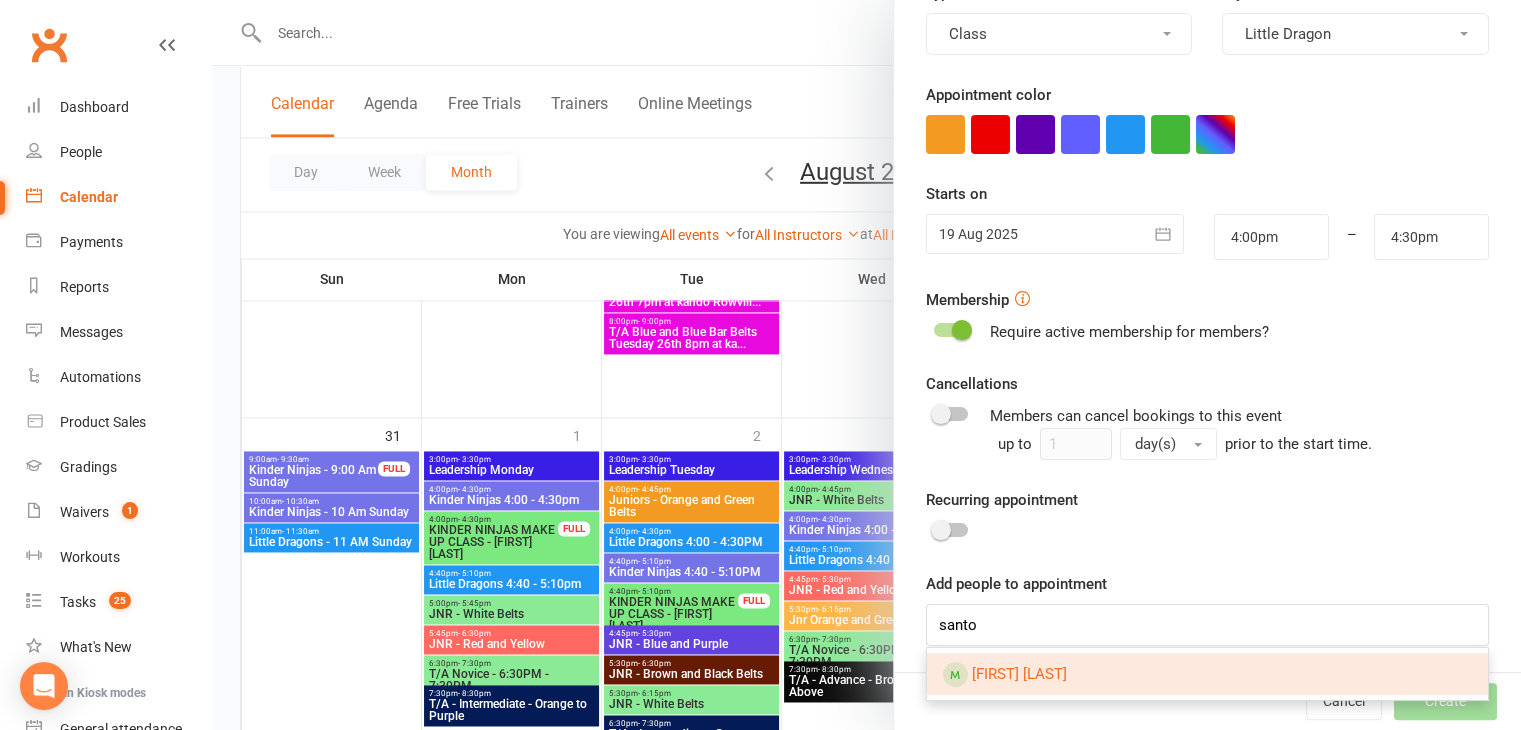 click on "Santiago Coltorti" at bounding box center [1019, 674] 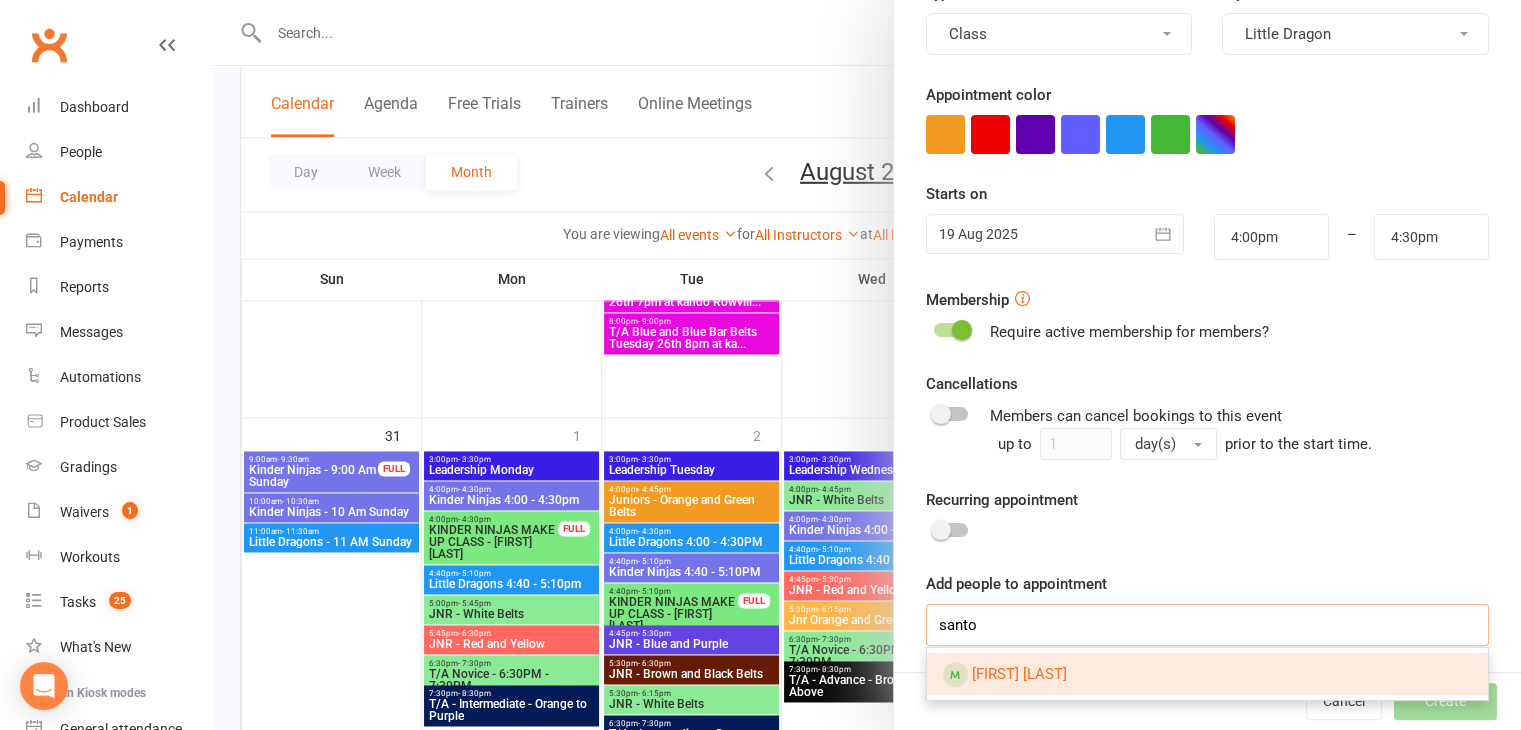 type 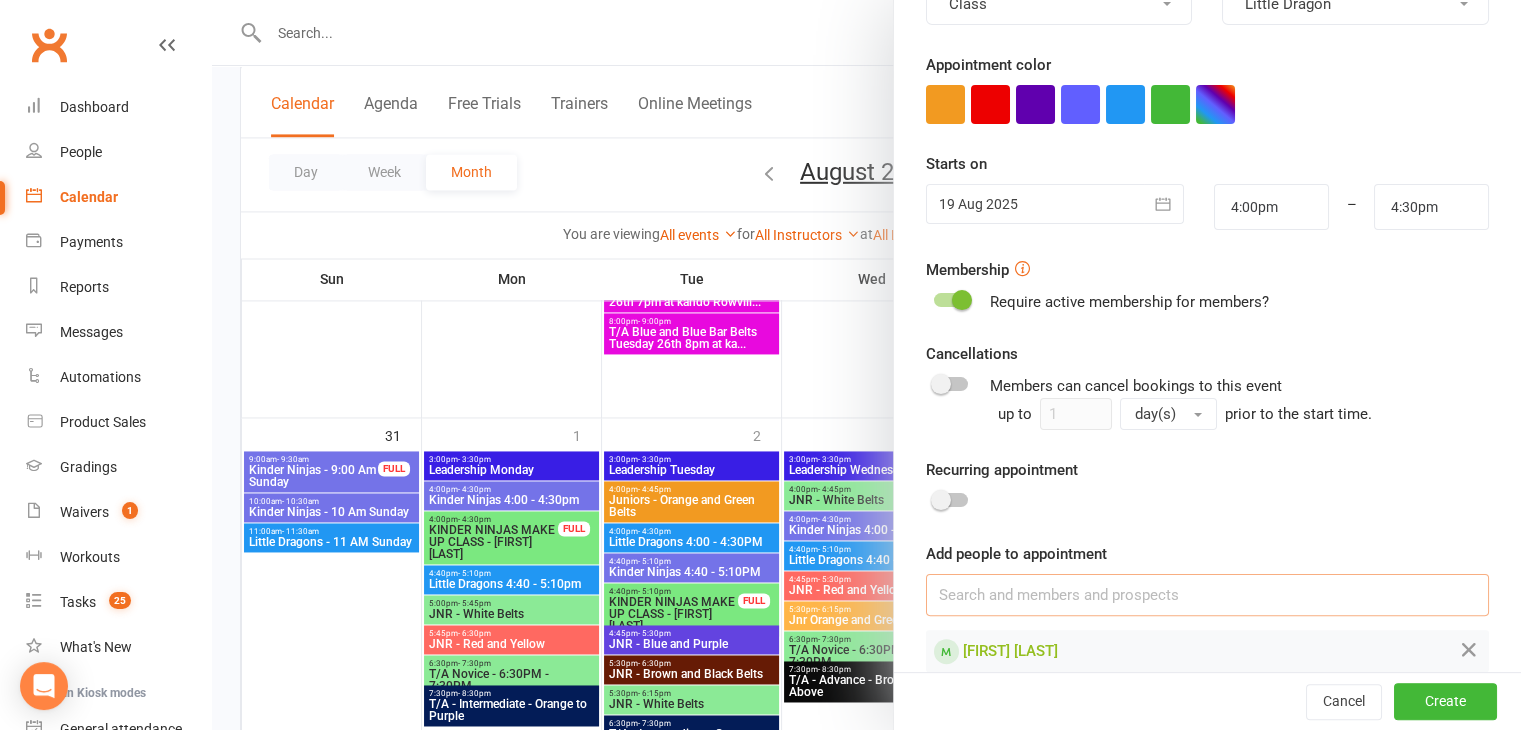 scroll, scrollTop: 364, scrollLeft: 0, axis: vertical 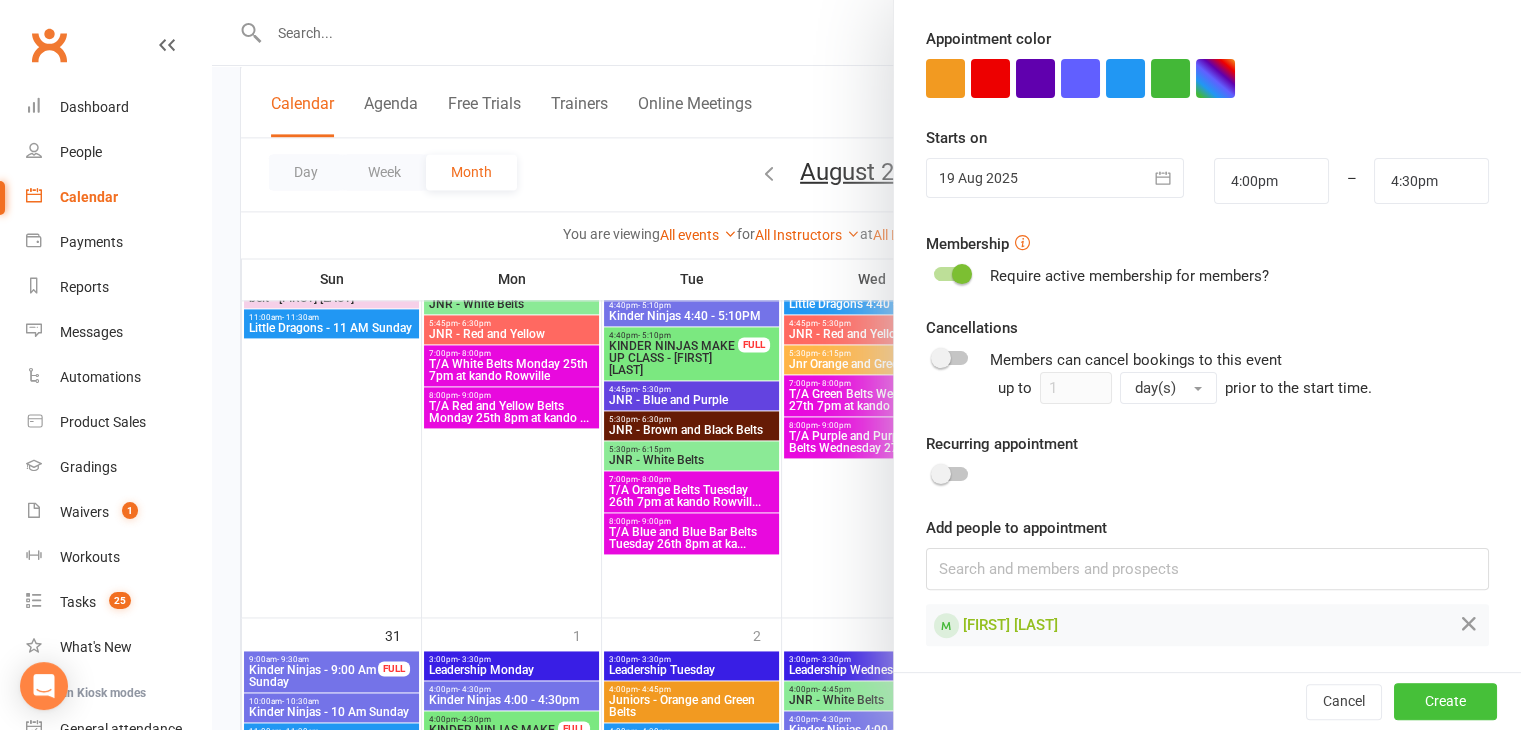 click on "Create" at bounding box center (1445, 702) 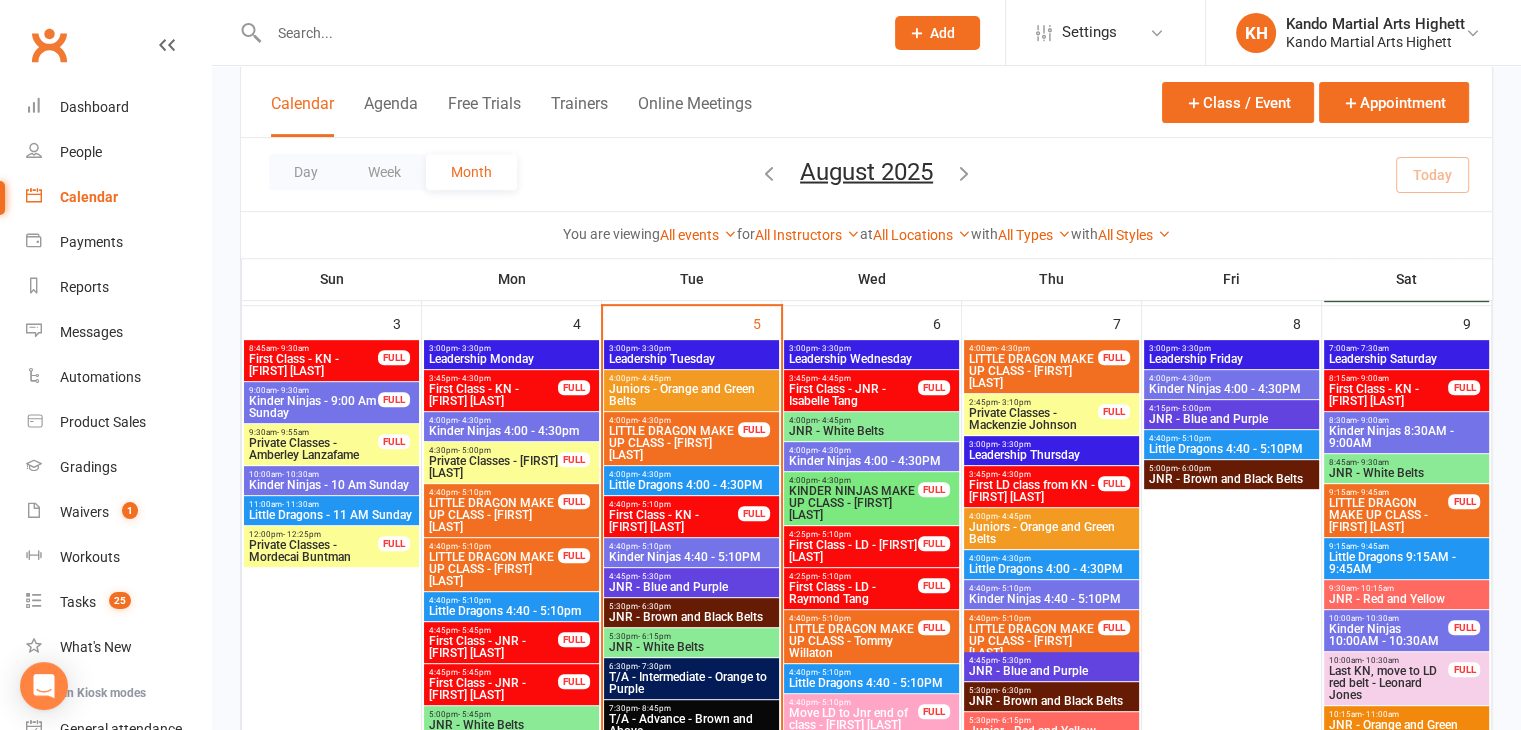 scroll, scrollTop: 824, scrollLeft: 0, axis: vertical 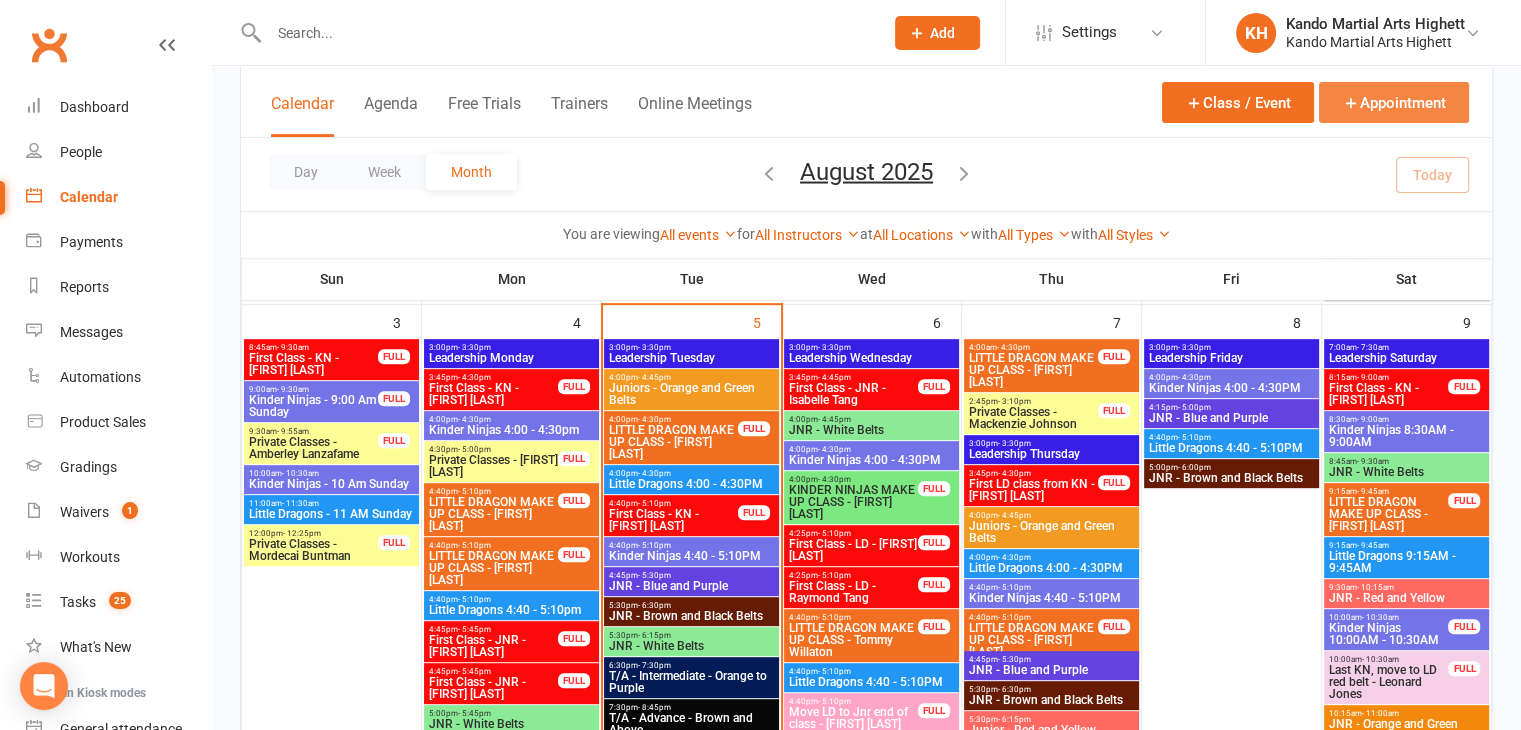 click on "Appointment" at bounding box center [1394, 102] 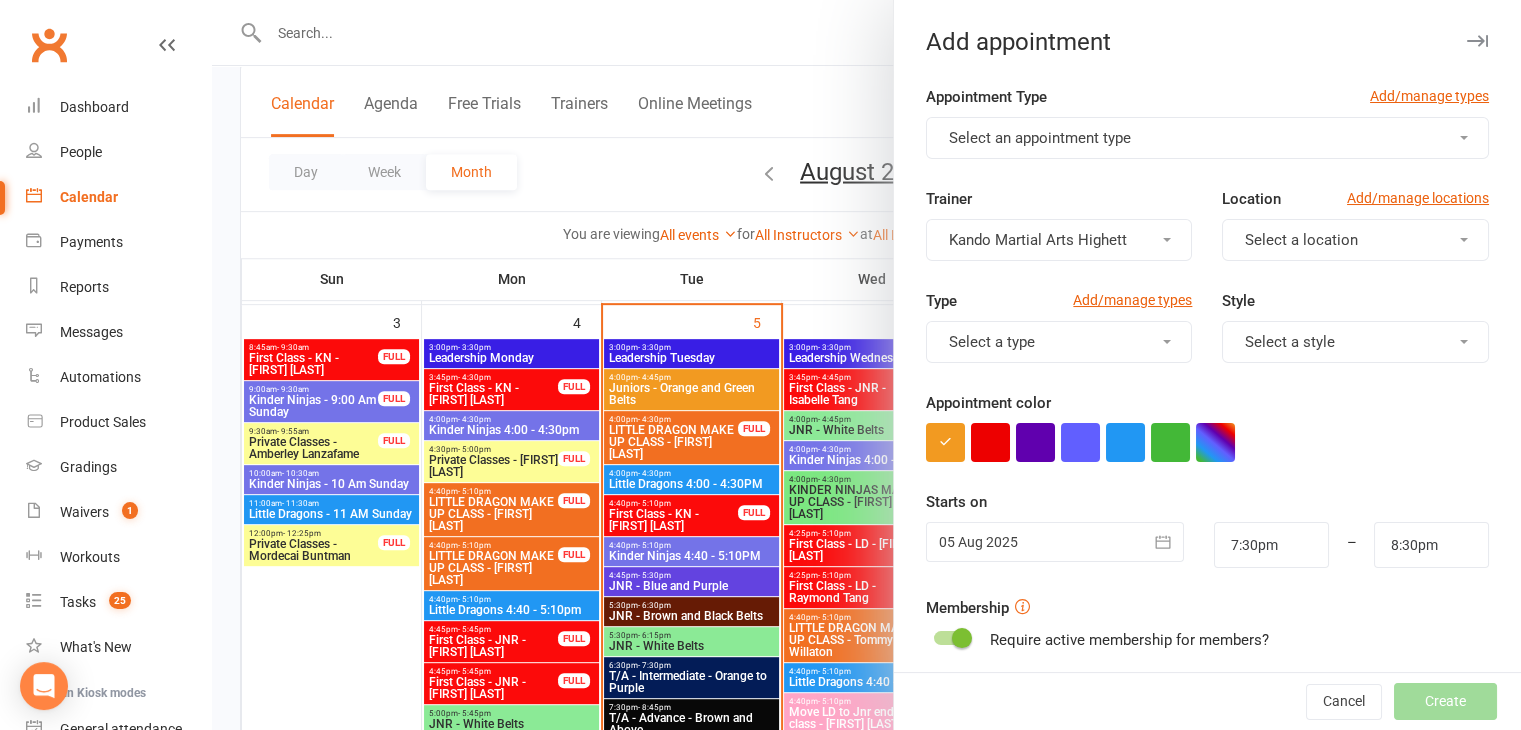 click on "Appointment Type Add/manage types" at bounding box center (1207, 101) 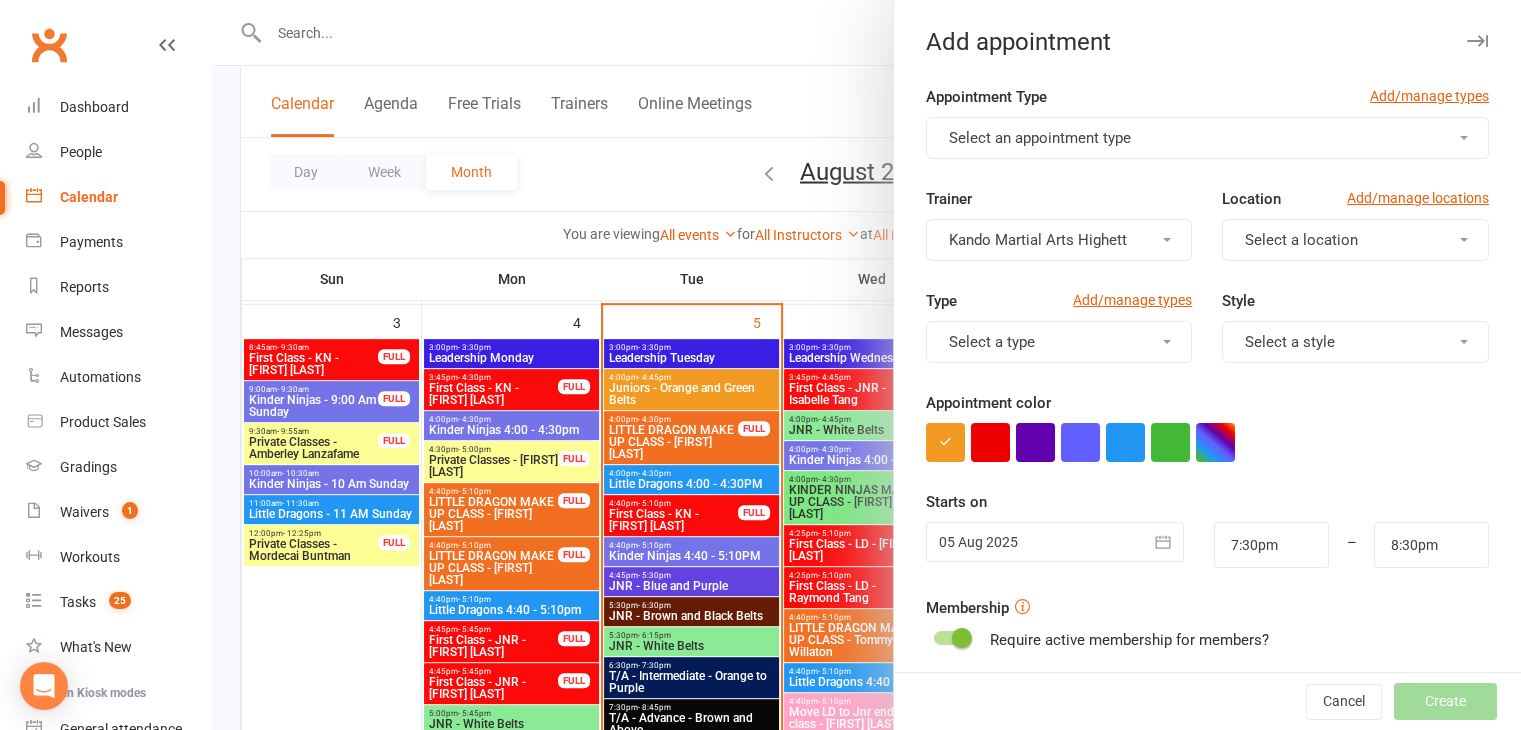 click on "Select an appointment type" at bounding box center [1207, 138] 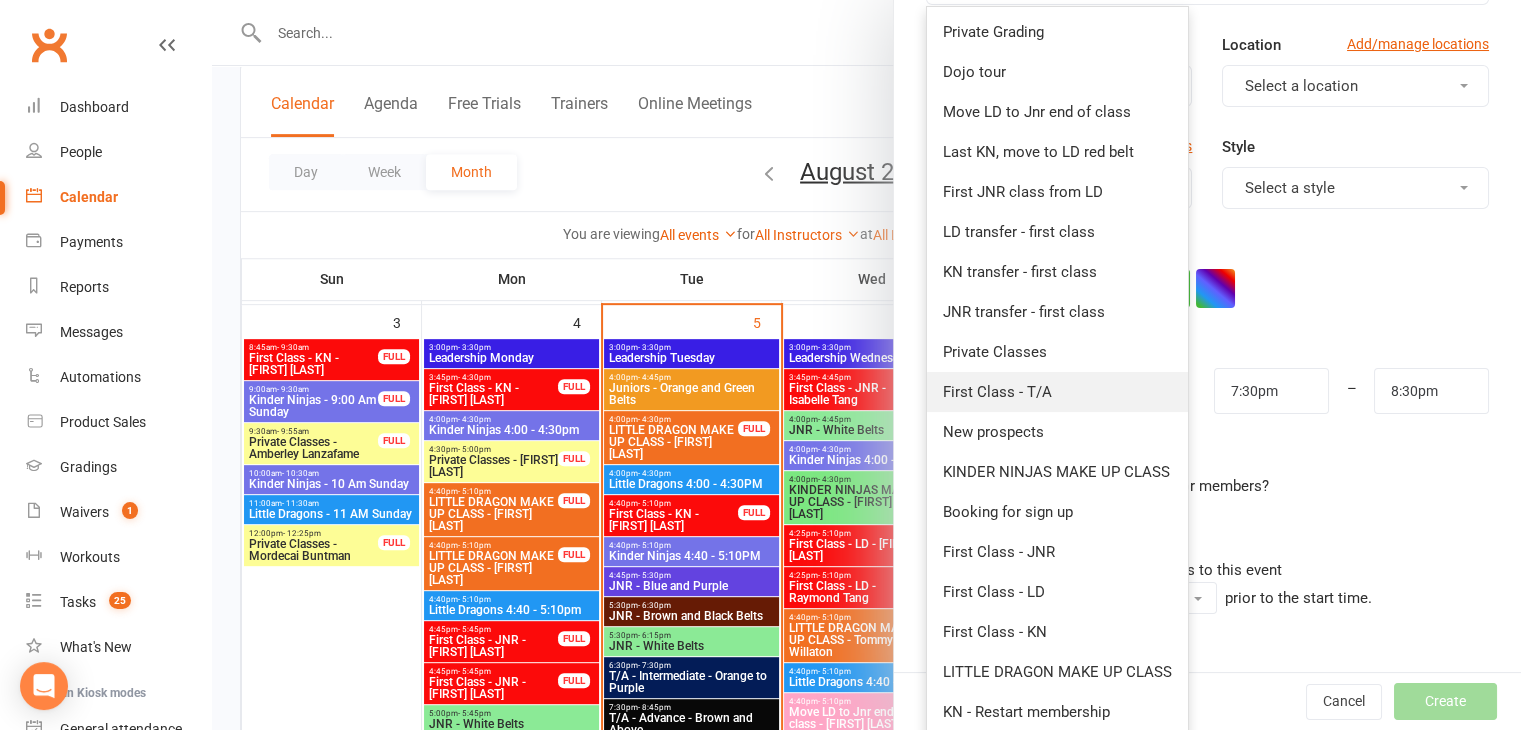 scroll, scrollTop: 200, scrollLeft: 0, axis: vertical 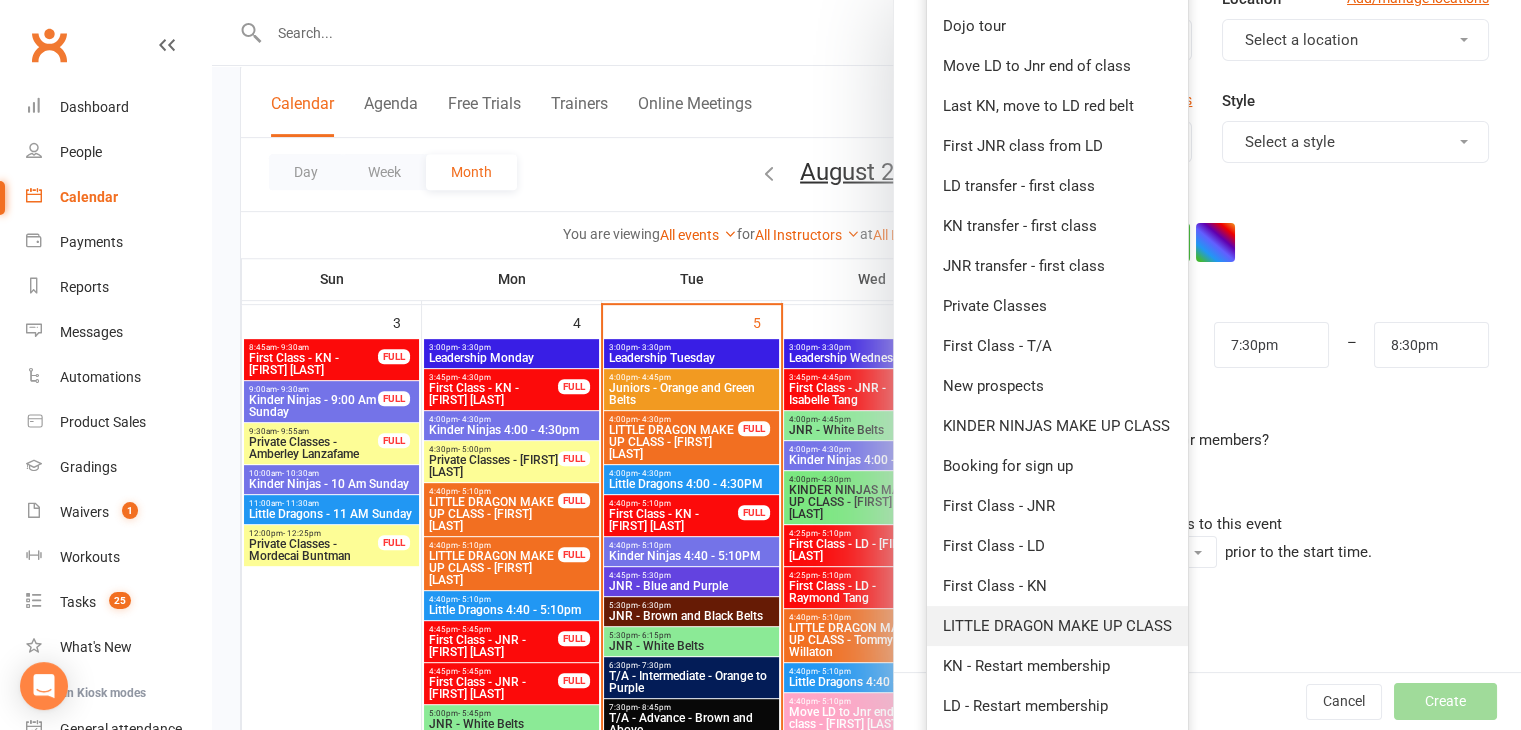 click on "LITTLE DRAGON MAKE UP CLASS" at bounding box center (1057, 626) 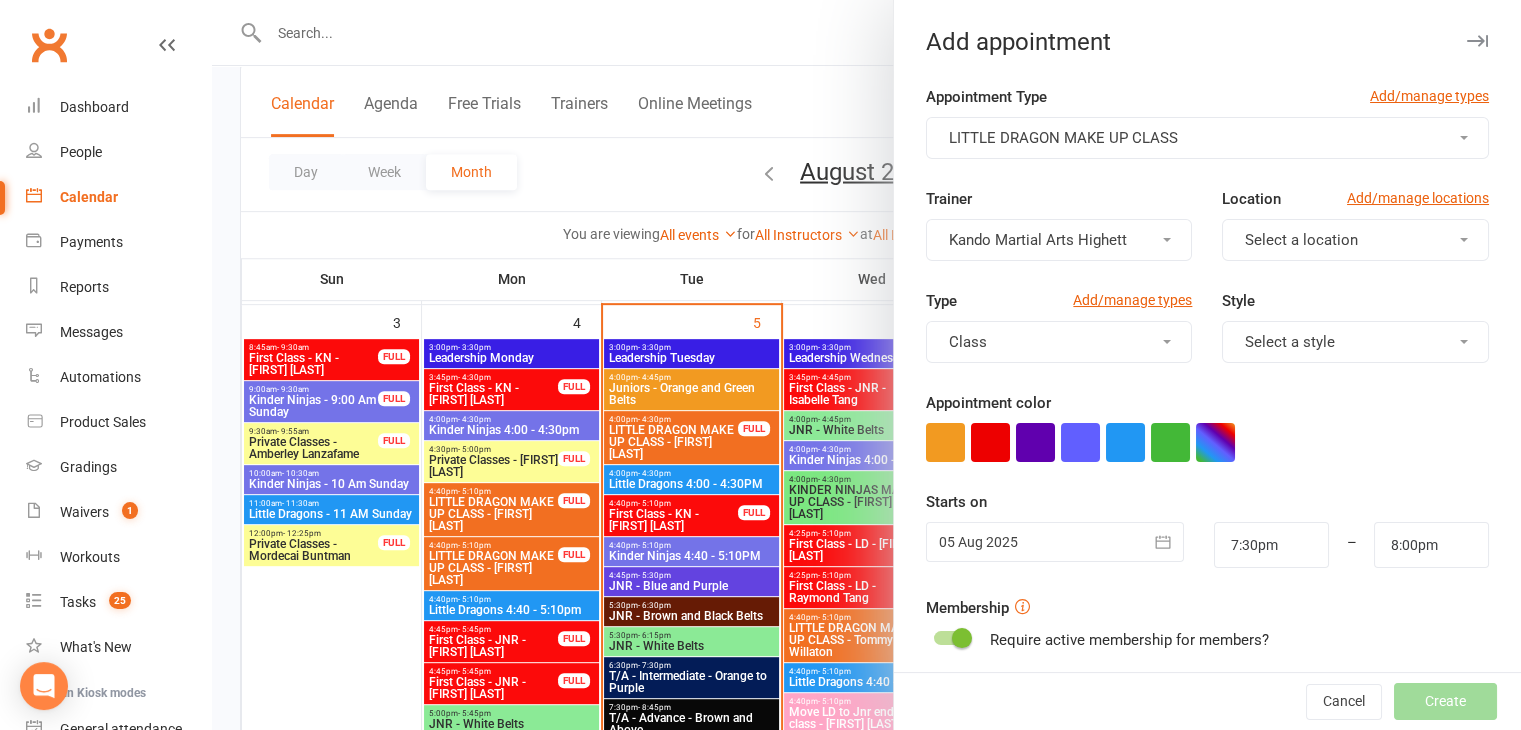 scroll, scrollTop: 308, scrollLeft: 0, axis: vertical 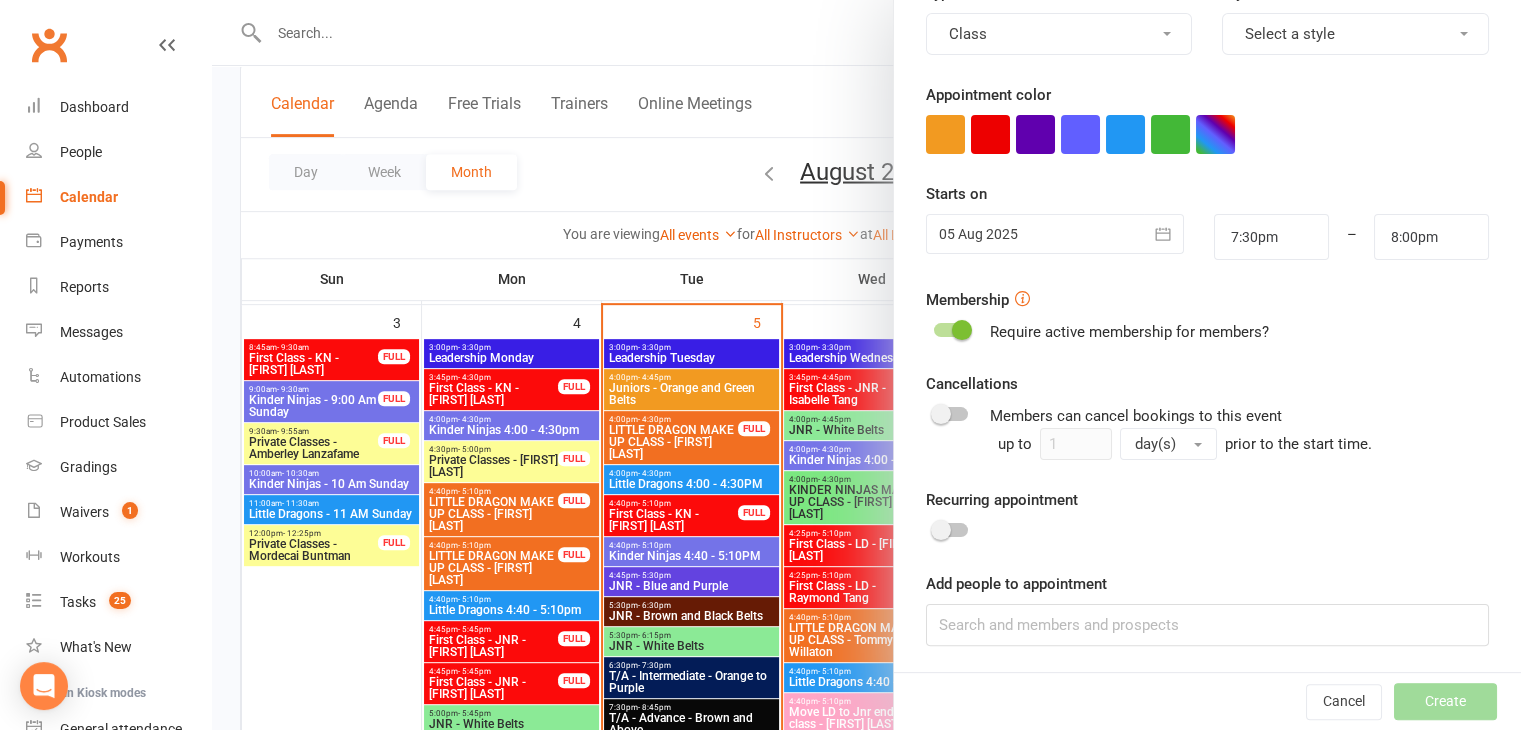 click on "Appointment Type Add/manage types
LITTLE DRAGON MAKE UP CLASS
Trainer
Kando Martial Arts Highett
Location Add/manage locations
Select a location
Type Add/manage types
Class
Style
Select a style
Appointment color Time 7:30pm – 8:00pm Starts on 05 Aug 2025
August 2025
Sun Mon Tue Wed Thu Fri Sat
31
27
28
29
30
31
01
02
32
03
04
05
06
07
08
09" at bounding box center [1207, 225] 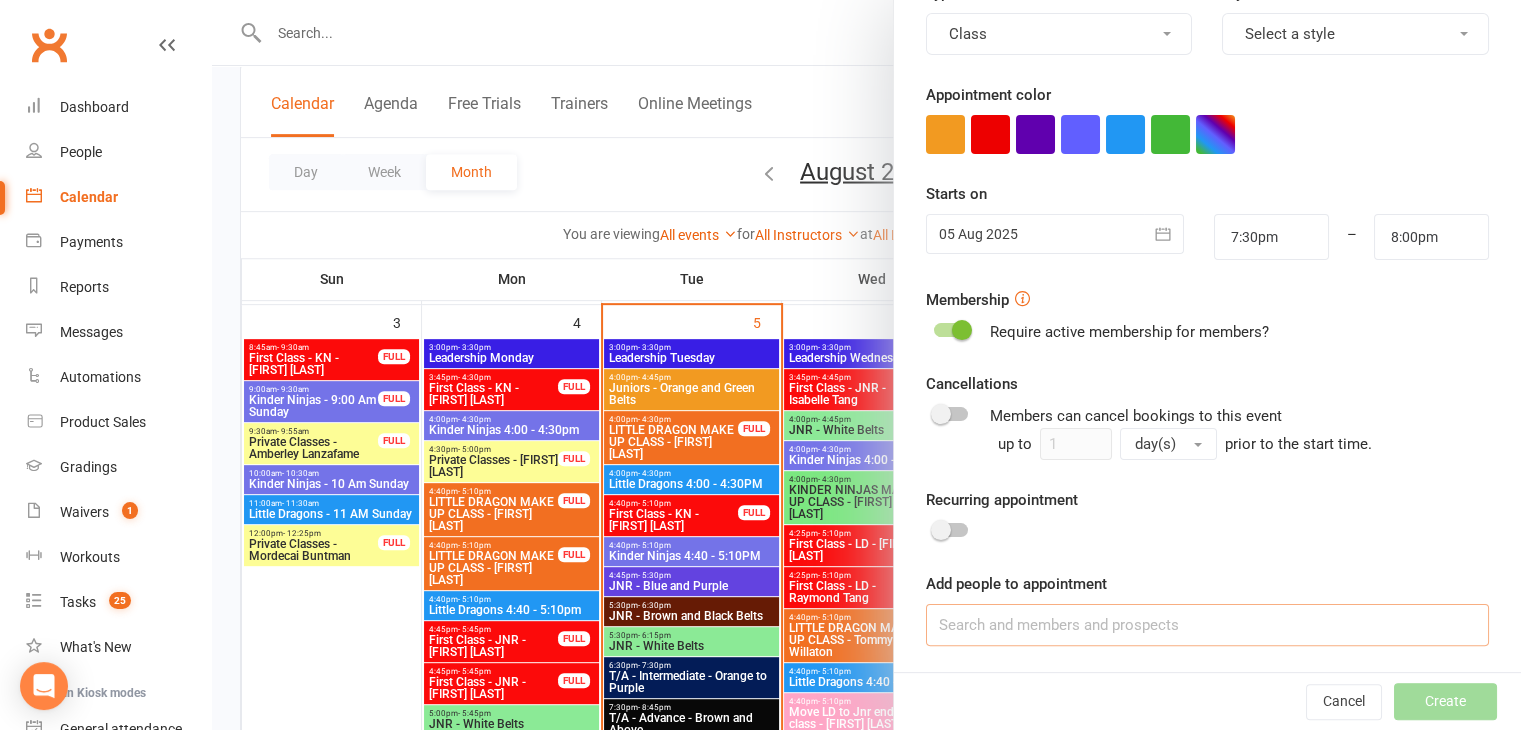 click at bounding box center (1207, 625) 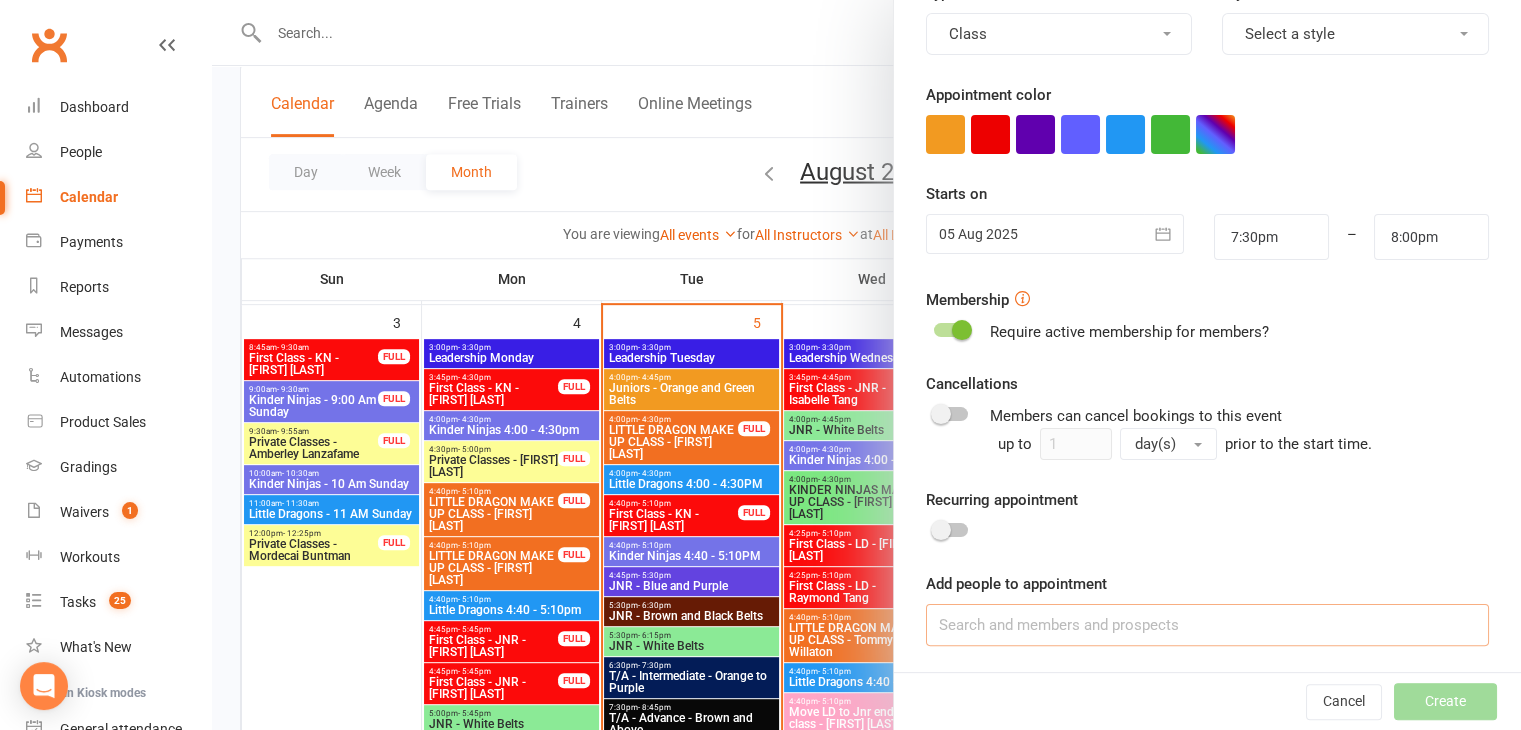 click at bounding box center (1207, 625) 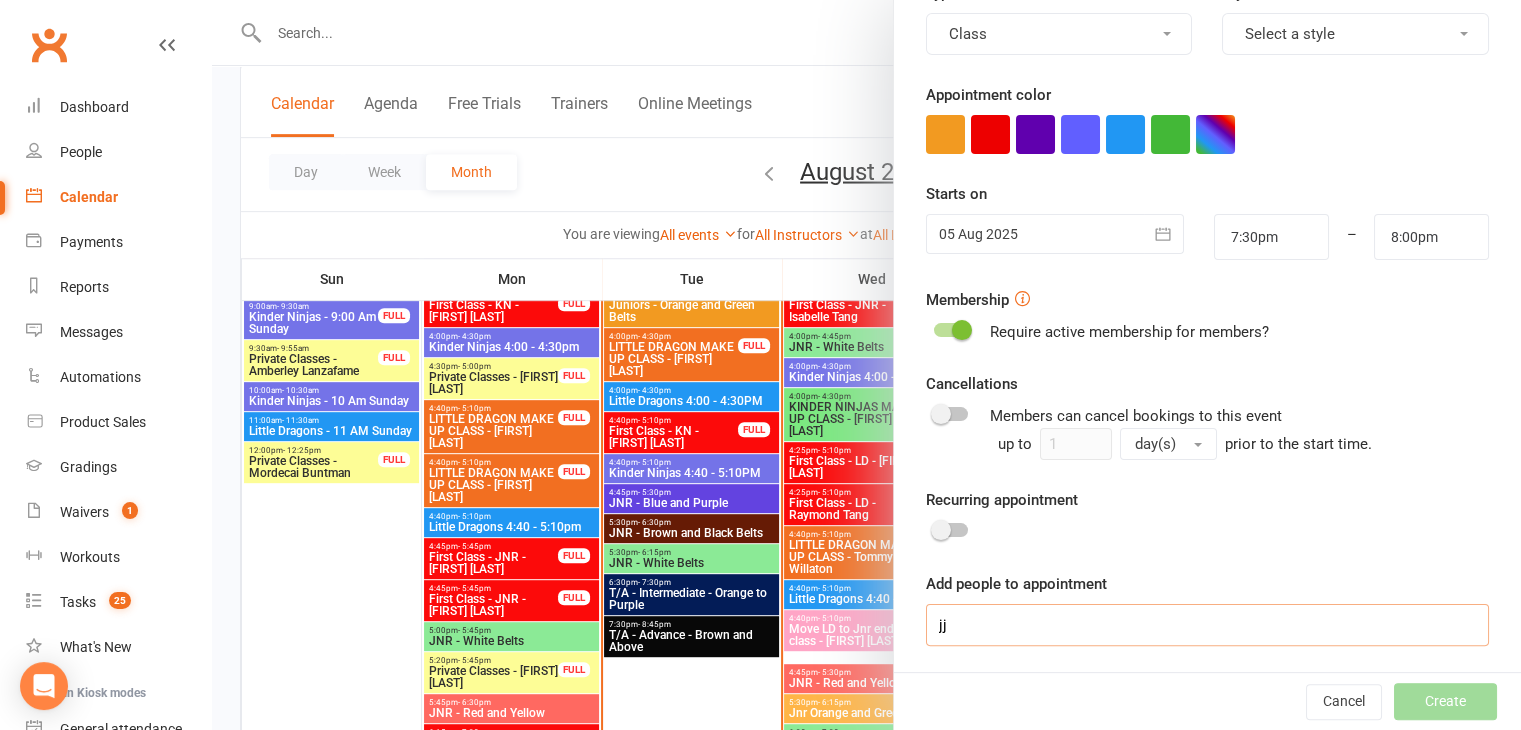 scroll, scrollTop: 1024, scrollLeft: 0, axis: vertical 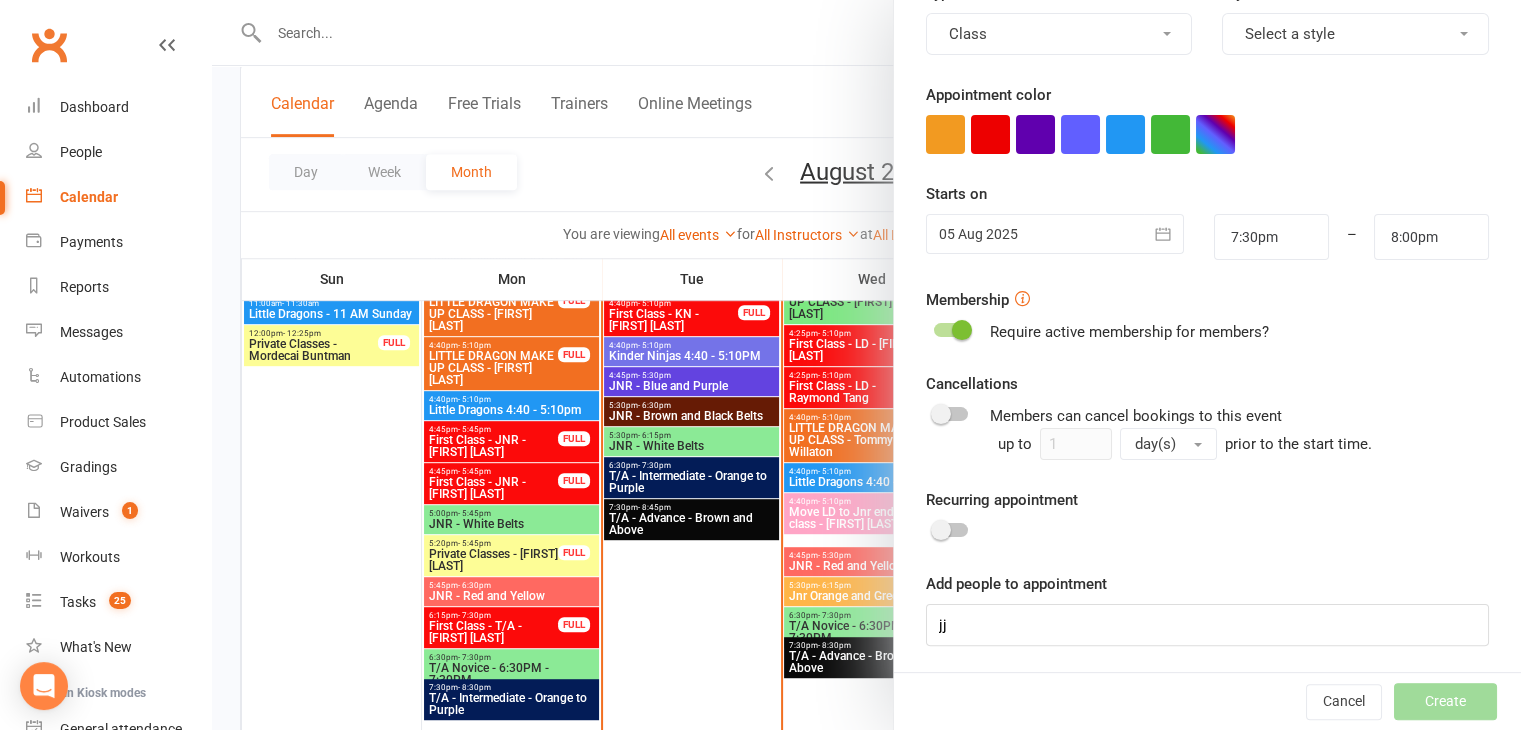 click on "Add people to appointment" at bounding box center [1016, 584] 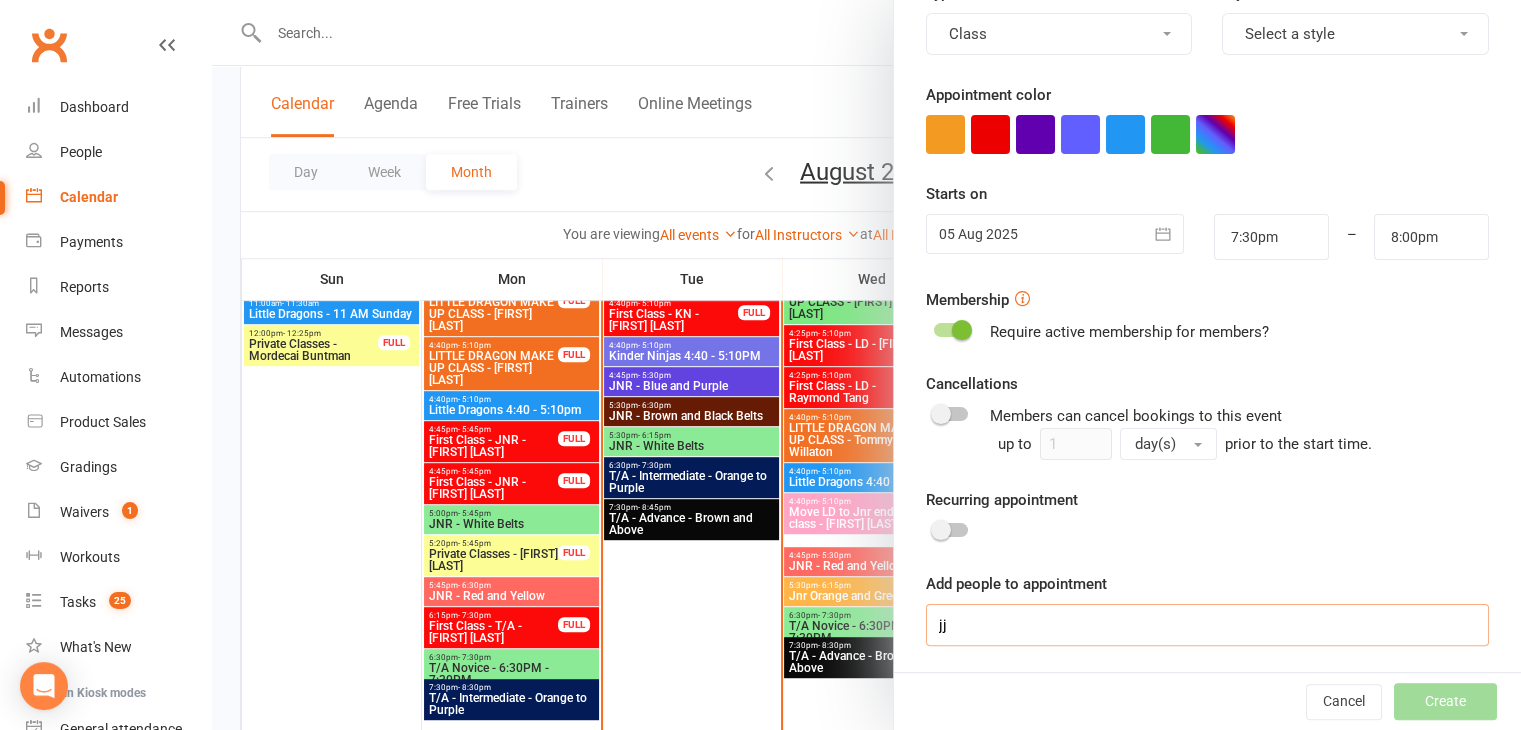 click on "jj" at bounding box center (1207, 625) 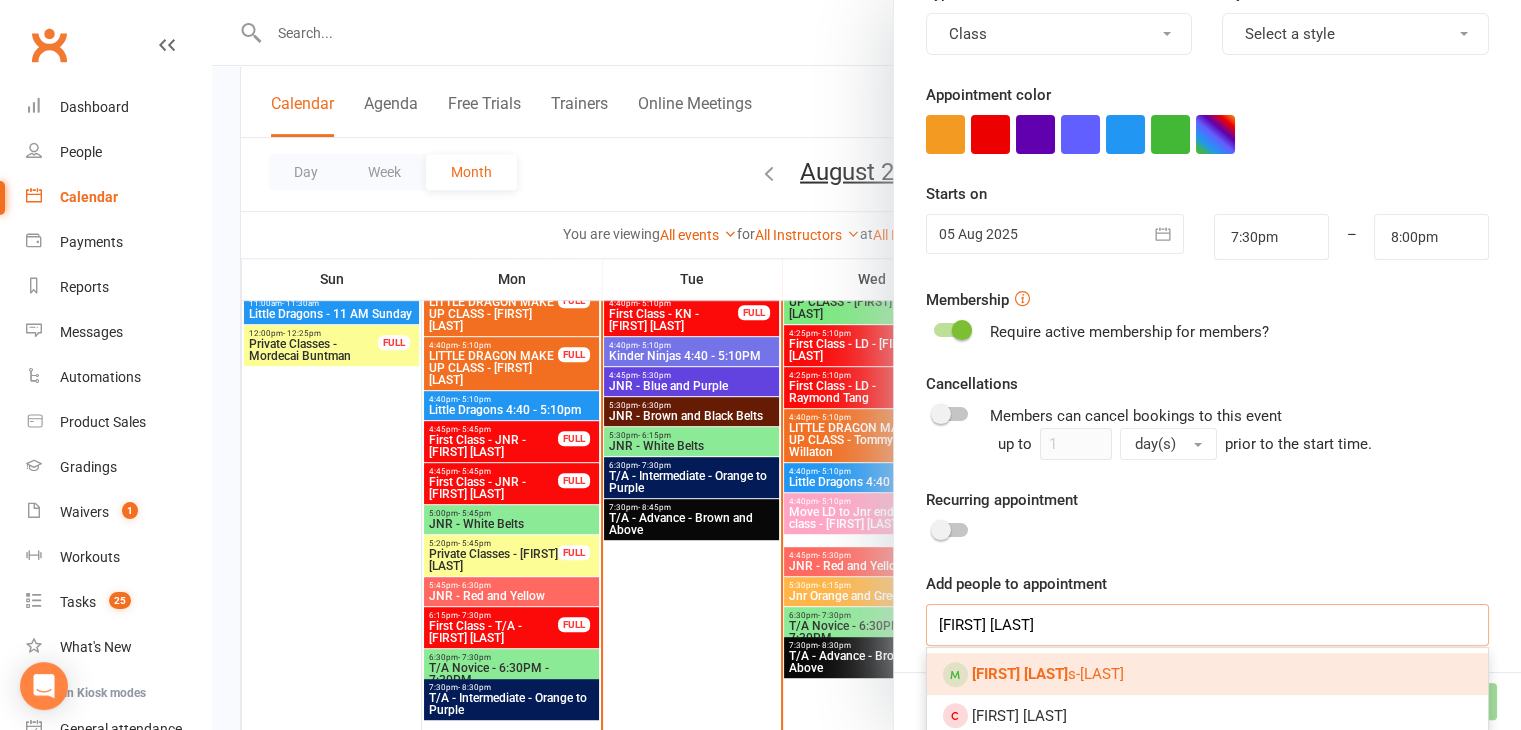 type on "jj perkin" 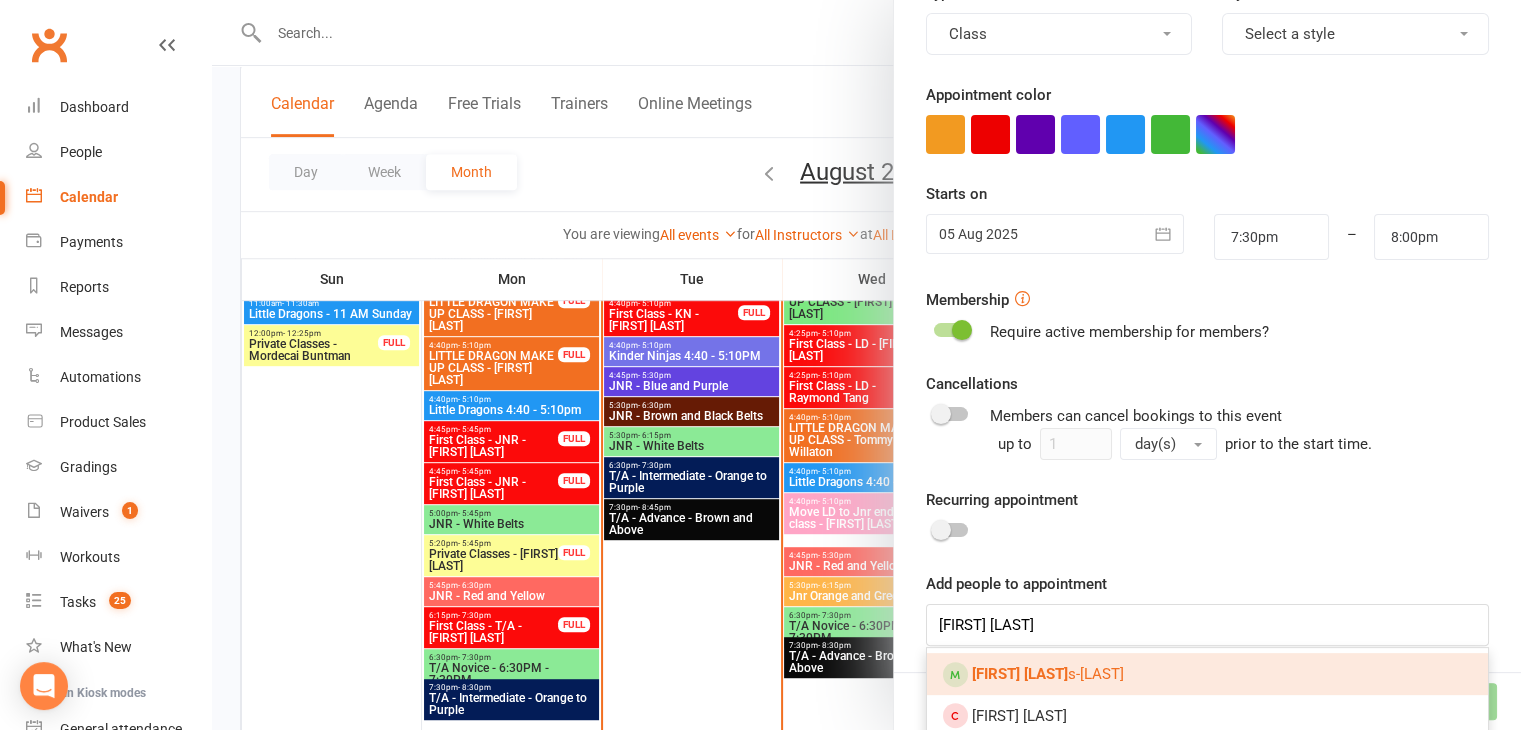 click on "JJ Perkin s-Stafford" at bounding box center [1048, 674] 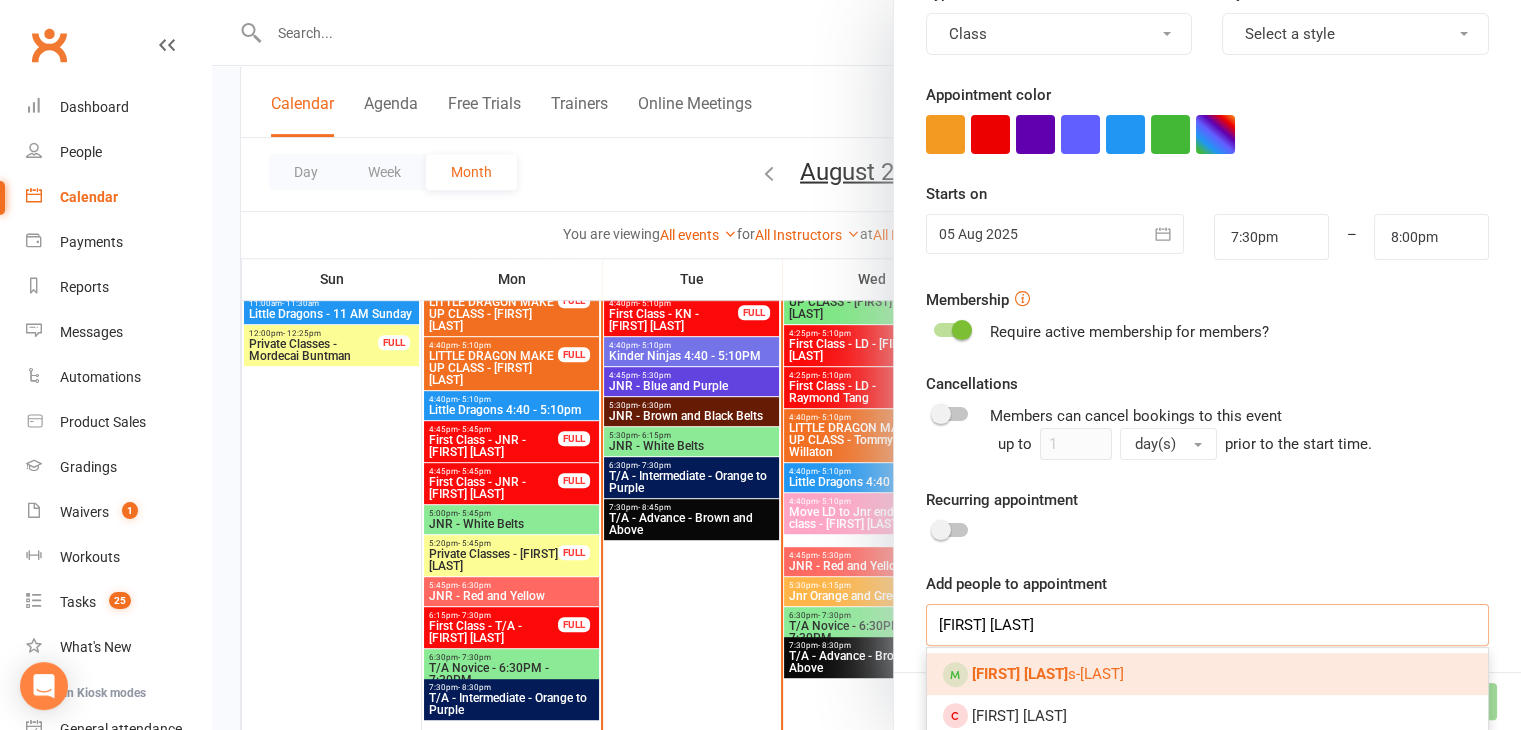 type 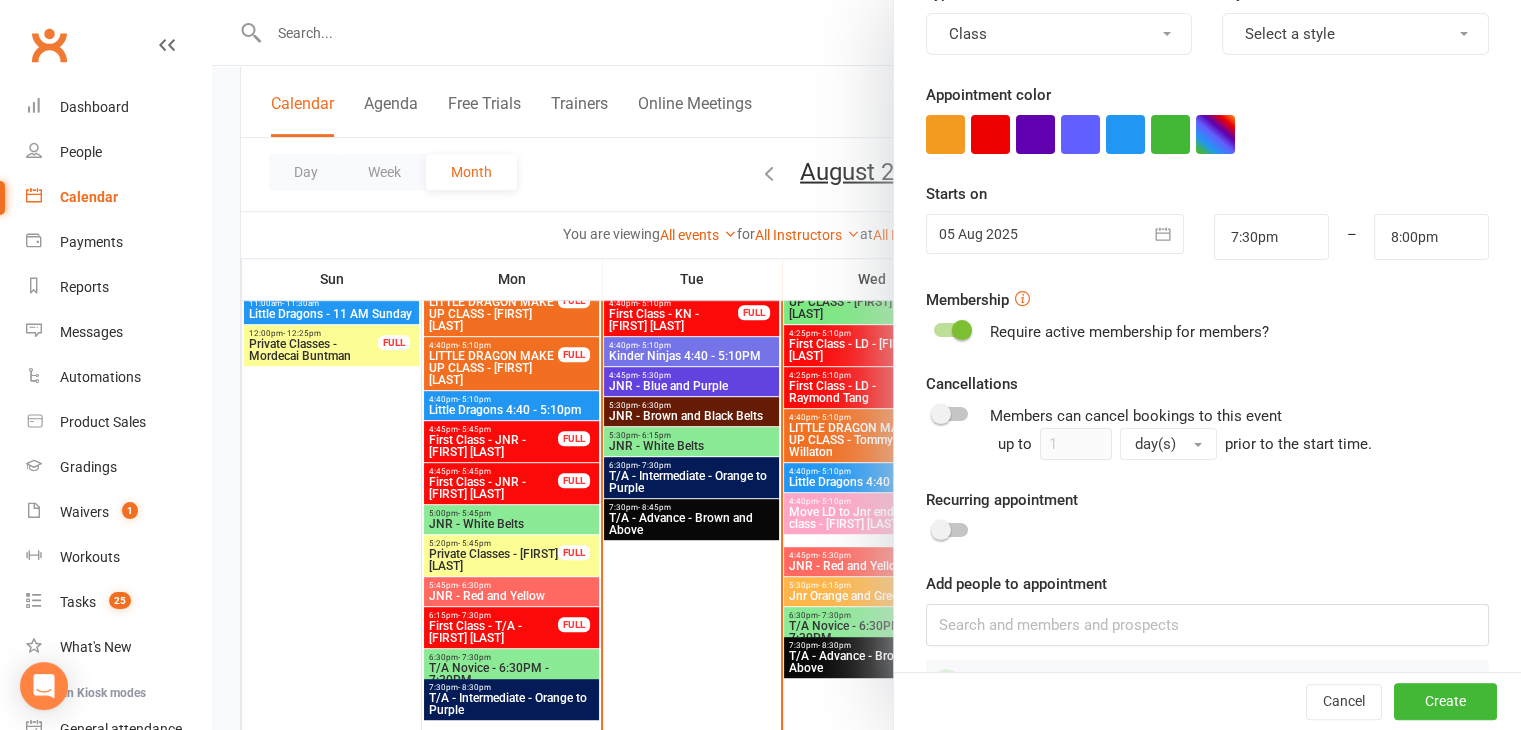 click at bounding box center [1164, 234] 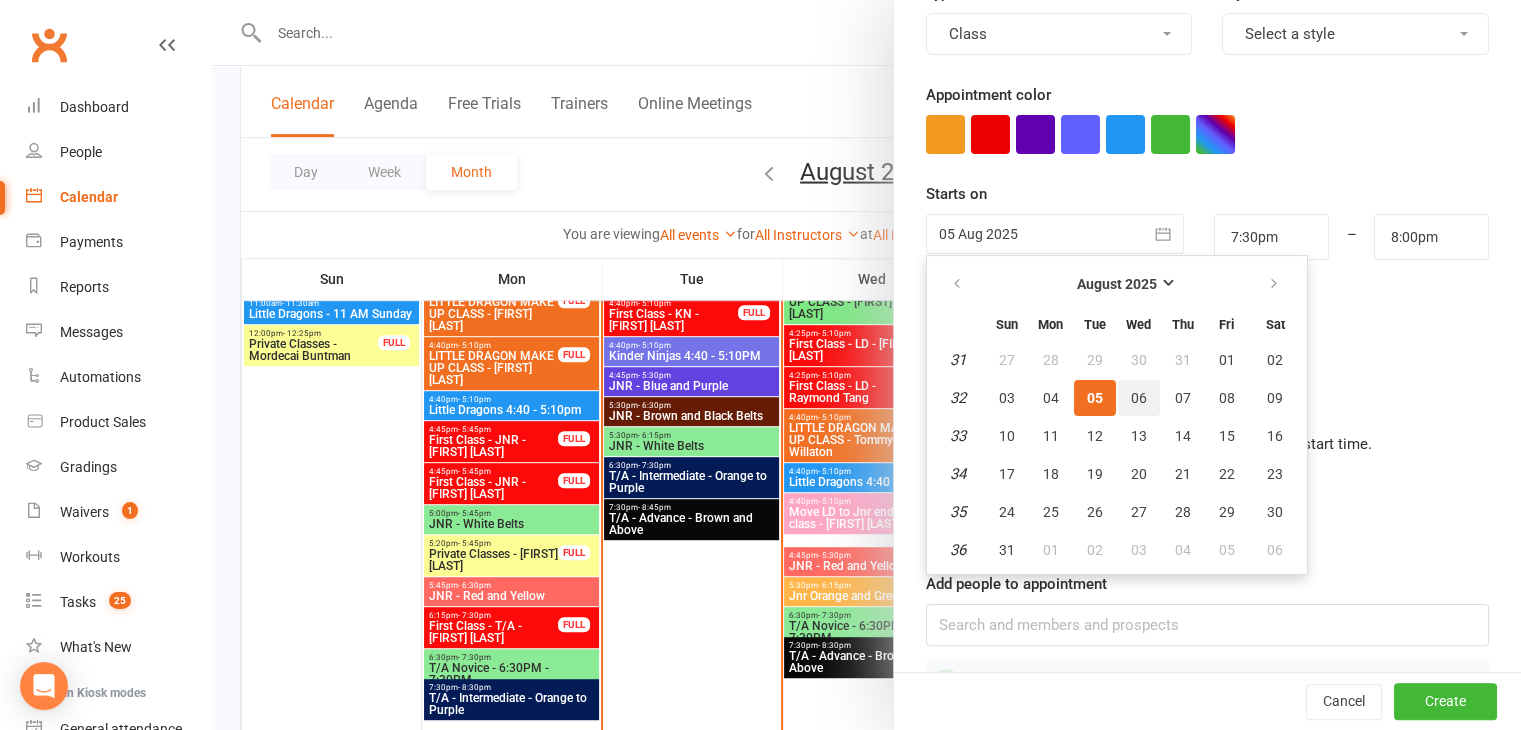 click on "06" at bounding box center [1139, 398] 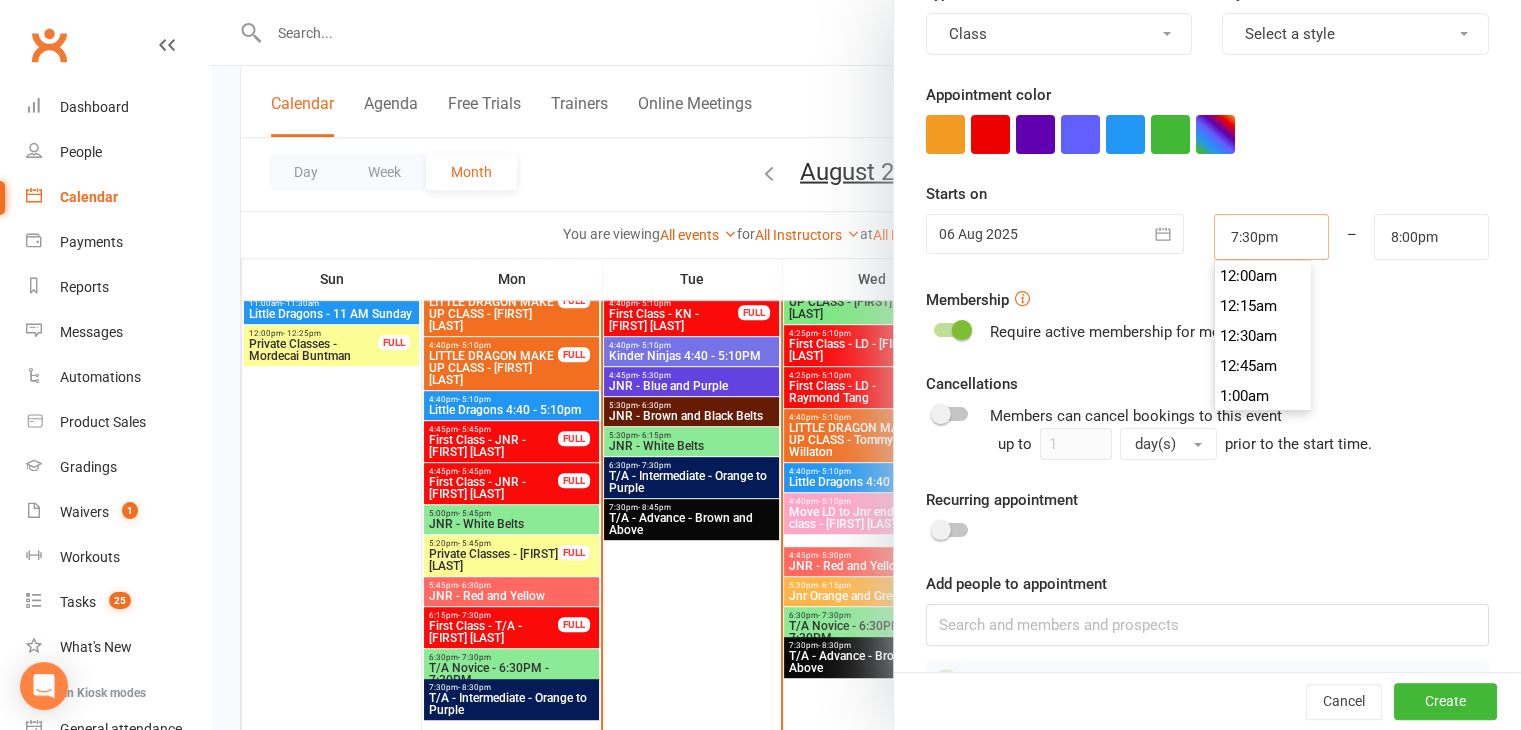 scroll, scrollTop: 2310, scrollLeft: 0, axis: vertical 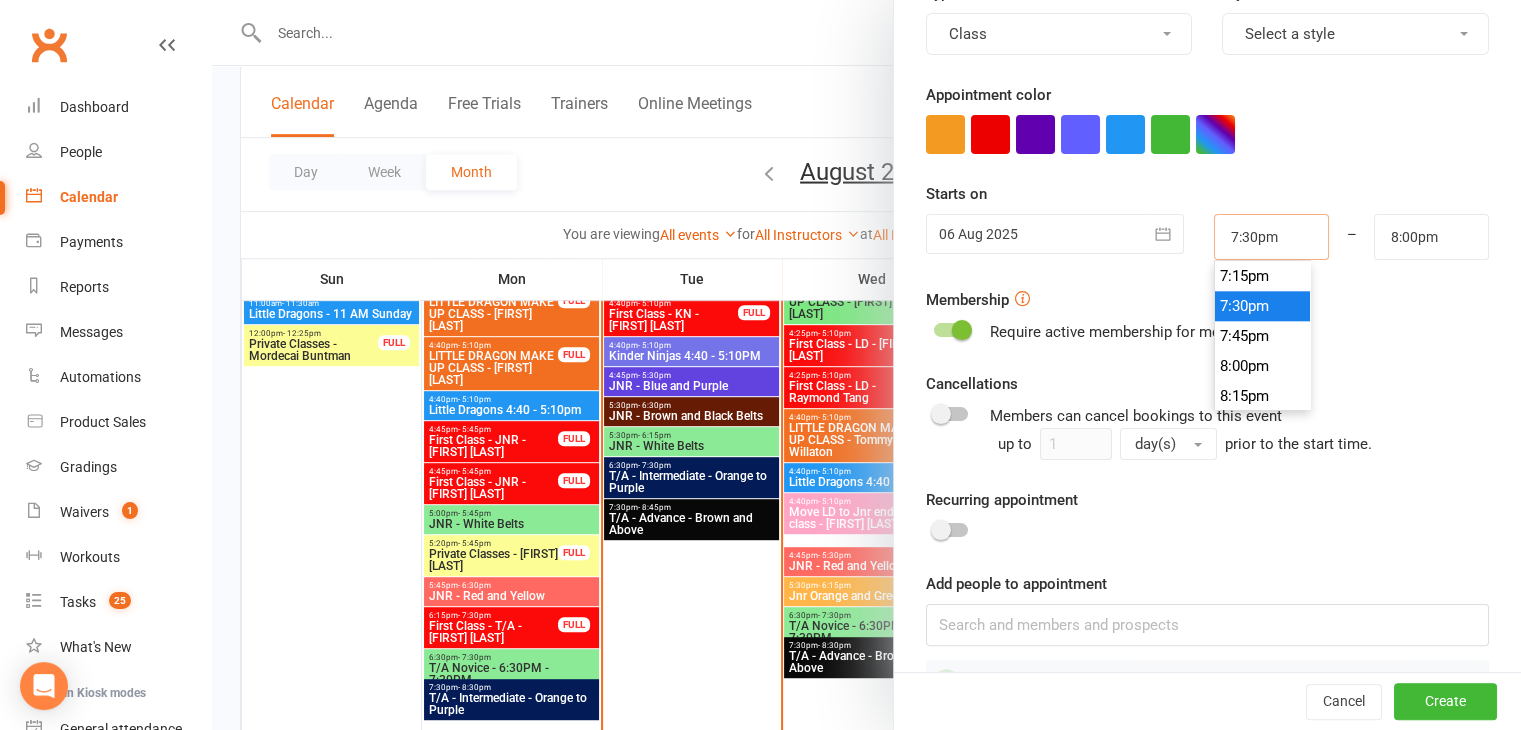 drag, startPoint x: 1268, startPoint y: 245, endPoint x: 1186, endPoint y: 235, distance: 82.607506 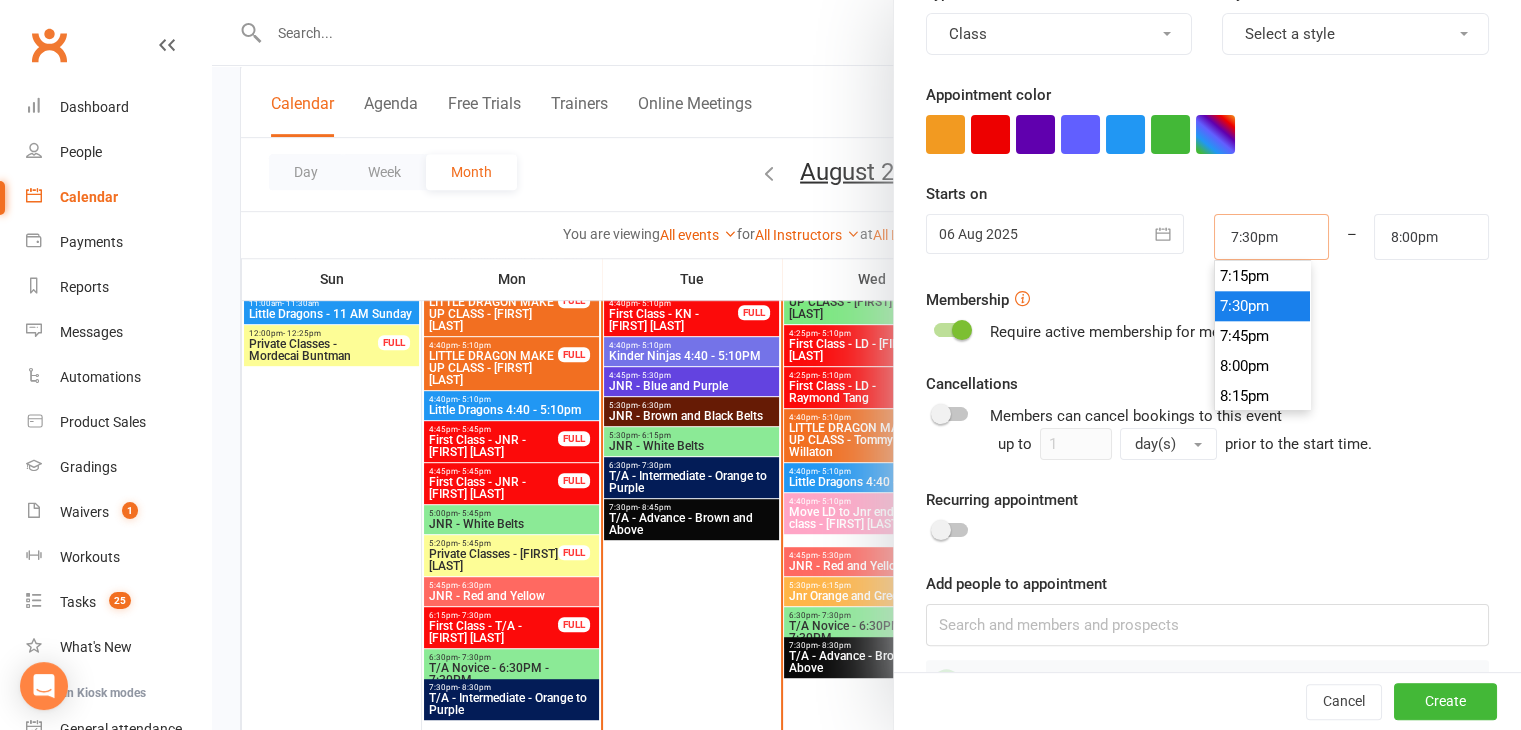 click on "7:30pm 12:00am 12:15am 12:30am 12:45am 1:00am 1:15am 1:30am 1:45am 2:00am 2:15am 2:30am 2:45am 3:00am 3:15am 3:30am 3:45am 4:00am 4:15am 4:30am 4:45am 5:00am 5:15am 5:30am 5:45am 6:00am 6:15am 6:30am 6:45am 7:00am 7:15am 7:30am 7:45am 8:00am 8:15am 8:30am 8:45am 9:00am 9:15am 9:30am 9:45am 10:00am 10:15am 10:30am 10:45am 11:00am 11:15am 11:30am 11:45am 12:00pm 12:15pm 12:30pm 12:45pm 1:00pm 1:15pm 1:30pm 1:45pm 2:00pm 2:15pm 2:30pm 2:45pm 3:00pm 3:15pm 3:30pm 3:45pm 4:00pm 4:15pm 4:30pm 4:45pm 5:00pm 5:15pm 5:30pm 5:45pm 6:00pm 6:15pm 6:30pm 6:45pm 7:00pm 7:15pm 7:30pm 7:45pm 8:00pm 8:15pm 8:30pm 8:45pm 9:00pm 9:15pm 9:30pm 9:45pm 10:00pm 10:15pm 10:30pm 10:45pm 11:00pm 11:15pm 11:30pm 11:45pm" at bounding box center [1271, 237] 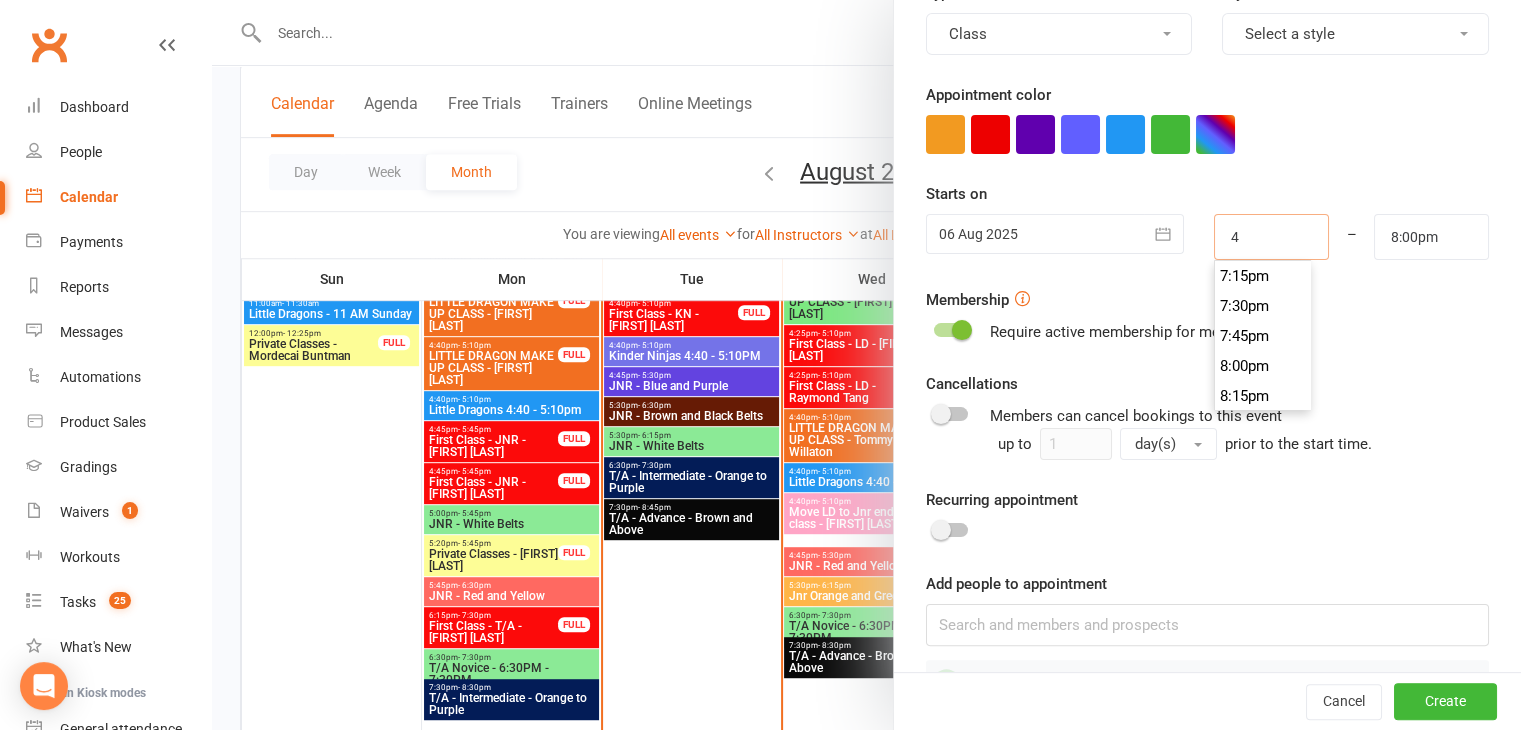 scroll, scrollTop: 449, scrollLeft: 0, axis: vertical 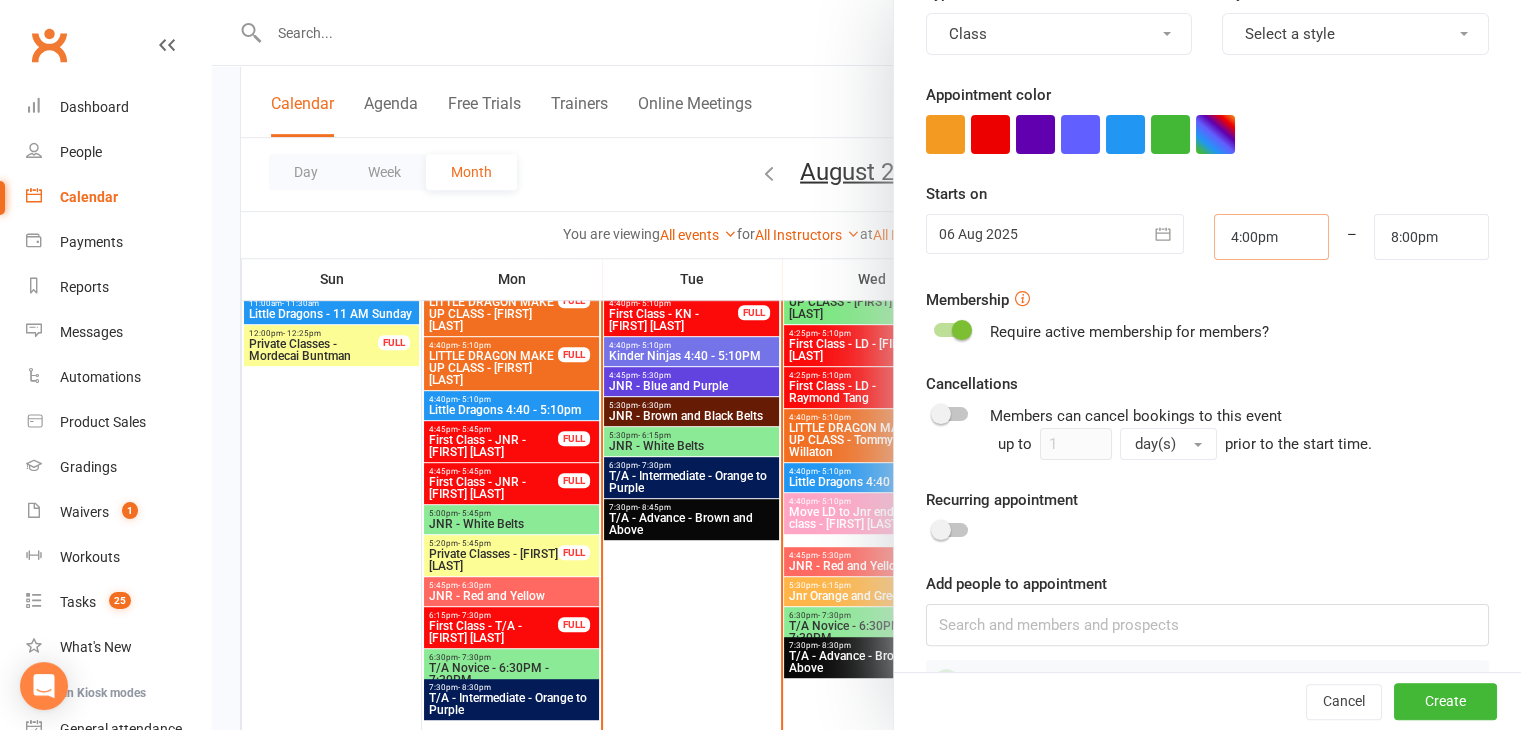 type on "4:00pm" 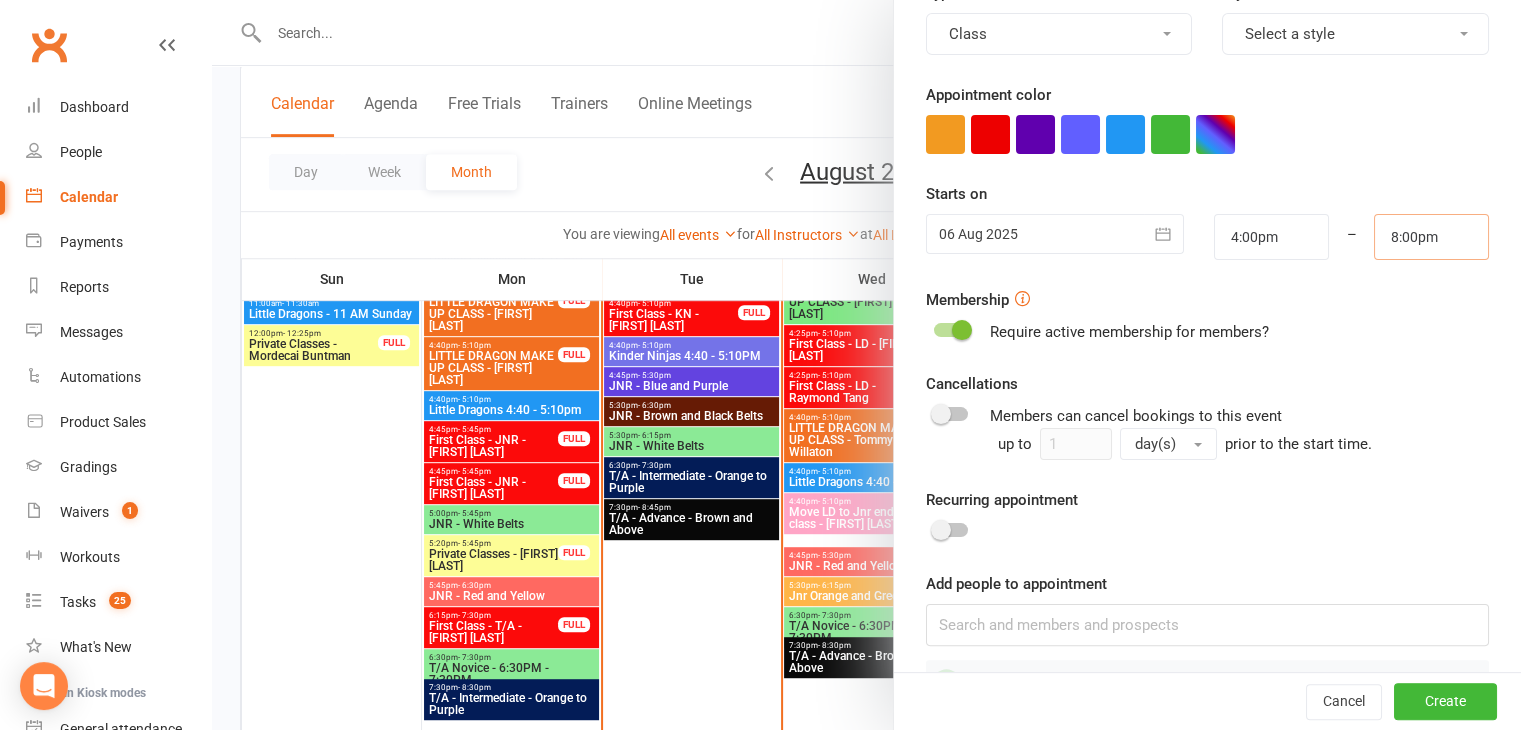 drag, startPoint x: 1412, startPoint y: 244, endPoint x: 1218, endPoint y: 194, distance: 200.3397 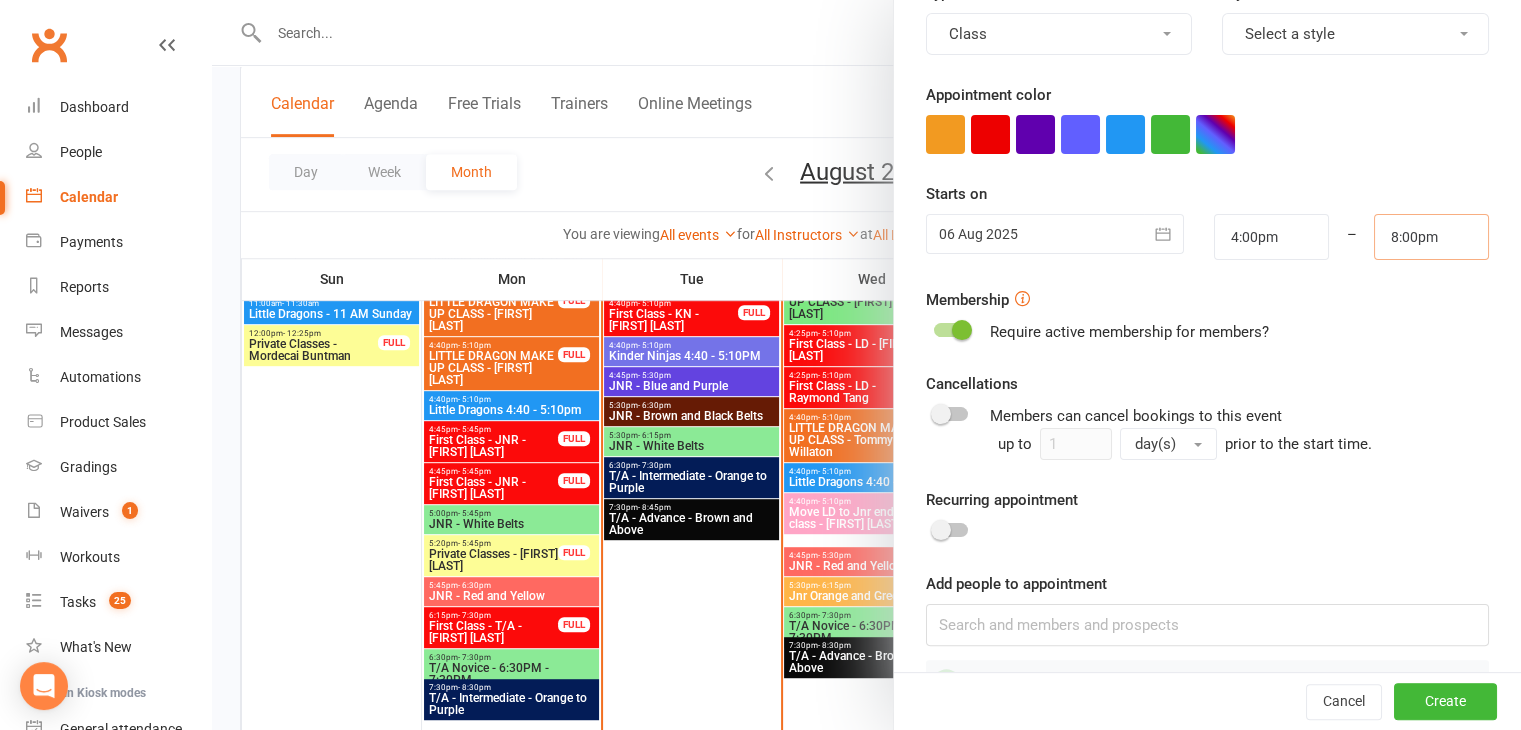 click on "Starts on 06 Aug 2025
August 2025
Sun Mon Tue Wed Thu Fri Sat
31
27
28
29
30
31
01
02
32
03
04
05
06
07
08
09
33
10
11
12
13
14
15
16
34
17
18
19
20
21
22
23
35
24
25
26
27
28
29
30
36 31" at bounding box center [1207, 221] 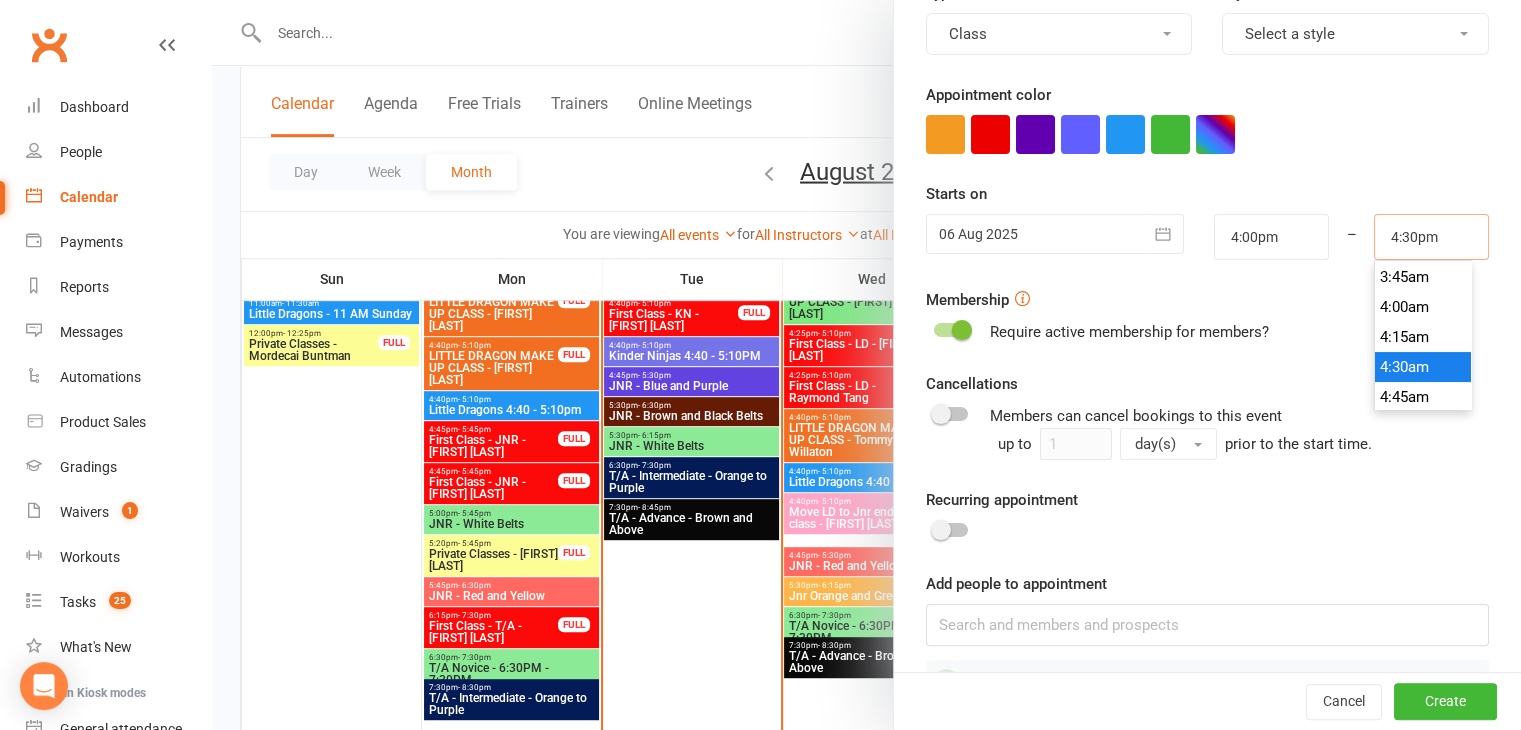 scroll, scrollTop: 1950, scrollLeft: 0, axis: vertical 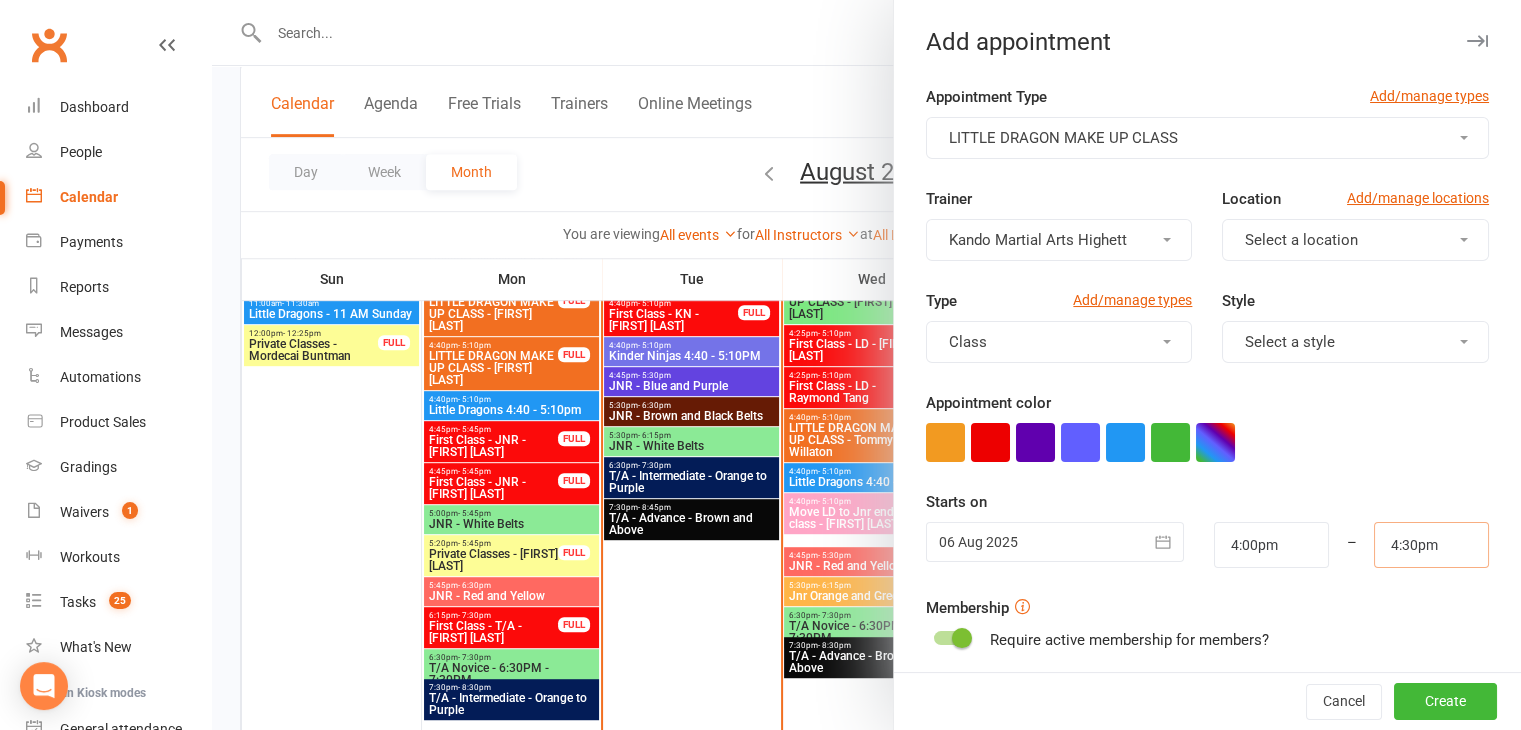 type on "4:30pm" 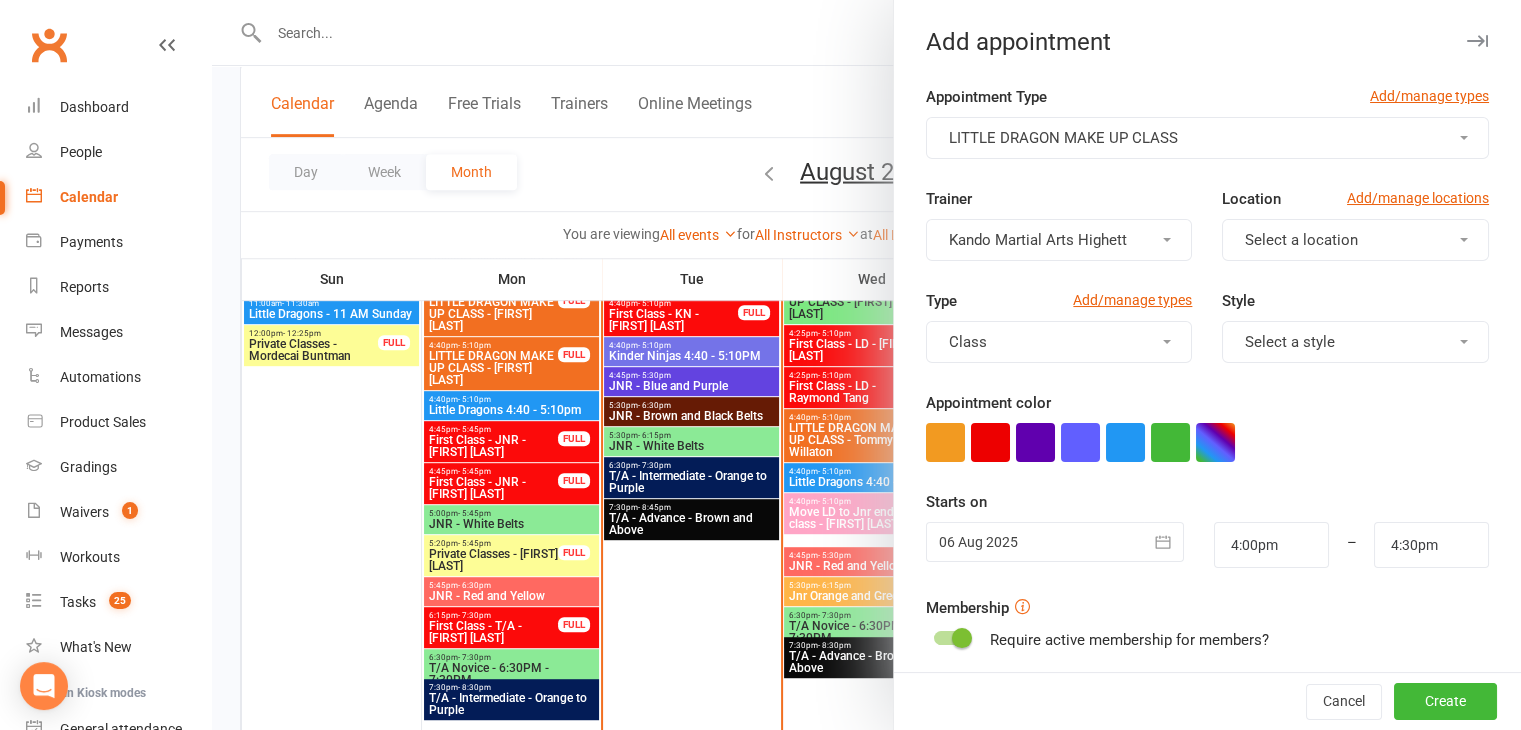 click on "Select a location" at bounding box center (1301, 240) 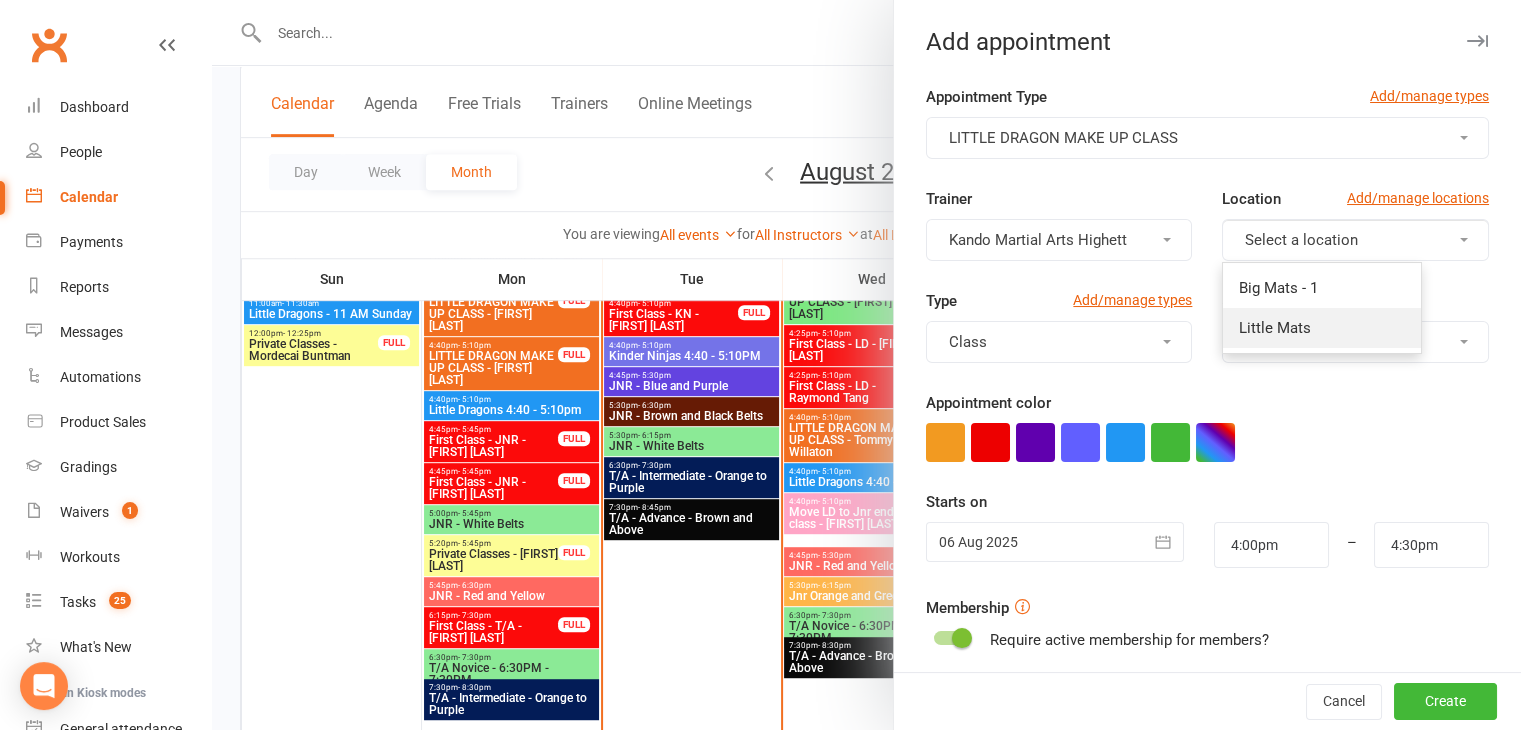 click on "Little Mats" at bounding box center (1322, 328) 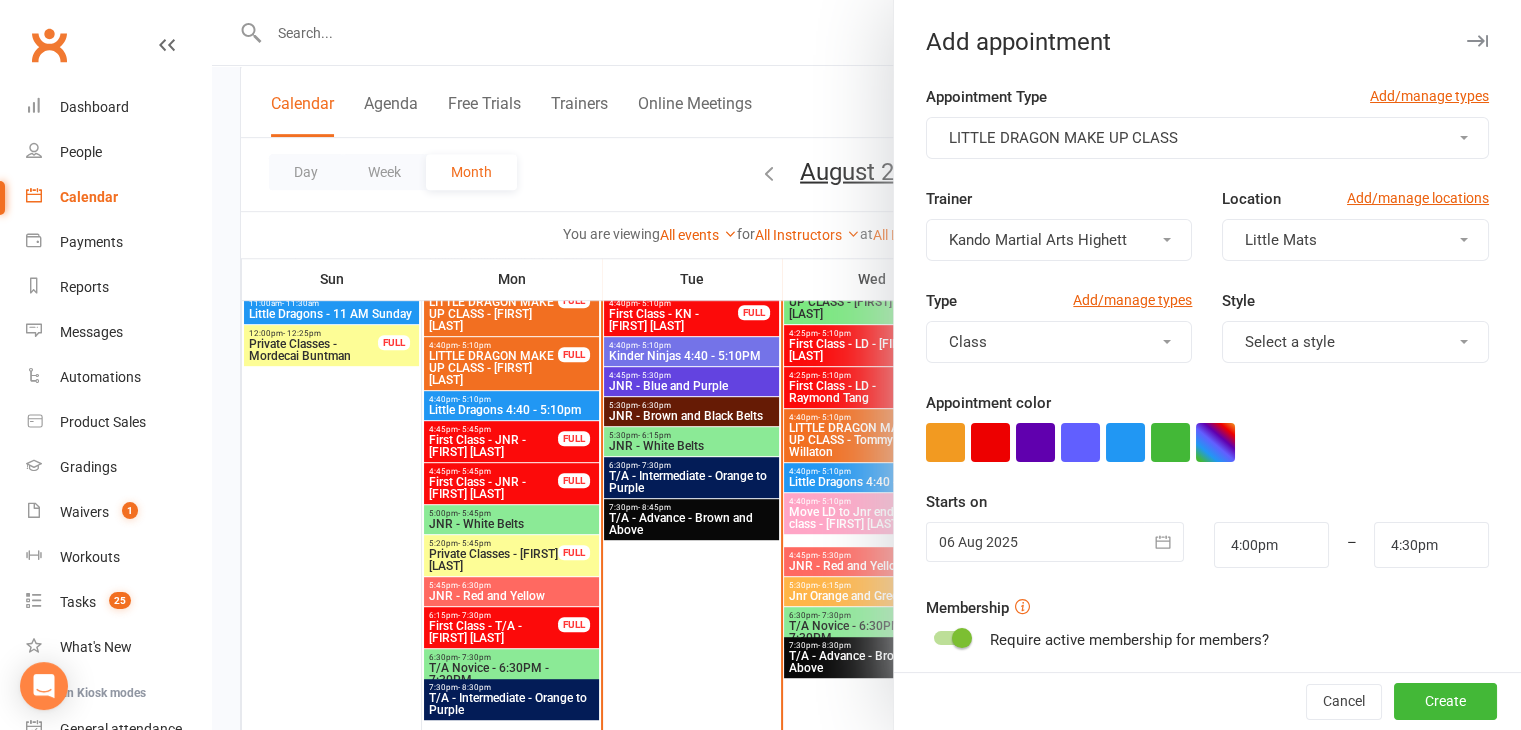click on "Select a style" at bounding box center [1355, 342] 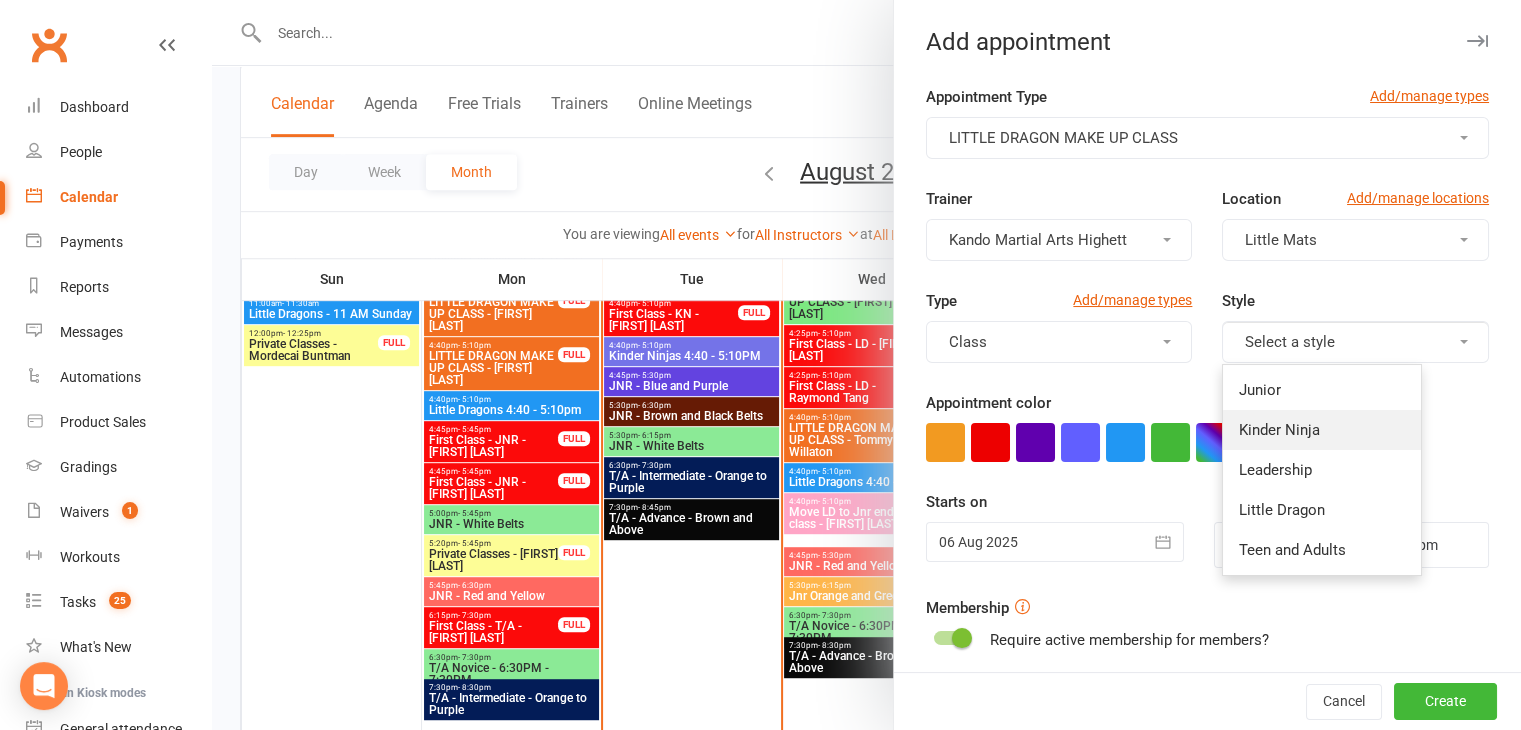 scroll, scrollTop: 100, scrollLeft: 0, axis: vertical 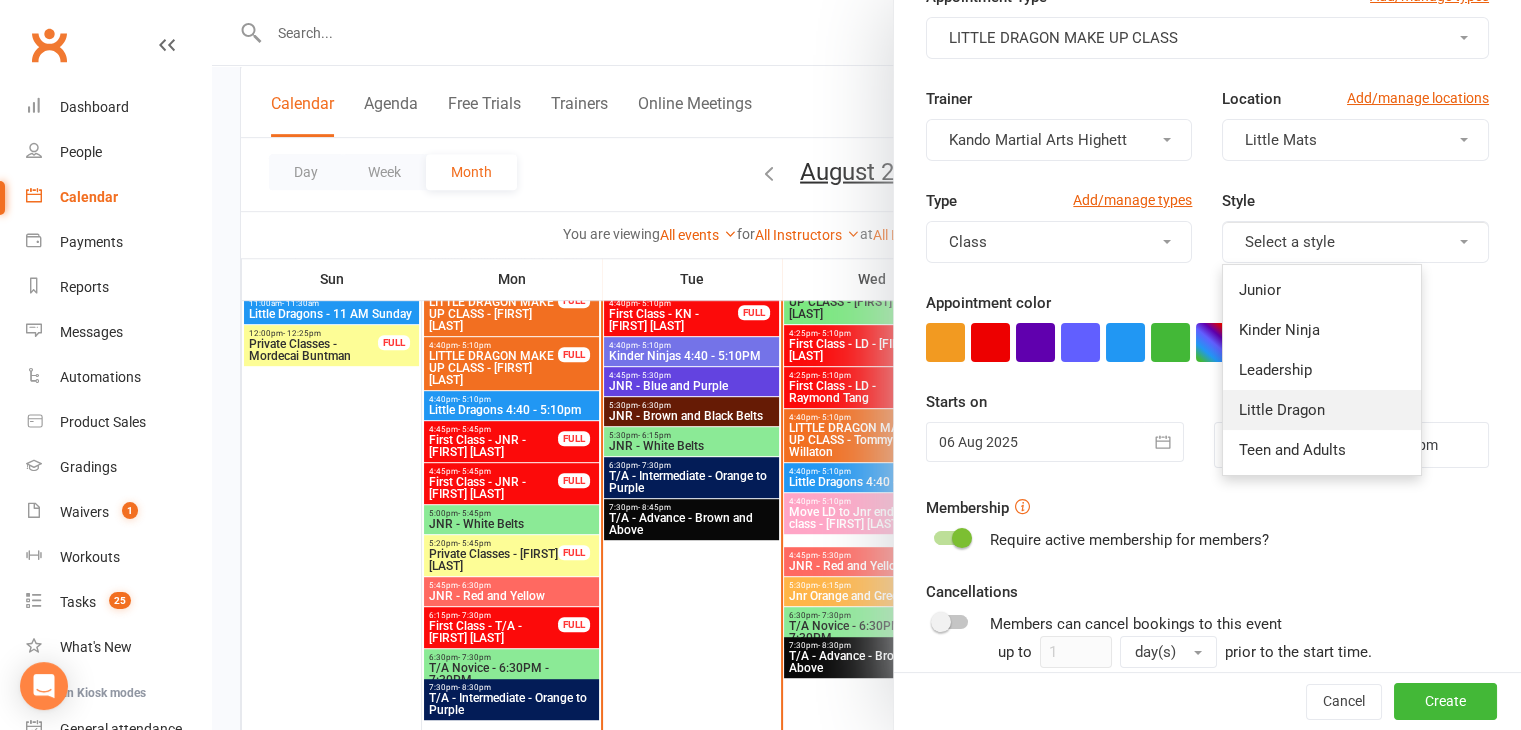 click on "Little Dragon" at bounding box center [1322, 410] 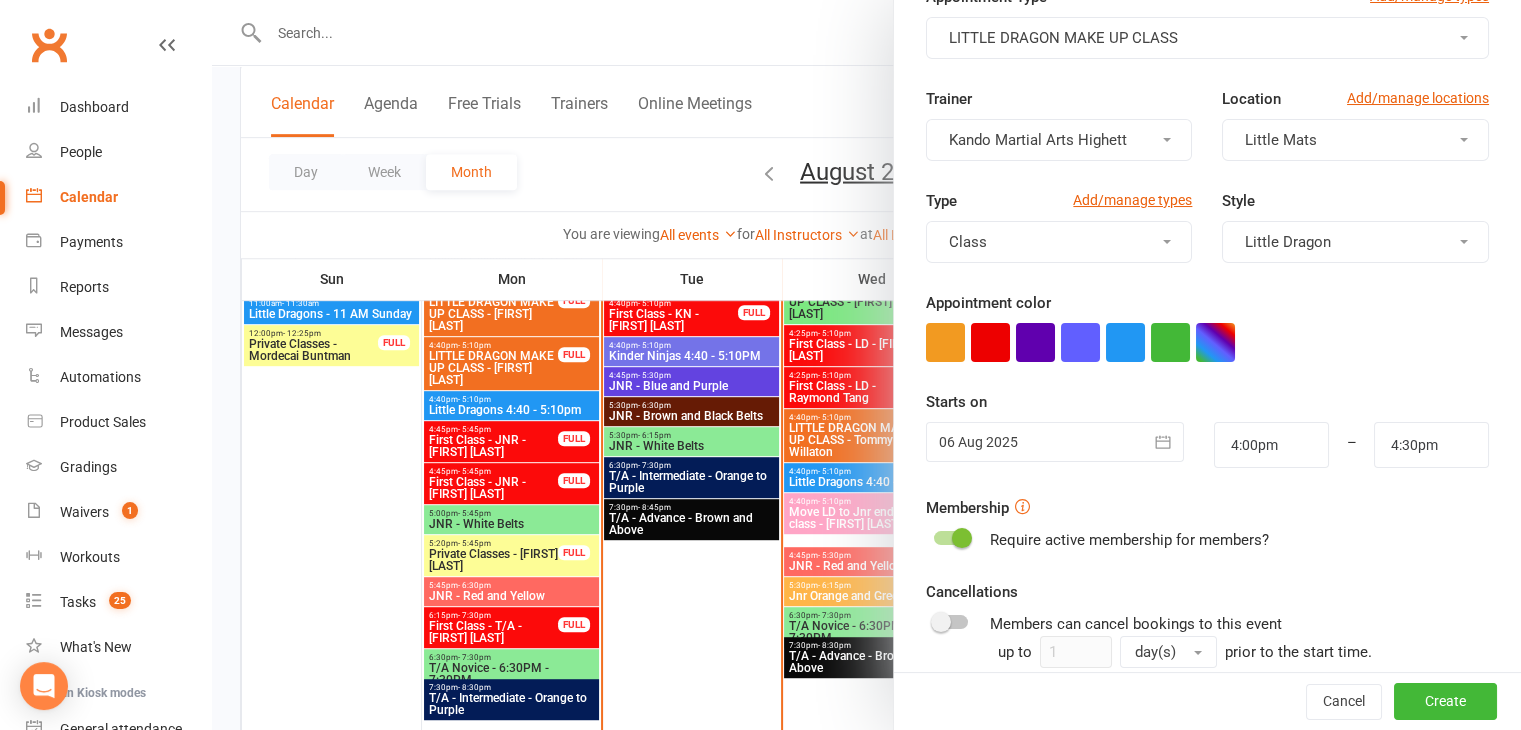 scroll, scrollTop: 0, scrollLeft: 0, axis: both 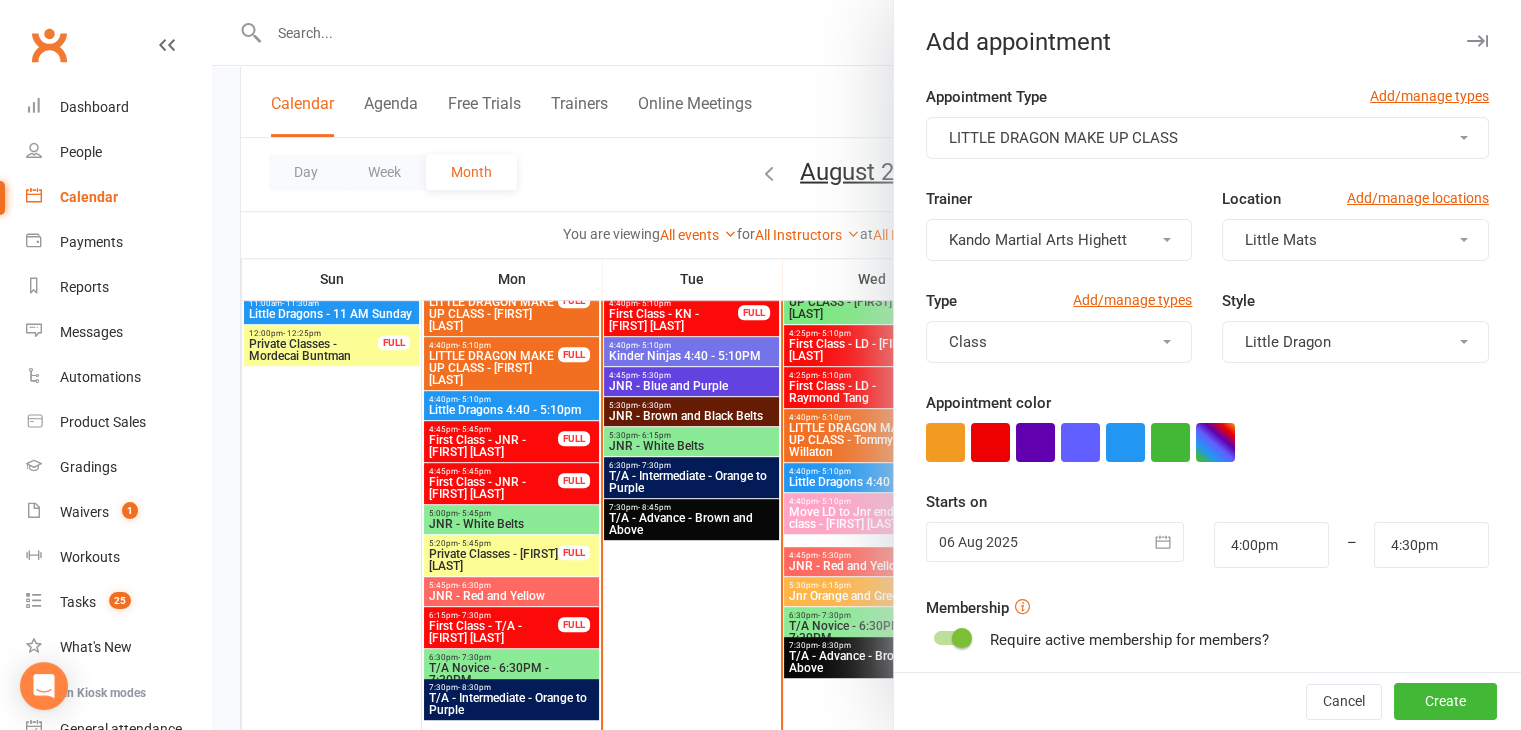click on "Little Dragon" at bounding box center [1355, 342] 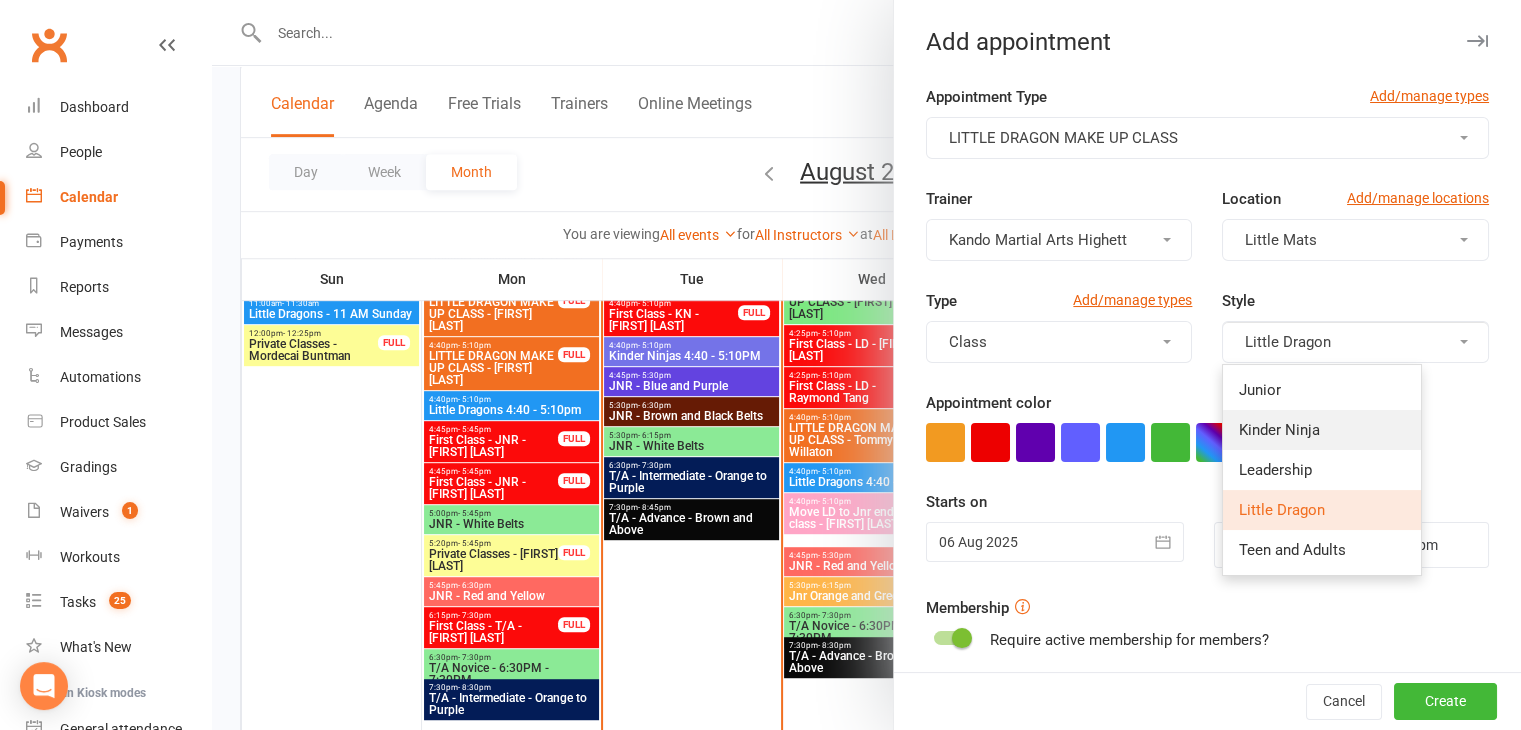 click on "Kinder Ninja" at bounding box center (1322, 430) 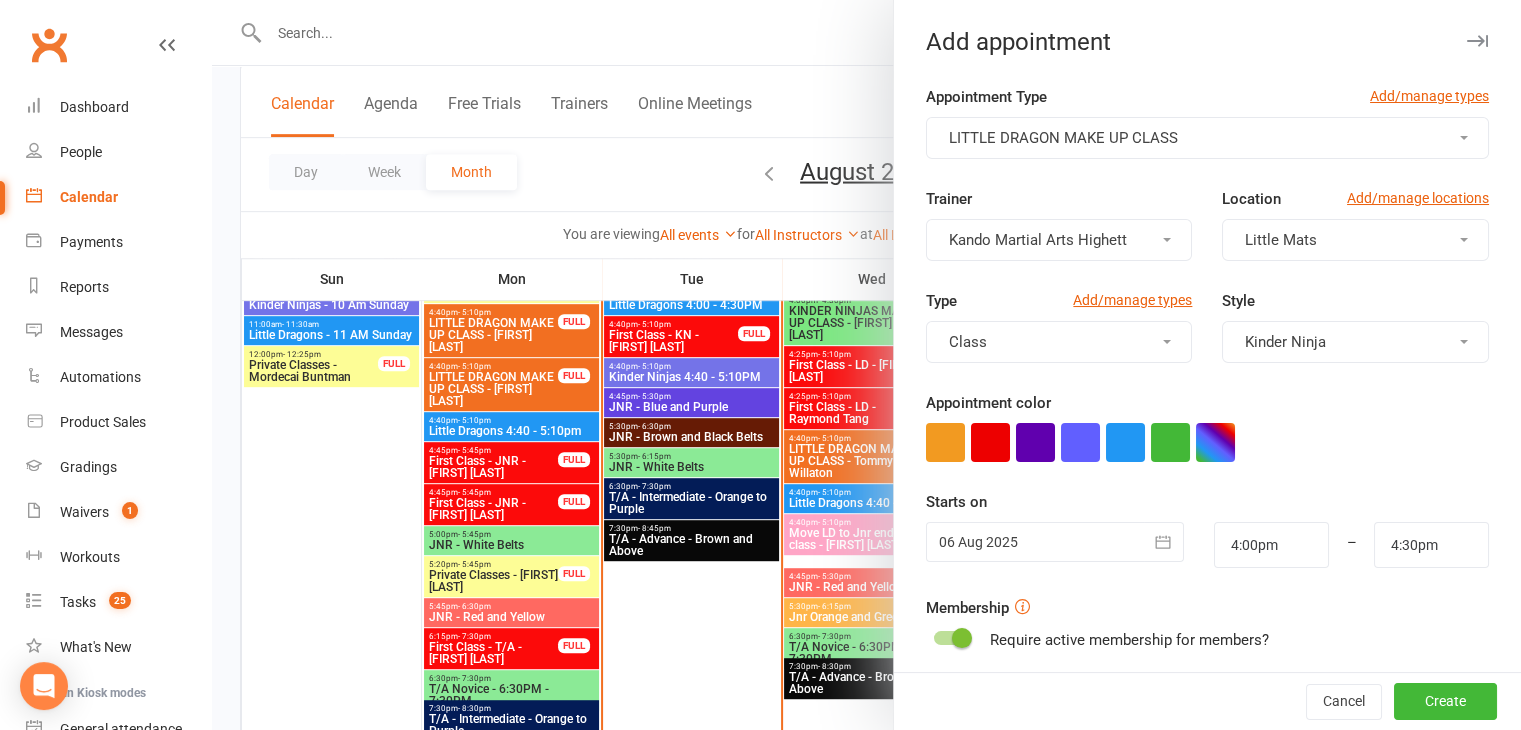 scroll, scrollTop: 724, scrollLeft: 0, axis: vertical 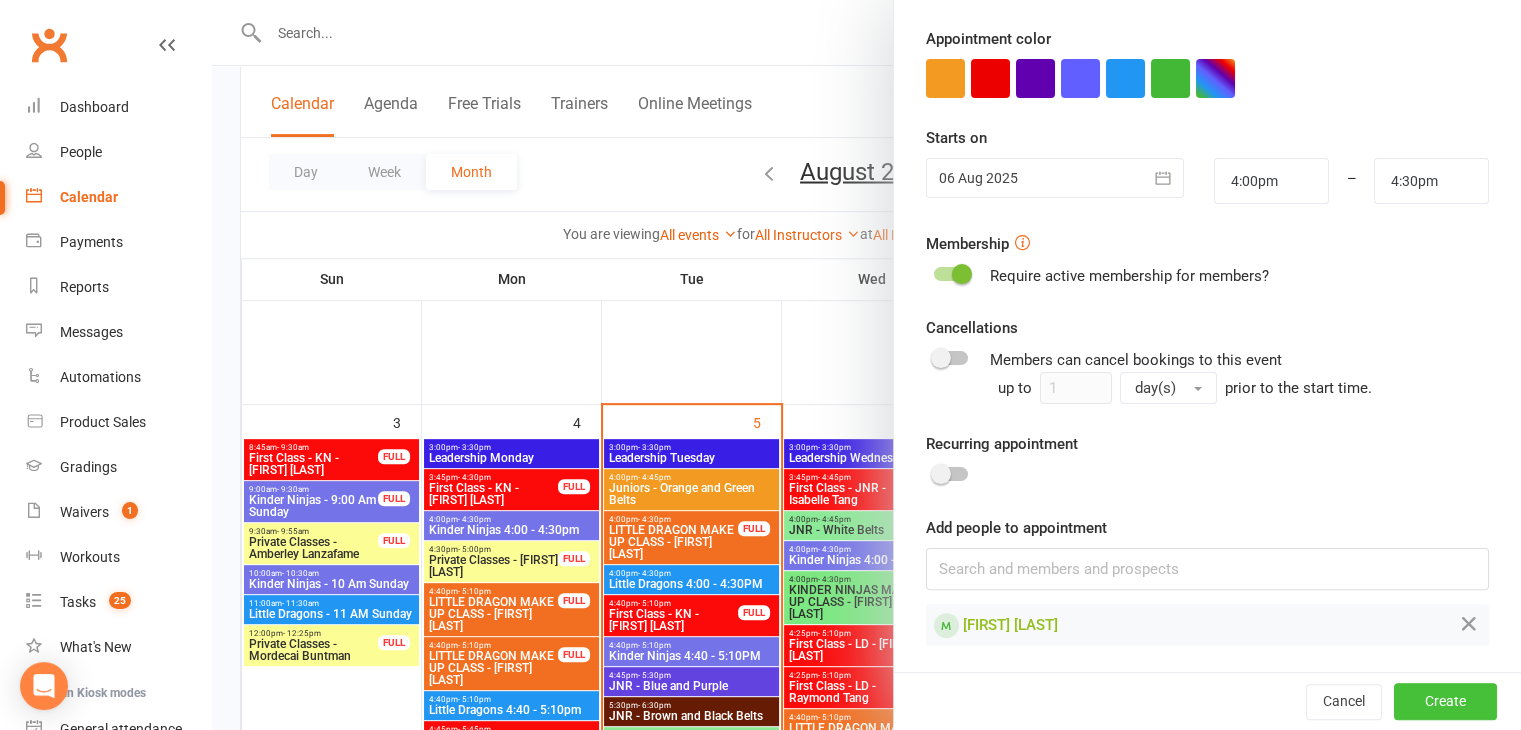 click on "Create" at bounding box center (1445, 702) 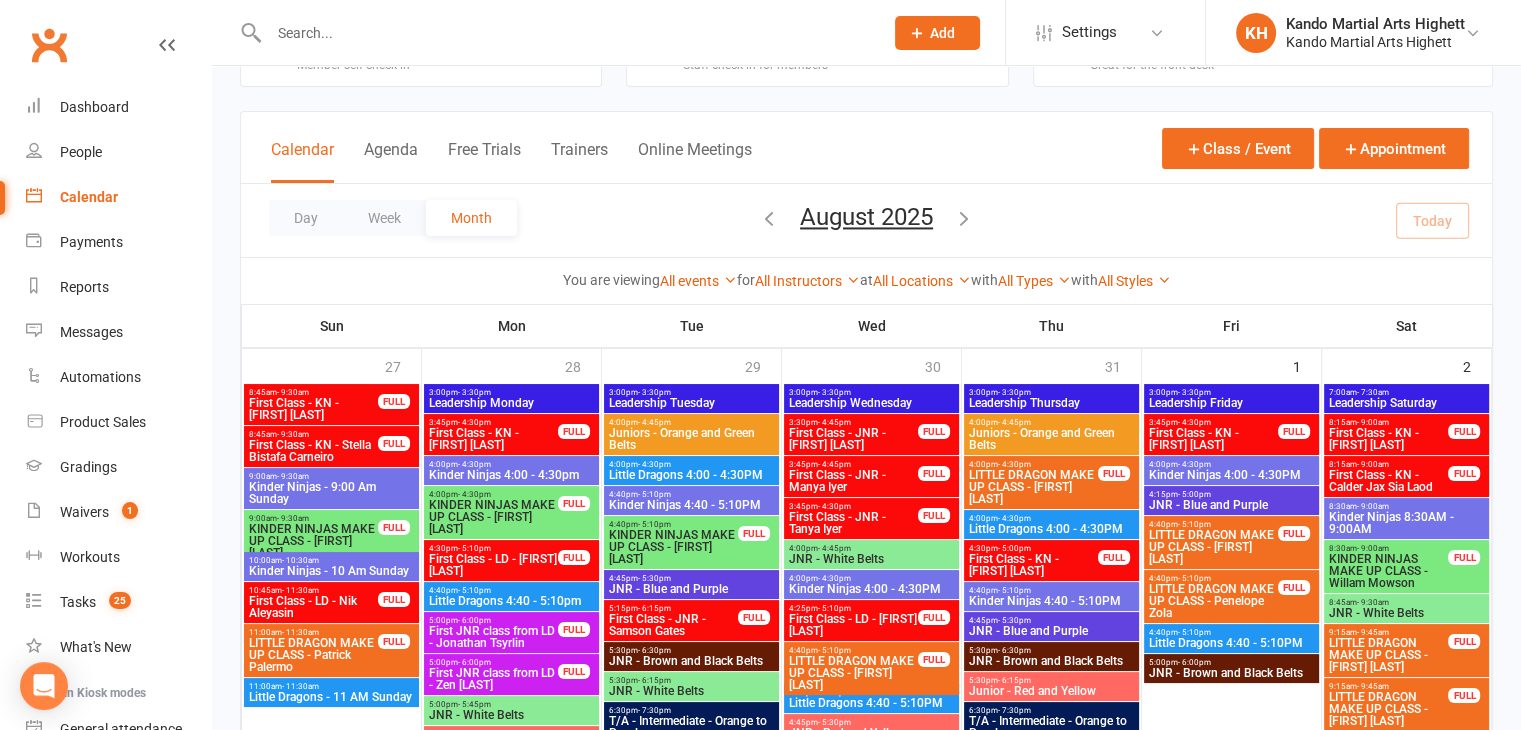 scroll, scrollTop: 0, scrollLeft: 0, axis: both 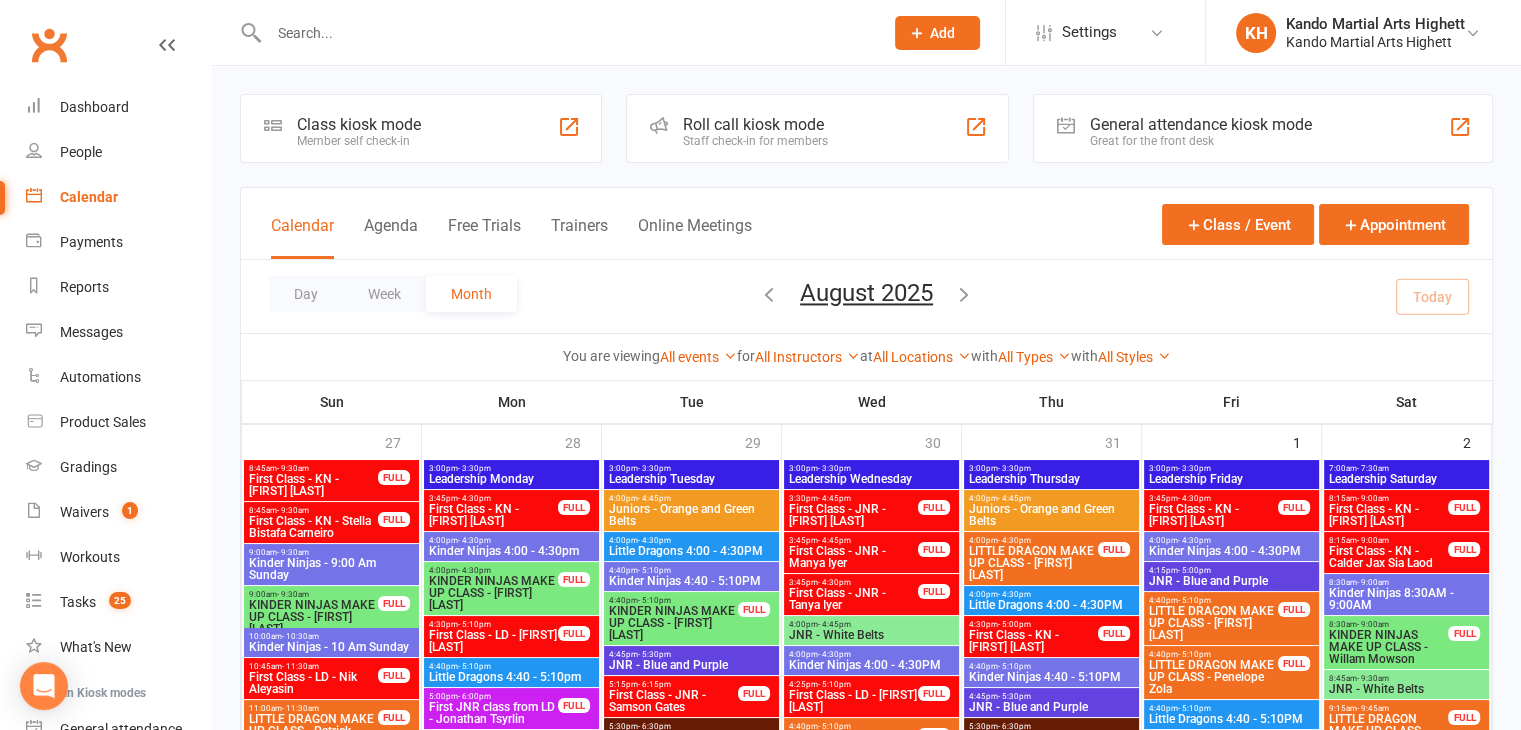 click on "Roll call kiosk mode" at bounding box center [755, 124] 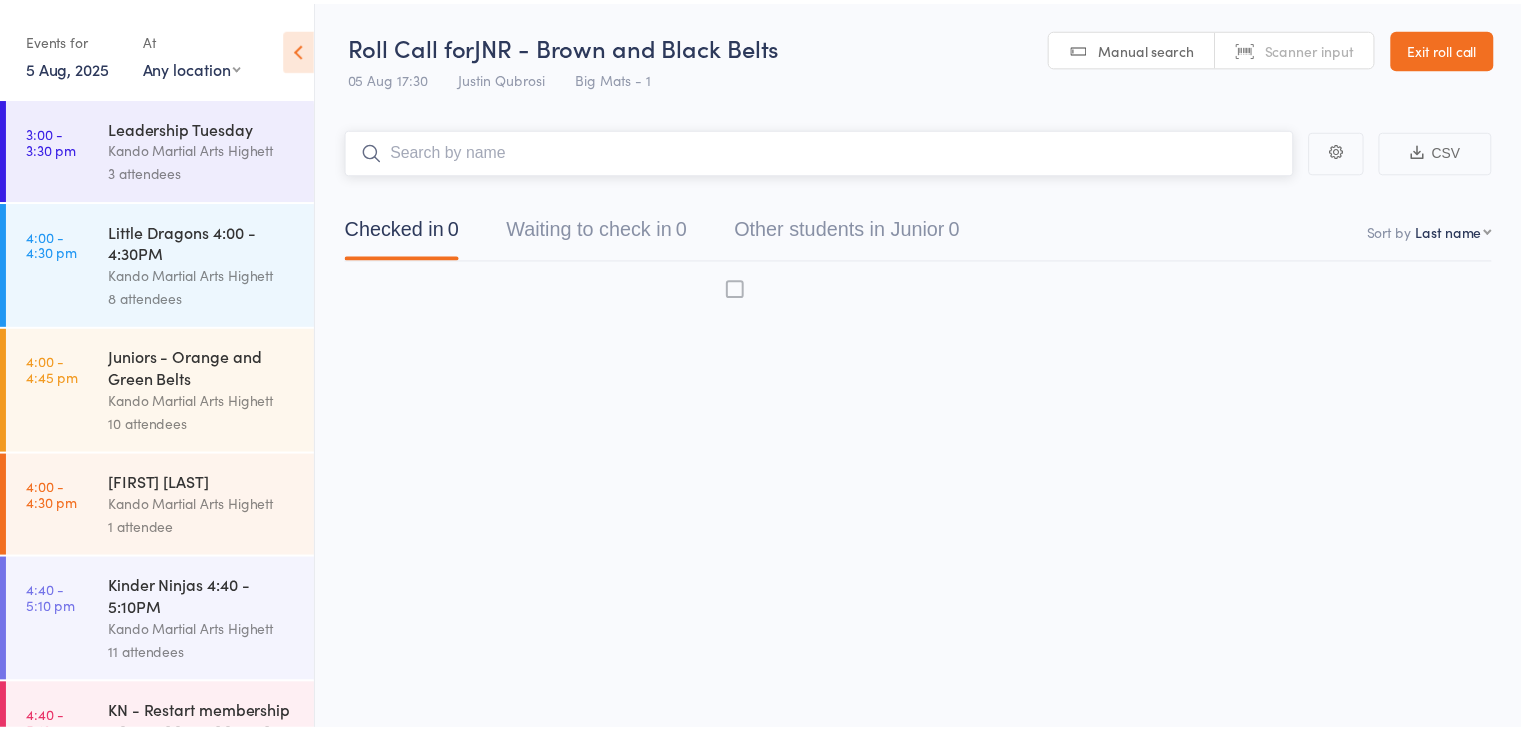 scroll, scrollTop: 0, scrollLeft: 0, axis: both 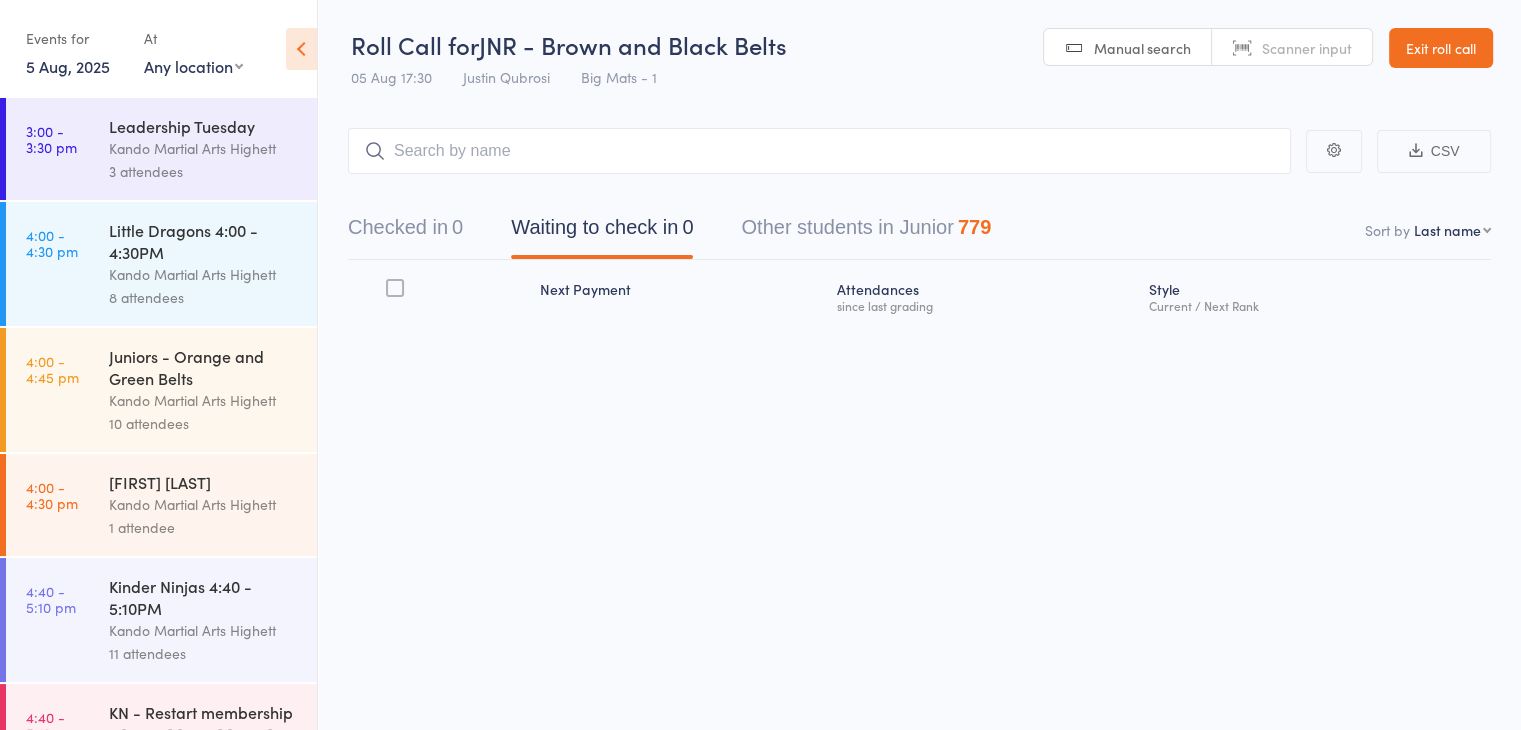 click on "CSV
Checked in  0 Waiting to check in  0 Other students in Junior  779
Sort by   Last name First name Last name Birthday today? Behind on payments? Check in time Next payment date Next payment amount Membership name Membership expires Ready to grade Style and Rank Style attendance count All attendance count Last Promoted Next Payment Atten­dances since last grading Style Current / Next Rank" at bounding box center (919, 254) 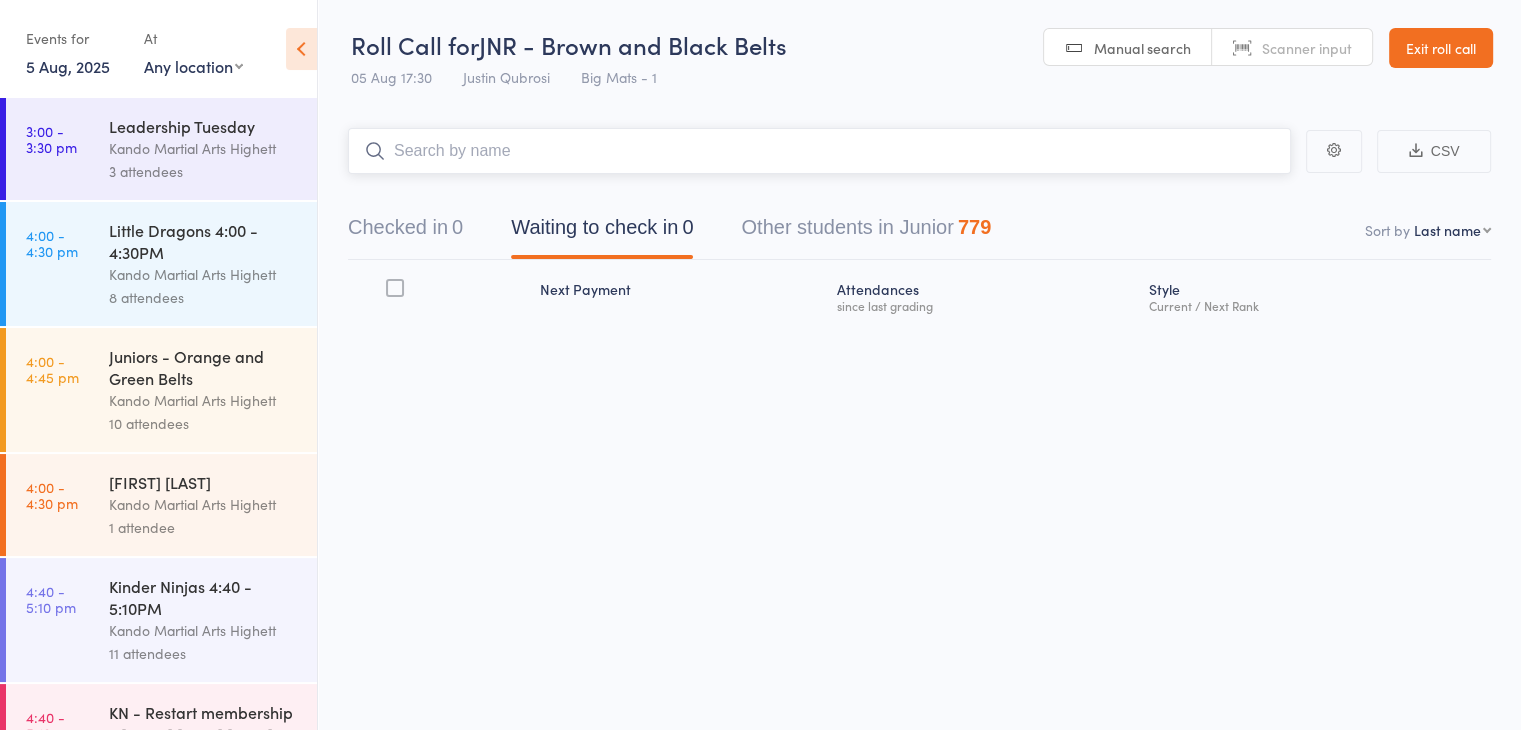 click at bounding box center [819, 151] 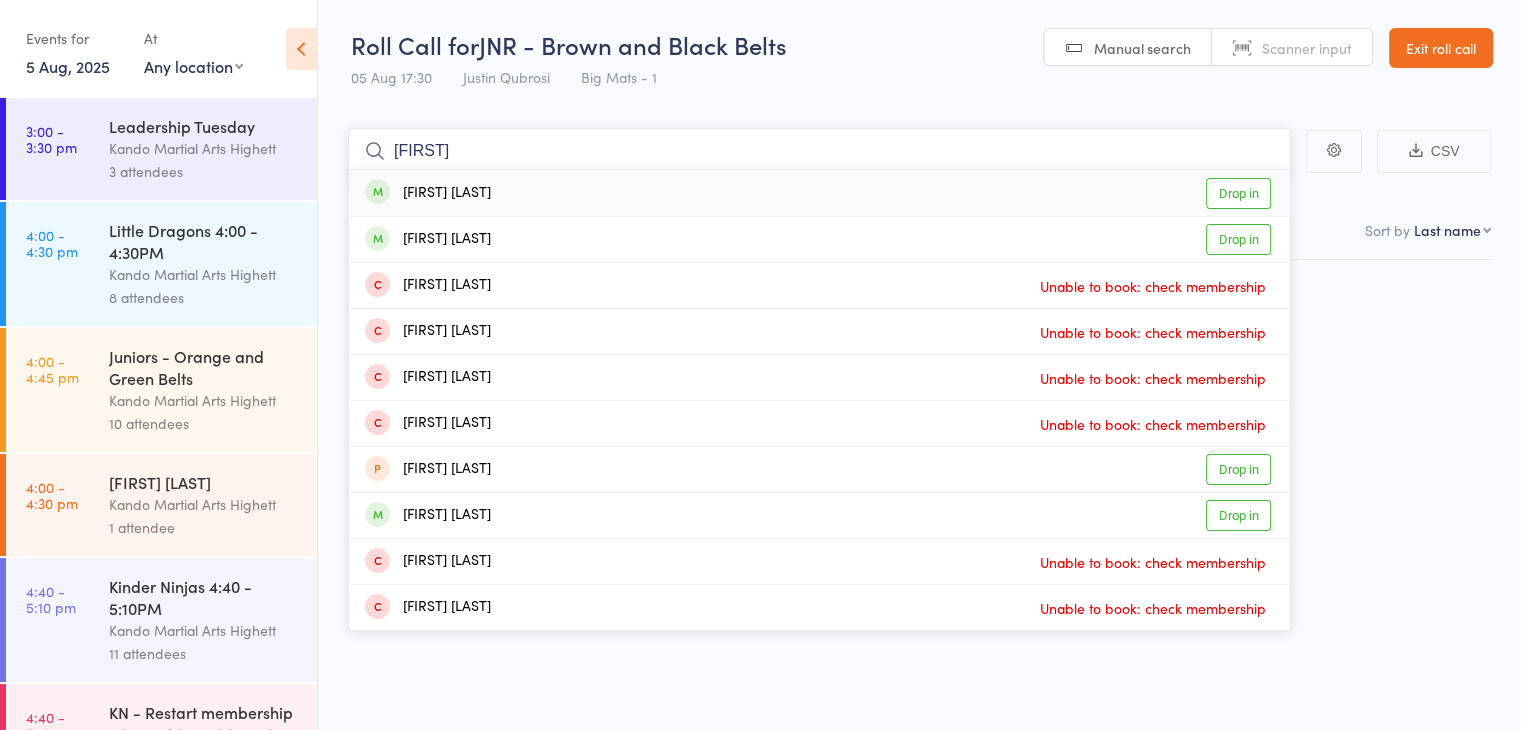 type on "levon" 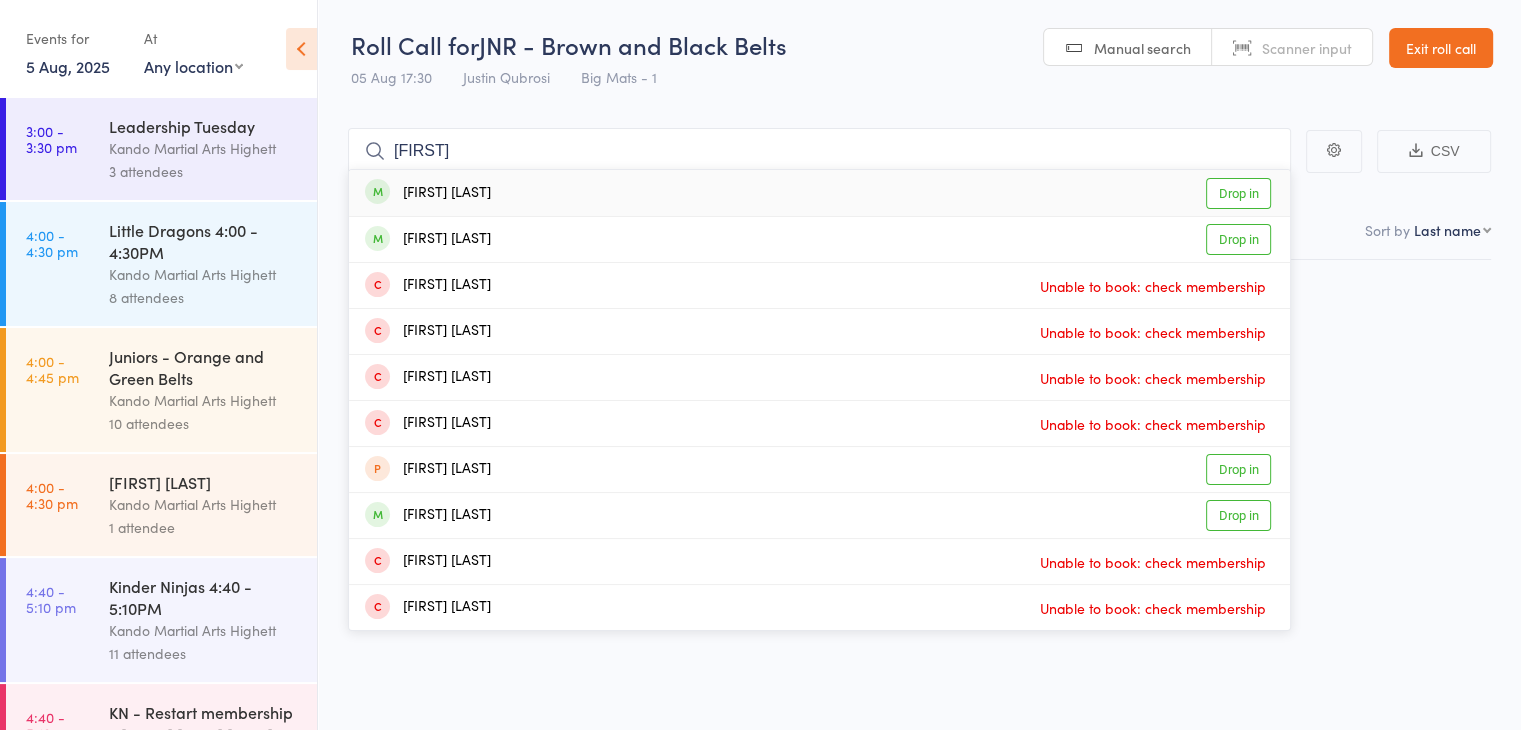 click on "Levon Andonian Drop in" at bounding box center [819, 193] 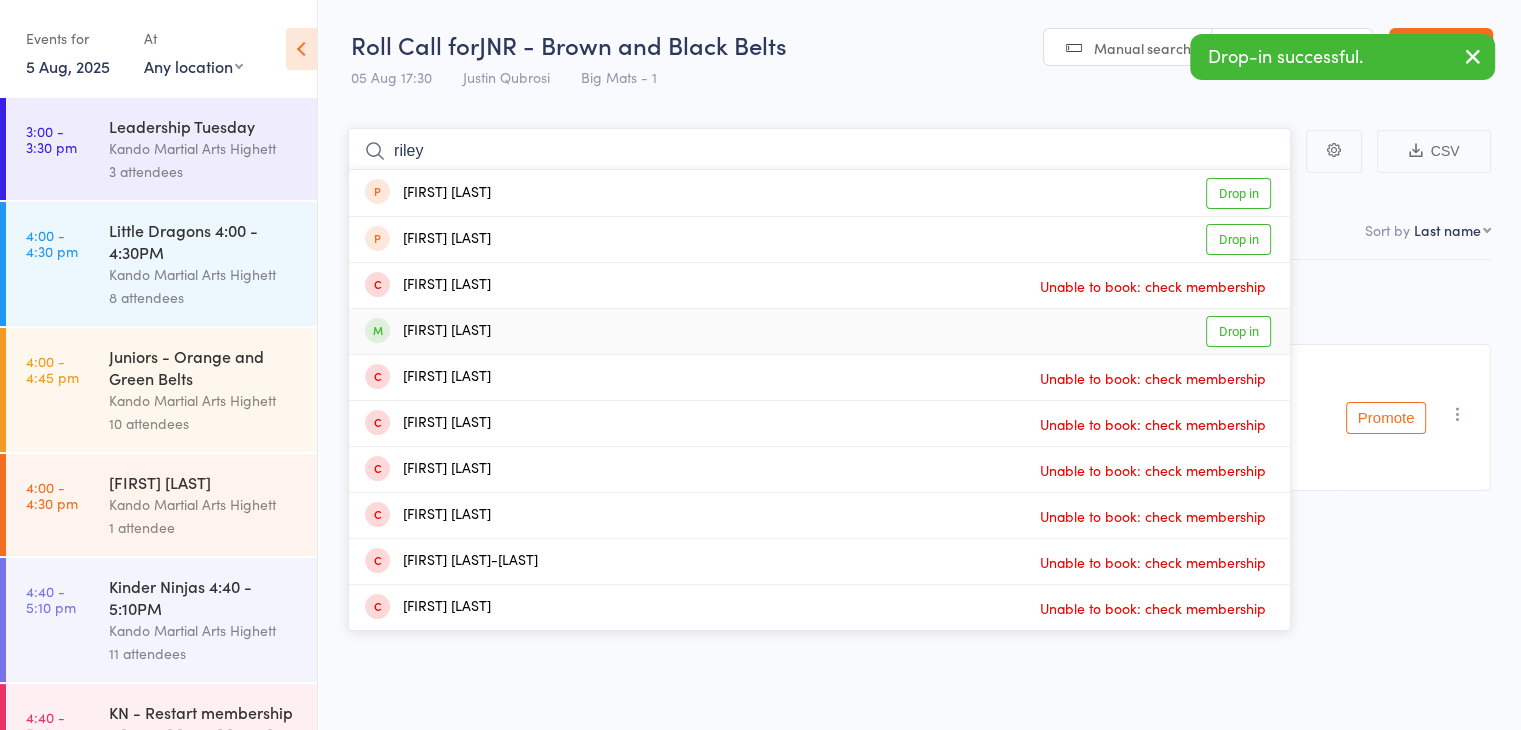 type on "riley" 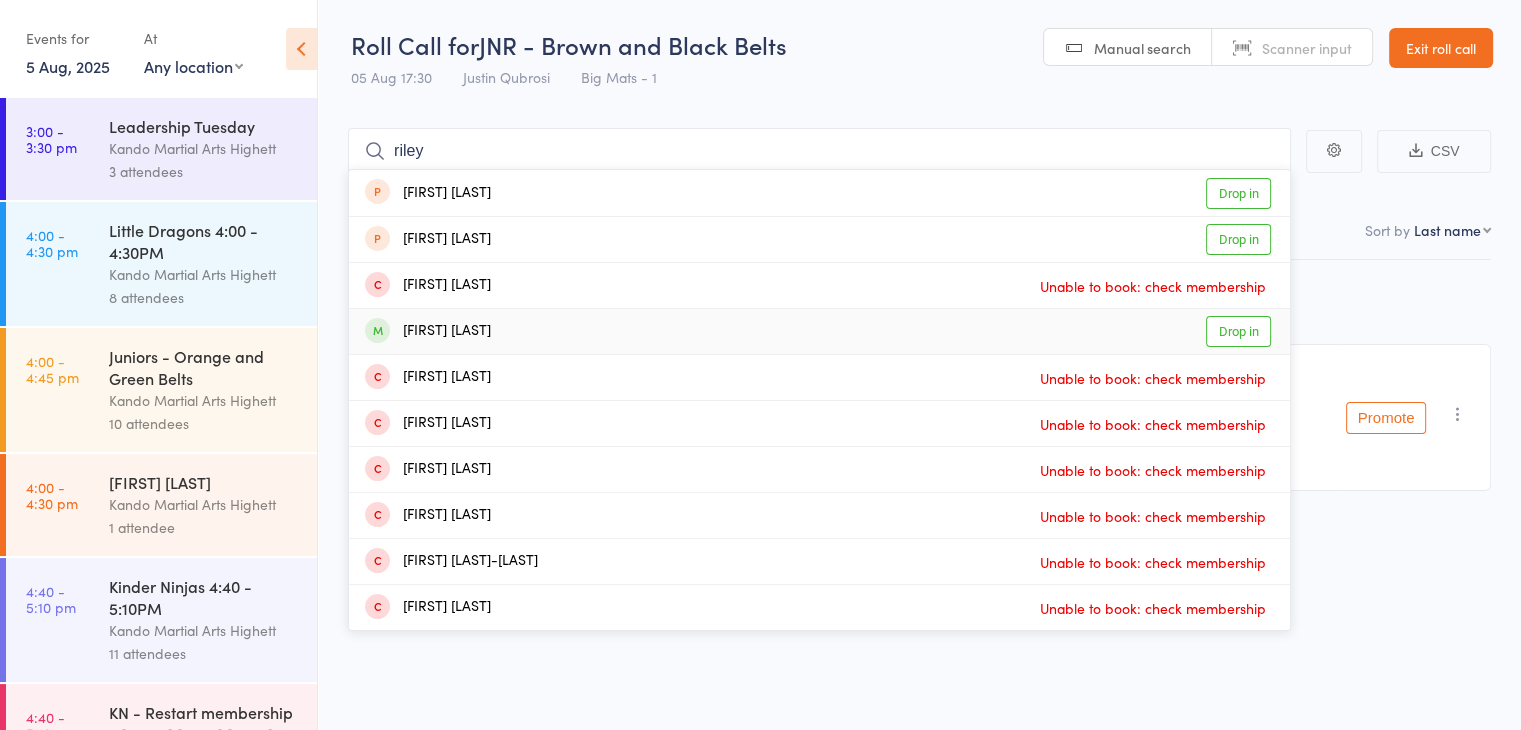 click on "Riley Oliver" at bounding box center (428, 331) 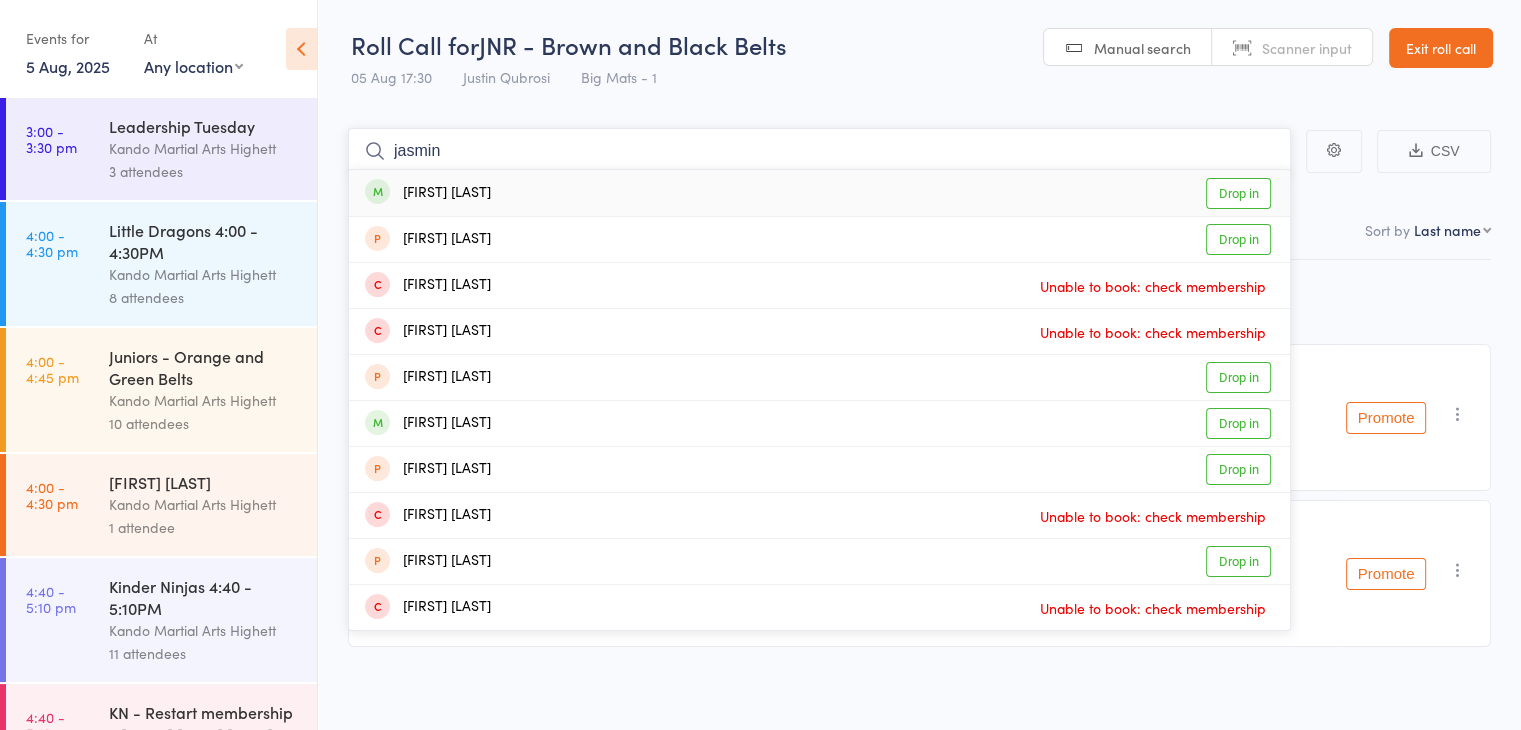 type on "jasmin" 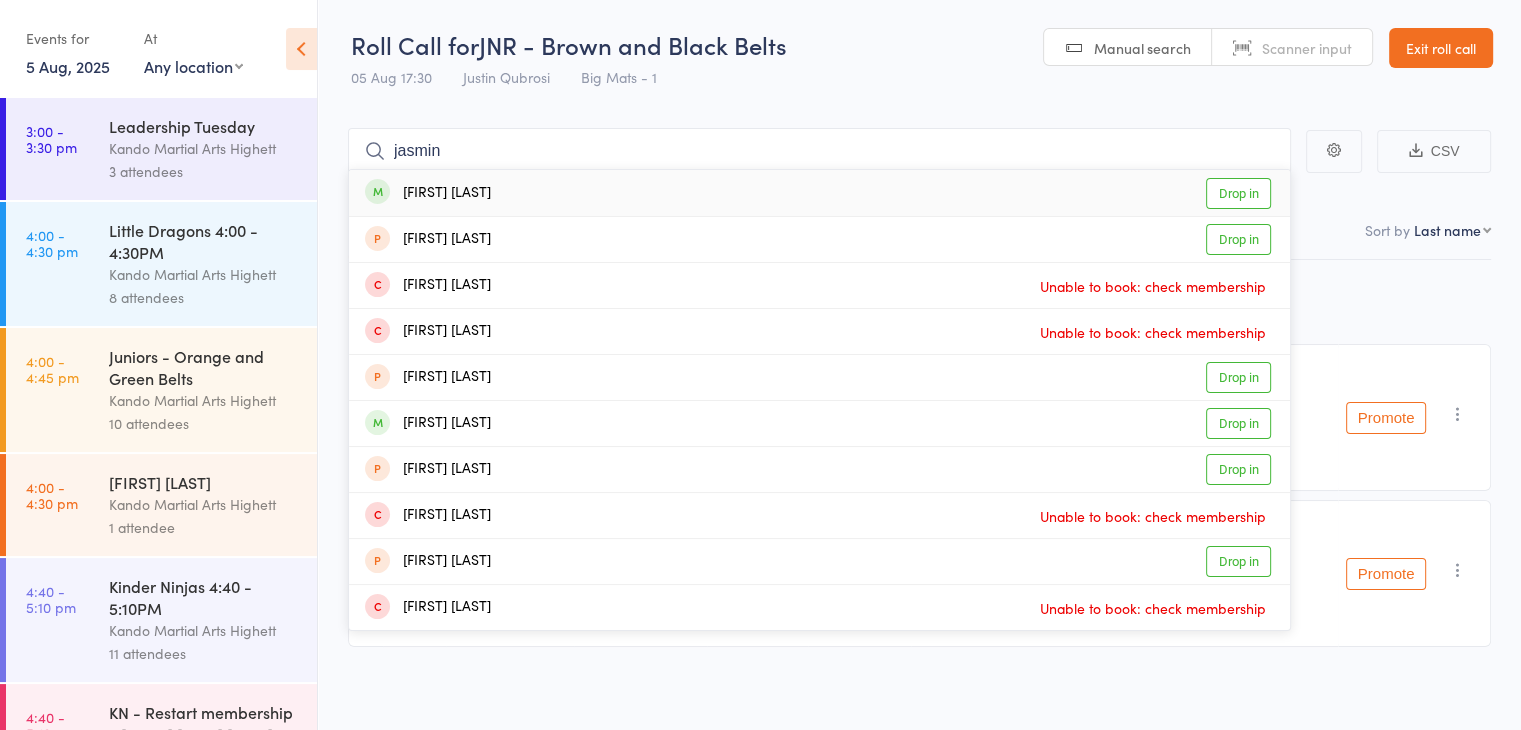 click on "Jasmin Seedin" at bounding box center (428, 193) 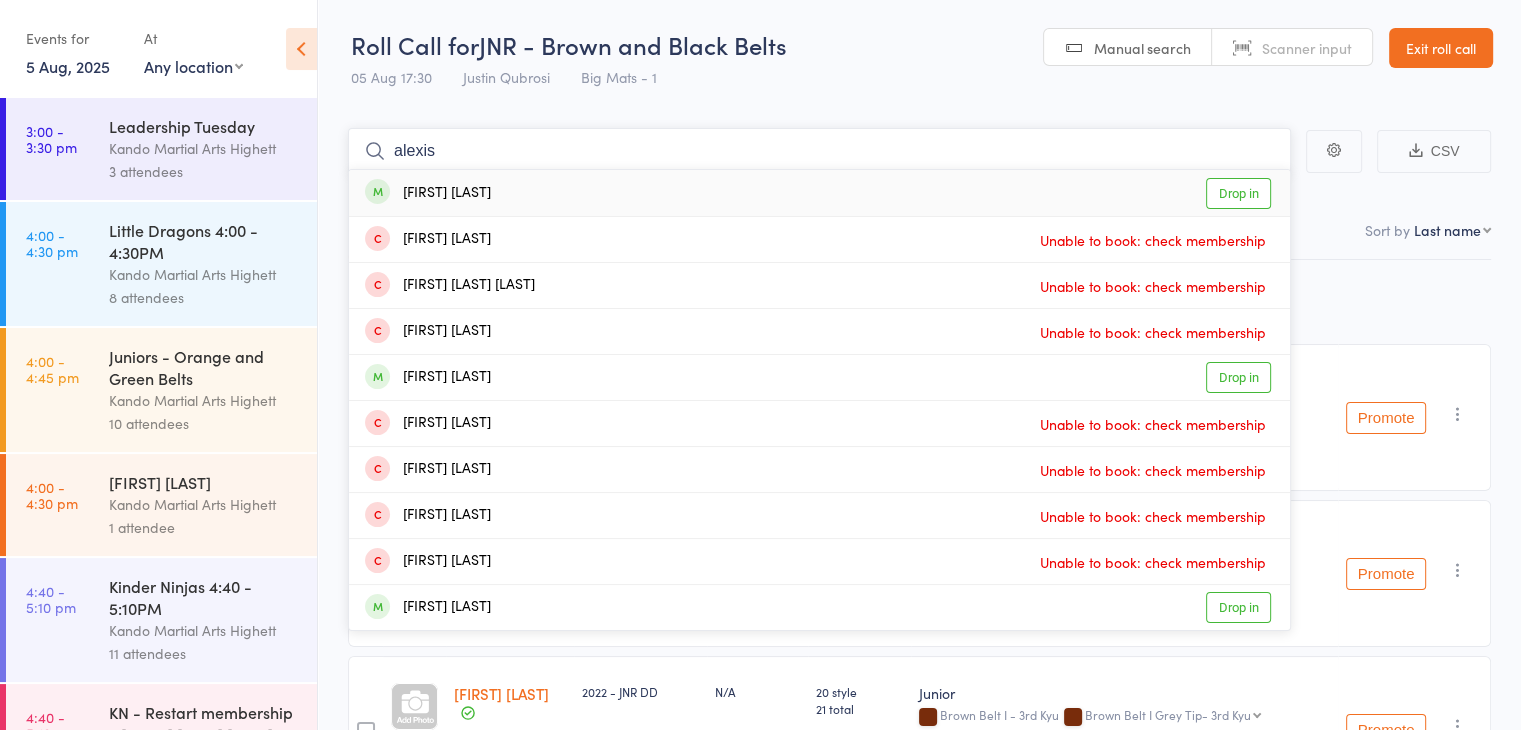 type on "alexis" 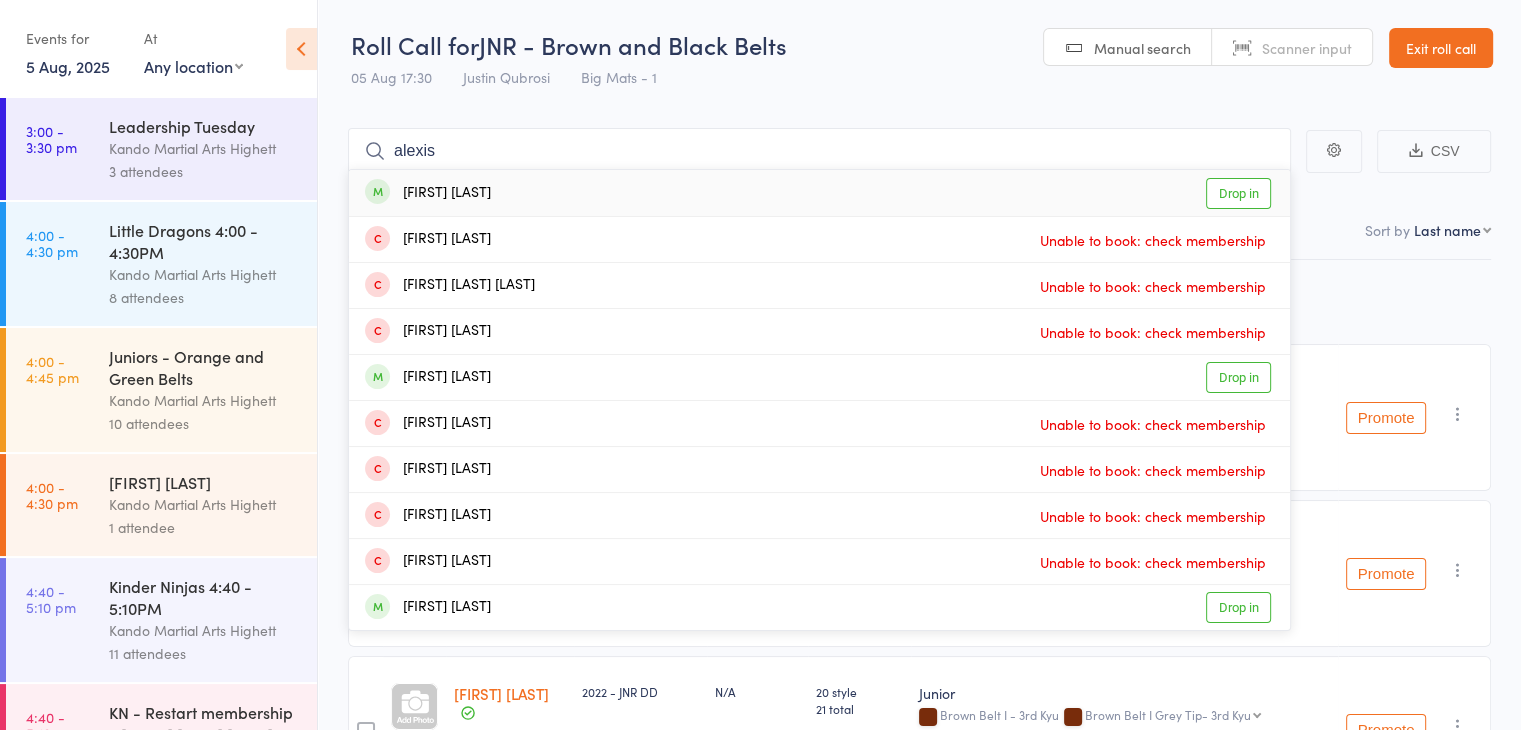 drag, startPoint x: 428, startPoint y: 199, endPoint x: 422, endPoint y: 187, distance: 13.416408 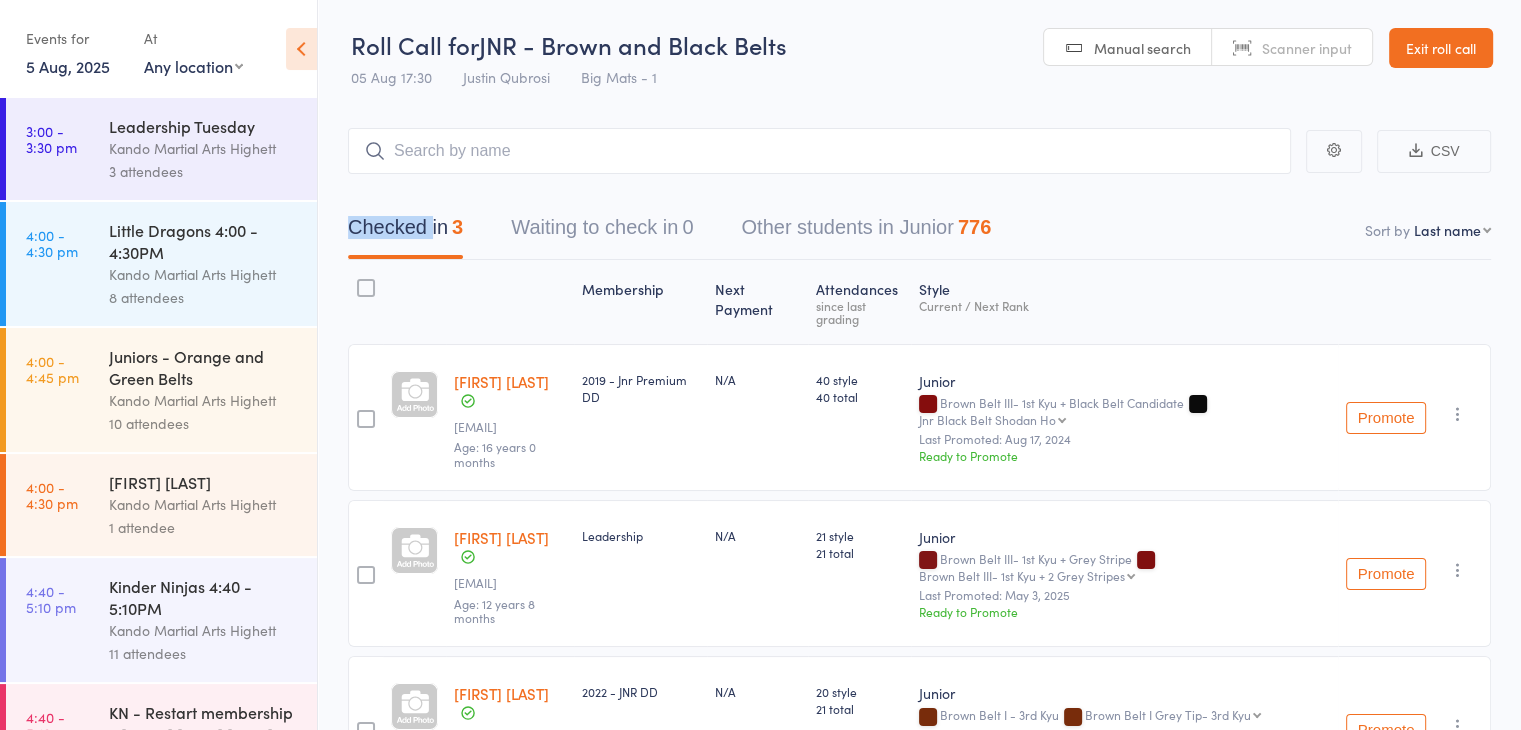 click on "Checked in  3 Waiting to check in  0 Other students in Junior  776" at bounding box center [919, 217] 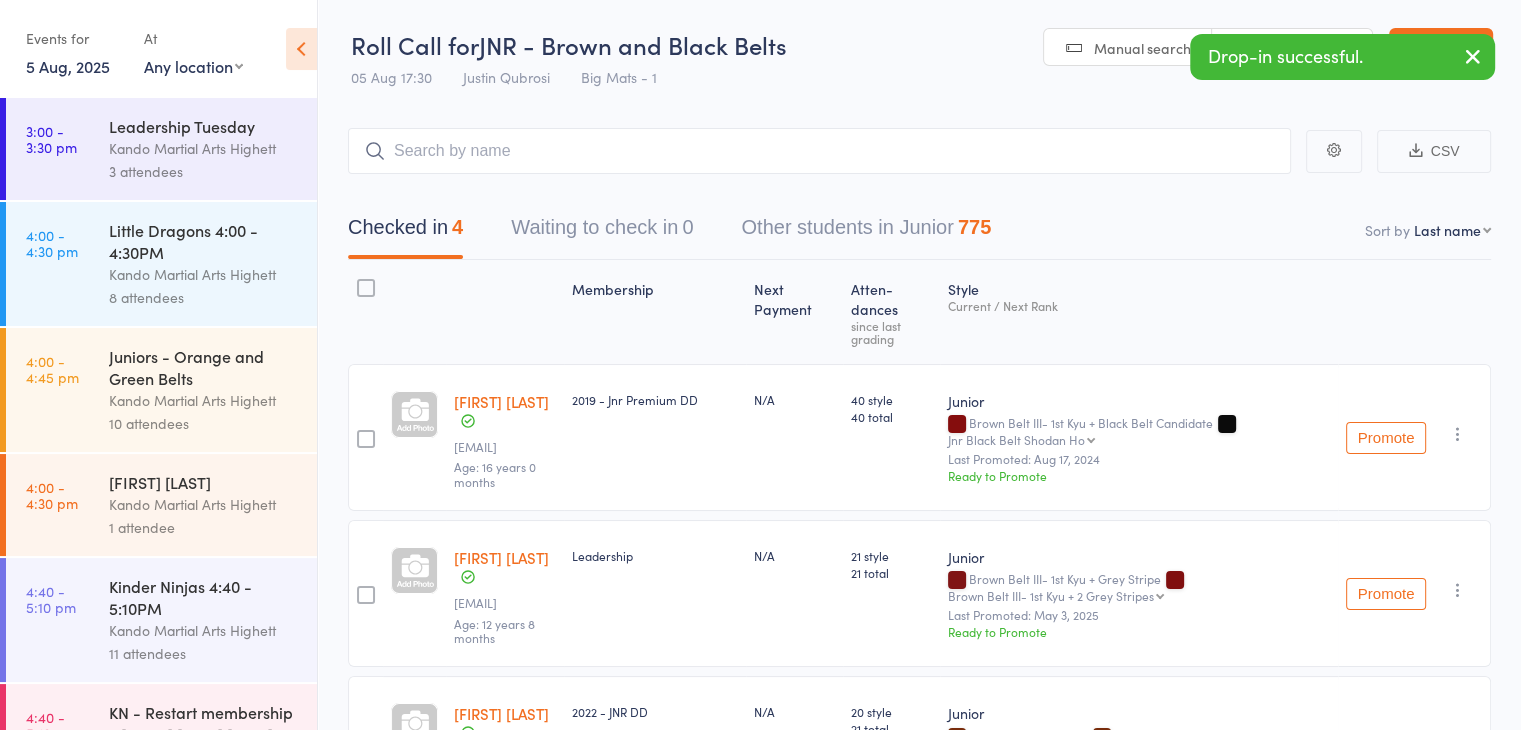 click 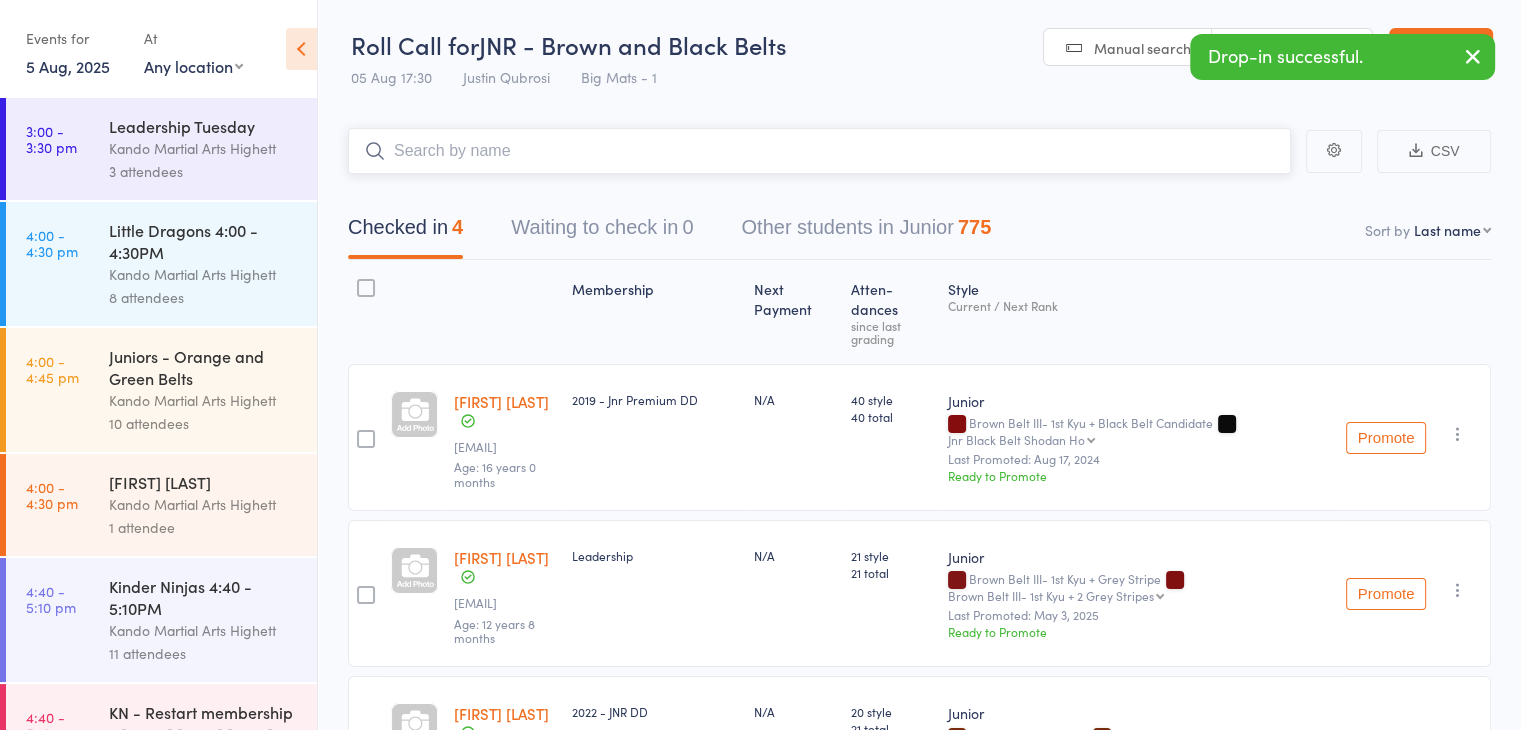 click at bounding box center (819, 151) 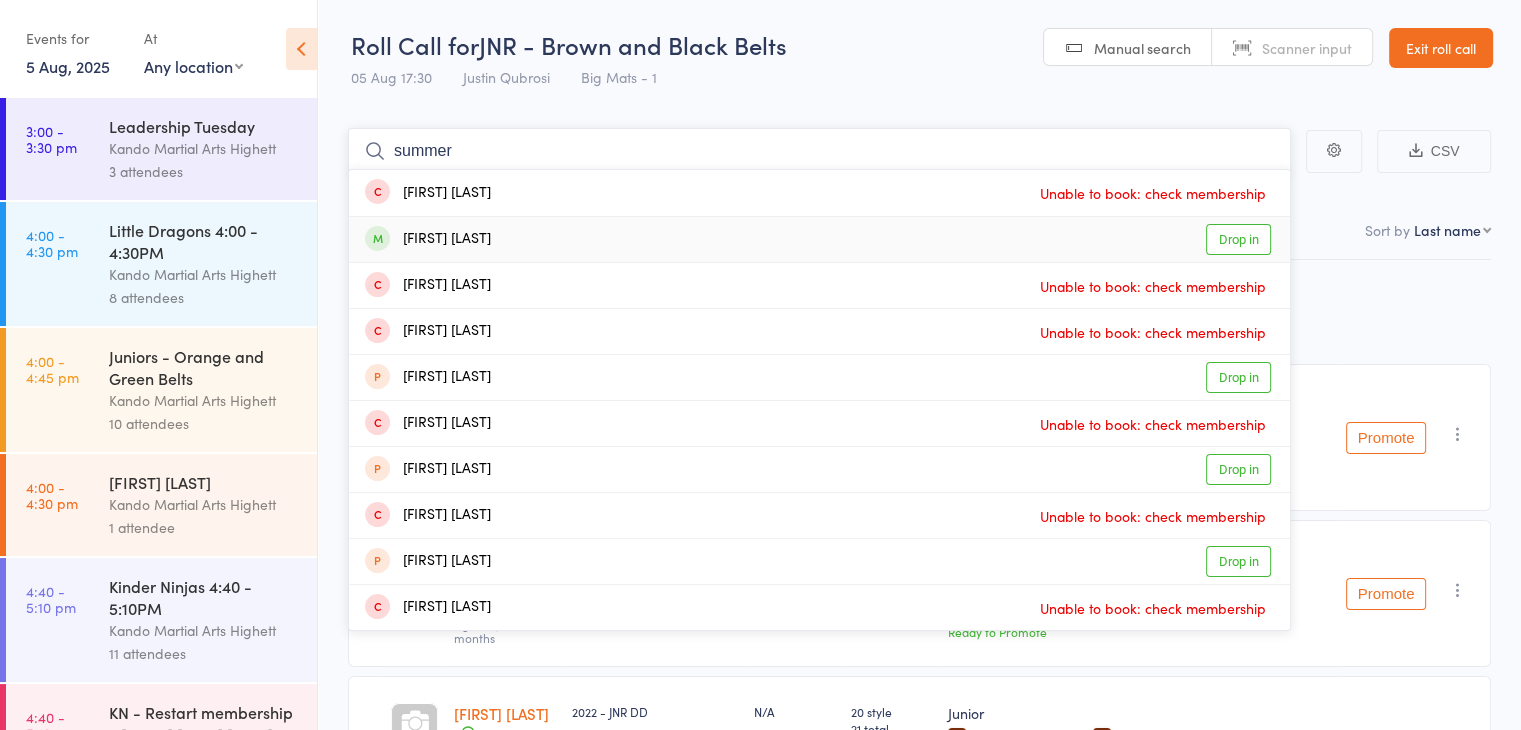 type on "summer" 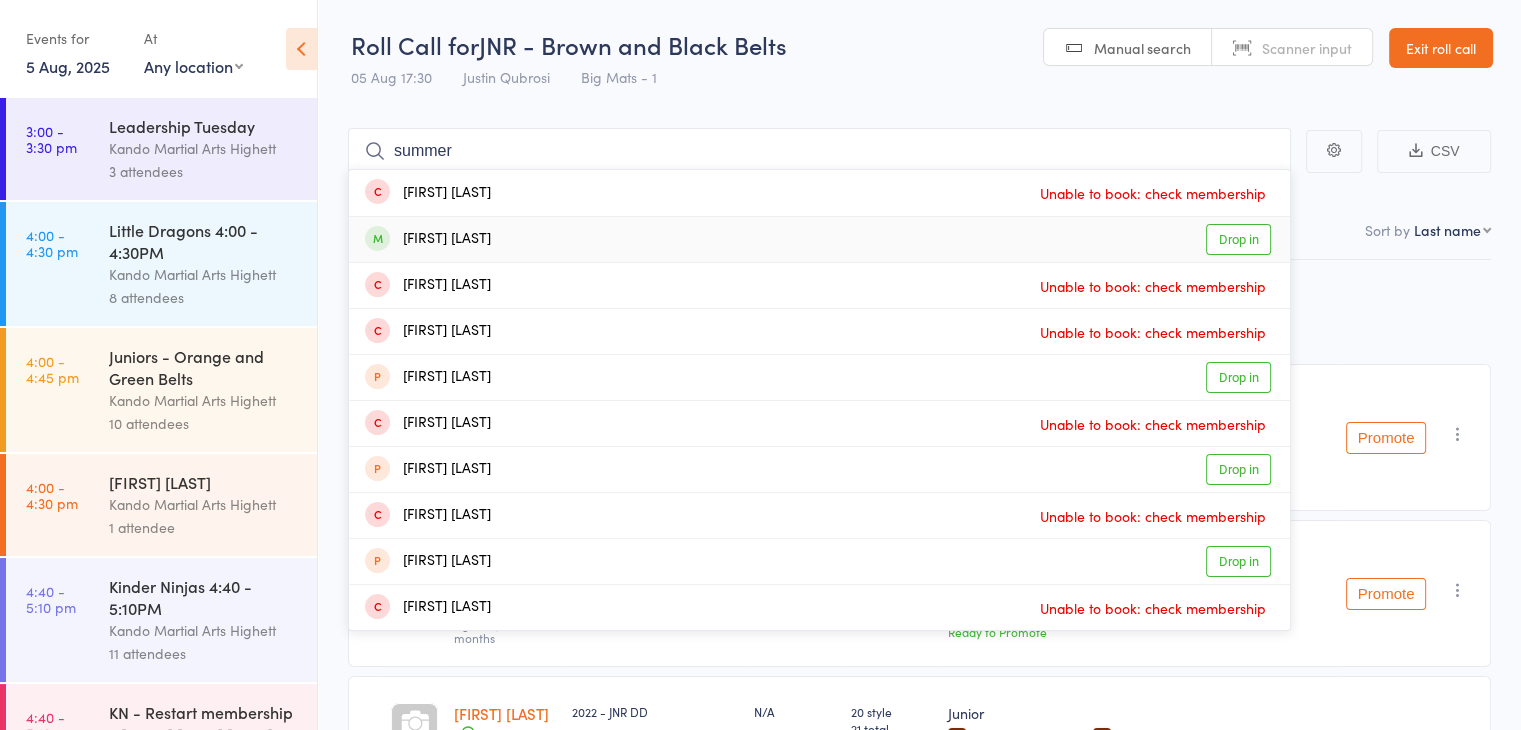 click on "Summer Roshan" at bounding box center [428, 239] 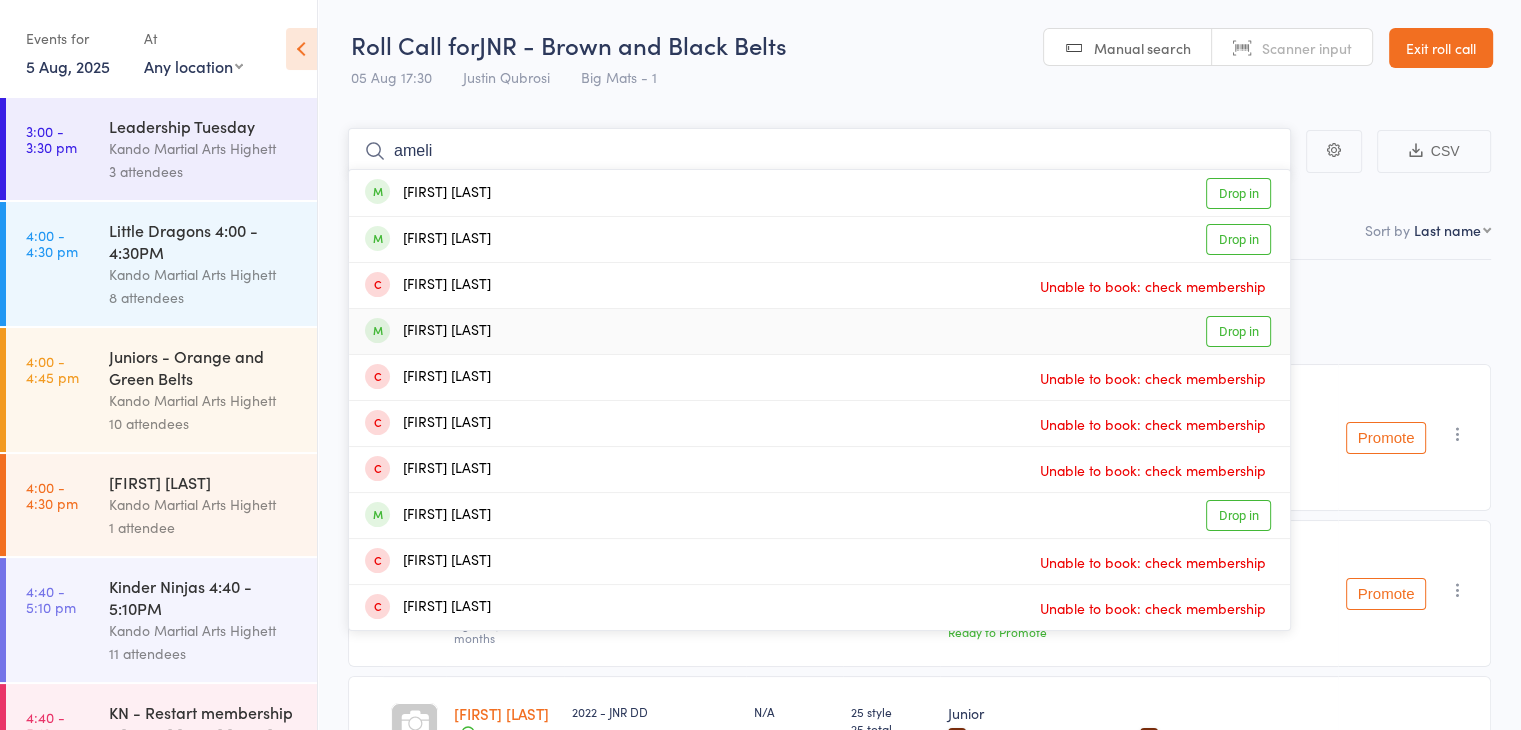 type on "ameli" 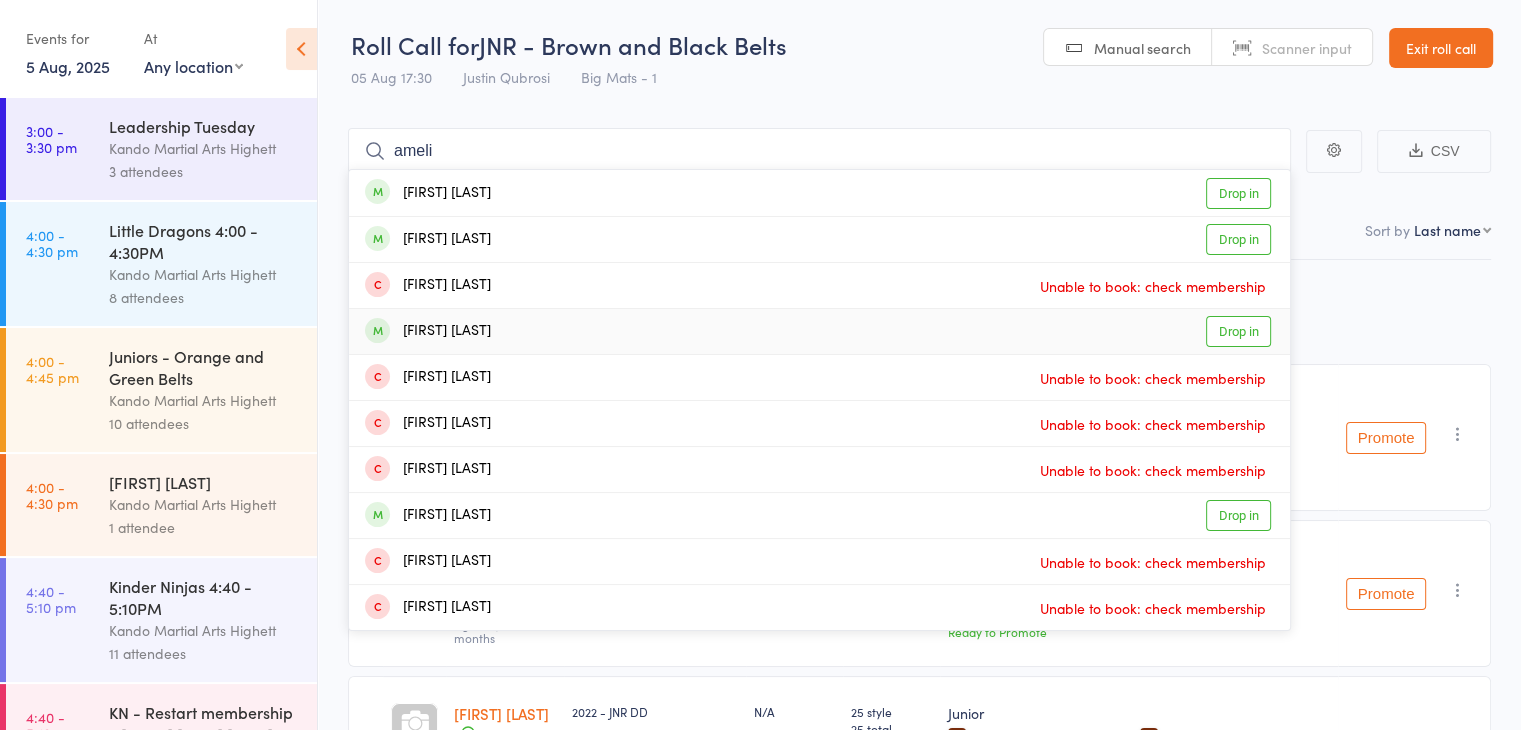 click on "Amelie Hobden Drop in" at bounding box center [819, 331] 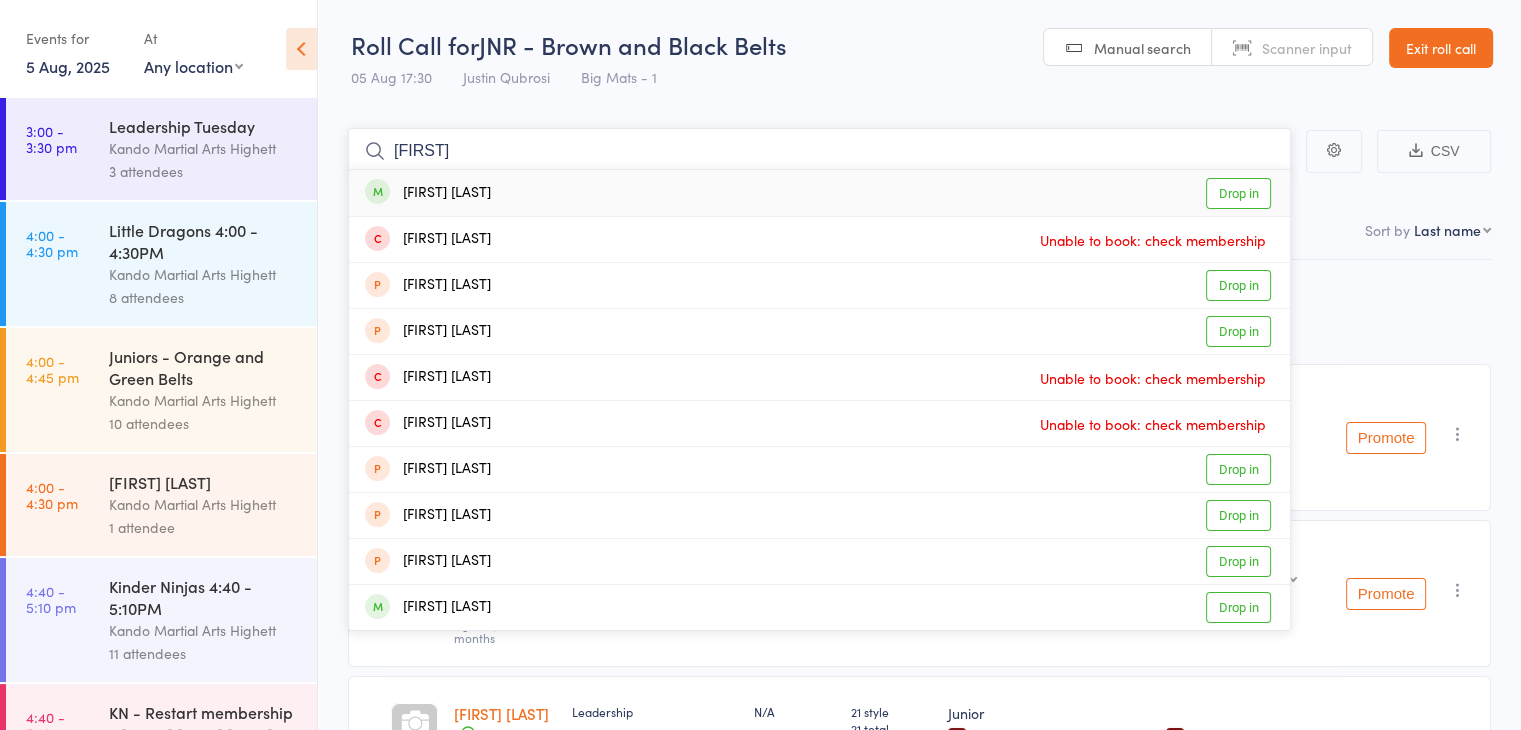type on "anitr" 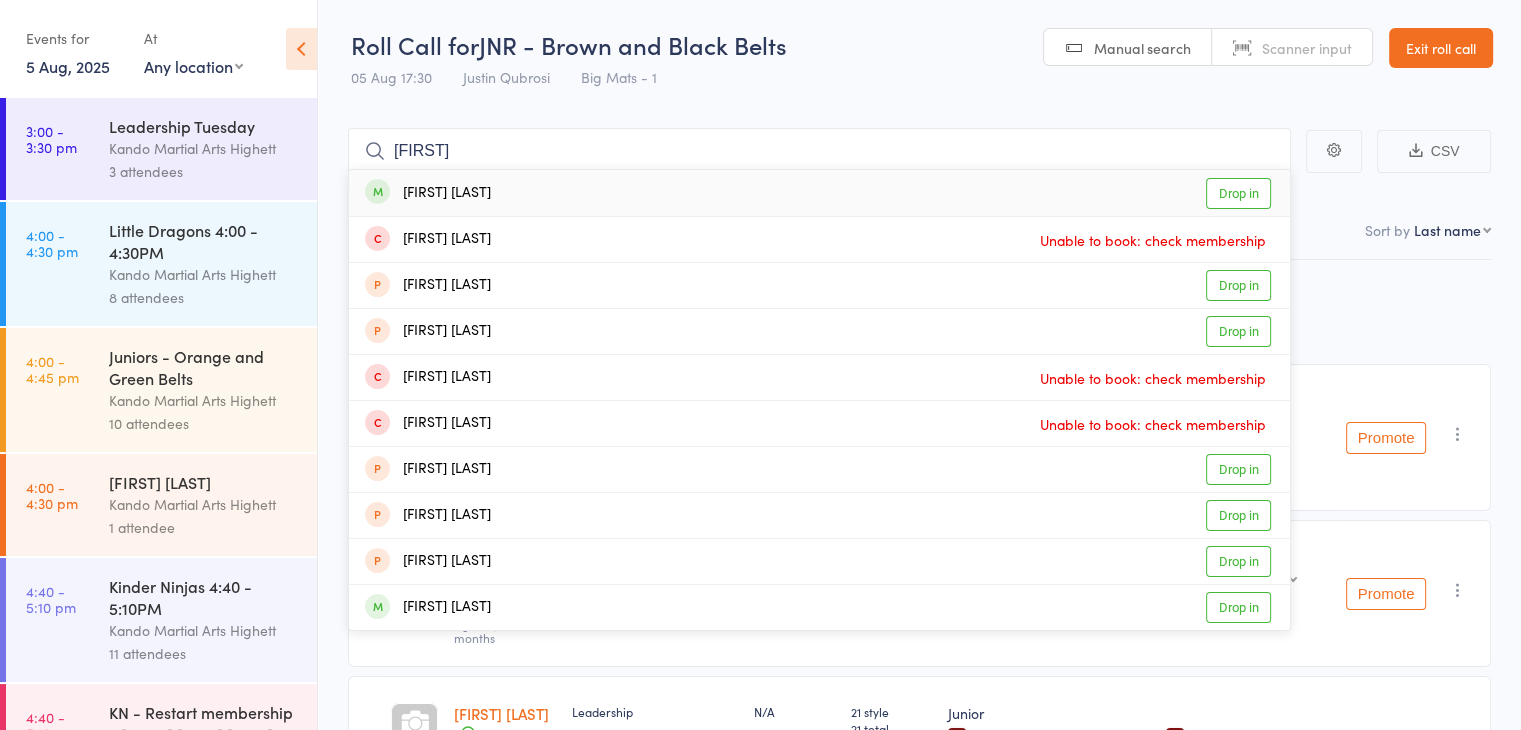 click on "[FIRST] [LAST]" at bounding box center (428, 193) 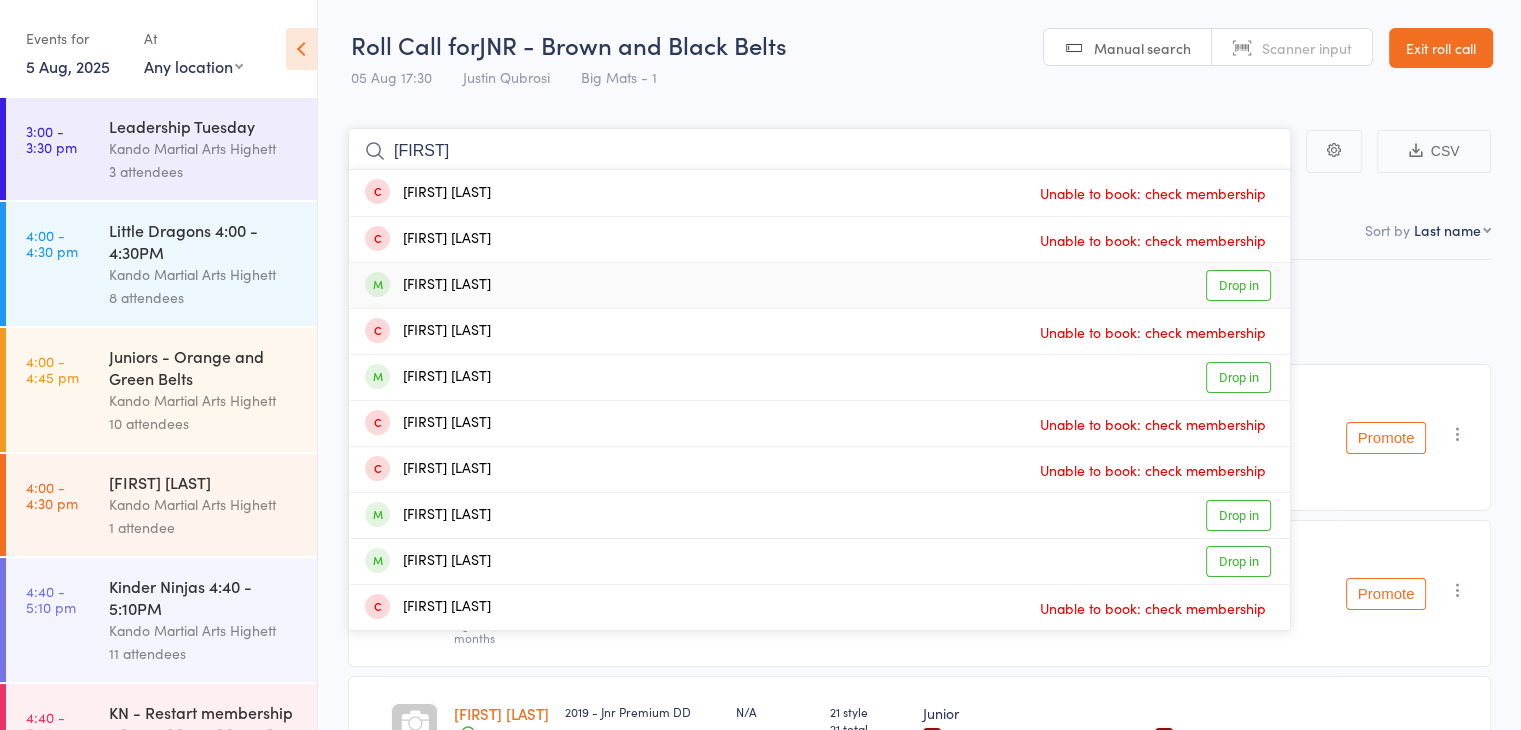 type on "charlotte" 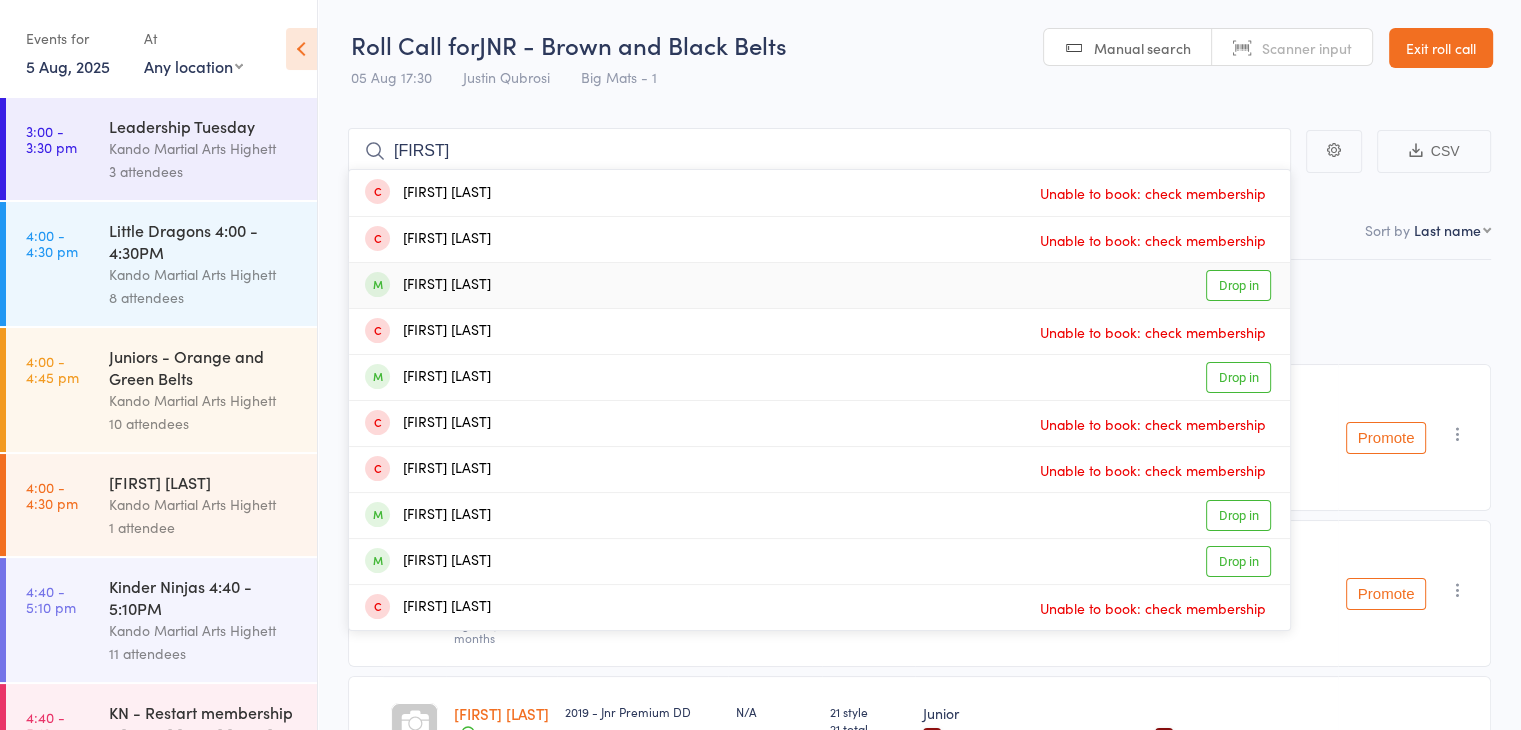 click on "[FIRST] [LAST]" at bounding box center (428, 285) 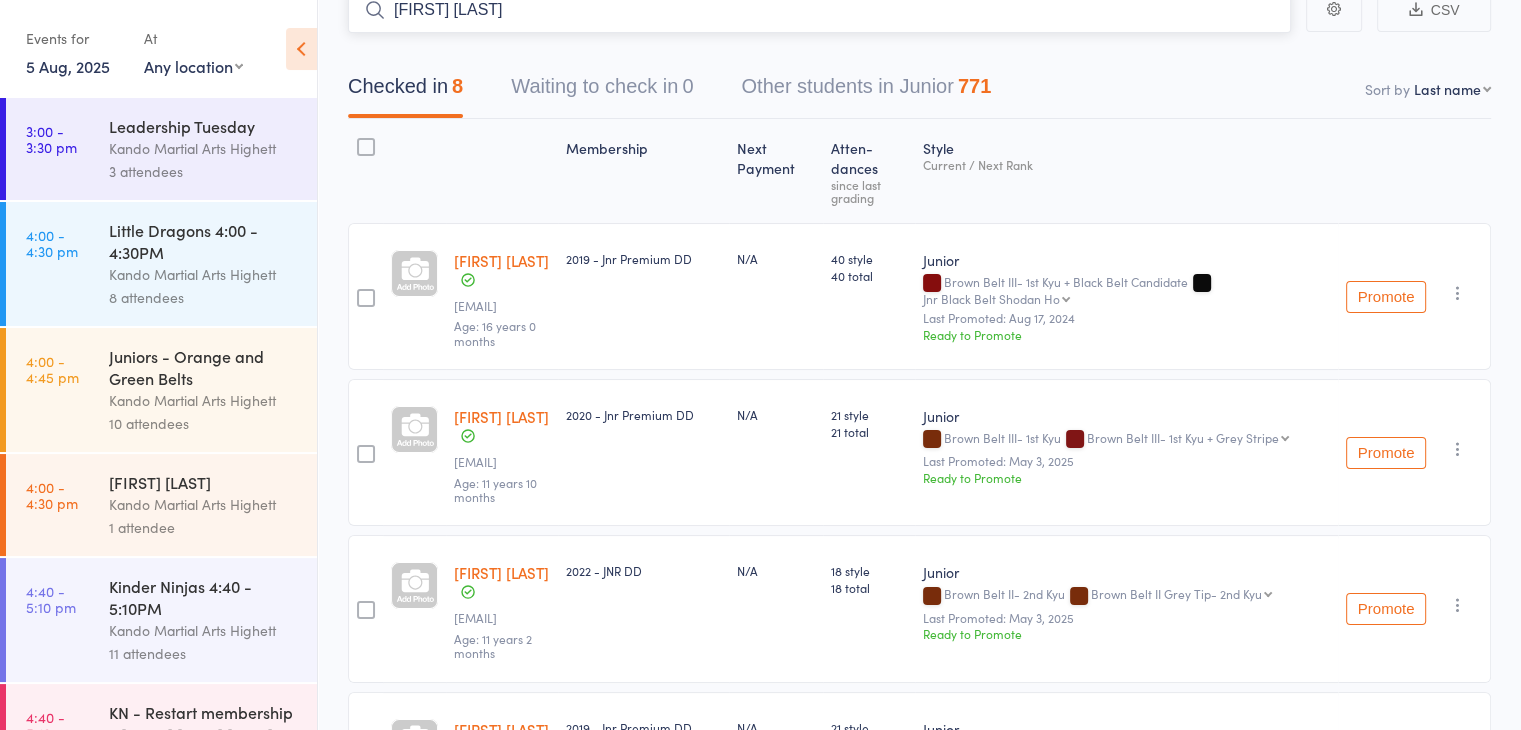 scroll, scrollTop: 0, scrollLeft: 0, axis: both 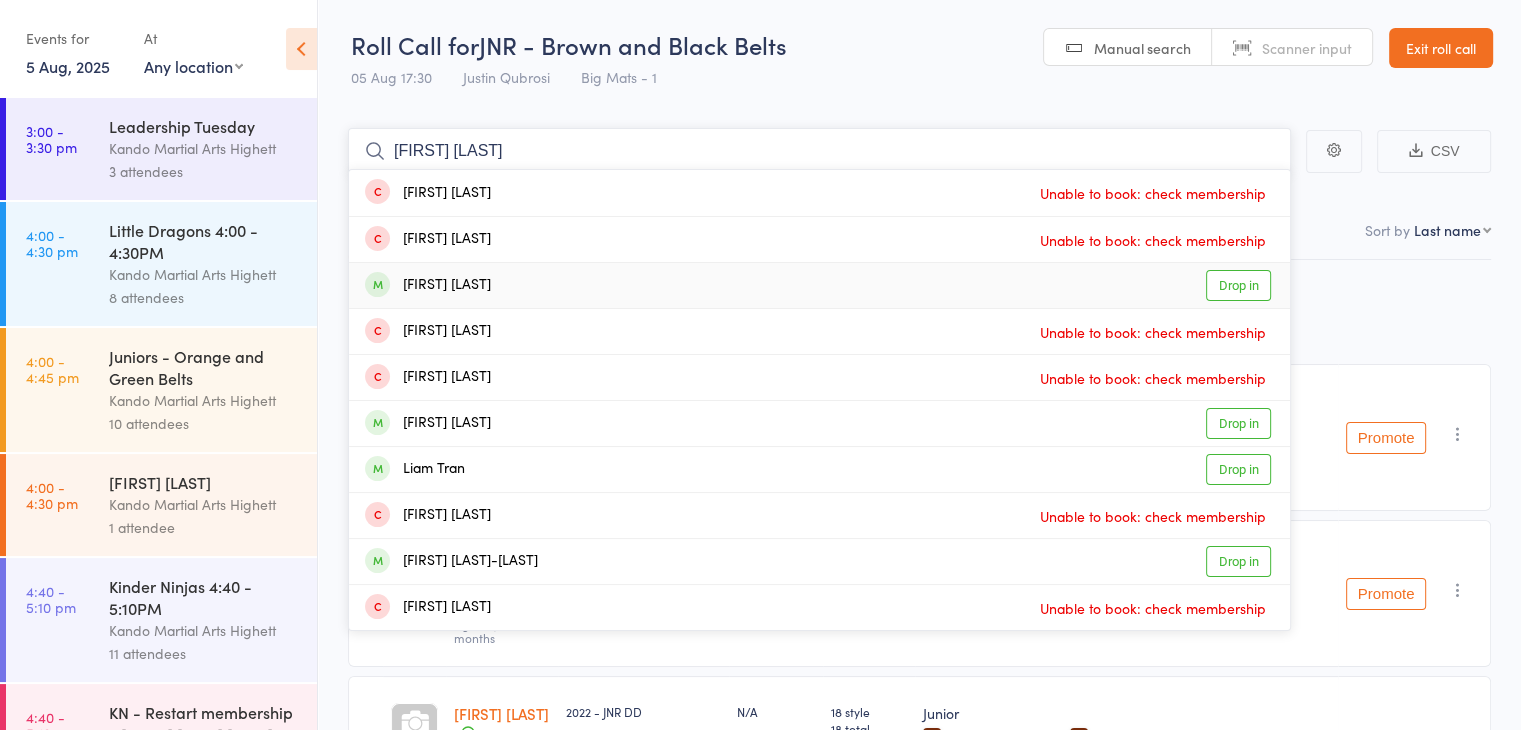 type on "liam ah" 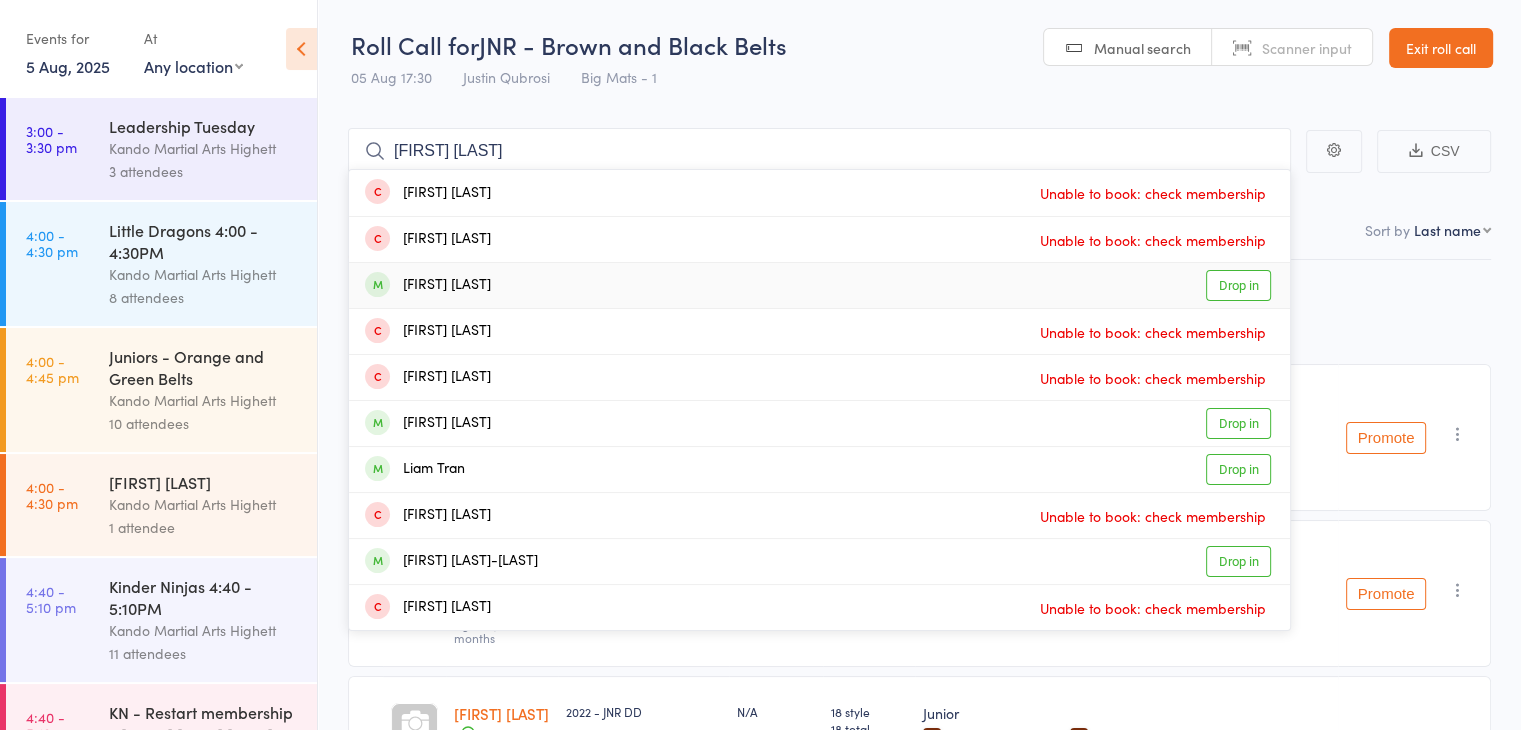 click on "Liam Aharonovich" at bounding box center [428, 285] 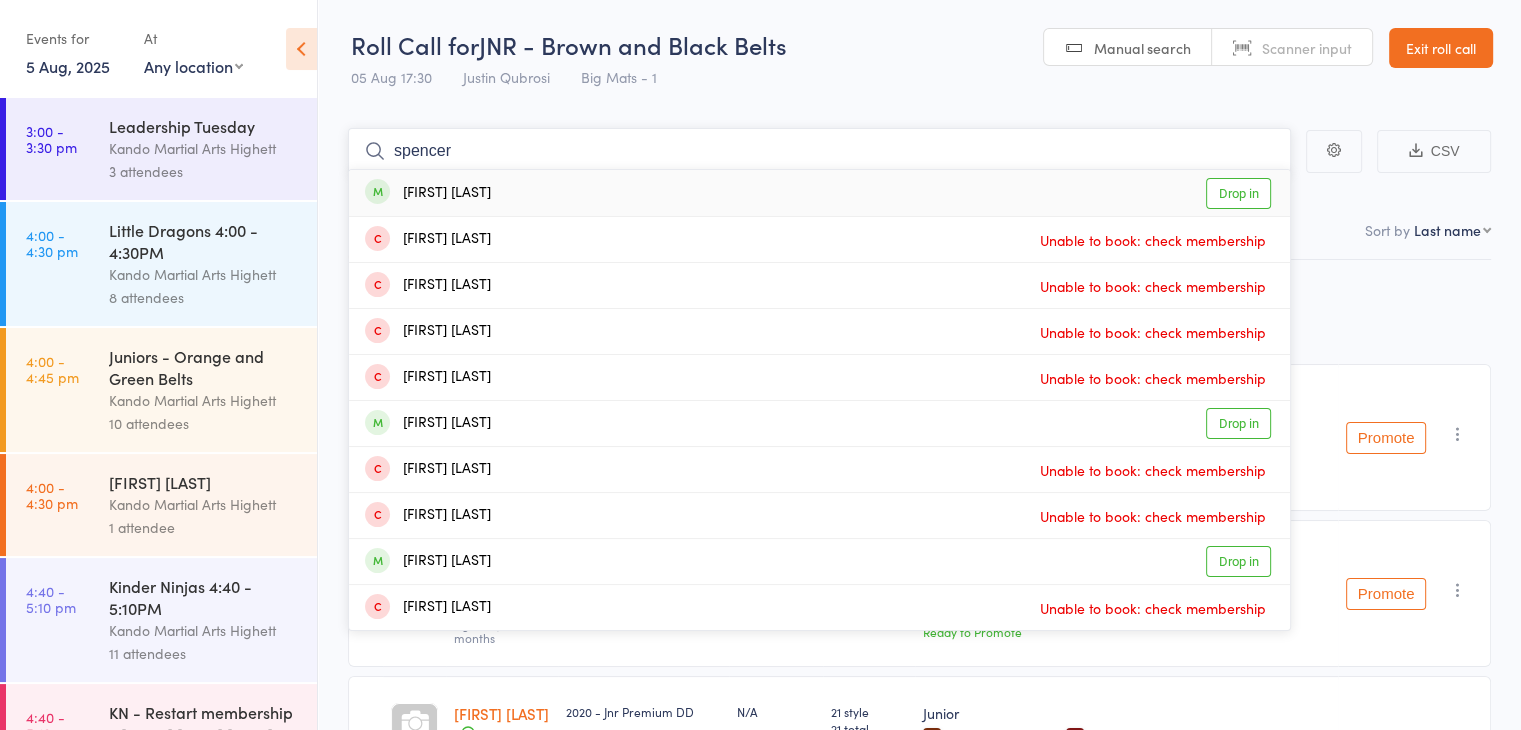 type on "spencer" 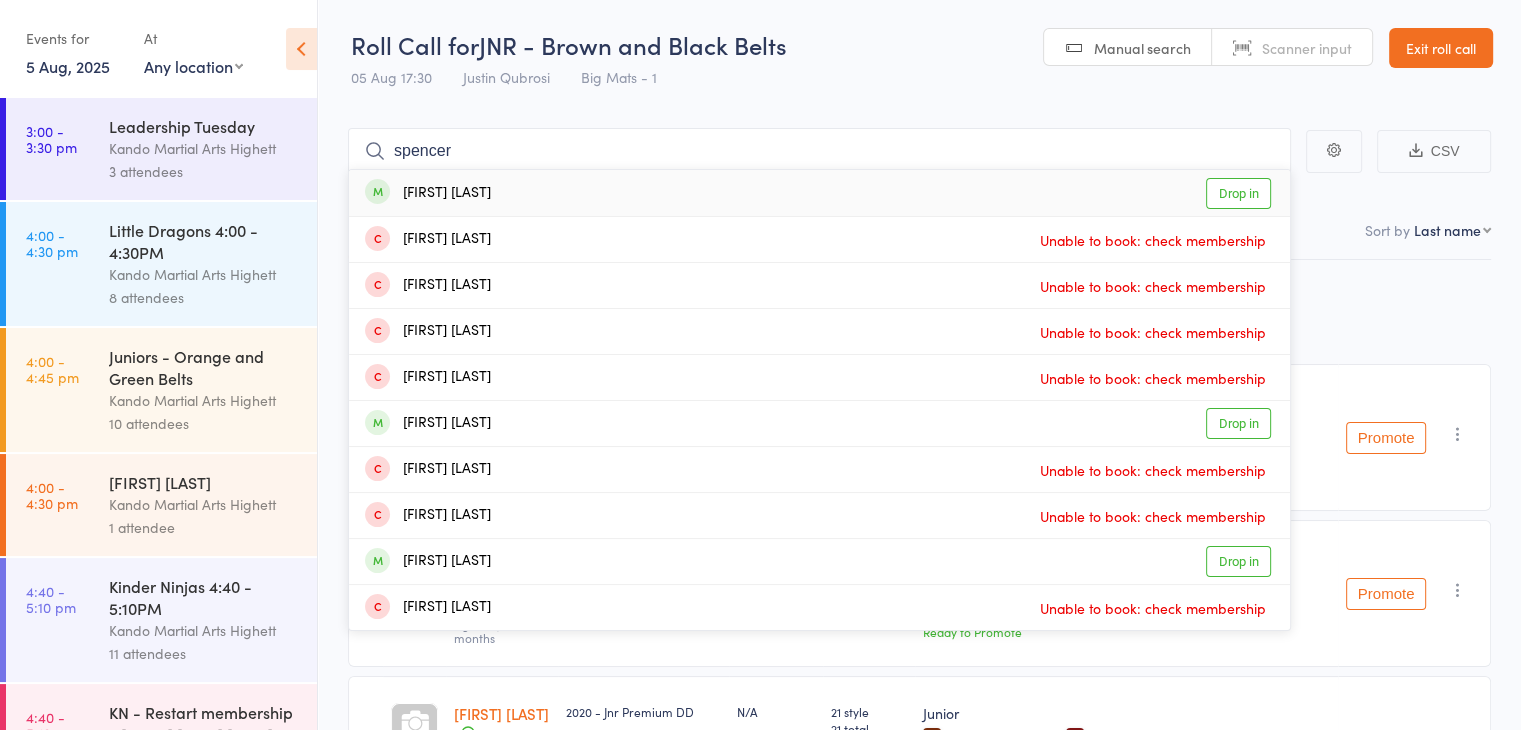 click on "Spencer Hall" at bounding box center (428, 193) 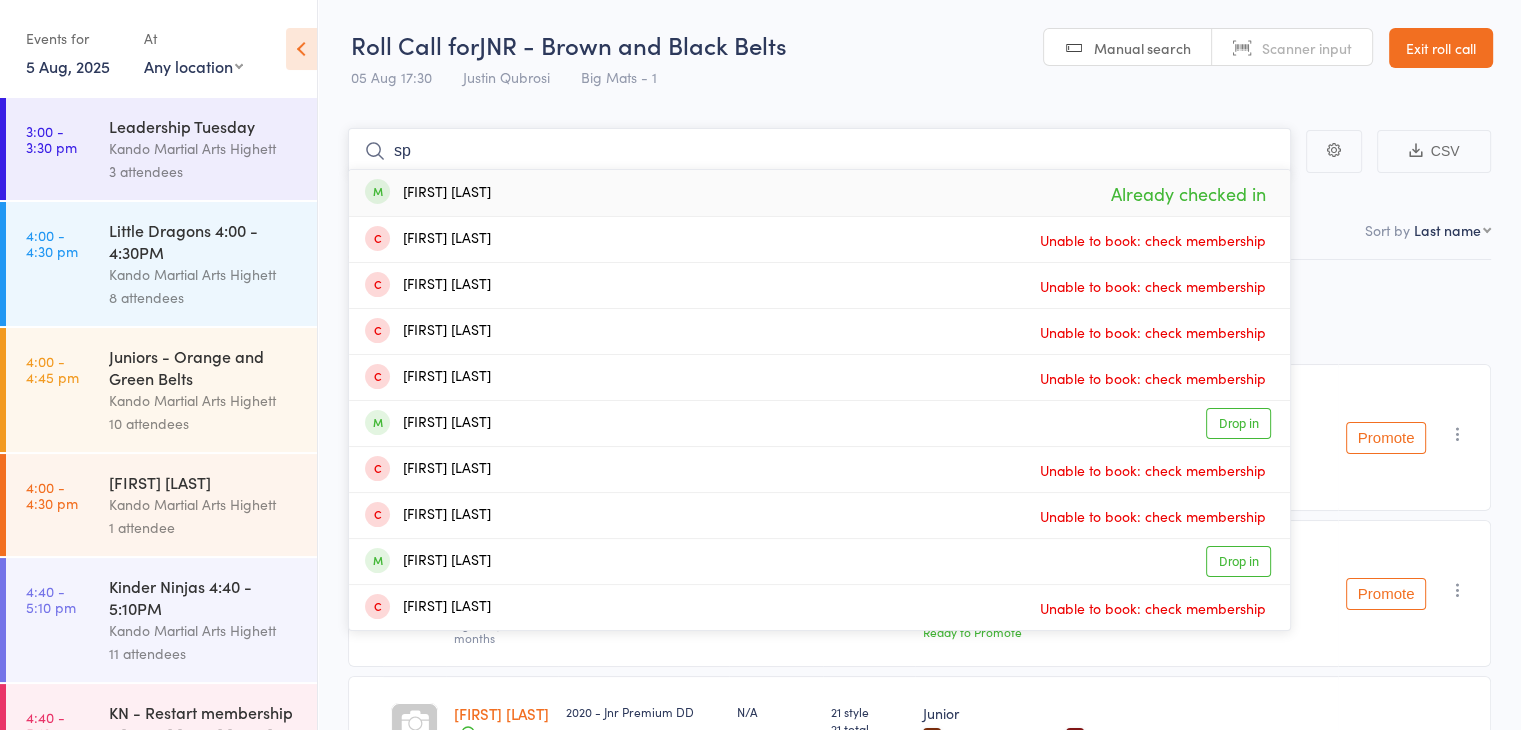 type on "s" 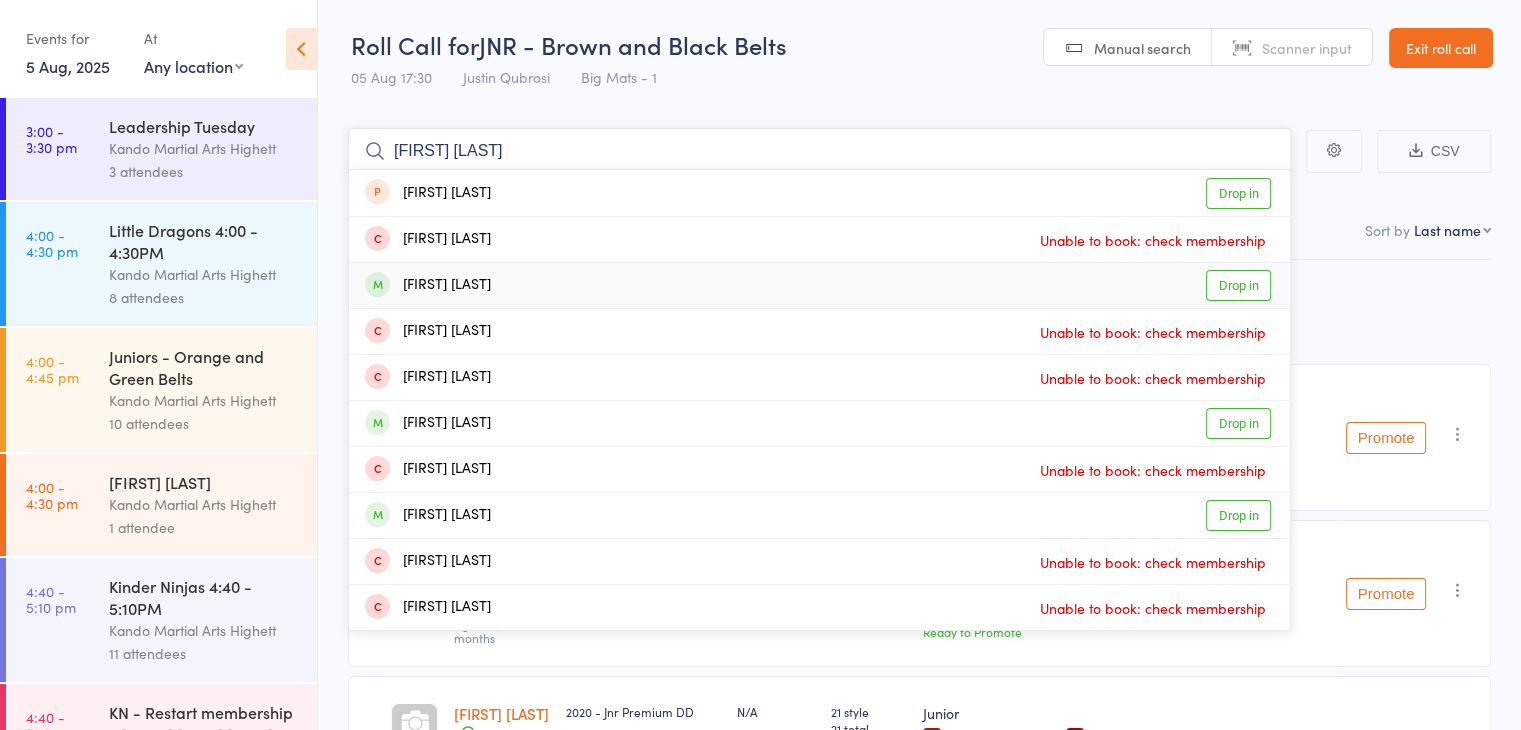 type on "jacob mc" 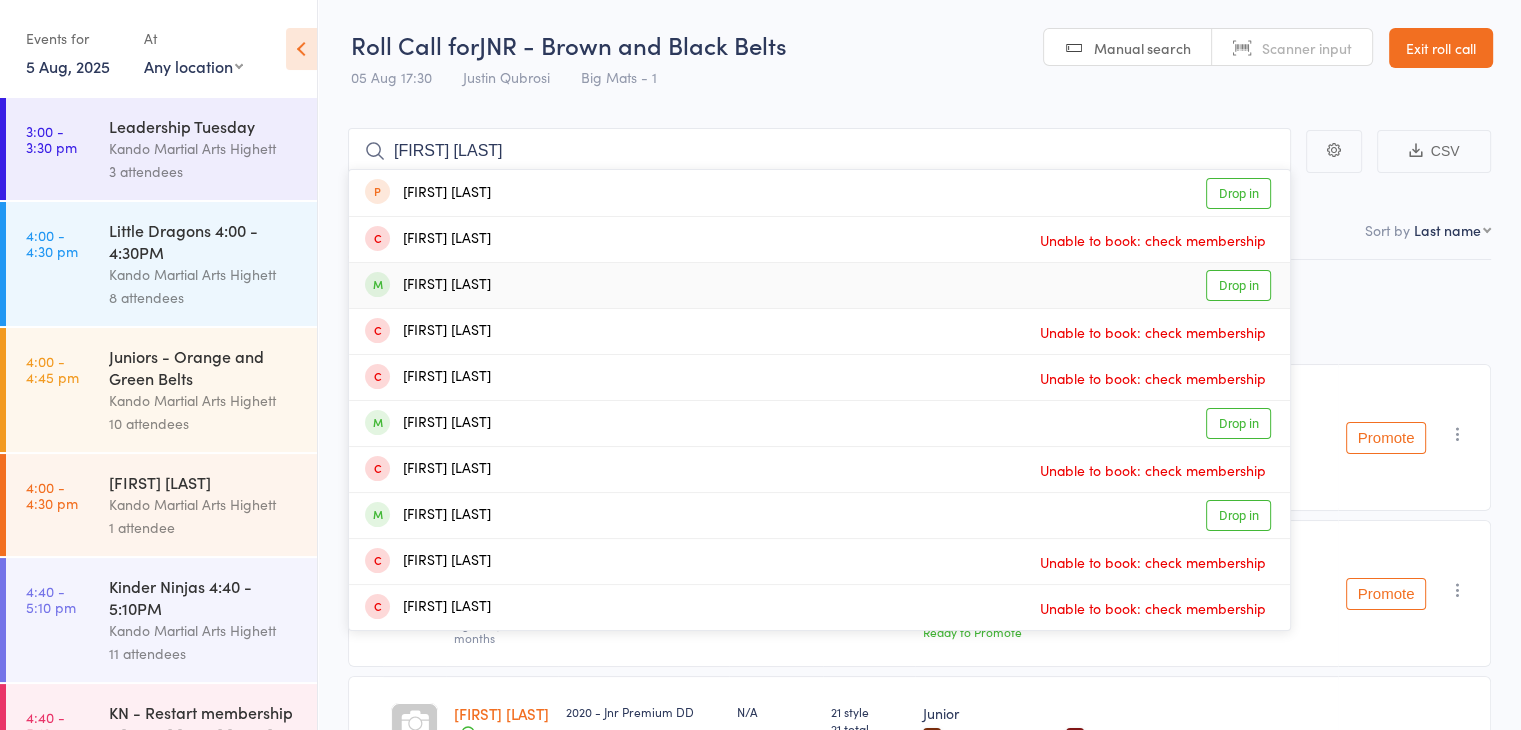 click on "Jacob Mcconville" at bounding box center [428, 285] 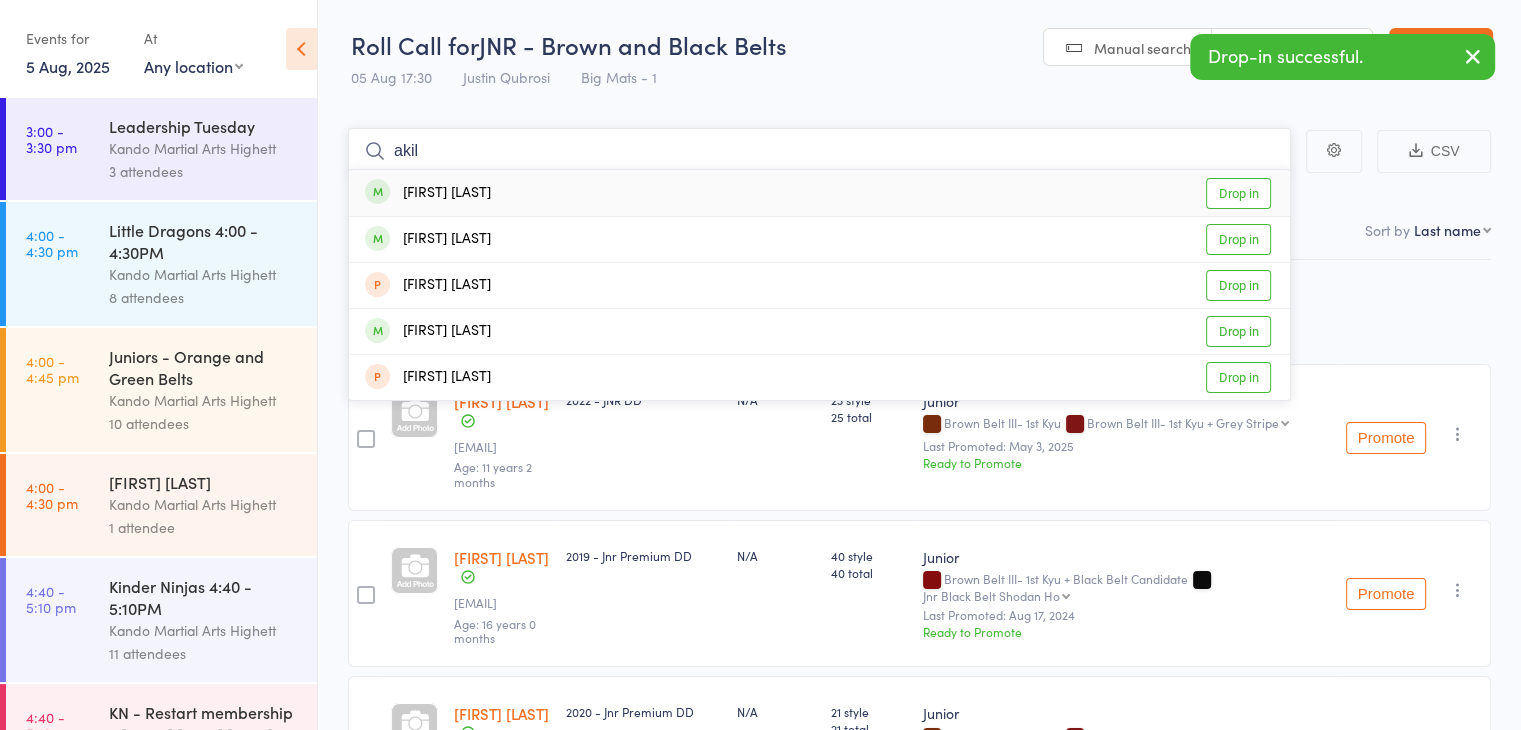 type on "akil" 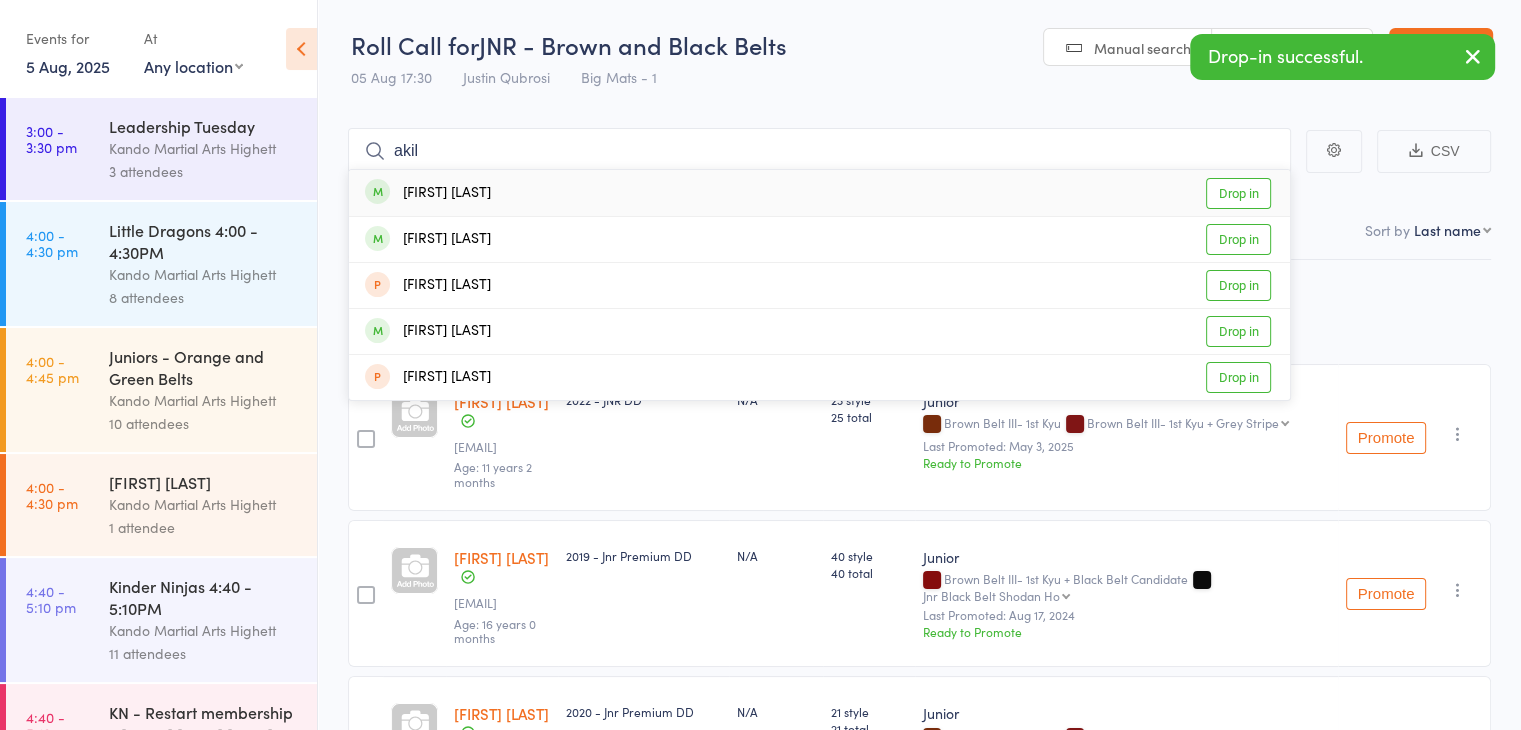 click on "Akil Rinaf Drop in" at bounding box center [819, 193] 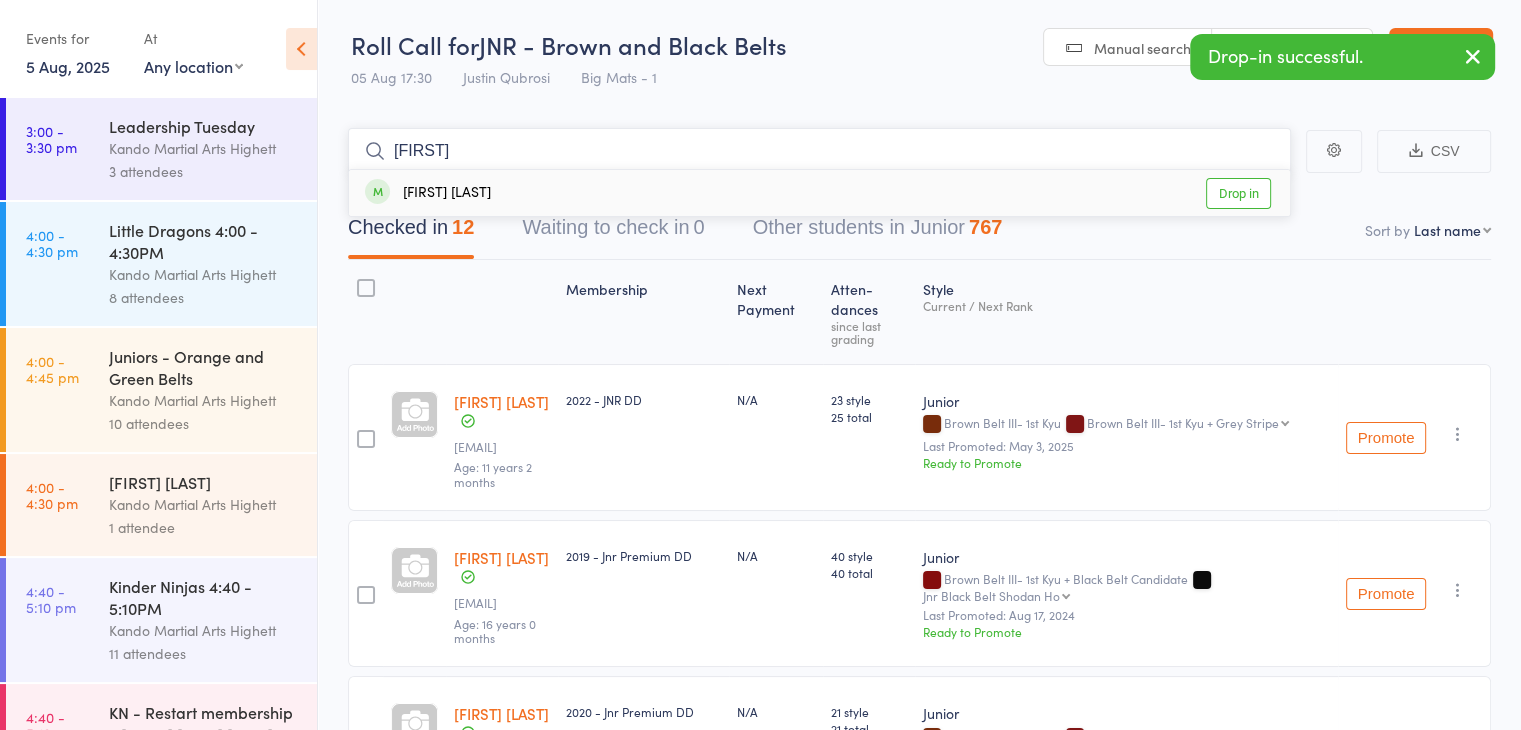 type on "imelda" 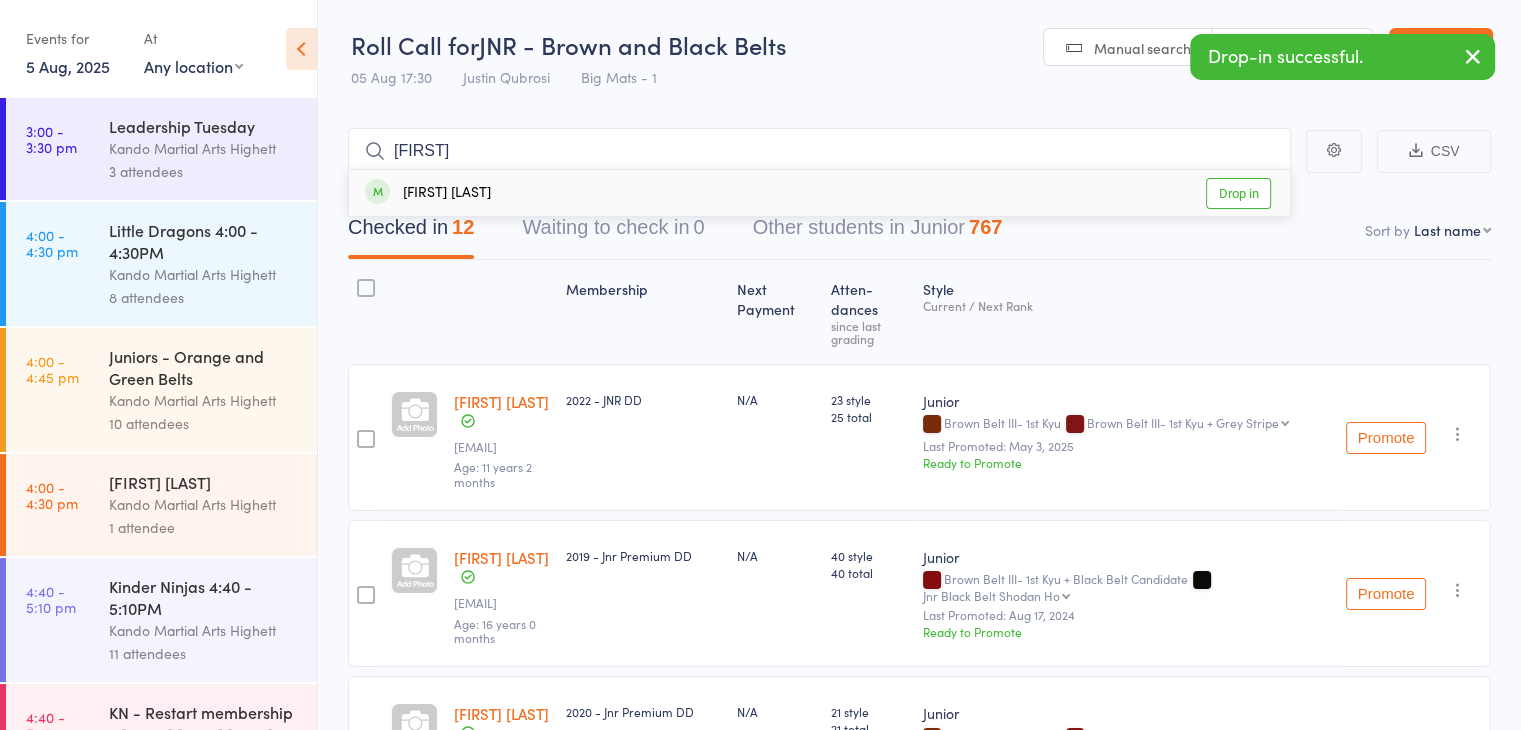 click on "Imelda Qubrosi" at bounding box center (428, 193) 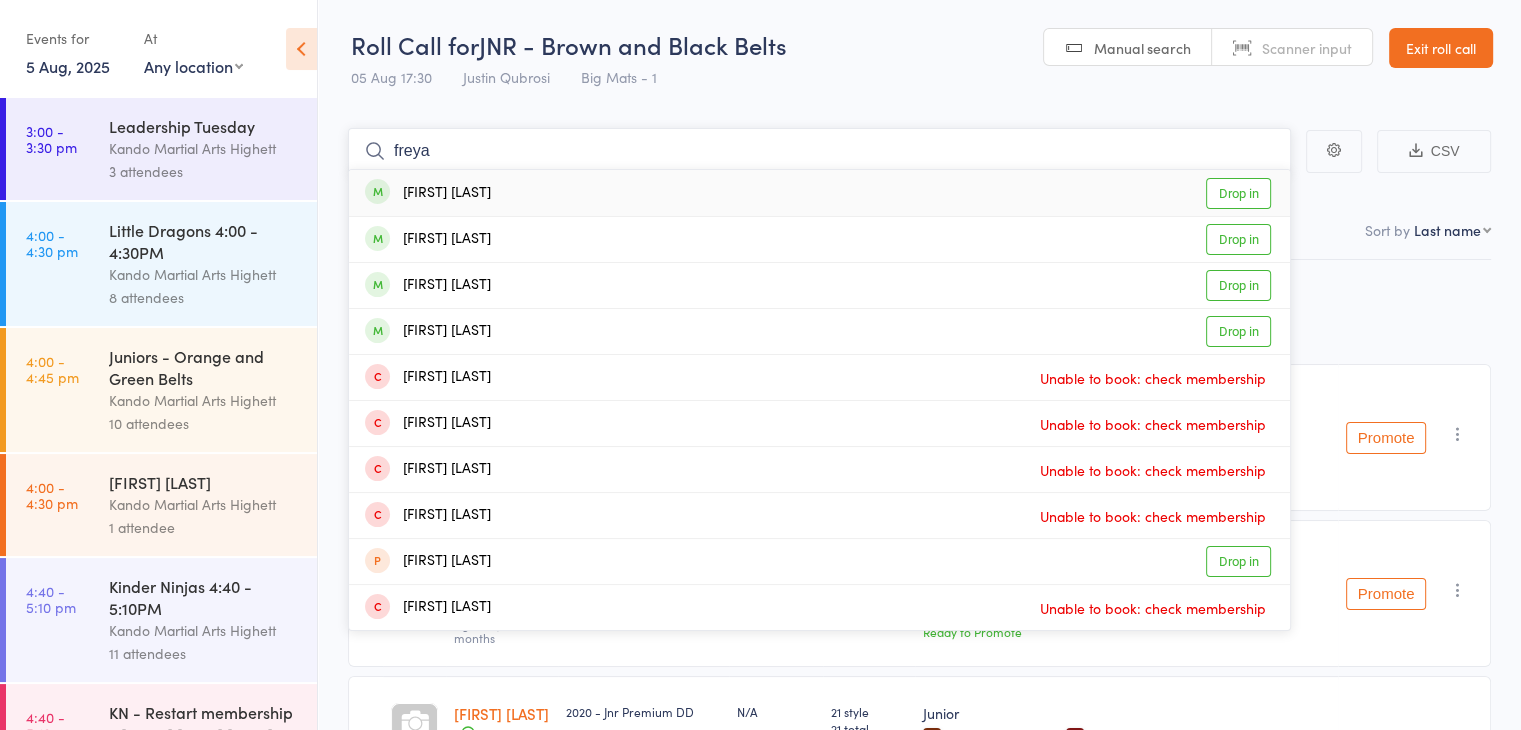 type on "freya" 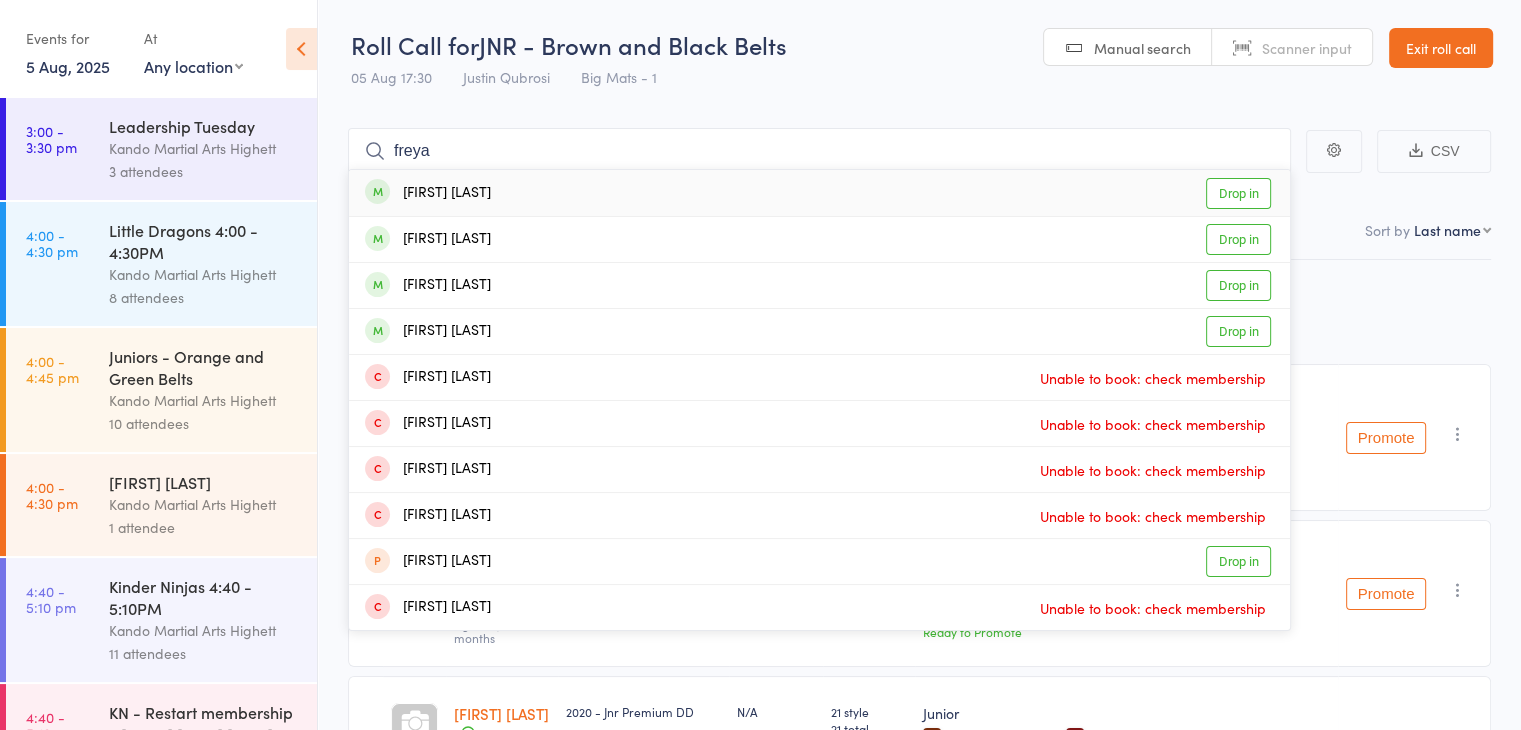 click on "Freya Foster Drop in" at bounding box center (819, 193) 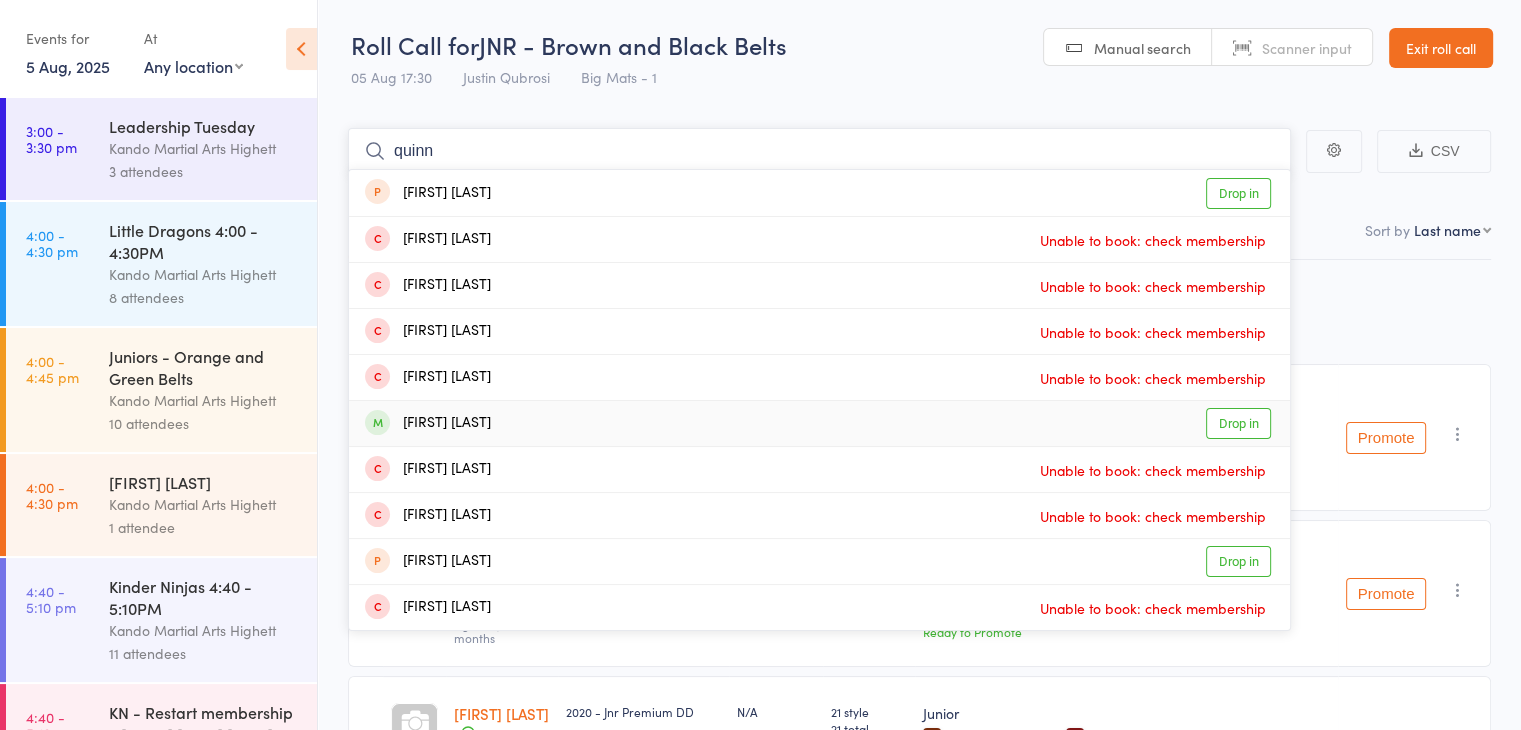 type on "quinn" 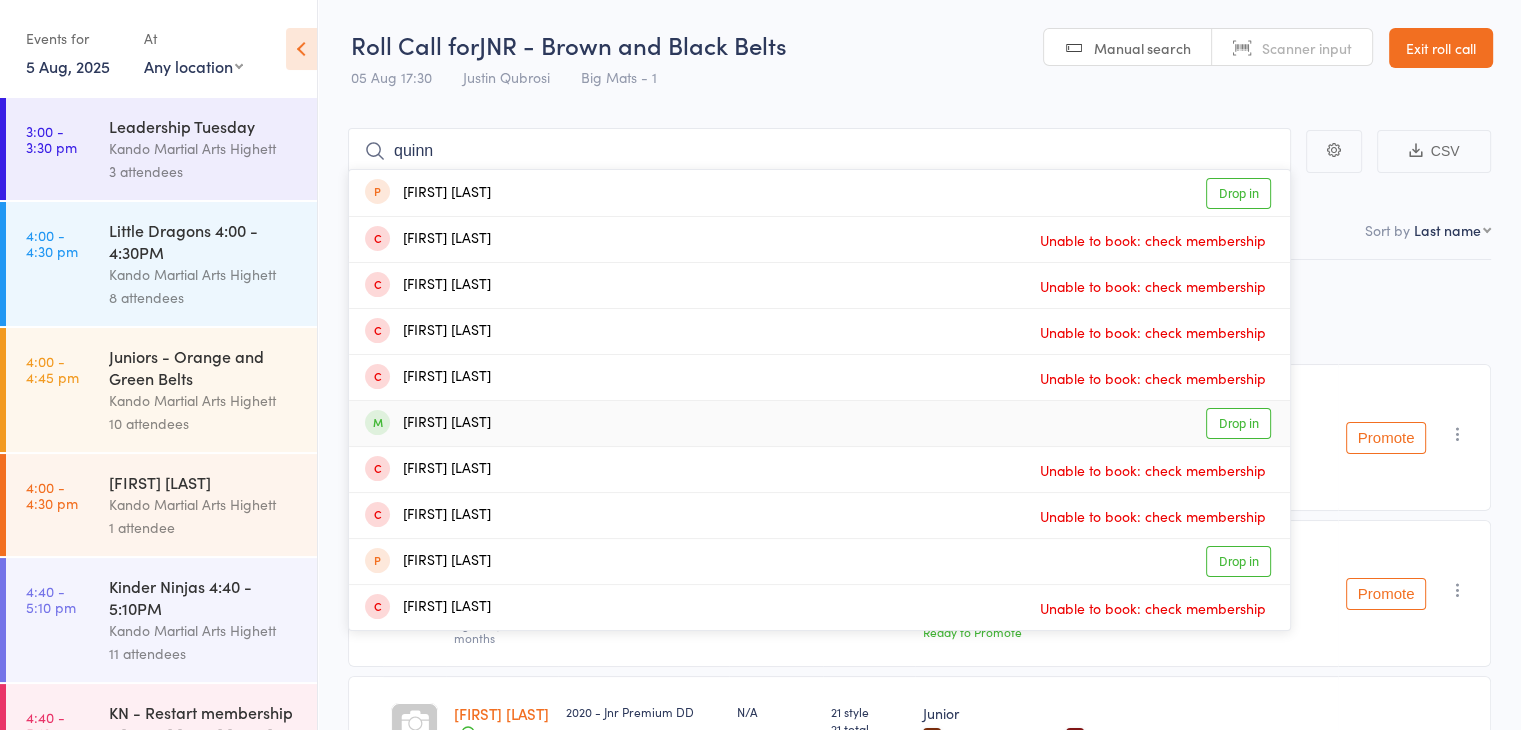 click on "Quinn Cooper" at bounding box center [428, 423] 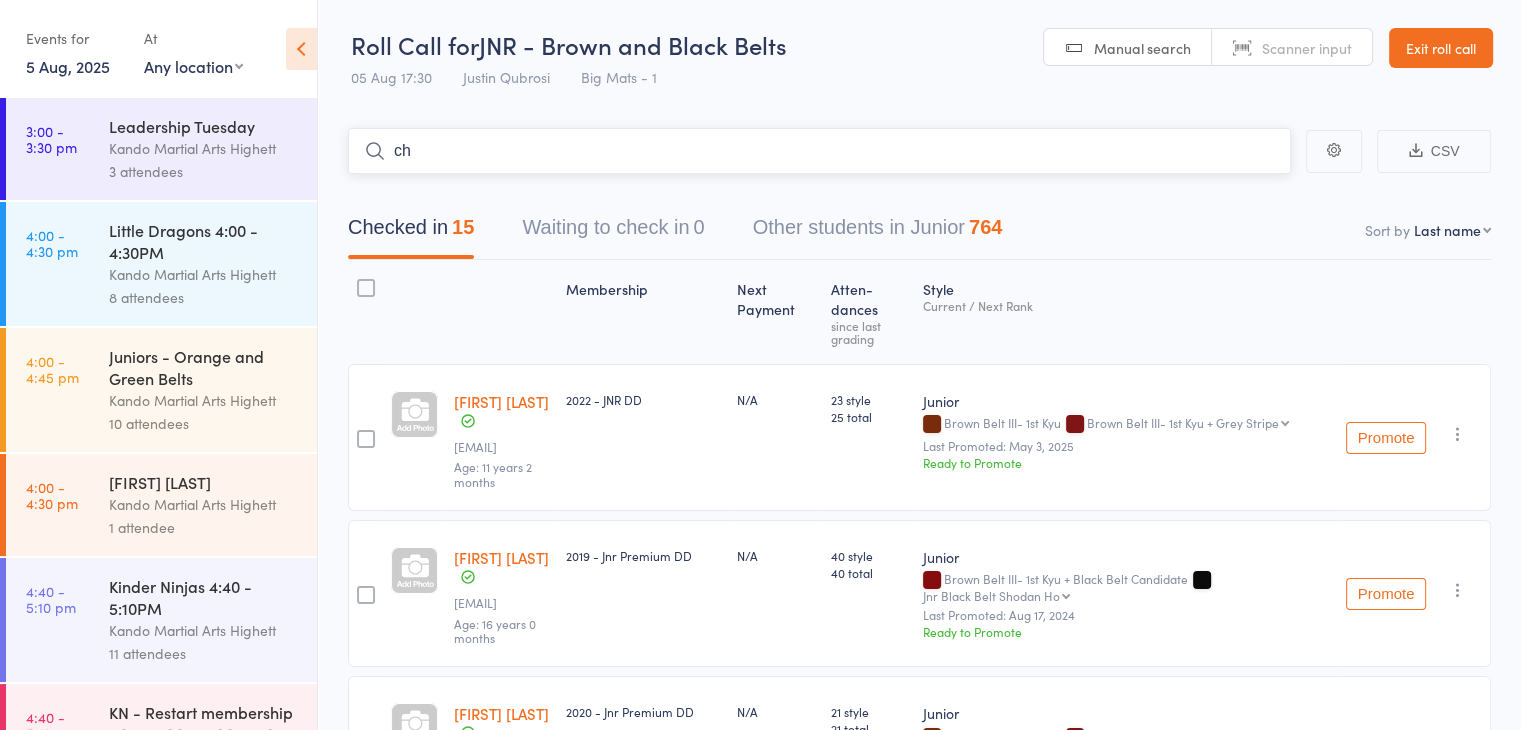 type on "c" 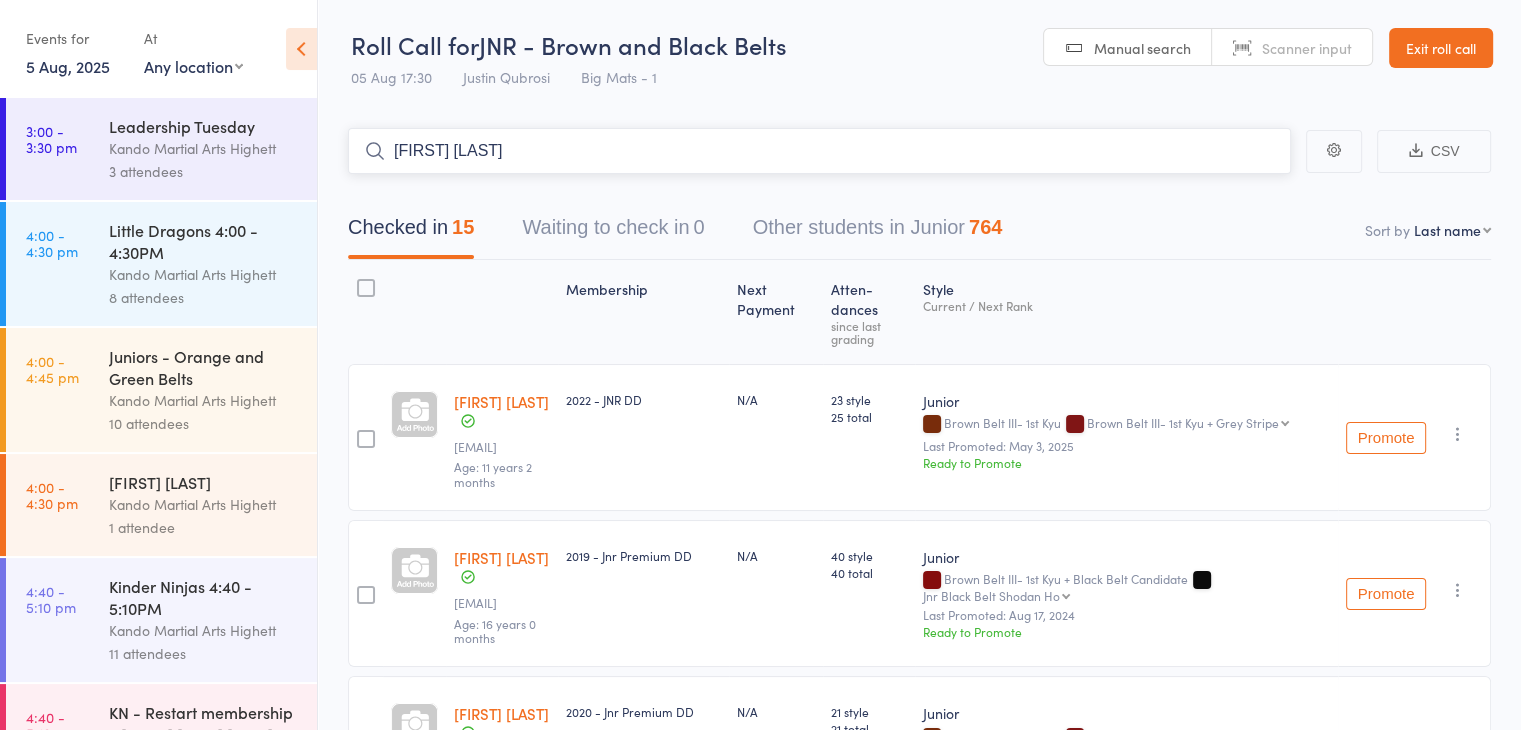 type on "oscar ra" 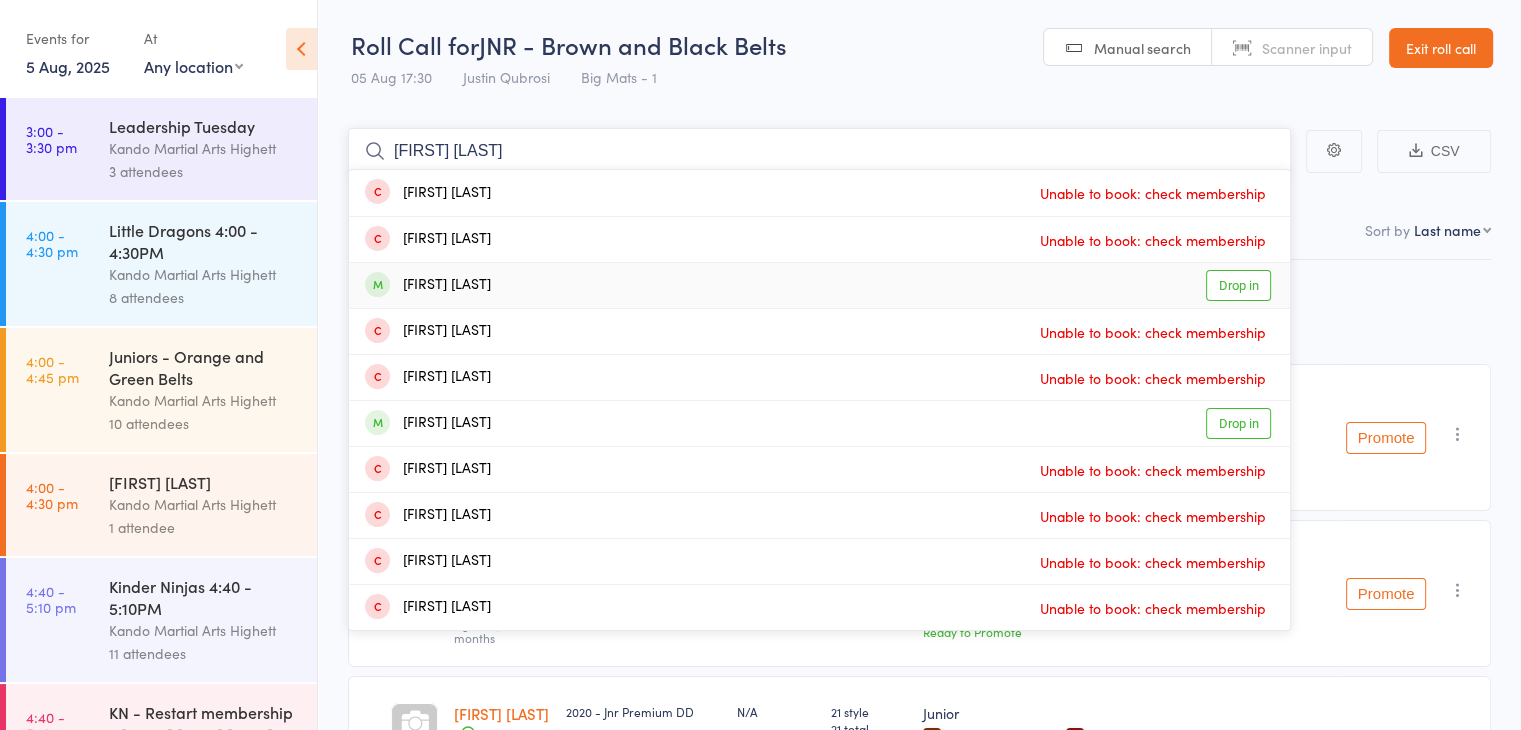 type on "alexander ma" 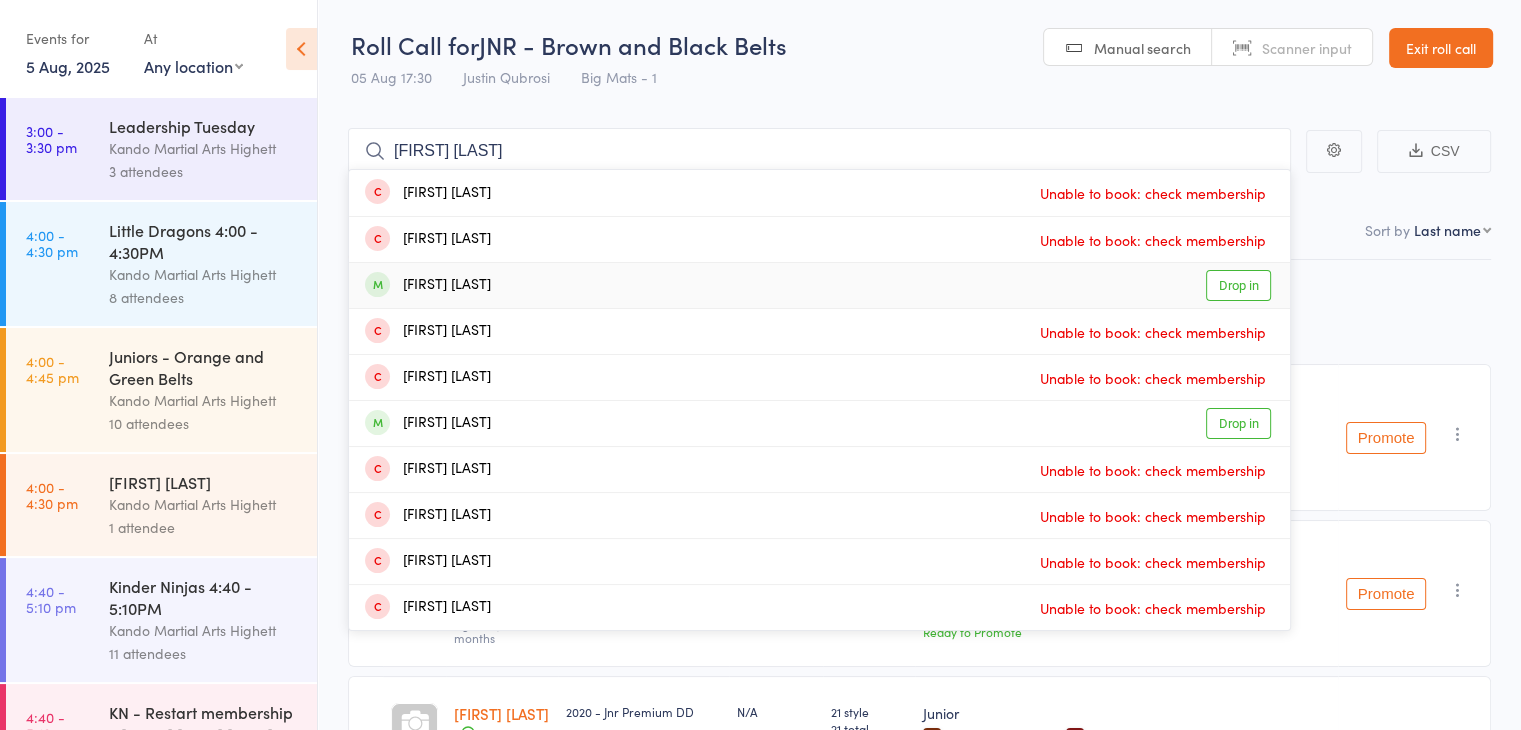 click on "Alexander Marinelli Drop in" at bounding box center (819, 285) 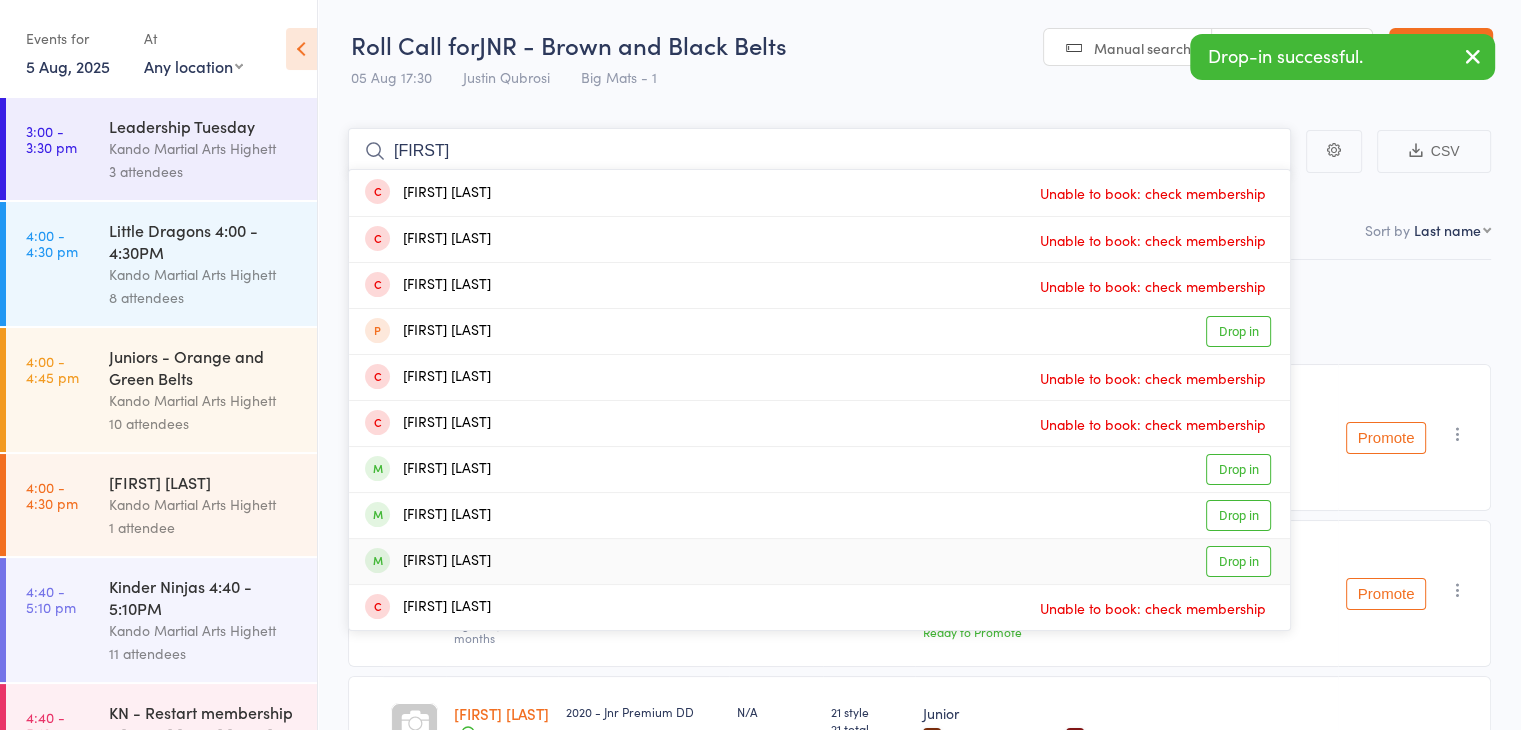 type on "edward" 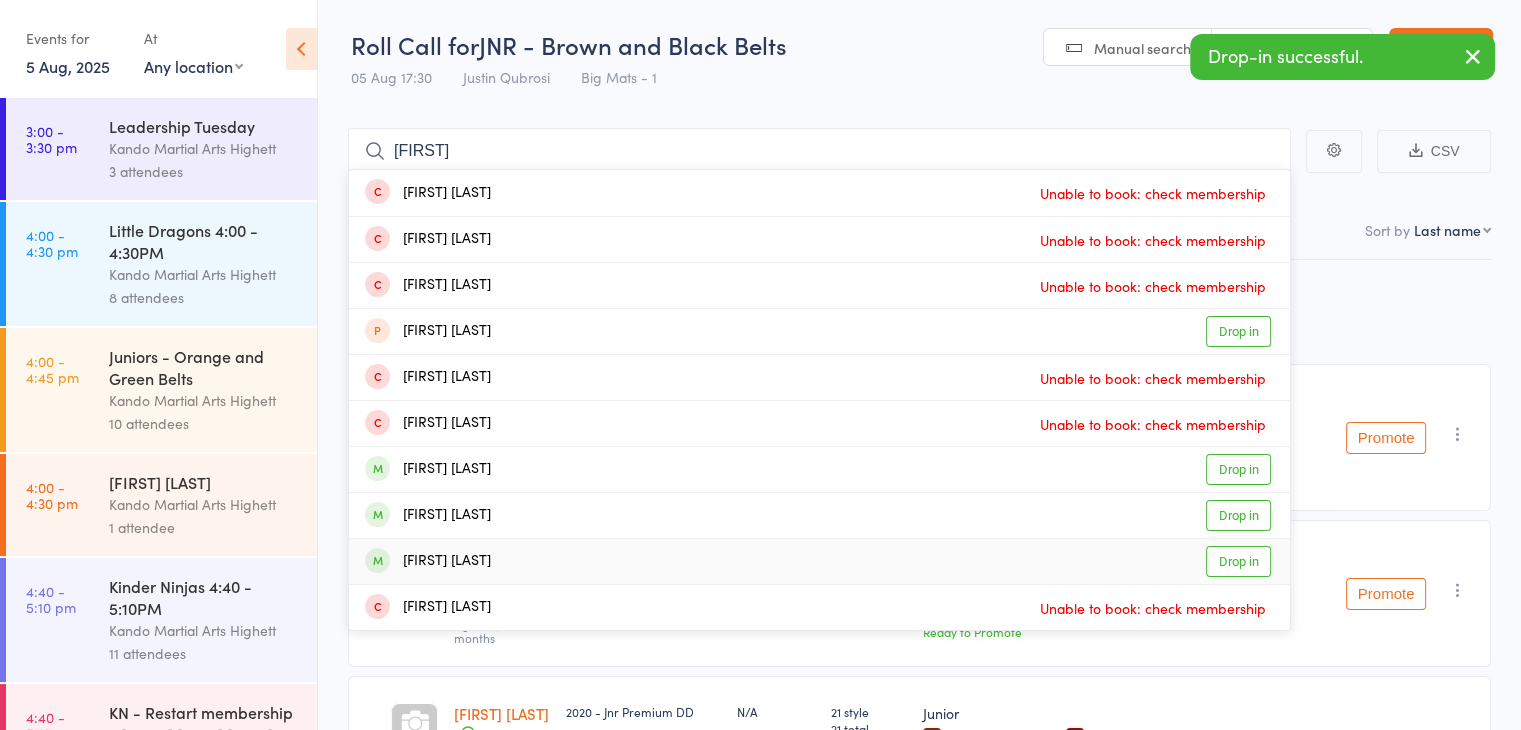 click on "Edward Rhoades" at bounding box center [428, 561] 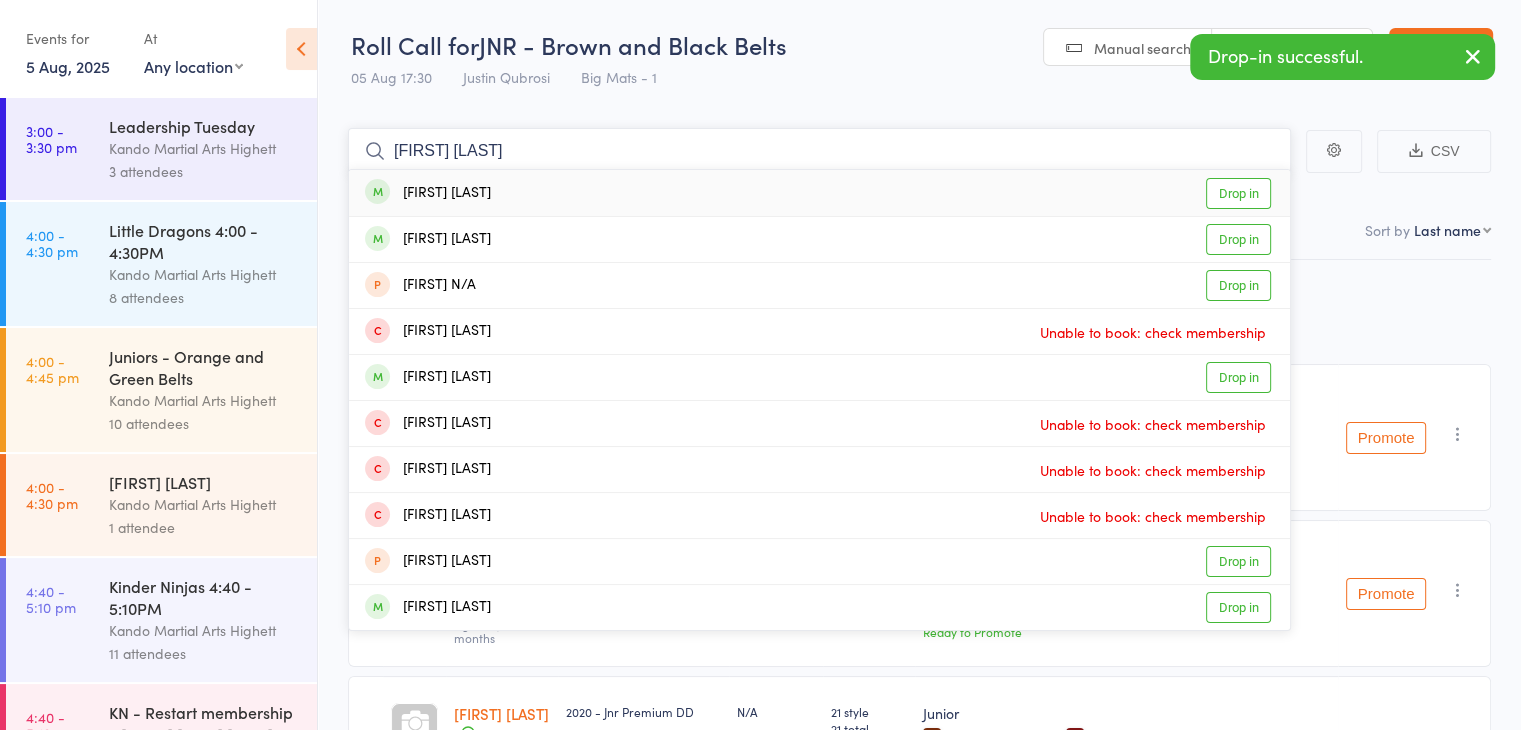 type on "nic s" 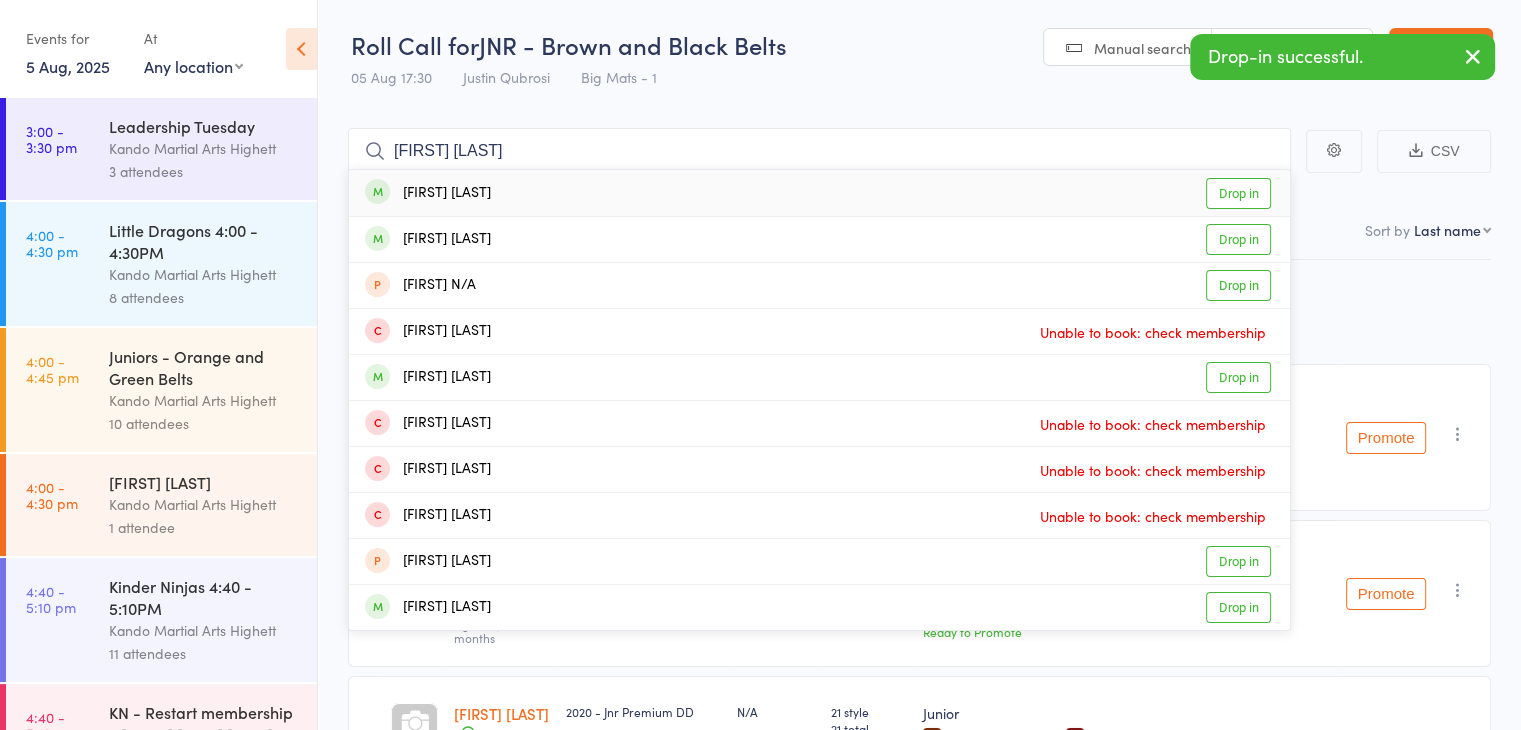 click on "Nic St Clair Drop in" at bounding box center (819, 193) 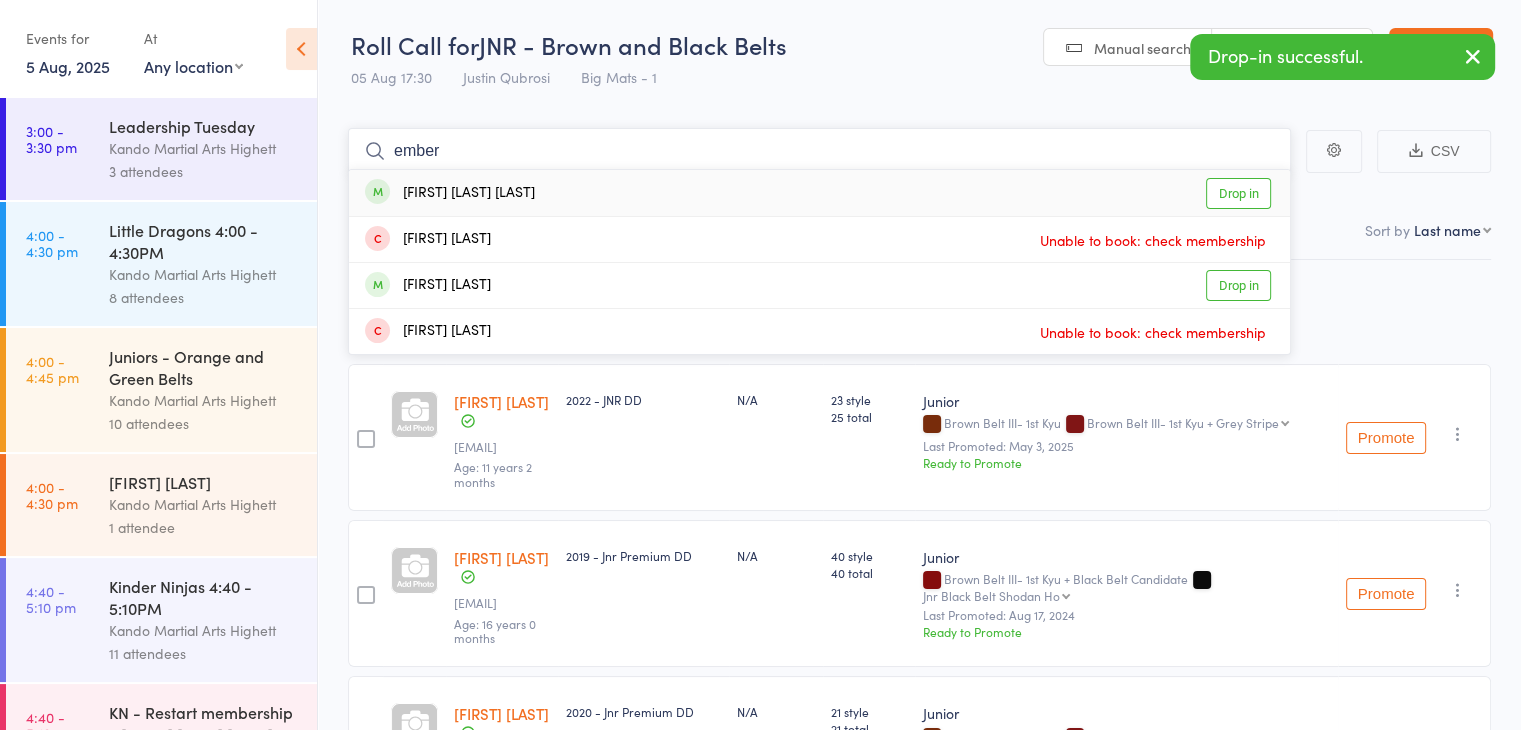 type on "ember" 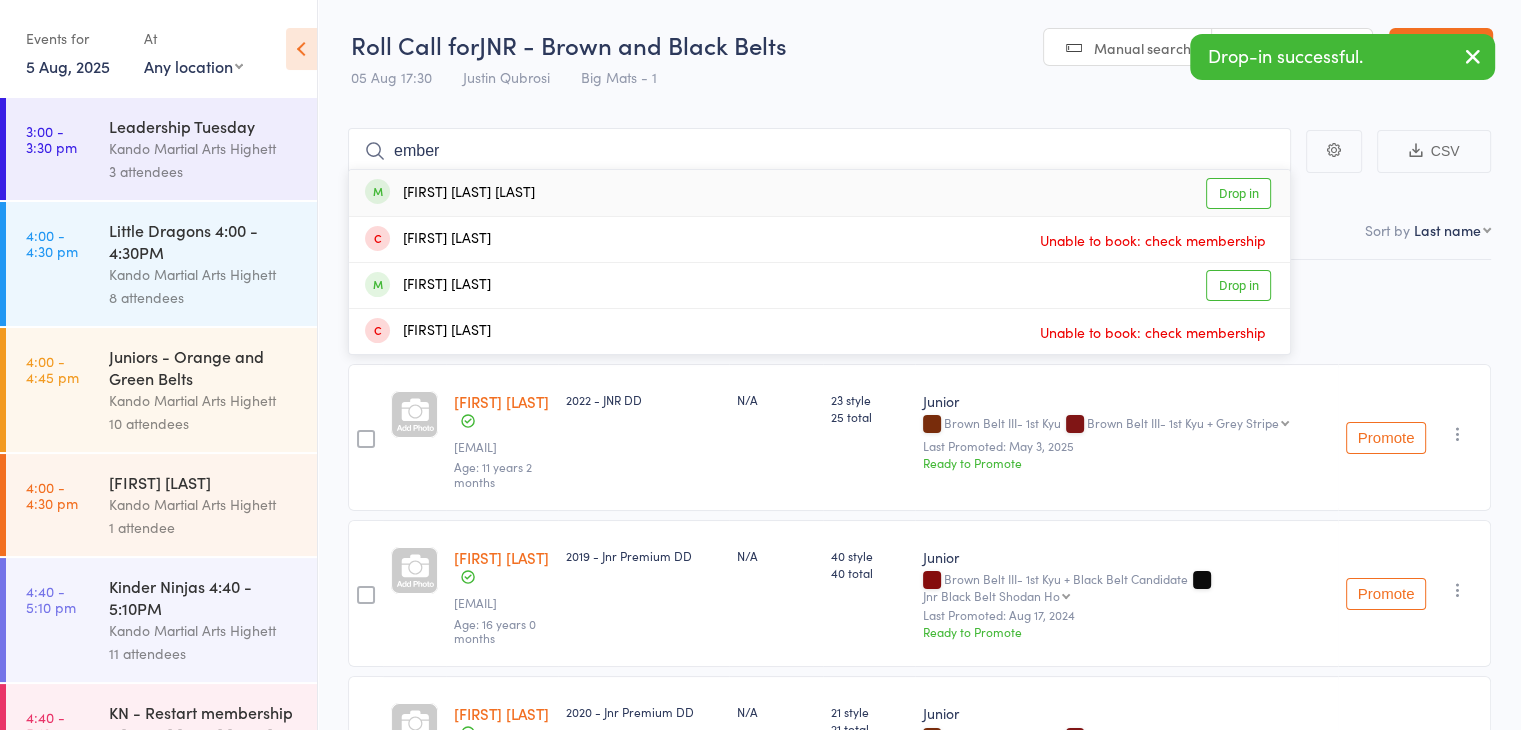 click on "Ember Julia Sia Lao" at bounding box center (450, 193) 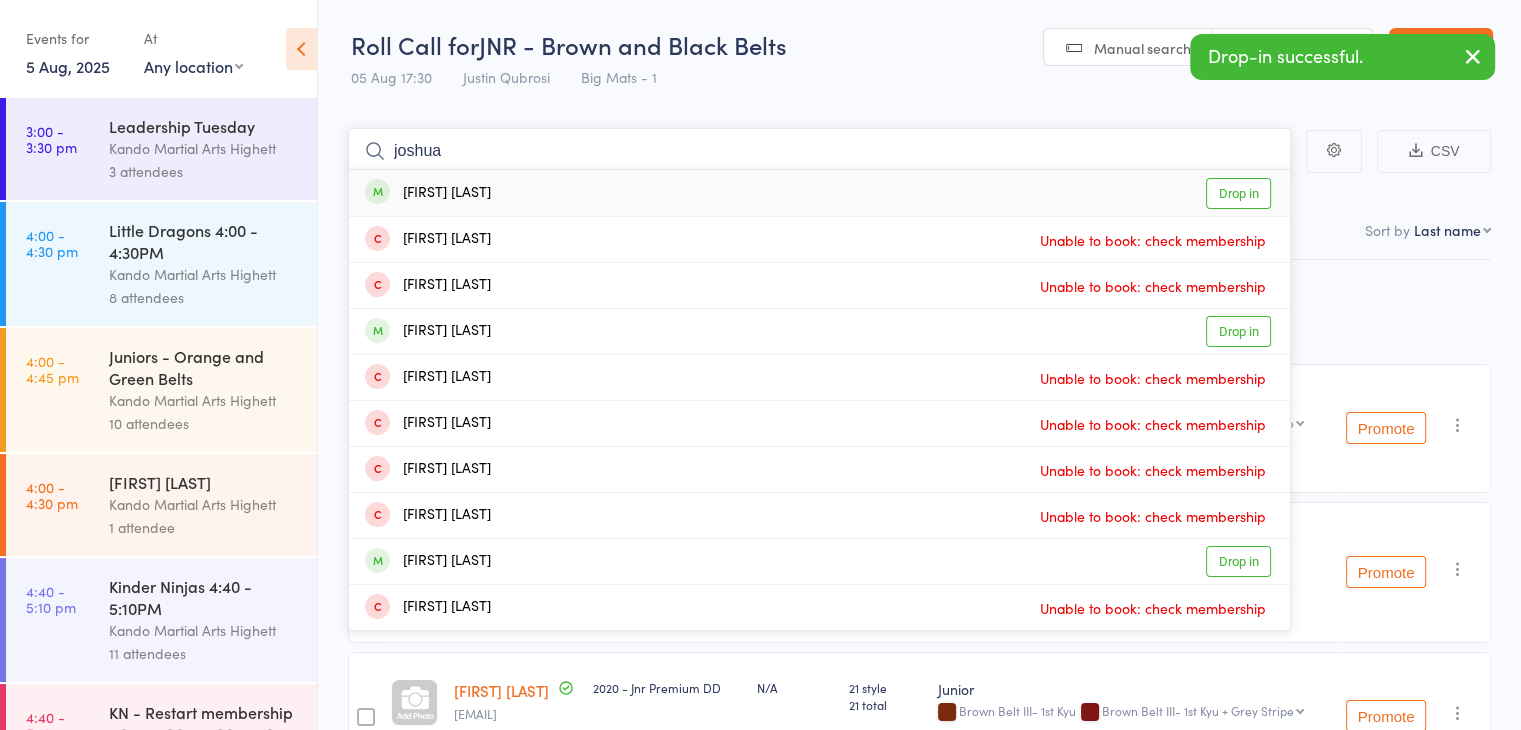 type on "joshua" 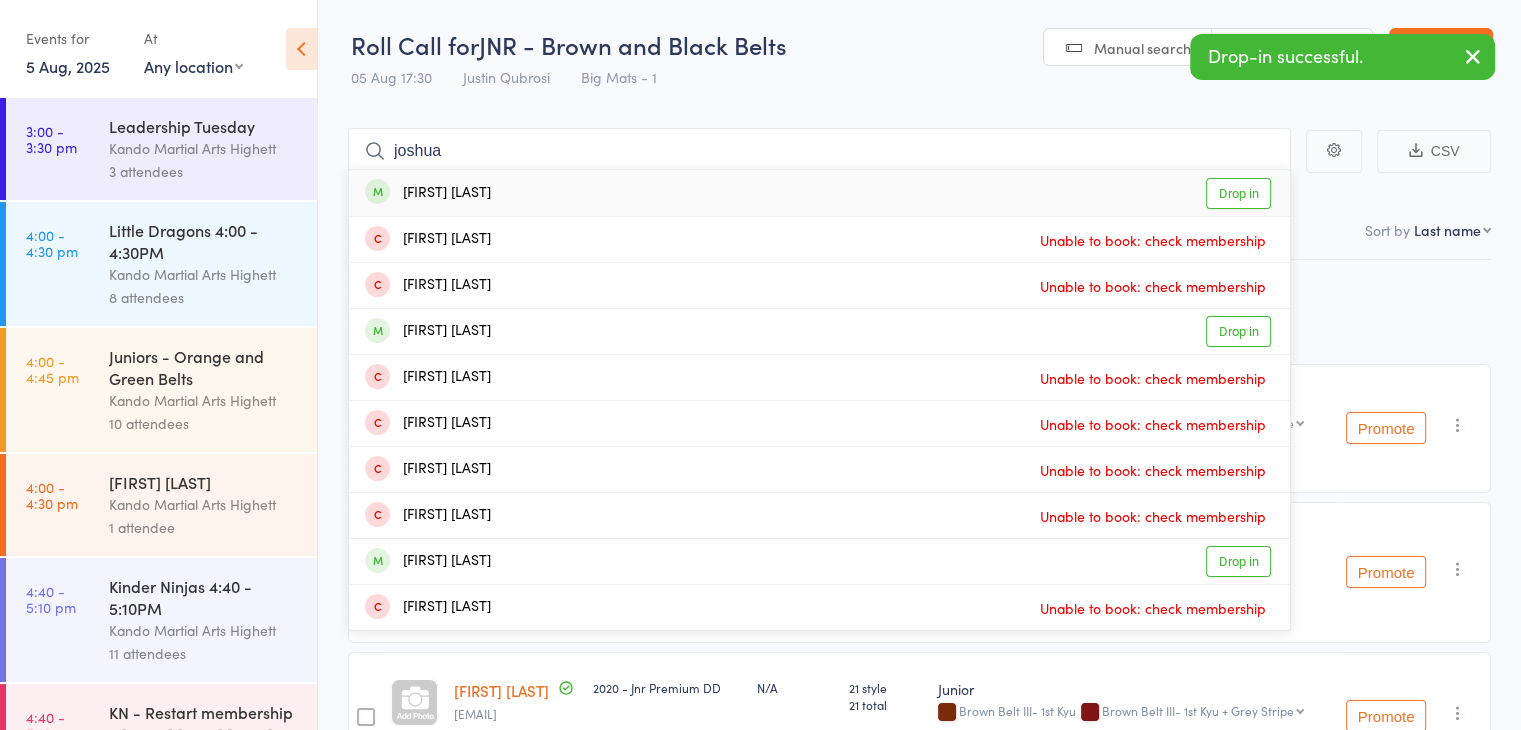 click on "Joshua Kula Drop in" at bounding box center [819, 193] 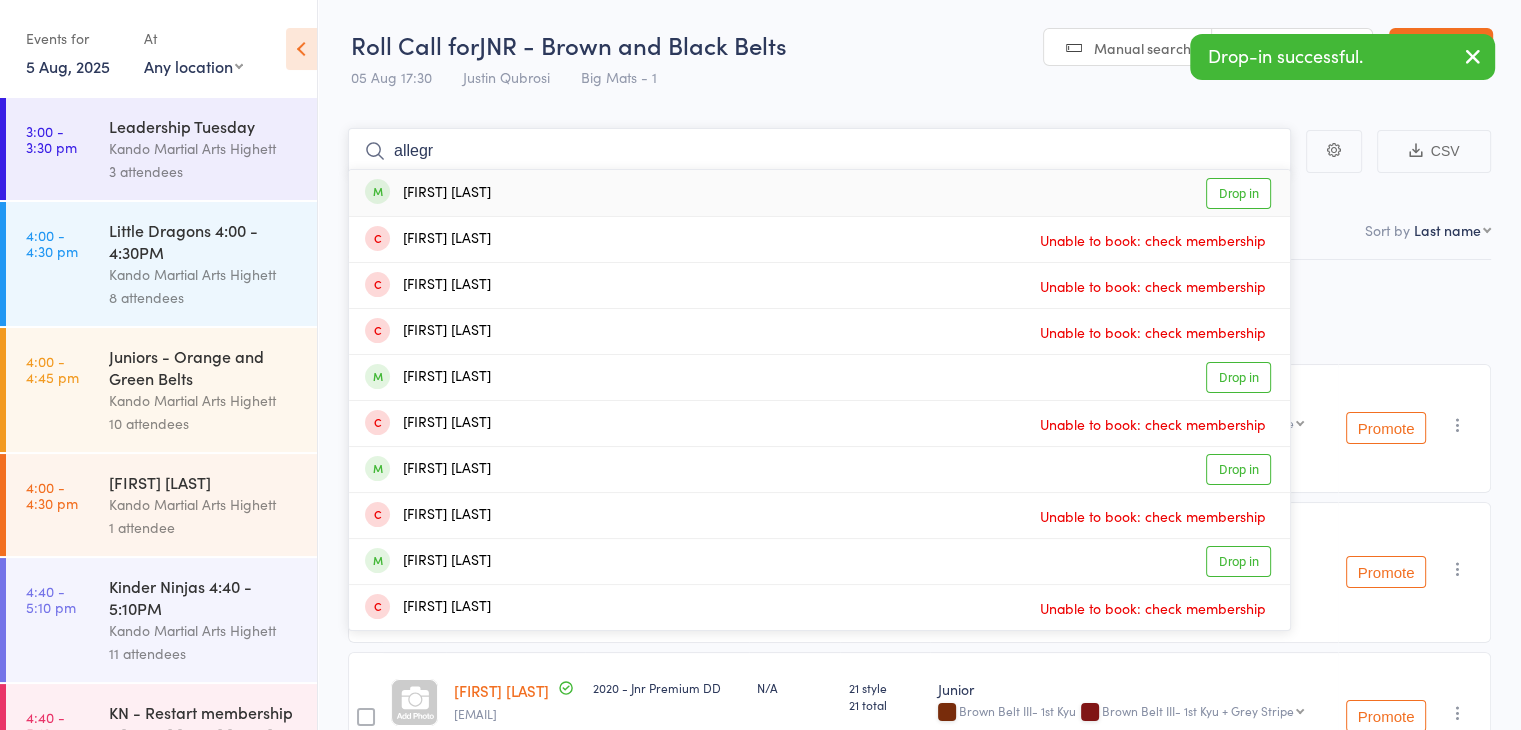 type on "allegr" 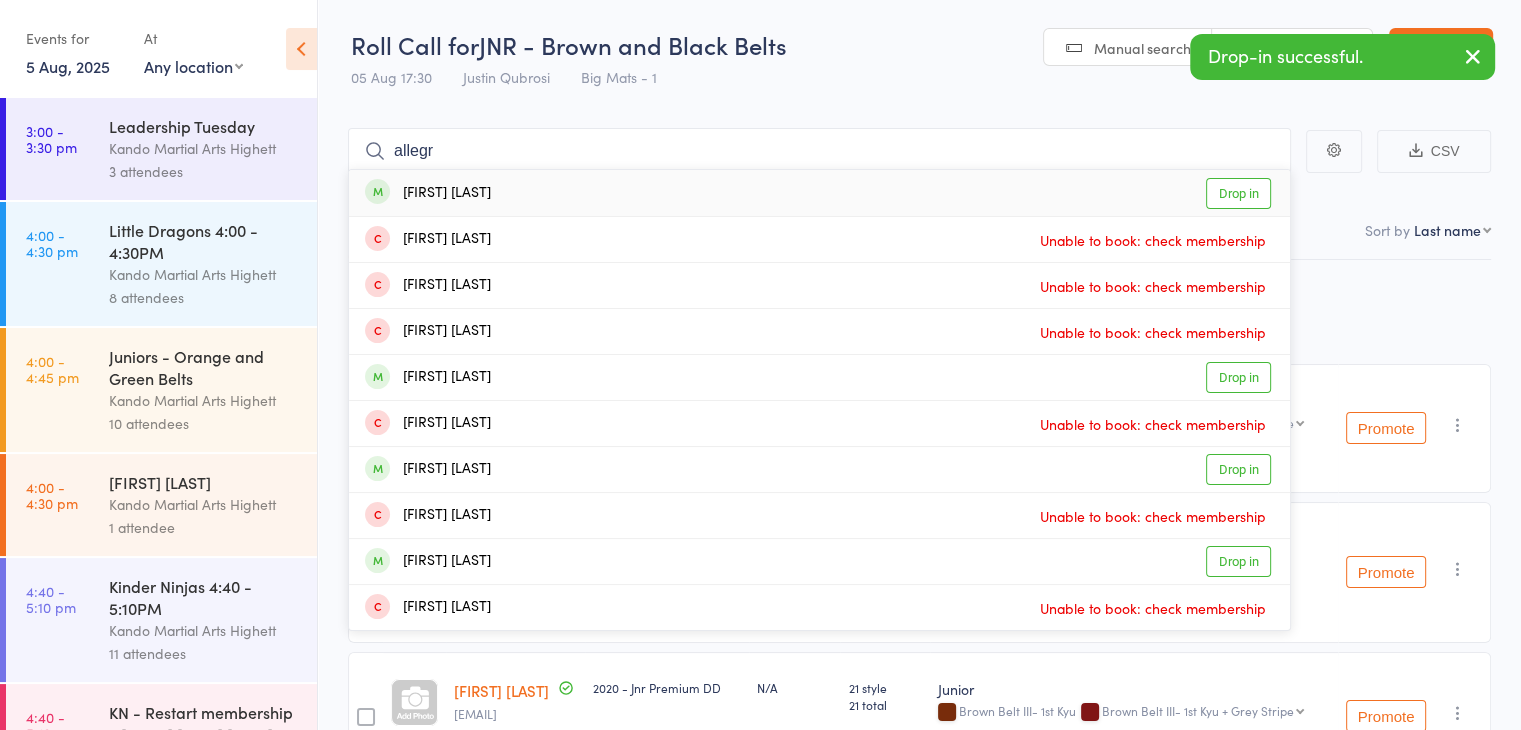 click on "Allegra Avery Drop in" at bounding box center [819, 193] 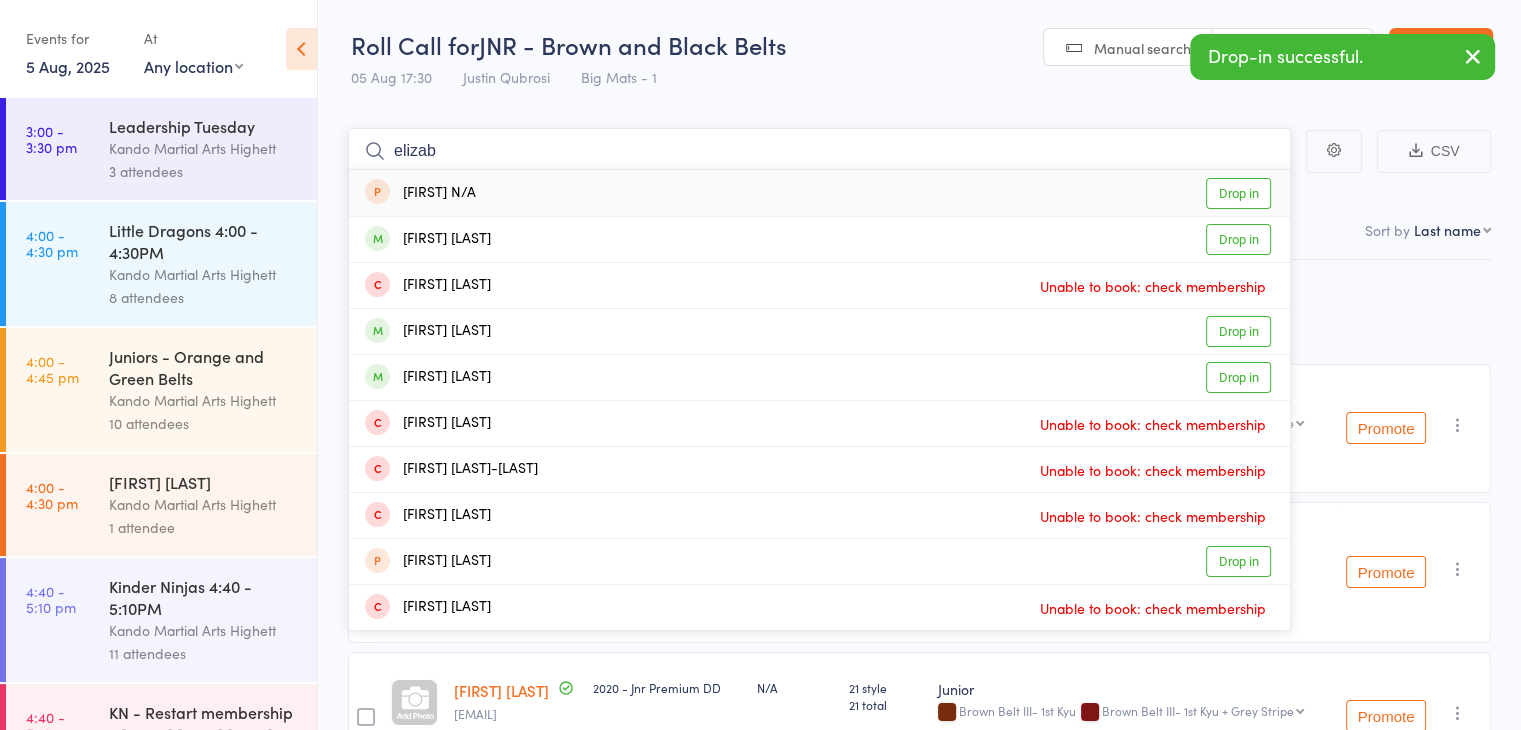 type on "elizab" 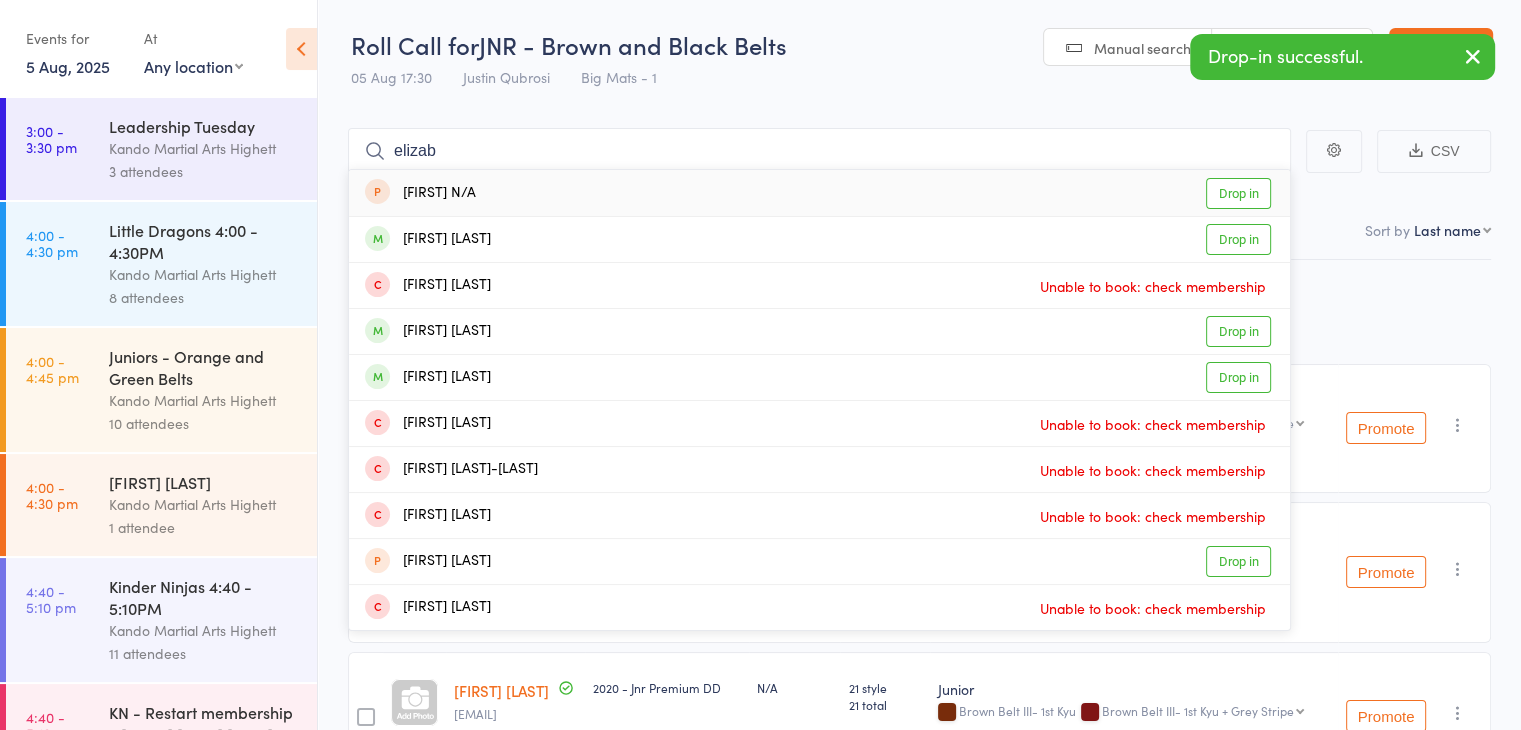 click on "Eliza N/A Drop in" at bounding box center [819, 193] 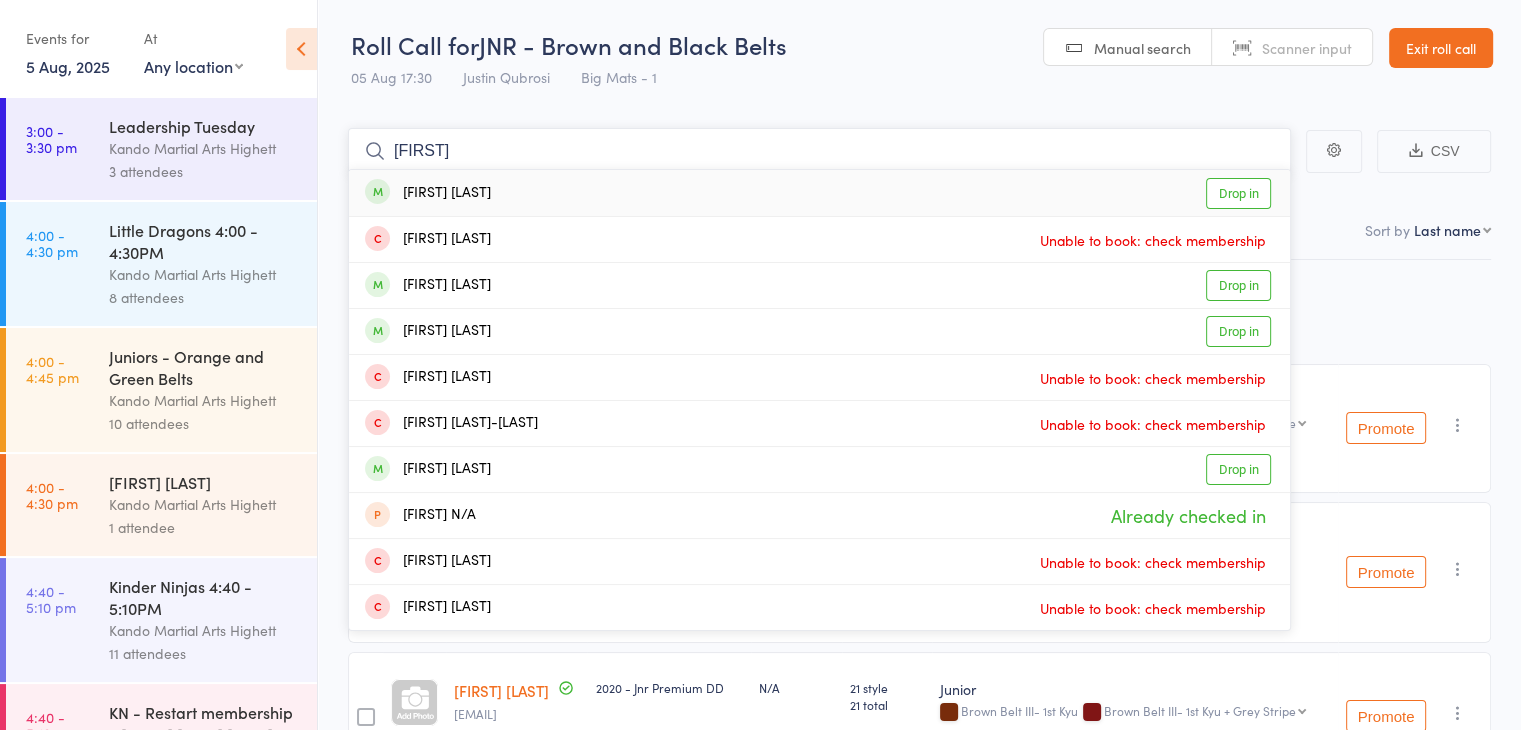 type on "elizabeth" 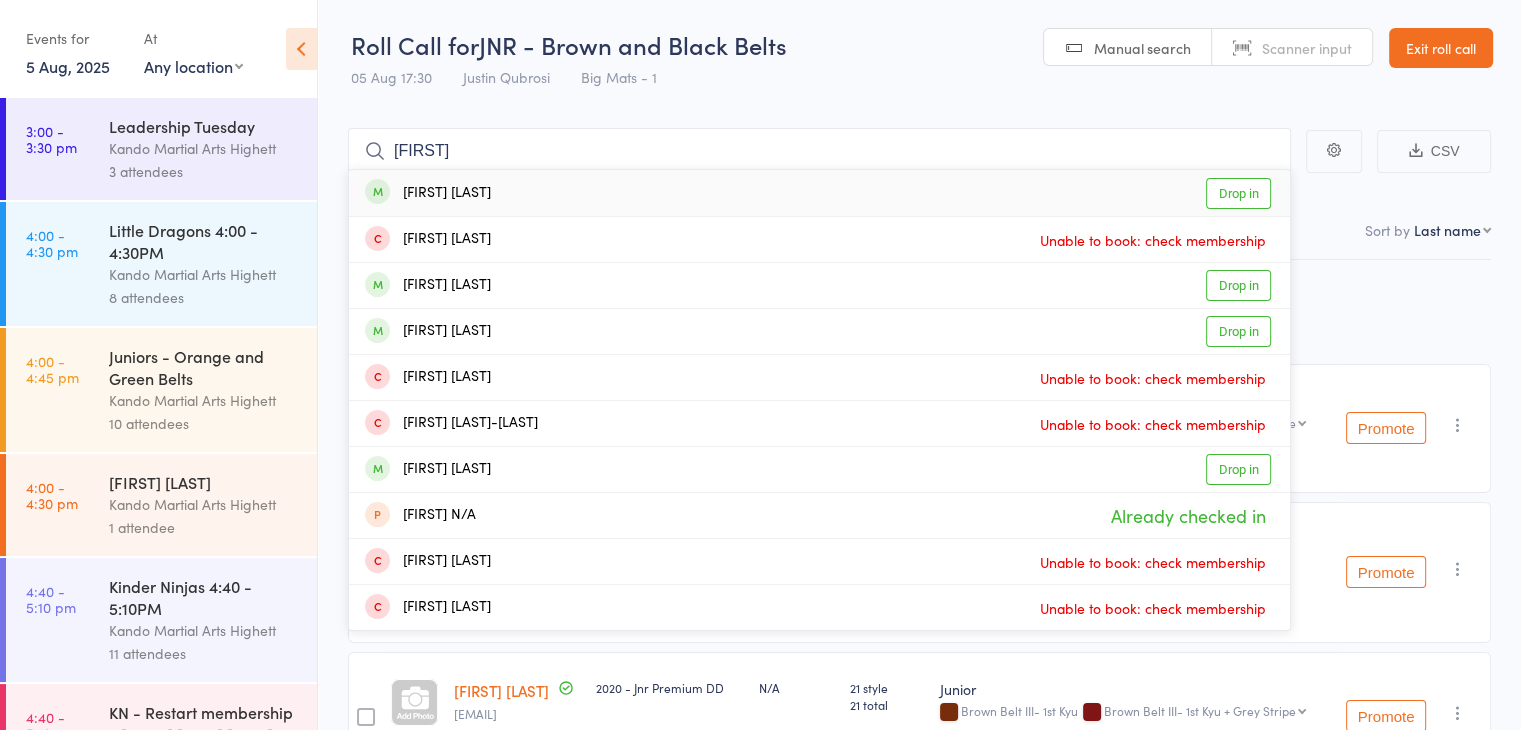 click on "Elizabeth Gome" at bounding box center (428, 193) 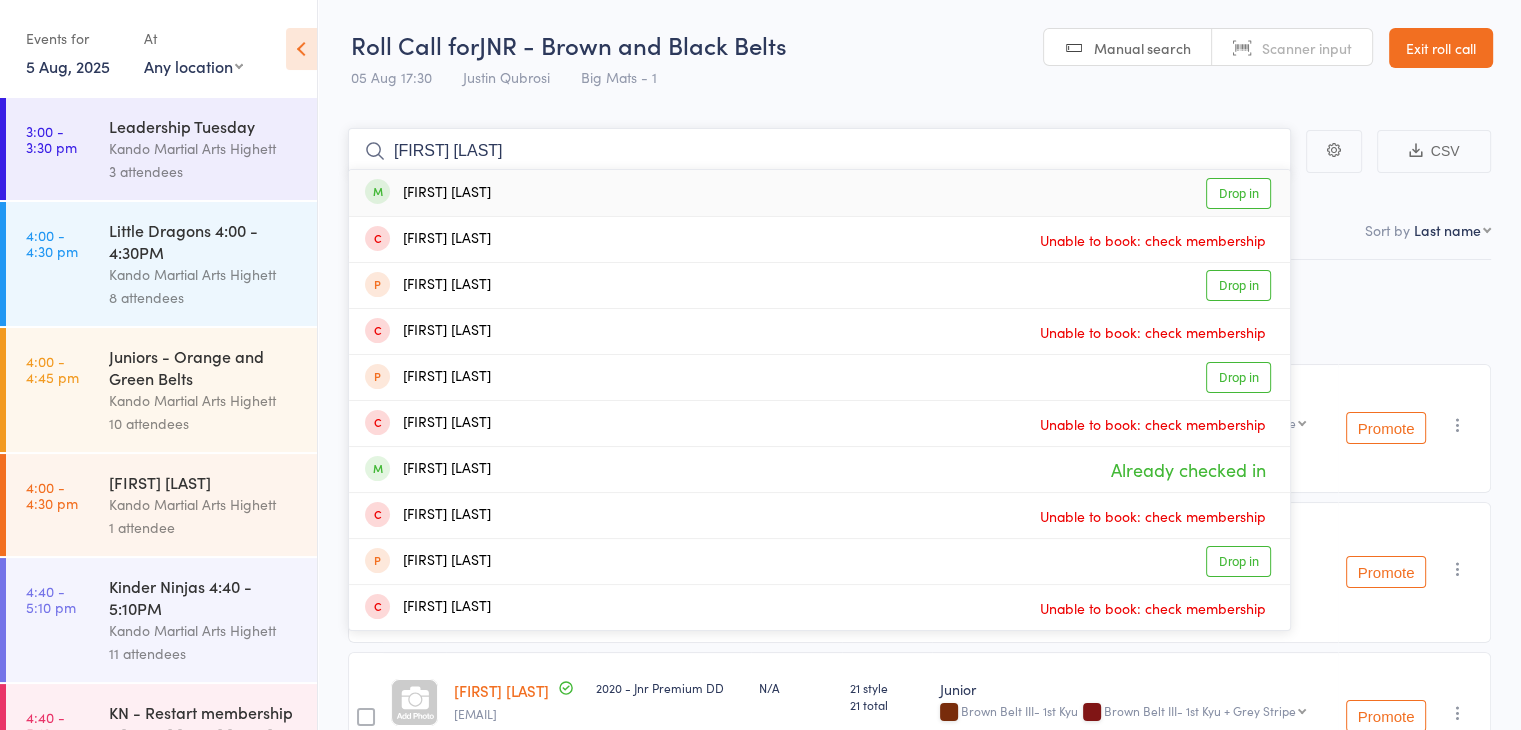 type on "christian avery" 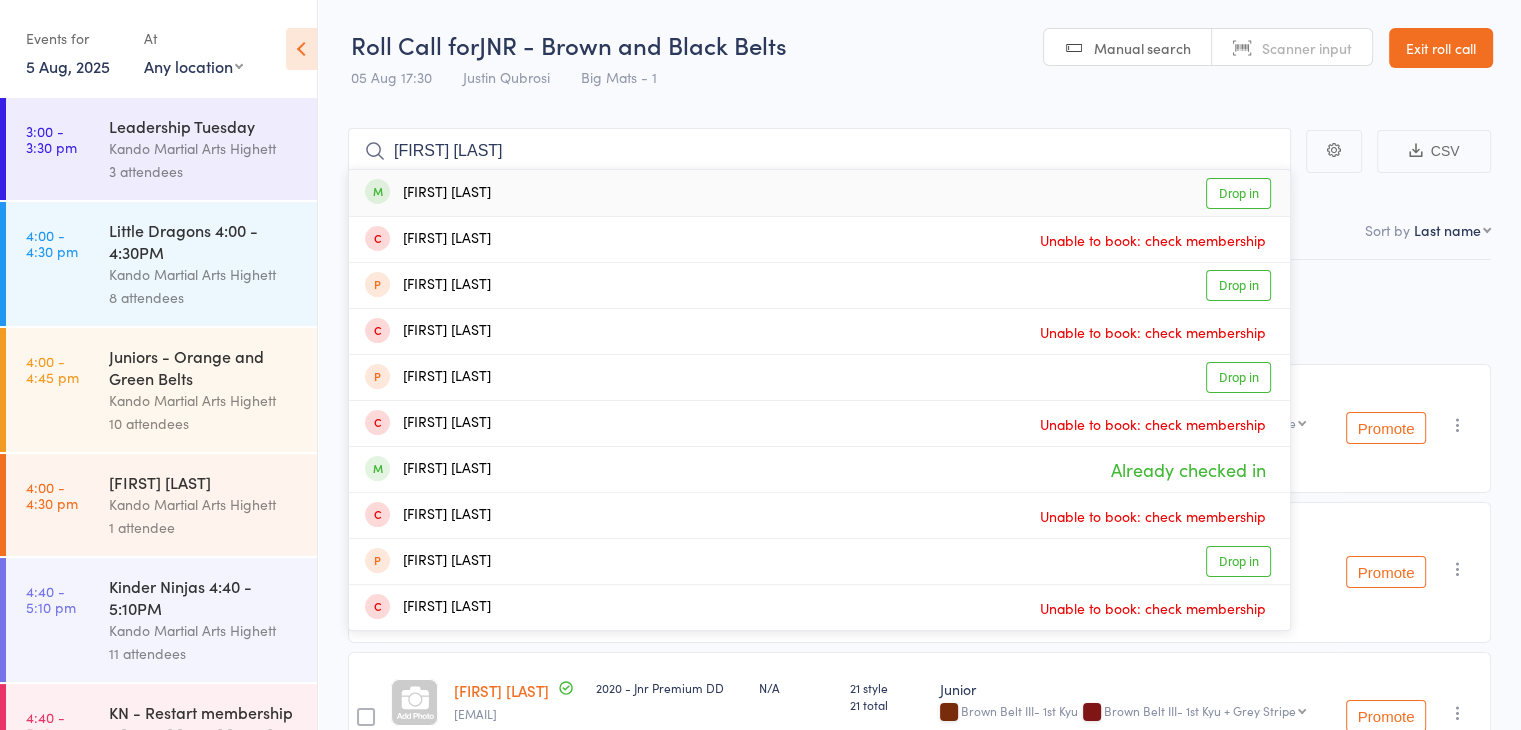 click on "Christian Avery Drop in" at bounding box center (819, 193) 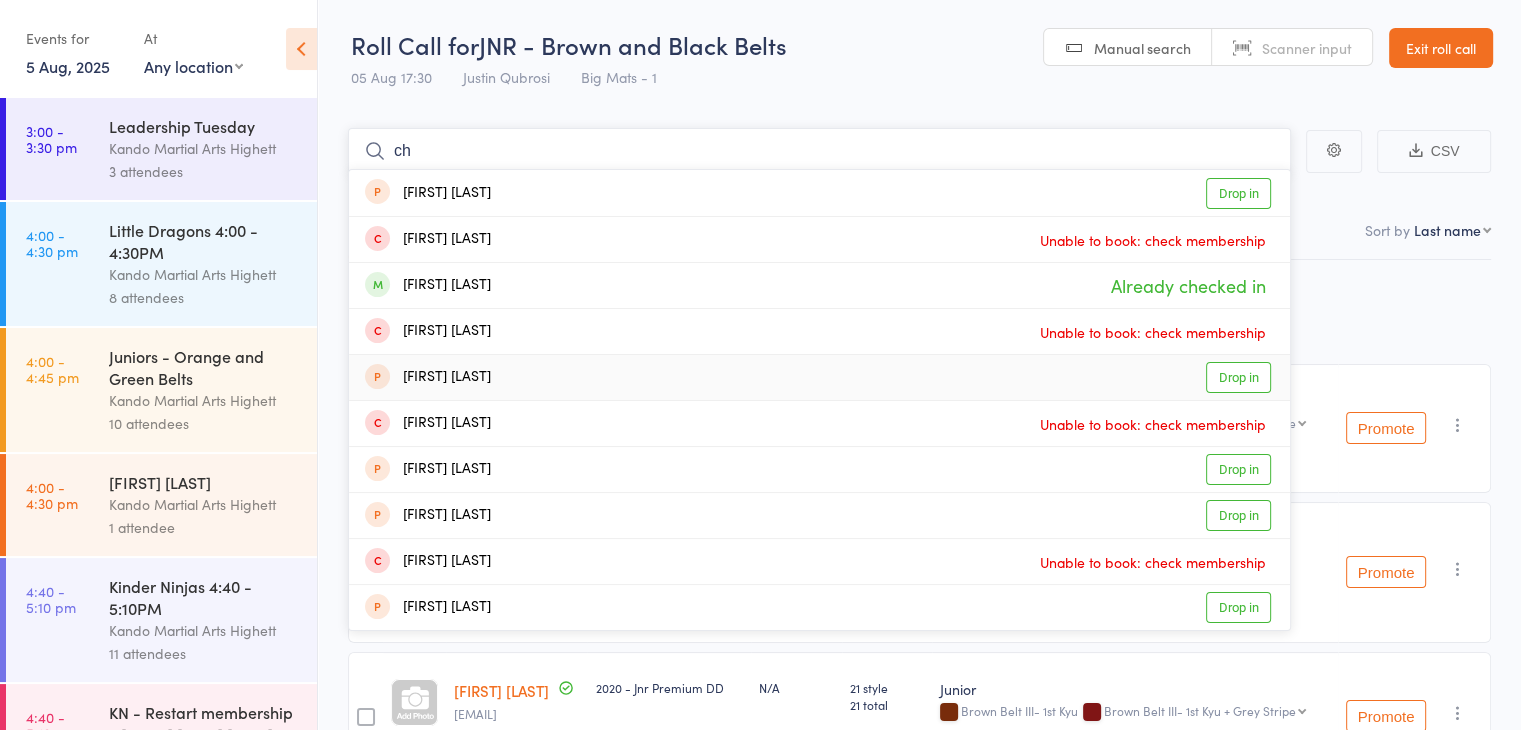 type on "c" 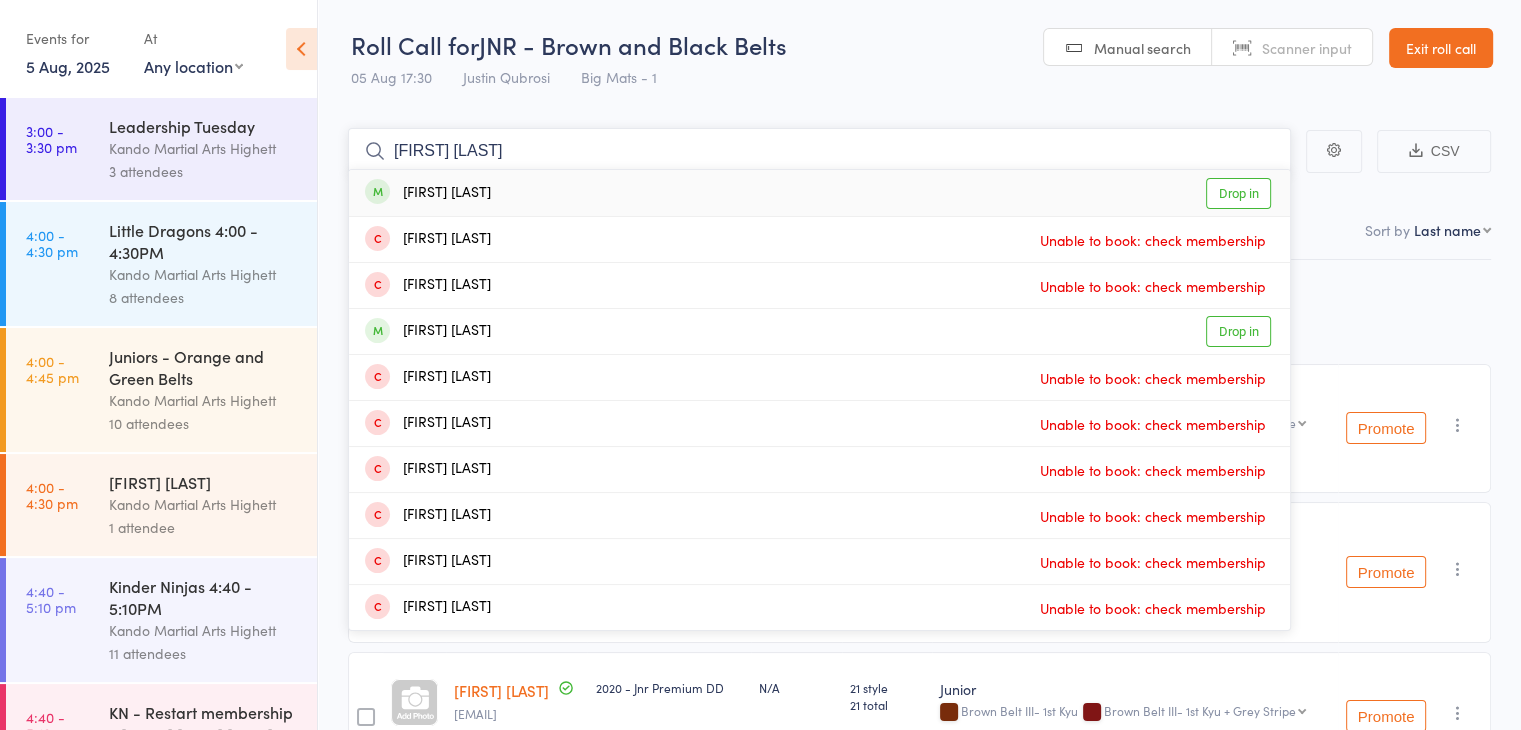 type on "alexander hall" 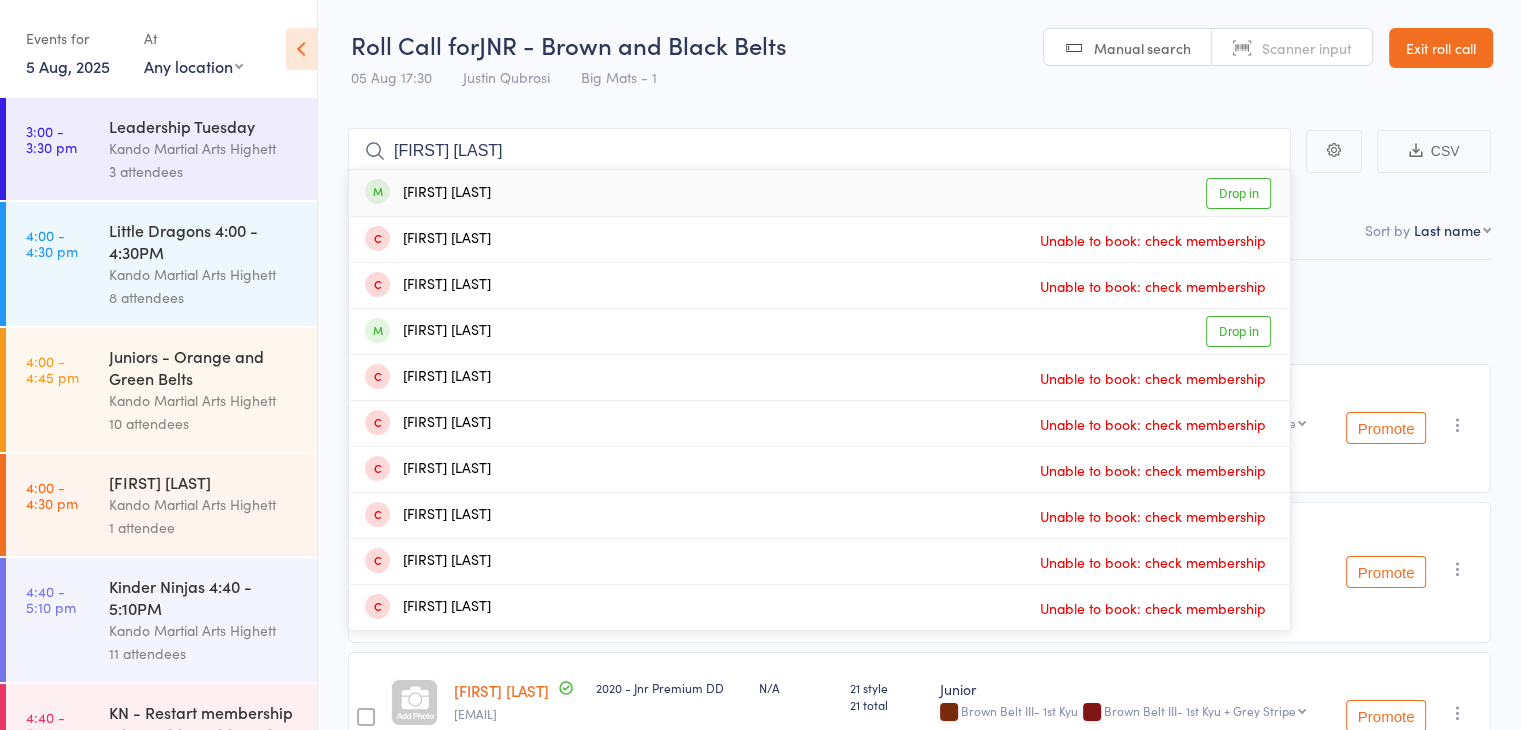 click on "[FIRST] [LAST]" at bounding box center [428, 193] 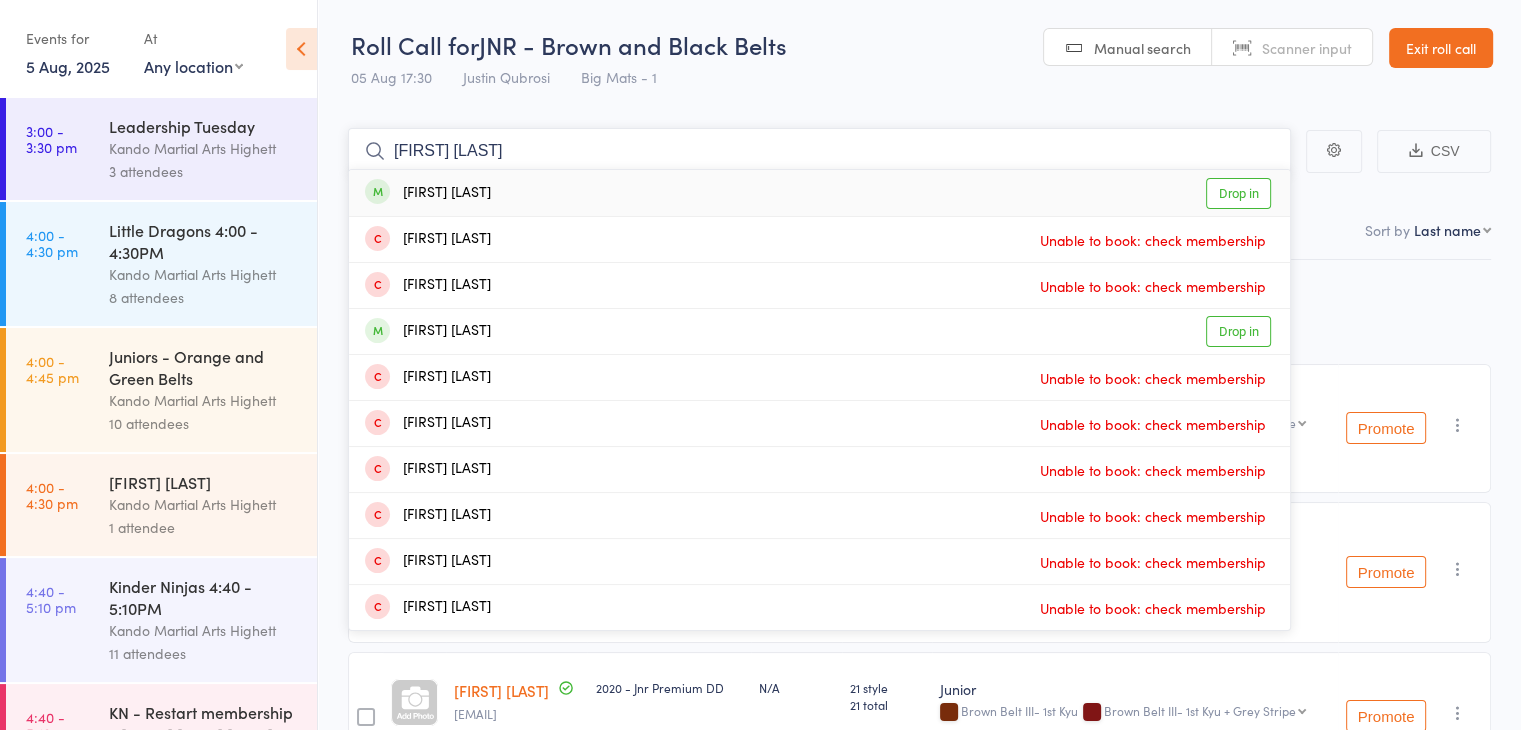 type 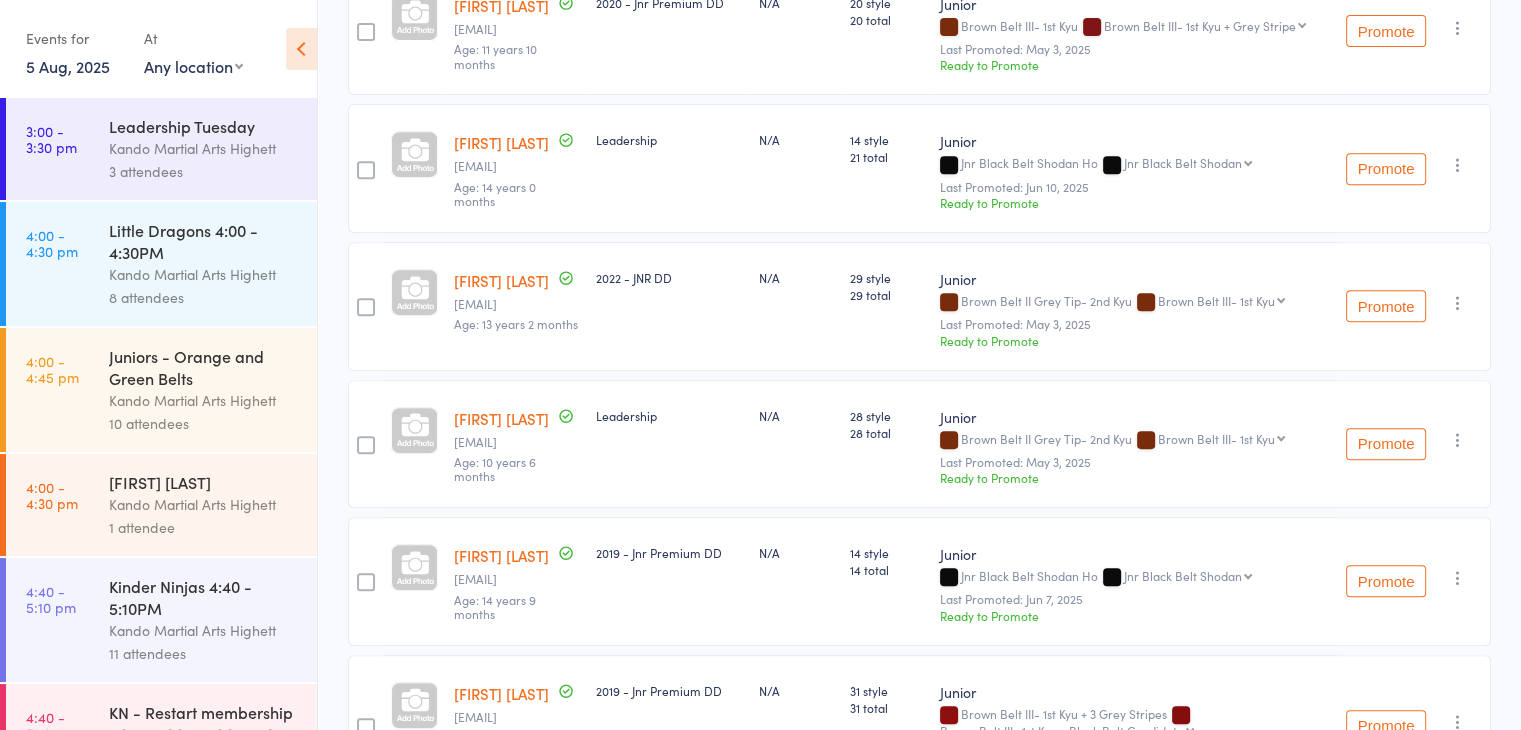 scroll, scrollTop: 258, scrollLeft: 0, axis: vertical 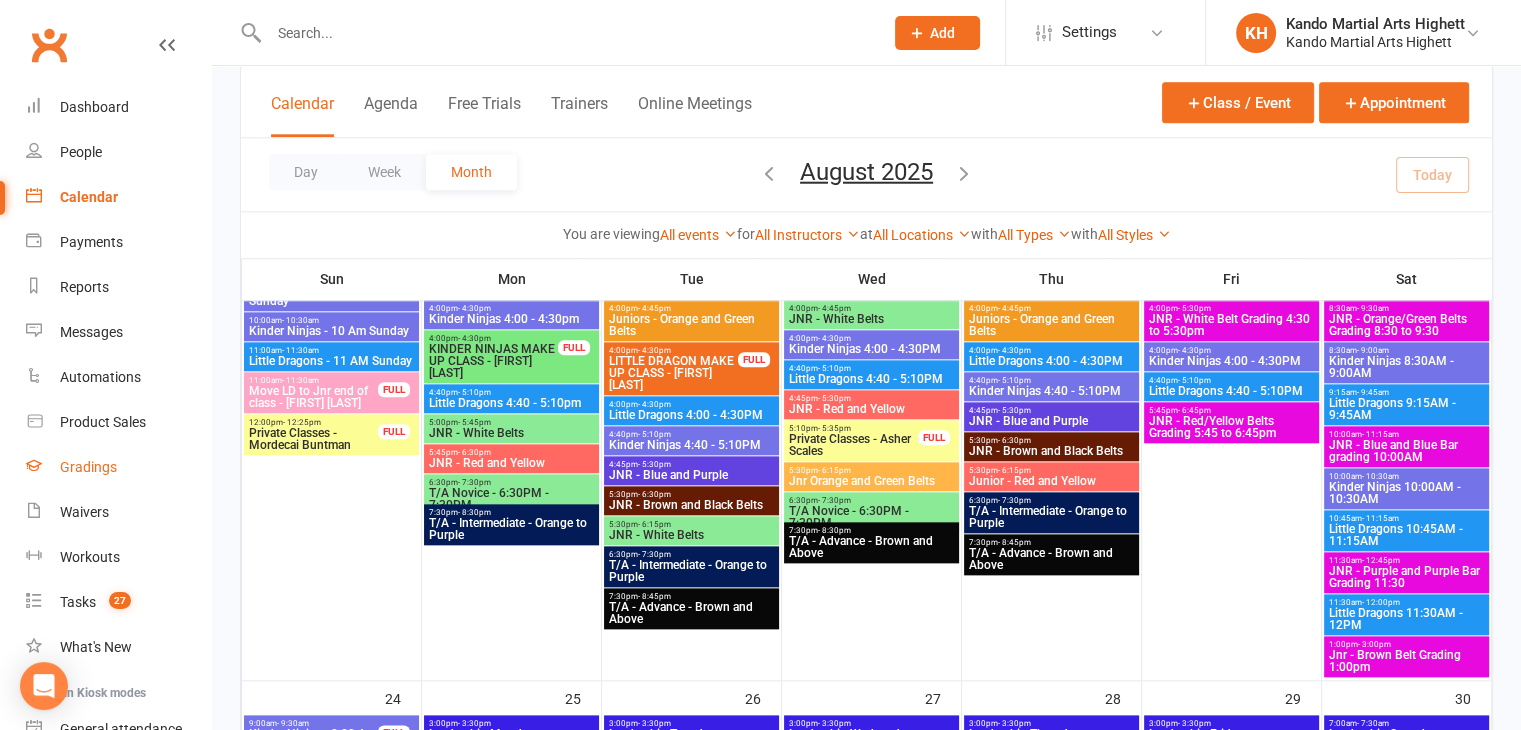 click on "Gradings" at bounding box center (88, 467) 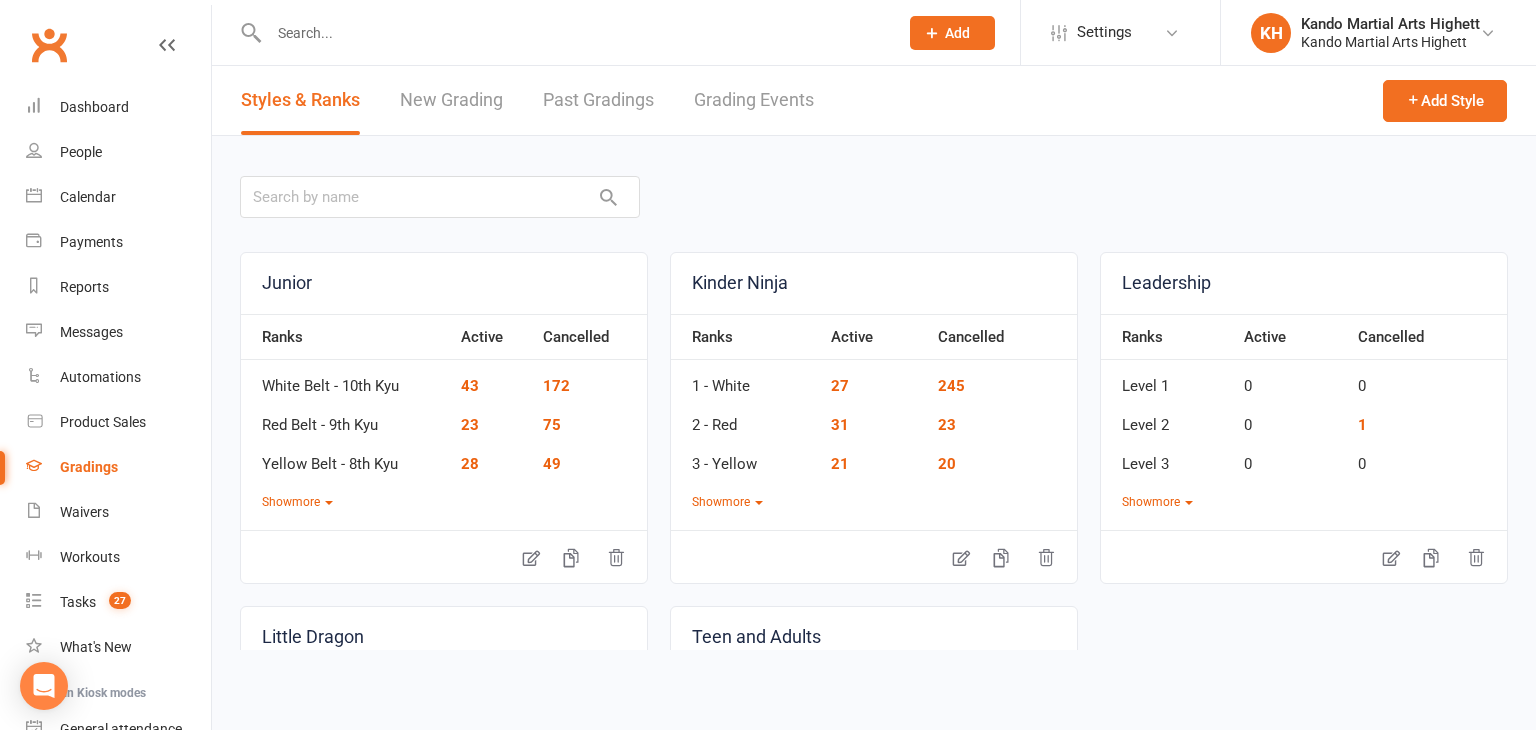 click on "Grading Events" at bounding box center [754, 100] 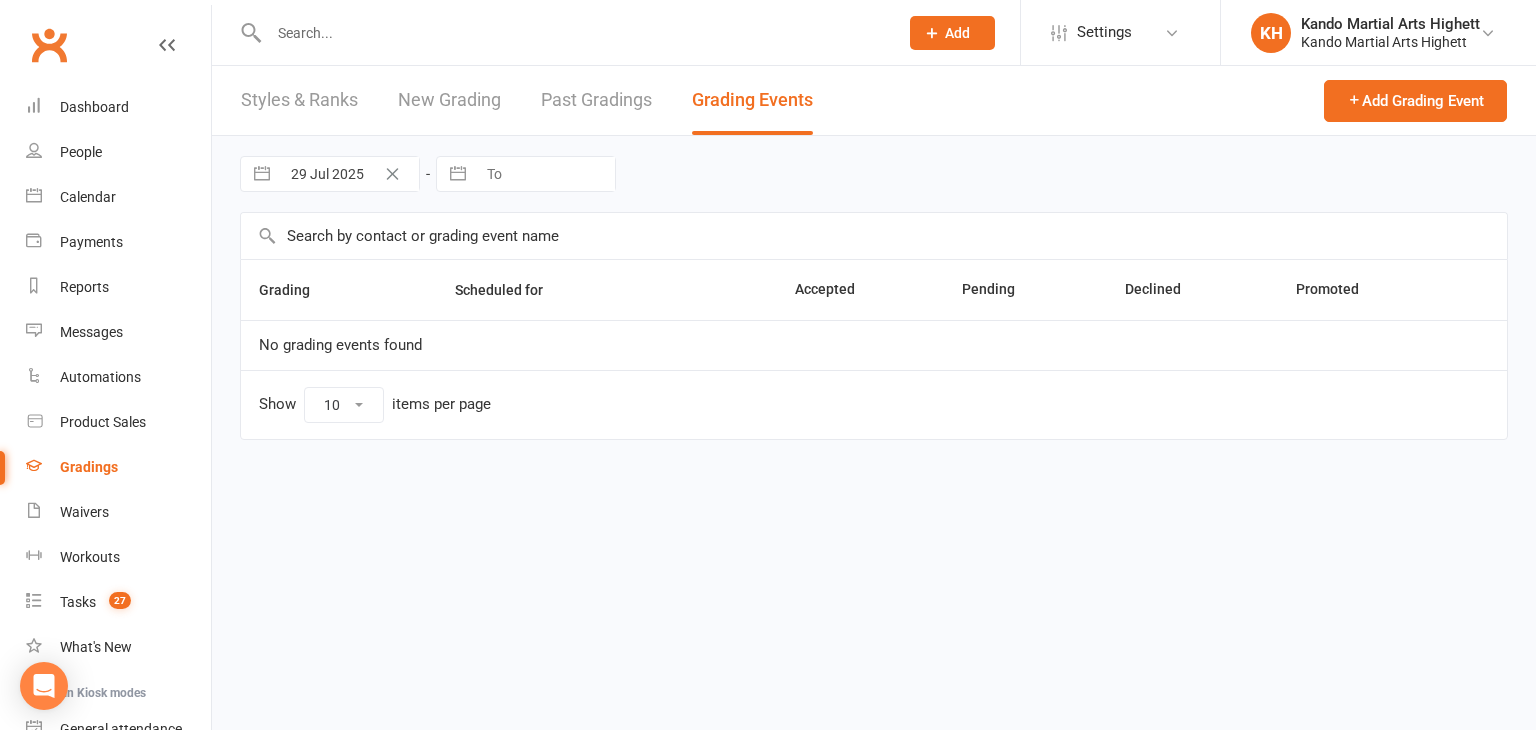 select on "100" 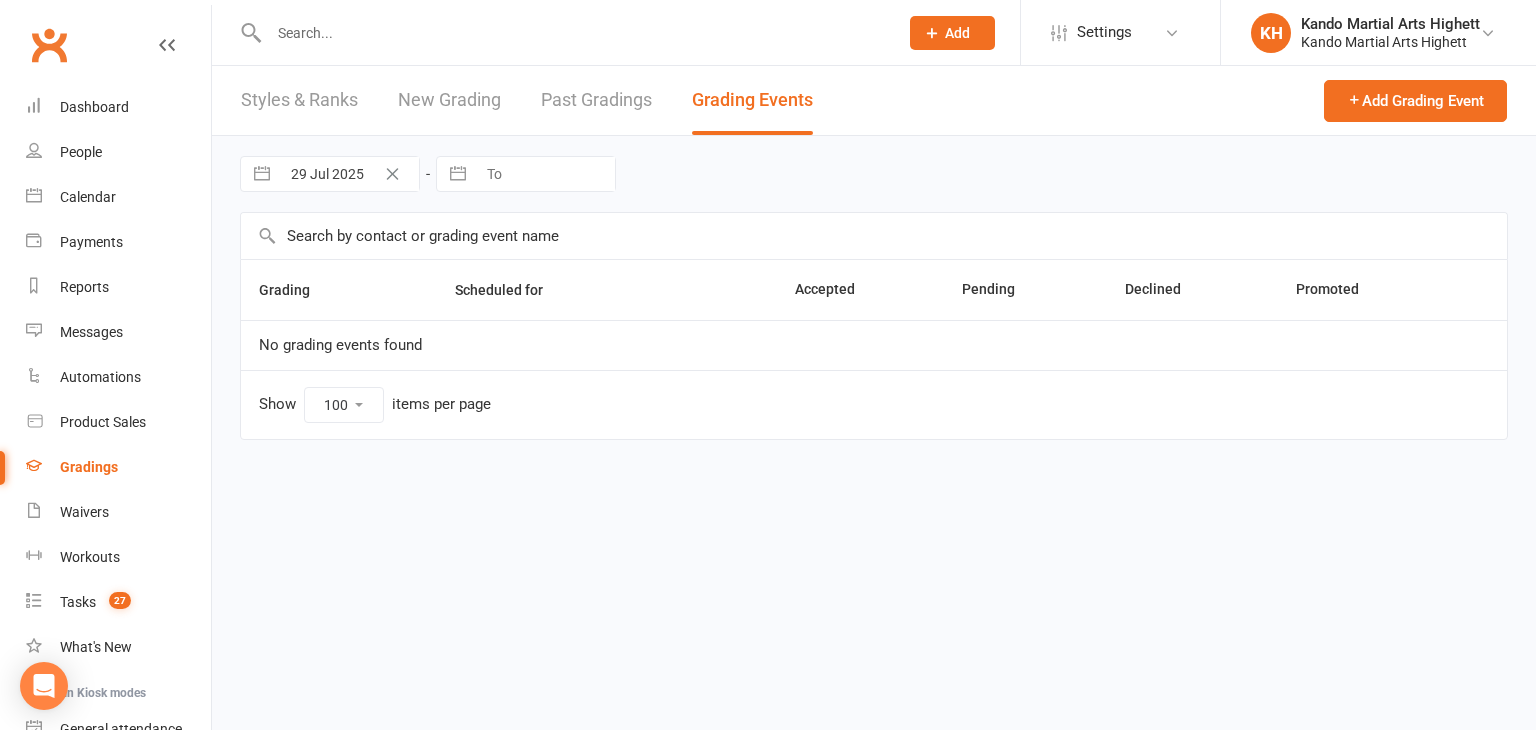 click on "Grading Events" at bounding box center [752, 100] 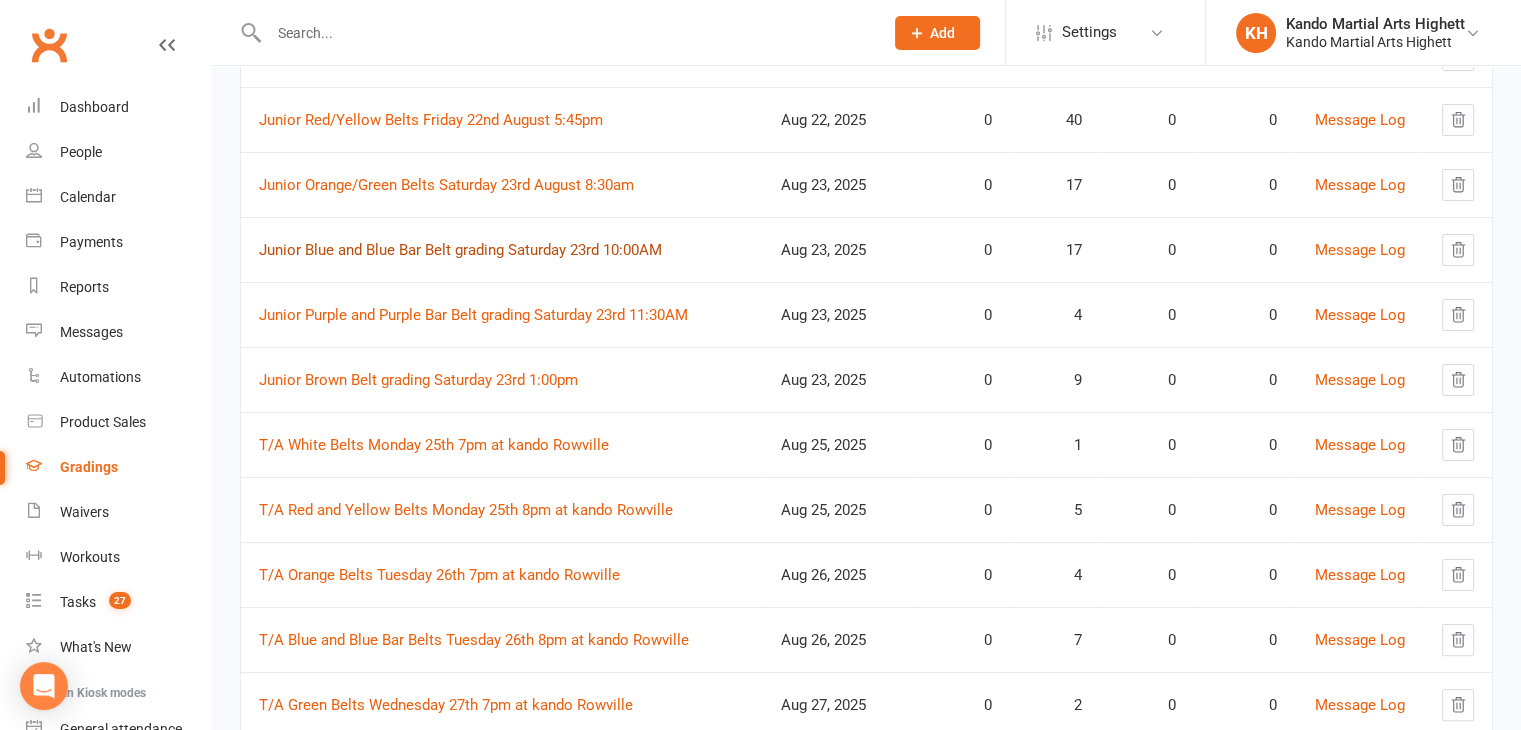 scroll, scrollTop: 299, scrollLeft: 0, axis: vertical 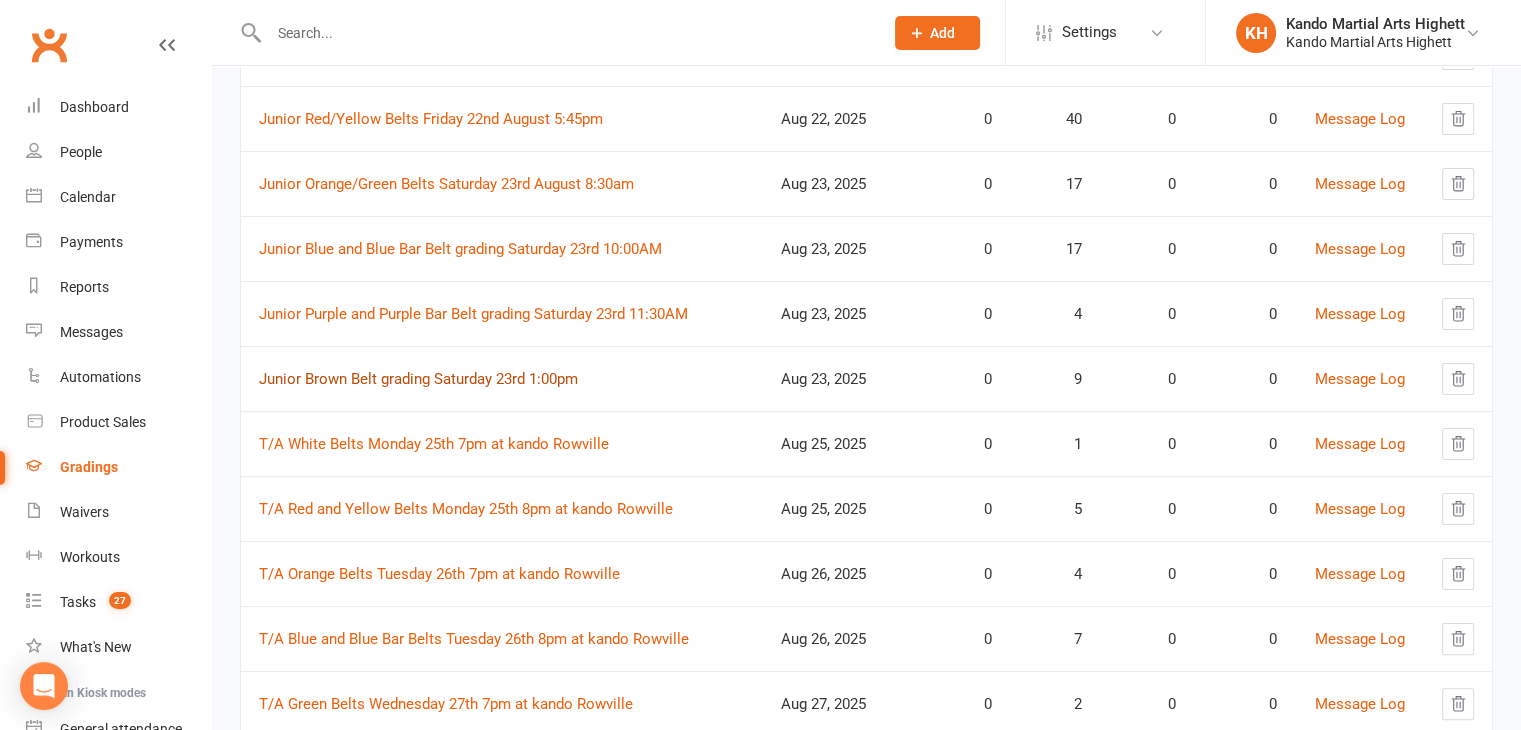 click on "Junior Brown Belt grading Saturday 23rd 1:00pm" at bounding box center (418, 379) 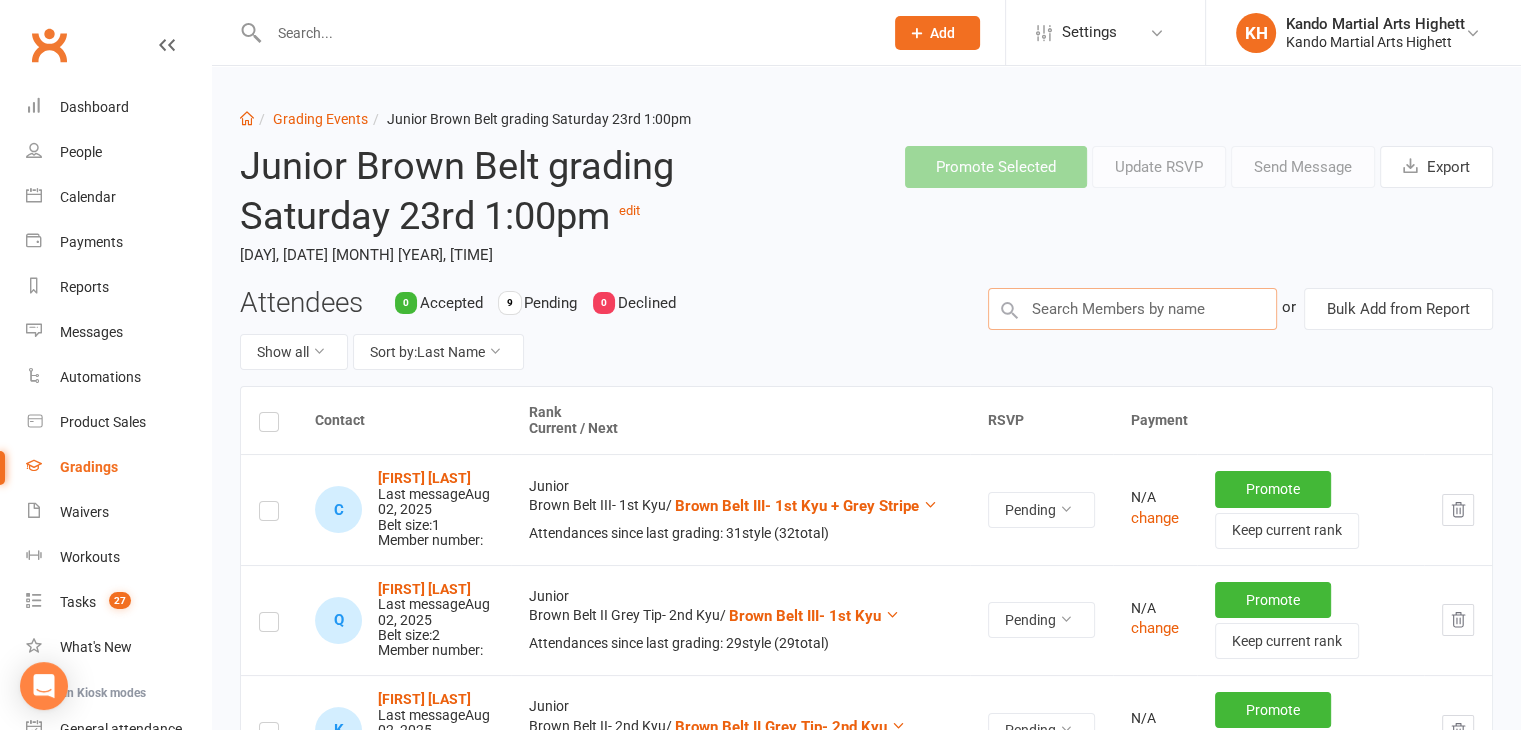 click at bounding box center (1132, 309) 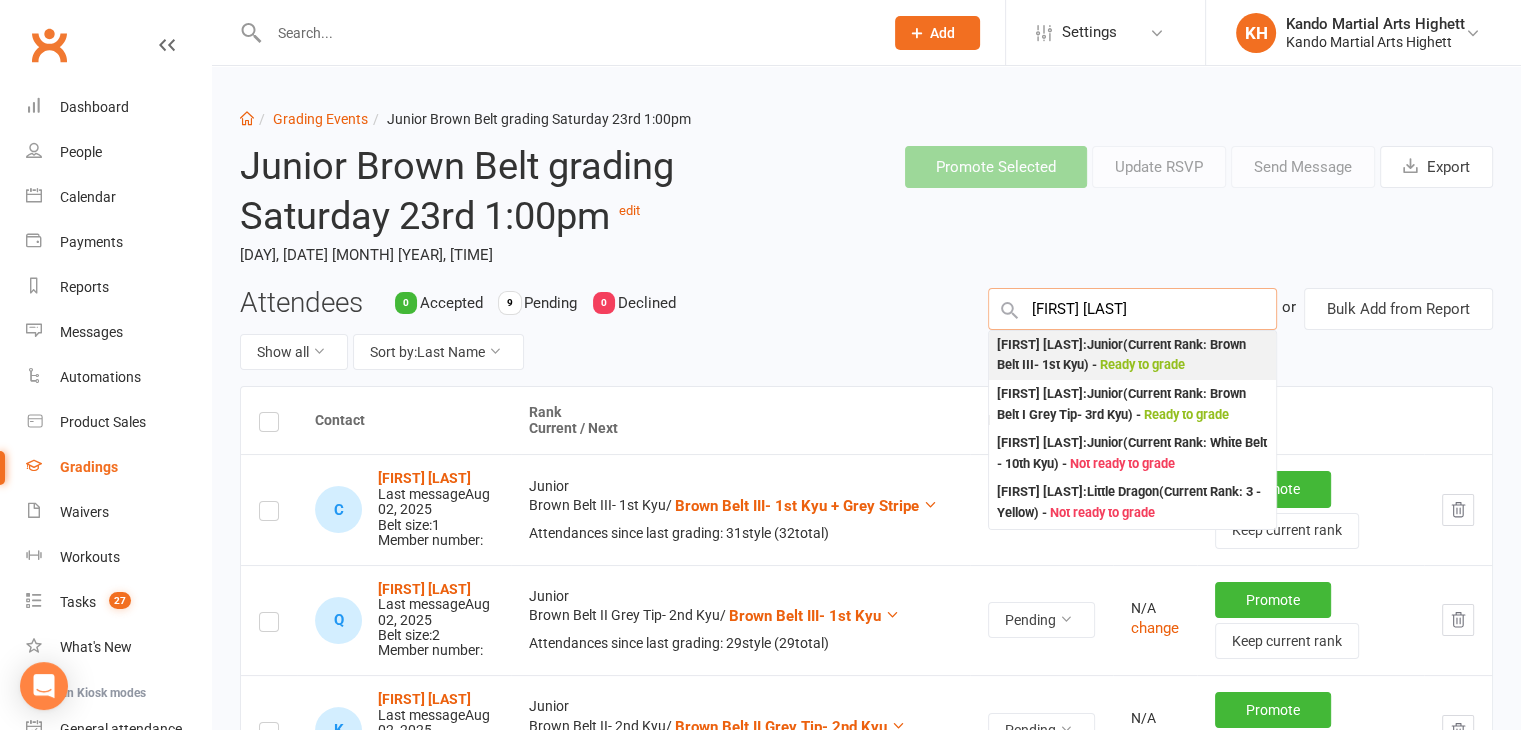 type on "[FIRST] [LAST]" 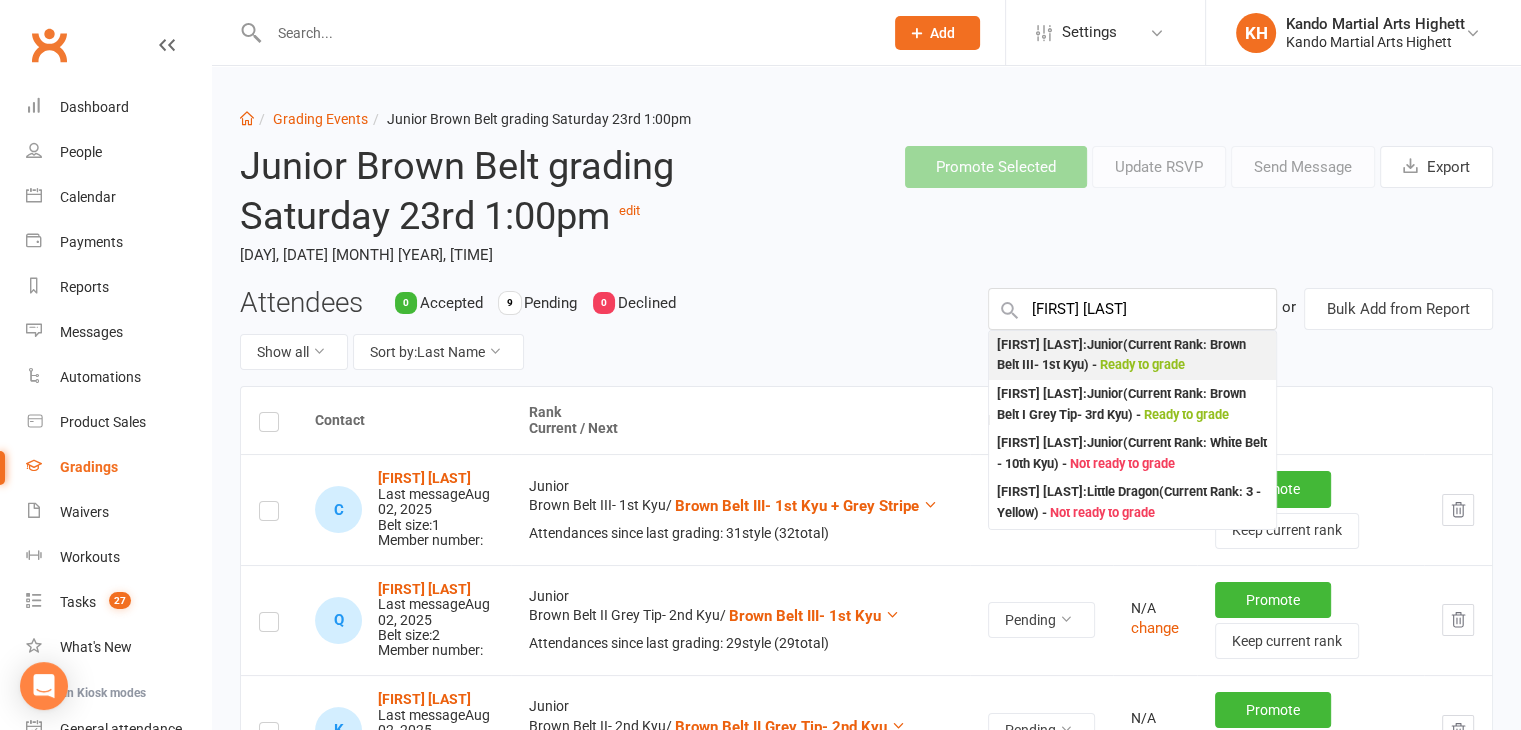 click on "[FIRST] [LAST] : Junior (Current Rank: Brown Belt III- 1st Kyu ) - Ready to grade" at bounding box center (1132, 355) 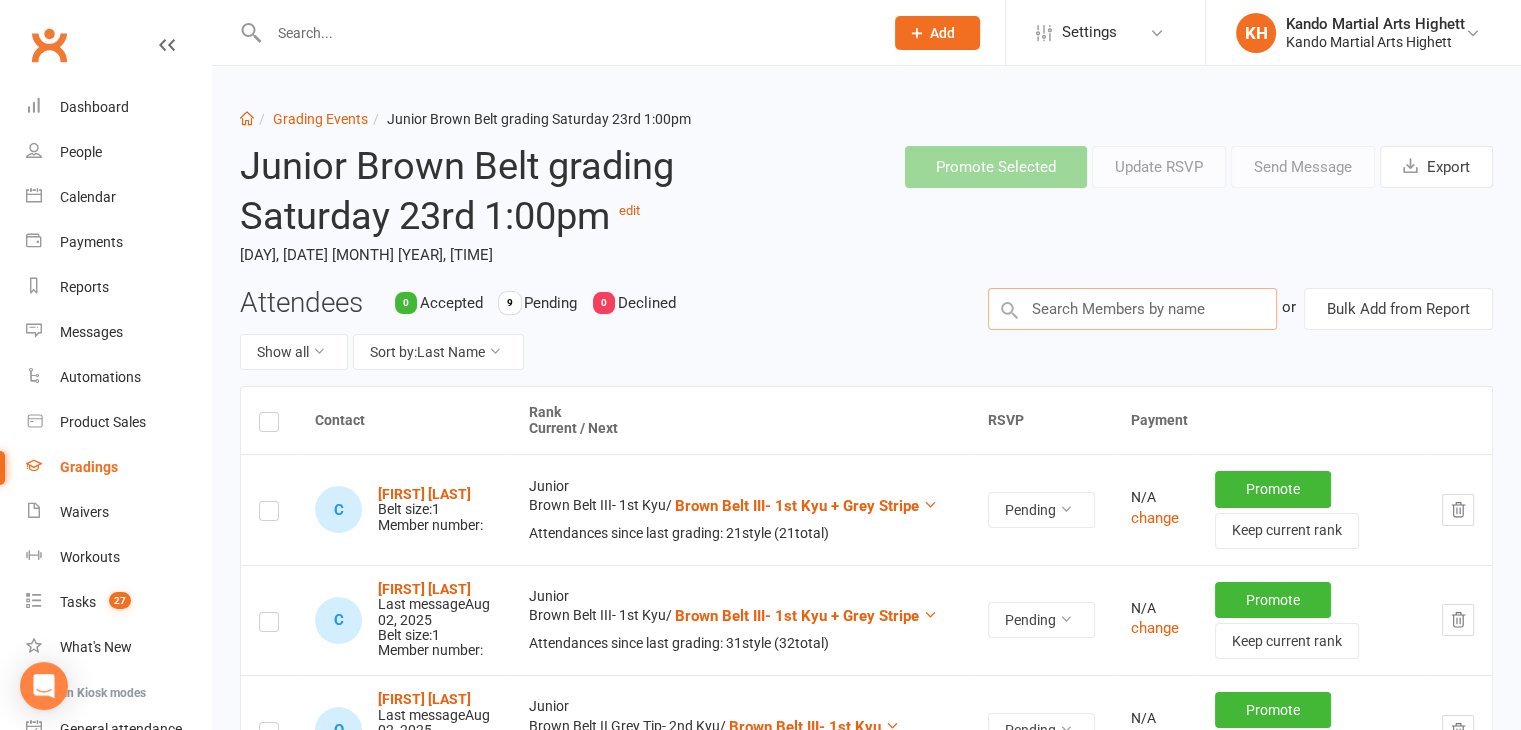 click at bounding box center (1132, 309) 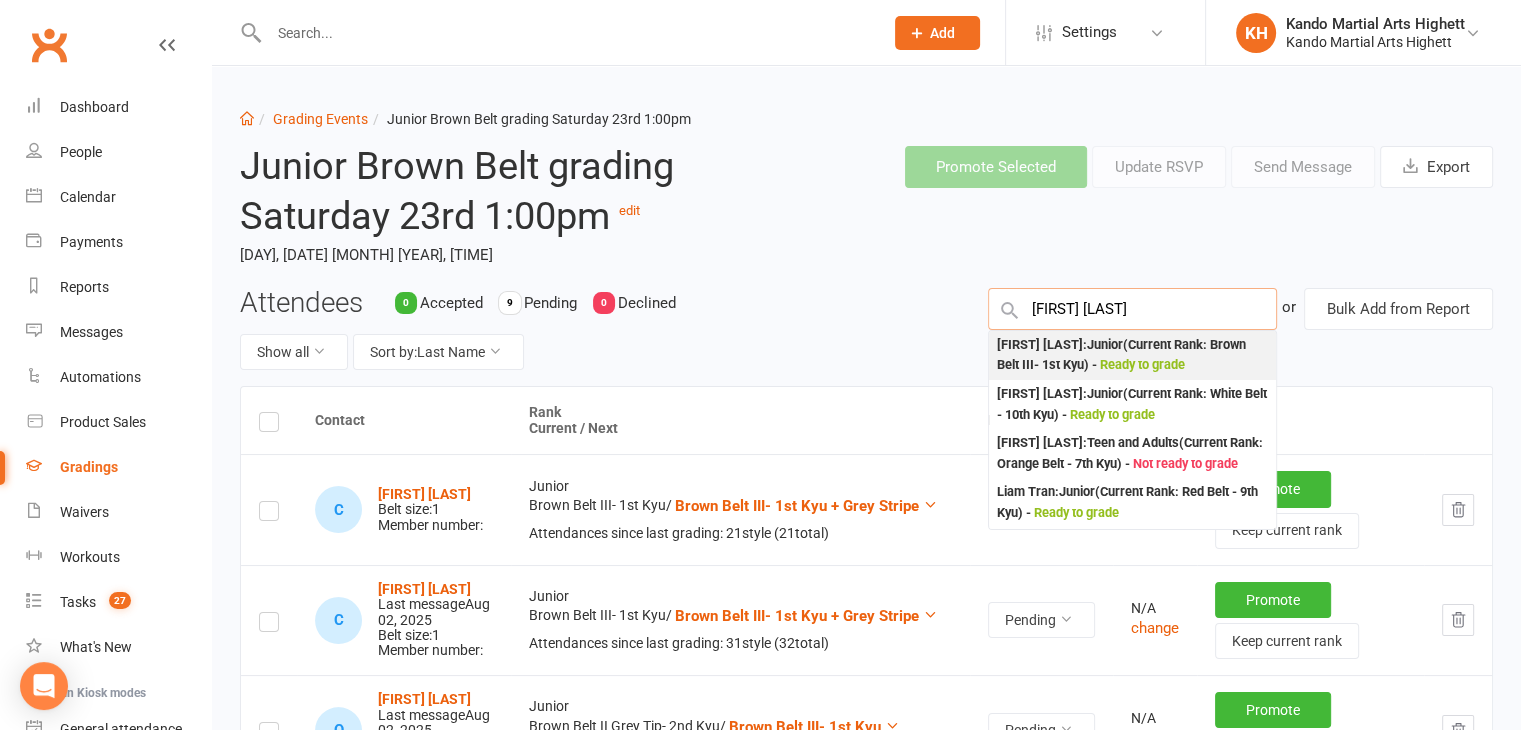 type on "liam aha" 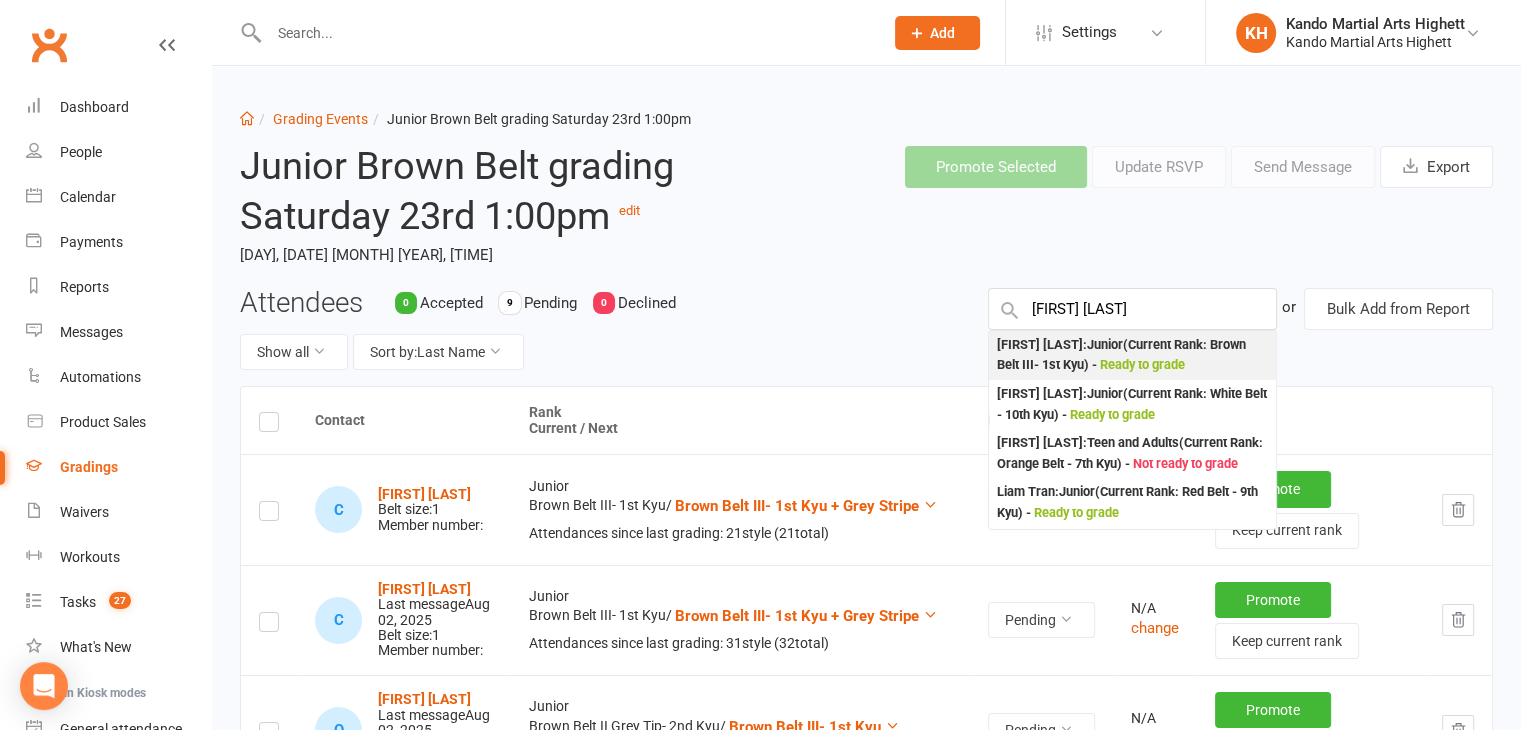 click on "Ready to grade" at bounding box center [1142, 364] 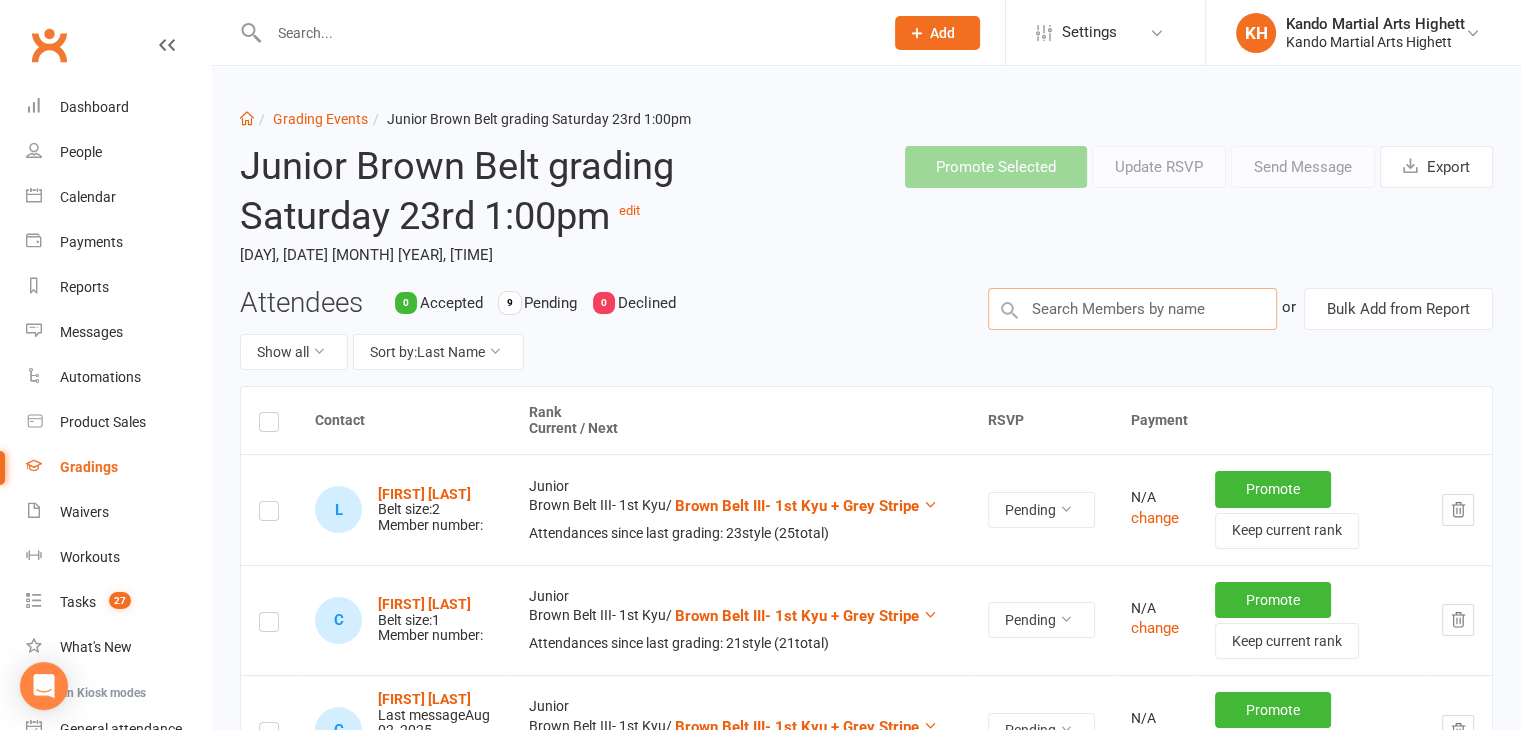 click at bounding box center [1132, 309] 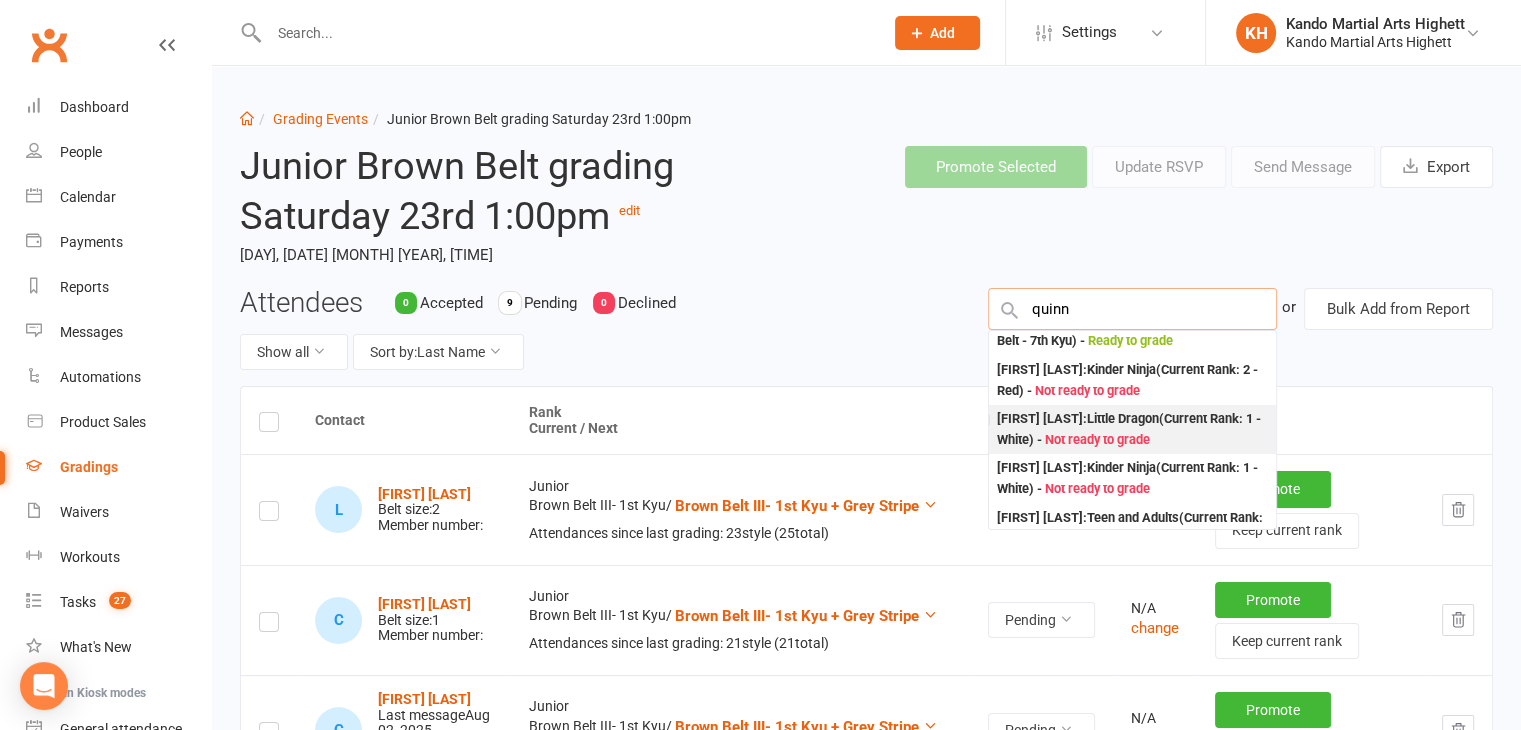 scroll, scrollTop: 0, scrollLeft: 0, axis: both 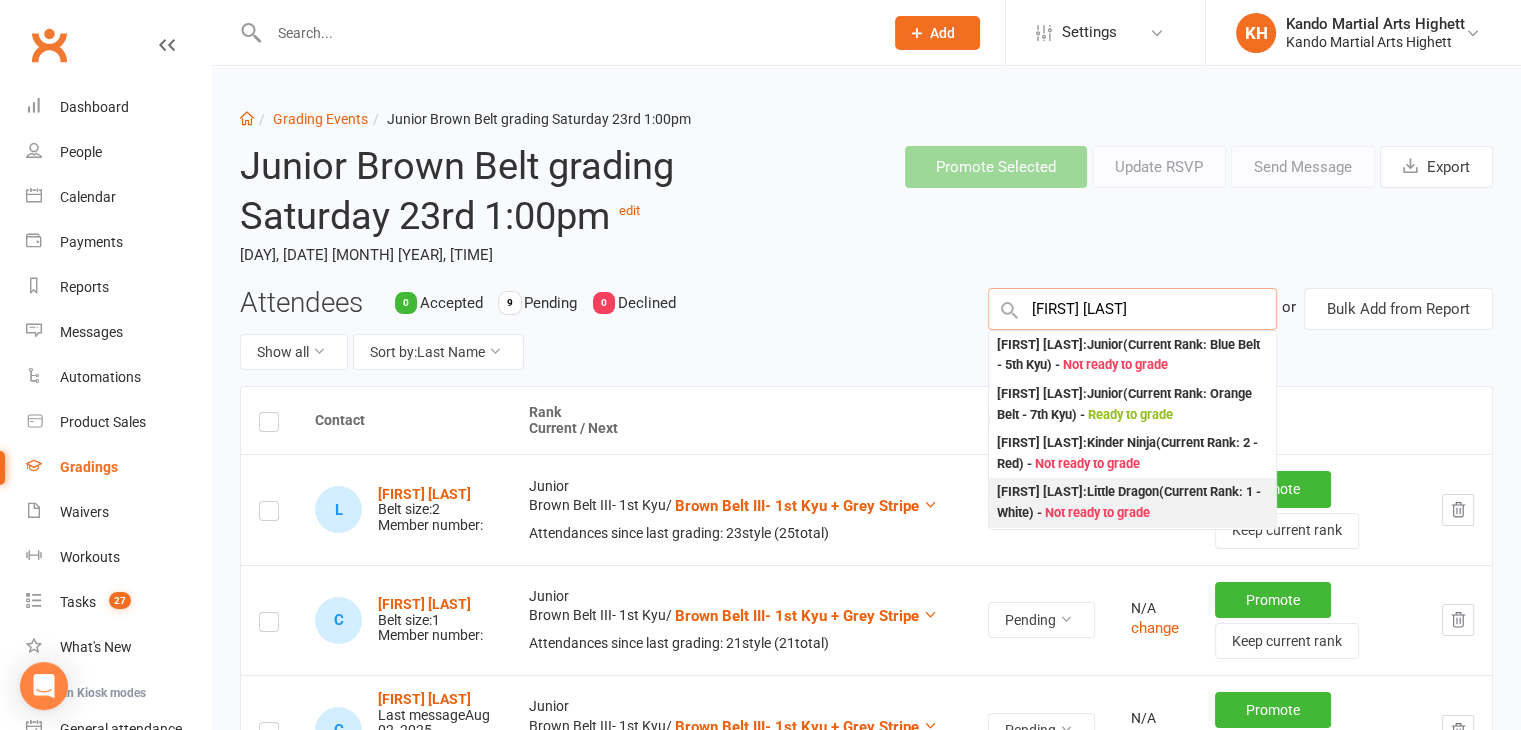 type on "quinn cooper" 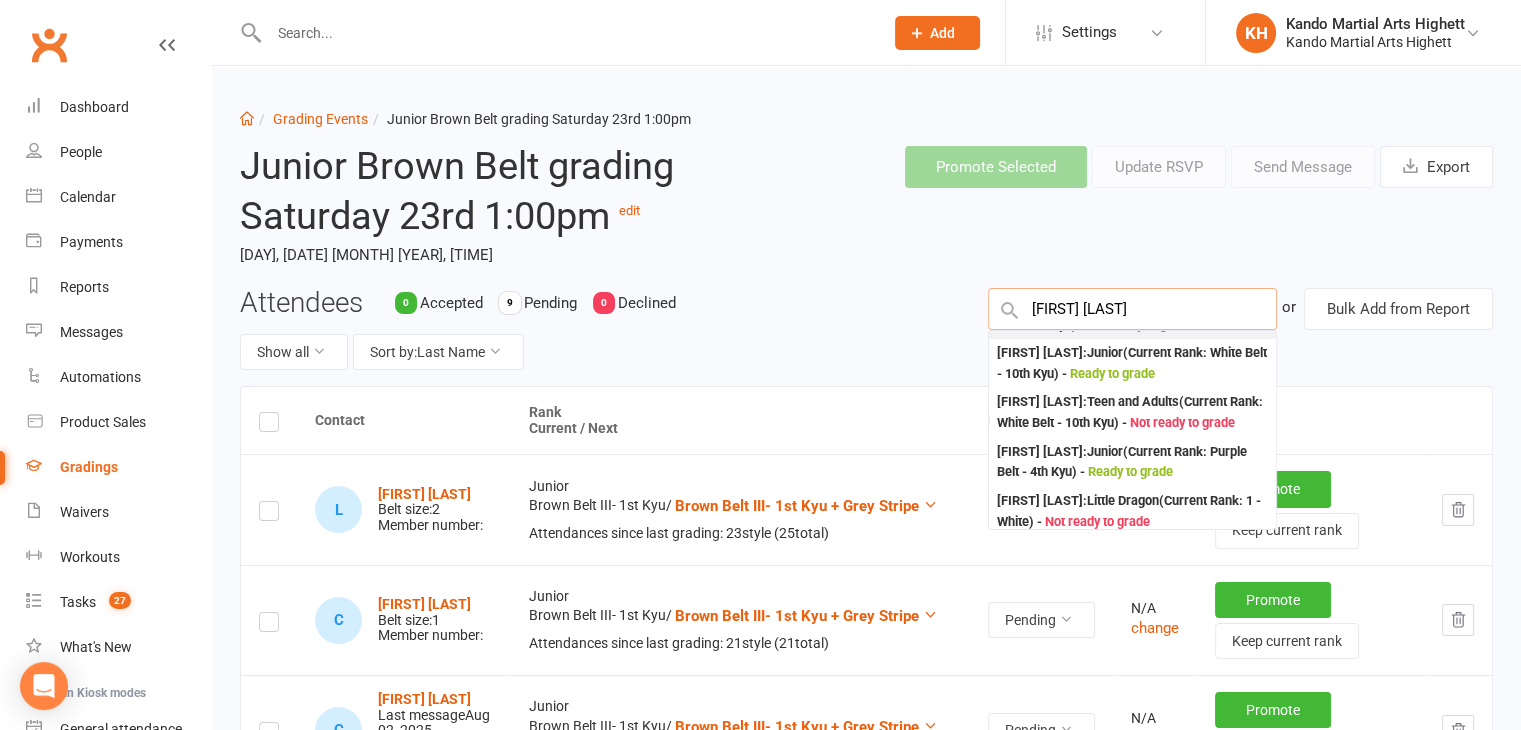 scroll, scrollTop: 0, scrollLeft: 0, axis: both 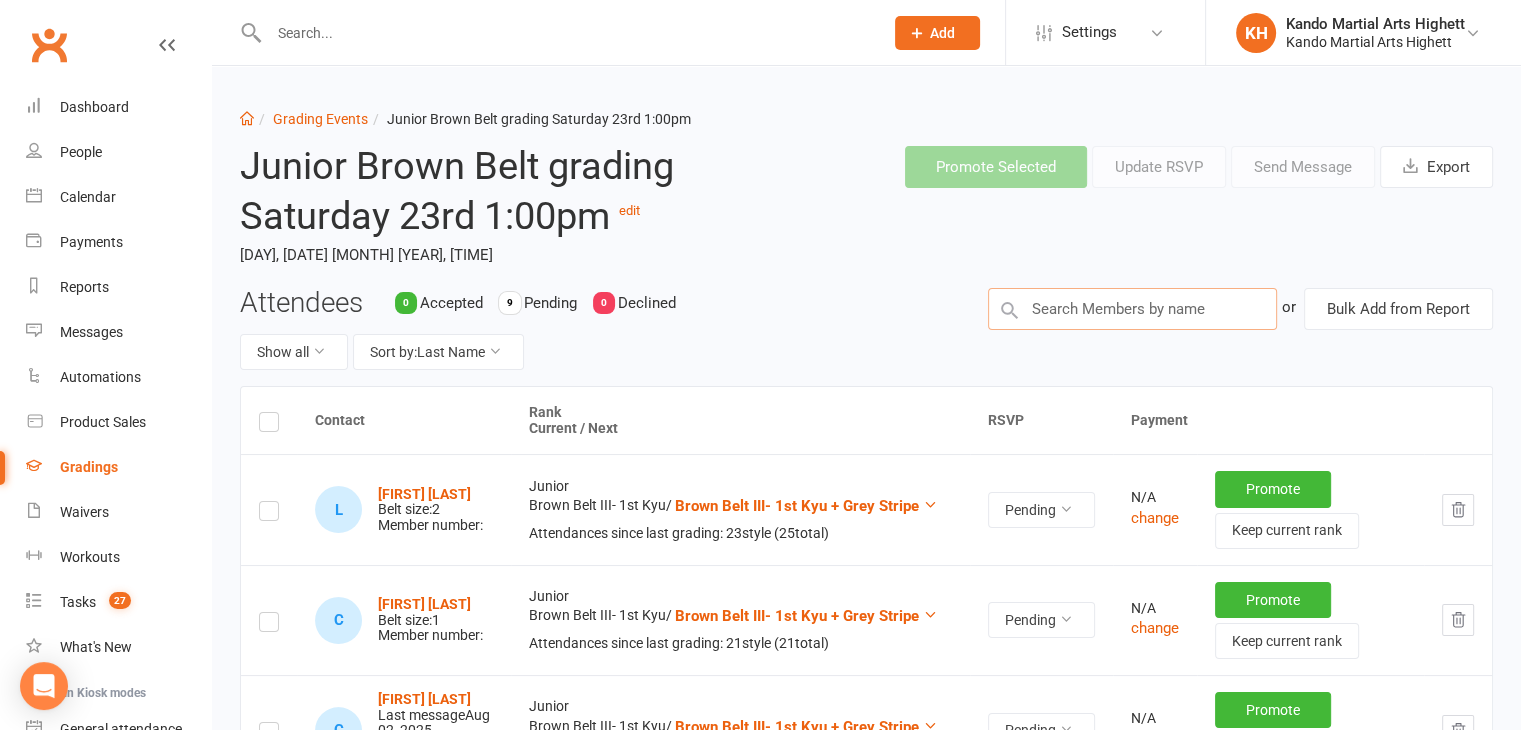 drag, startPoint x: 1135, startPoint y: 301, endPoint x: 908, endPoint y: 306, distance: 227.05505 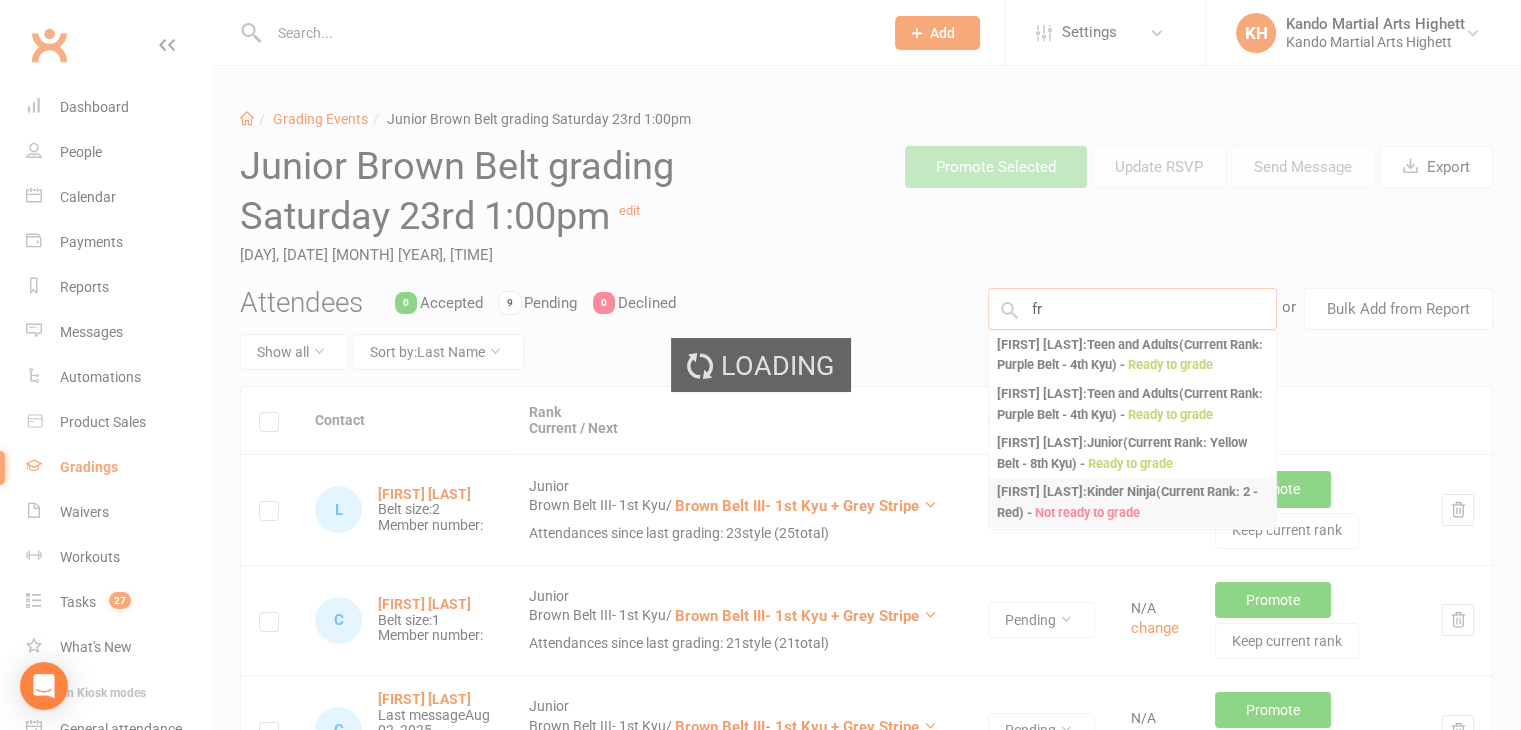 type on "f" 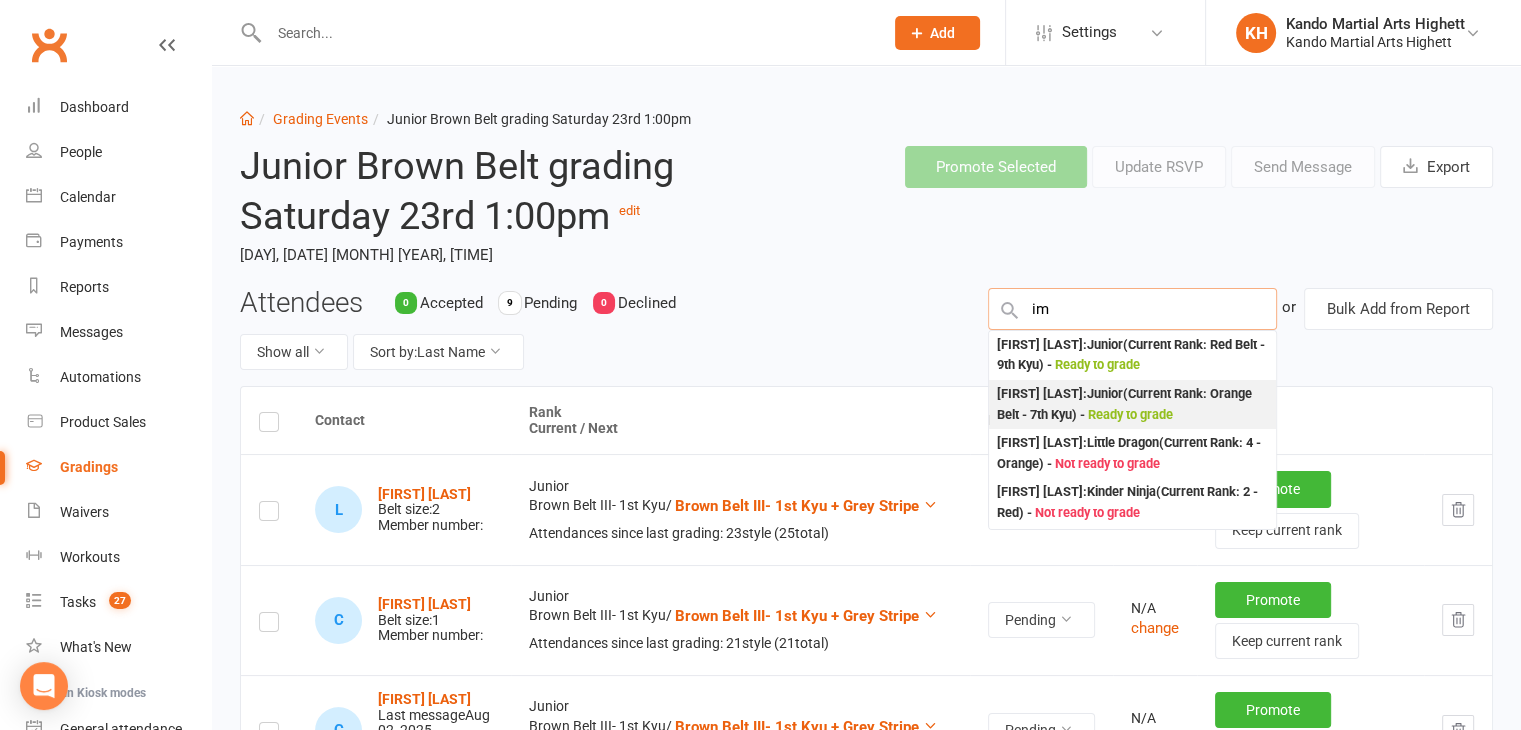 type on "i" 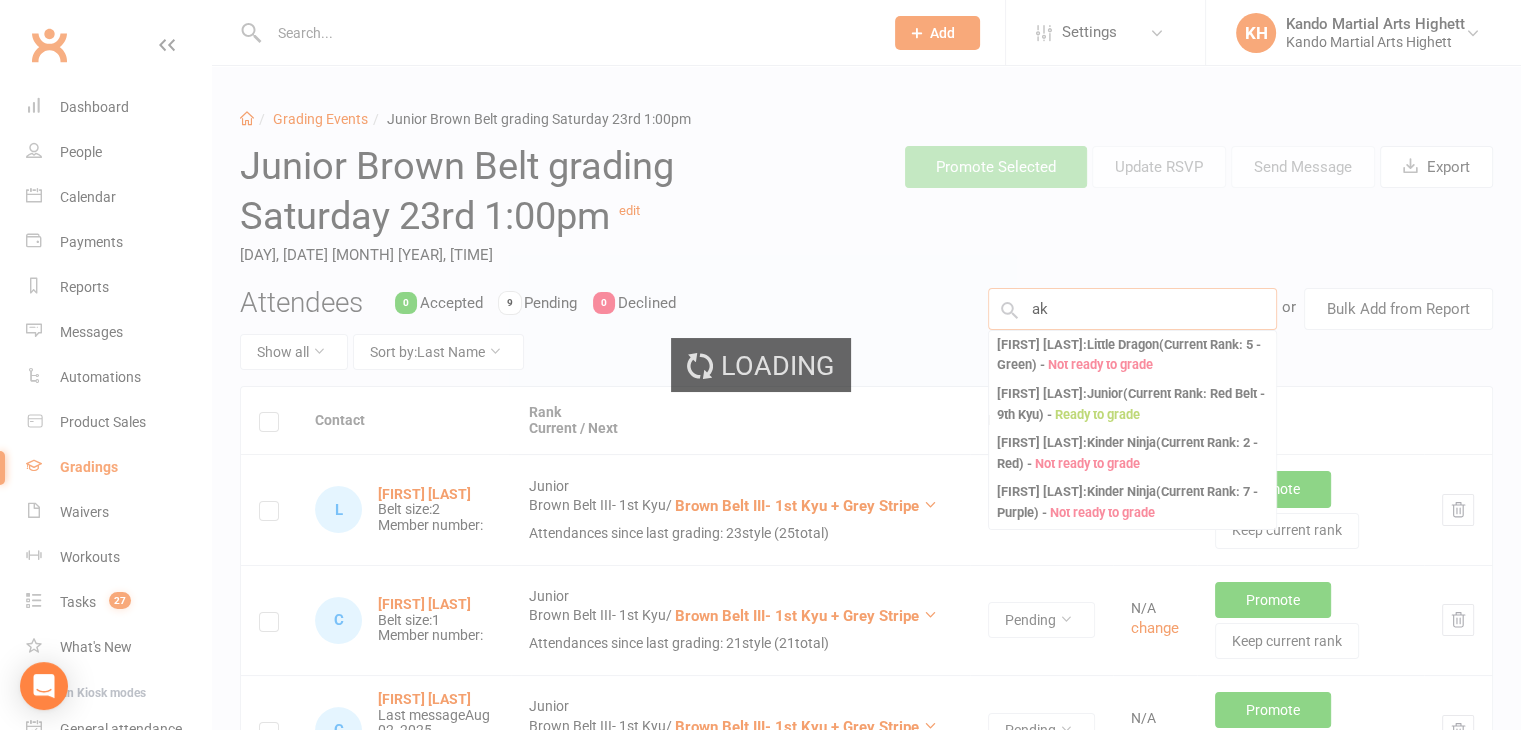 type on "a" 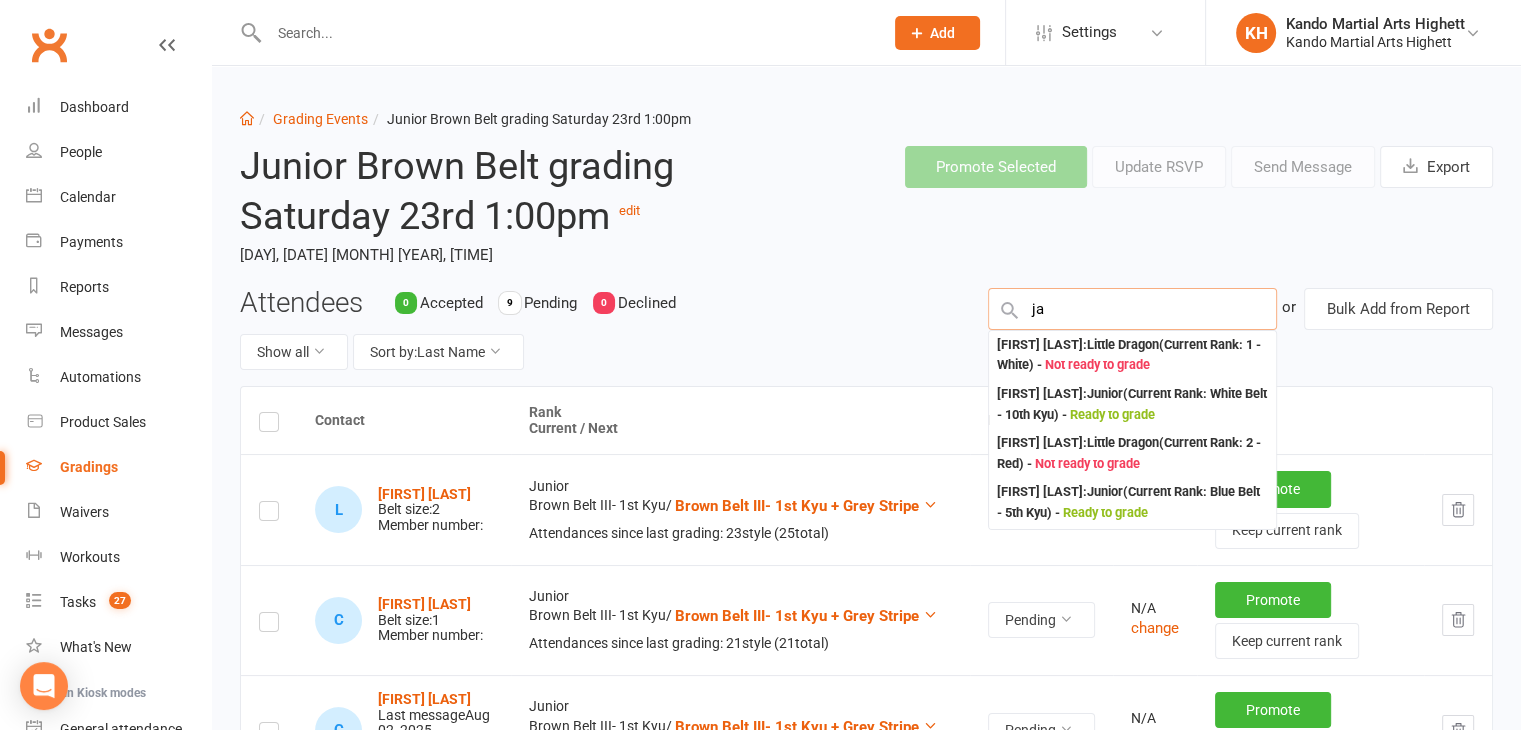 type on "j" 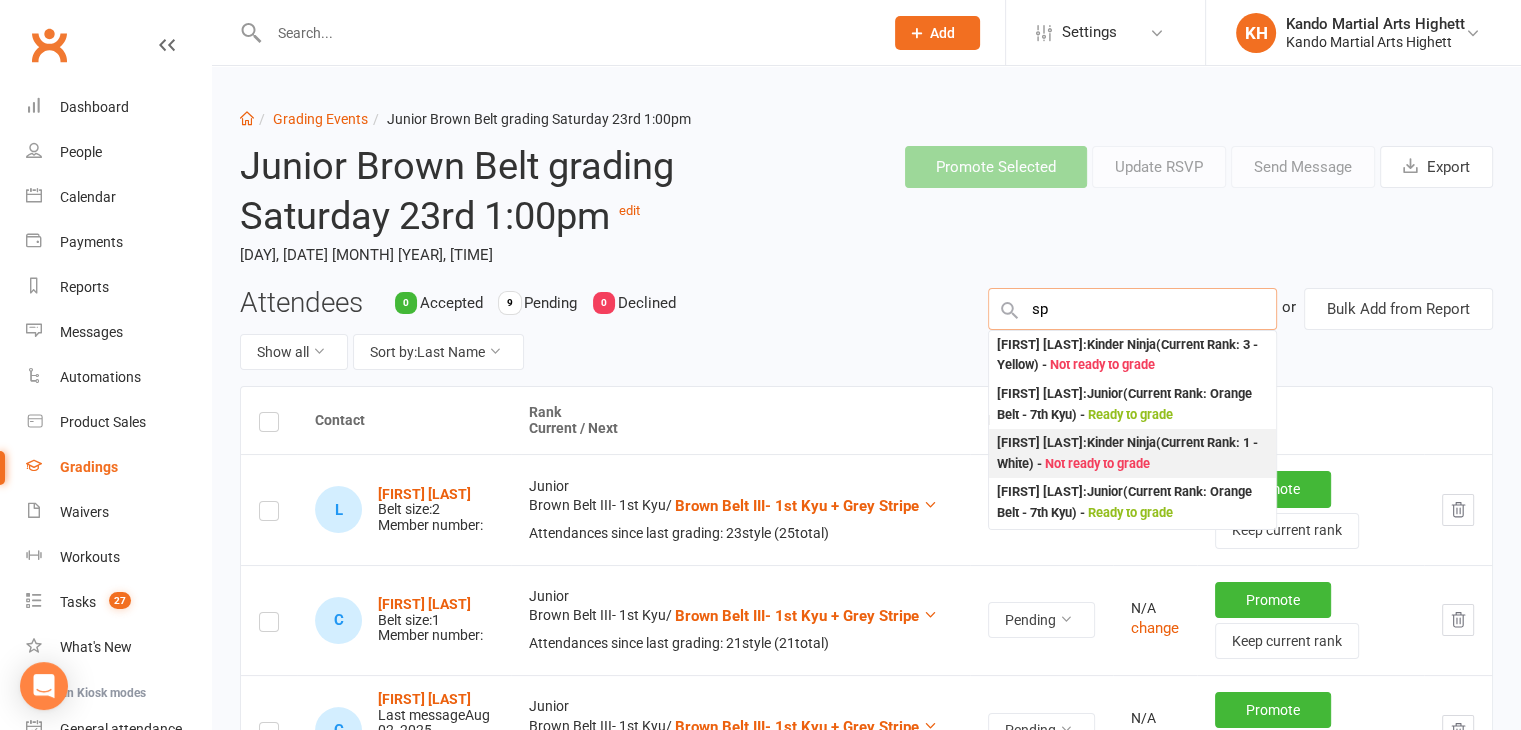 type on "s" 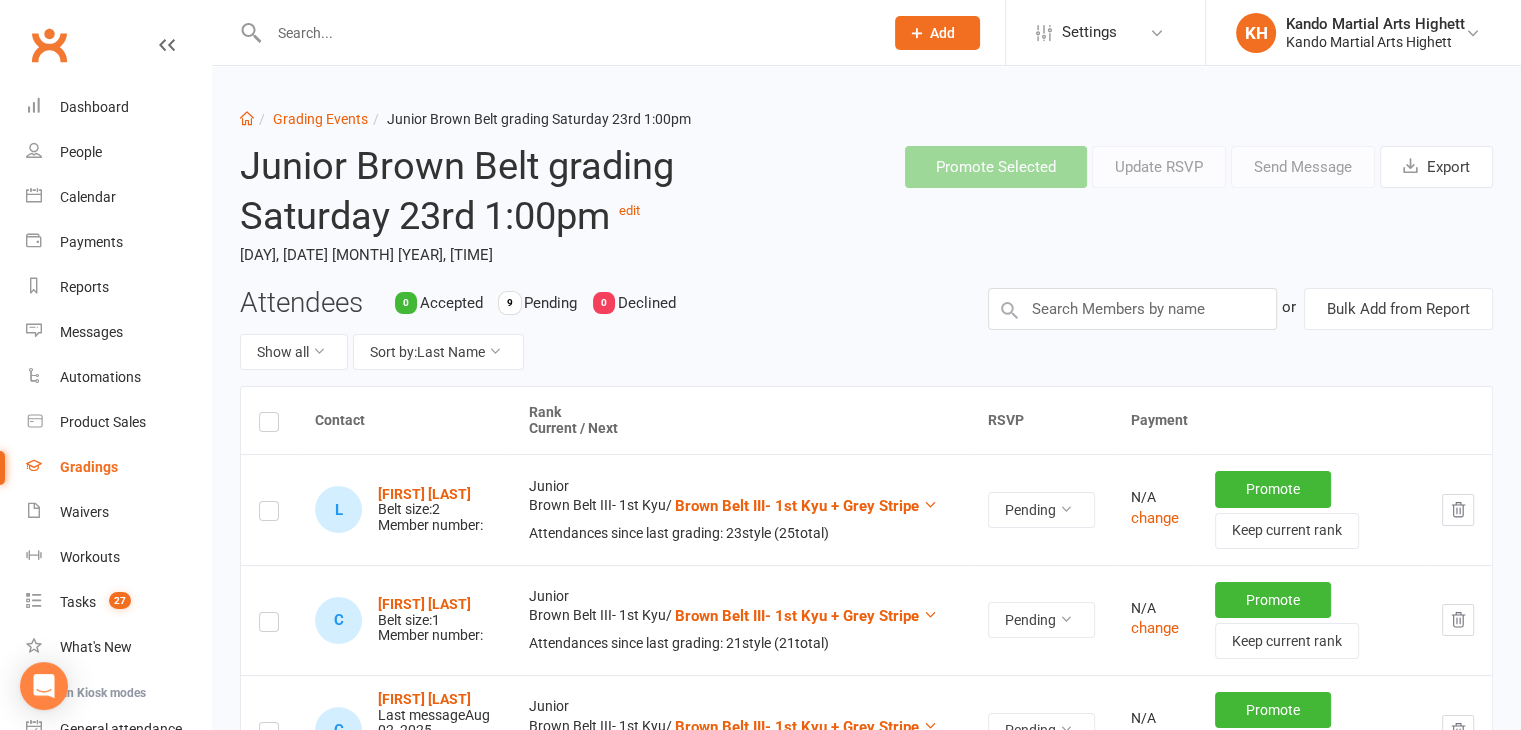 click at bounding box center (269, 509) 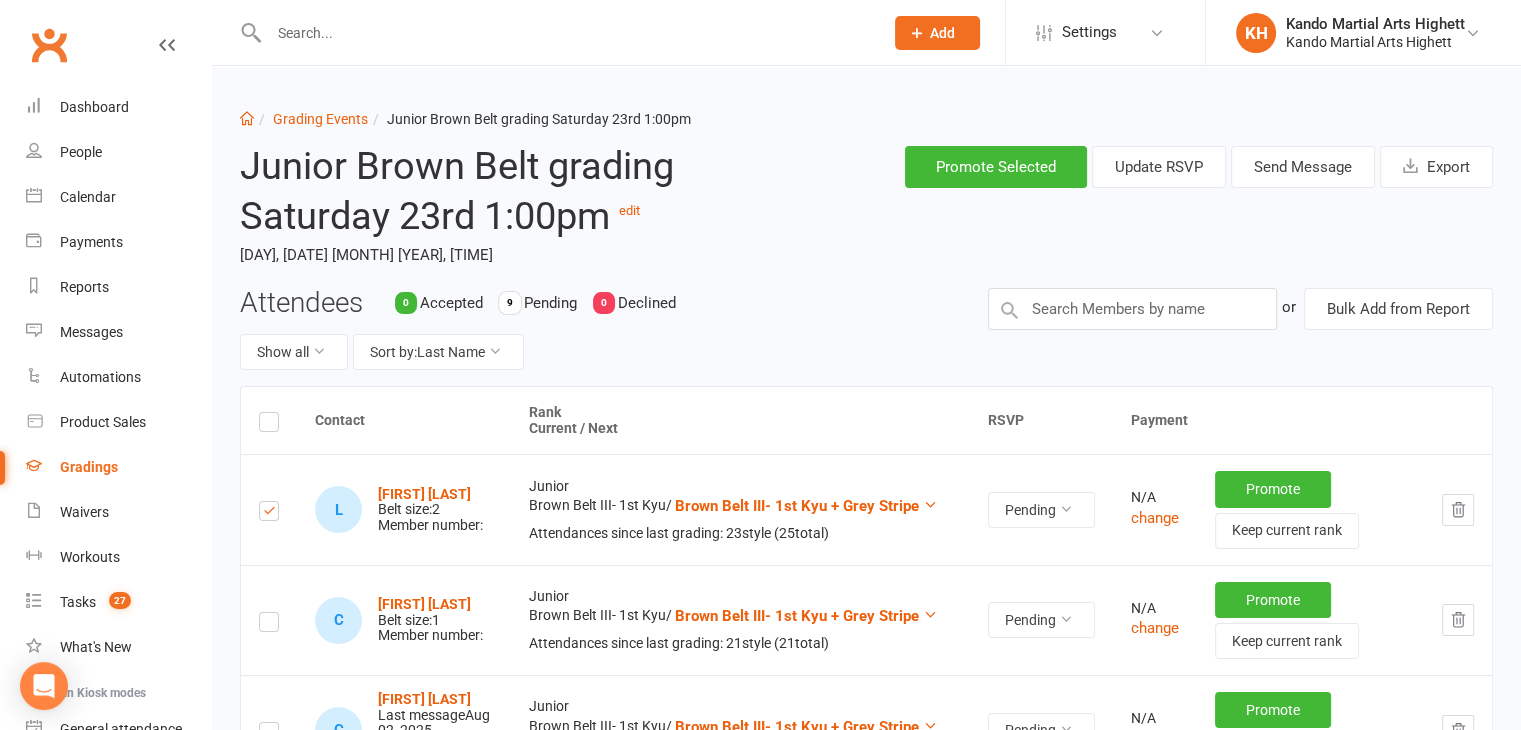 click at bounding box center [269, 625] 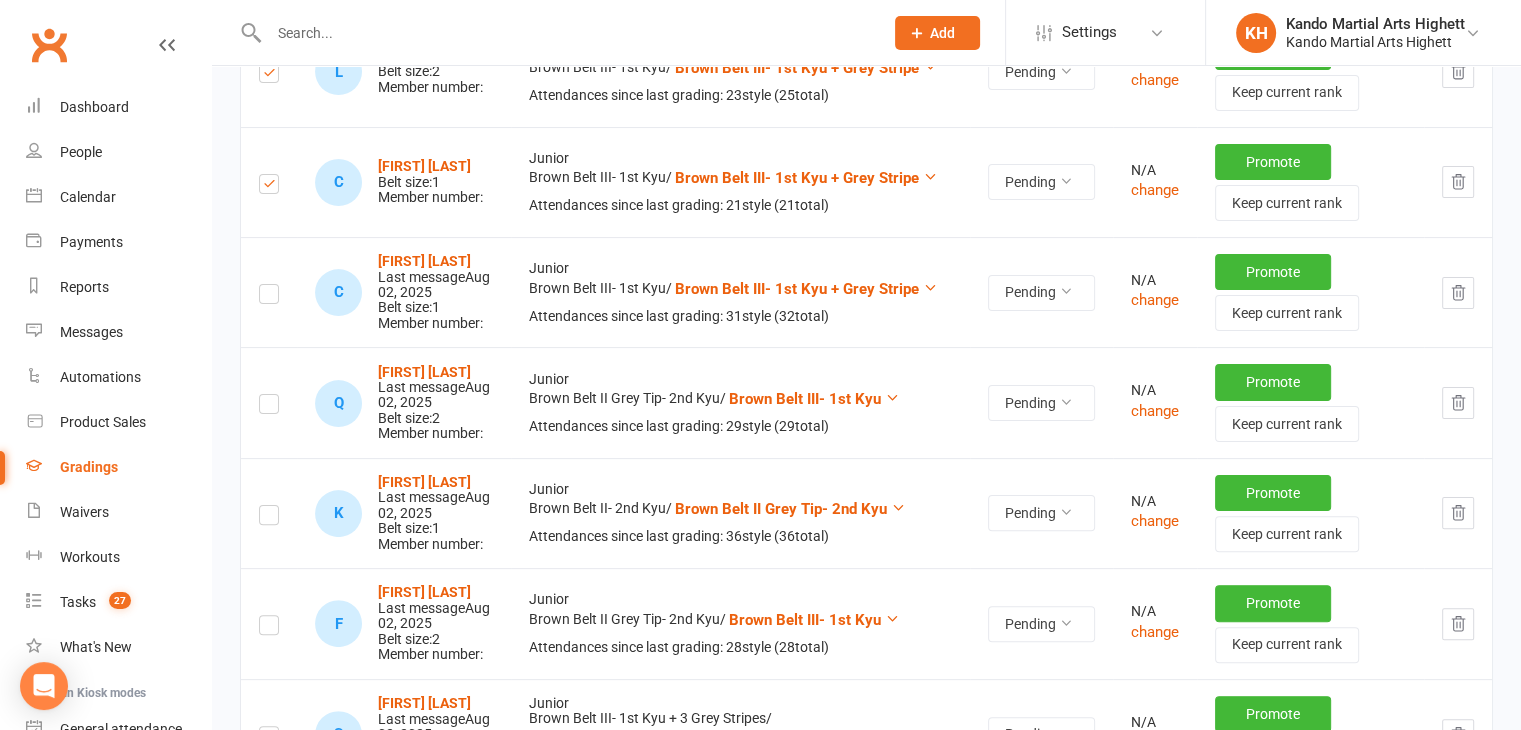 scroll, scrollTop: 0, scrollLeft: 0, axis: both 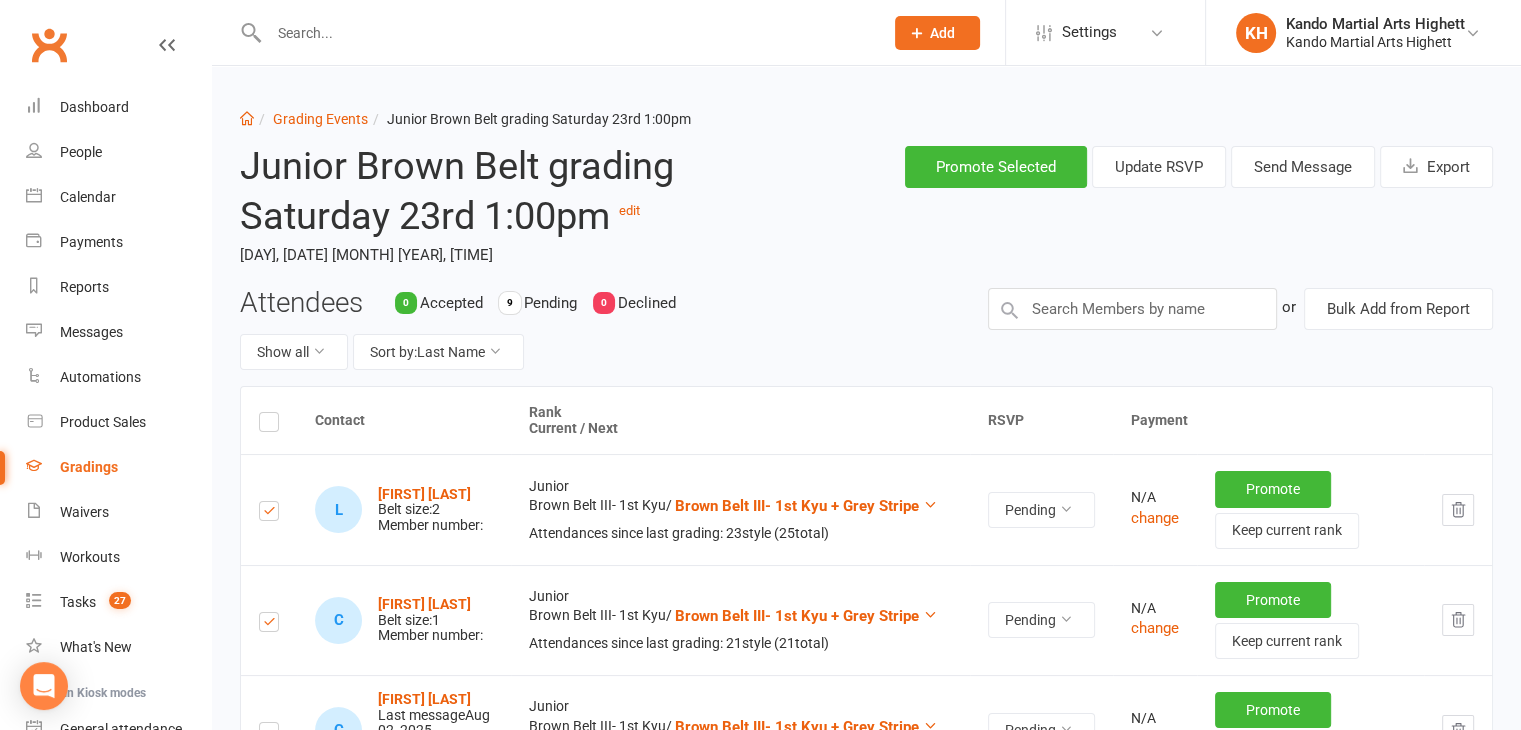 click on "Attendees 0 Accepted 9 Pending 0 Declined Show all   Sort by:  Last Name   or Bulk Add from Report" at bounding box center [866, 337] 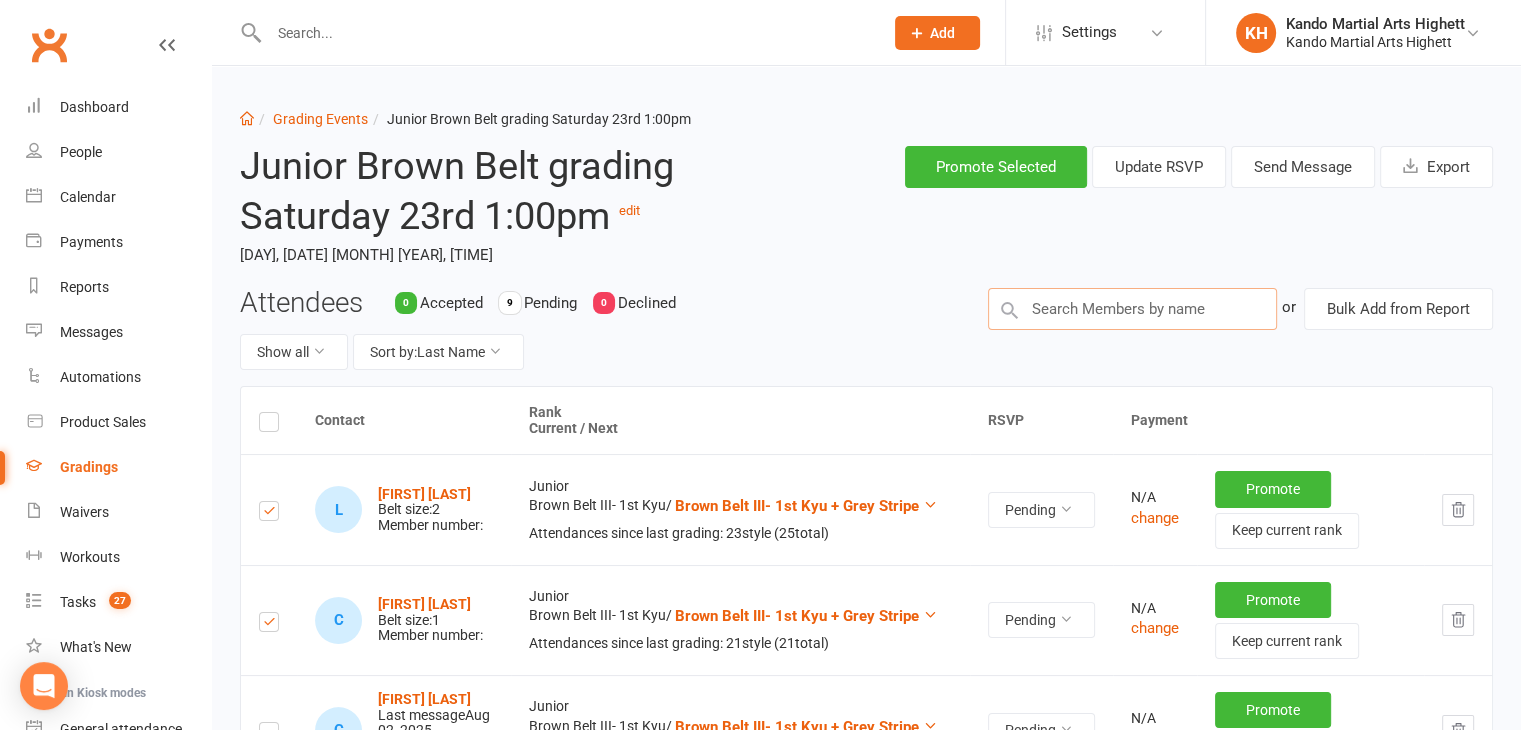 click at bounding box center (1132, 309) 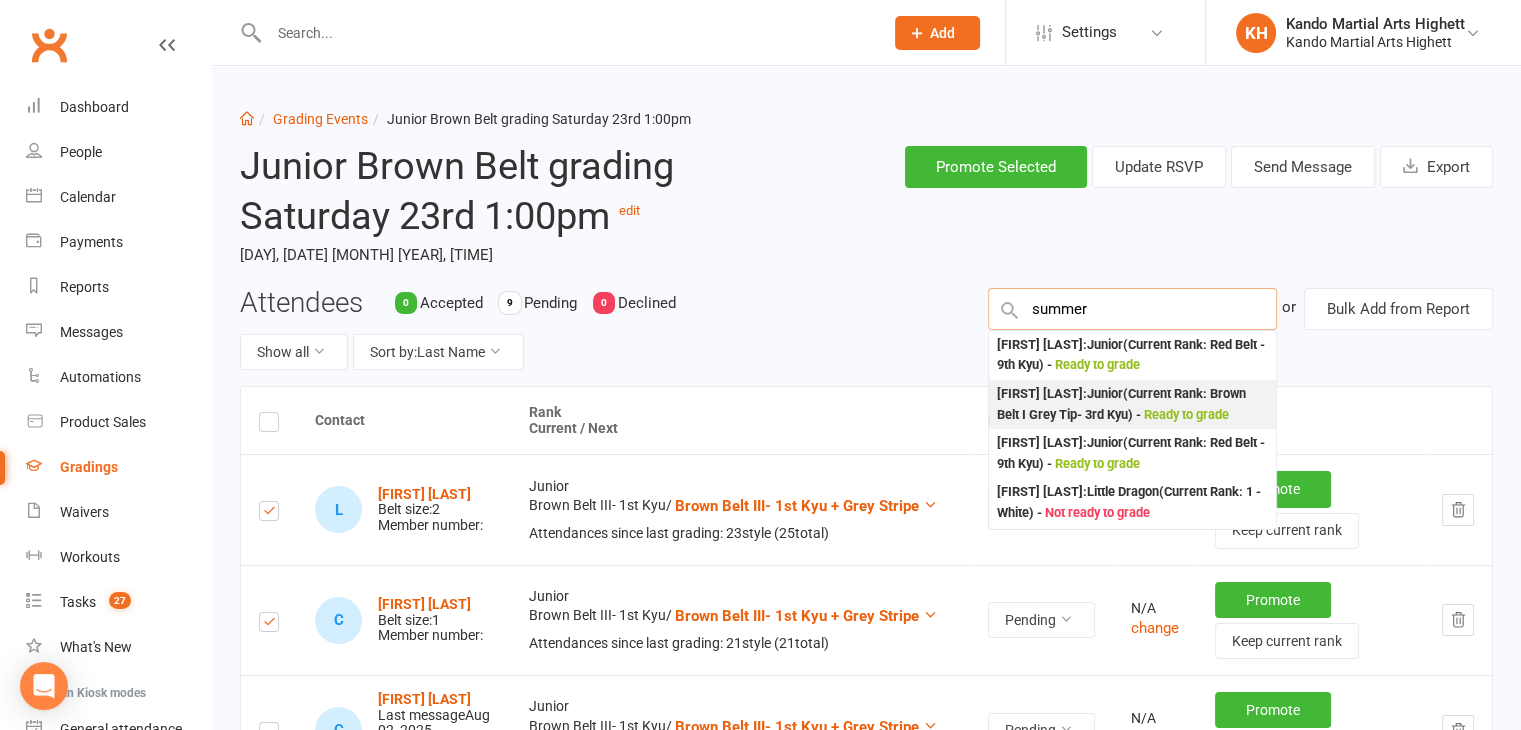 type on "summer" 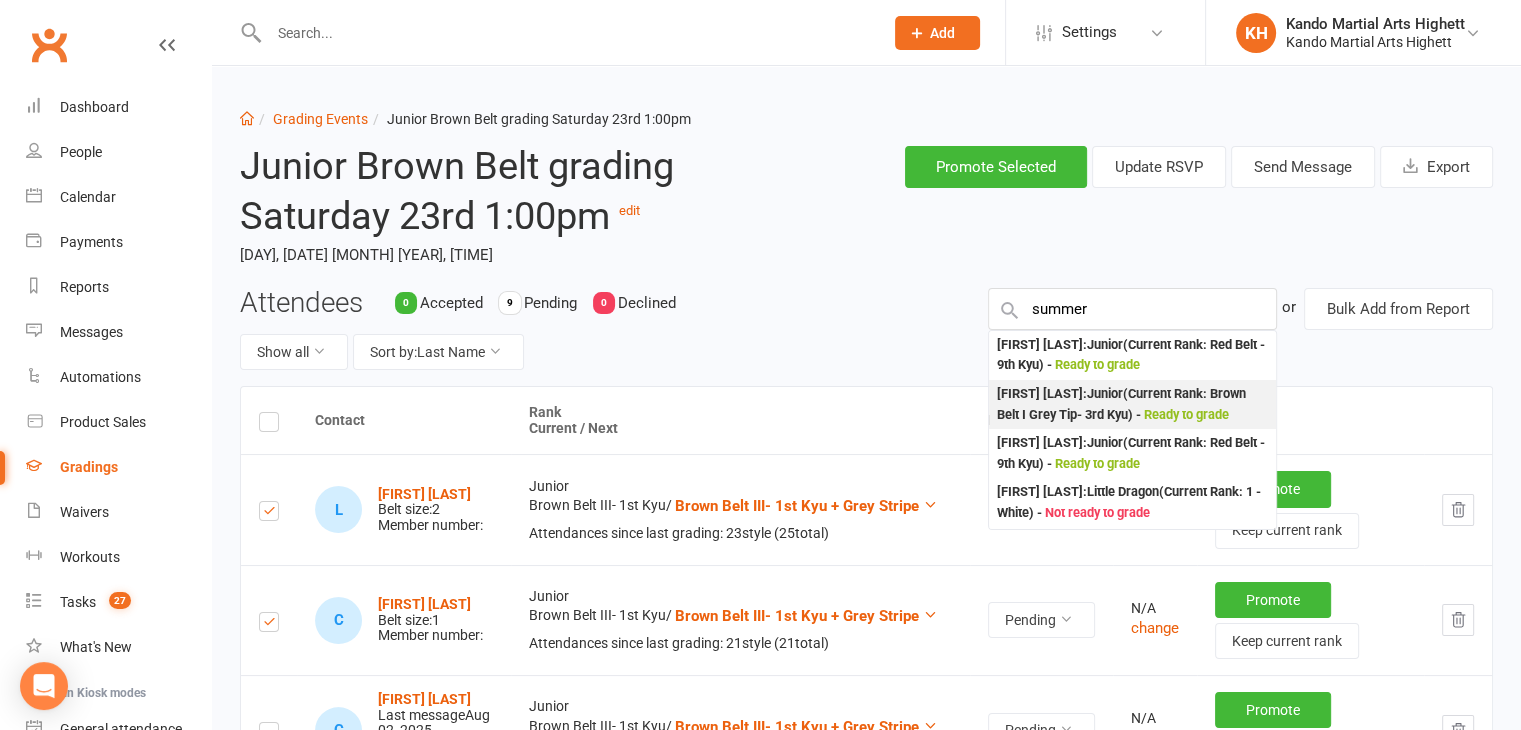 click on "Summer Roshan :  Junior  (Current Rank:   Brown  Belt I Grey Tip- 3rd  Kyu ) -   Ready to grade" at bounding box center (1132, 404) 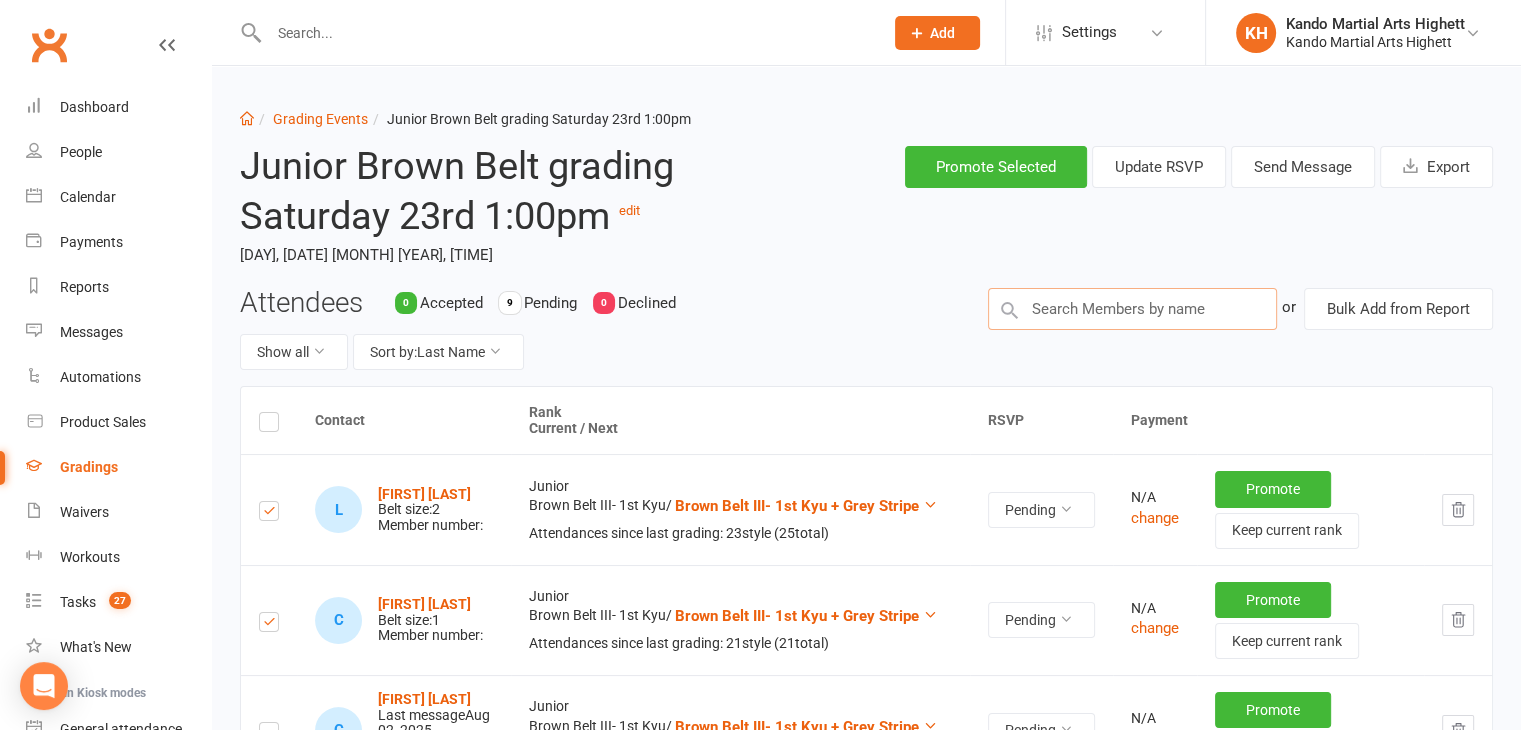click at bounding box center [1132, 309] 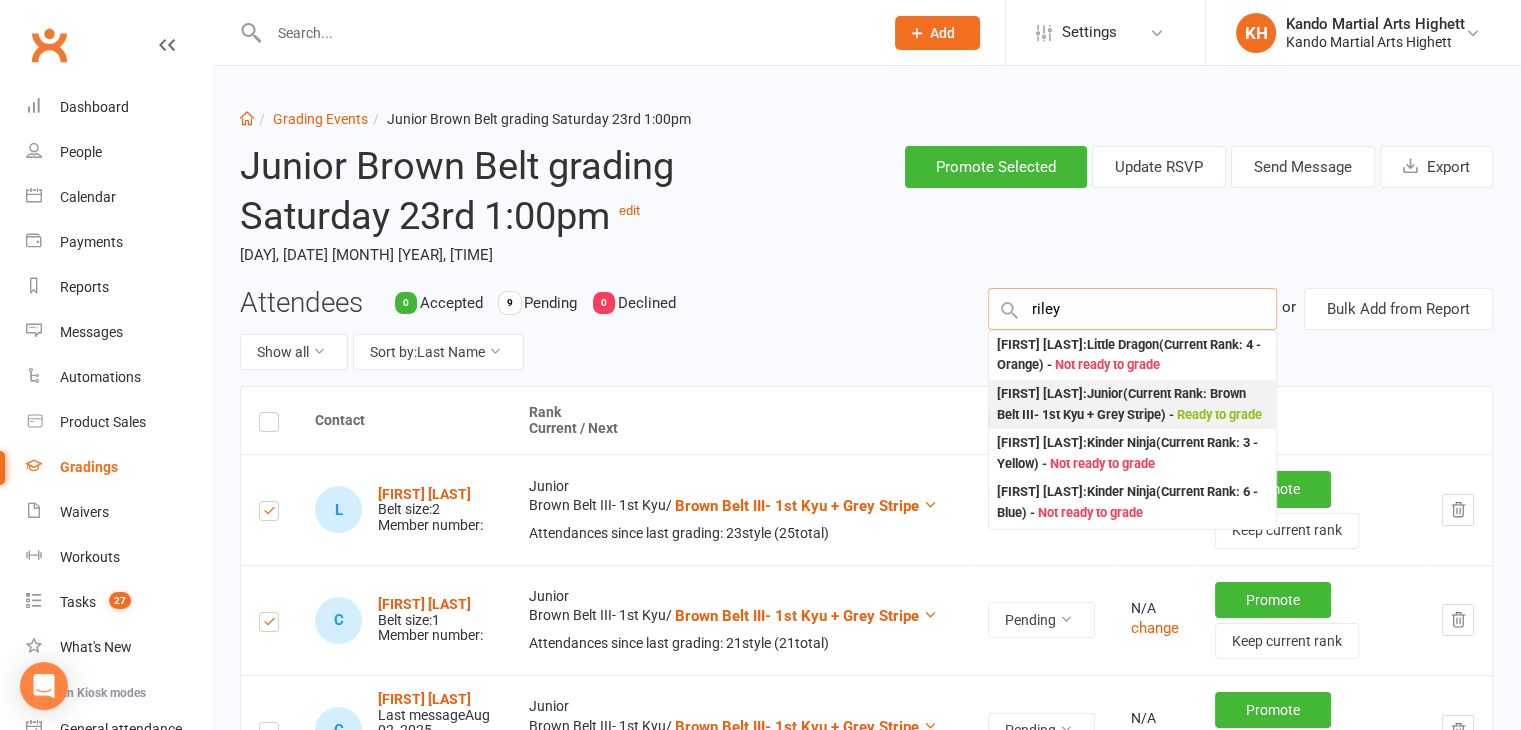 type on "riley" 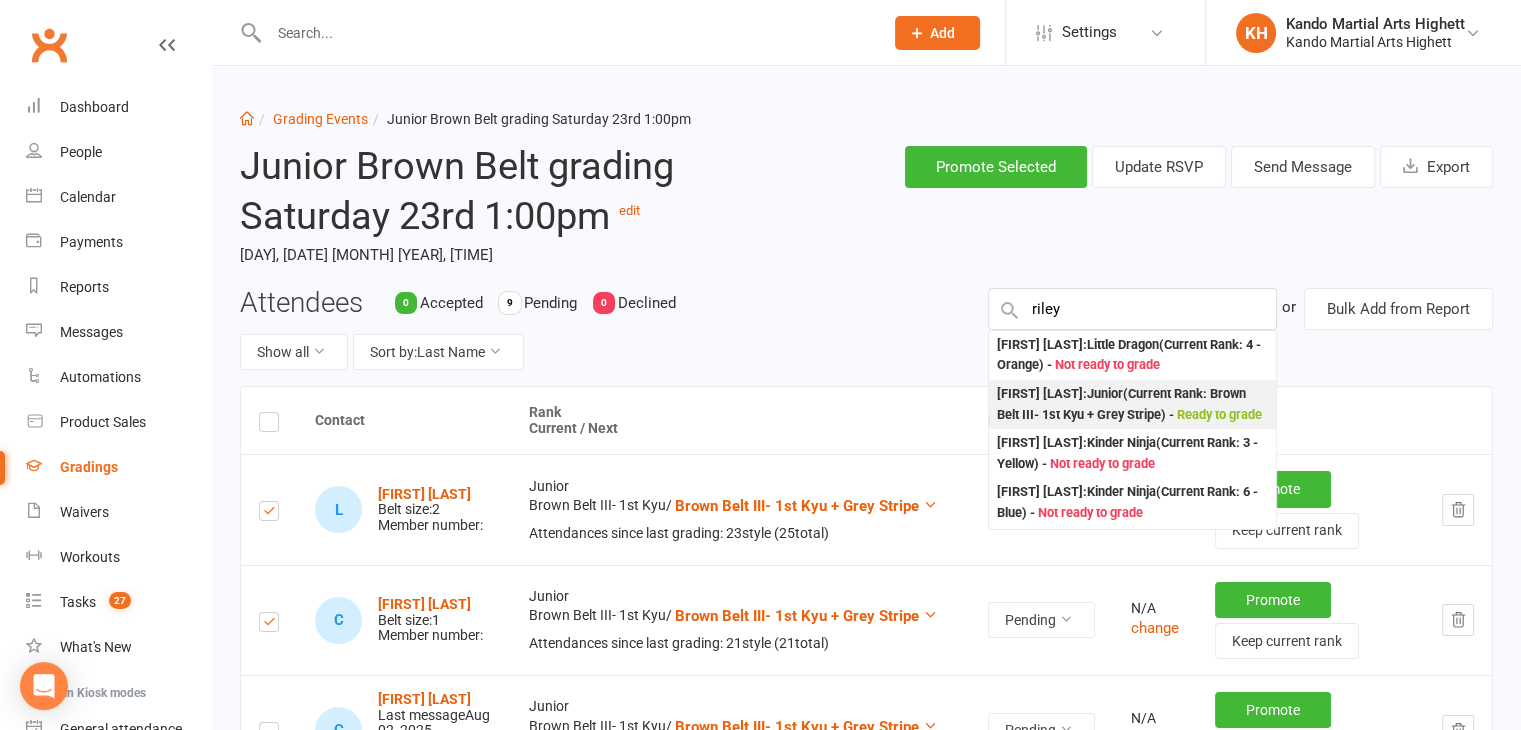 click on "Riley Oliver :  Junior  (Current Rank:   Brown  Belt III- 1st  Kyu + Grey Stripe ) -   Ready to grade" at bounding box center (1132, 404) 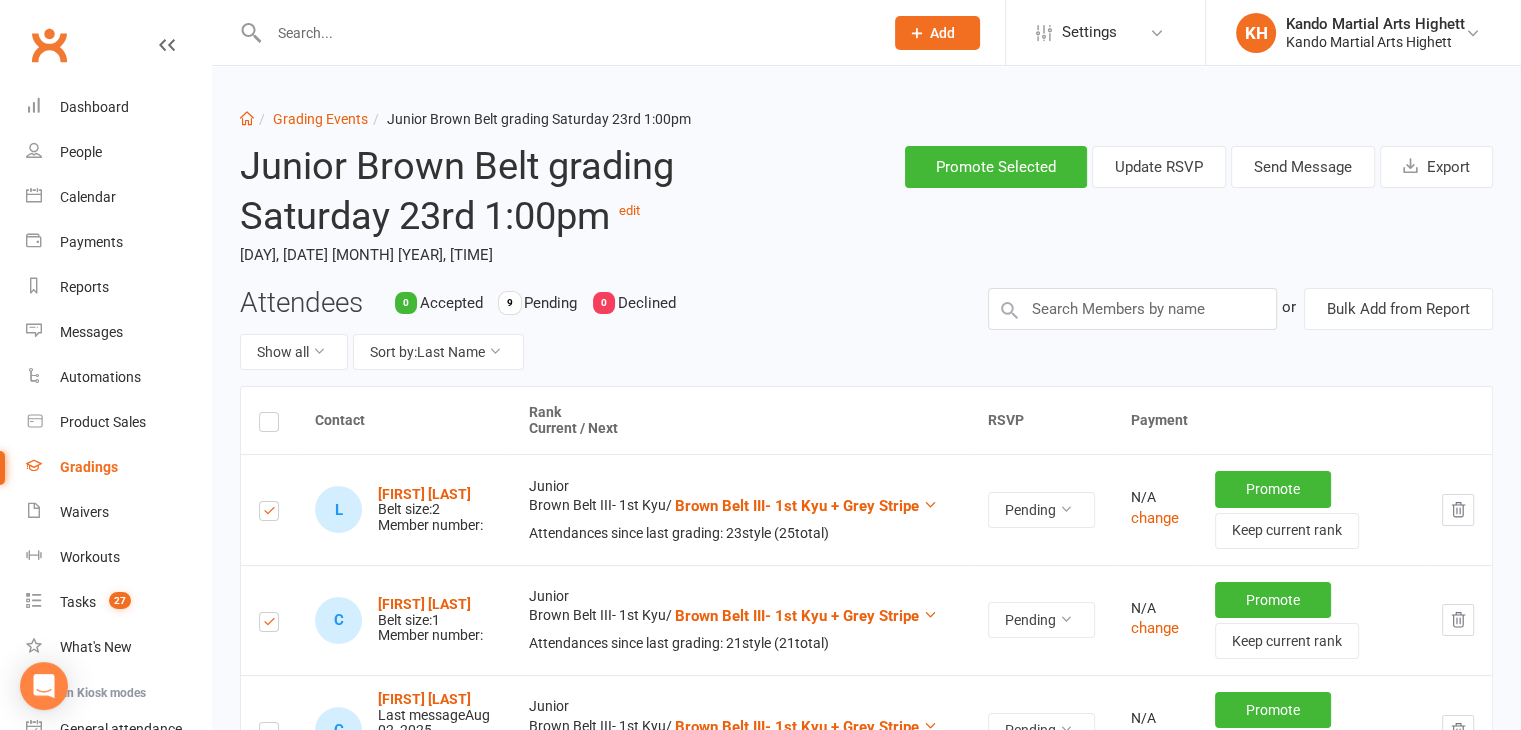 click on "Junior Brown Belt grading Saturday 23rd 1:00pm   edit Saturday, 23 Aug 2025, 1:00pm Promote Selected Update RSVP Send Message   Export" at bounding box center (866, 208) 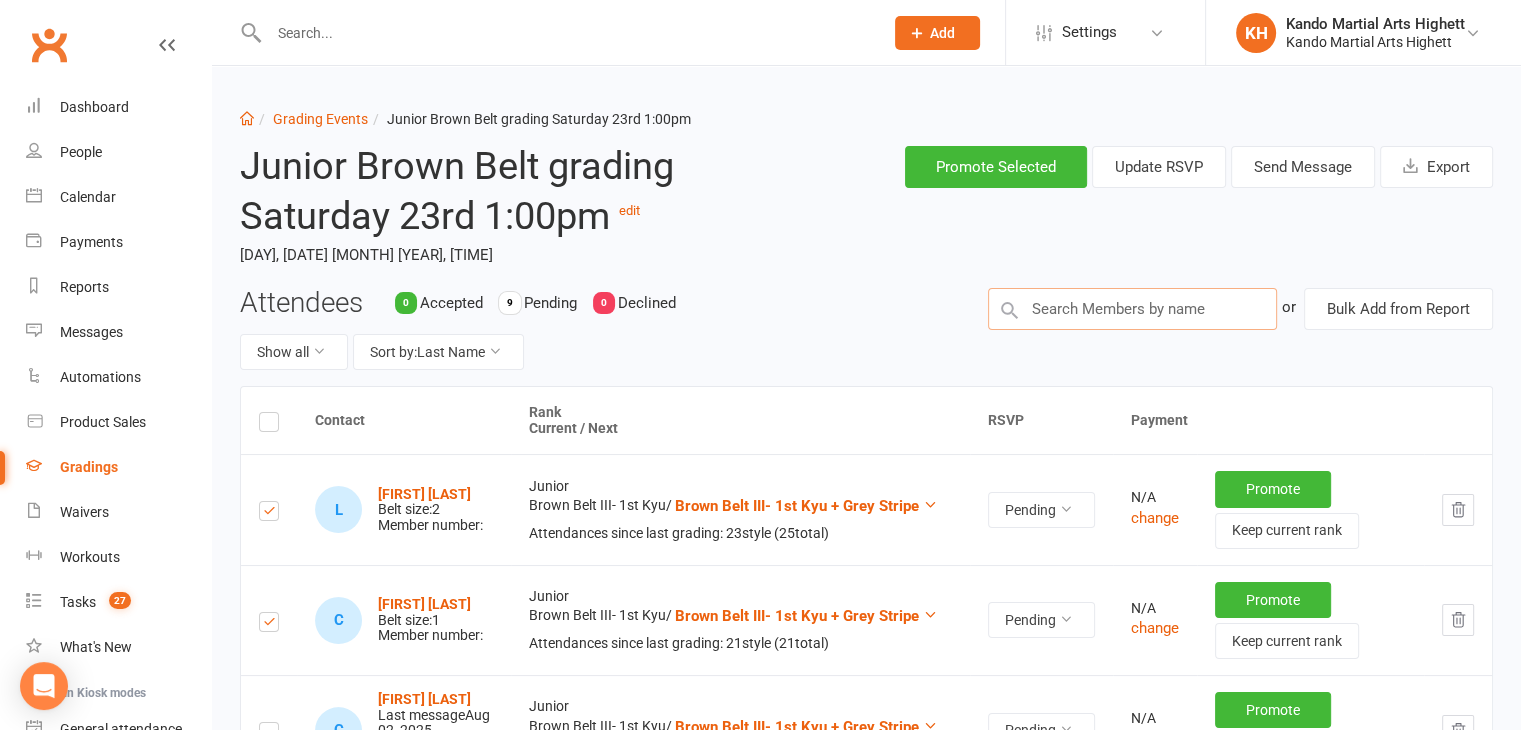 click at bounding box center (1132, 309) 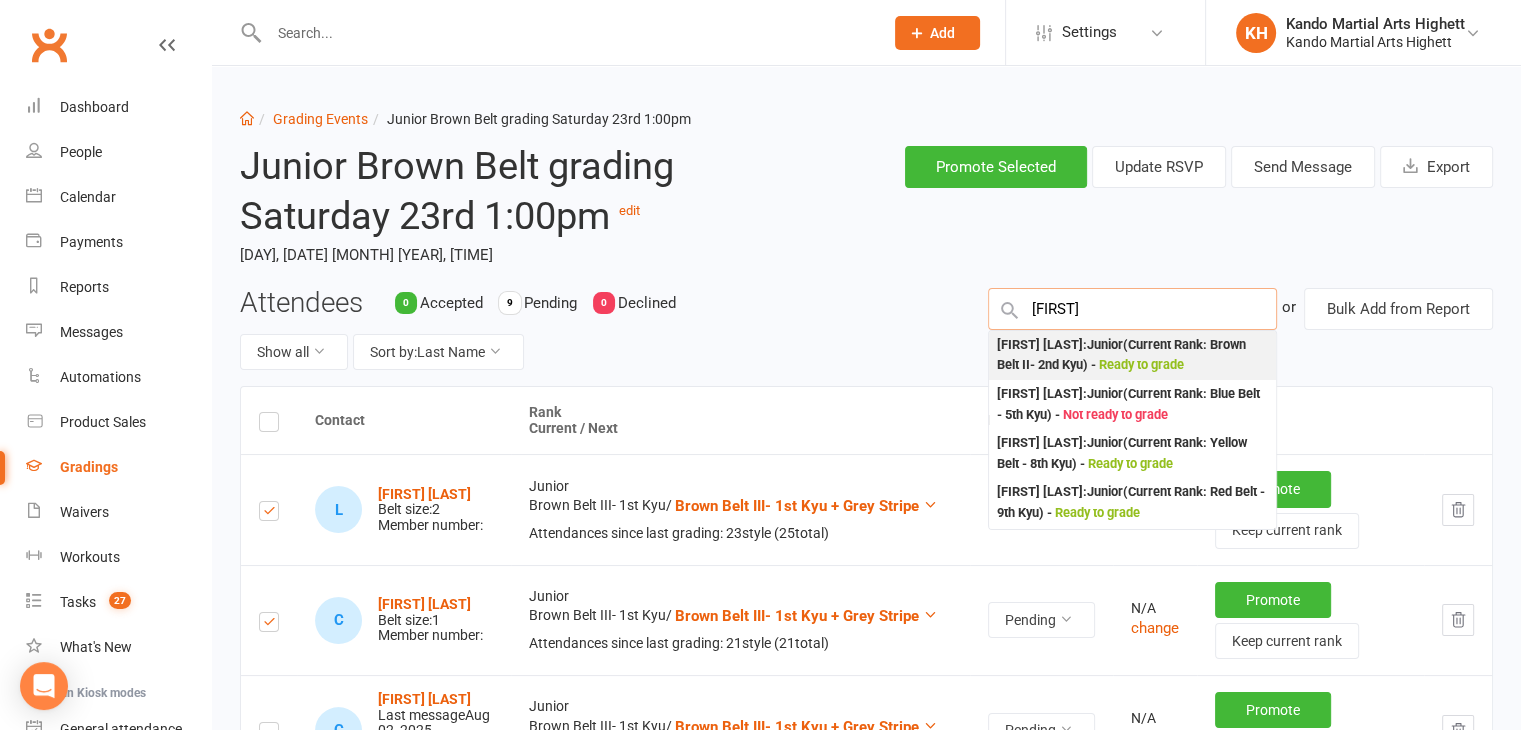 type on "amelie" 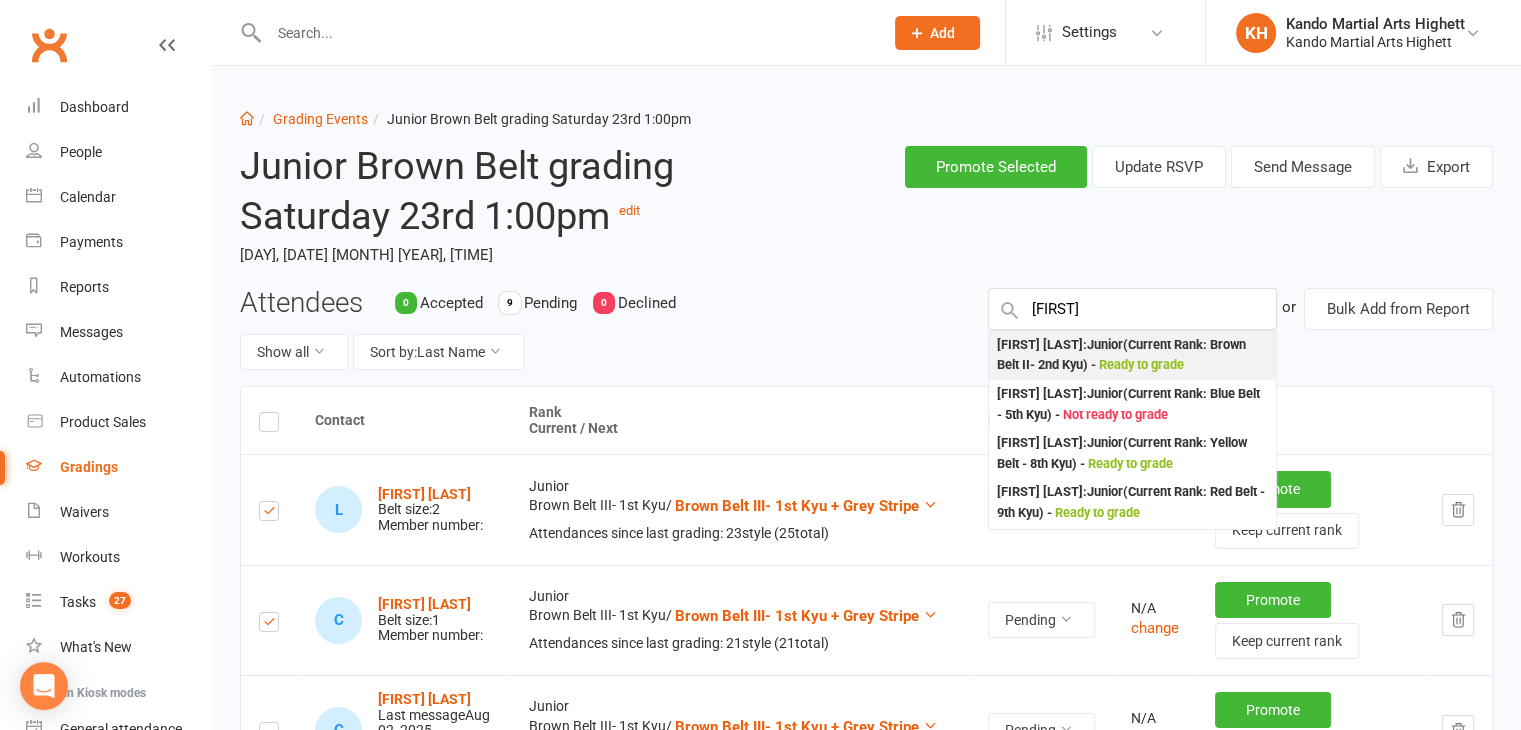 click on "Amelie Hobden :  Junior  (Current Rank:   Brown  Belt II- 2nd  Kyu ) -   Ready to grade" at bounding box center (1132, 355) 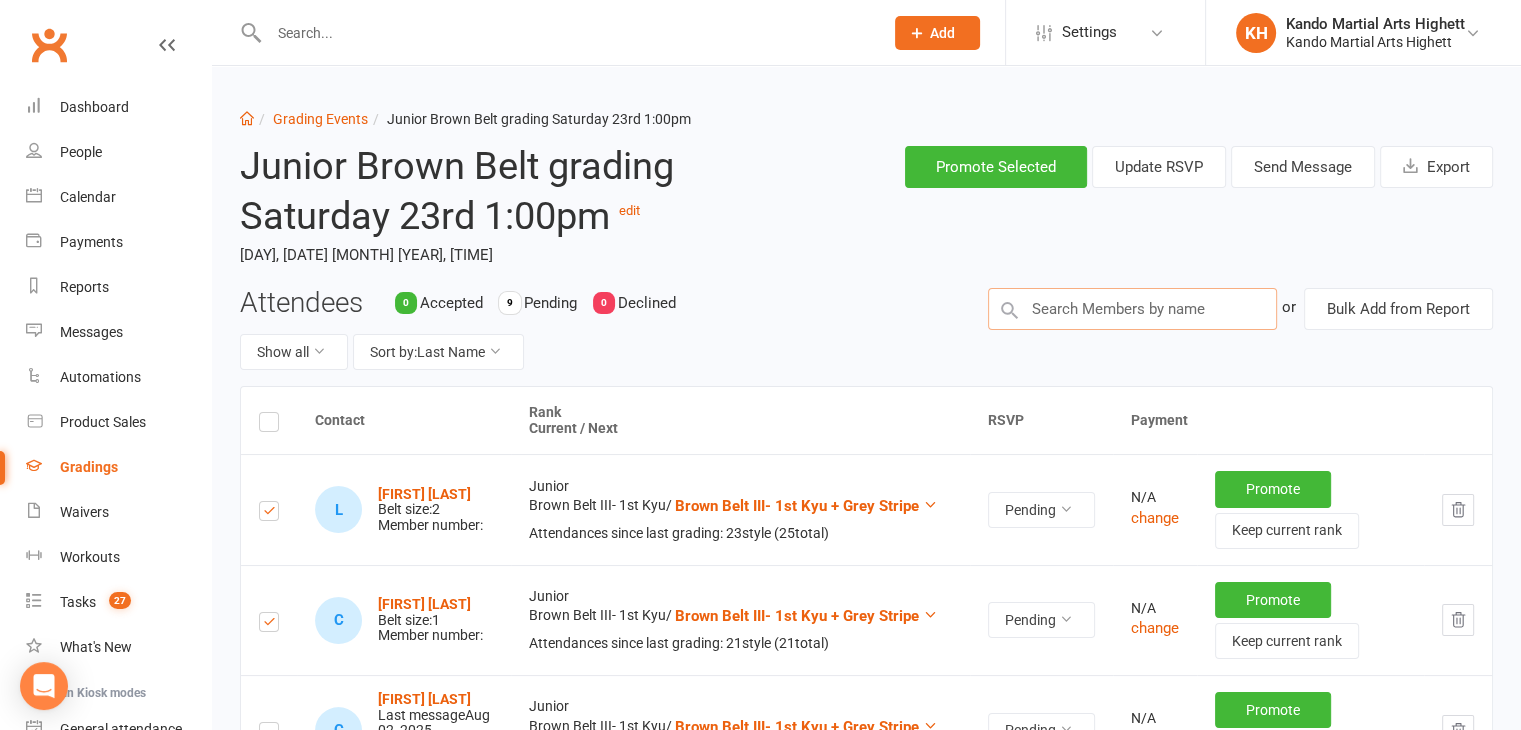 click at bounding box center [1132, 309] 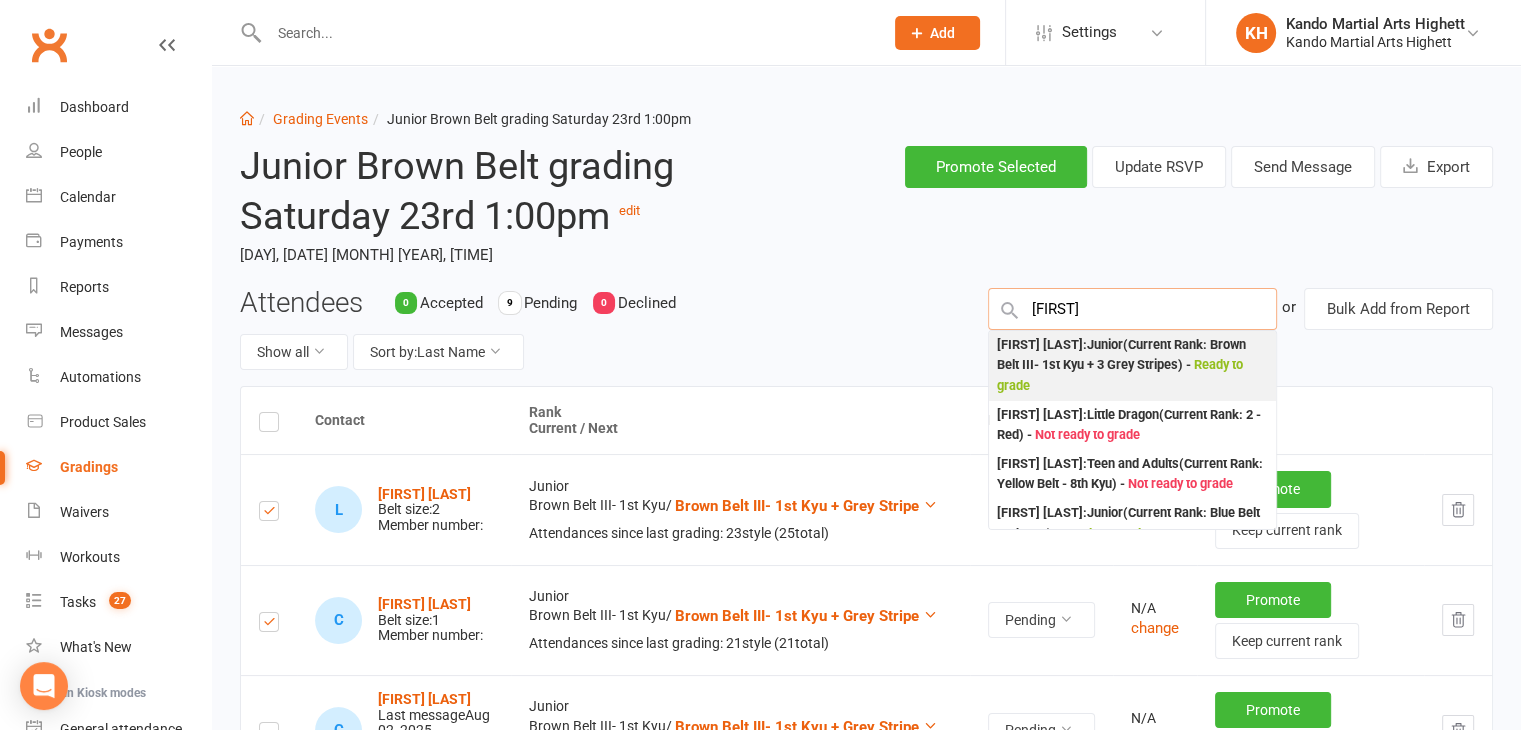 type on "anitra" 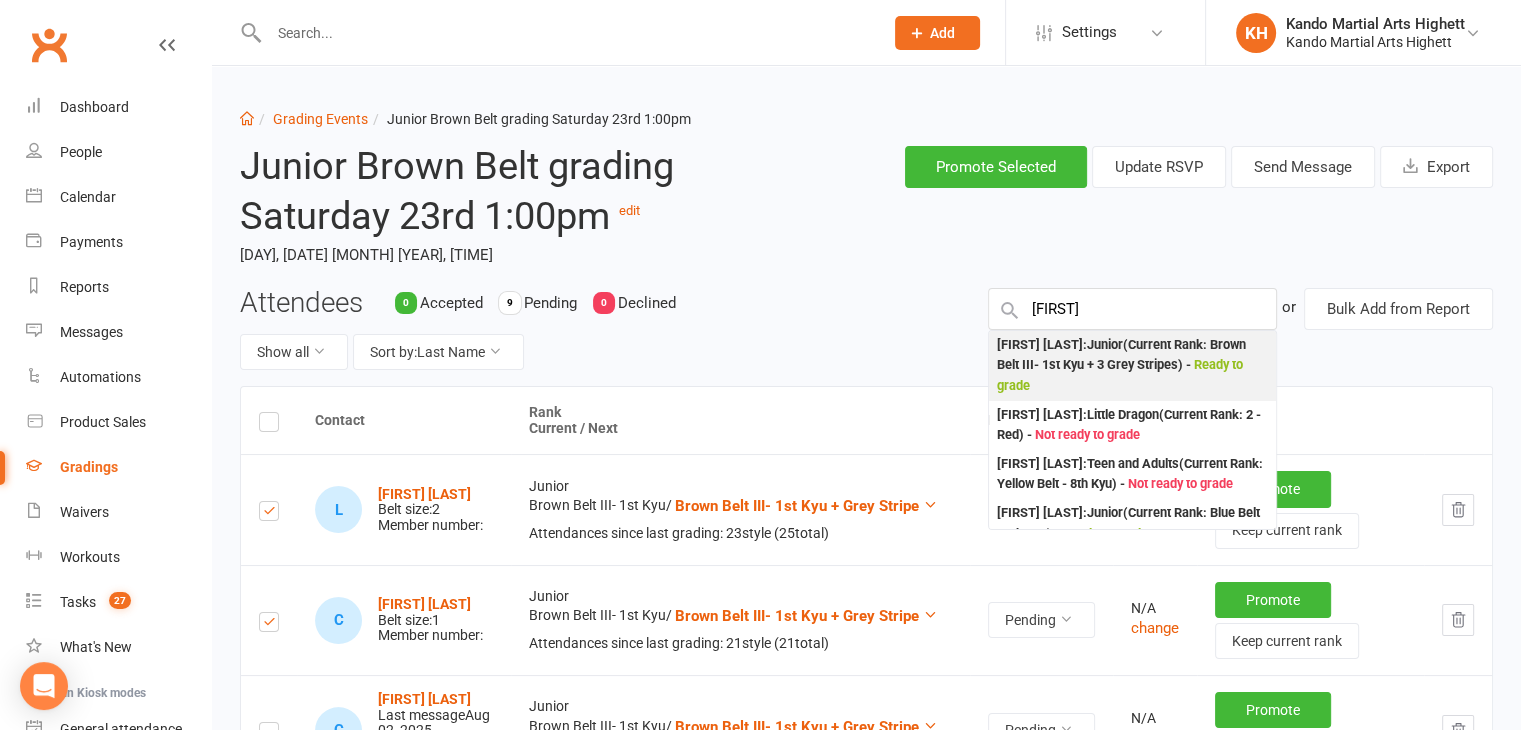 click on "Anitra Iyer :  Junior  (Current Rank:   Brown  Belt III- 1st  Kyu + 3 Grey Stripes ) -   Ready to grade" at bounding box center [1132, 366] 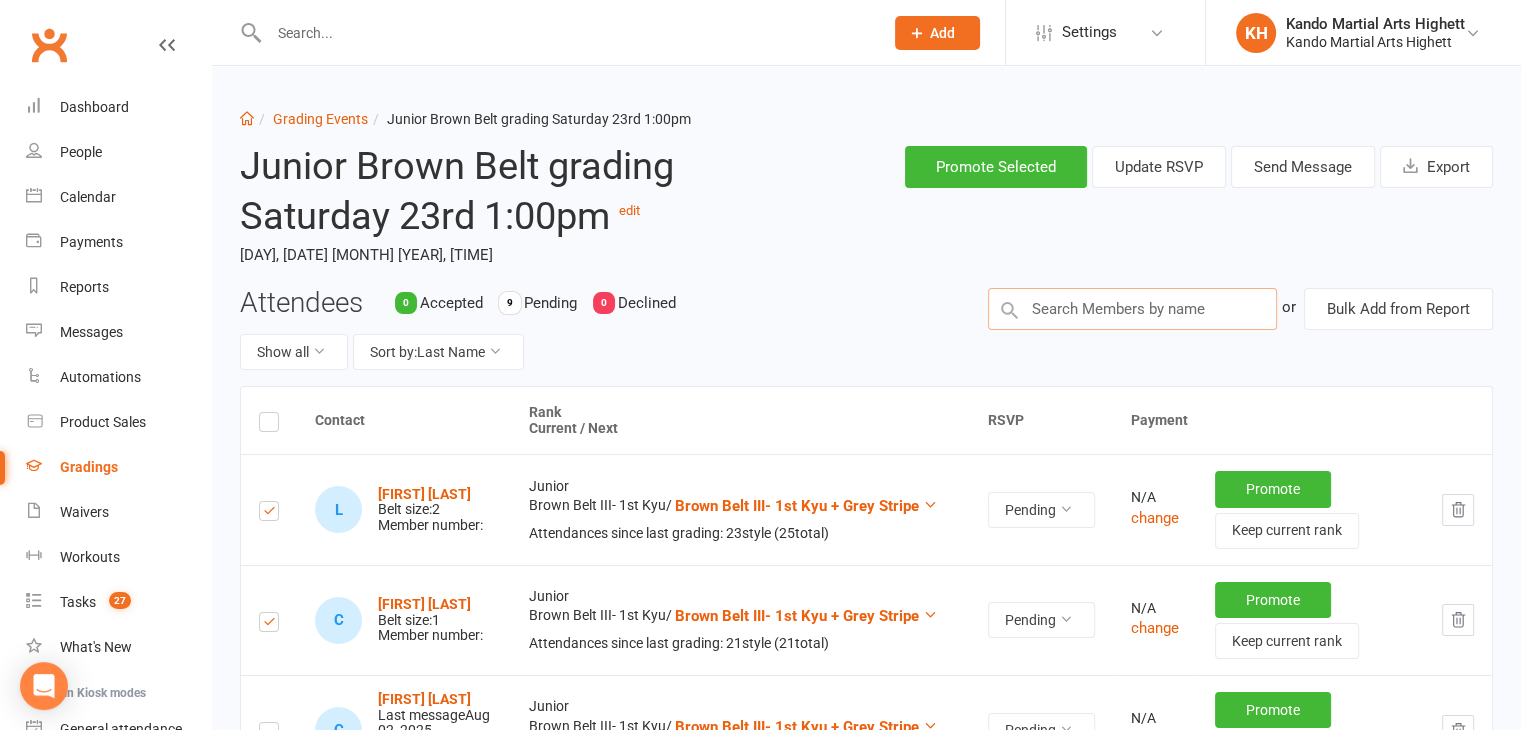 click at bounding box center [1132, 309] 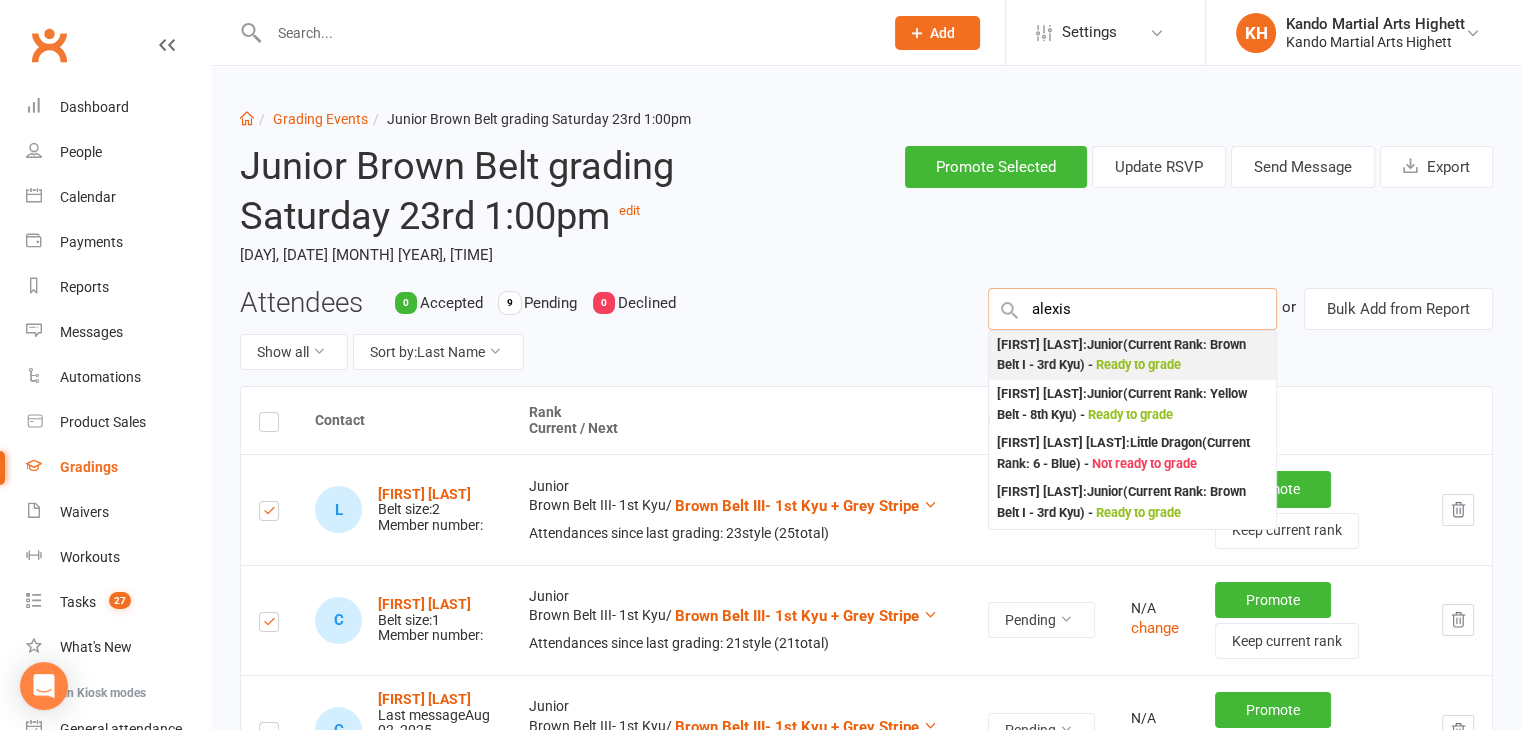 type on "alexis" 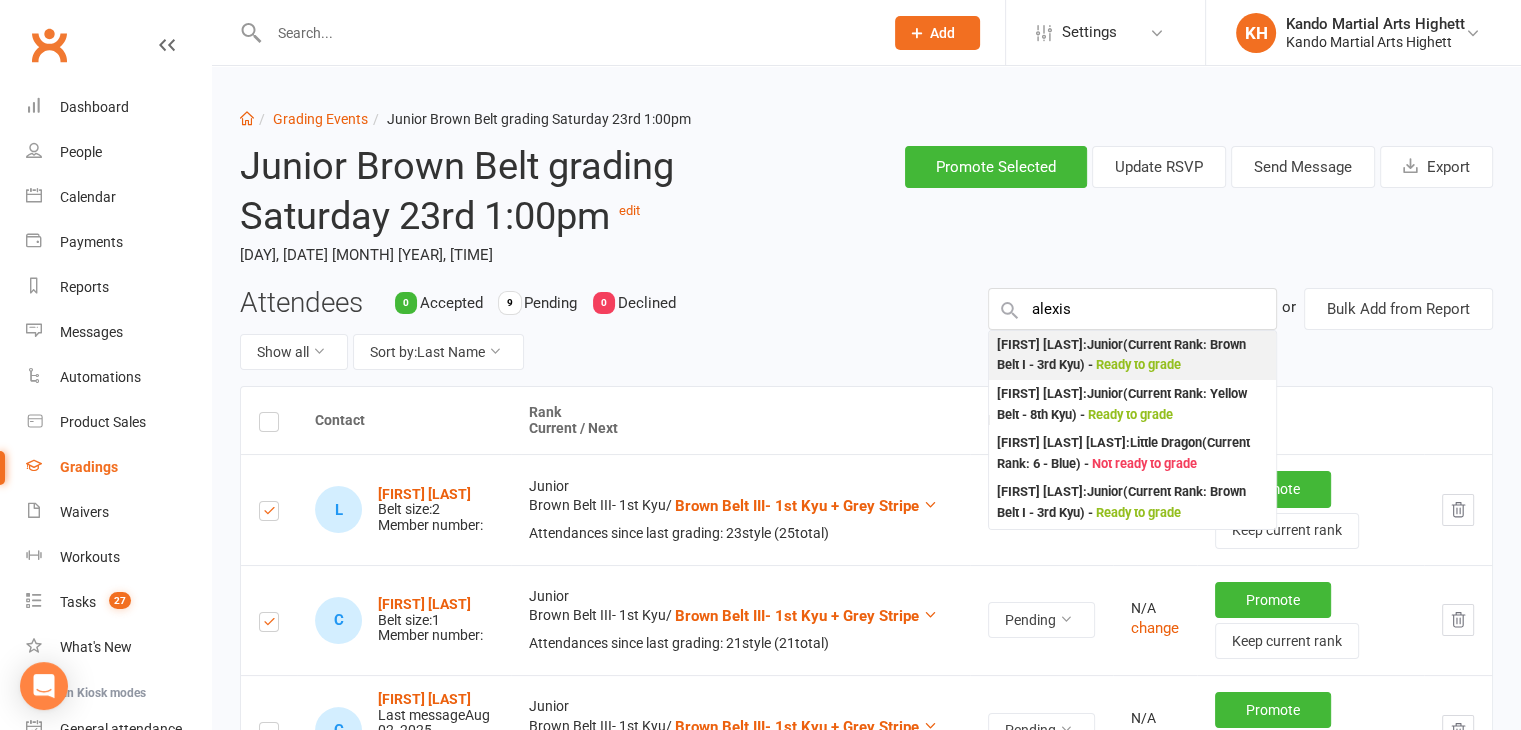 click on "Alexis Taylor :  Junior  (Current Rank:   Brown  Belt I - 3rd  Kyu ) -   Ready to grade" at bounding box center [1132, 355] 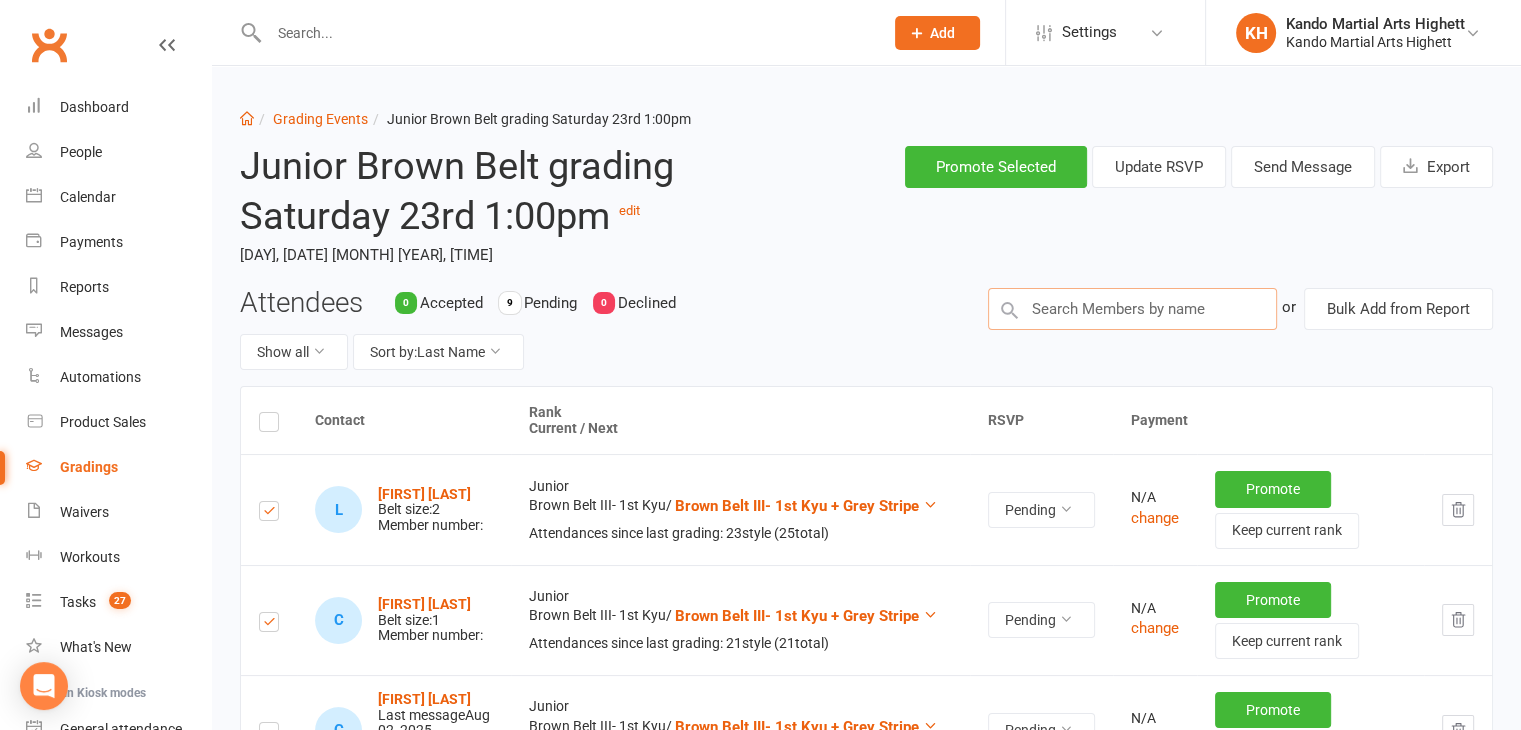 click at bounding box center [1132, 309] 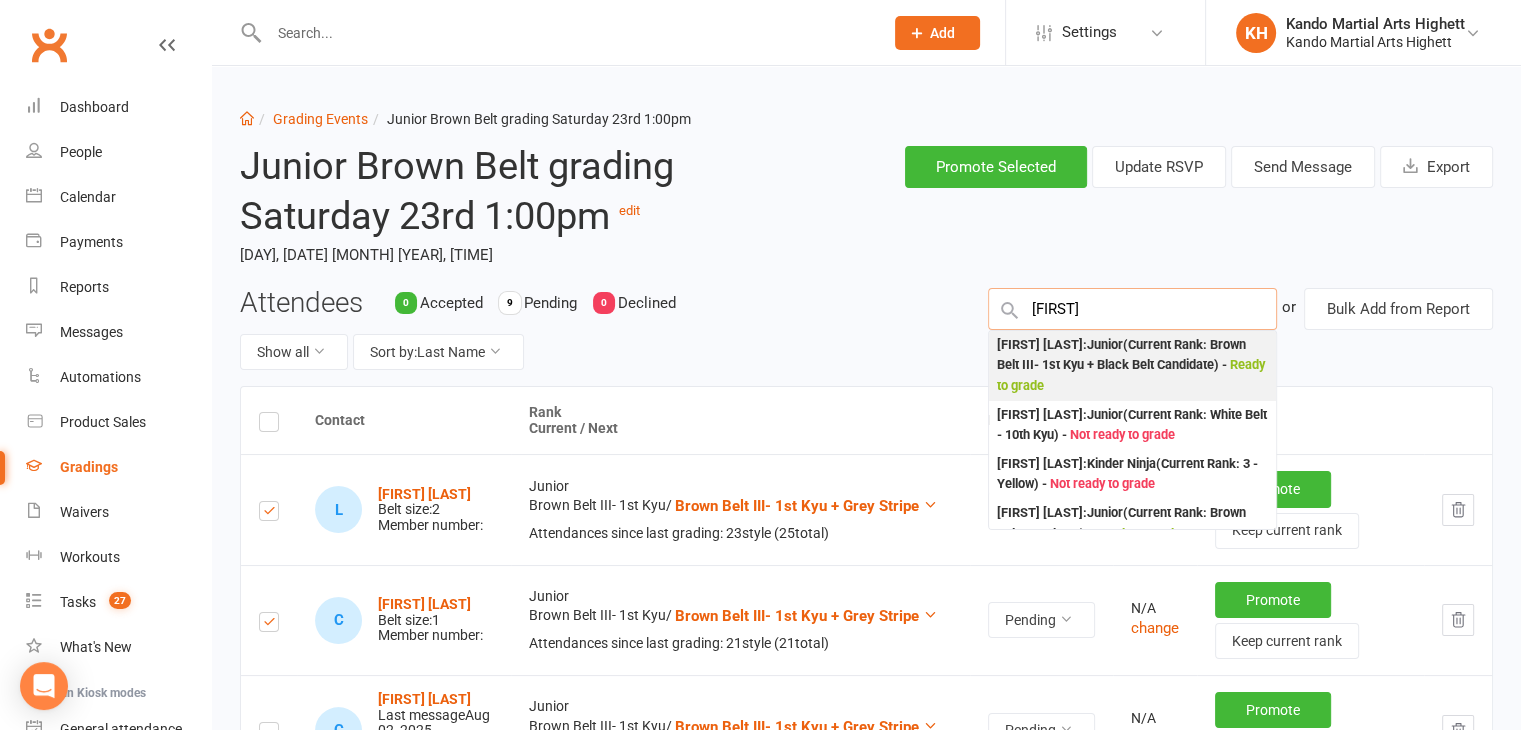 type on "levon" 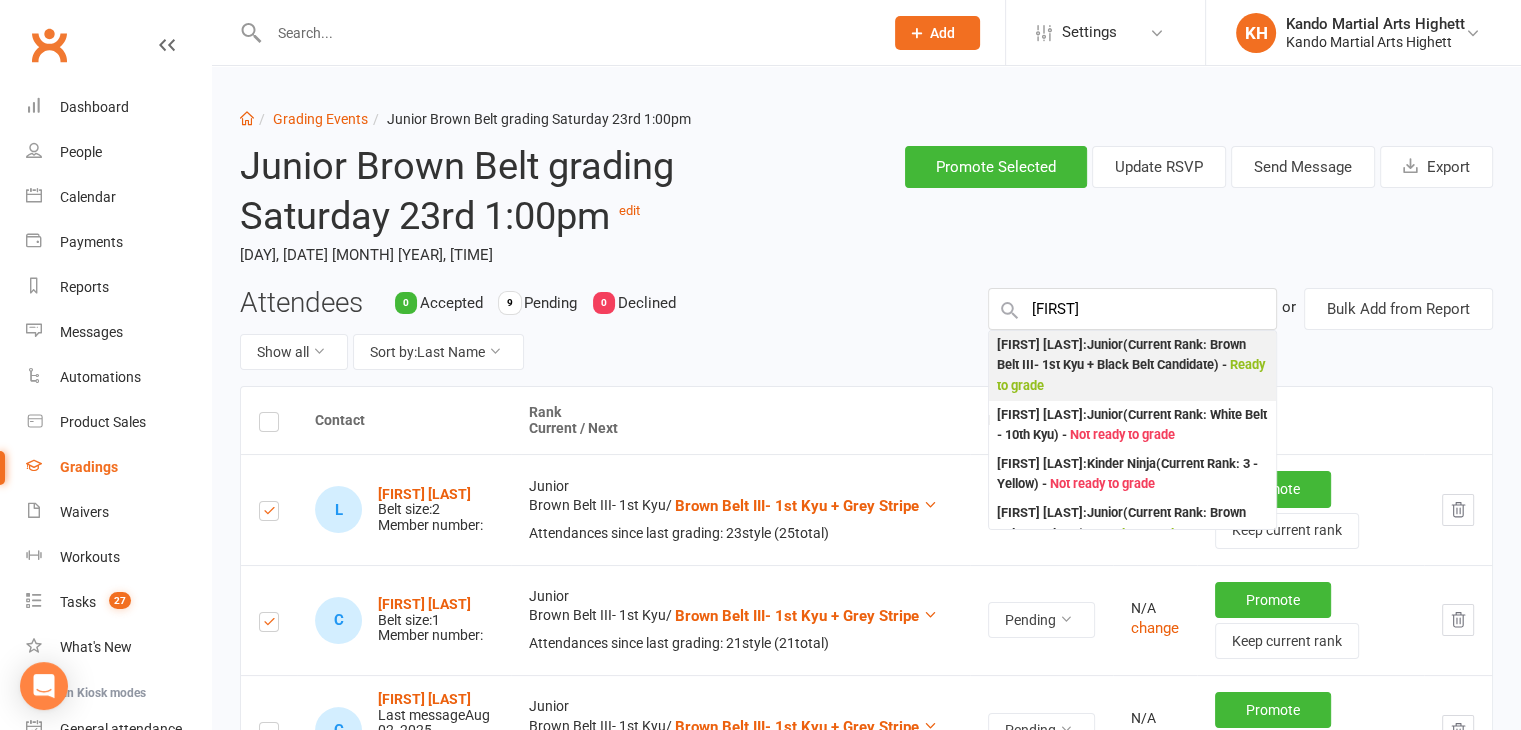 click on "Levon Andonian :  Junior  (Current Rank:   Brown  Belt III- 1st  Kyu + Black Belt Candidate ) -   Ready to grade" at bounding box center [1132, 366] 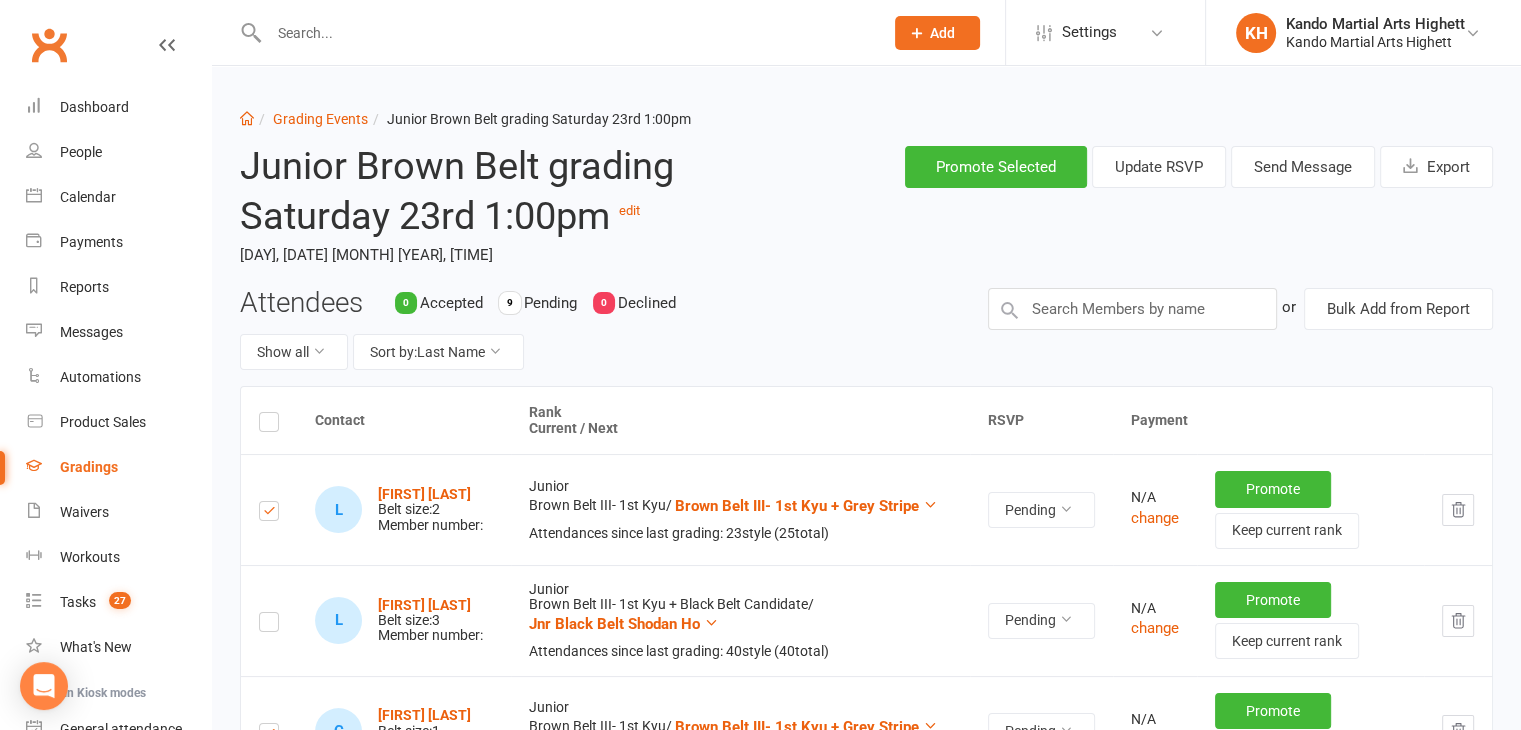 click on "Attendees 0 Accepted 9 Pending 0 Declined Show all   Sort by:  Last Name   or Bulk Add from Report" at bounding box center (866, 337) 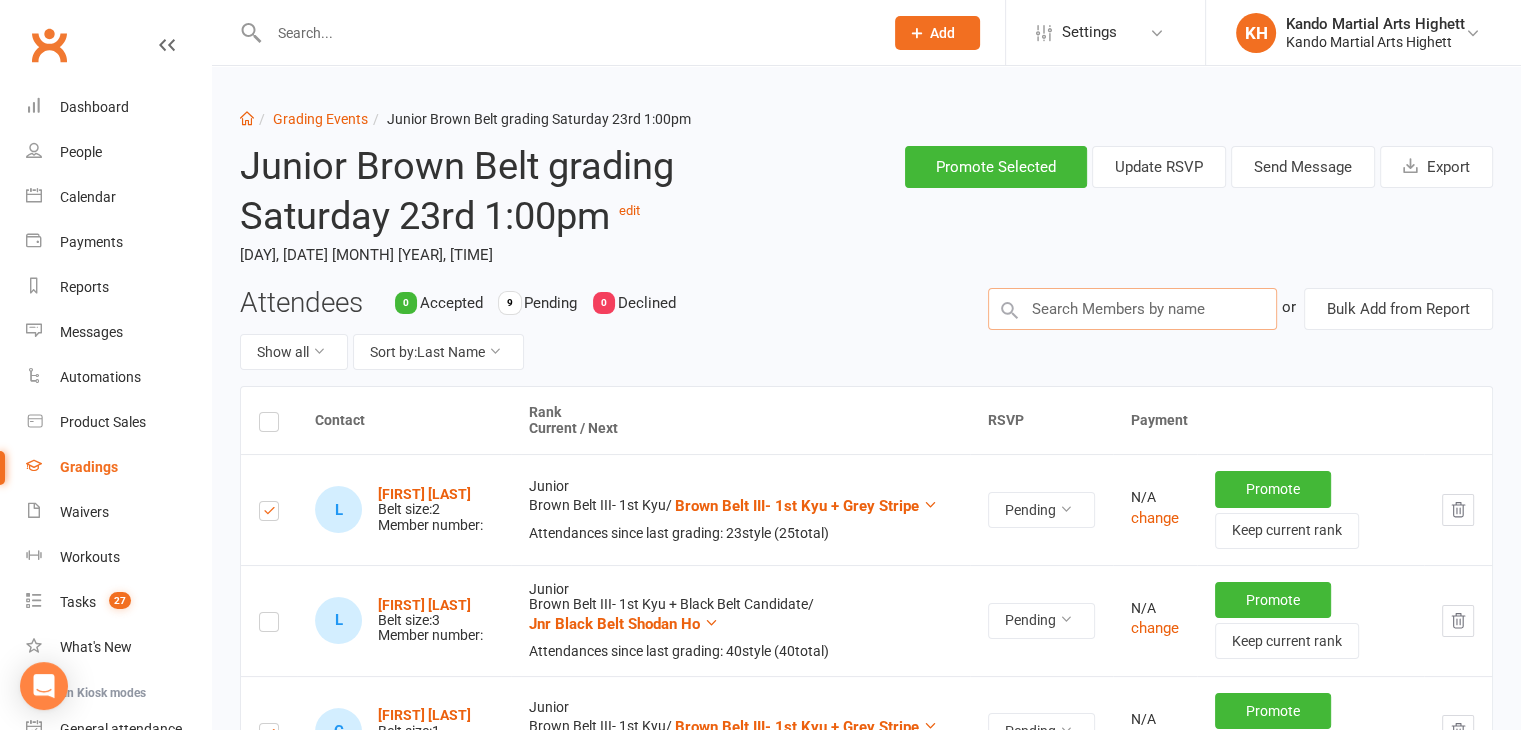 click at bounding box center (1132, 309) 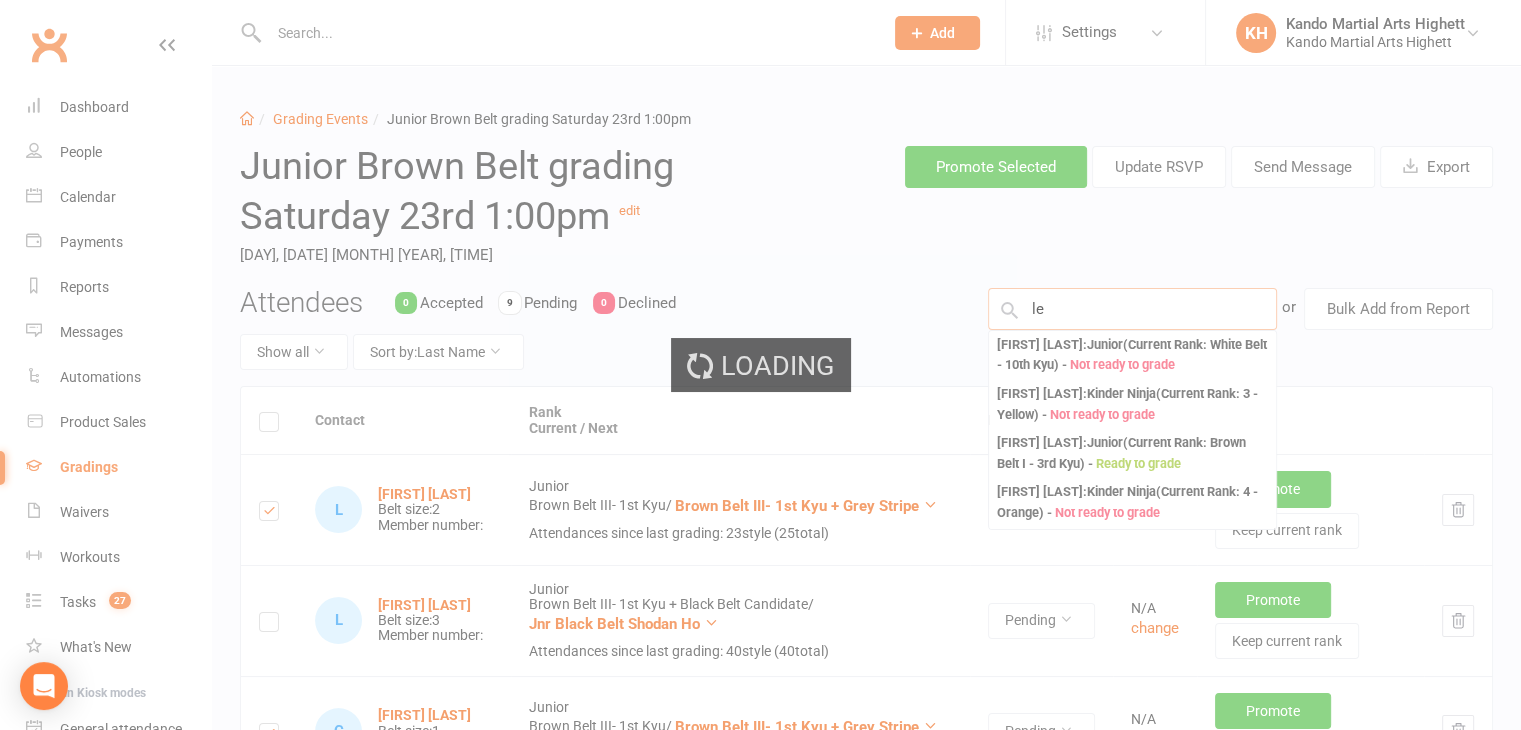 type on "l" 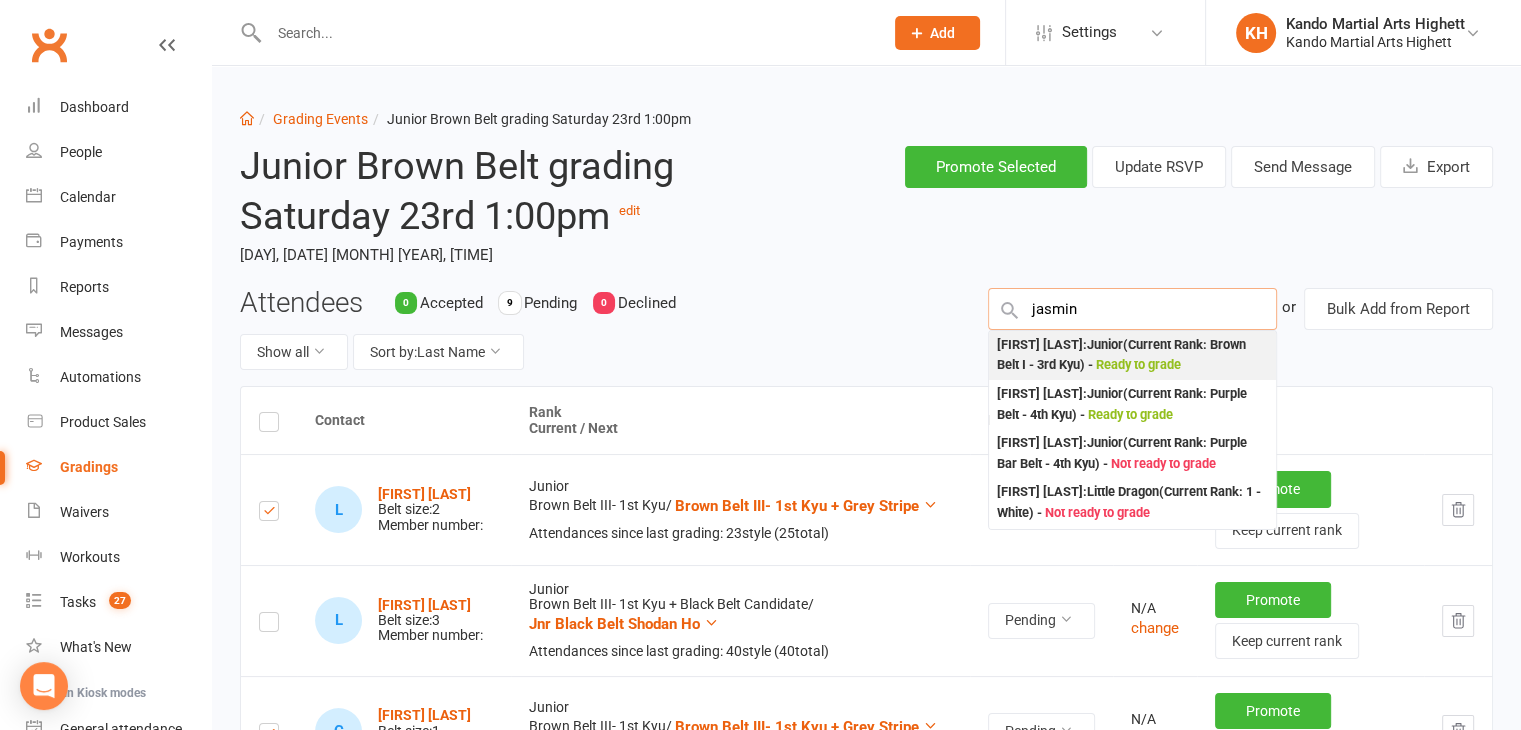 type on "jasmin" 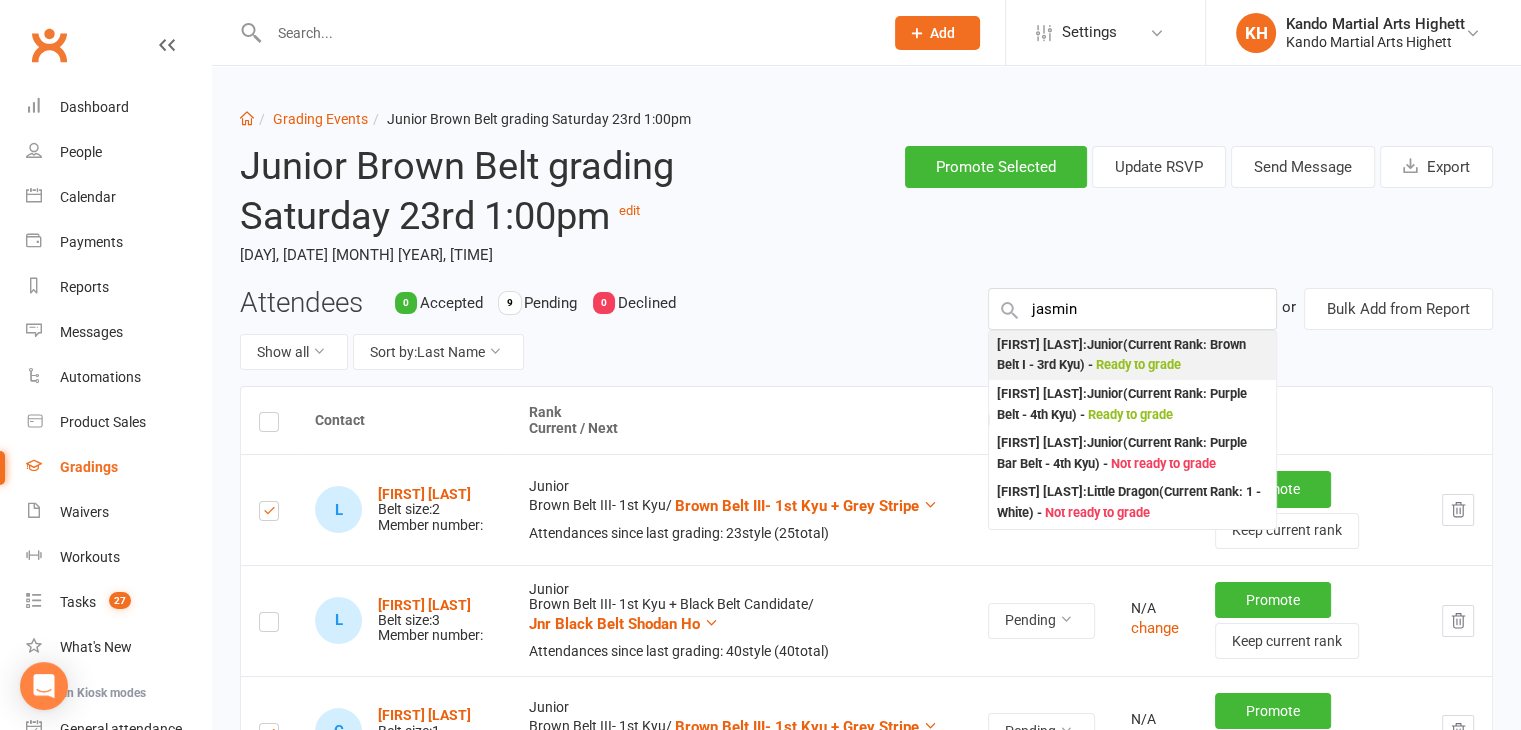 click on "Jasmin Seedin :  Junior  (Current Rank:   Brown  Belt I - 3rd  Kyu ) -   Ready to grade" at bounding box center (1132, 355) 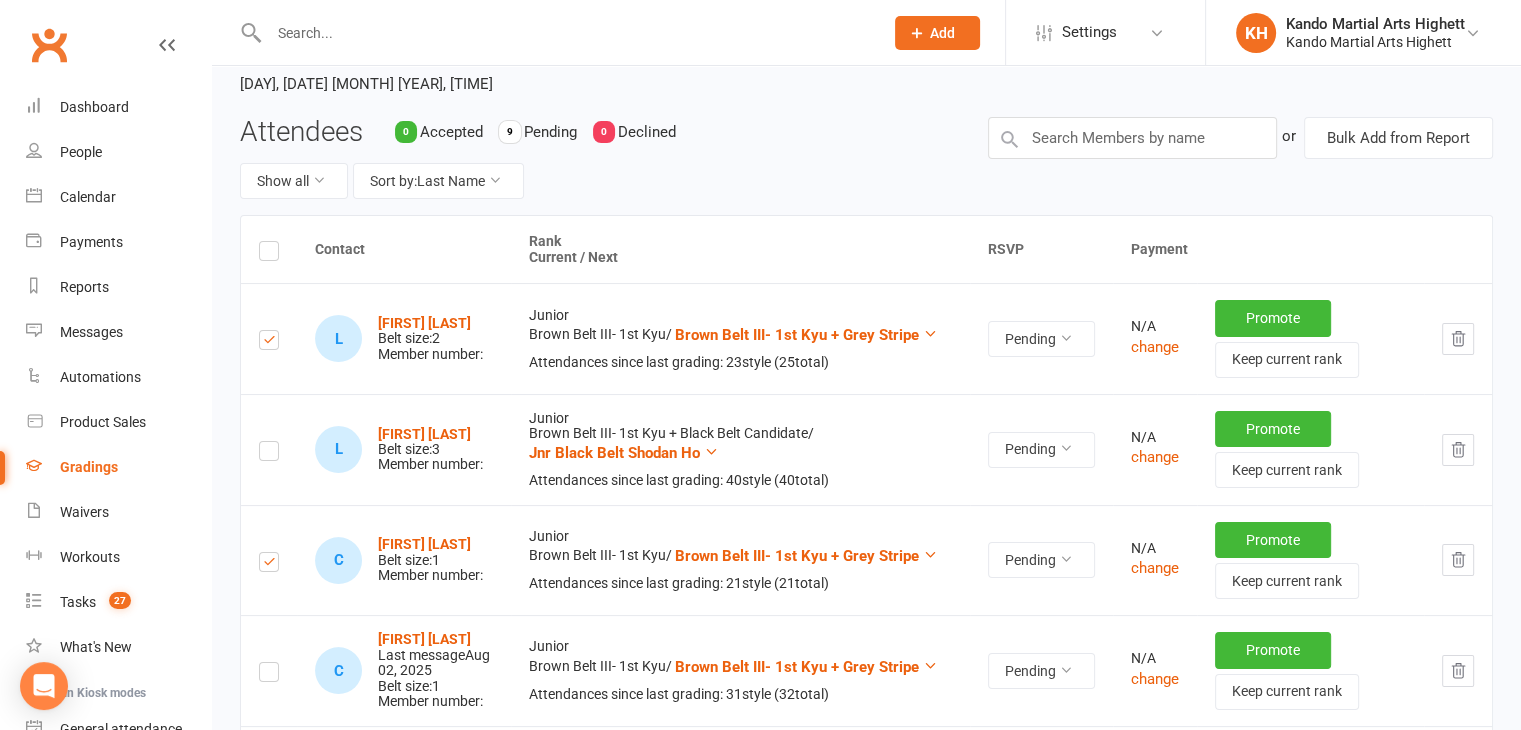 scroll, scrollTop: 172, scrollLeft: 0, axis: vertical 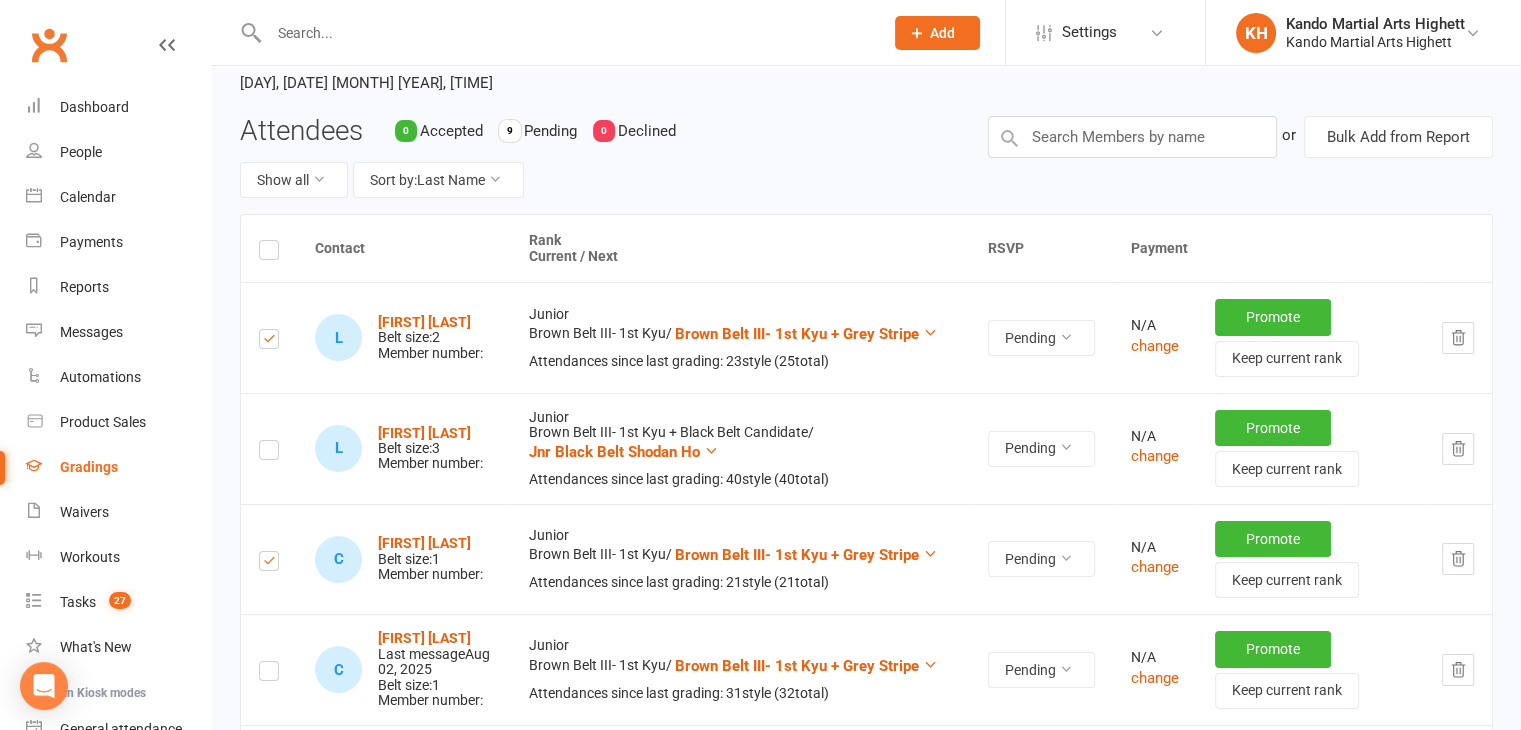 click at bounding box center (269, 453) 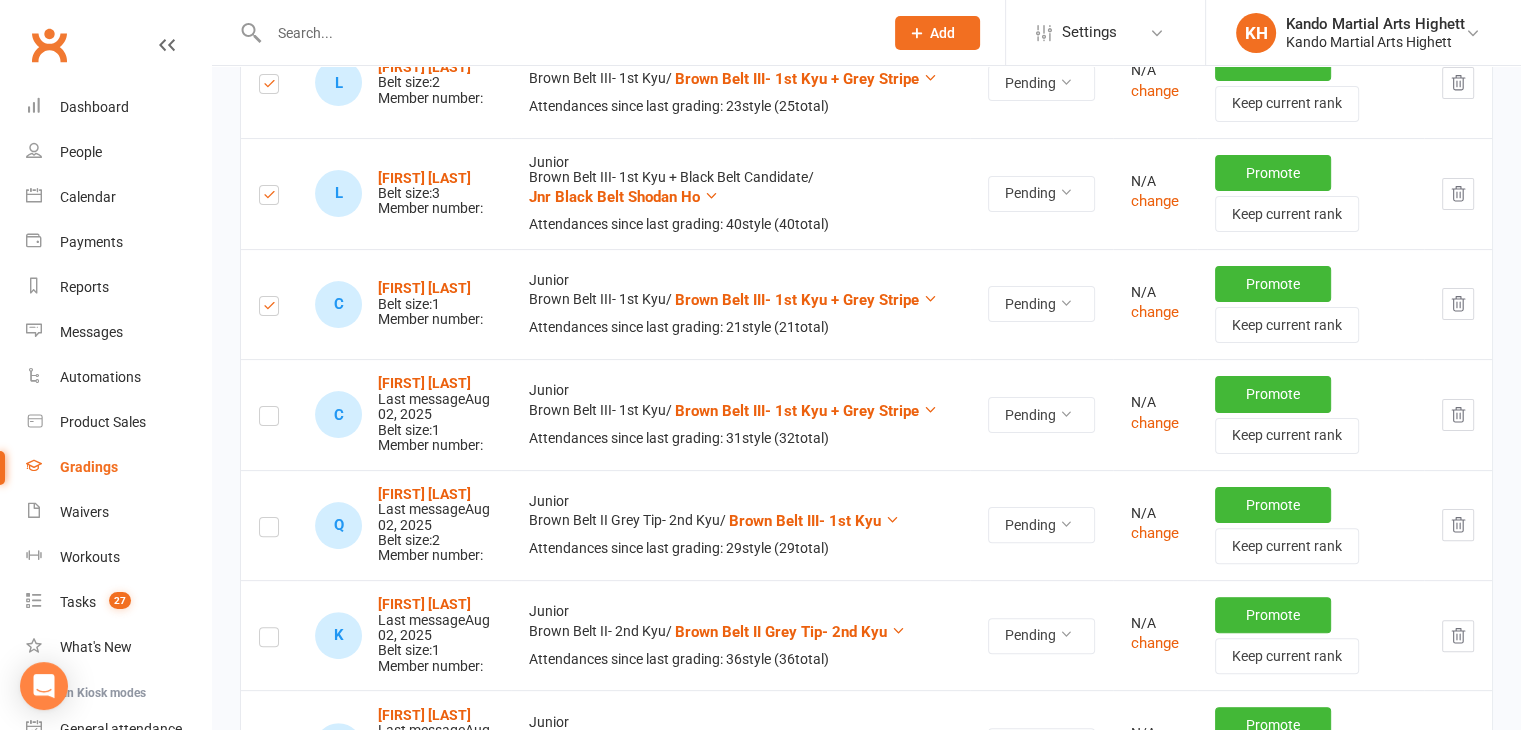 scroll, scrollTop: 432, scrollLeft: 0, axis: vertical 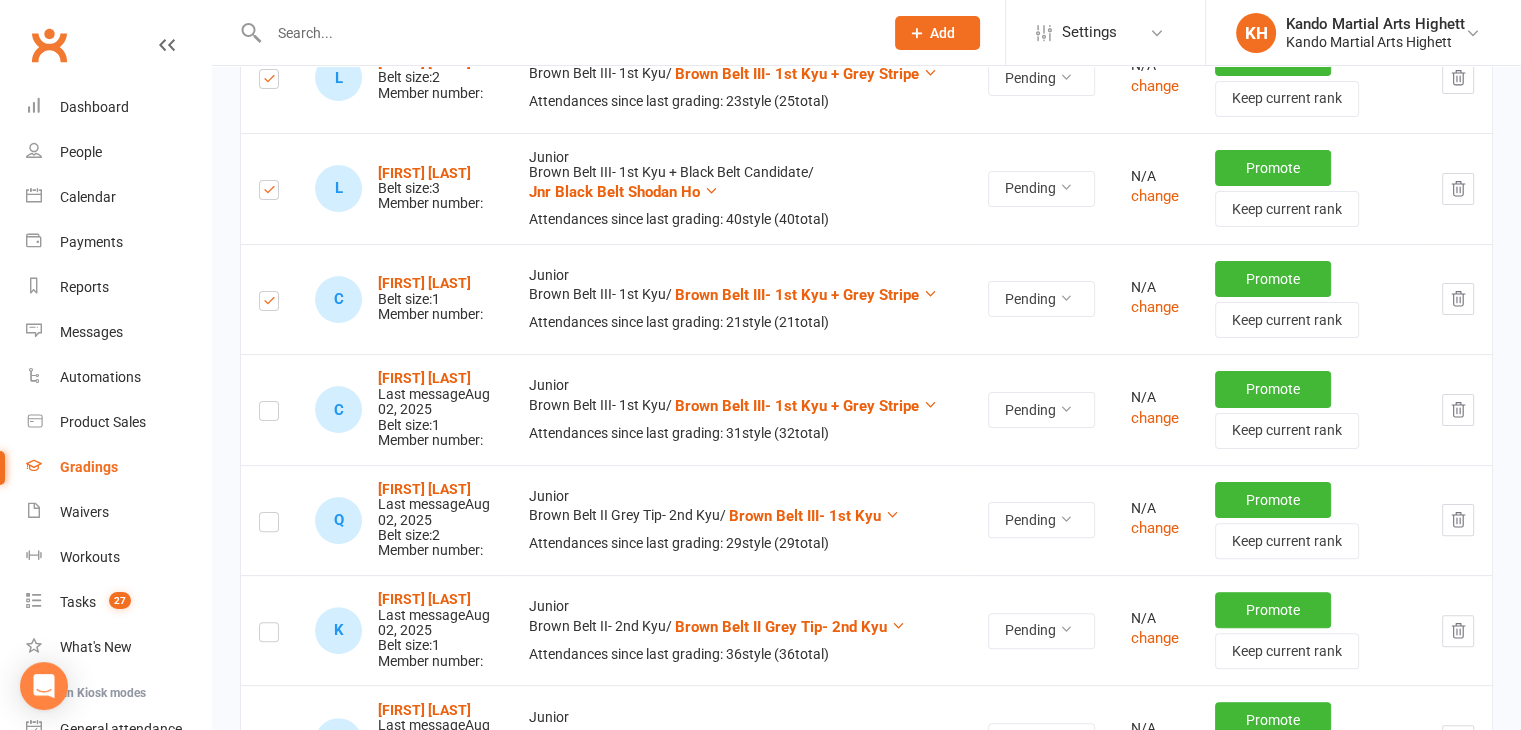 click at bounding box center [269, 525] 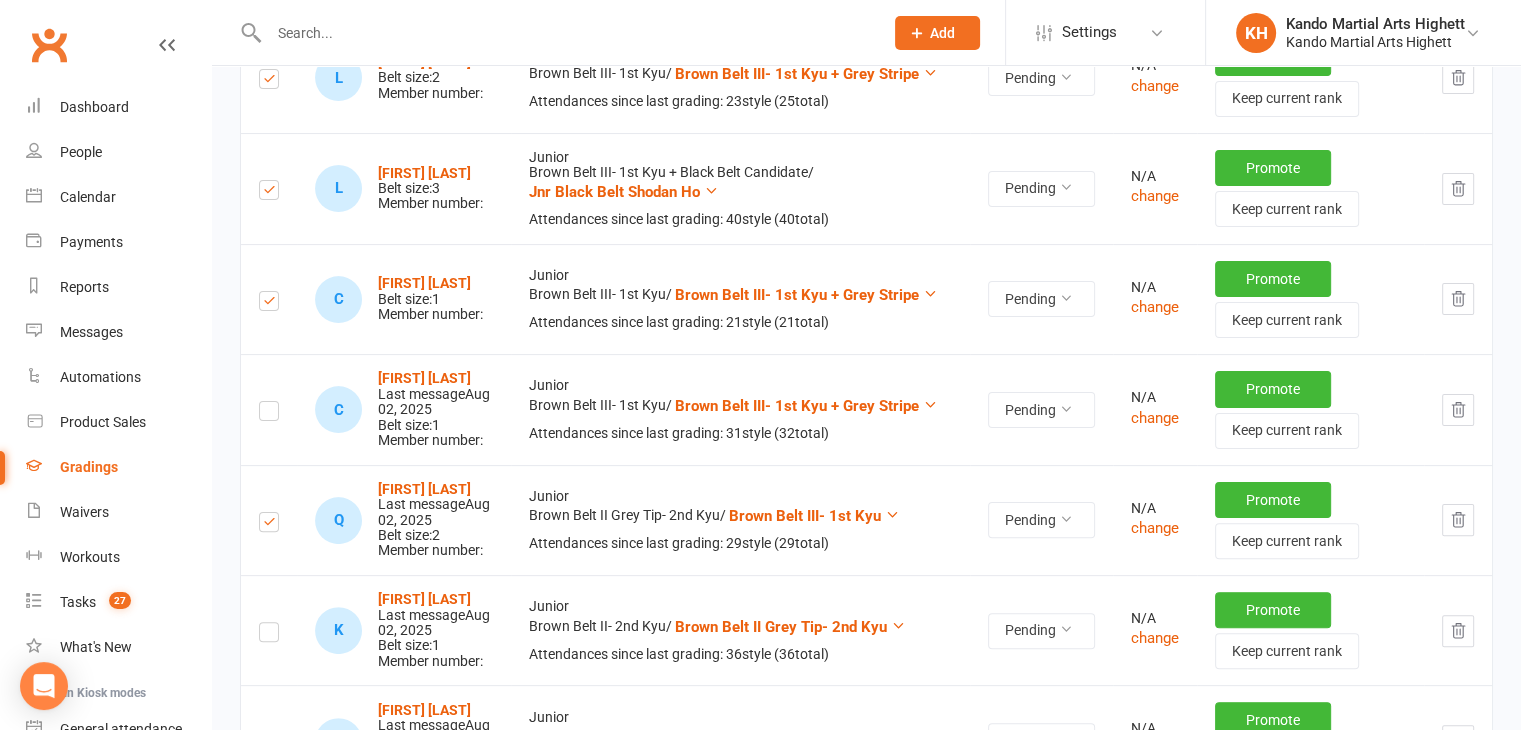 scroll, scrollTop: 439, scrollLeft: 0, axis: vertical 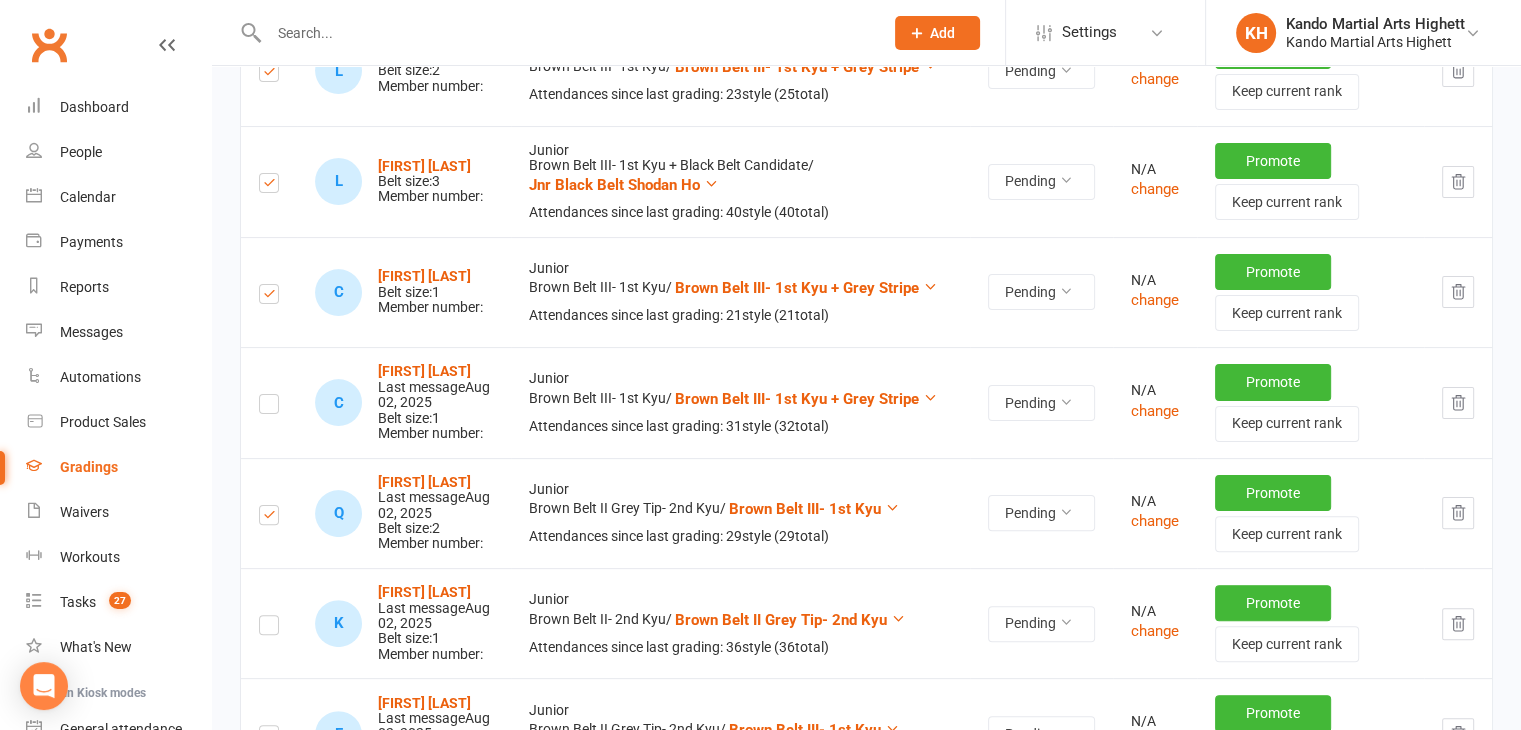 click at bounding box center [269, 518] 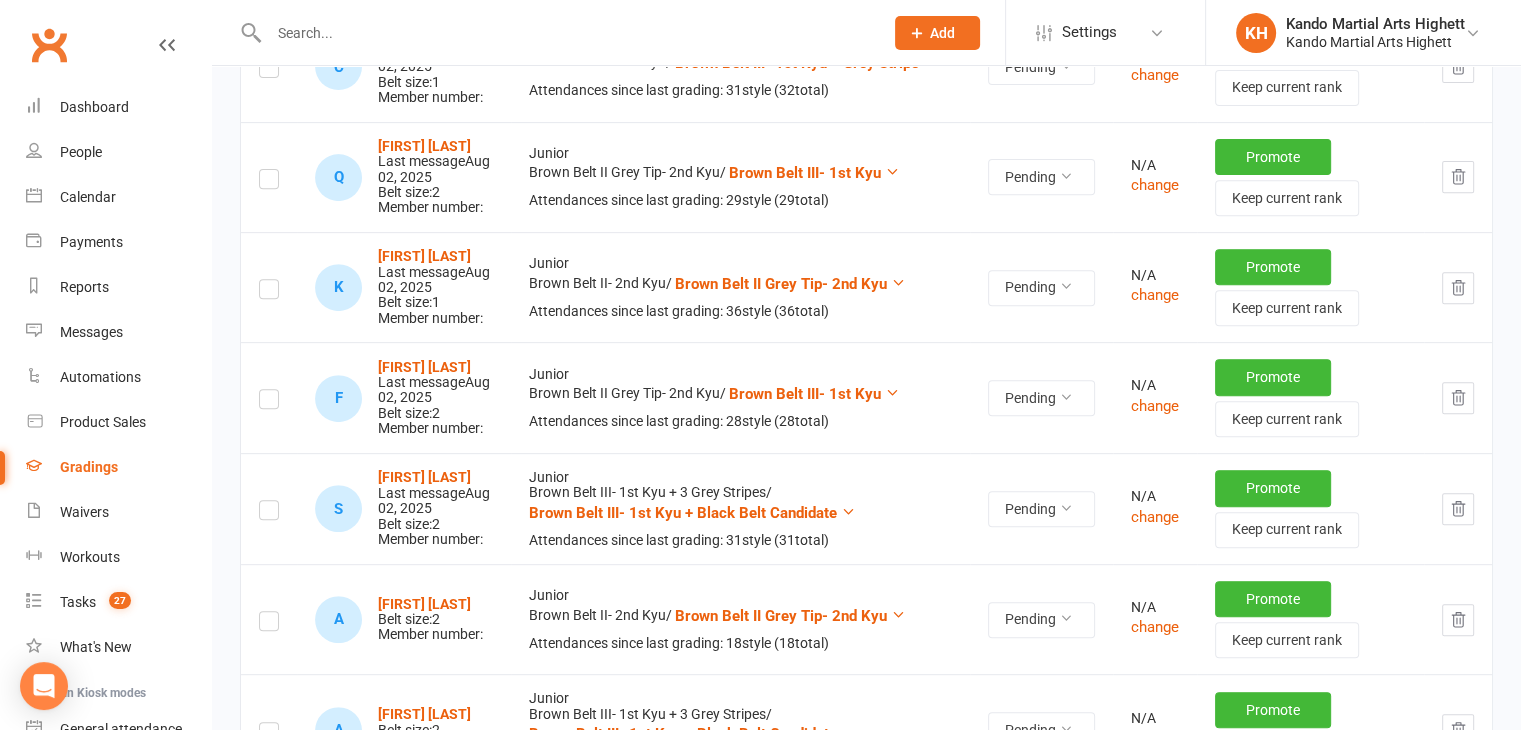 scroll, scrollTop: 831, scrollLeft: 0, axis: vertical 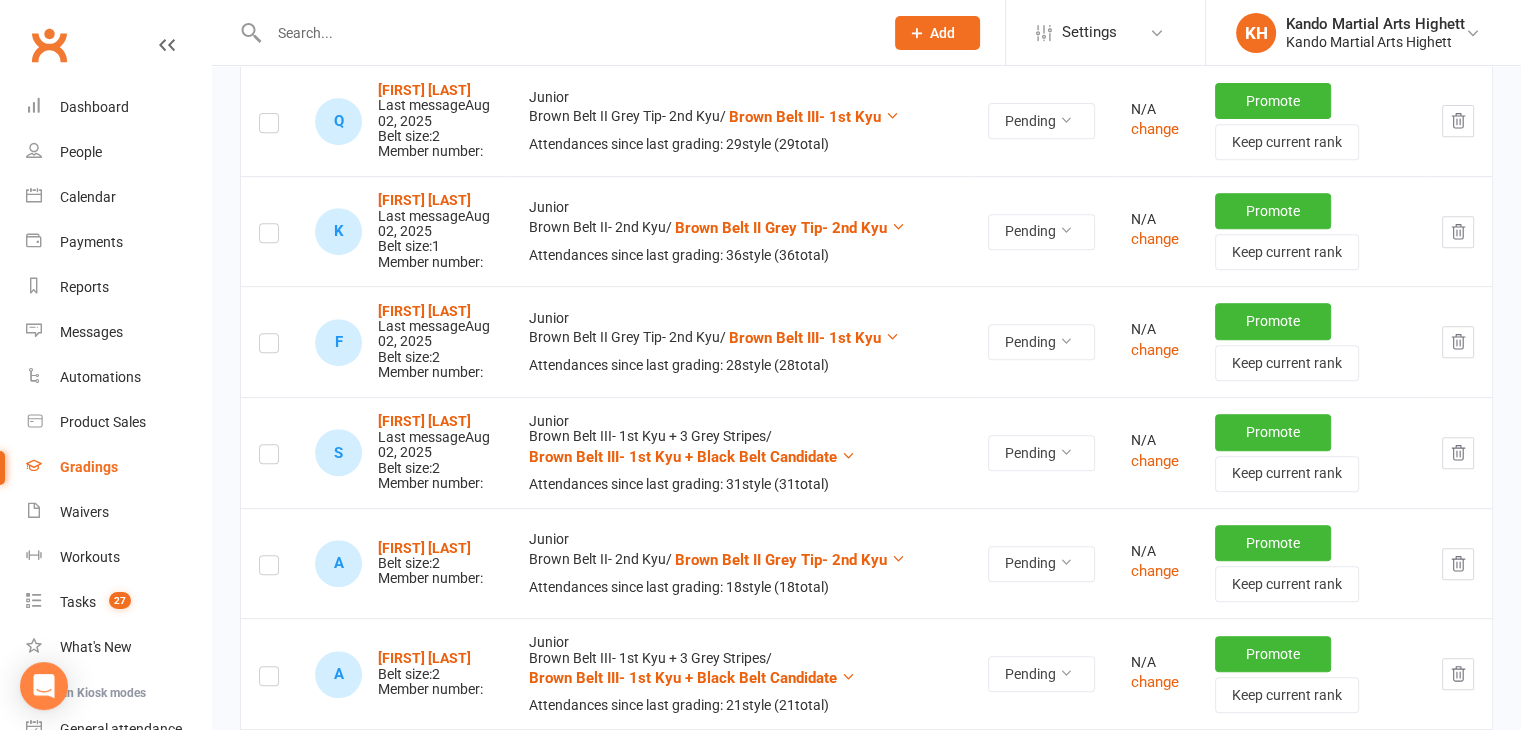 click at bounding box center (269, 452) 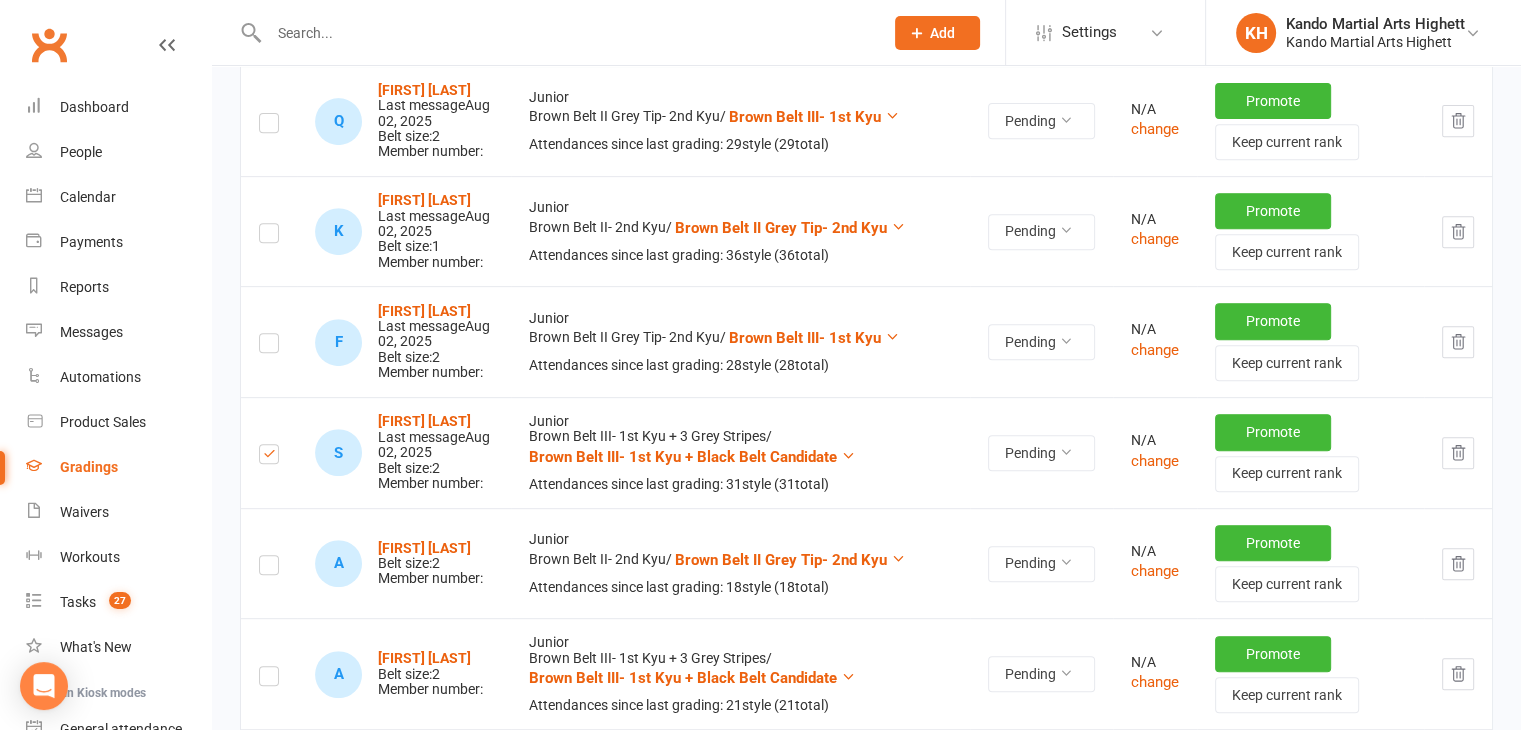 click at bounding box center [269, 457] 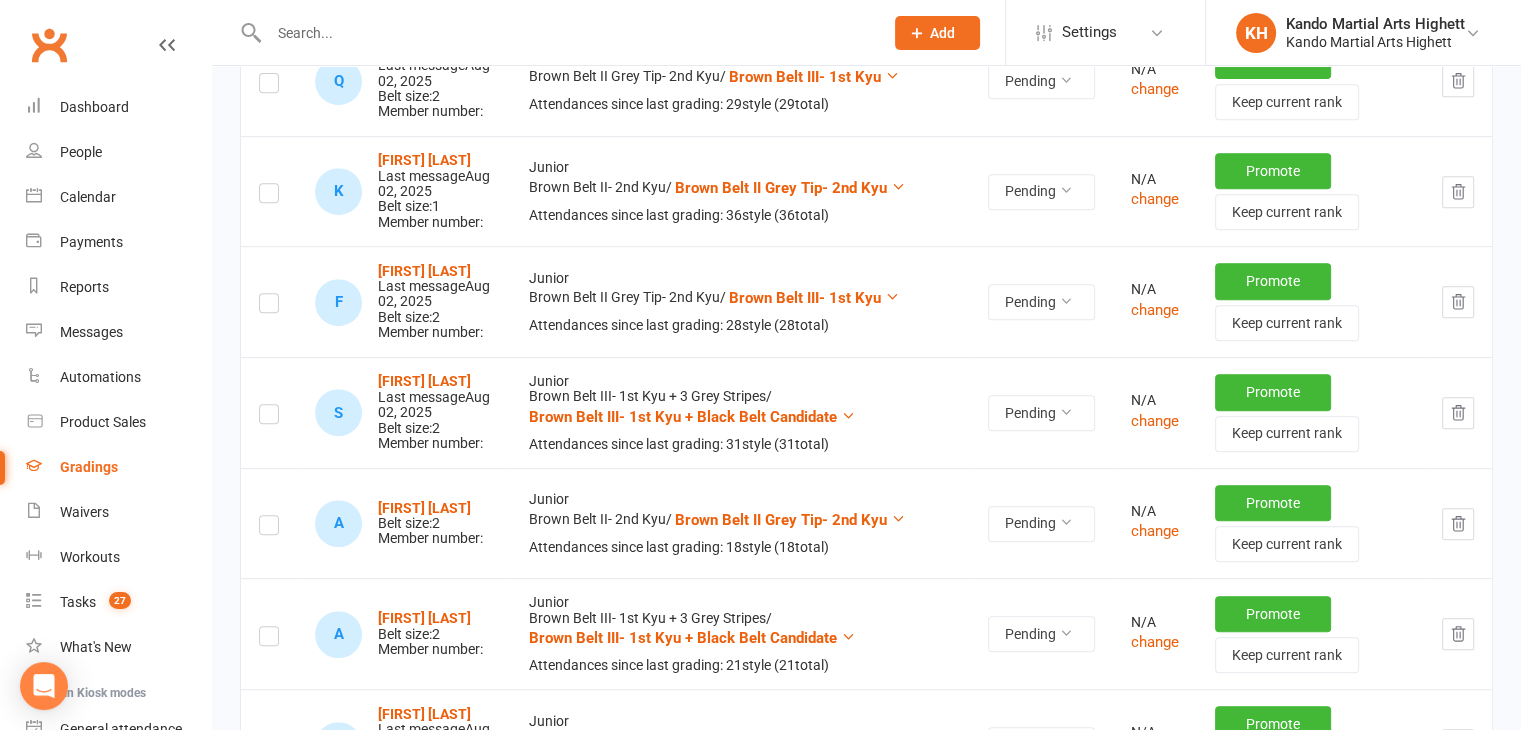 scroll, scrollTop: 911, scrollLeft: 0, axis: vertical 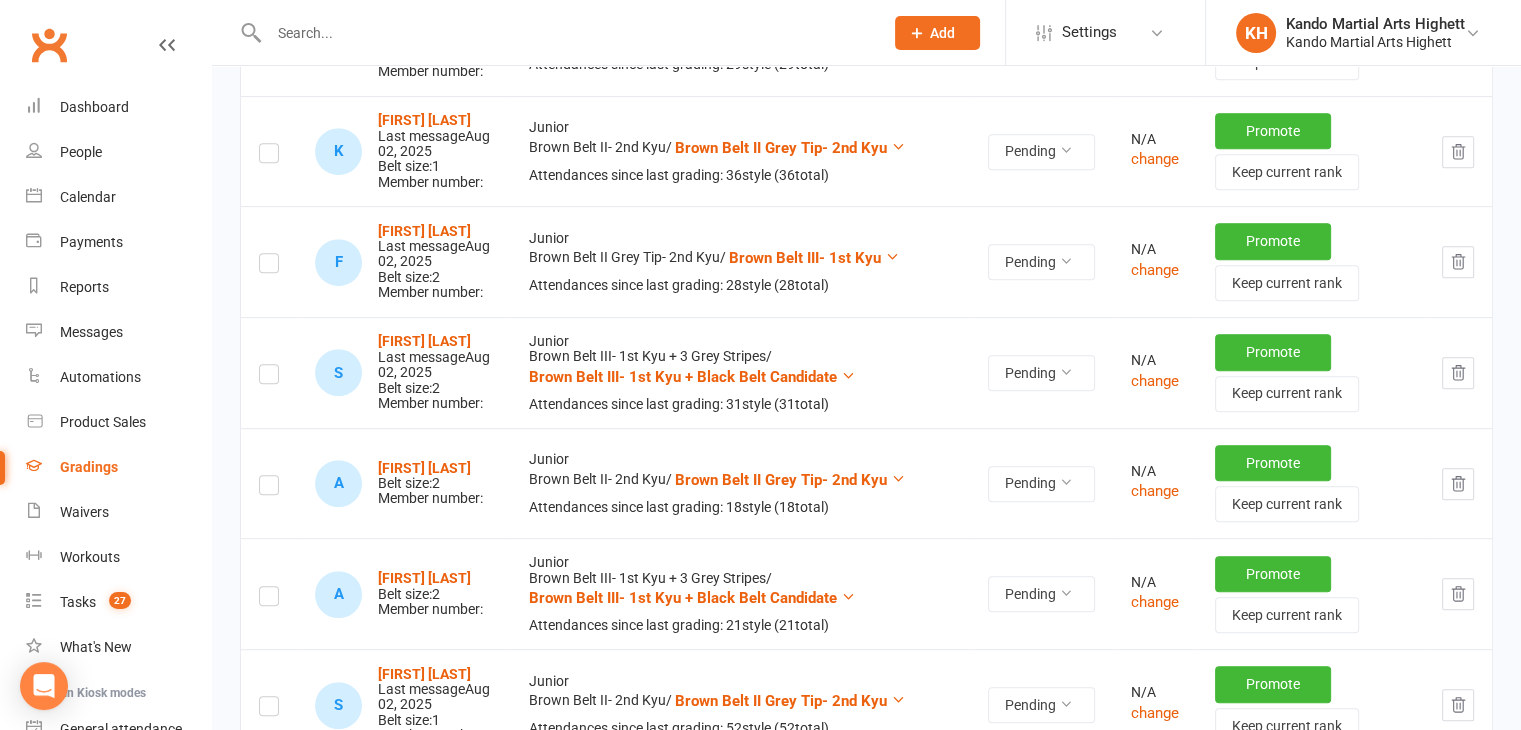 click at bounding box center (269, 488) 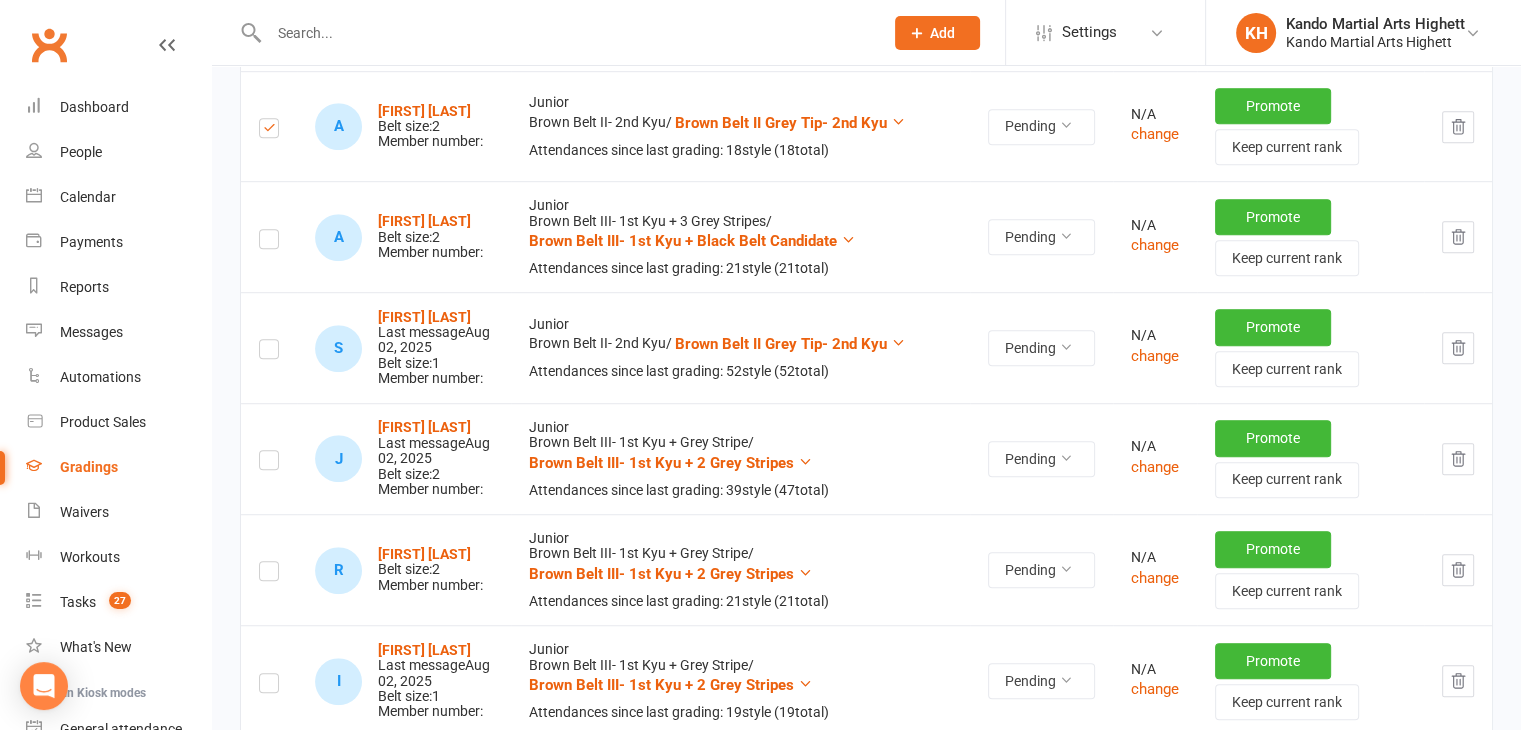 scroll, scrollTop: 1319, scrollLeft: 0, axis: vertical 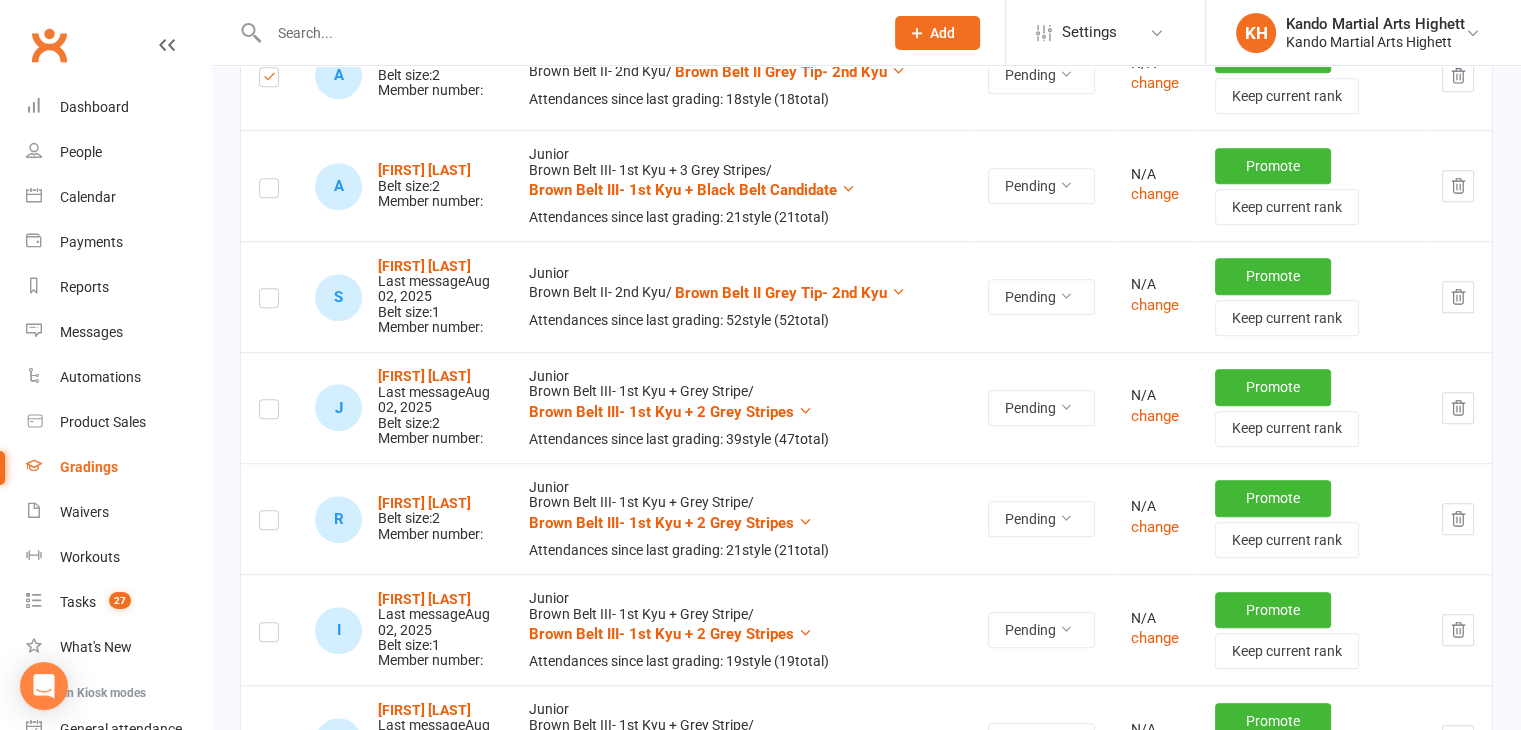 click at bounding box center (269, 191) 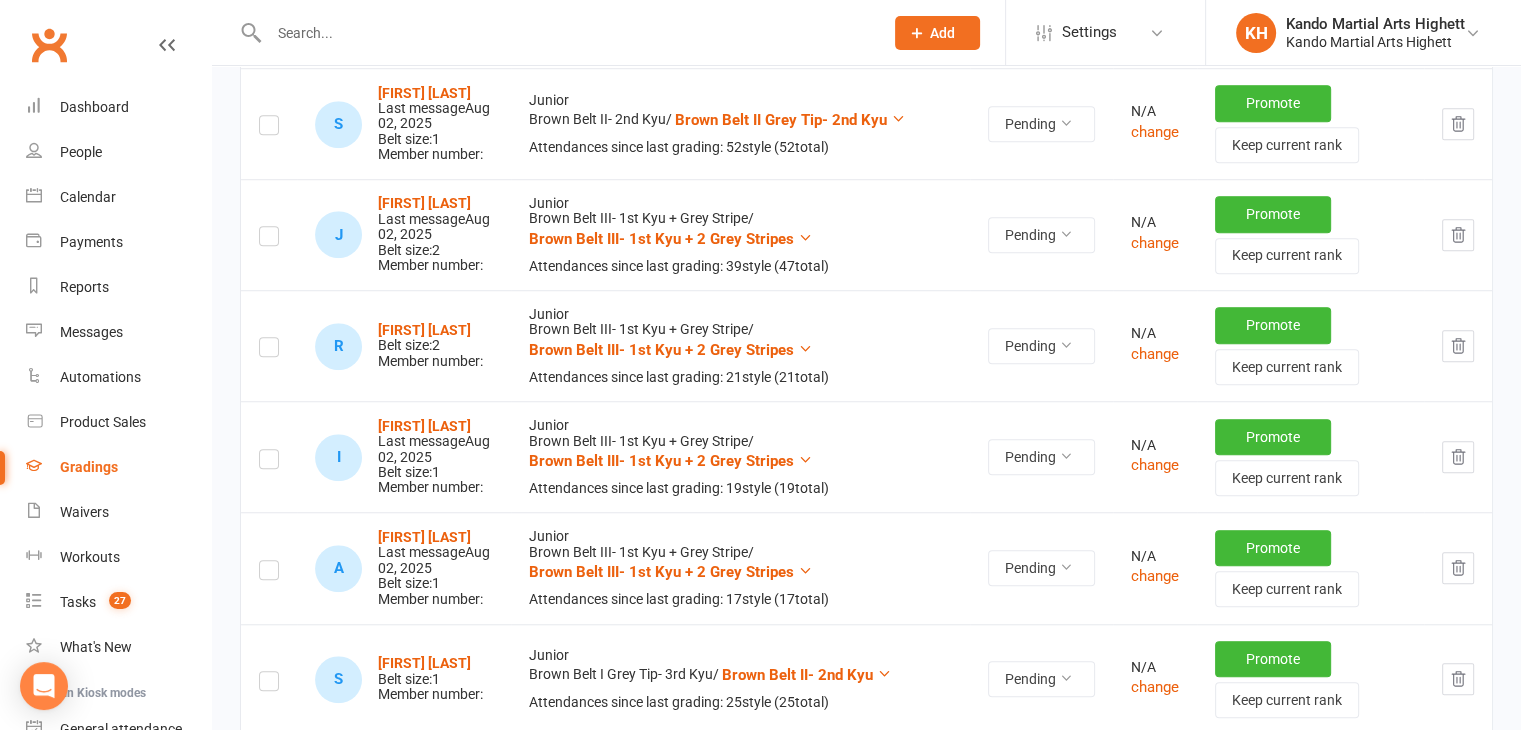 scroll, scrollTop: 1494, scrollLeft: 0, axis: vertical 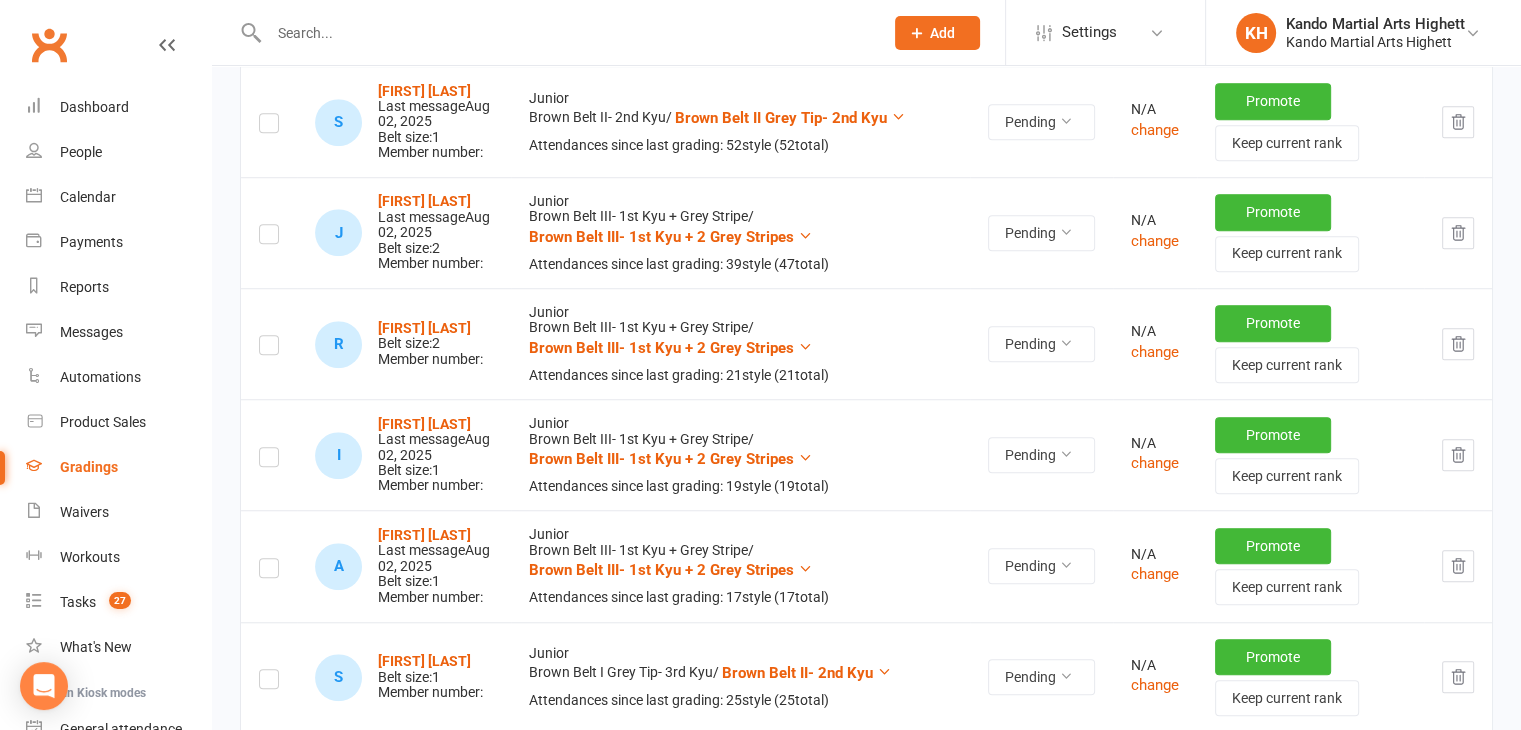click at bounding box center [269, 348] 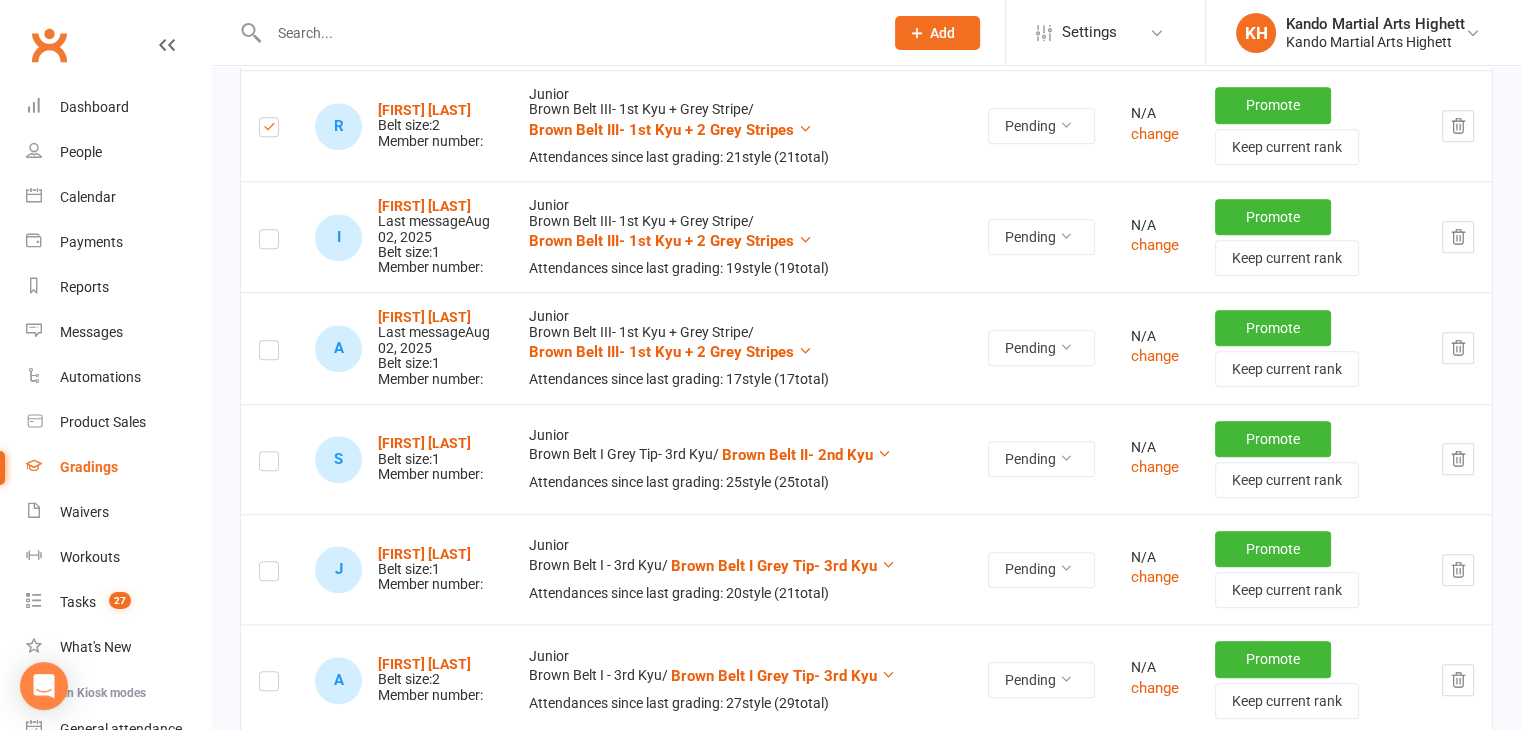 scroll, scrollTop: 1716, scrollLeft: 0, axis: vertical 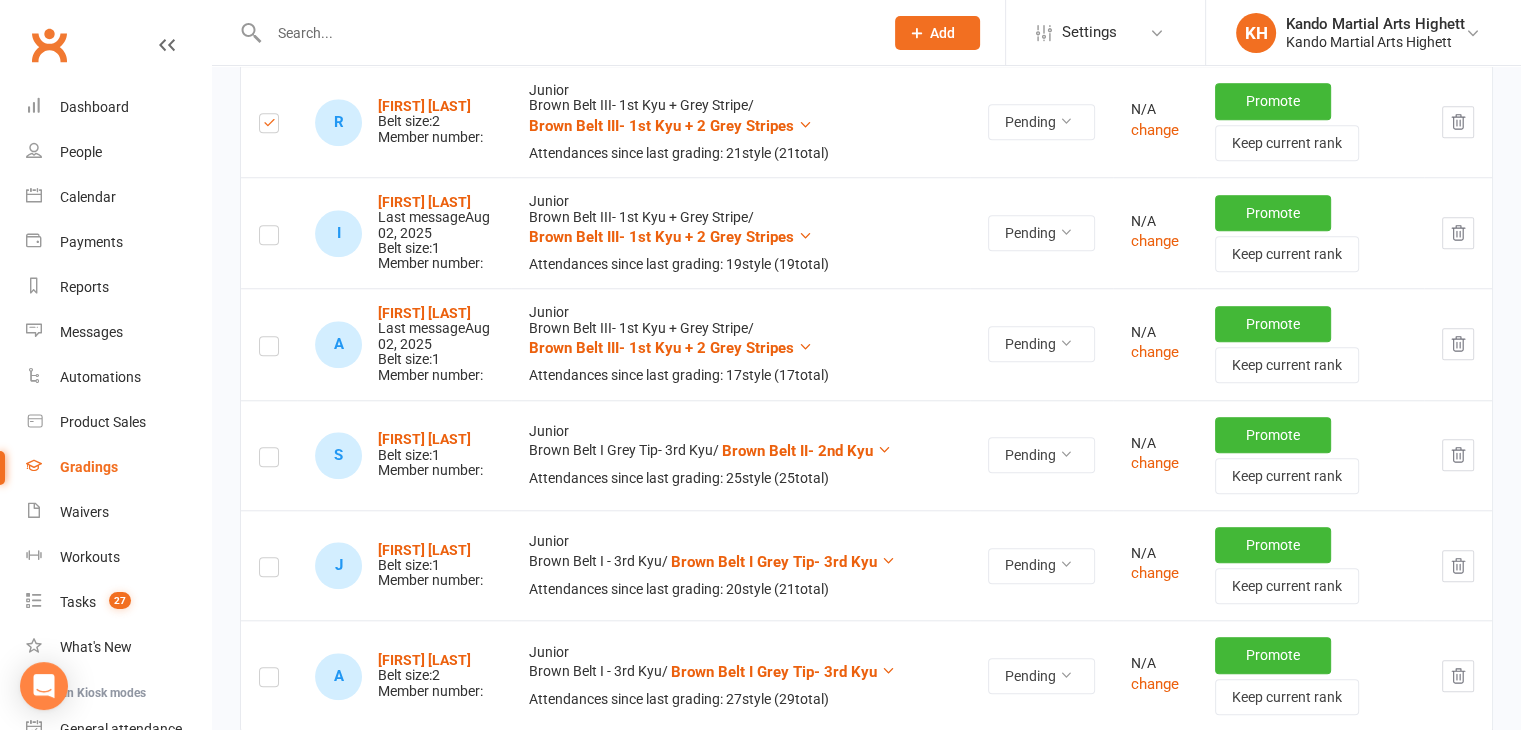 click at bounding box center (269, 455) 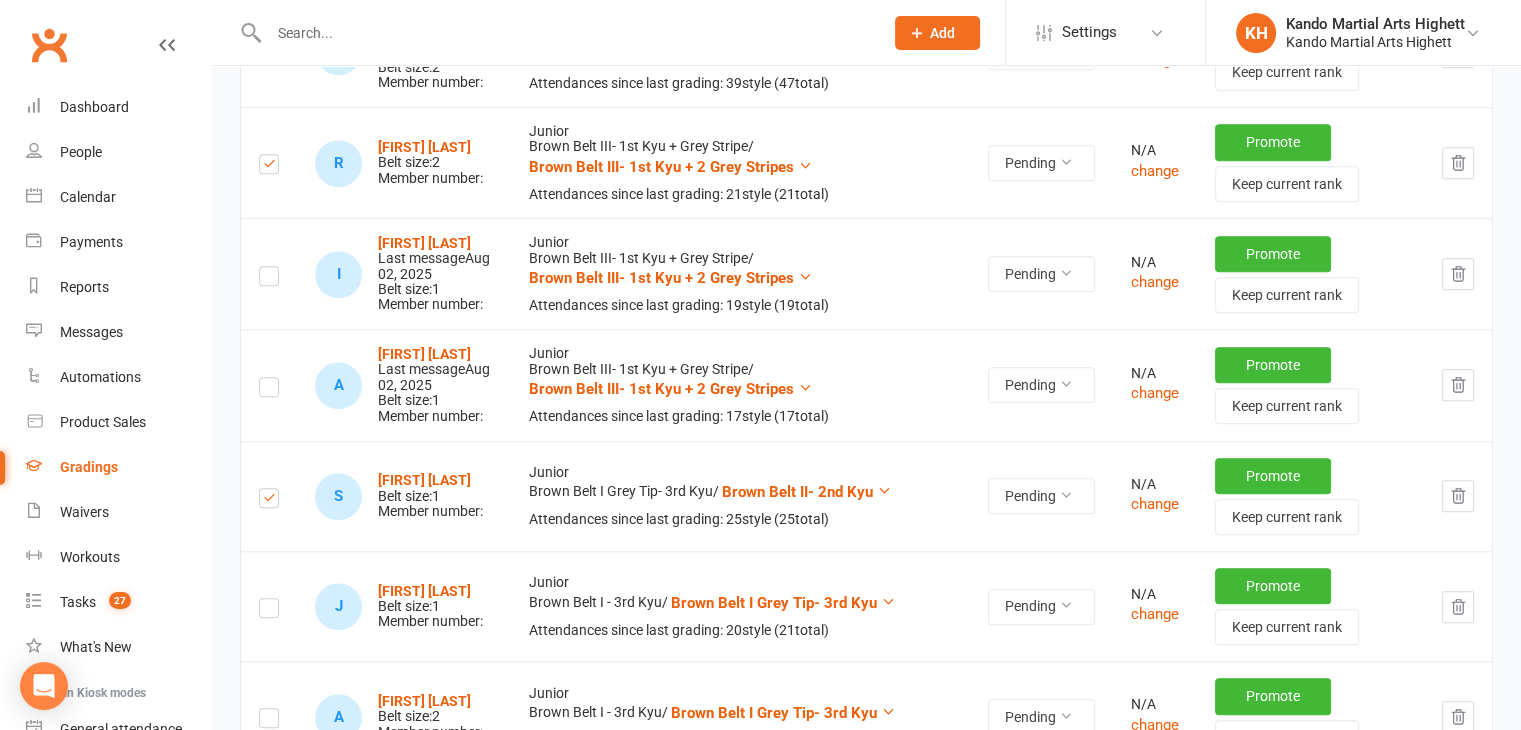 scroll, scrollTop: 1676, scrollLeft: 0, axis: vertical 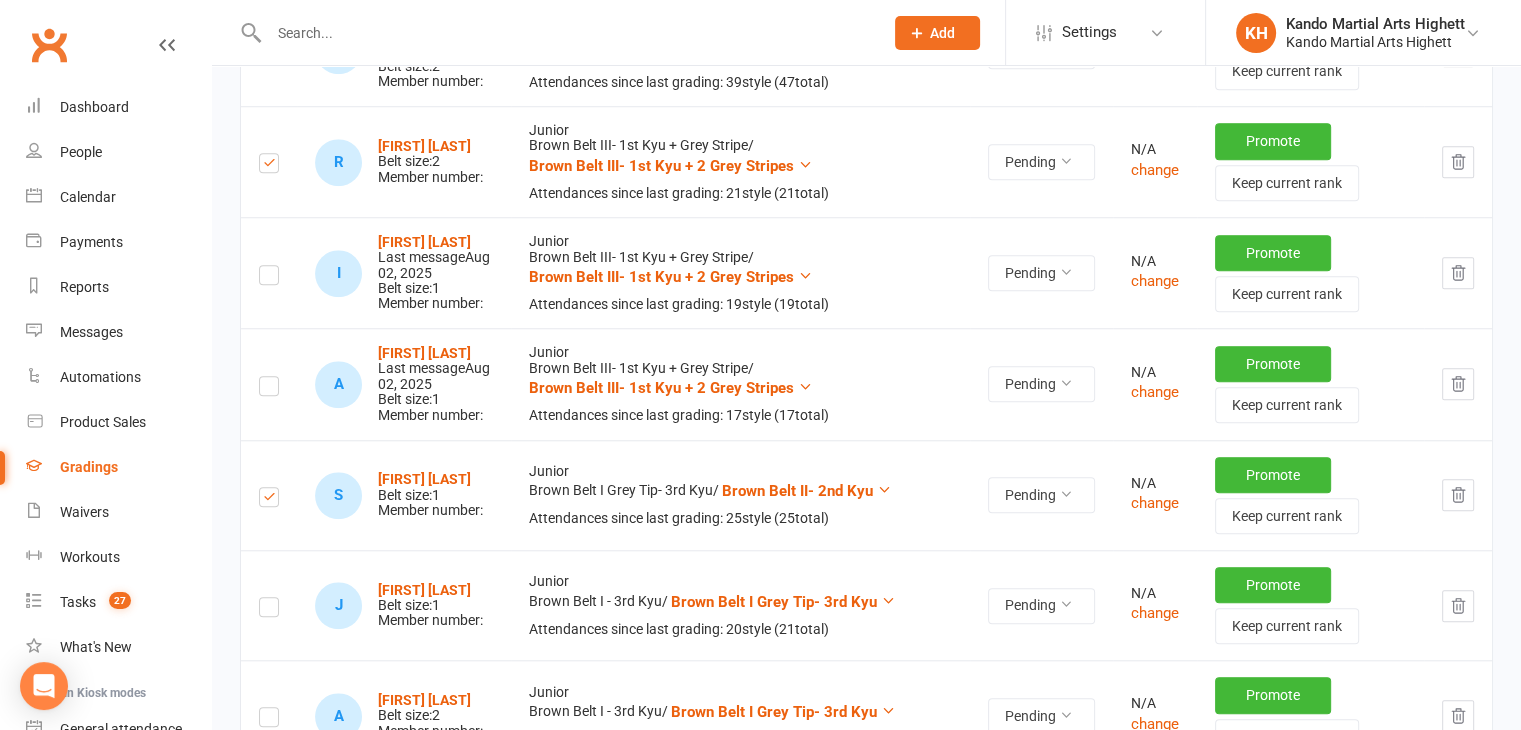 click at bounding box center (269, 605) 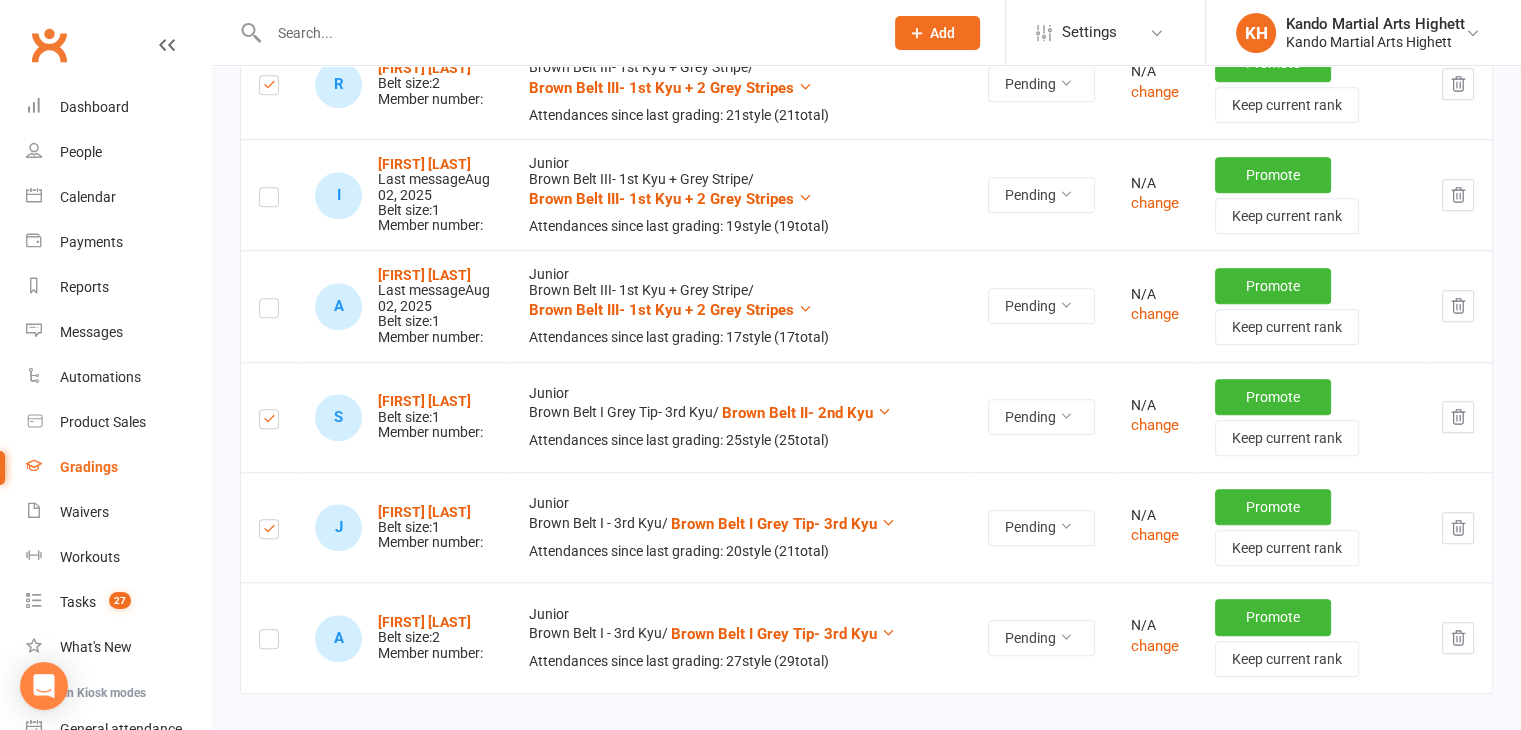 click at bounding box center (269, 642) 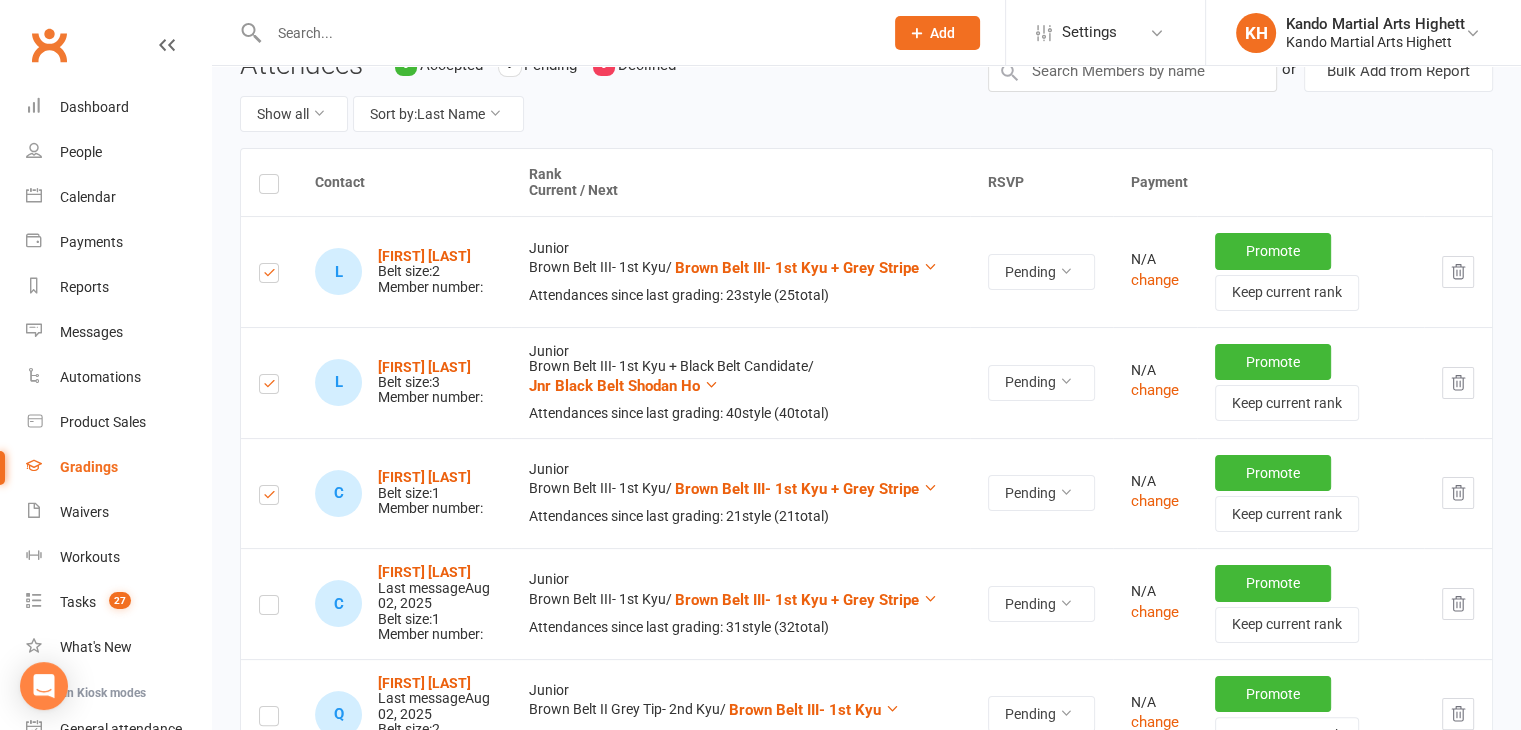 scroll, scrollTop: 0, scrollLeft: 0, axis: both 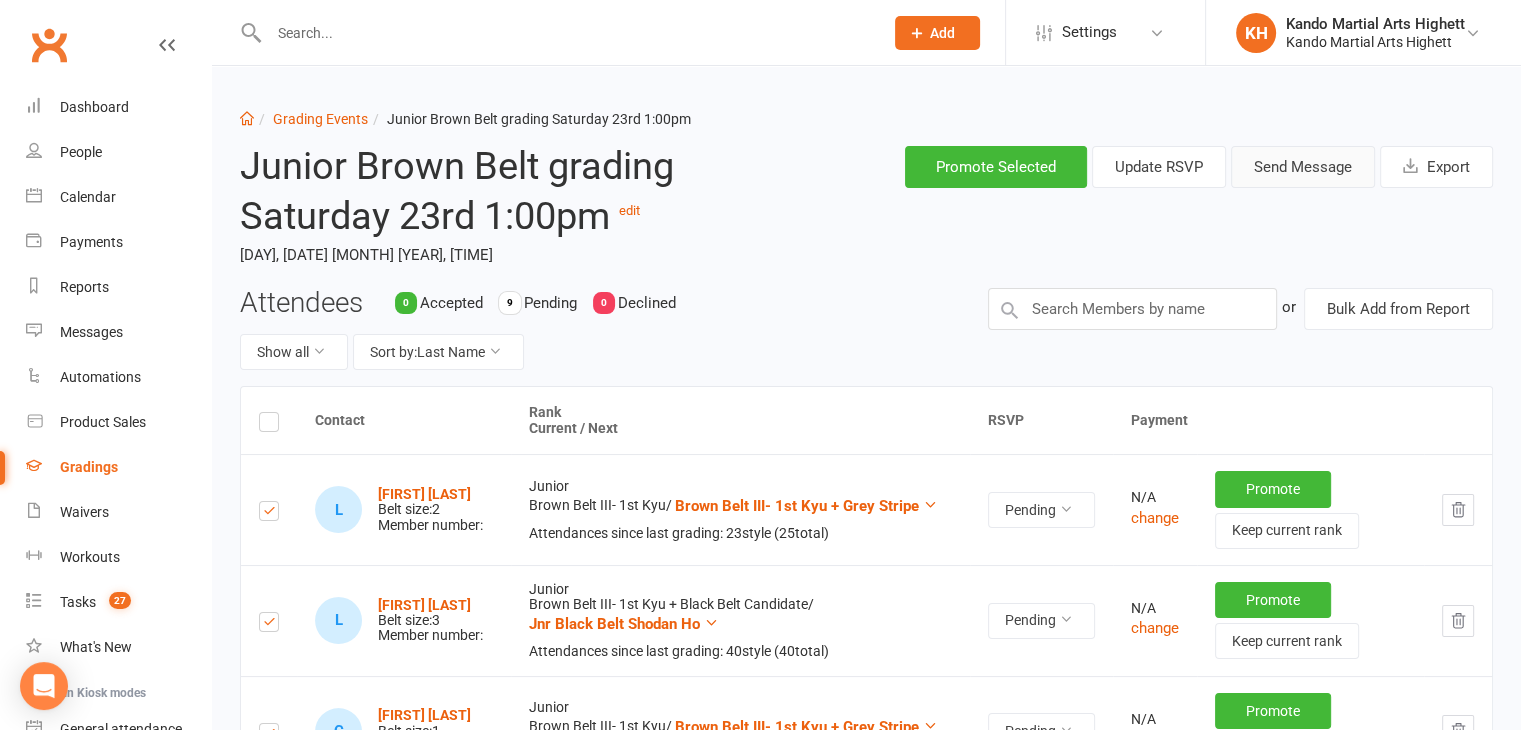 click on "Send Message" at bounding box center [1303, 167] 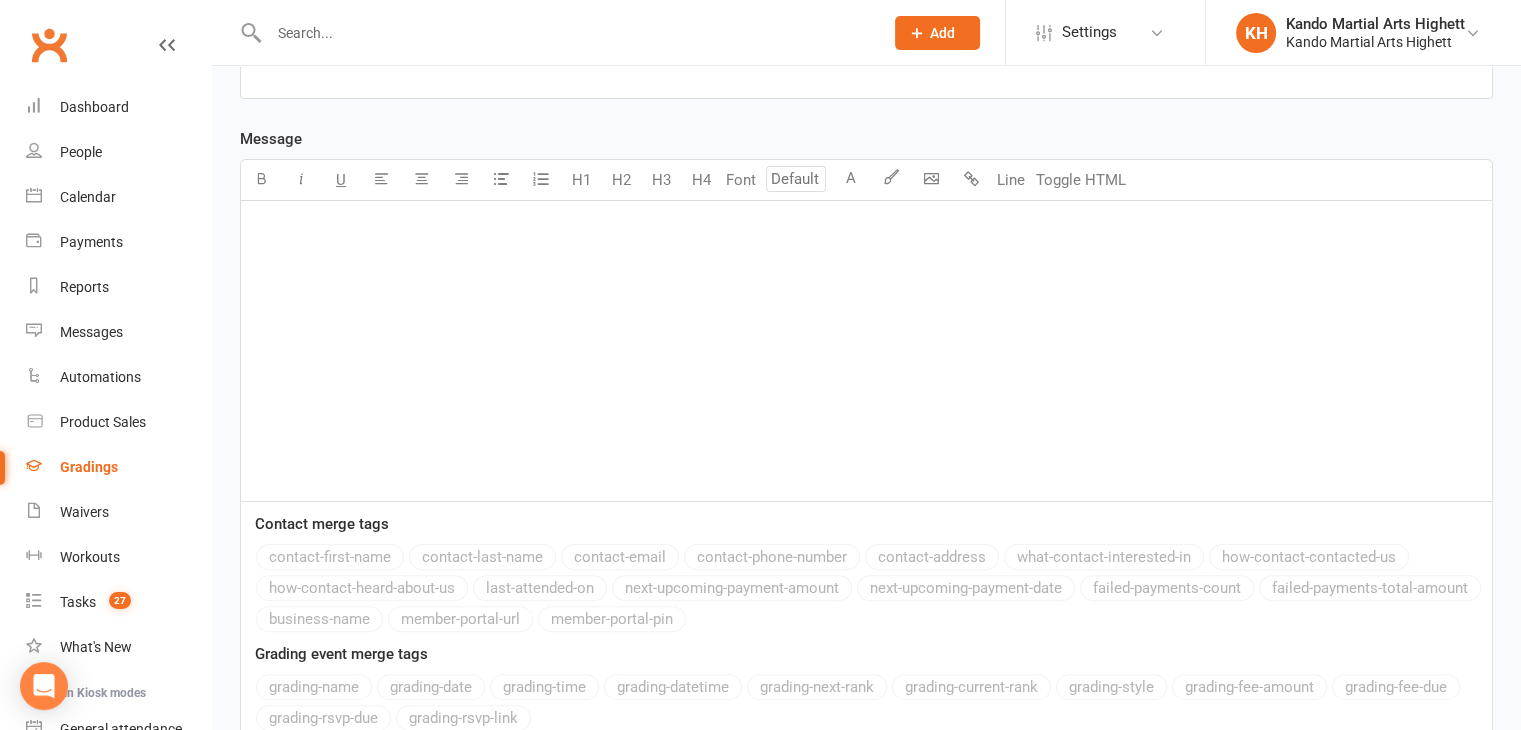 scroll, scrollTop: 0, scrollLeft: 0, axis: both 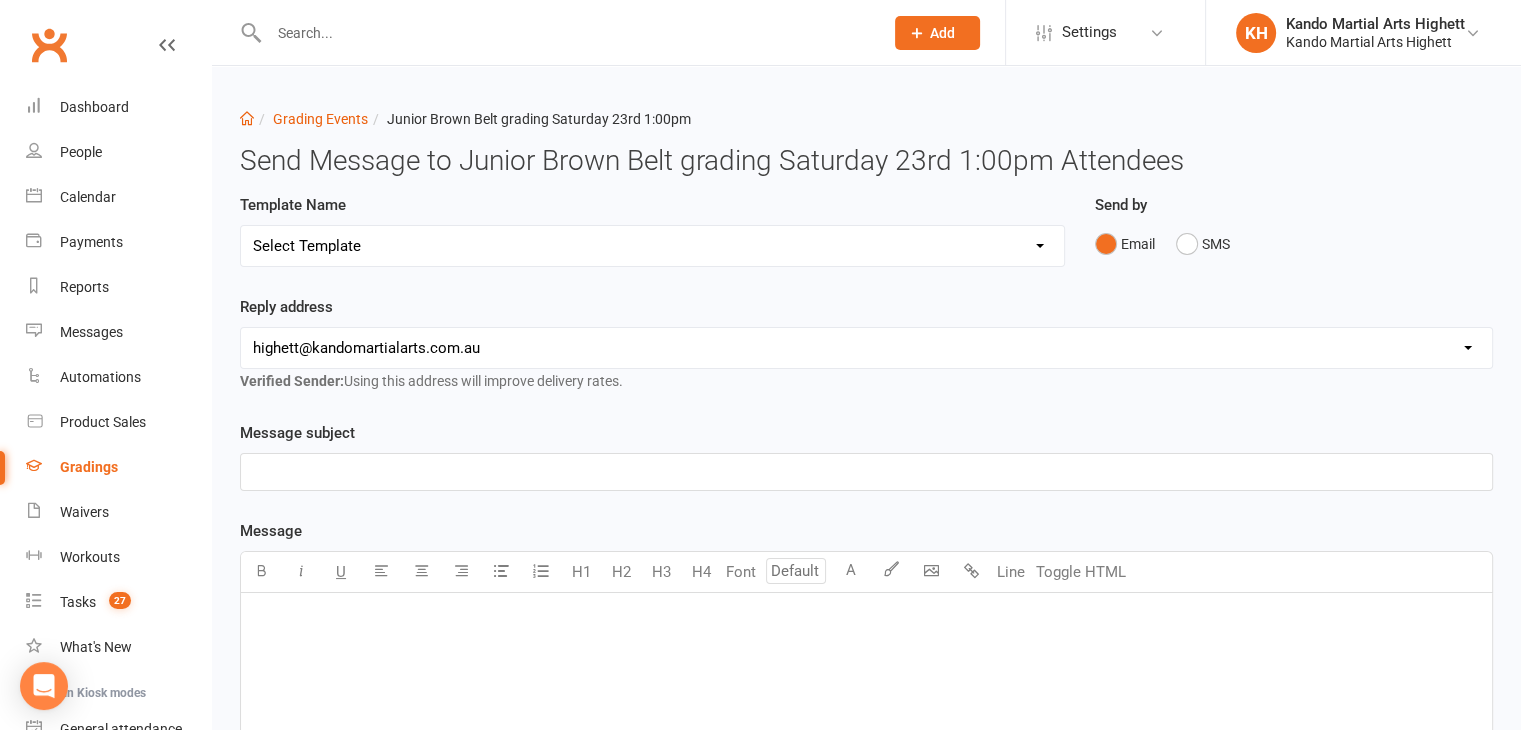 click on "hello@clubworx.com highett@kandomartialarts.com.au durbr@starmelb.catholic.edu.au" at bounding box center [866, 348] 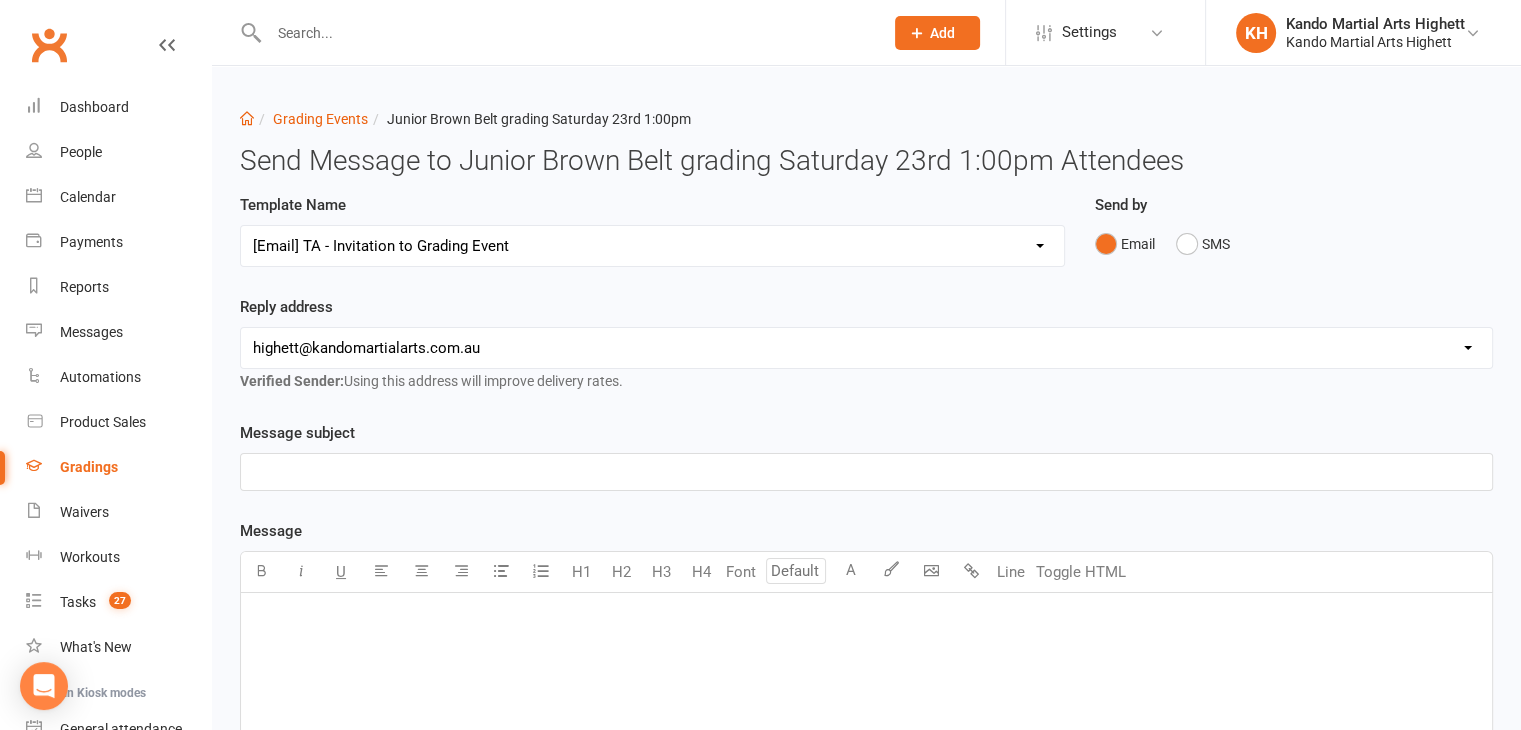 click on "Select Template [Email] Black Belt Grading Invitation [Email] Confirmation of Successful Grading [Email] Grading Event Reminder [SMS] Invited to grading not responded [Email] JNR - Invitation to Grading Event [Email] Notification of change to Grading Event date/time [Email] TA - Invitation to Grading Event" at bounding box center [652, 246] 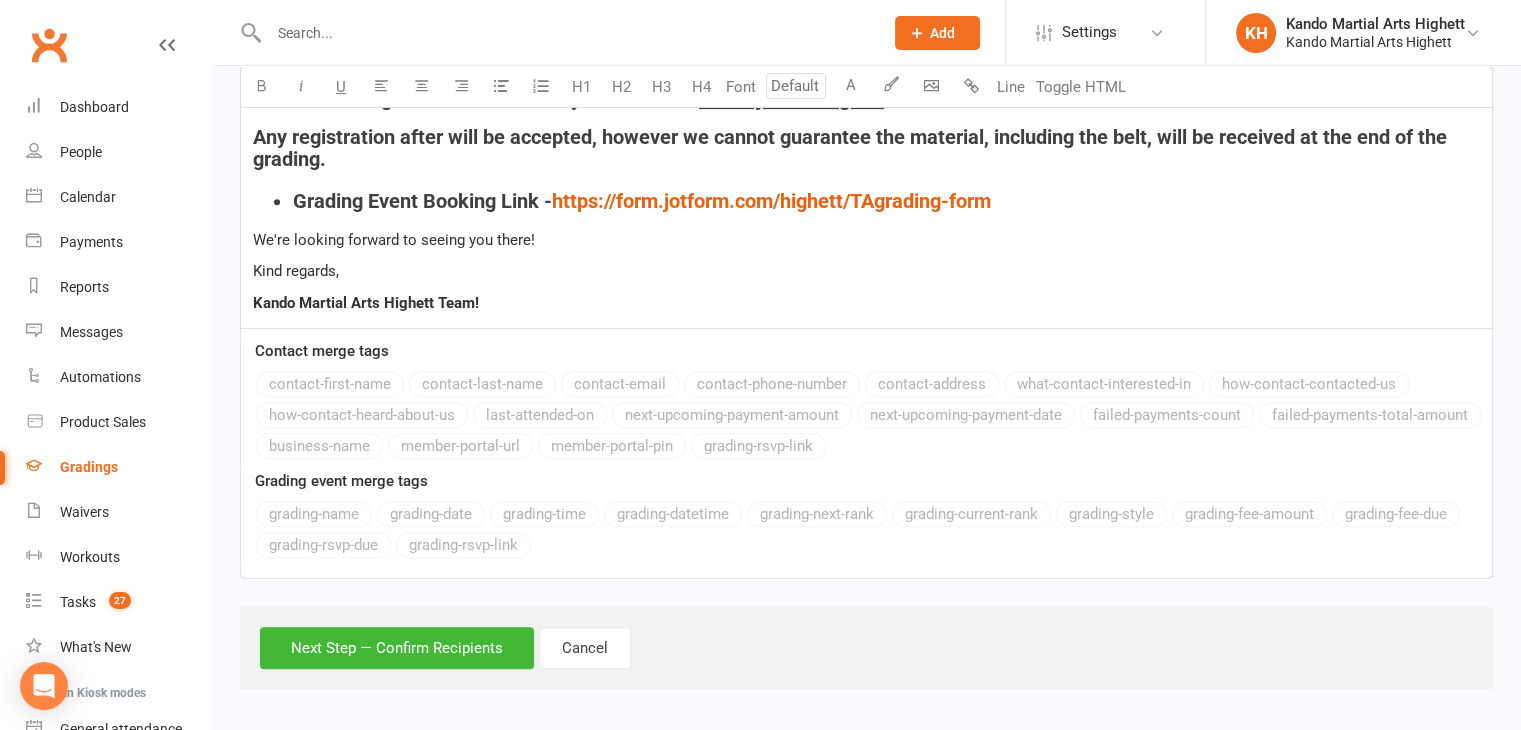 scroll, scrollTop: 793, scrollLeft: 0, axis: vertical 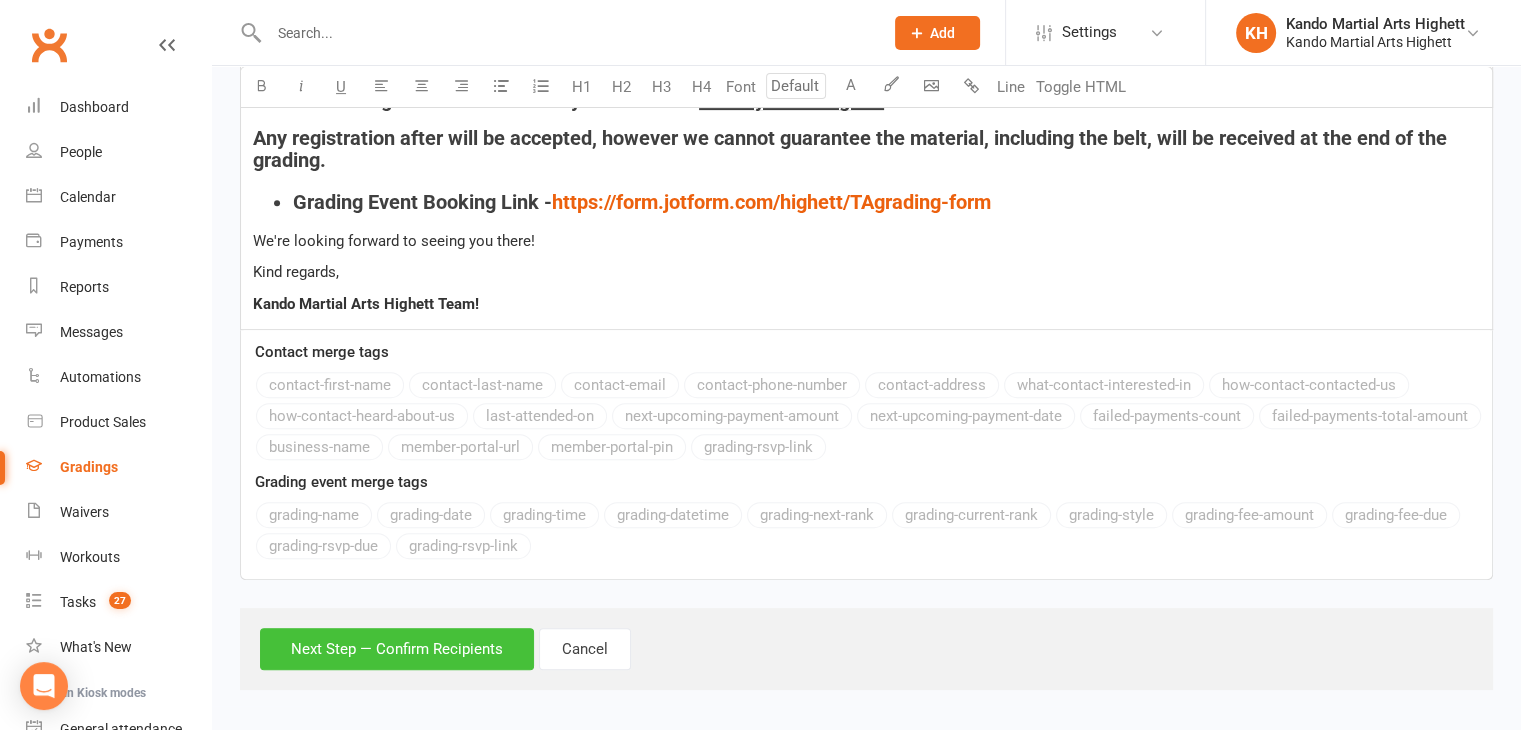 click on "Next Step — Confirm Recipients" at bounding box center (397, 649) 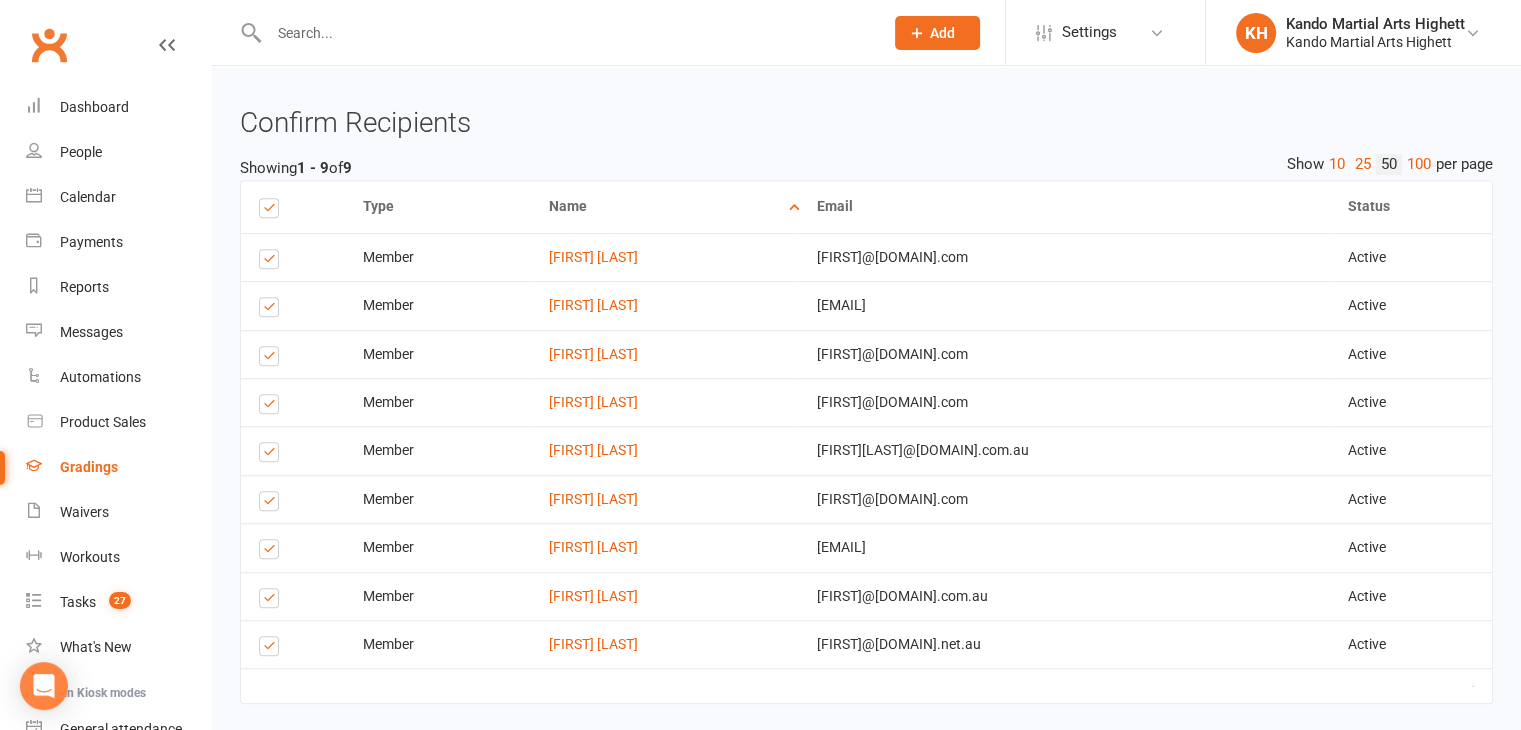 scroll, scrollTop: 1030, scrollLeft: 0, axis: vertical 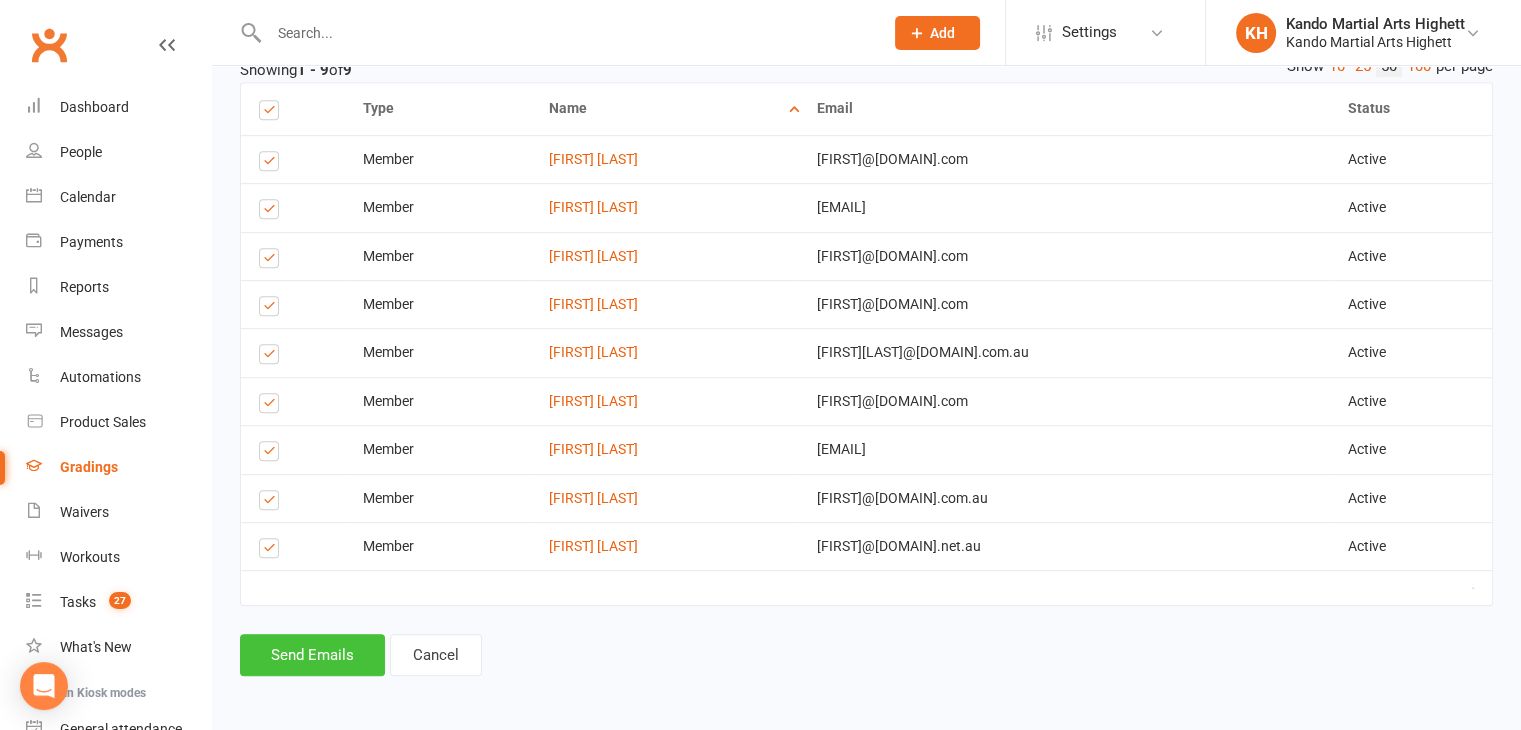 click on "Send Emails" at bounding box center (312, 655) 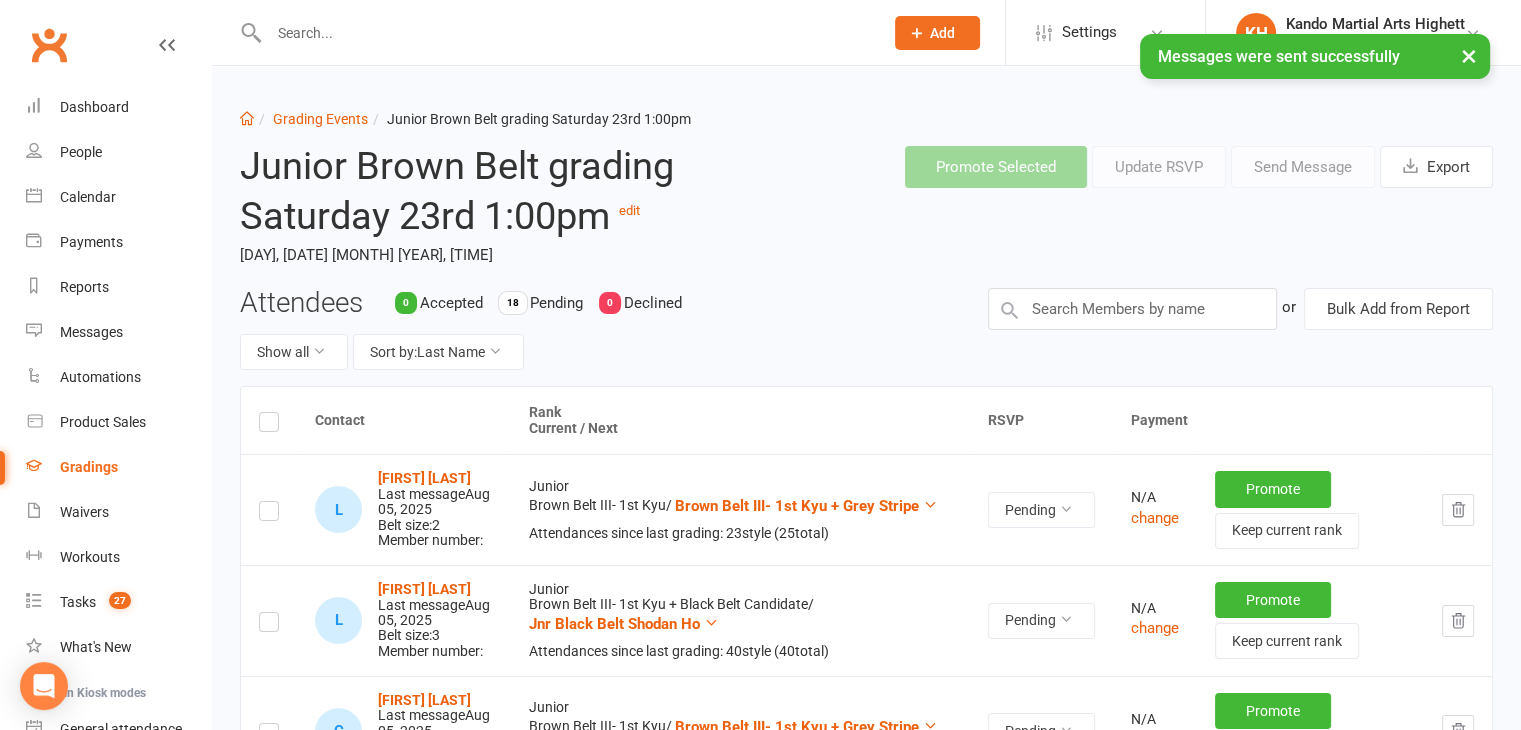scroll, scrollTop: 0, scrollLeft: 0, axis: both 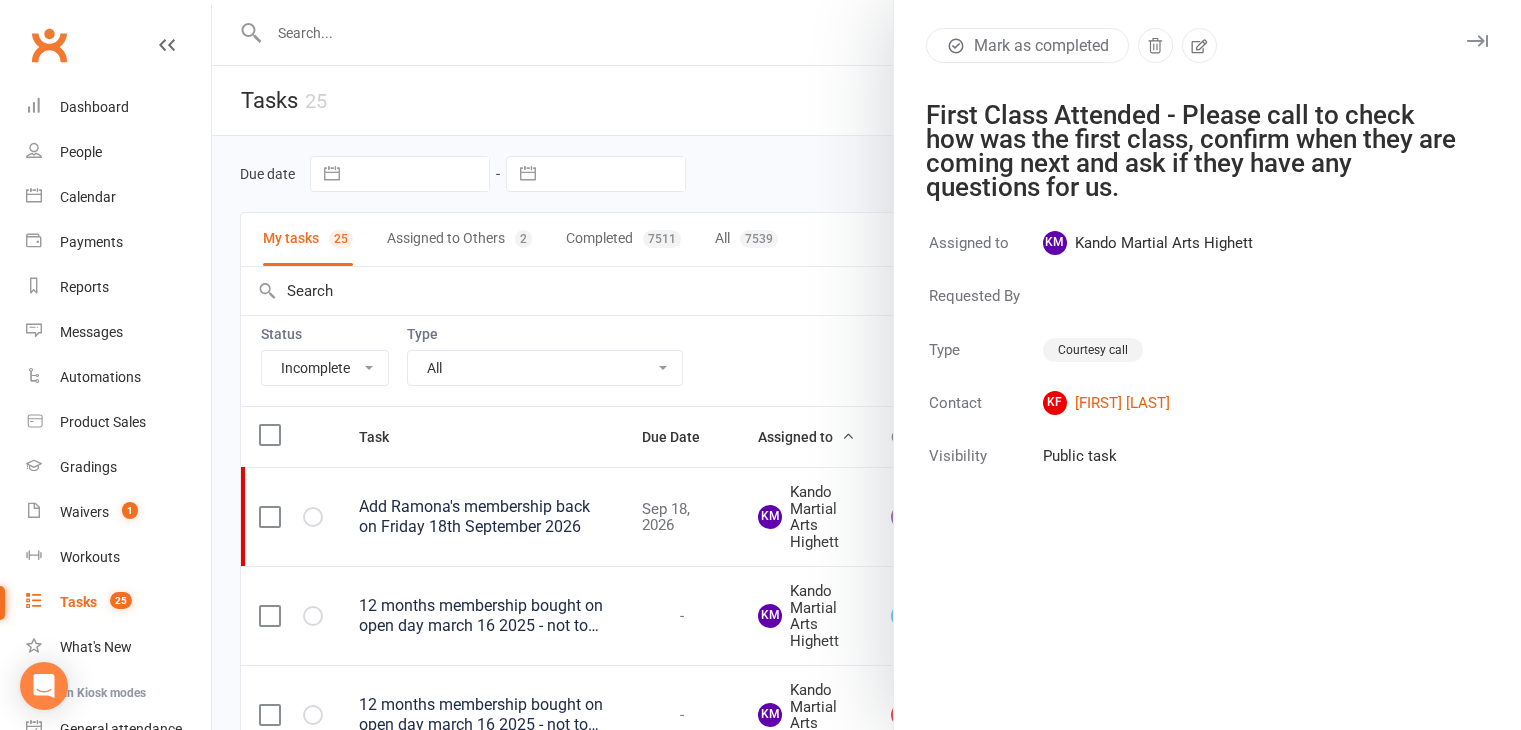 select on "incomplete" 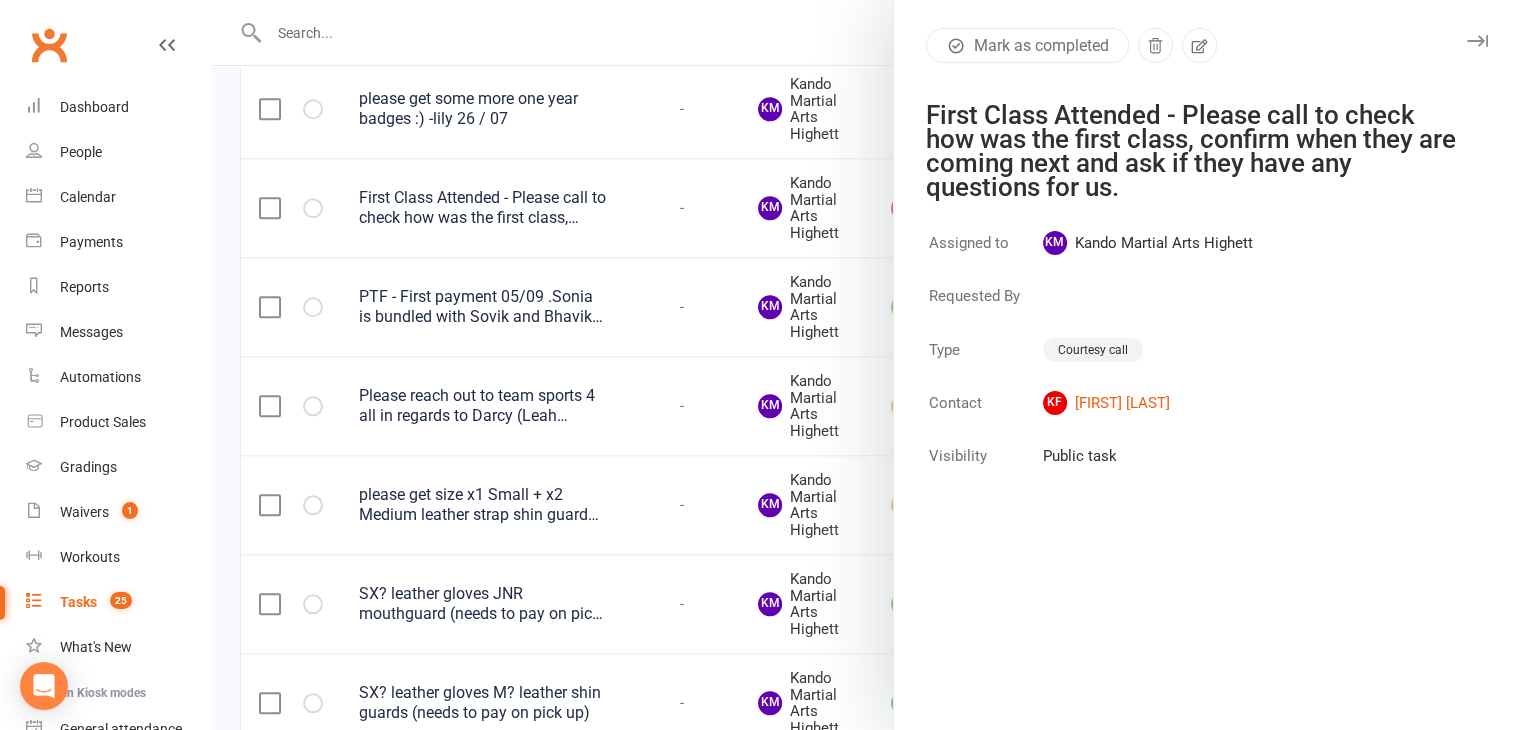 scroll, scrollTop: 0, scrollLeft: 0, axis: both 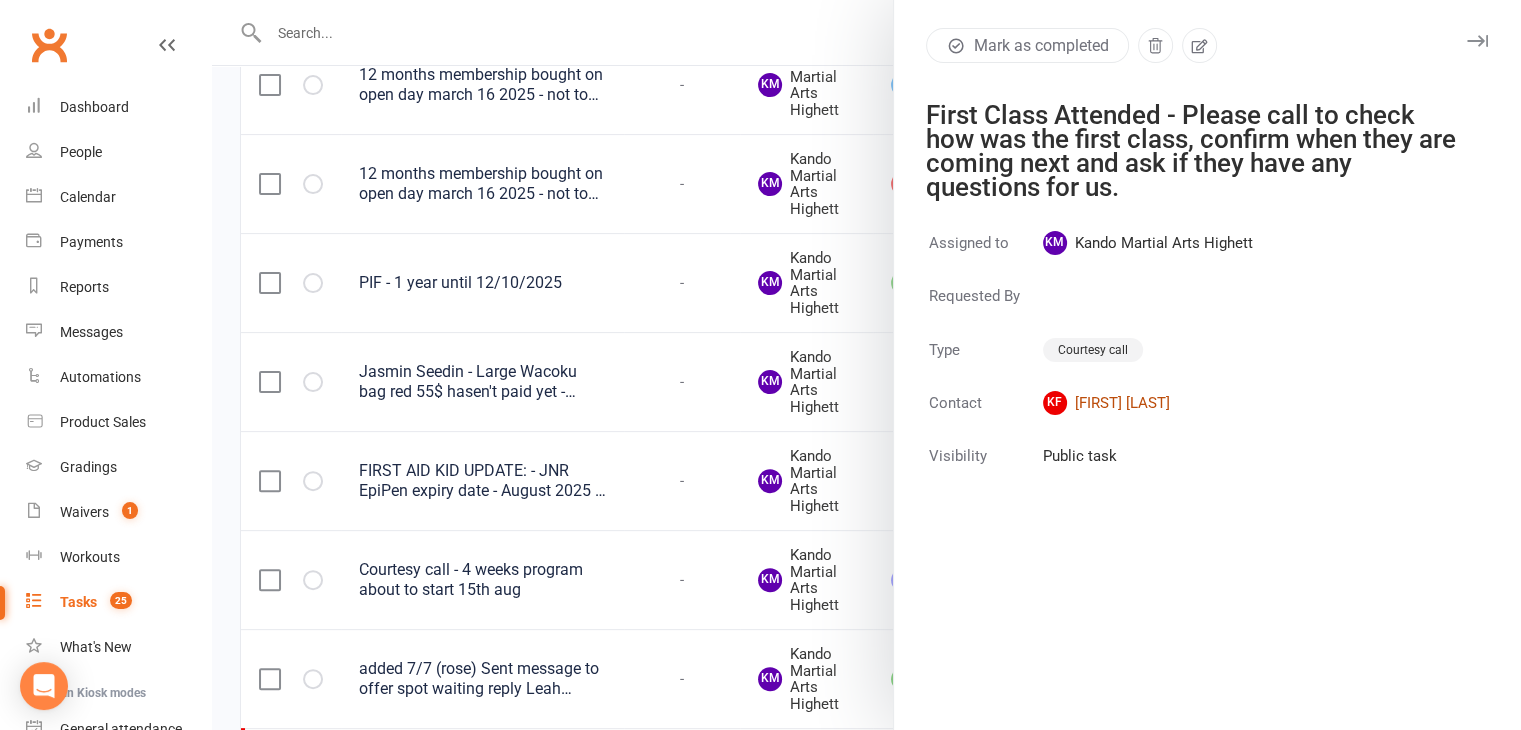 click on "[FIRST] [LAST]" at bounding box center [1148, 403] 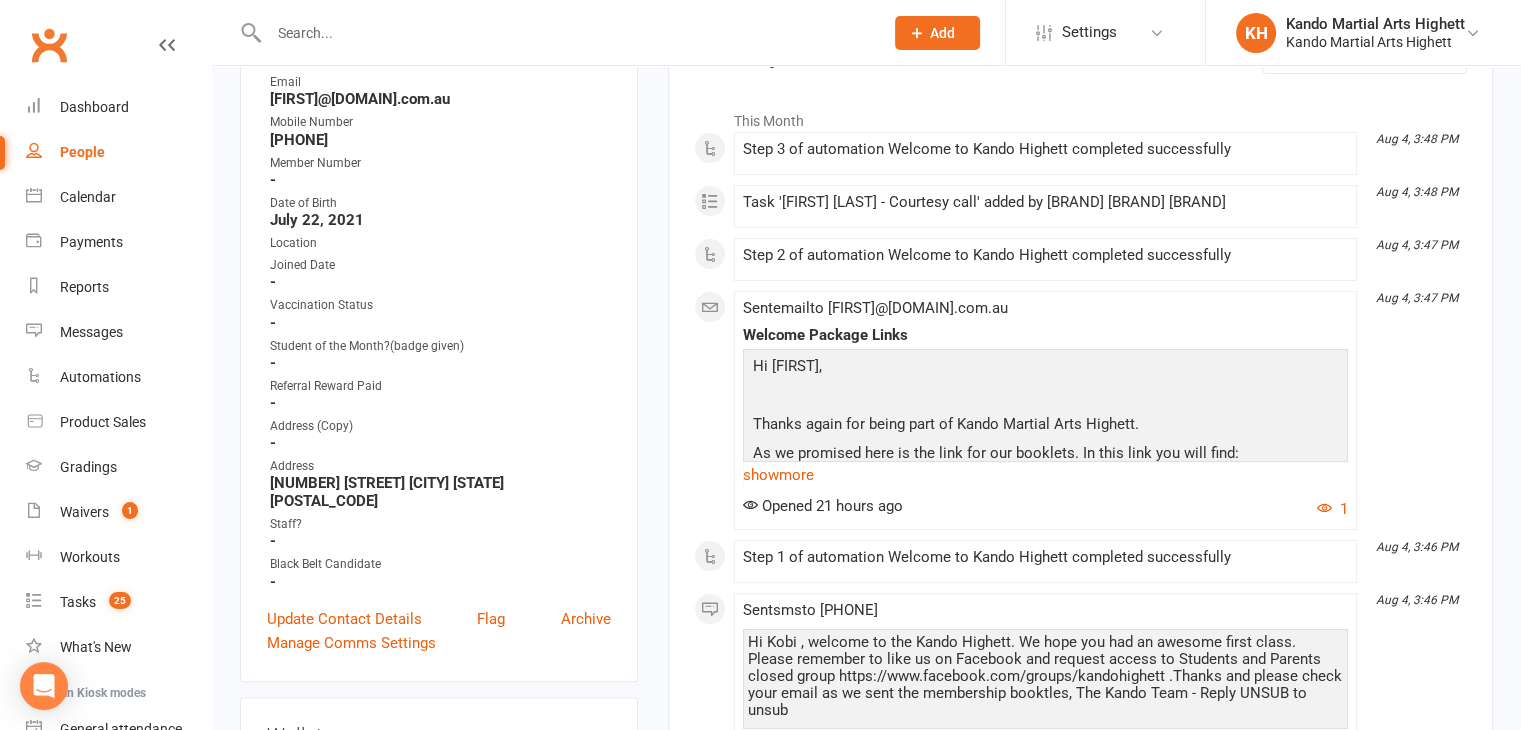 scroll, scrollTop: 0, scrollLeft: 0, axis: both 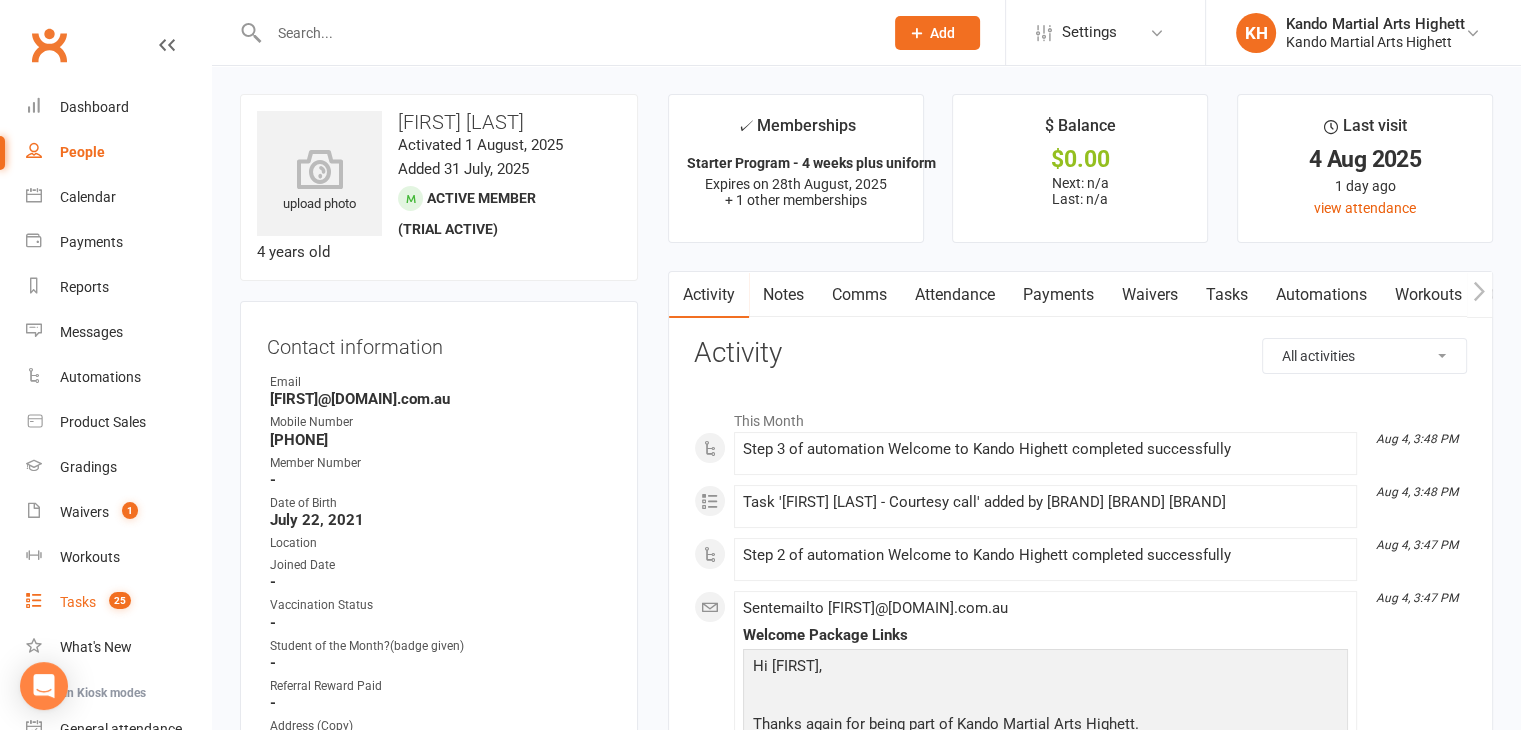 click on "Tasks   25" at bounding box center [118, 602] 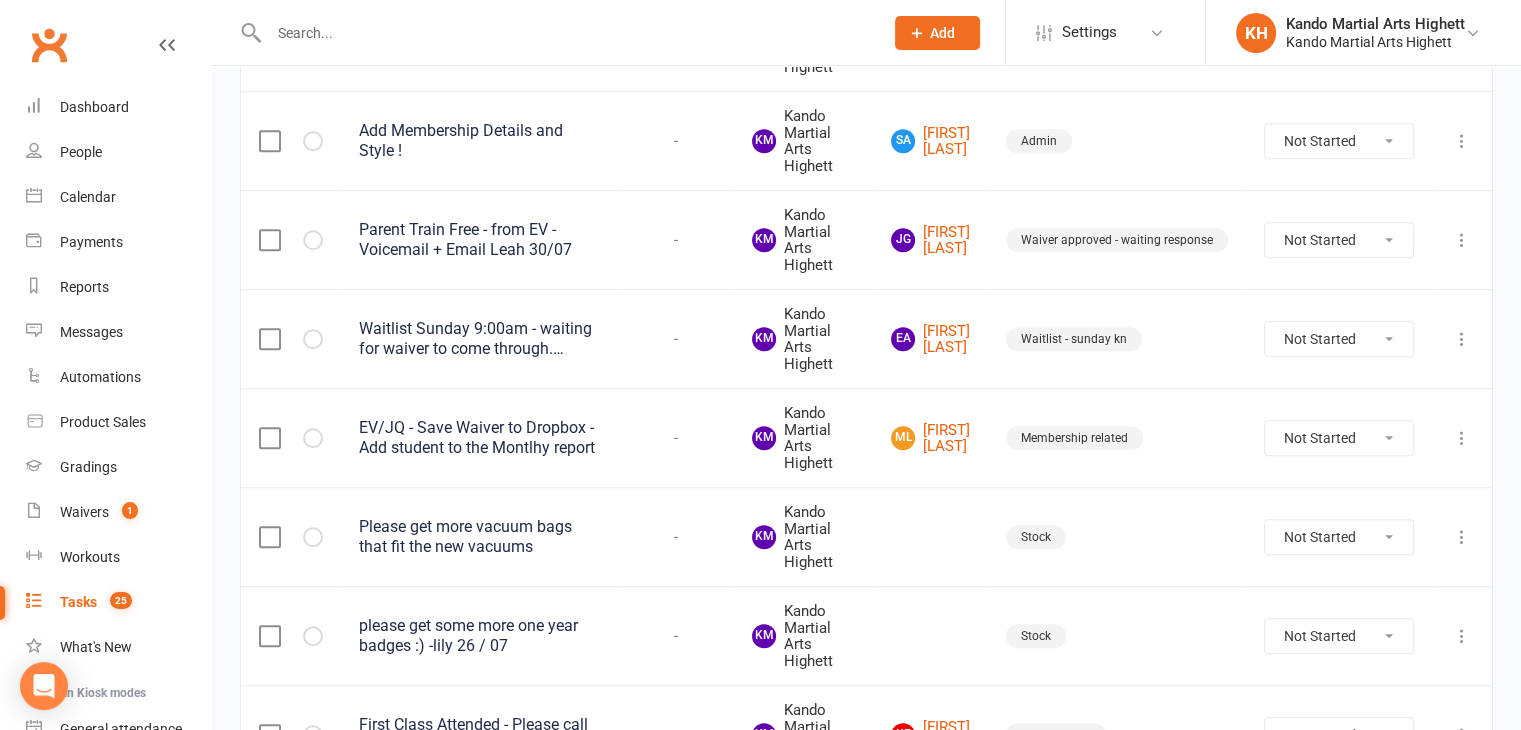 scroll, scrollTop: 1700, scrollLeft: 0, axis: vertical 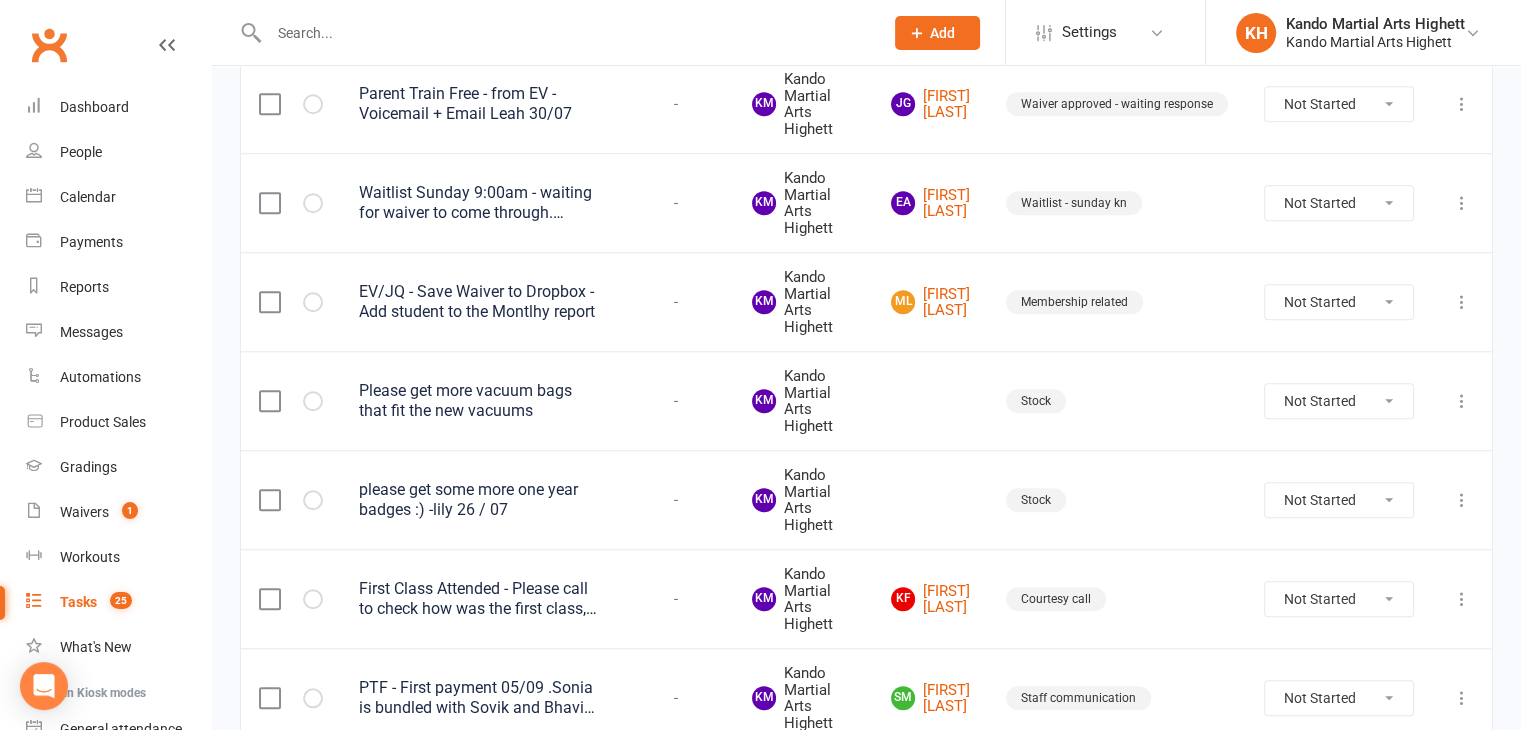 click on "-" at bounding box center (676, 598) 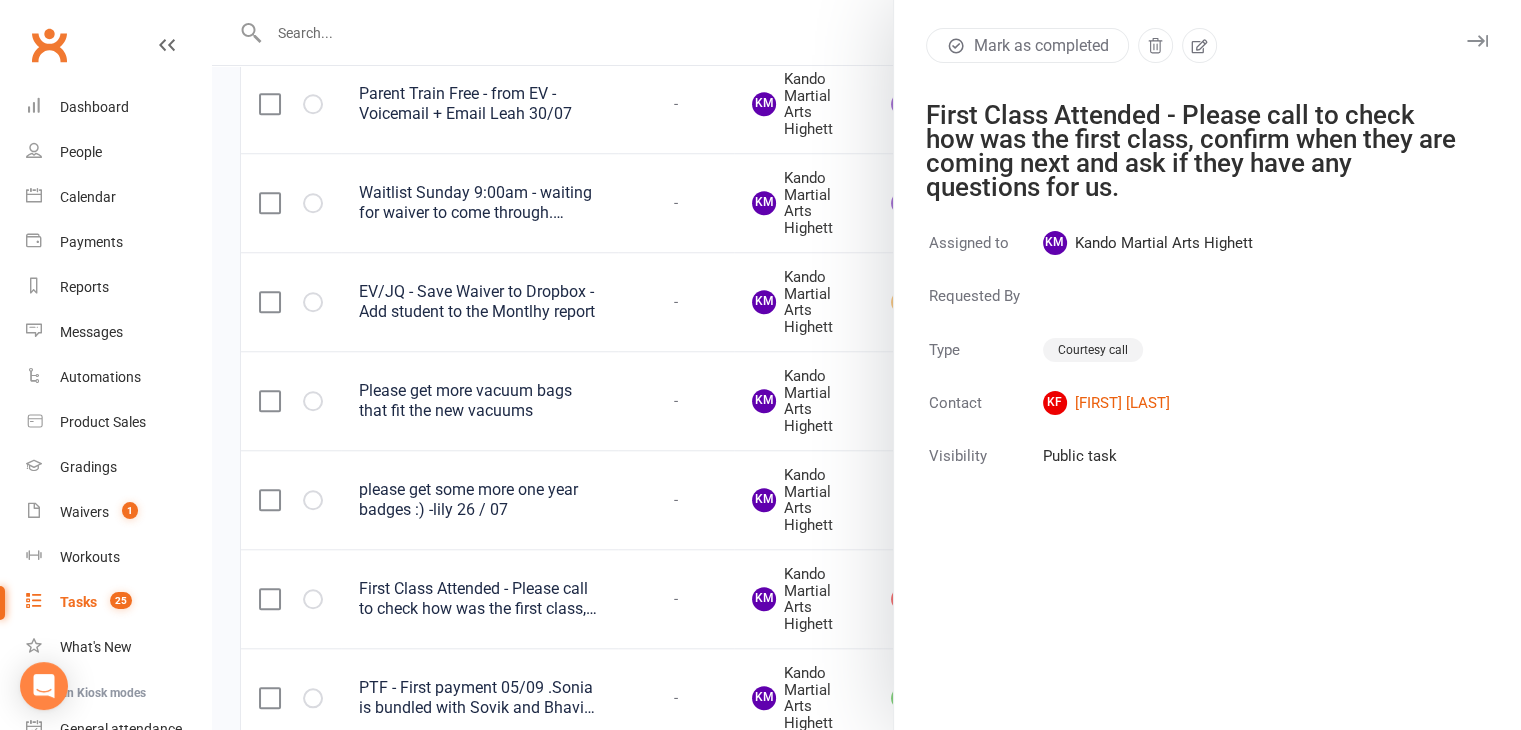 click on "Mark as completed" at bounding box center (1027, 45) 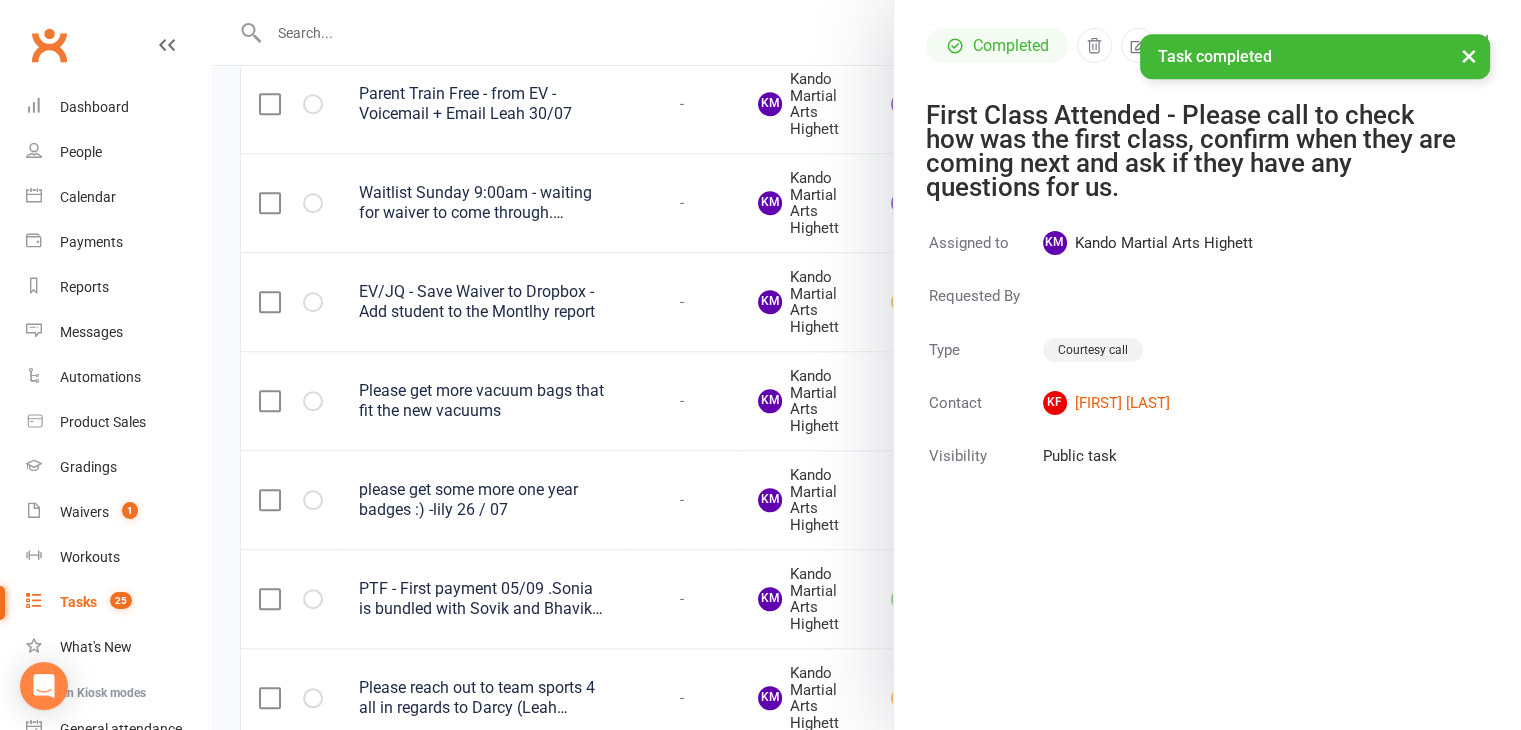 click at bounding box center (866, 365) 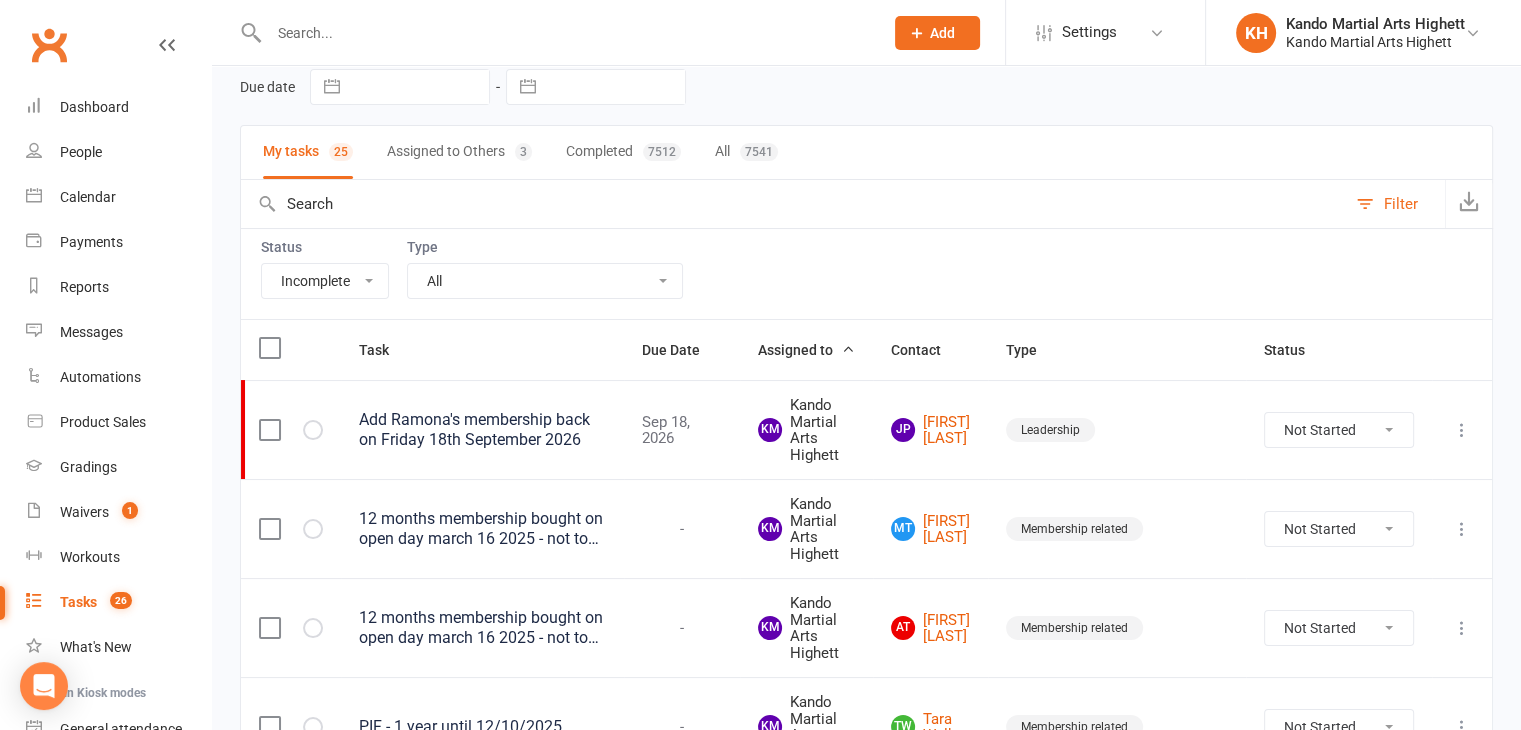 scroll, scrollTop: 0, scrollLeft: 0, axis: both 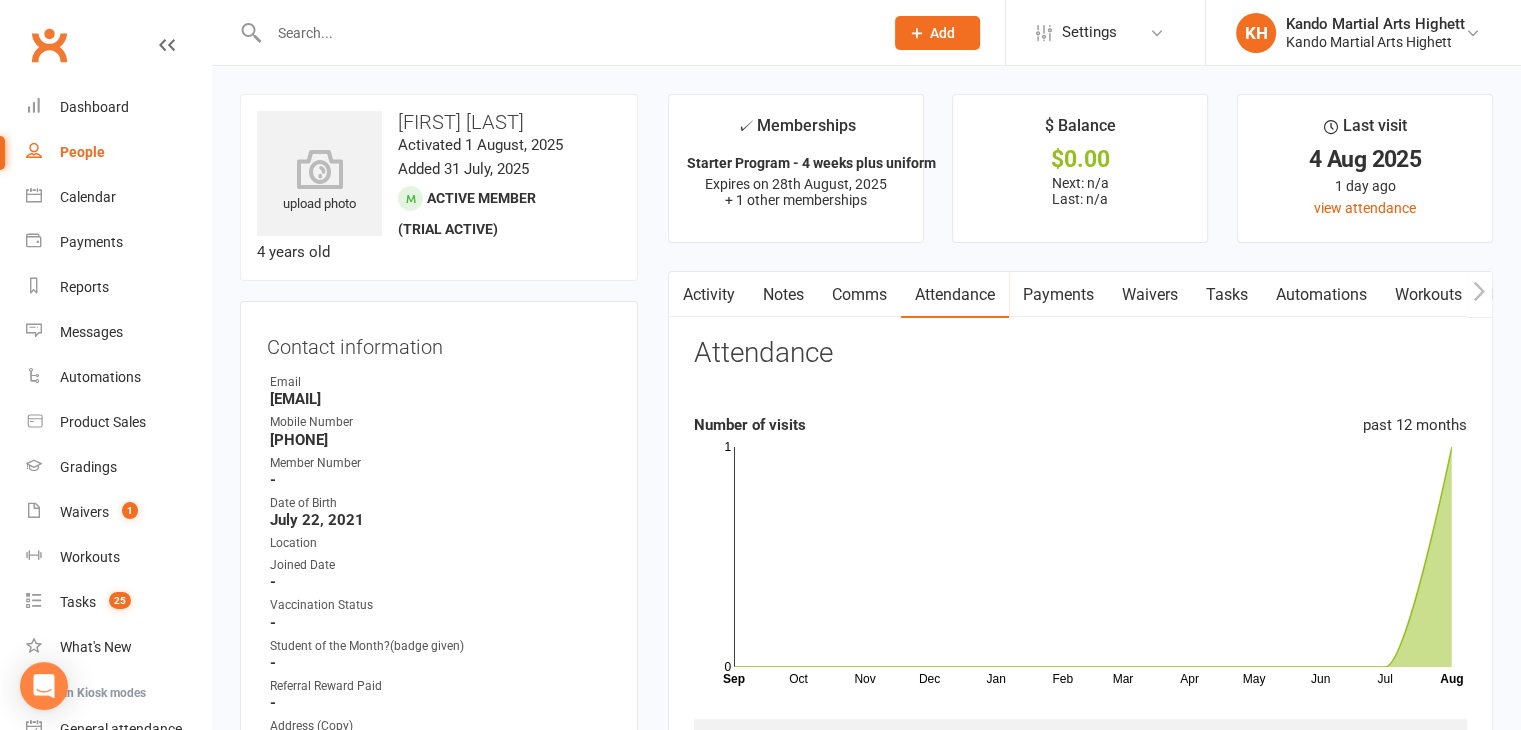 click at bounding box center [566, 33] 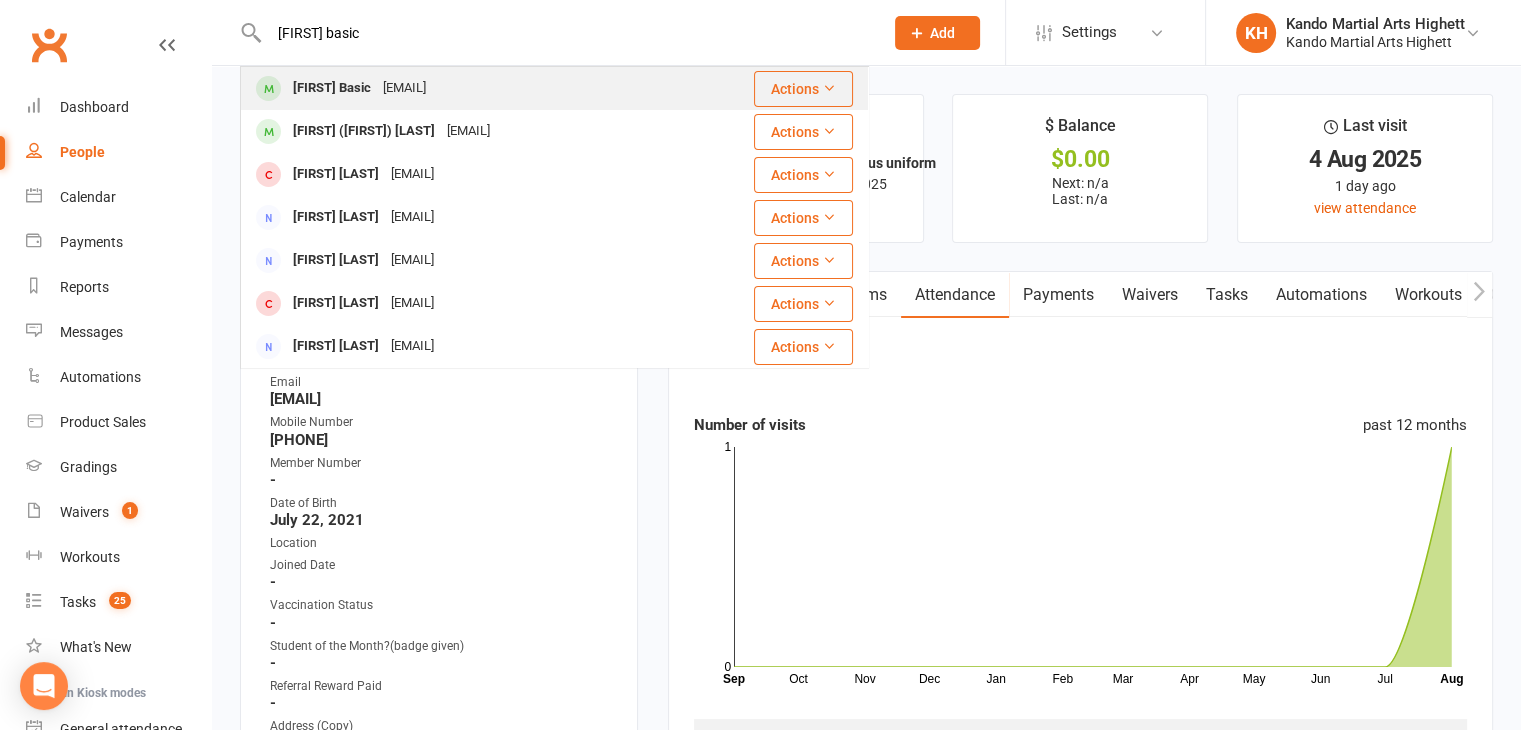 type on "oliver basic" 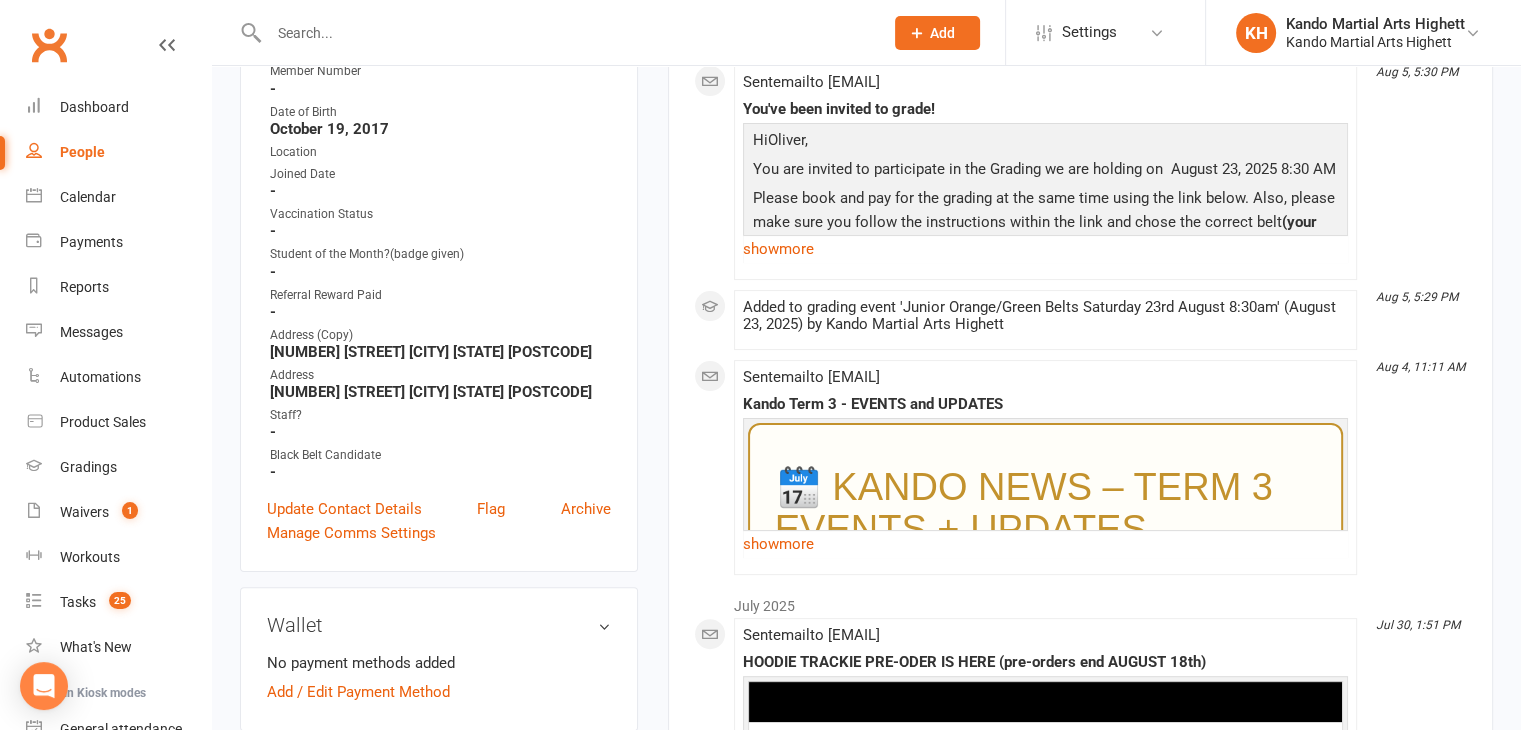 scroll, scrollTop: 0, scrollLeft: 0, axis: both 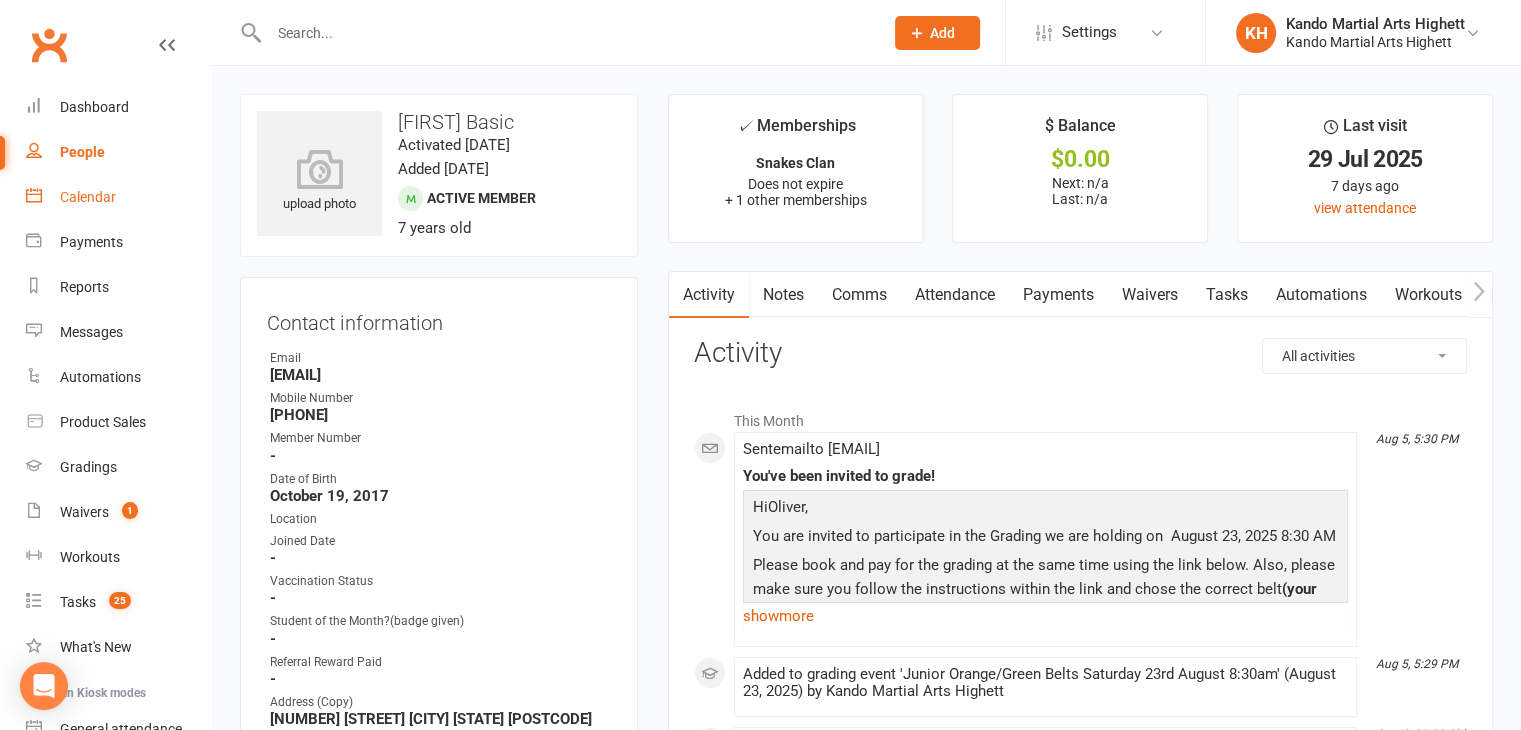 click on "Calendar" at bounding box center [88, 197] 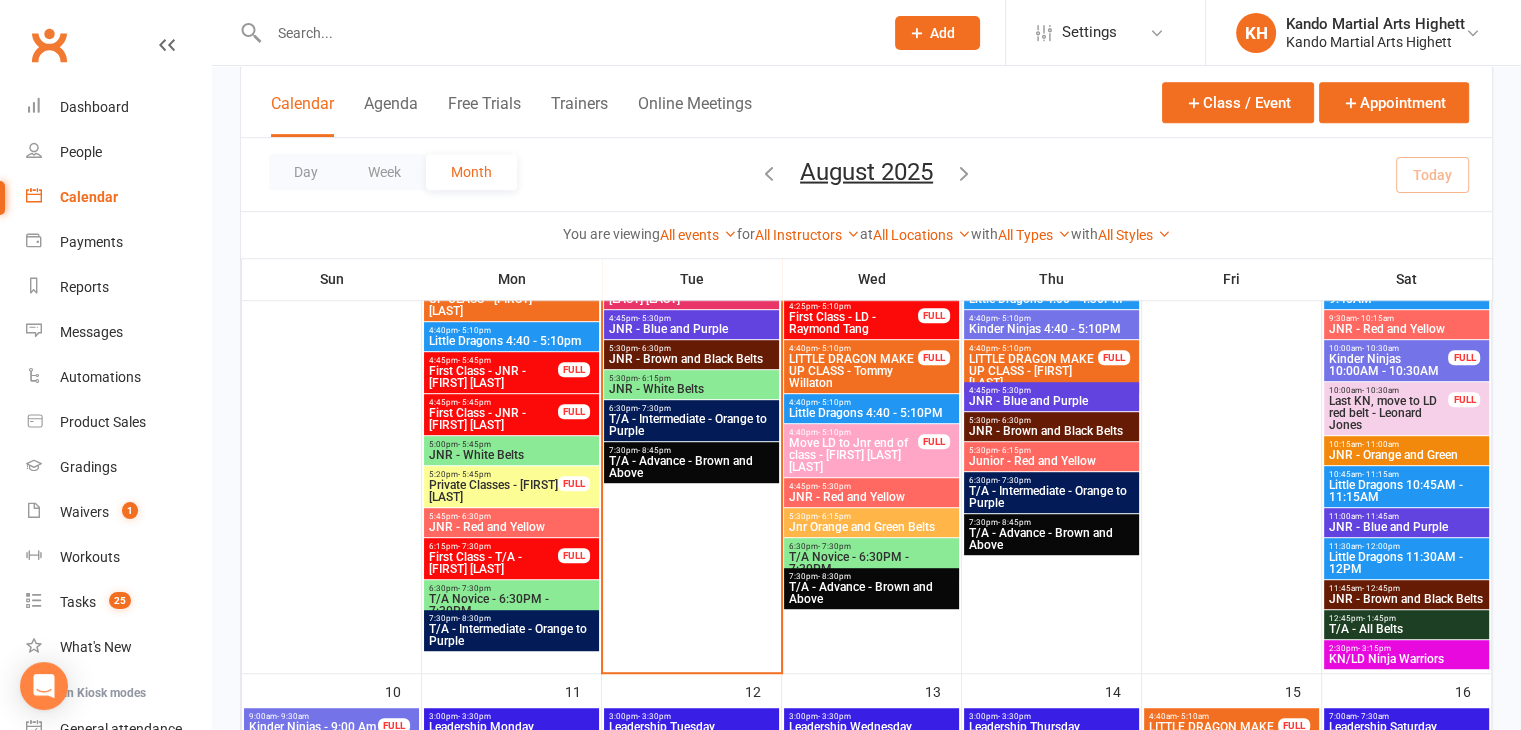 scroll, scrollTop: 1219, scrollLeft: 0, axis: vertical 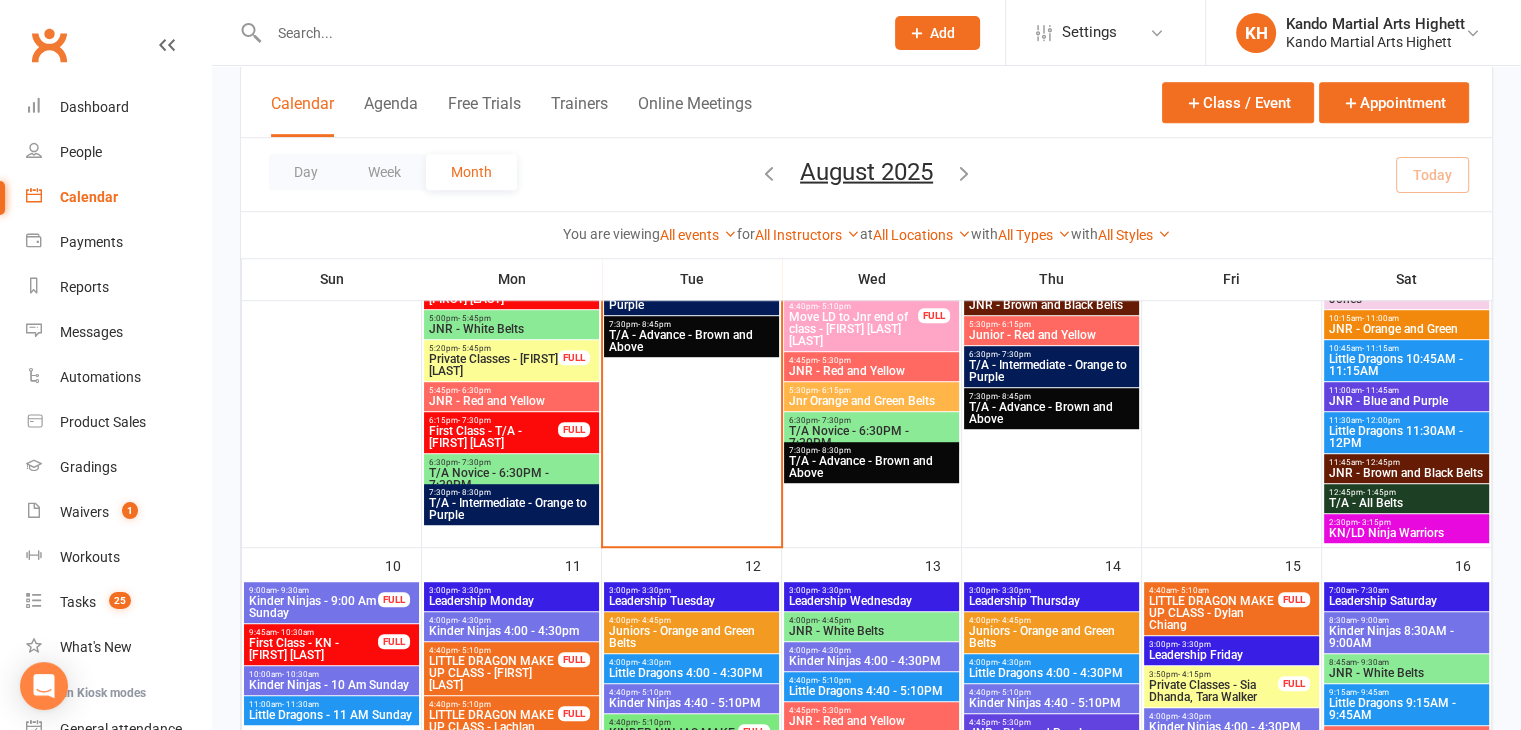 click on "T/A - All Belts" at bounding box center [1407, 503] 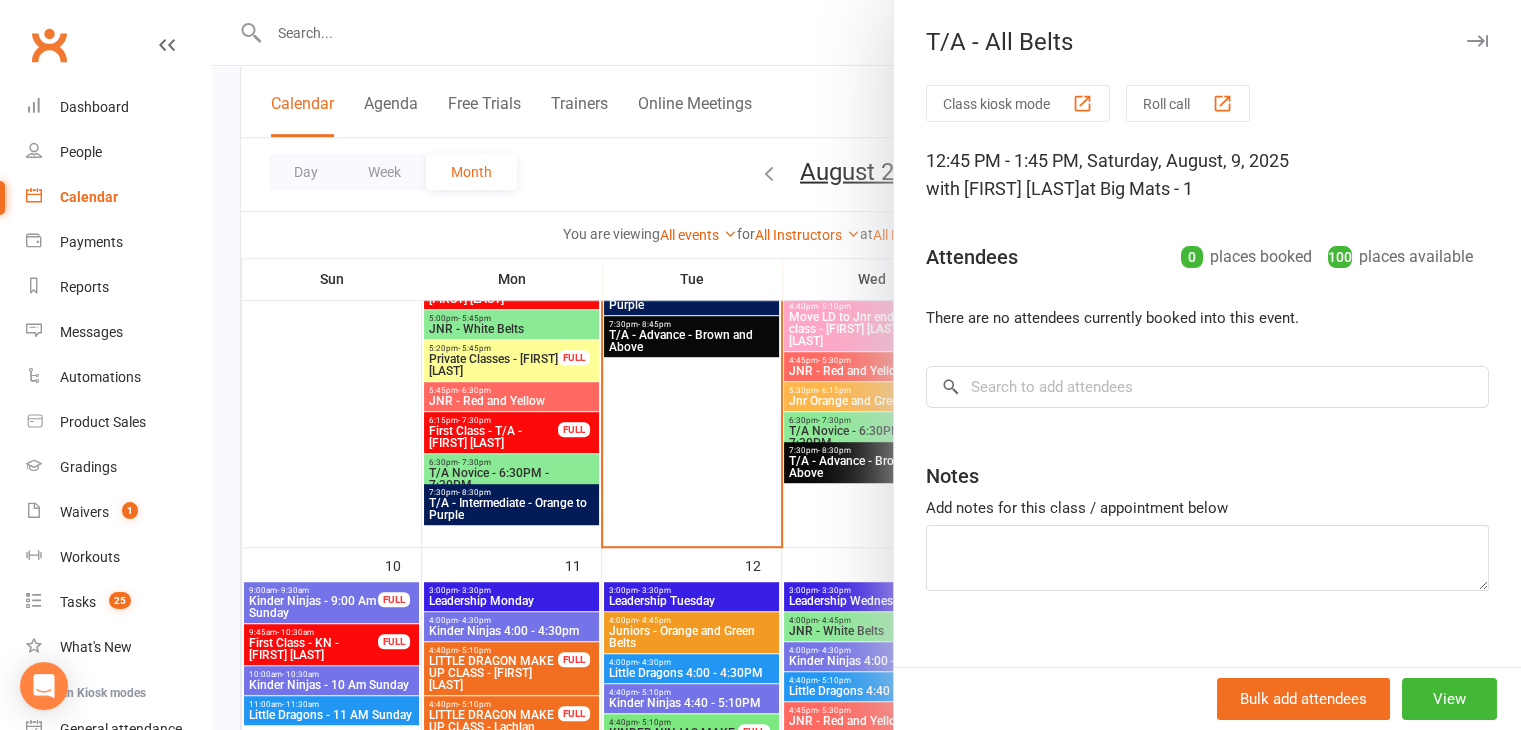 drag, startPoint x: 748, startPoint y: 538, endPoint x: 1266, endPoint y: 546, distance: 518.06177 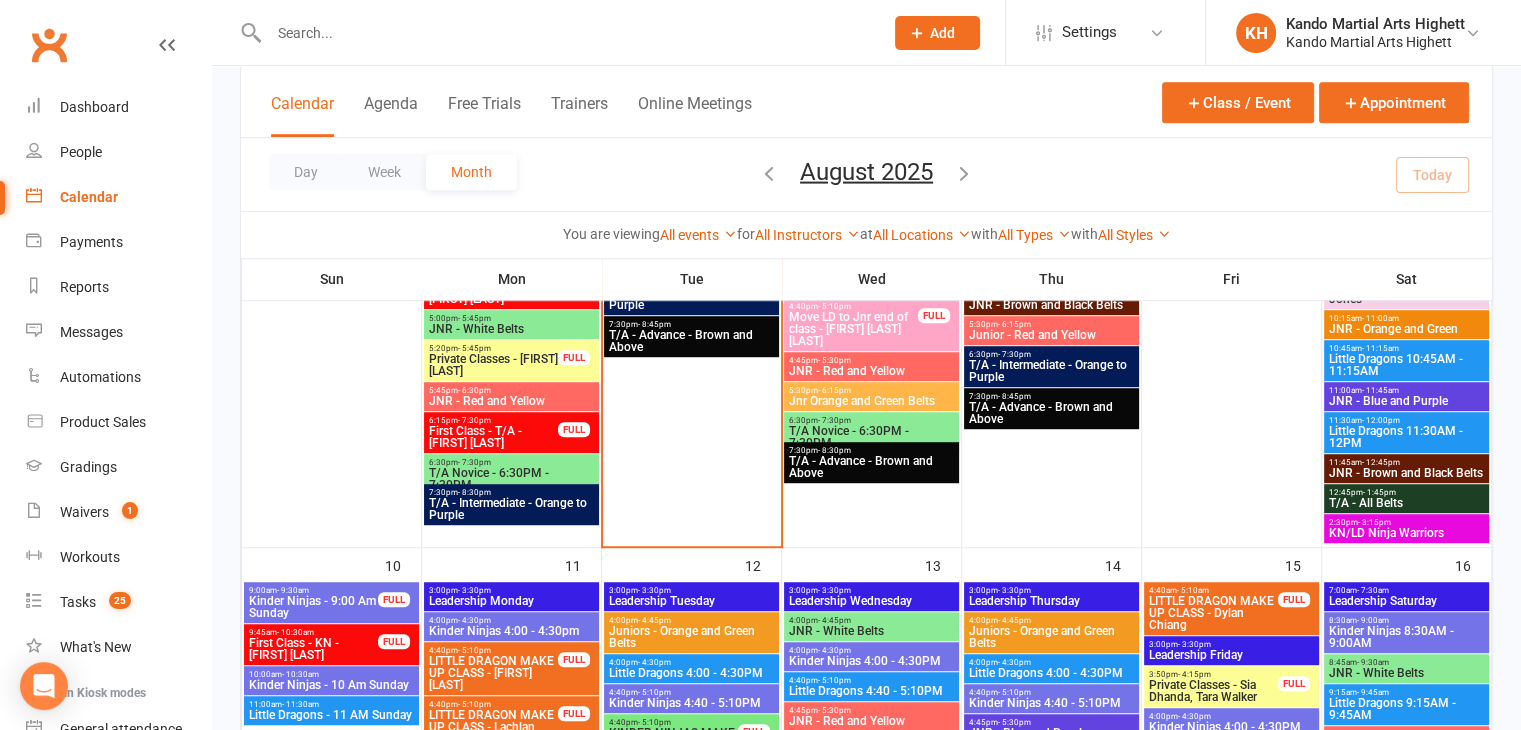 click on "KN/LD Ninja Warriors" at bounding box center [1407, 533] 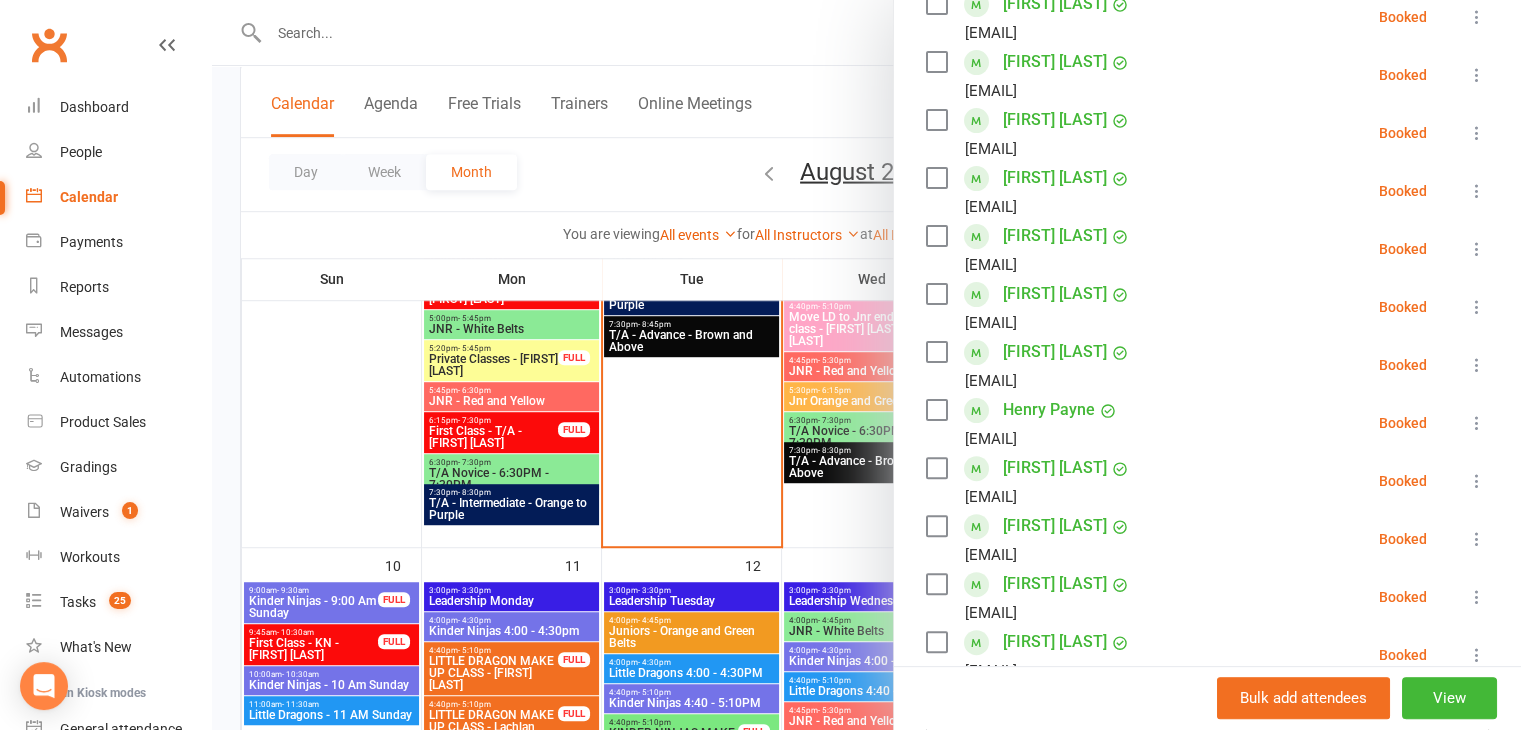 scroll, scrollTop: 800, scrollLeft: 0, axis: vertical 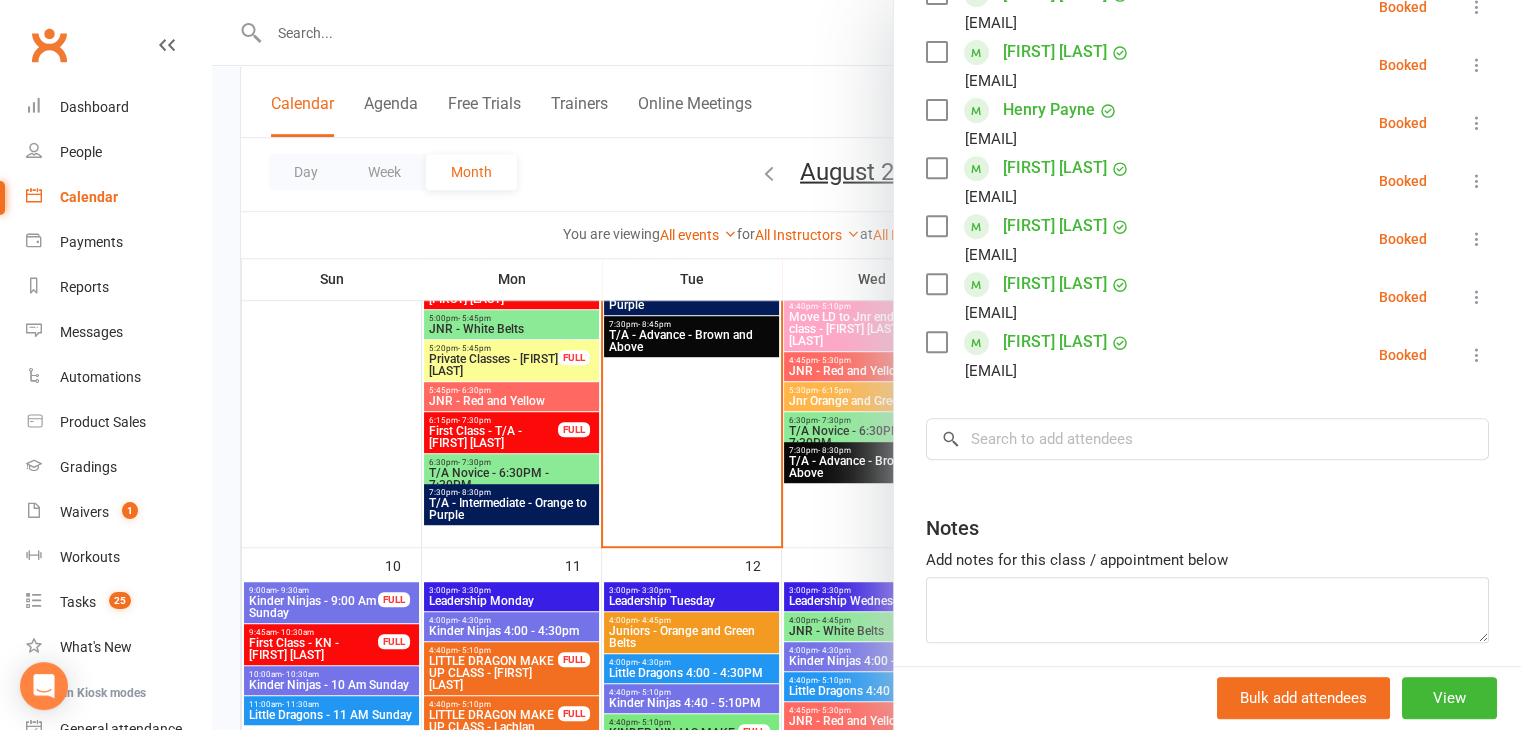click on "Class kiosk mode  Roll call  2:30 PM - 3:15 PM, Saturday, August, 9, 2025 with Kando Martial Arts Highett  at  Big Mats - 1  Attendees  14  places booked 16  places available Sort by  Last name  First name  Booking created    Nik Aleyasin  aleyasinh@yahoo.com Booked More info  Remove  Check in  Mark absent  Send message    Eddie Davis-White  georgiageorgiawhite@hotmail.com Booked More info  Remove  Check in  Mark absent  Send message    Alia Elton  Yveyrob@gmail.com Booked More info  Remove  Check in  Mark absent  Send message    Arthur Fankhauser  milleyu30@gmail.com Booked More info  Remove  Check in  Mark absent  Send message    Goldie Gollings  fleur.bowman@gmail.com Booked More info  Remove  Check in  Mark absent  Send message    Leo Haggett  Chris.haggett@grilld.com.au Booked More info  Remove  Check in  Mark absent  Send message    Eve Langley  bills.langley@gmail.com Booked More info  Remove  Check in  Mark absent  Send message    Charlie Mckibbin  Mckibbinandy@gmail.com Booked More info  Remove" at bounding box center (1207, 14) 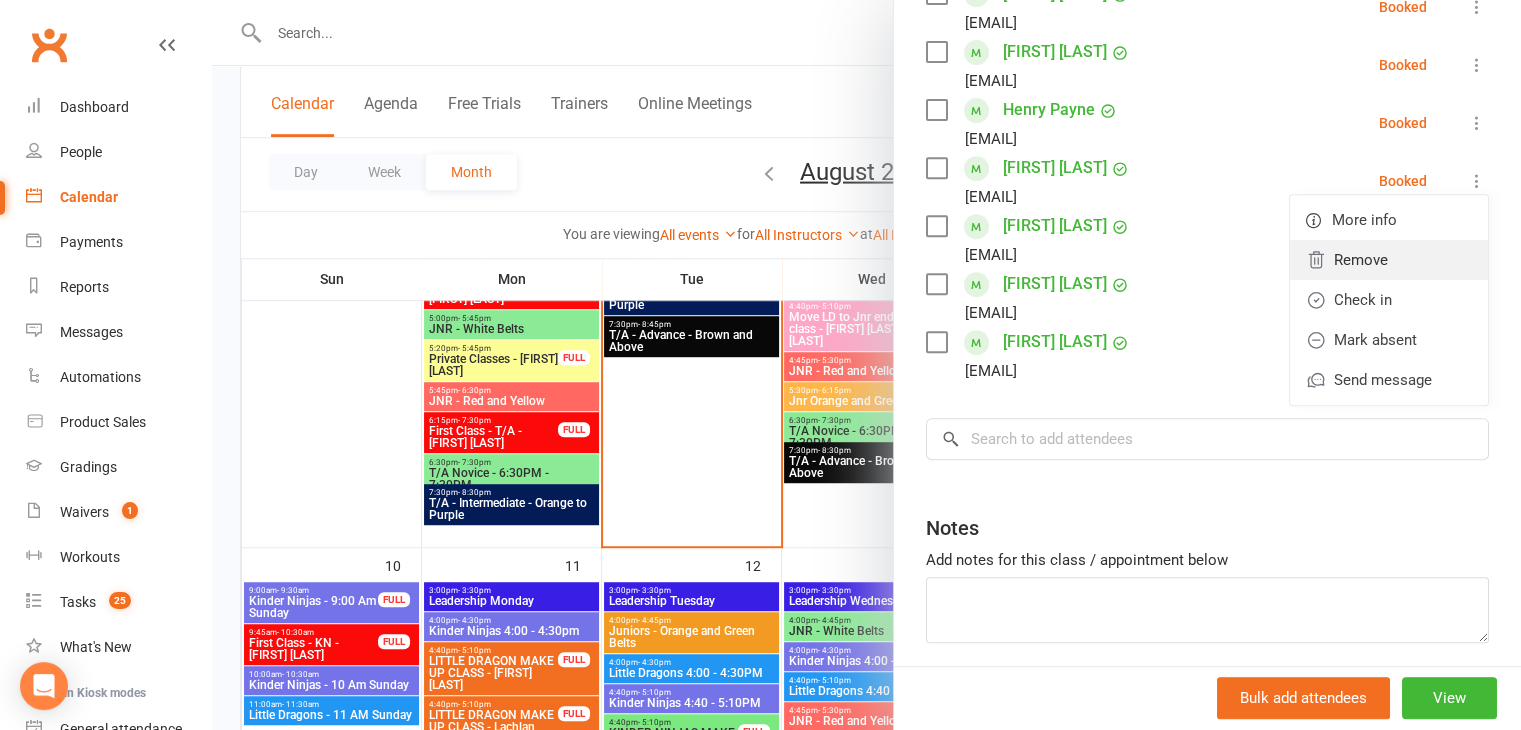 click on "Remove" at bounding box center (1389, 260) 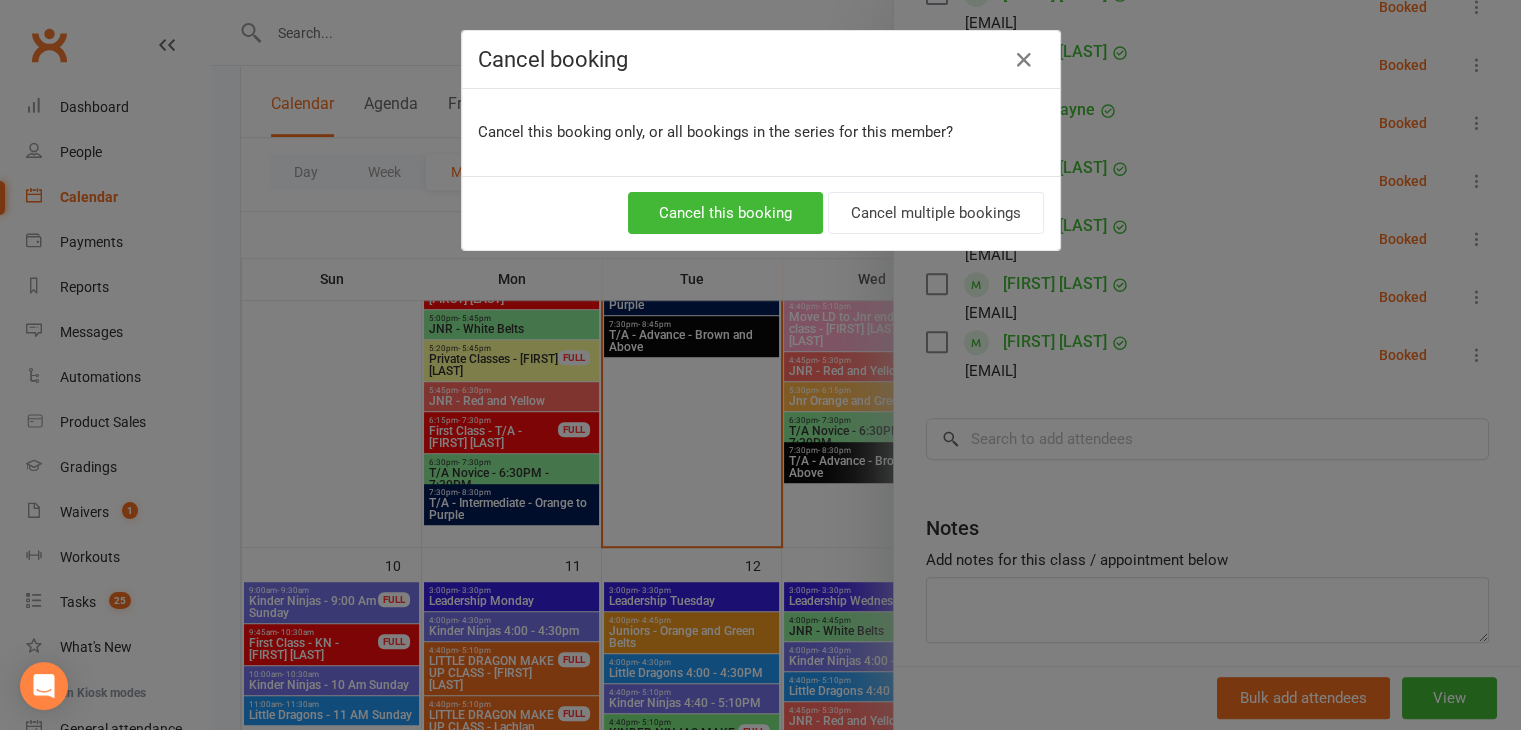 click on "Cancel booking Cancel this booking only, or all bookings in the series for this member? Cancel this booking Cancel multiple bookings" at bounding box center [760, 365] 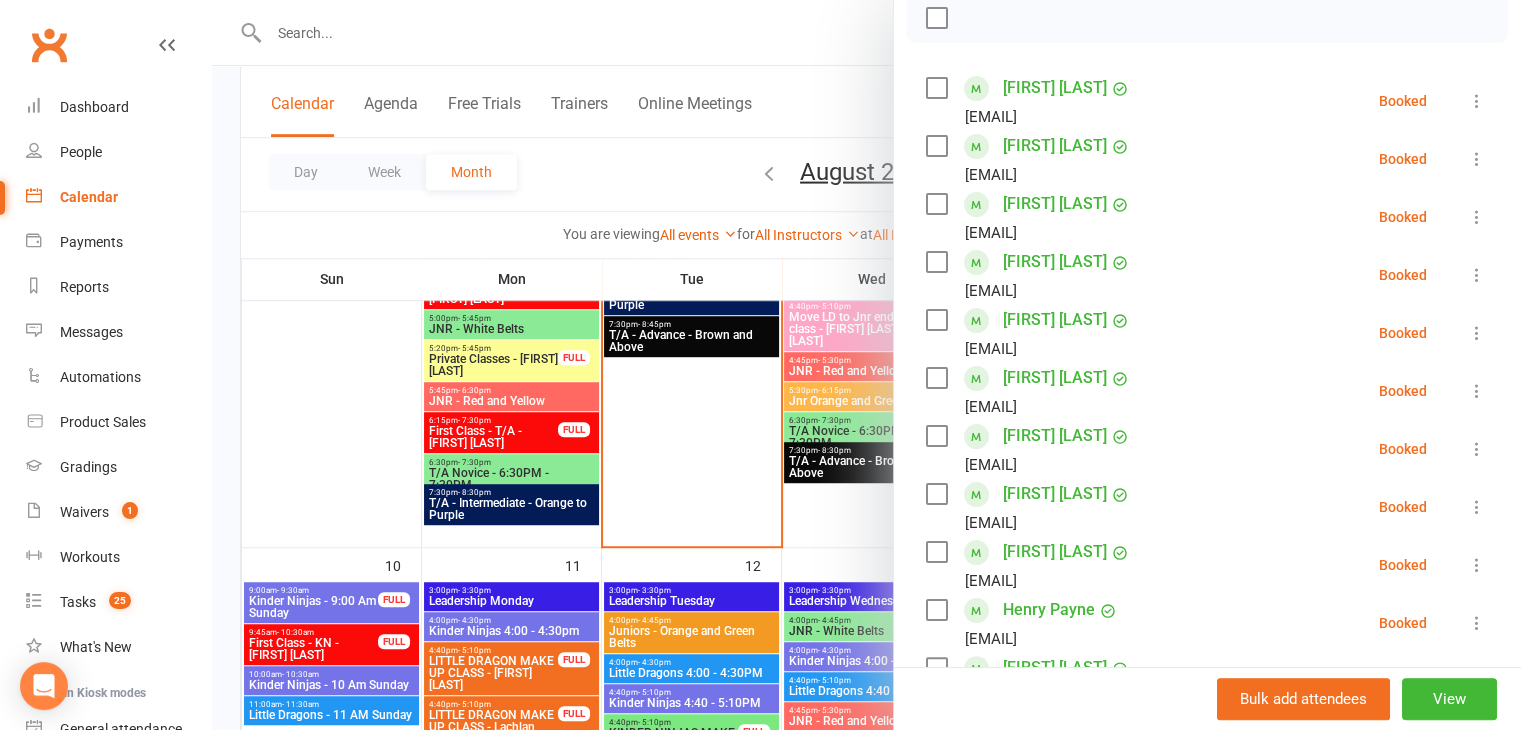 scroll, scrollTop: 500, scrollLeft: 0, axis: vertical 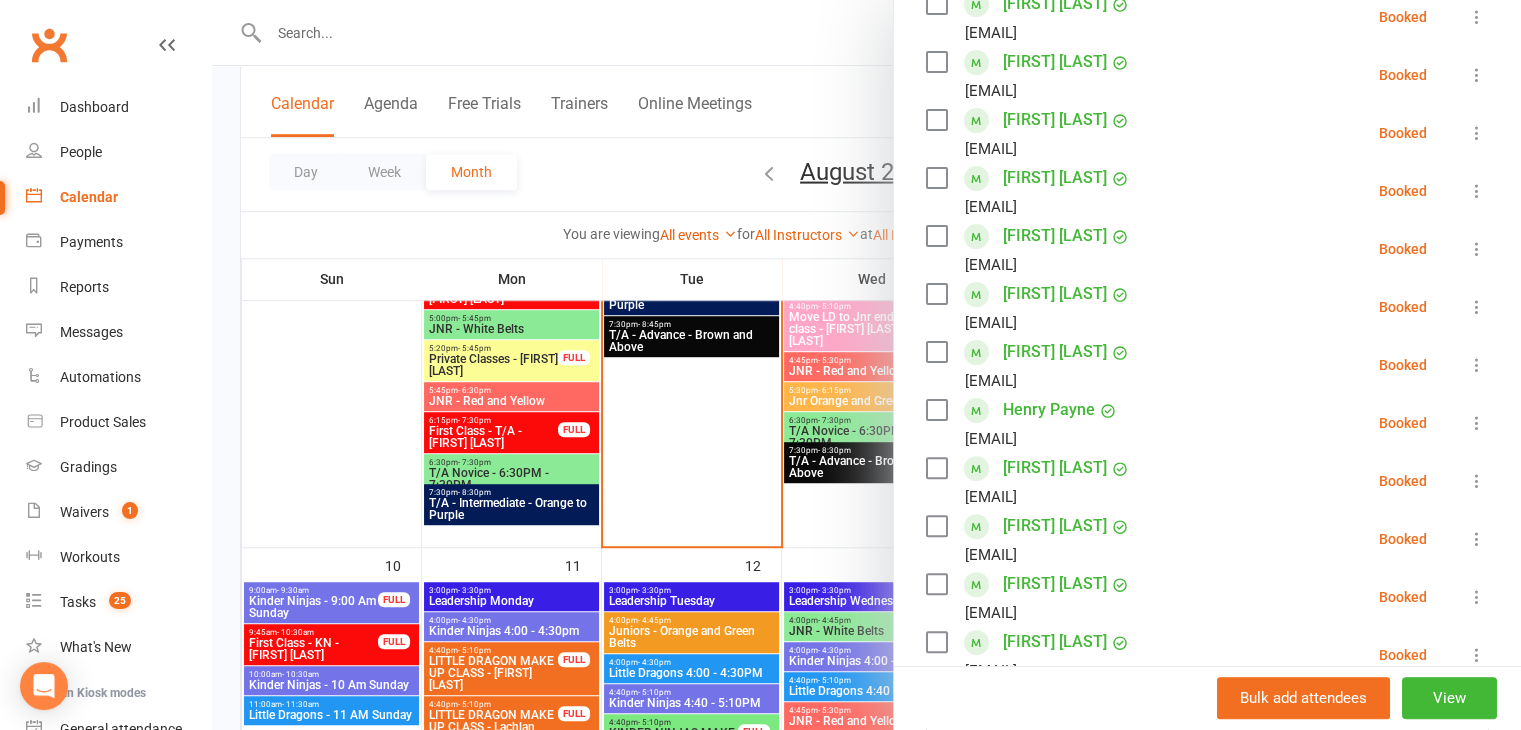 click at bounding box center [1477, 481] 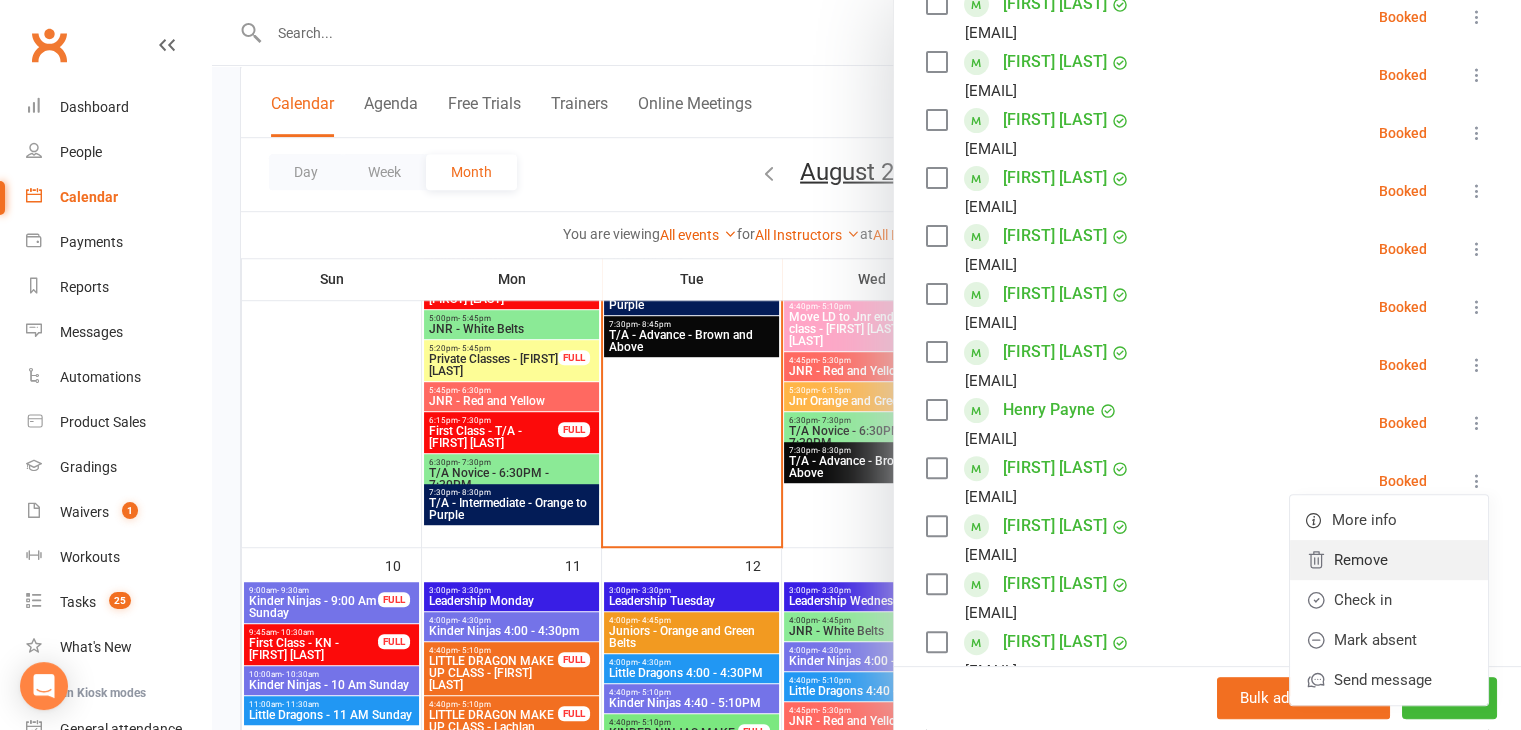 click on "Remove" at bounding box center [1389, 560] 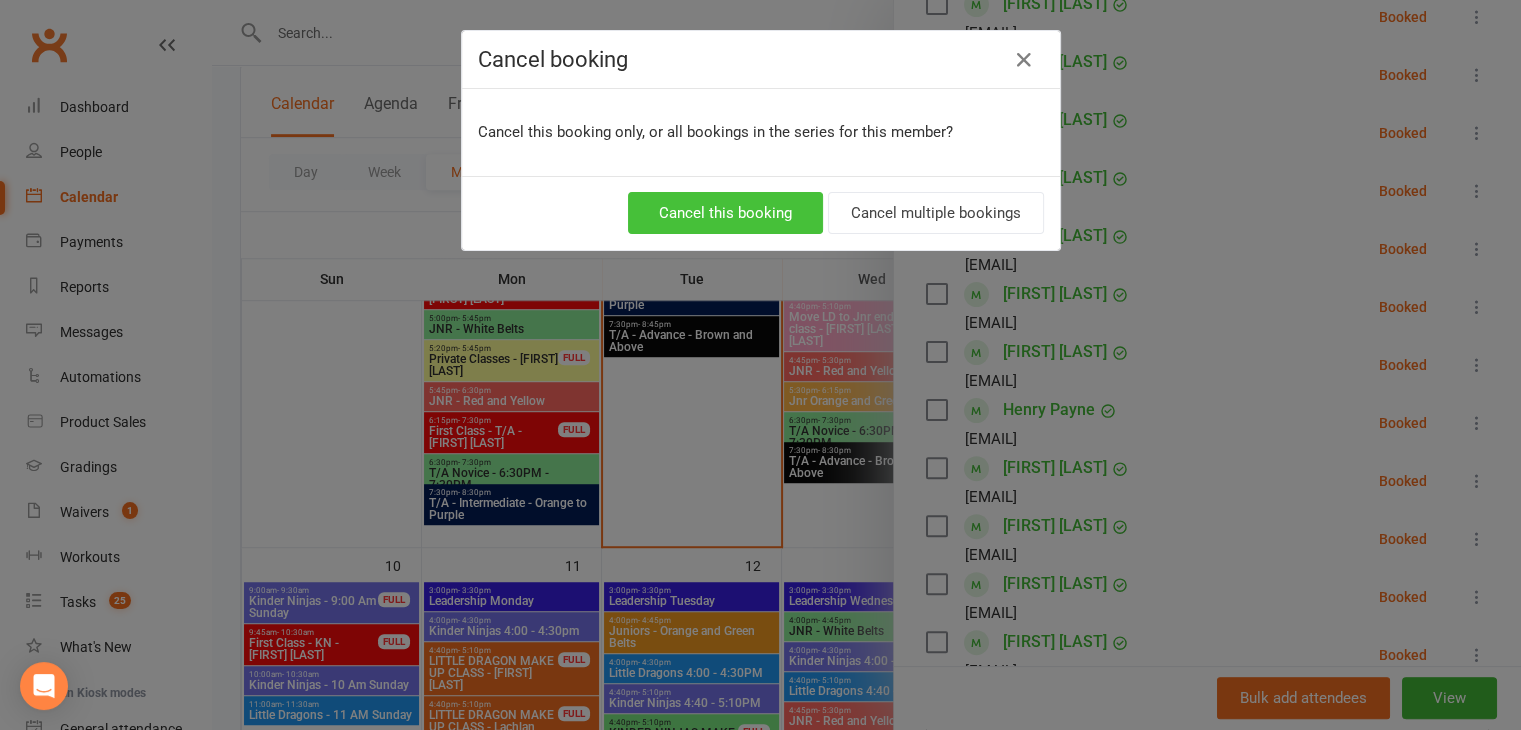 click on "Cancel this booking" at bounding box center (725, 213) 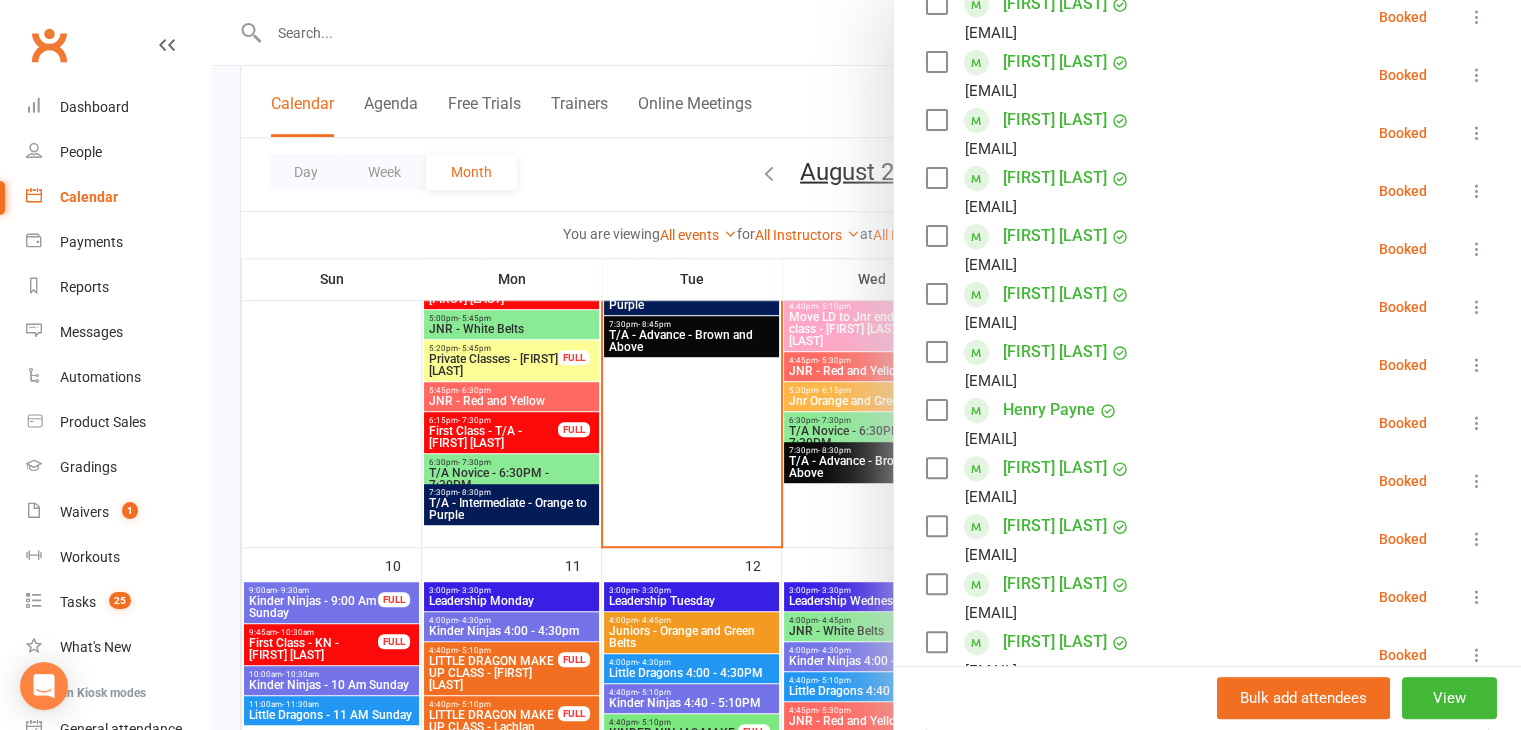 click at bounding box center [866, 365] 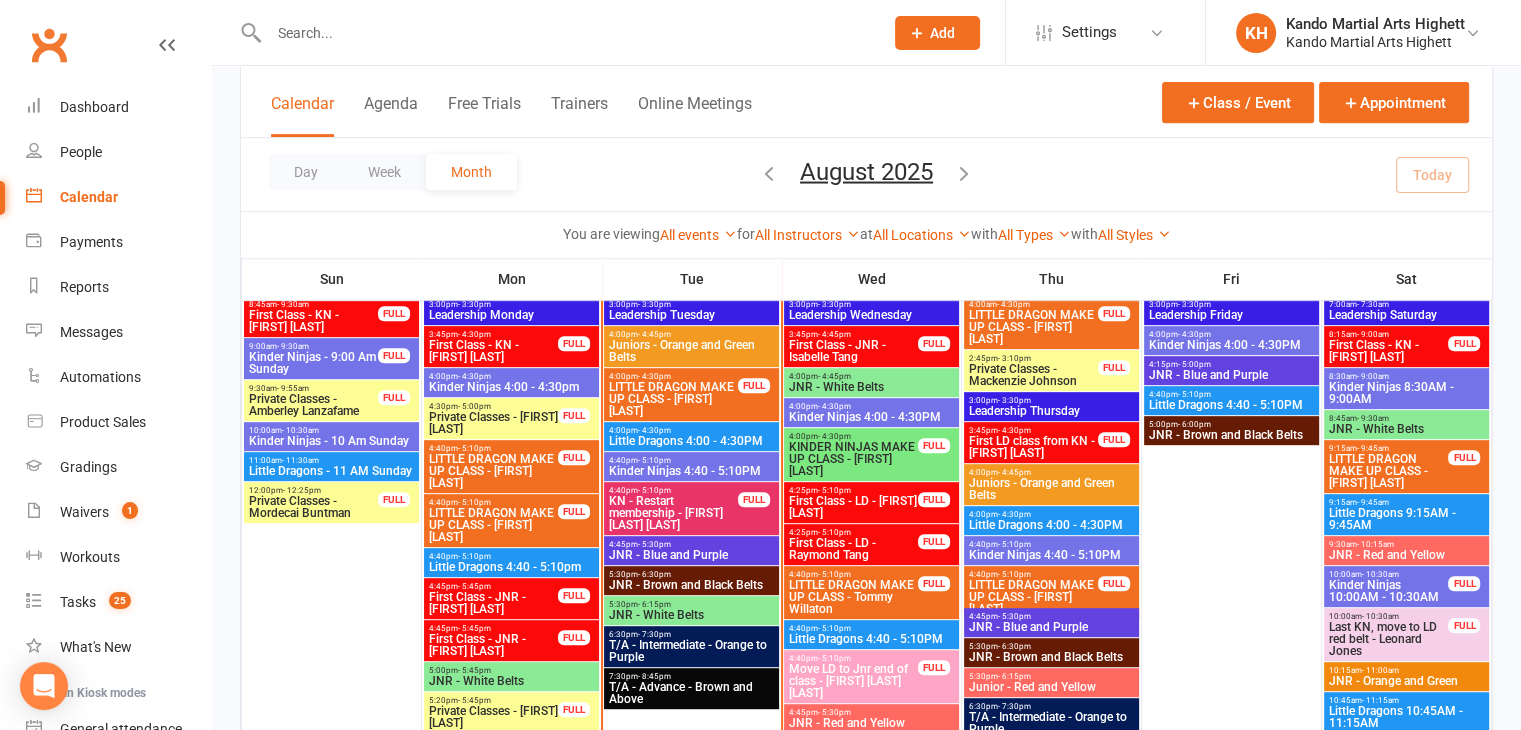 scroll, scrollTop: 819, scrollLeft: 0, axis: vertical 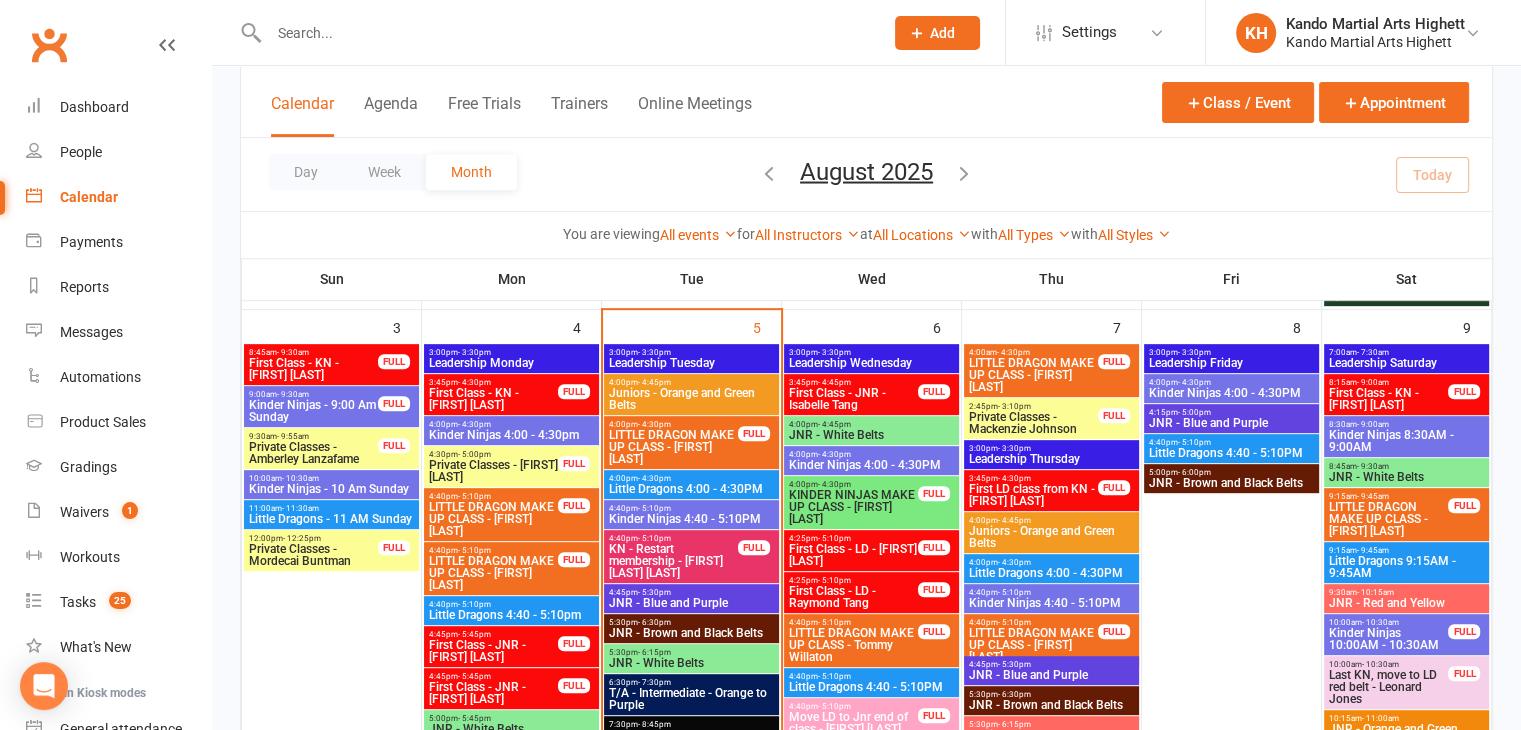 click on "LITTLE DRAGON MAKE UP CLASS - [FIRST] [LAST] [LAST]" at bounding box center [673, 447] 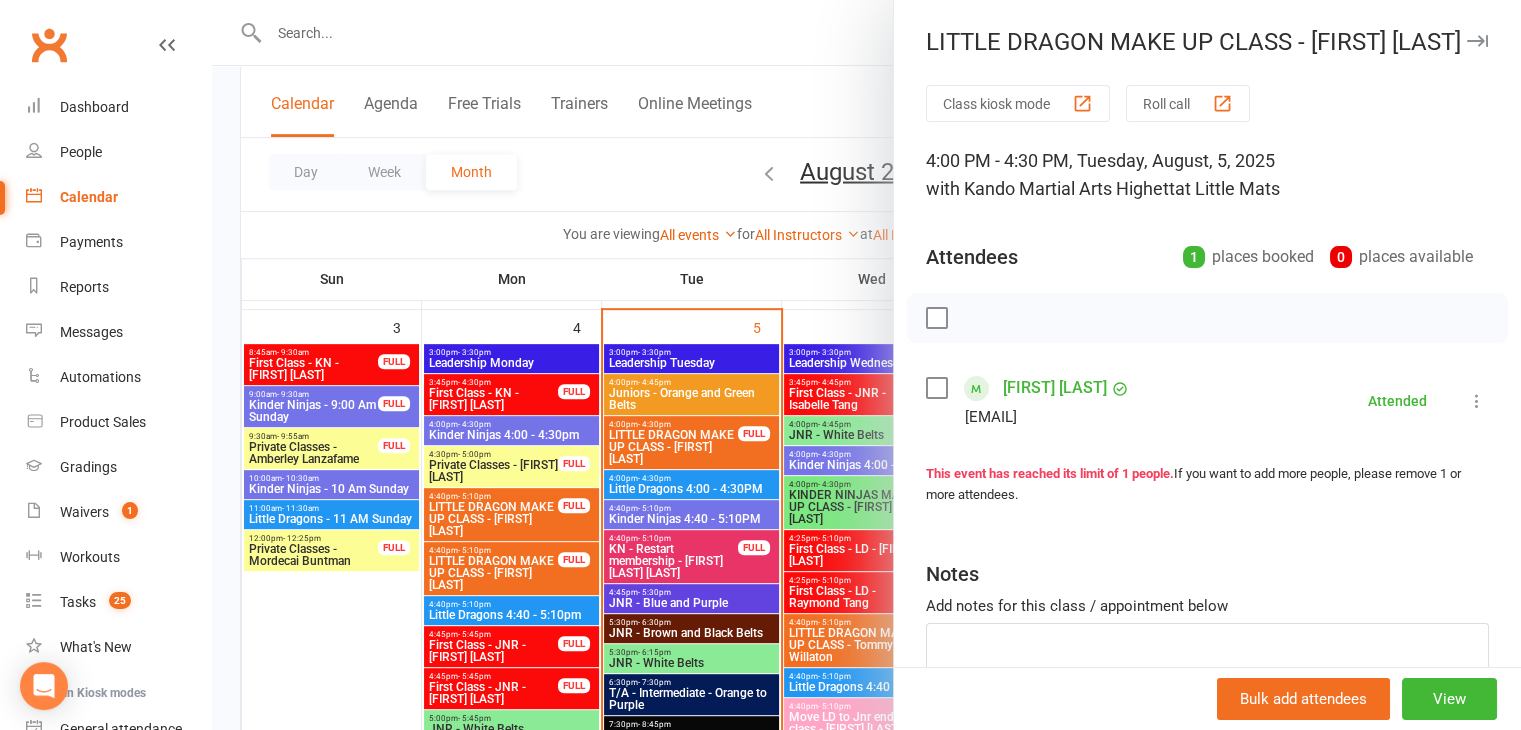 click at bounding box center [866, 365] 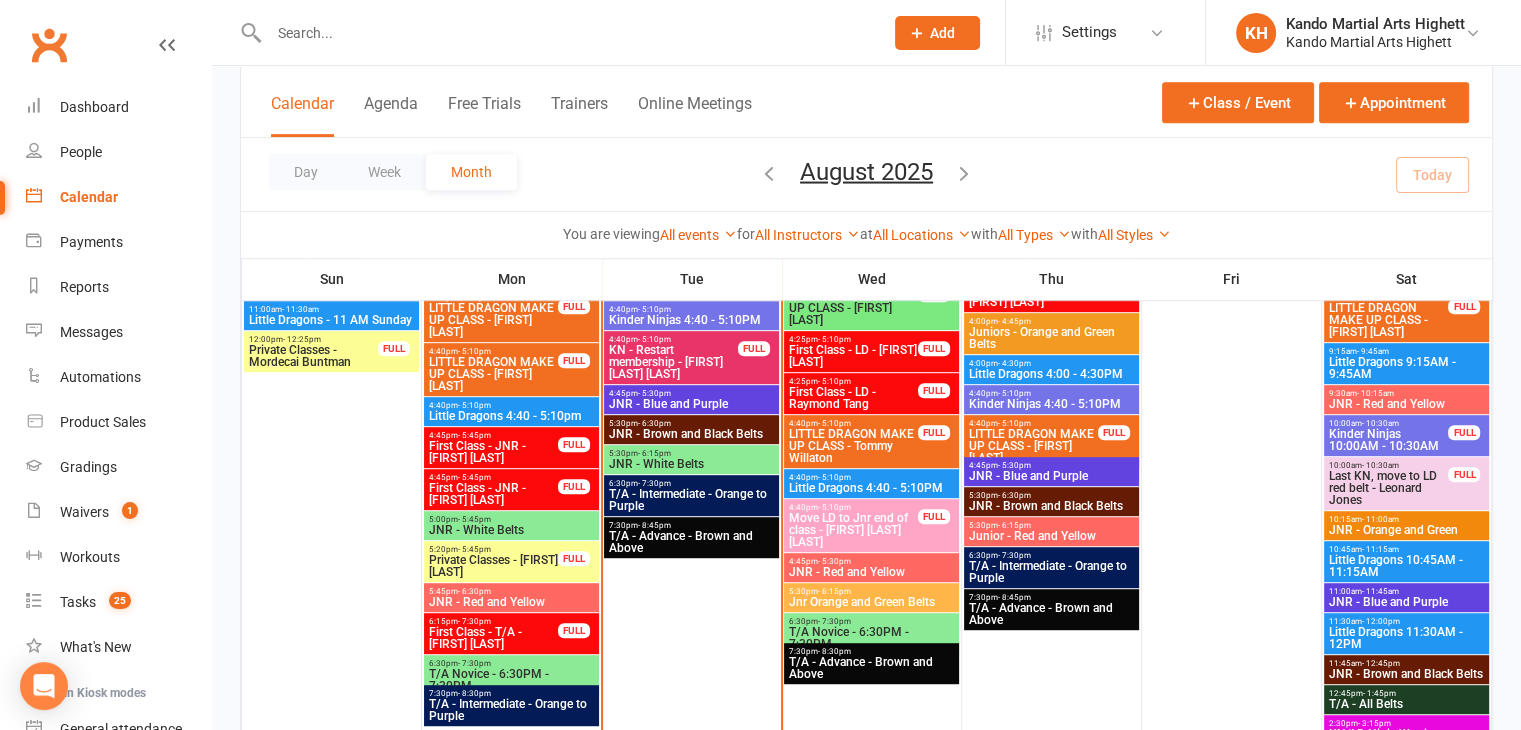 scroll, scrollTop: 1019, scrollLeft: 0, axis: vertical 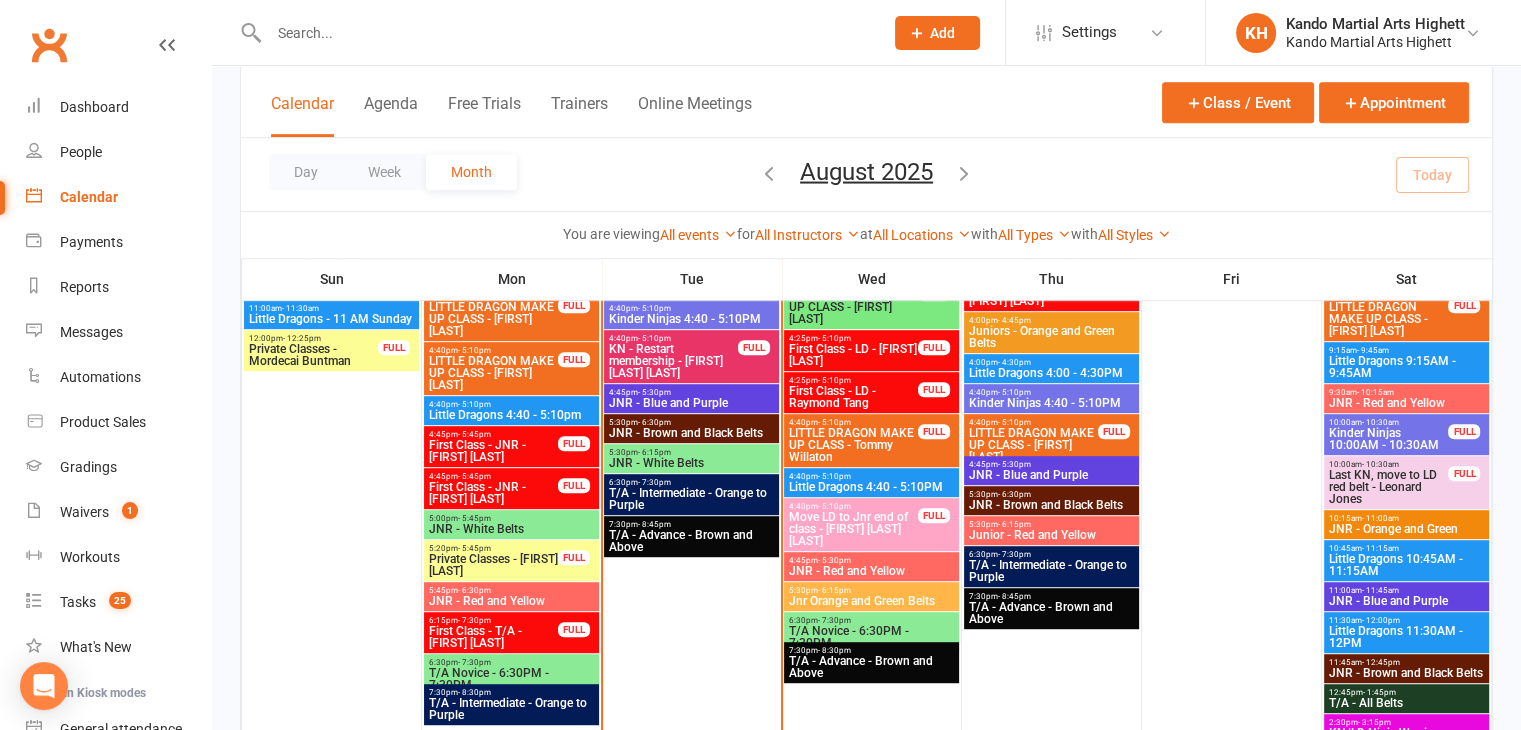 click on "Move LD to Jnr end of class - Liam Min Ern Lee" at bounding box center [853, 529] 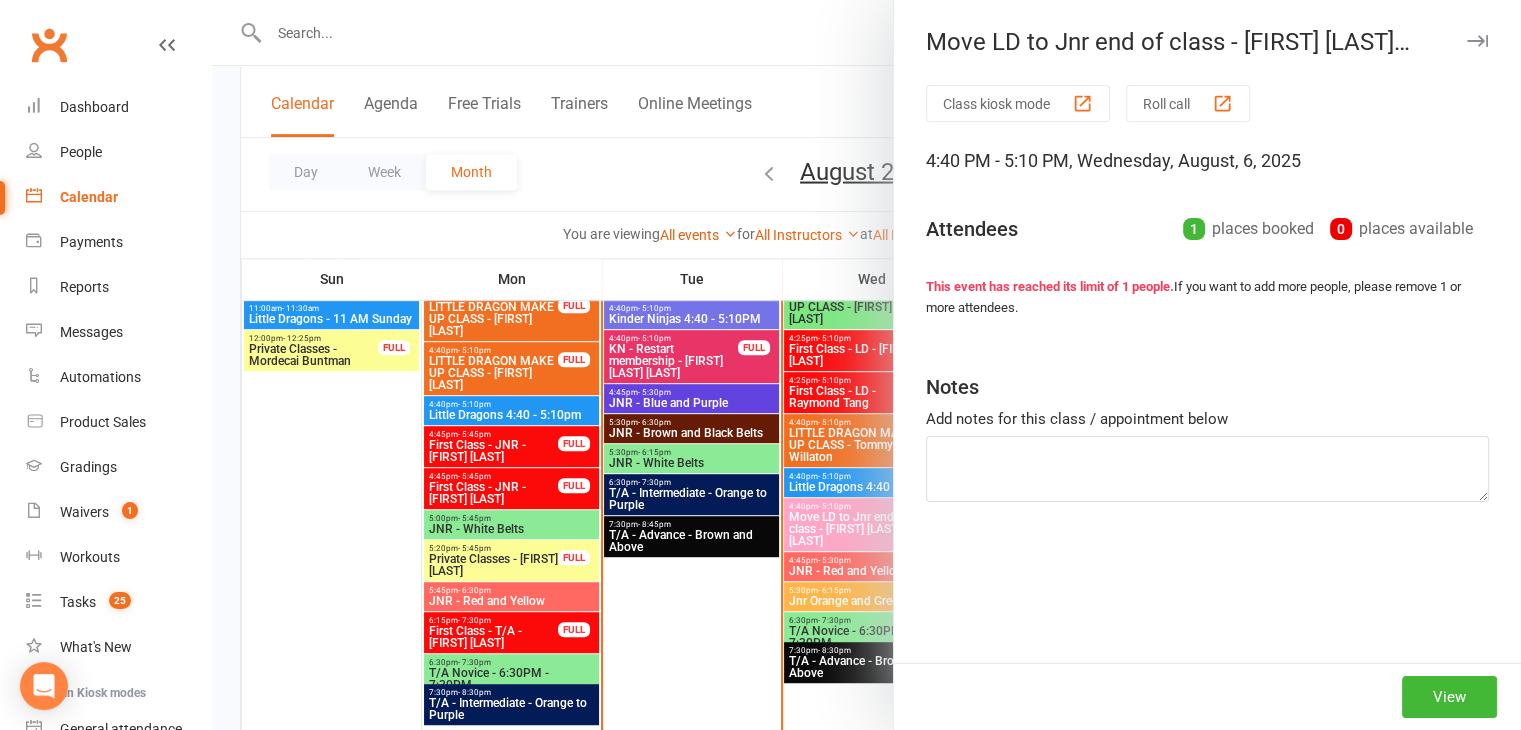 click at bounding box center (866, 365) 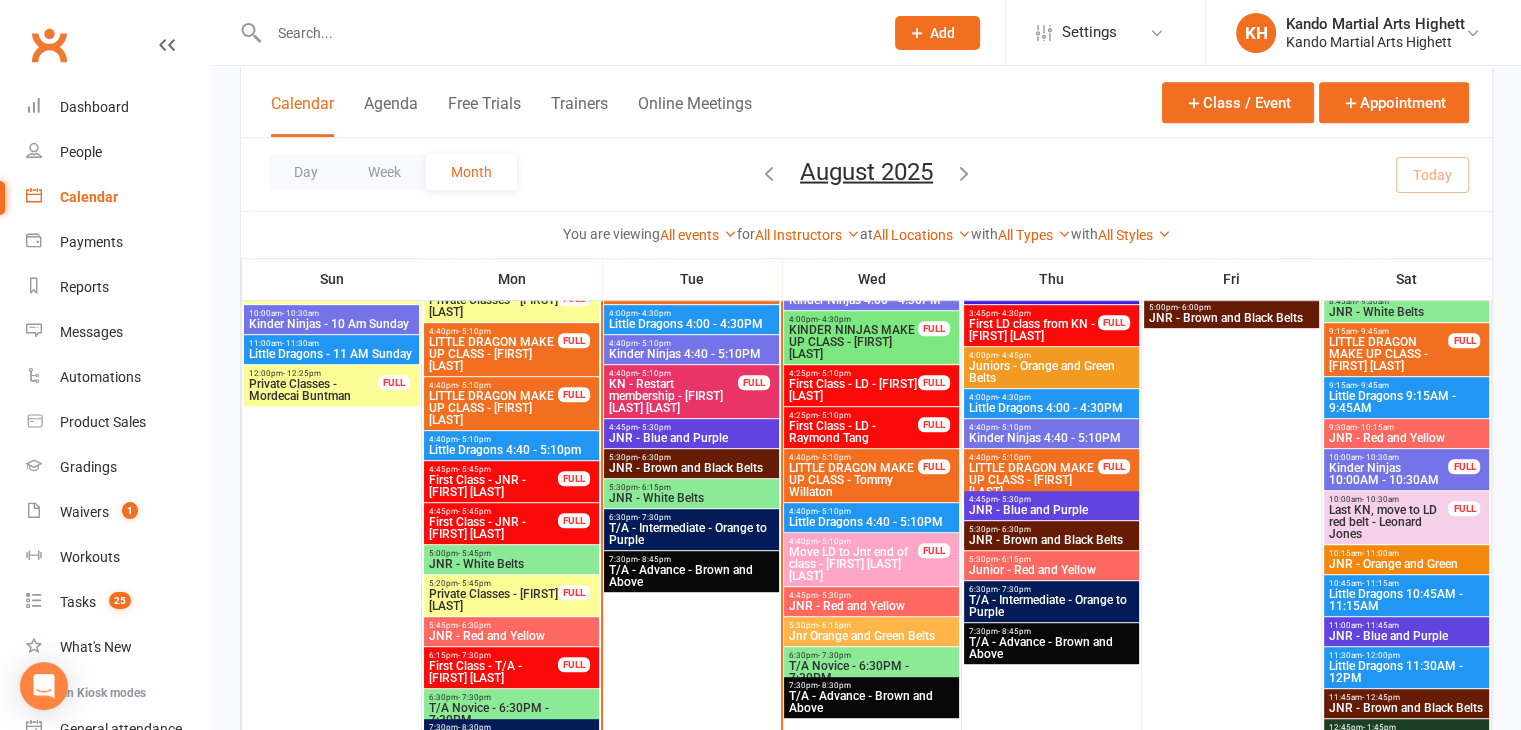 scroll, scrollTop: 1019, scrollLeft: 0, axis: vertical 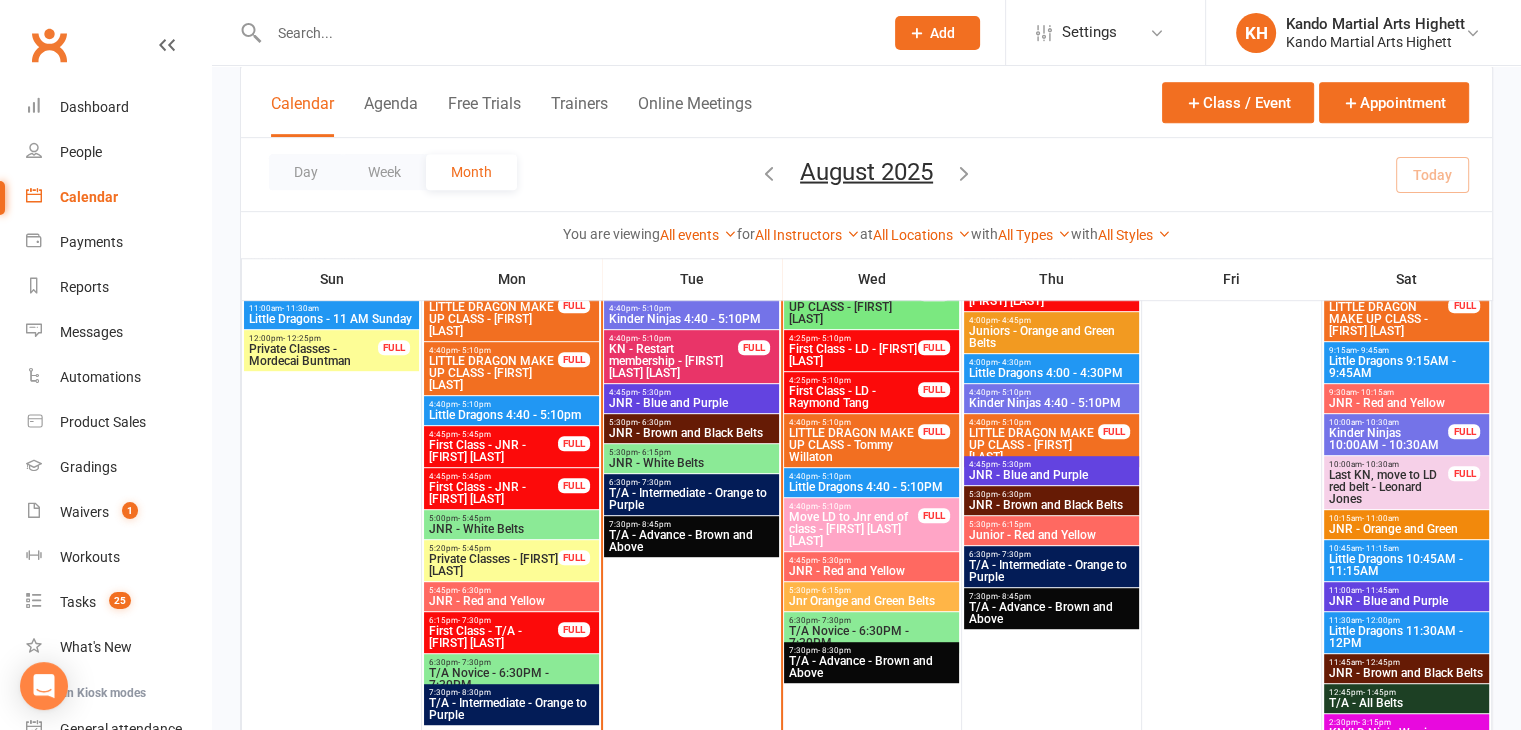 click at bounding box center [566, 33] 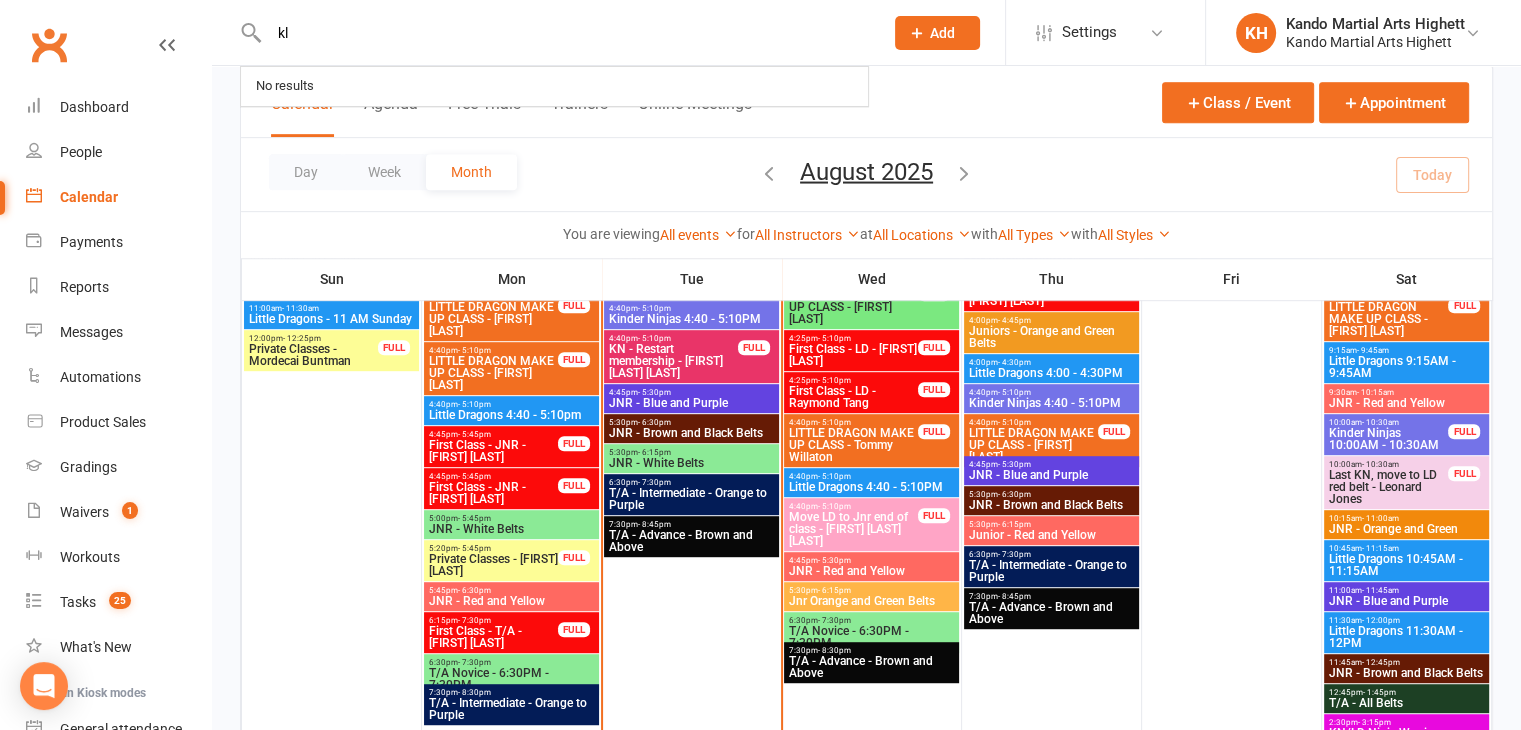 type on "k" 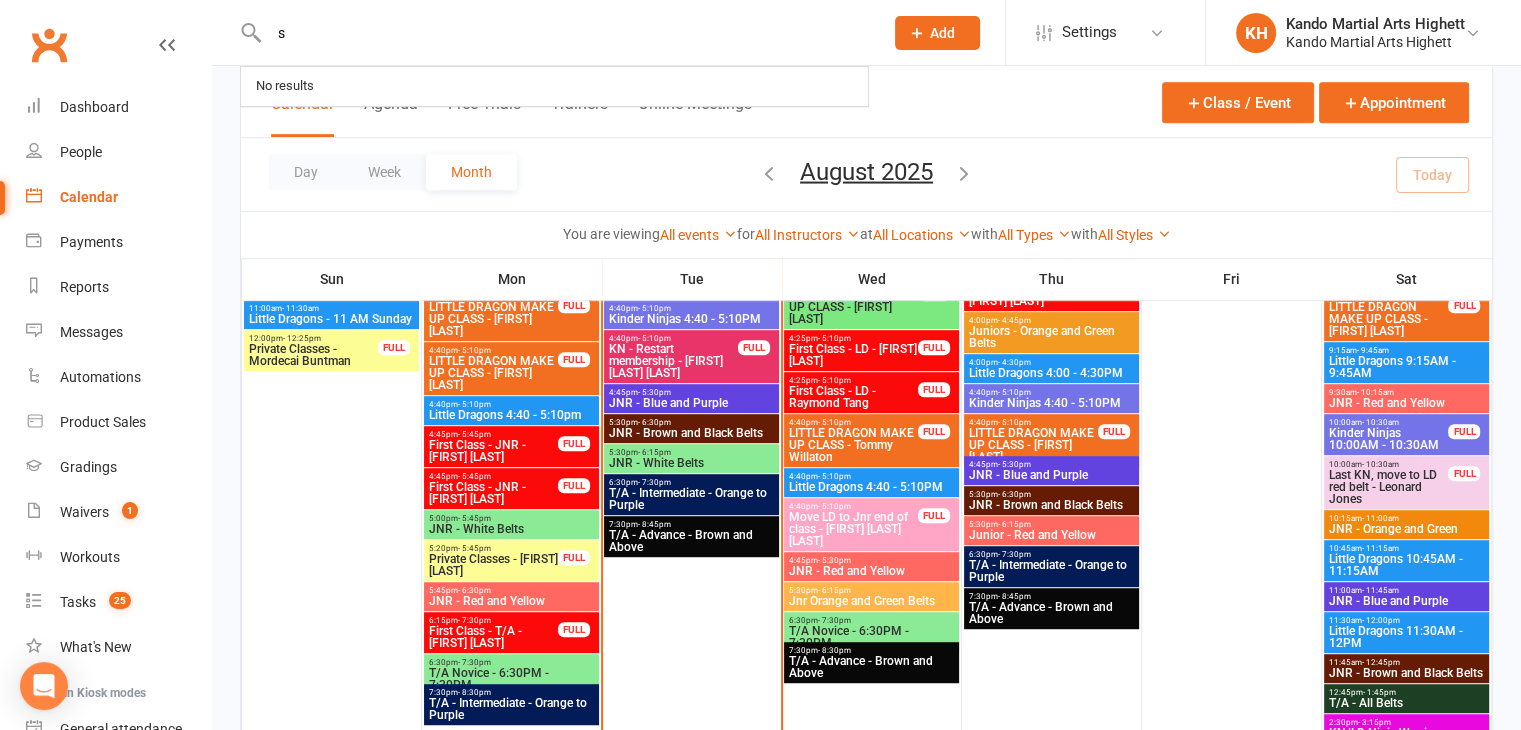 type on "s" 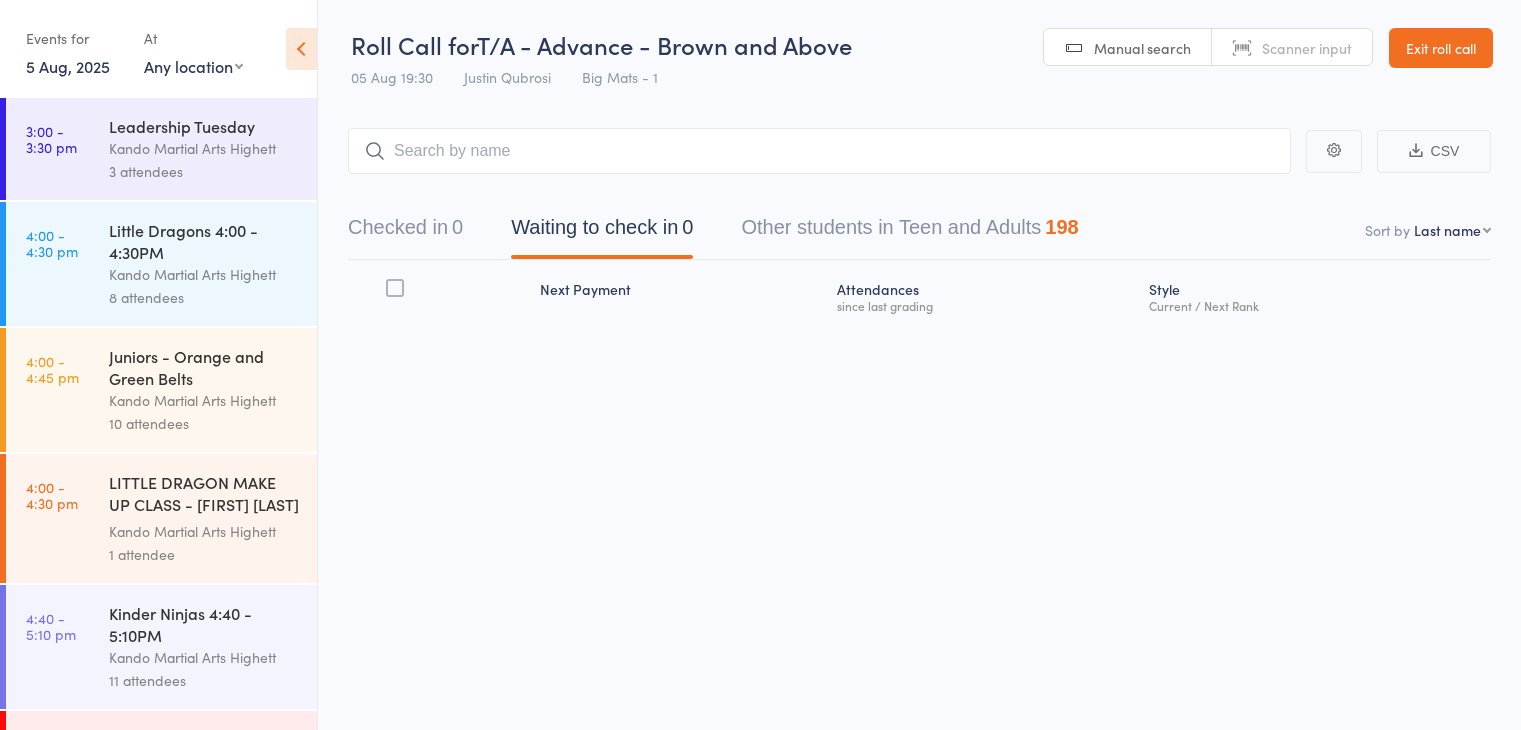 scroll, scrollTop: 0, scrollLeft: 0, axis: both 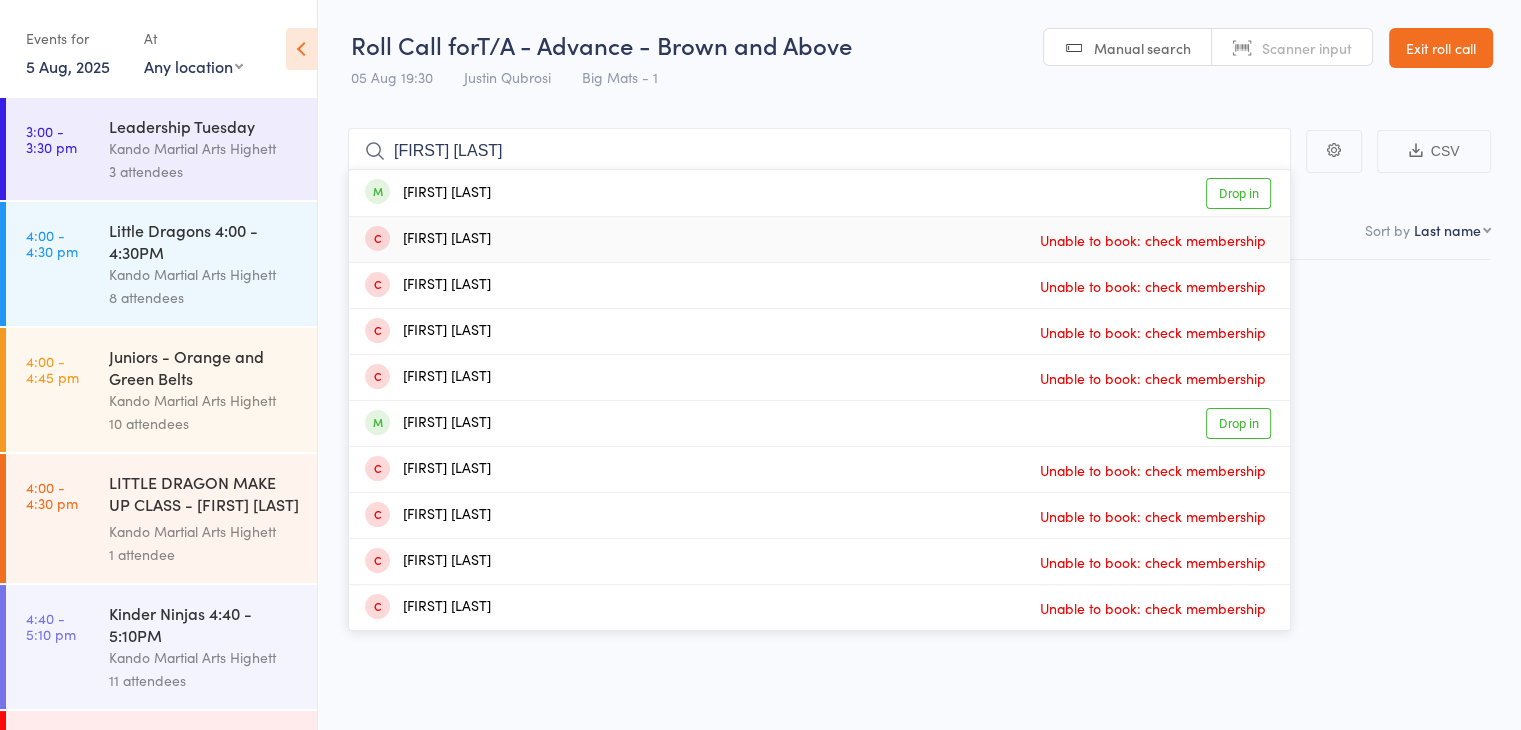 type on "[FIRST] [LAST]" 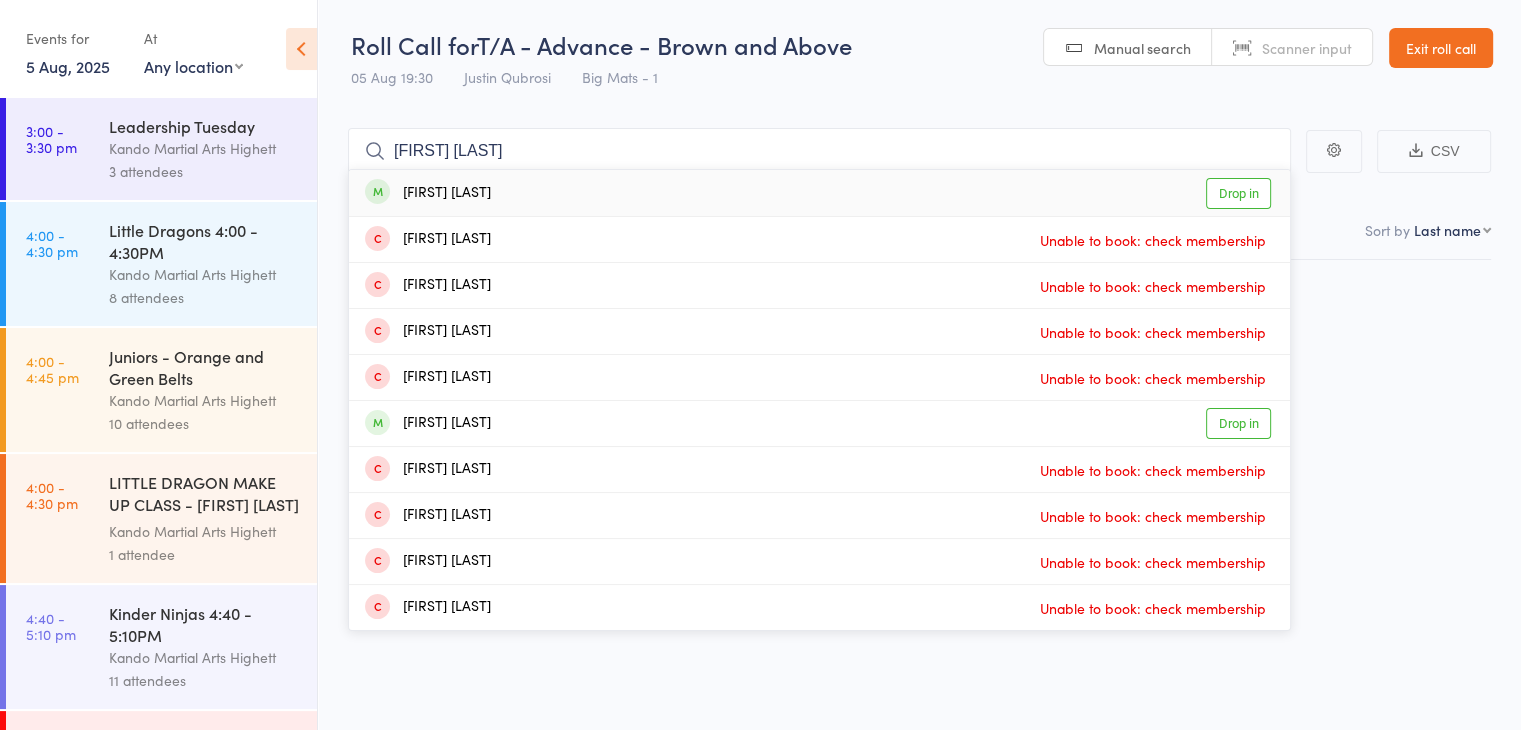 click on "[FIRST] [LAST]" at bounding box center [428, 193] 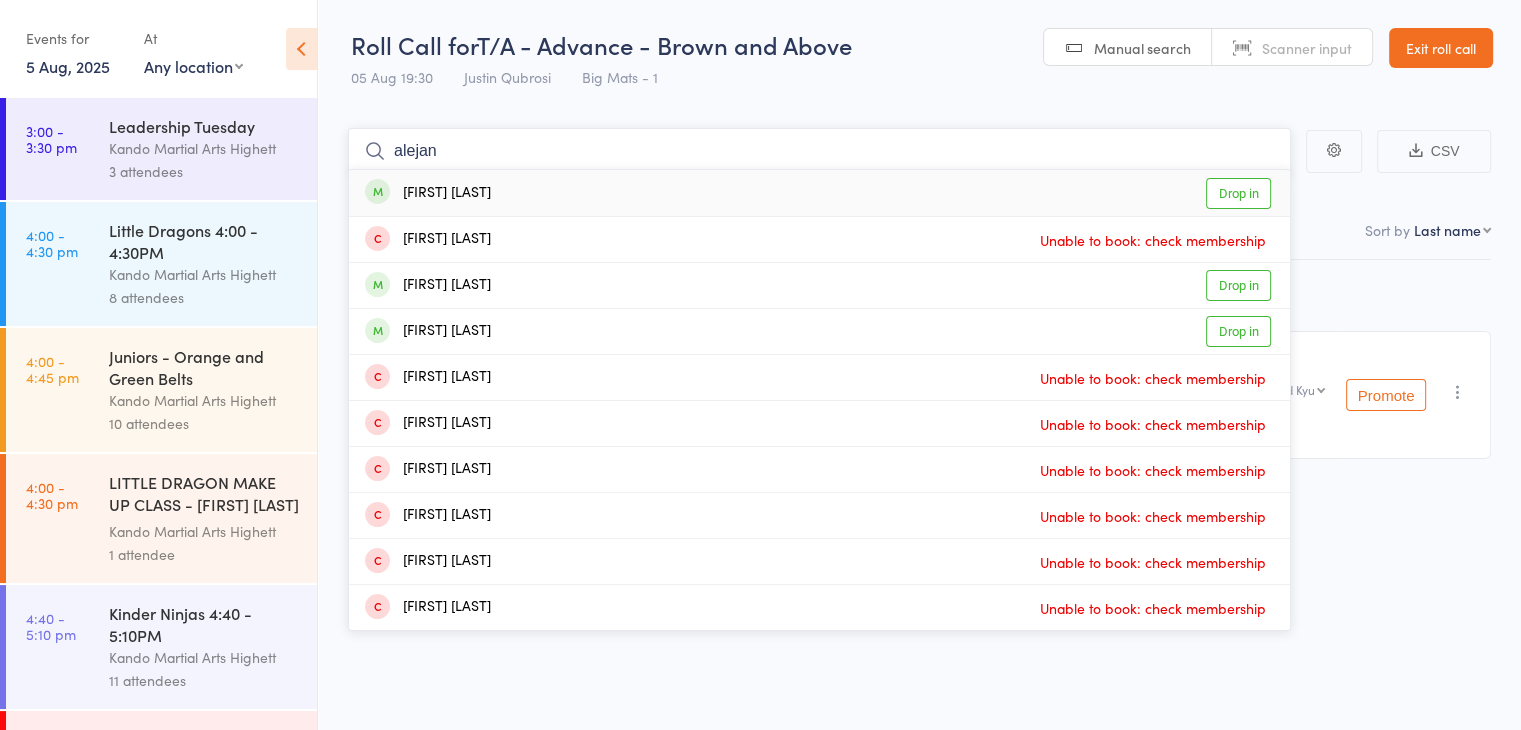 type on "alejan" 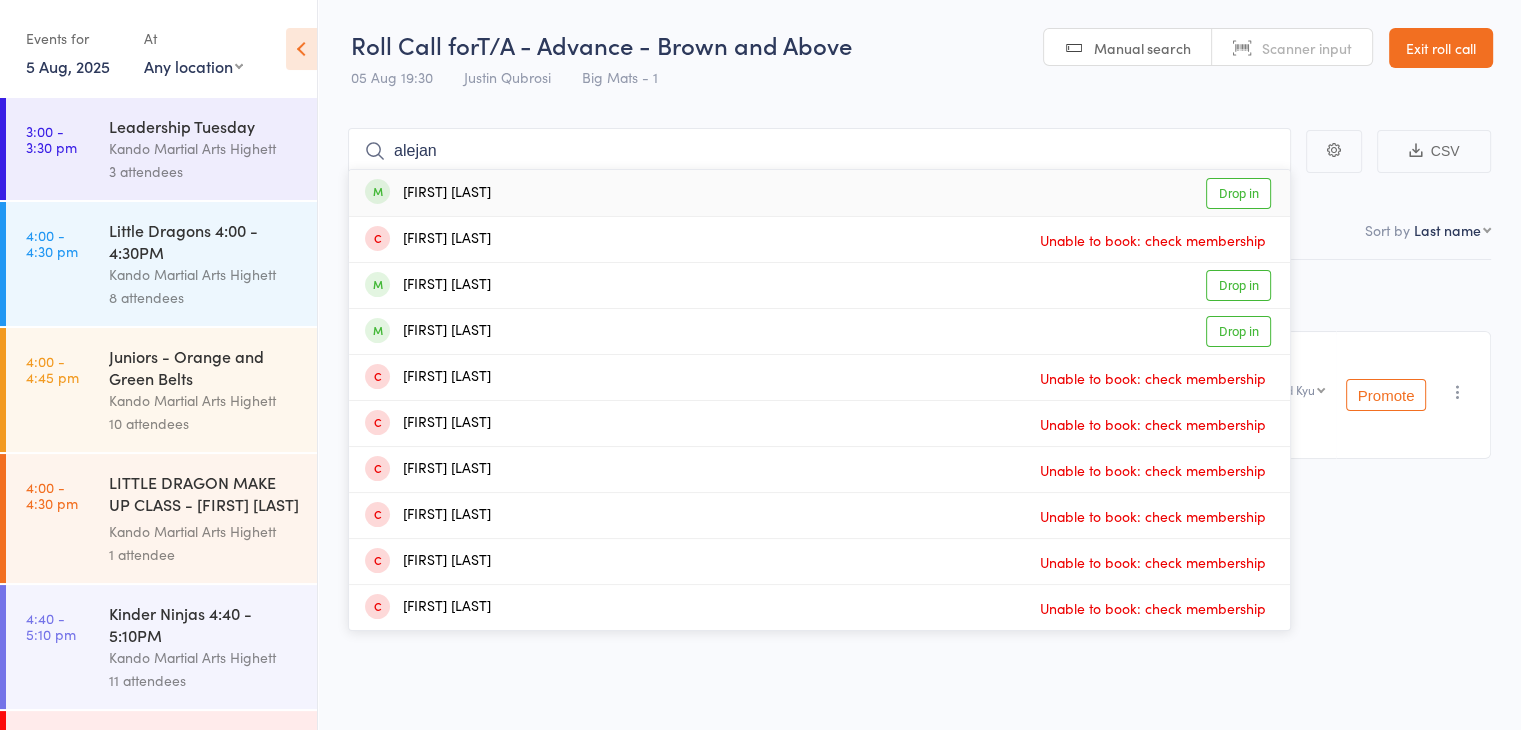 click on "[FIRST] [LAST]" at bounding box center [428, 193] 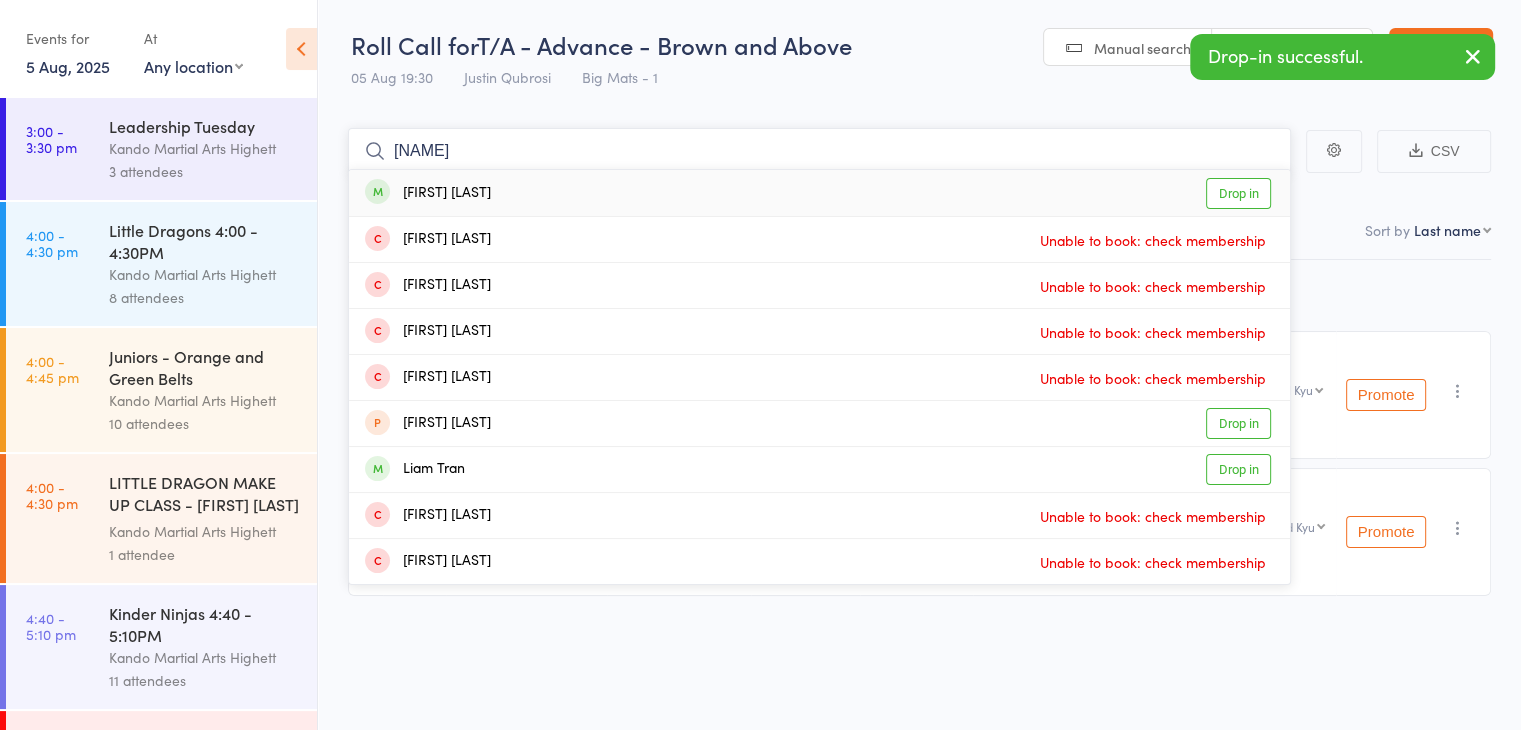 type on "[NAME]" 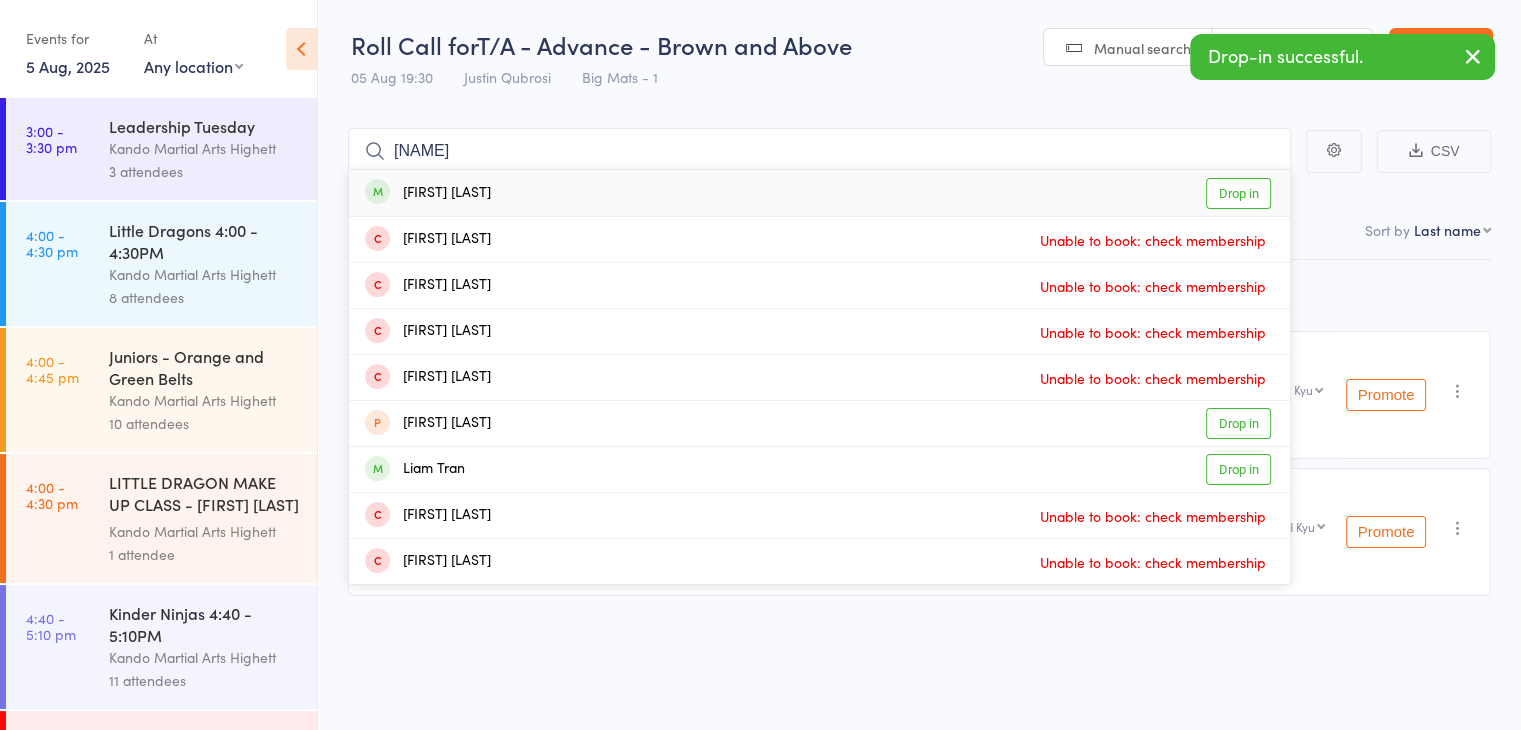 click on "[FIRST] [LAST]" at bounding box center [428, 193] 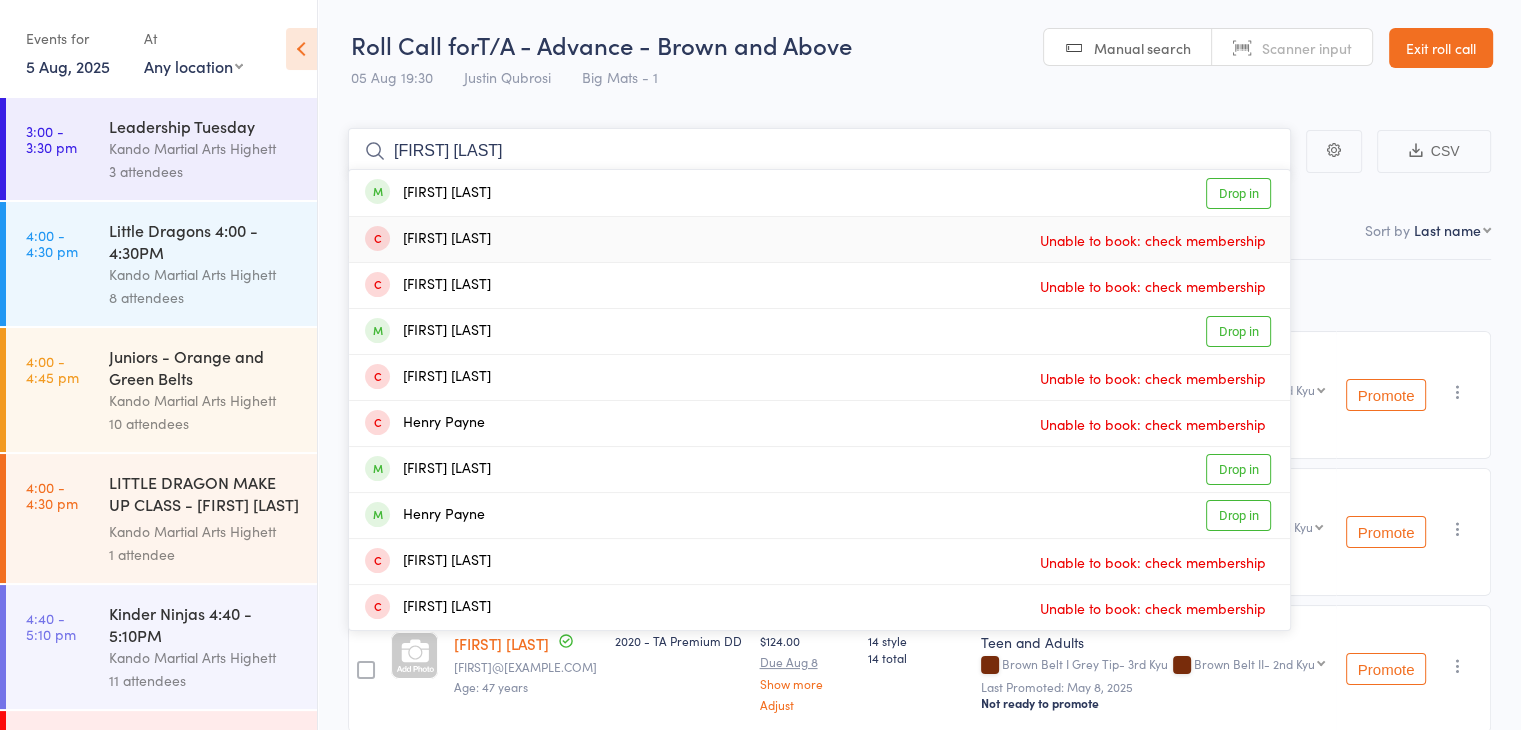 type on "[FIRST] [LAST]" 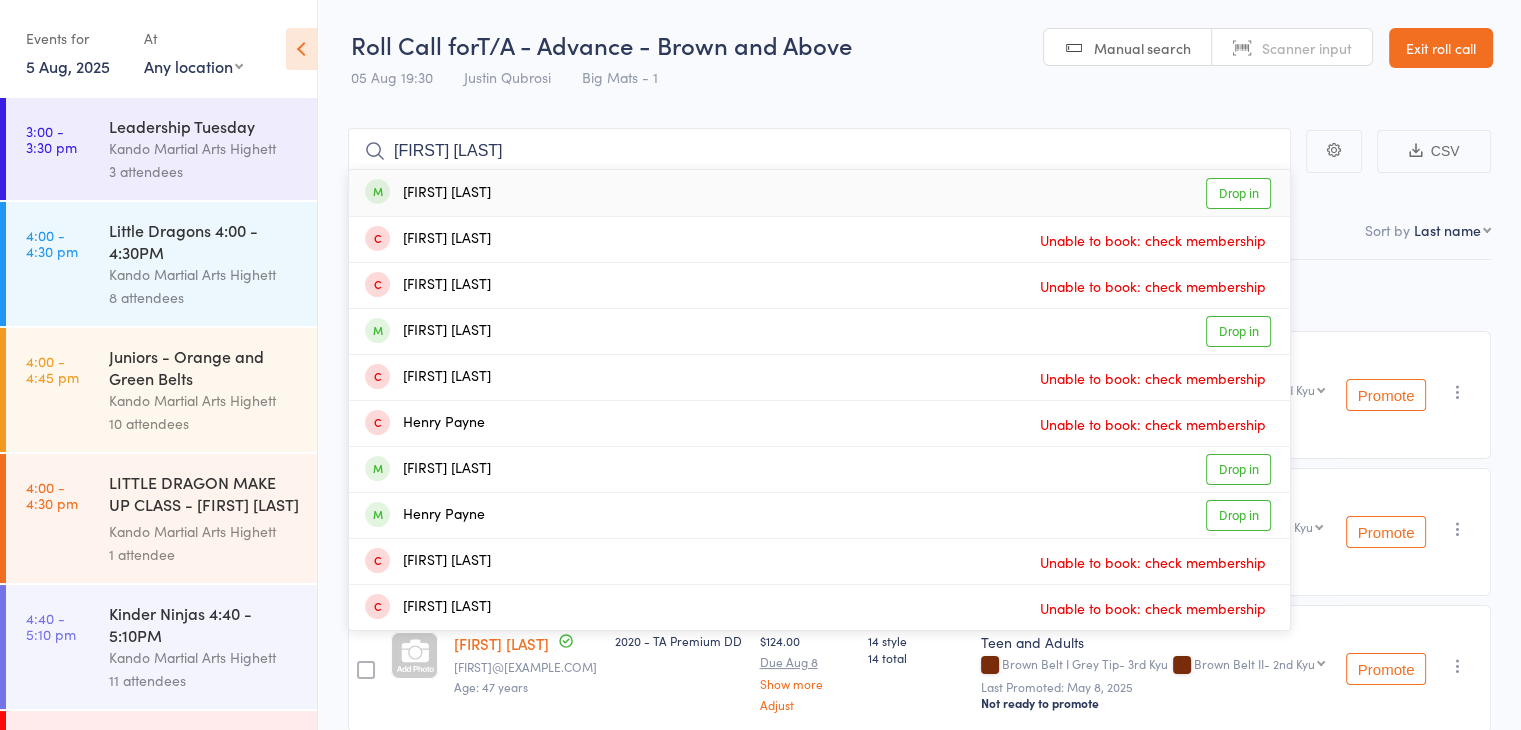 click on "[FIRST] [LAST] Drop in" at bounding box center (819, 193) 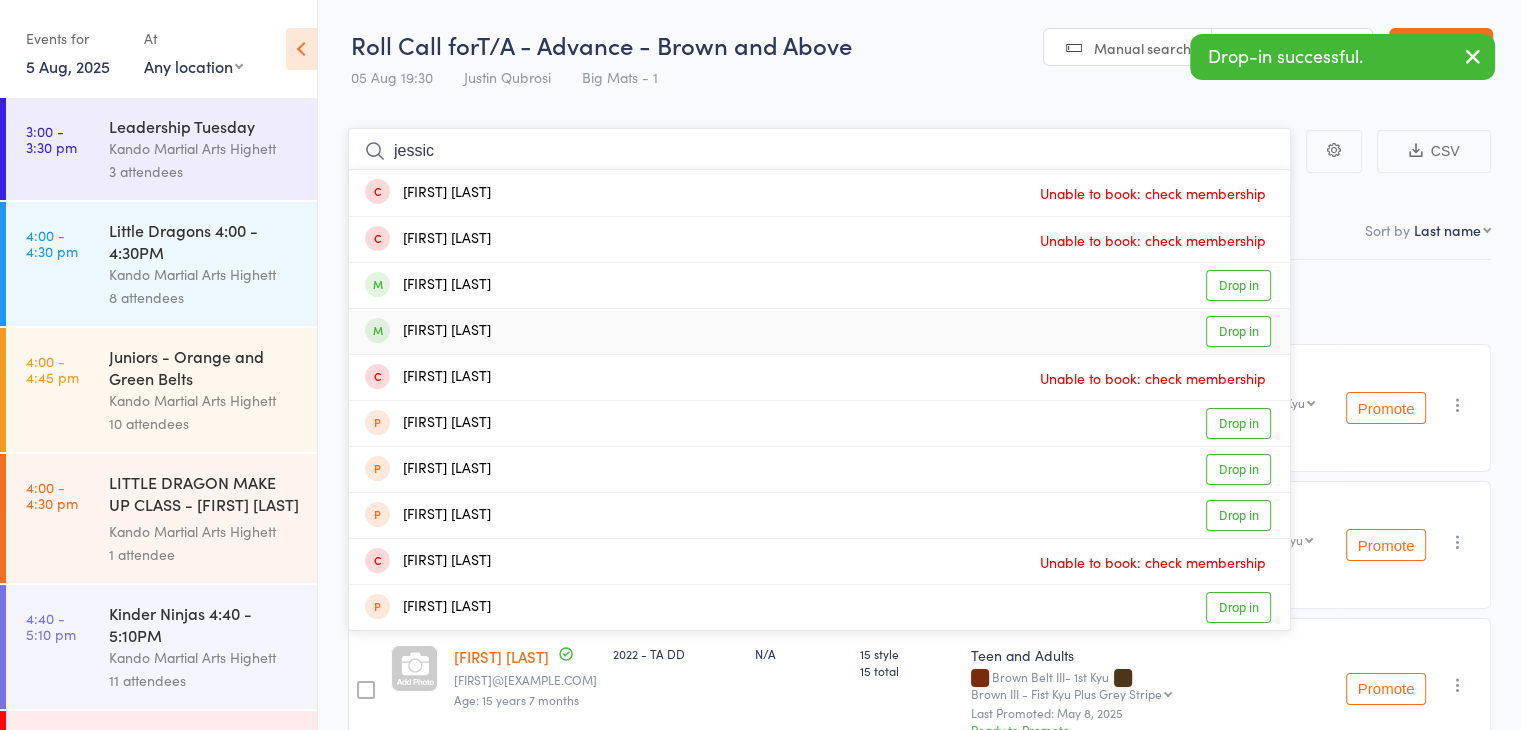type on "jessic" 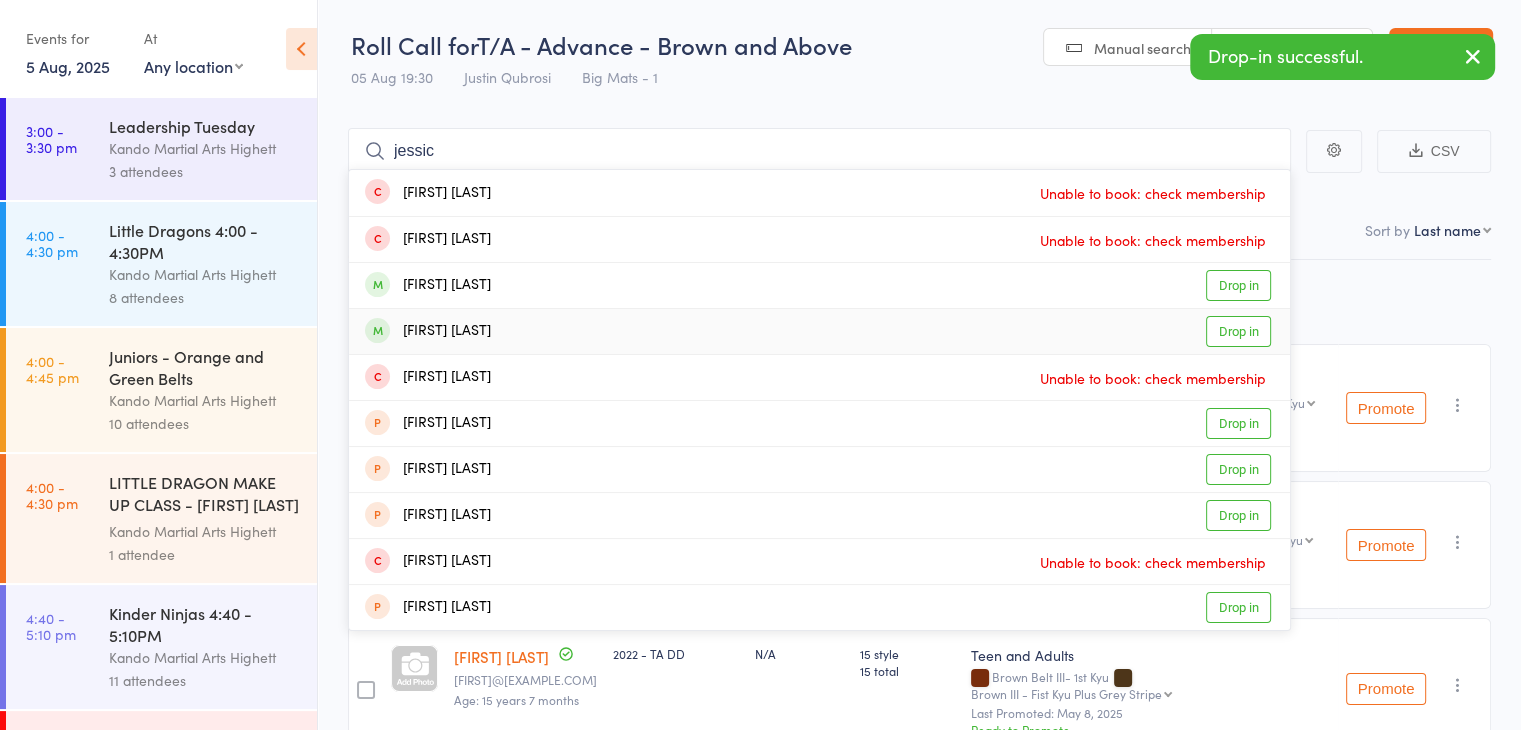 click on "[FIRST] [LAST]" at bounding box center [428, 331] 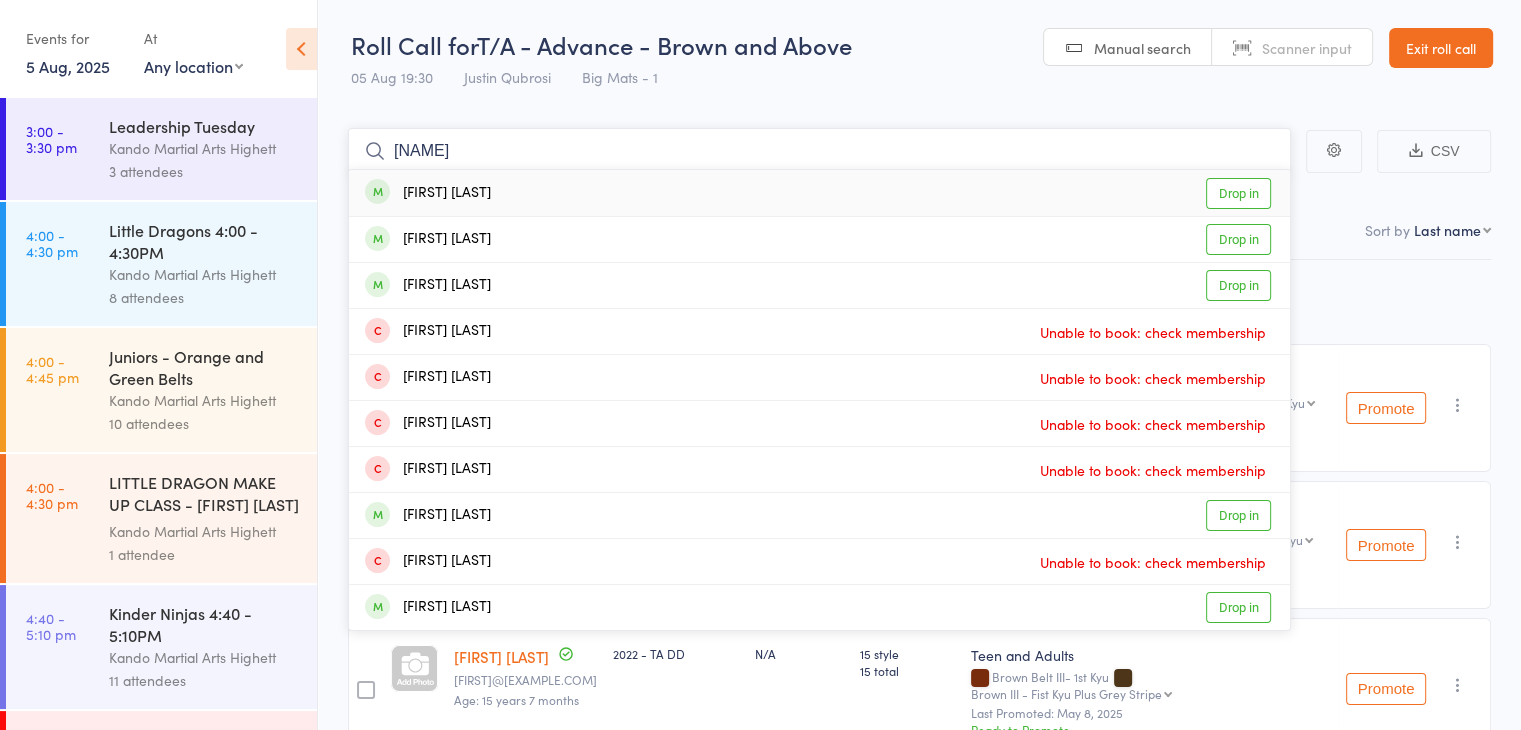 type on "[NAME]" 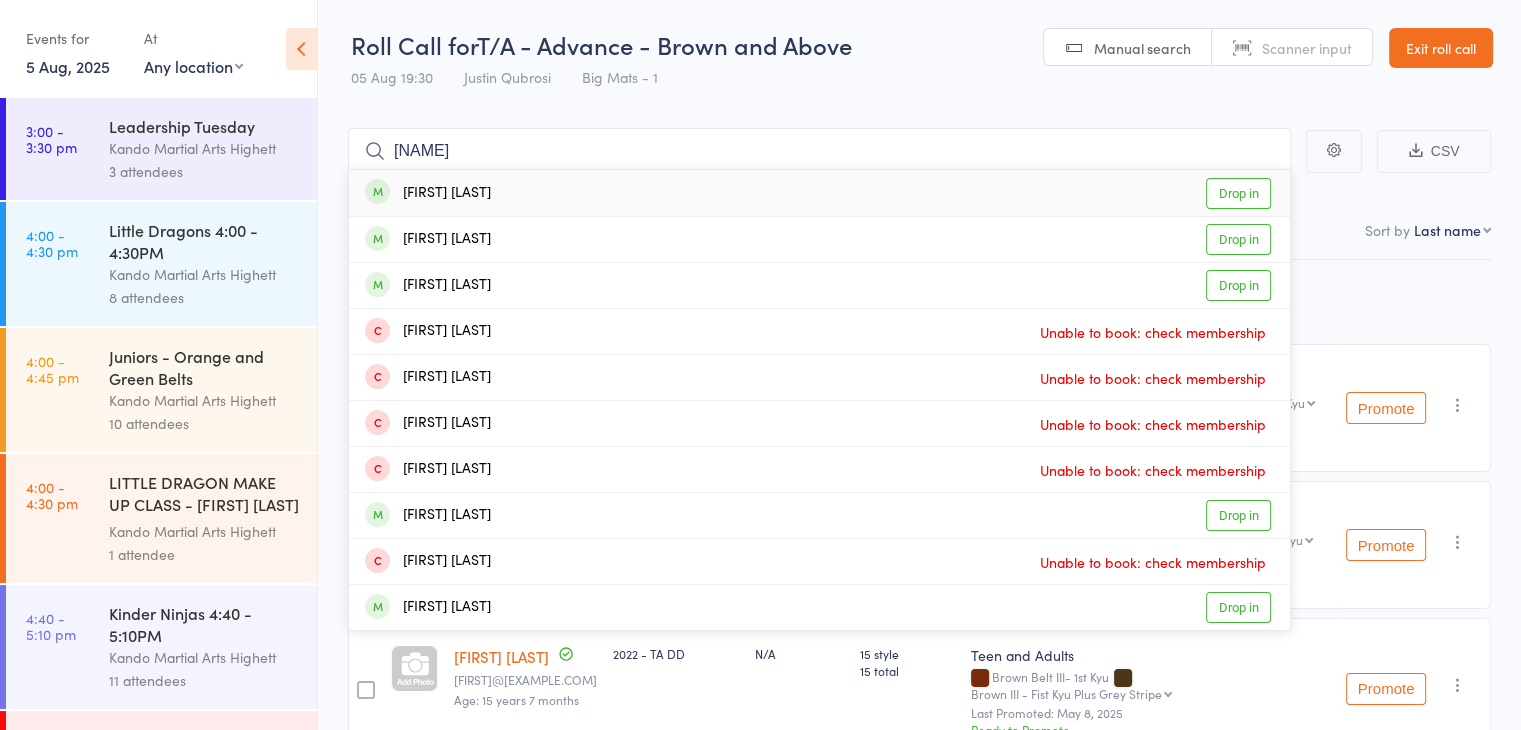 click on "[FIRST] [LAST] Drop in" at bounding box center [819, 193] 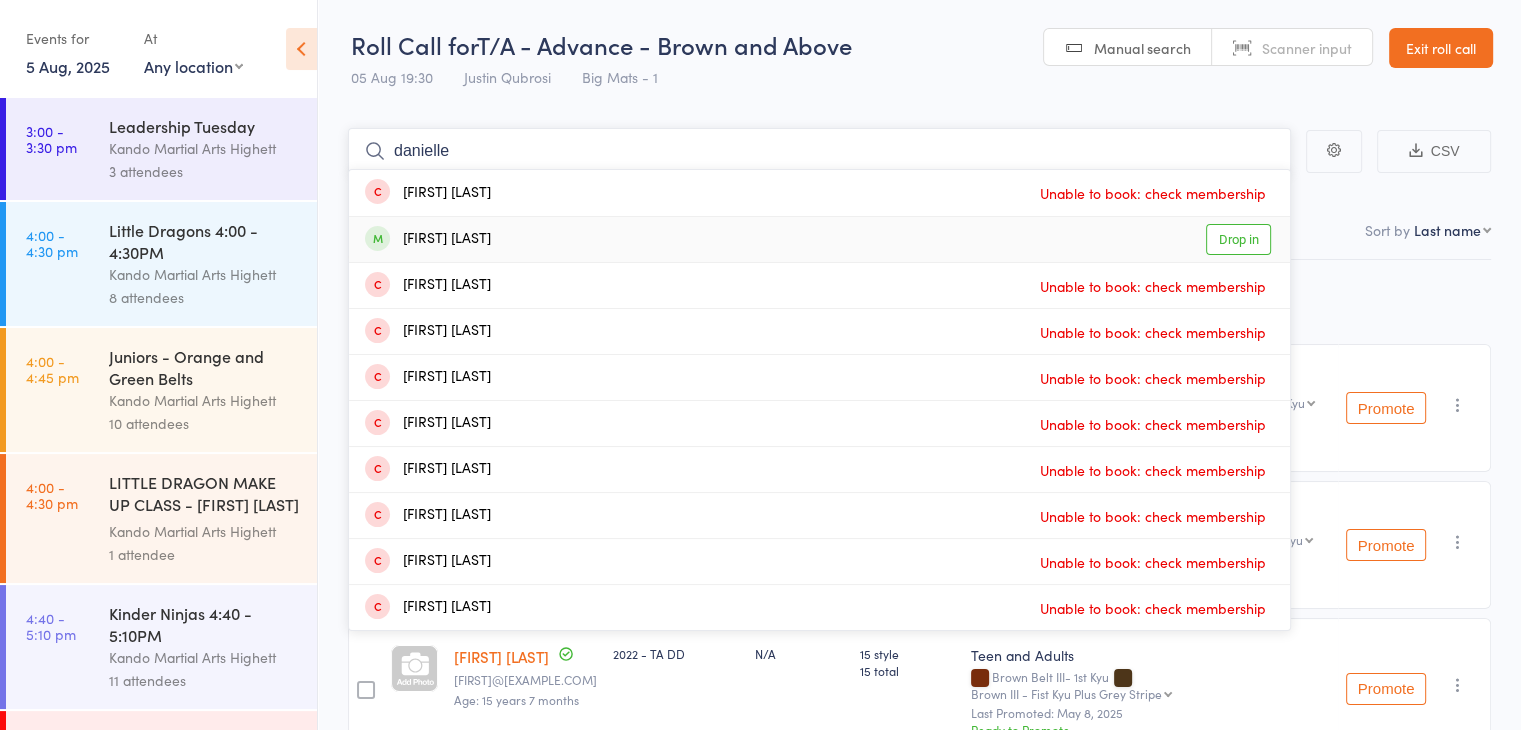 type on "danielle" 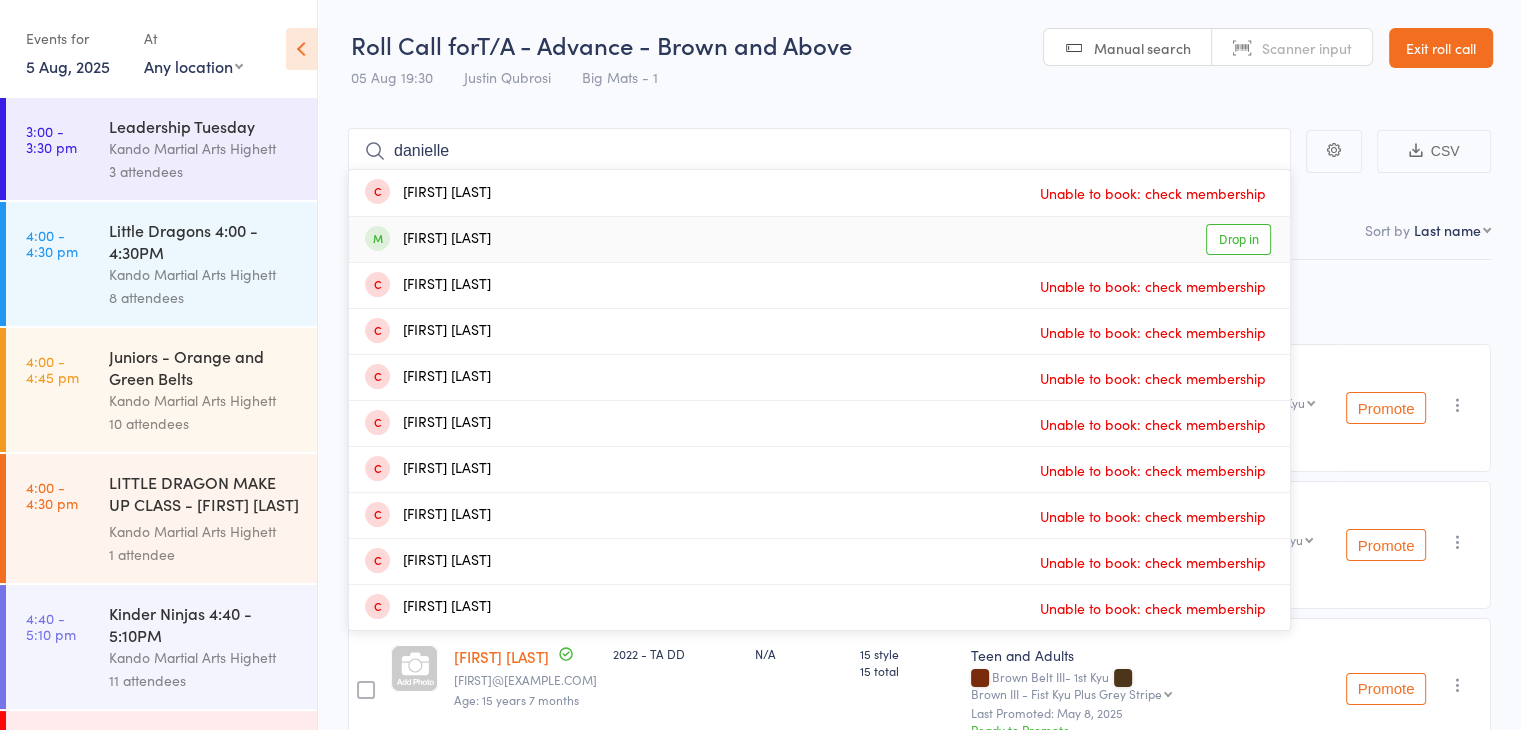 click on "[FIRST] [LAST]" at bounding box center [428, 239] 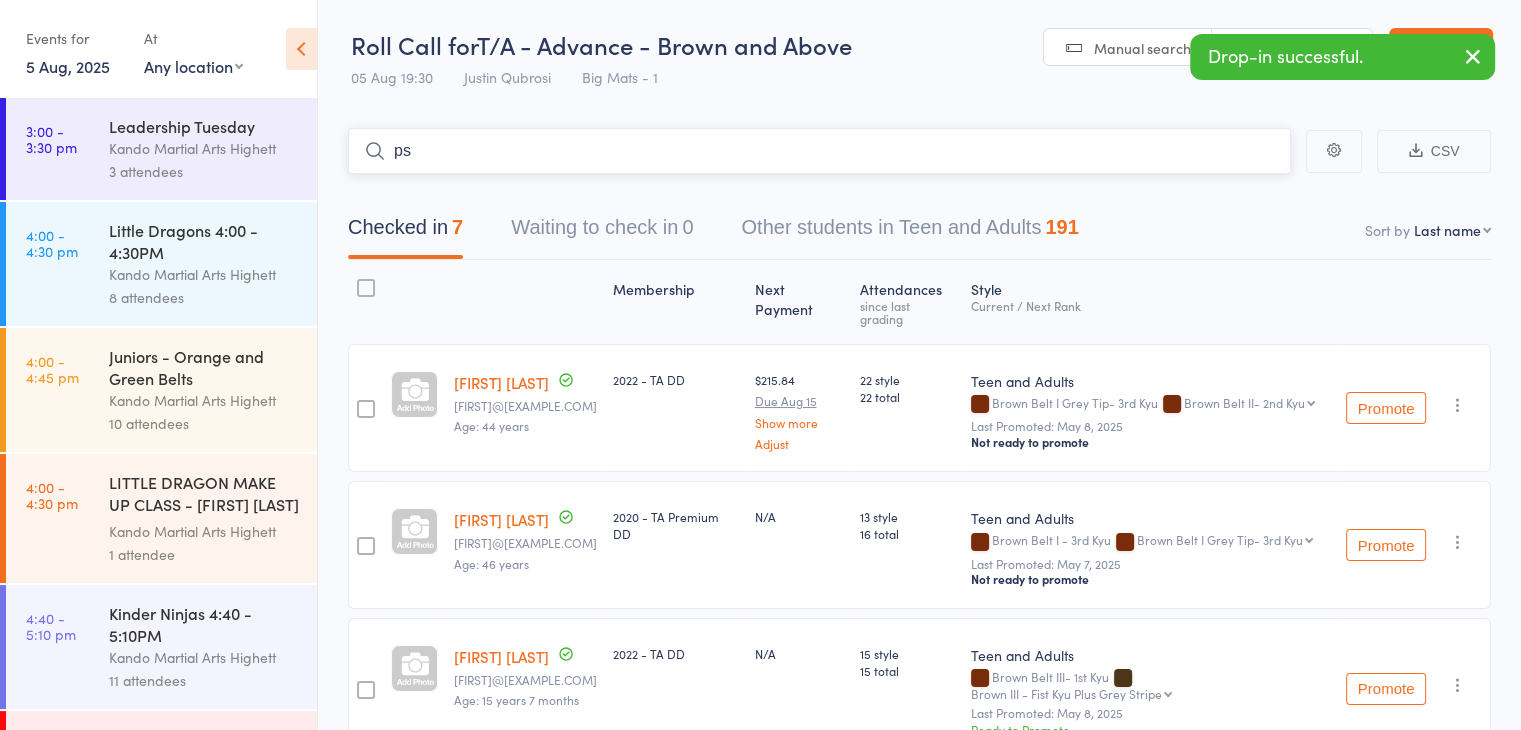 type on "p" 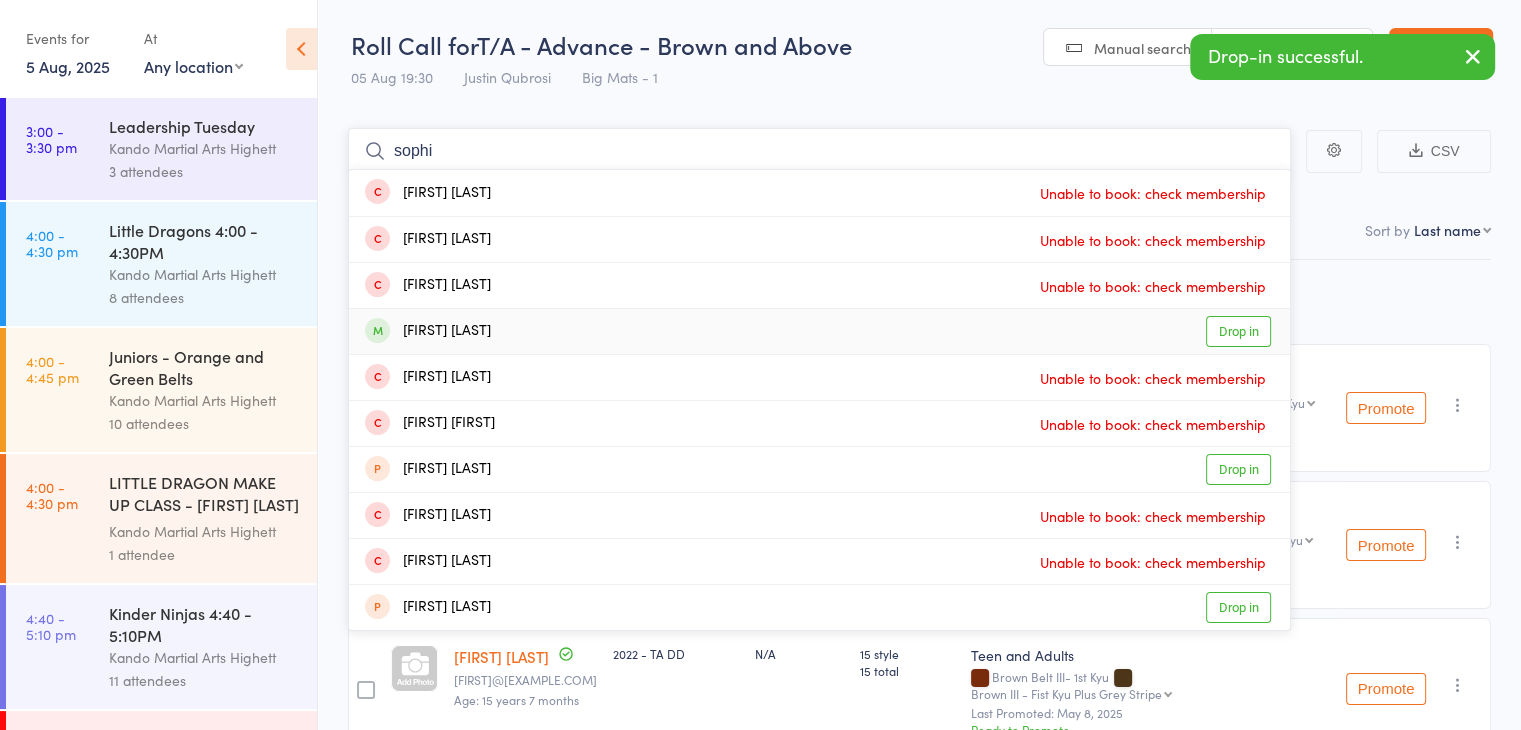 type on "sophi" 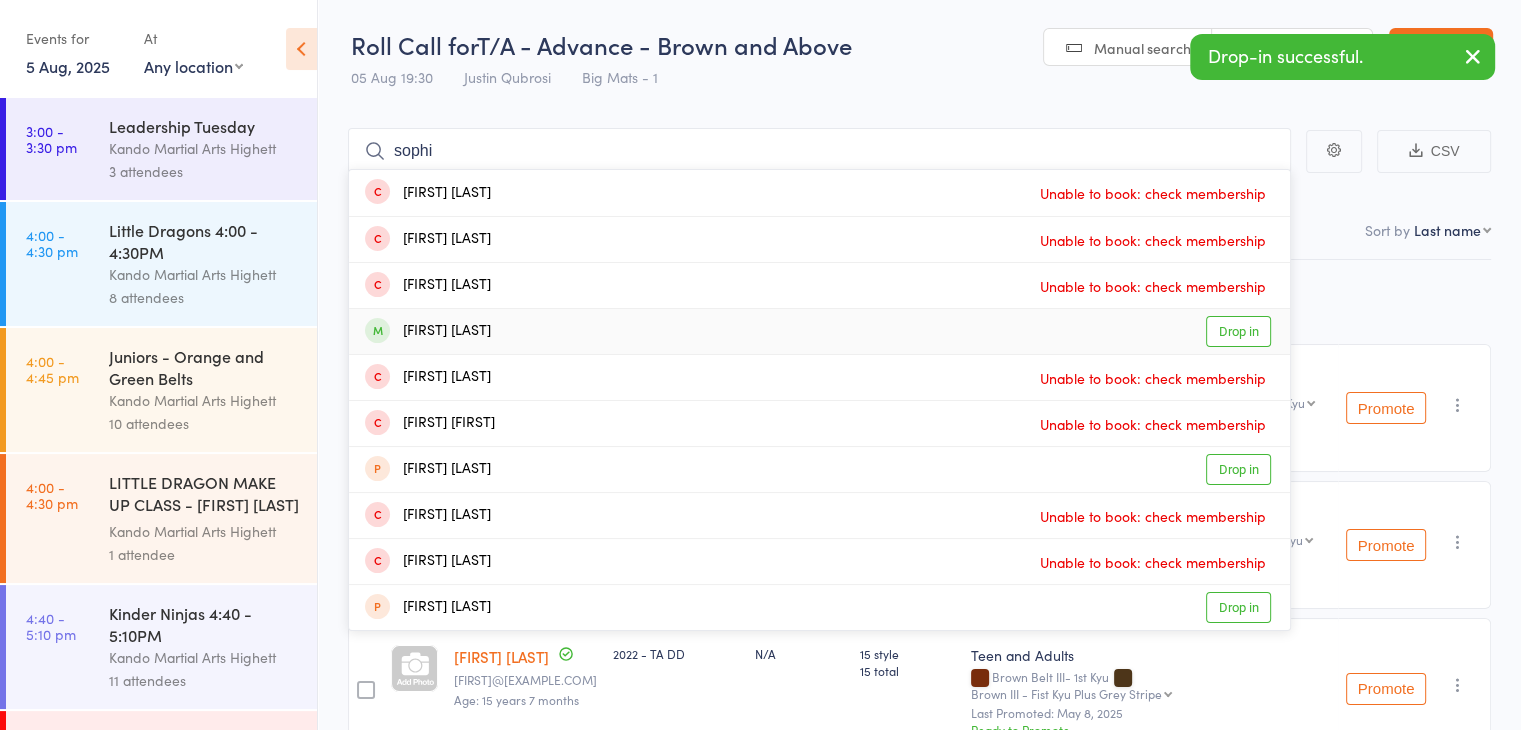 click on "[FIRST] [LAST]" at bounding box center [428, 331] 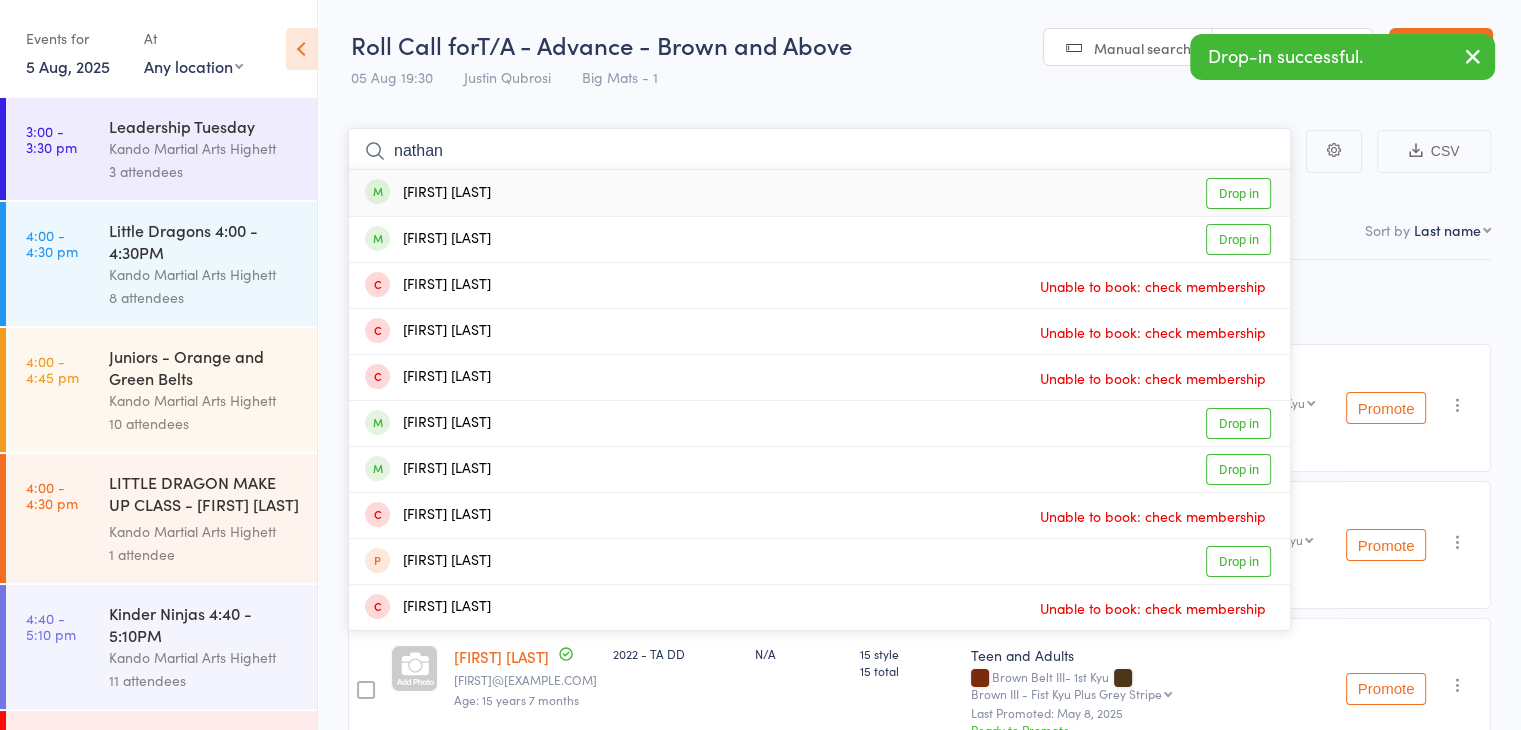 type on "nathan" 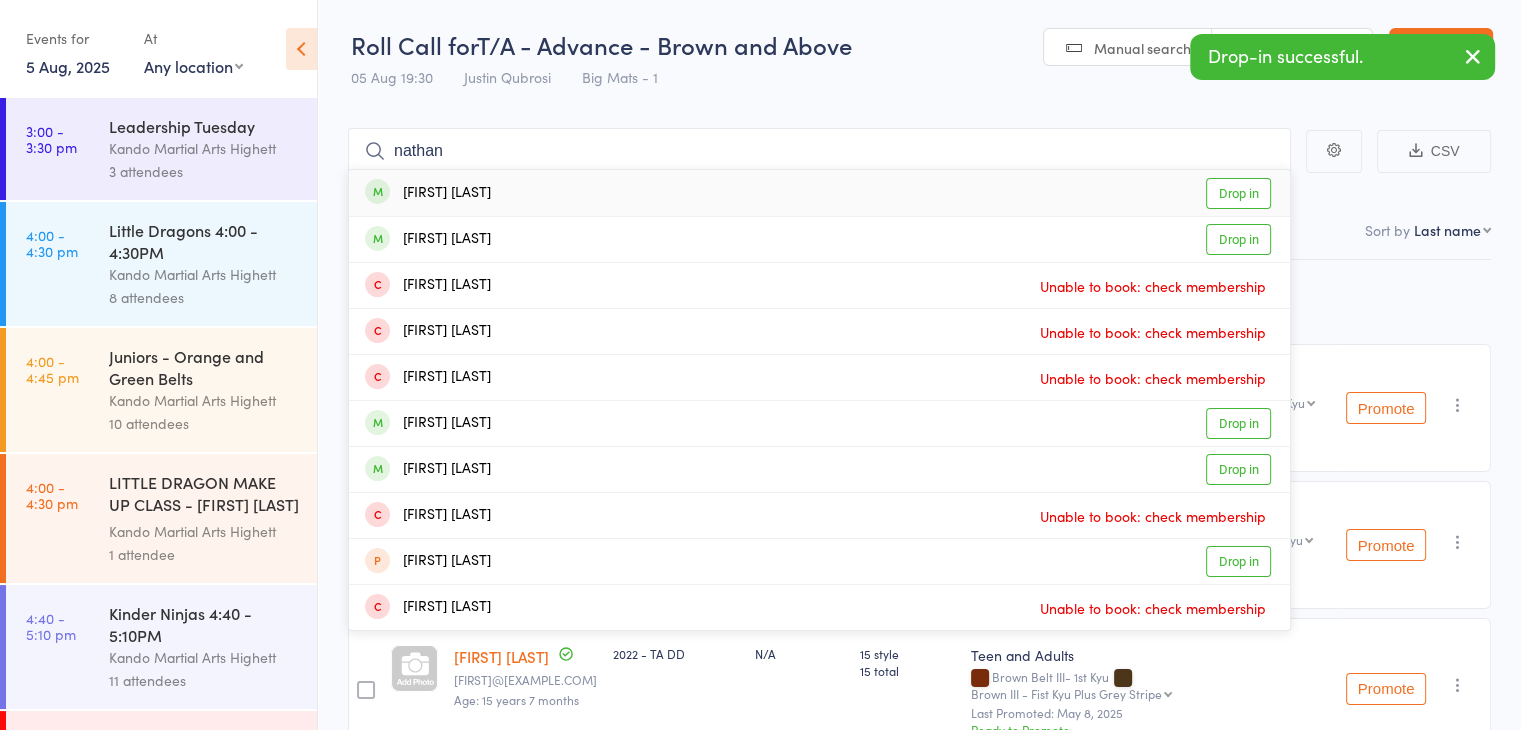 click on "[FIRST] [LAST]" at bounding box center (428, 193) 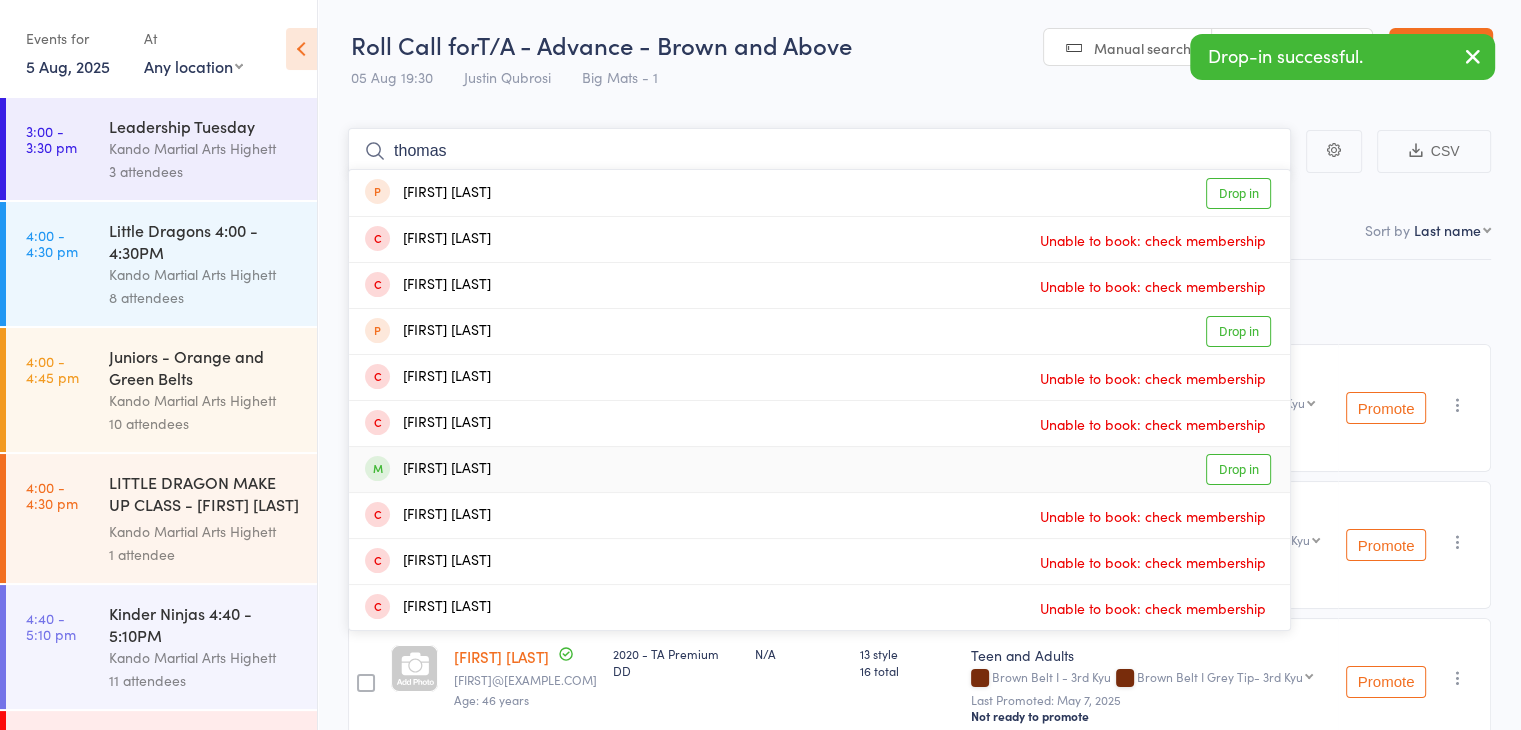 type on "thomas" 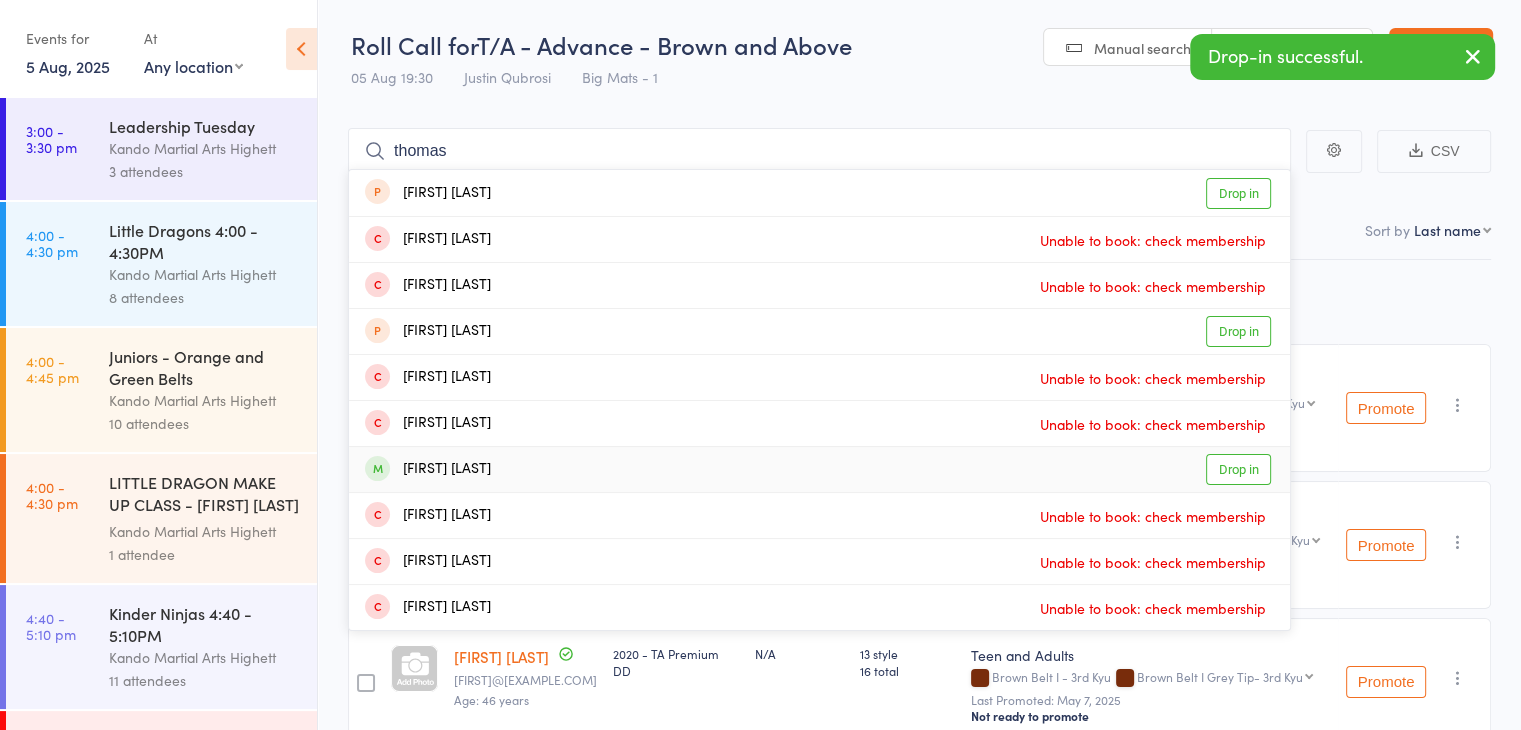 click on "[FIRST] [LAST] Drop in" at bounding box center (819, 469) 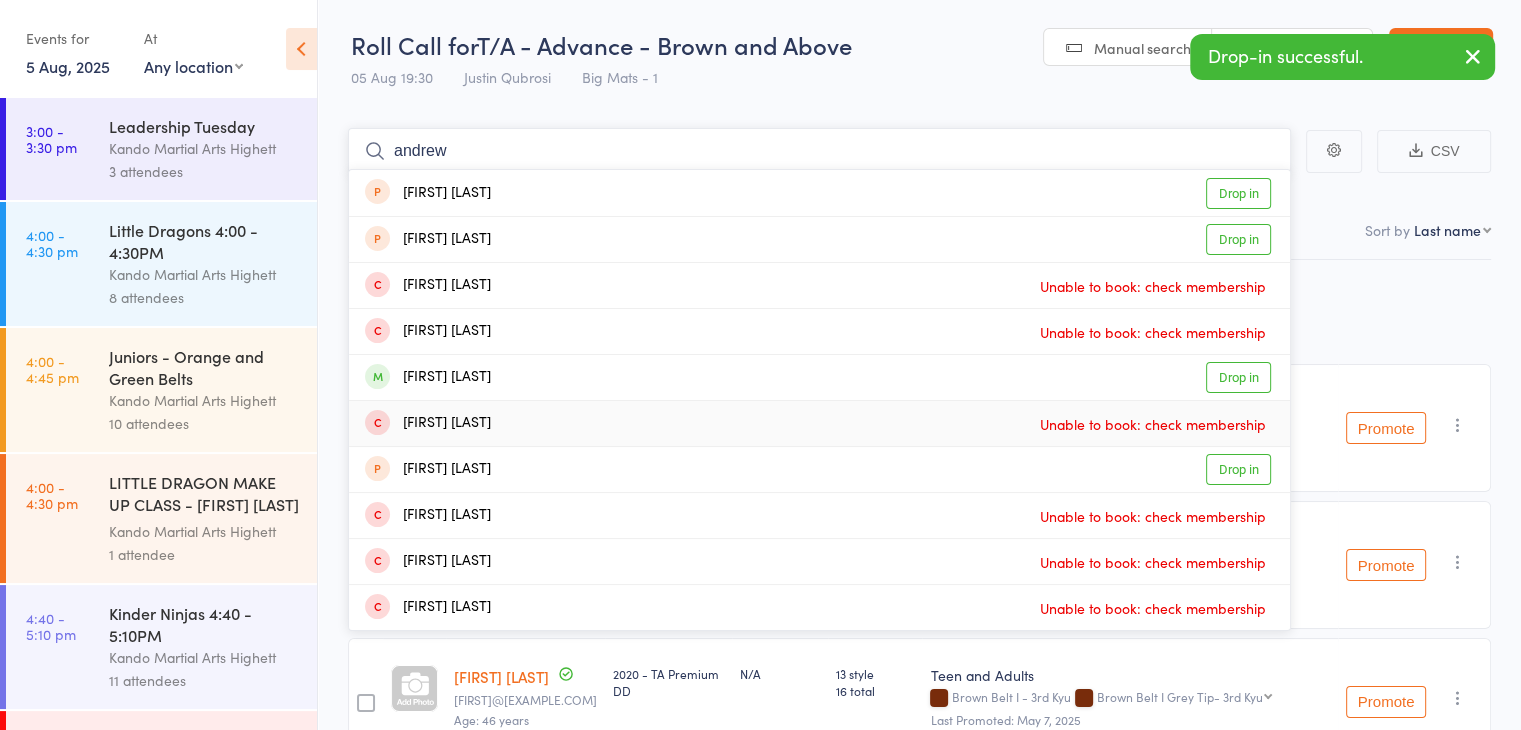 type on "andrew" 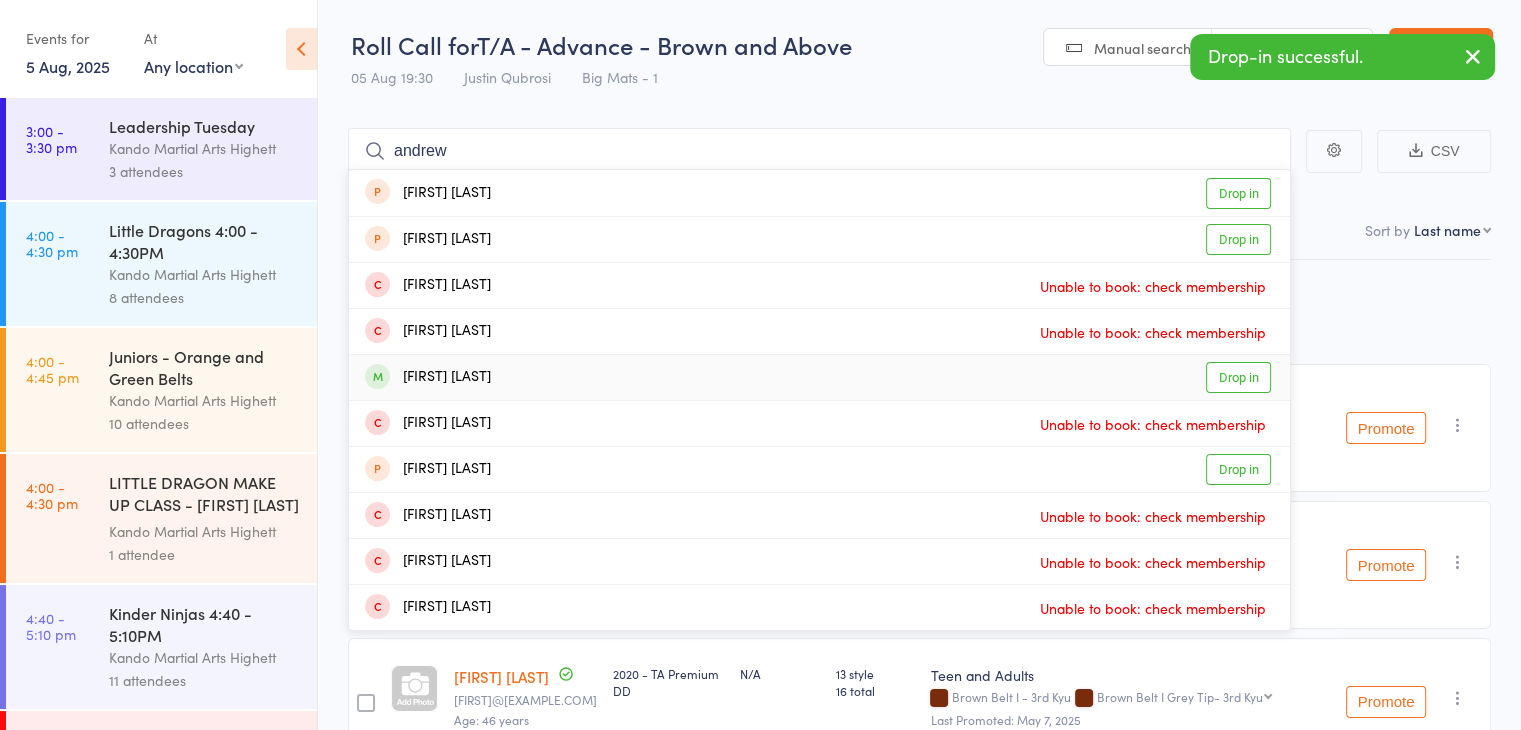 click on "[FIRST] [LAST]" at bounding box center (428, 377) 